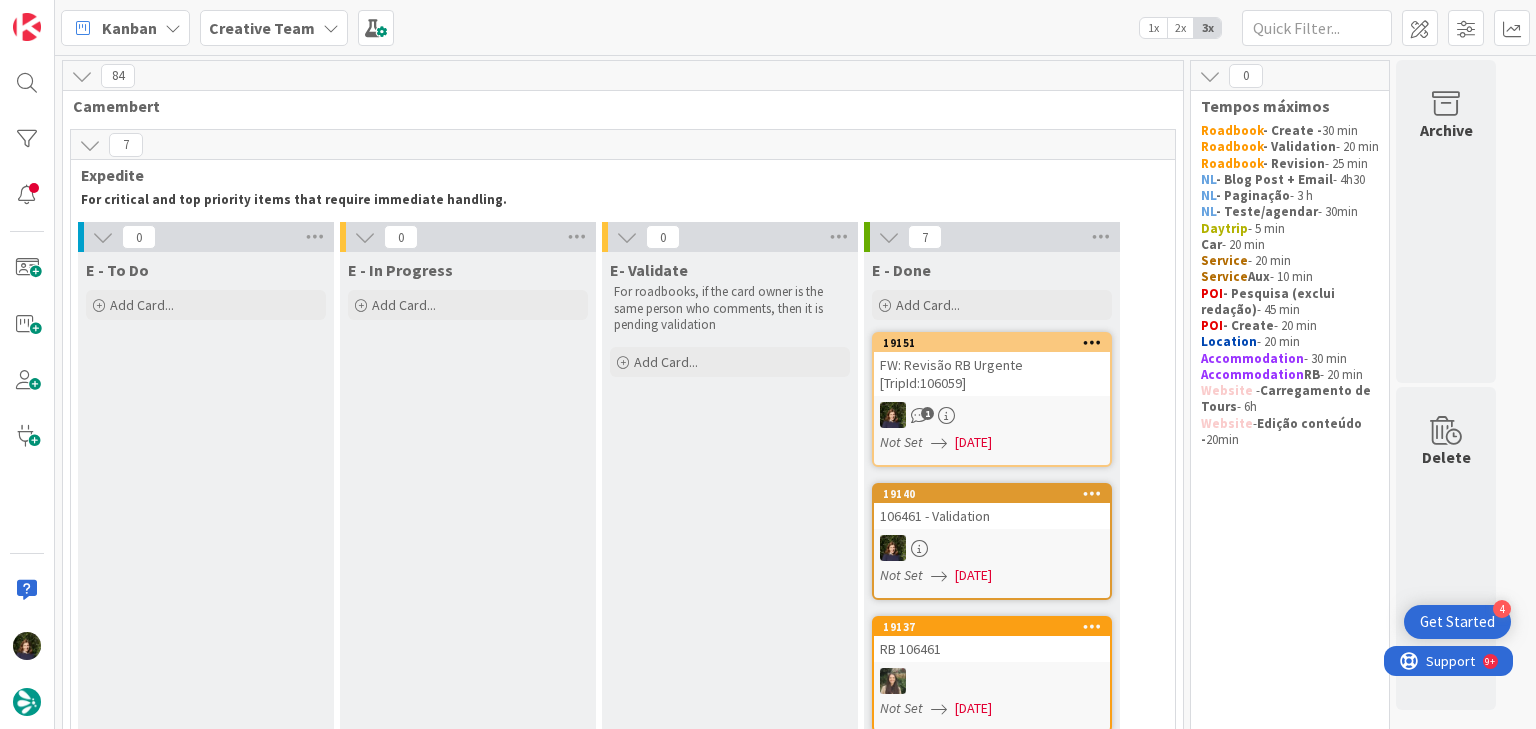 scroll, scrollTop: 0, scrollLeft: 0, axis: both 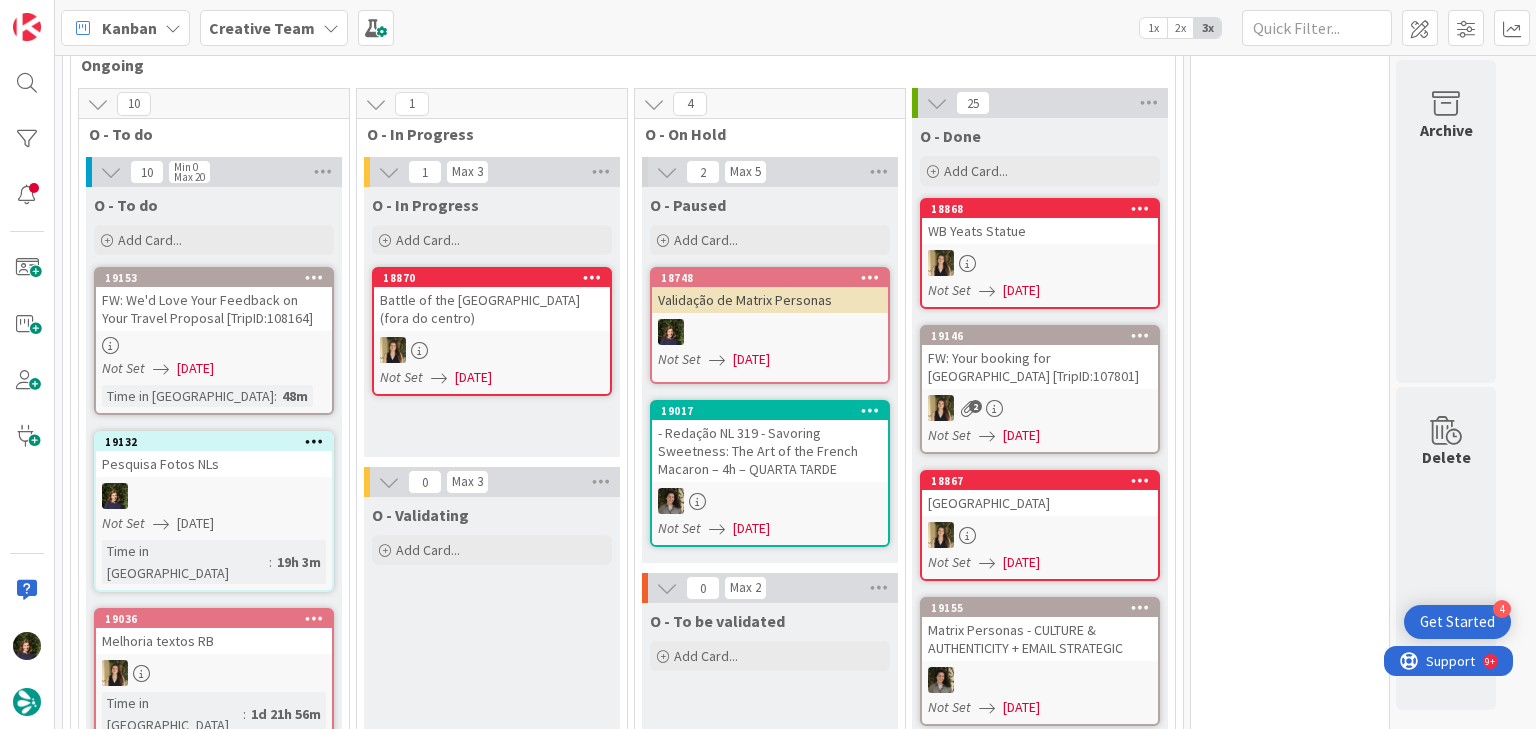 click at bounding box center [770, 501] 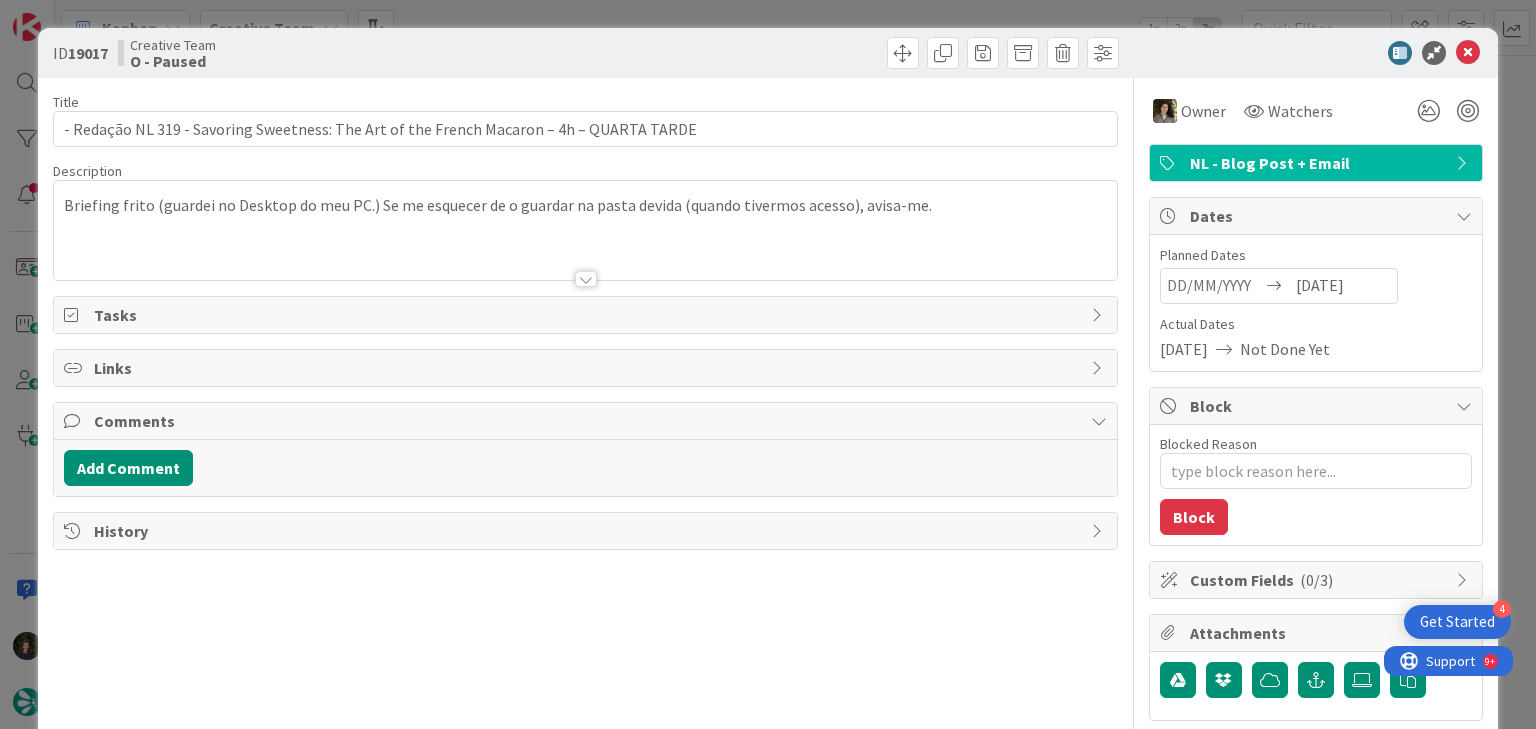 scroll, scrollTop: 0, scrollLeft: 0, axis: both 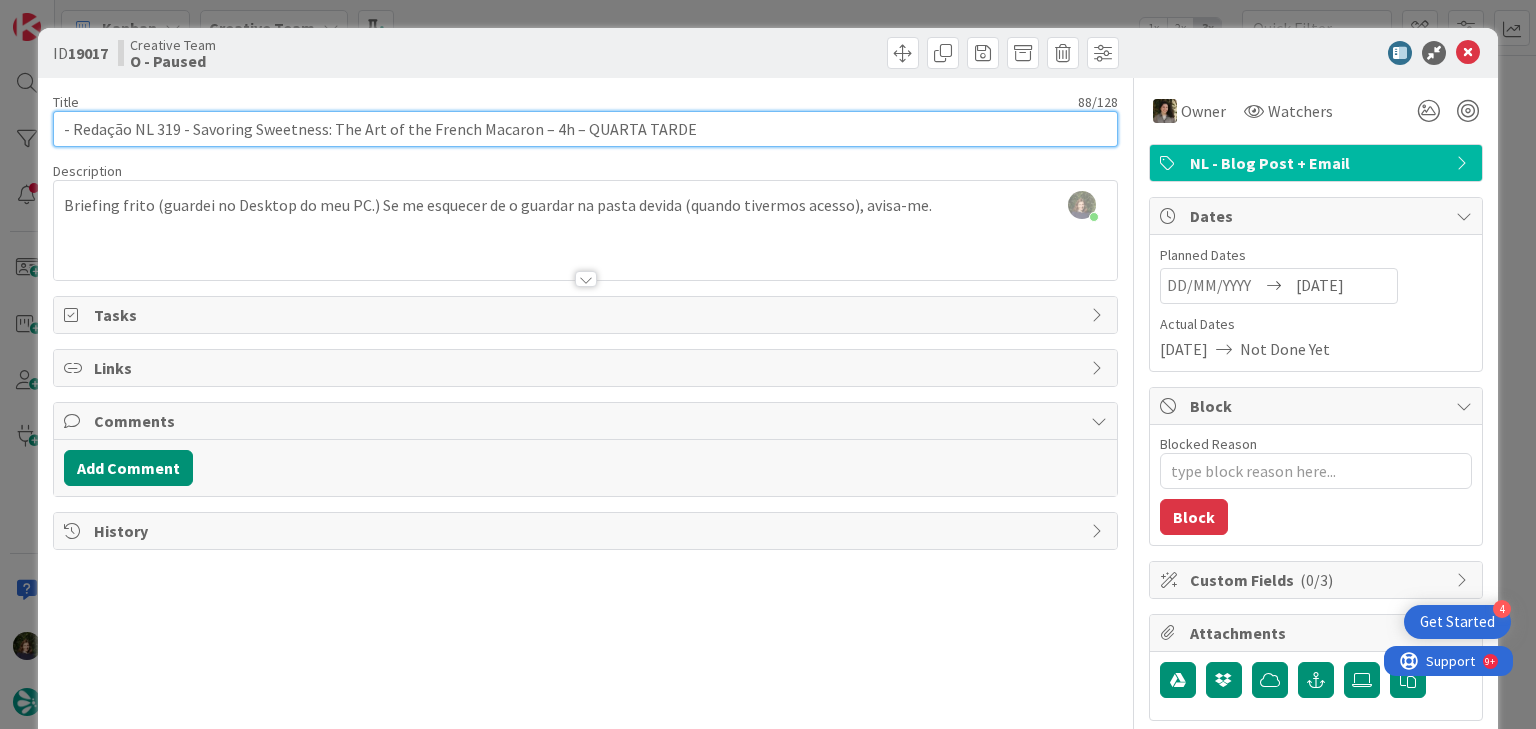 drag, startPoint x: 193, startPoint y: 130, endPoint x: 528, endPoint y: 132, distance: 335.00598 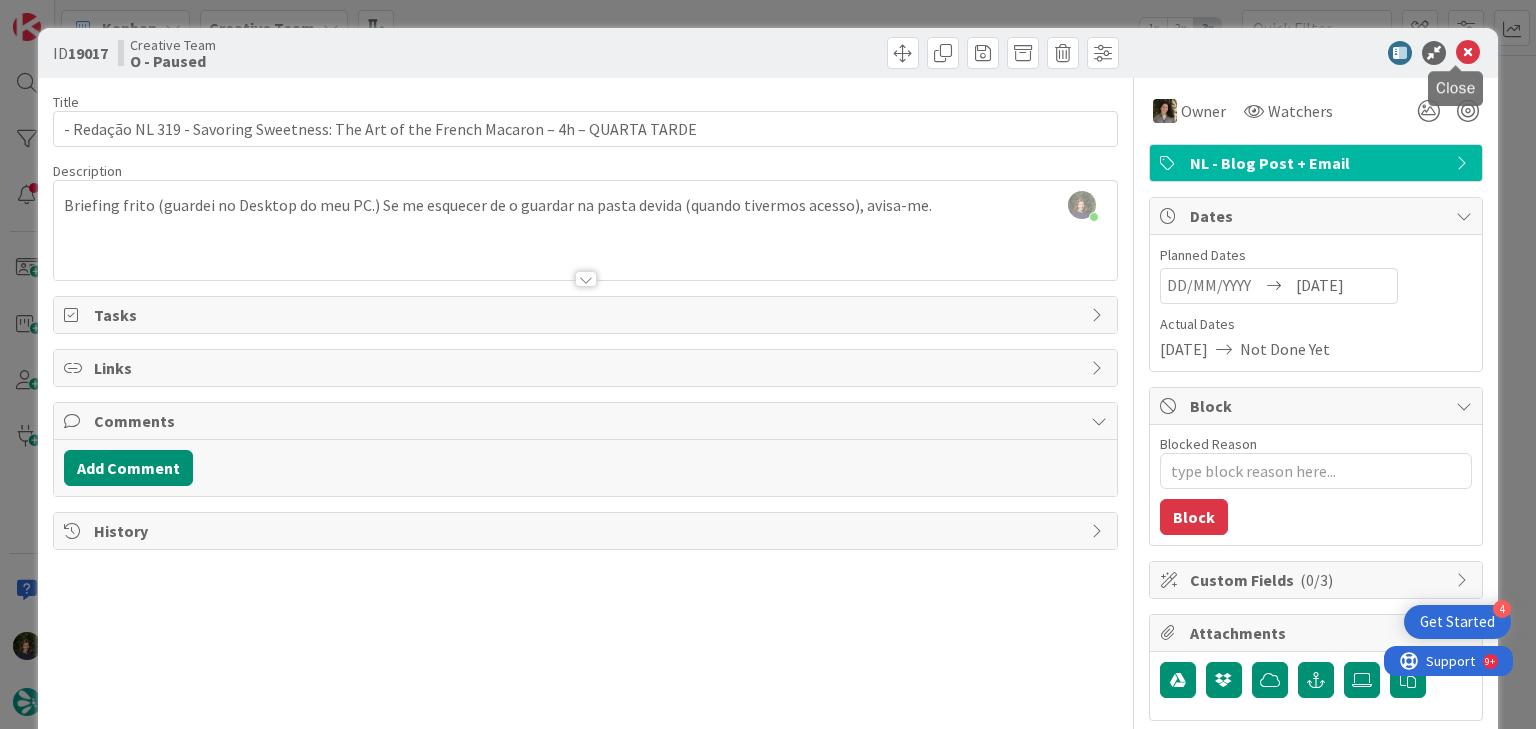 drag, startPoint x: 1454, startPoint y: 45, endPoint x: 1371, endPoint y: 82, distance: 90.873535 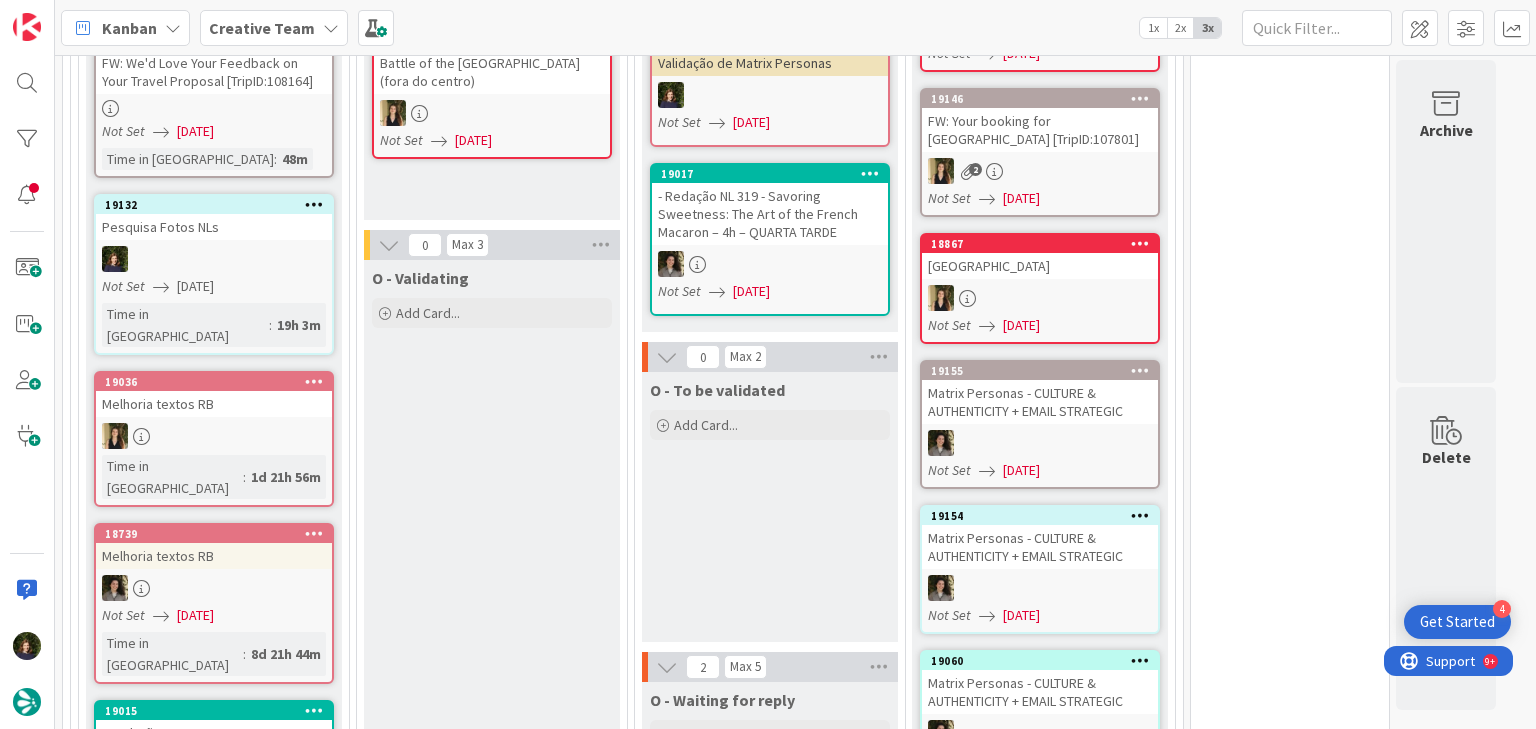 scroll, scrollTop: 0, scrollLeft: 0, axis: both 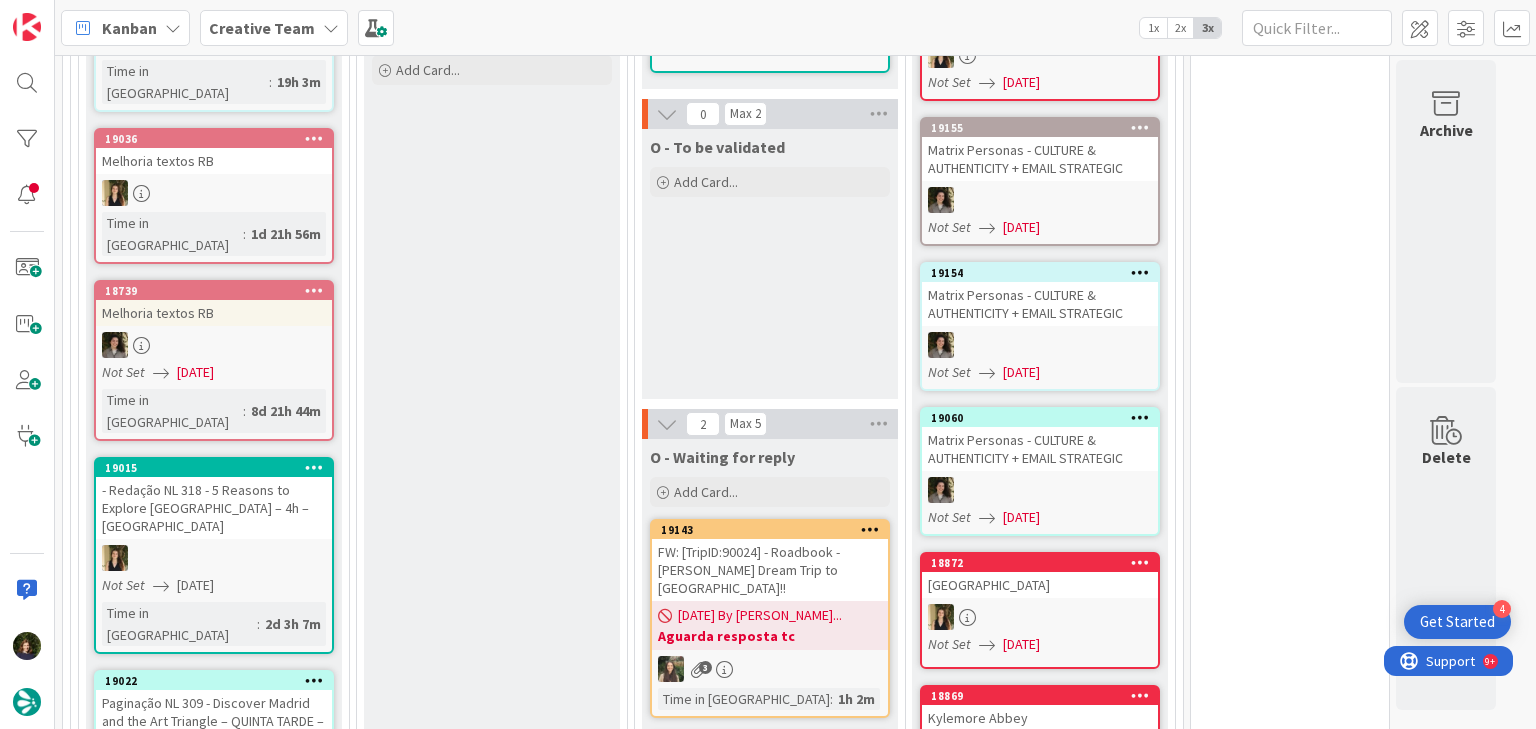 click at bounding box center [214, 558] 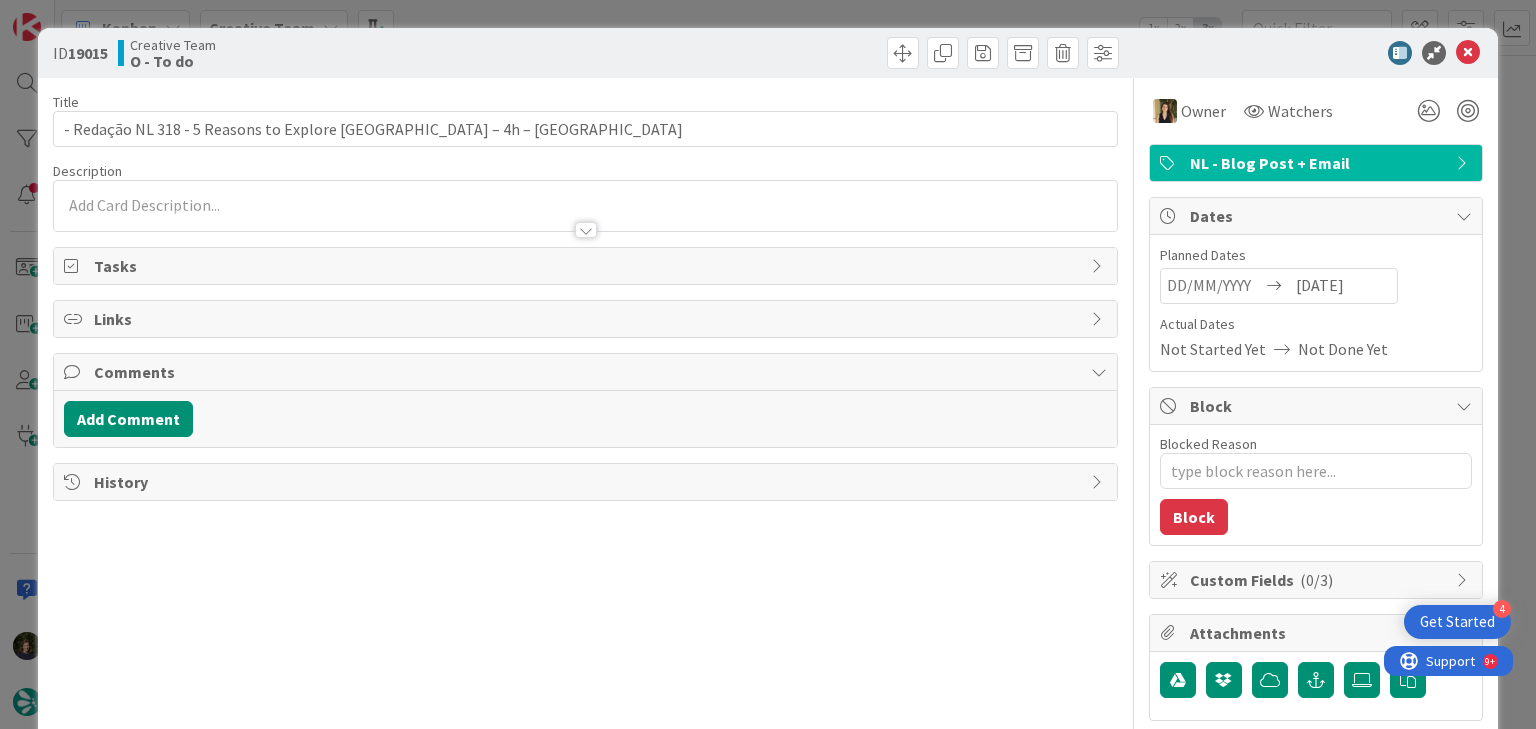 scroll, scrollTop: 0, scrollLeft: 0, axis: both 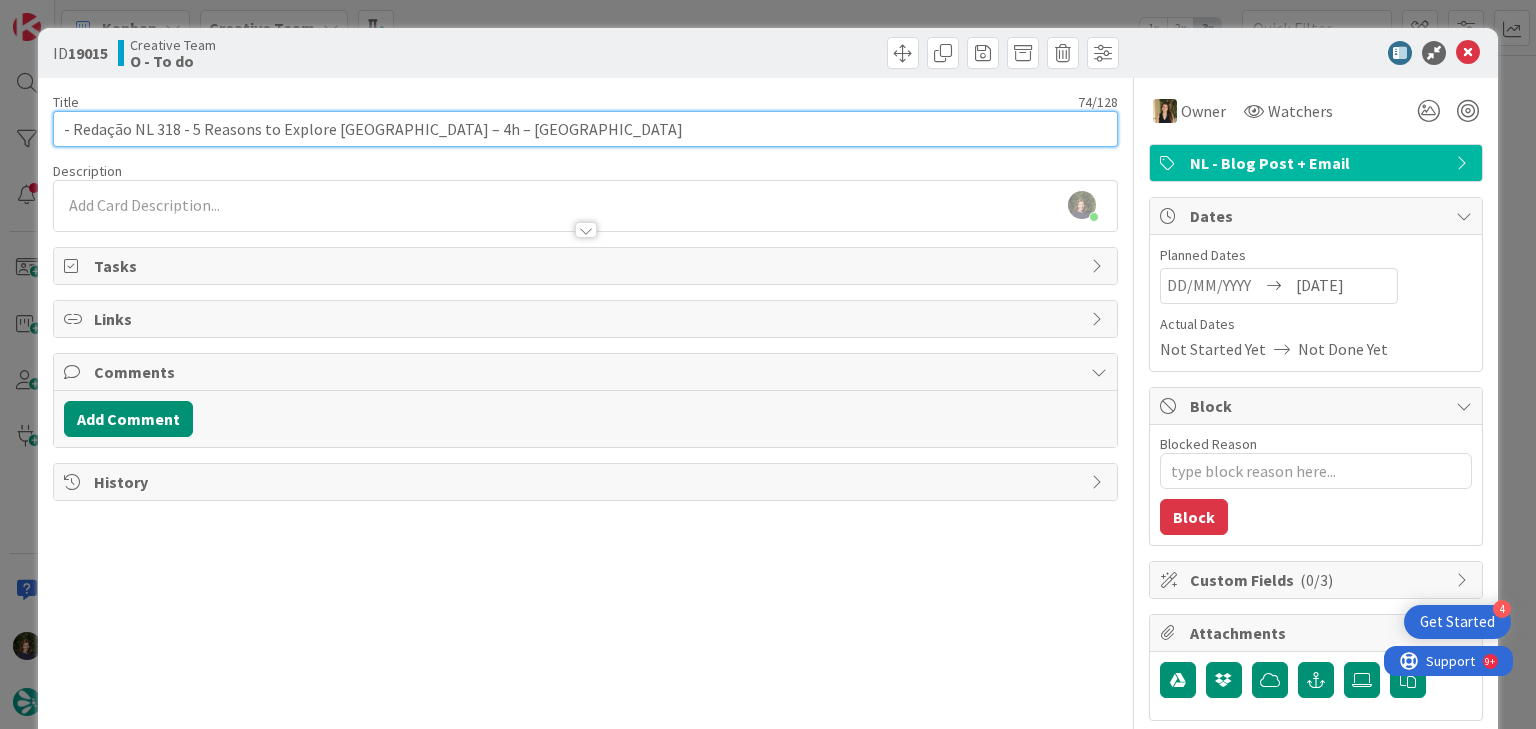 drag, startPoint x: 189, startPoint y: 125, endPoint x: 425, endPoint y: 135, distance: 236.21178 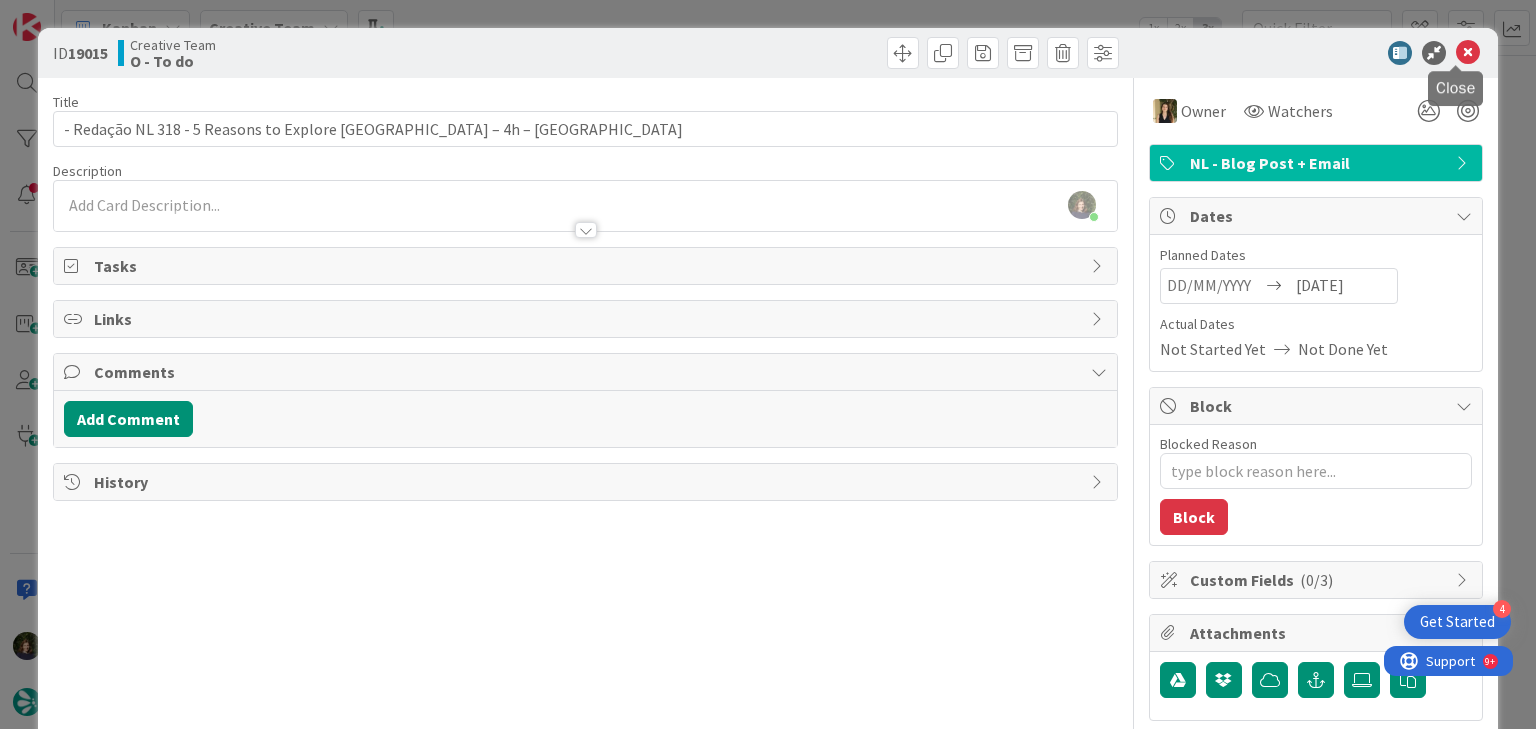 click at bounding box center [1468, 53] 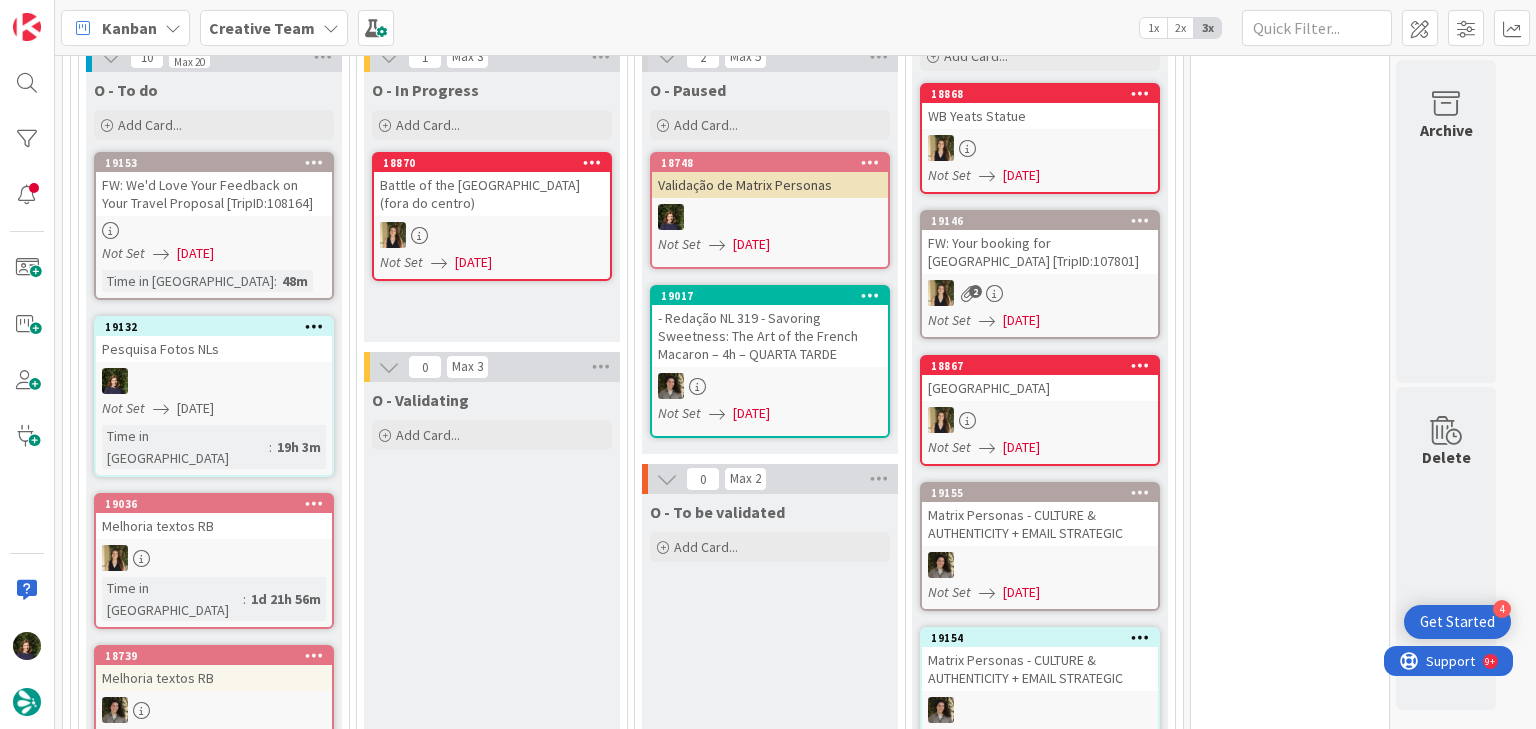 scroll, scrollTop: 1196, scrollLeft: 0, axis: vertical 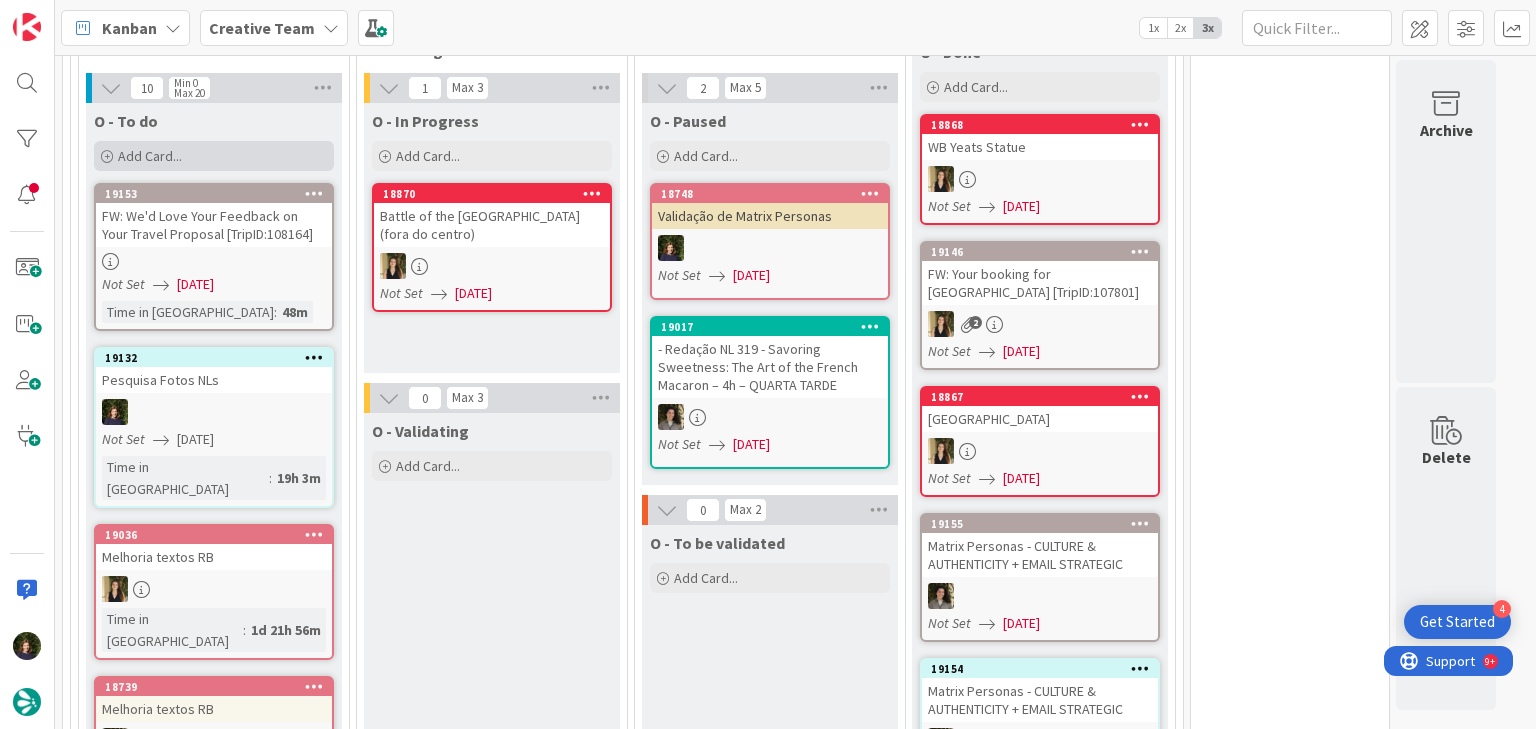 click on "Add Card..." at bounding box center [214, 156] 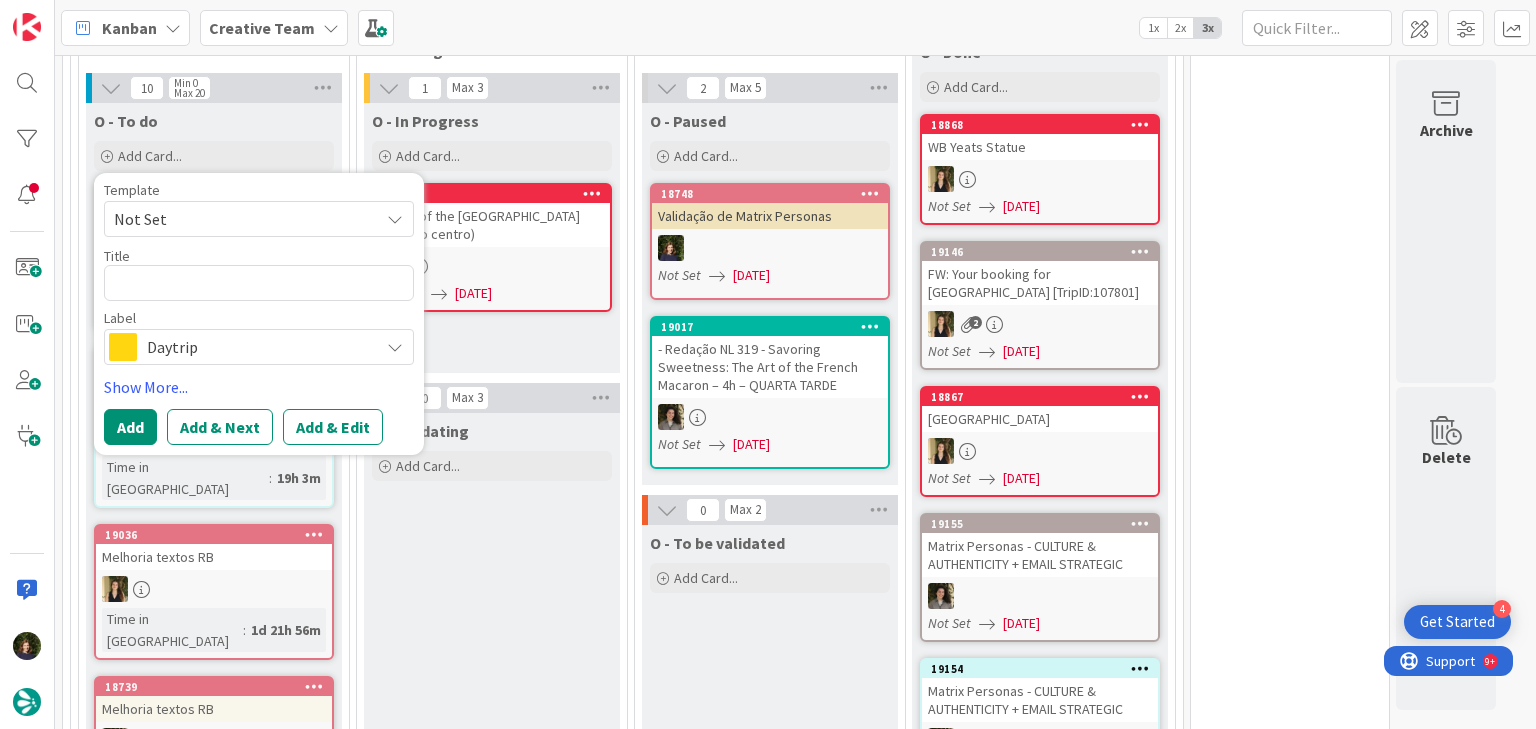 click on "O - Validating Add Card..." at bounding box center (492, 1225) 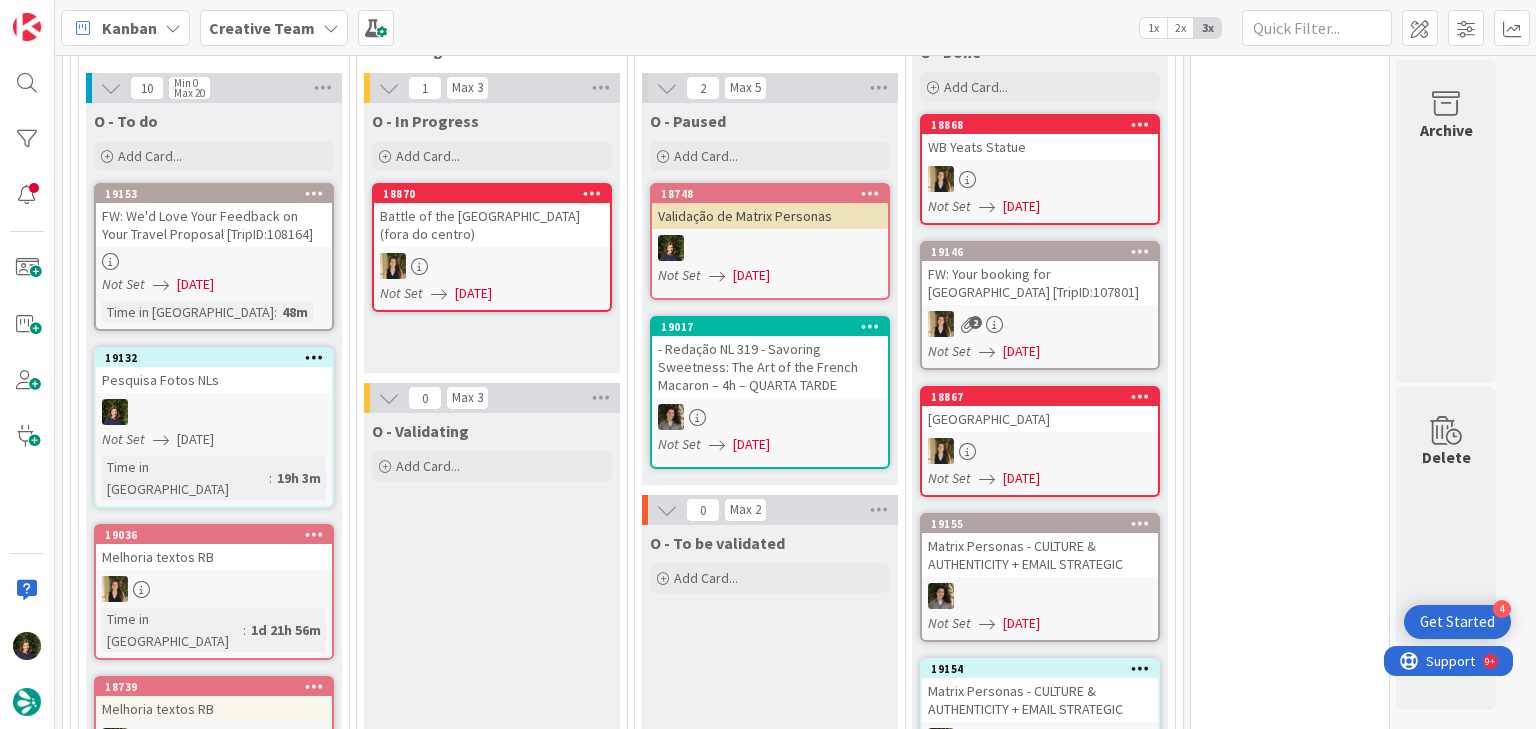 click at bounding box center (214, 261) 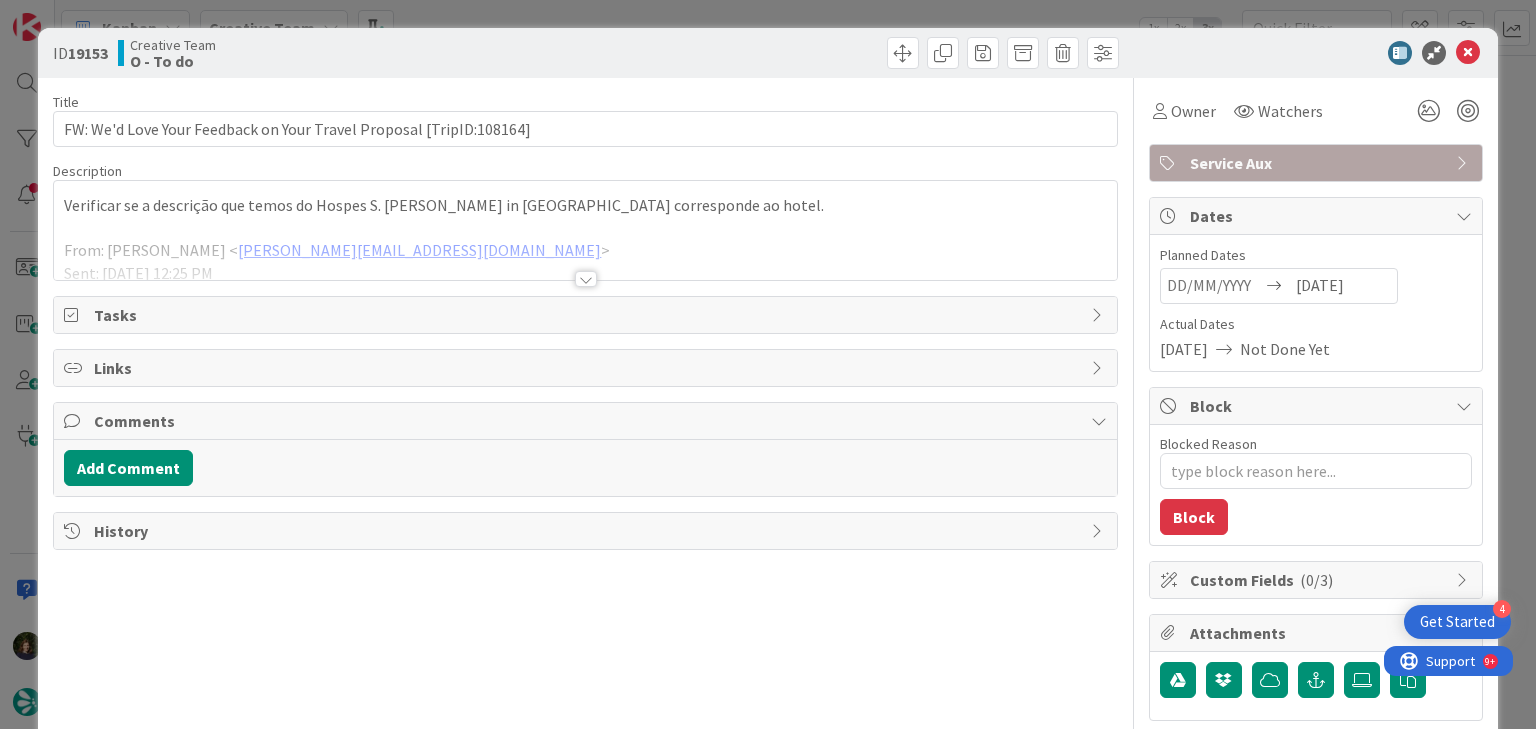 scroll, scrollTop: 0, scrollLeft: 0, axis: both 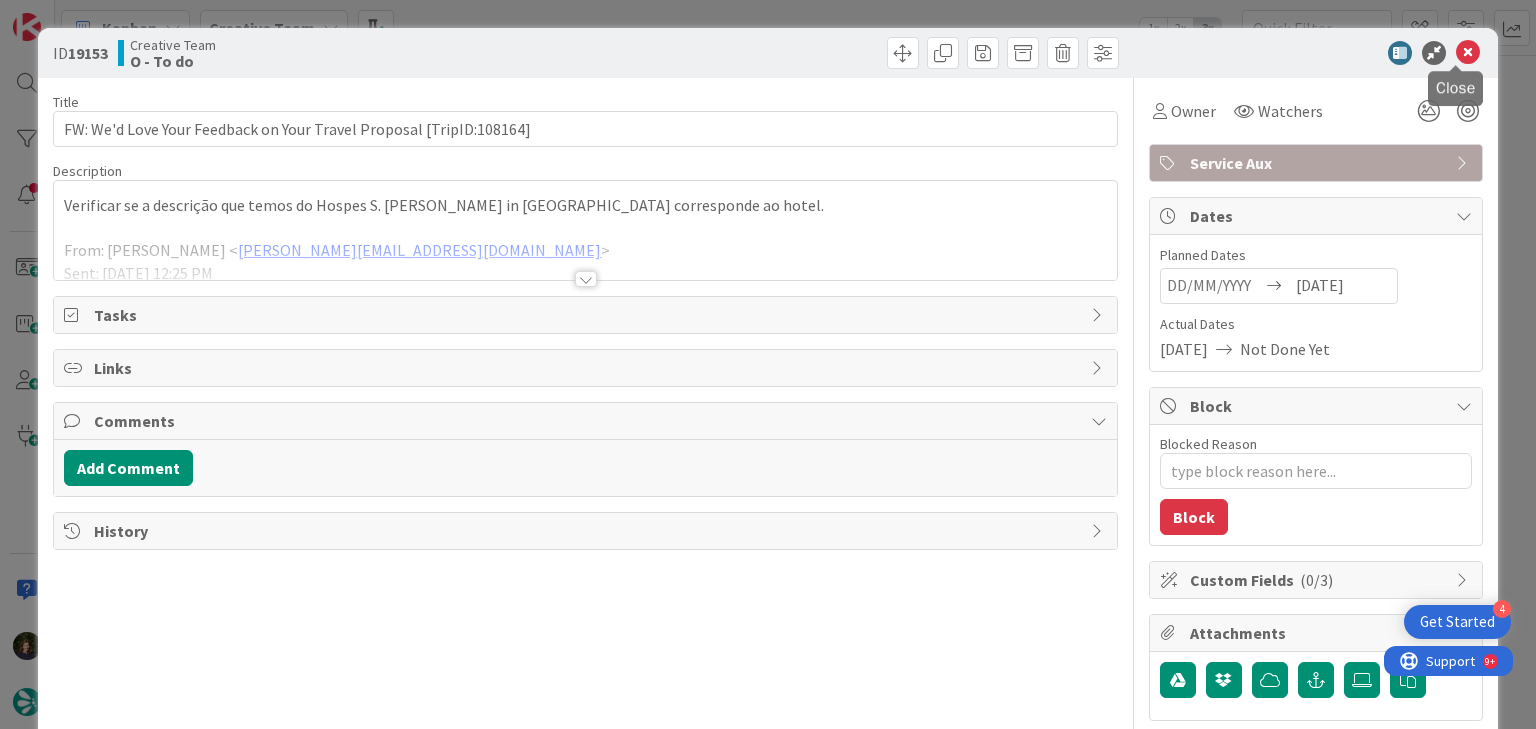 click at bounding box center (1468, 53) 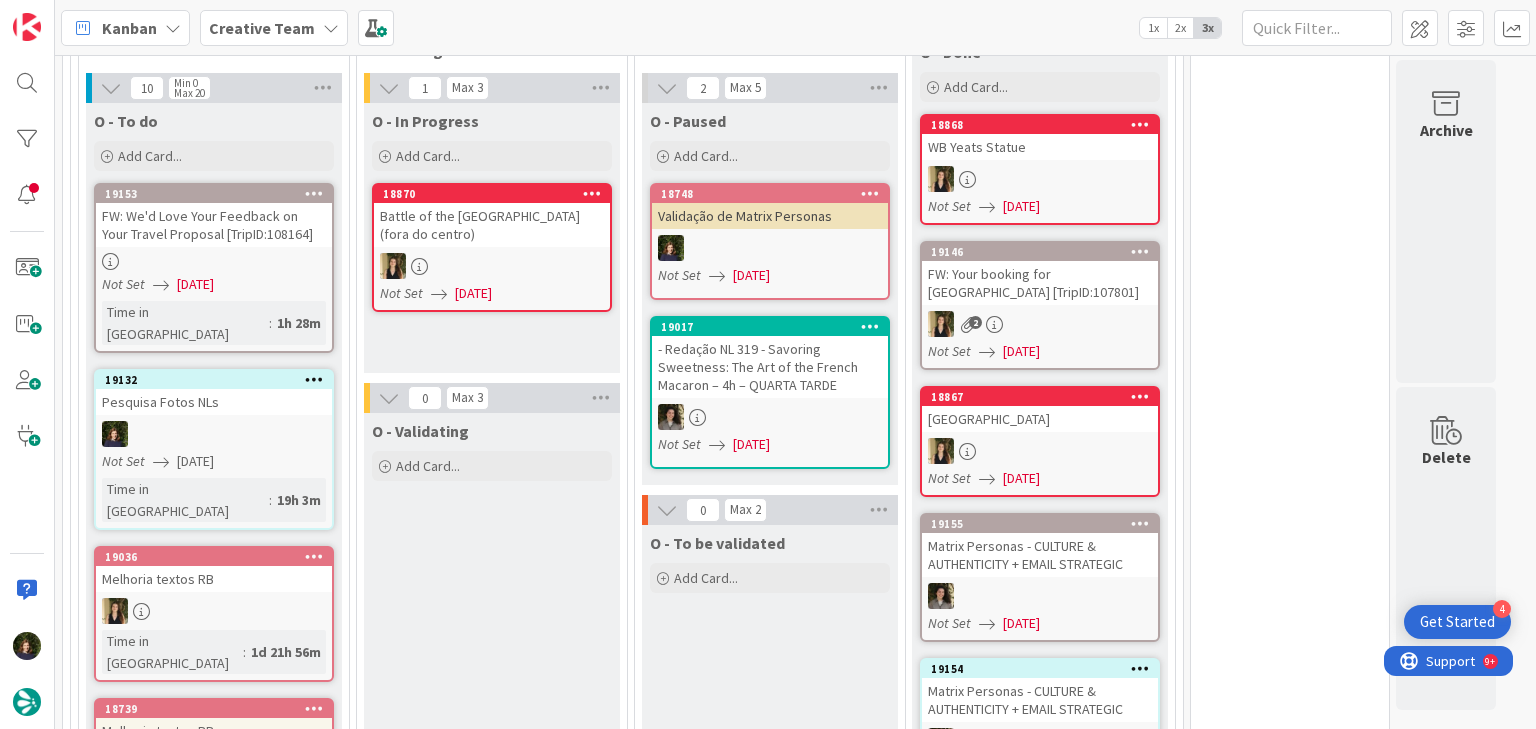 scroll, scrollTop: 0, scrollLeft: 0, axis: both 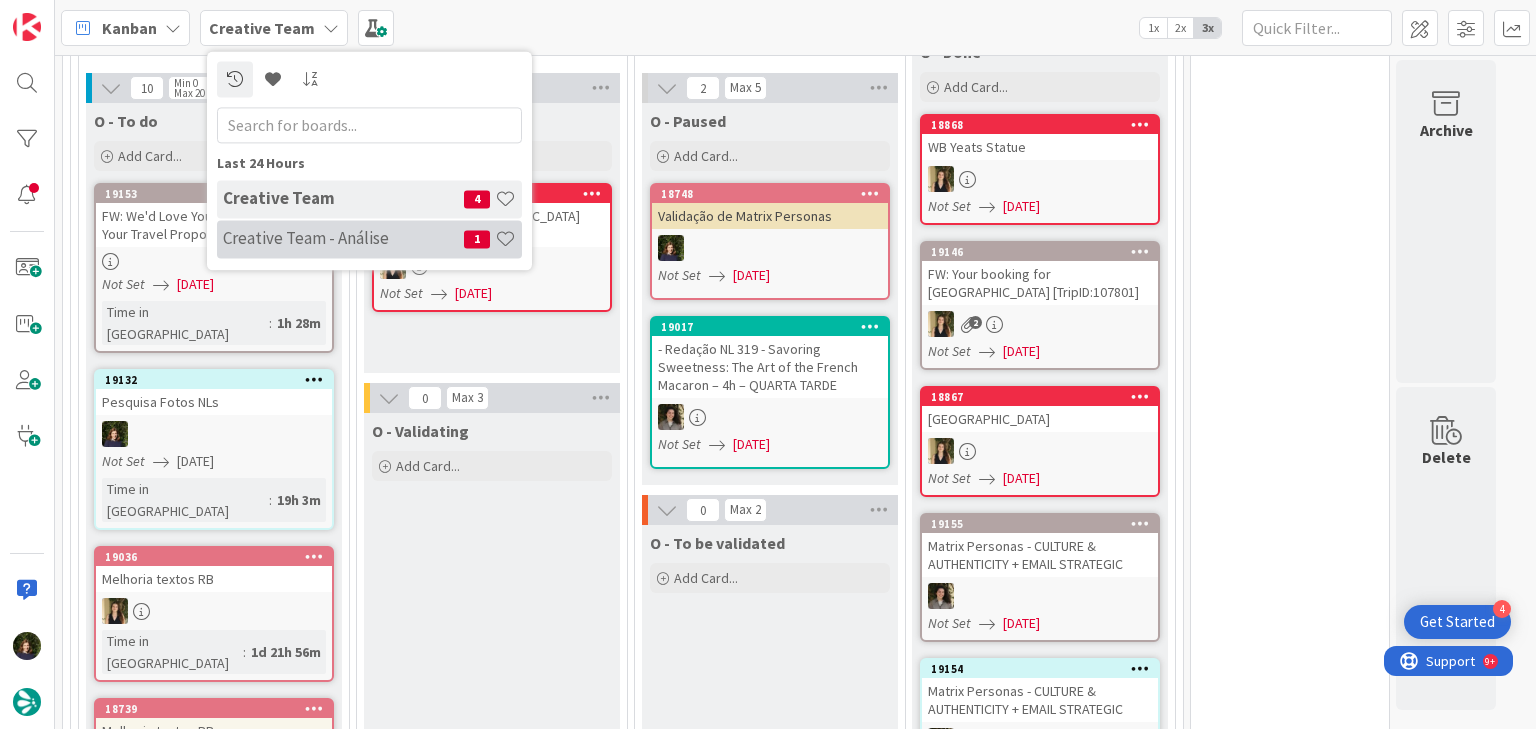 click on "Creative Team - Análise" at bounding box center [343, 239] 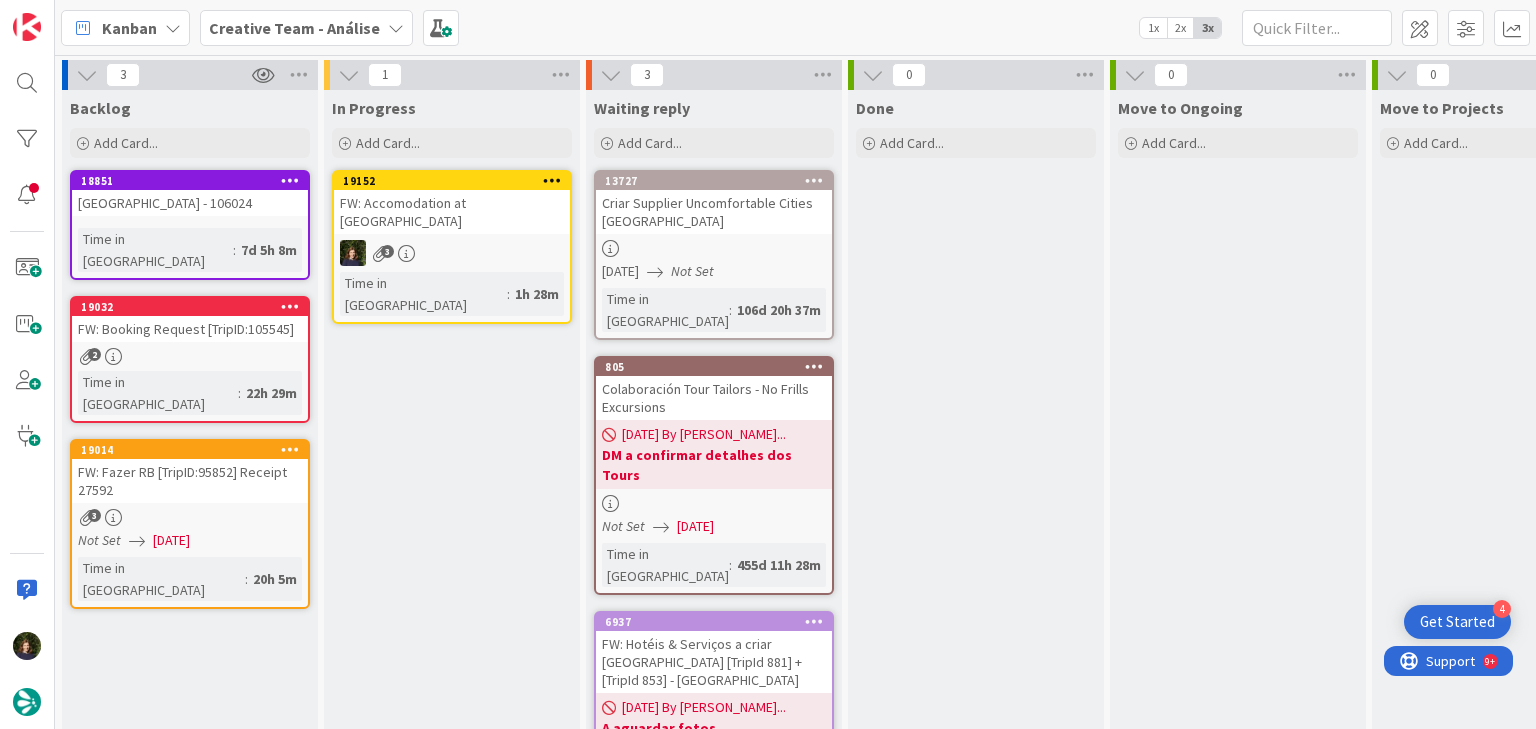 scroll, scrollTop: 0, scrollLeft: 0, axis: both 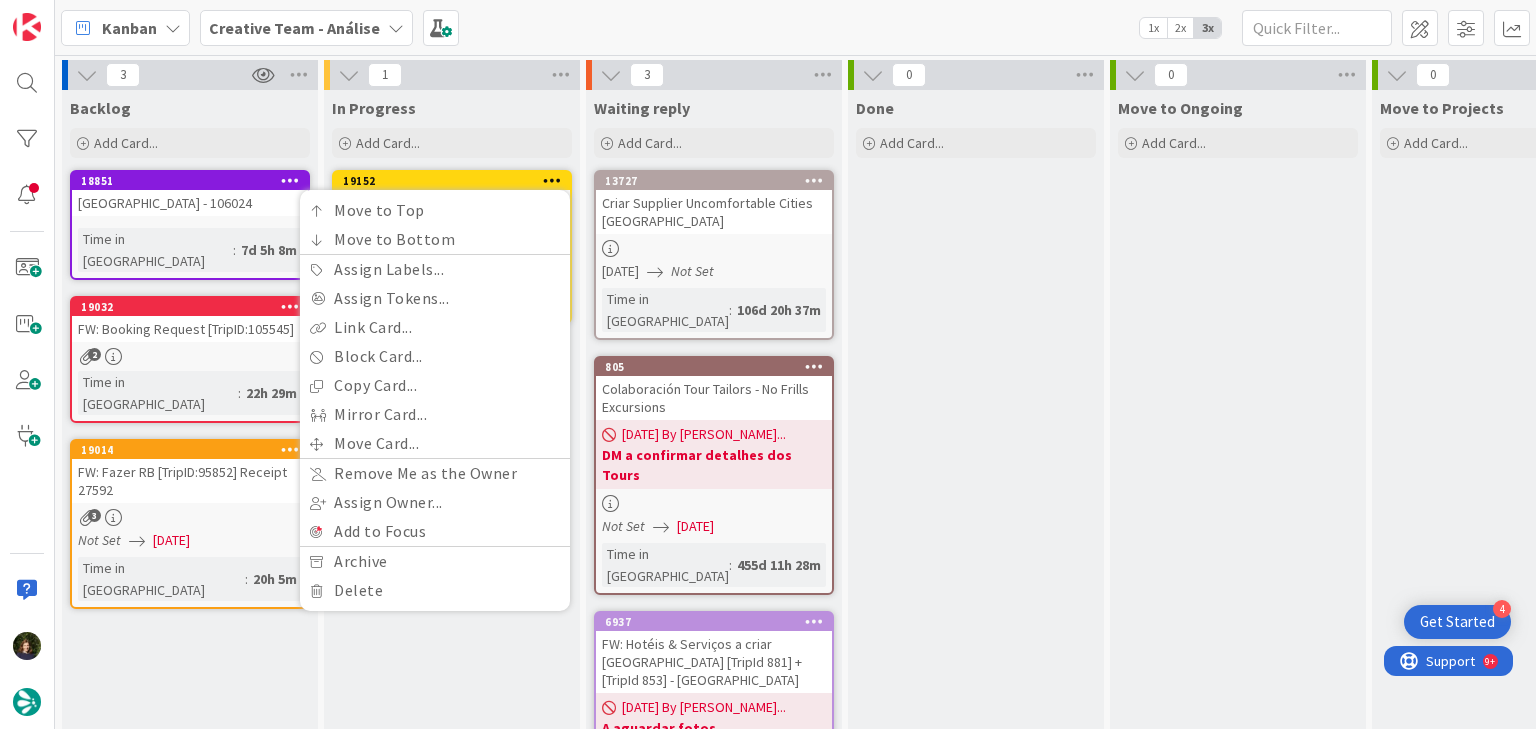 click on "Done Add Card..." at bounding box center (976, 477) 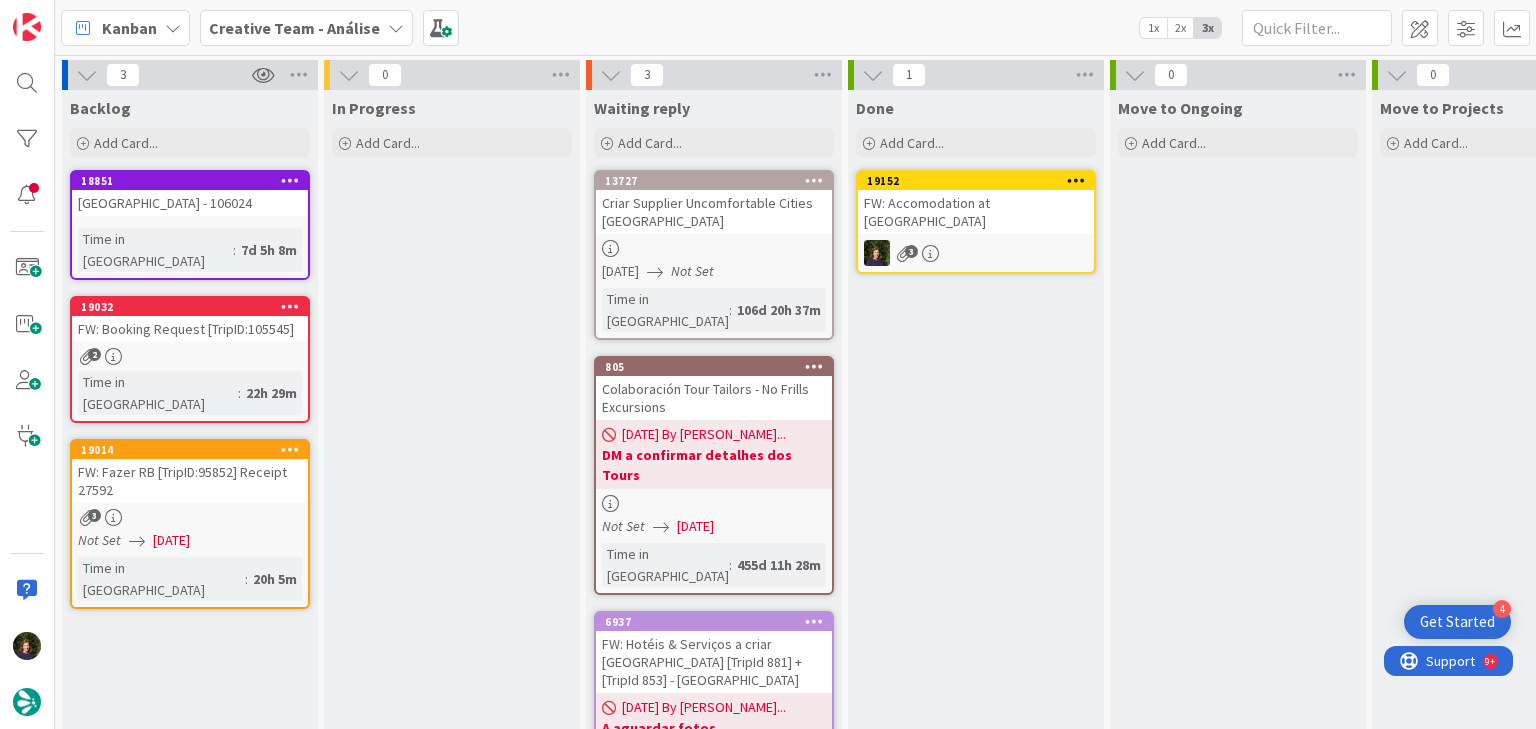 click at bounding box center [1076, 180] 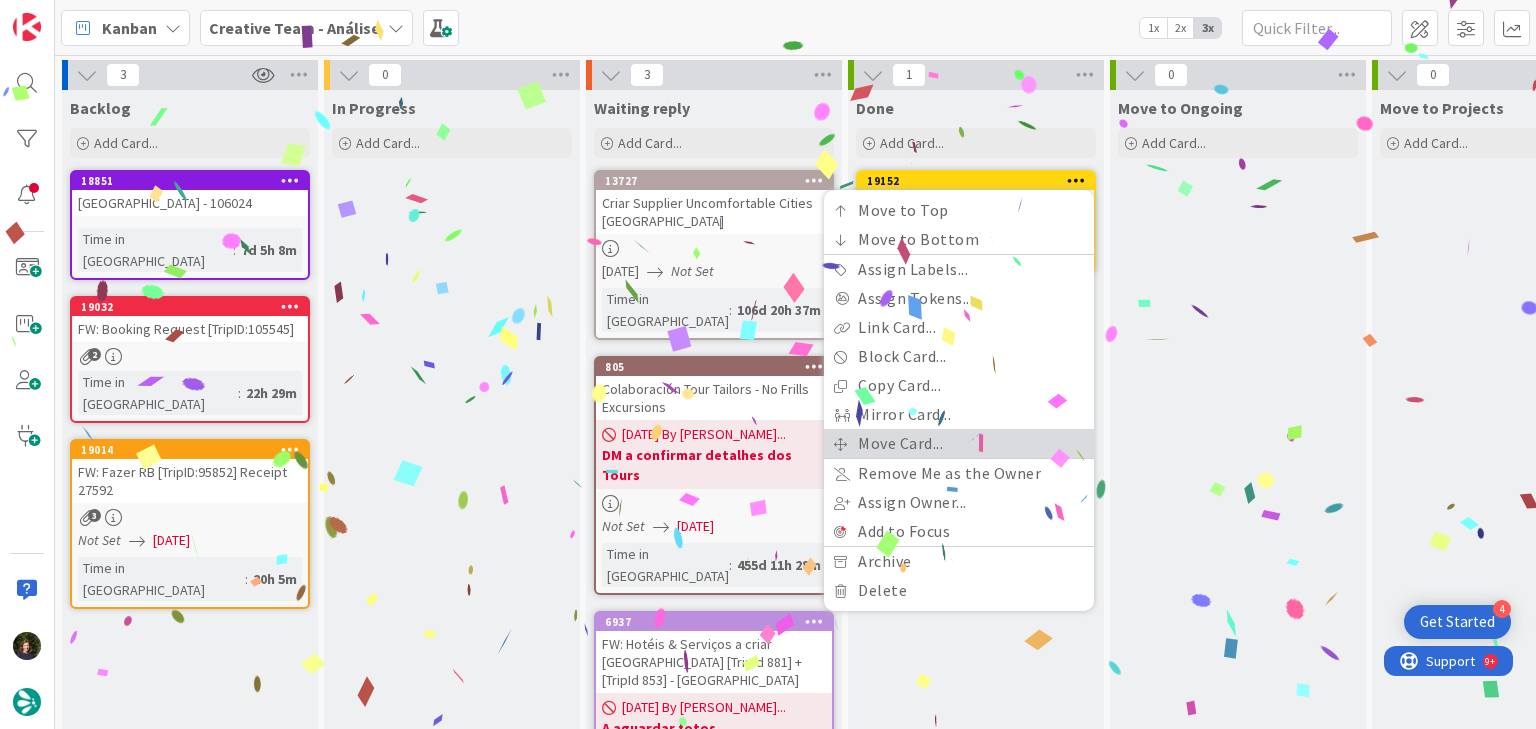 click on "Move Card..." at bounding box center (959, 443) 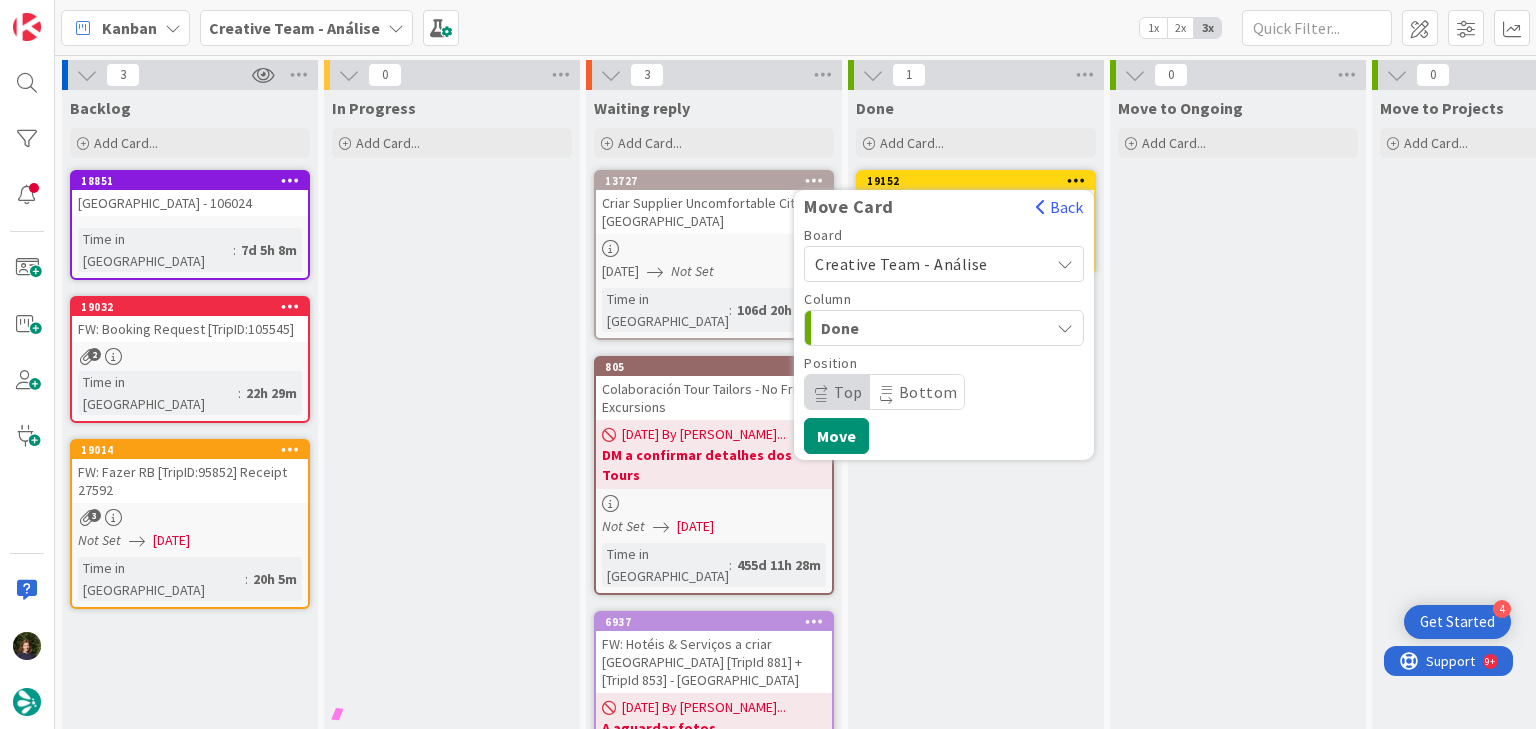 click on "Creative Team - Análise" at bounding box center (927, 264) 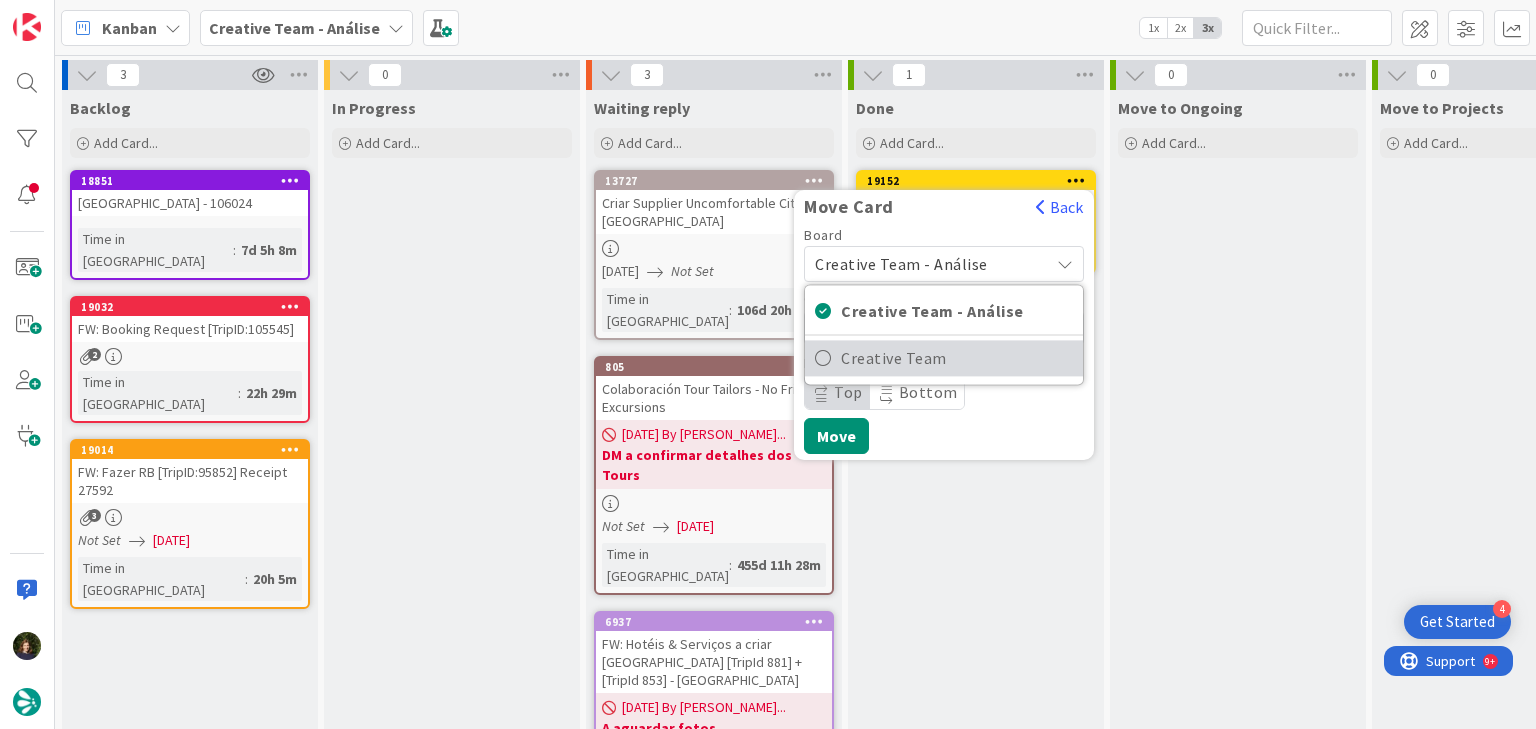 click on "Creative Team" at bounding box center (957, 358) 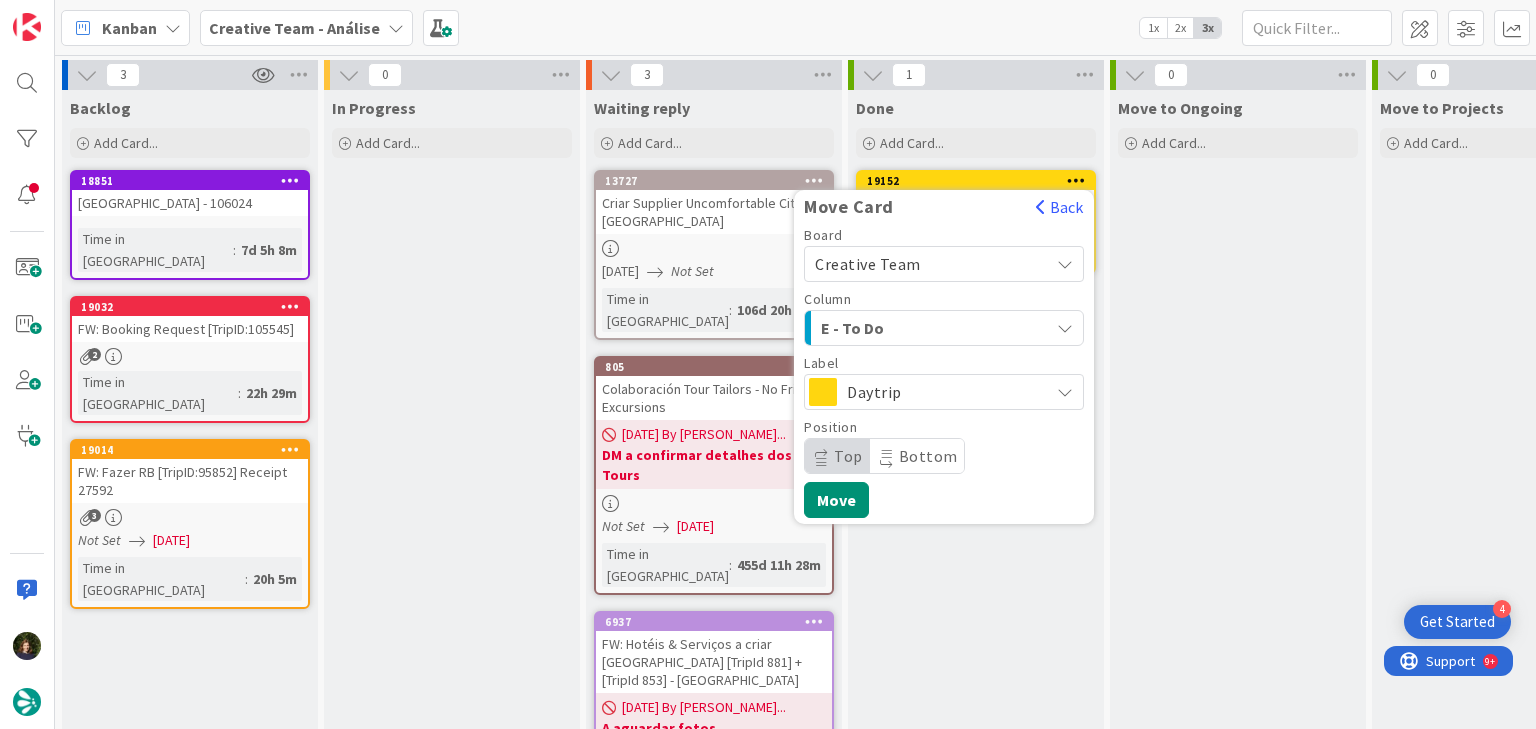 click on "E - To Do" at bounding box center [932, 328] 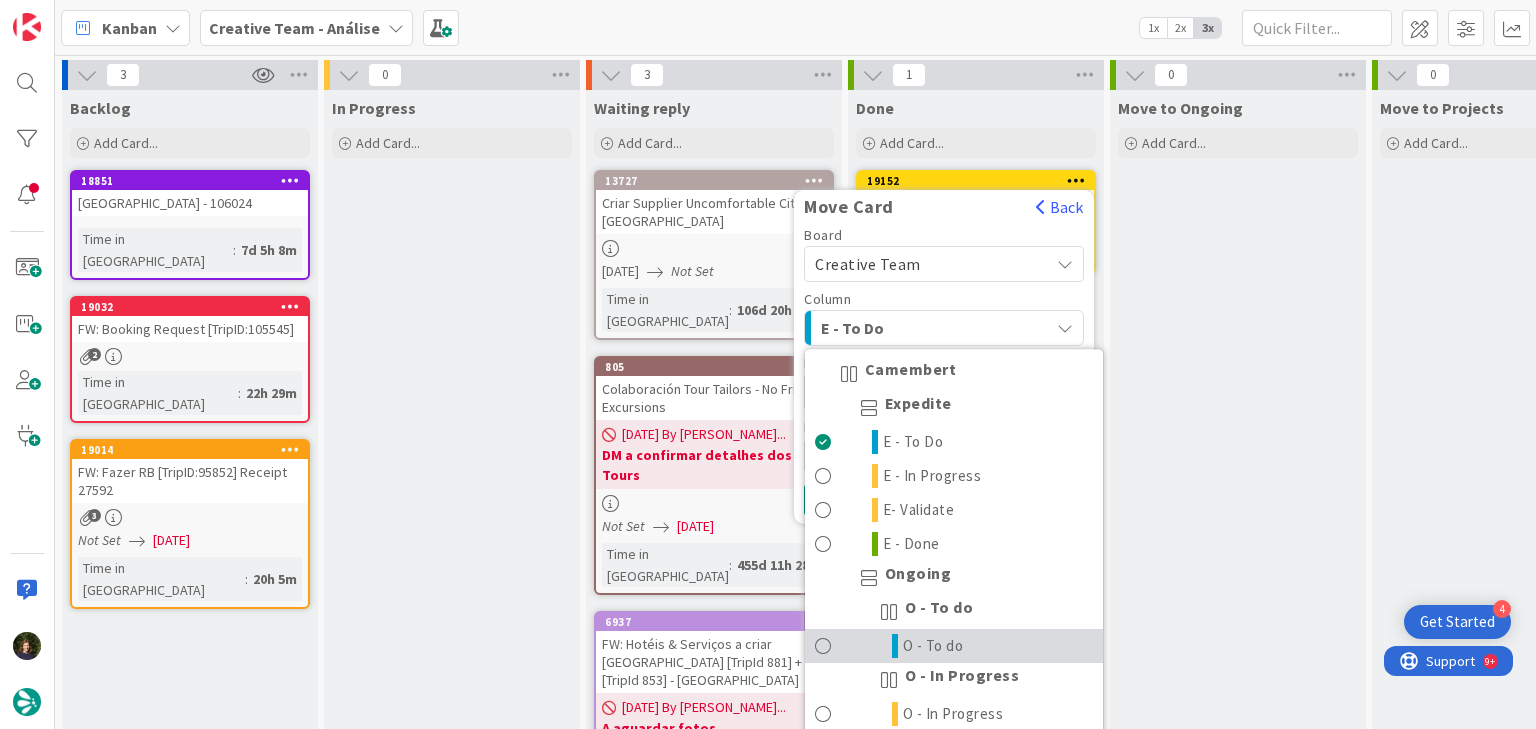 click on "O - To do" at bounding box center (954, 646) 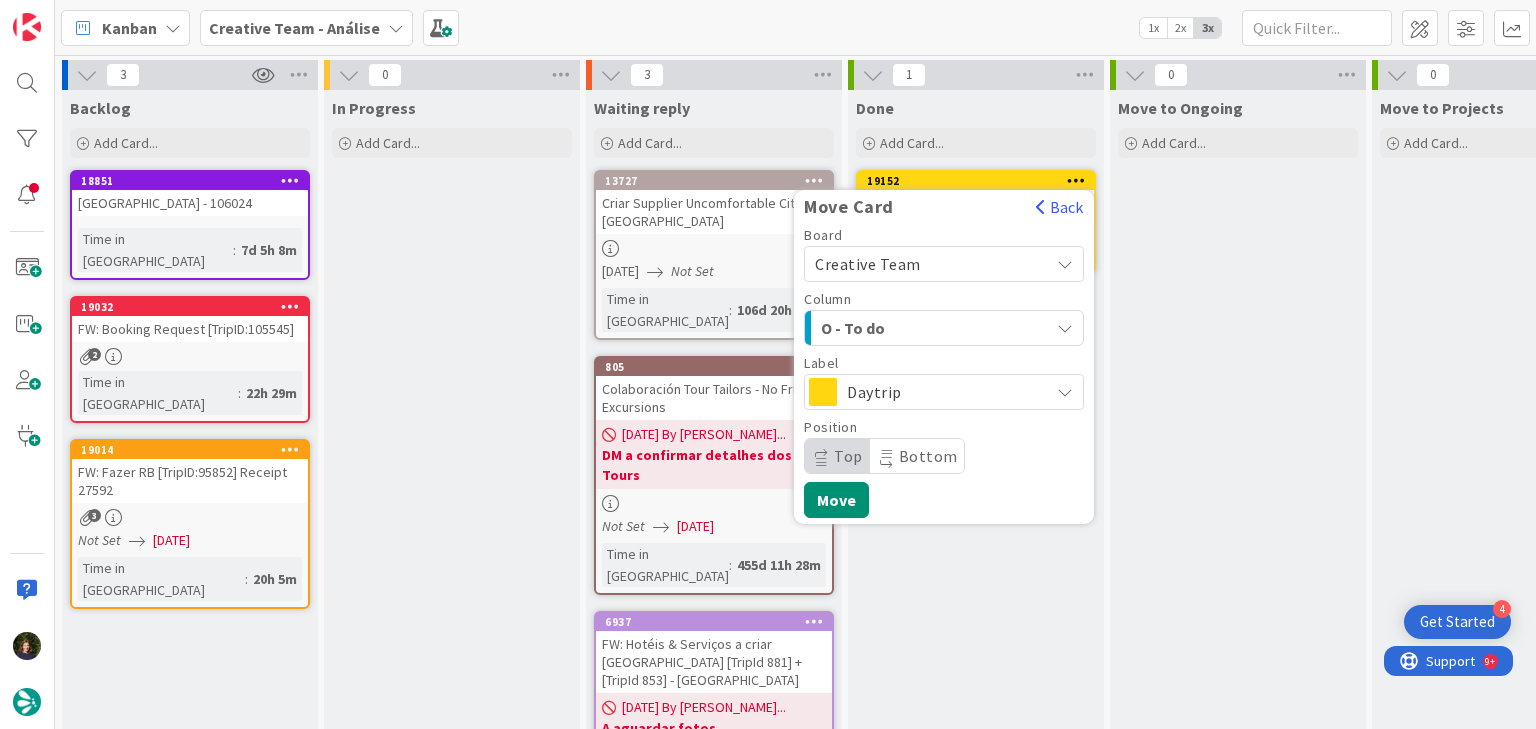 click on "Daytrip" at bounding box center [943, 392] 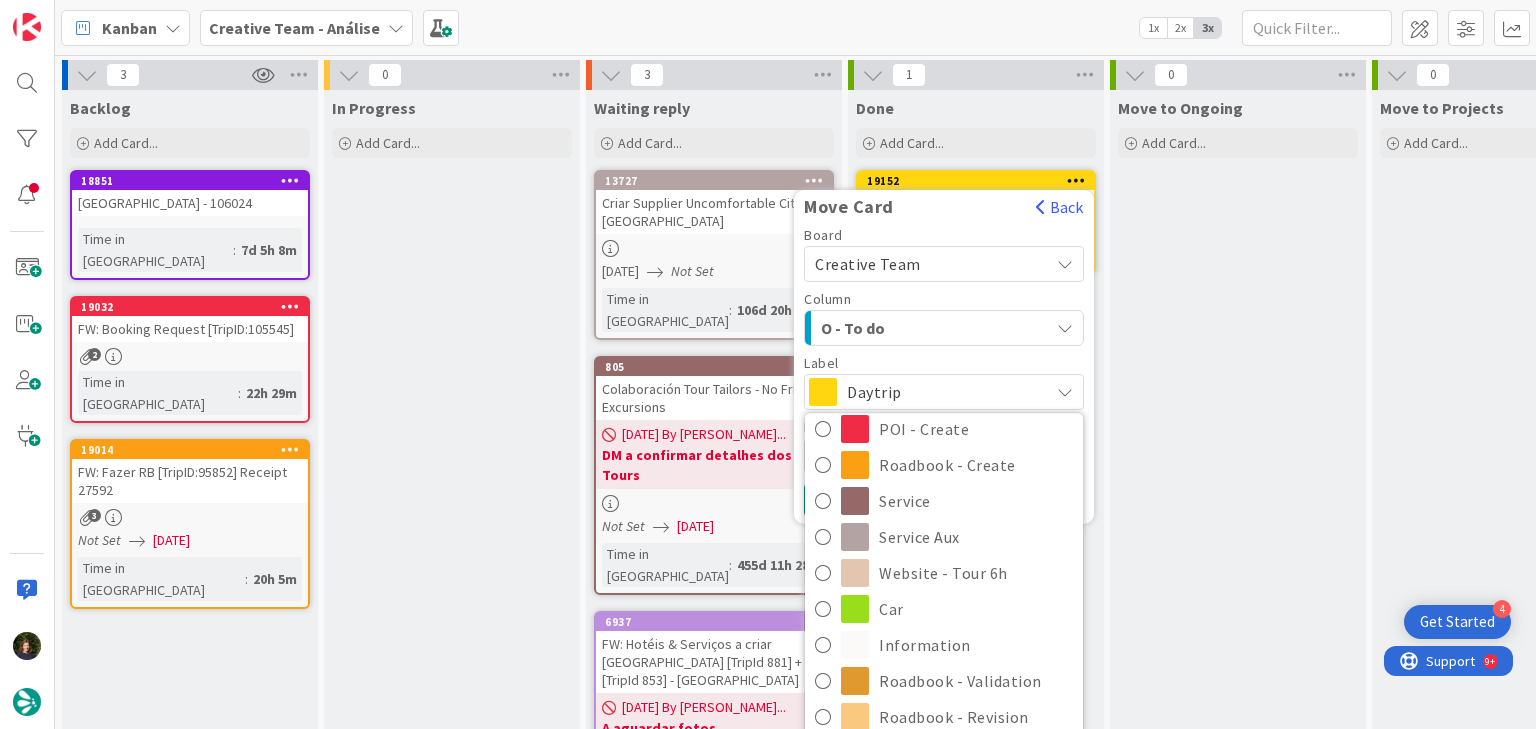 scroll, scrollTop: 240, scrollLeft: 0, axis: vertical 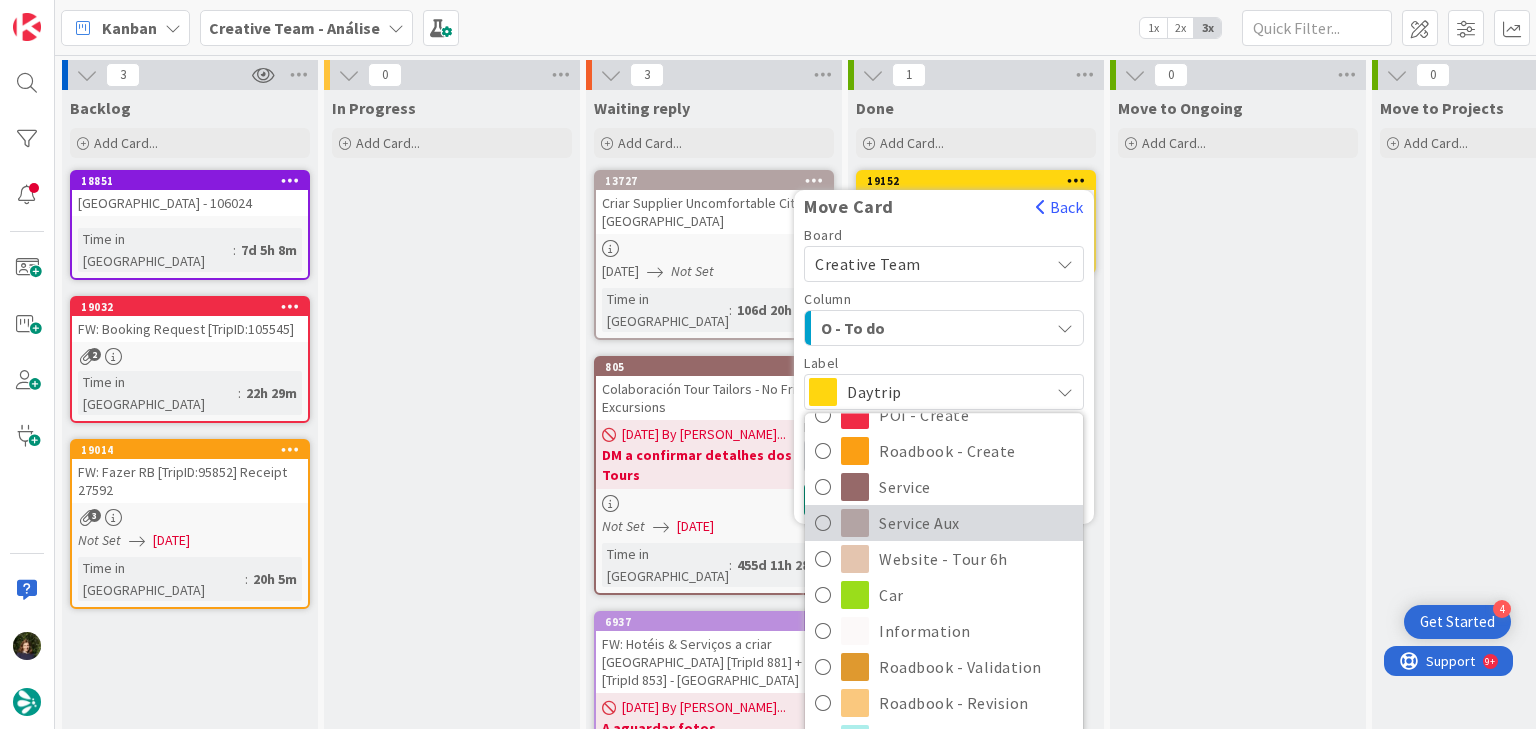 click on "Service Aux" at bounding box center (976, 523) 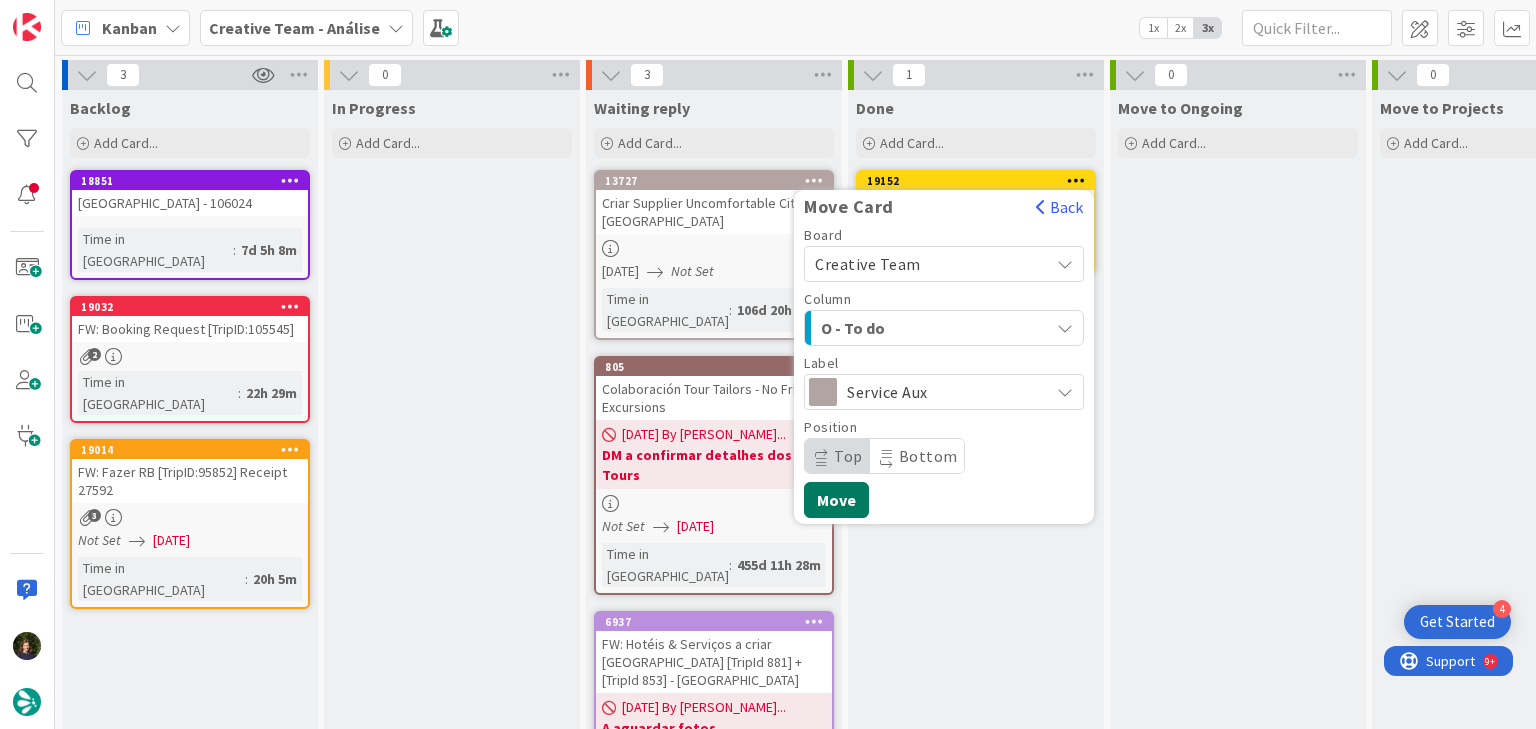 click on "Move" at bounding box center [836, 500] 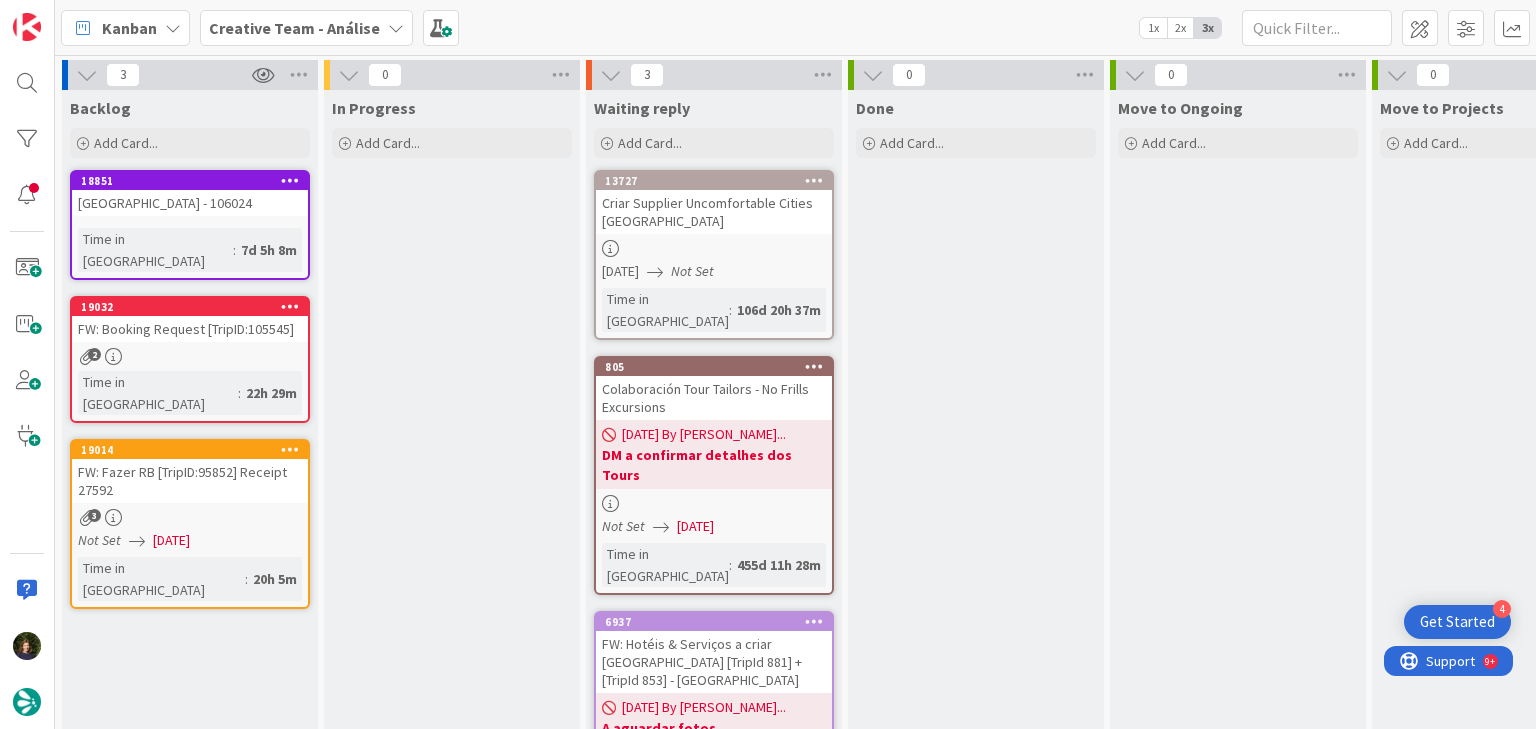 click on "Creative Team - Análise" at bounding box center (294, 28) 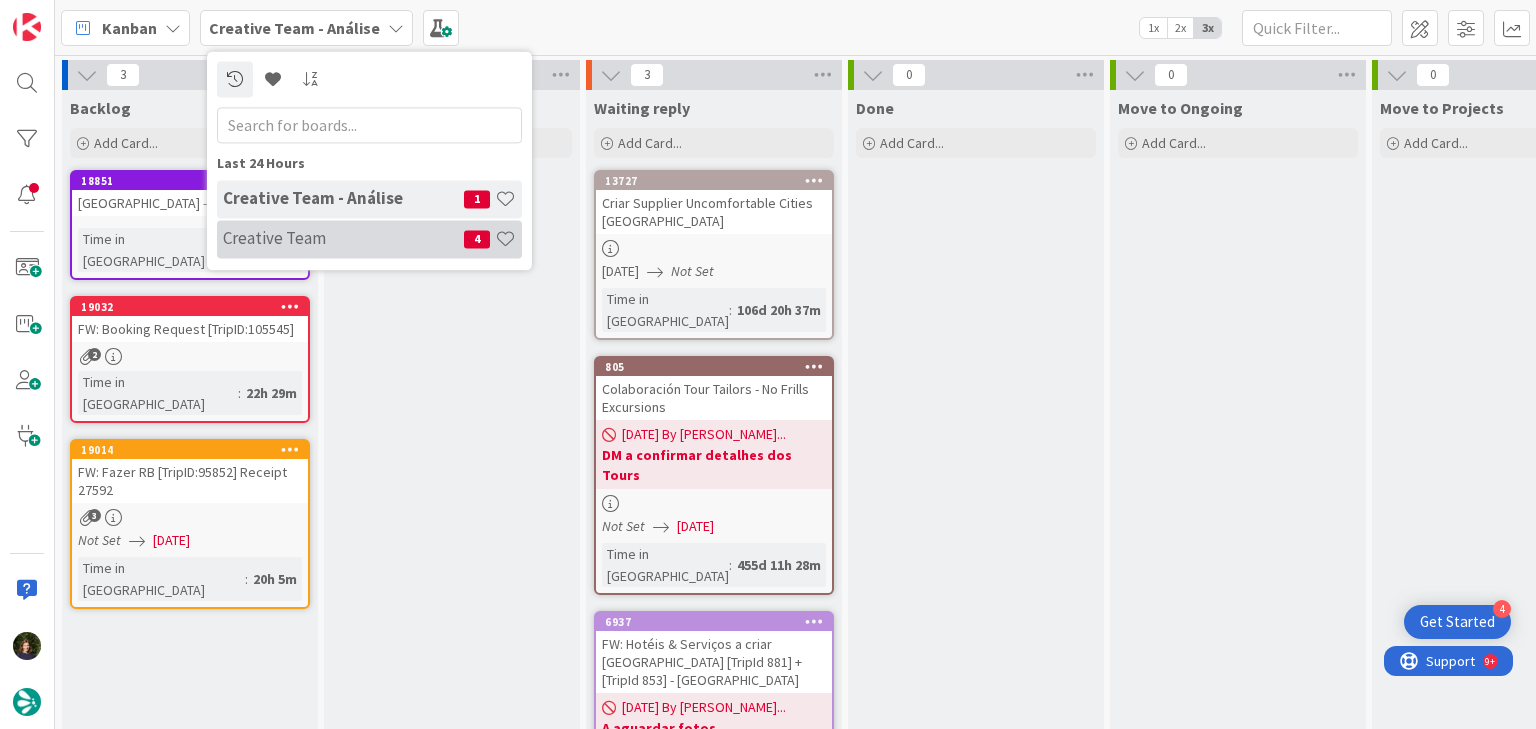 click on "Creative Team" at bounding box center [343, 239] 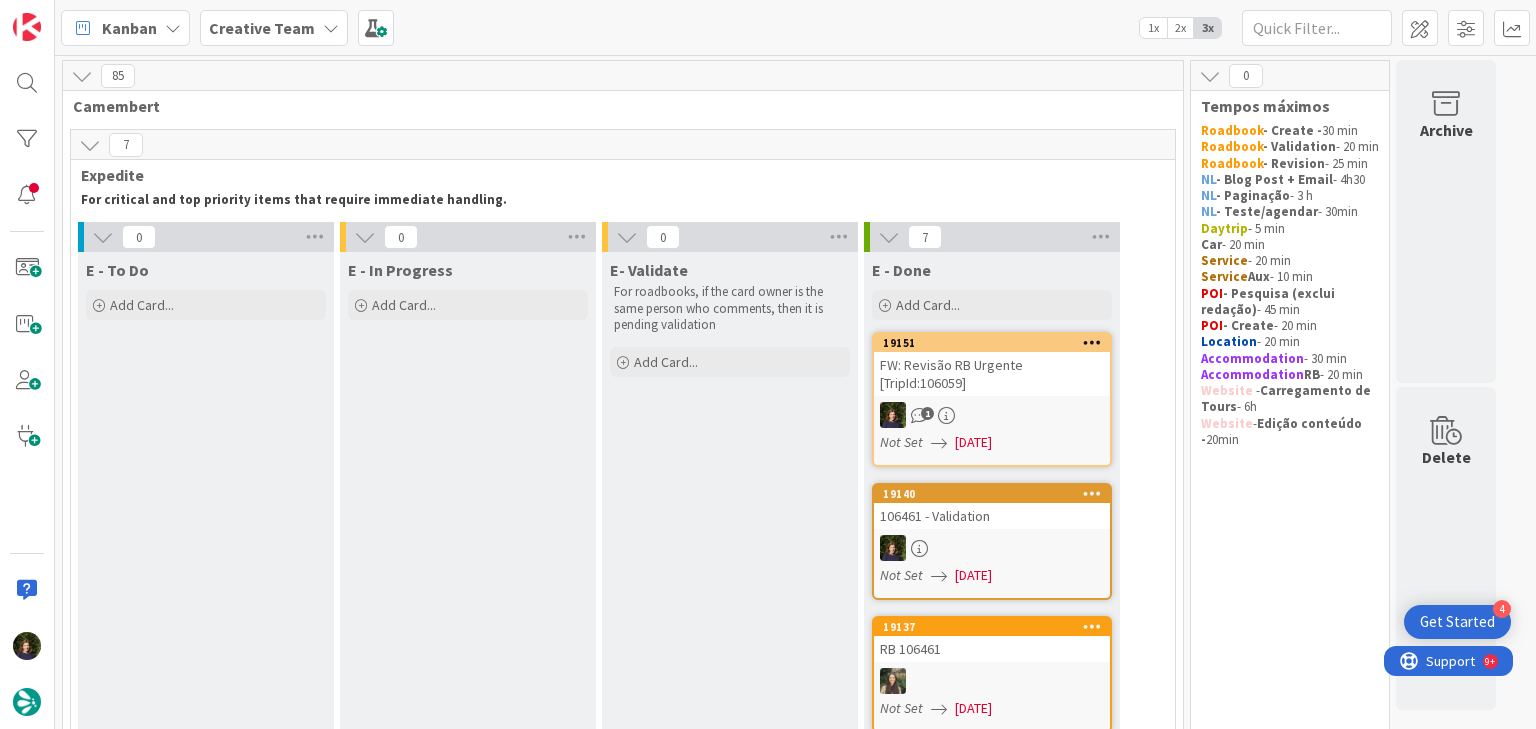scroll, scrollTop: 0, scrollLeft: 0, axis: both 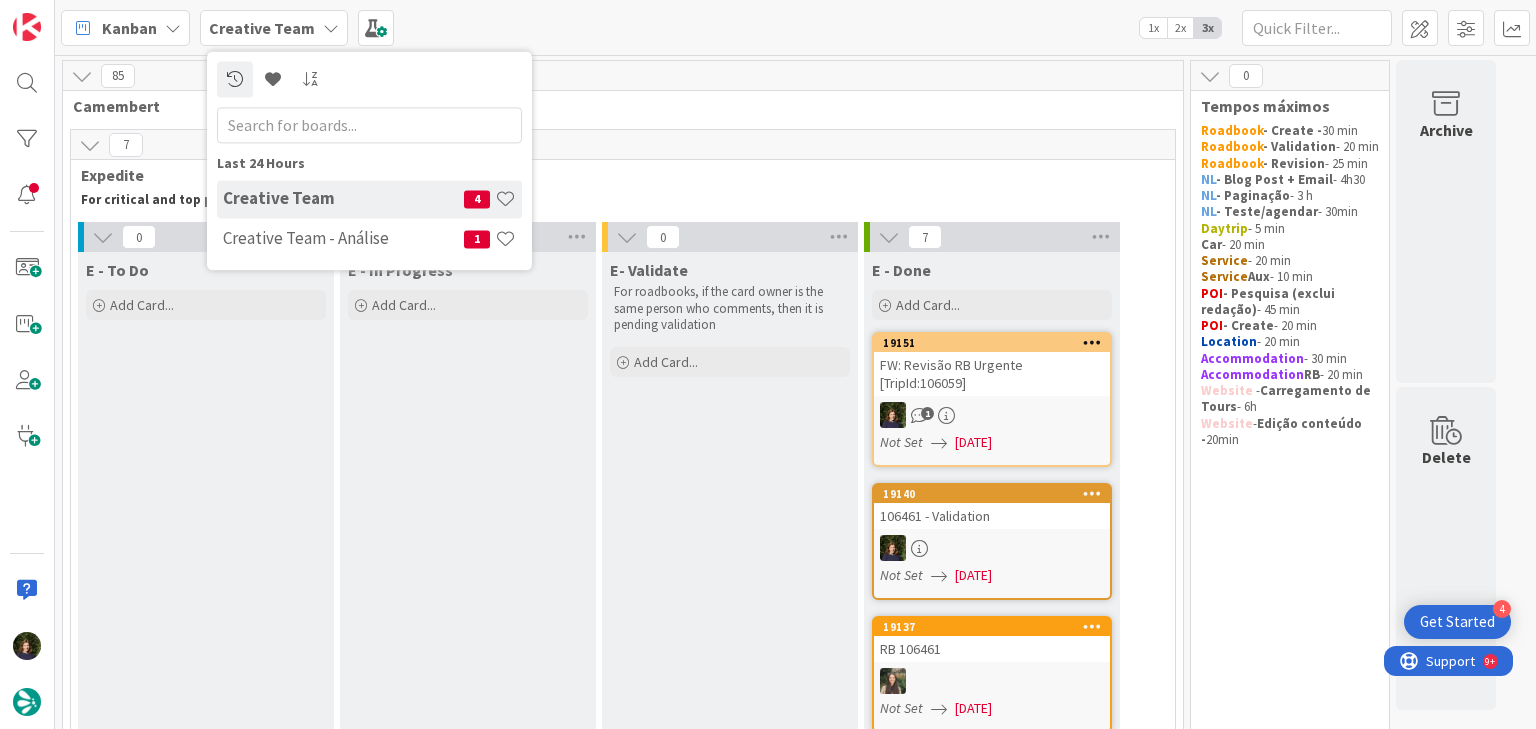 click on "Creative Team - Análise" at bounding box center [343, 239] 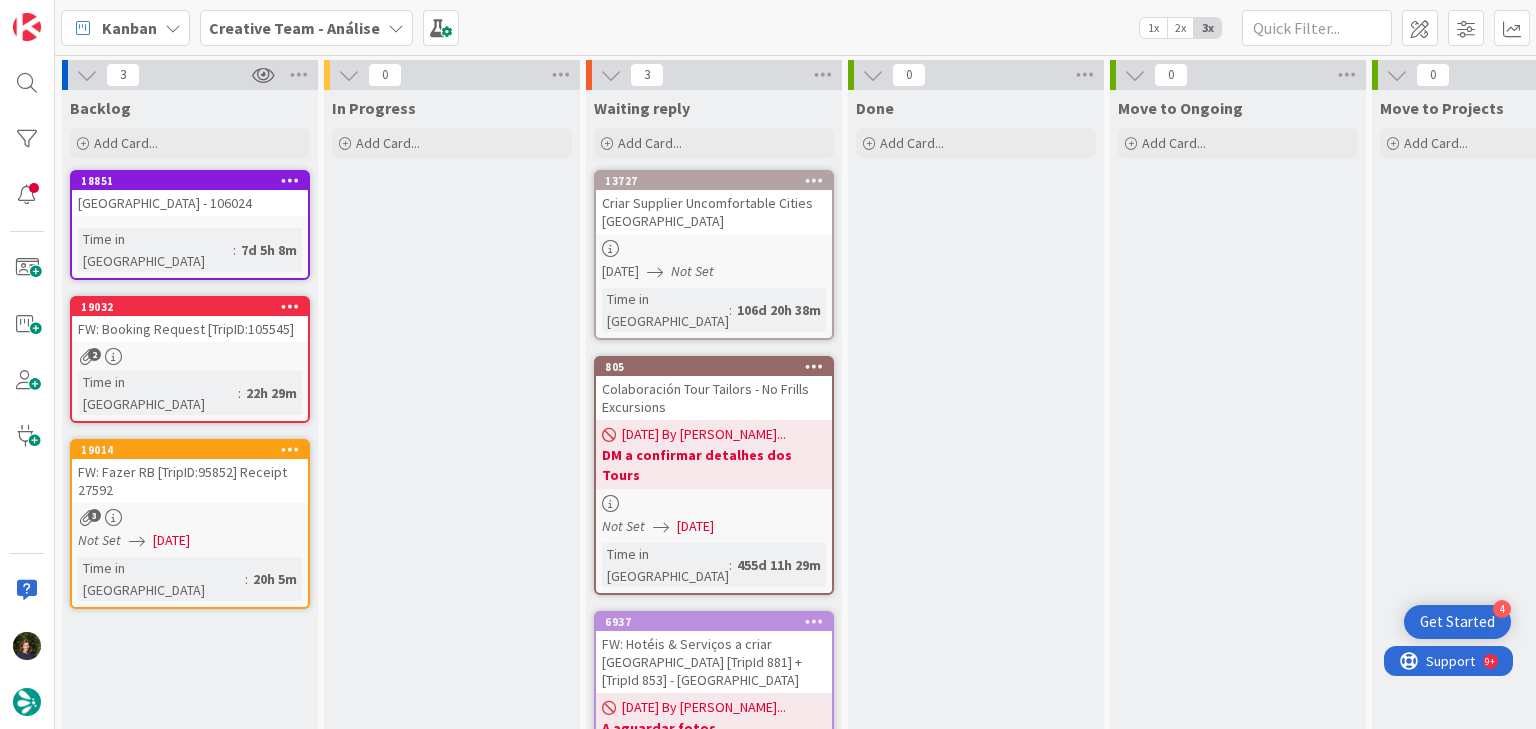 scroll, scrollTop: 0, scrollLeft: 0, axis: both 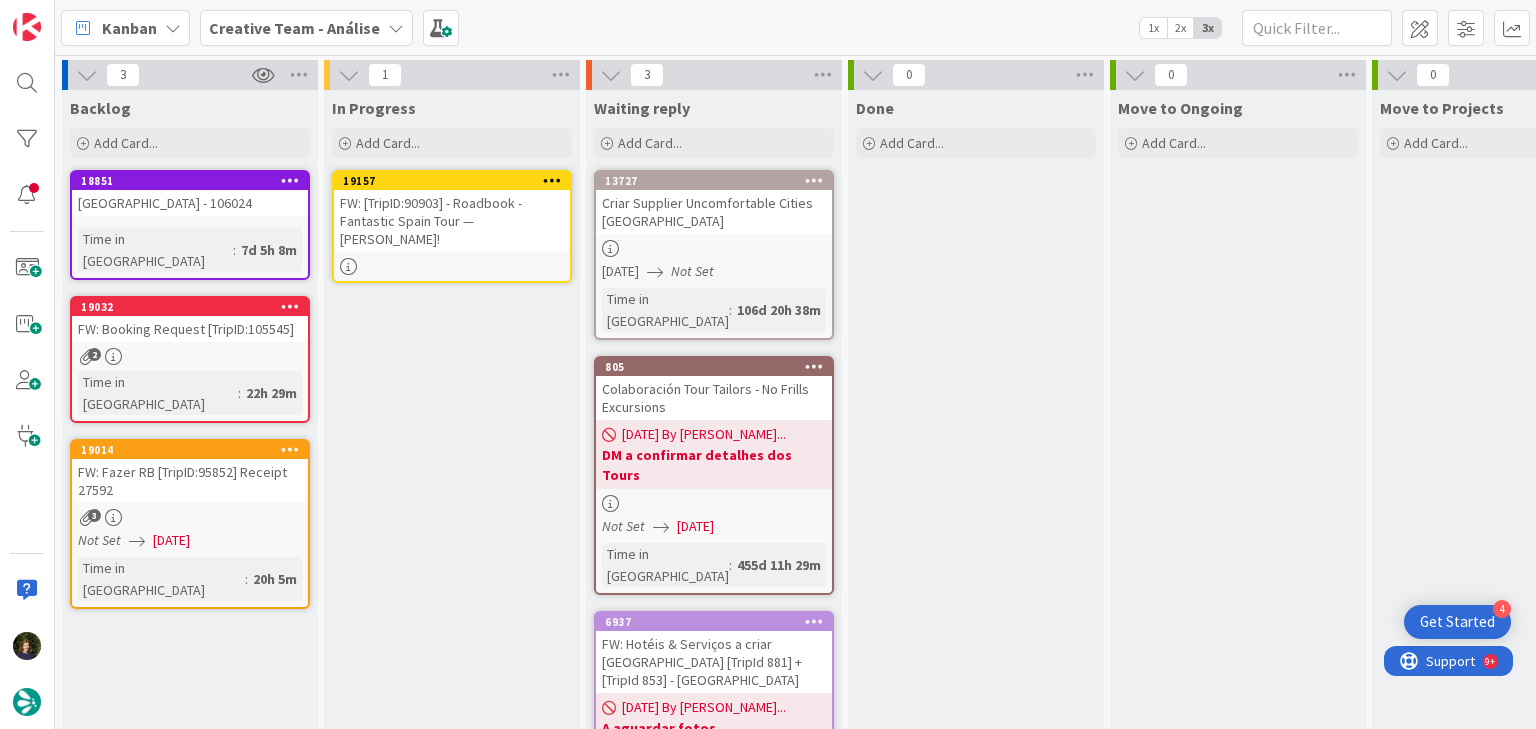 click on "FW: [TripID:90903] - Roadbook - Fantastic Spain Tour — [PERSON_NAME]!" at bounding box center [452, 221] 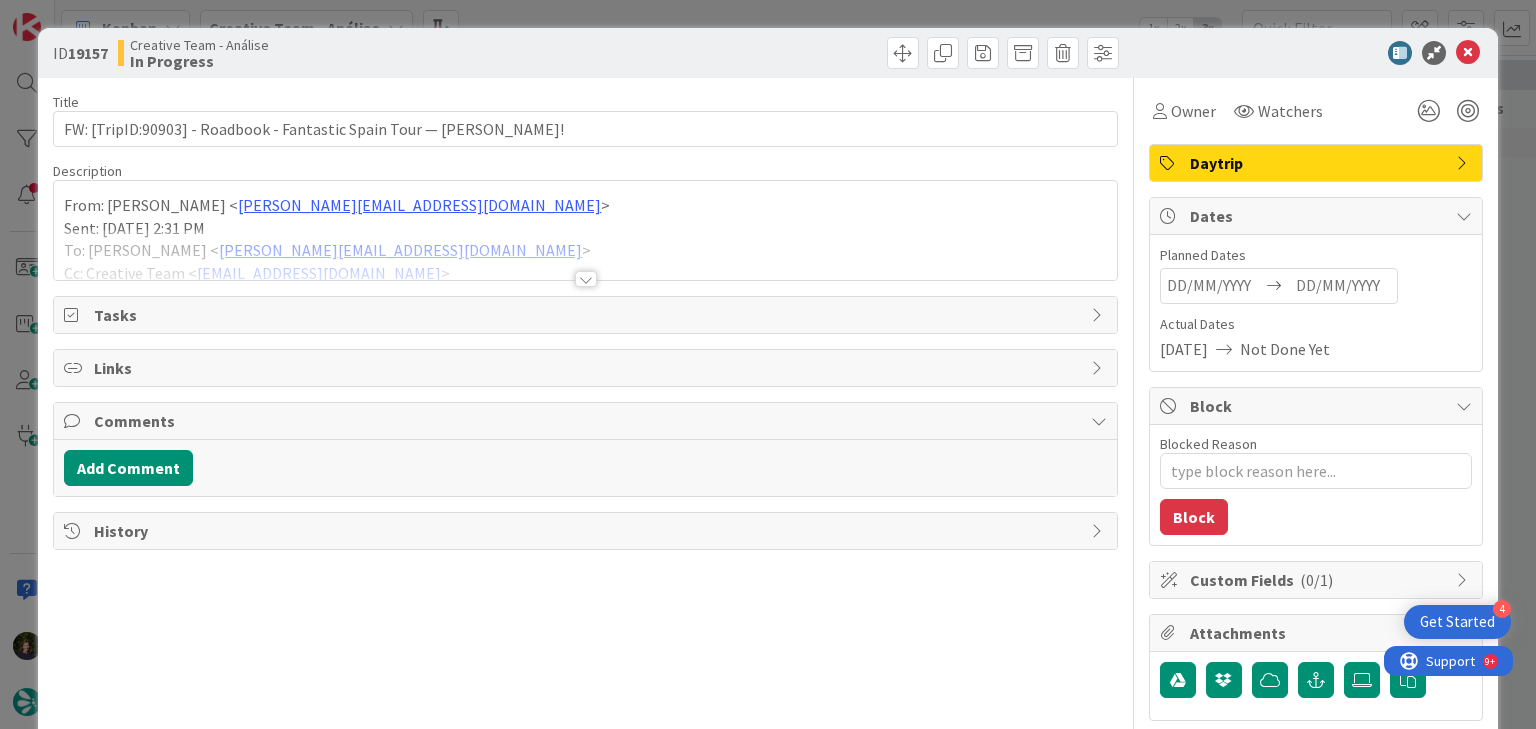 scroll, scrollTop: 0, scrollLeft: 0, axis: both 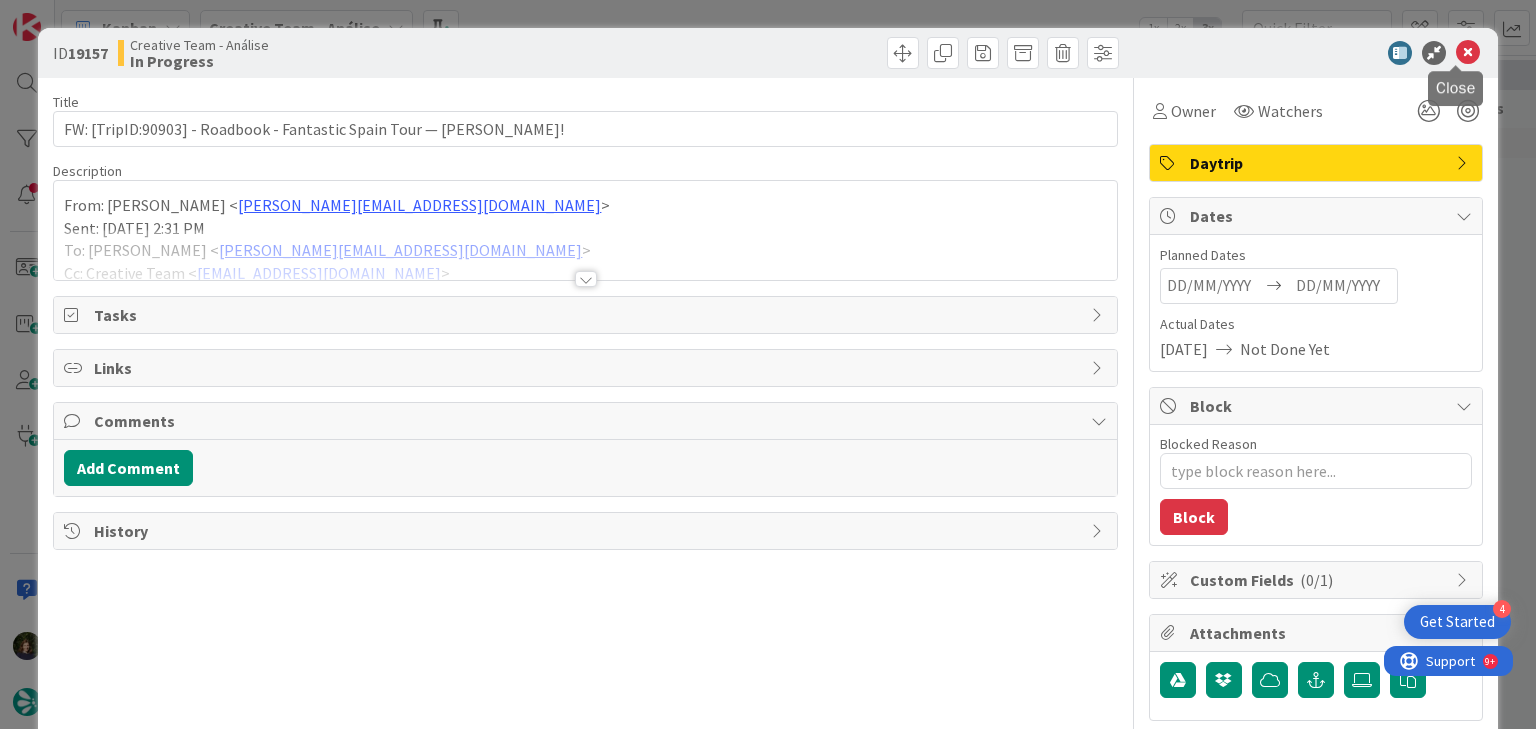 click at bounding box center (1468, 53) 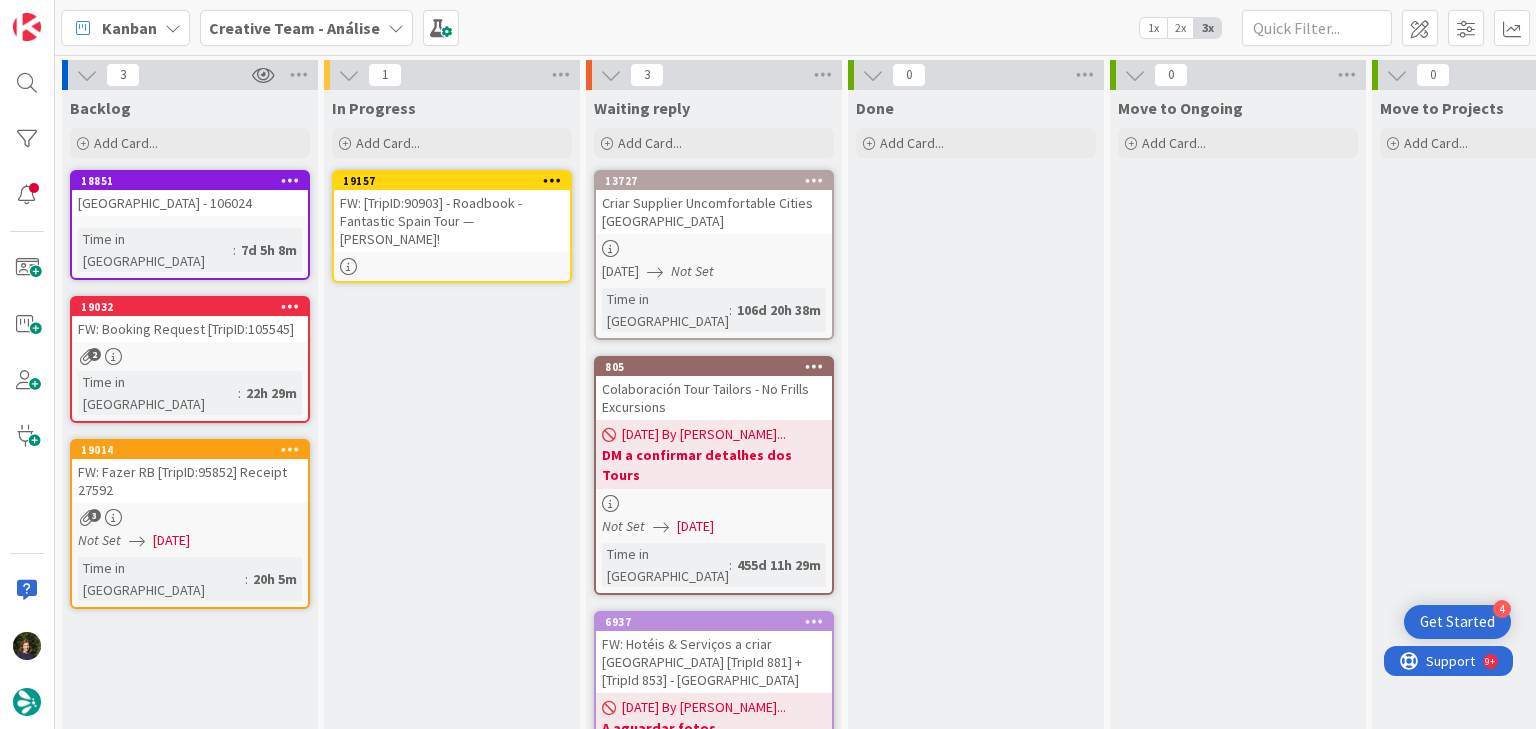 scroll, scrollTop: 0, scrollLeft: 0, axis: both 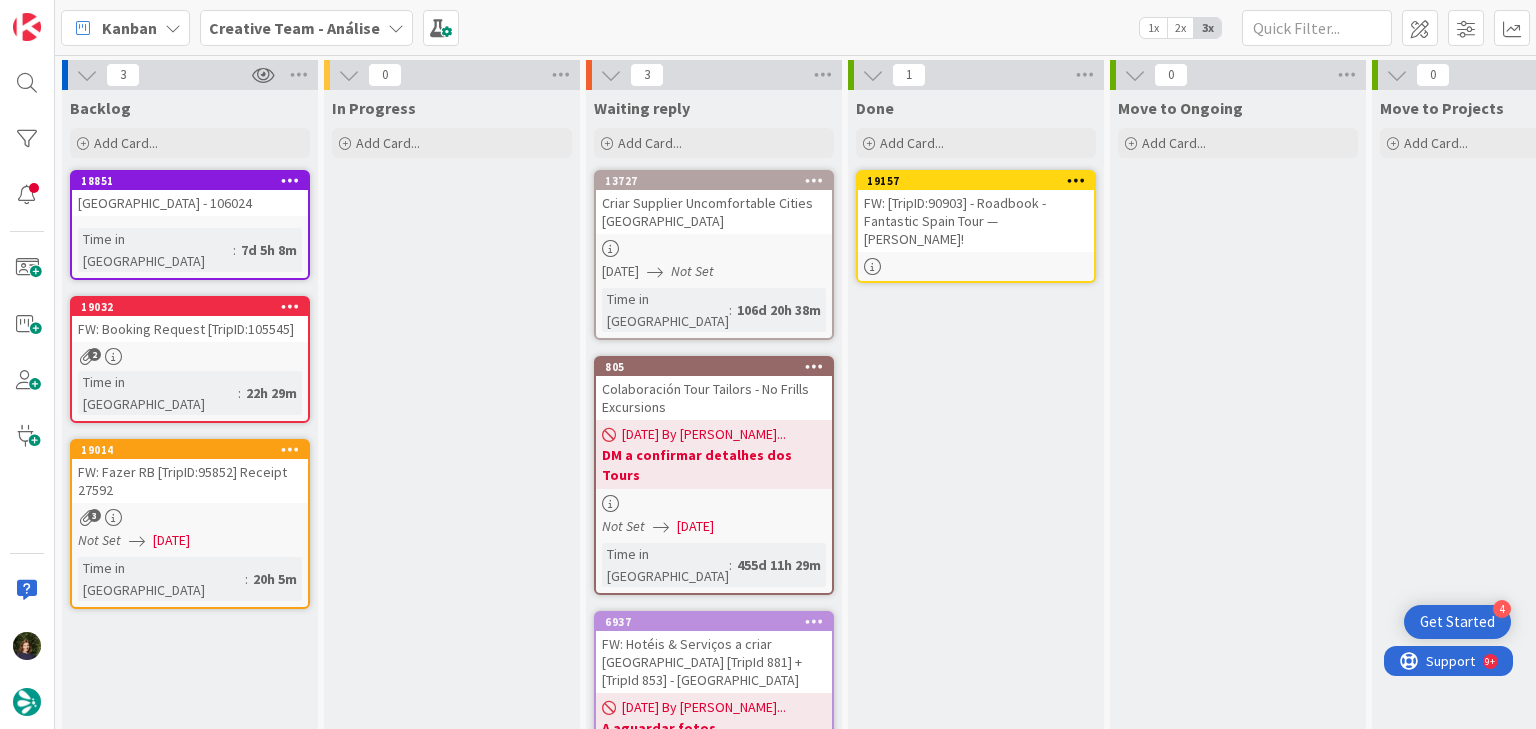 click at bounding box center (1076, 180) 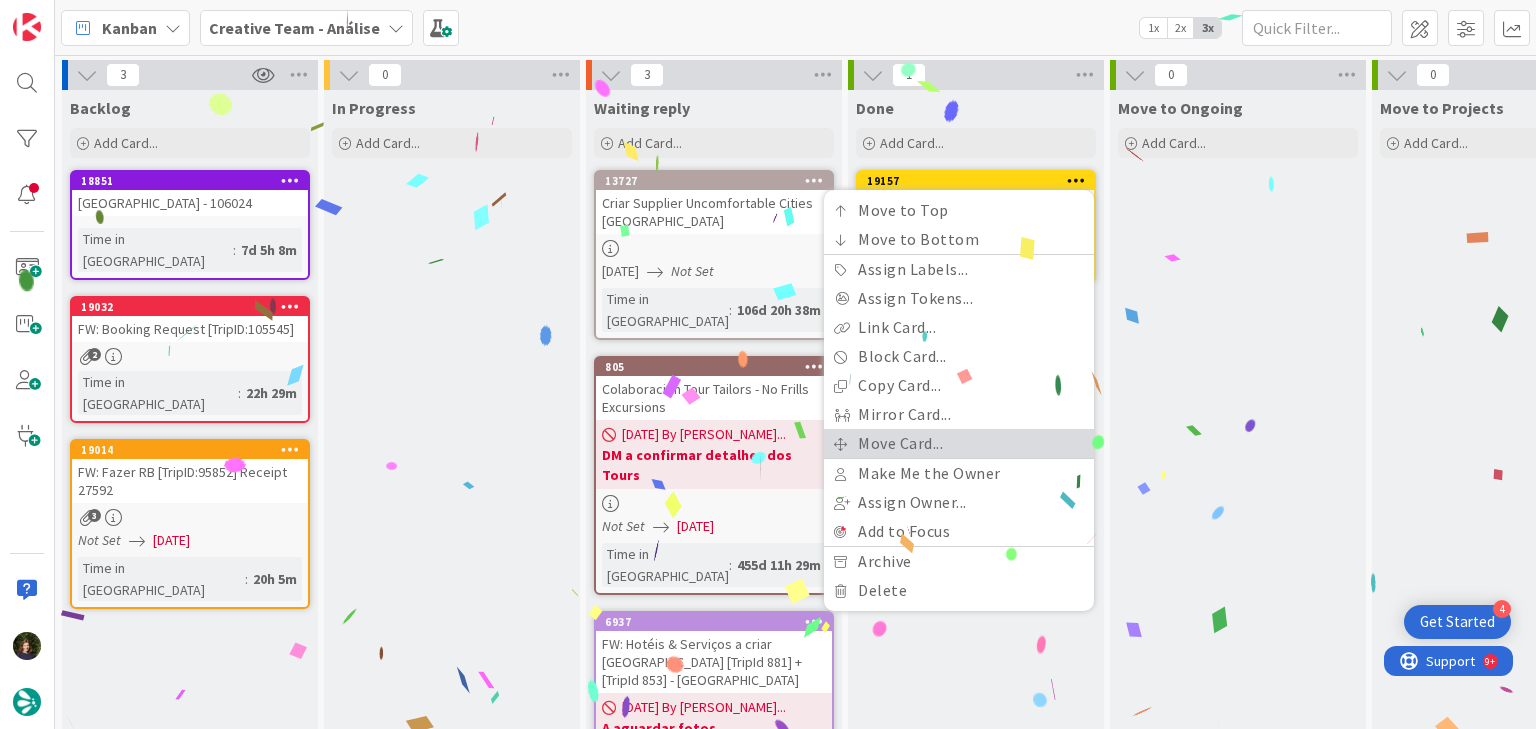 click on "Move Card..." at bounding box center (959, 443) 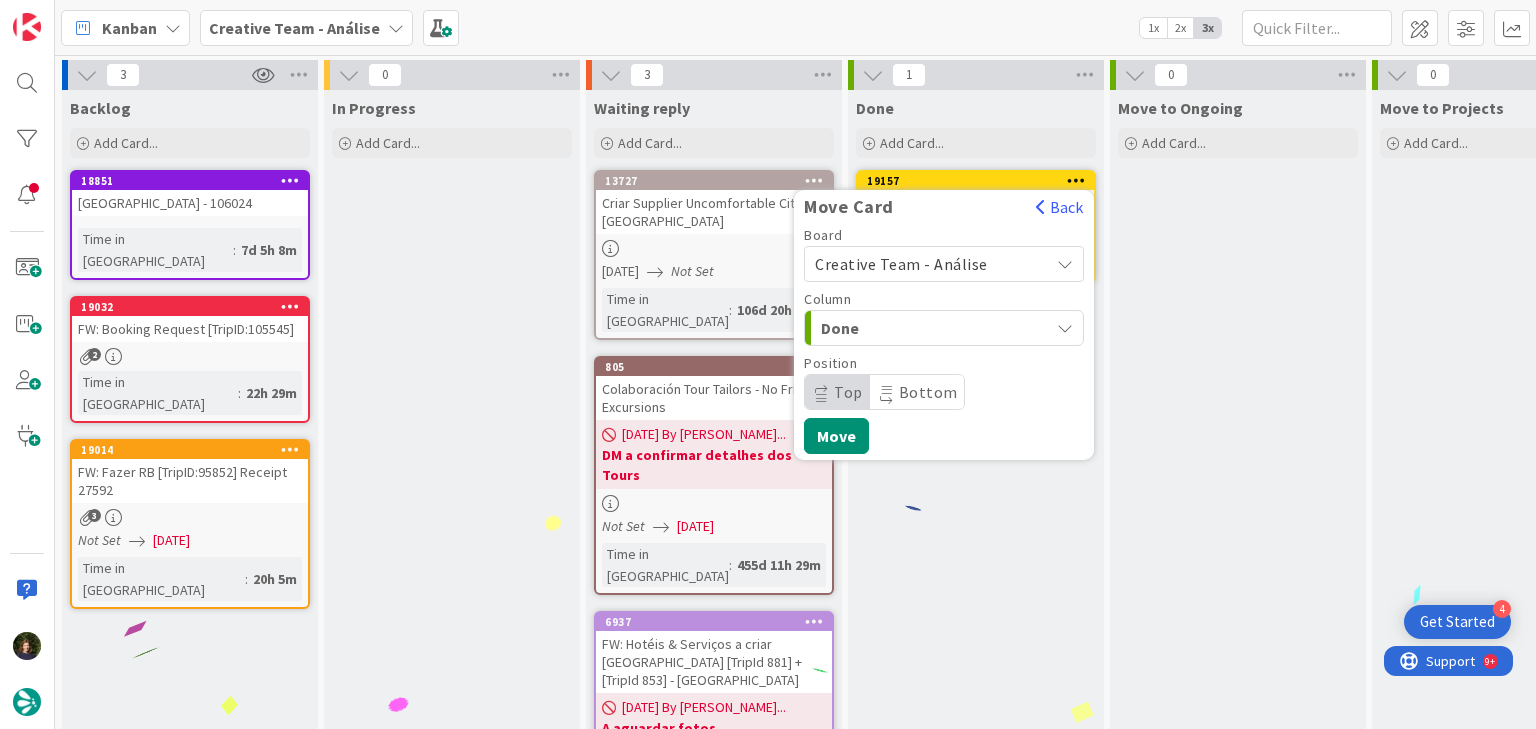 click on "Creative Team - Análise" at bounding box center [927, 264] 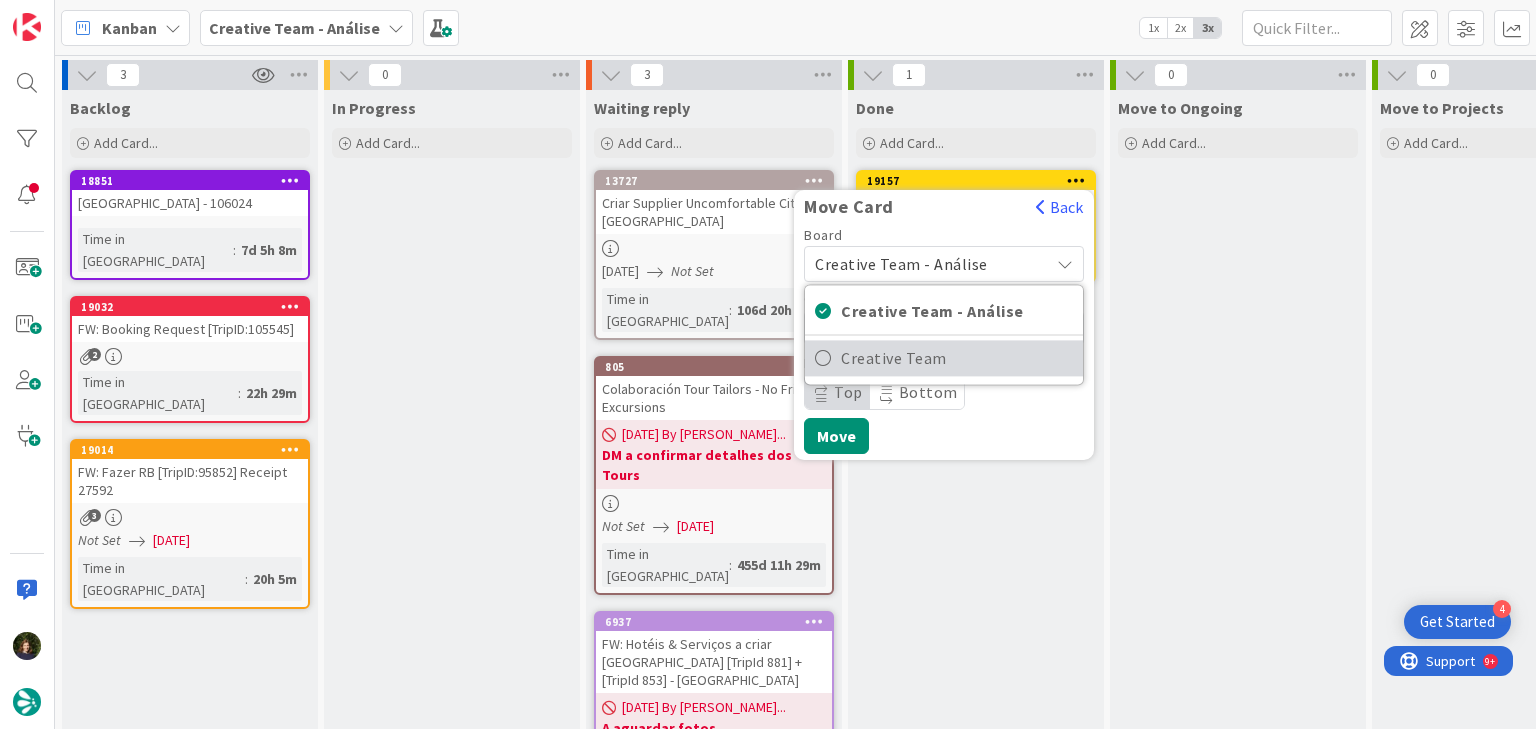 click on "Creative Team" at bounding box center (957, 358) 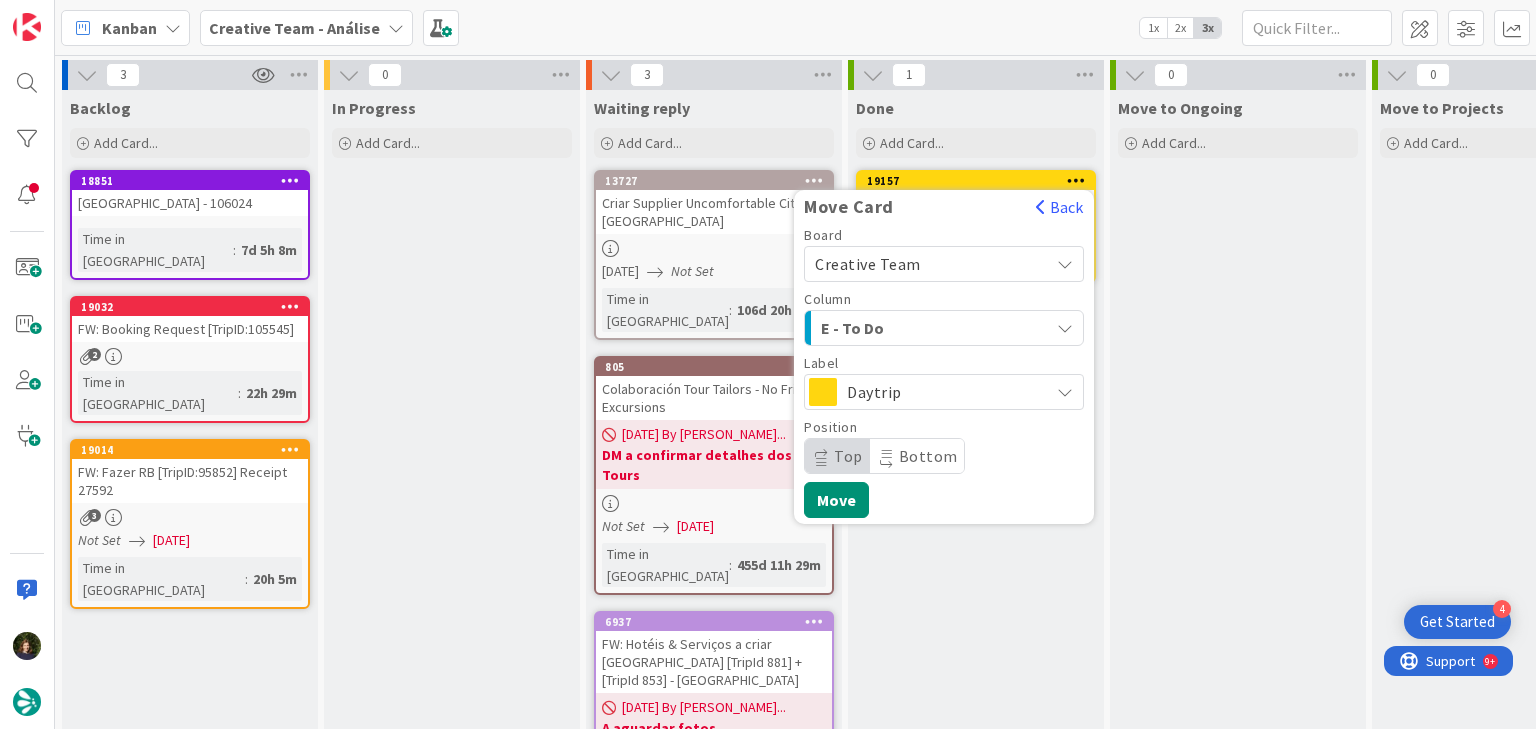 click on "E - To Do" at bounding box center (932, 328) 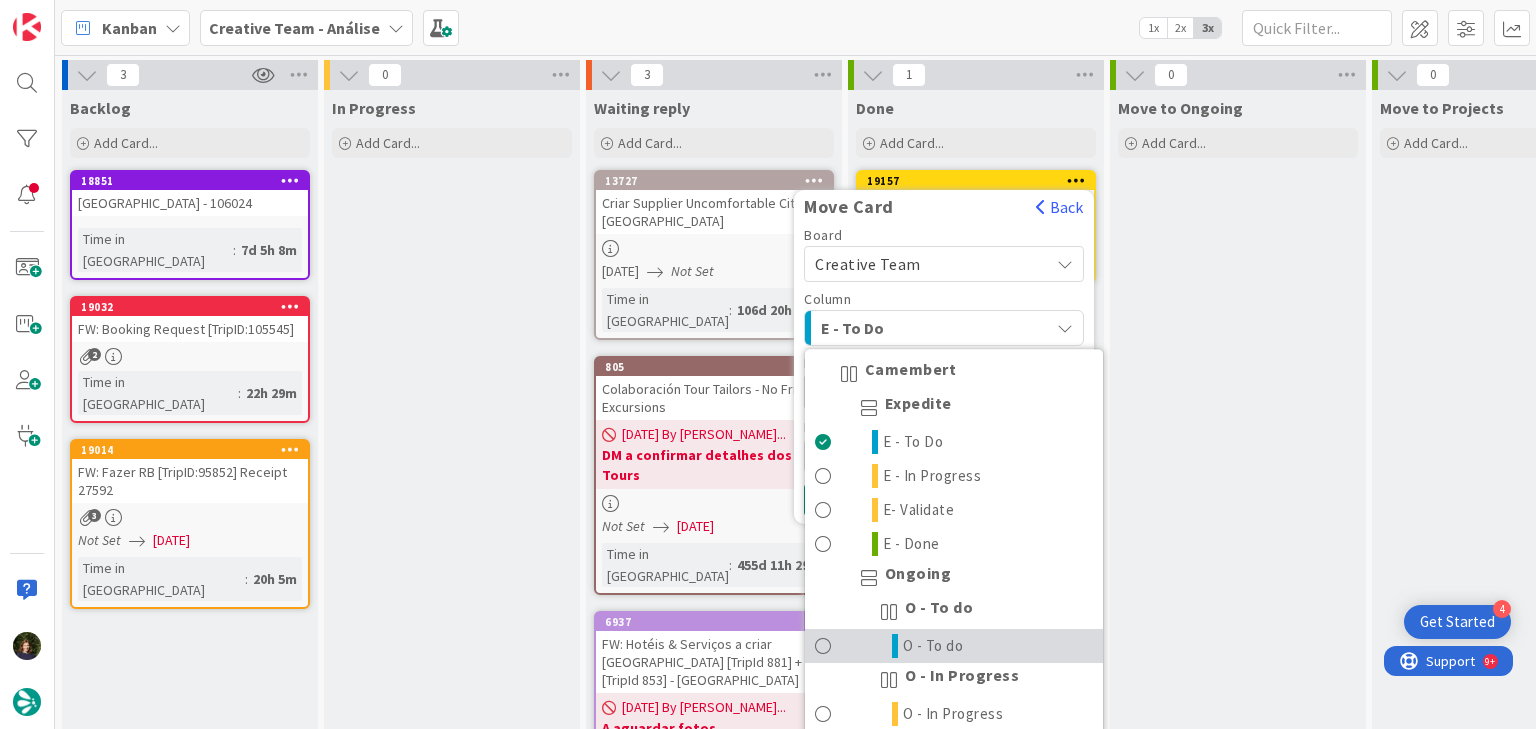 click on "O - To do" at bounding box center (954, 646) 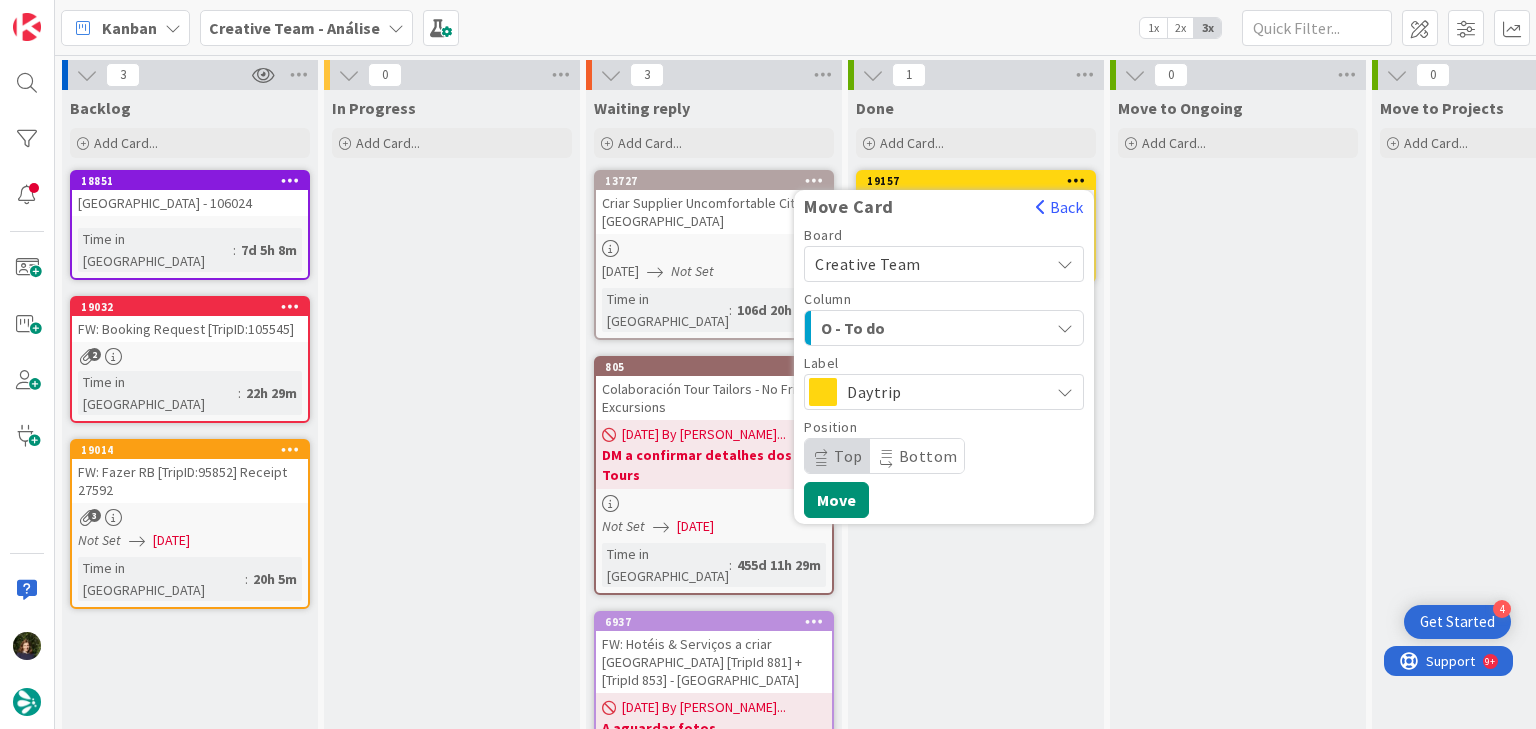 click on "Daytrip" at bounding box center (943, 392) 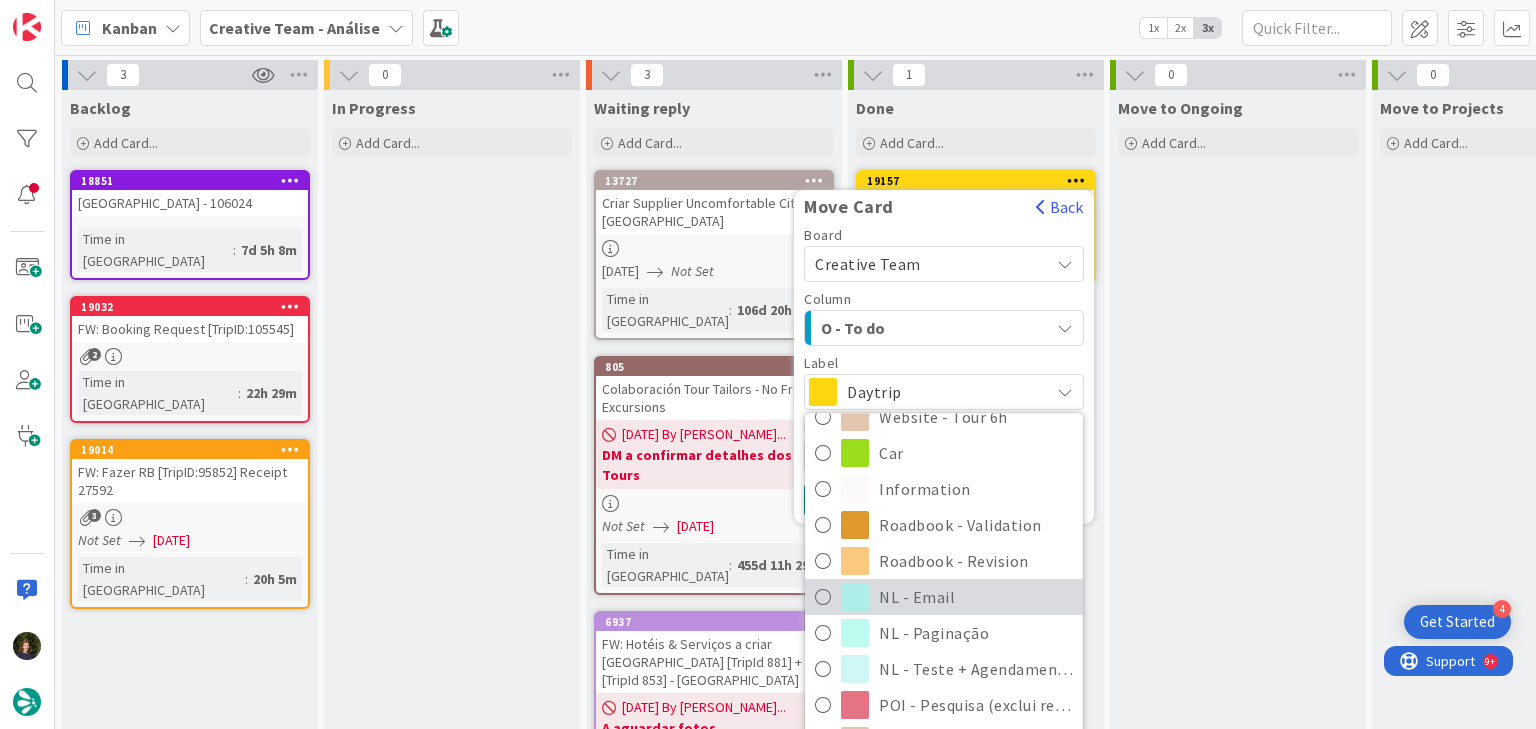 scroll, scrollTop: 400, scrollLeft: 0, axis: vertical 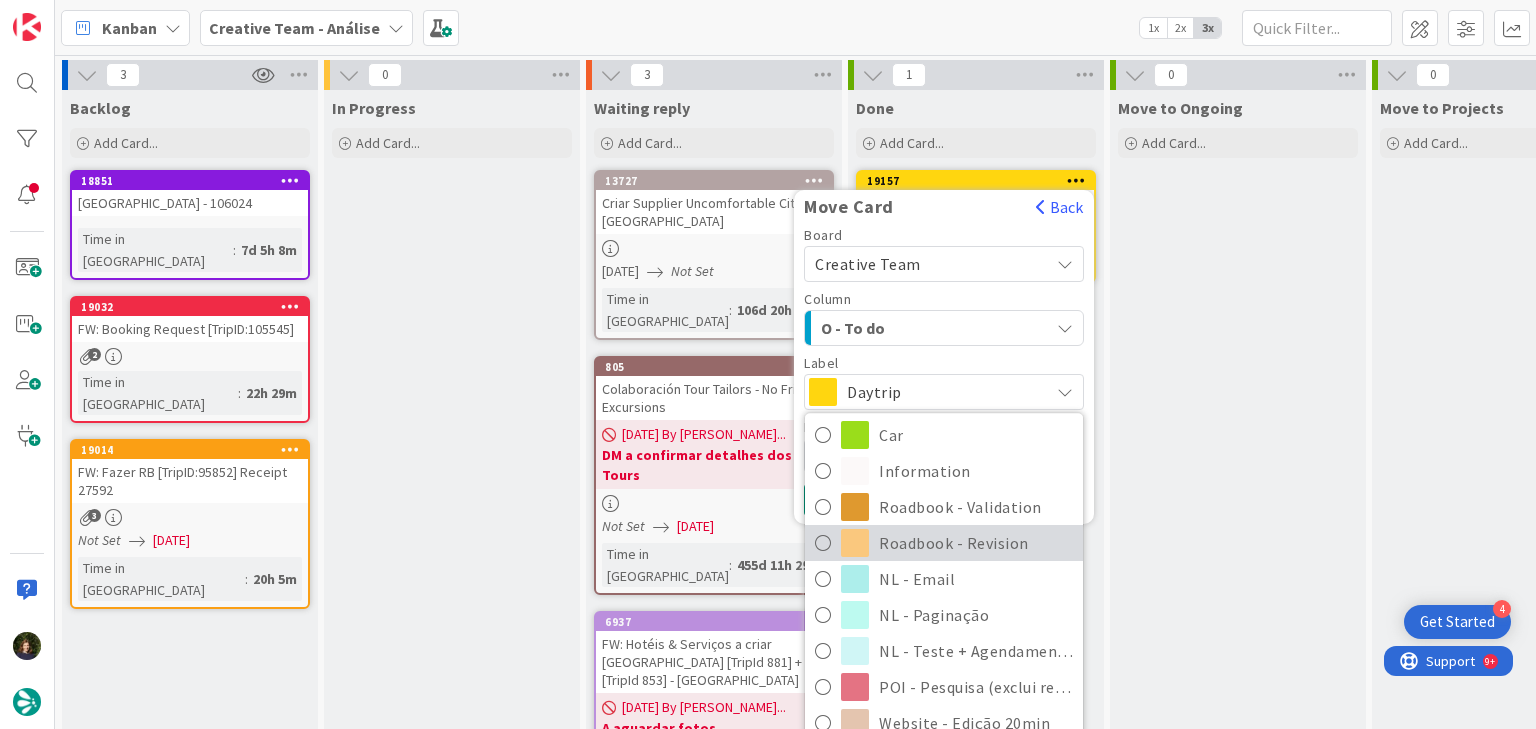 click on "Roadbook - Revision" at bounding box center (976, 543) 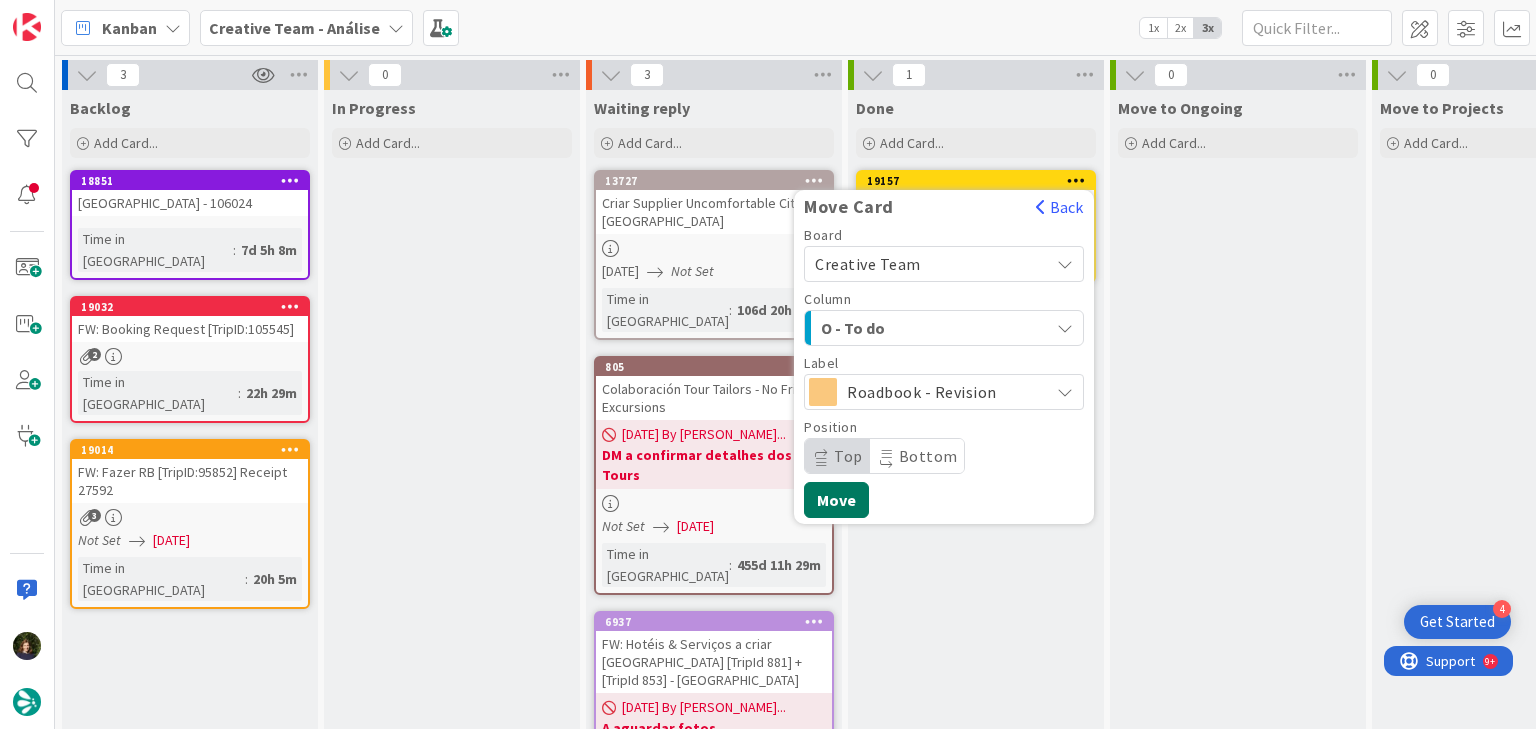 click on "Move" at bounding box center (836, 500) 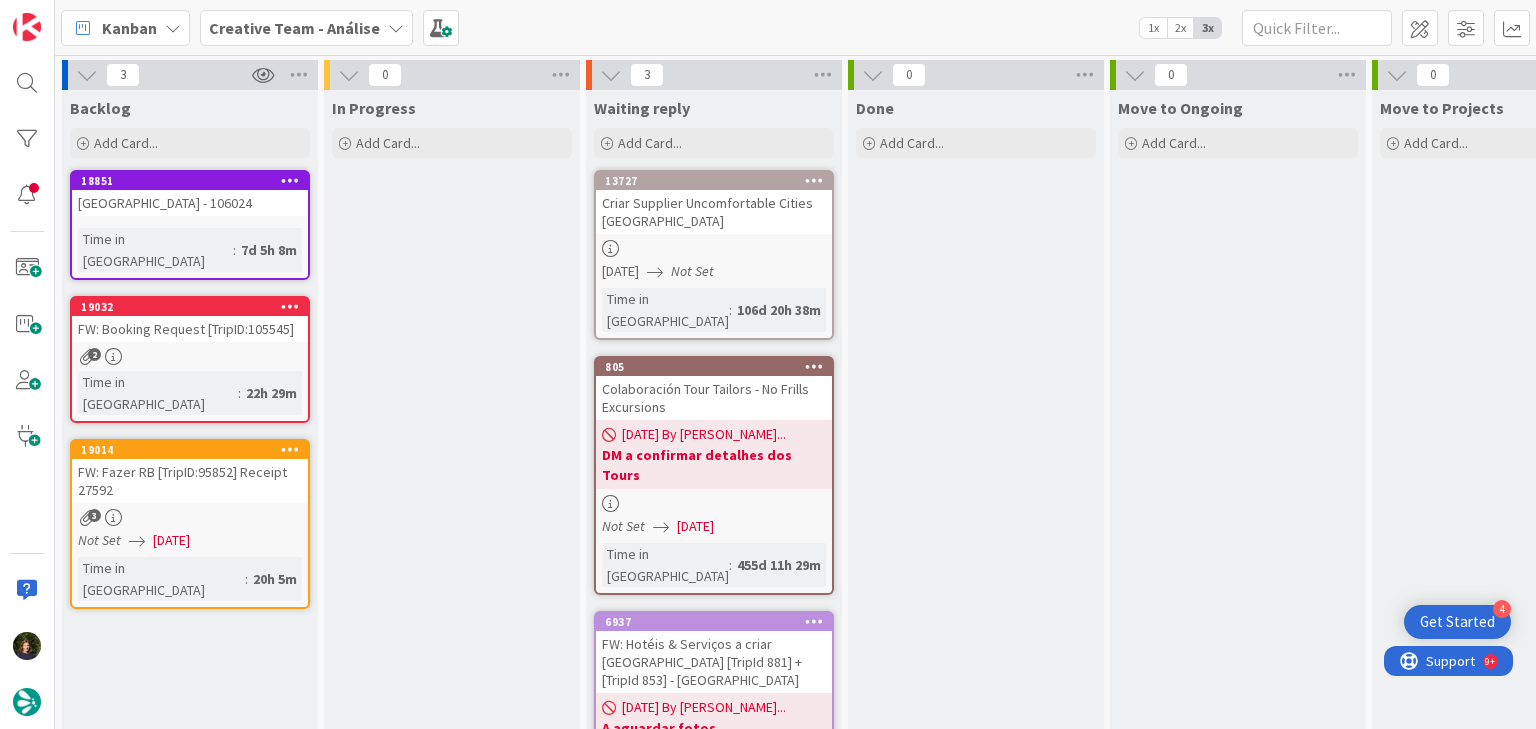 drag, startPoint x: 235, startPoint y: 40, endPoint x: 236, endPoint y: 53, distance: 13.038404 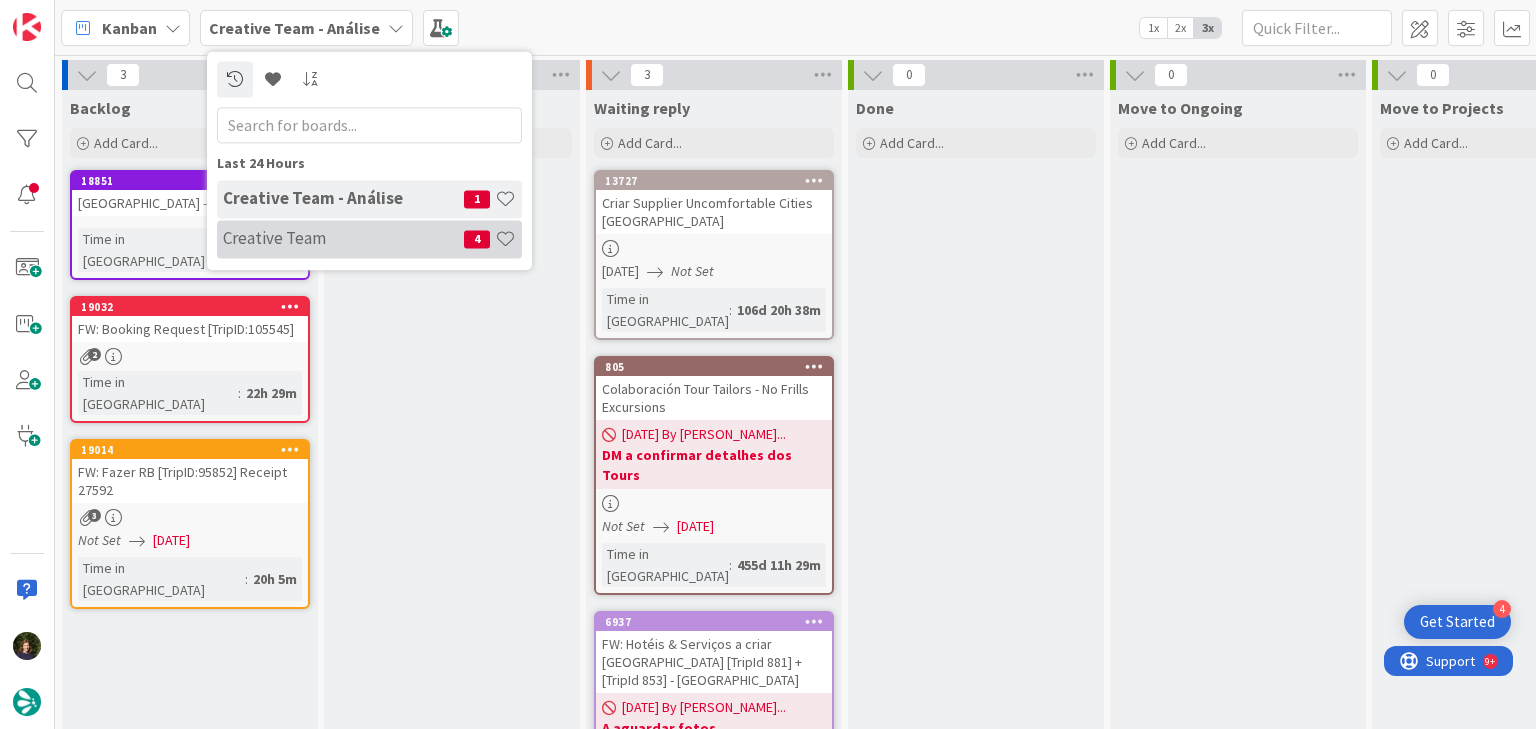 click on "Creative Team" at bounding box center (343, 239) 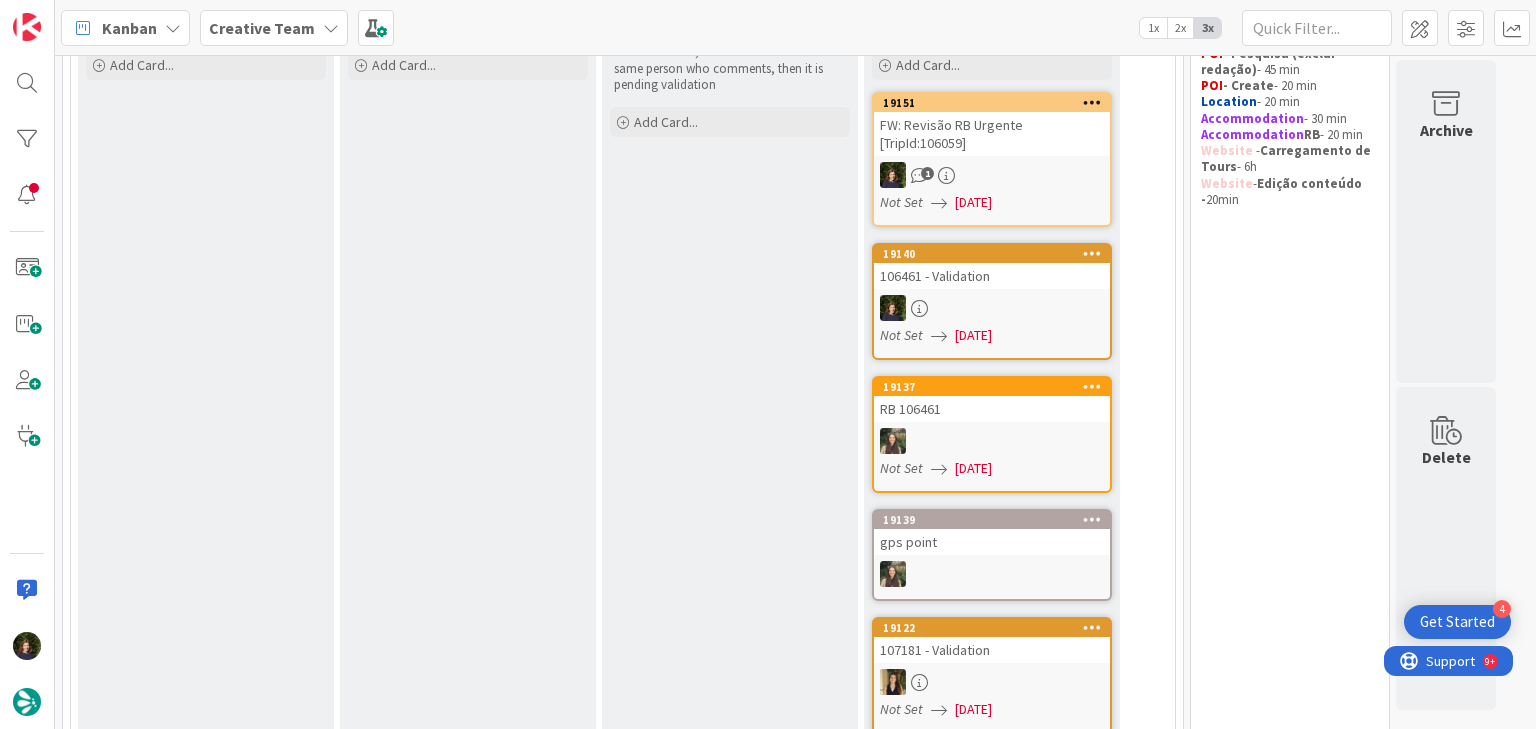 scroll, scrollTop: 0, scrollLeft: 0, axis: both 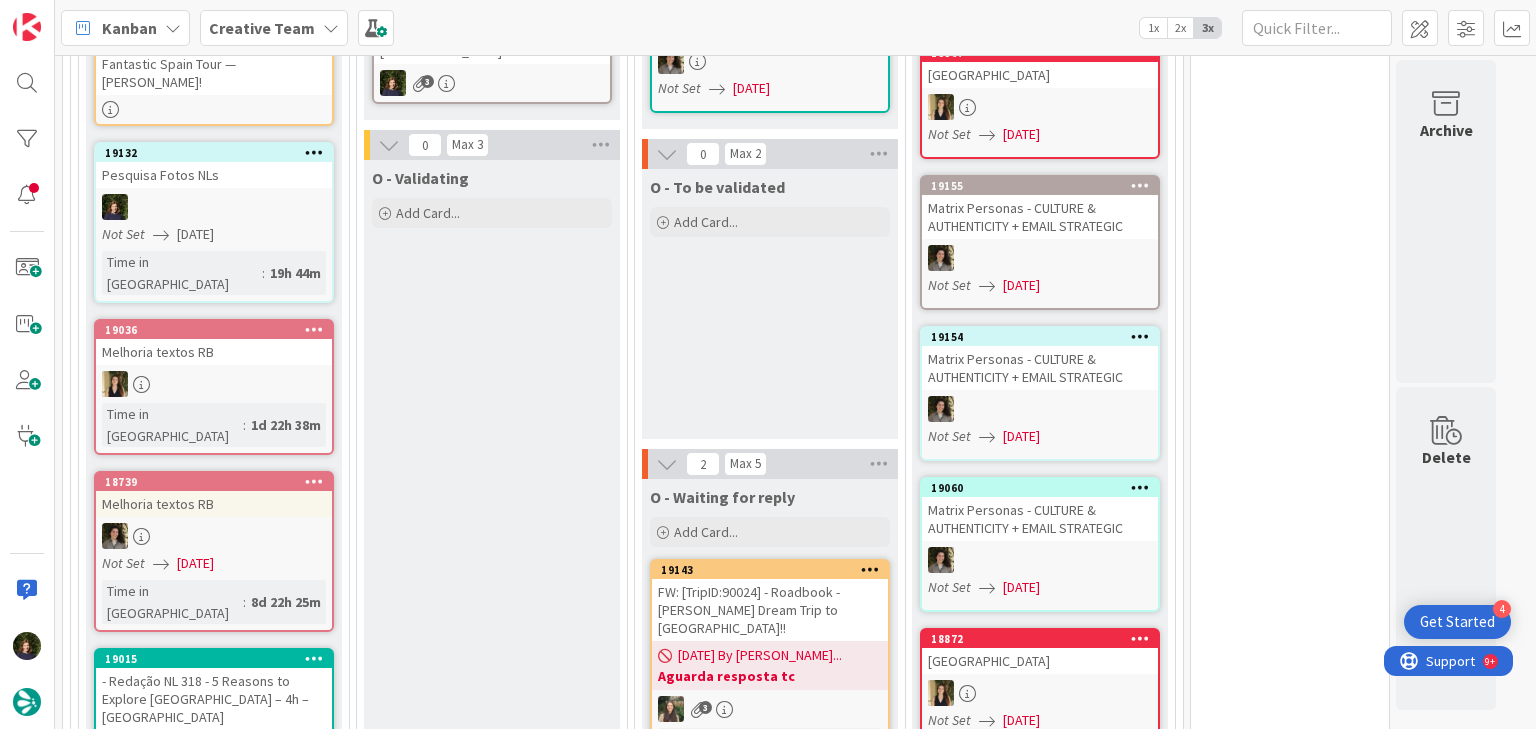 click on "FW: [TripID:90024] - Roadbook - [PERSON_NAME] Dream Trip to [GEOGRAPHIC_DATA]!!" at bounding box center [770, 610] 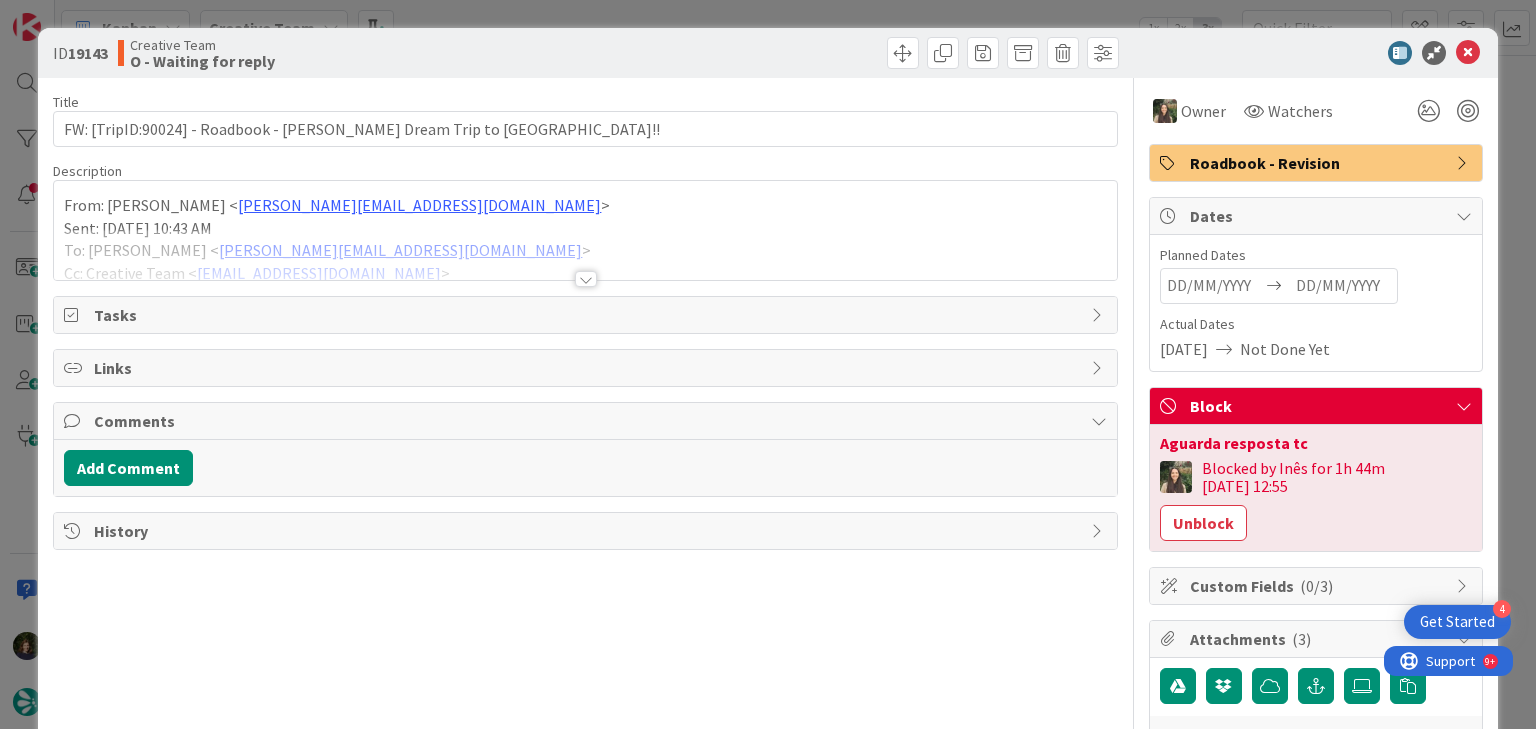 scroll, scrollTop: 0, scrollLeft: 0, axis: both 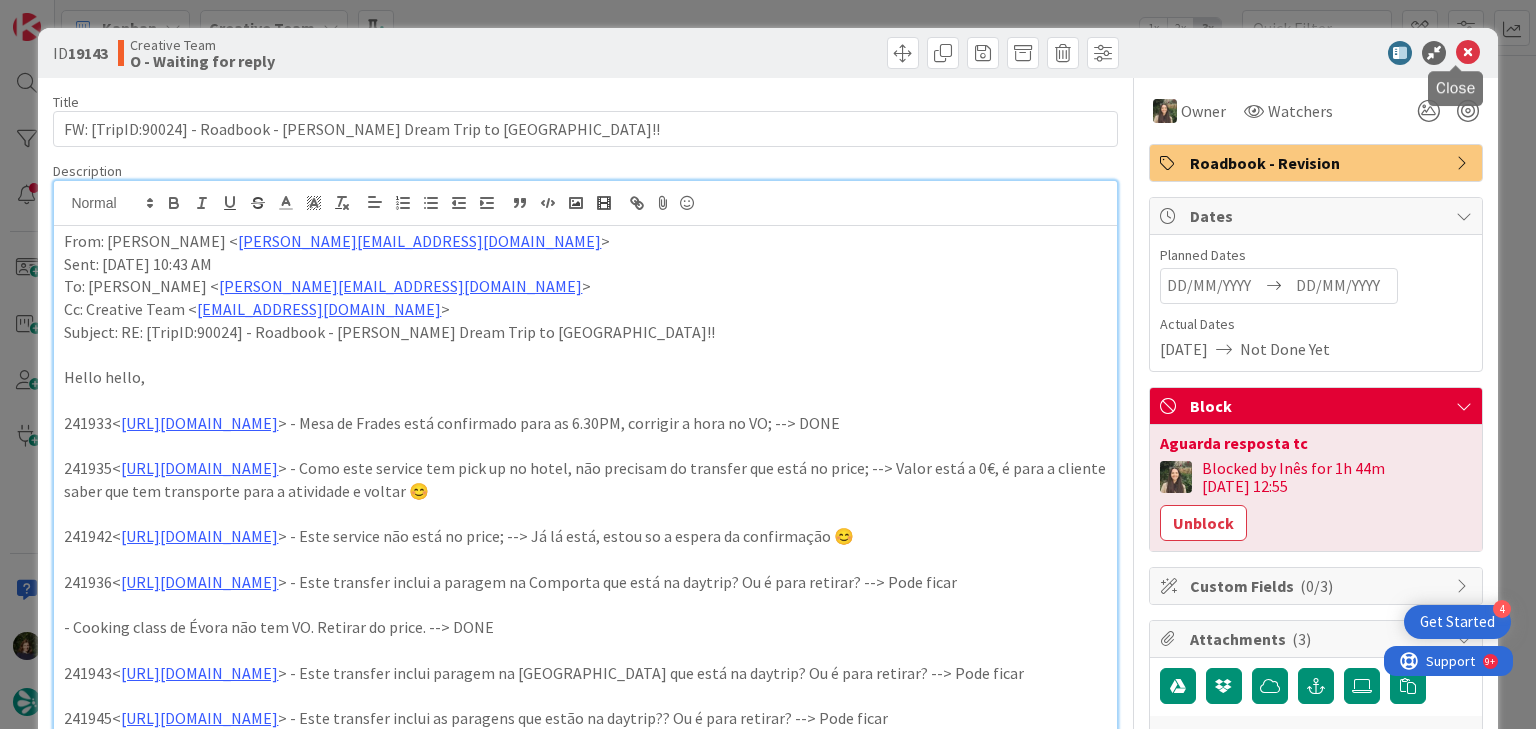 click at bounding box center [1468, 53] 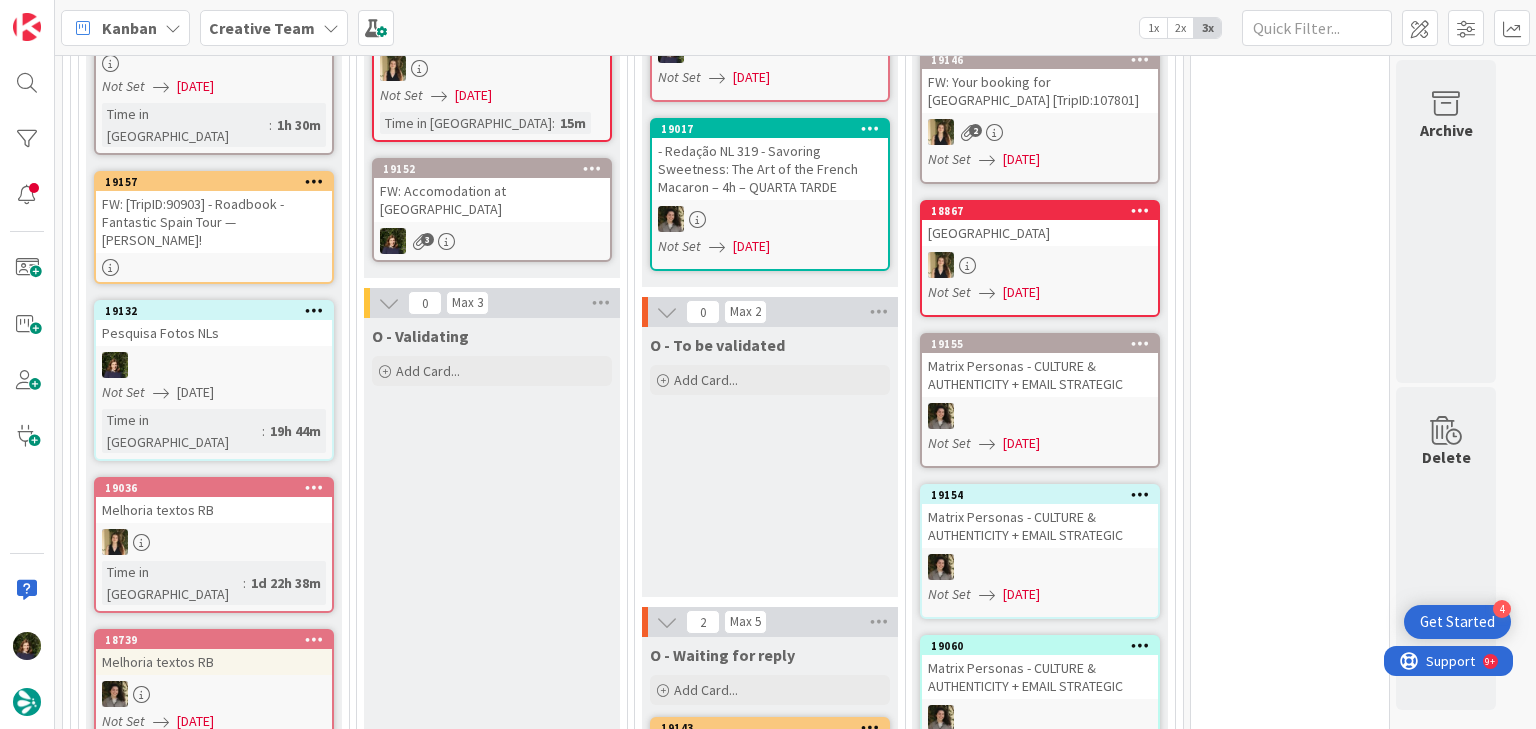 scroll, scrollTop: 0, scrollLeft: 0, axis: both 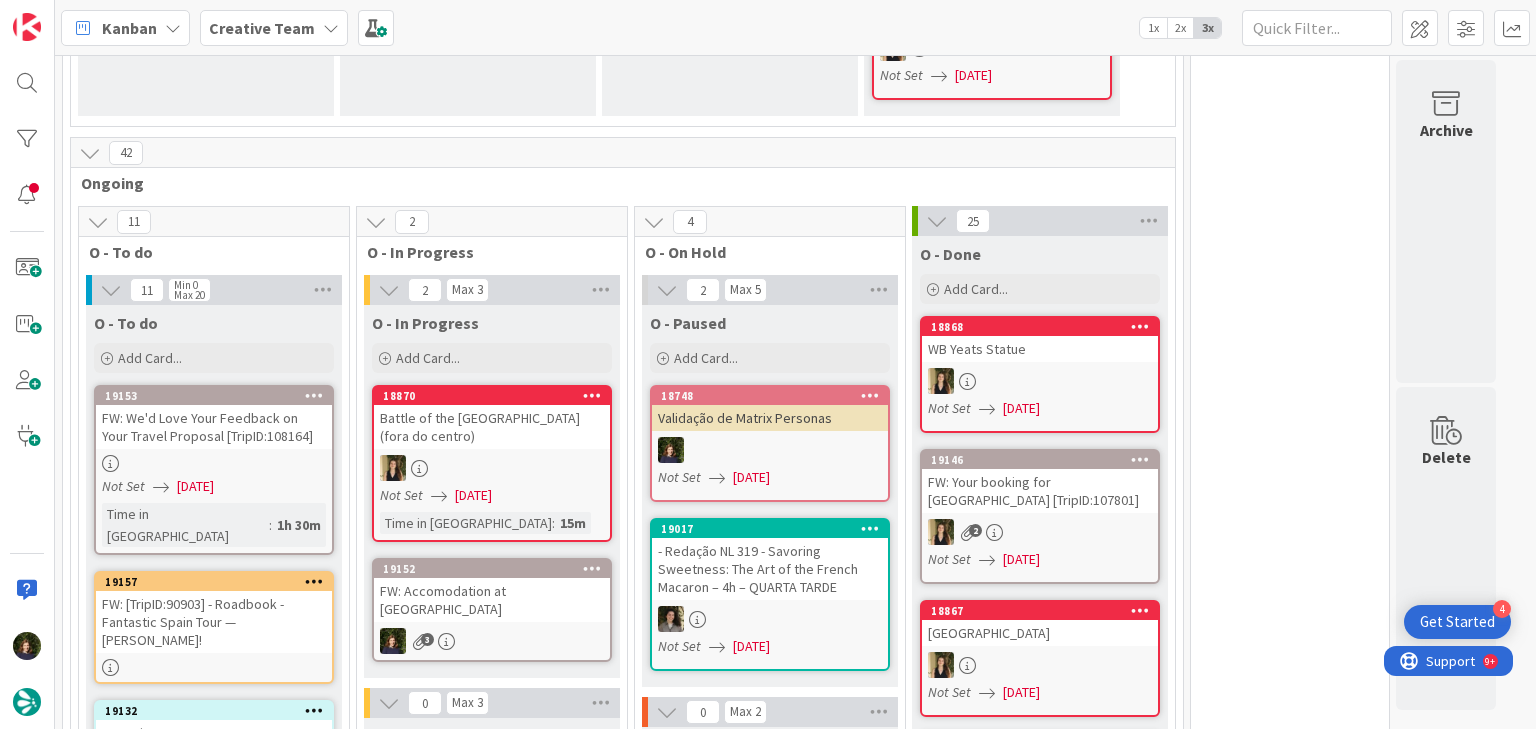 click on "19152 FW: Accomodation at Majorca 3" at bounding box center [492, 610] 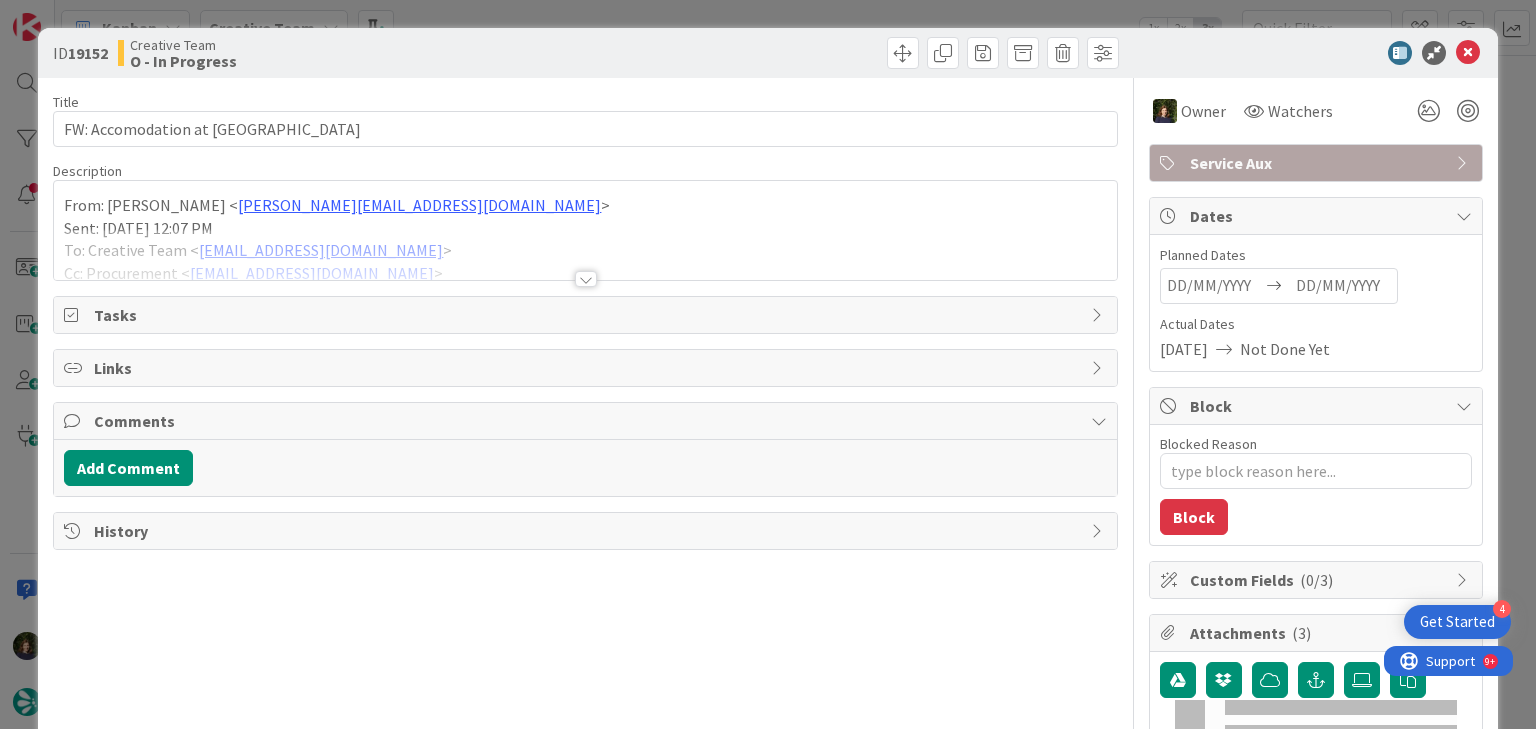 type on "x" 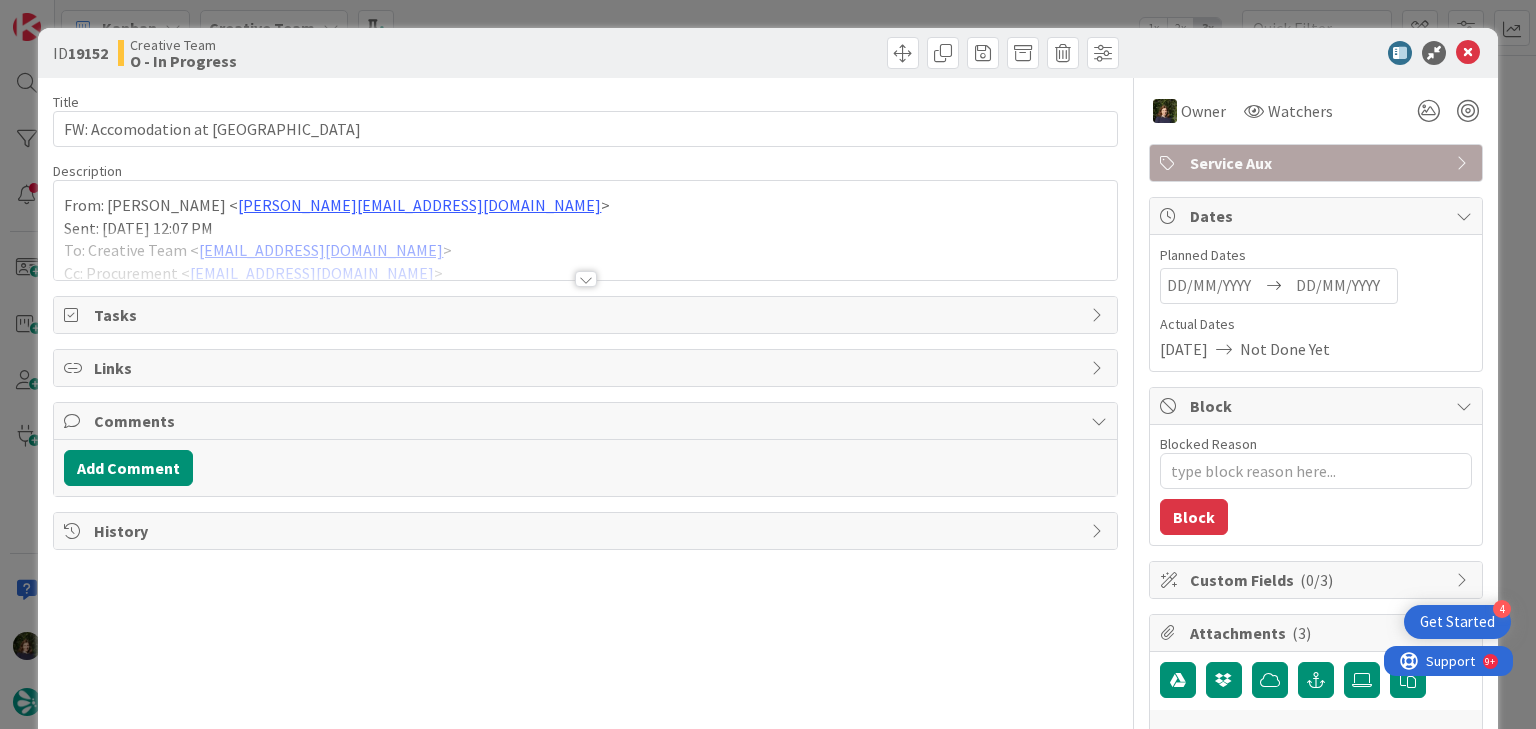 scroll, scrollTop: 0, scrollLeft: 0, axis: both 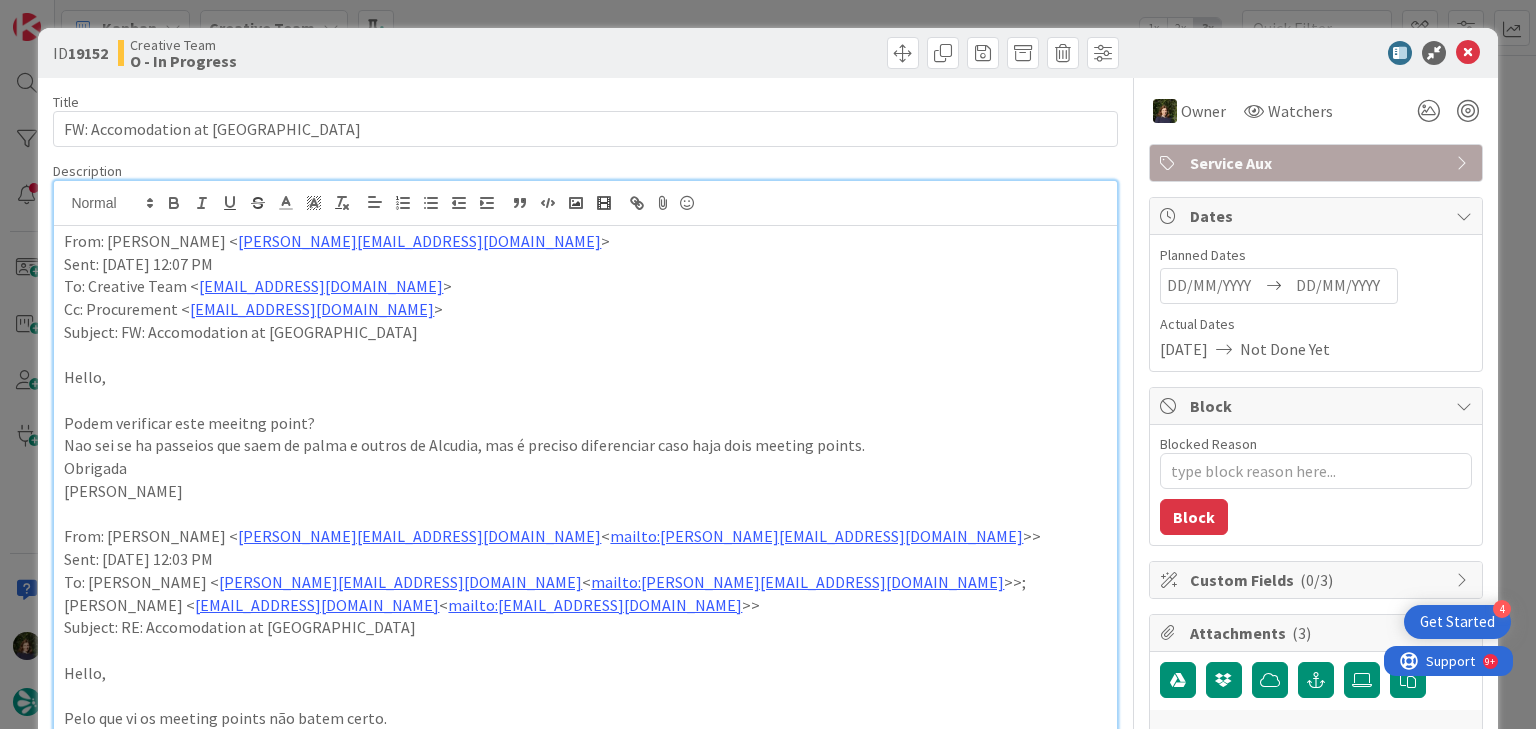 click at bounding box center (1343, 286) 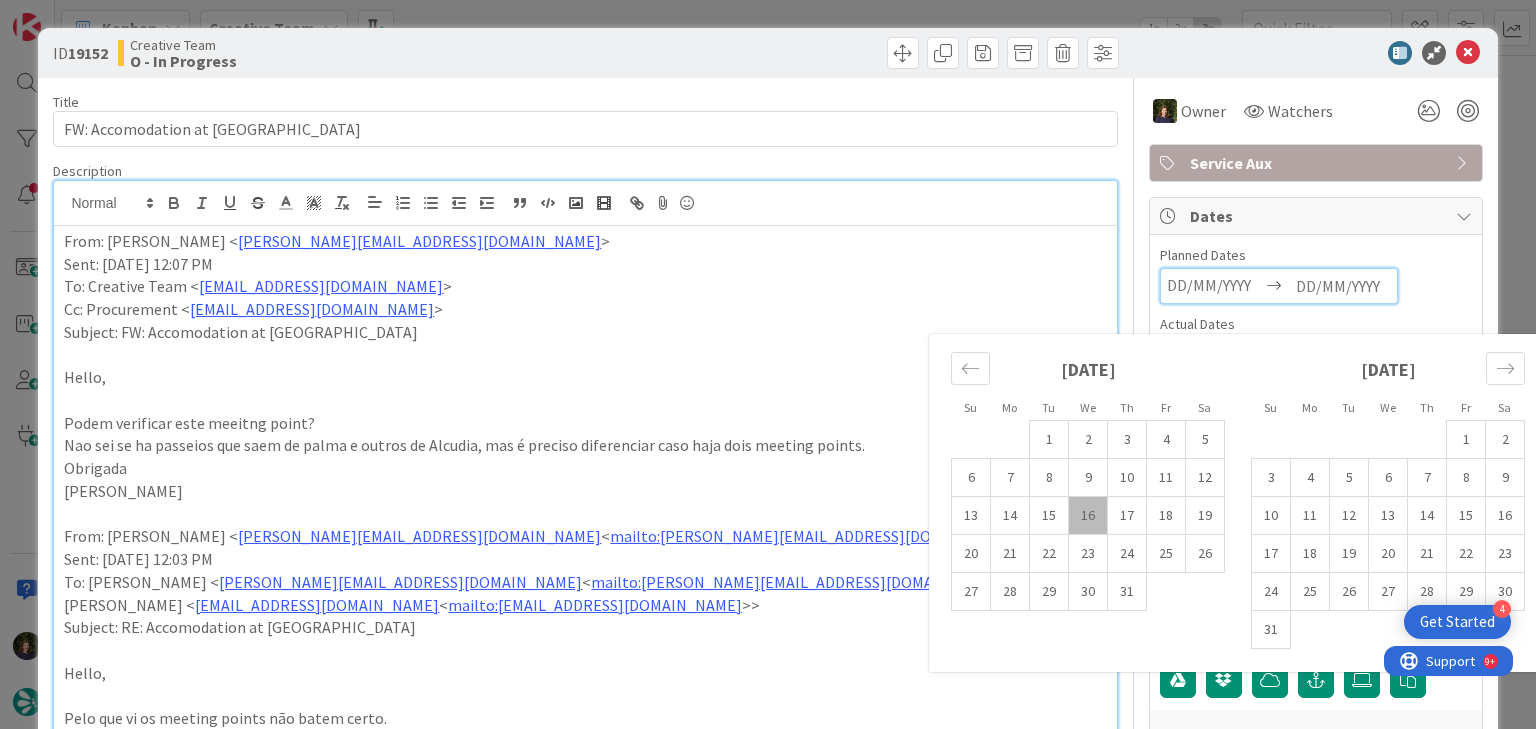 click on "16" at bounding box center [1088, 516] 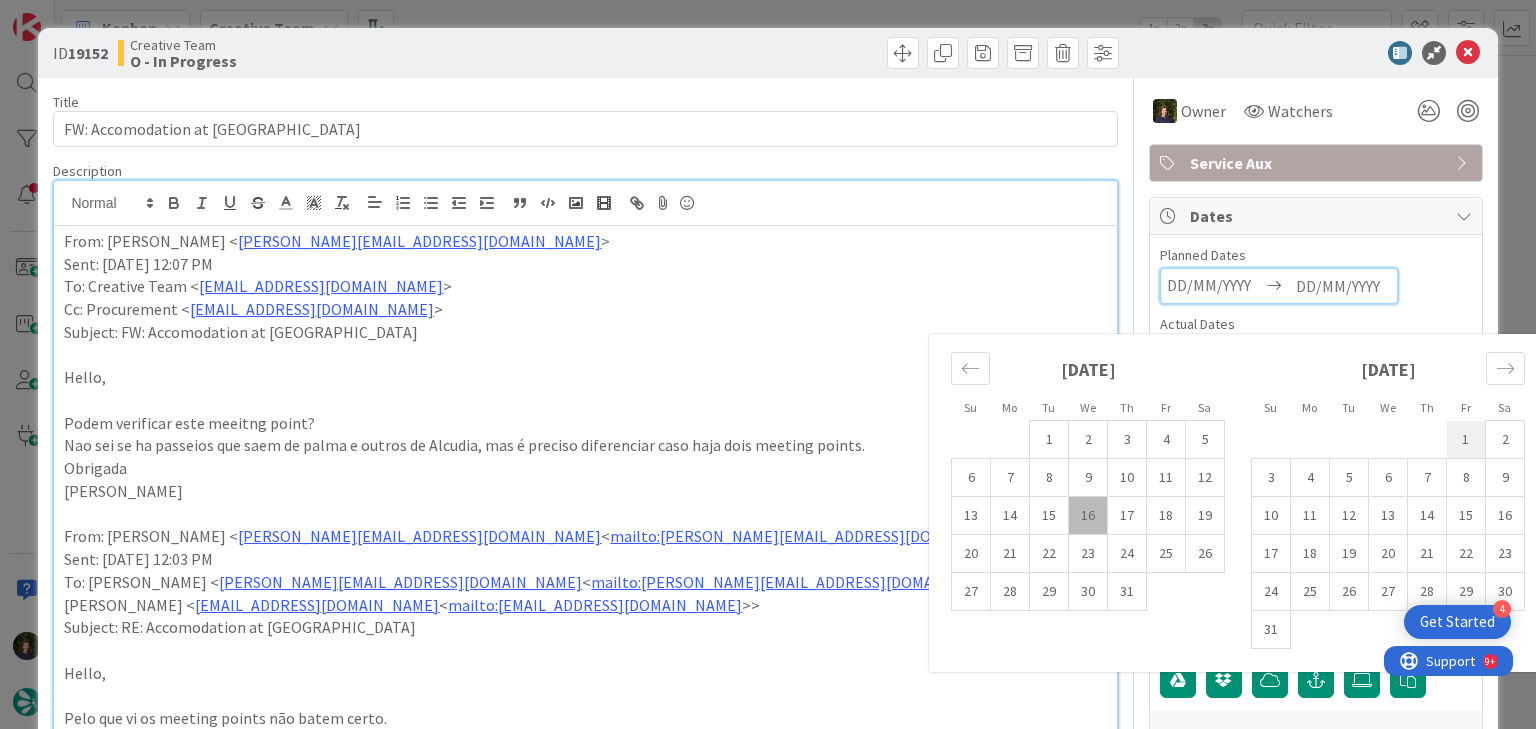 type on "[DATE]" 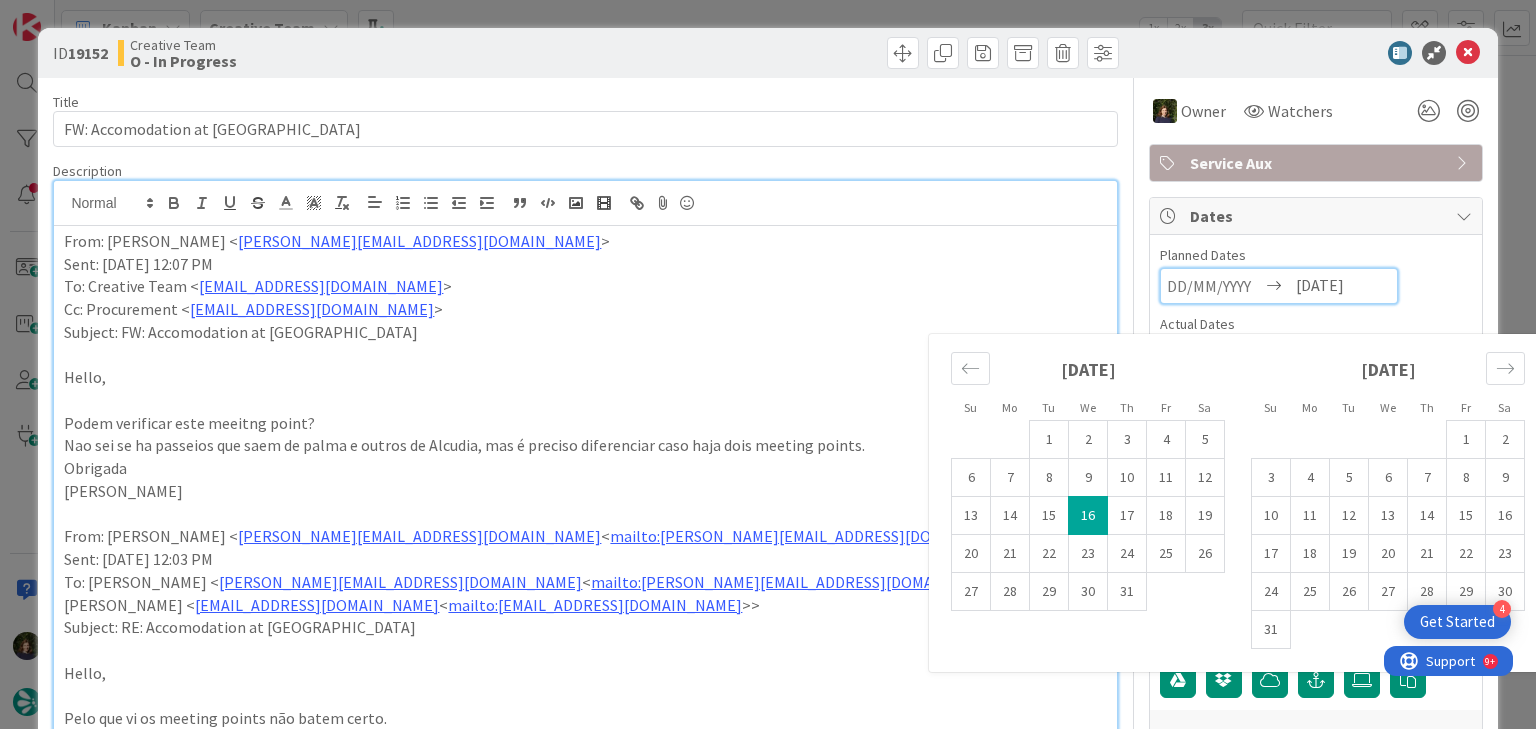 click on "Cc: Procurement < [EMAIL_ADDRESS][DOMAIN_NAME] >" at bounding box center [585, 309] 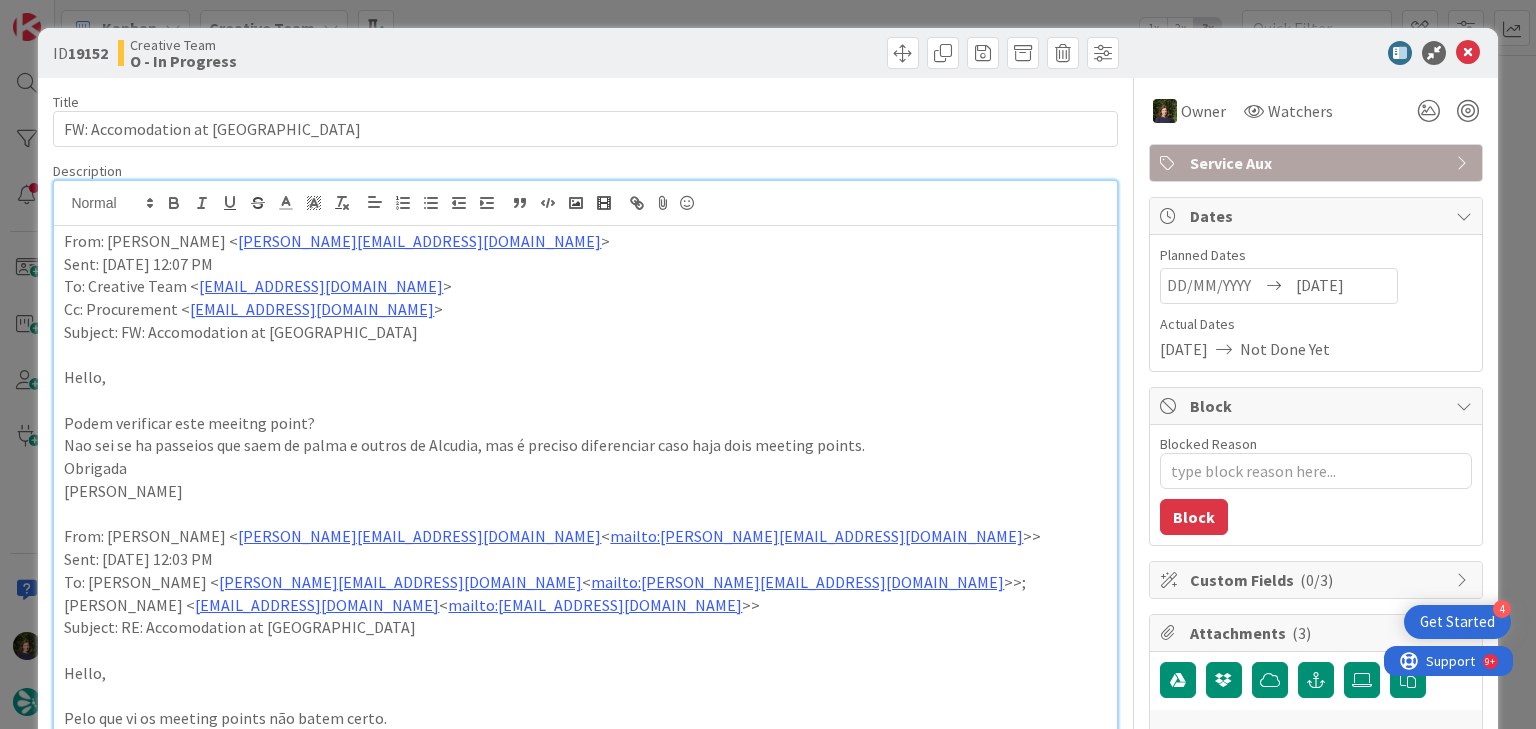 scroll, scrollTop: 0, scrollLeft: 0, axis: both 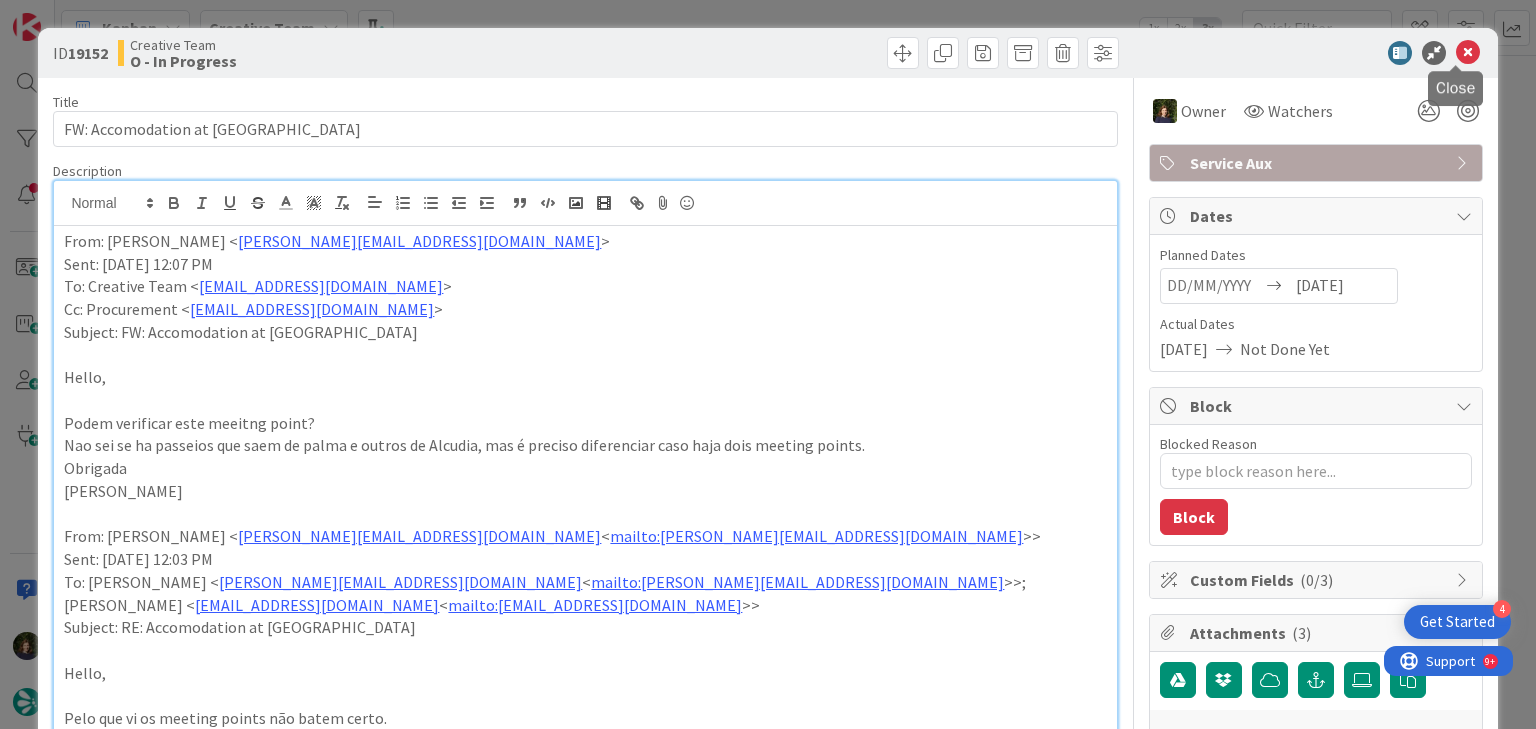 click at bounding box center [1468, 53] 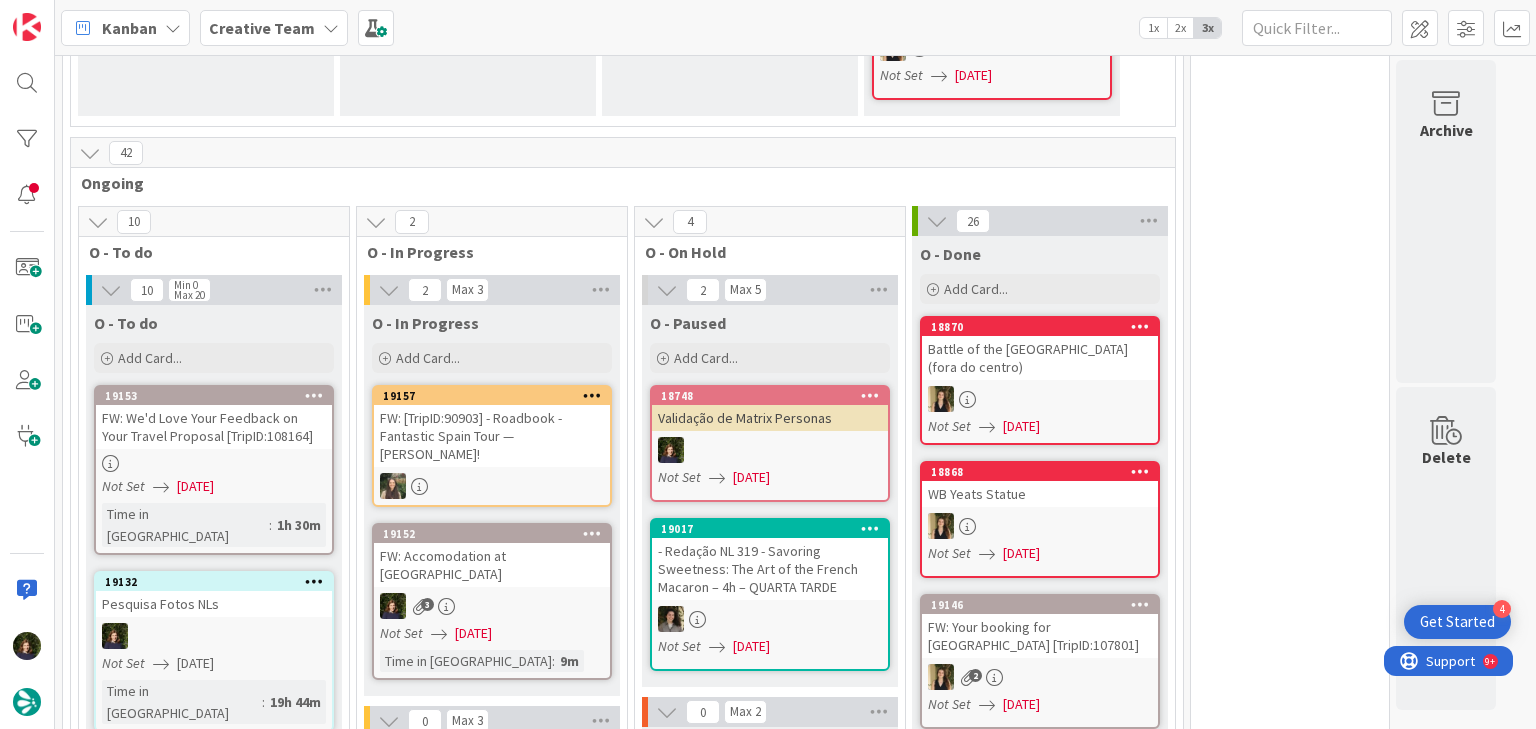 scroll, scrollTop: 0, scrollLeft: 0, axis: both 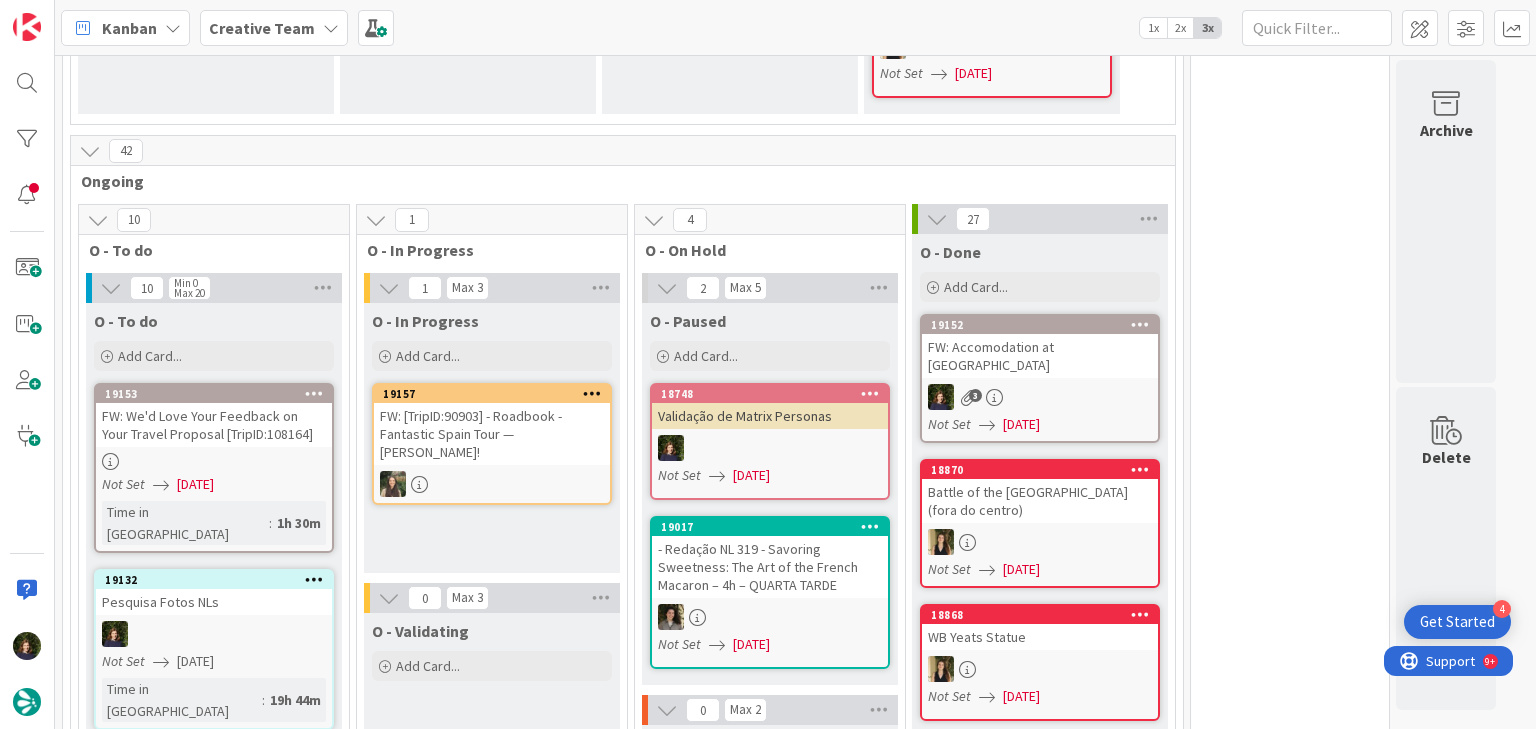 click at bounding box center (214, 461) 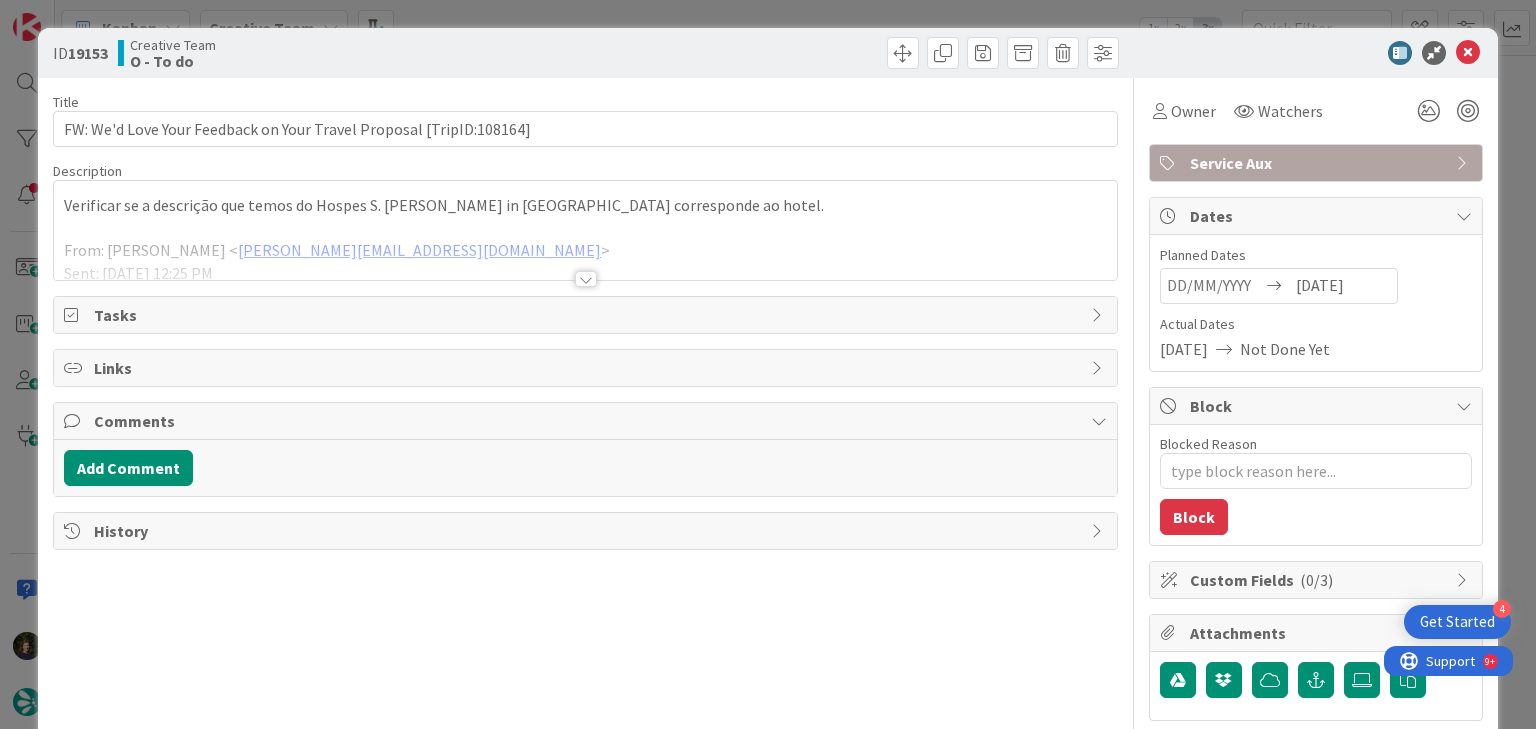 scroll, scrollTop: 0, scrollLeft: 0, axis: both 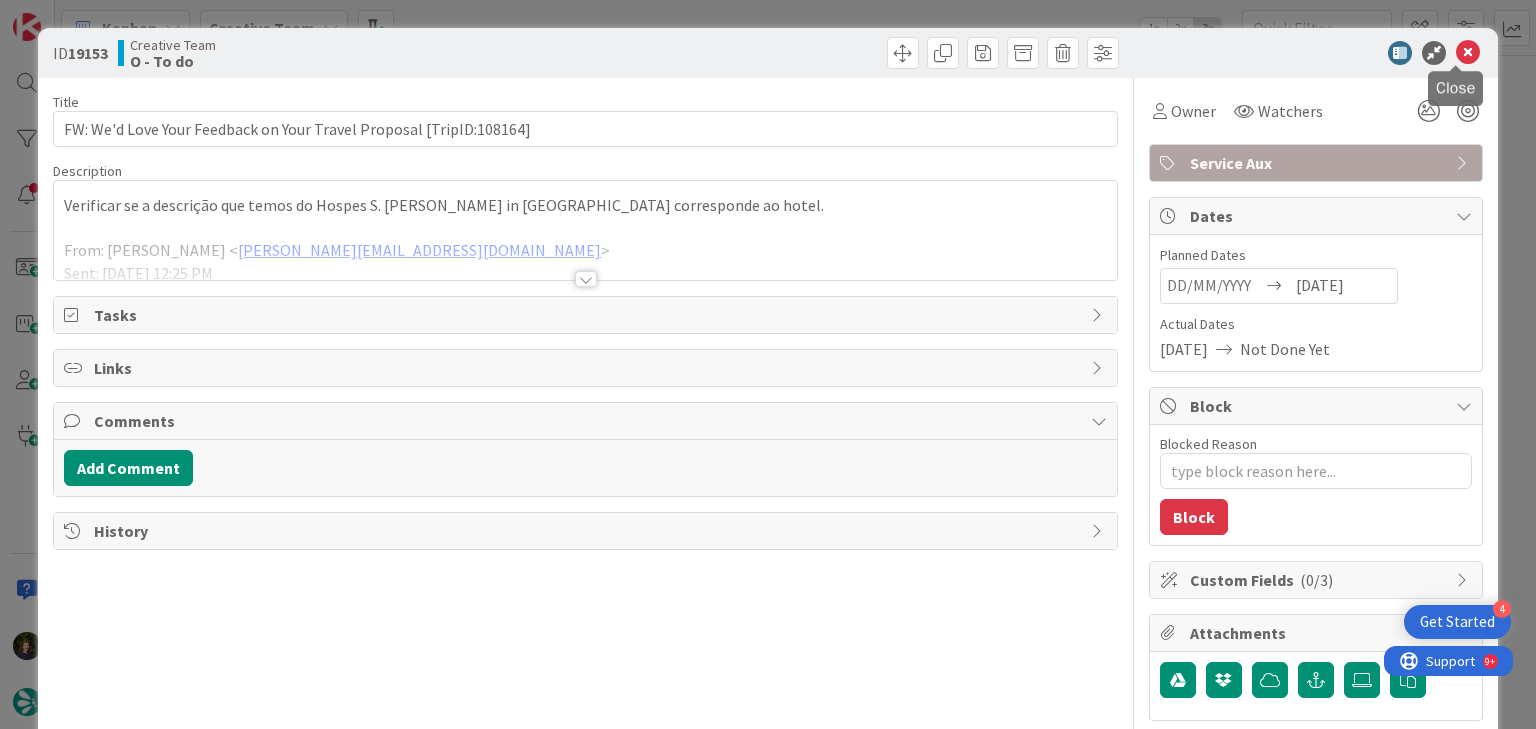 click at bounding box center (1468, 53) 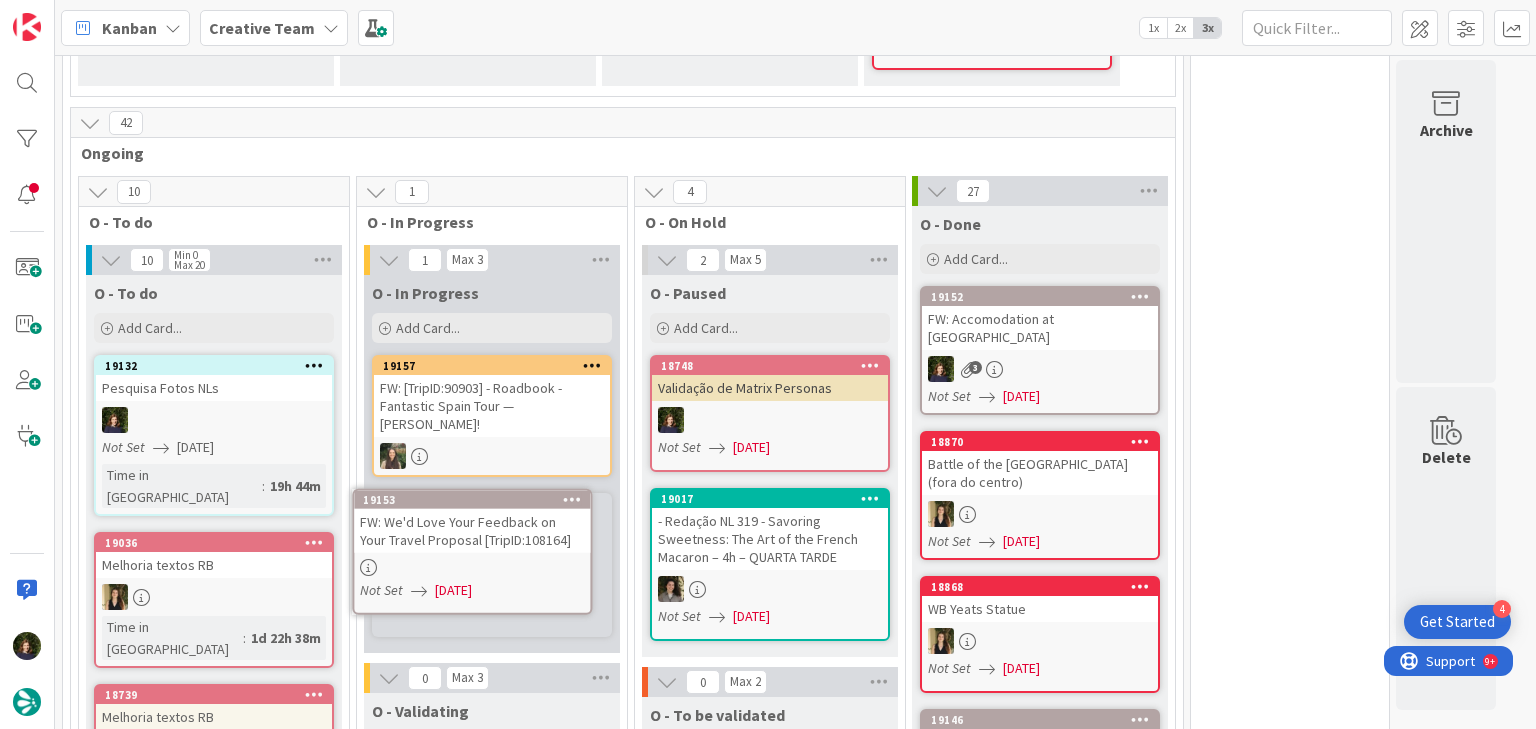 scroll, scrollTop: 1224, scrollLeft: 0, axis: vertical 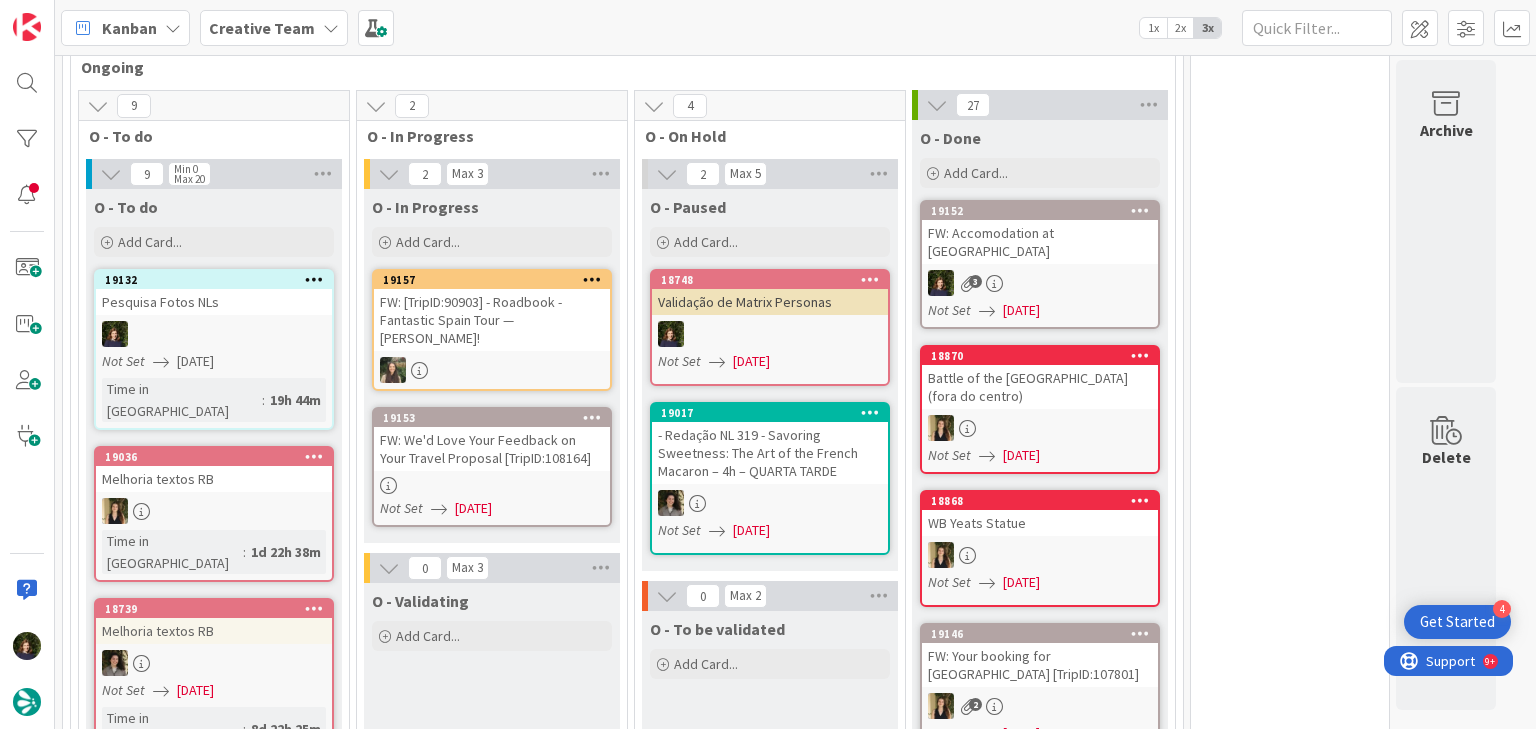 click on "FW: We'd Love Your Feedback on Your Travel Proposal [TripID:108164]" at bounding box center [492, 449] 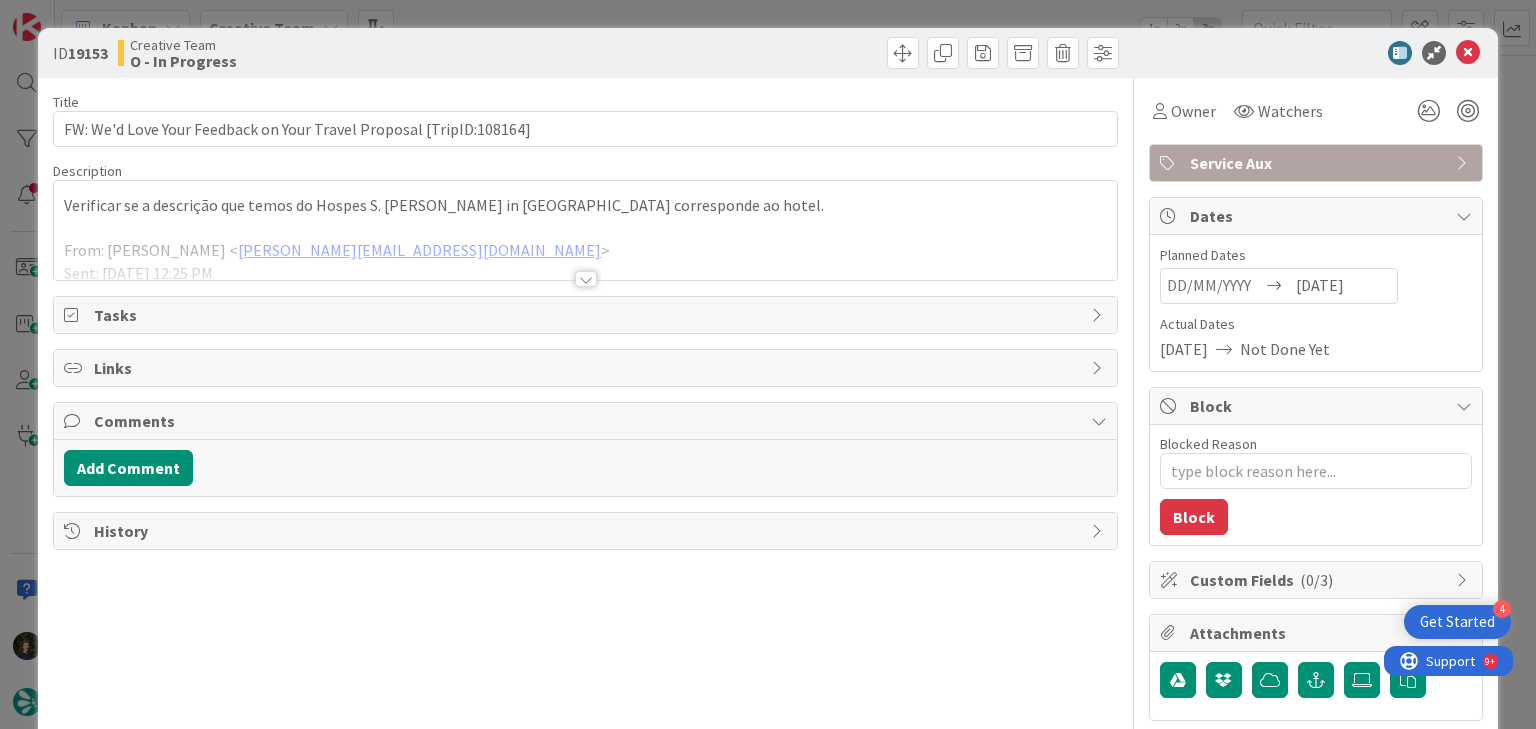 scroll, scrollTop: 0, scrollLeft: 0, axis: both 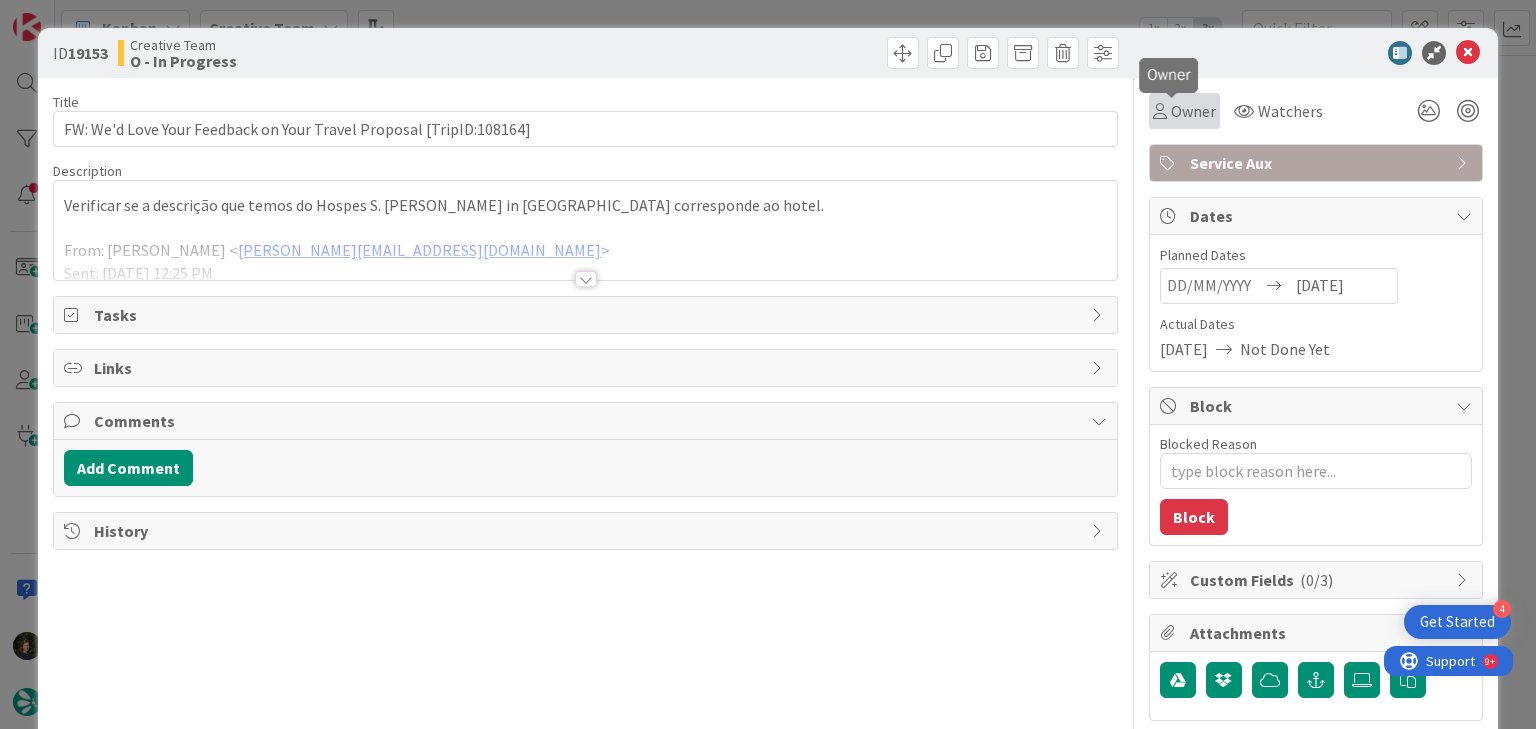 click on "Owner" at bounding box center [1193, 111] 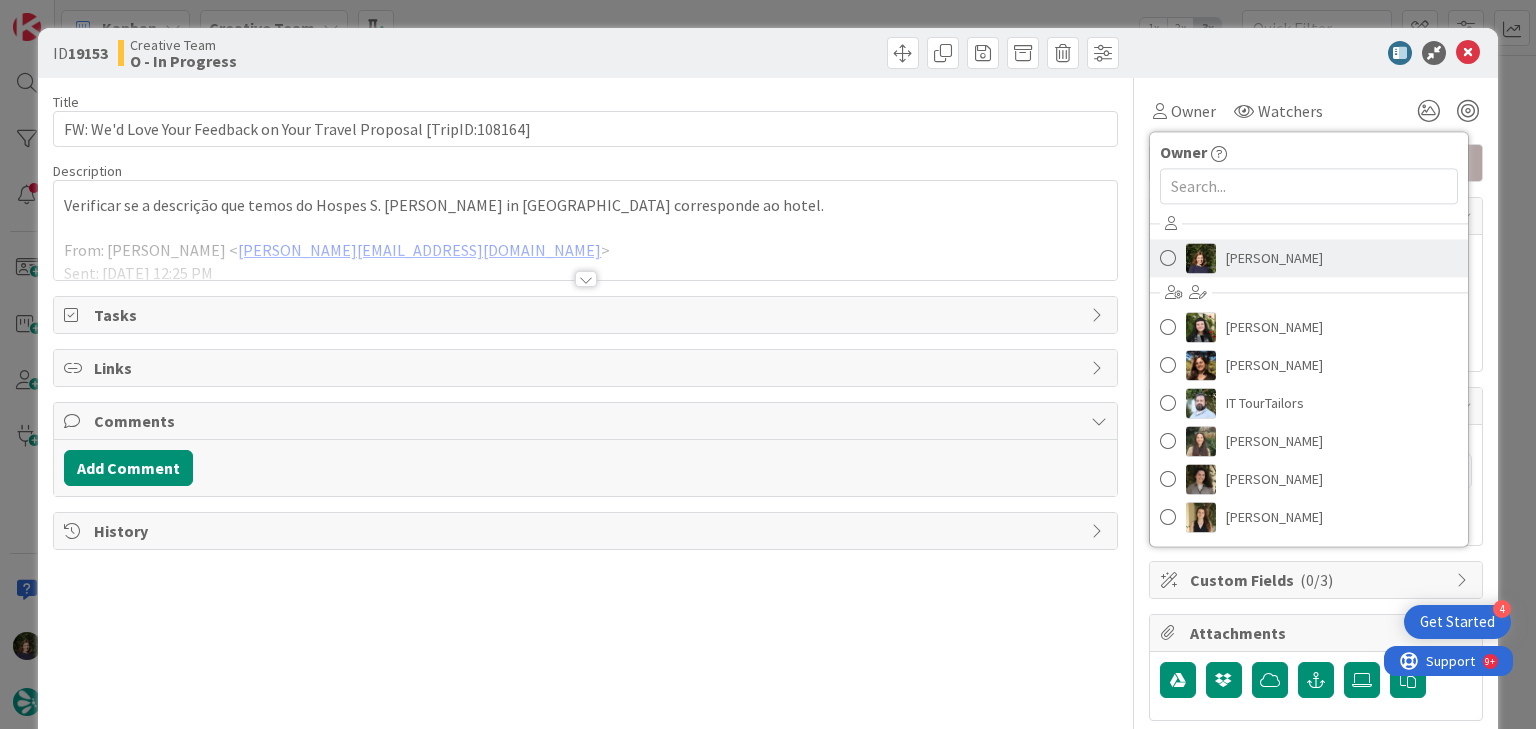 click on "[PERSON_NAME]" at bounding box center [1274, 258] 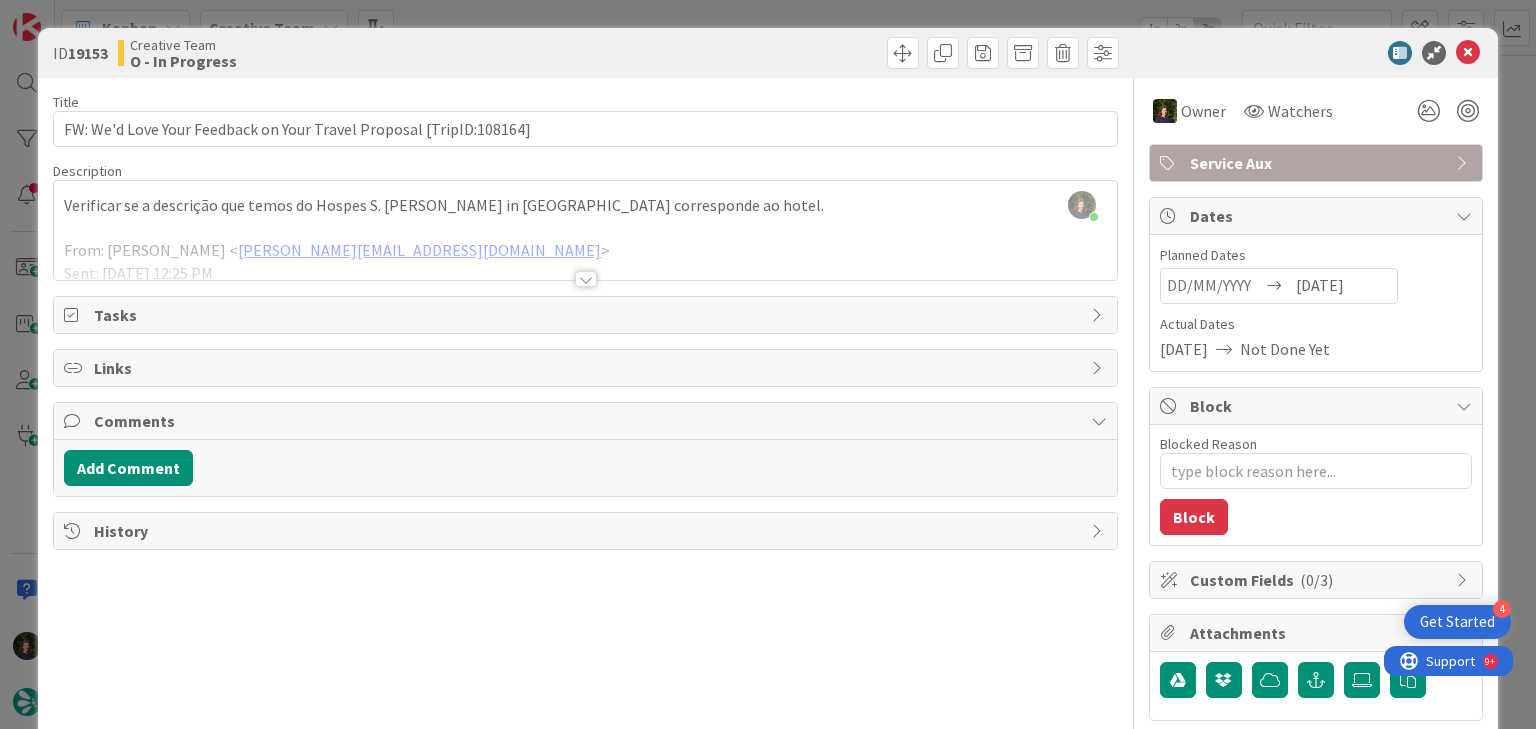 click at bounding box center [586, 279] 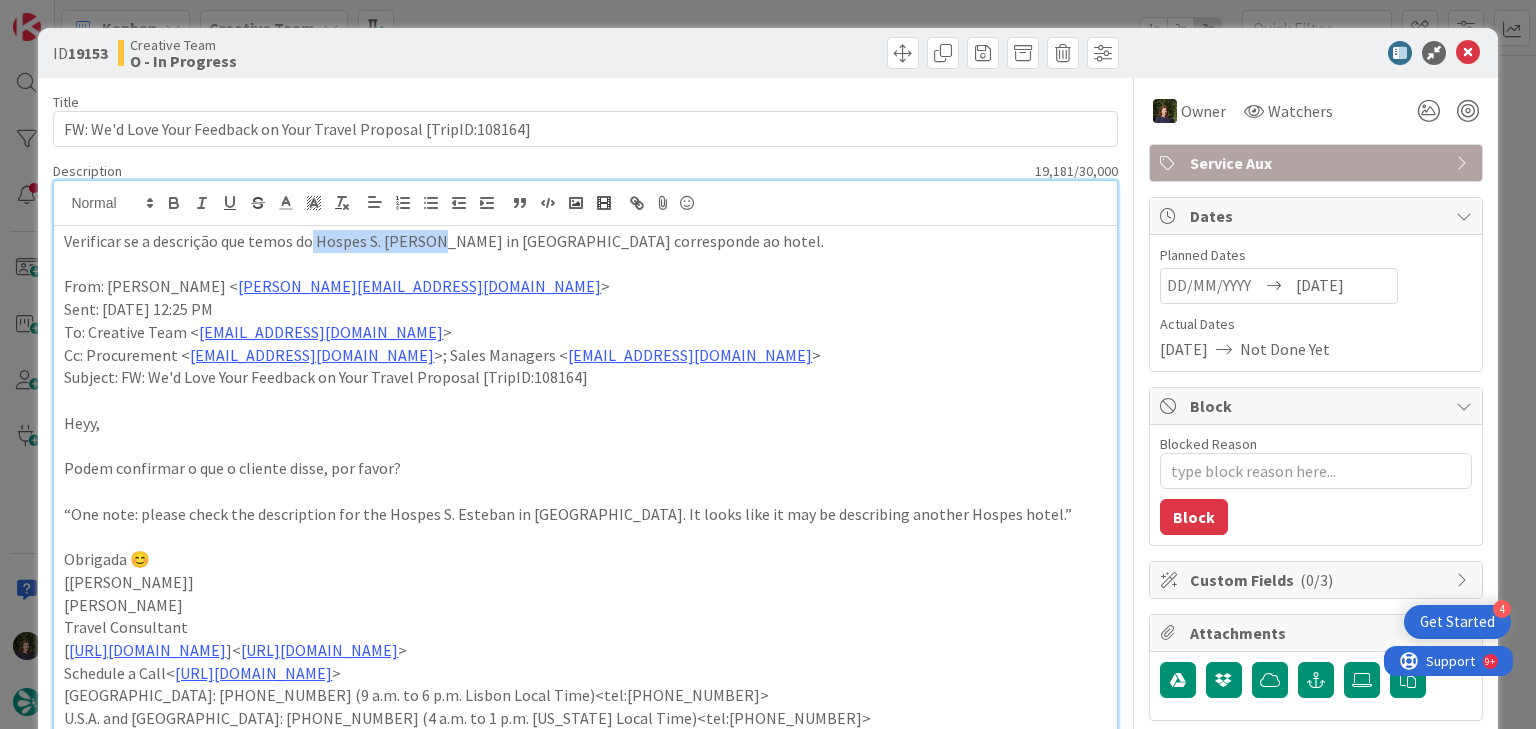 drag, startPoint x: 309, startPoint y: 245, endPoint x: 432, endPoint y: 240, distance: 123.101585 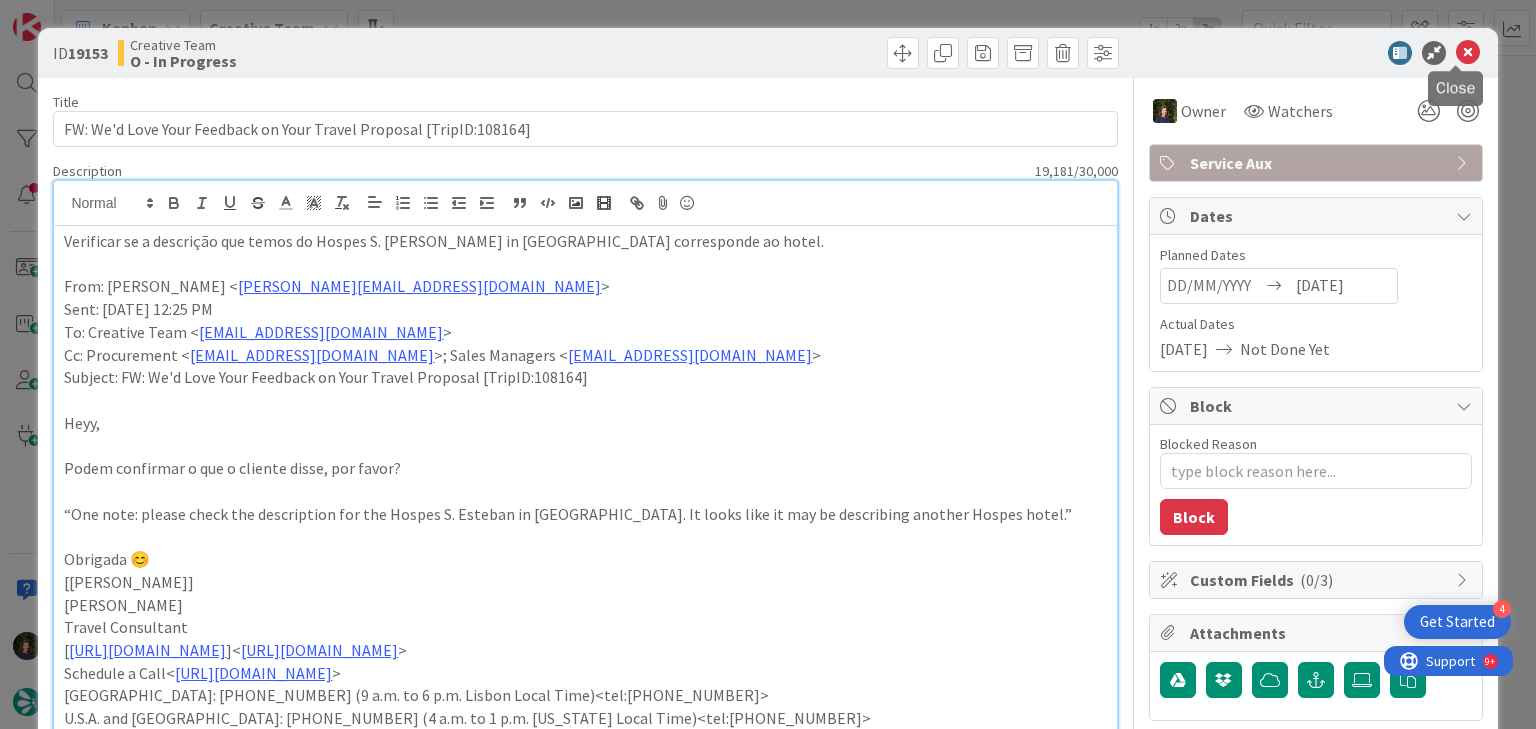 click at bounding box center [1468, 53] 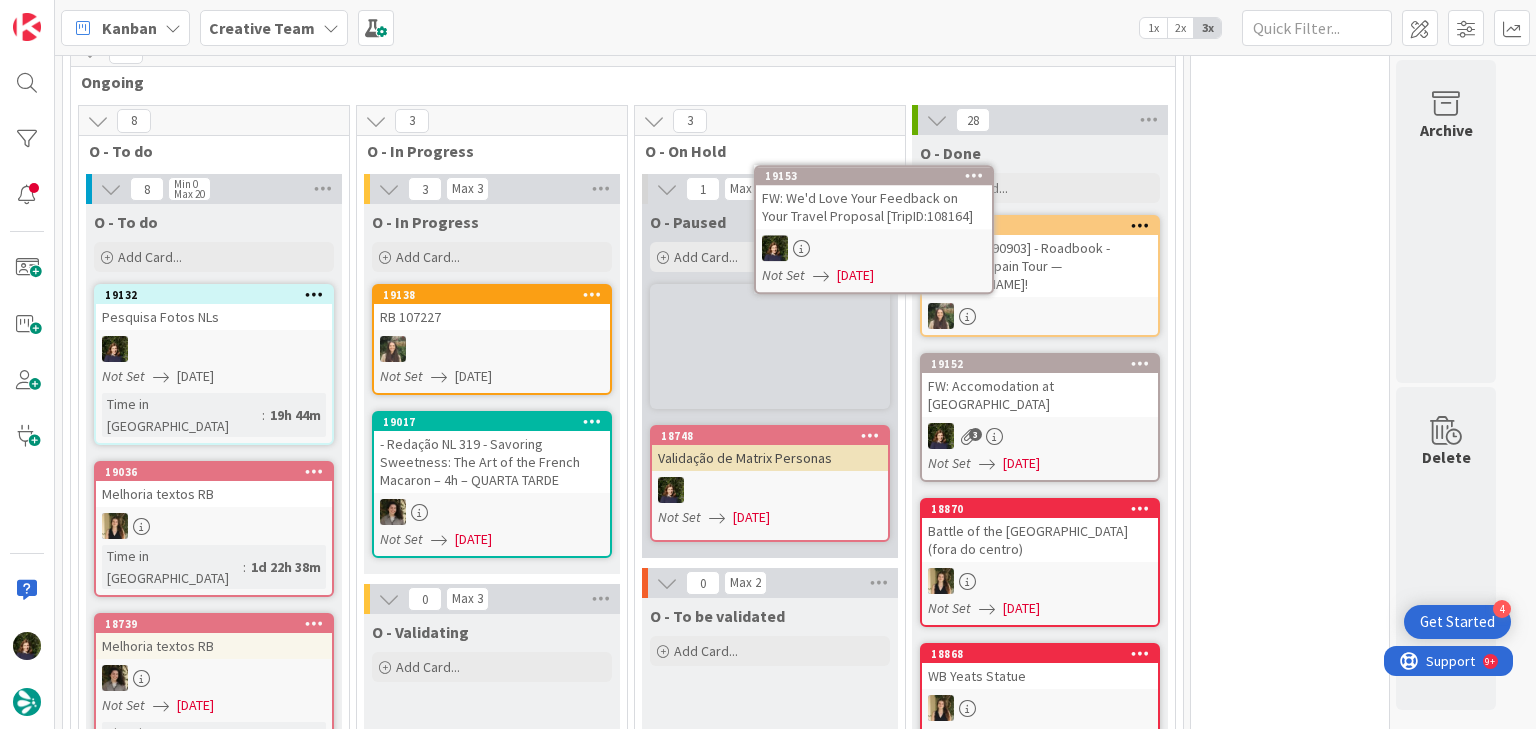 scroll, scrollTop: 0, scrollLeft: 0, axis: both 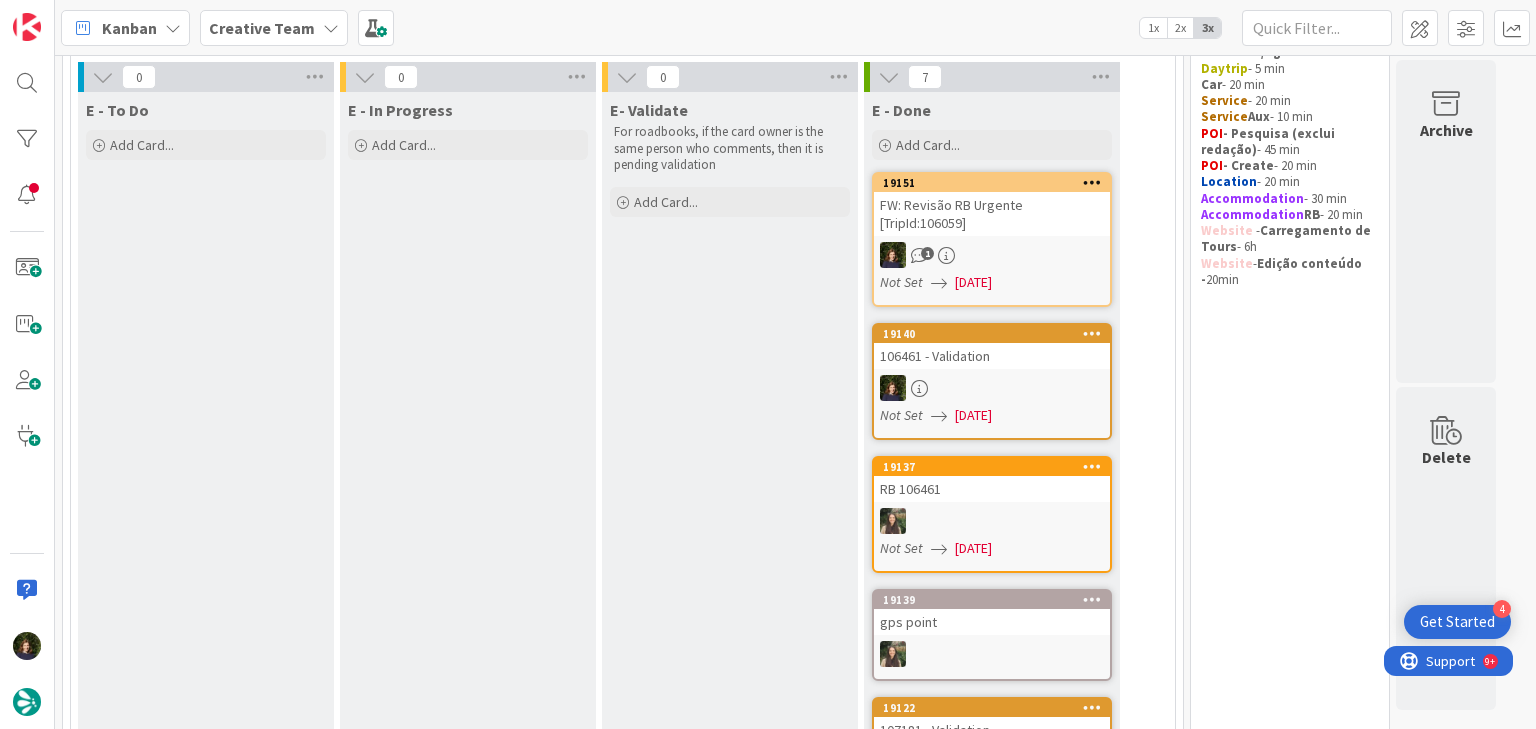 click on "Creative Team" at bounding box center (262, 28) 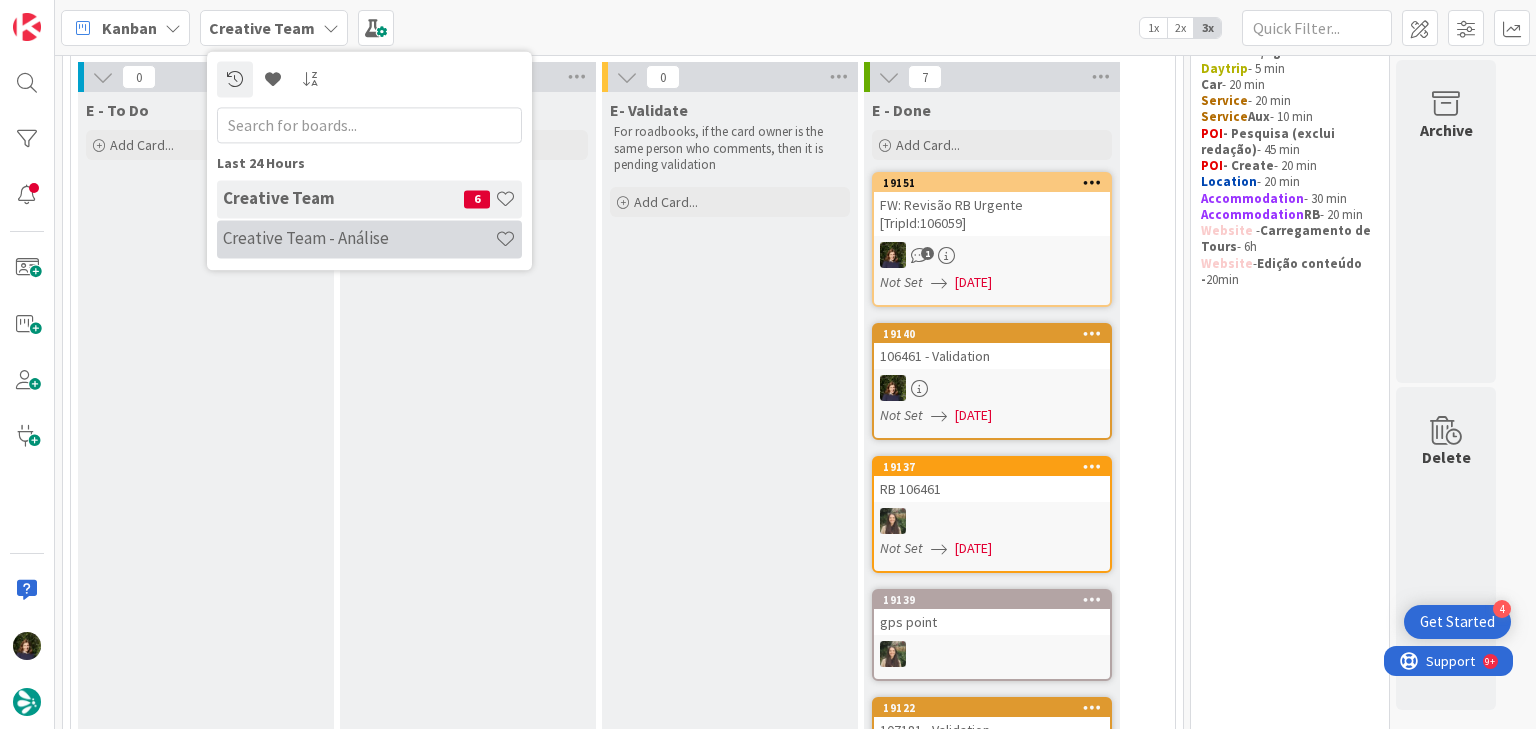 click on "Creative Team - Análise" at bounding box center [359, 239] 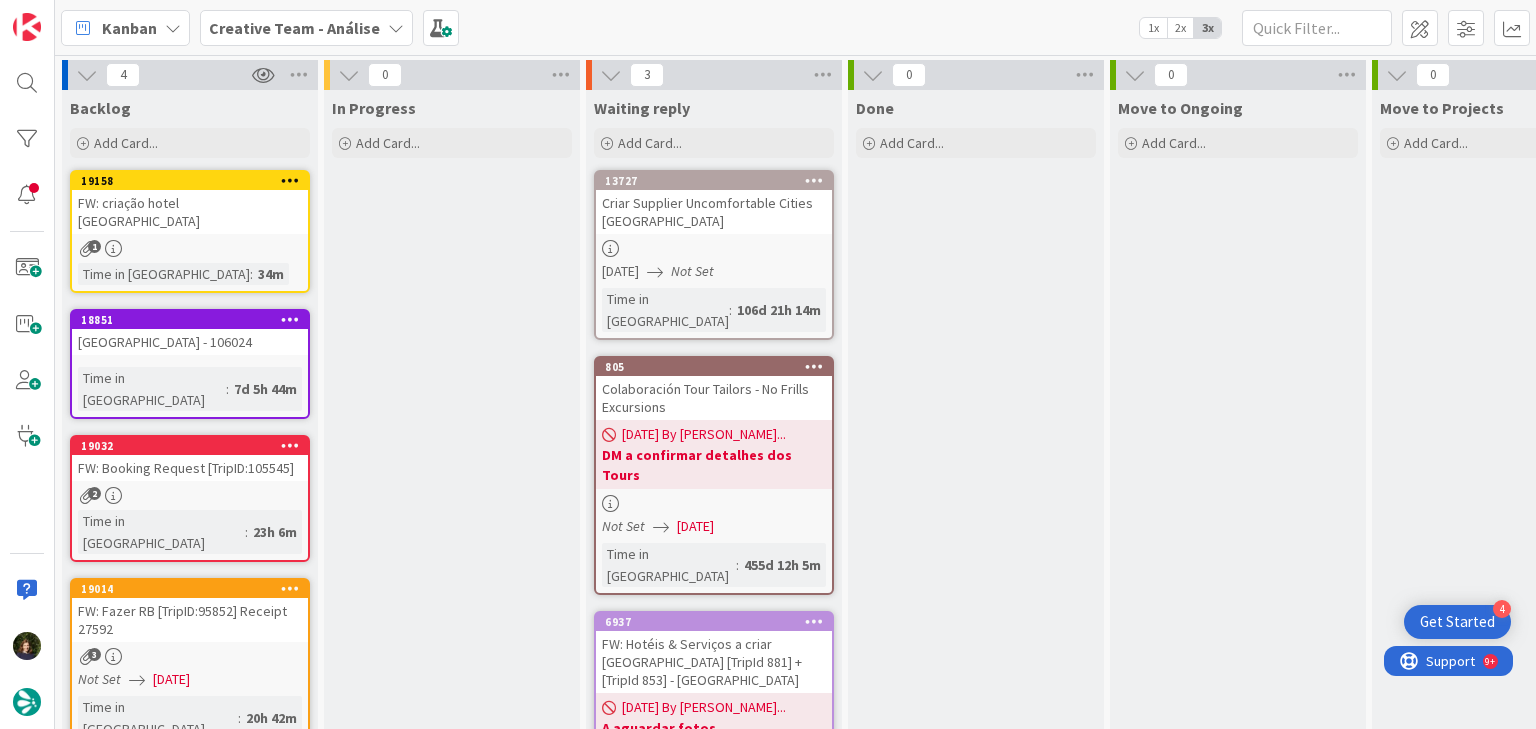 scroll, scrollTop: 0, scrollLeft: 0, axis: both 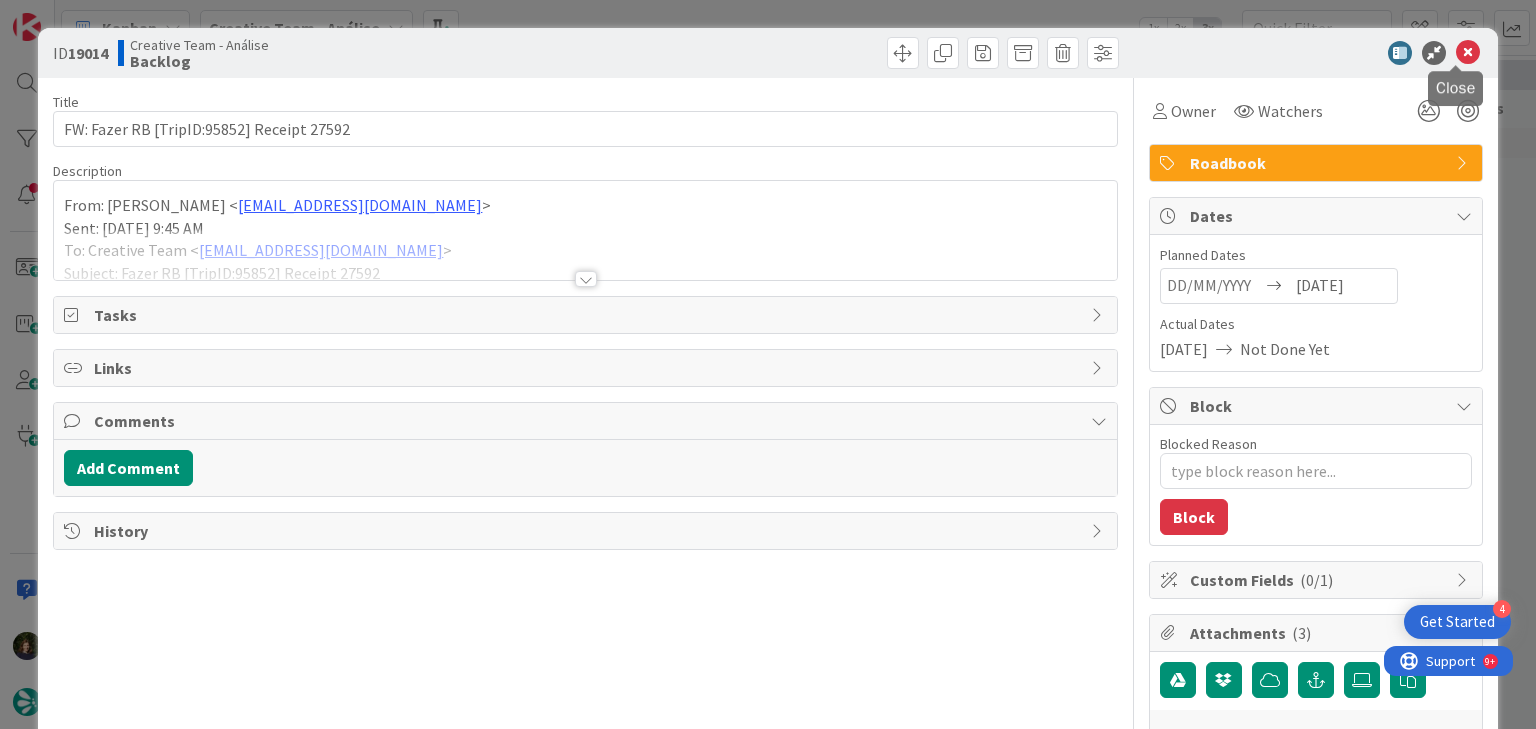 click at bounding box center [1468, 53] 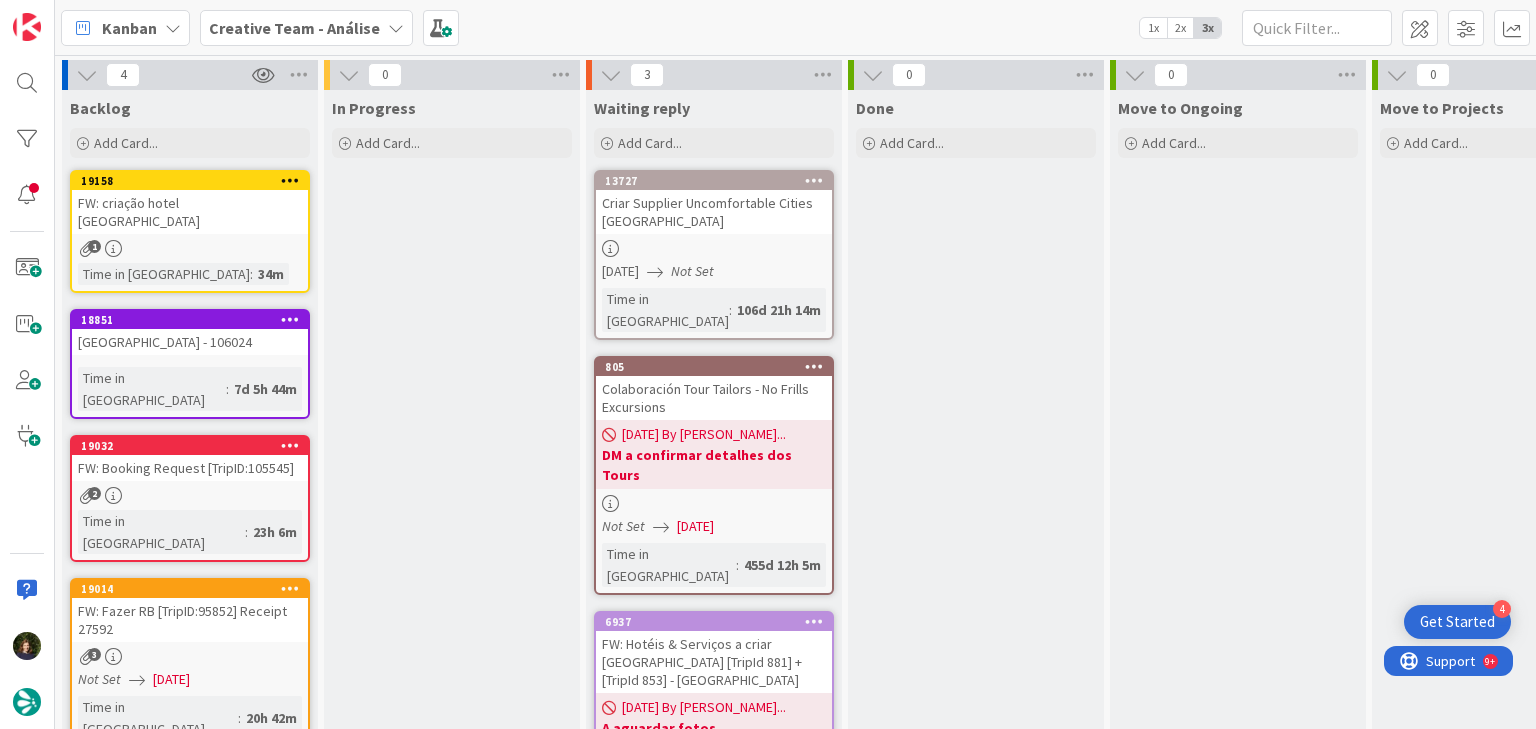 click on "19158 FW: criação hotel UK 1 Time in [GEOGRAPHIC_DATA] : 34m" at bounding box center (190, 231) 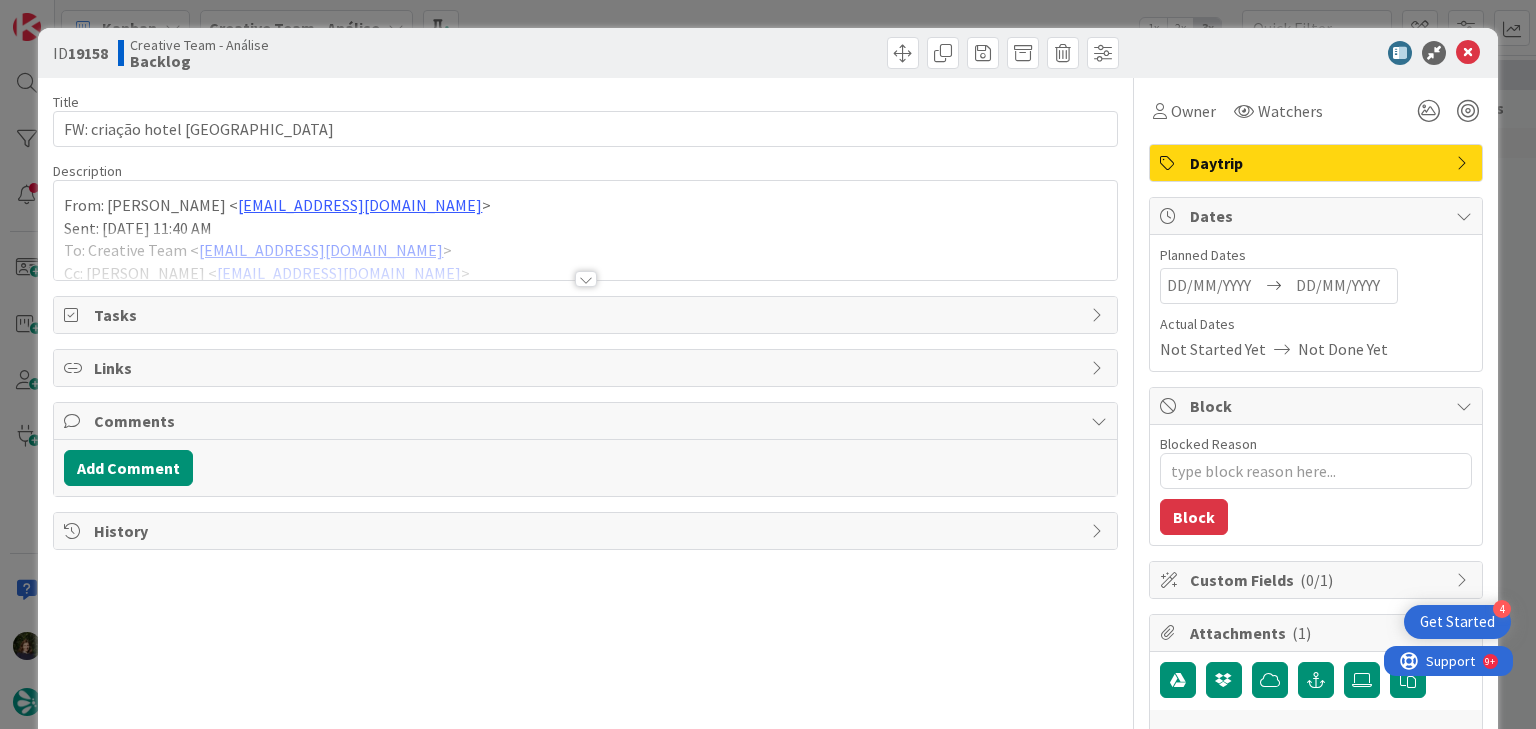 type on "x" 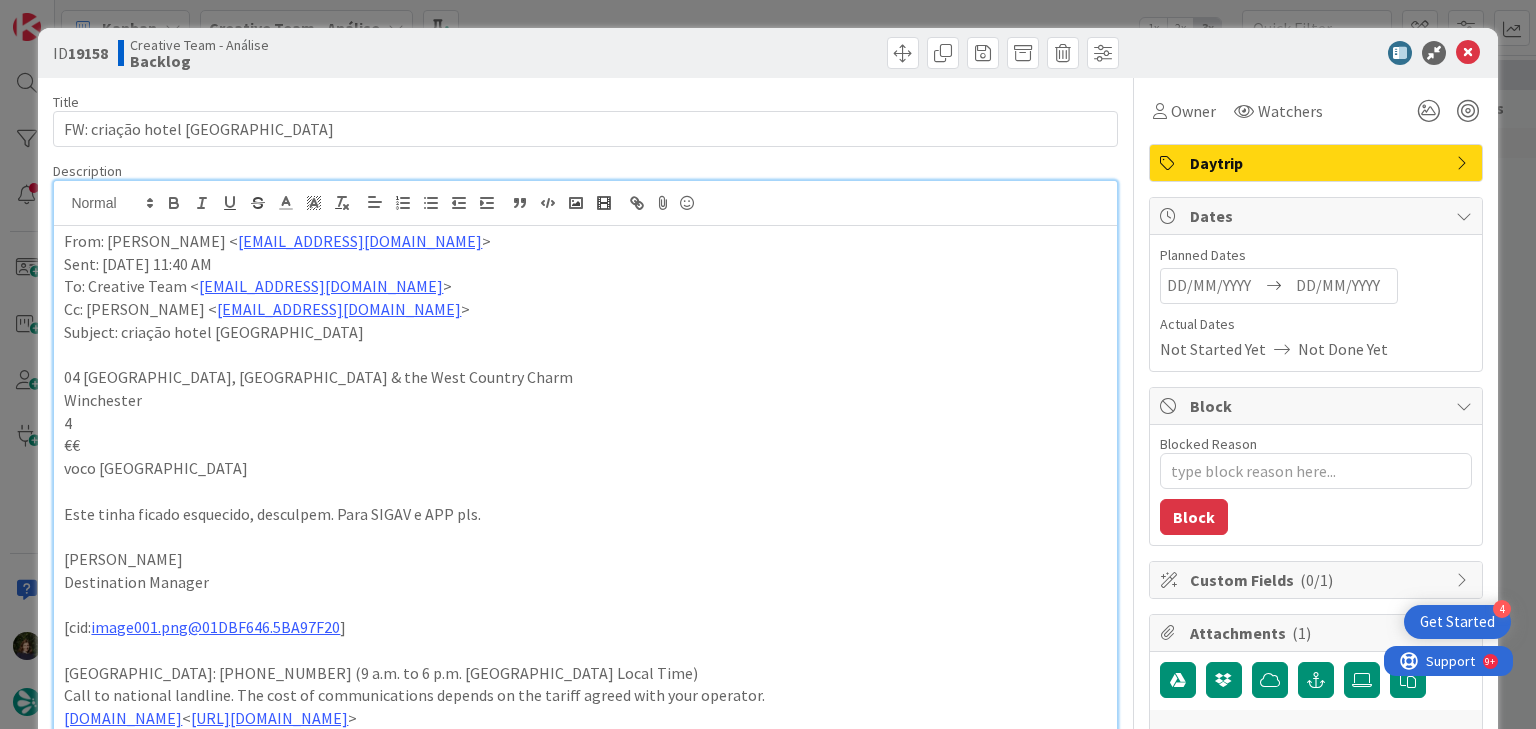 drag, startPoint x: 64, startPoint y: 468, endPoint x: 267, endPoint y: 472, distance: 203.0394 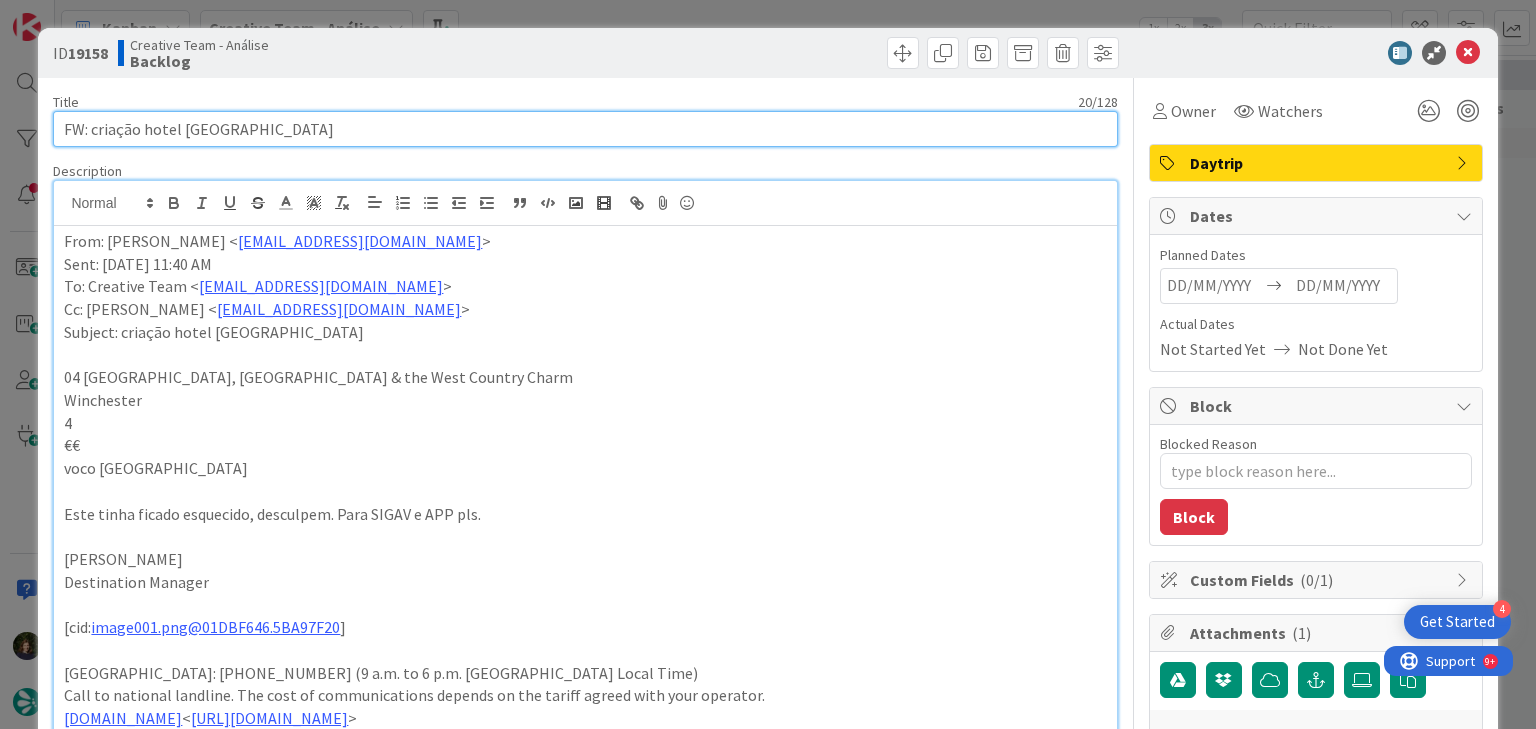 drag, startPoint x: 228, startPoint y: 132, endPoint x: 91, endPoint y: 125, distance: 137.17871 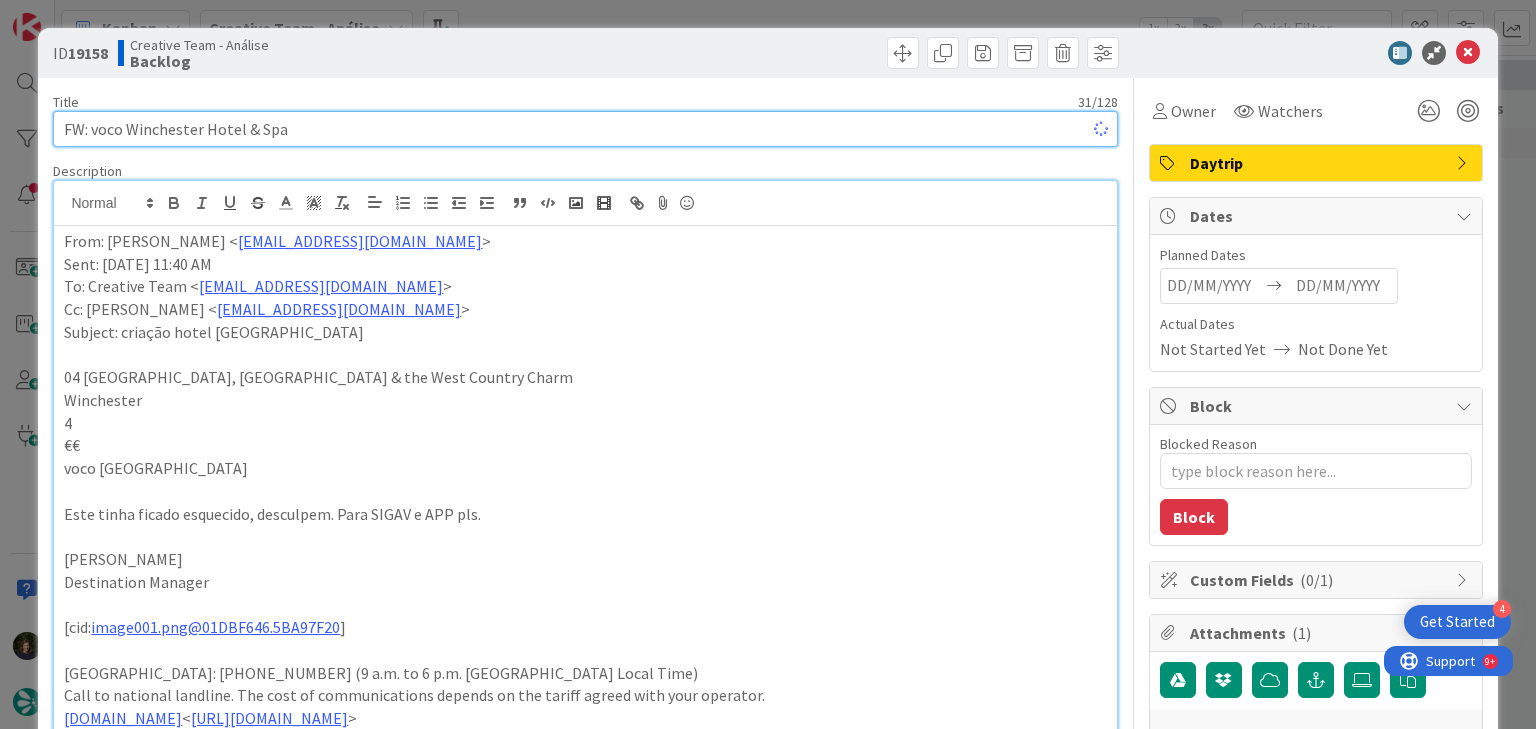 type on "x" 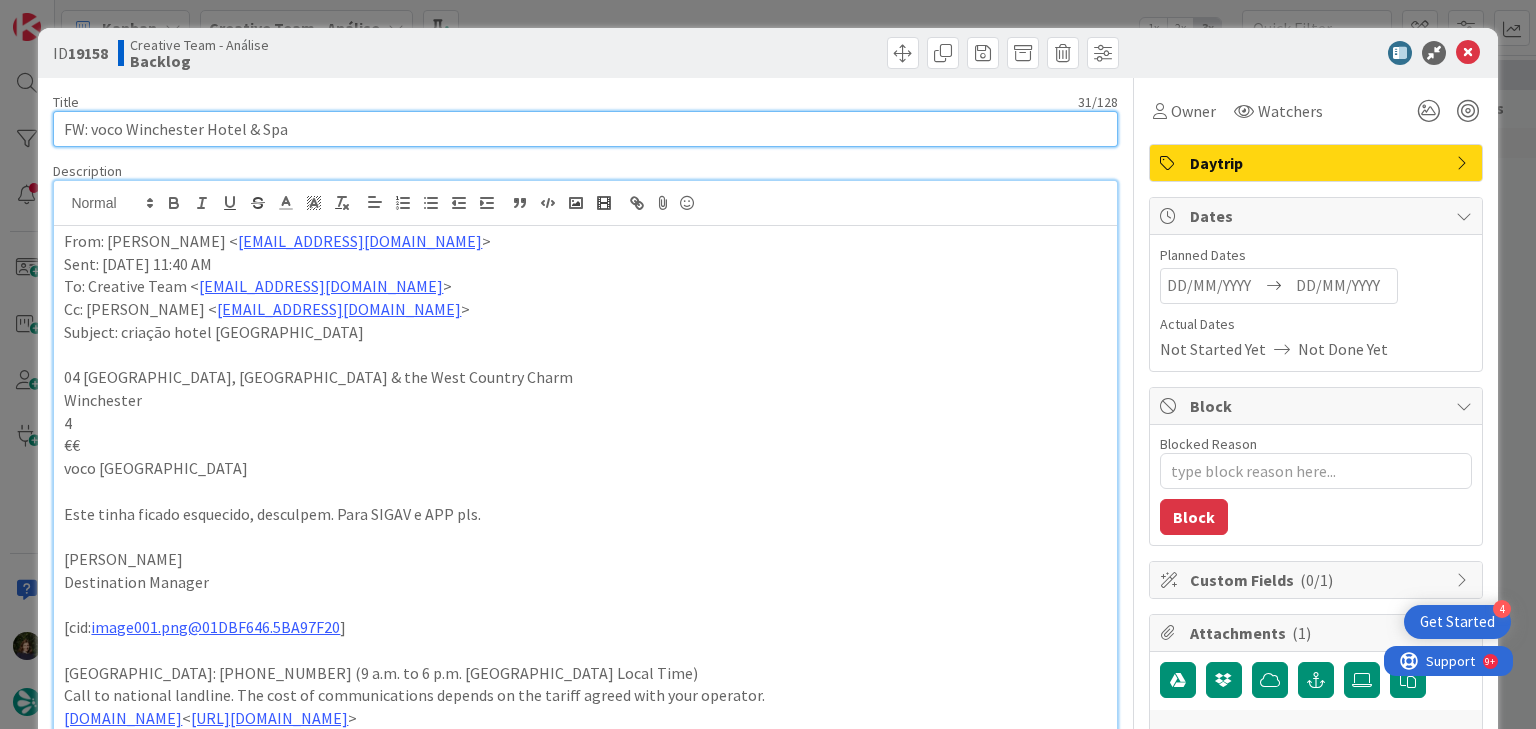 drag, startPoint x: 91, startPoint y: 125, endPoint x: 106, endPoint y: 131, distance: 16.155495 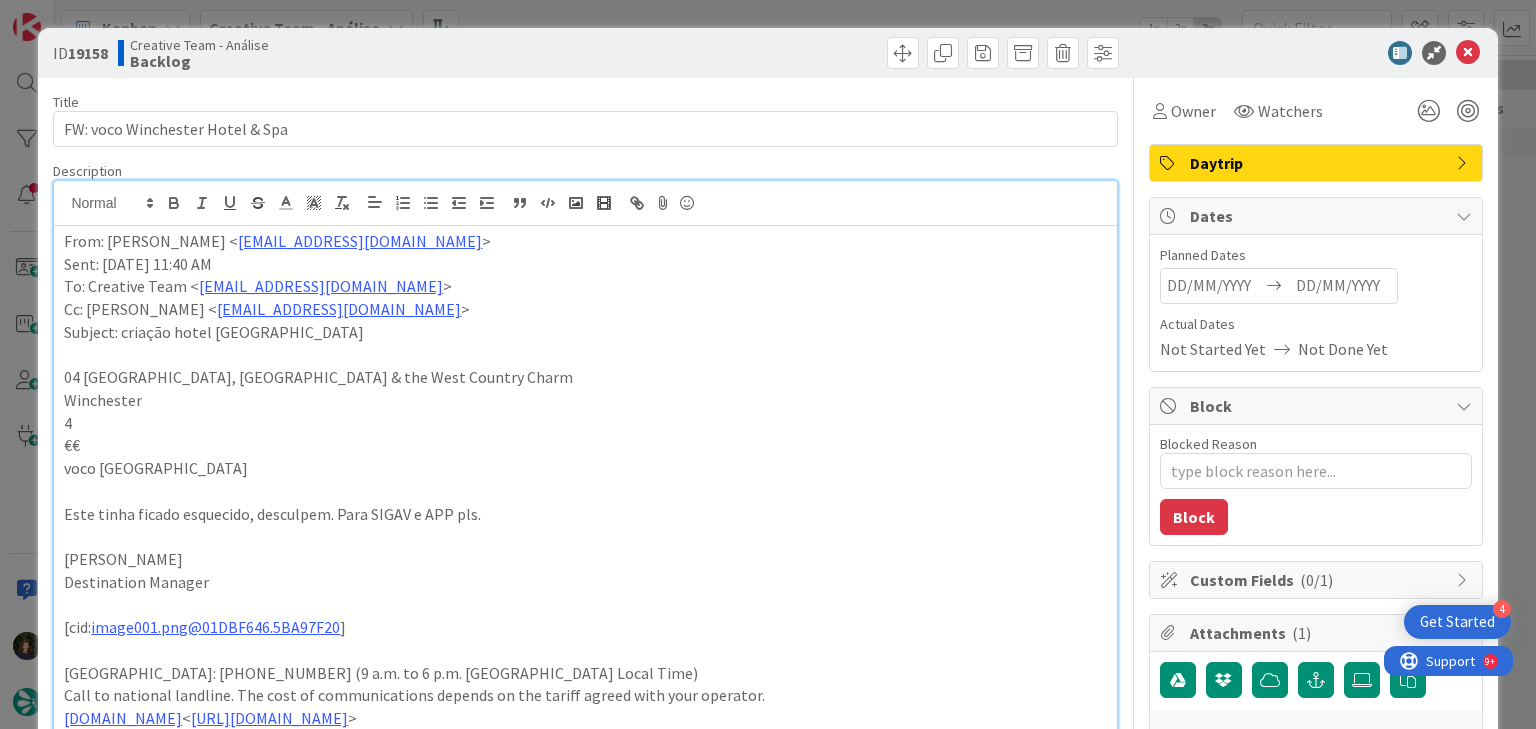 drag, startPoint x: 494, startPoint y: 313, endPoint x: 512, endPoint y: 303, distance: 20.59126 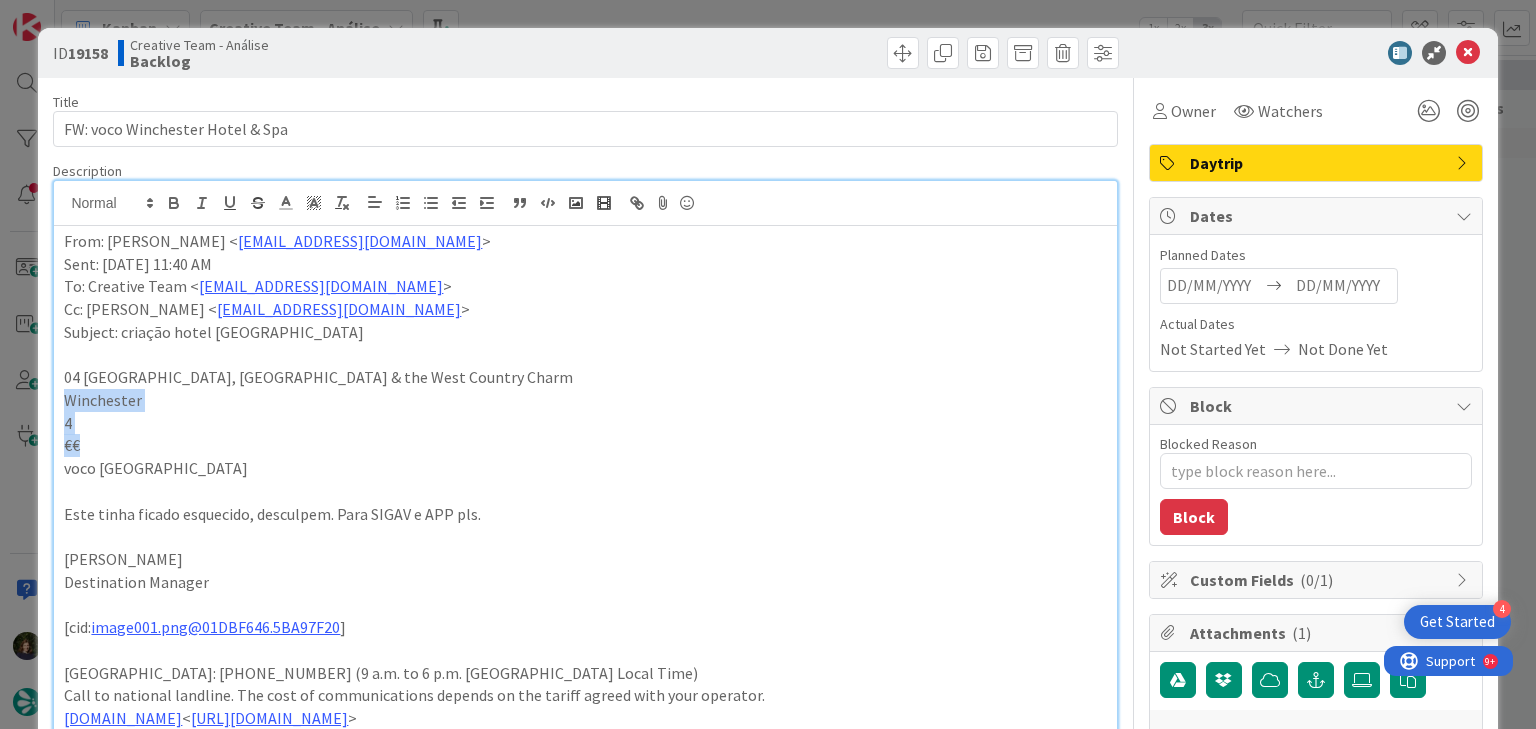 drag, startPoint x: 96, startPoint y: 446, endPoint x: 104, endPoint y: 408, distance: 38.832977 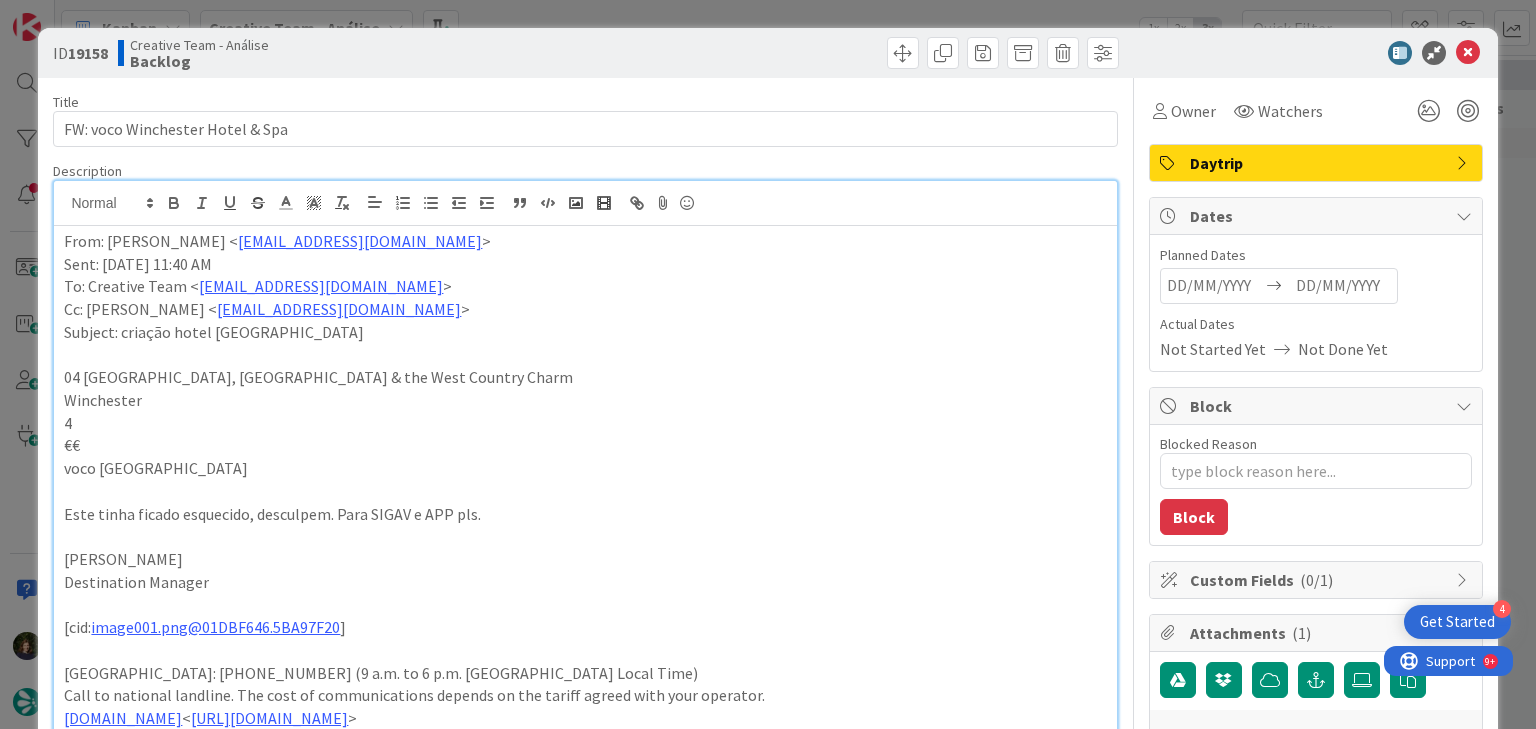 click on "From: [PERSON_NAME] < [EMAIL_ADDRESS][DOMAIN_NAME] > Sent: [DATE] 11:40 AM To: Creative Team < [EMAIL_ADDRESS][DOMAIN_NAME] > Cc: [PERSON_NAME] < [EMAIL_ADDRESS][DOMAIN_NAME] > Subject: criação hotel [GEOGRAPHIC_DATA] 04 [GEOGRAPHIC_DATA], [GEOGRAPHIC_DATA] 4 €€ voco [GEOGRAPHIC_DATA] Este tinha ficado esquecido, desculpem. Para SIGAV e APP pls. [PERSON_NAME] Manager [cid: image001.png@01DBF646.5BA97F20 ] [GEOGRAPHIC_DATA]: [PHONE_NUMBER] (9 a.m. to 6 p.m. Lisbon Local Time) Call to national landline. The cost of communications depends on the tariff agreed with your operator. [DOMAIN_NAME] < [URL][DOMAIN_NAME] > We have set up international numbers so that you can call us without calling internationally: U.S.A. and [GEOGRAPHIC_DATA]: [PHONE_NUMBER] (4 a.m. to 1 p.m. [US_STATE] Local Time) [GEOGRAPHIC_DATA]: [PHONE_NUMBER] (8 p.m. to 4 a.m. Sydney Local Time) T:  [DOMAIN_NAME][URL] < > F:  [DOMAIN_NAME][URL] < [URL][DOMAIN_NAME] > I:  < >" at bounding box center [585, 635] 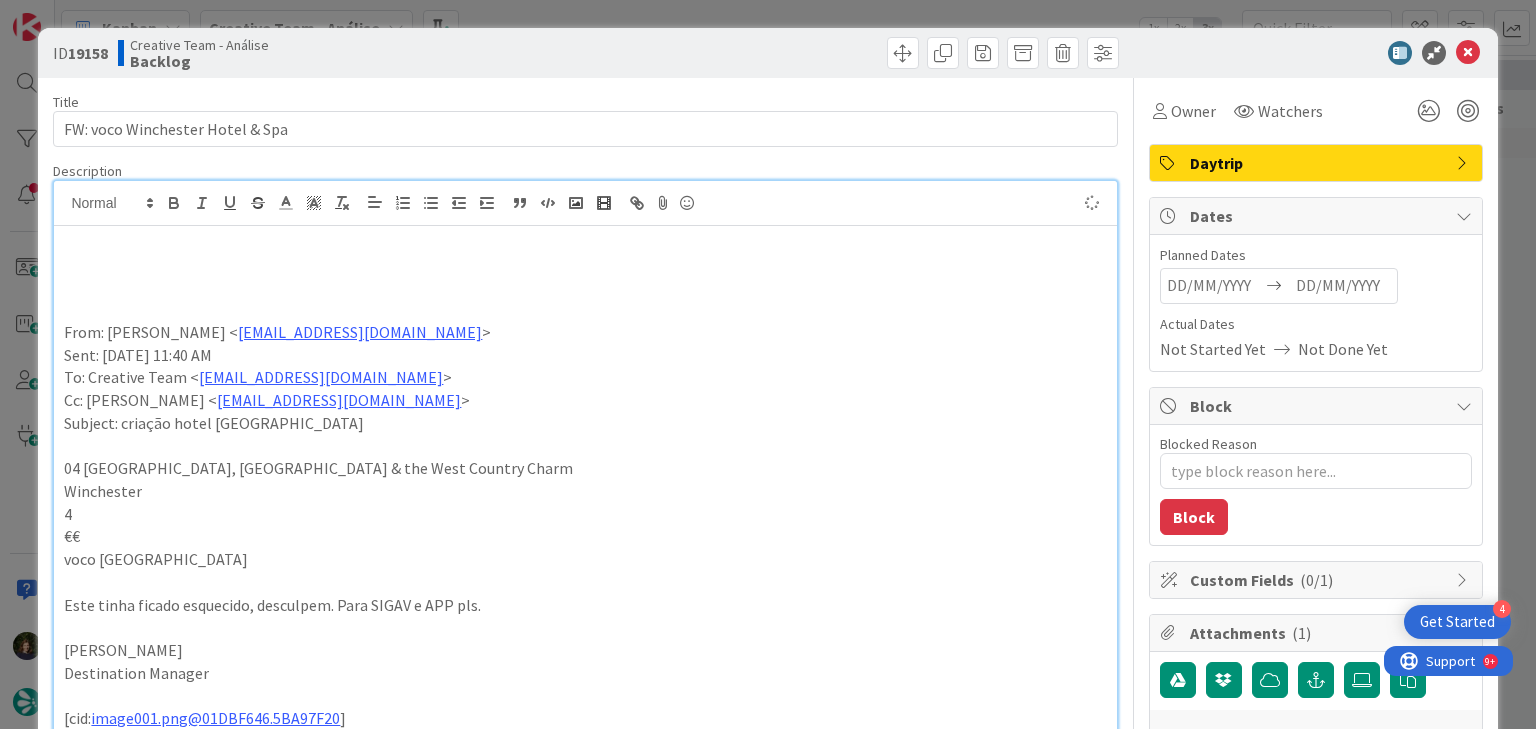 type on "x" 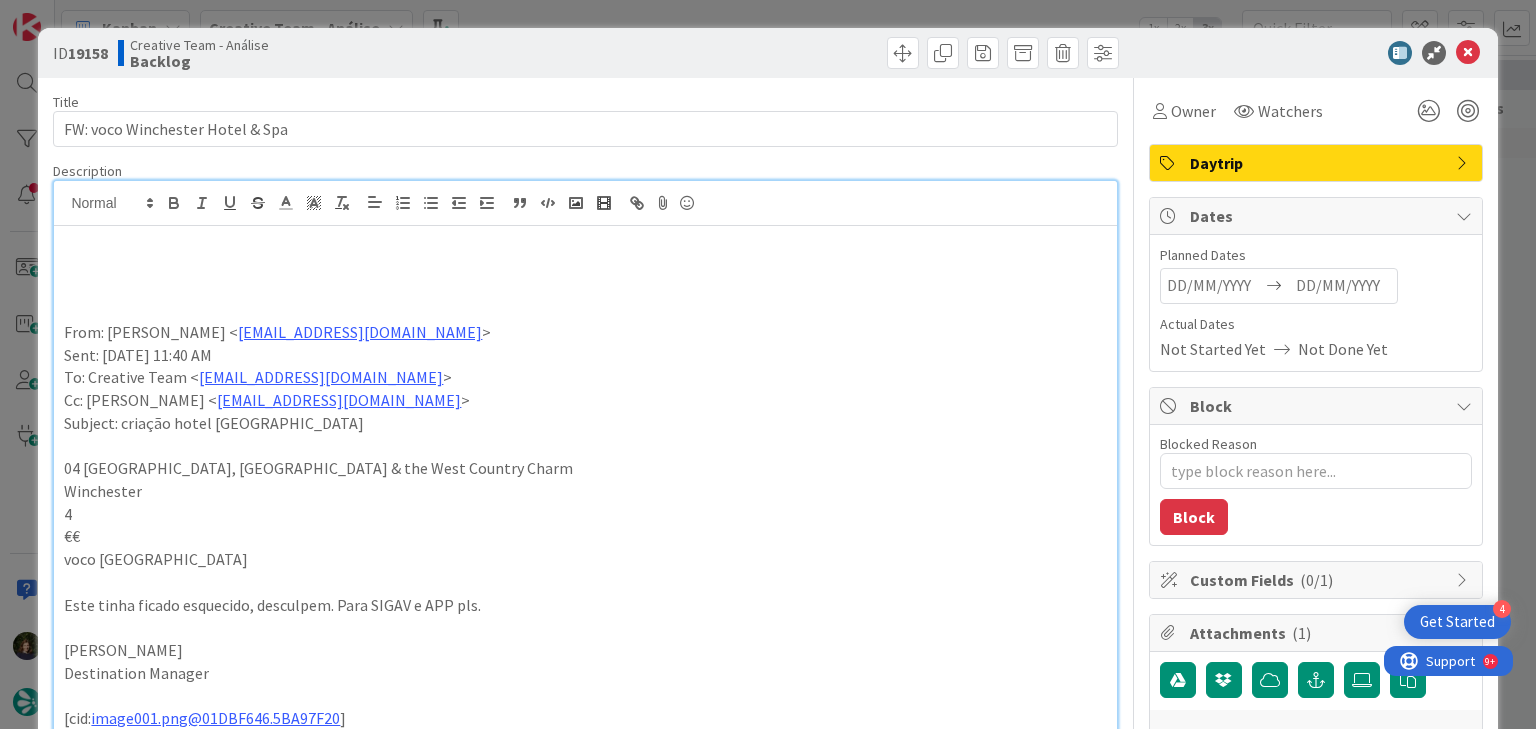 type 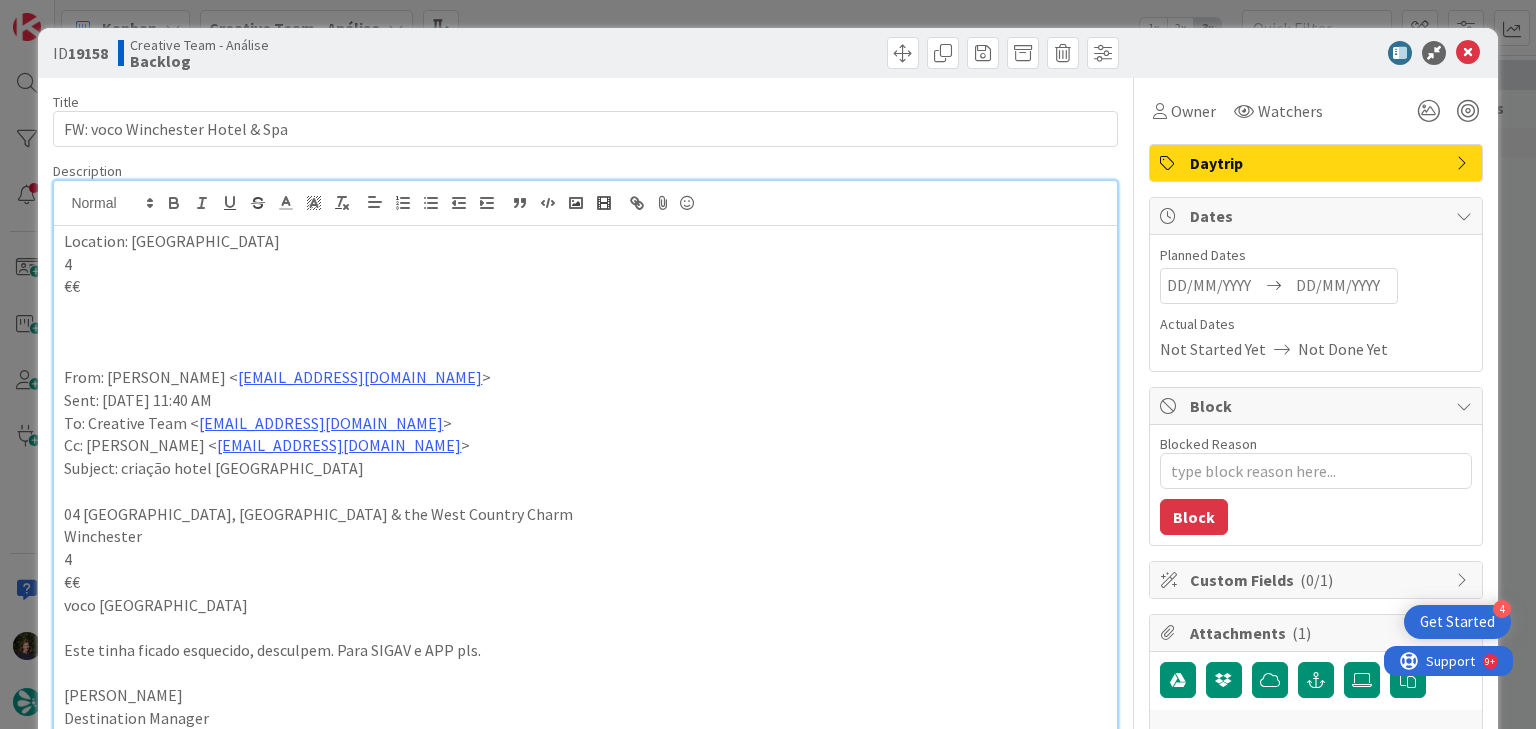 click on "4" at bounding box center [585, 264] 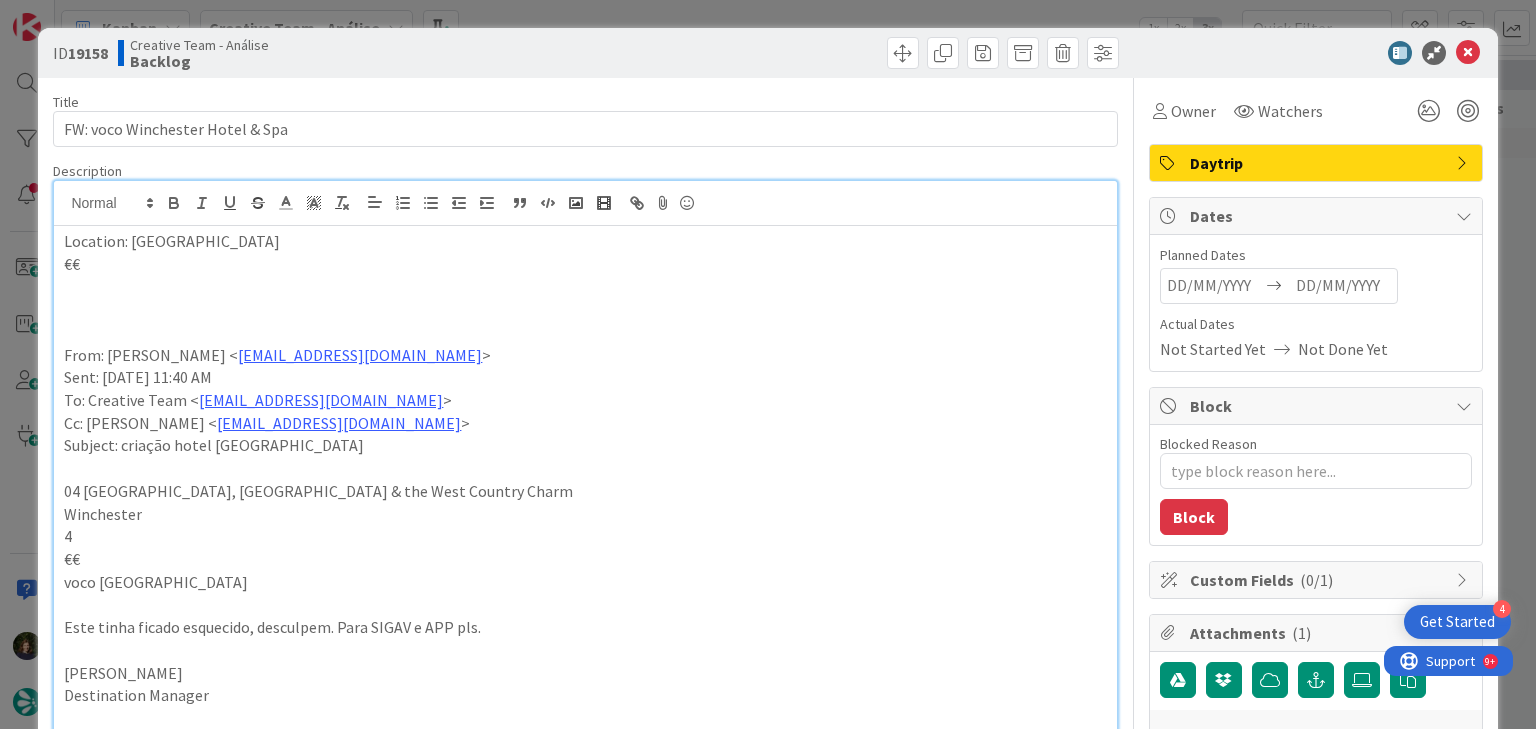 click on "Daytrip" at bounding box center (1318, 163) 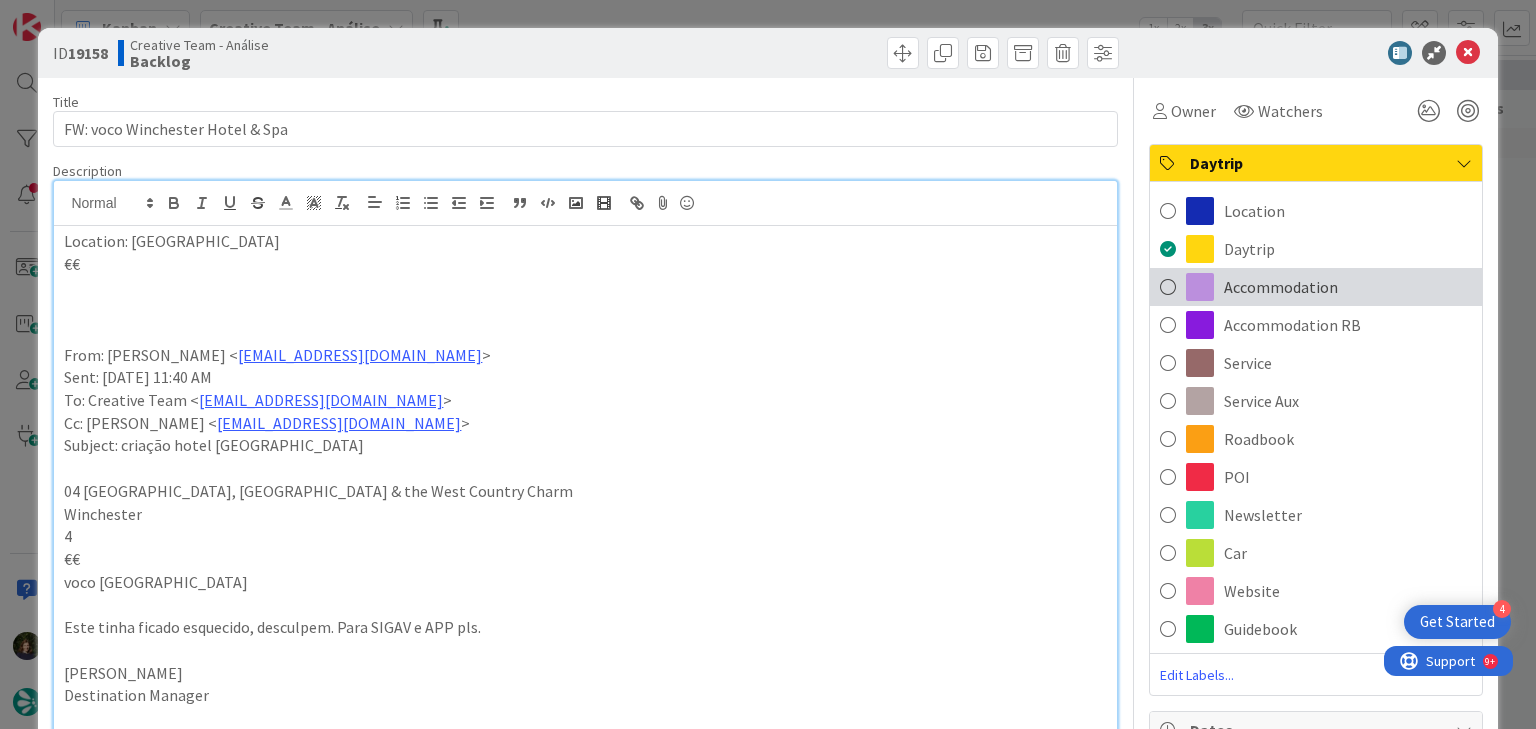 click on "Accommodation" at bounding box center [1281, 287] 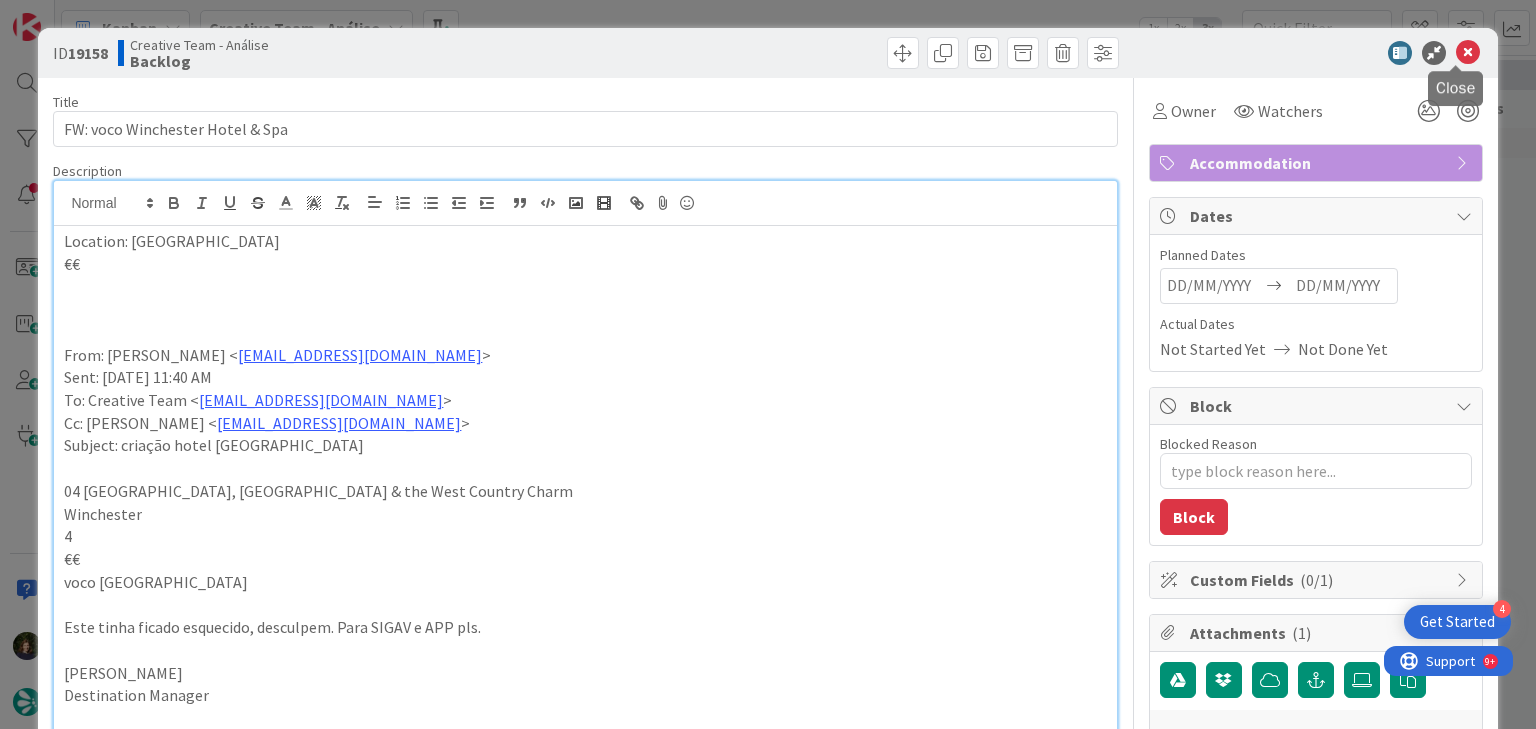 click at bounding box center (1468, 53) 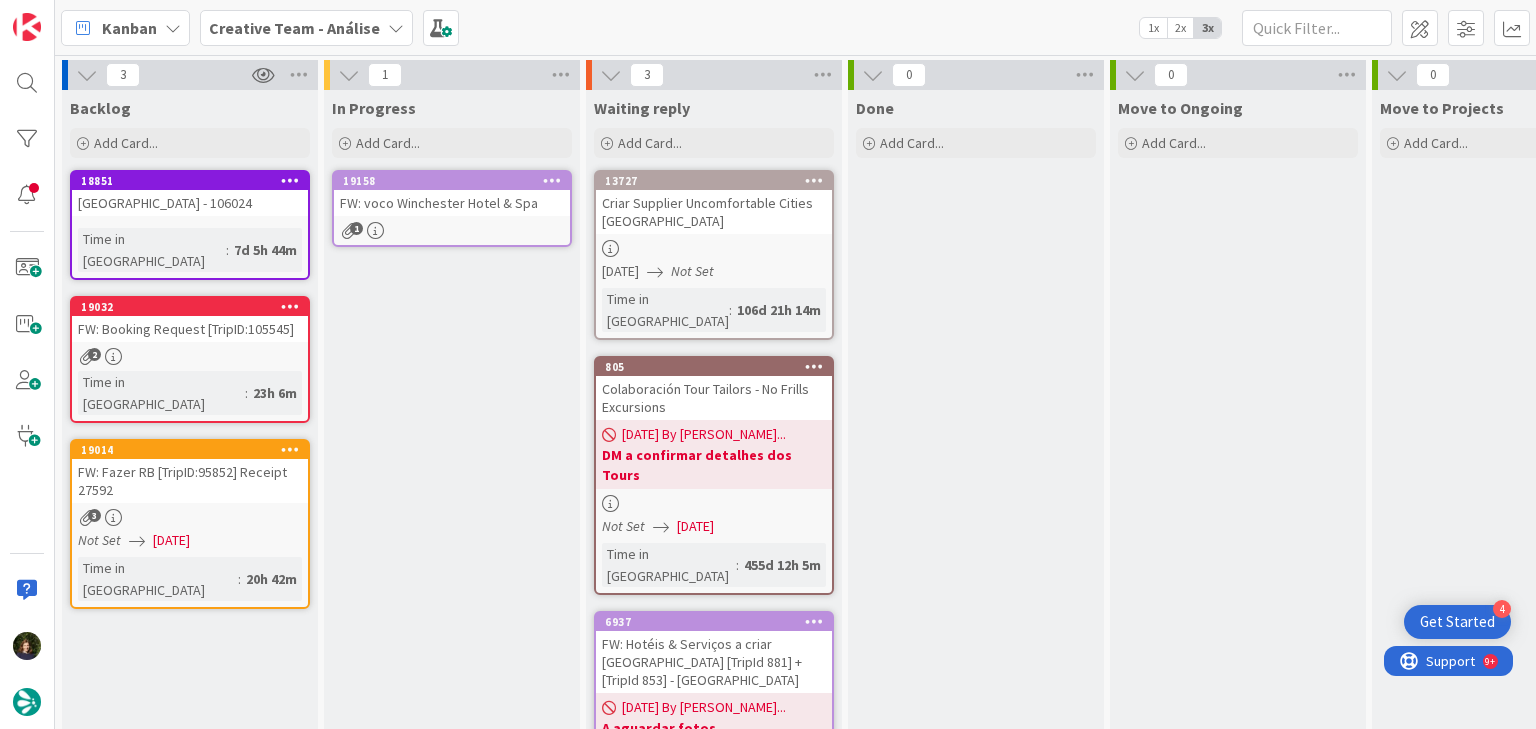 scroll, scrollTop: 0, scrollLeft: 0, axis: both 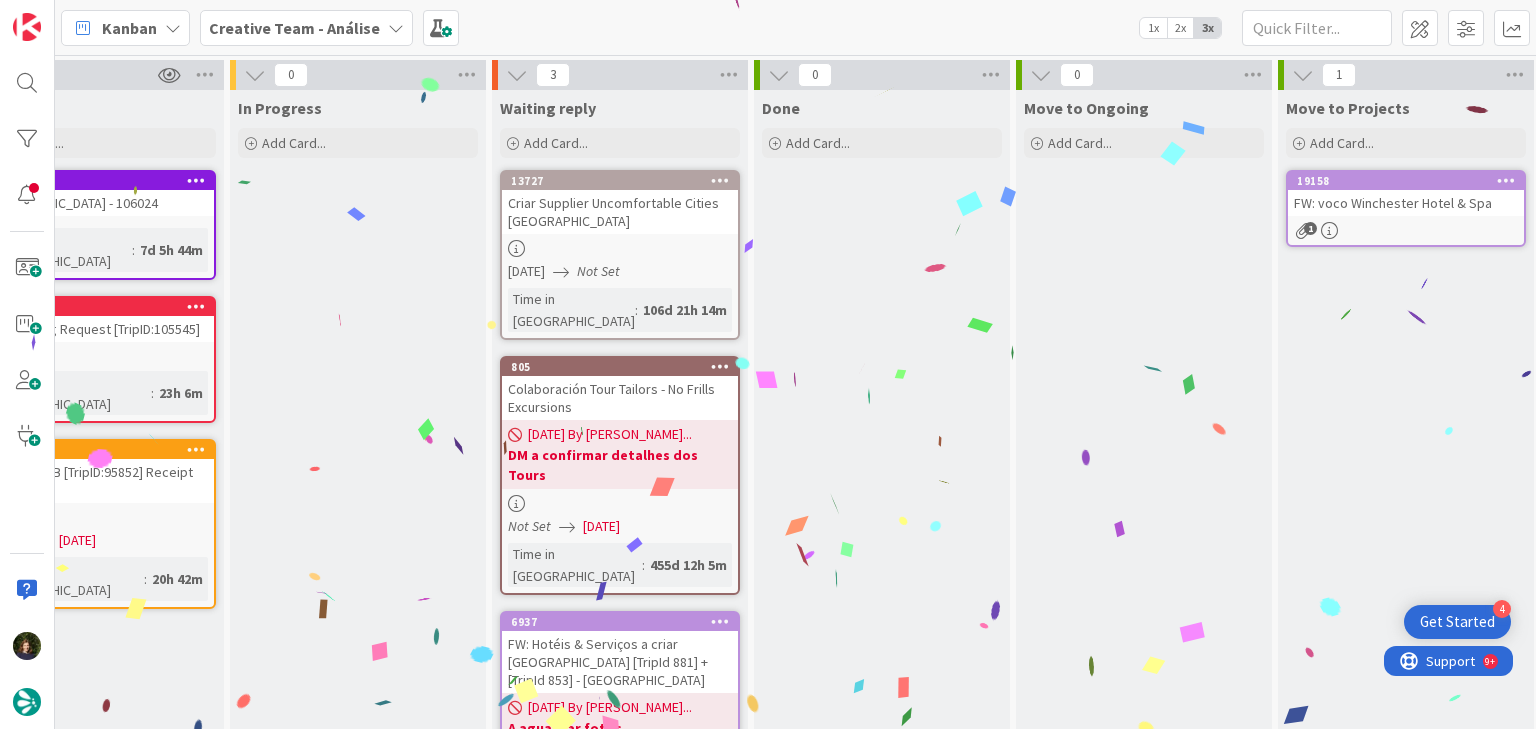 click at bounding box center (1506, 180) 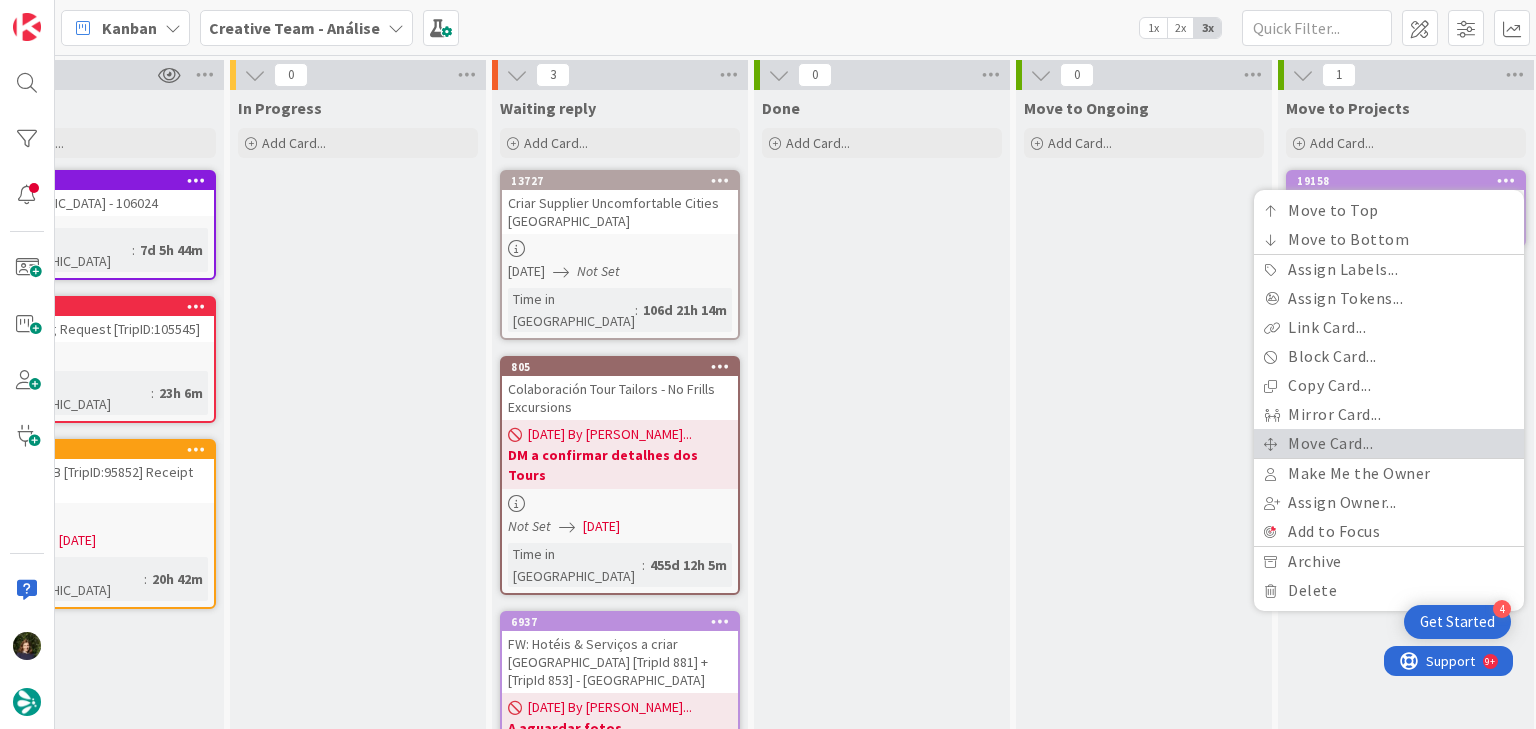 click on "Move Card..." at bounding box center (1389, 443) 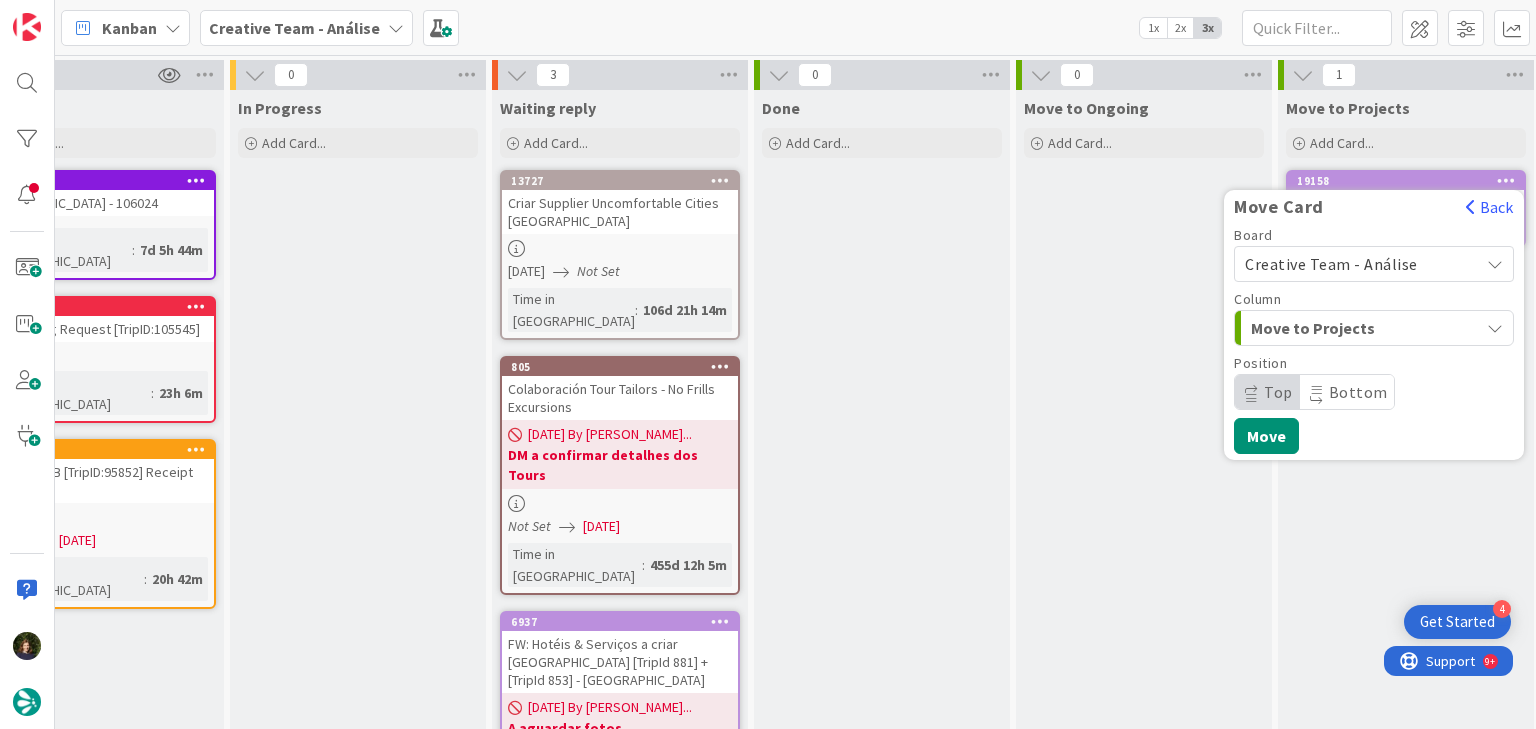 click on "Creative Team - Análise" at bounding box center (1331, 264) 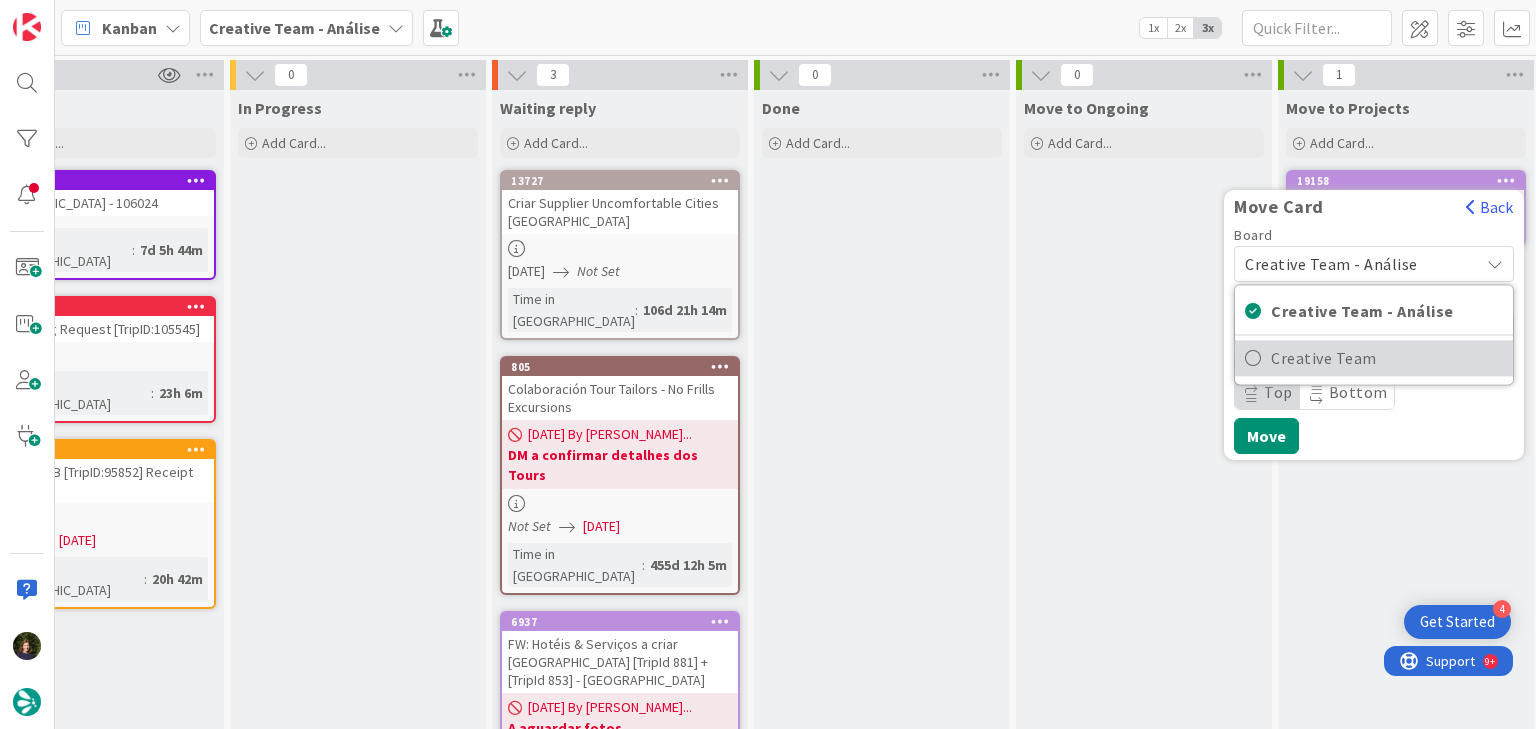 click on "Creative Team" at bounding box center [1387, 358] 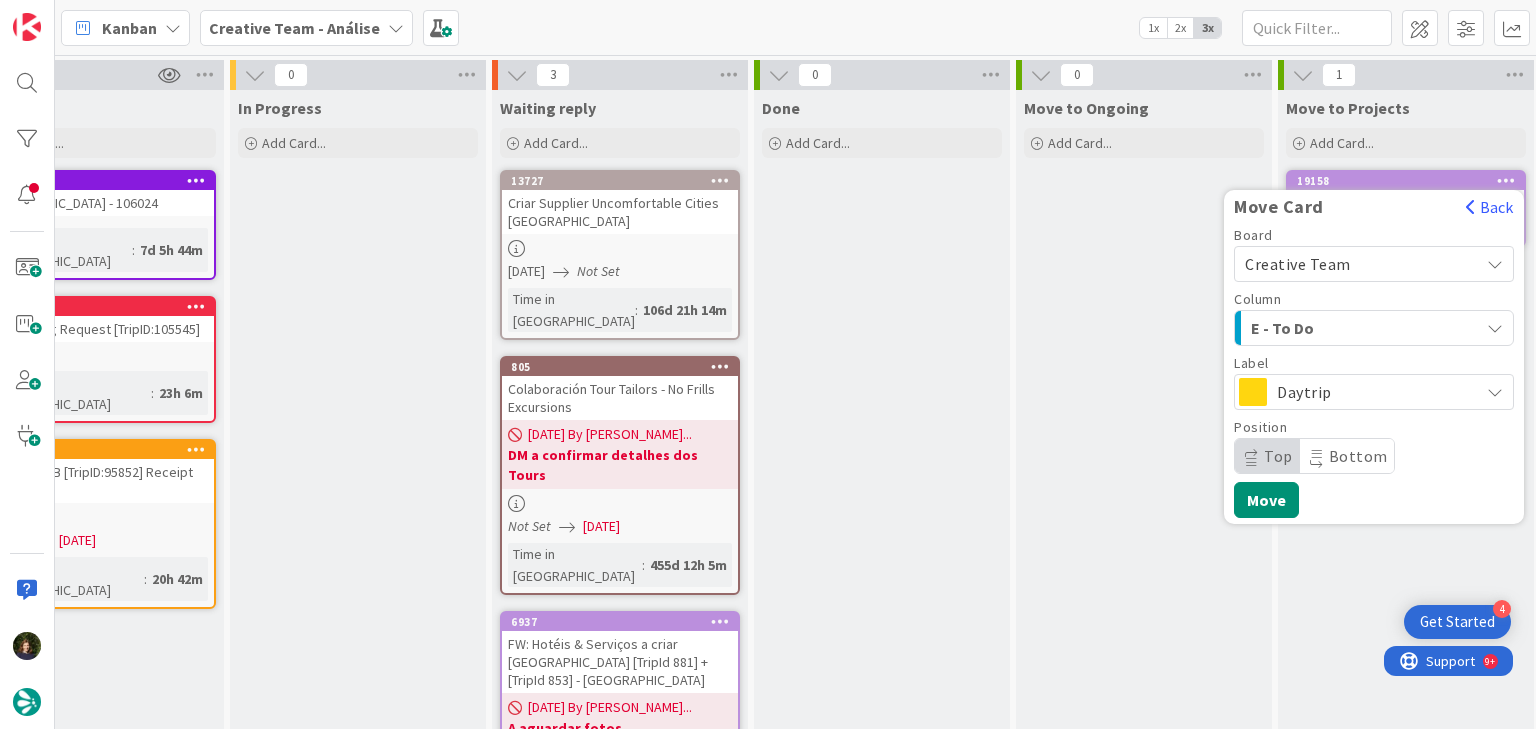 click on "E - To Do" at bounding box center [1326, 328] 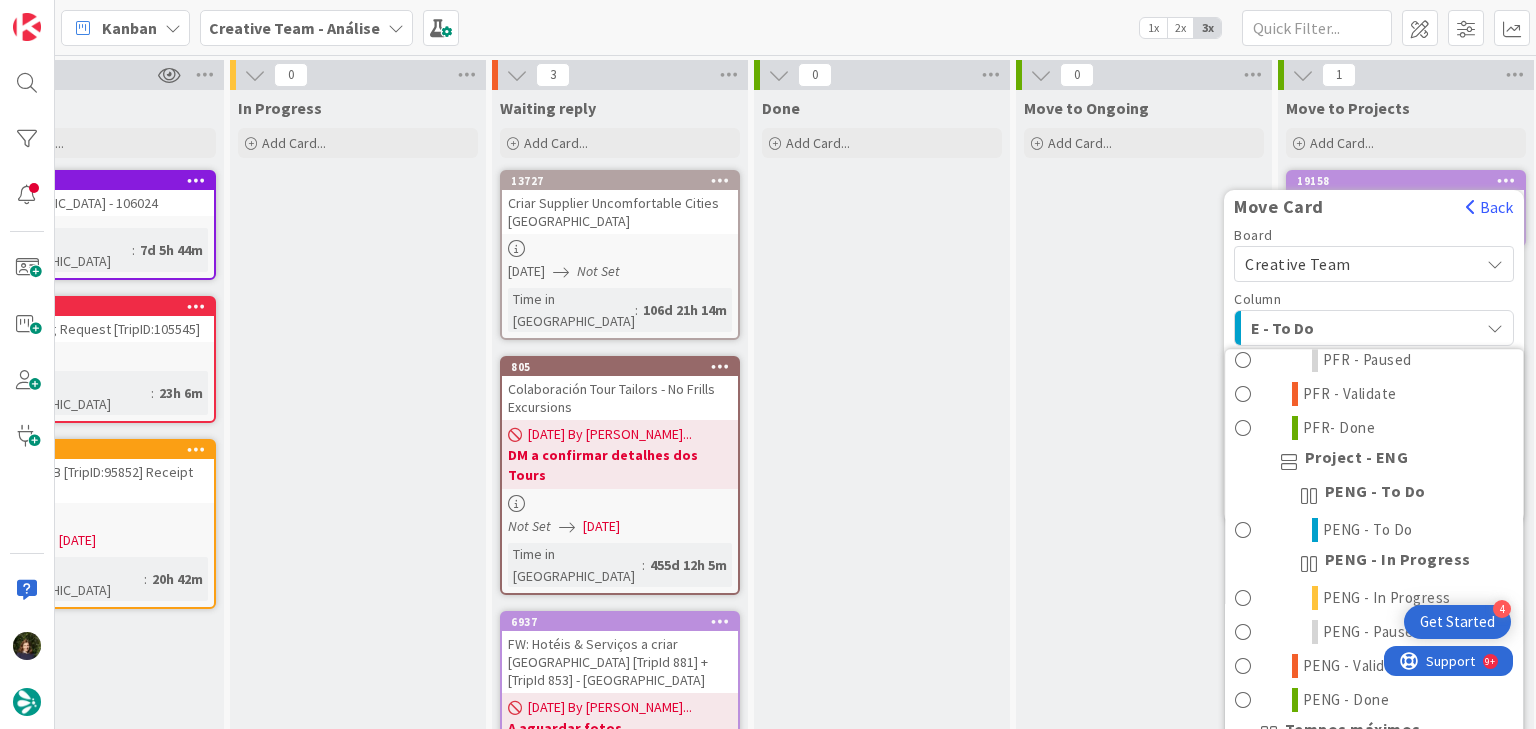 scroll, scrollTop: 773, scrollLeft: 0, axis: vertical 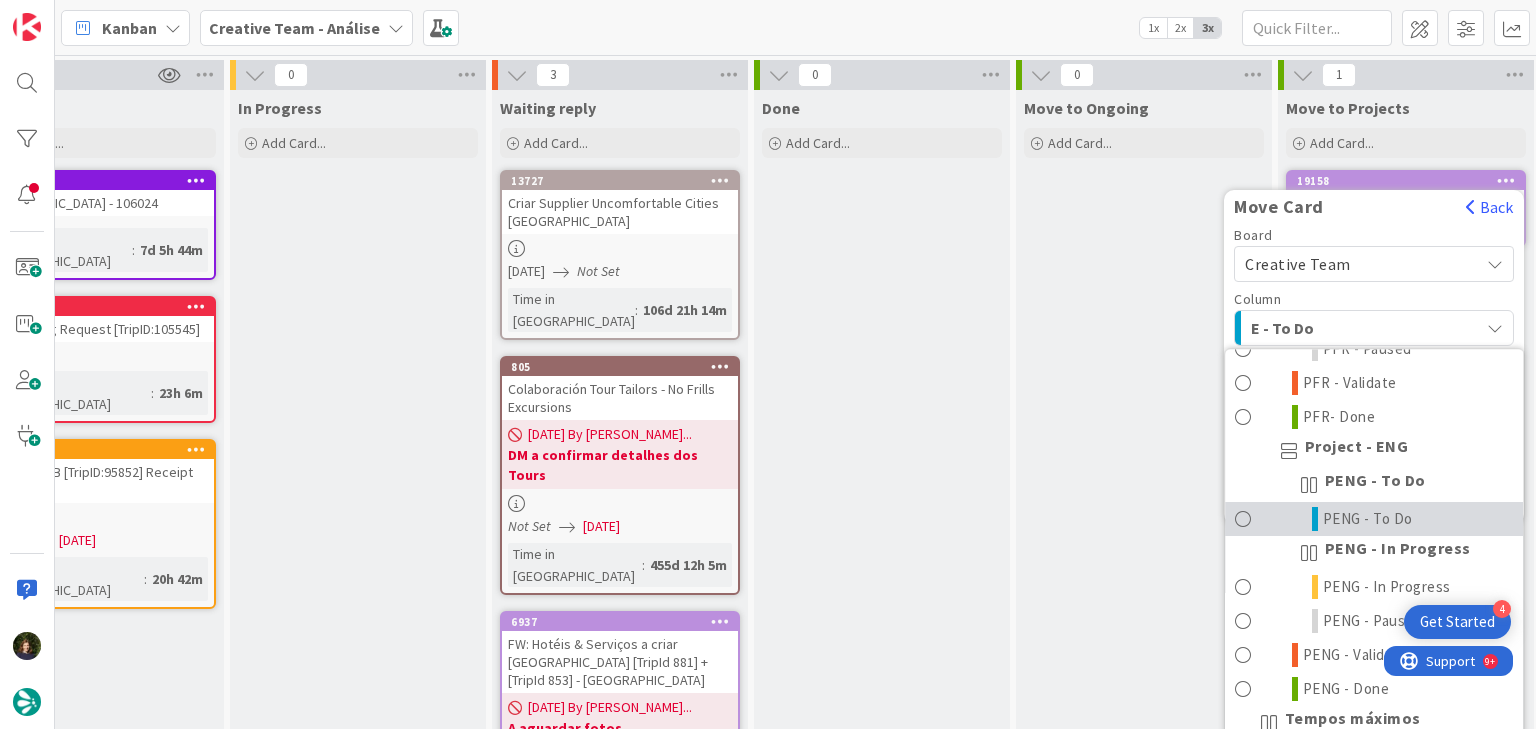 click on "PENG - To Do" at bounding box center [1368, 519] 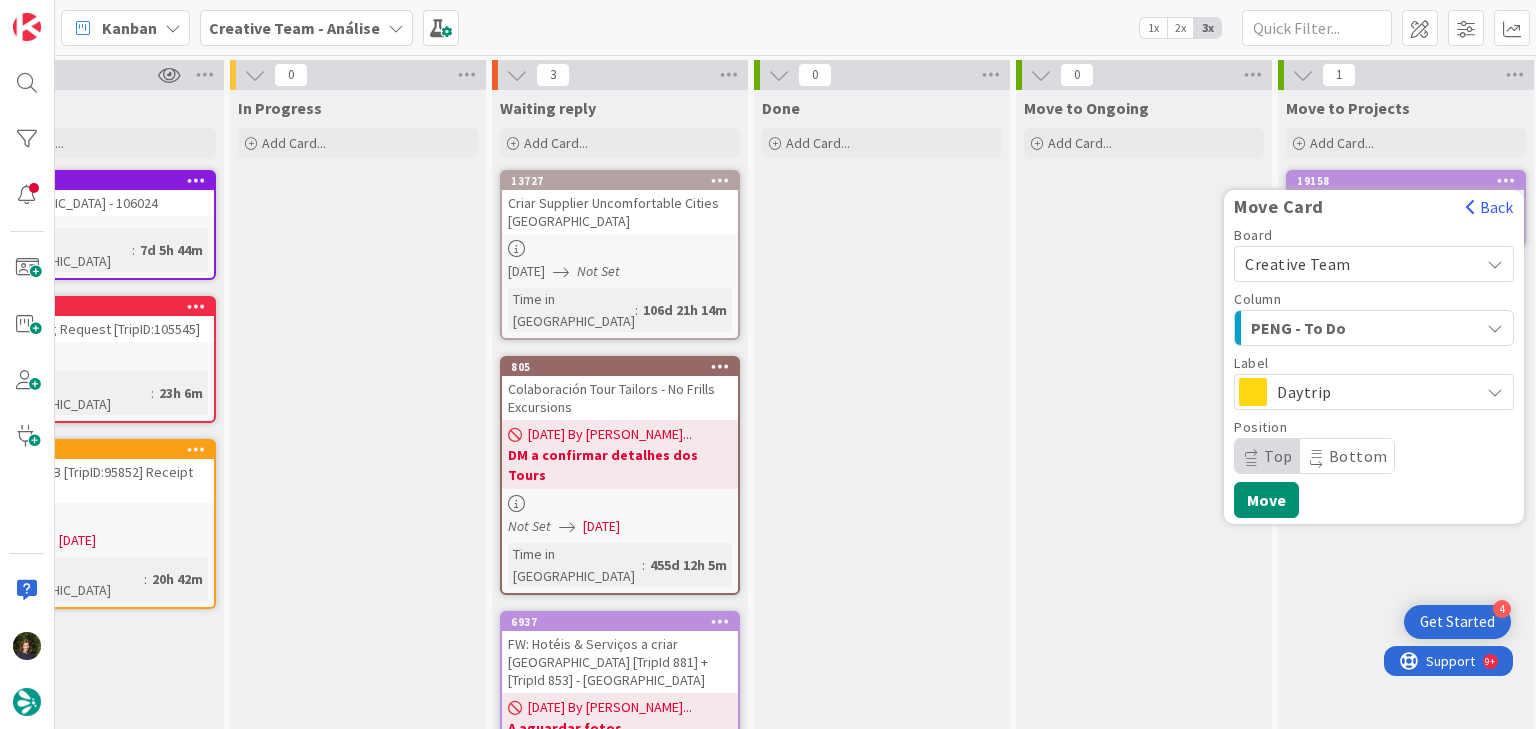 click on "Daytrip" at bounding box center [1373, 392] 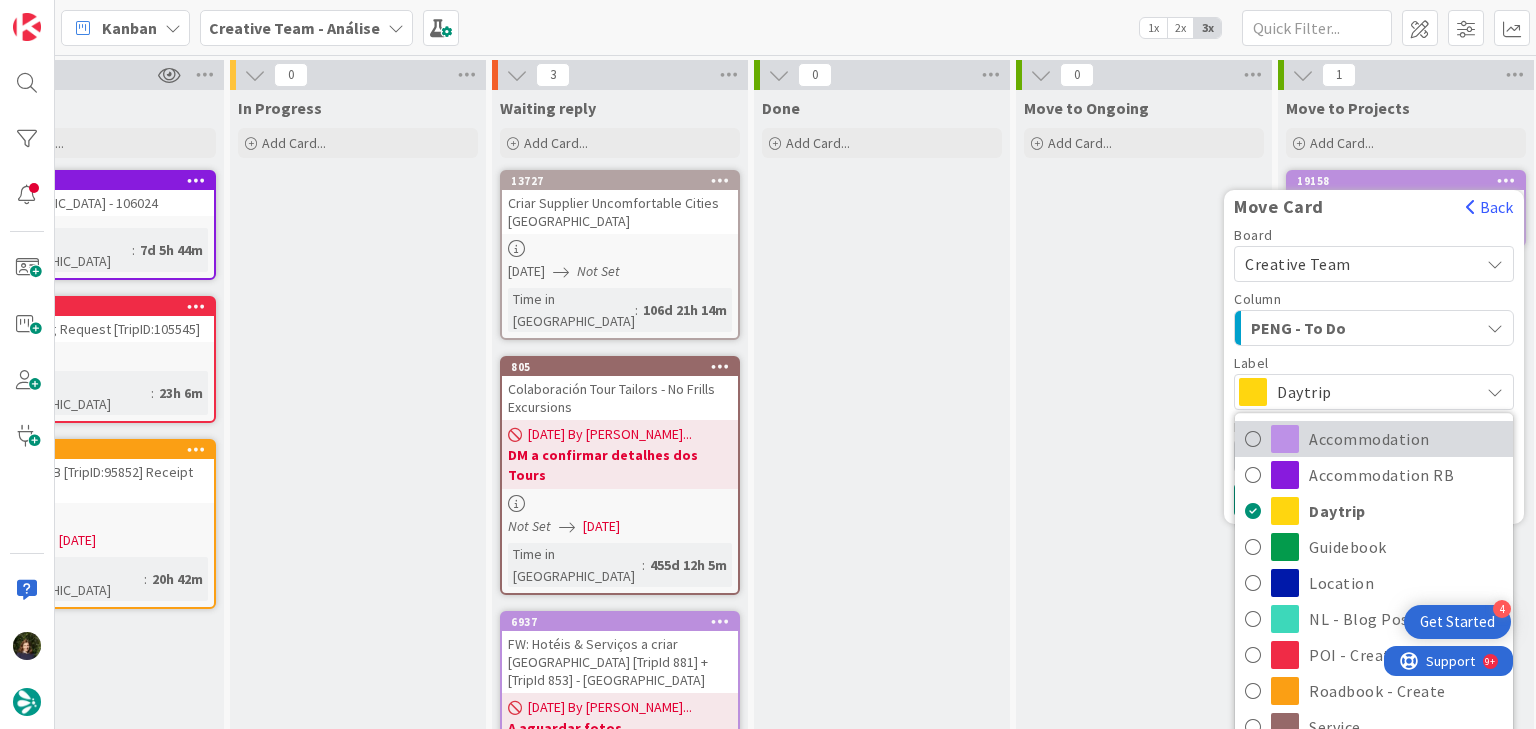 click on "Accommodation" at bounding box center (1406, 439) 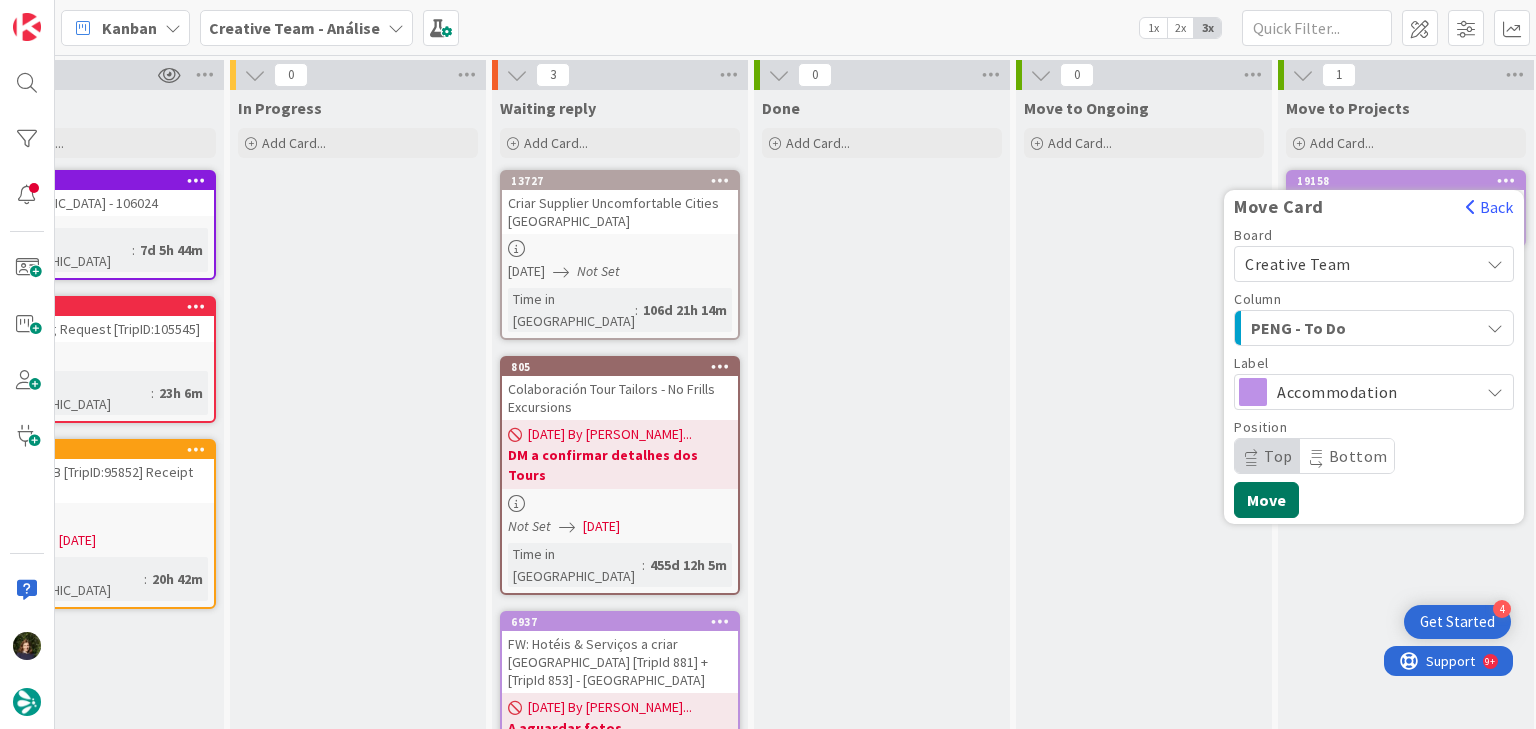 click on "Move" at bounding box center (1266, 500) 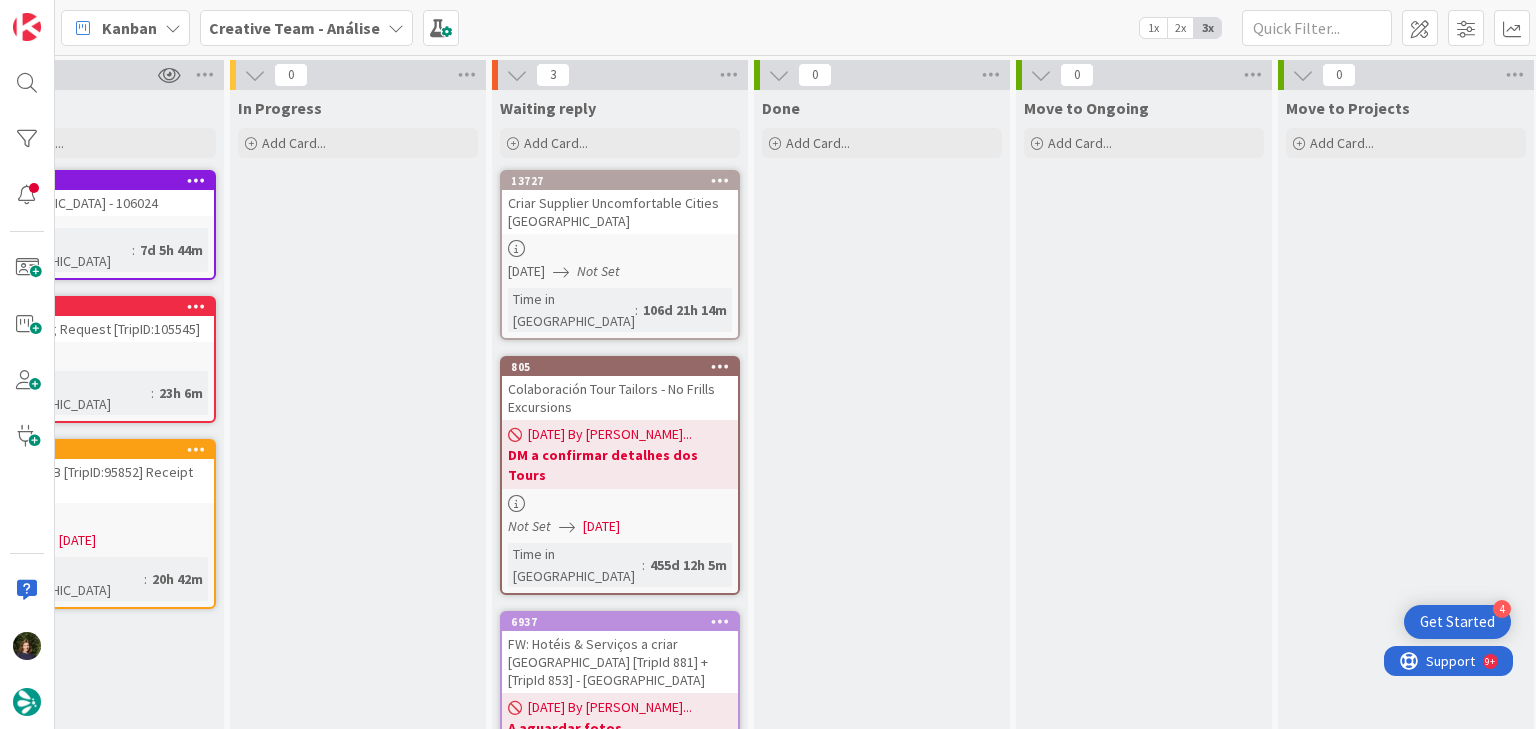 scroll, scrollTop: 68, scrollLeft: 94, axis: both 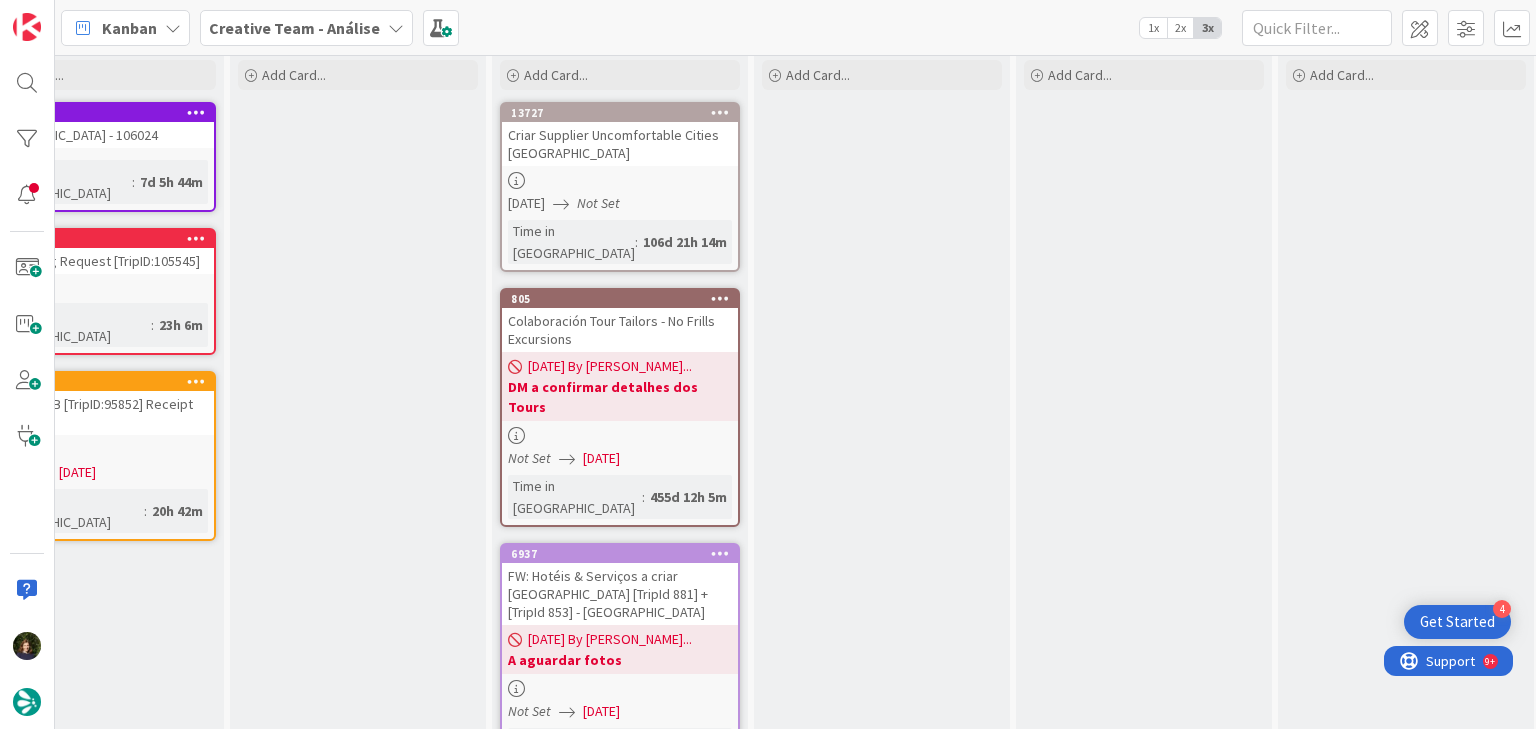 click on "[DATE] By [PERSON_NAME]..." at bounding box center (610, 639) 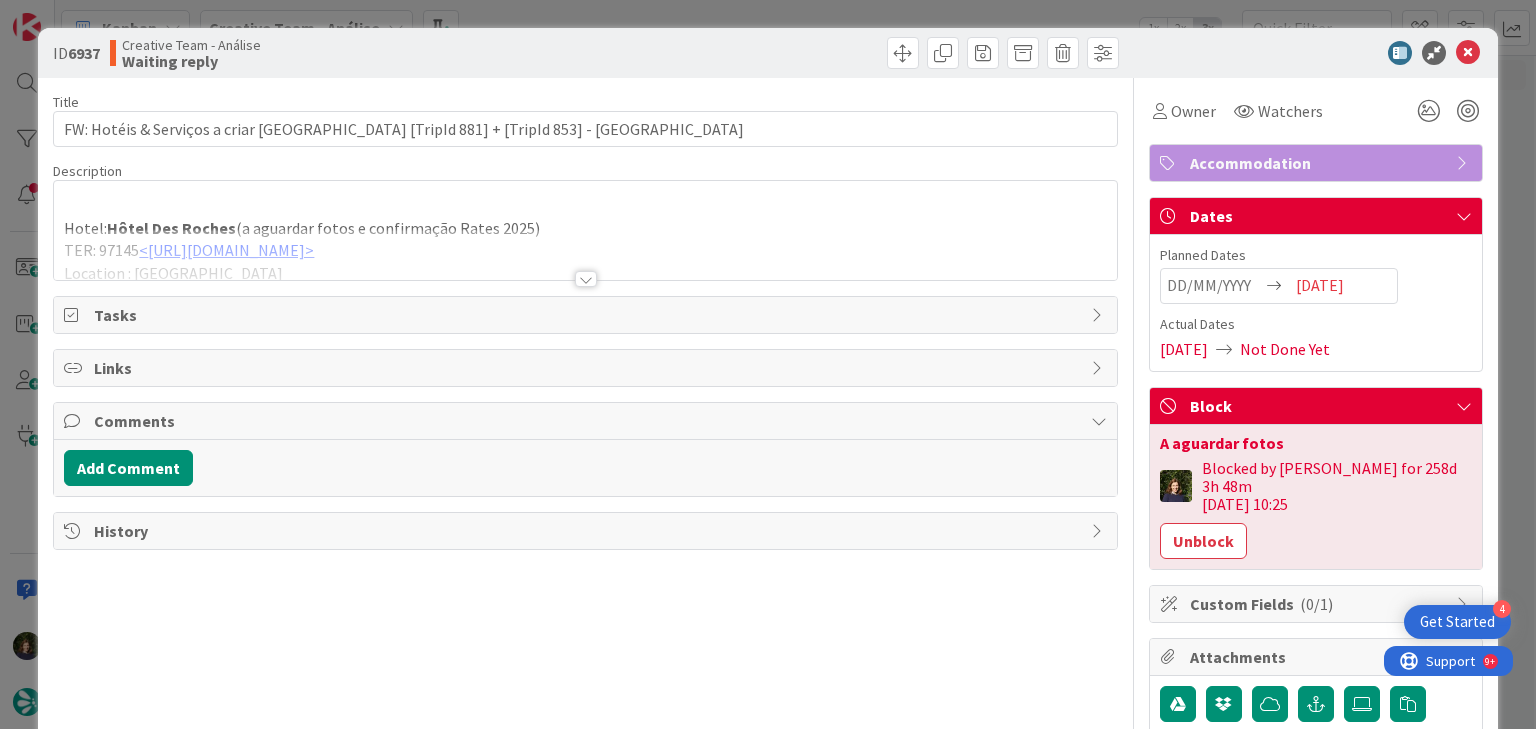 scroll, scrollTop: 0, scrollLeft: 0, axis: both 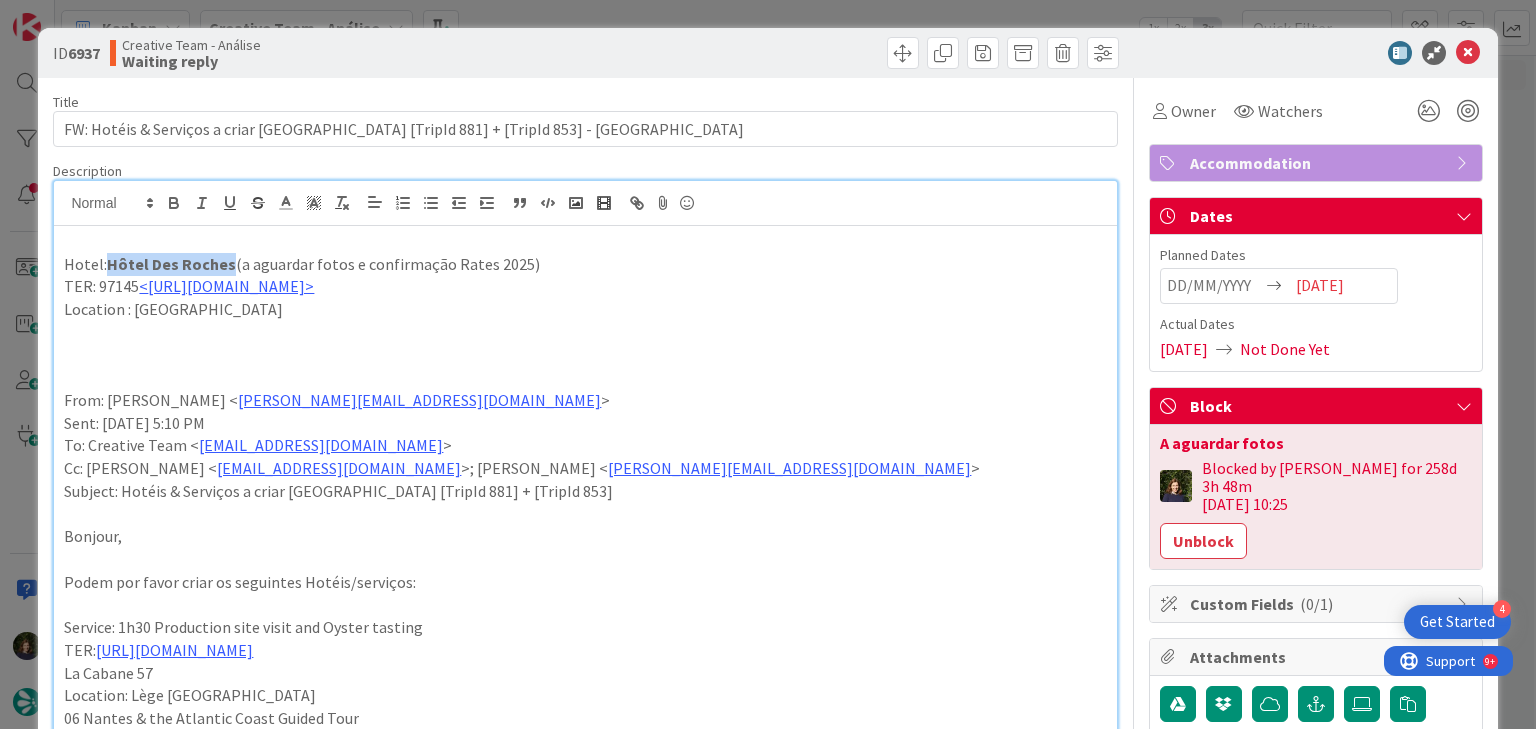 drag, startPoint x: 109, startPoint y: 267, endPoint x: 225, endPoint y: 263, distance: 116.06895 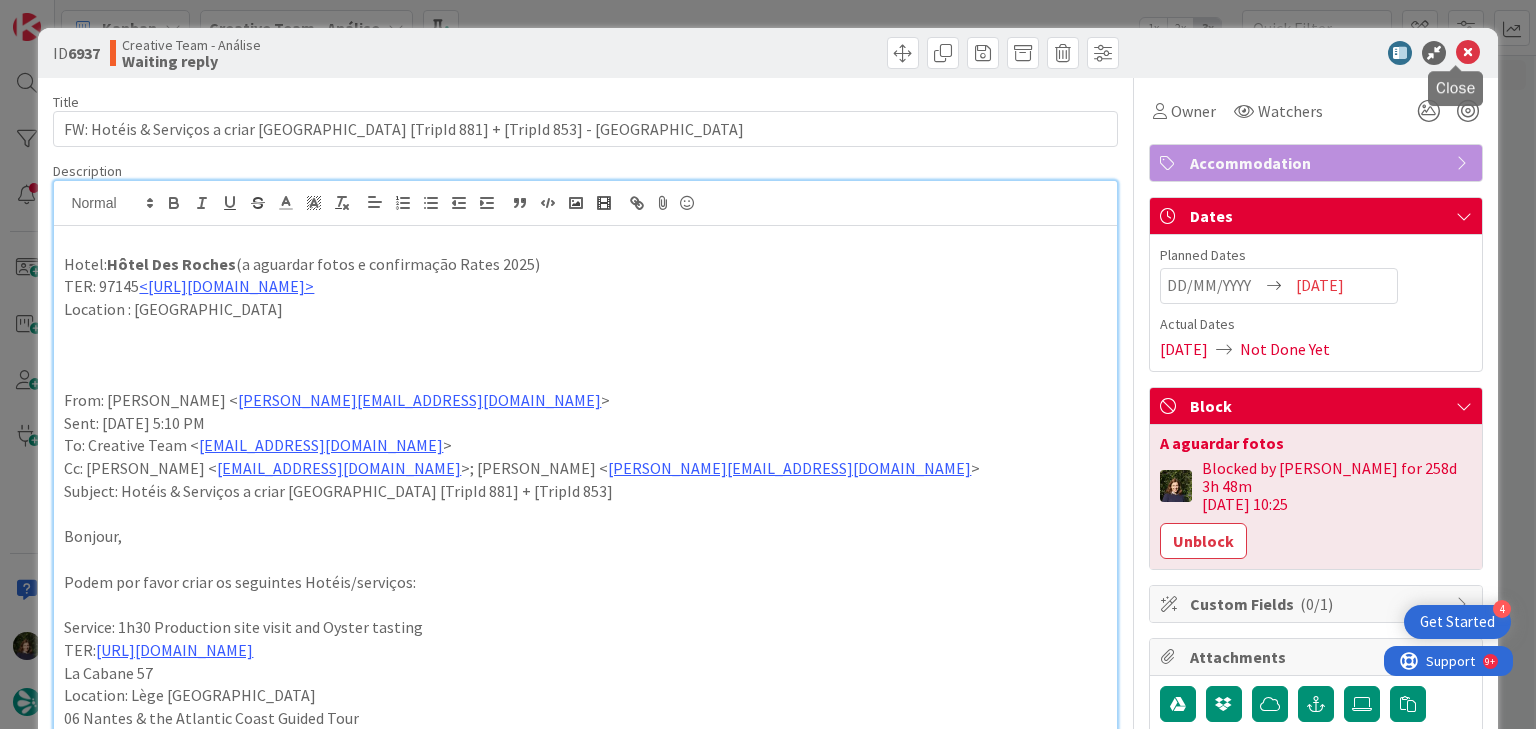 click at bounding box center [1468, 53] 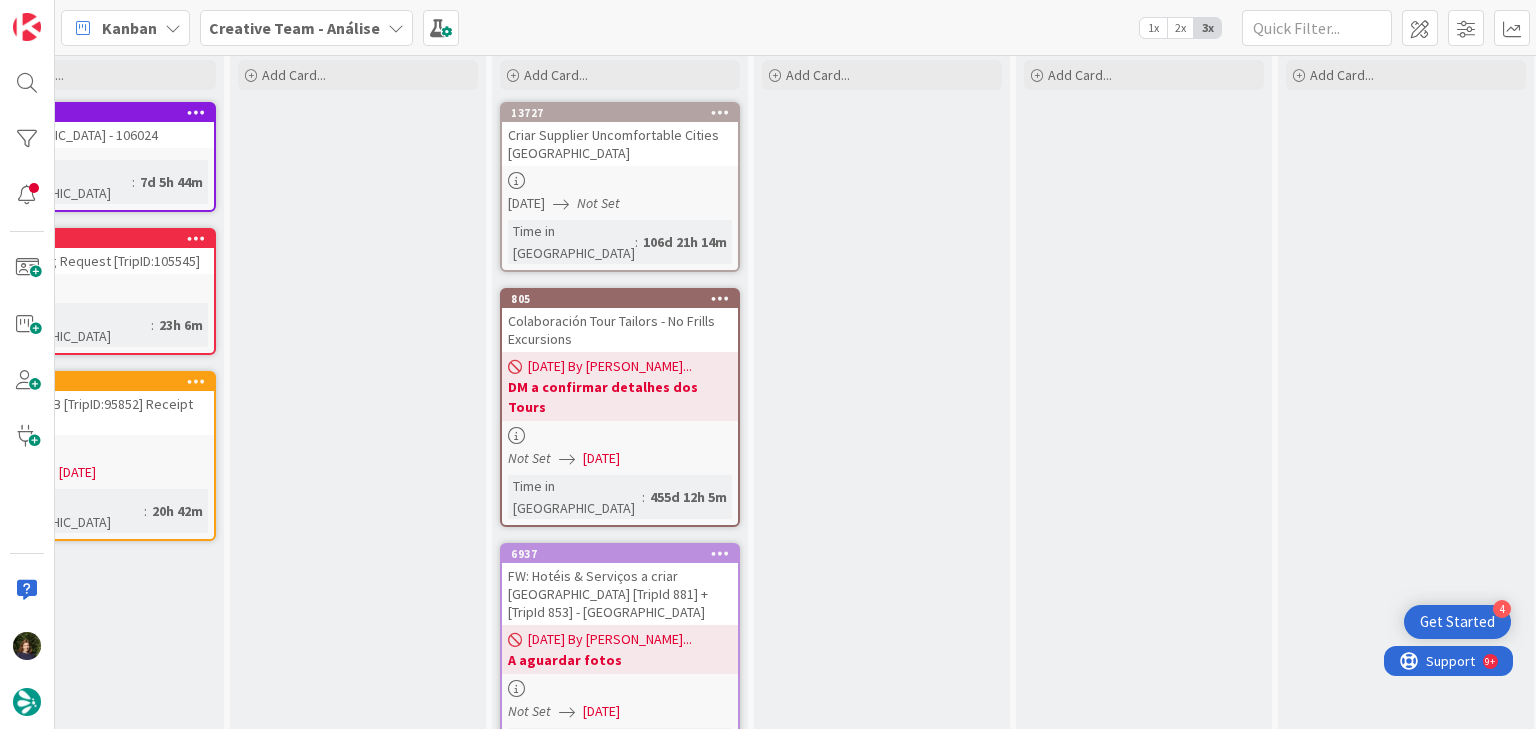 scroll, scrollTop: 0, scrollLeft: 0, axis: both 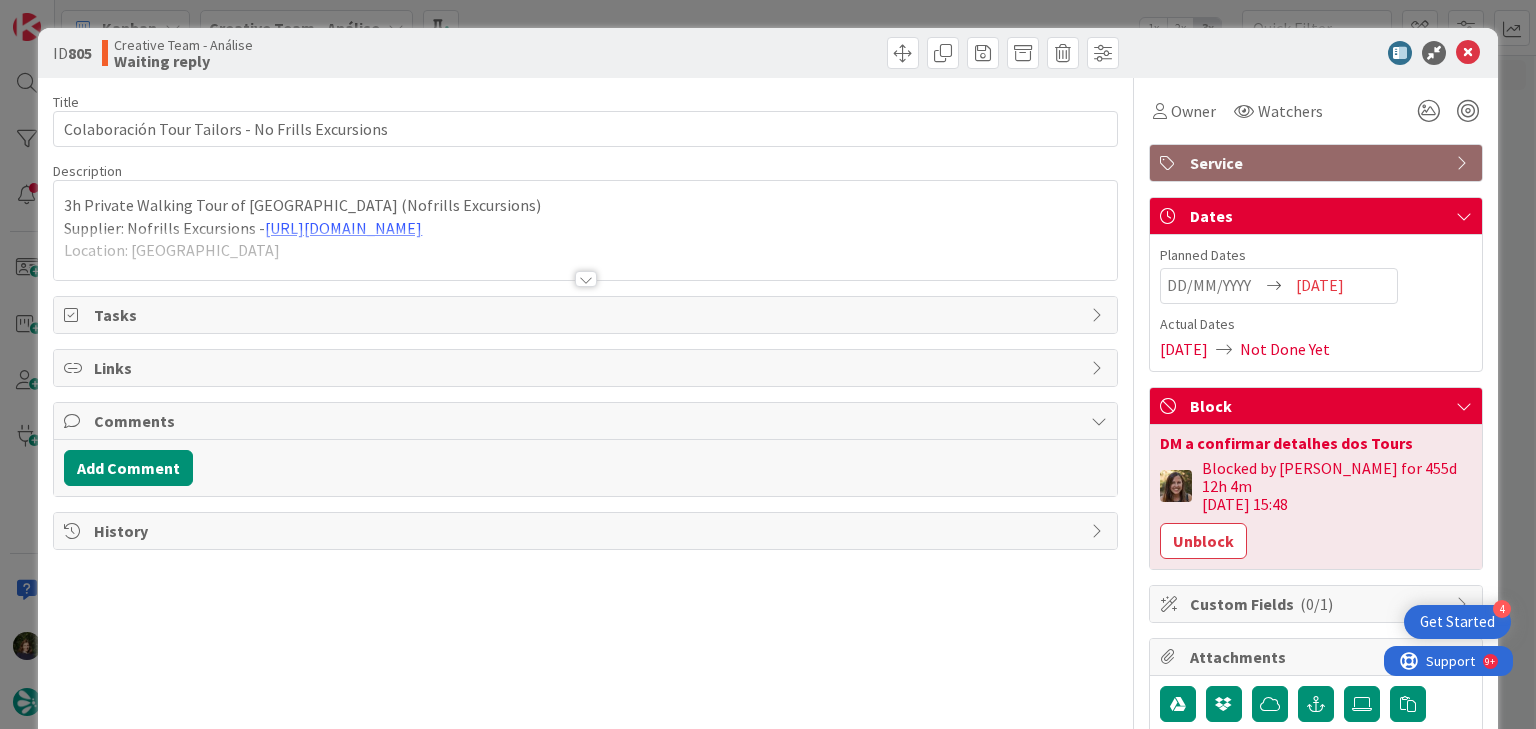 click at bounding box center (586, 279) 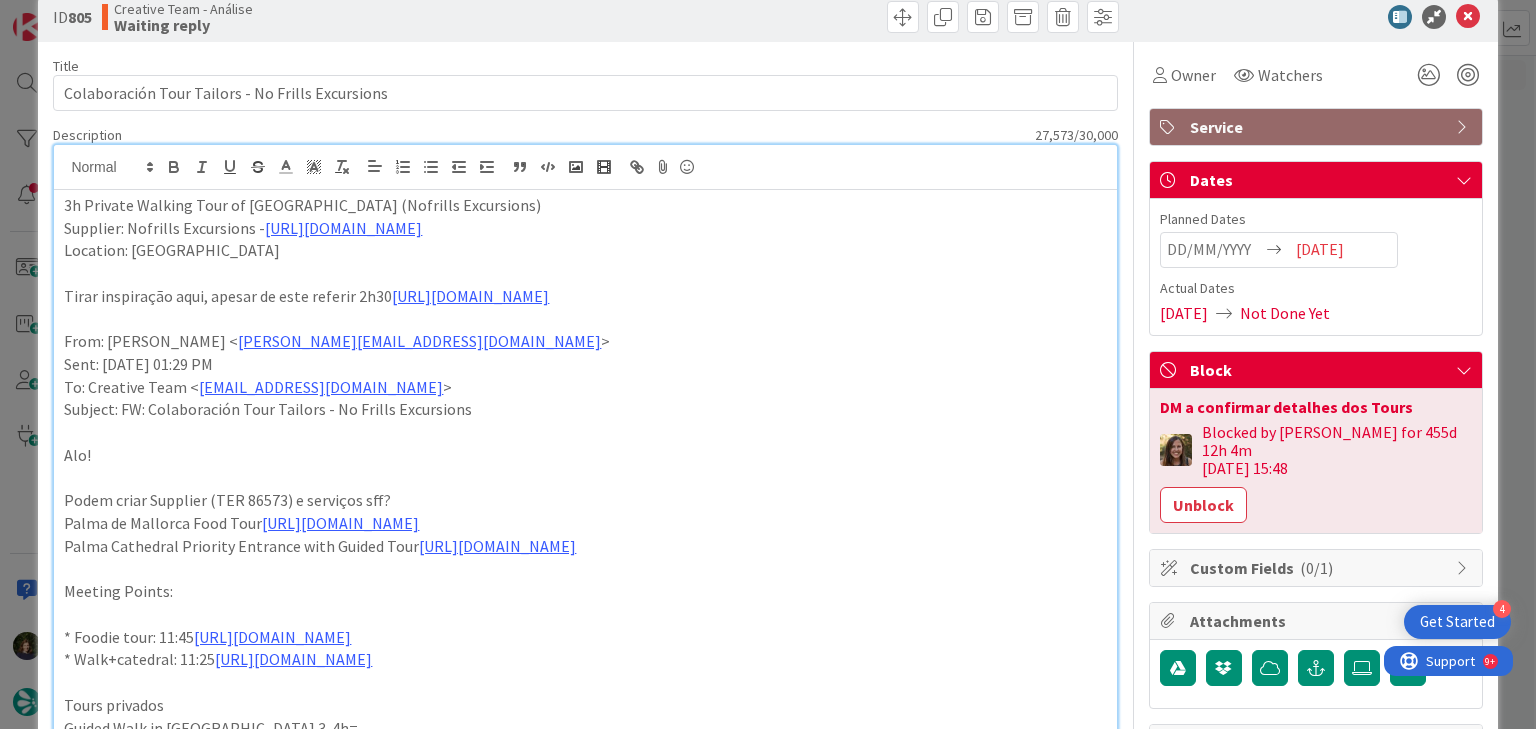 scroll, scrollTop: 0, scrollLeft: 0, axis: both 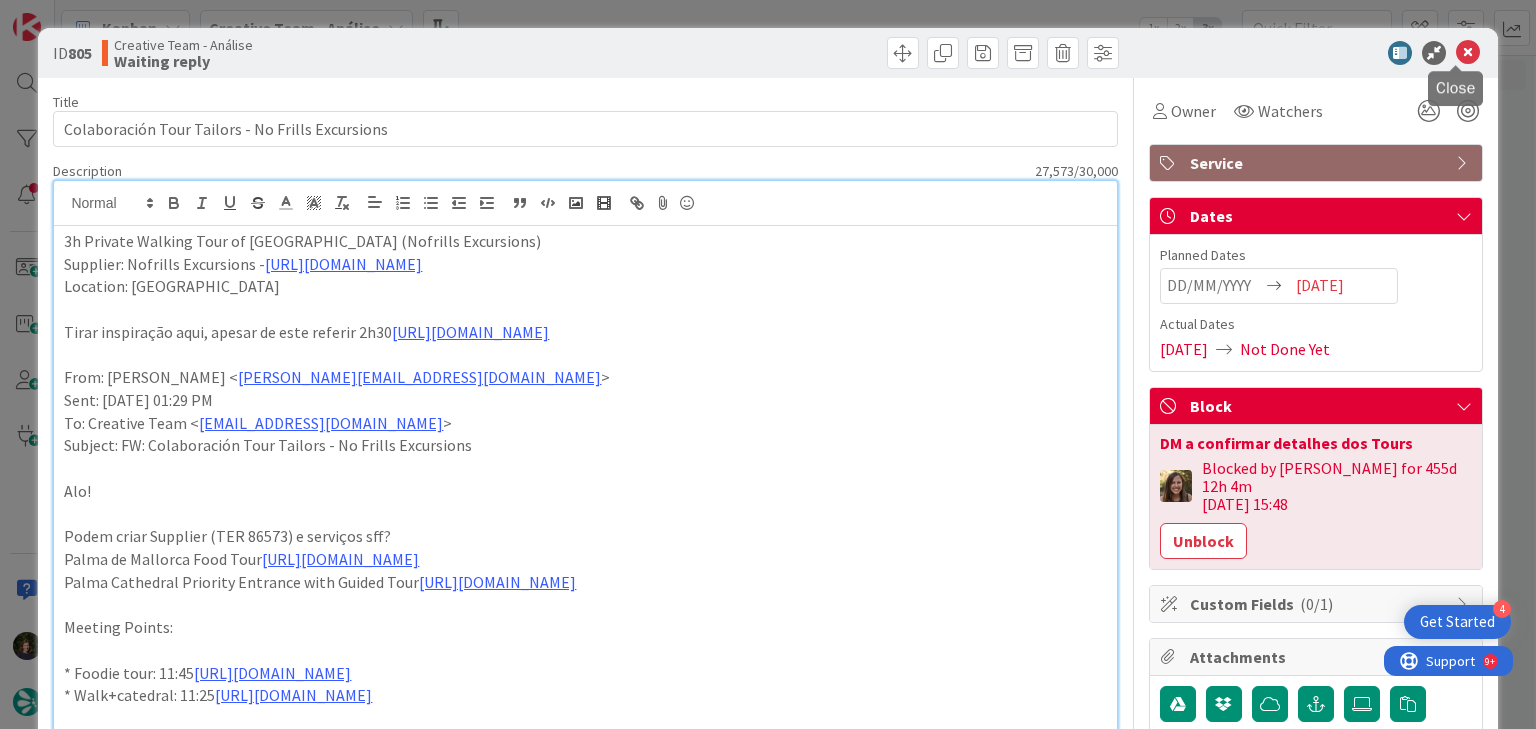 click at bounding box center (1468, 53) 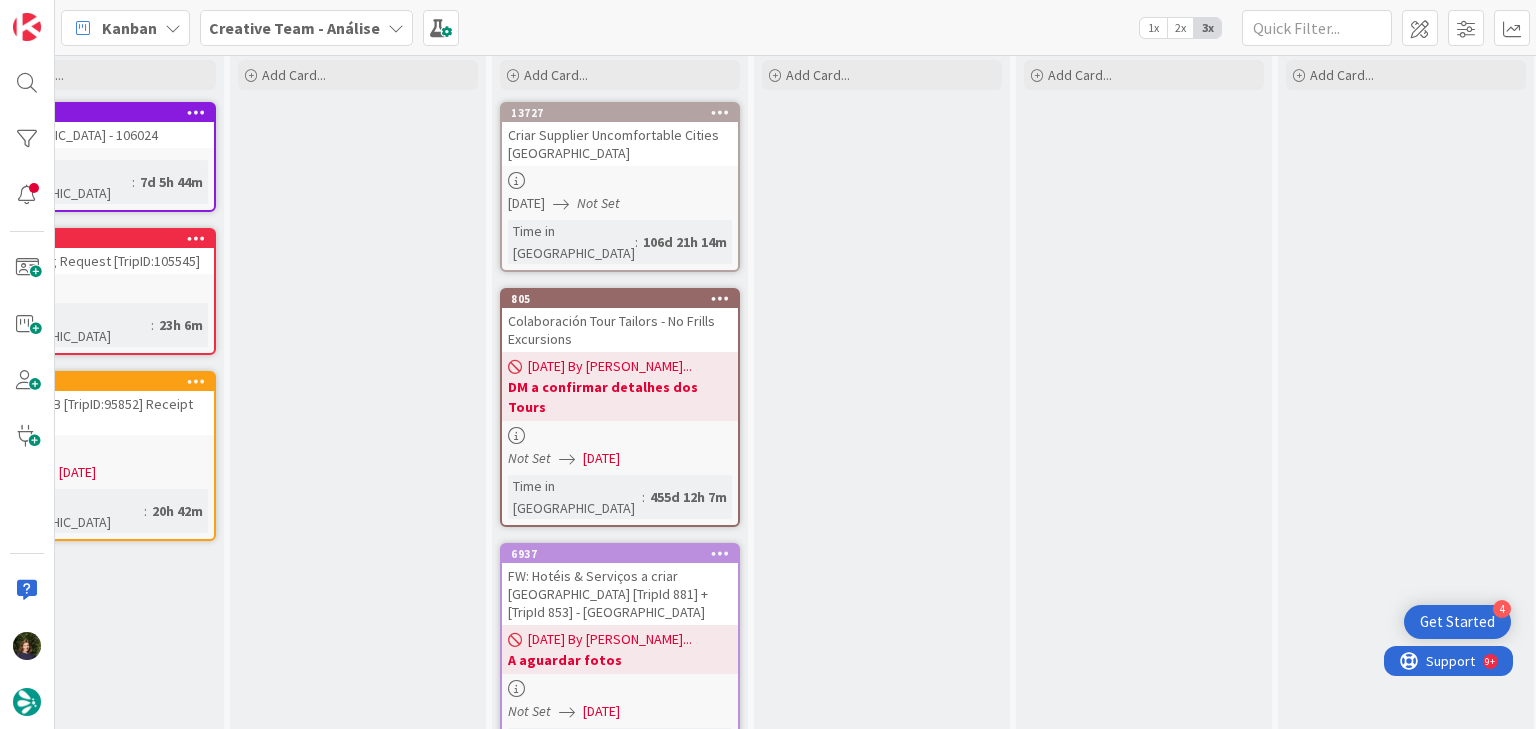scroll, scrollTop: 0, scrollLeft: 0, axis: both 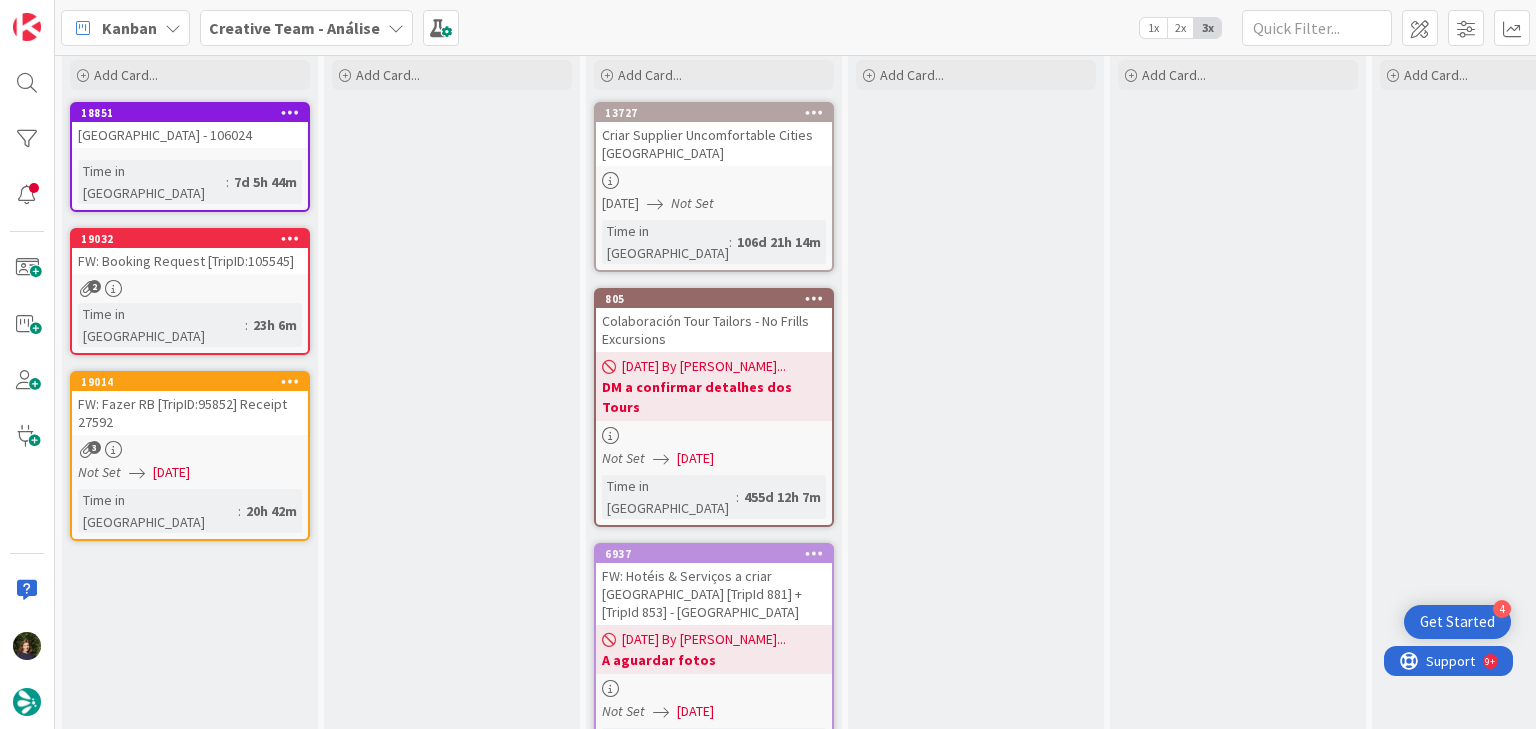 click on "Creative Team - Análise" at bounding box center [294, 28] 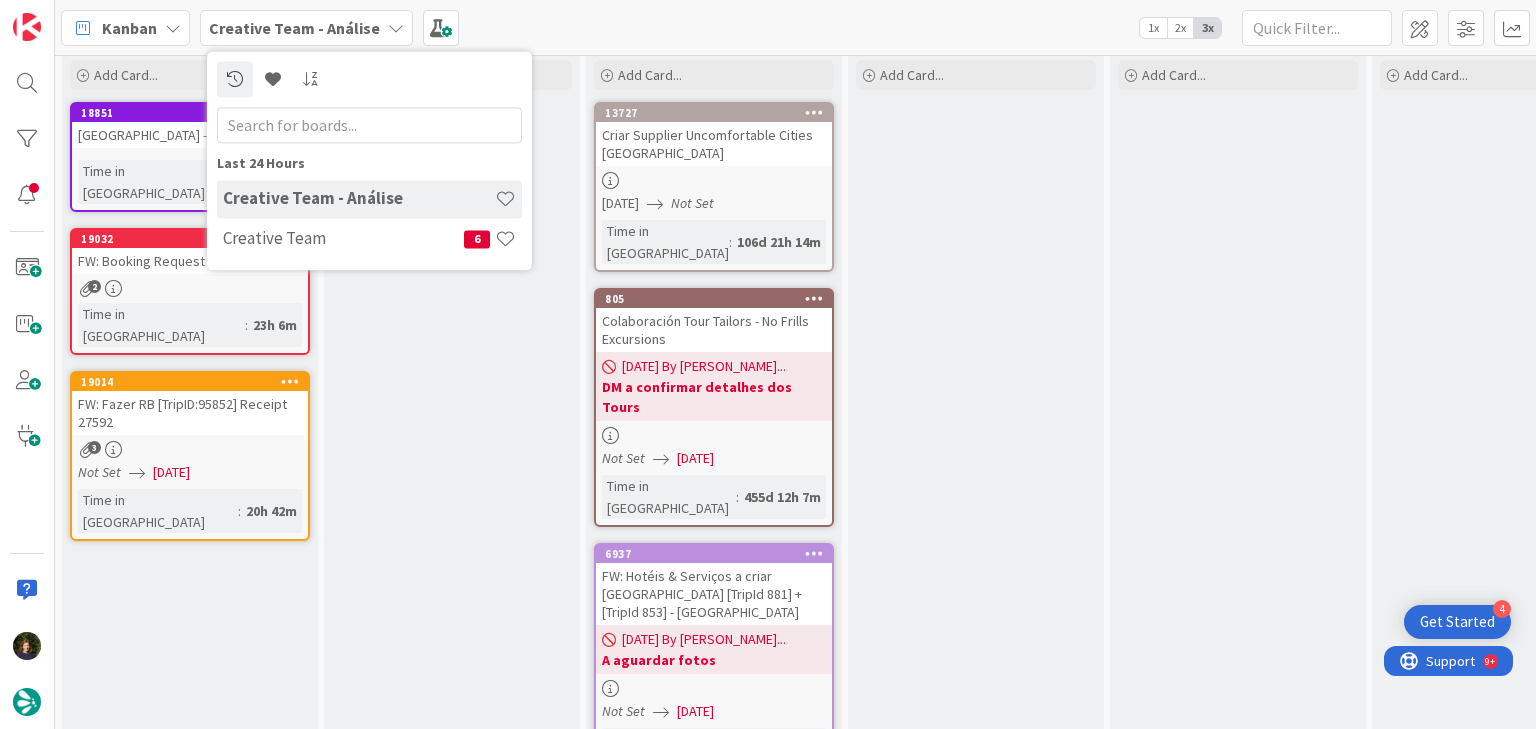 click on "Creative Team" at bounding box center (343, 239) 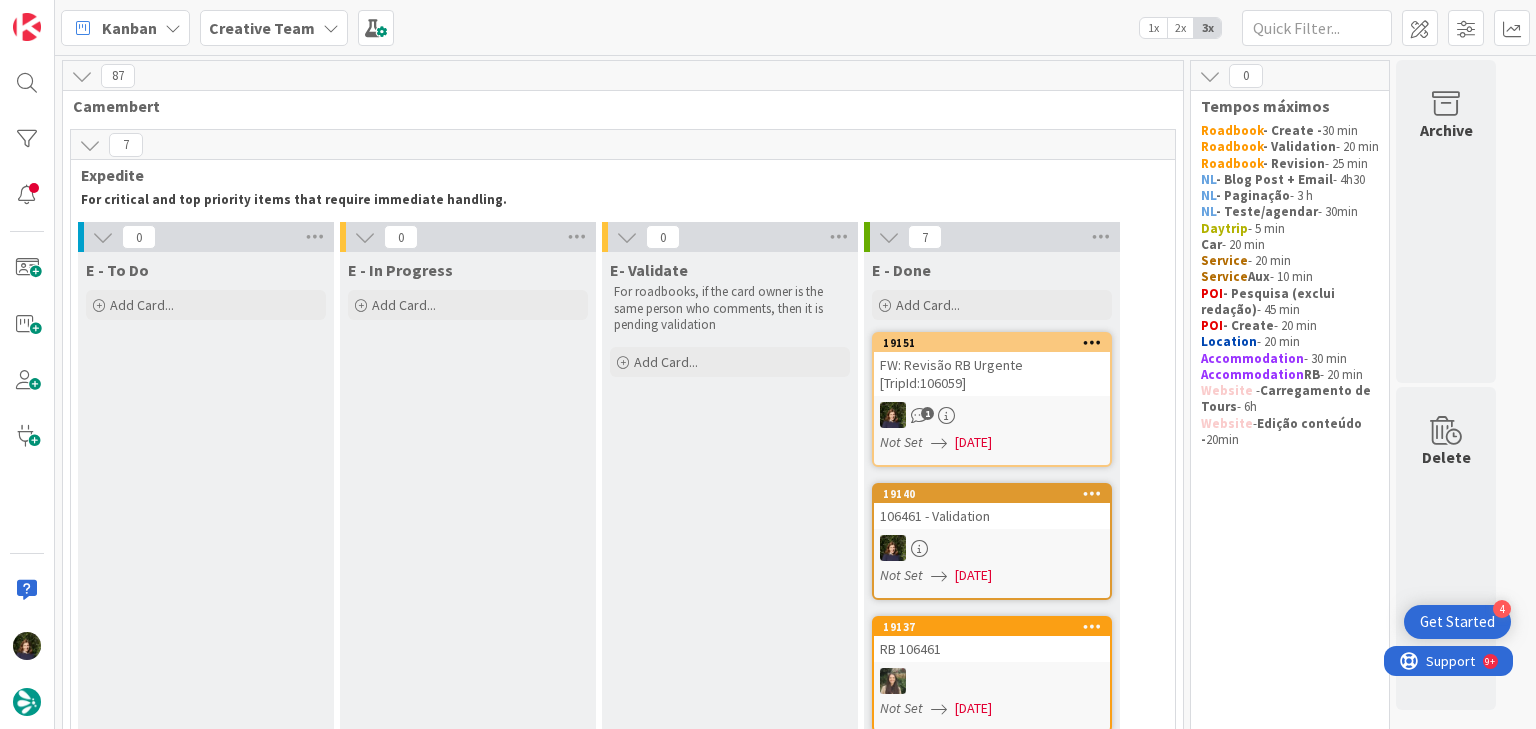 scroll, scrollTop: 0, scrollLeft: 0, axis: both 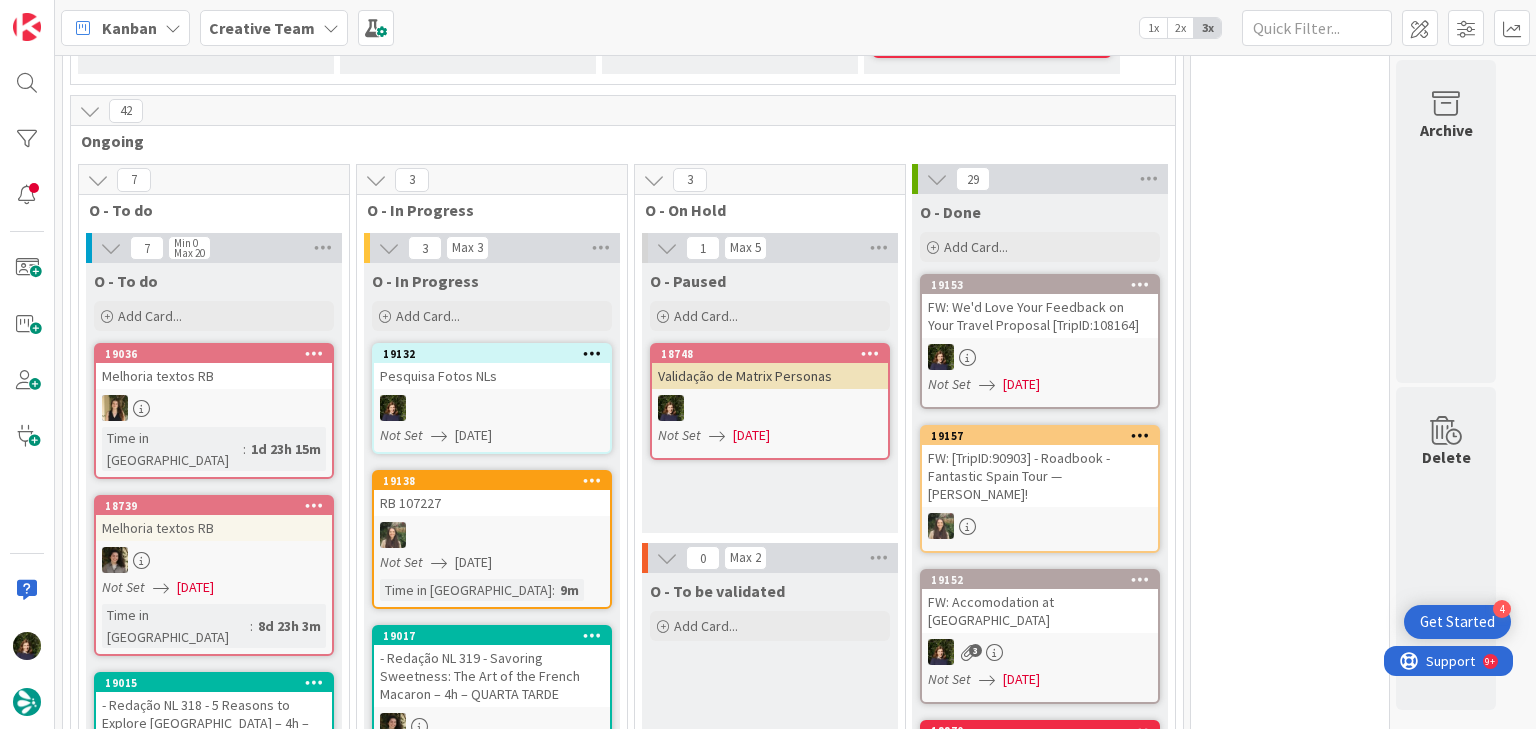 click on "Creative Team" at bounding box center (262, 28) 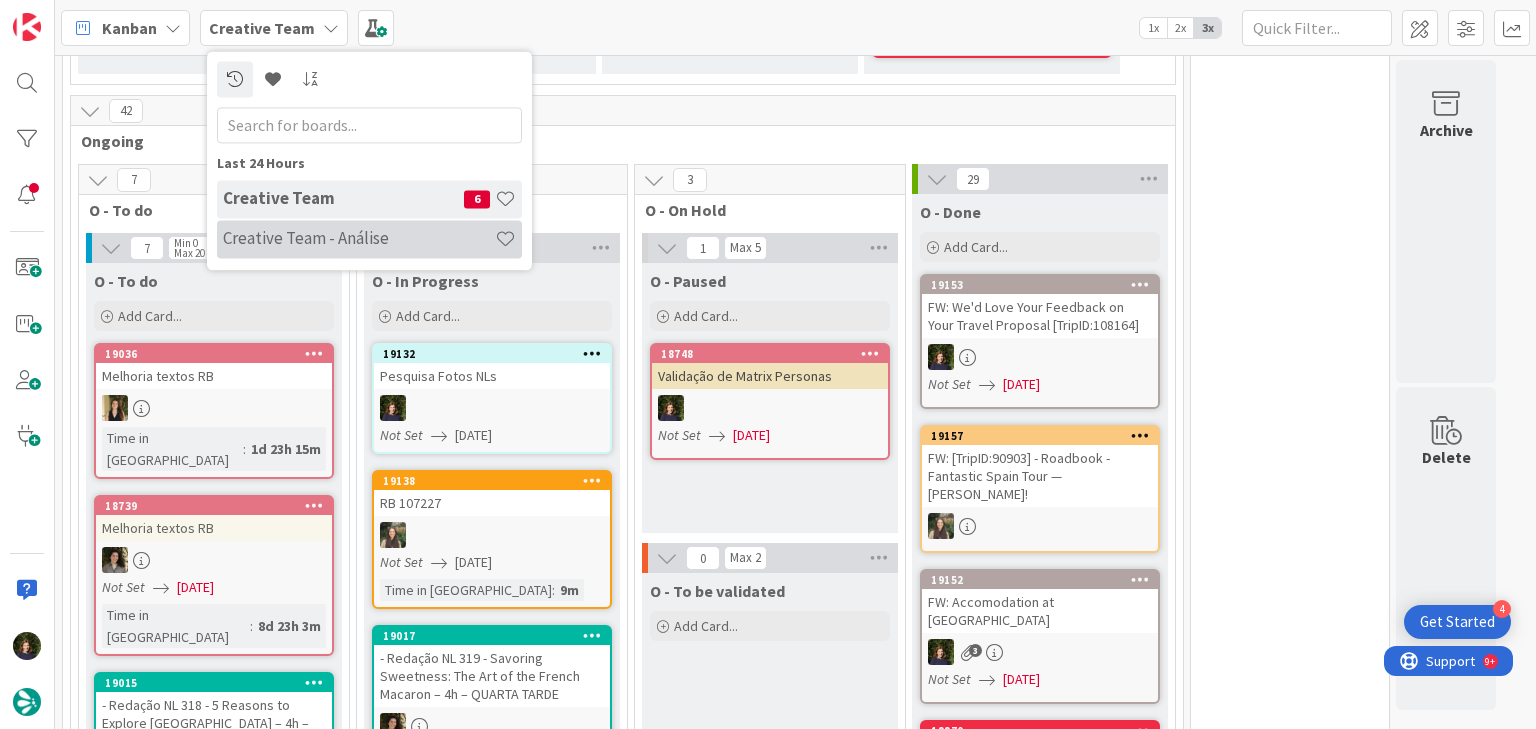 click on "Creative Team - Análise" at bounding box center [359, 239] 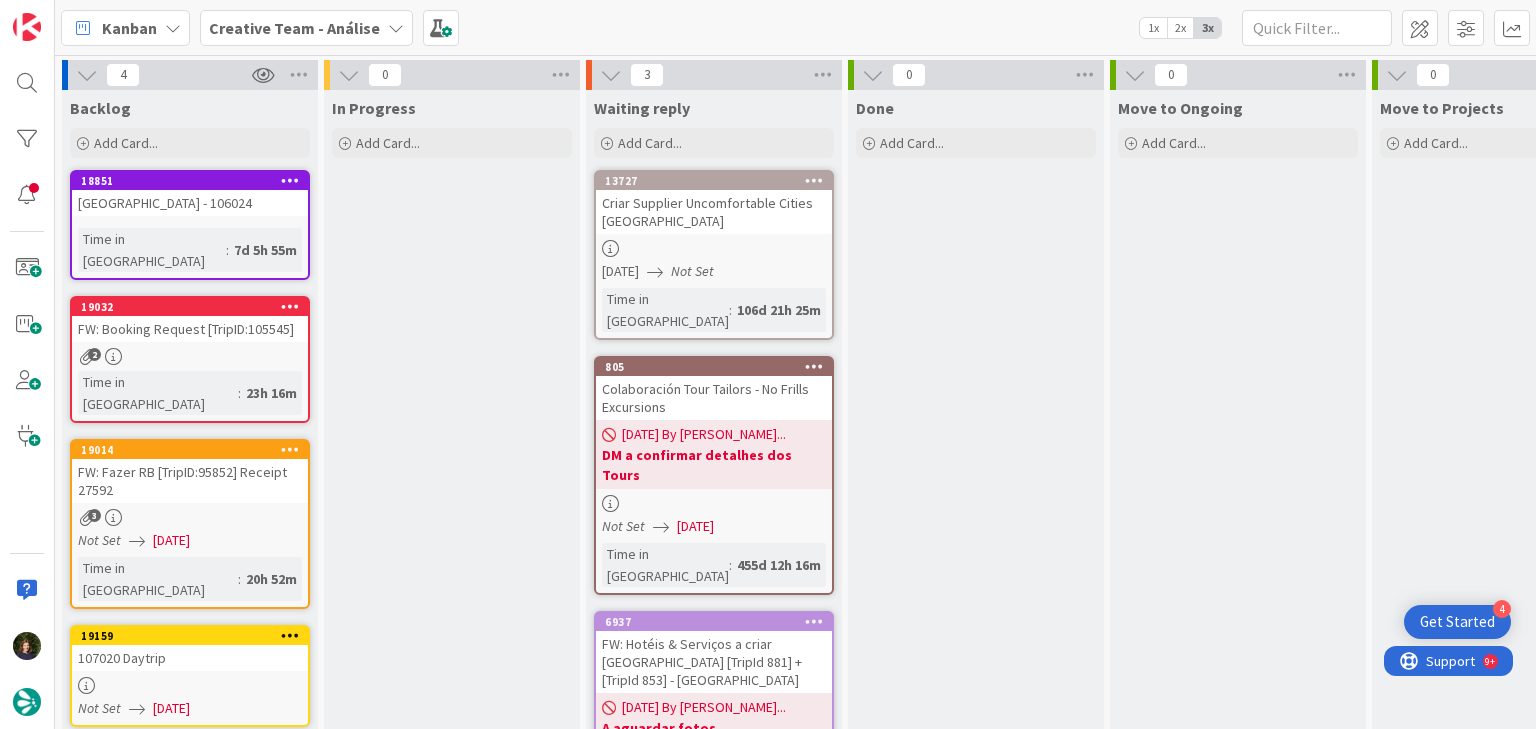 scroll, scrollTop: 0, scrollLeft: 0, axis: both 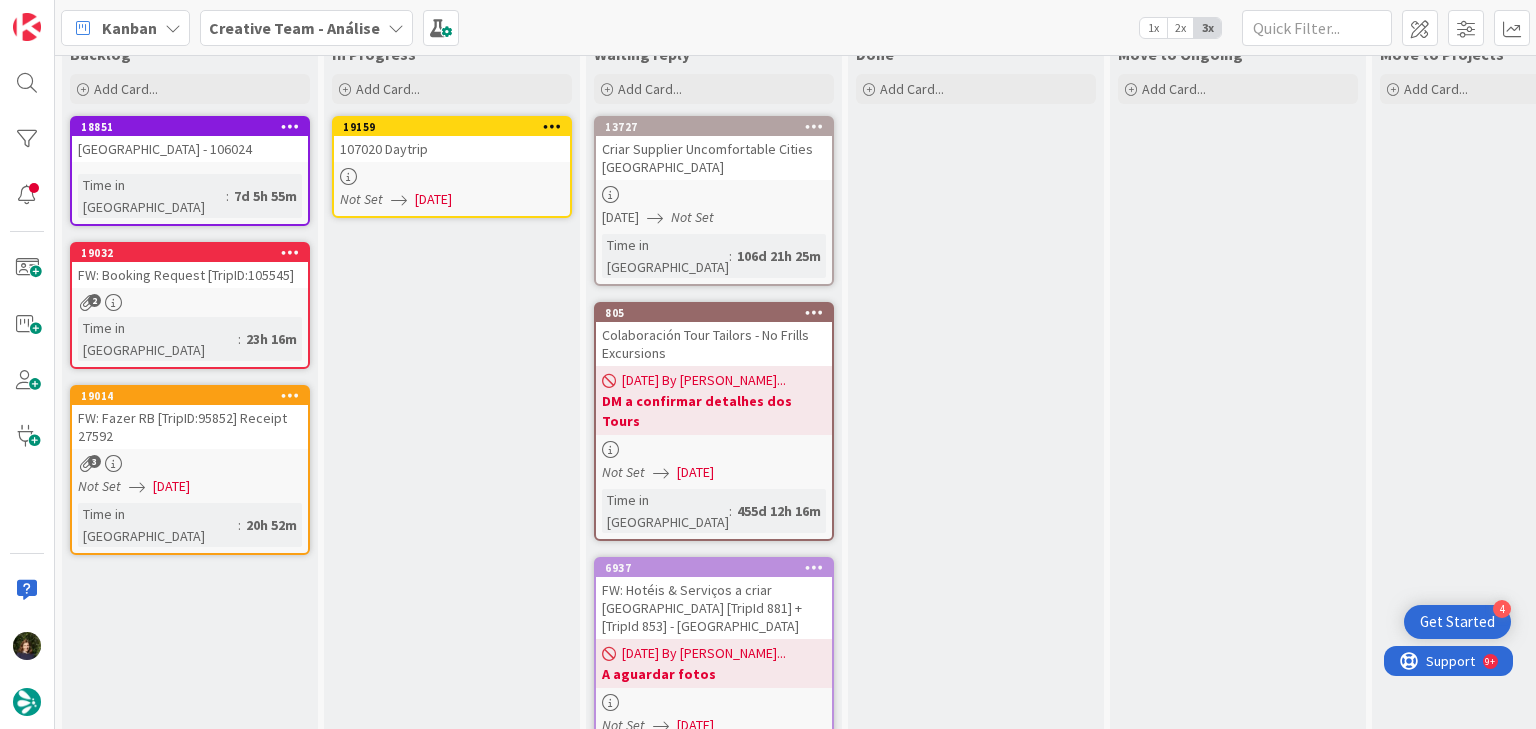 click at bounding box center [452, 176] 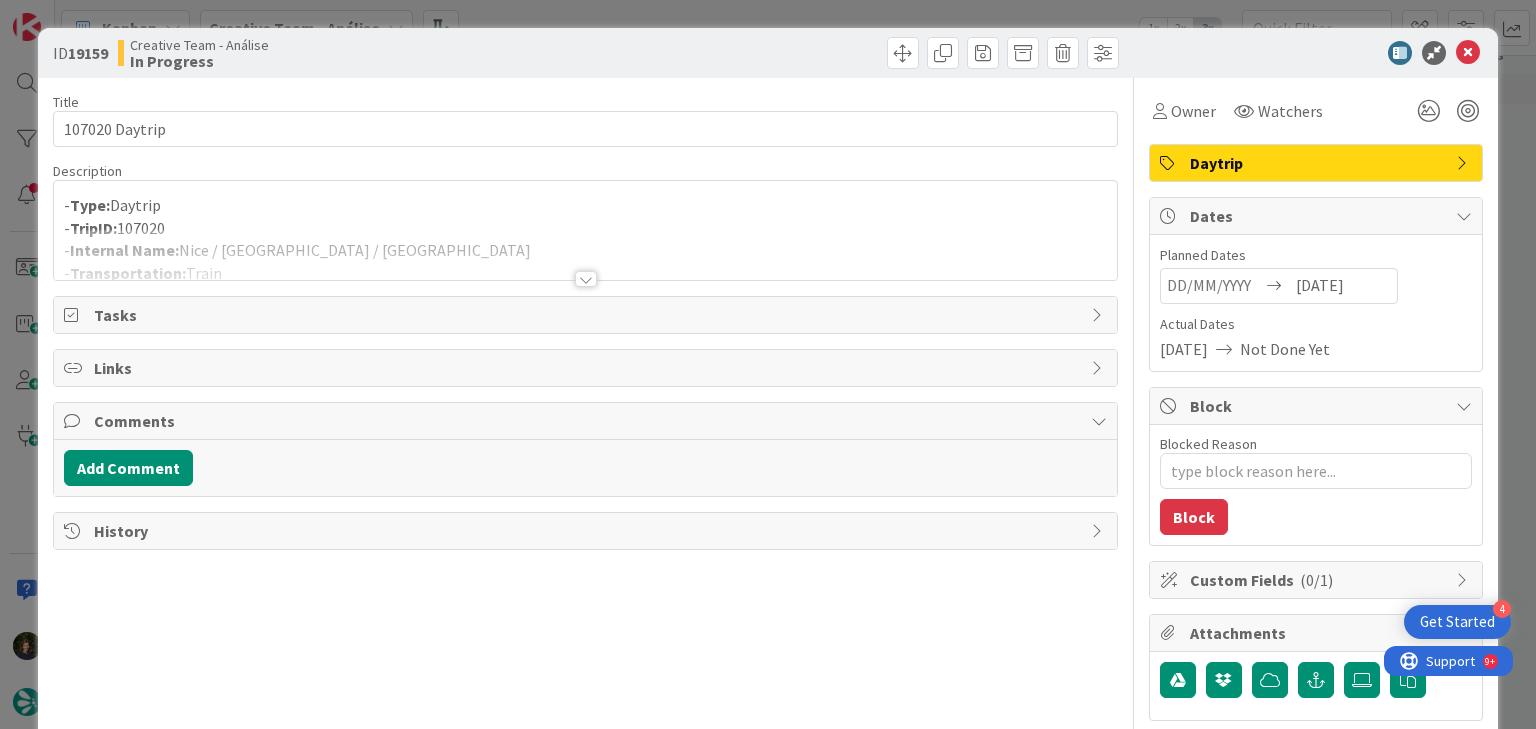 scroll, scrollTop: 0, scrollLeft: 0, axis: both 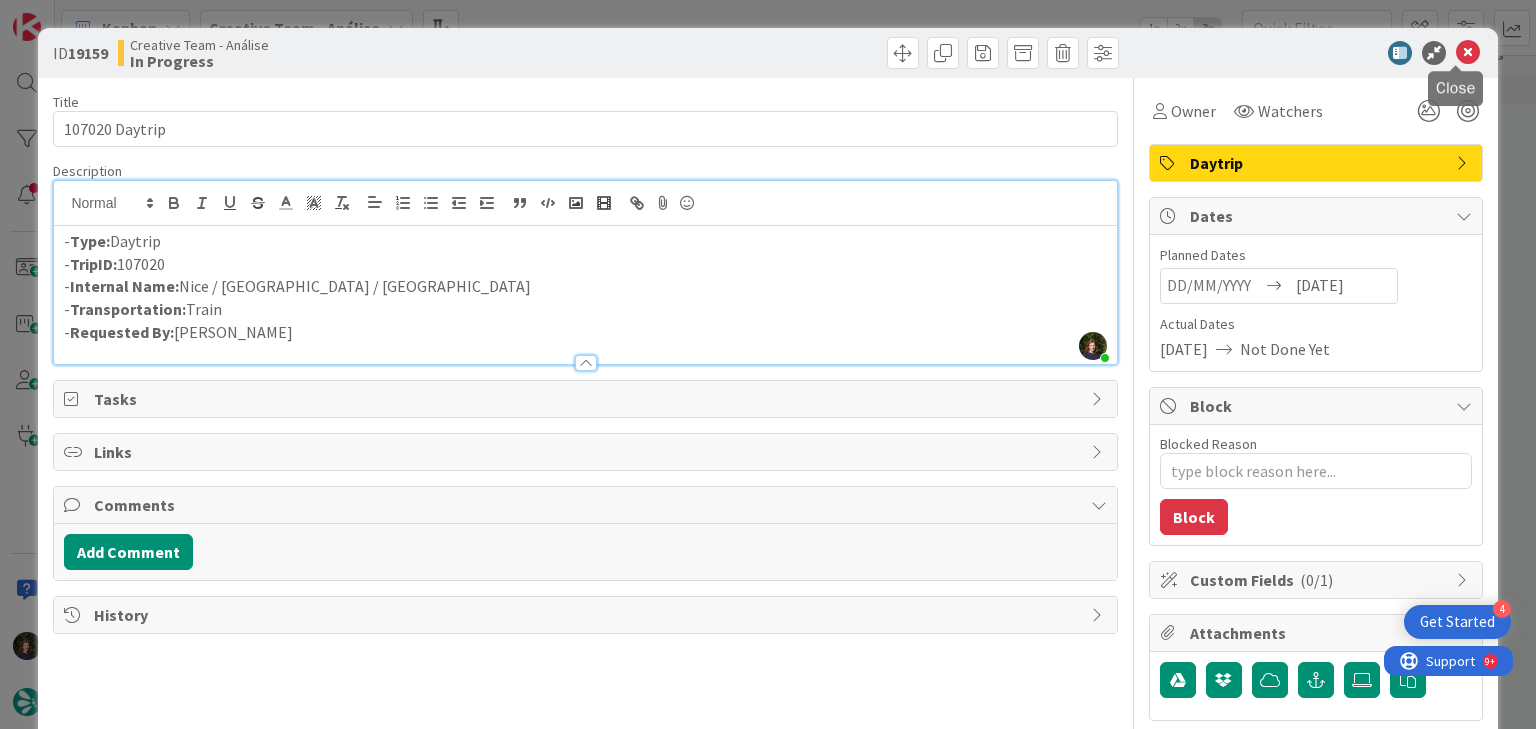 click at bounding box center [1468, 53] 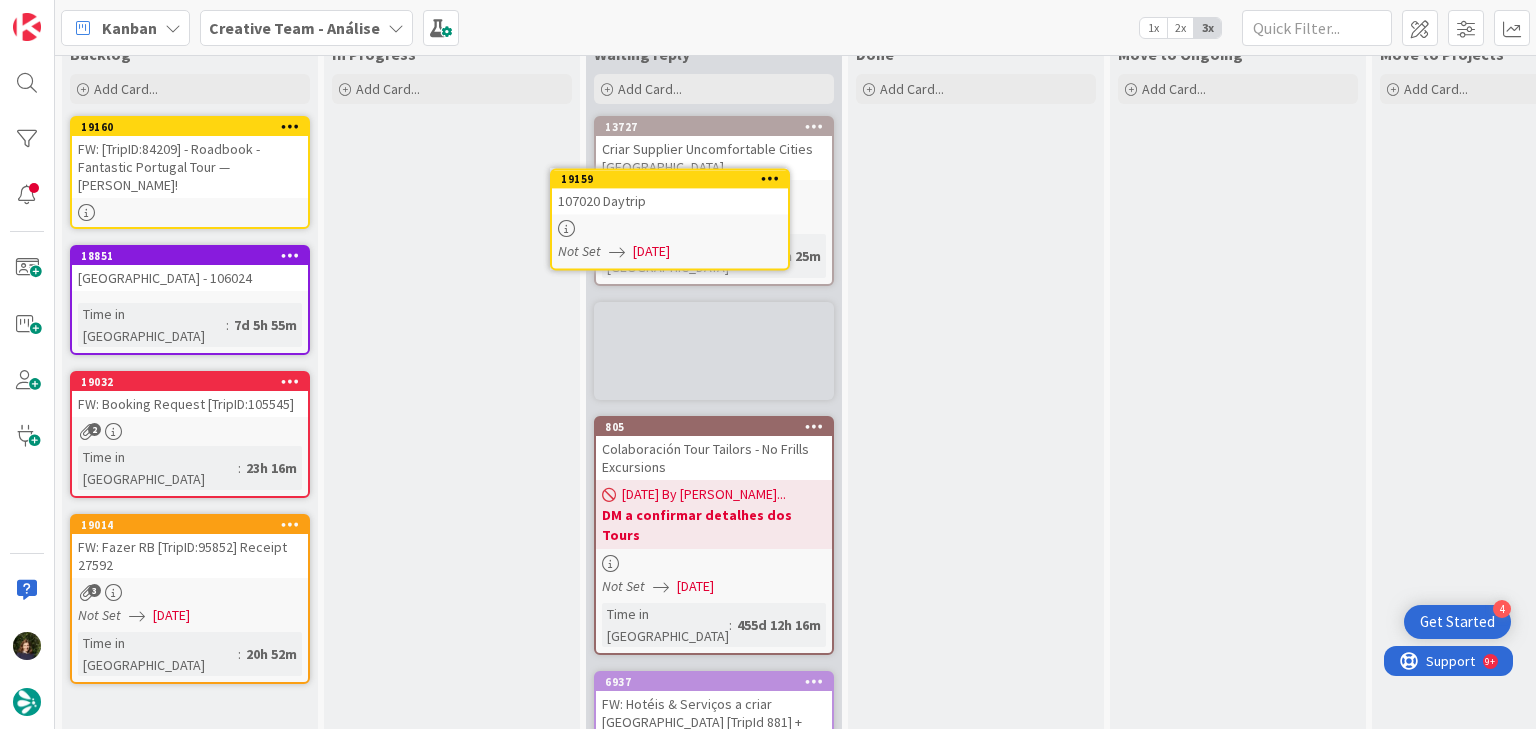 scroll, scrollTop: 0, scrollLeft: 0, axis: both 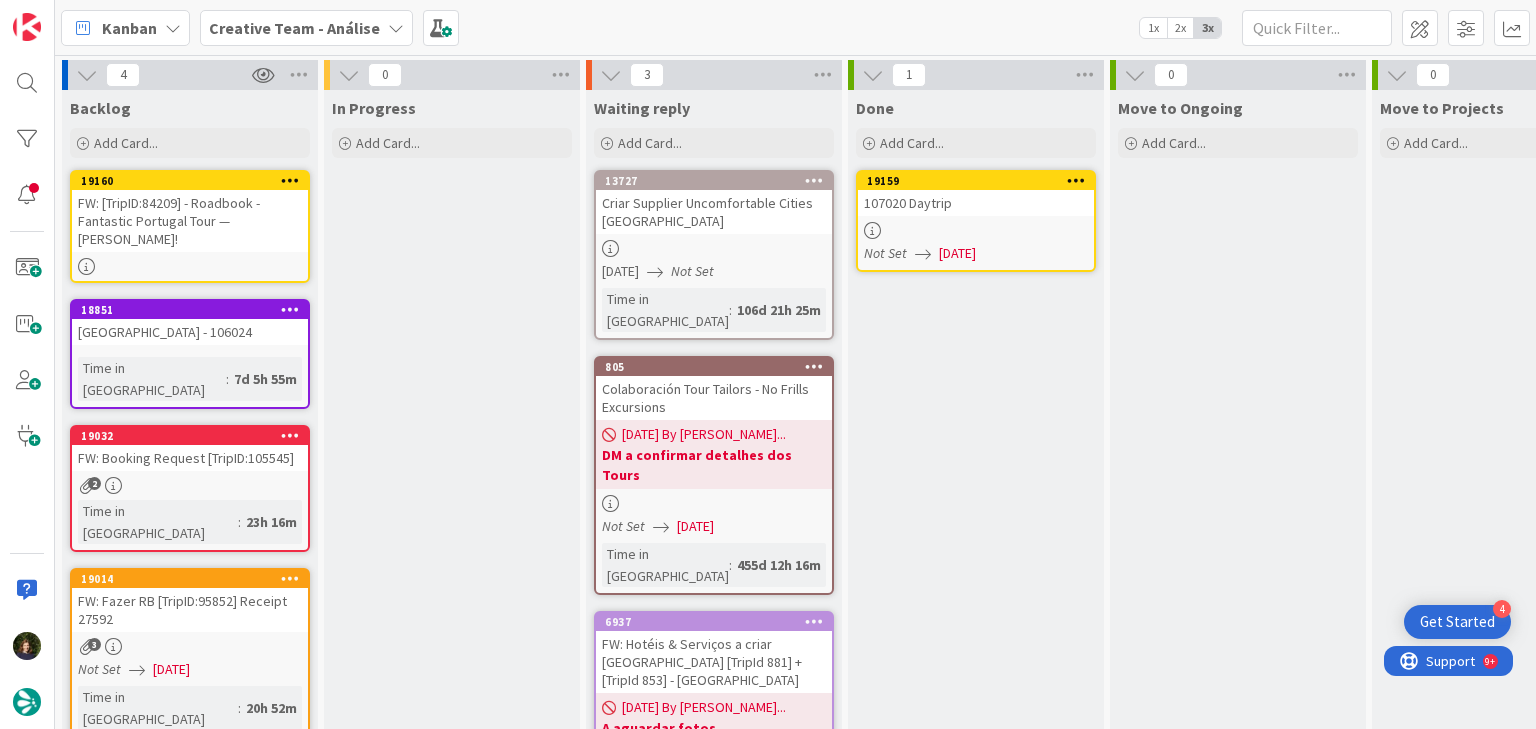 click at bounding box center (1076, 181) 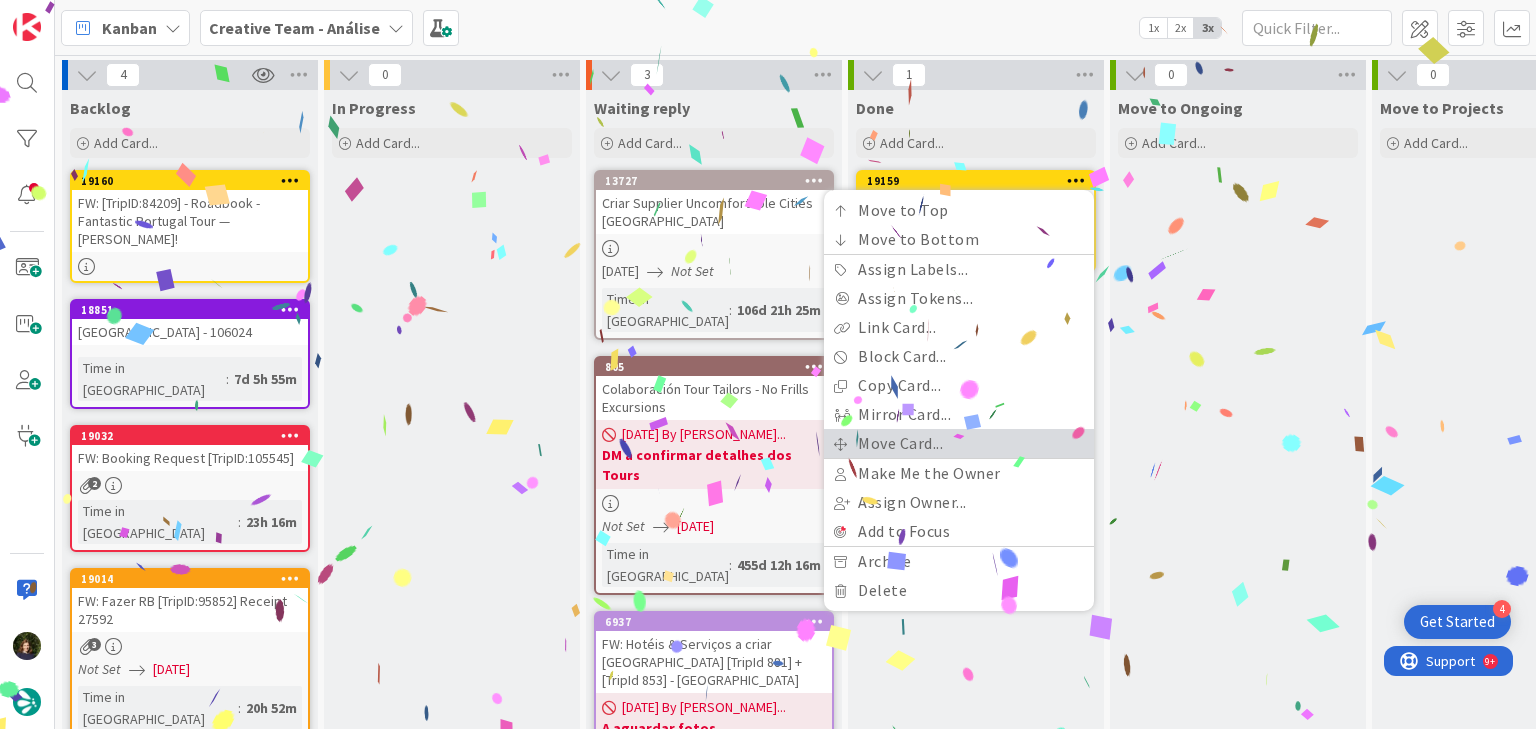 click on "Move Card..." at bounding box center (959, 443) 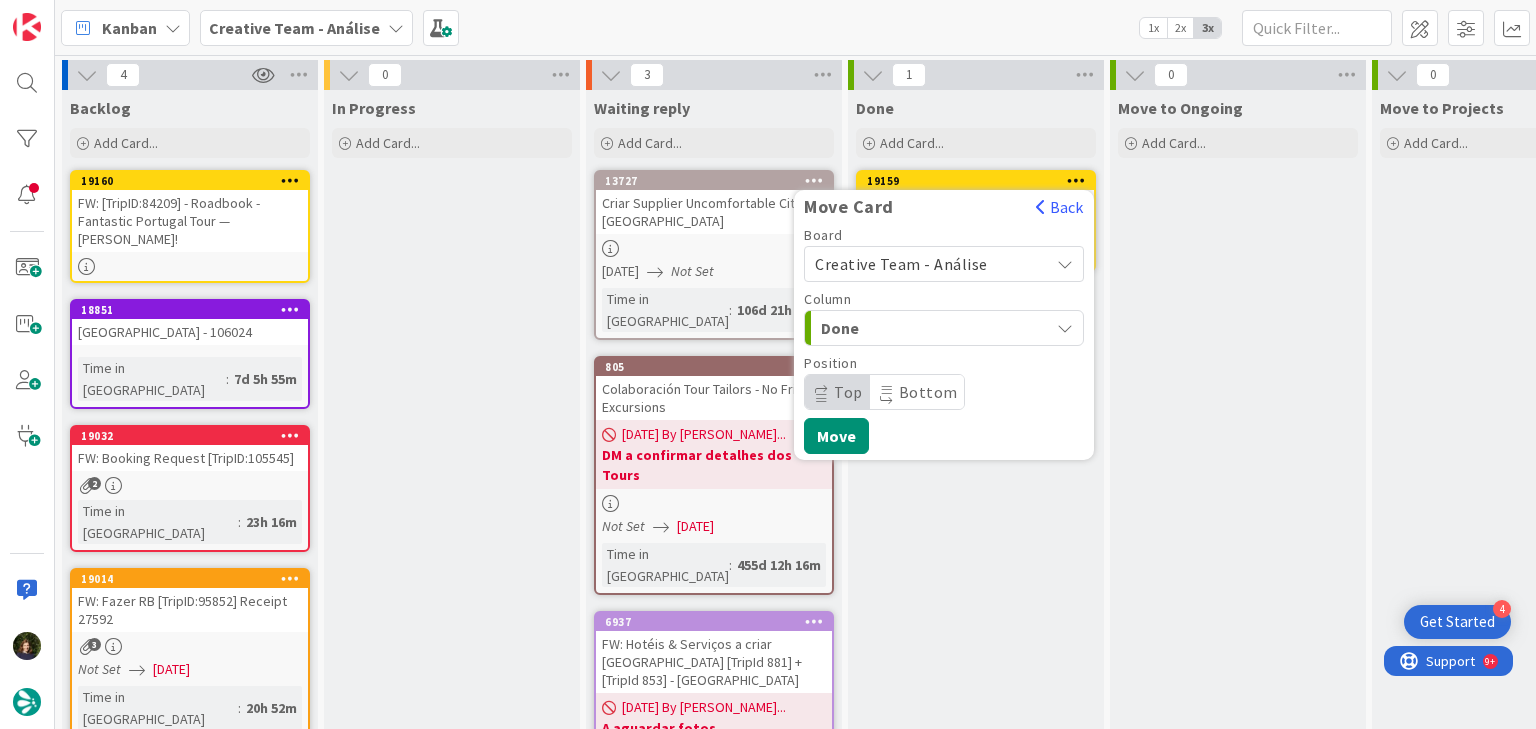 click on "Creative Team - Análise" at bounding box center [901, 264] 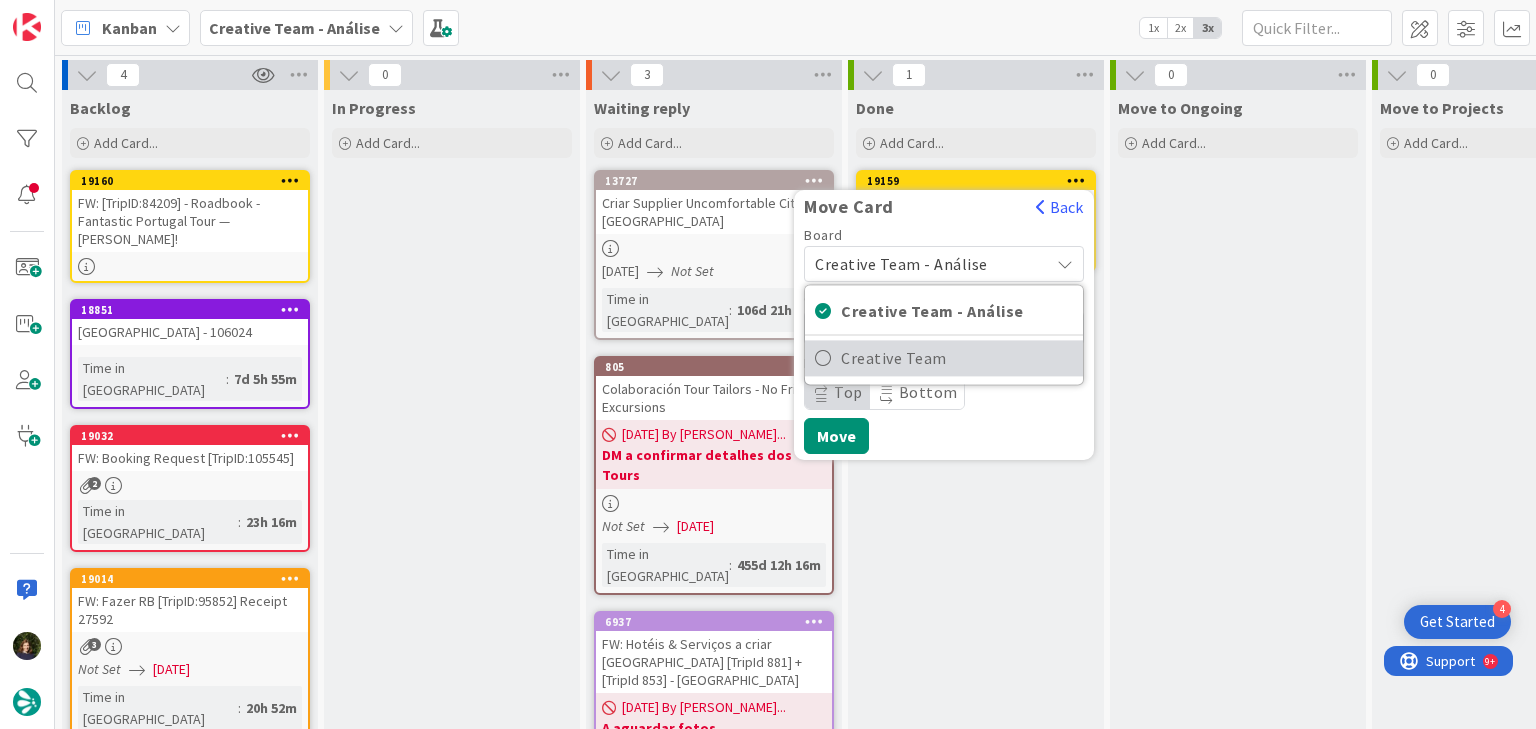 click on "Creative Team" at bounding box center (957, 358) 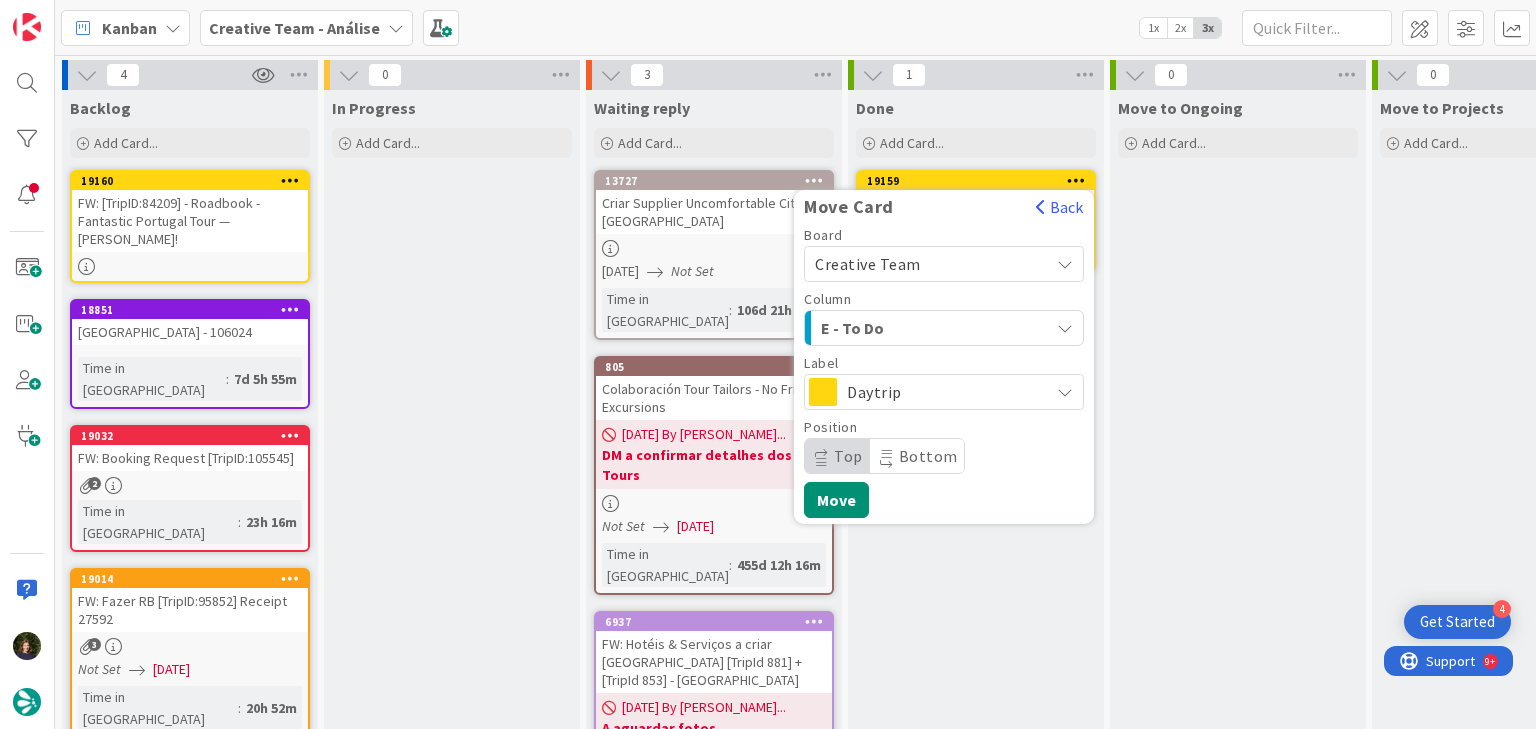 click on "E - To Do" at bounding box center [932, 328] 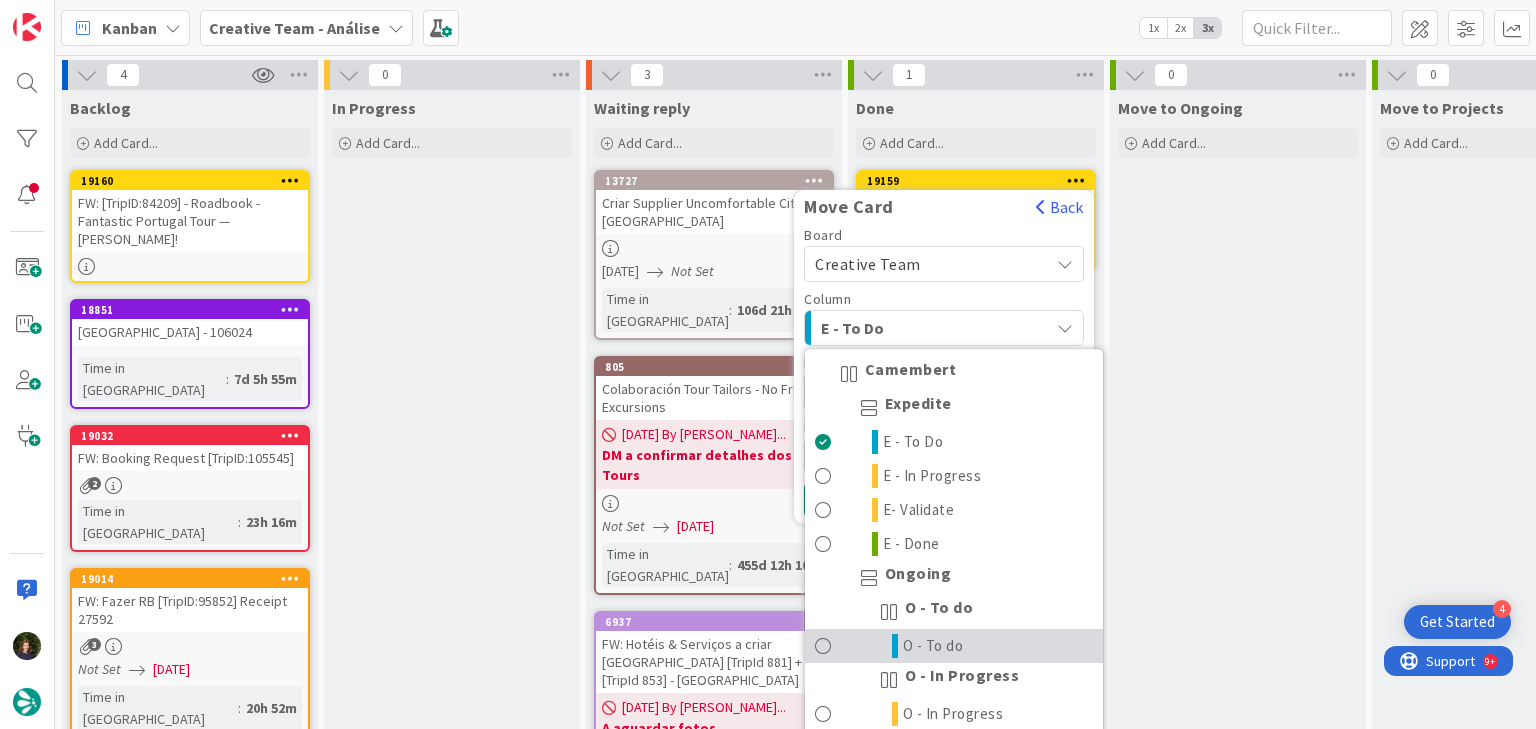drag, startPoint x: 960, startPoint y: 644, endPoint x: 964, endPoint y: 632, distance: 12.649111 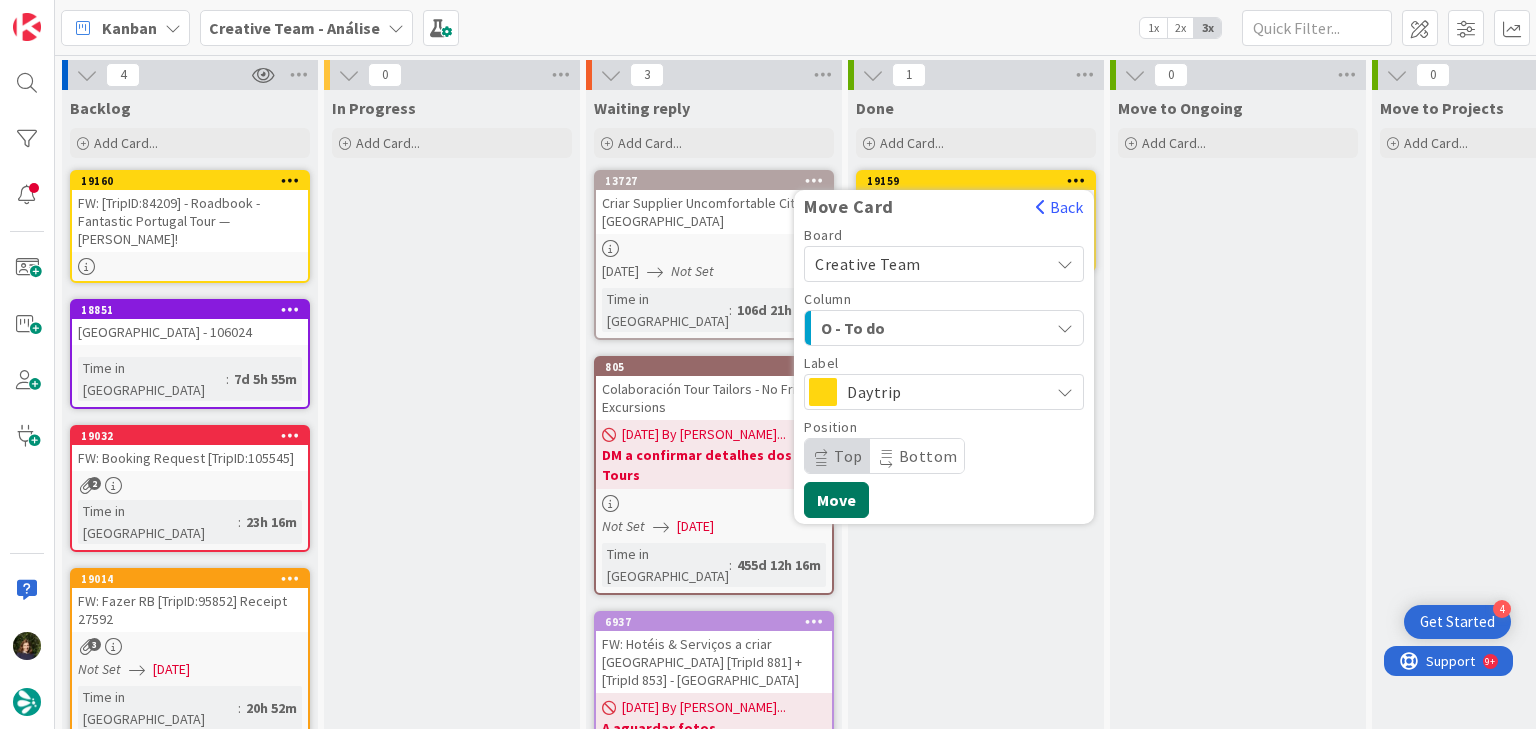 click on "Move" at bounding box center [836, 500] 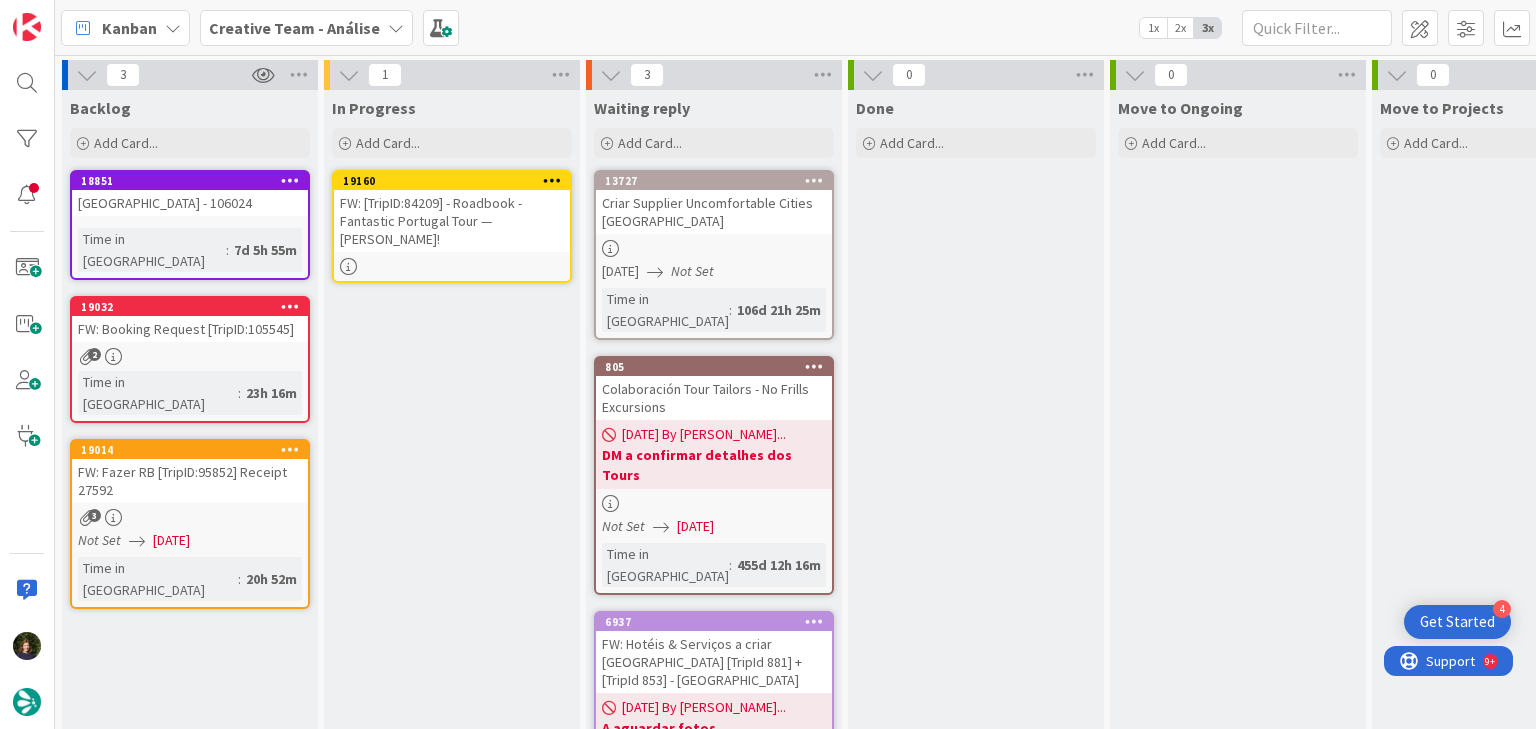 click on "FW: [TripID:84209] - Roadbook - Fantastic Portugal Tour — [PERSON_NAME]!" at bounding box center [452, 221] 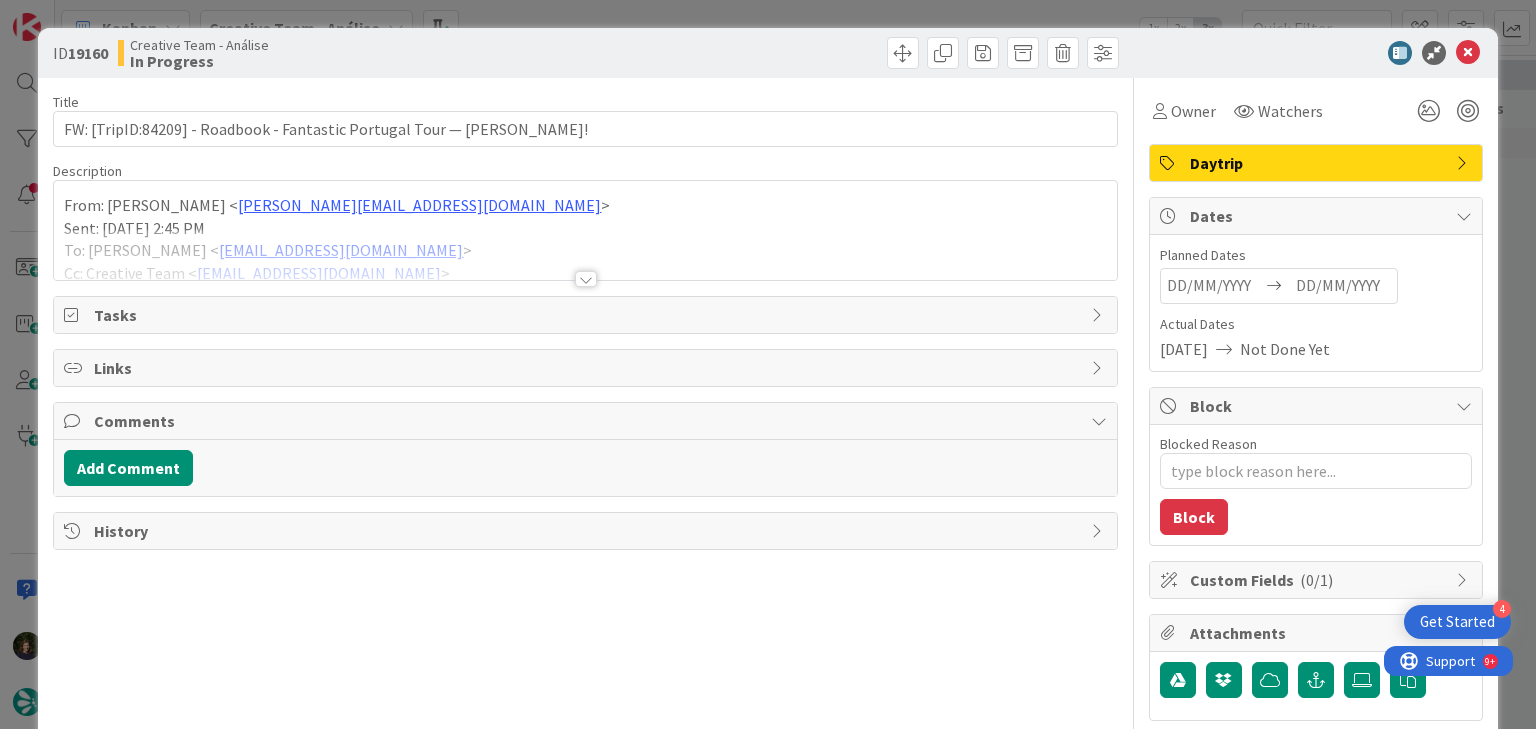 scroll, scrollTop: 0, scrollLeft: 0, axis: both 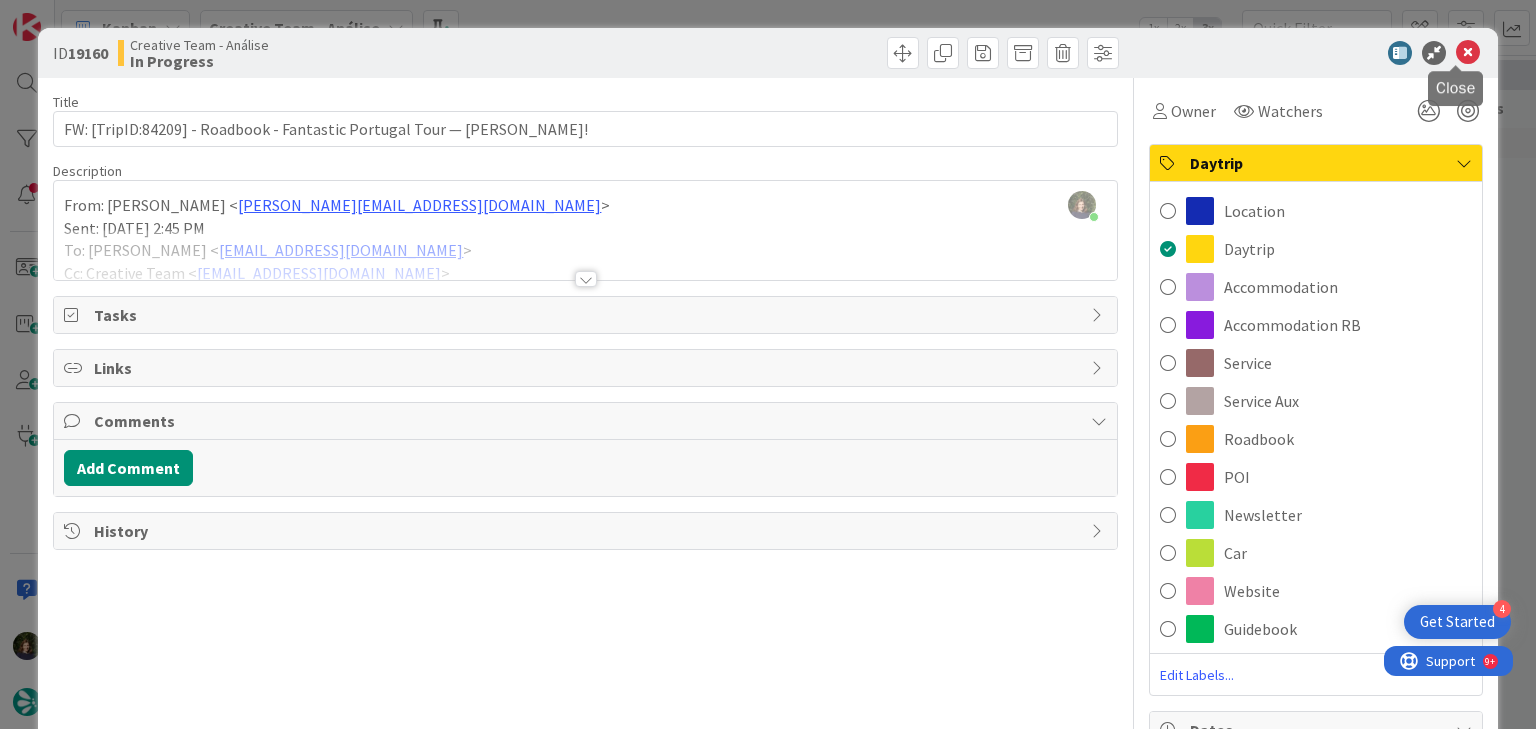 click at bounding box center (1468, 53) 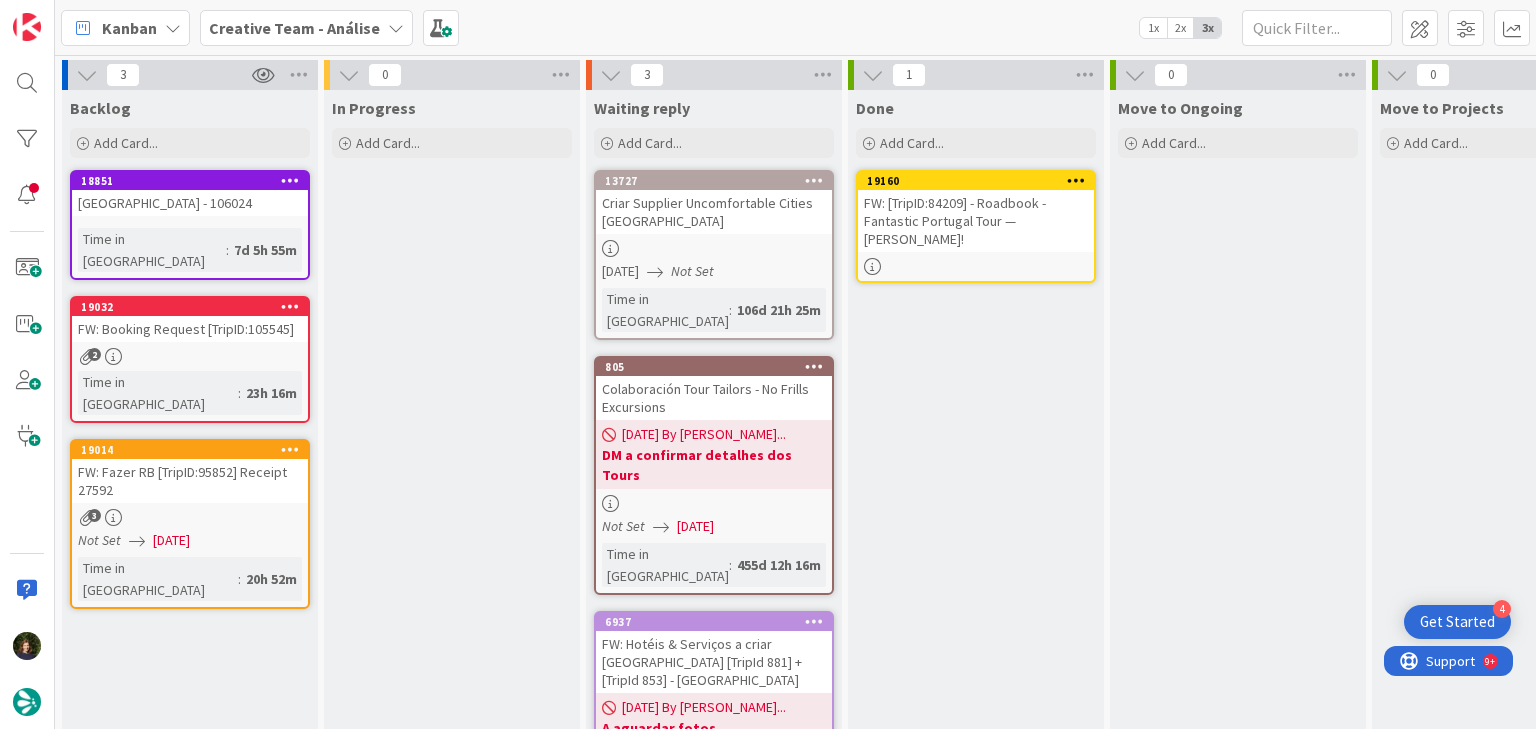 scroll, scrollTop: 0, scrollLeft: 0, axis: both 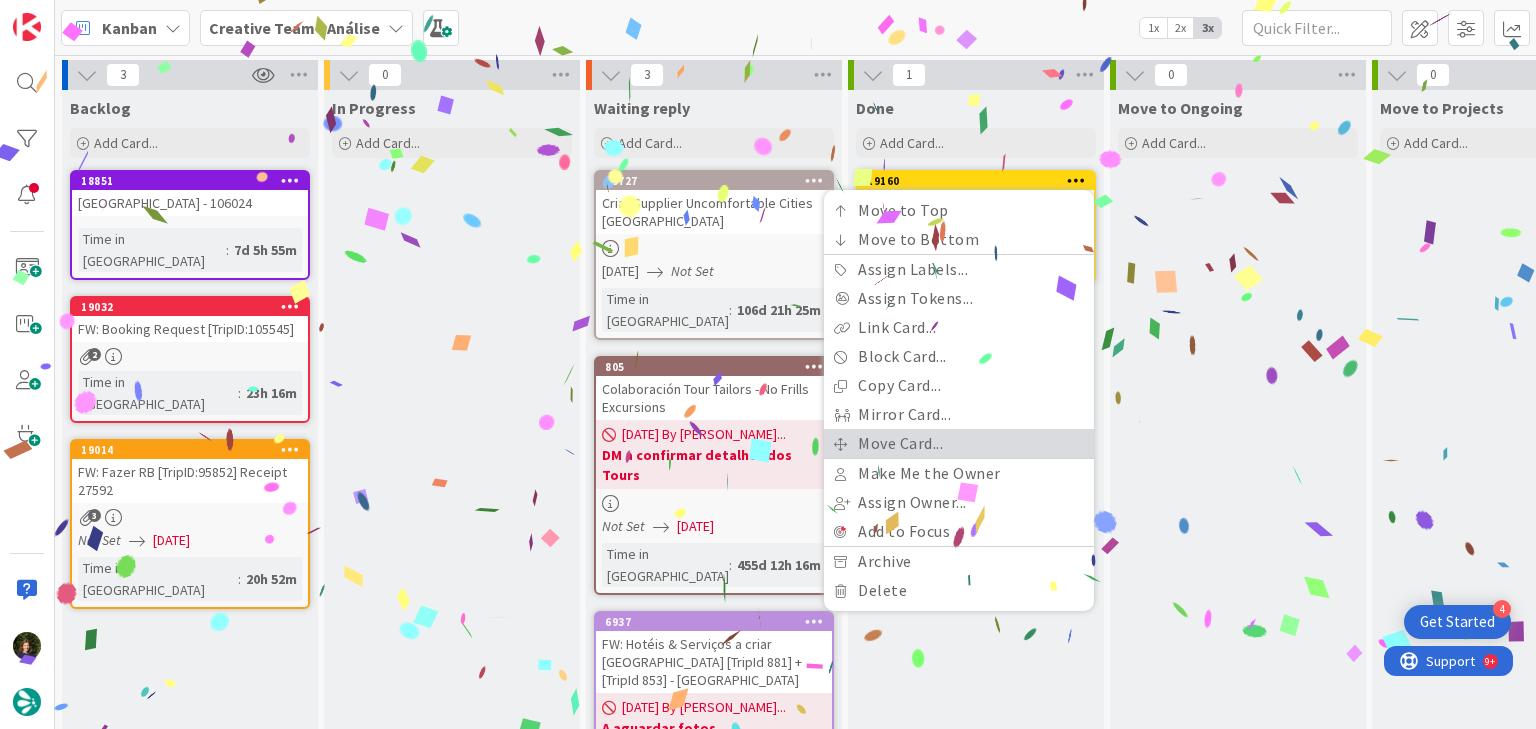 click on "Move Card..." at bounding box center (959, 443) 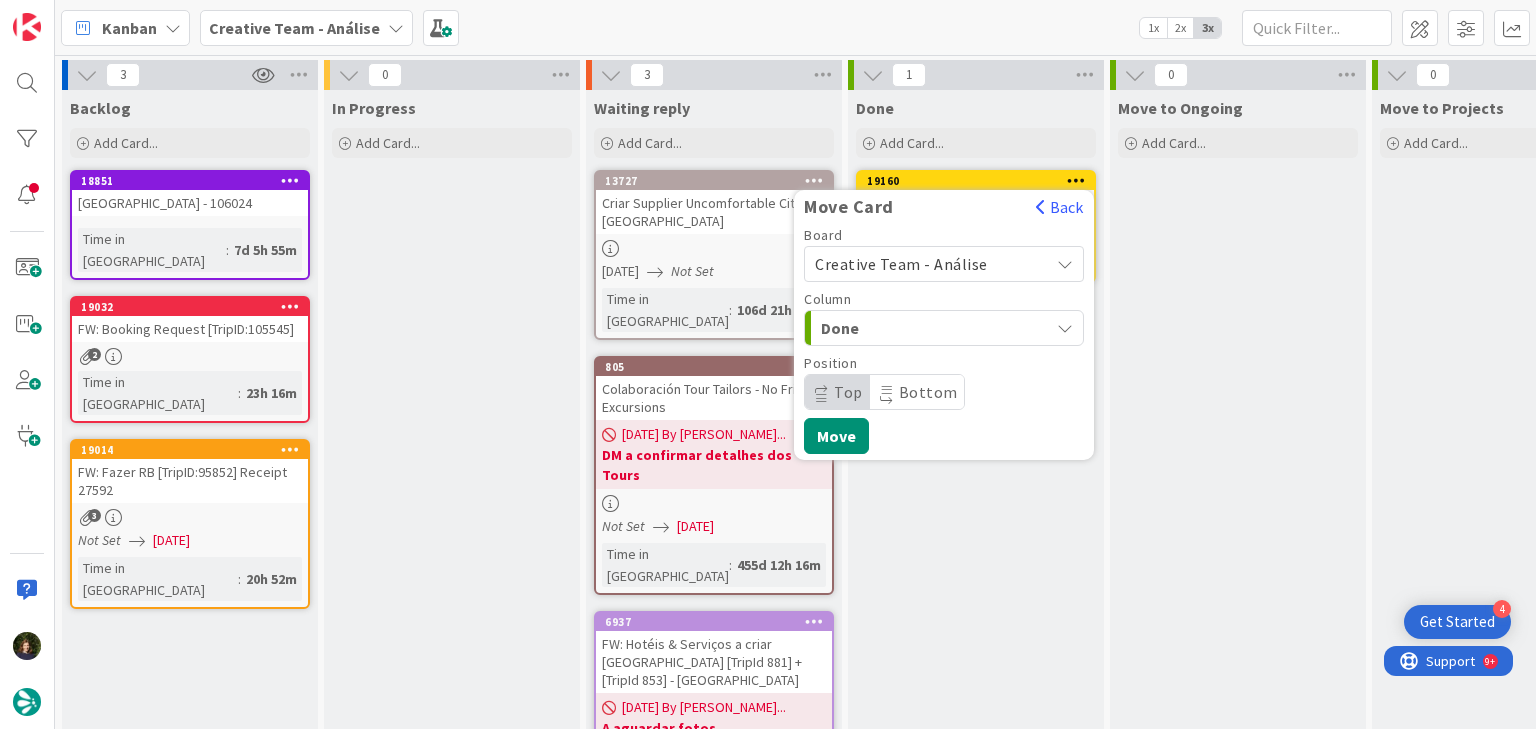 click on "Done Add Card... 19160 Move Card Back Board Creative Team - Análise Column Done Position Top Bottom Move FW: [TripID:84209] - Roadbook - Fantastic Portugal Tour — [PERSON_NAME]!" at bounding box center (976, 477) 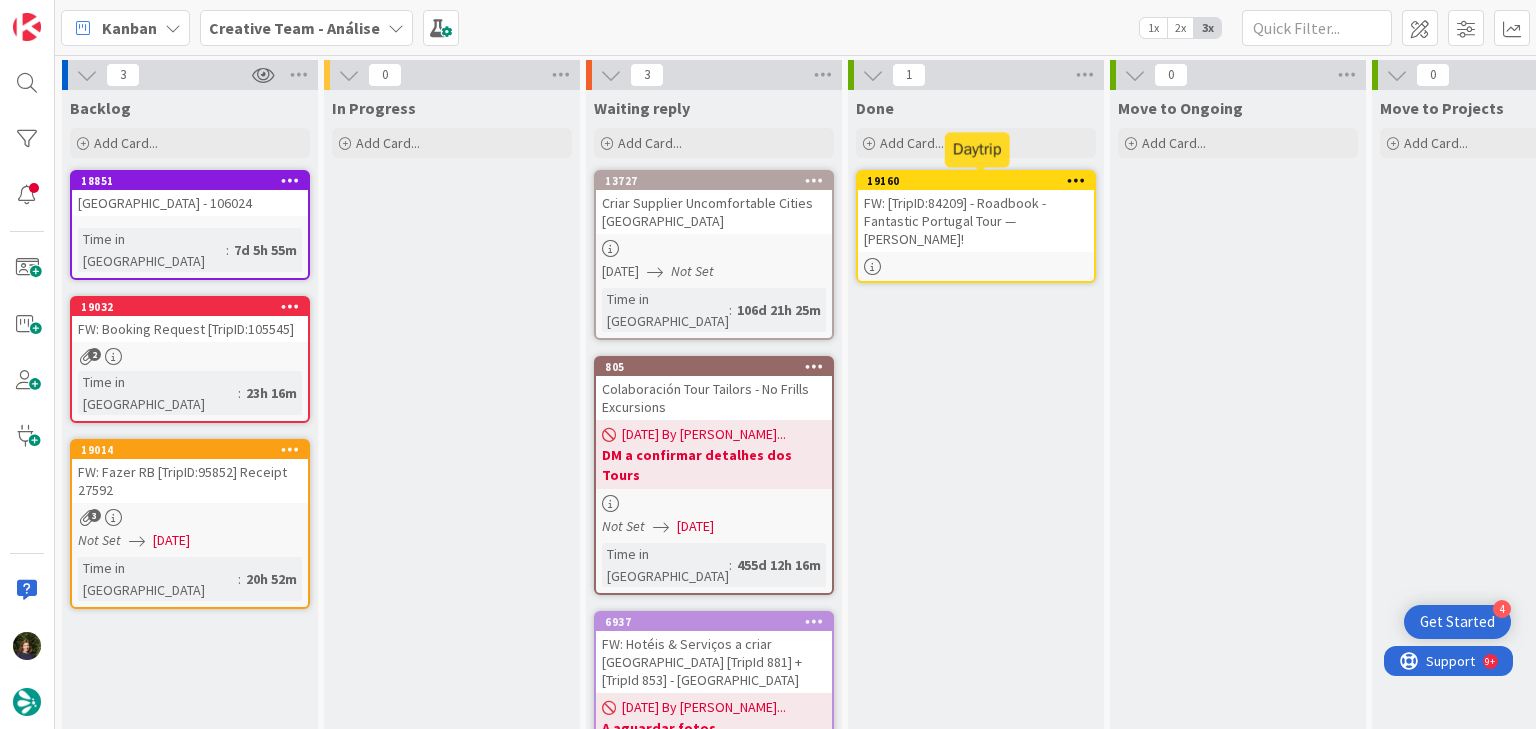 click on "19160" at bounding box center [980, 181] 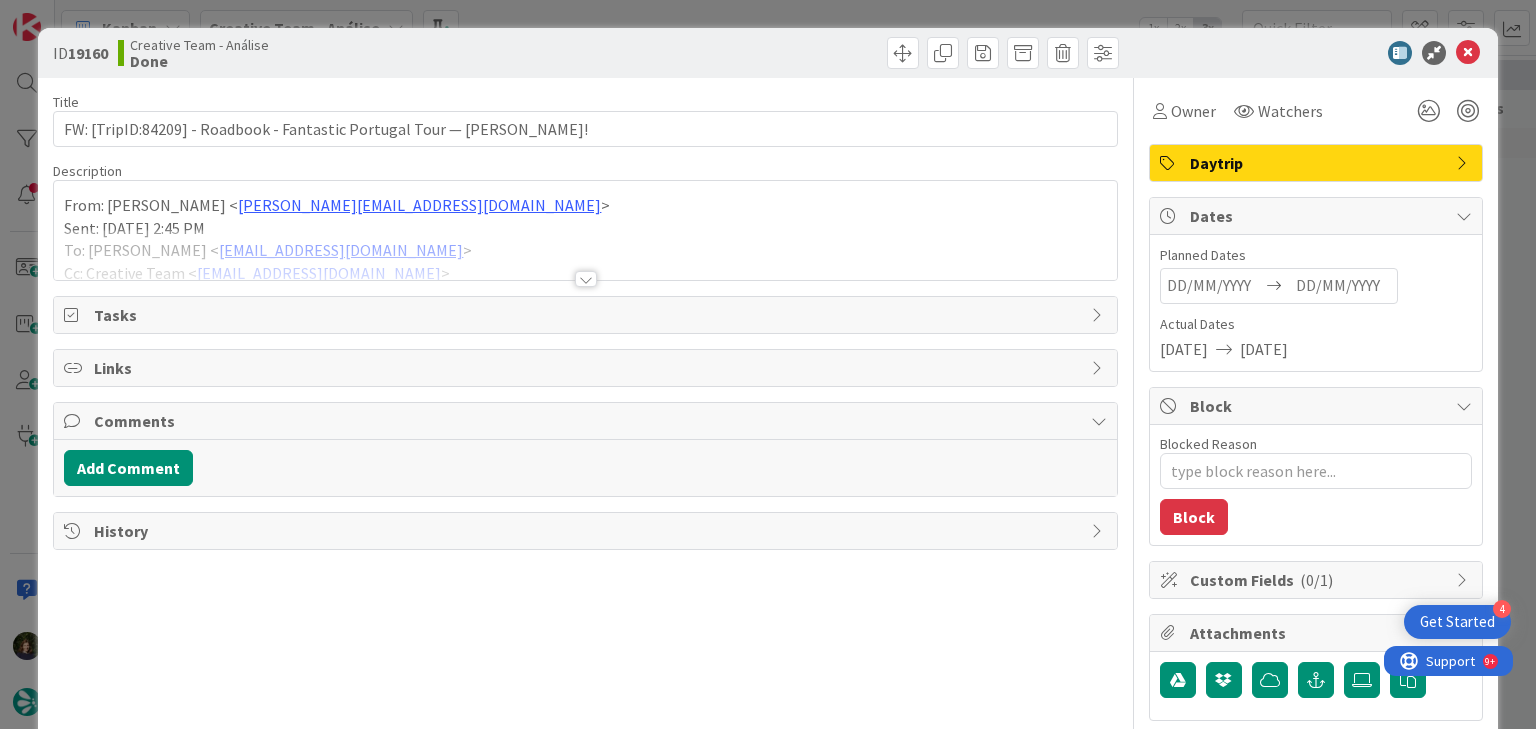 type on "x" 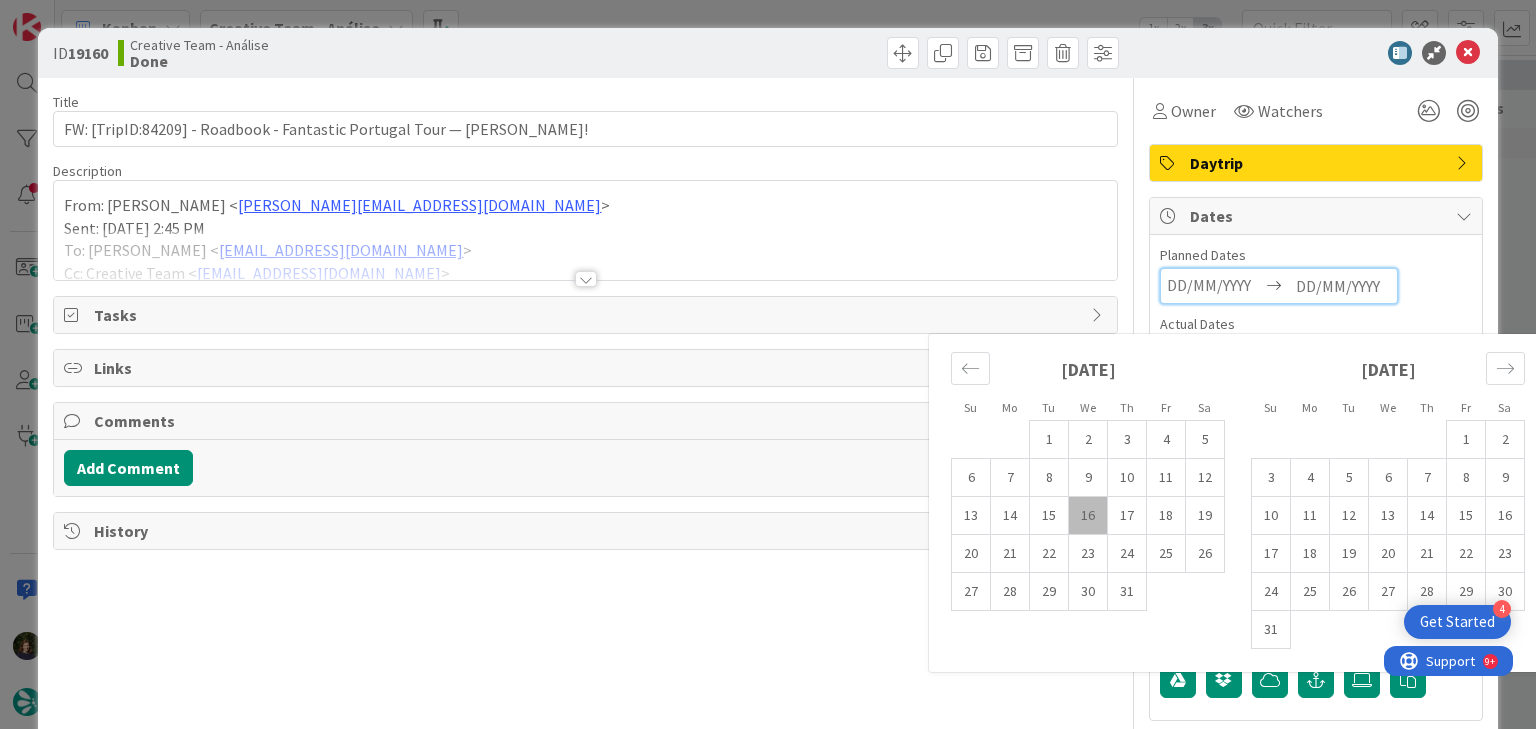 click on "16" at bounding box center [1088, 516] 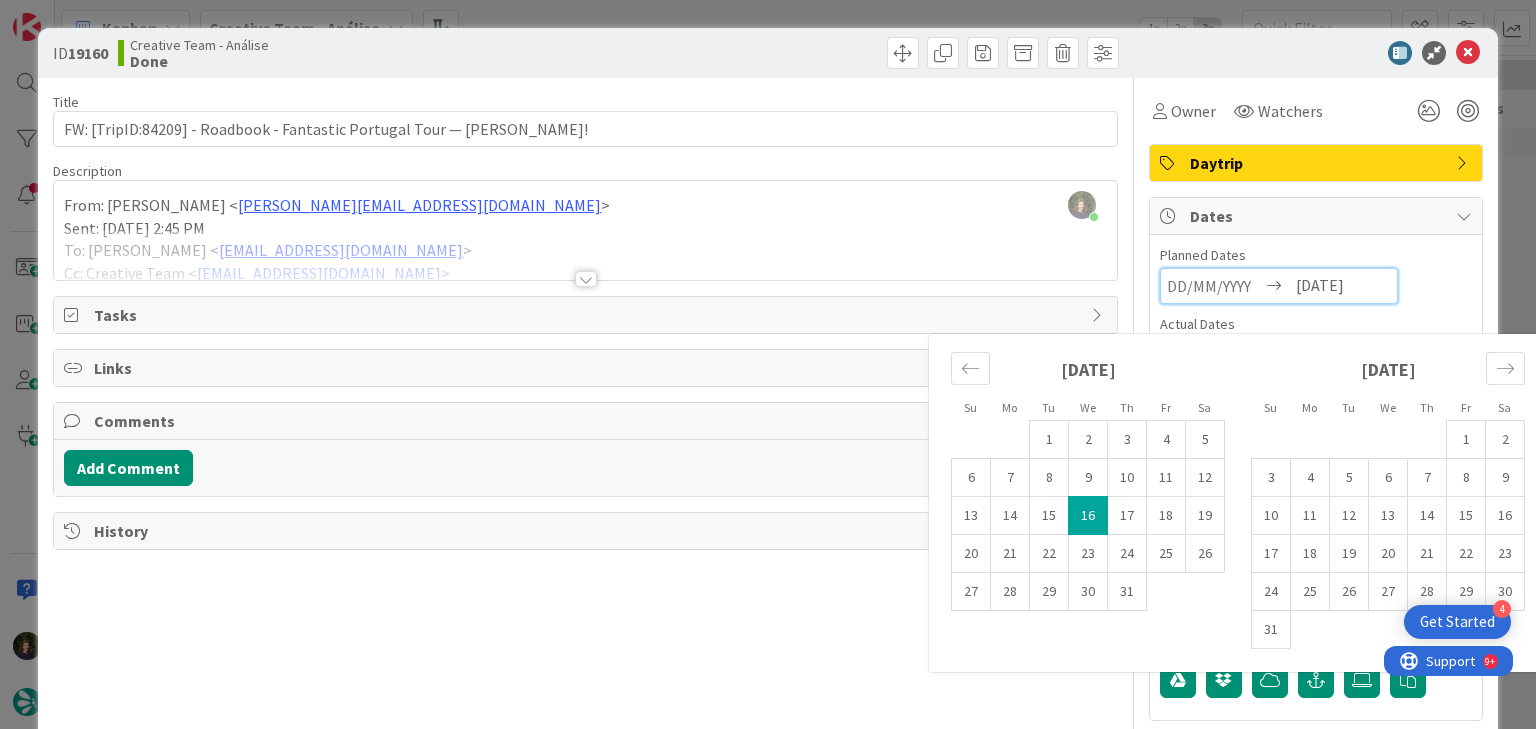 click on "Daytrip" at bounding box center [1318, 163] 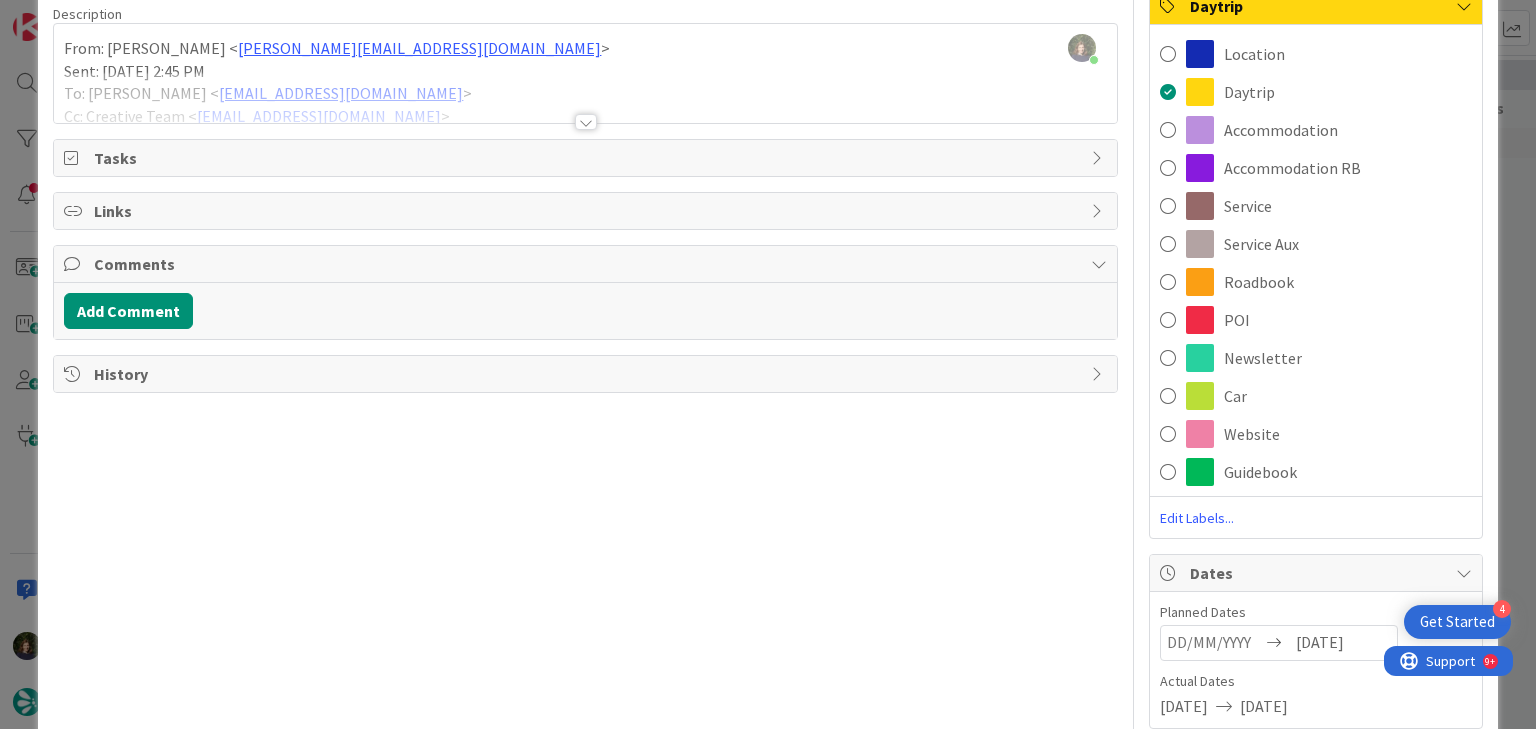 scroll, scrollTop: 80, scrollLeft: 0, axis: vertical 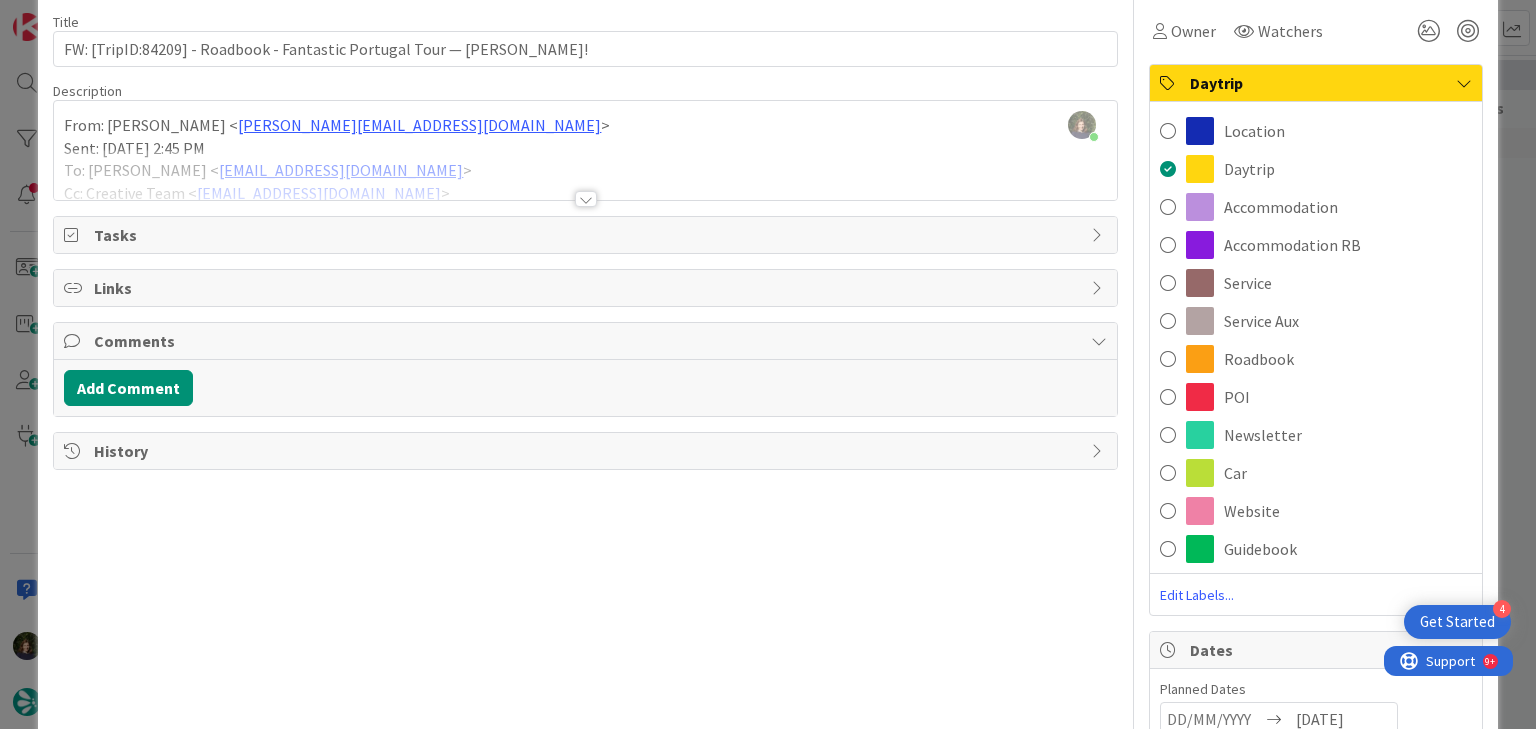 click on "Title 69 / 128 FW: [TripID:84209] - Roadbook - Fantastic Portugal Tour — [PERSON_NAME]! Description [PERSON_NAME] just joined From: [PERSON_NAME] < [EMAIL_ADDRESS][DOMAIN_NAME] > Sent: [DATE] 2:45 PM To: [PERSON_NAME] < [EMAIL_ADDRESS][DOMAIN_NAME] > Cc: Creative Team < [EMAIL_ADDRESS][DOMAIN_NAME] > Subject: RE: [TripID:84209] - Roadbook - Fantastic Portugal Tour — [PERSON_NAME]! Já os tenho 😊 Também já enviei para o BO para elas avançarem com a reserva. -Arrival: [DATE], 4.05 PM, **LIS Terminal 1, Flight: TP1271 -Departure: [DATE], 12.30 PM, **LIS Terminal 1, Flight: IB0532 Obrigada!! [[PERSON_NAME]] [PERSON_NAME] Travel Consultant [ [URL][DOMAIN_NAME] ]< [URL][DOMAIN_NAME] > Schedule a Call< [URL][DOMAIN_NAME] > [GEOGRAPHIC_DATA]: [PHONE_NUMBER] (9 a.m. to 6 p.m. Lisbon Local Time)<tel:[PHONE_NUMBER]> [DOMAIN_NAME] < [URL][DOMAIN_NAME] > <" at bounding box center (585, 800) 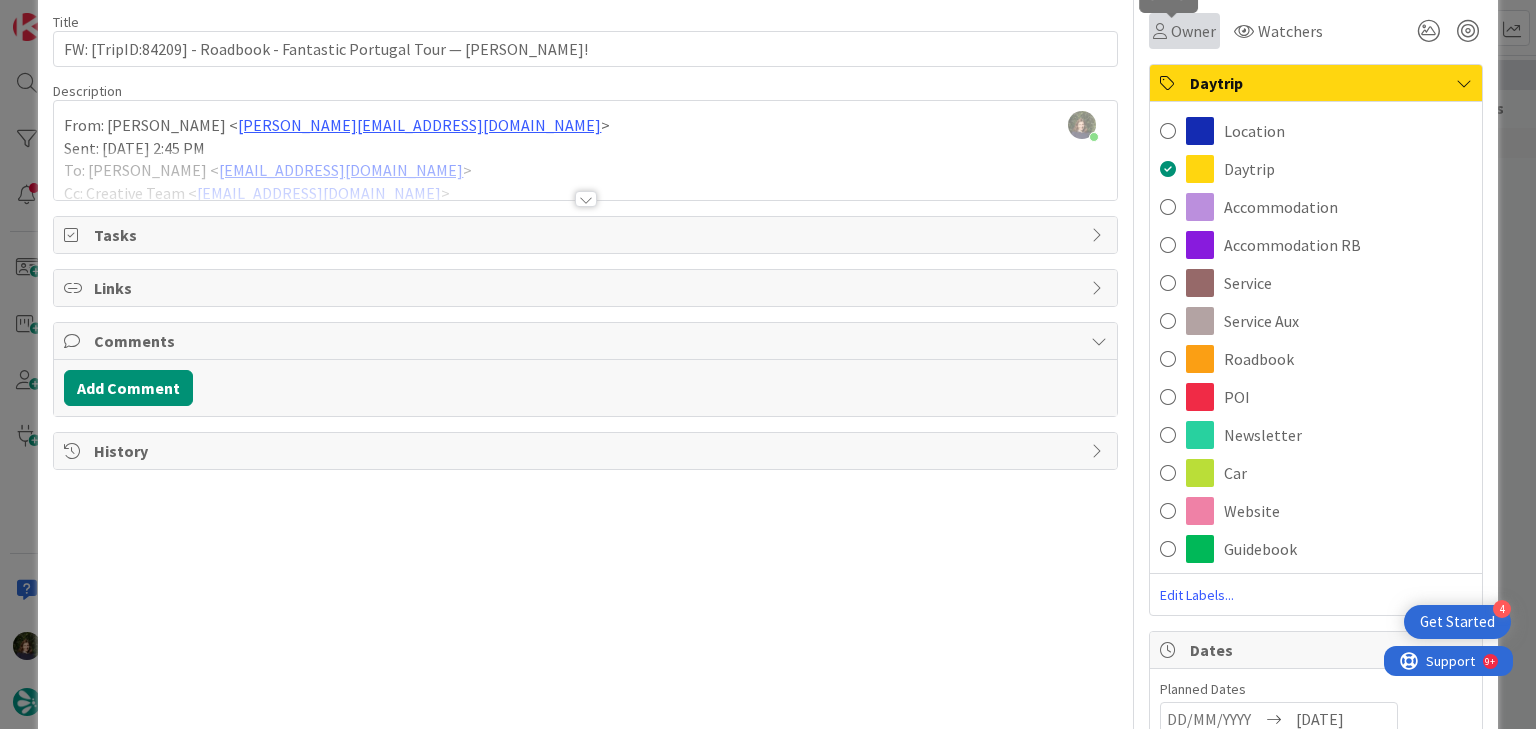 click on "Owner" at bounding box center [1193, 31] 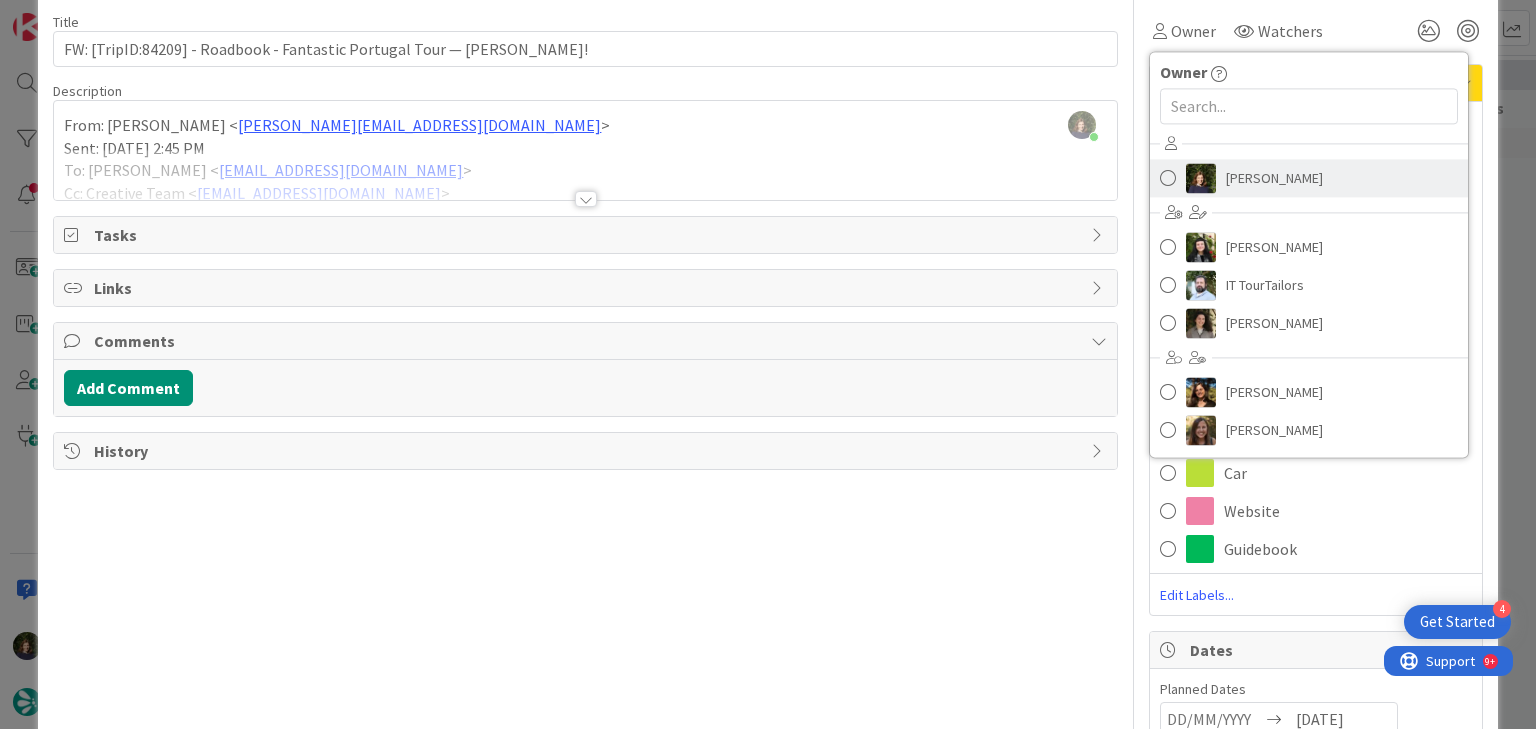 click on "[PERSON_NAME]" at bounding box center [1274, 178] 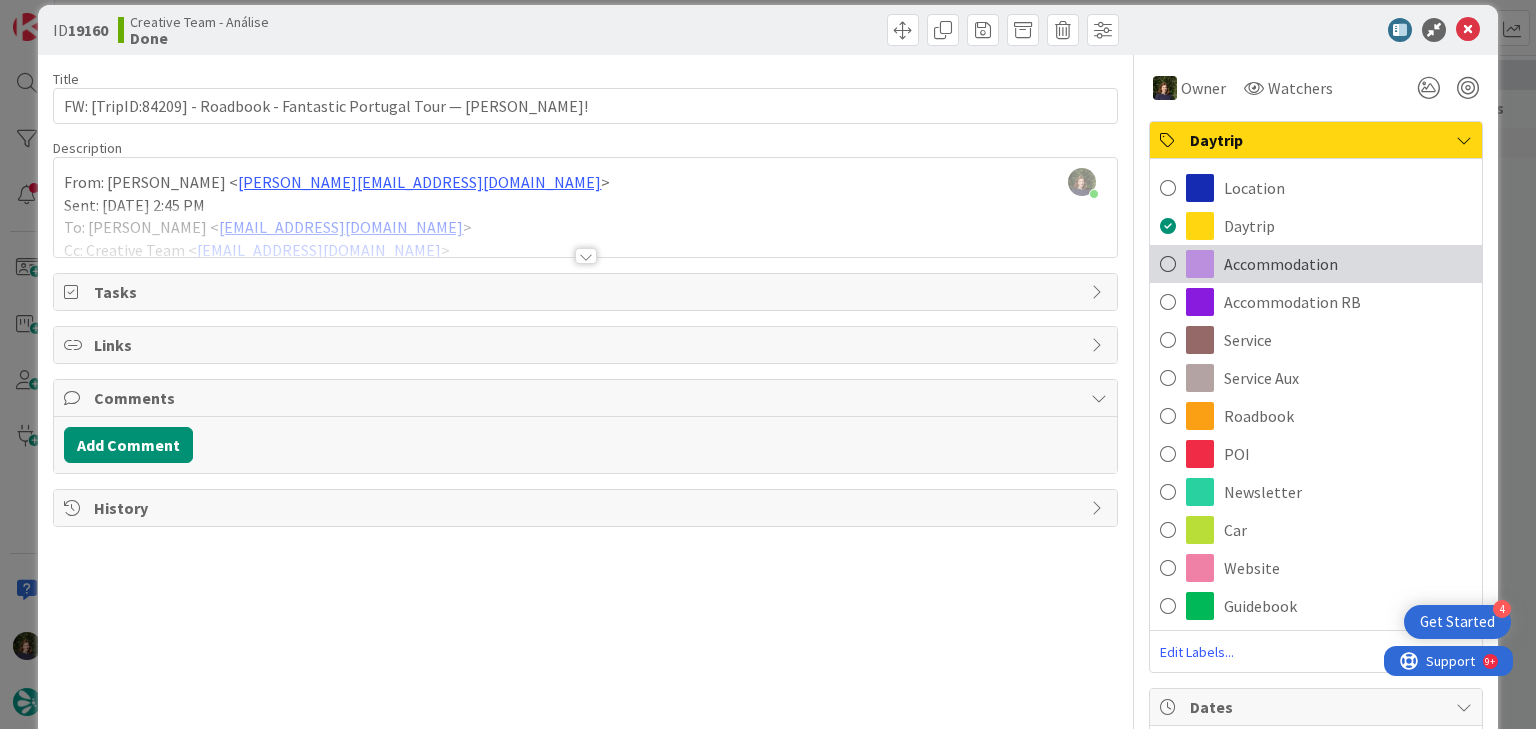 scroll, scrollTop: 0, scrollLeft: 0, axis: both 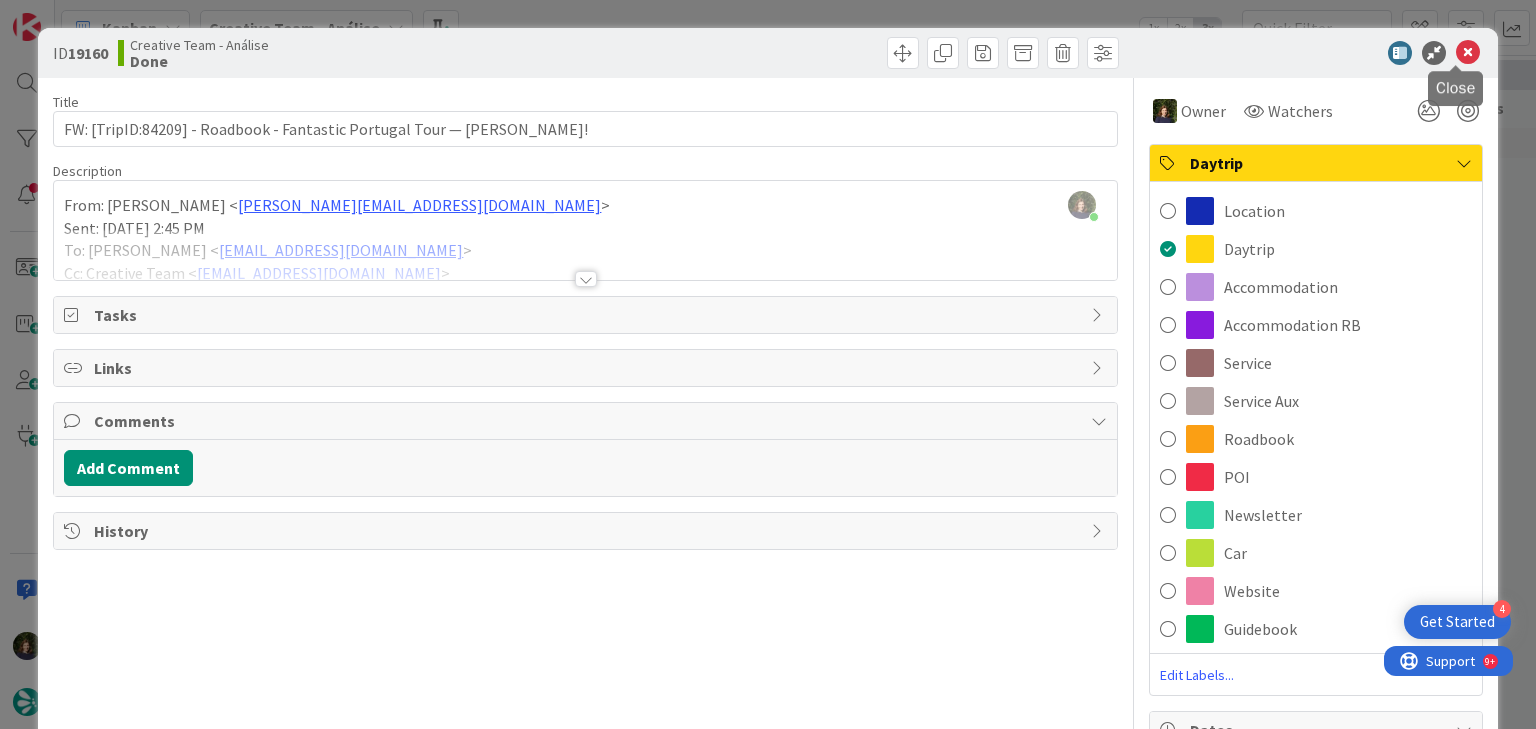 click at bounding box center [1468, 53] 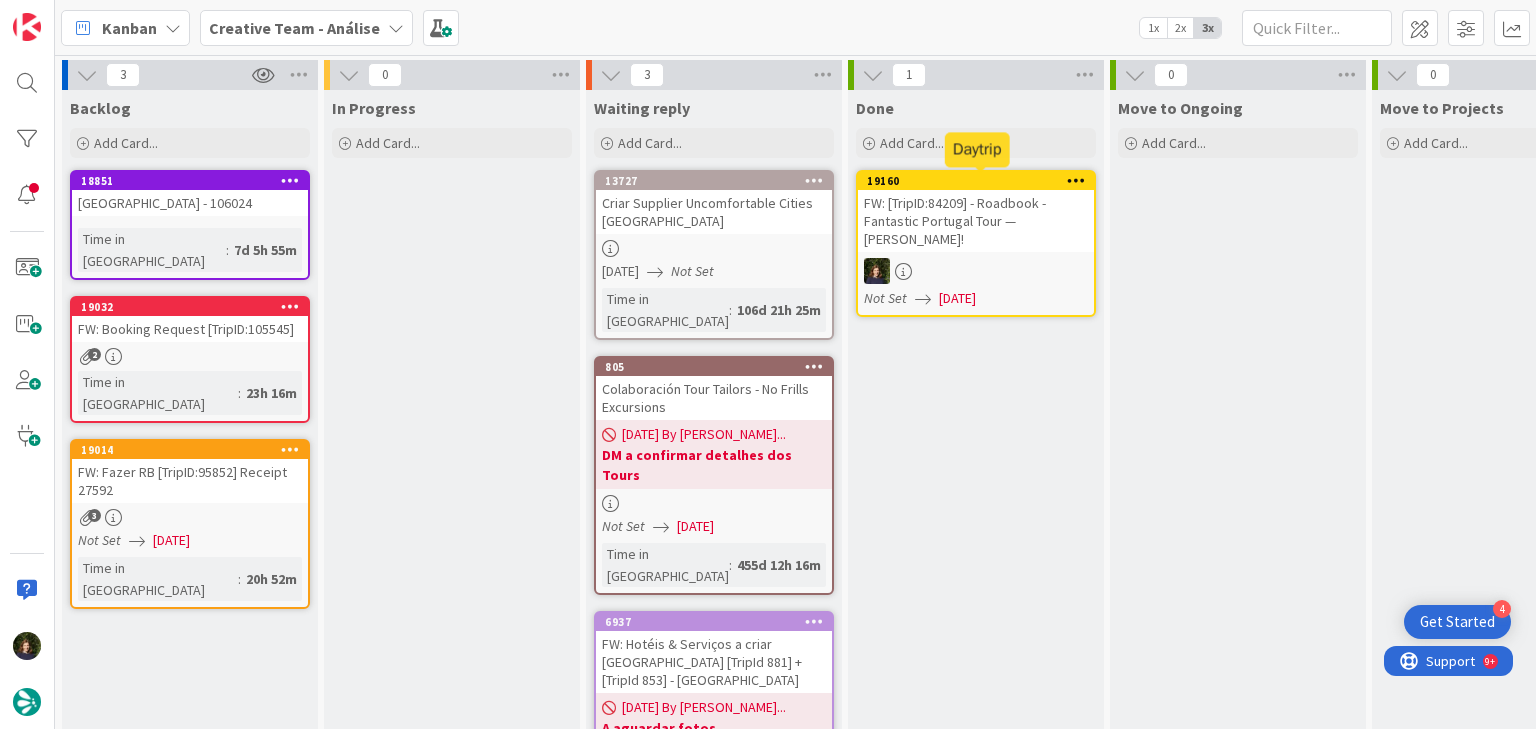 scroll, scrollTop: 0, scrollLeft: 0, axis: both 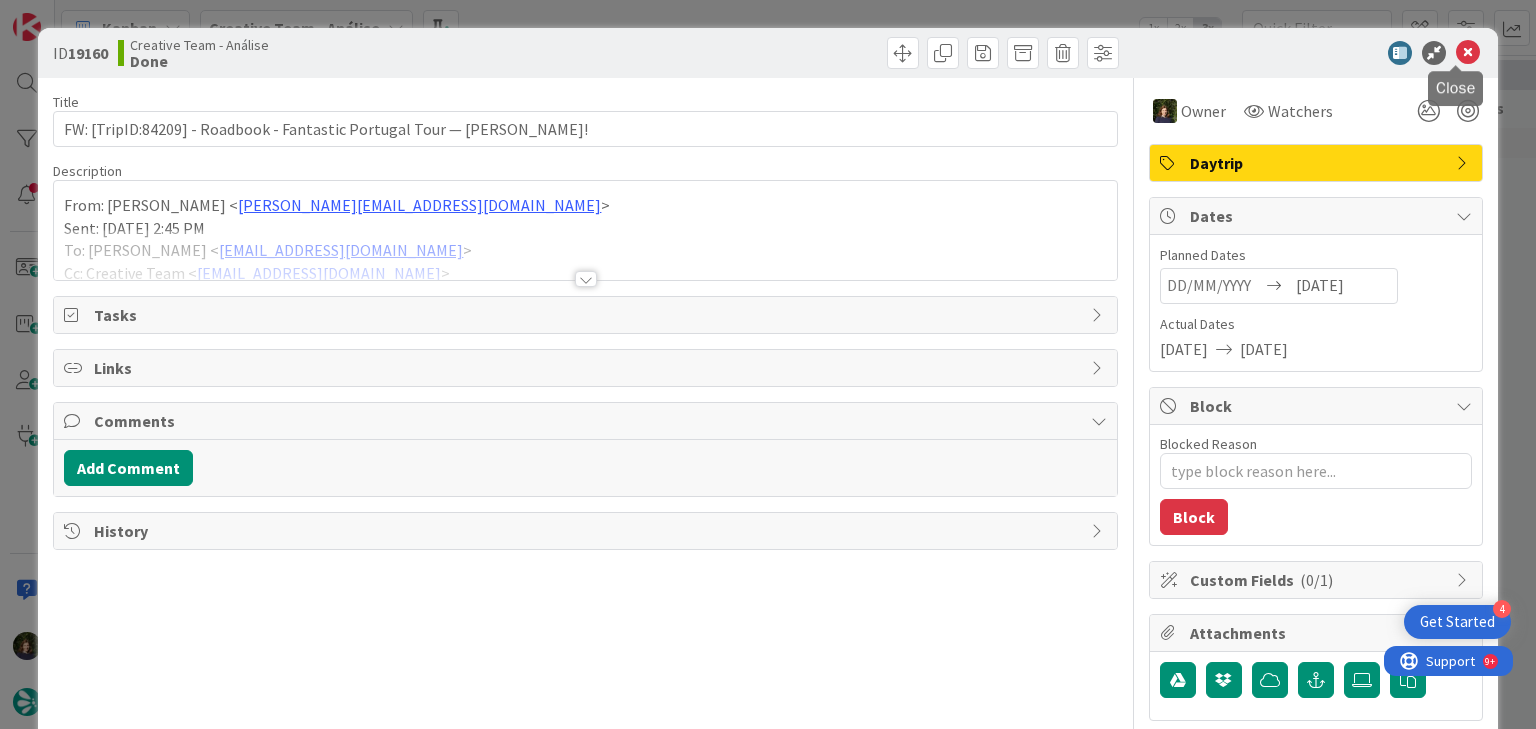 click at bounding box center (1468, 53) 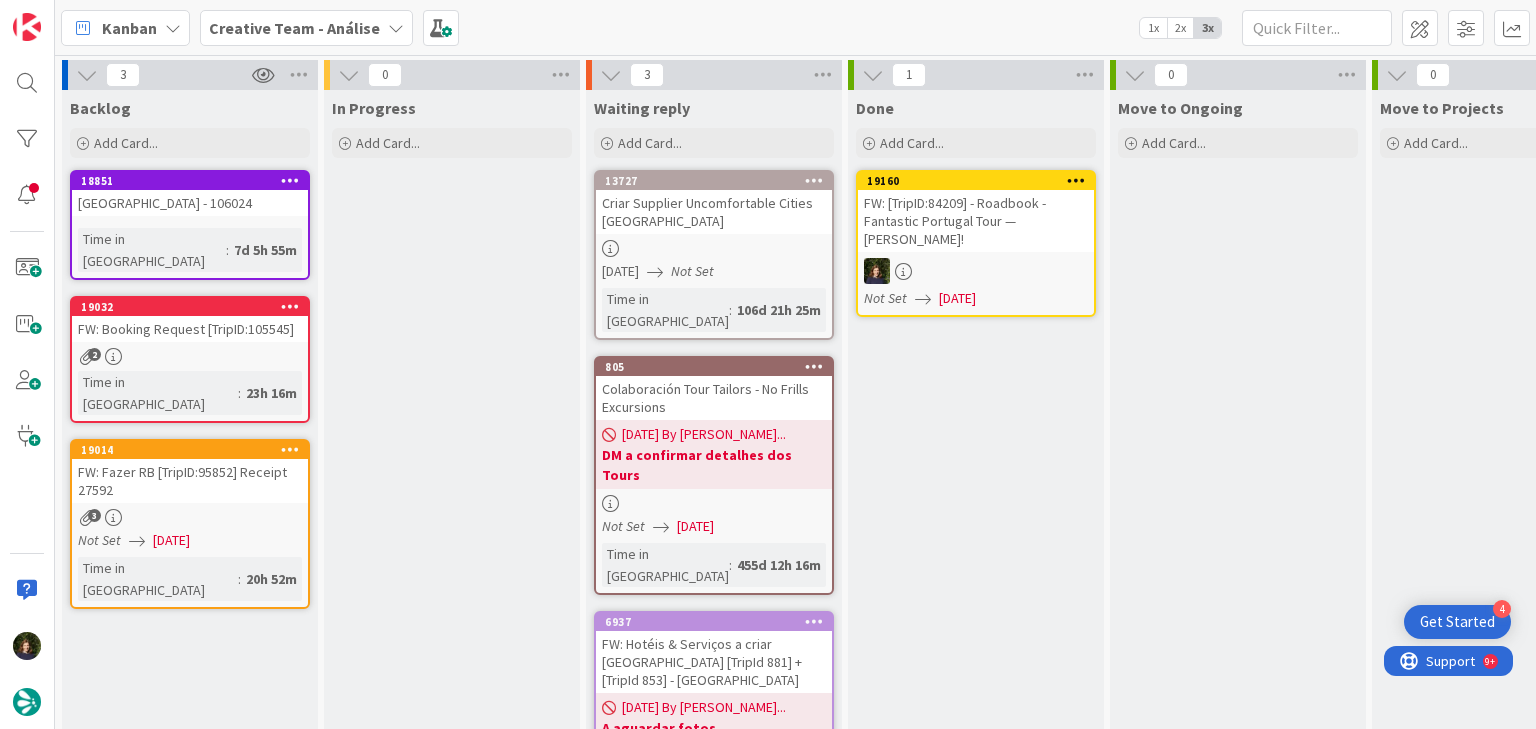 click at bounding box center [1076, 180] 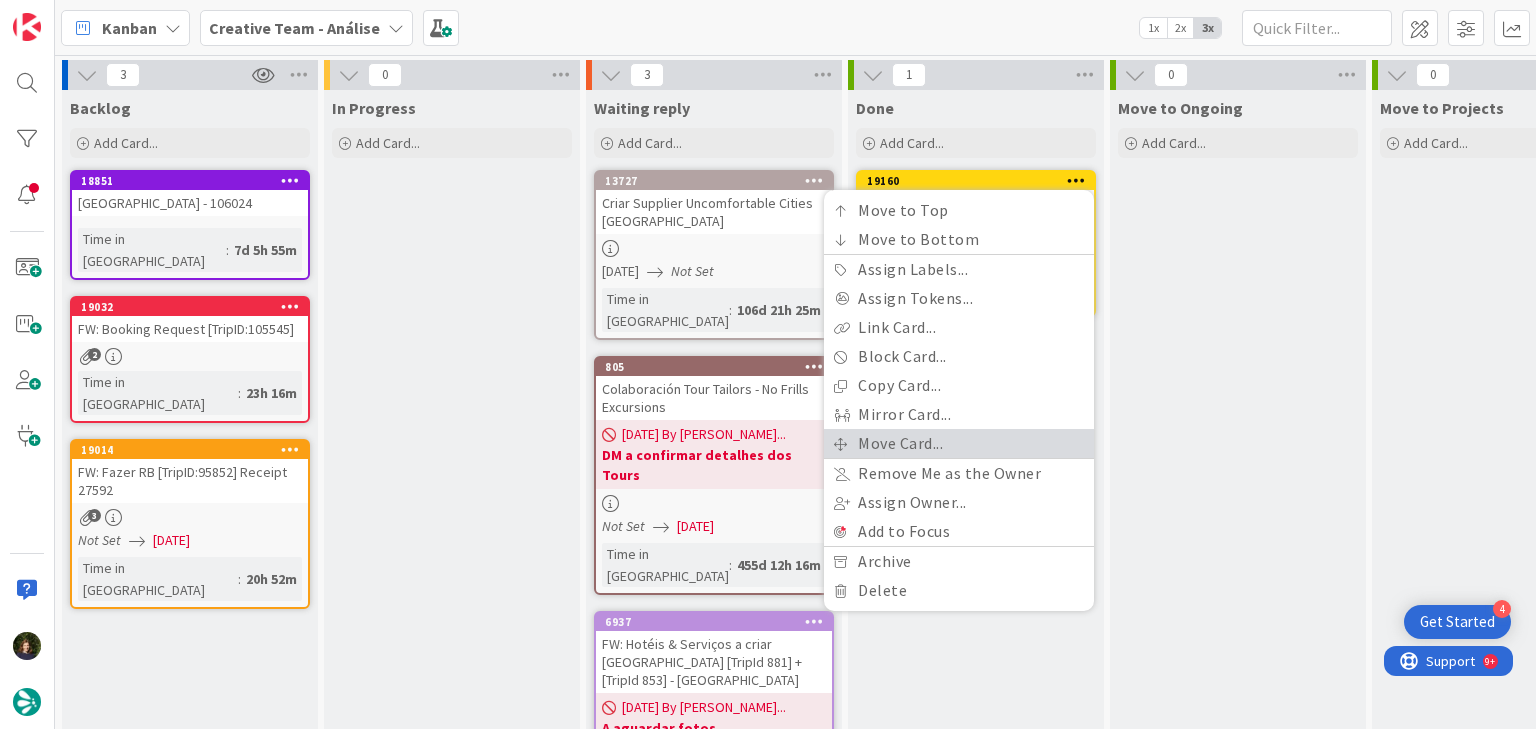 scroll, scrollTop: 0, scrollLeft: 0, axis: both 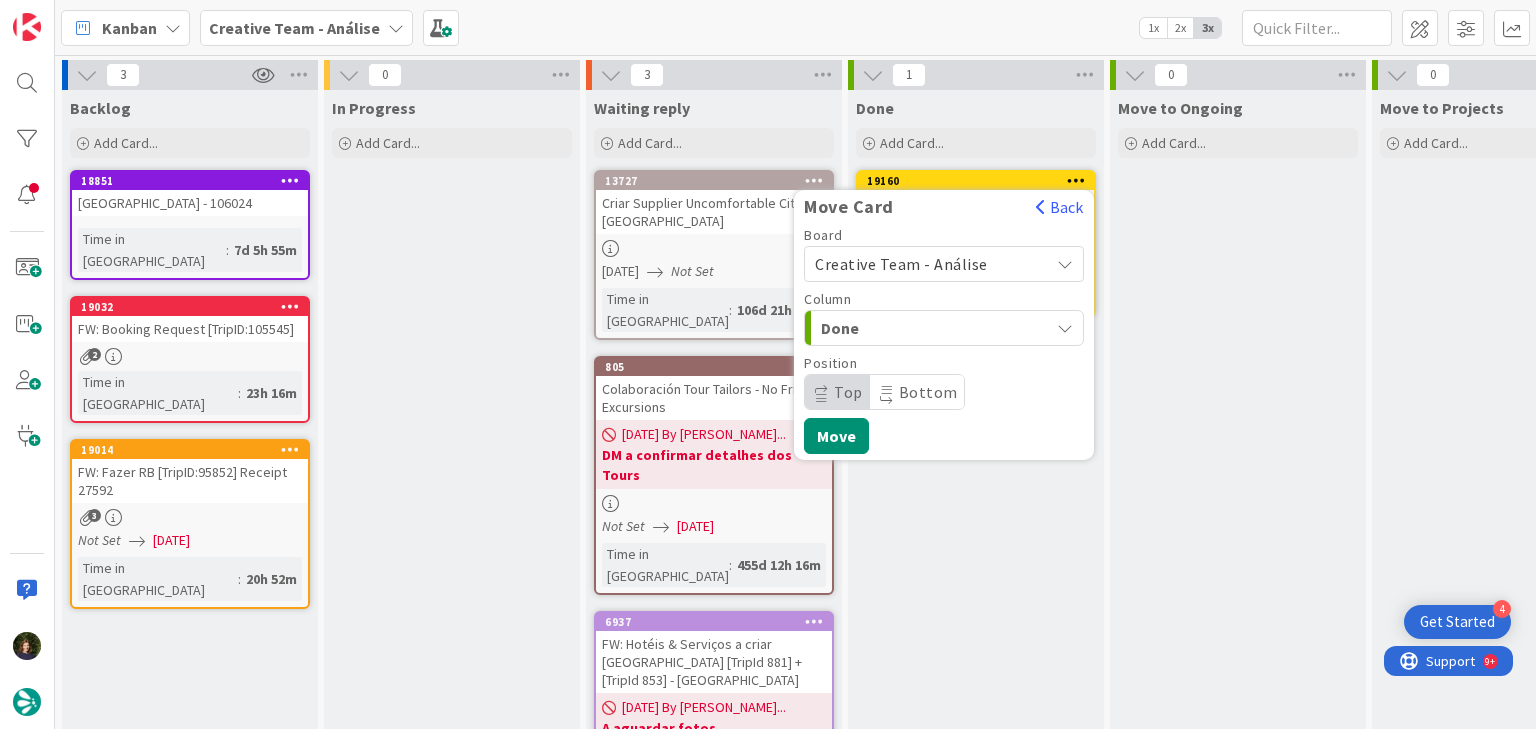 click on "Creative Team - Análise" at bounding box center [927, 264] 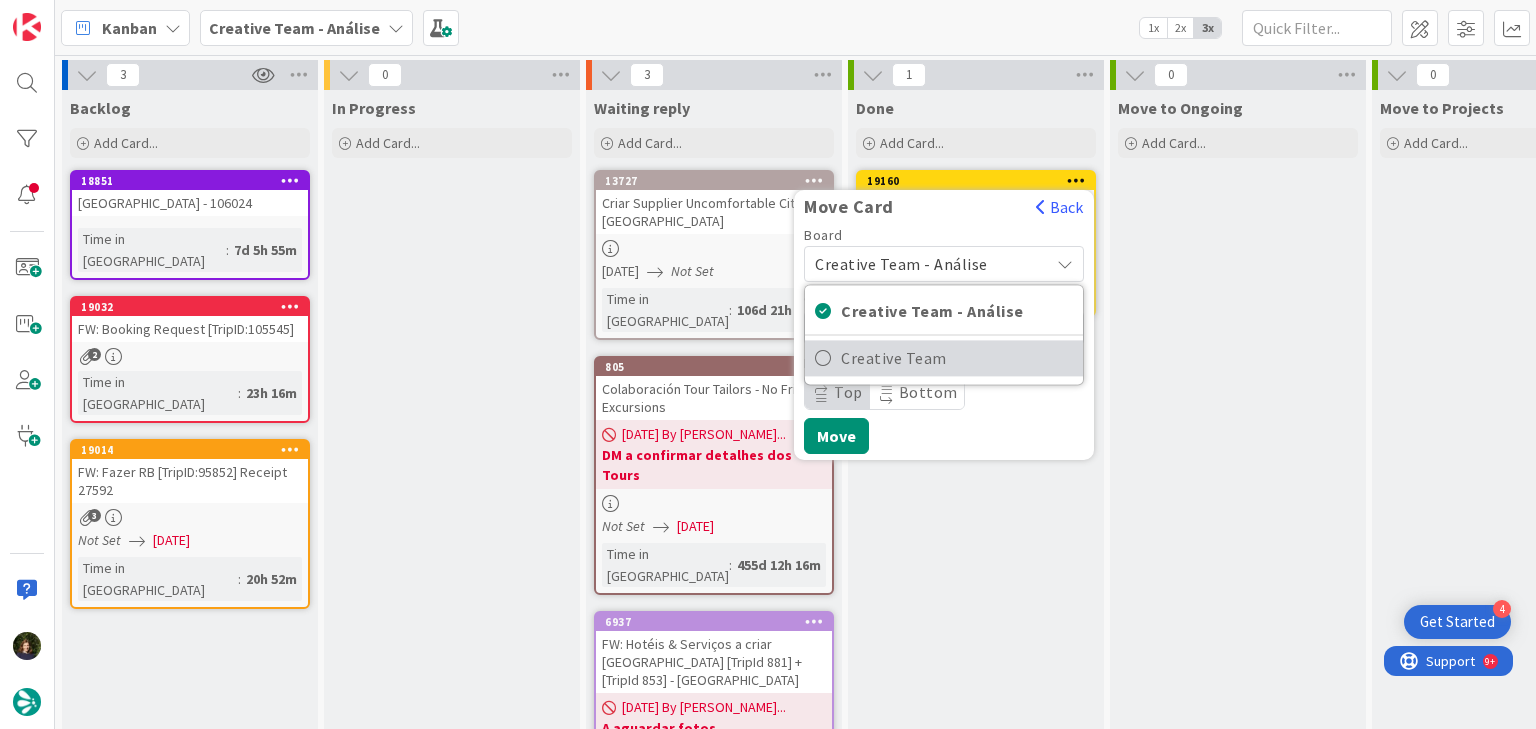 click on "Creative Team" at bounding box center (957, 358) 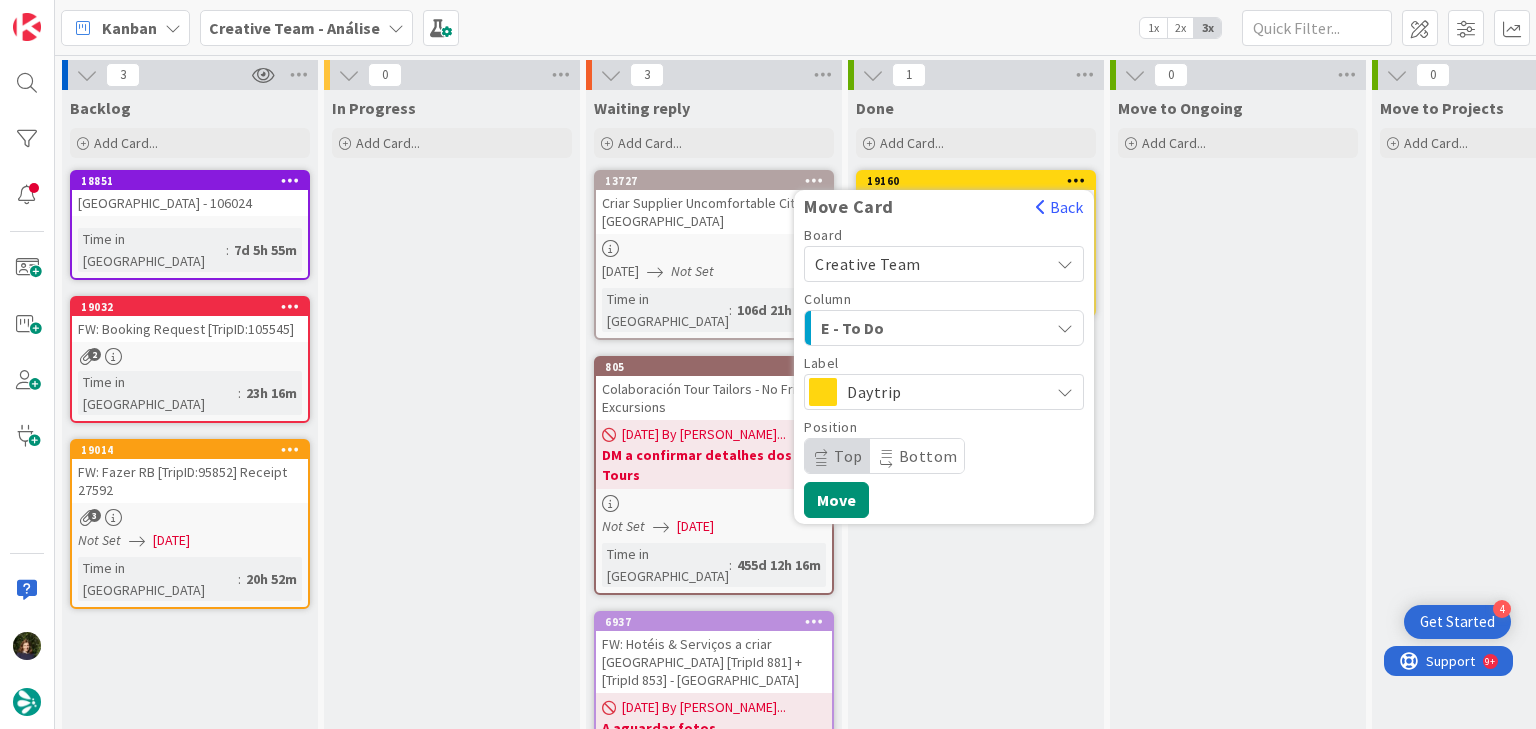 click on "E - To Do" at bounding box center (896, 328) 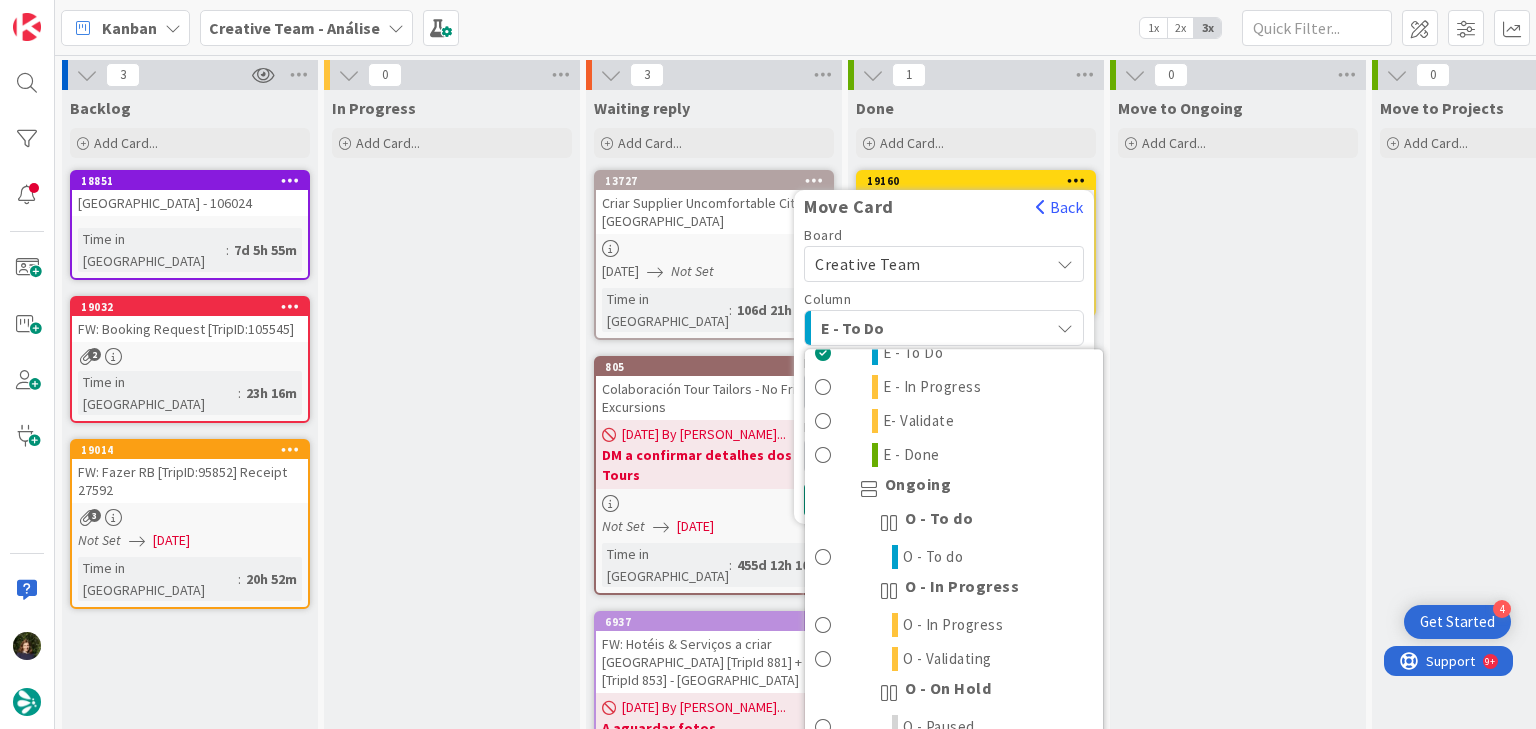 scroll, scrollTop: 160, scrollLeft: 0, axis: vertical 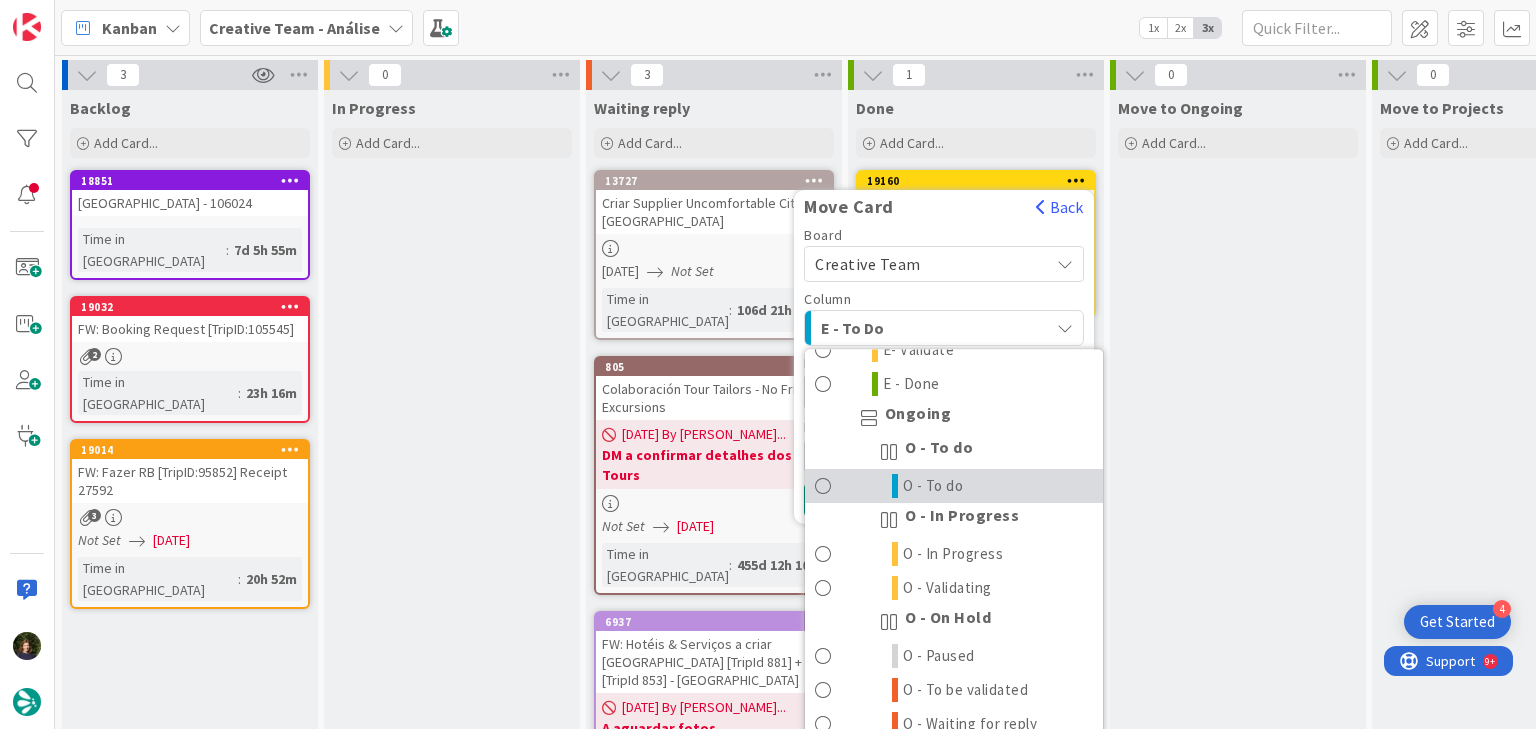 click on "O - To do" at bounding box center [954, 486] 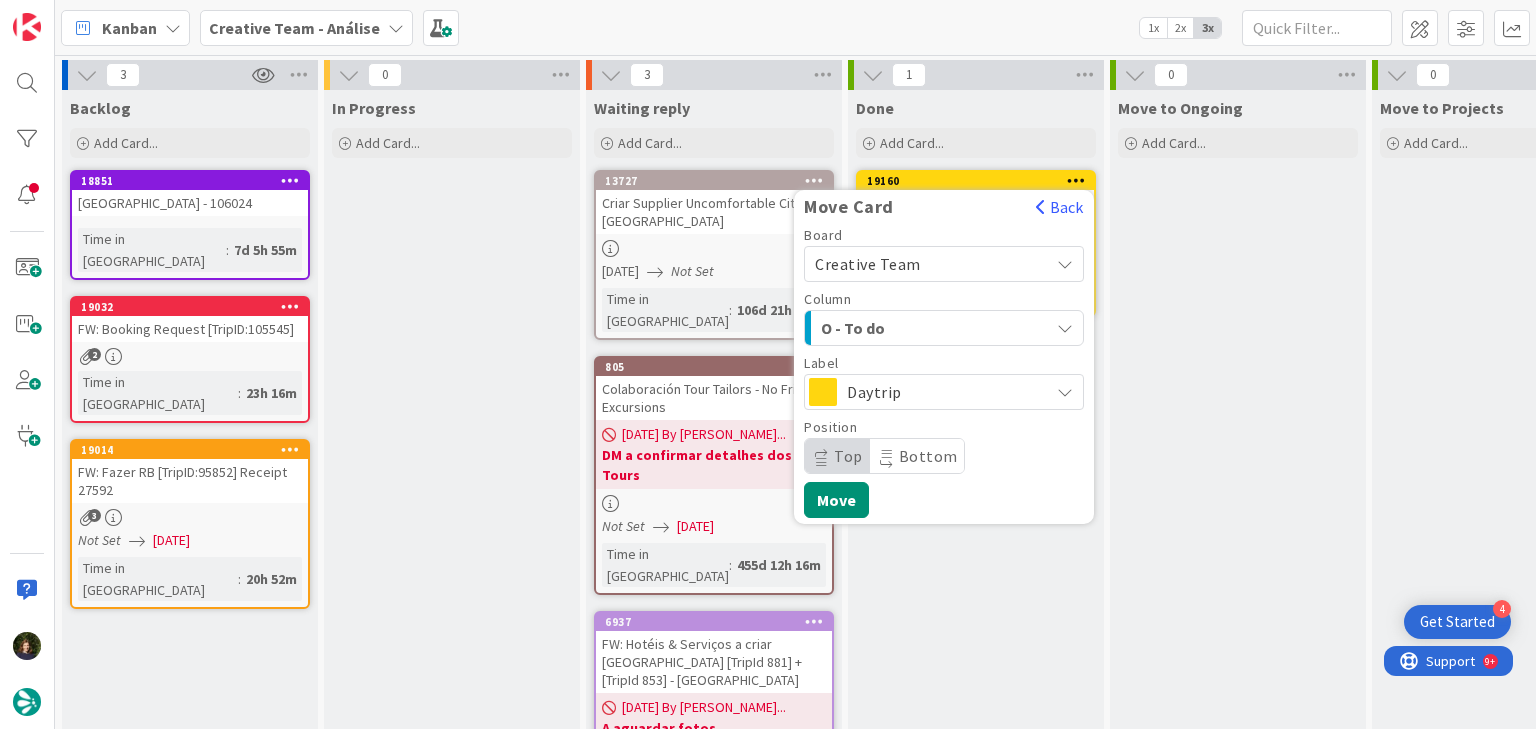 click on "Daytrip" at bounding box center (943, 392) 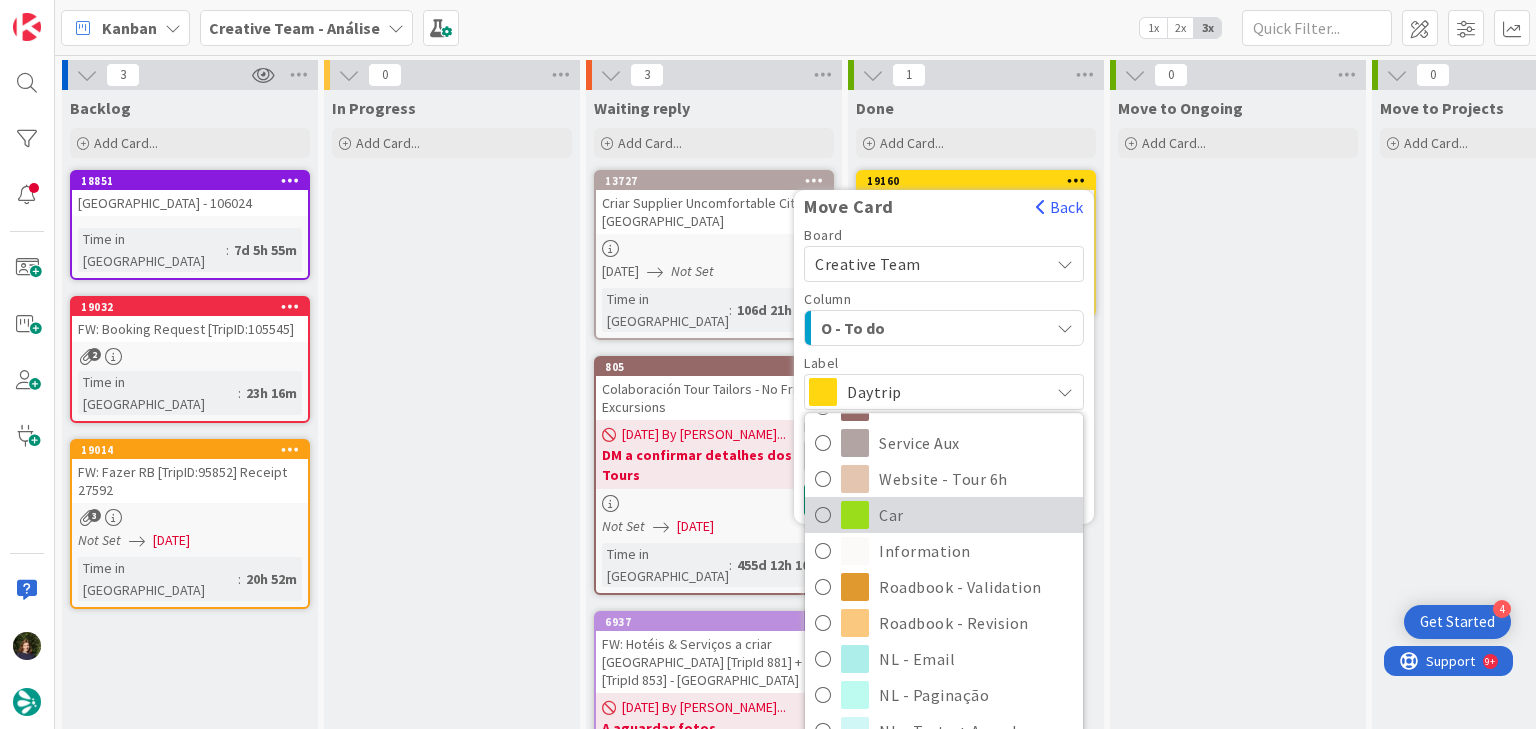 scroll, scrollTop: 400, scrollLeft: 0, axis: vertical 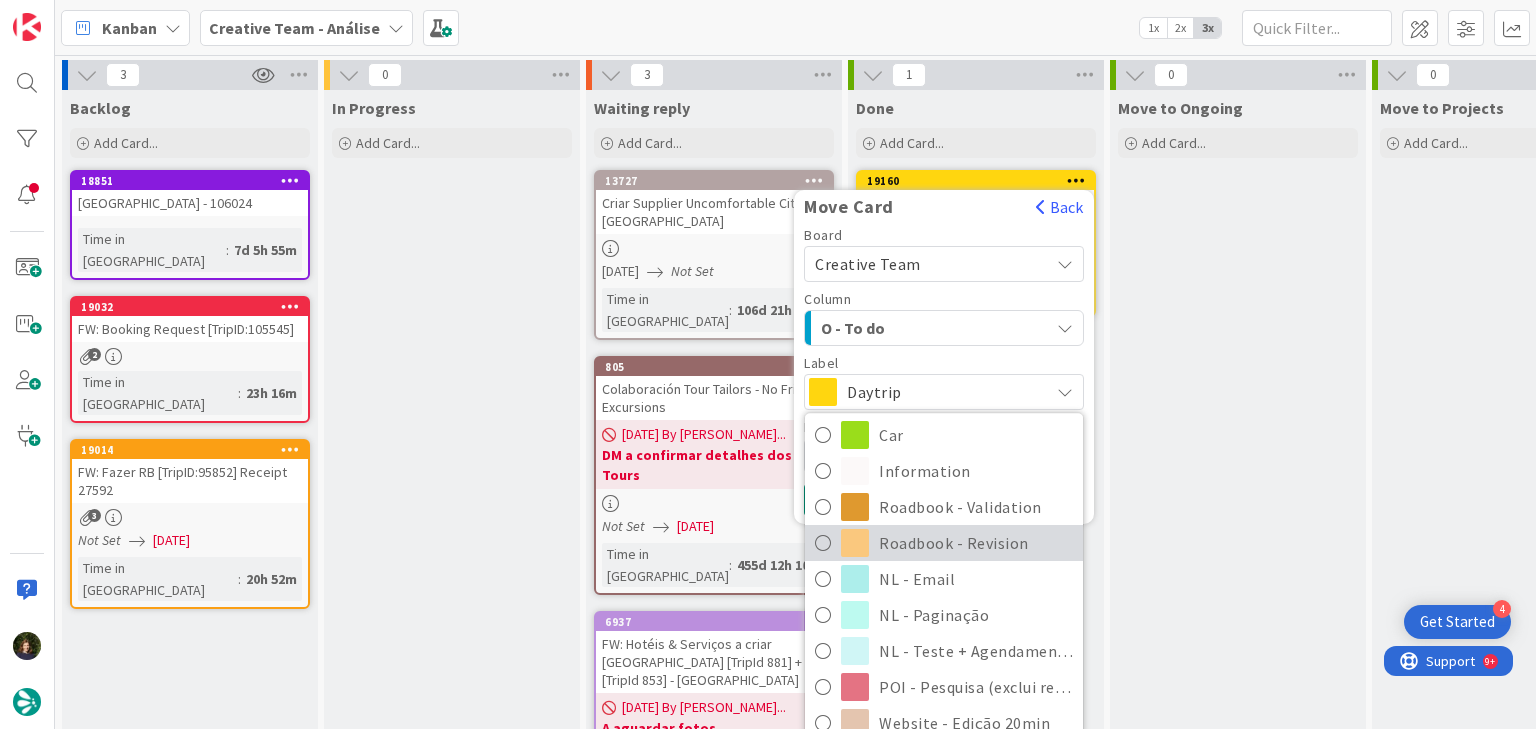 click on "Roadbook - Revision" at bounding box center [976, 543] 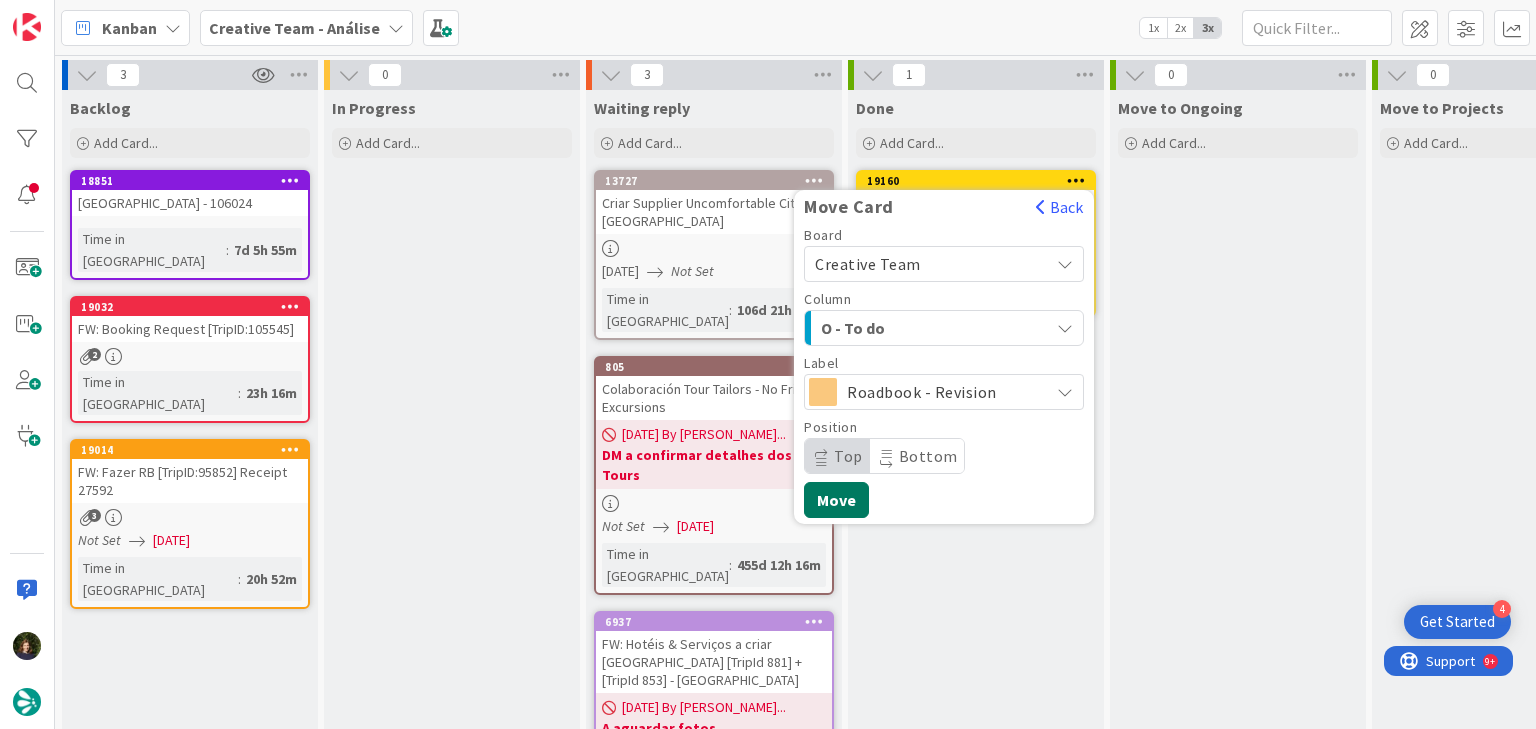 click on "Move" at bounding box center [836, 500] 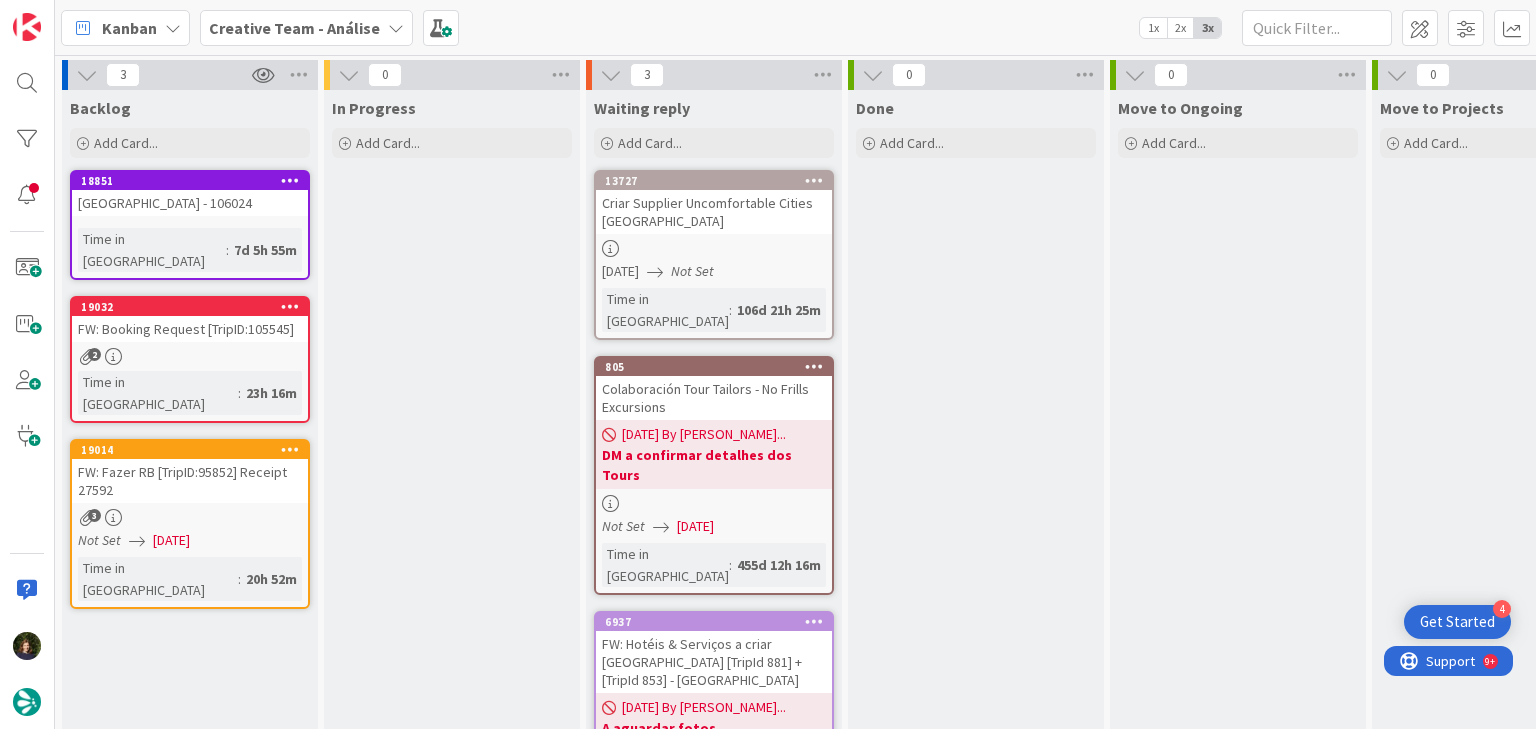 click on "Creative Team - Análise" at bounding box center (294, 28) 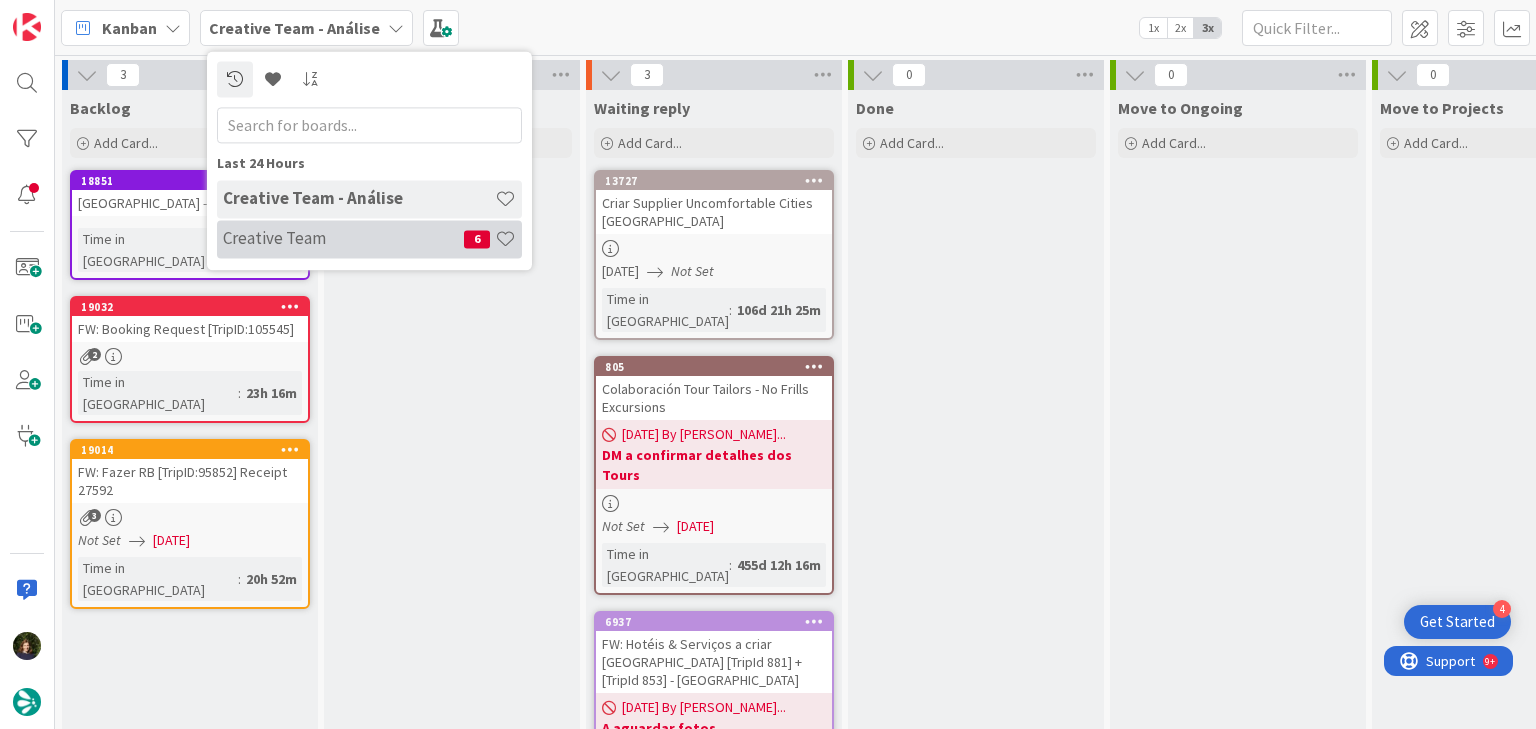click on "Creative Team" at bounding box center (343, 239) 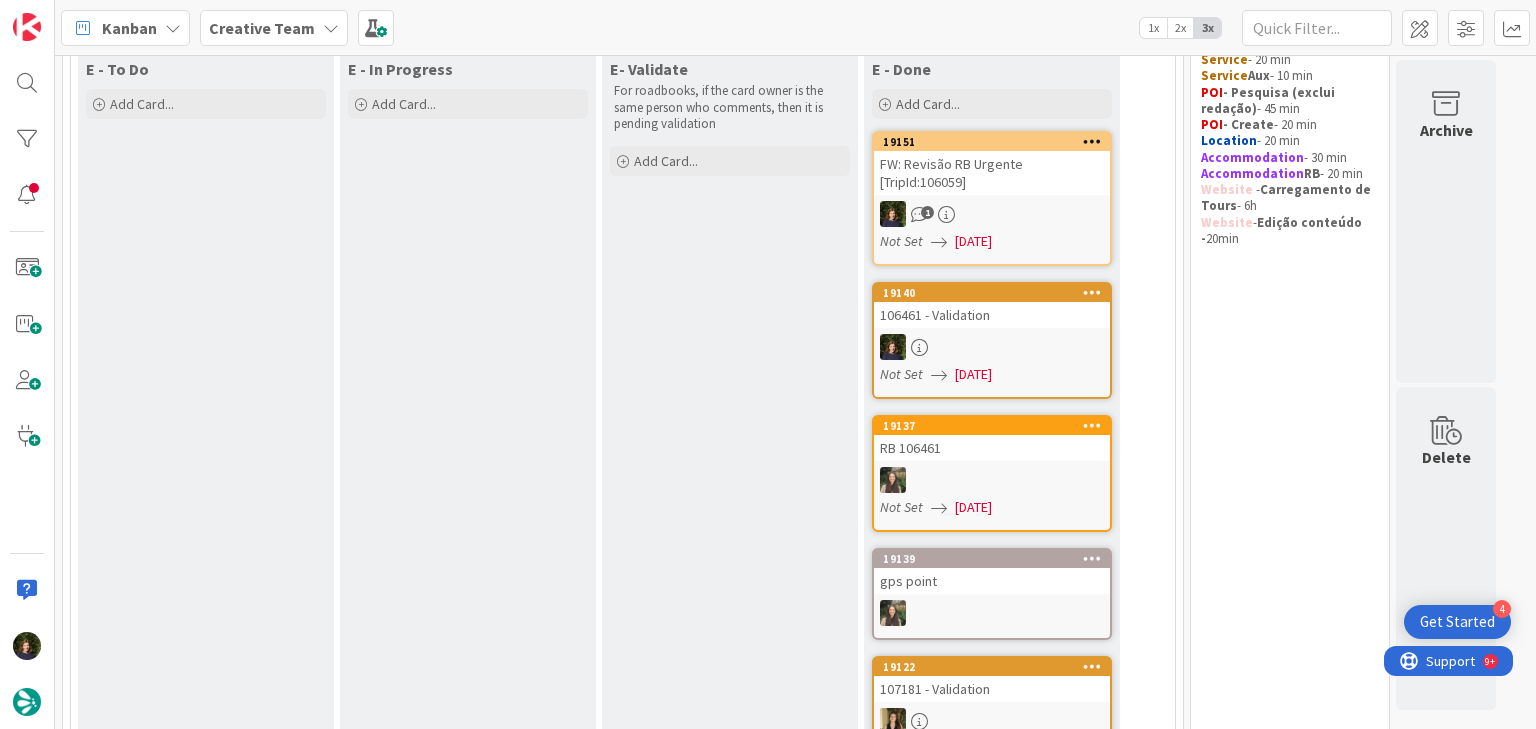 scroll, scrollTop: 320, scrollLeft: 0, axis: vertical 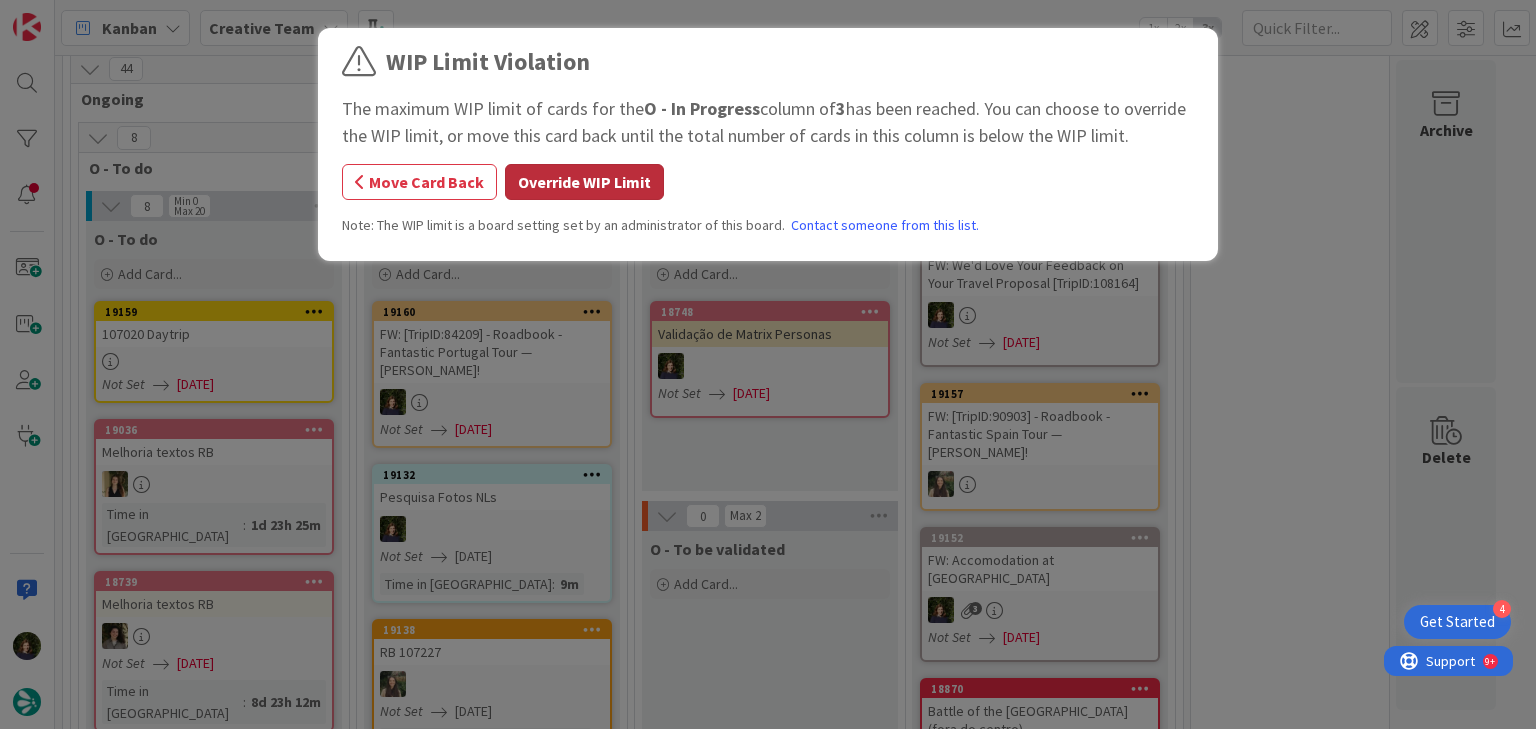 click on "Override WIP Limit" at bounding box center (584, 182) 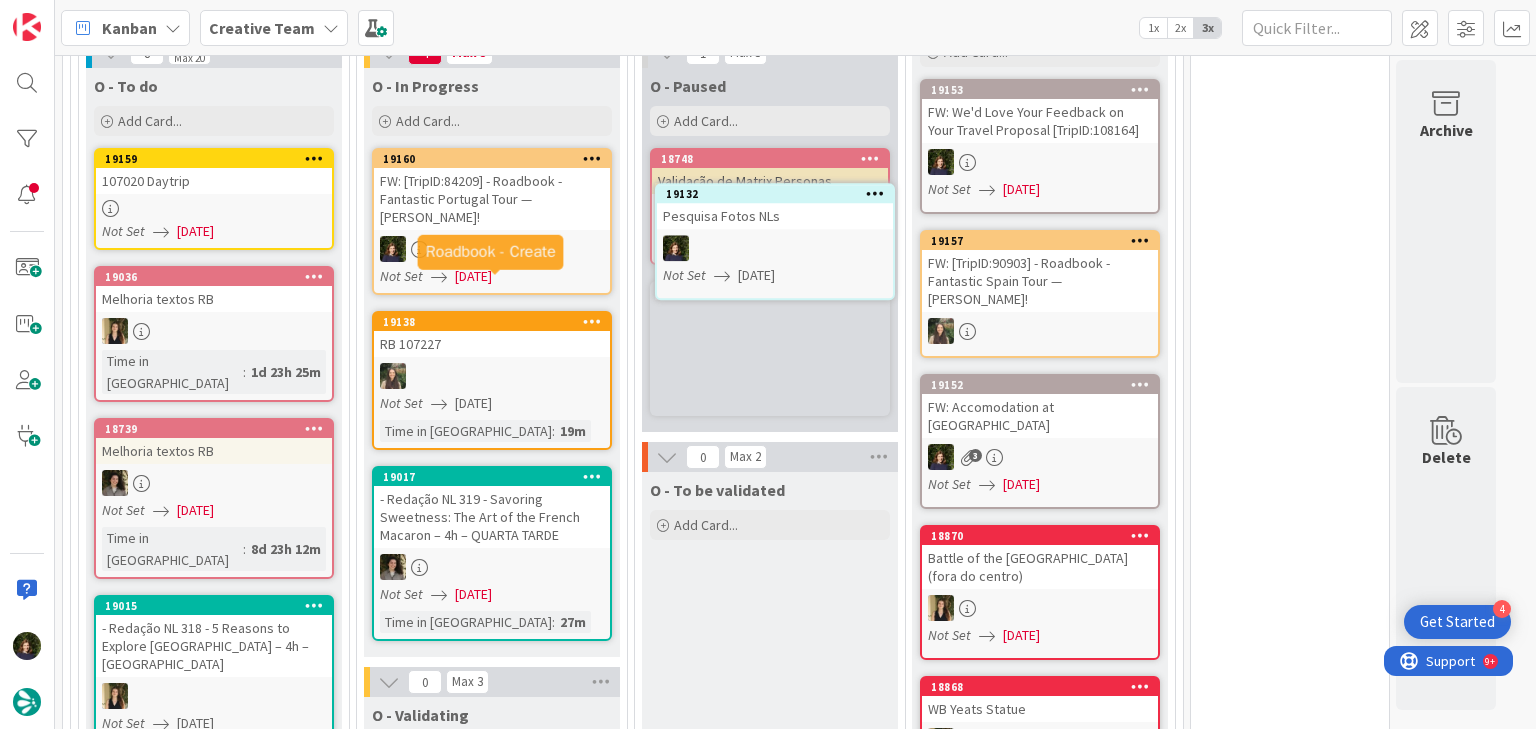 scroll, scrollTop: 1374, scrollLeft: 0, axis: vertical 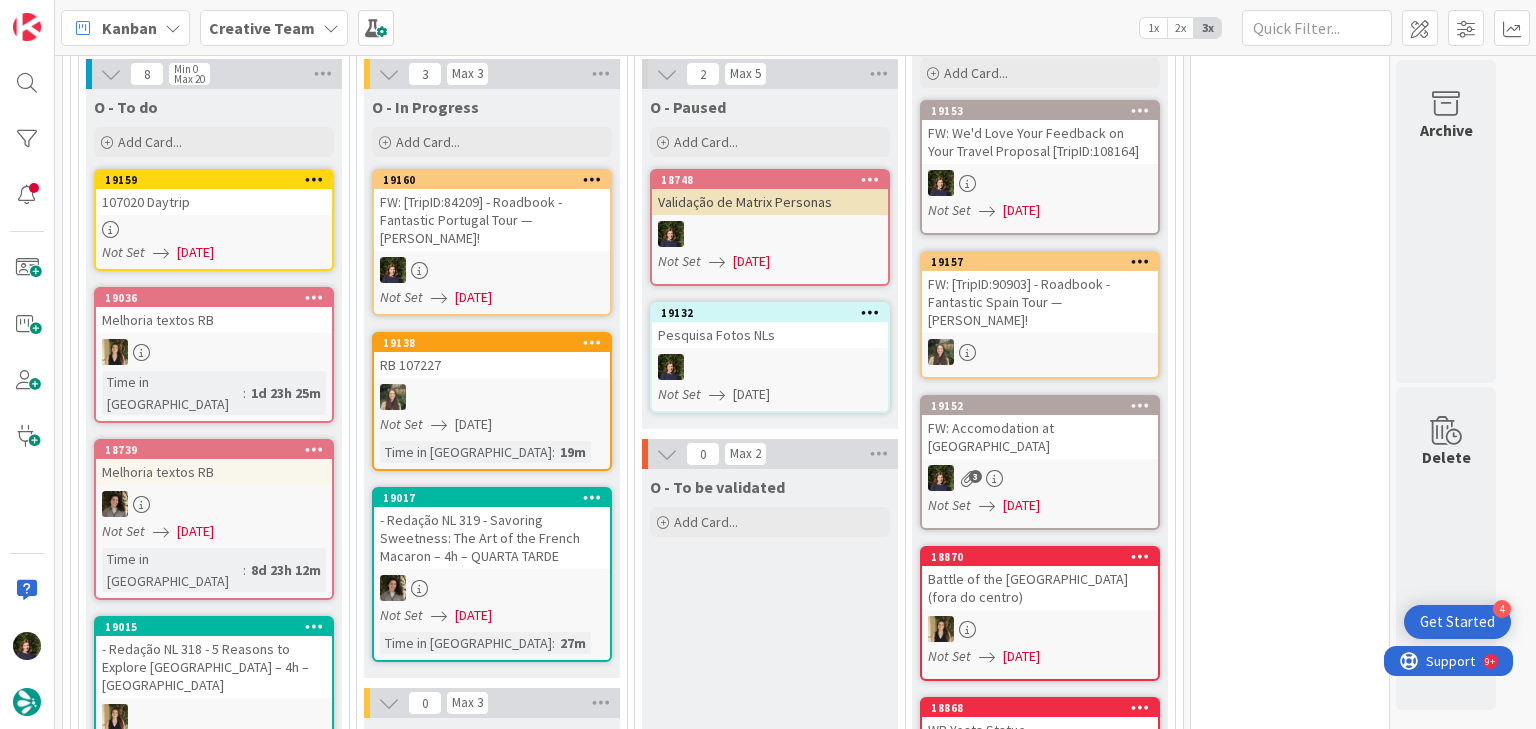 click at bounding box center (492, 270) 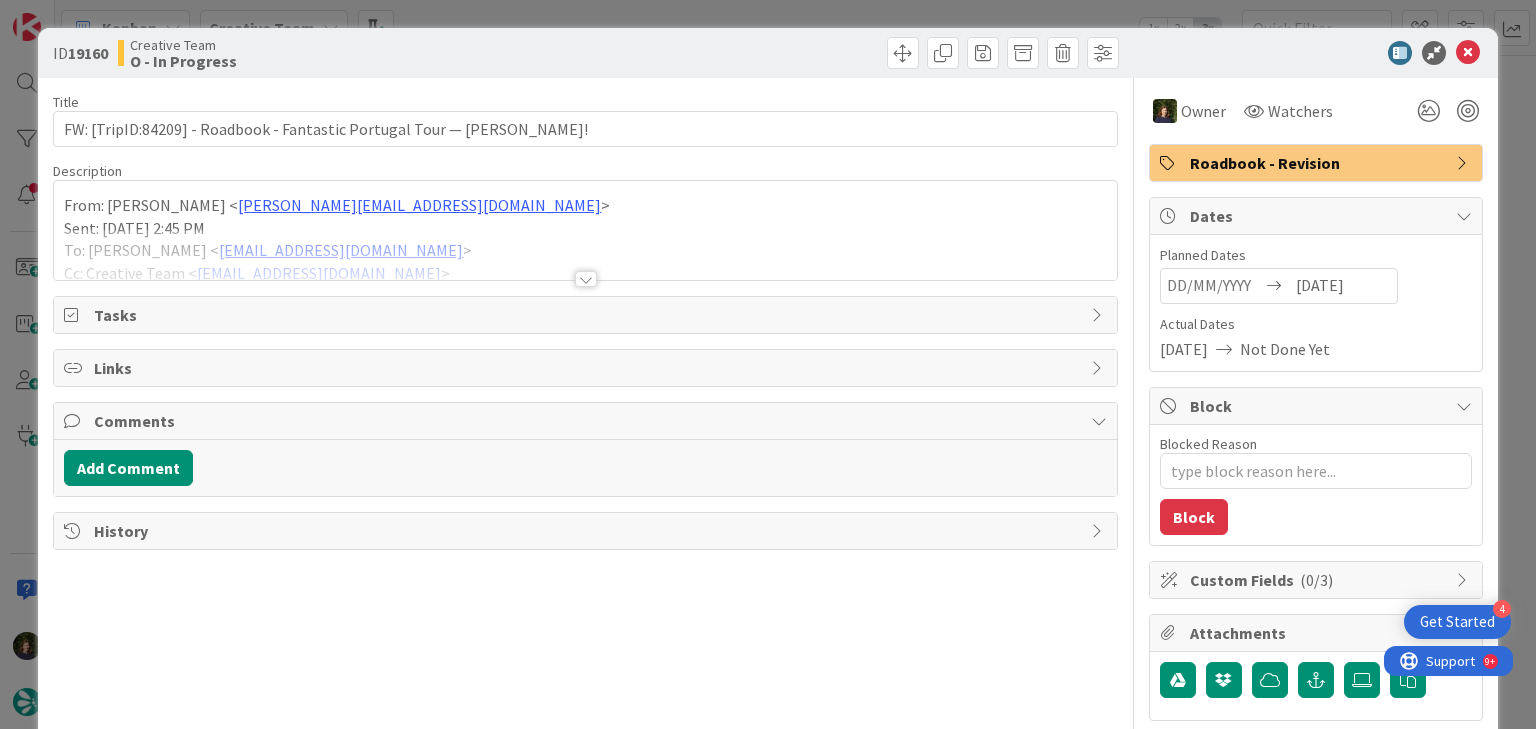 scroll, scrollTop: 0, scrollLeft: 0, axis: both 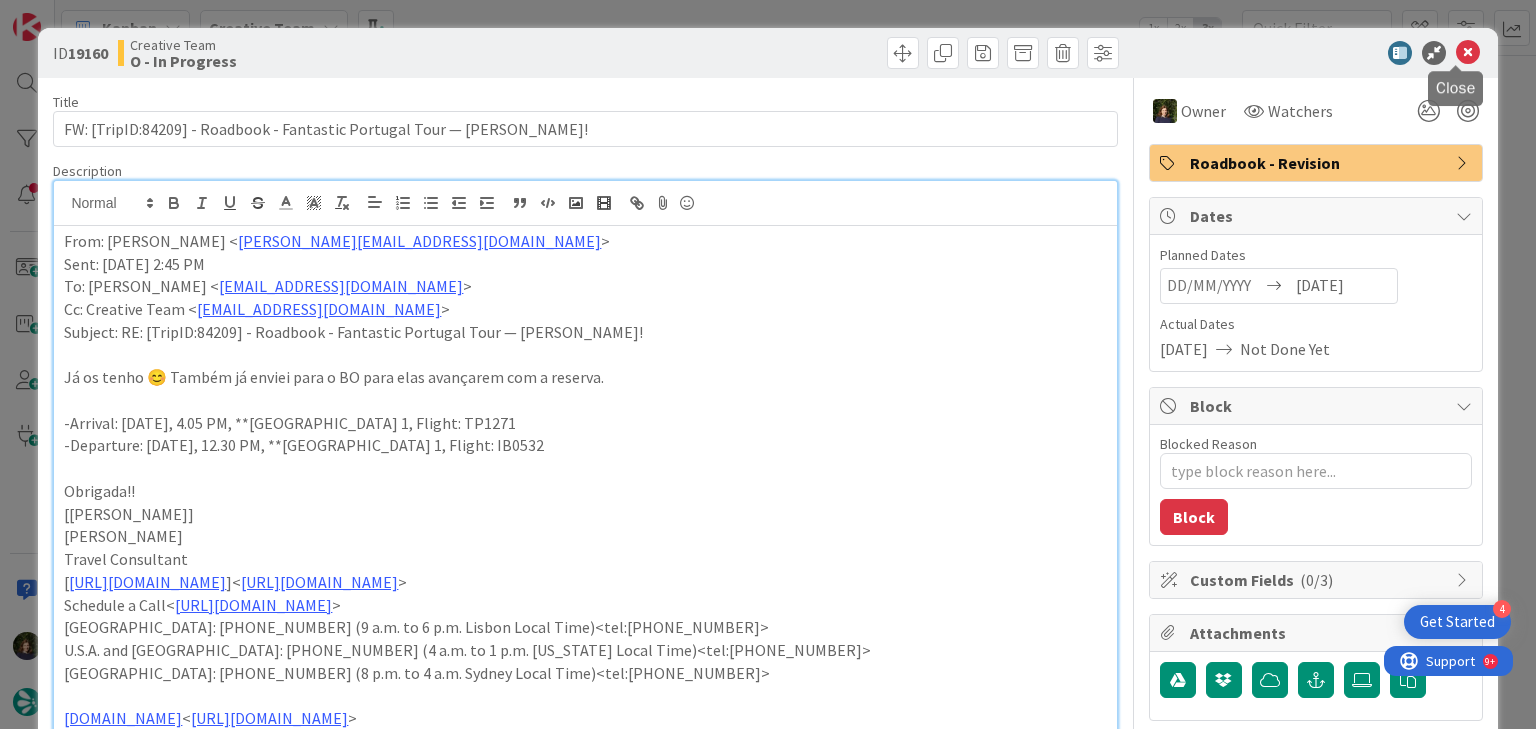 drag, startPoint x: 1450, startPoint y: 55, endPoint x: 1380, endPoint y: 120, distance: 95.524864 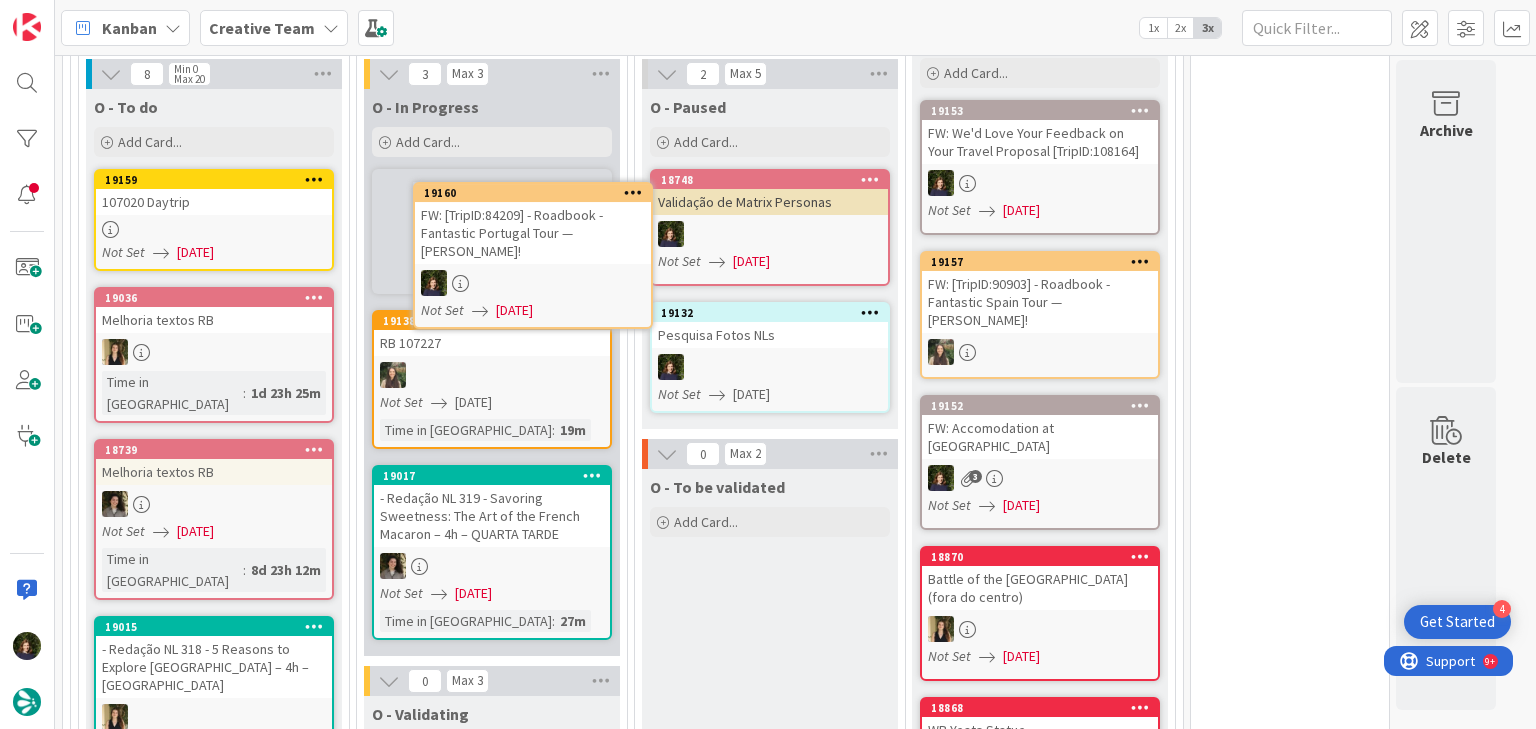 scroll, scrollTop: 1332, scrollLeft: 0, axis: vertical 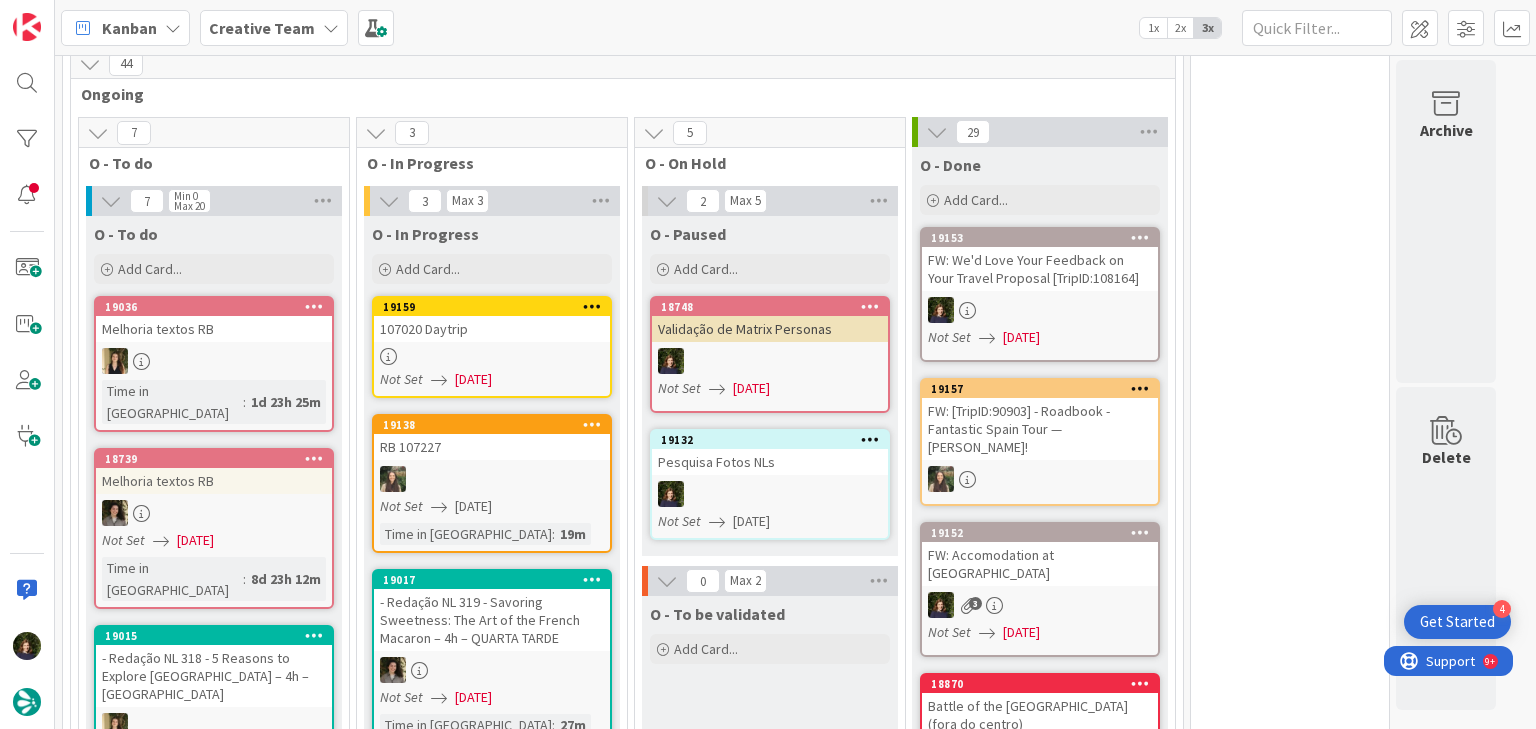 click at bounding box center (492, 356) 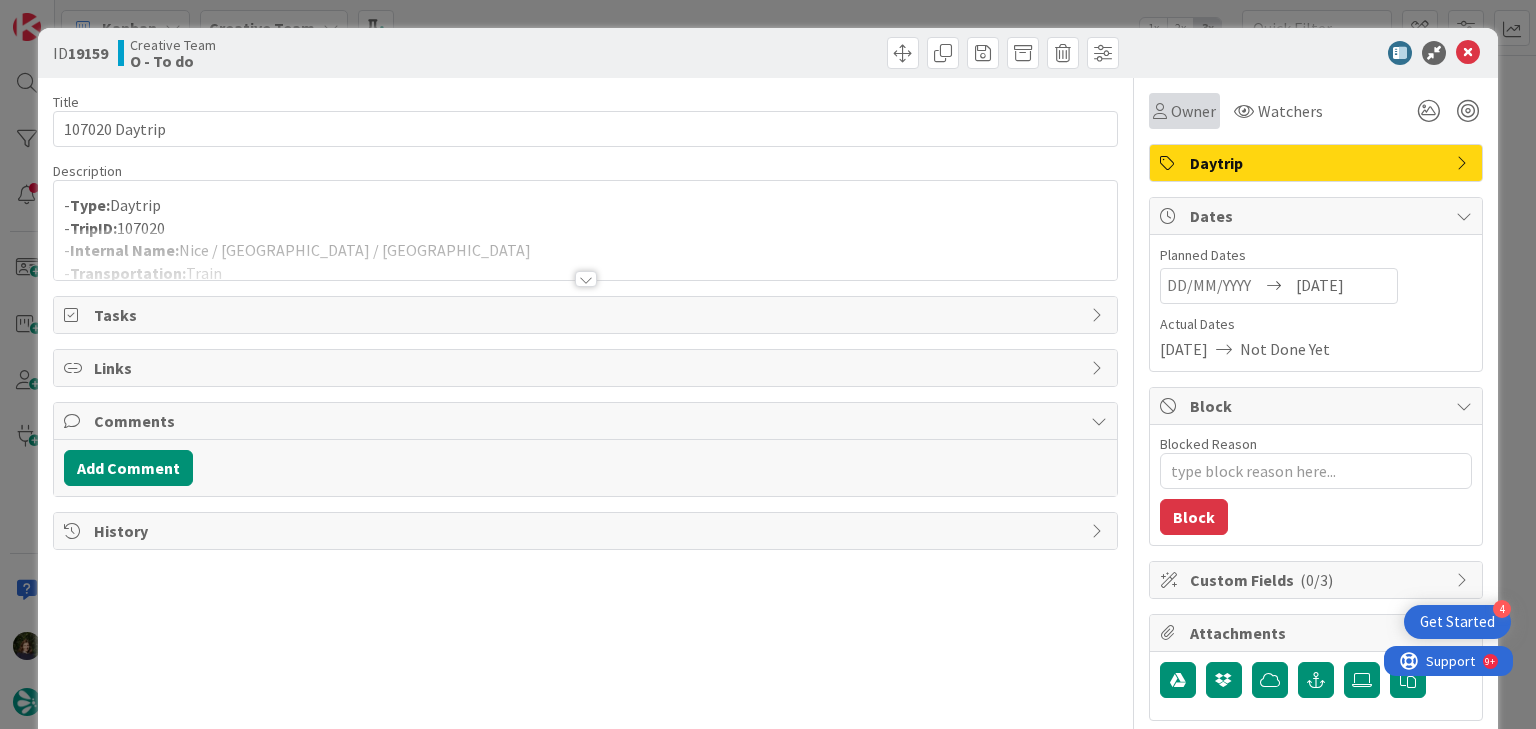 scroll, scrollTop: 0, scrollLeft: 0, axis: both 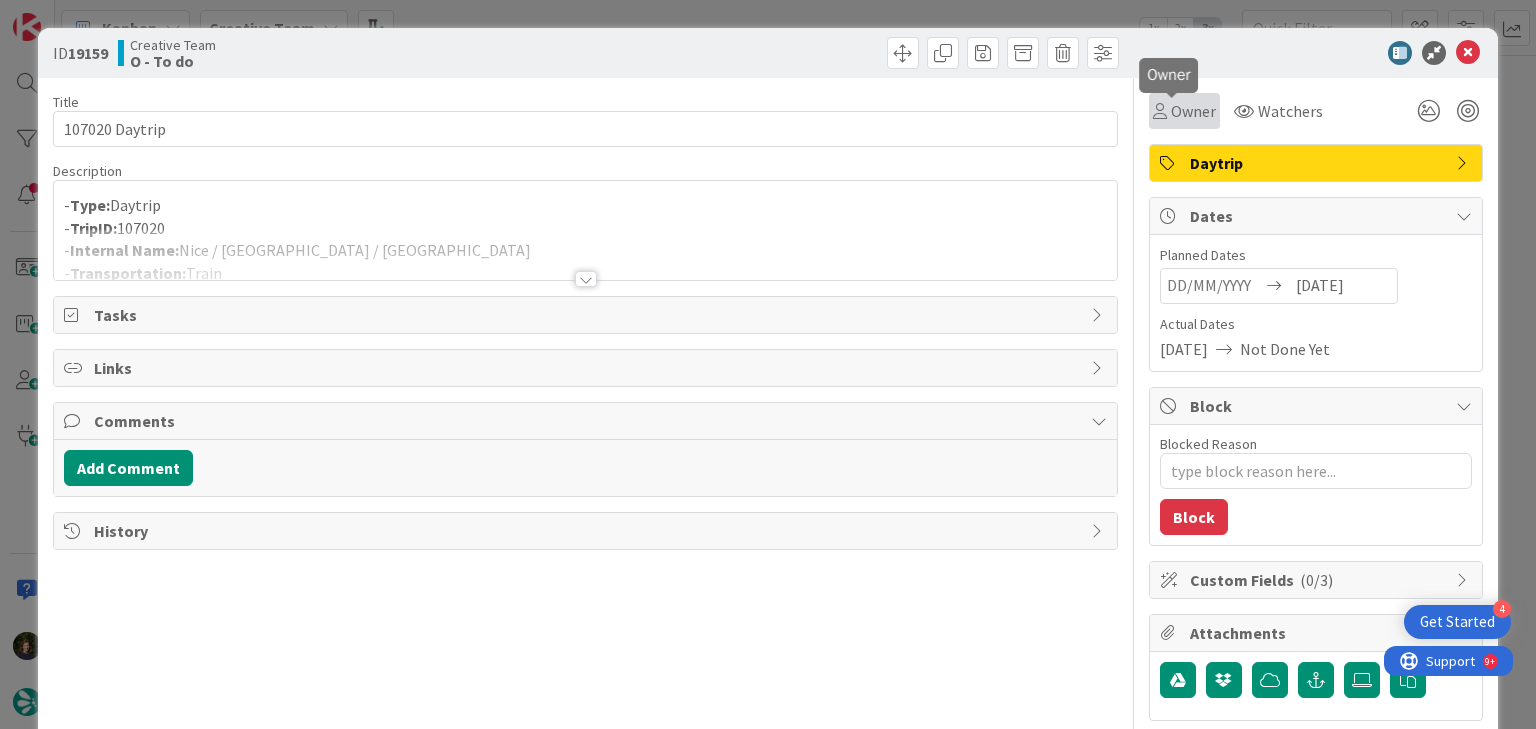 click on "Owner" at bounding box center (1193, 111) 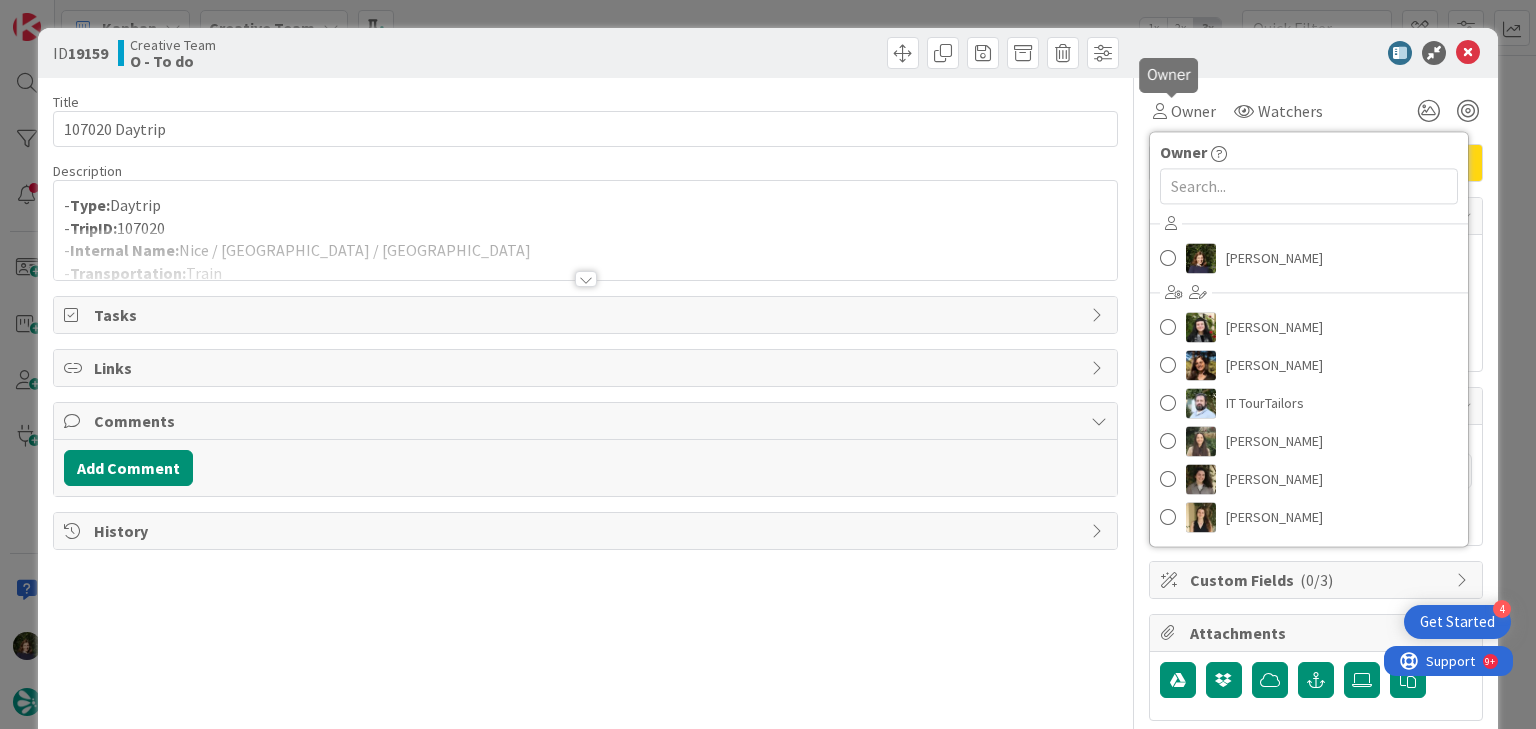 scroll, scrollTop: 0, scrollLeft: 0, axis: both 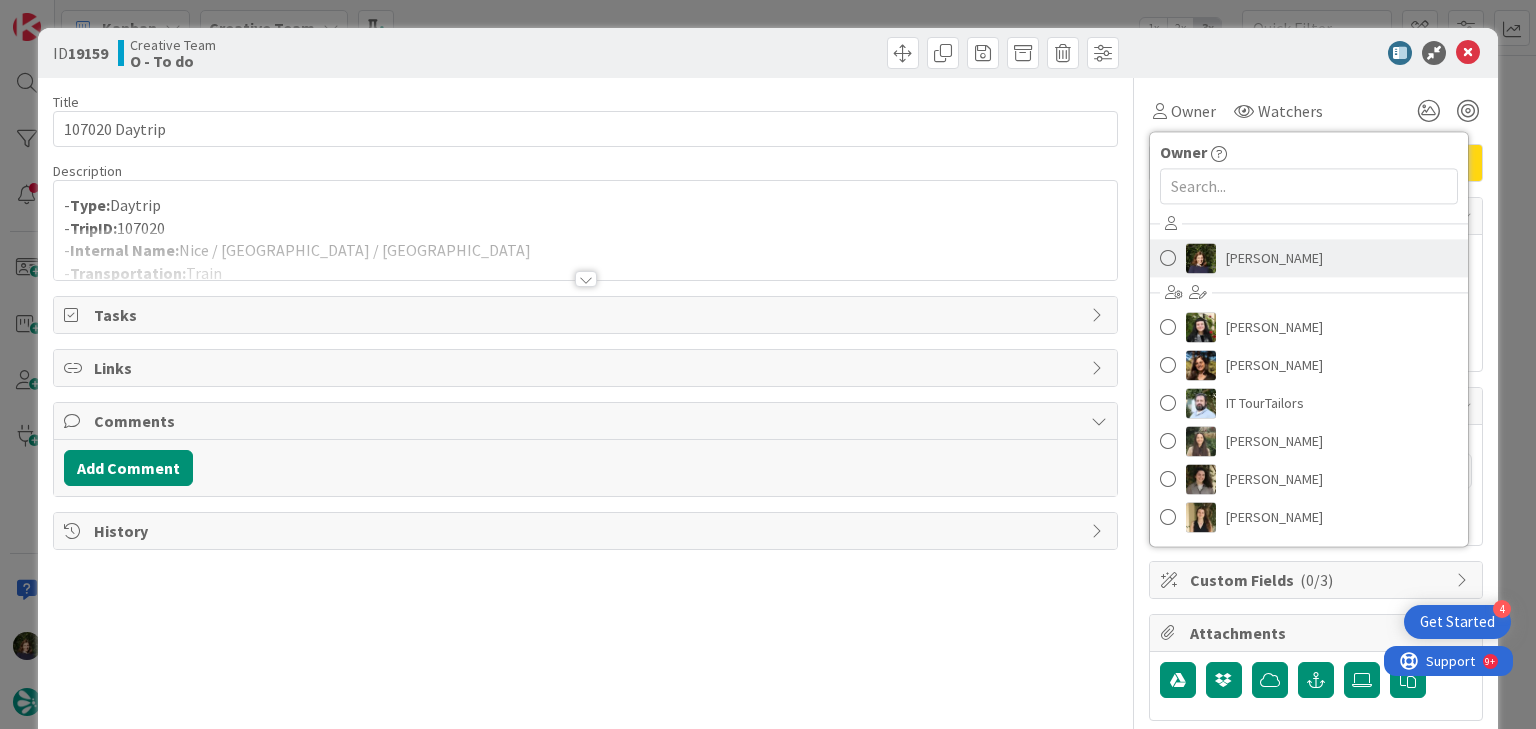 click on "[PERSON_NAME]" at bounding box center (1274, 258) 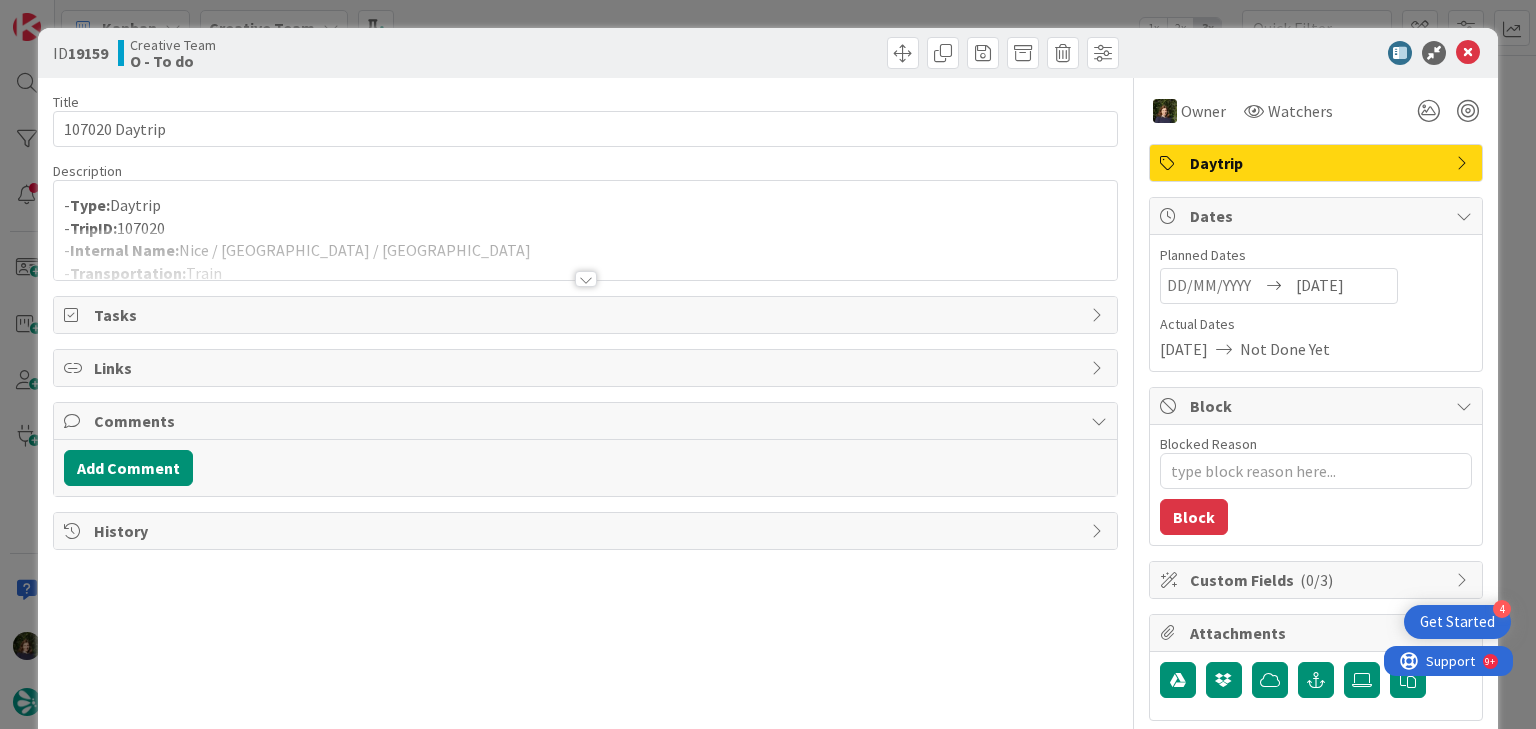 click at bounding box center [586, 279] 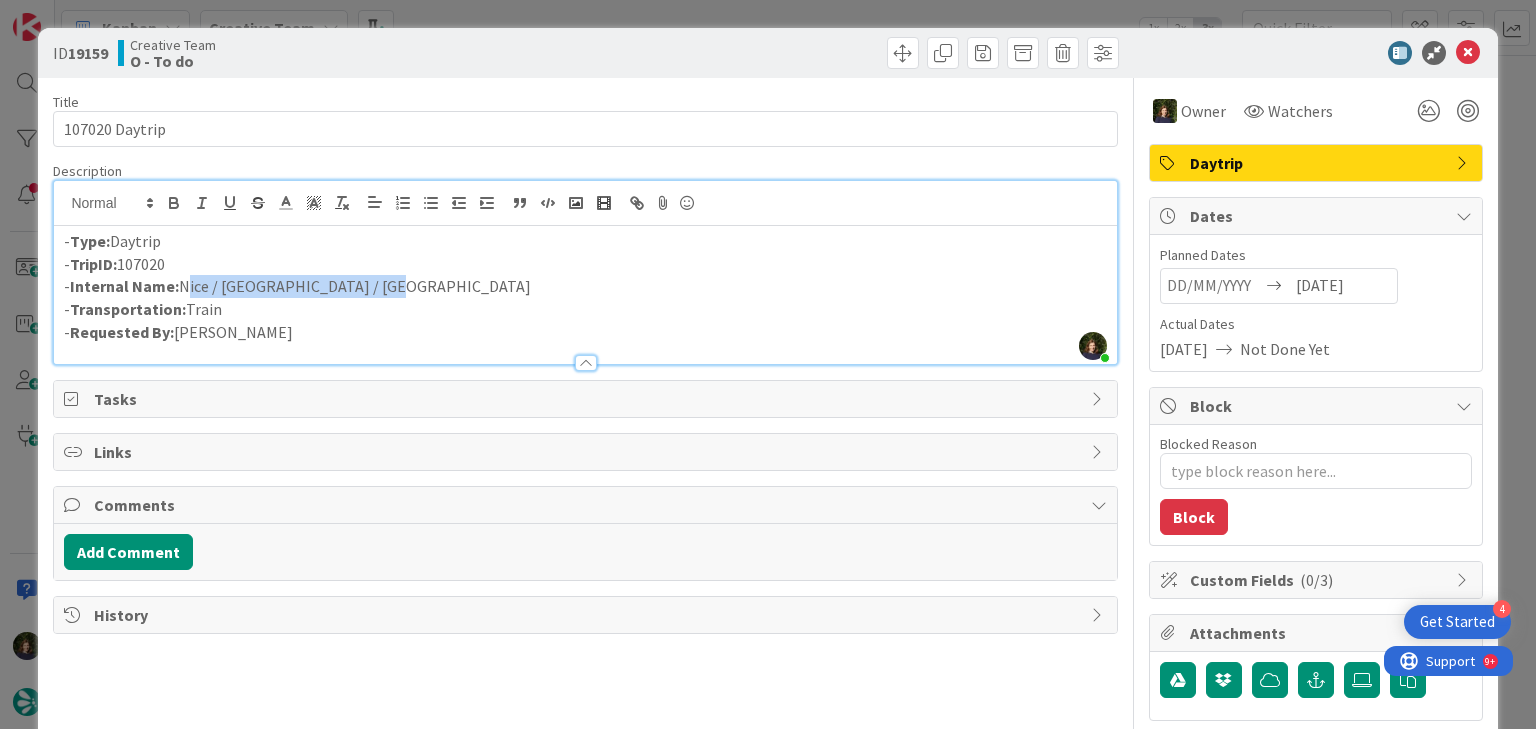drag, startPoint x: 387, startPoint y: 280, endPoint x: 220, endPoint y: 294, distance: 167.5858 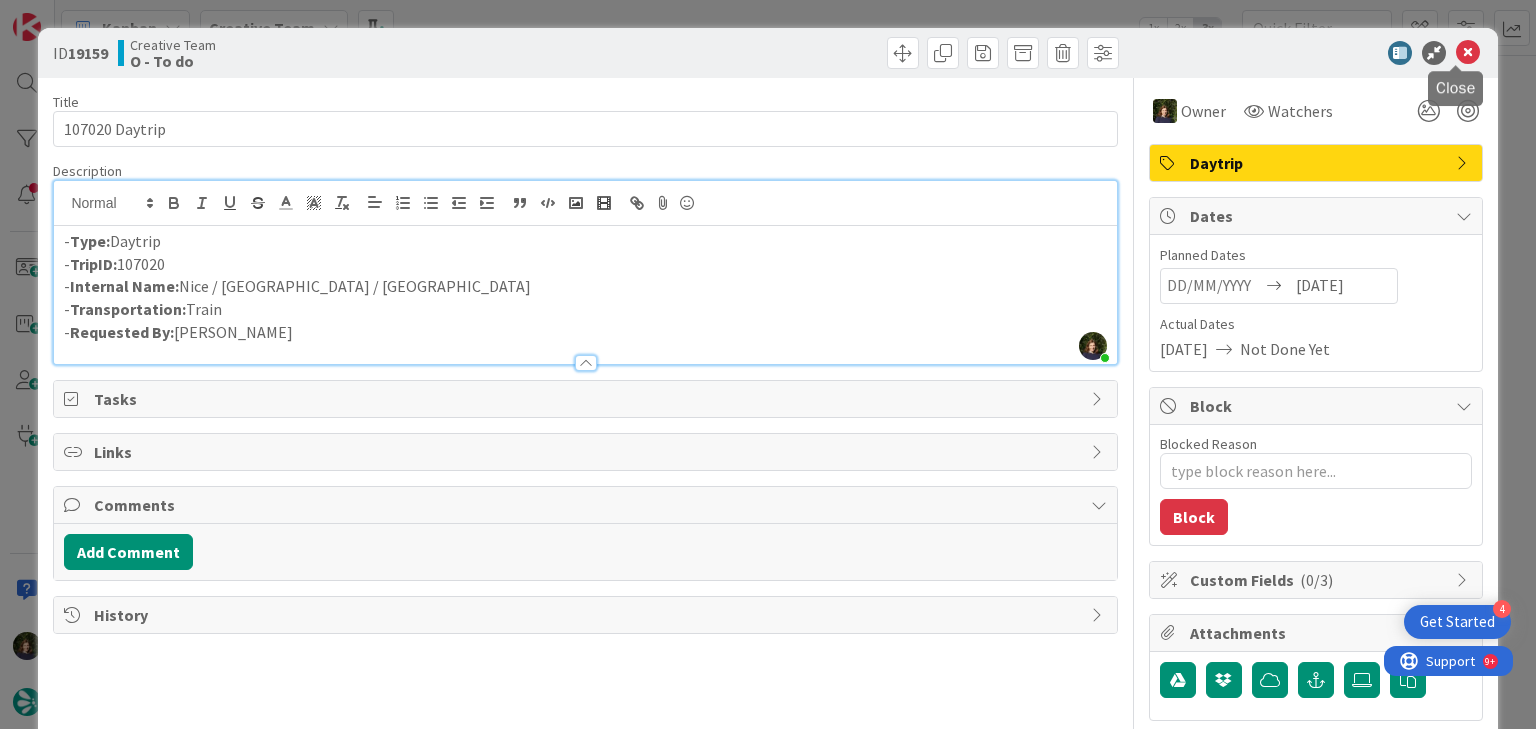 click at bounding box center (1468, 53) 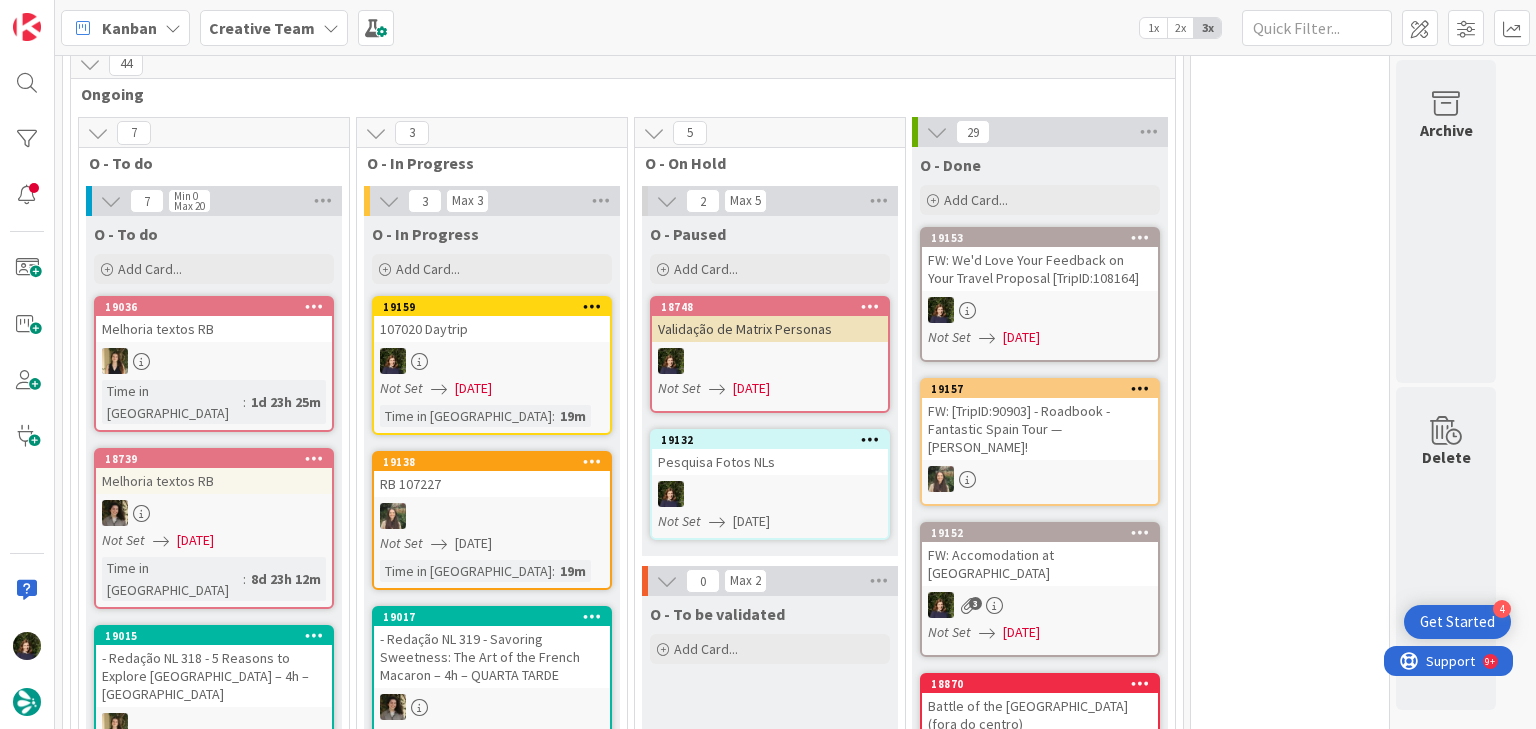 scroll, scrollTop: 1487, scrollLeft: 0, axis: vertical 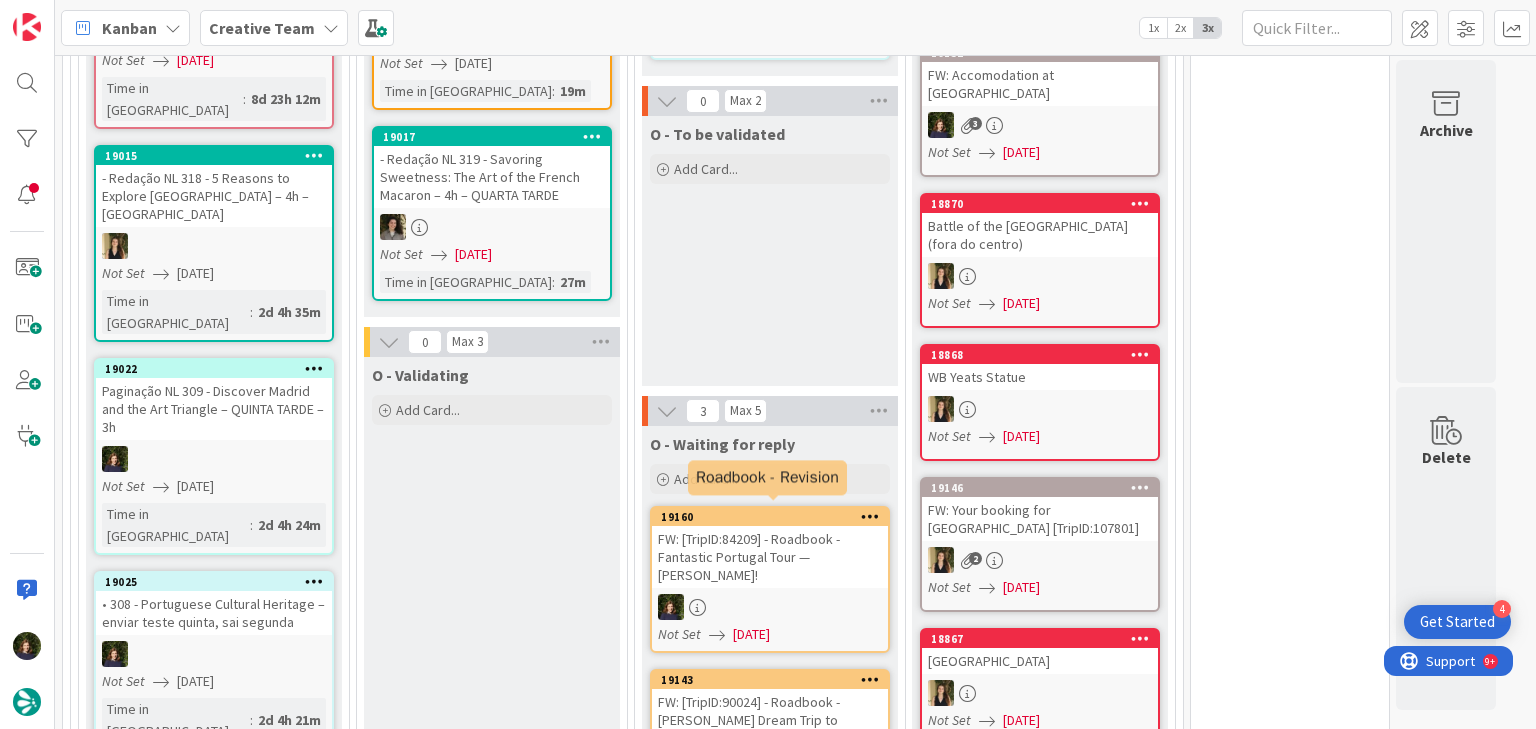 click on "FW: [TripID:84209] - Roadbook - Fantastic Portugal Tour — [PERSON_NAME]!" at bounding box center (770, 557) 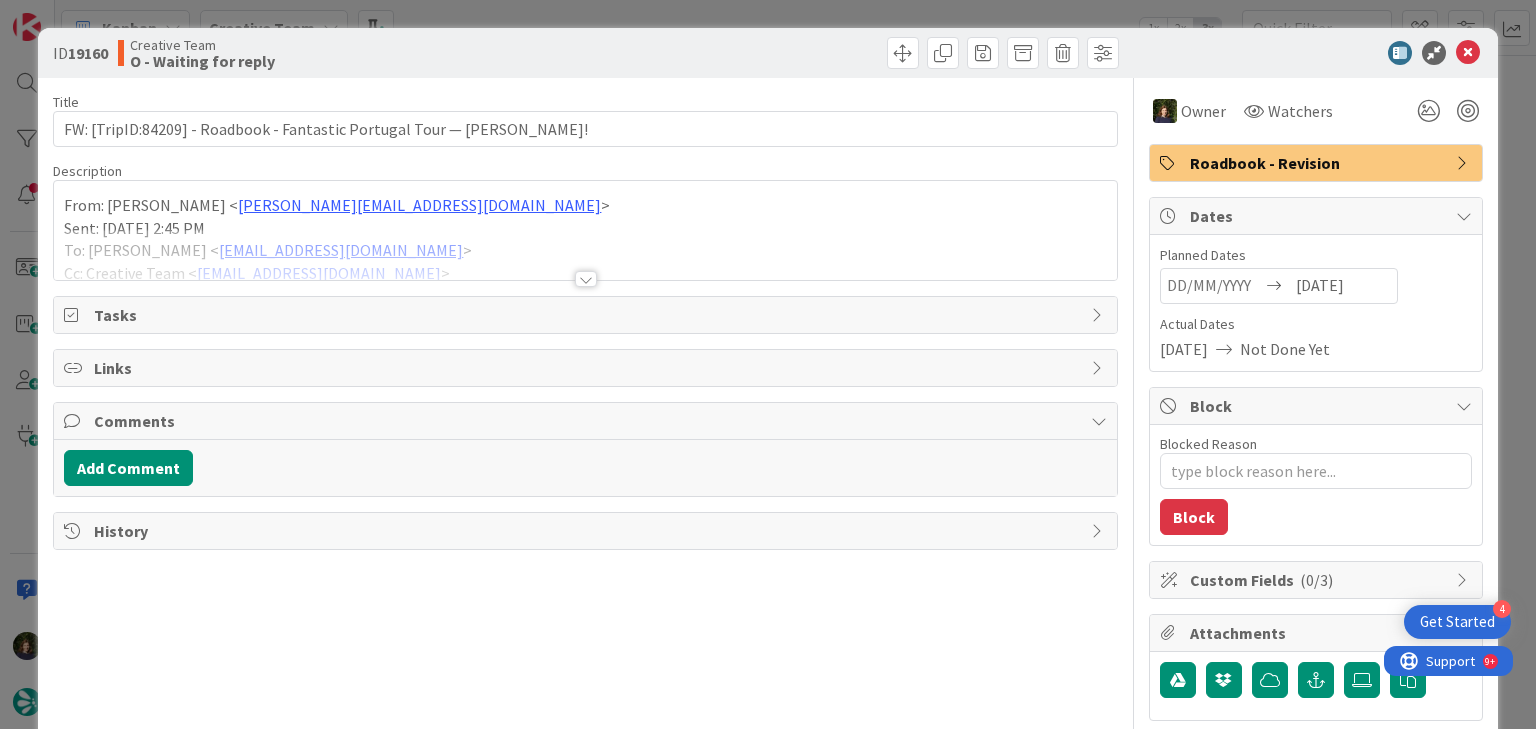 scroll, scrollTop: 0, scrollLeft: 0, axis: both 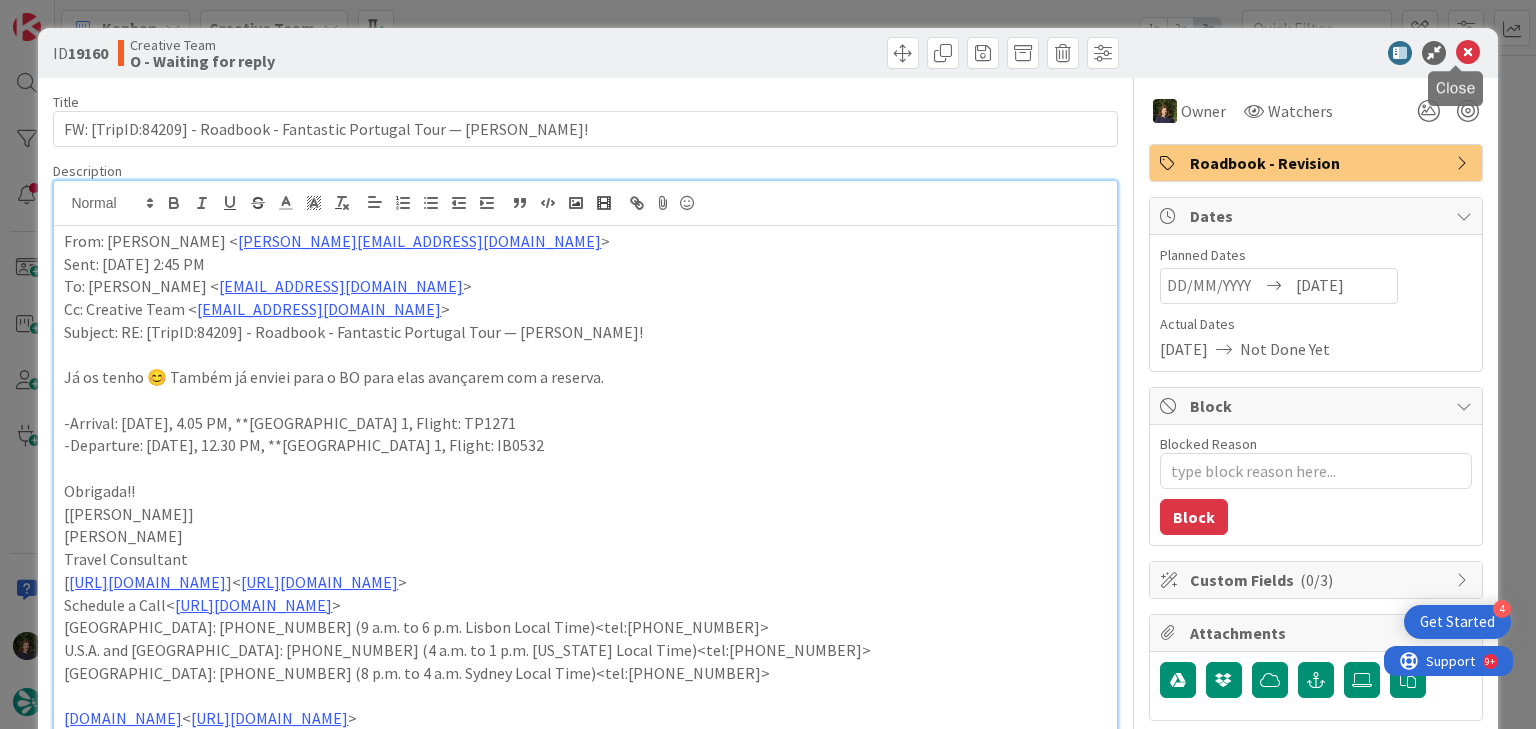 click at bounding box center [1468, 53] 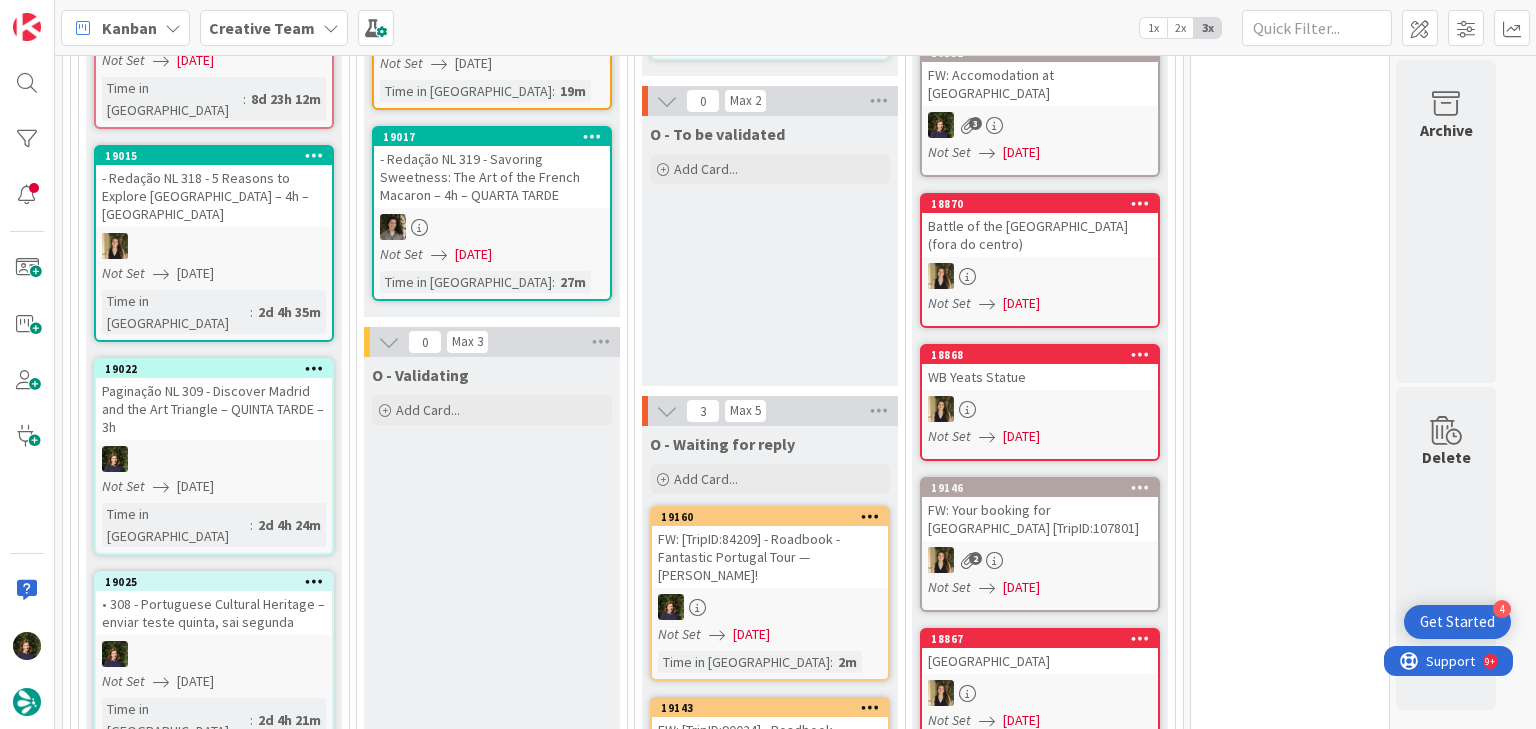 scroll, scrollTop: 0, scrollLeft: 0, axis: both 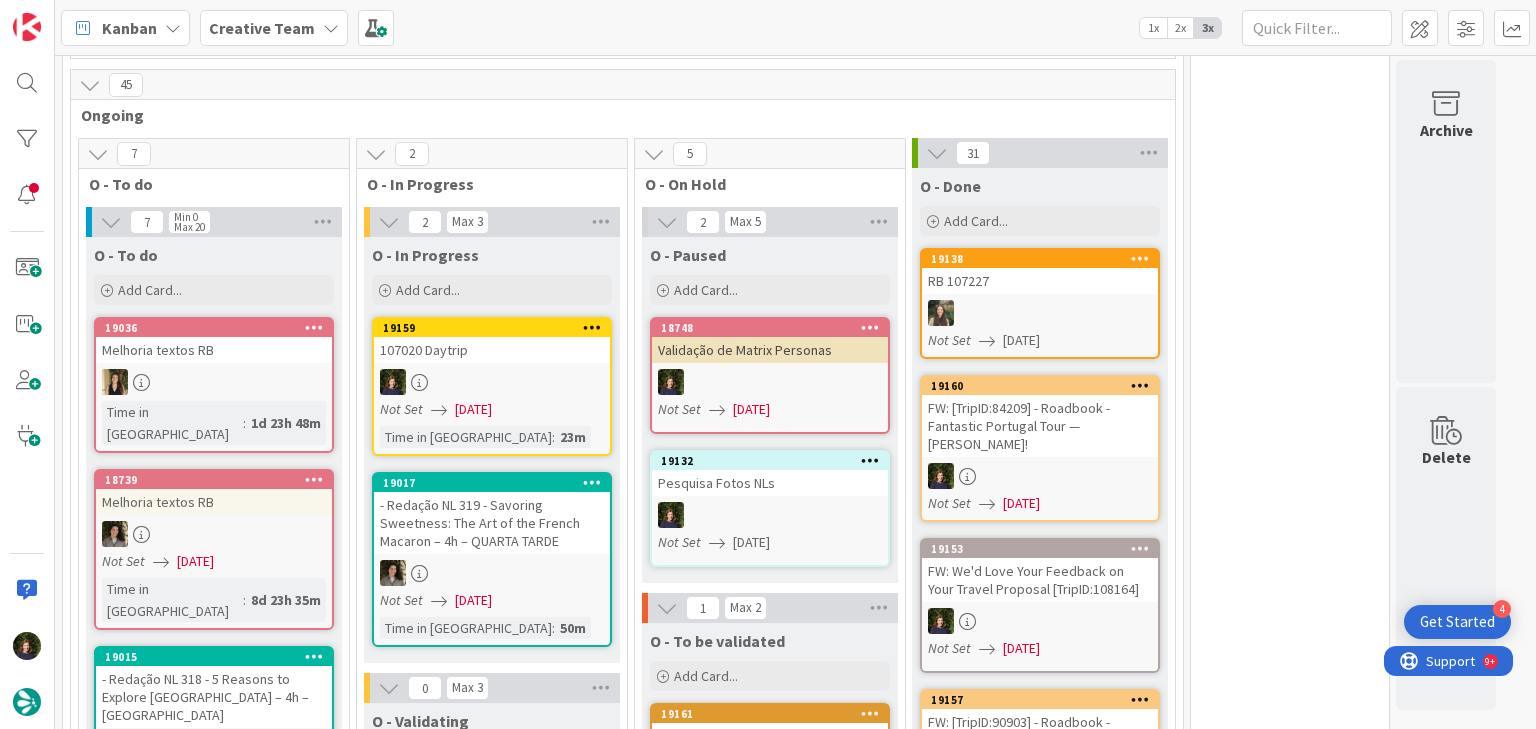 click at bounding box center [492, 382] 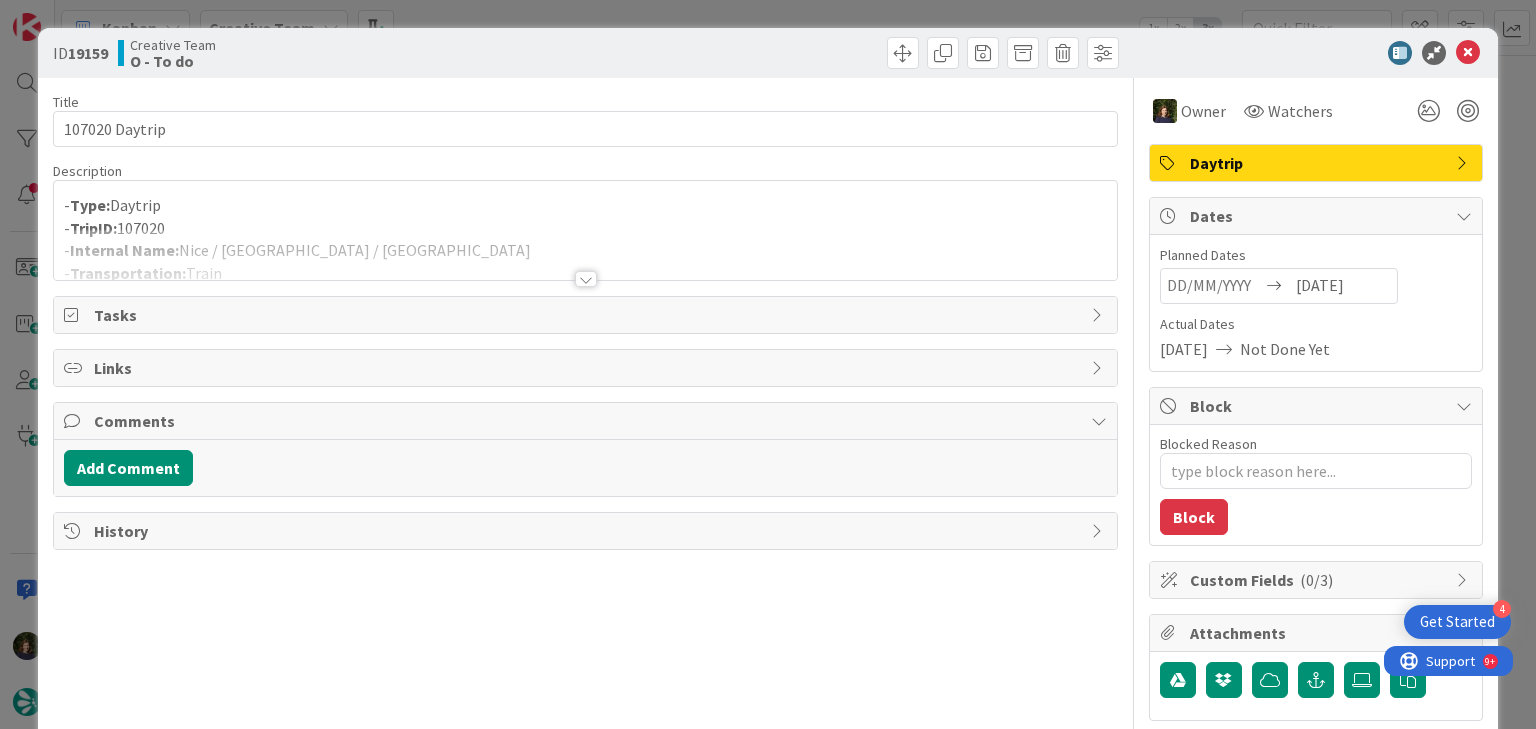 scroll, scrollTop: 320, scrollLeft: 0, axis: vertical 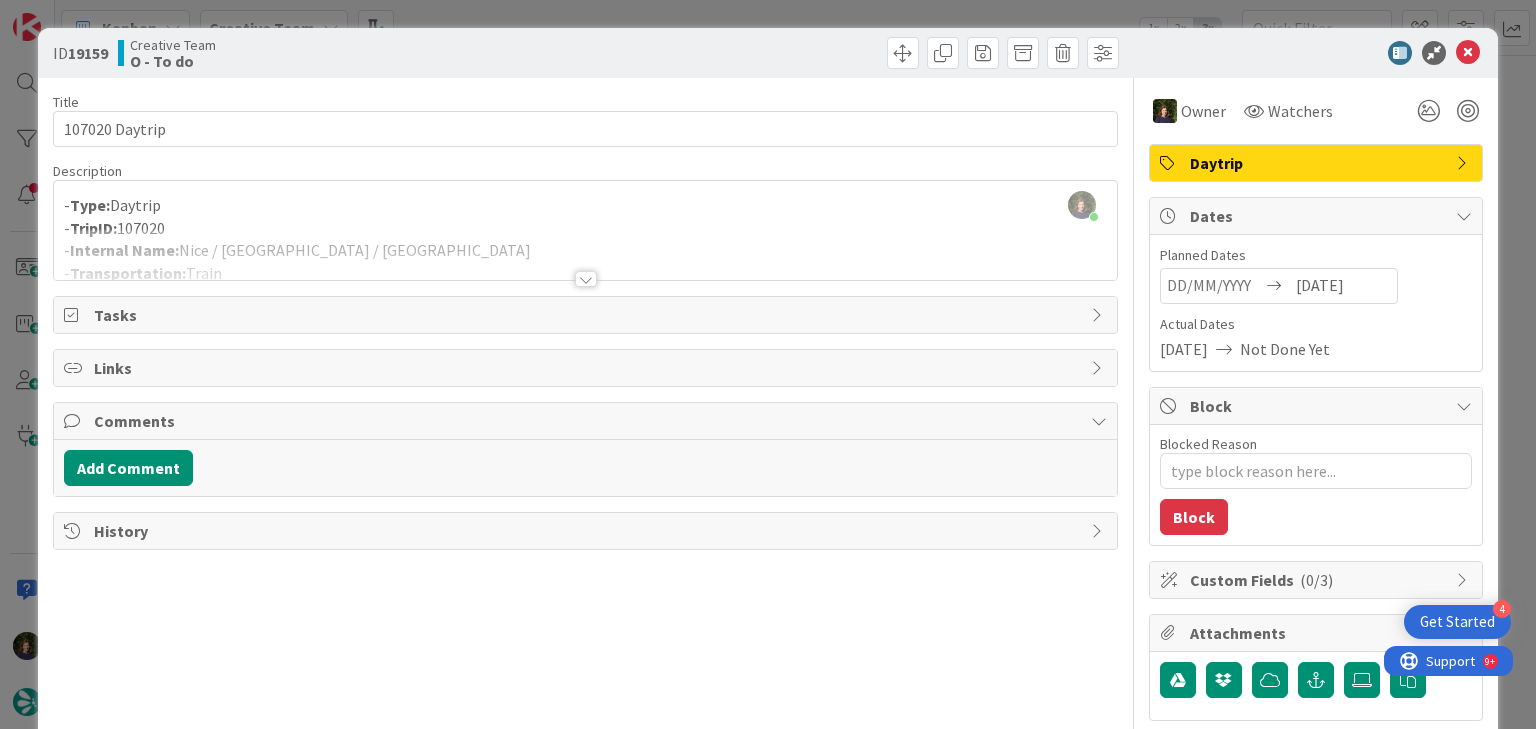 click at bounding box center [585, 254] 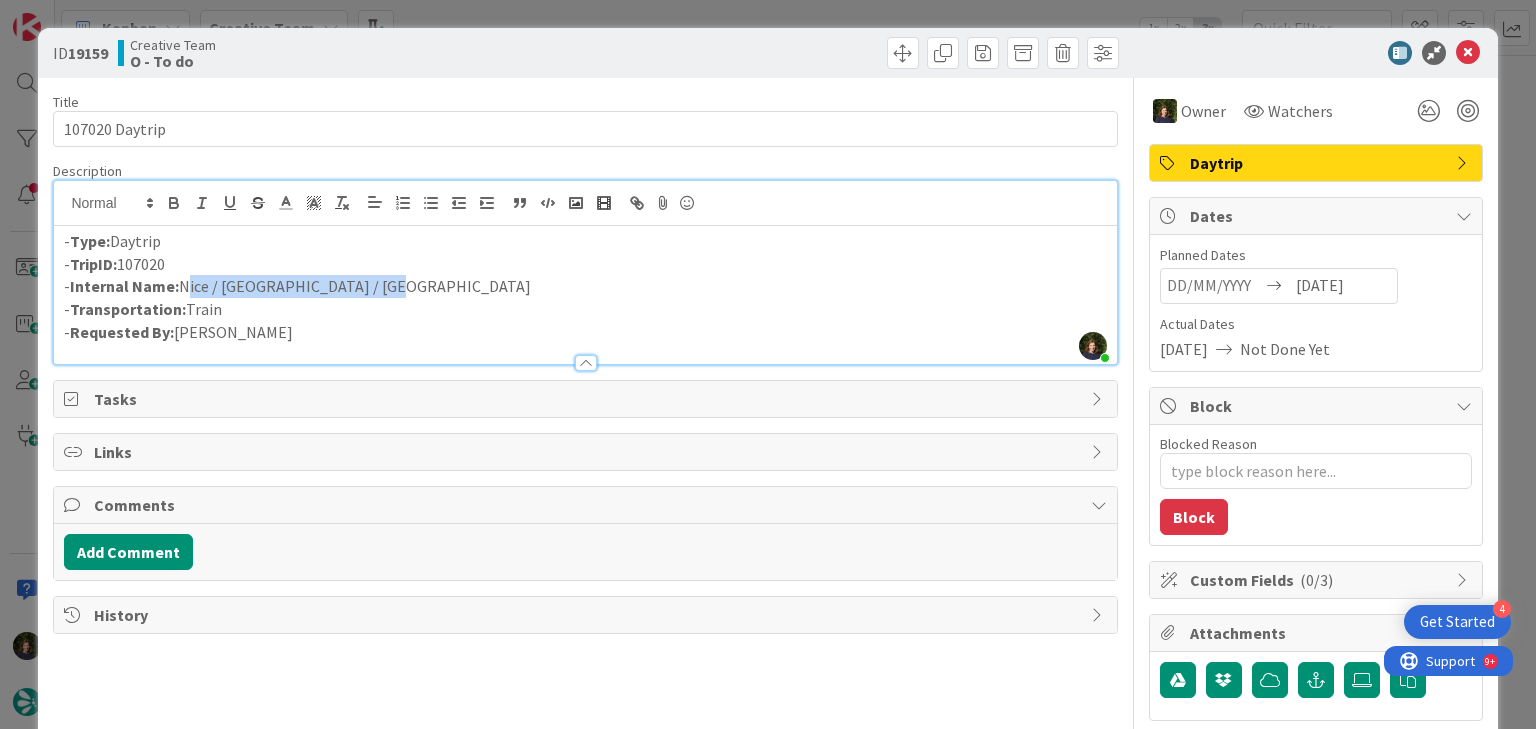 drag, startPoint x: 380, startPoint y: 292, endPoint x: 182, endPoint y: 284, distance: 198.16154 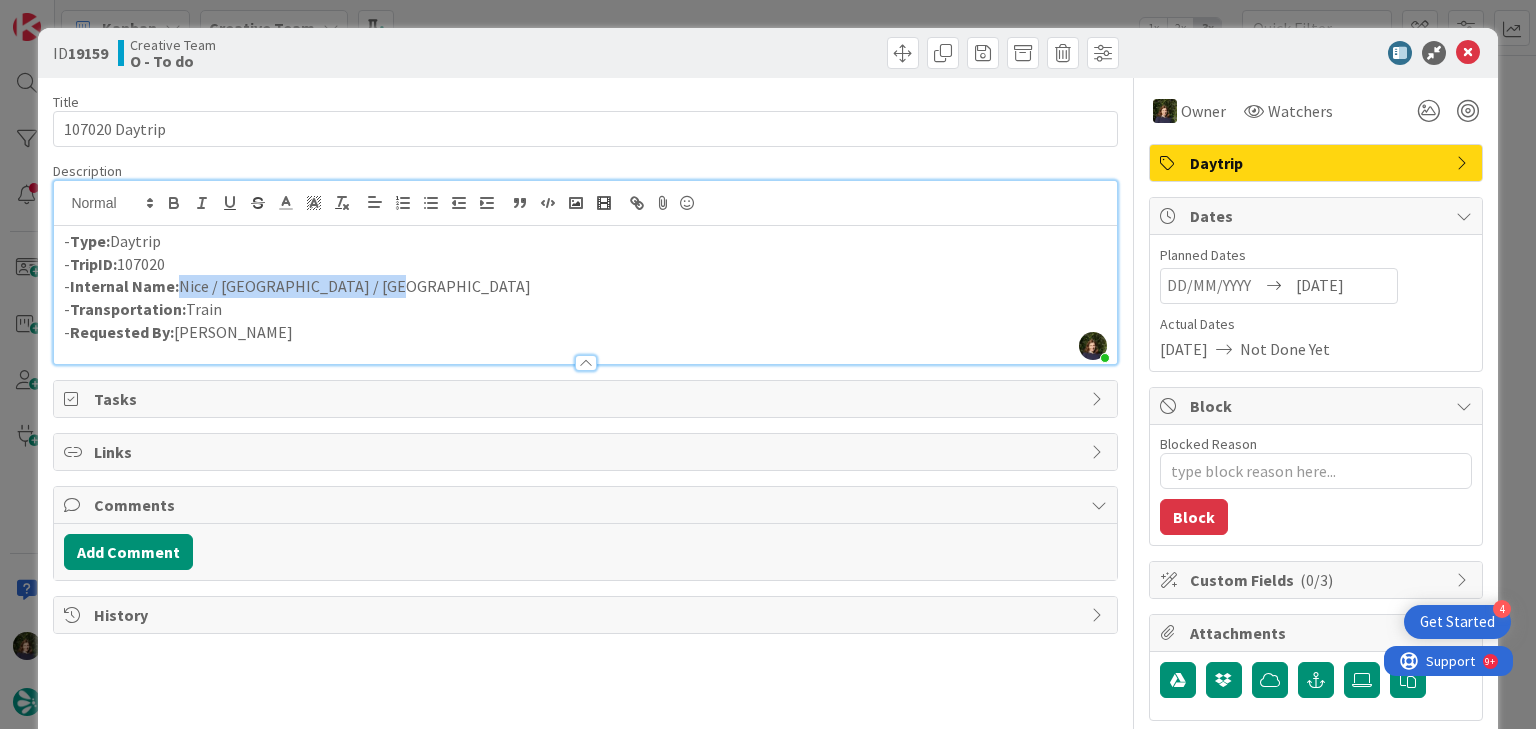 drag, startPoint x: 374, startPoint y: 285, endPoint x: 178, endPoint y: 282, distance: 196.02296 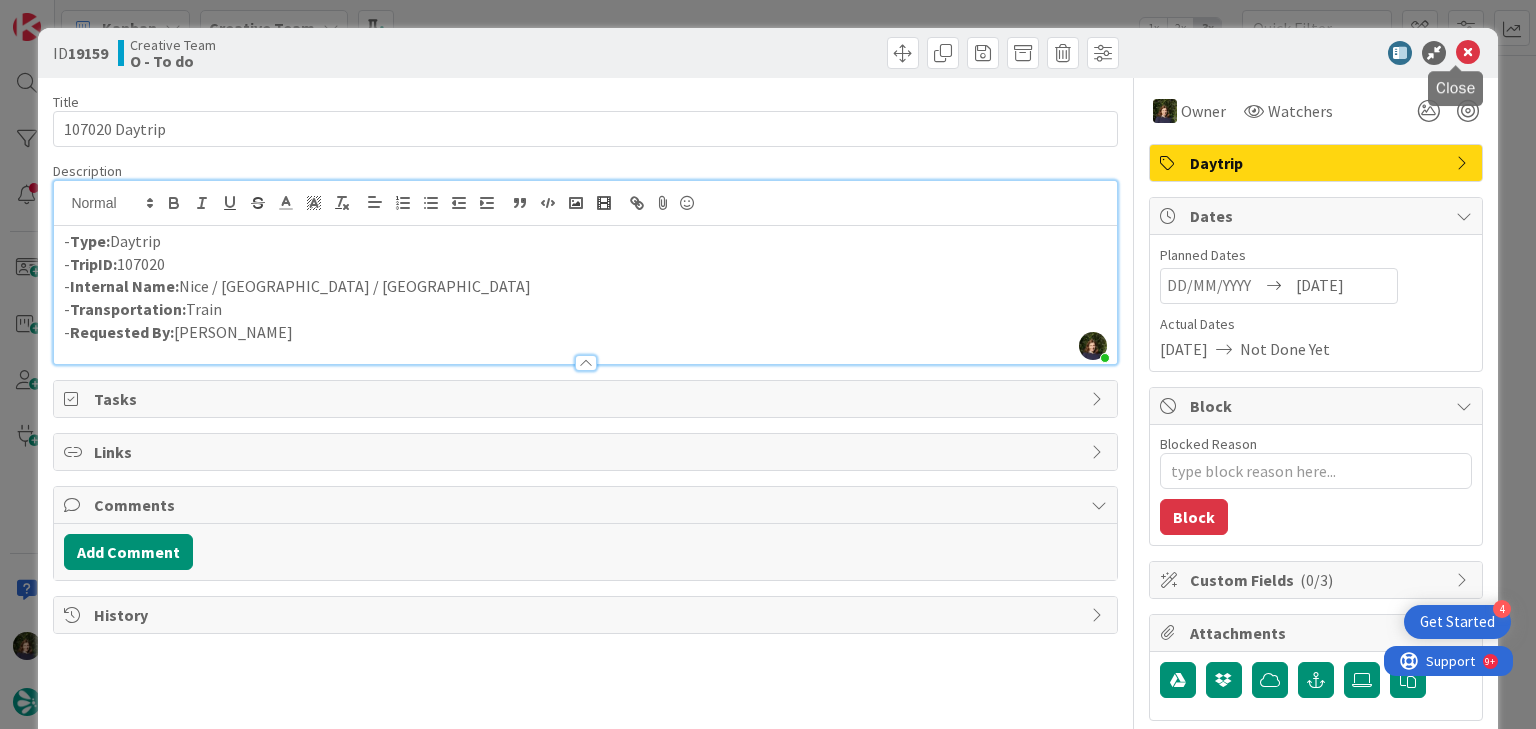 click at bounding box center [1468, 53] 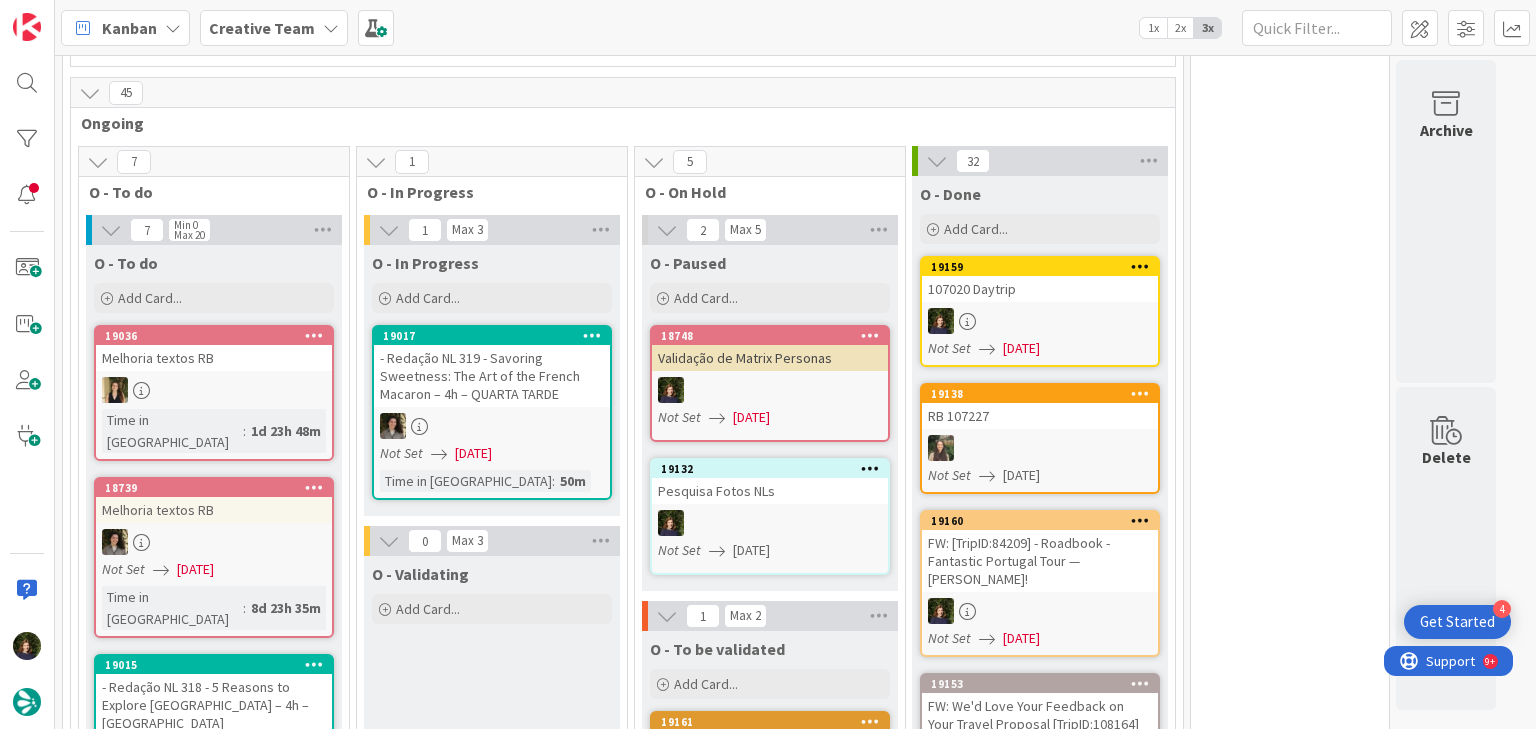 scroll, scrollTop: 1216, scrollLeft: 0, axis: vertical 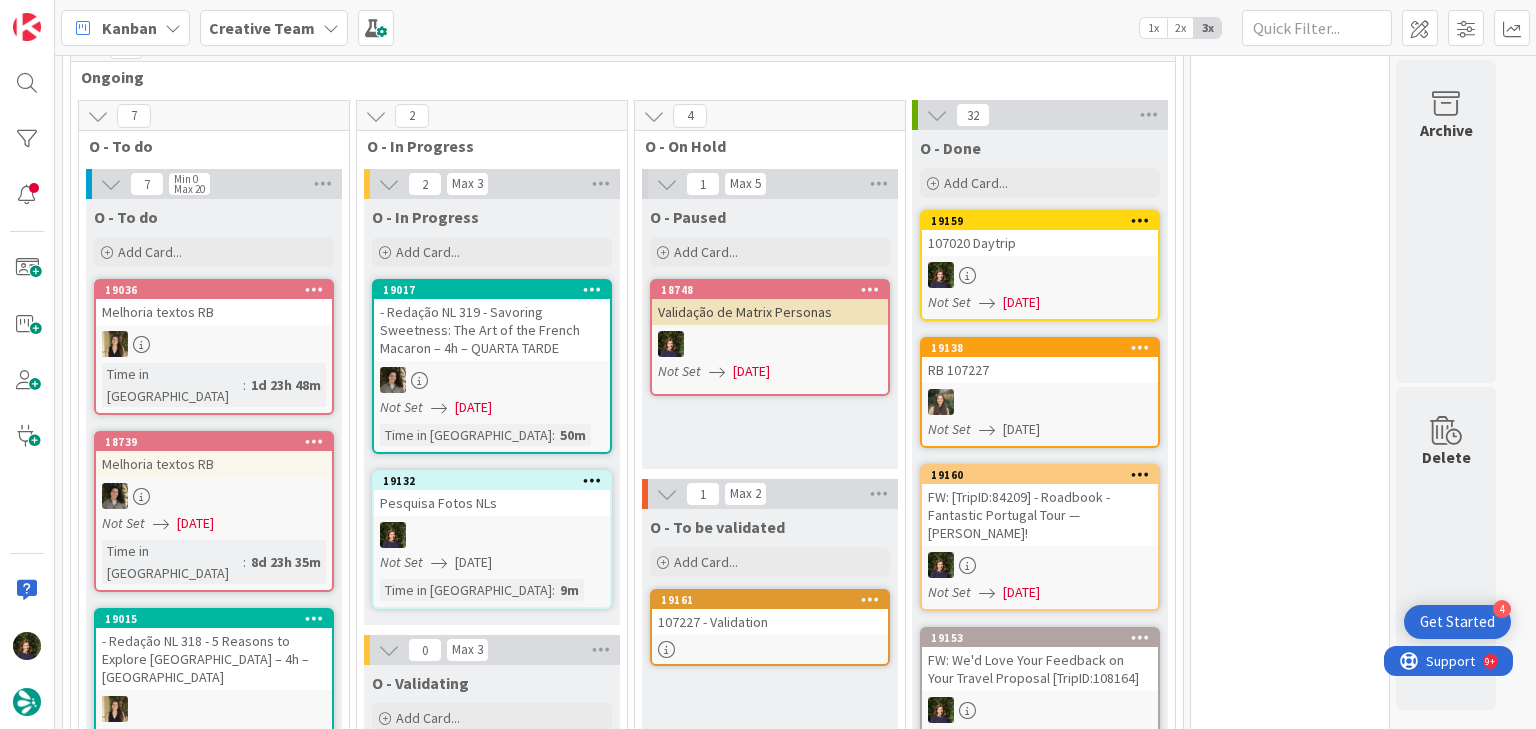 click at bounding box center (492, 535) 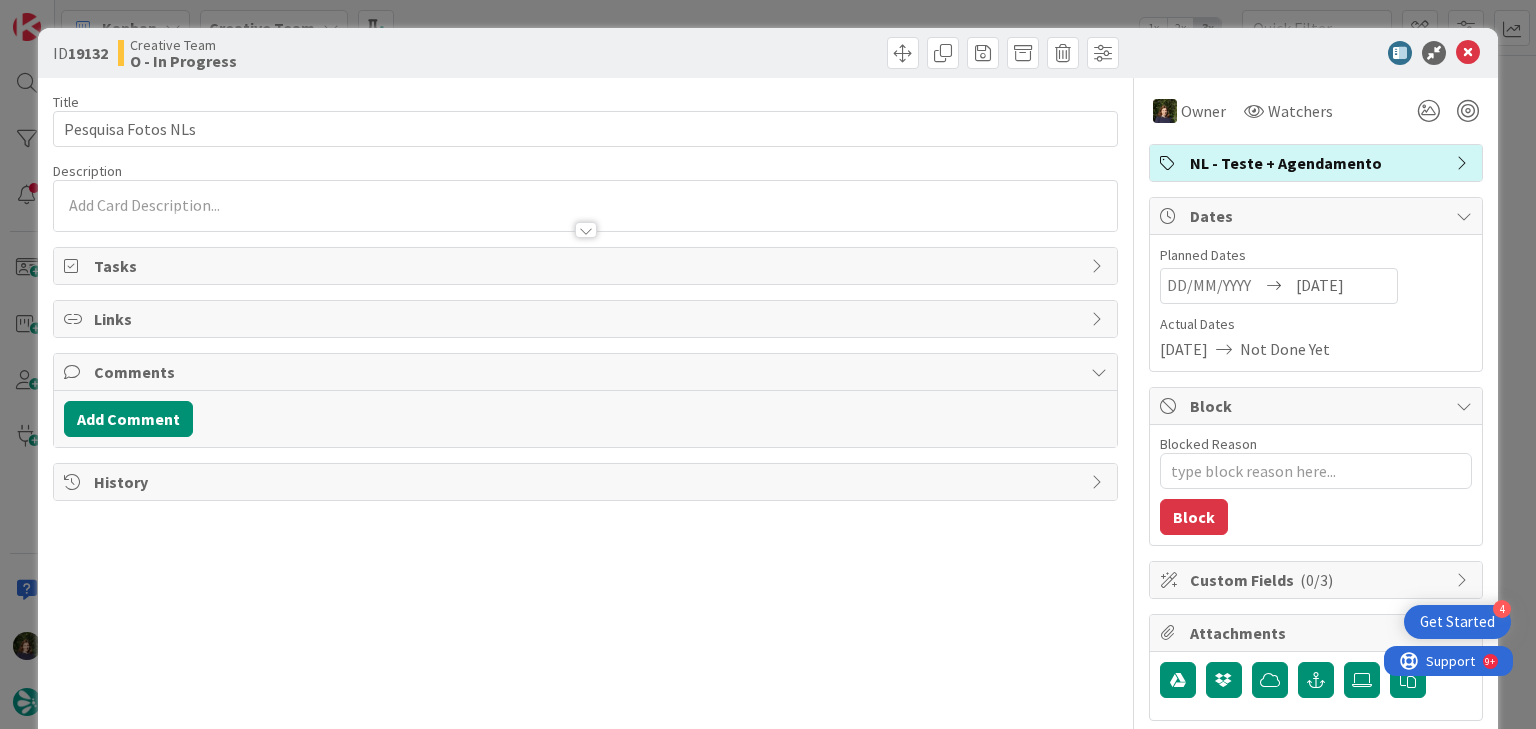 type on "x" 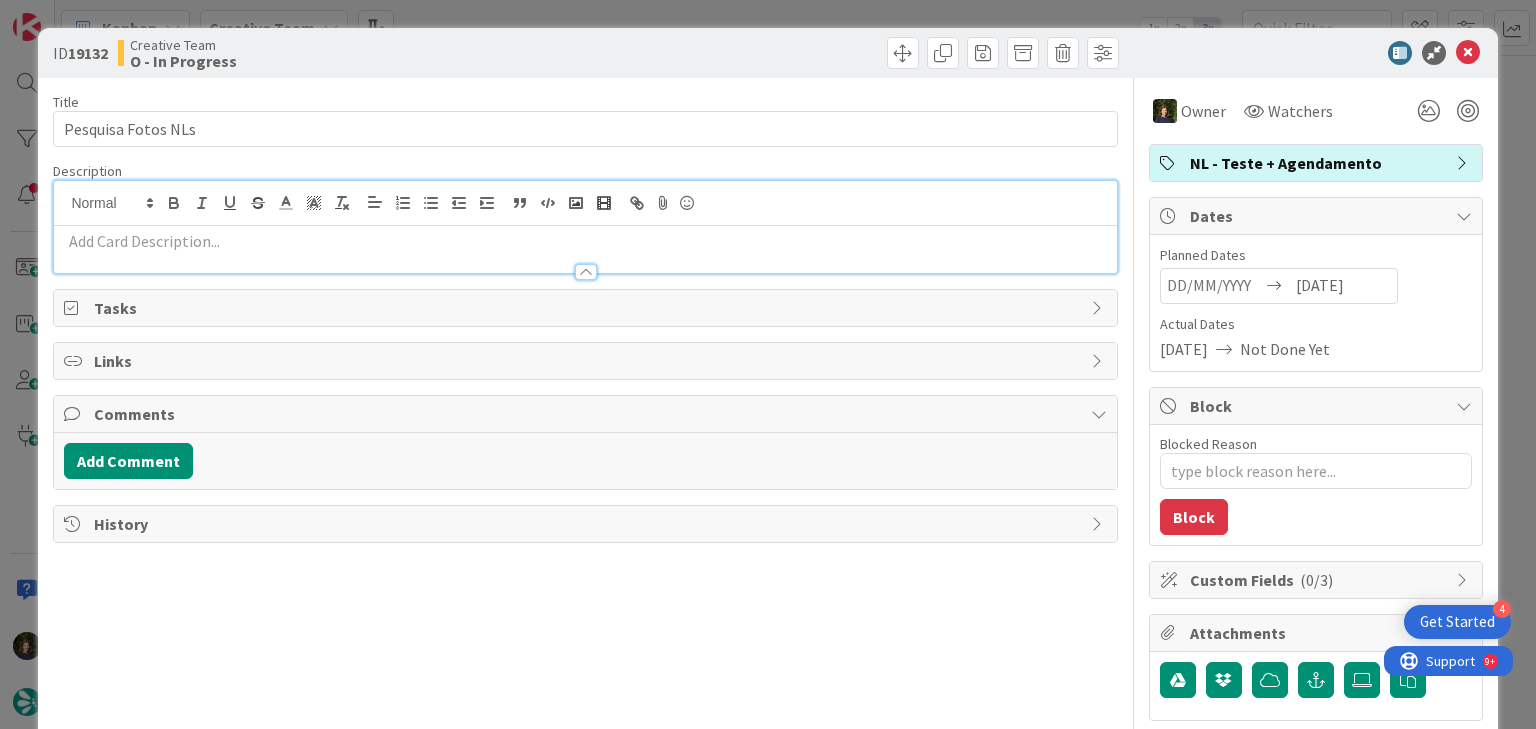 click at bounding box center (585, 241) 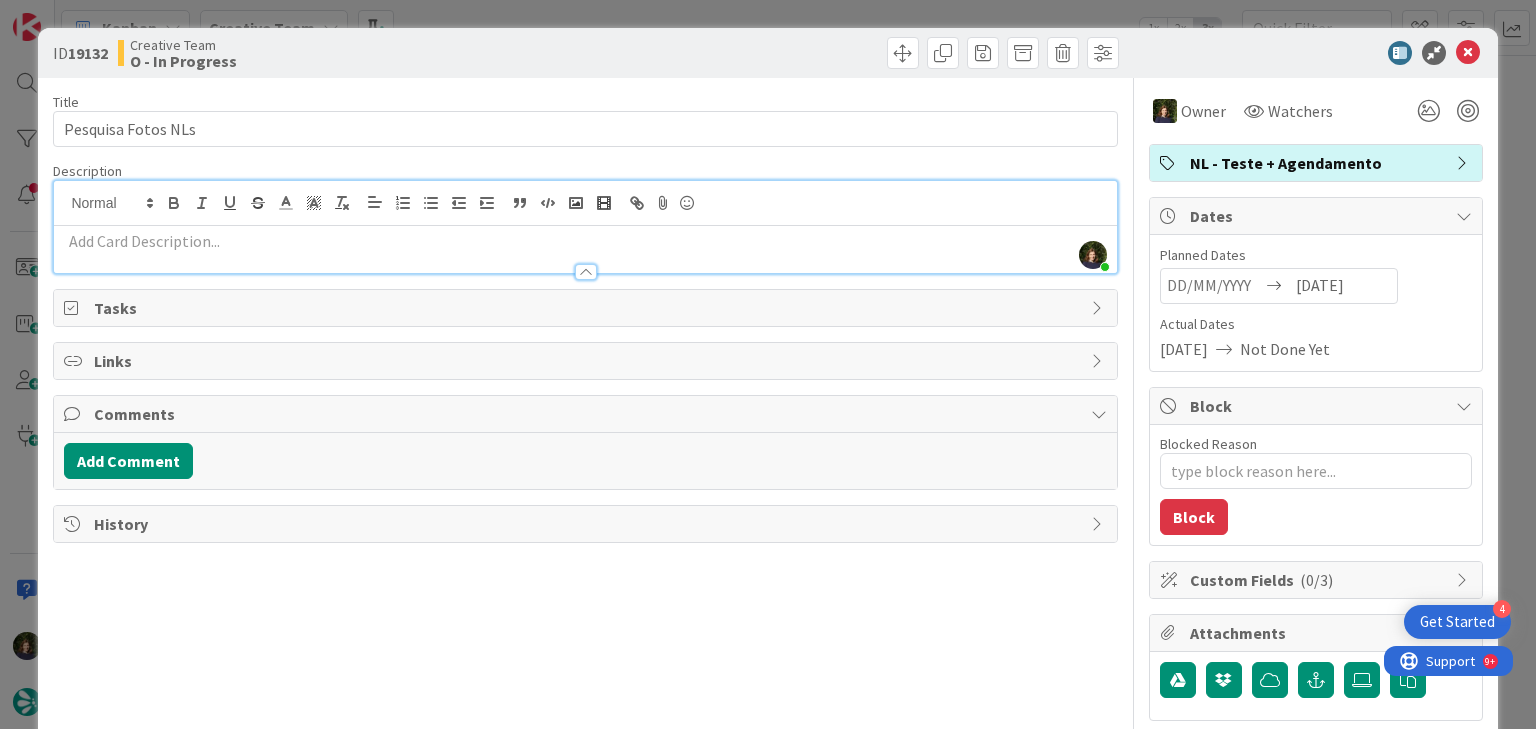 type 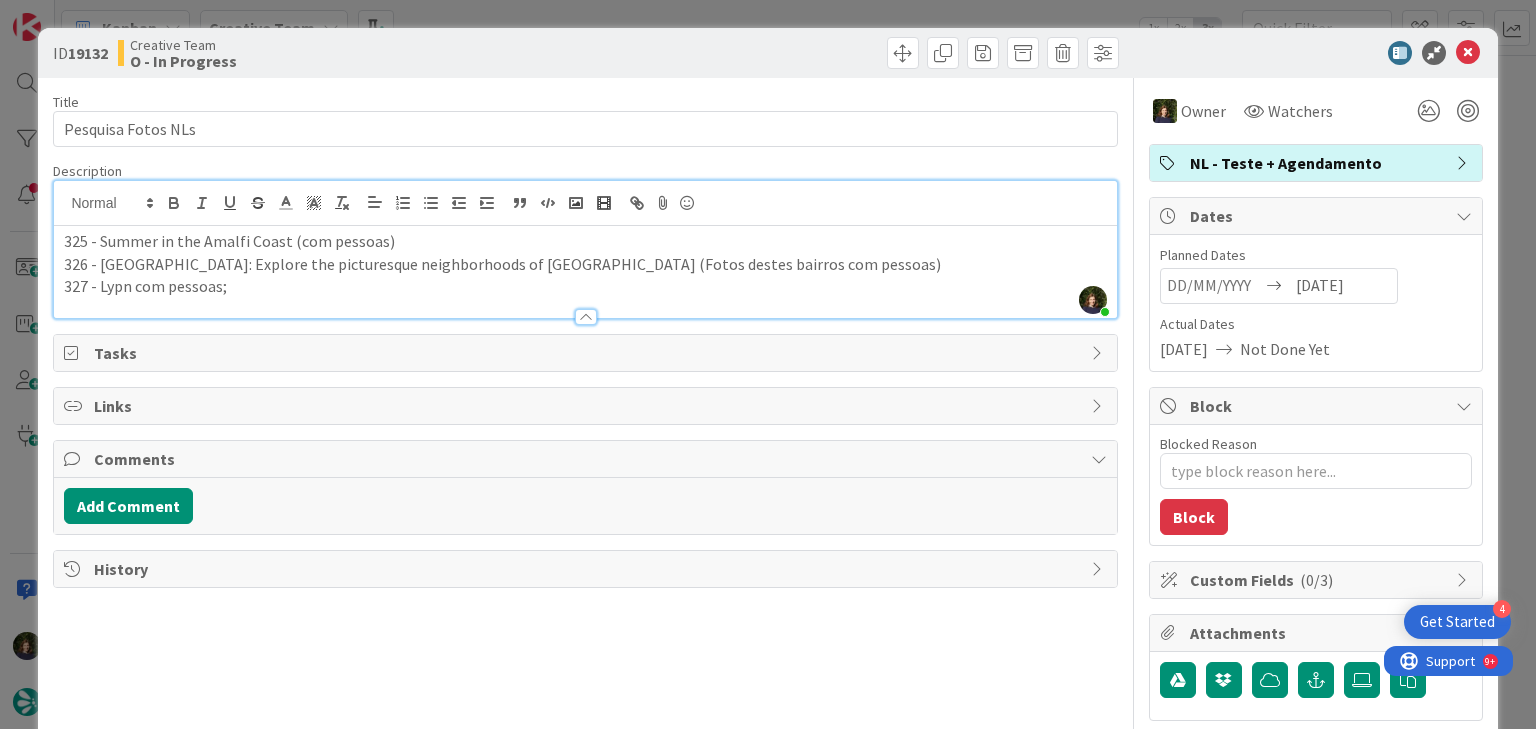 click on "327 - Lypn com pessoas;" at bounding box center (585, 286) 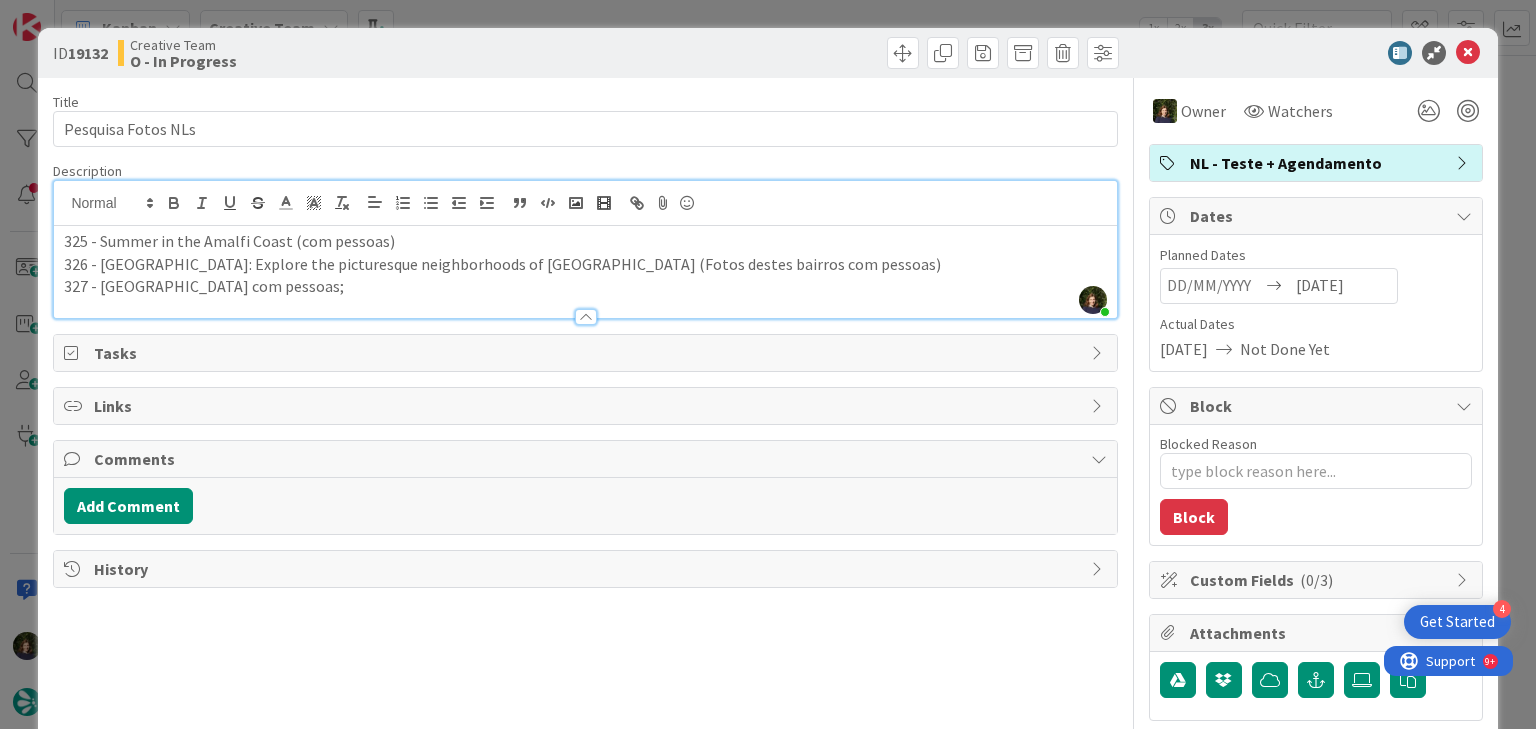 click on "327 - [GEOGRAPHIC_DATA] com pessoas;" at bounding box center [585, 286] 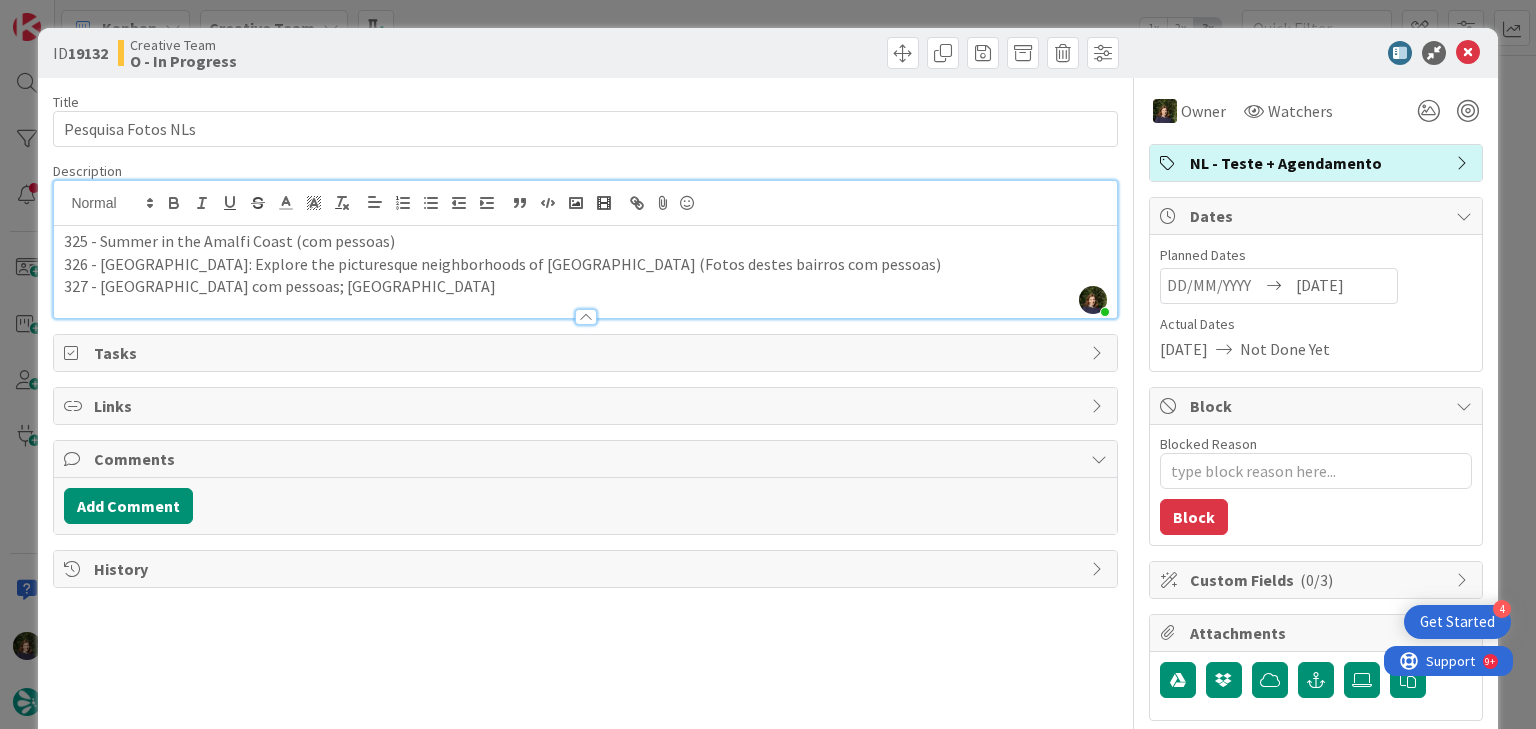 click on "327 - [GEOGRAPHIC_DATA] com pessoas; [GEOGRAPHIC_DATA]" at bounding box center (585, 286) 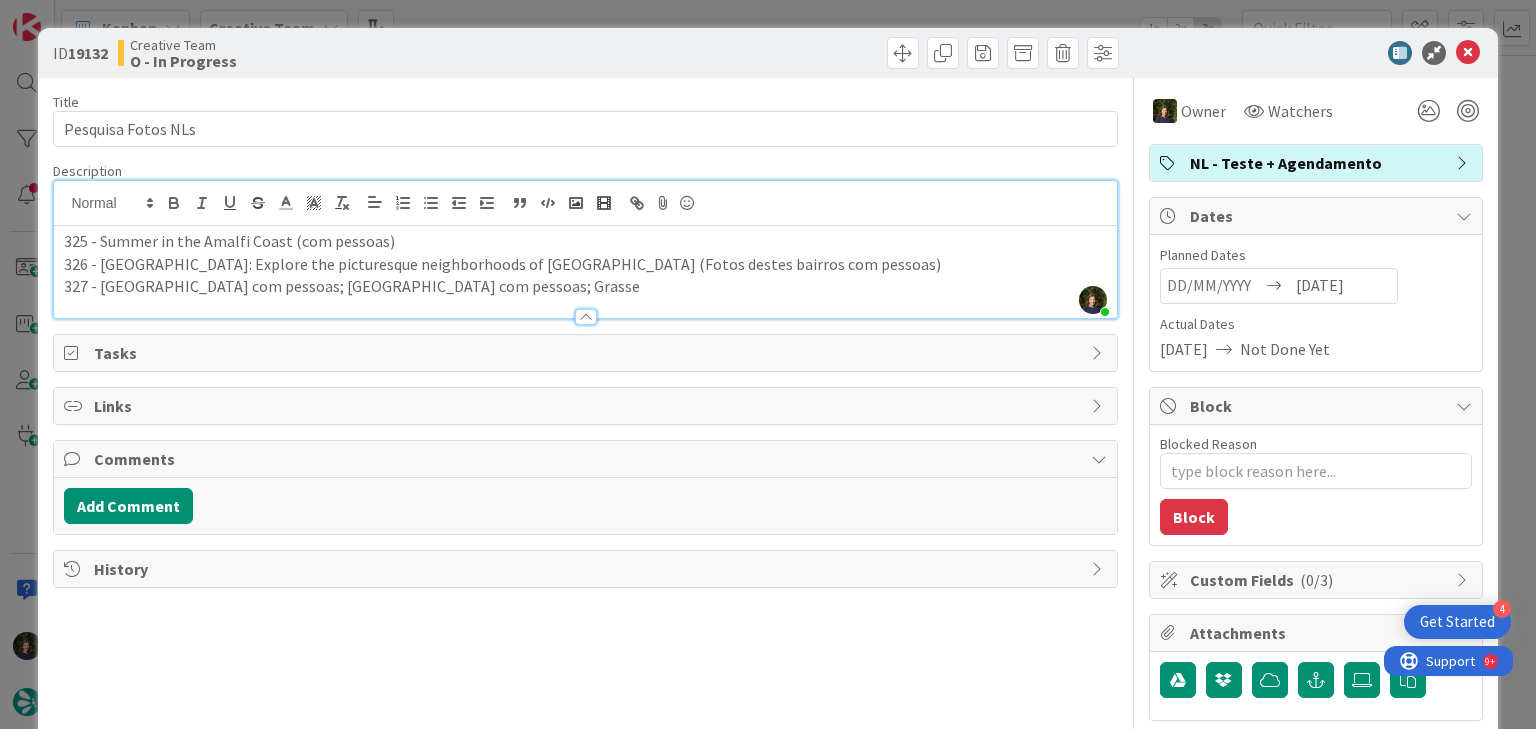 click on "327 - [GEOGRAPHIC_DATA] com pessoas; [GEOGRAPHIC_DATA] com pessoas; Grasse" at bounding box center (585, 286) 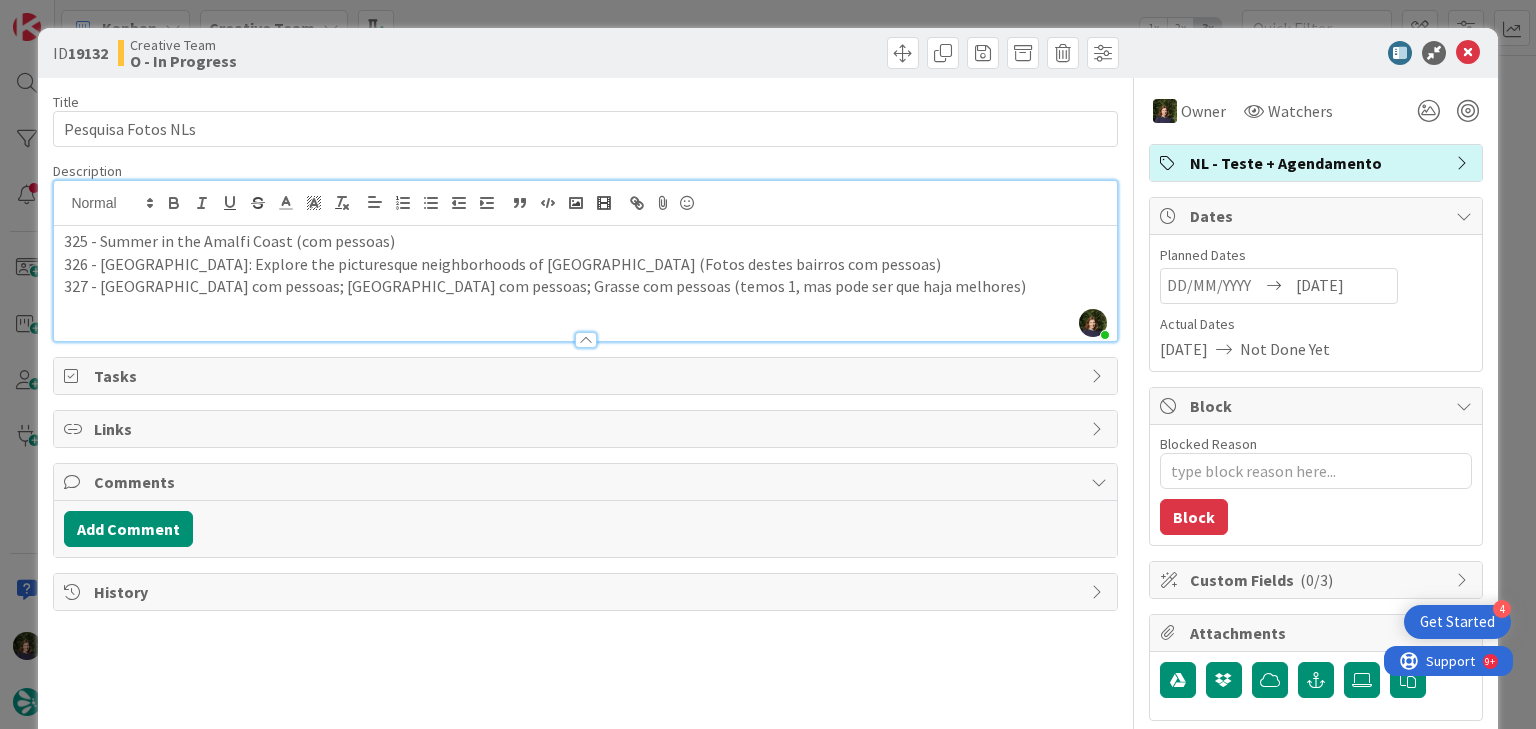 click on "327 - [GEOGRAPHIC_DATA] com pessoas; [GEOGRAPHIC_DATA] com pessoas; Grasse com pessoas (temos 1, mas pode ser que haja melhores)" at bounding box center (585, 286) 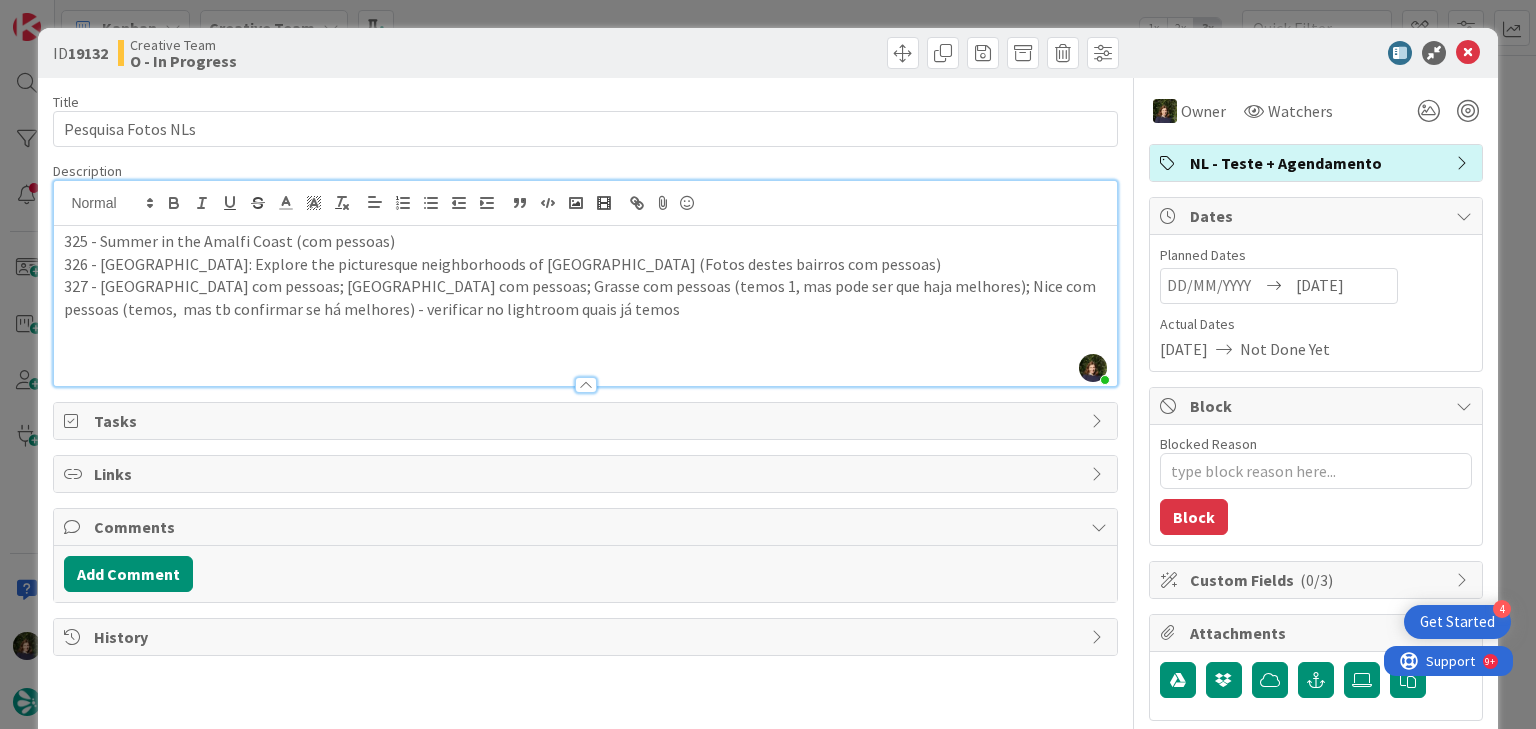 click on "325 - Summer in the [GEOGRAPHIC_DATA] (com pessoas) 326 - [GEOGRAPHIC_DATA]: Explore the picturesque neighborhoods of [GEOGRAPHIC_DATA] (Fotos destes bairros com pessoas) 327 - [GEOGRAPHIC_DATA] com pessoas; [GEOGRAPHIC_DATA] com pessoas; Grasse com pessoas (temos 1, mas pode ser que haja melhores); Nice com pessoas (temos,  mas tb confirmar se há melhores) - verificar no lightroom quais já temos" at bounding box center [585, 306] 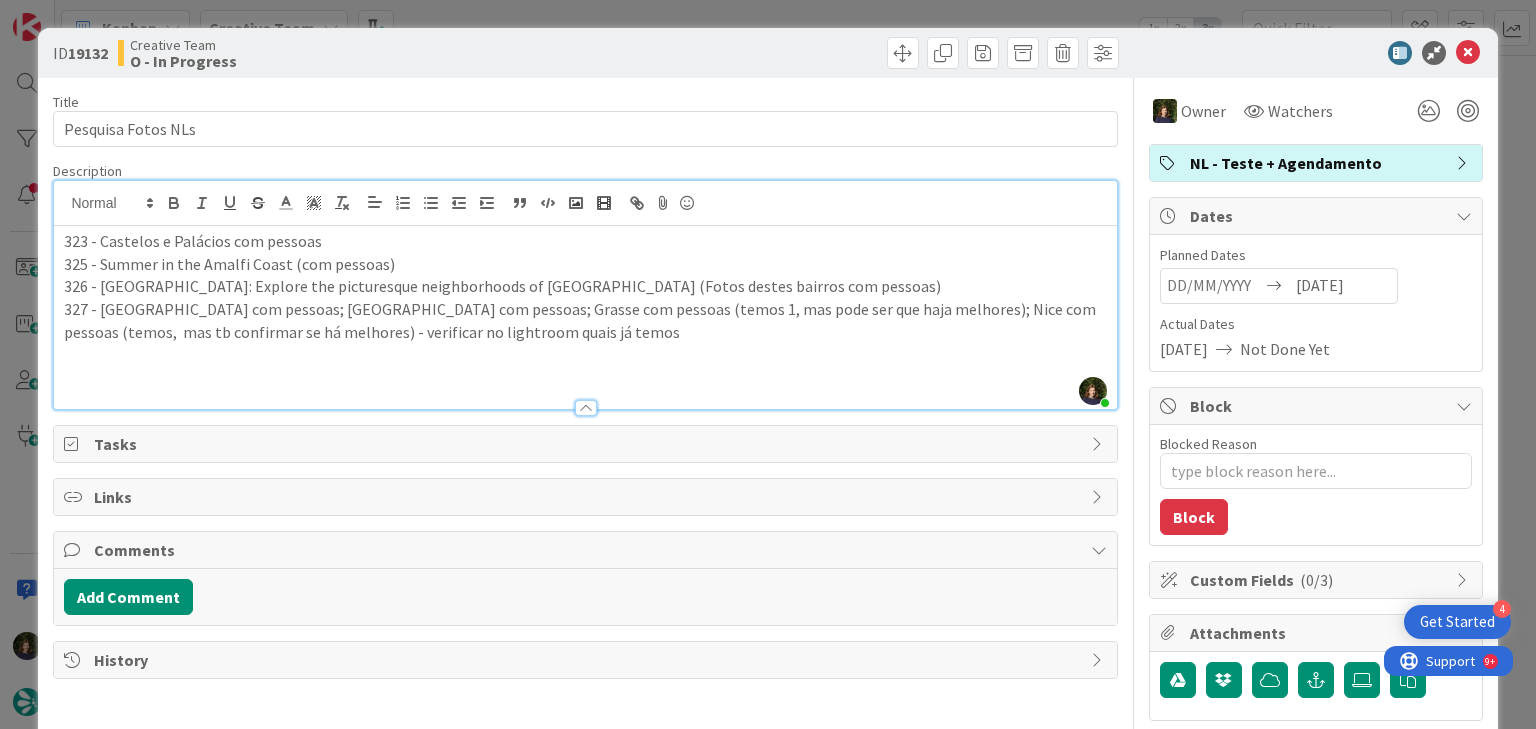 click on "327 - [GEOGRAPHIC_DATA] com pessoas; [GEOGRAPHIC_DATA] com pessoas; Grasse com pessoas (temos 1, mas pode ser que haja melhores); Nice com pessoas (temos,  mas tb confirmar se há melhores) - verificar no lightroom quais já temos" at bounding box center [585, 320] 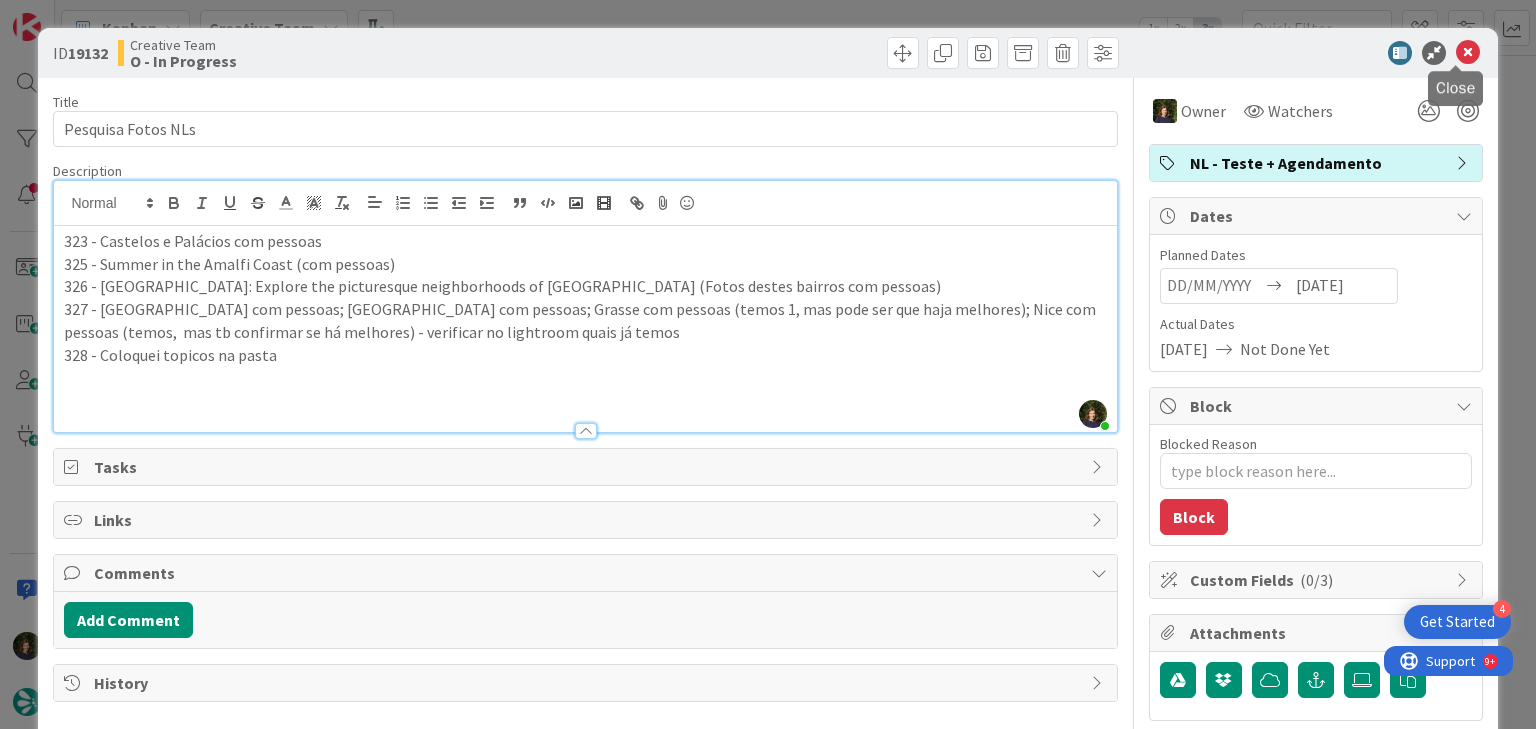 click at bounding box center (1468, 53) 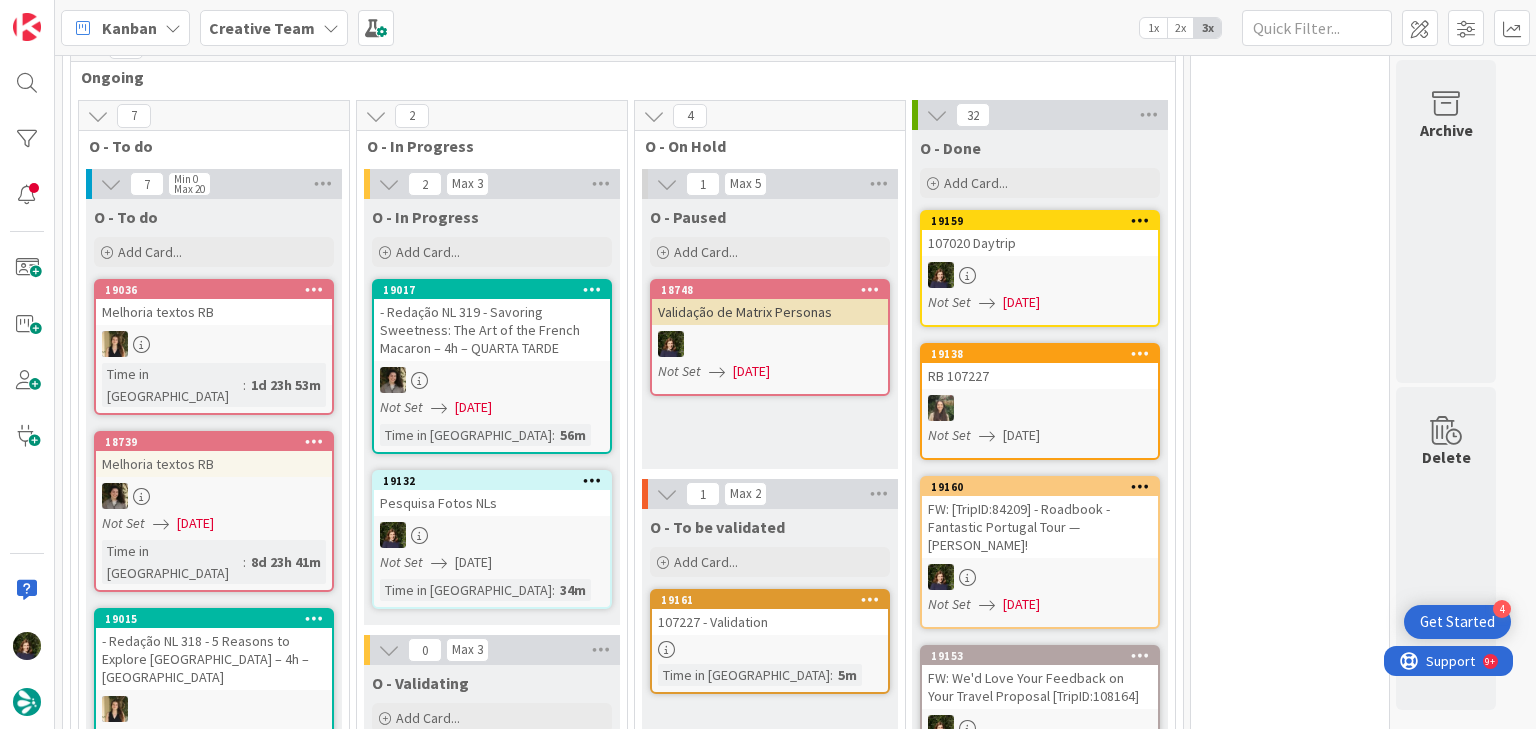 scroll, scrollTop: 0, scrollLeft: 0, axis: both 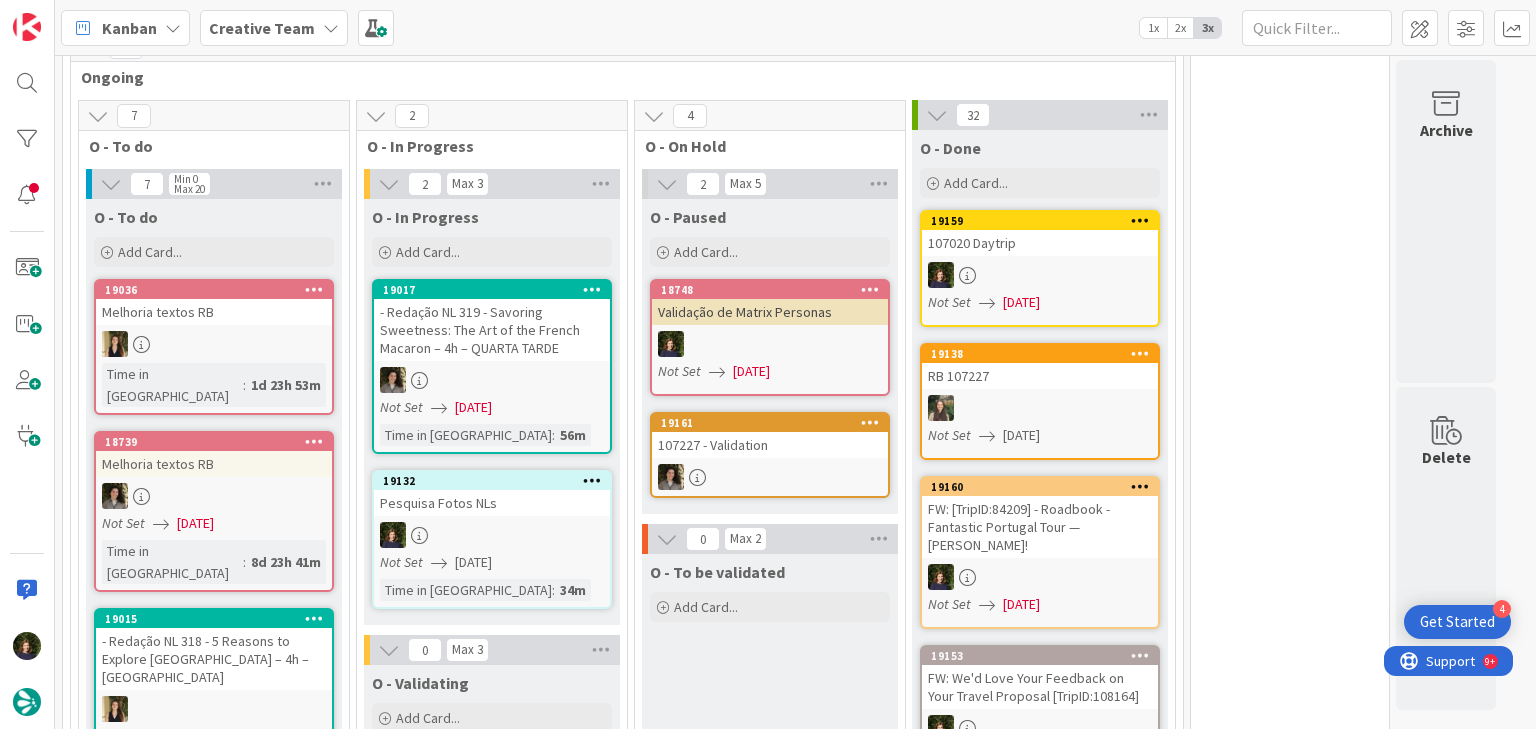 click at bounding box center (492, 535) 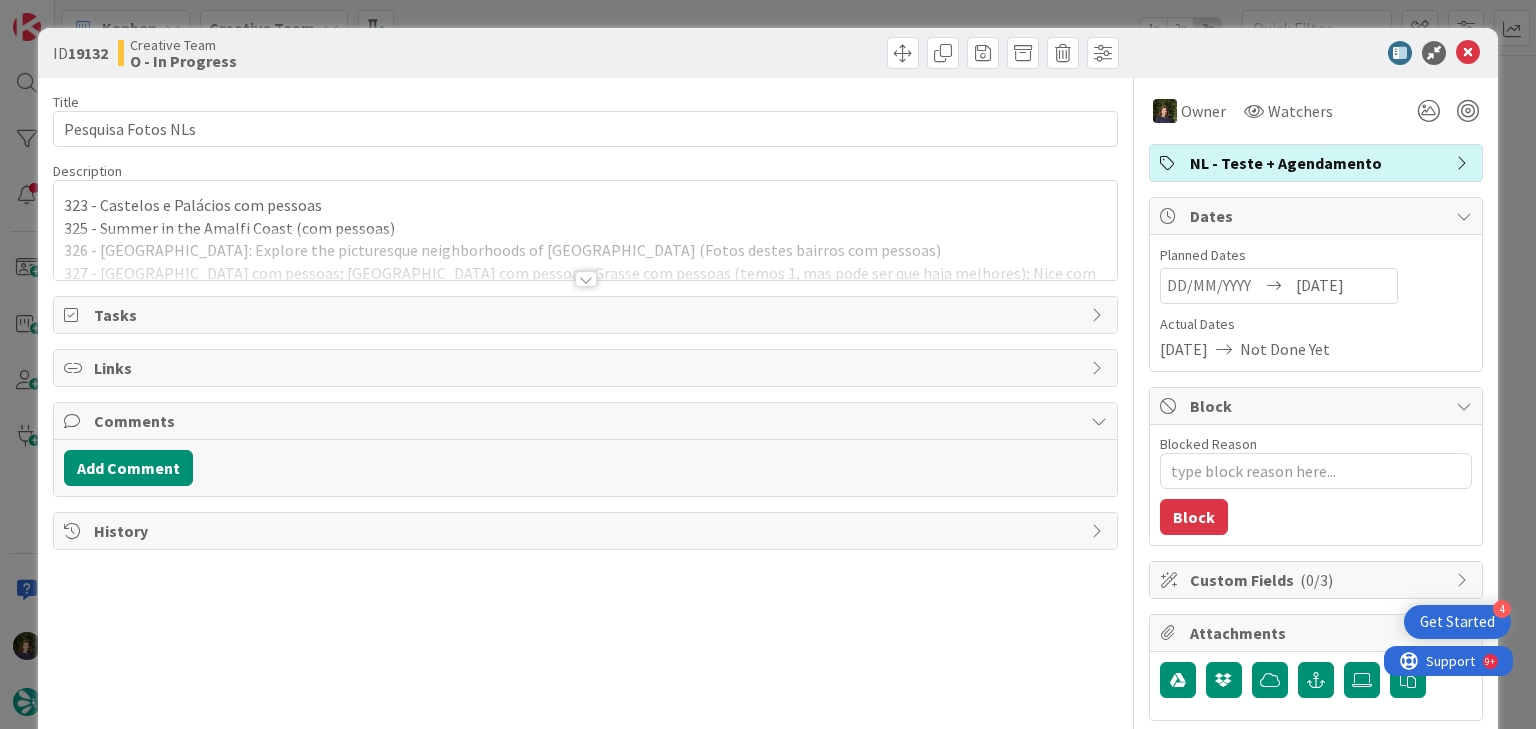 scroll, scrollTop: 0, scrollLeft: 0, axis: both 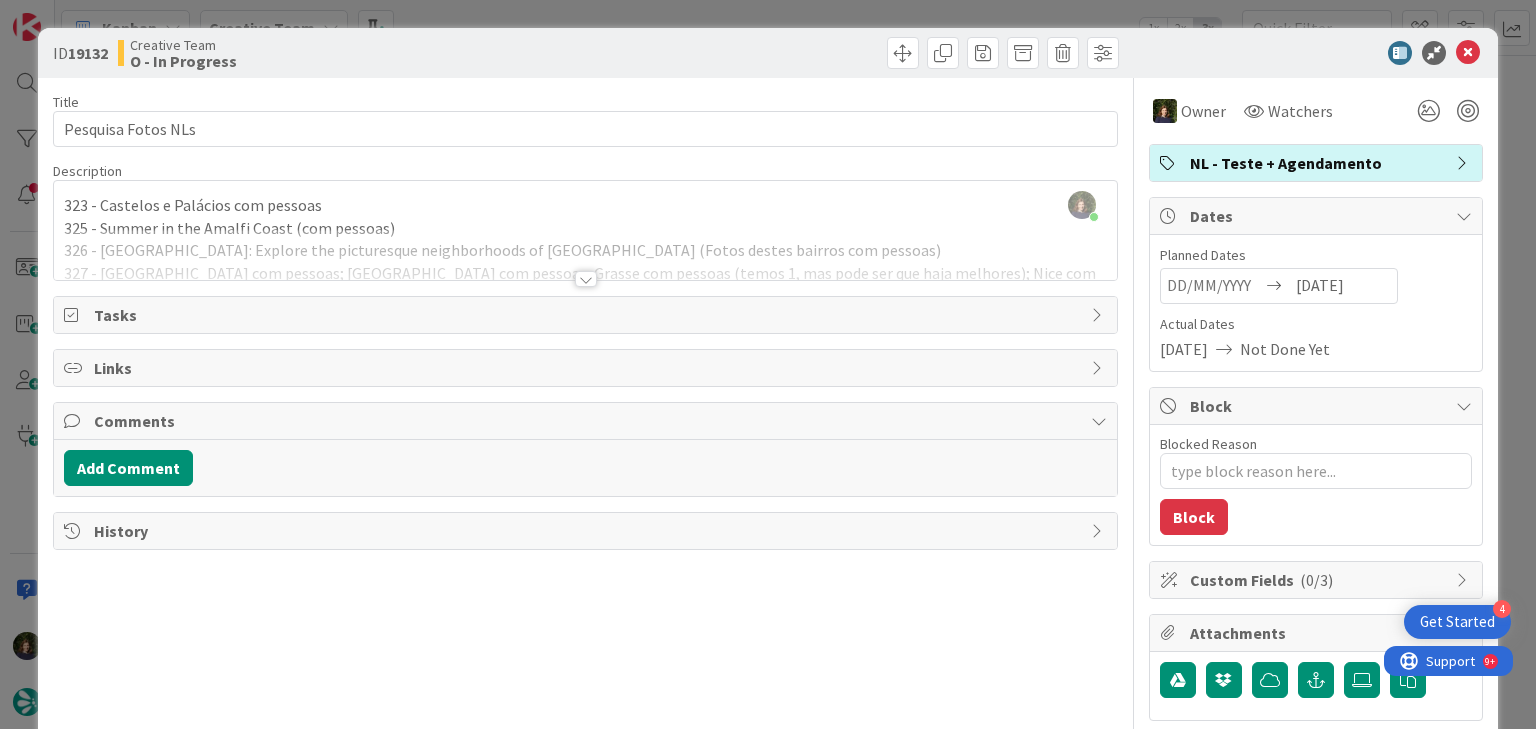 click at bounding box center [586, 279] 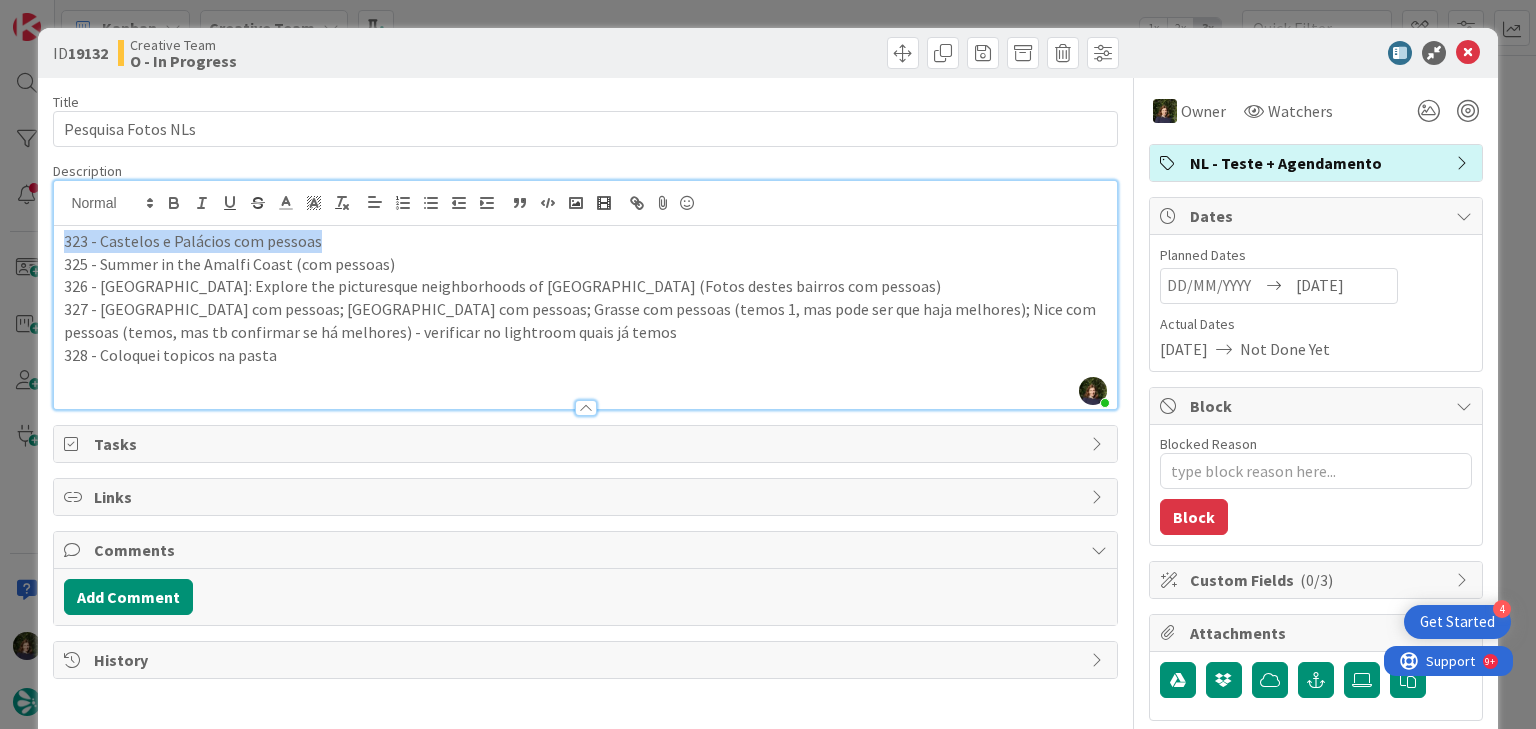 drag, startPoint x: 336, startPoint y: 241, endPoint x: 85, endPoint y: 243, distance: 251.00797 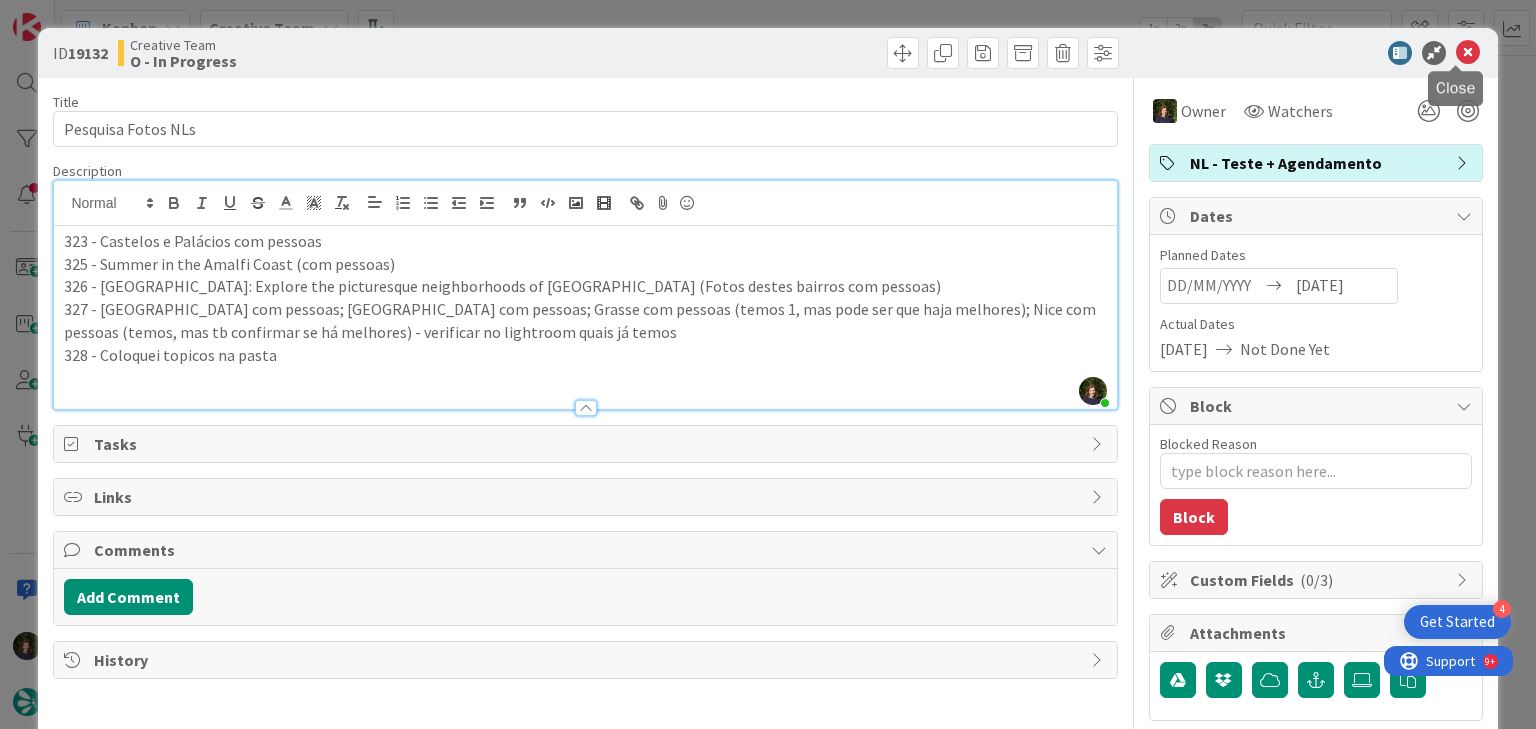 click at bounding box center [1468, 53] 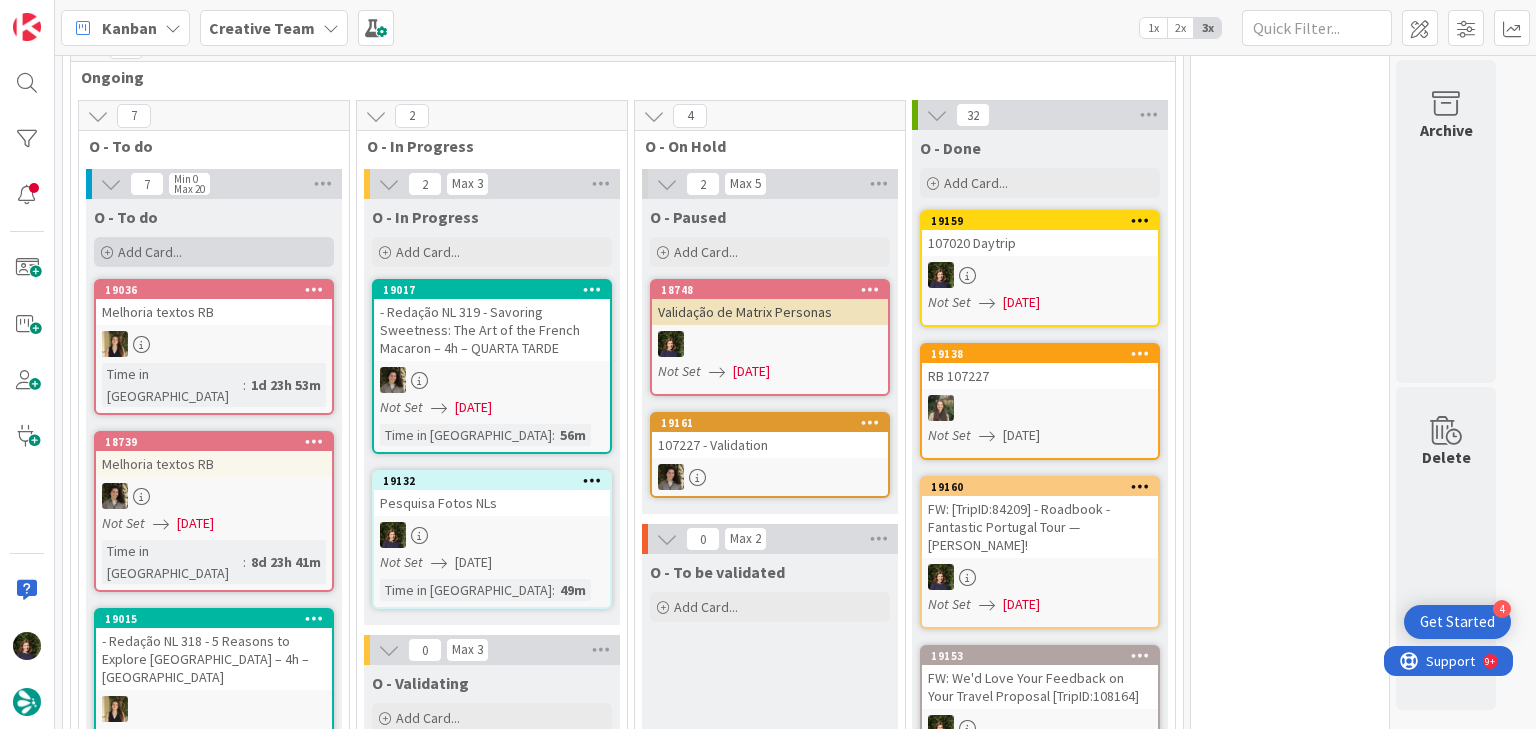 scroll, scrollTop: 0, scrollLeft: 0, axis: both 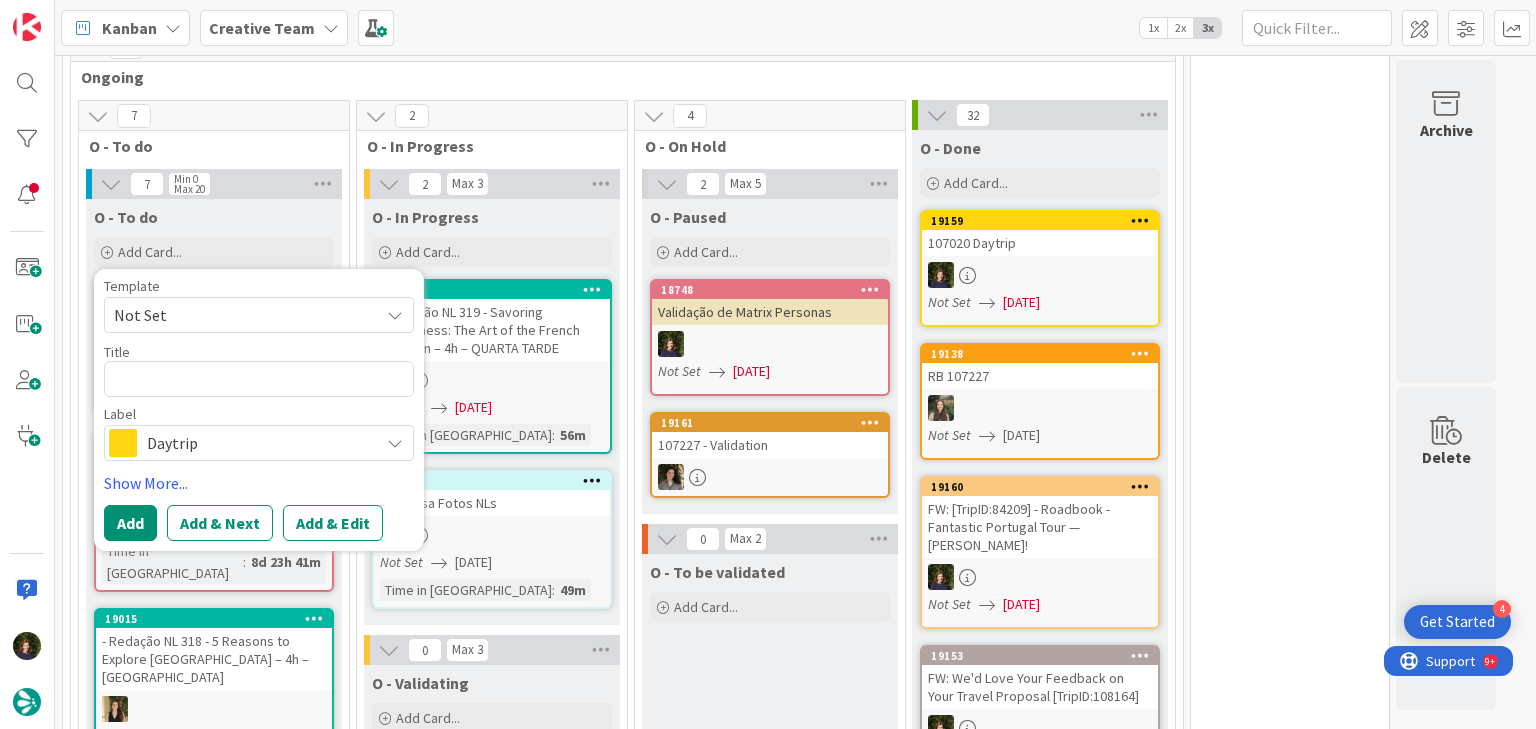 click on "Creative Team" at bounding box center [274, 28] 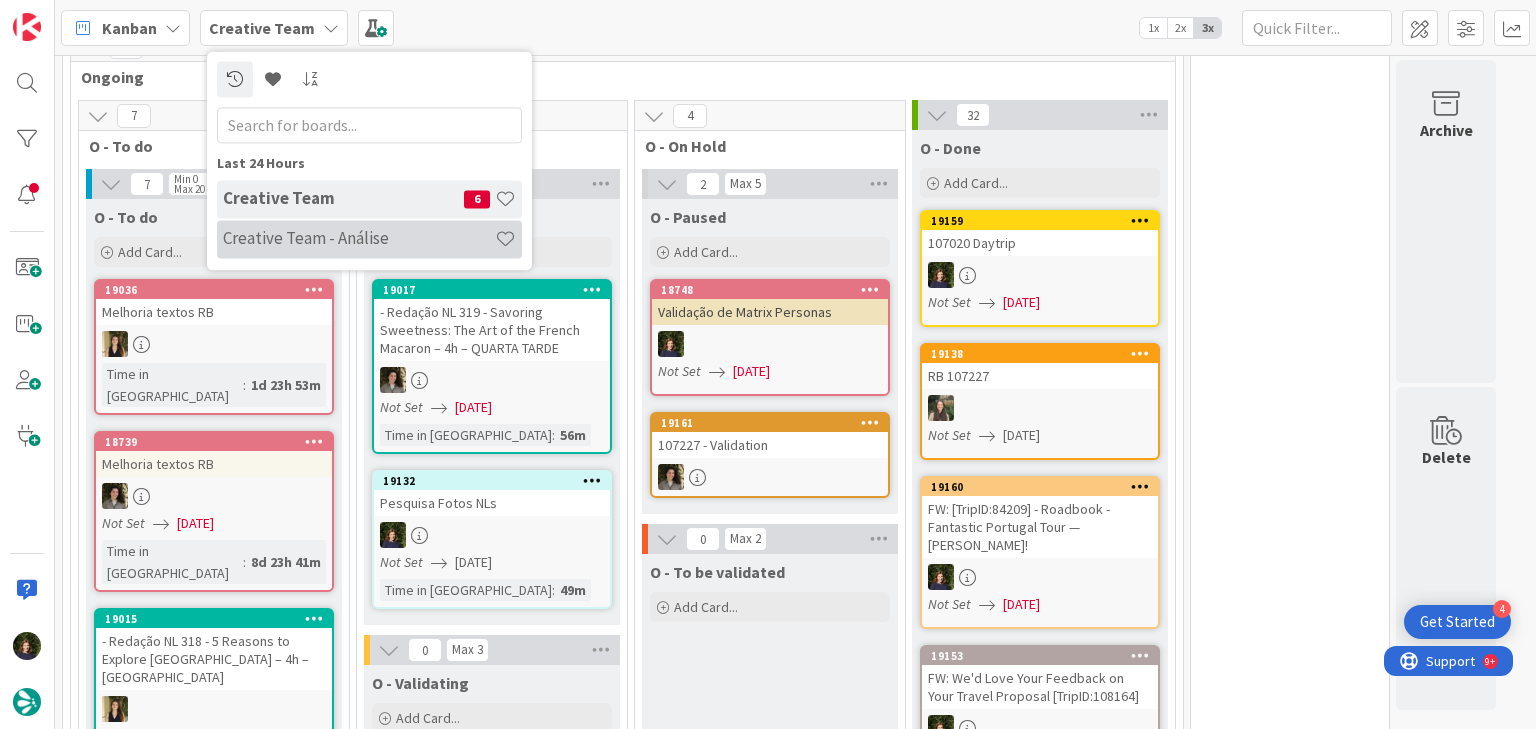 click on "Creative Team - Análise" at bounding box center [359, 239] 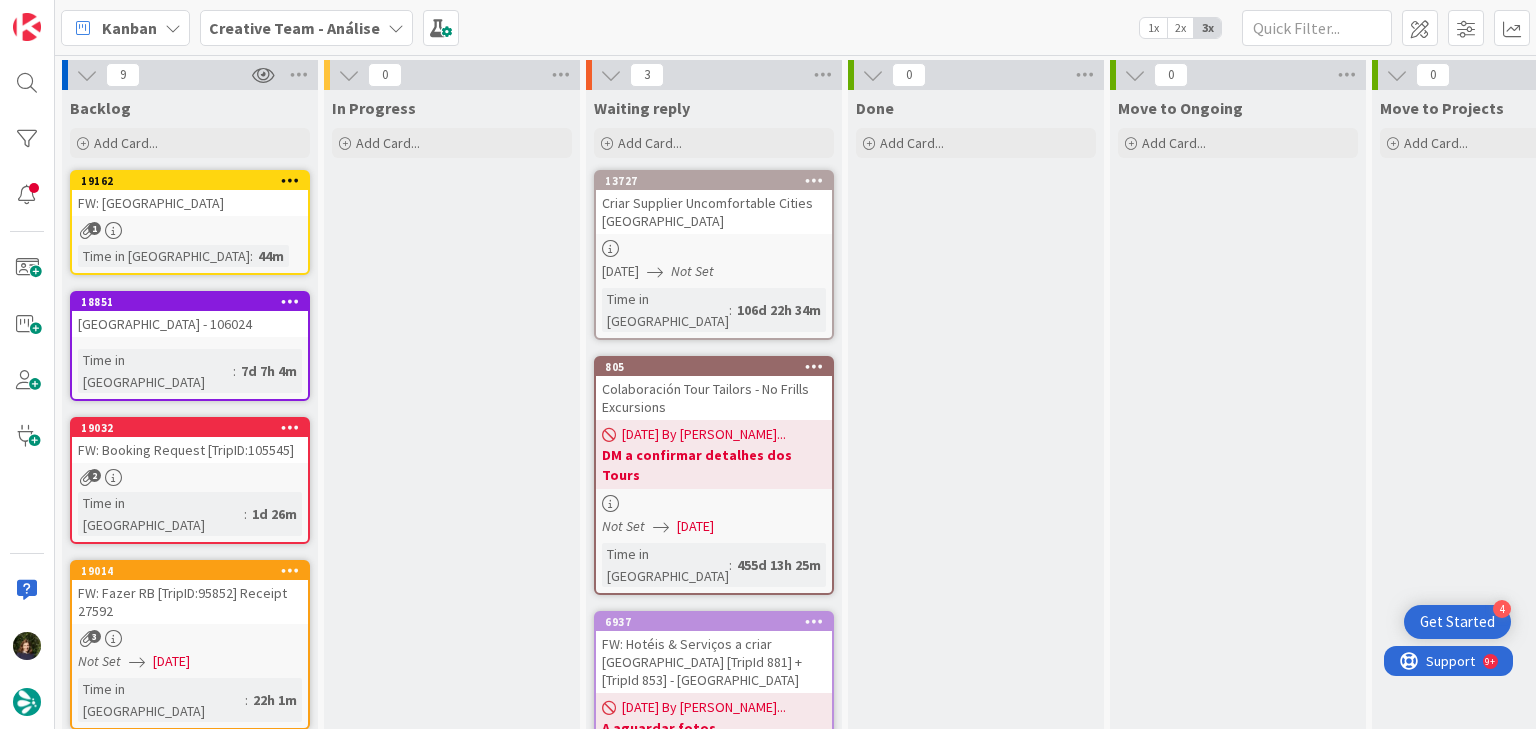 scroll, scrollTop: 0, scrollLeft: 0, axis: both 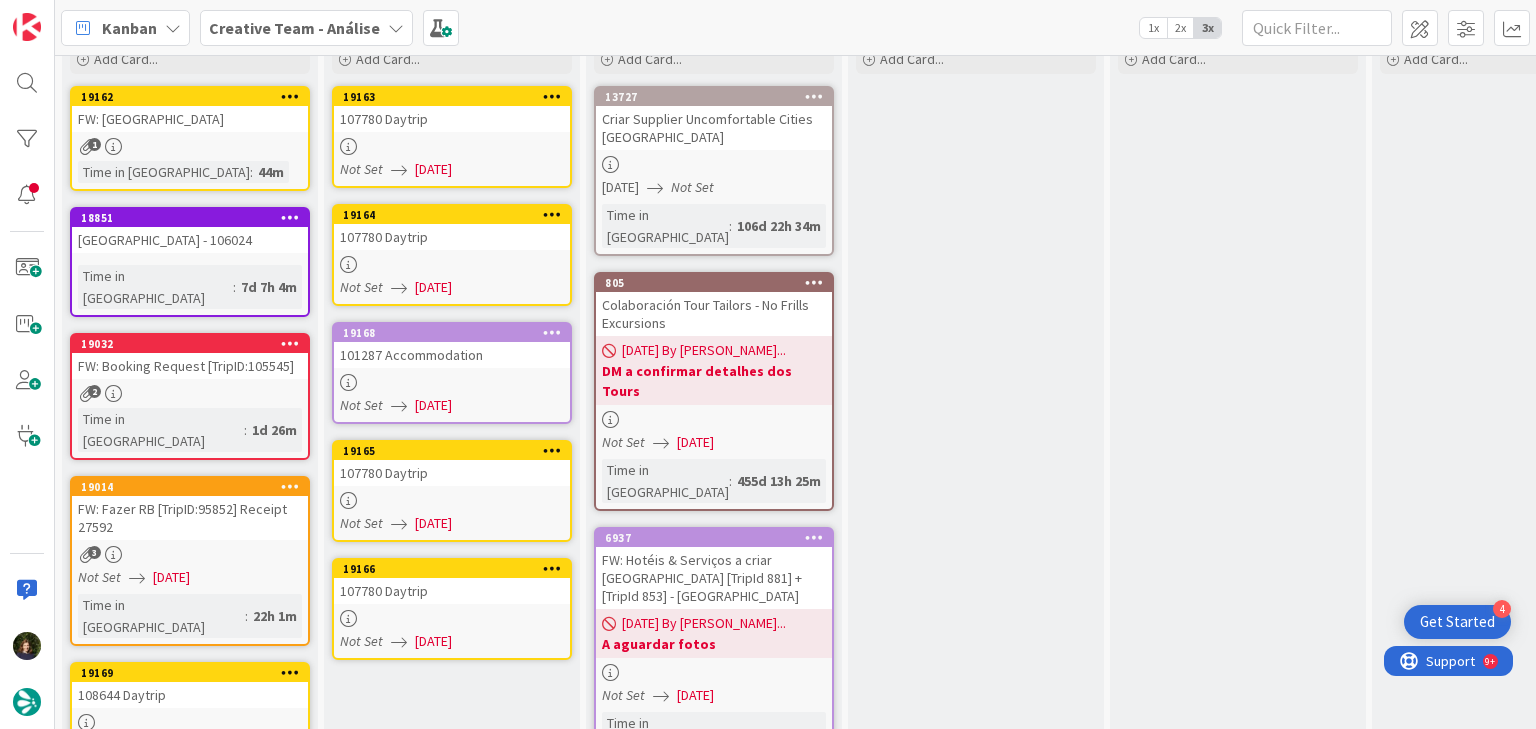 click on "19166 107780 Daytrip Not Set [DATE]" at bounding box center [452, 609] 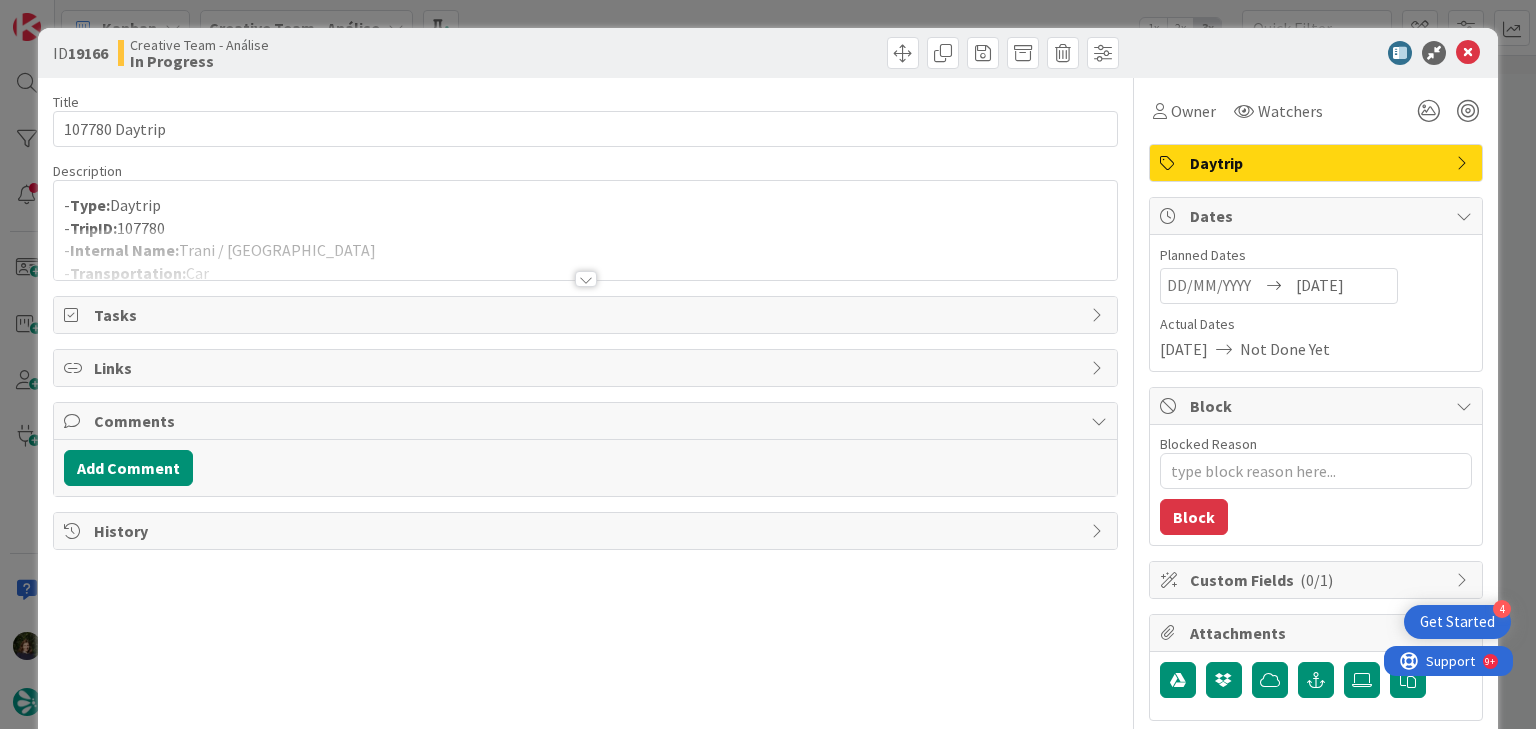 scroll, scrollTop: 0, scrollLeft: 0, axis: both 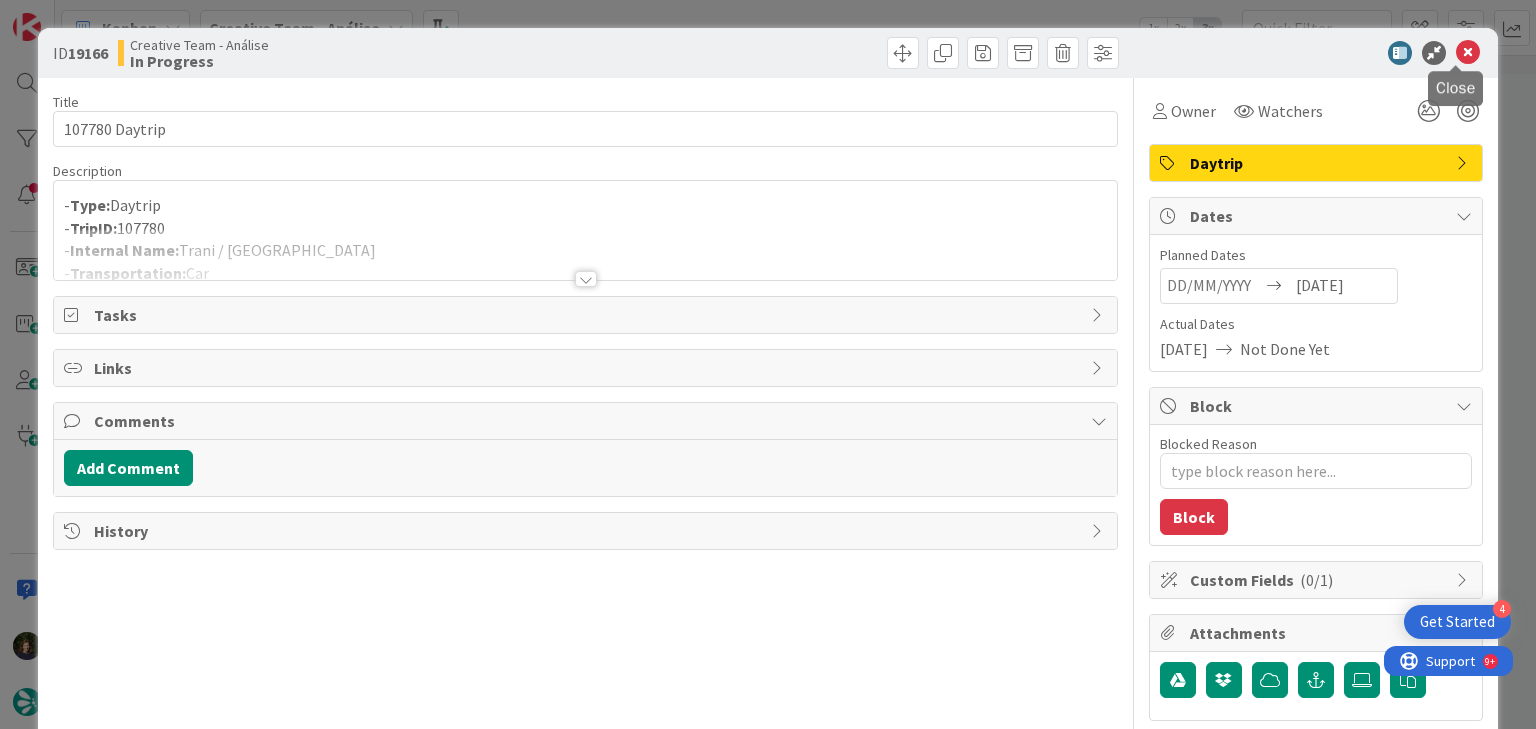 click at bounding box center [1468, 53] 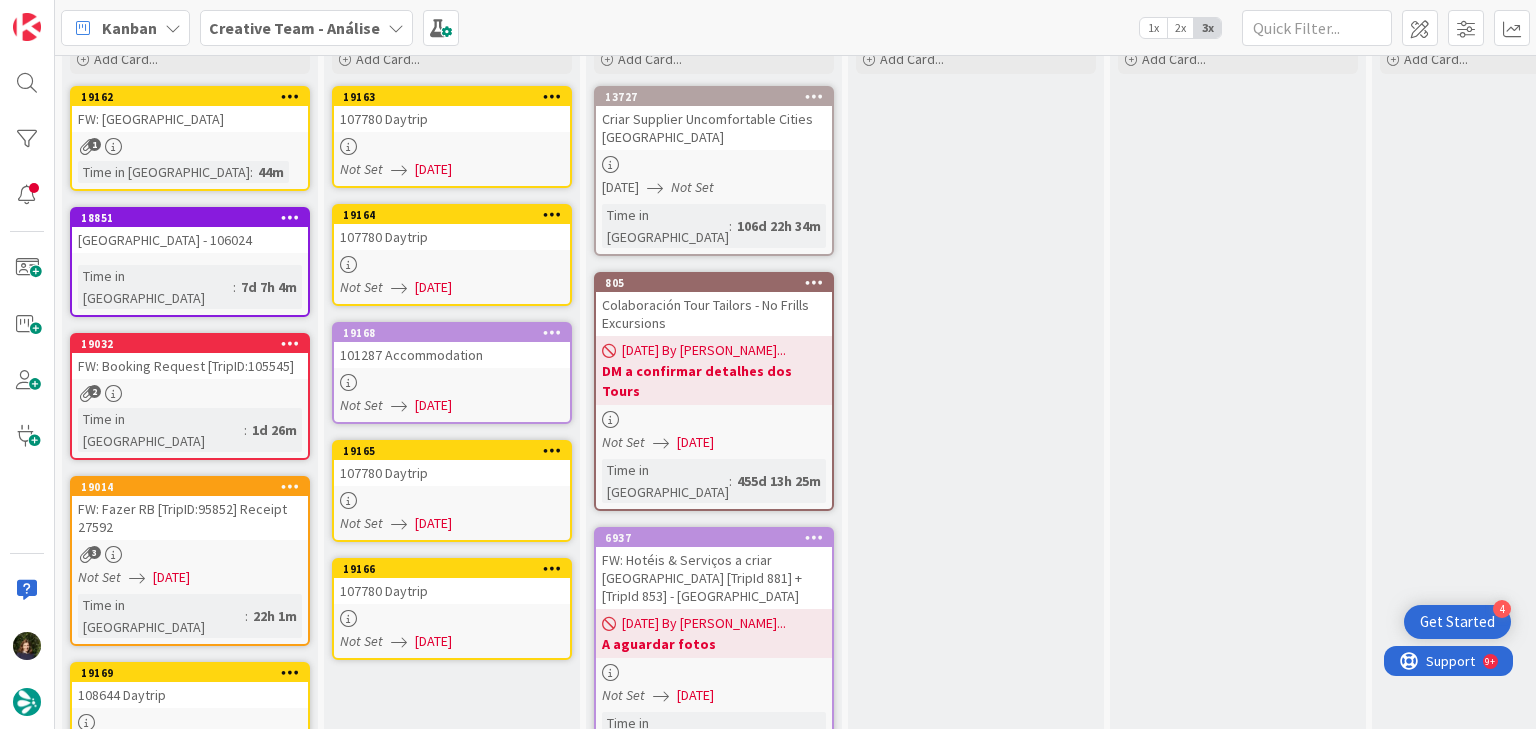 scroll, scrollTop: 0, scrollLeft: 0, axis: both 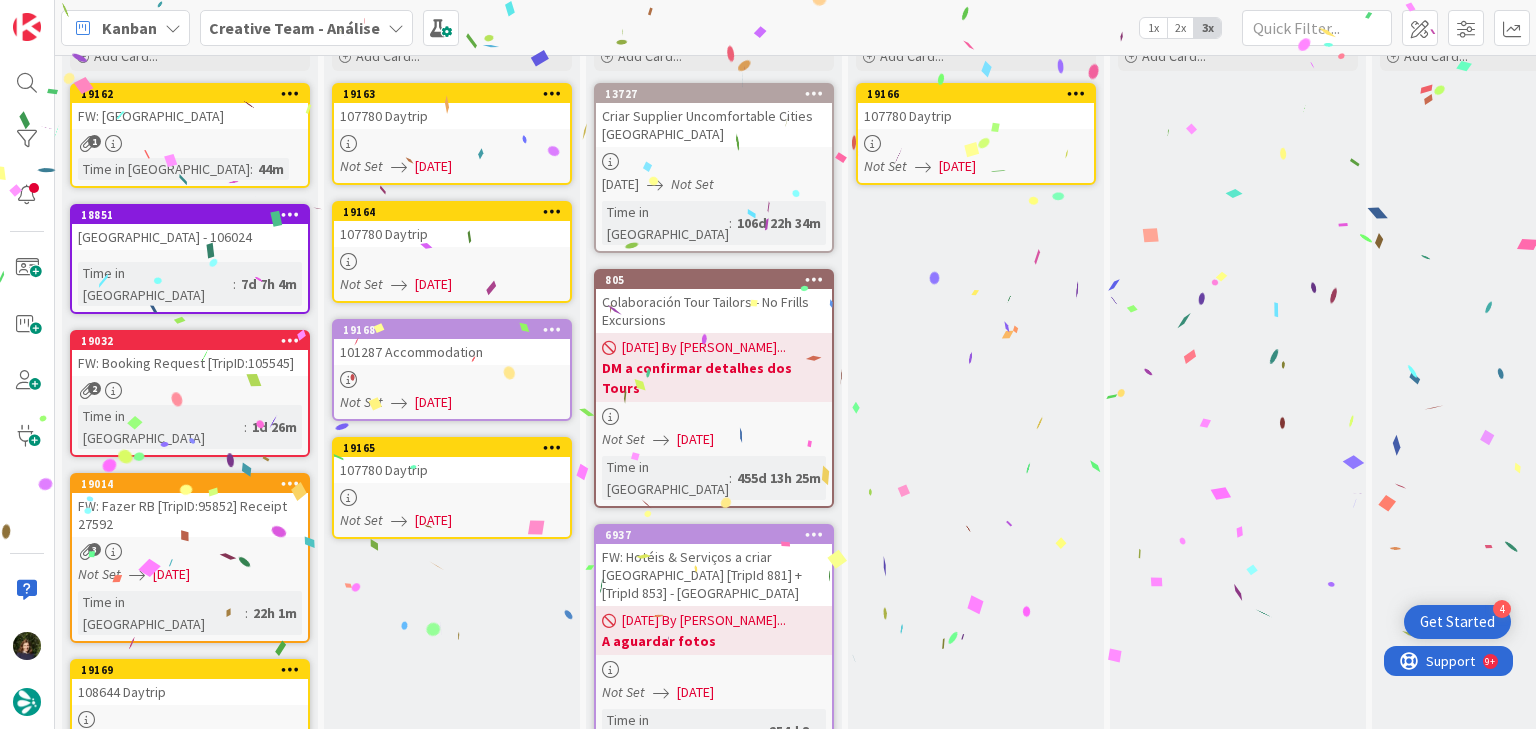 click at bounding box center (452, 497) 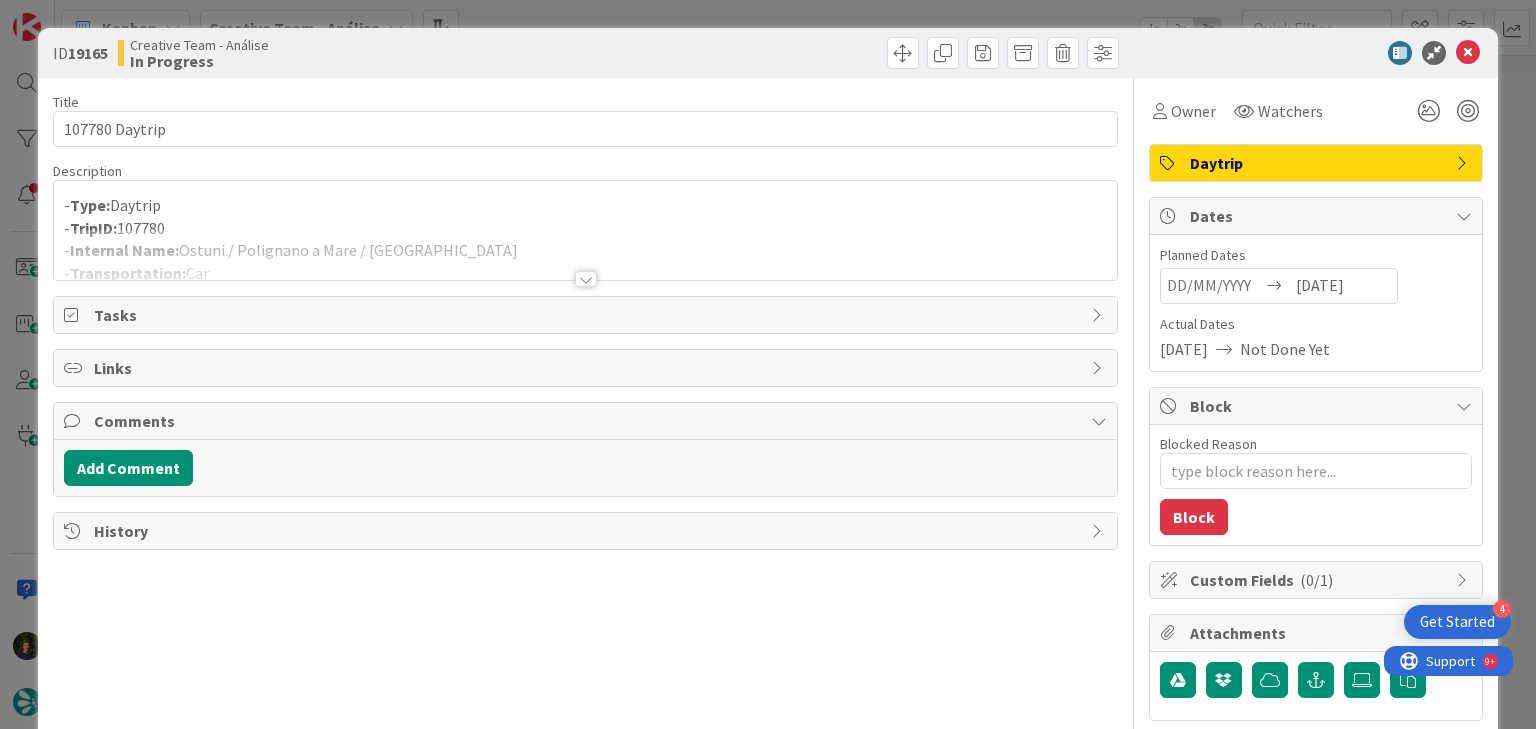 scroll, scrollTop: 0, scrollLeft: 0, axis: both 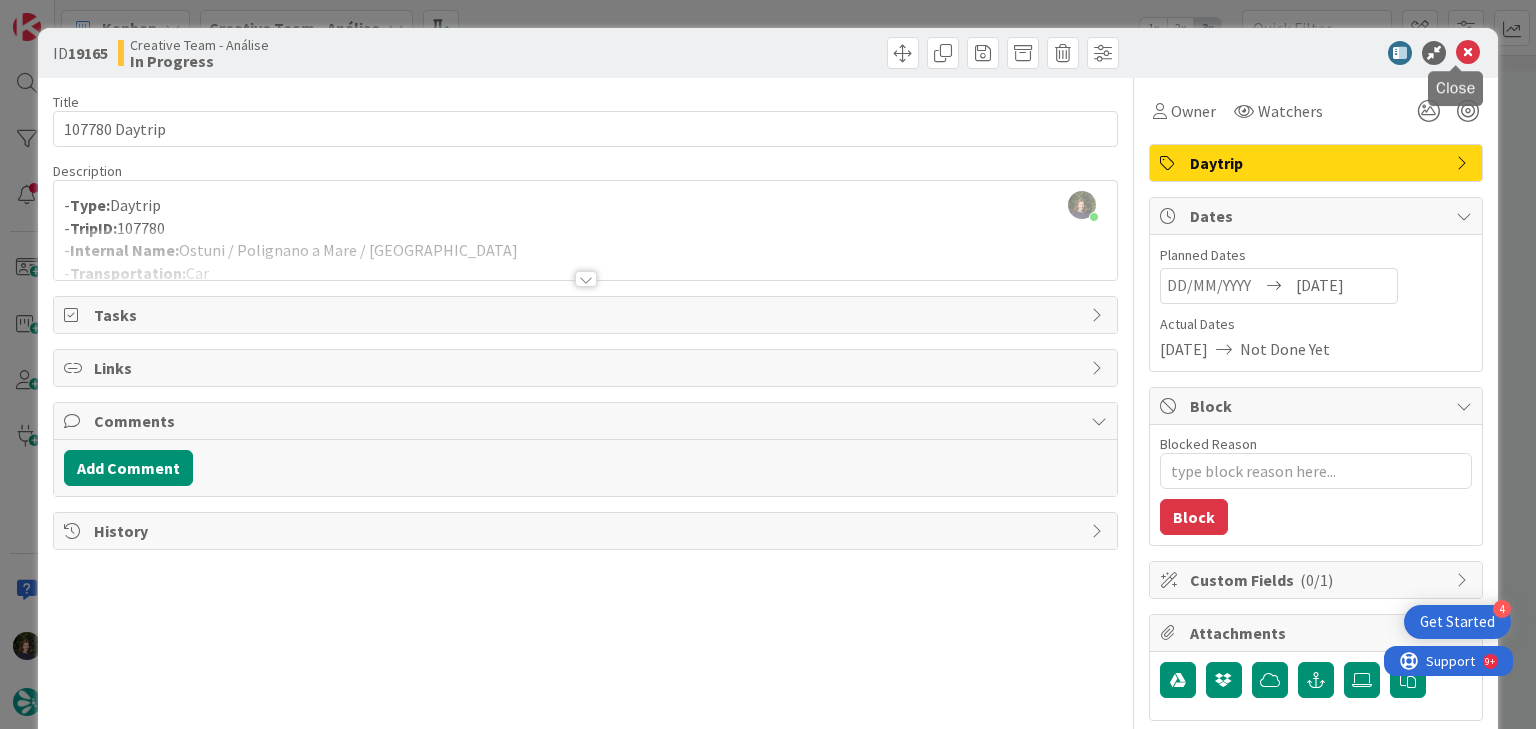click at bounding box center [1468, 53] 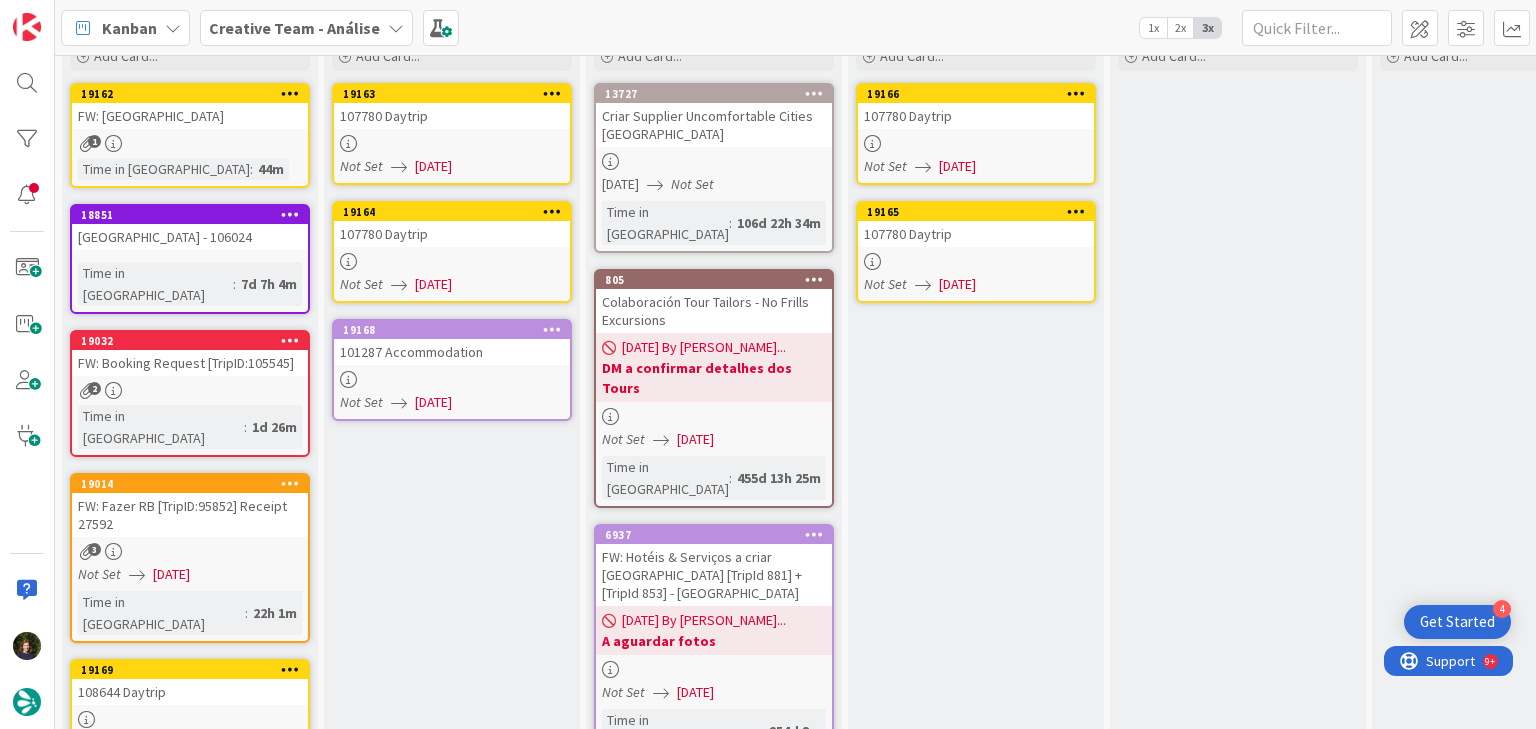 scroll, scrollTop: 0, scrollLeft: 0, axis: both 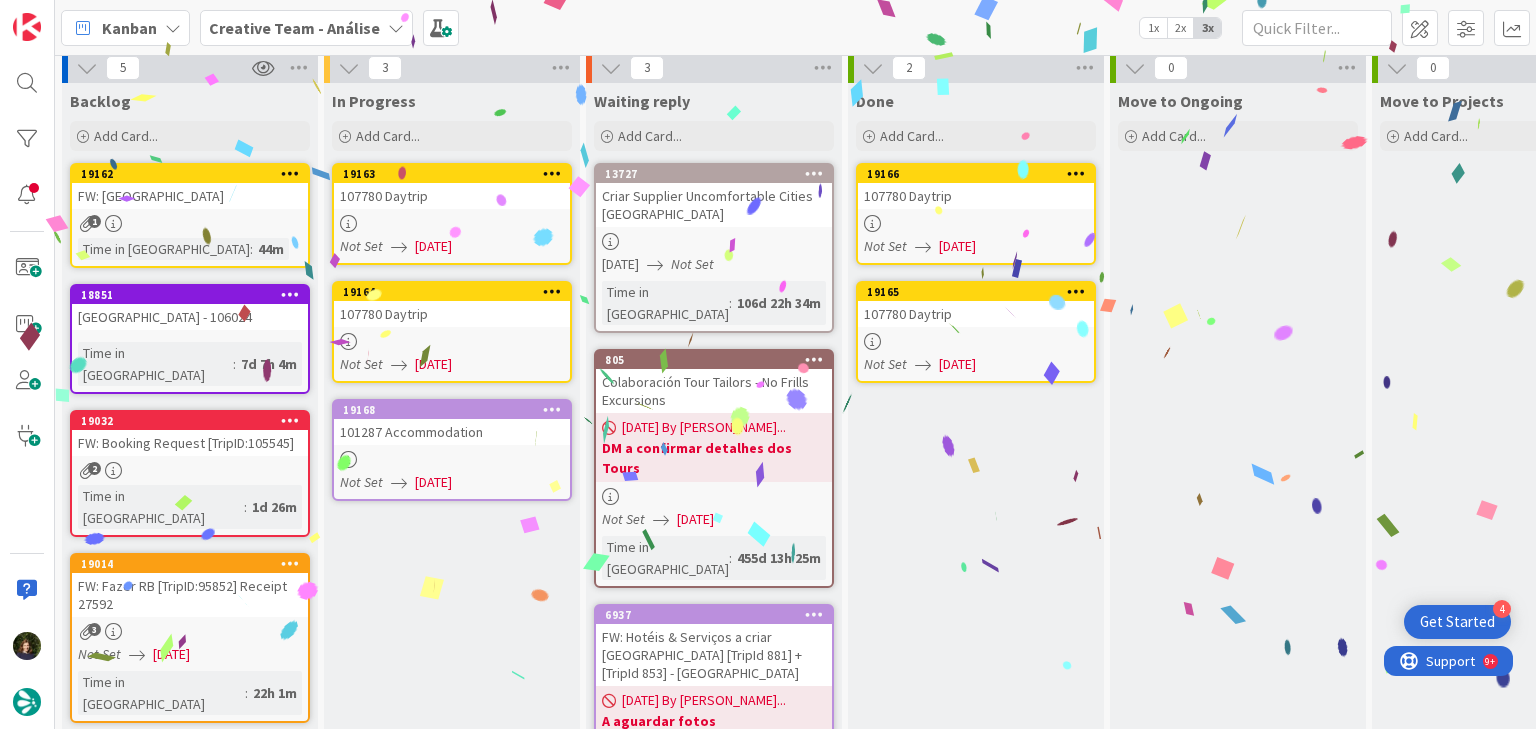 click at bounding box center [452, 459] 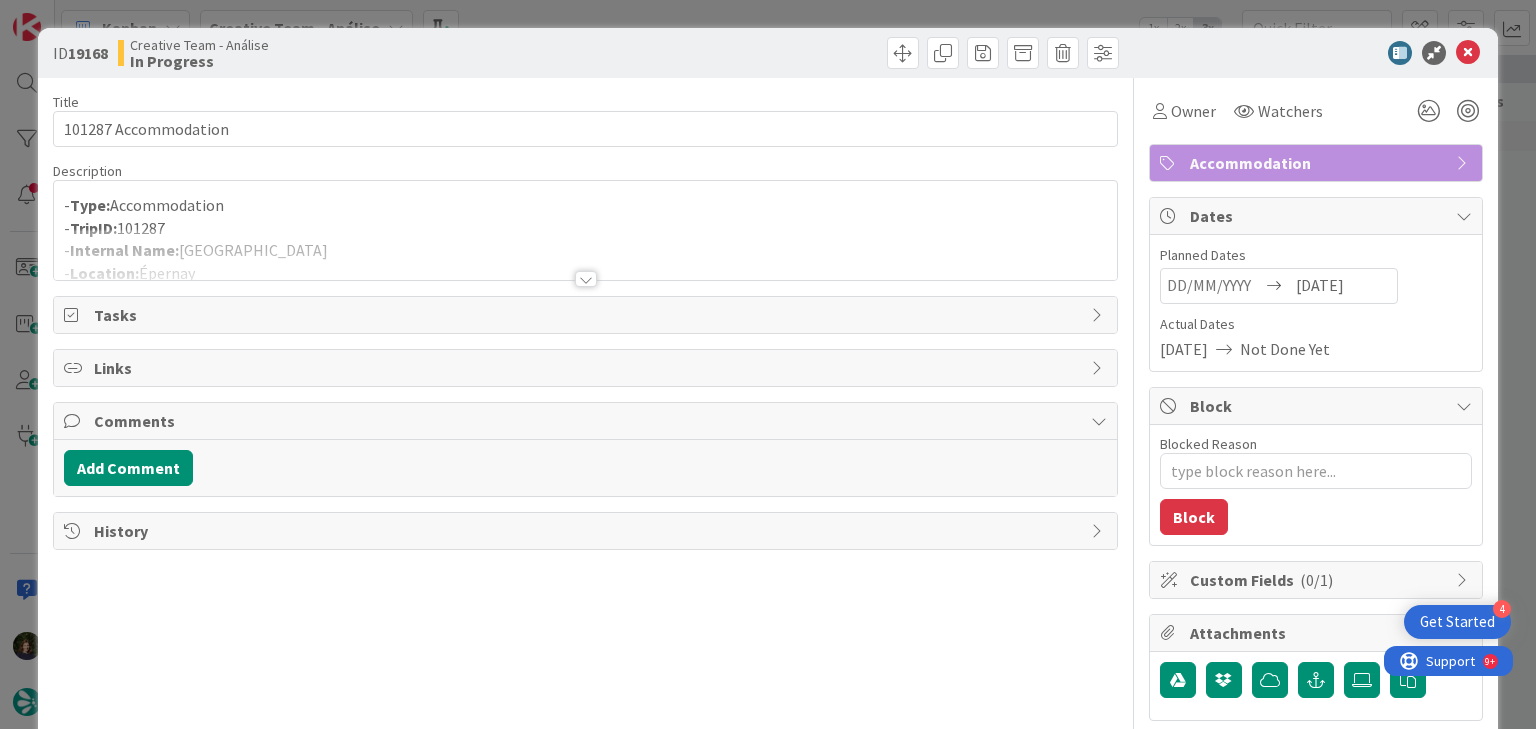 scroll, scrollTop: 0, scrollLeft: 0, axis: both 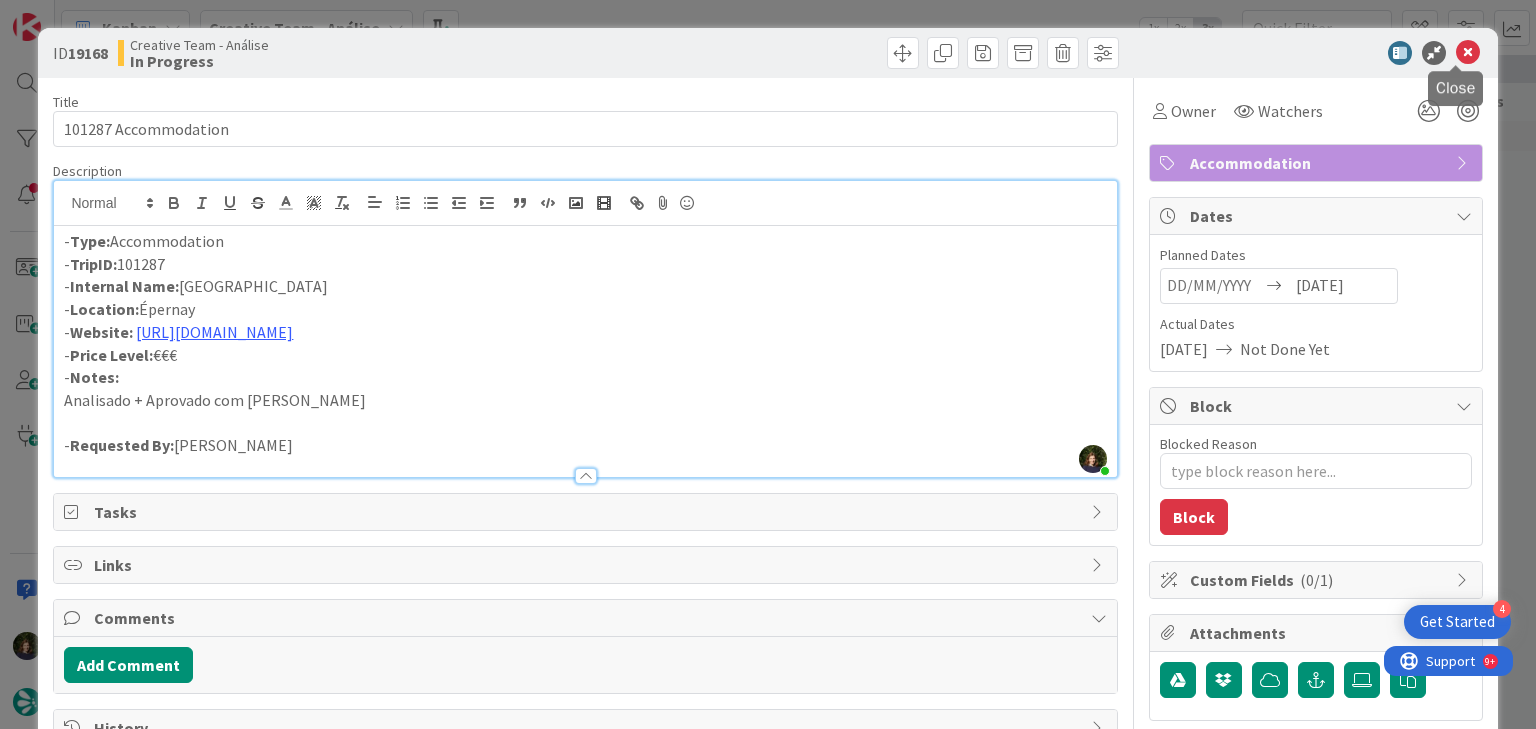 click at bounding box center (1468, 53) 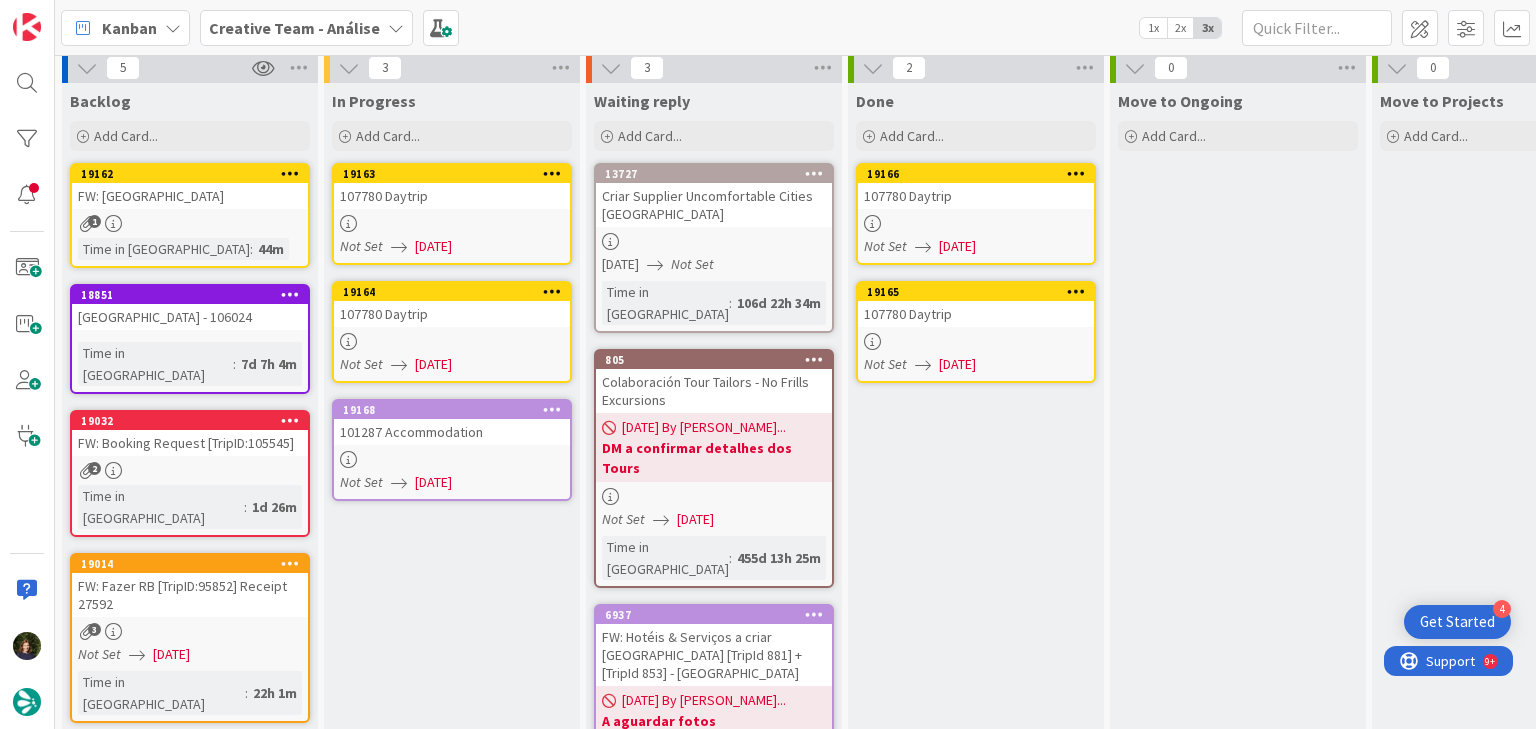 scroll, scrollTop: 0, scrollLeft: 0, axis: both 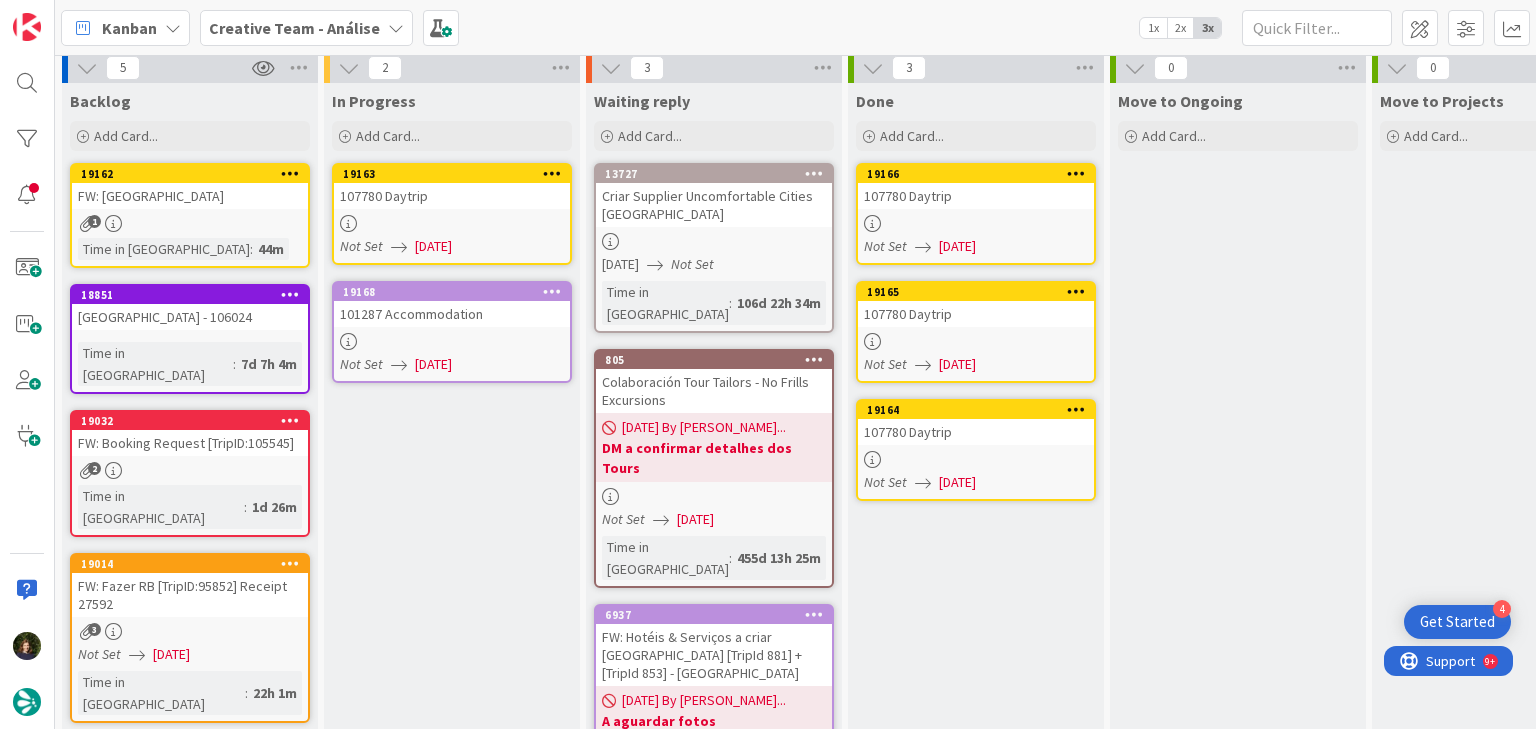 click on "107780 Daytrip" at bounding box center (976, 432) 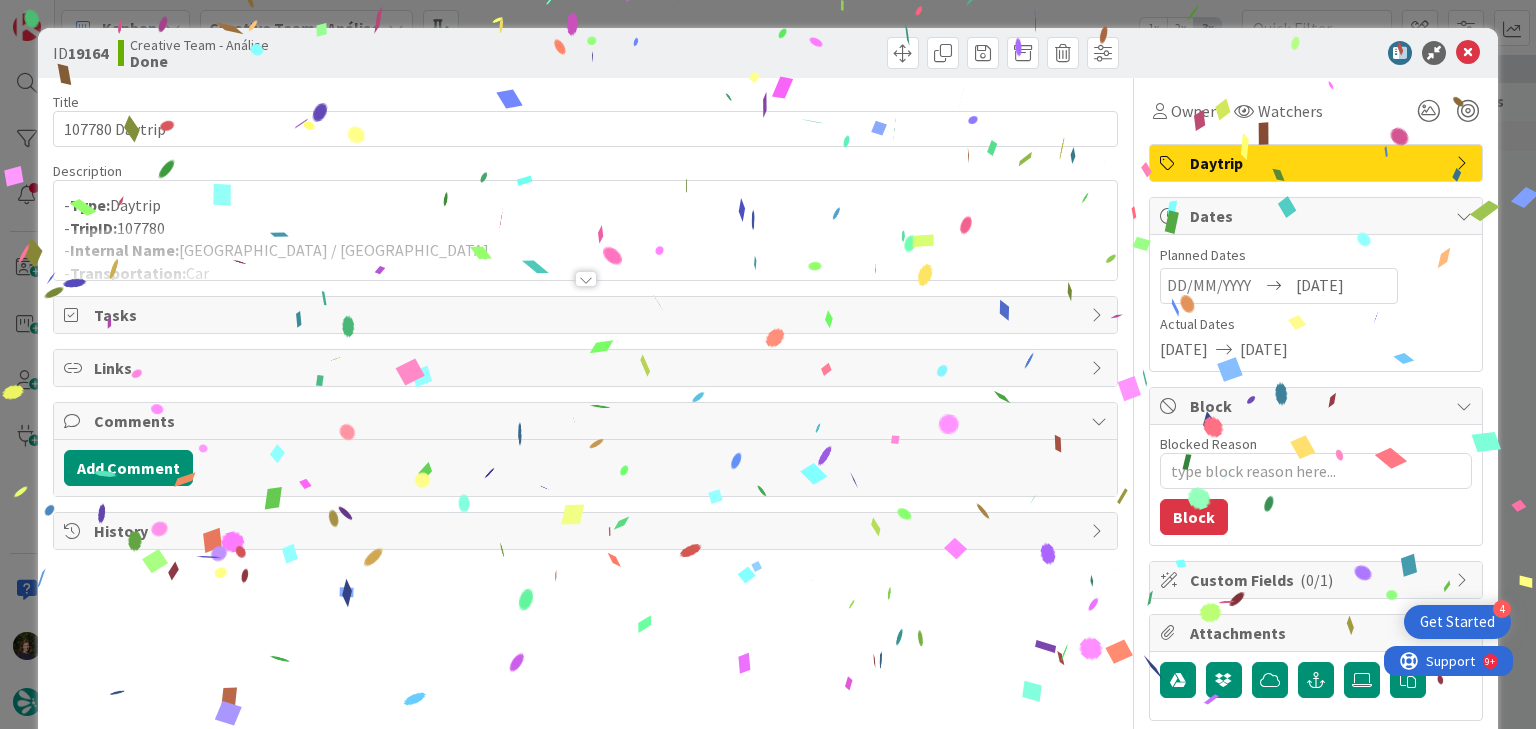 type on "x" 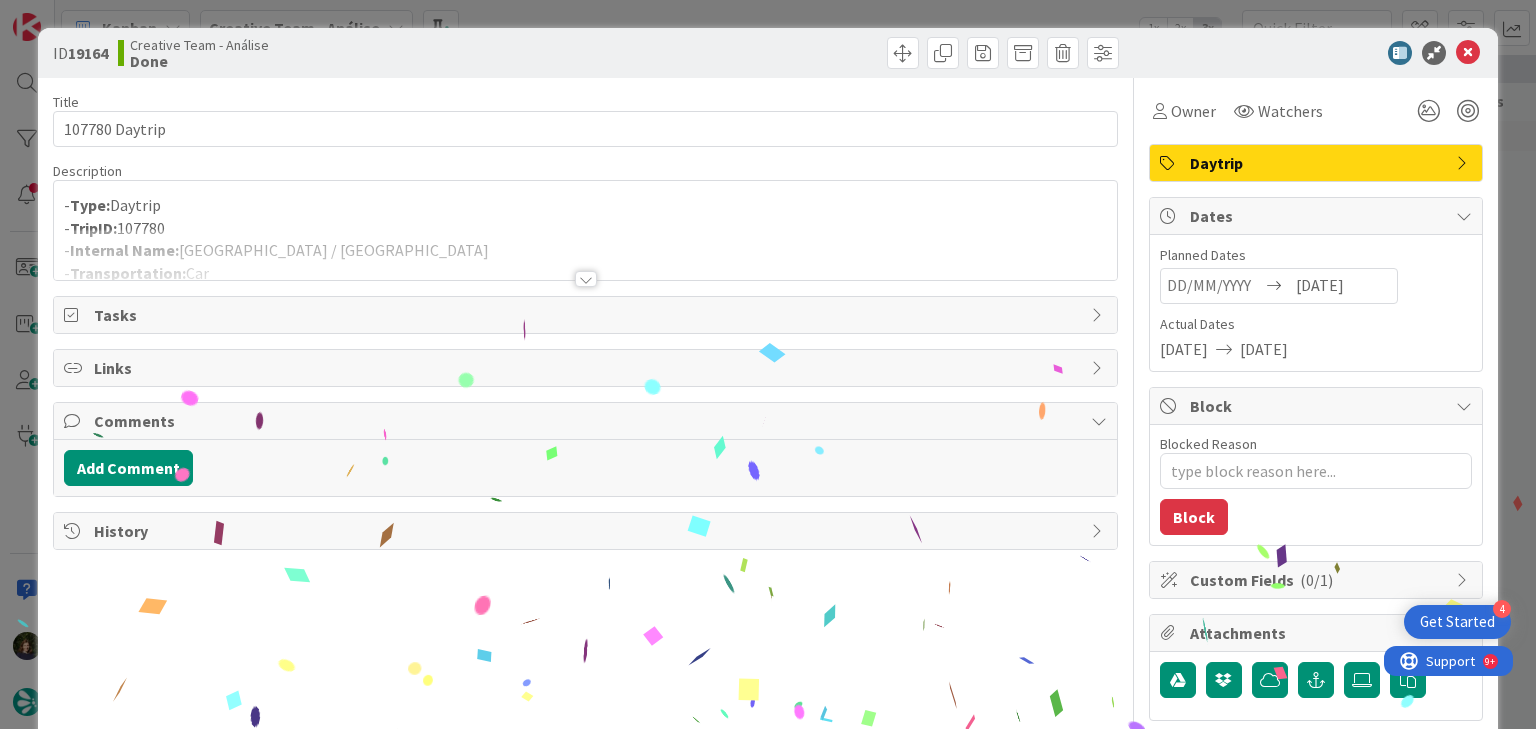 scroll, scrollTop: 0, scrollLeft: 0, axis: both 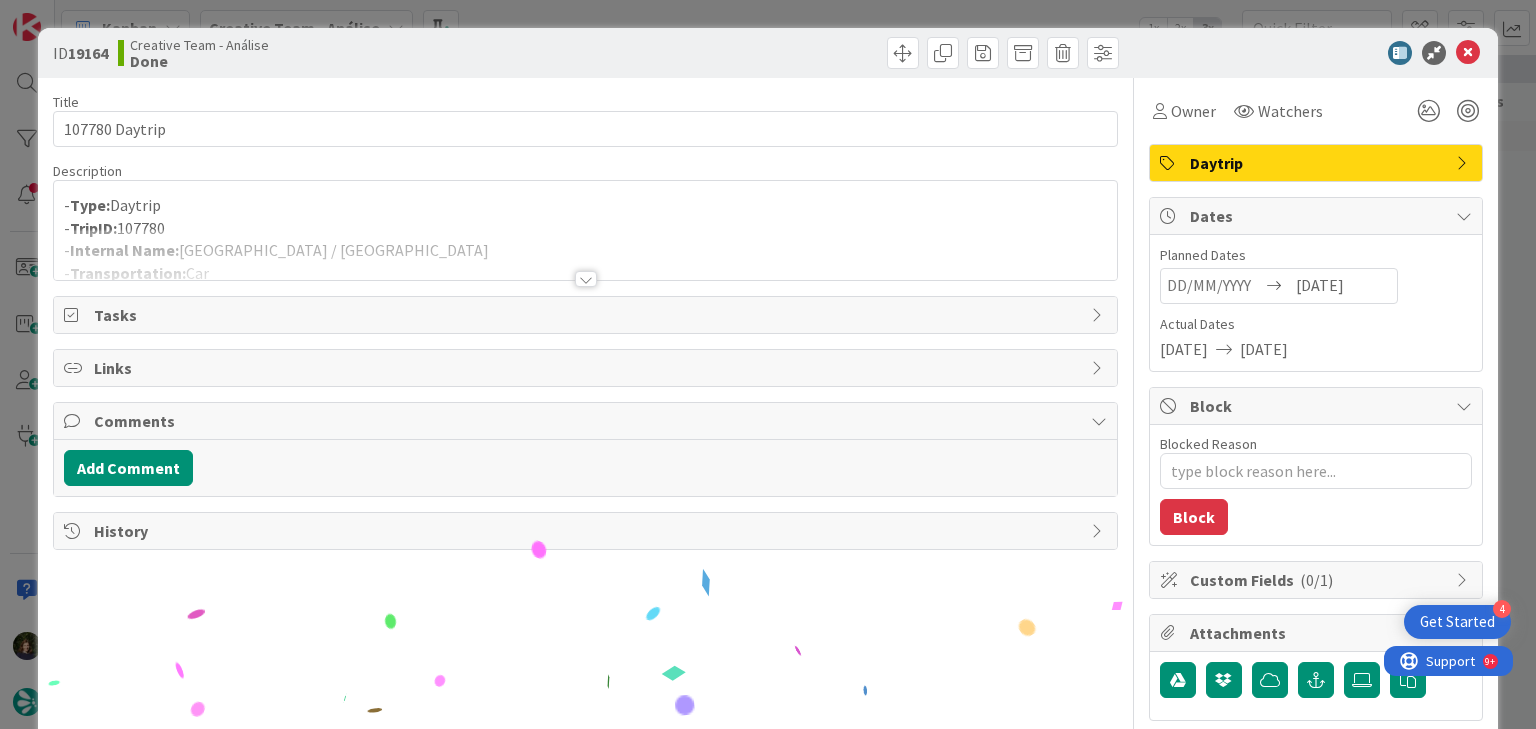 click at bounding box center [586, 279] 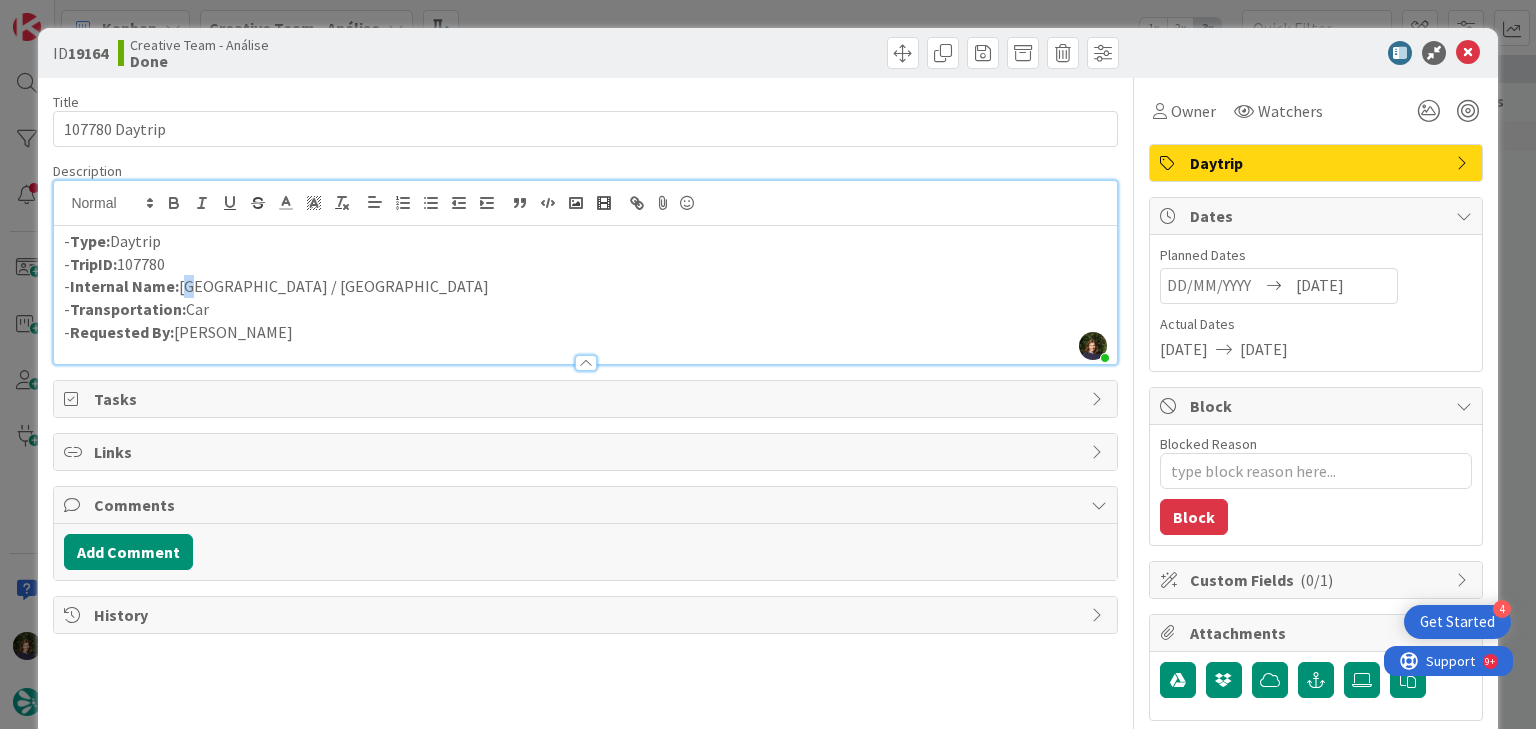 click on "-  Internal Name:  [GEOGRAPHIC_DATA] / [GEOGRAPHIC_DATA]" at bounding box center [585, 286] 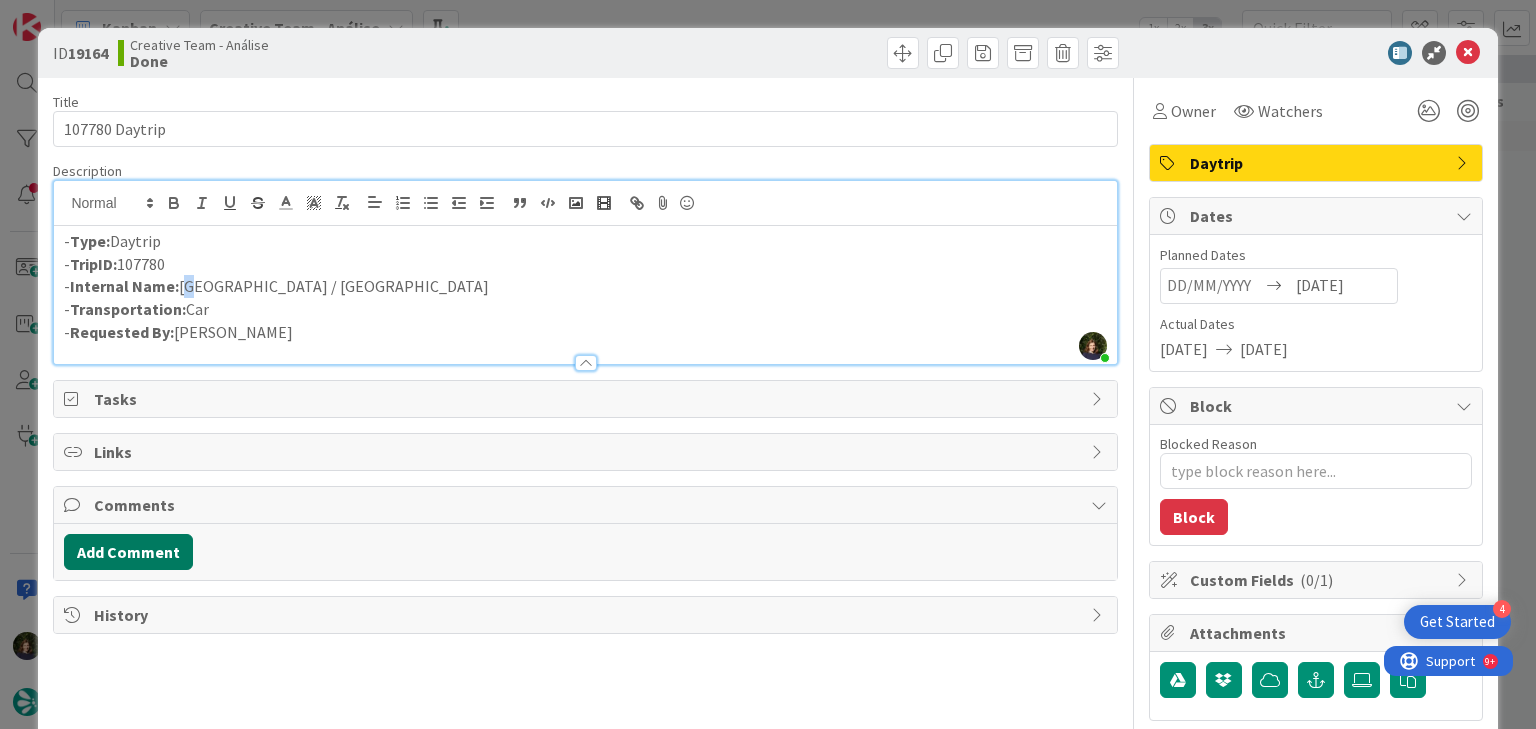 click on "Add Comment" at bounding box center [128, 552] 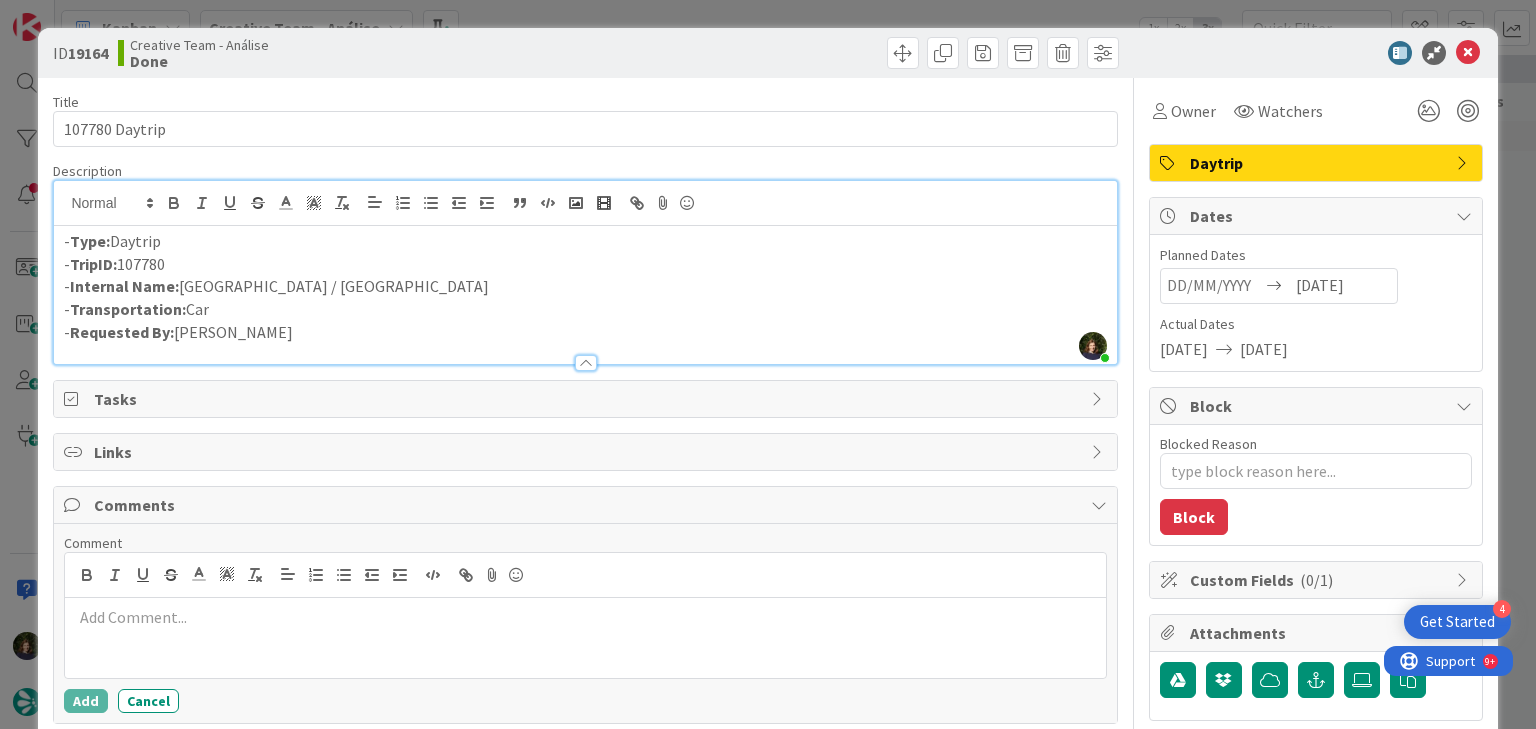 type 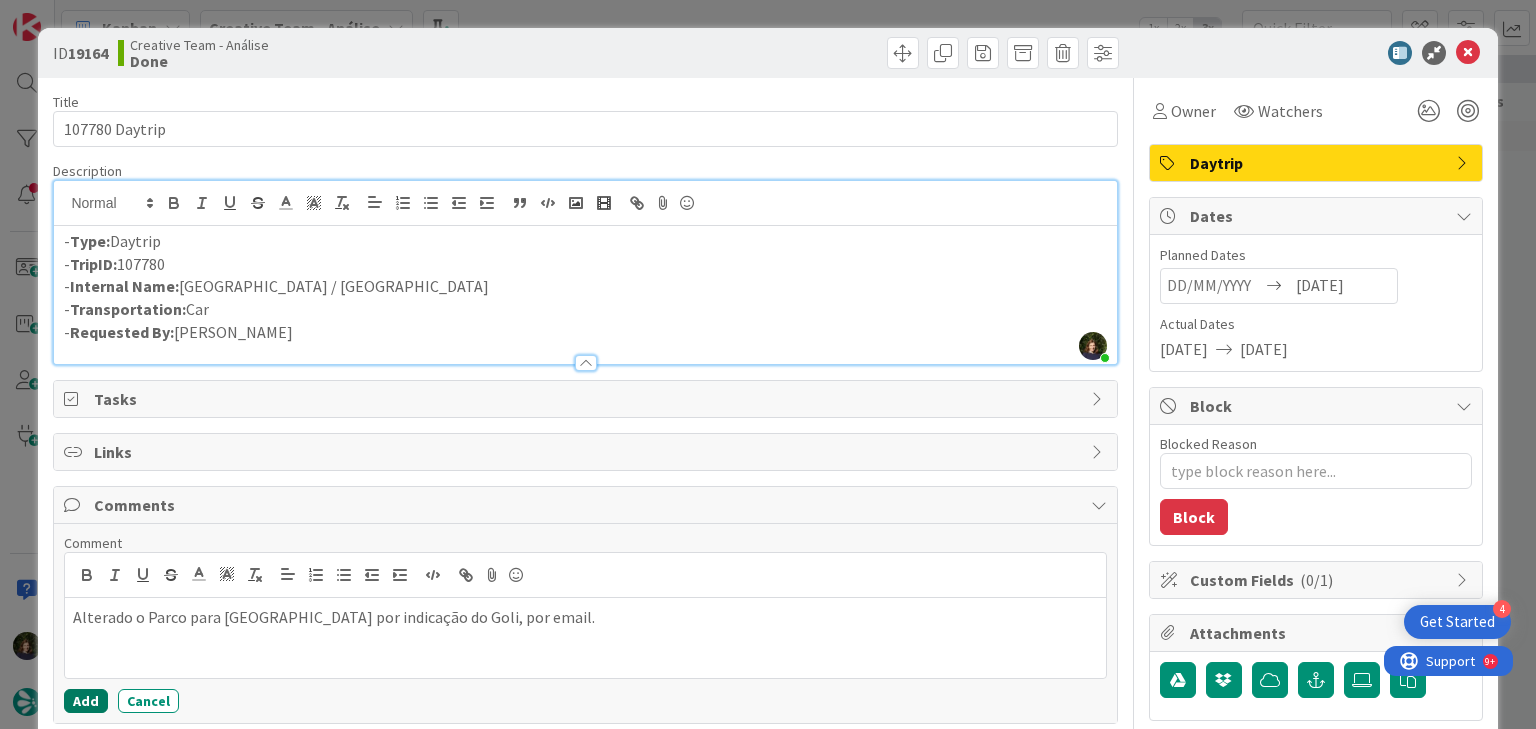 click on "Add" at bounding box center (86, 701) 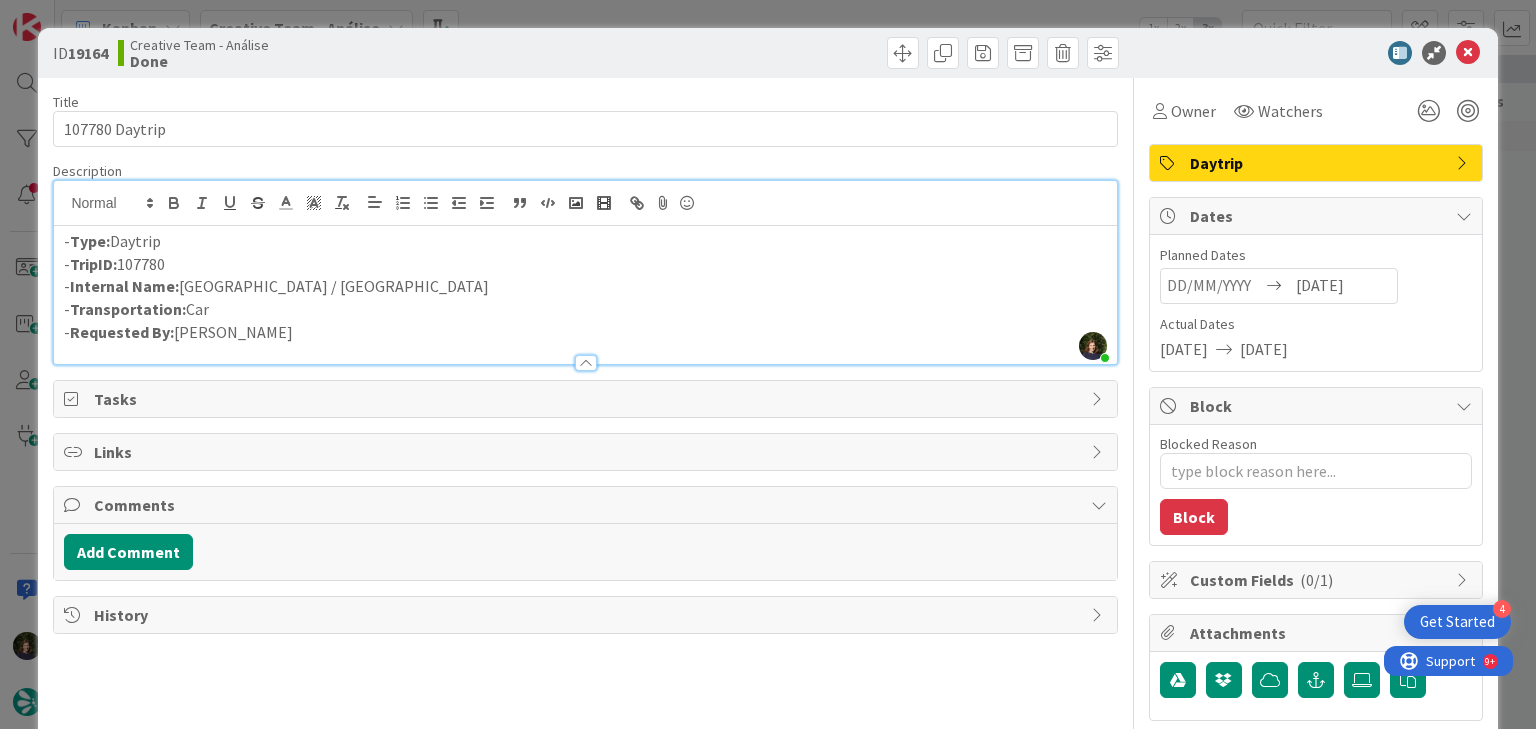 type on "x" 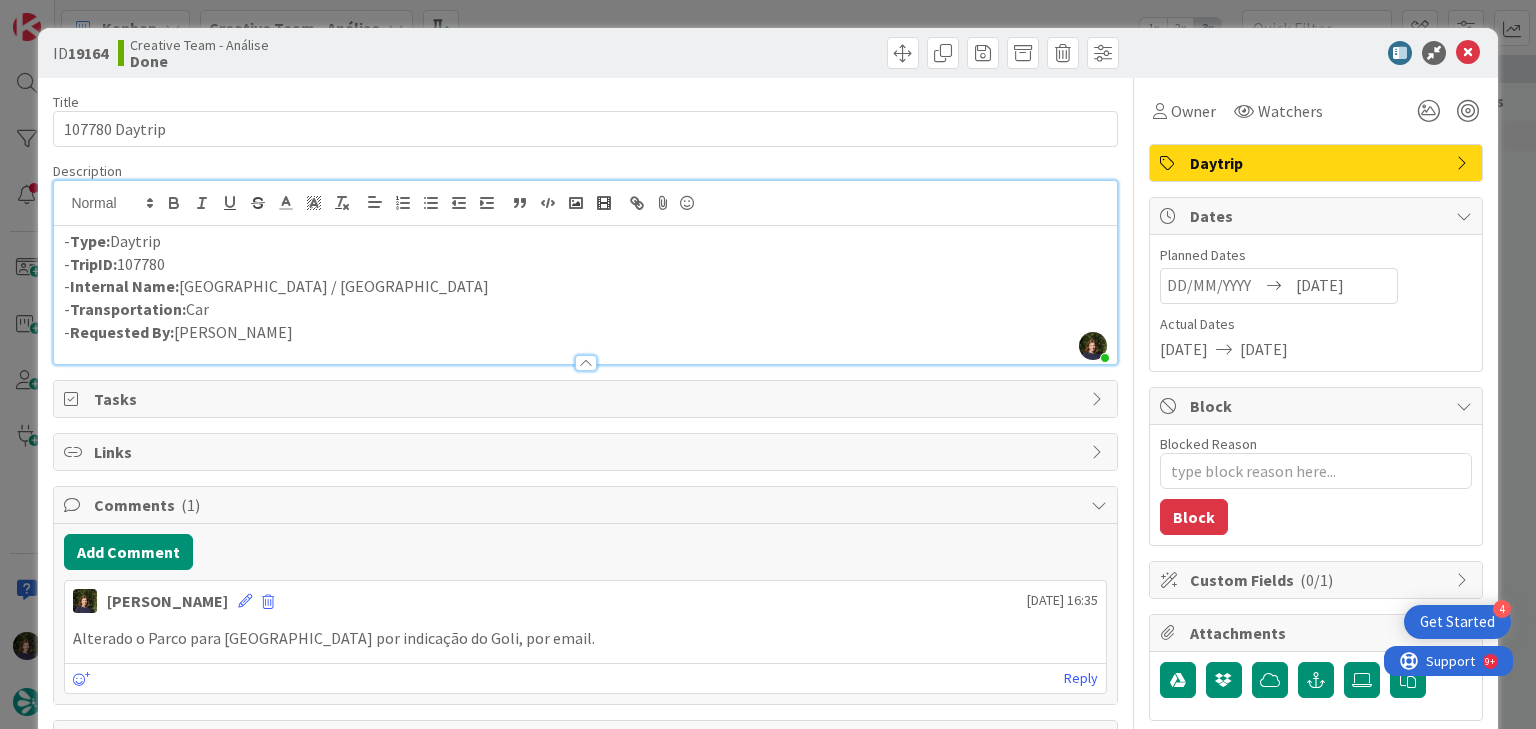 click on "-  Internal Name:  [GEOGRAPHIC_DATA] / [GEOGRAPHIC_DATA]" at bounding box center (585, 286) 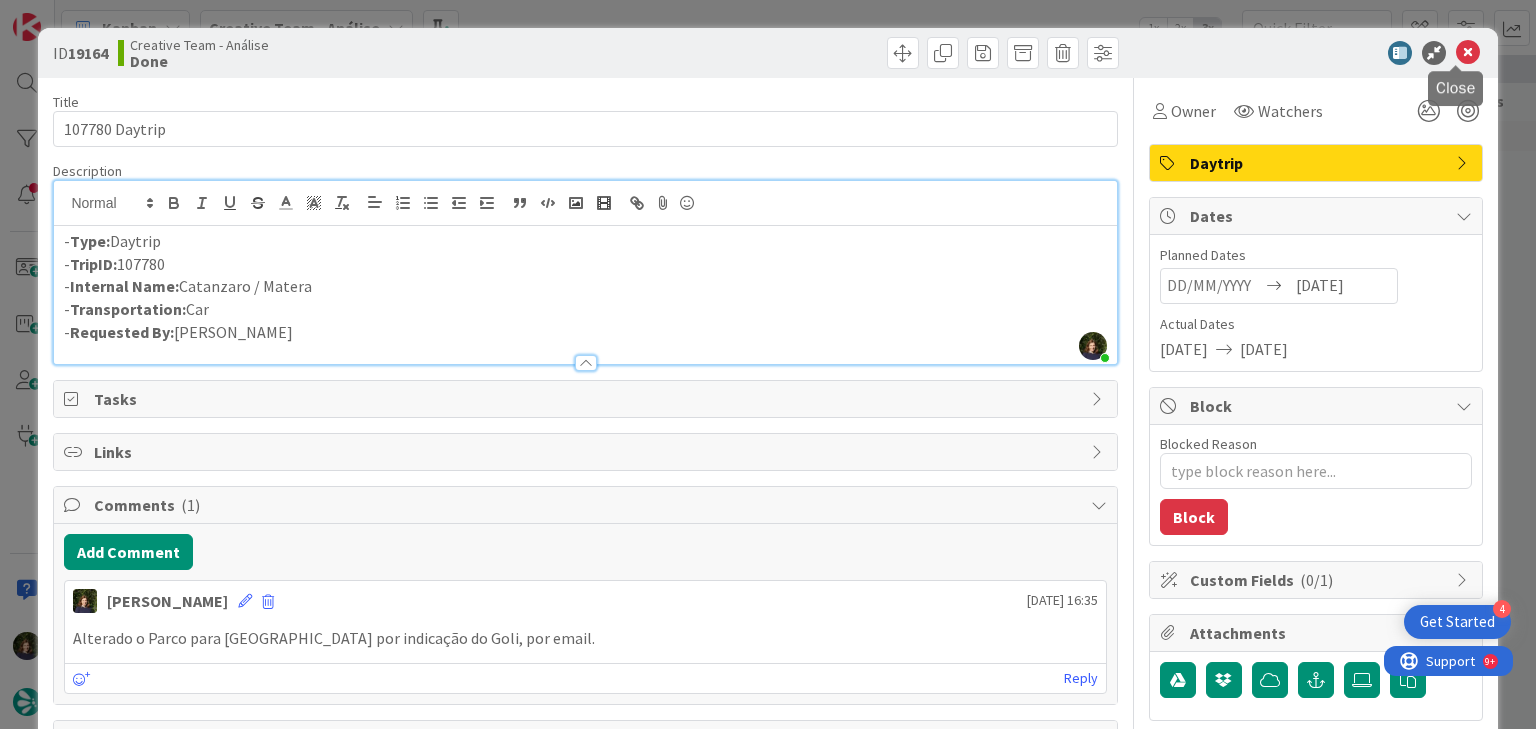 click at bounding box center (1468, 53) 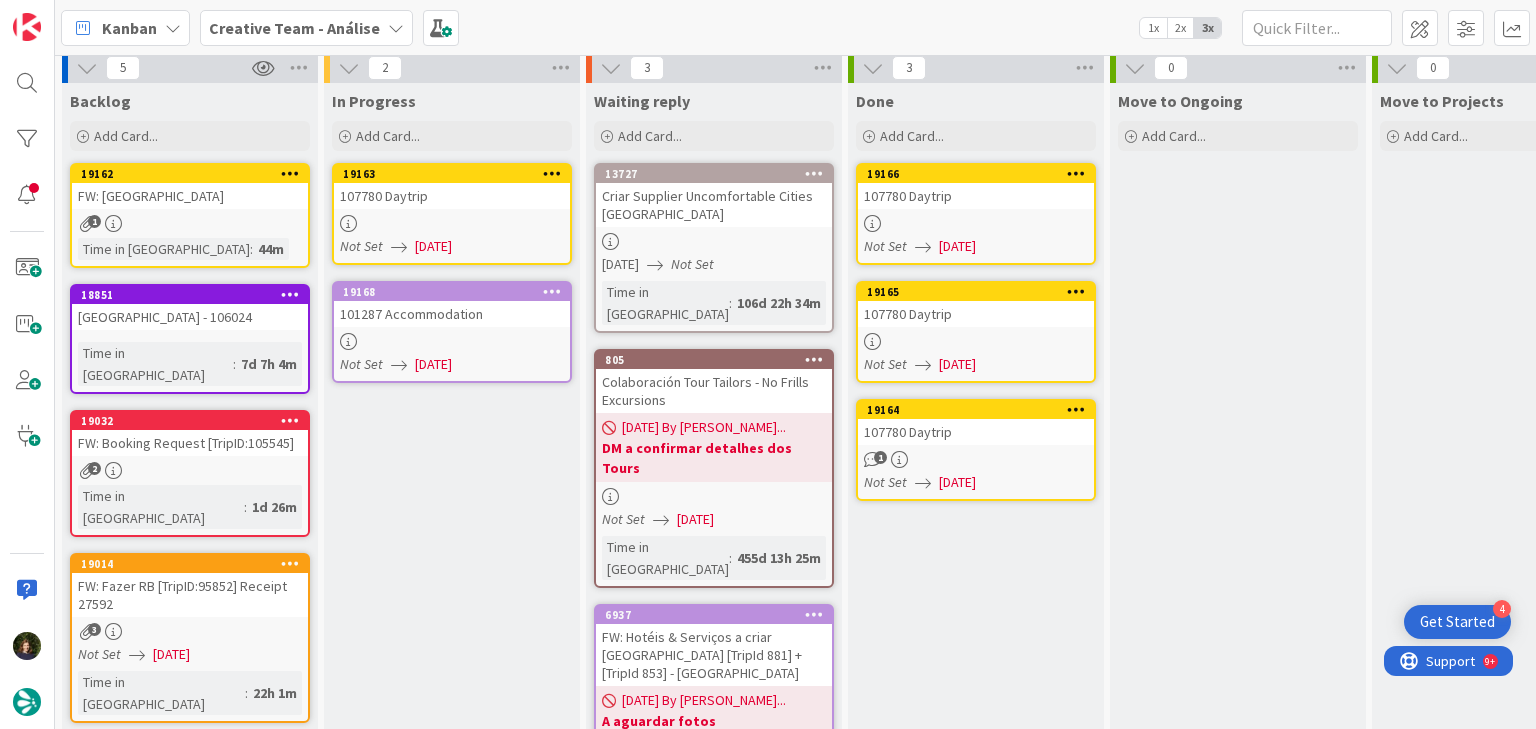 scroll, scrollTop: 0, scrollLeft: 0, axis: both 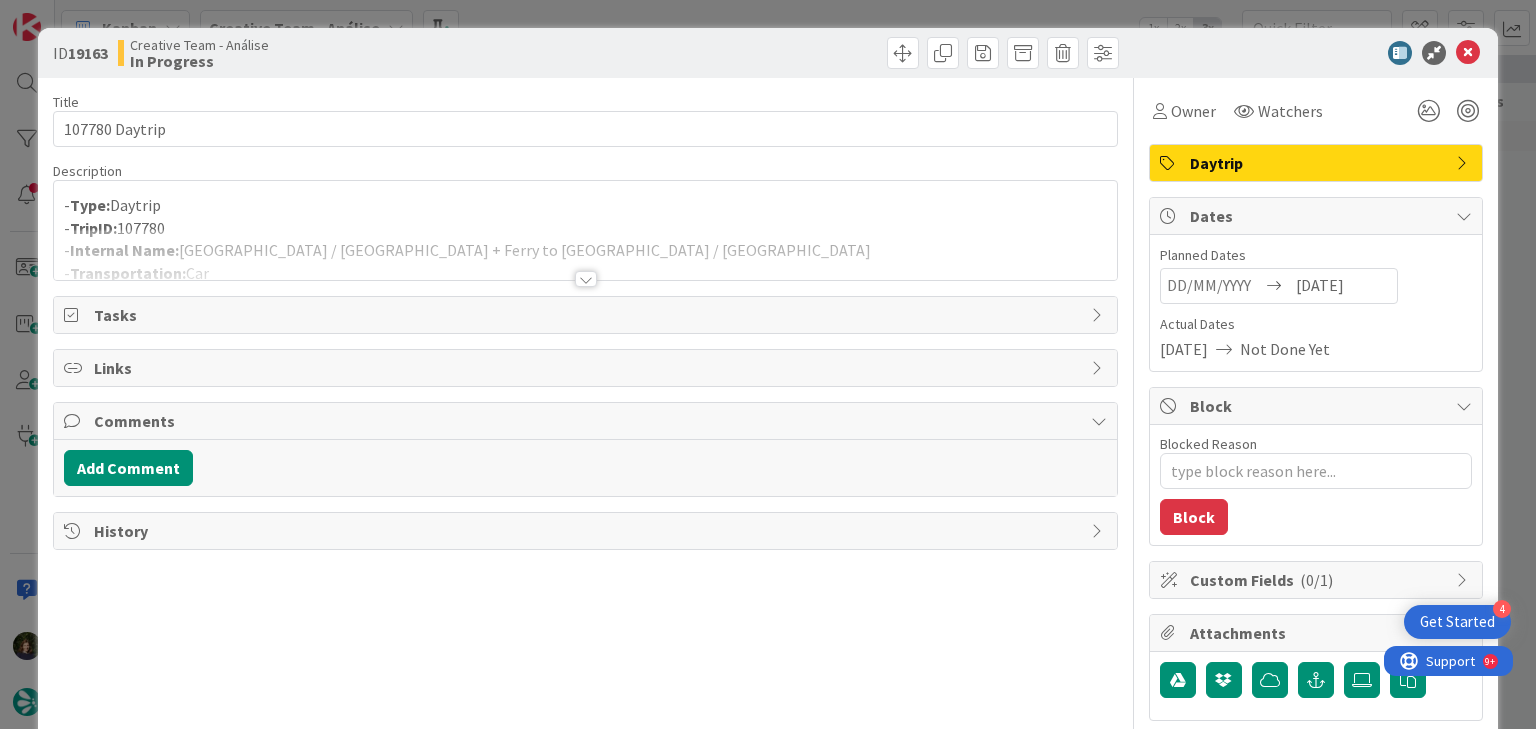 type on "x" 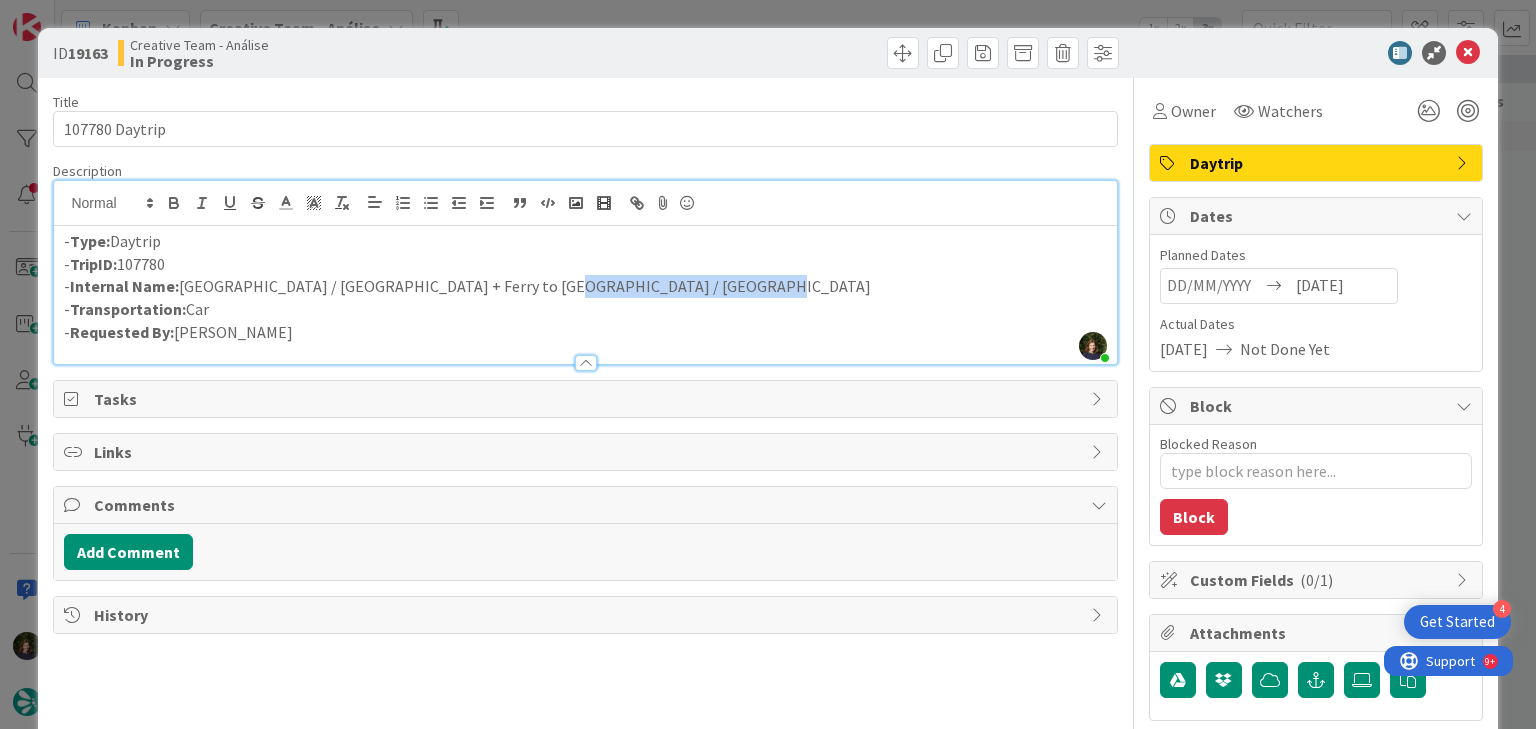 drag, startPoint x: 627, startPoint y: 284, endPoint x: 510, endPoint y: 286, distance: 117.01709 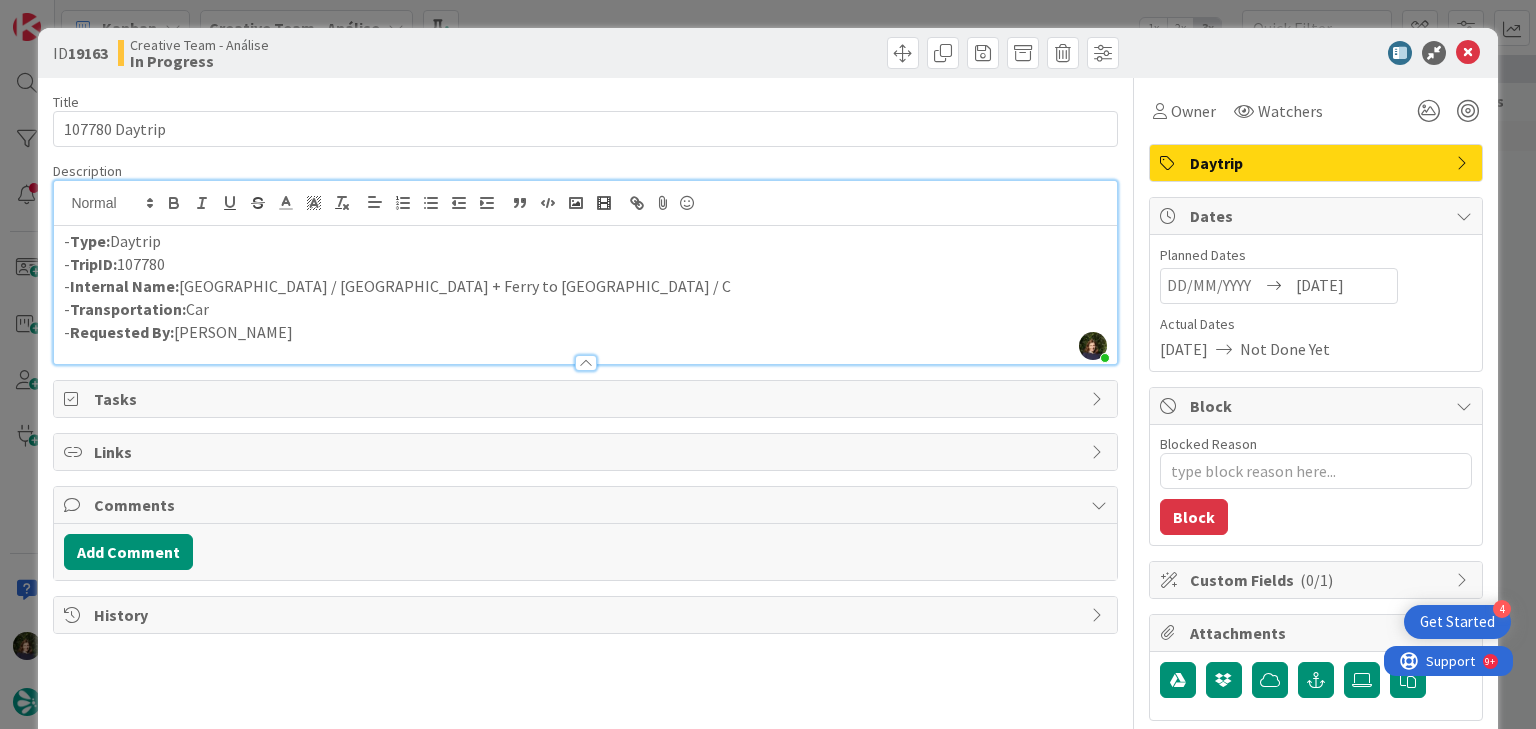 type 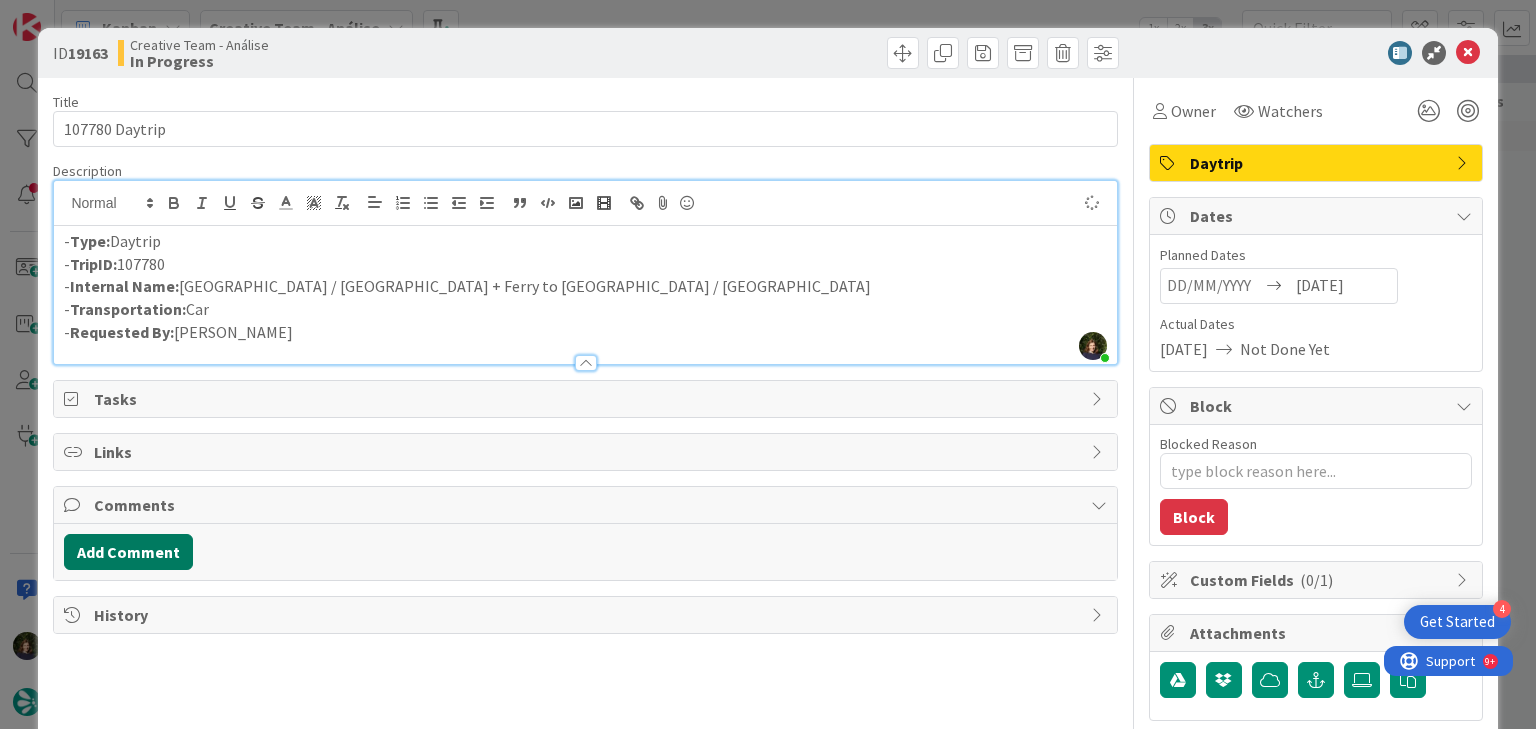 type on "x" 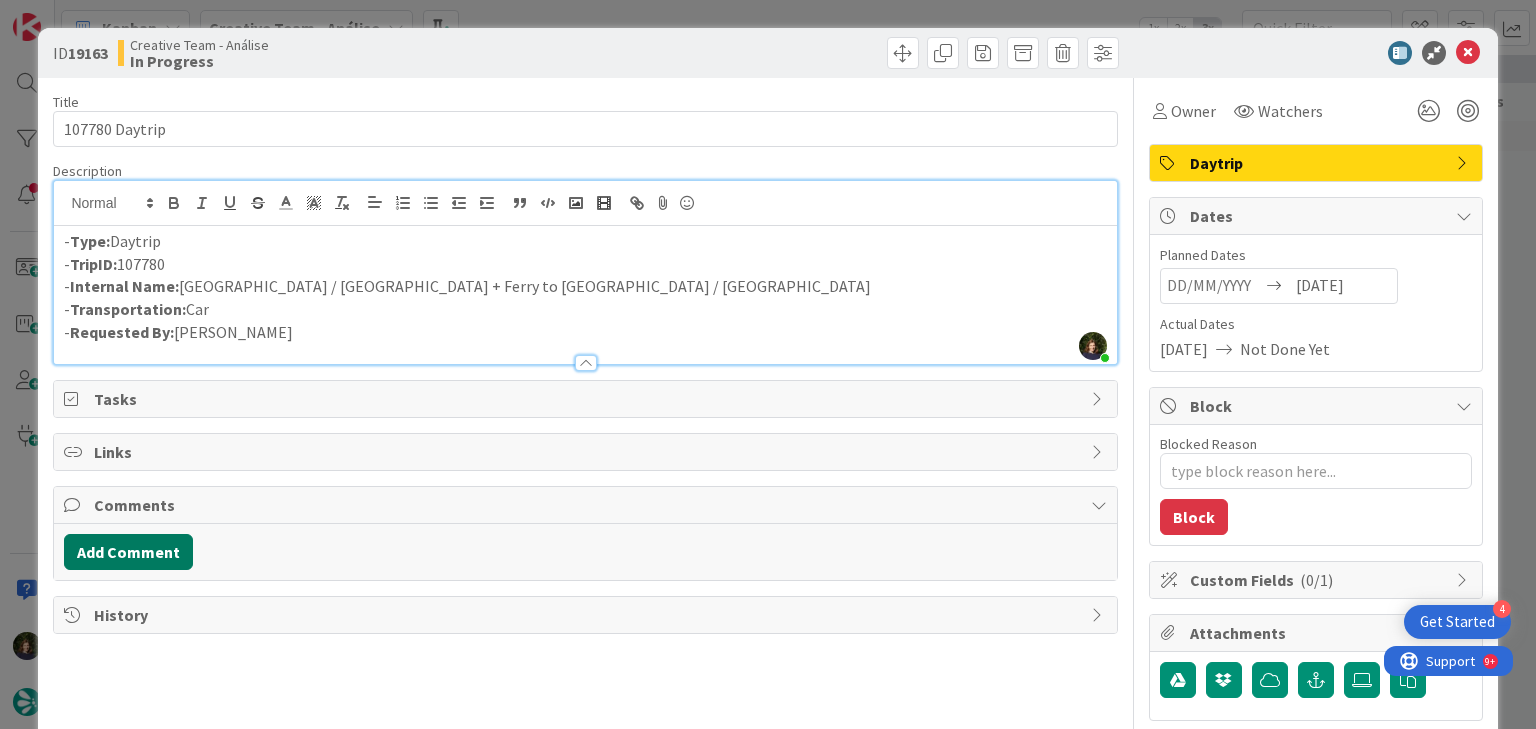 click on "Add Comment" at bounding box center (128, 552) 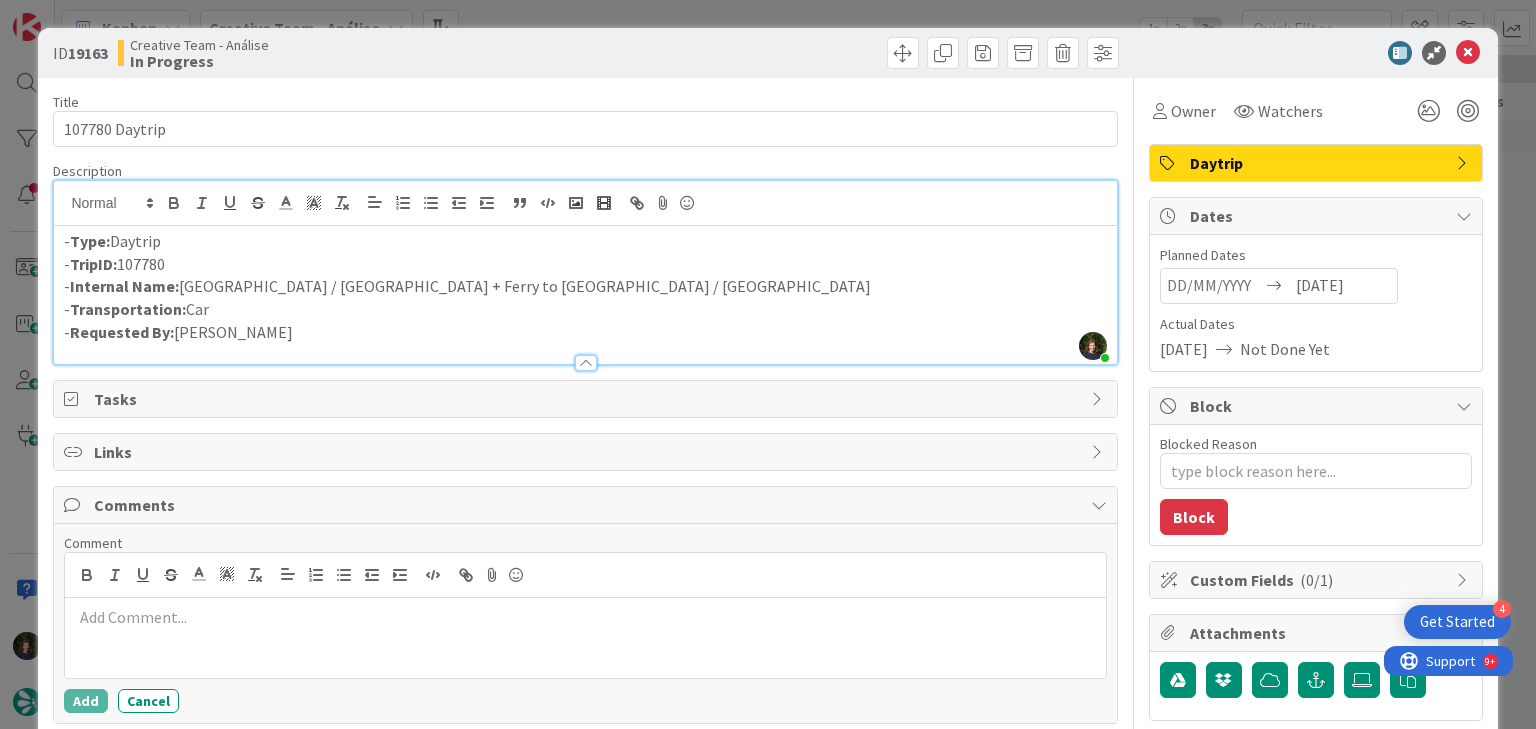 type 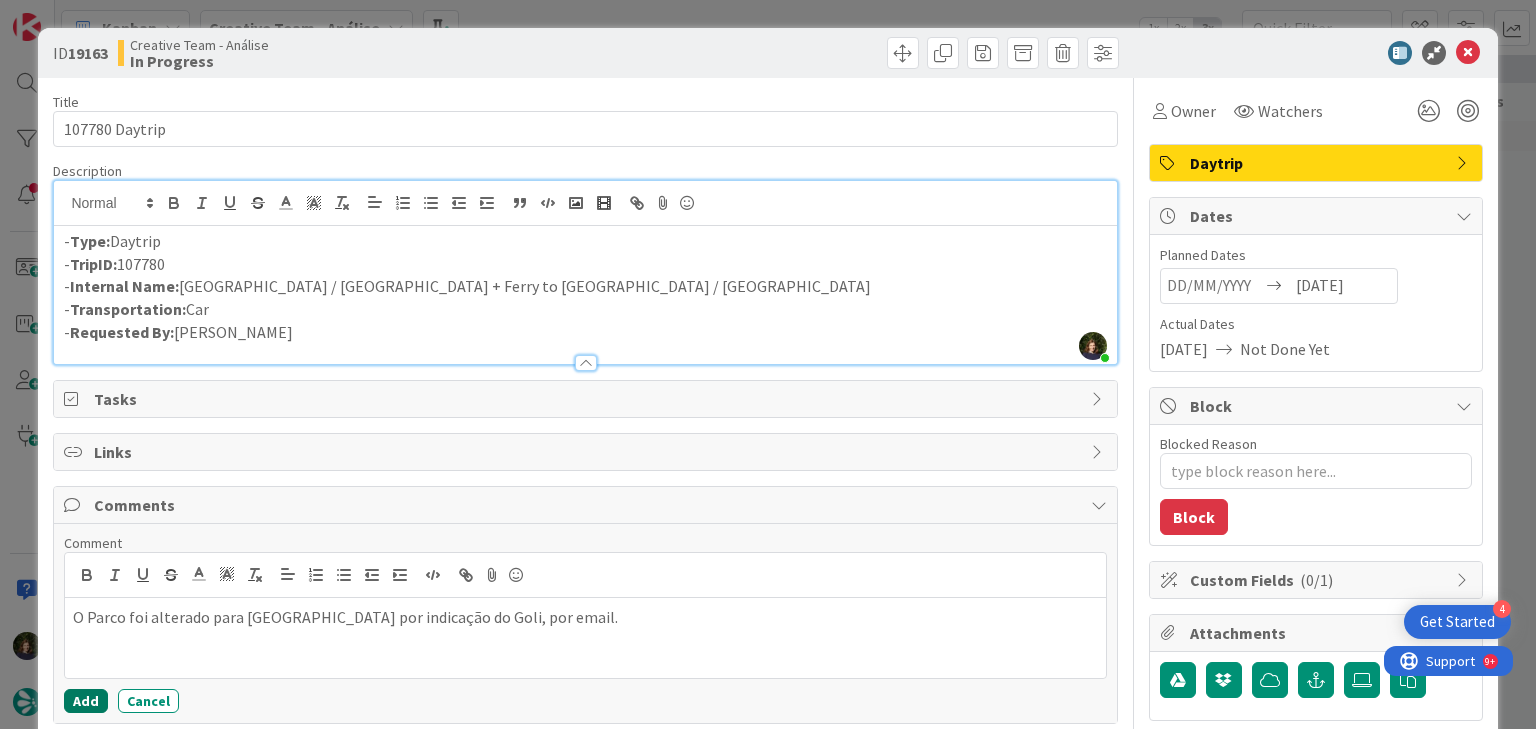 click on "Add" at bounding box center [86, 701] 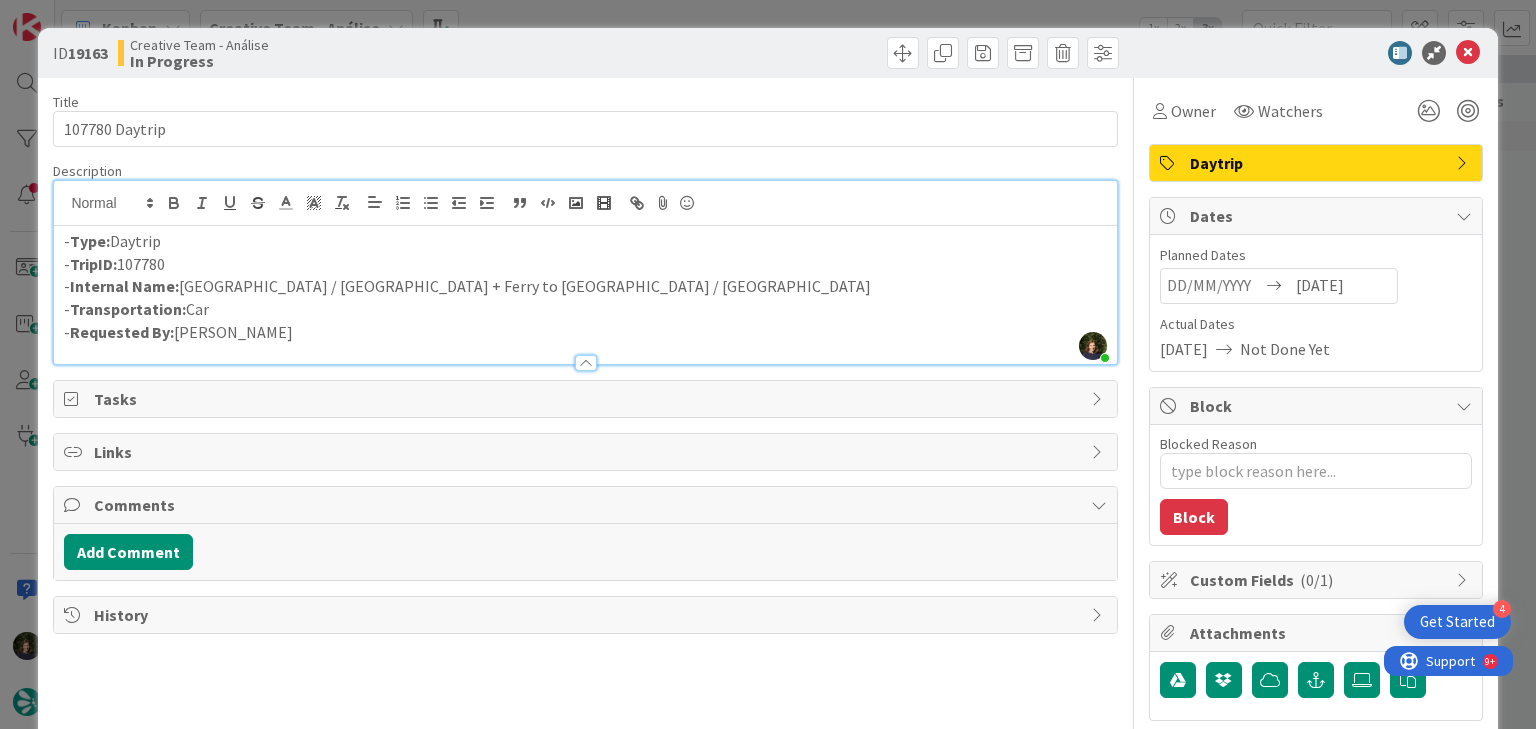 type on "x" 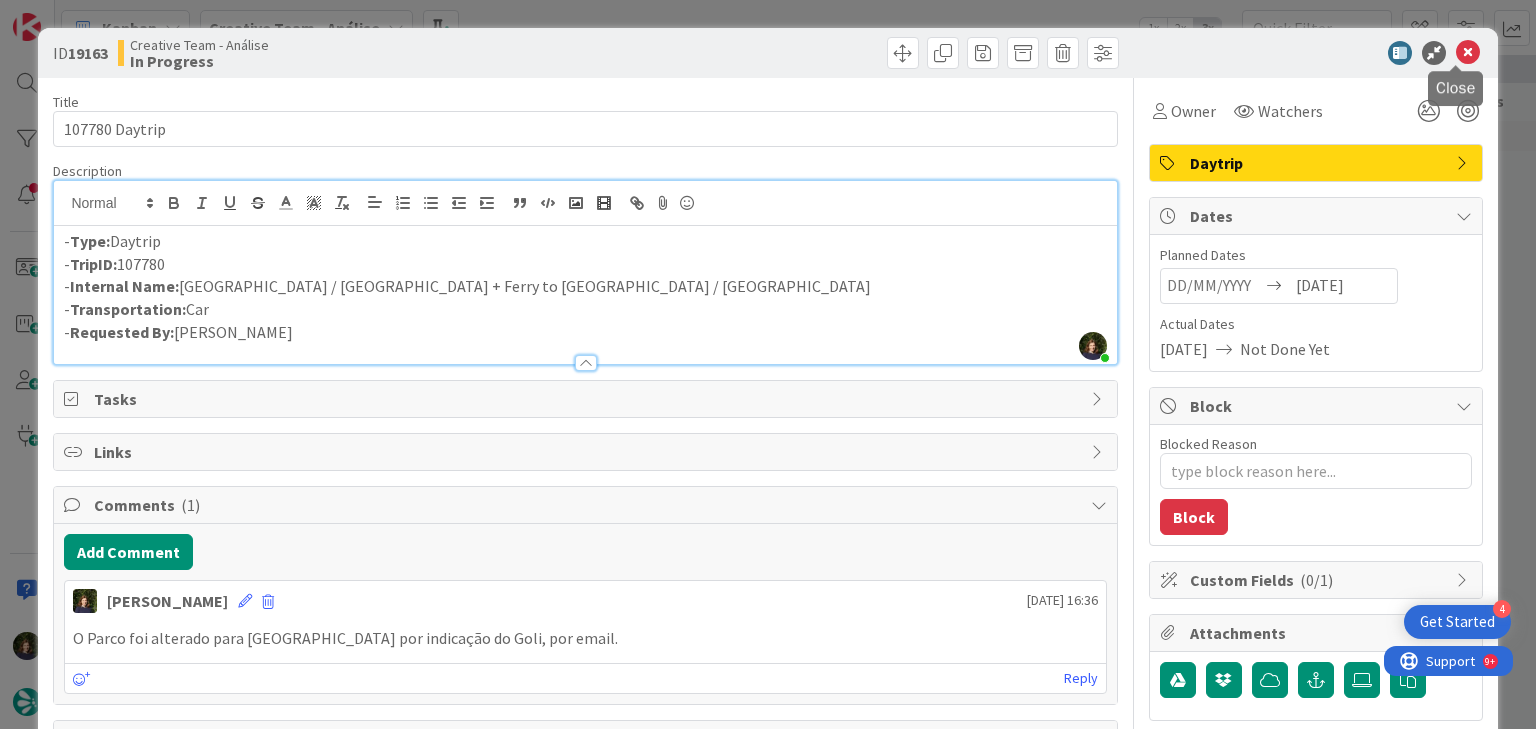 click at bounding box center [1468, 53] 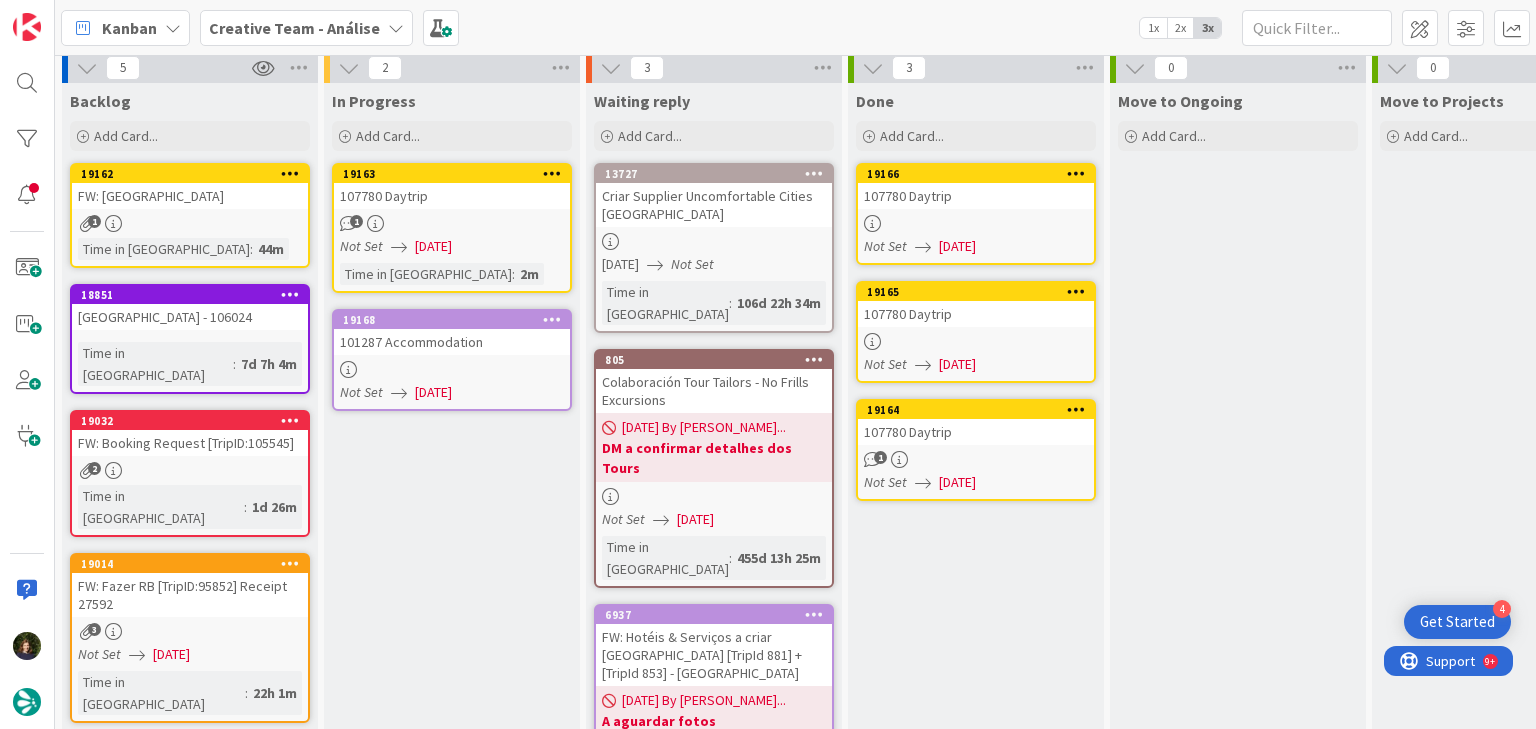 scroll, scrollTop: 0, scrollLeft: 0, axis: both 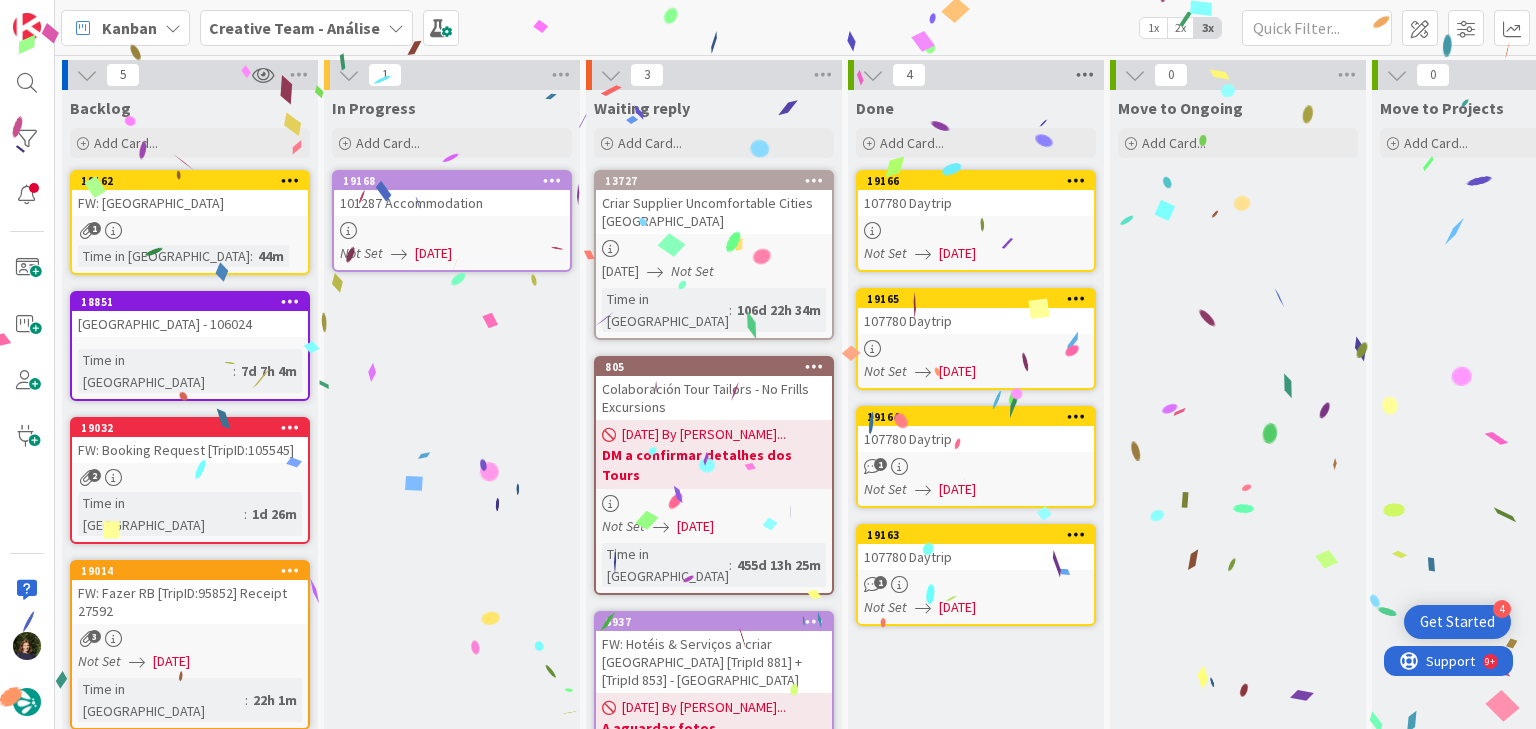 click at bounding box center (1085, 75) 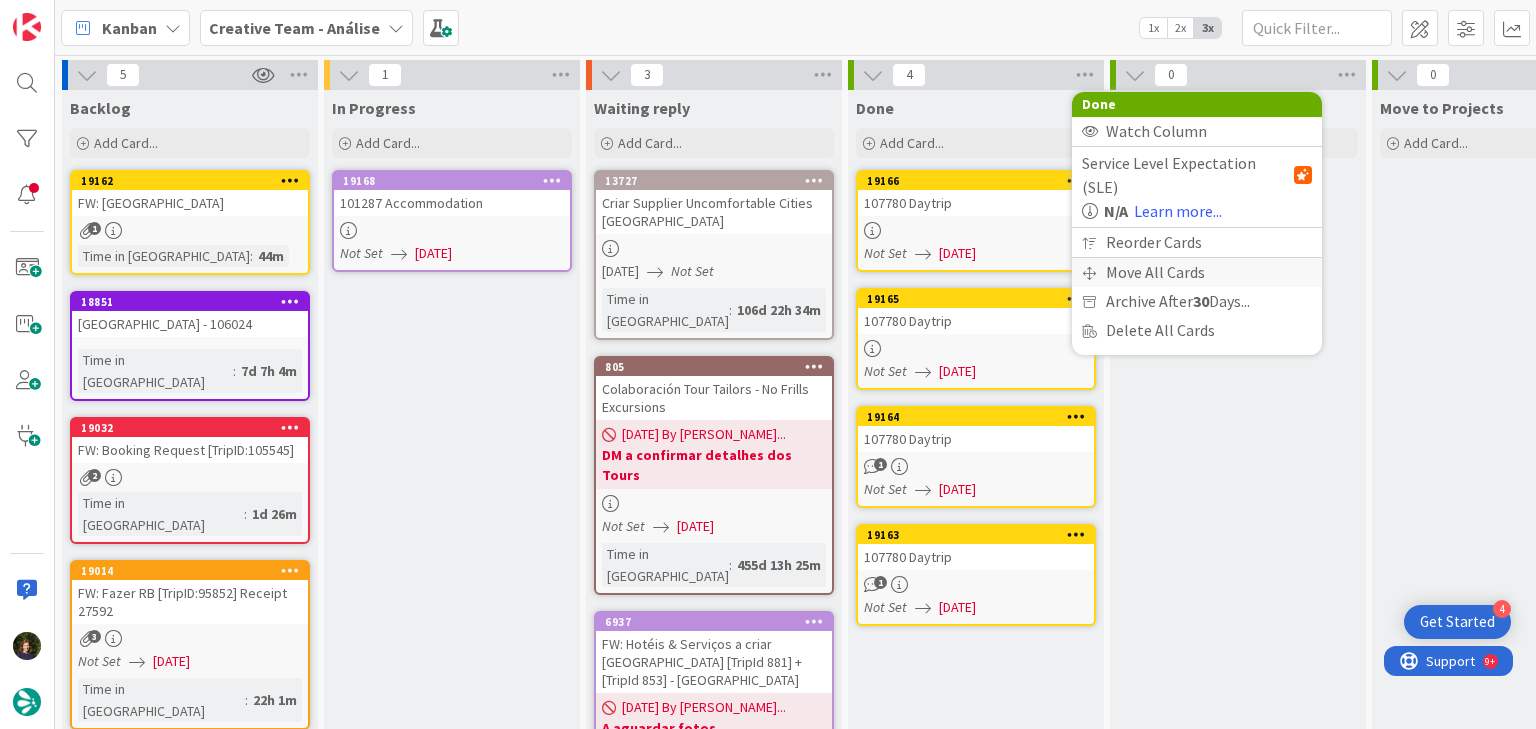 click on "Move All Cards" at bounding box center [1197, 272] 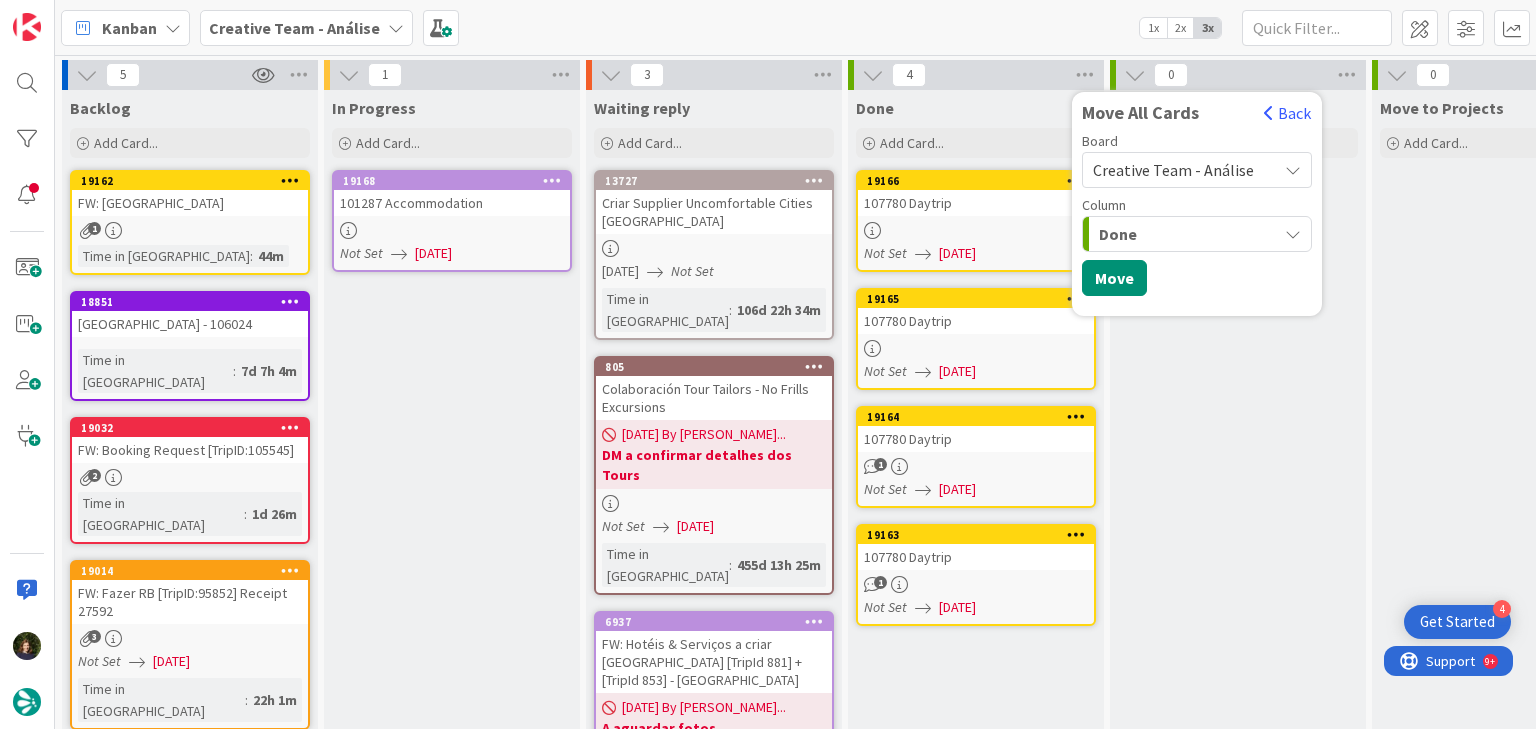 click on "Creative Team - Análise" at bounding box center [1173, 170] 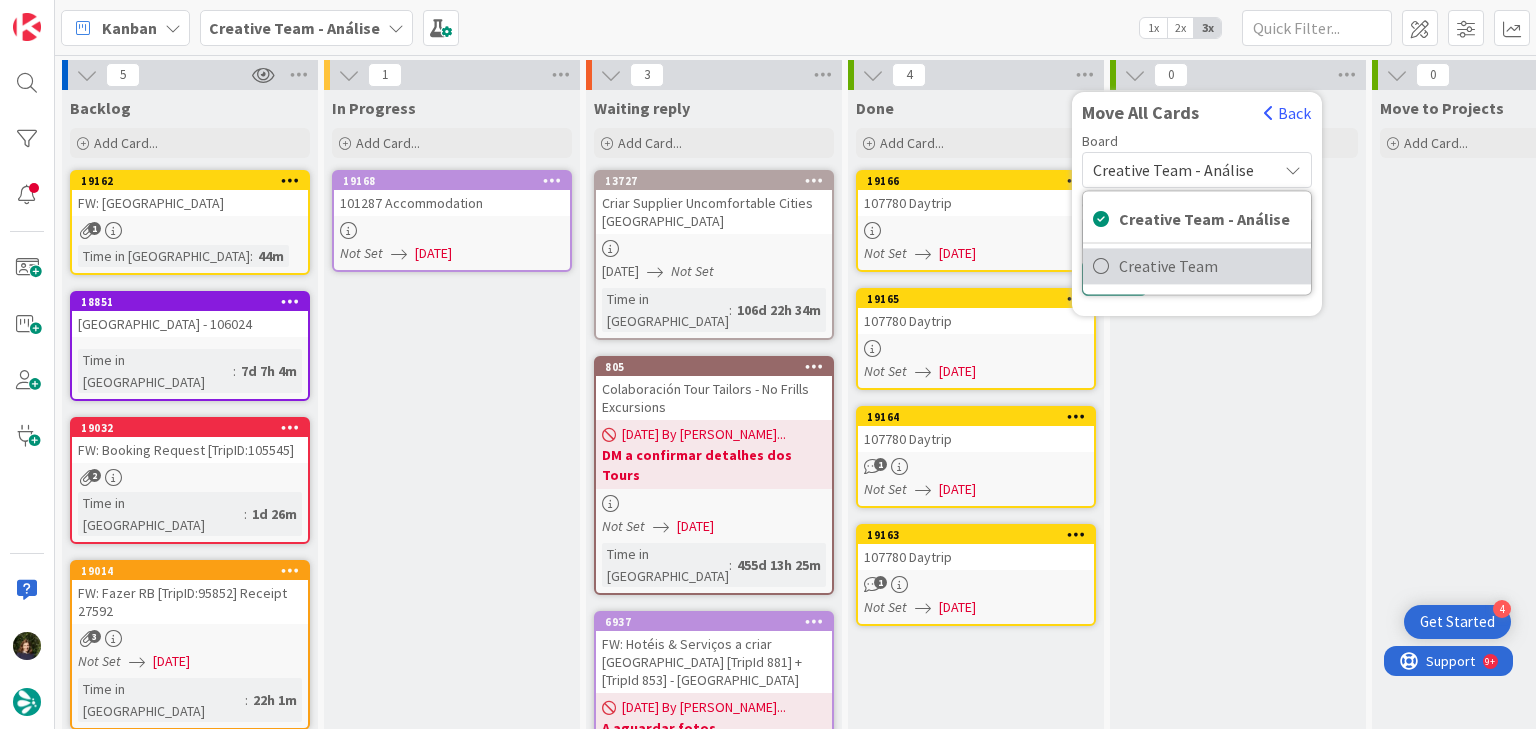 click on "Creative Team" at bounding box center (1210, 266) 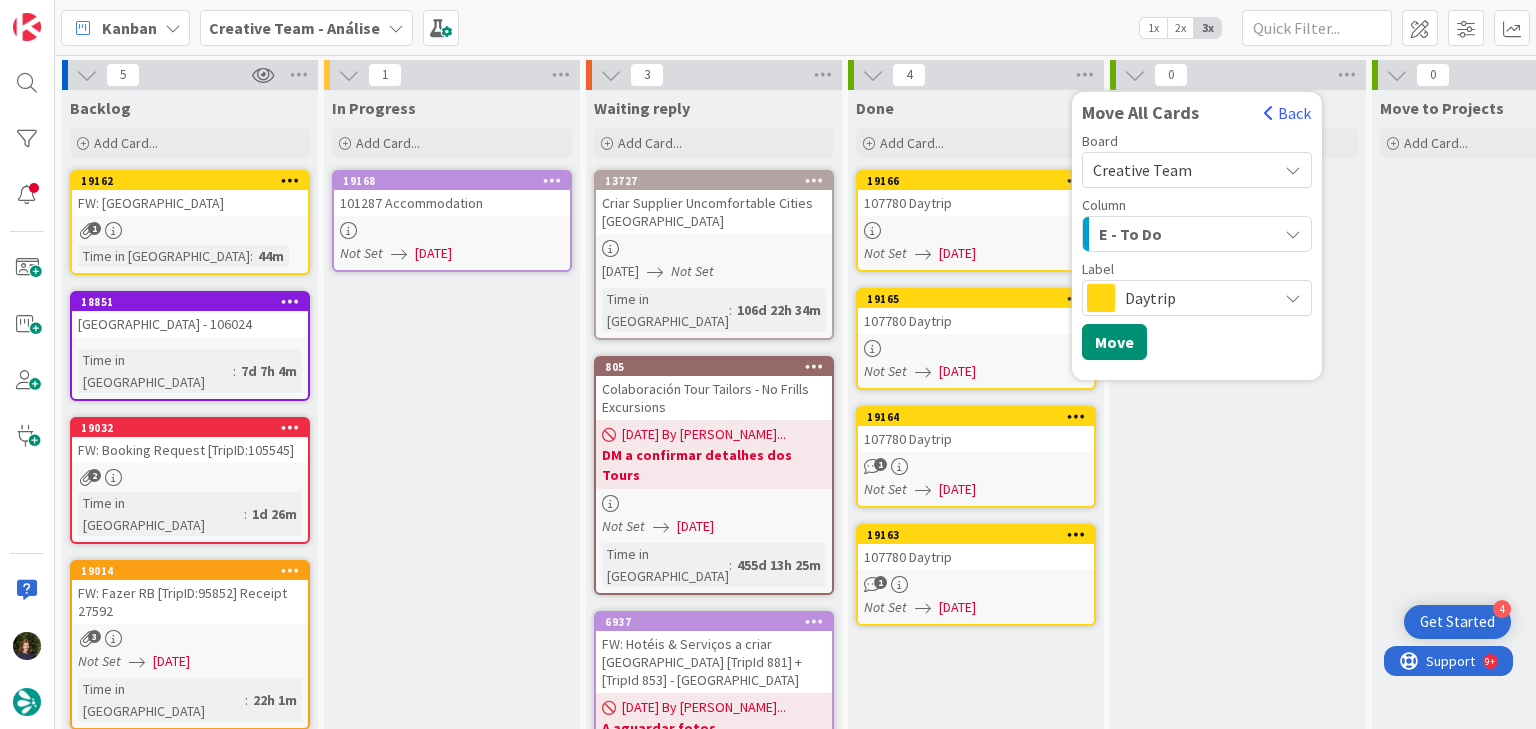 click on "E - To Do" at bounding box center [1185, 234] 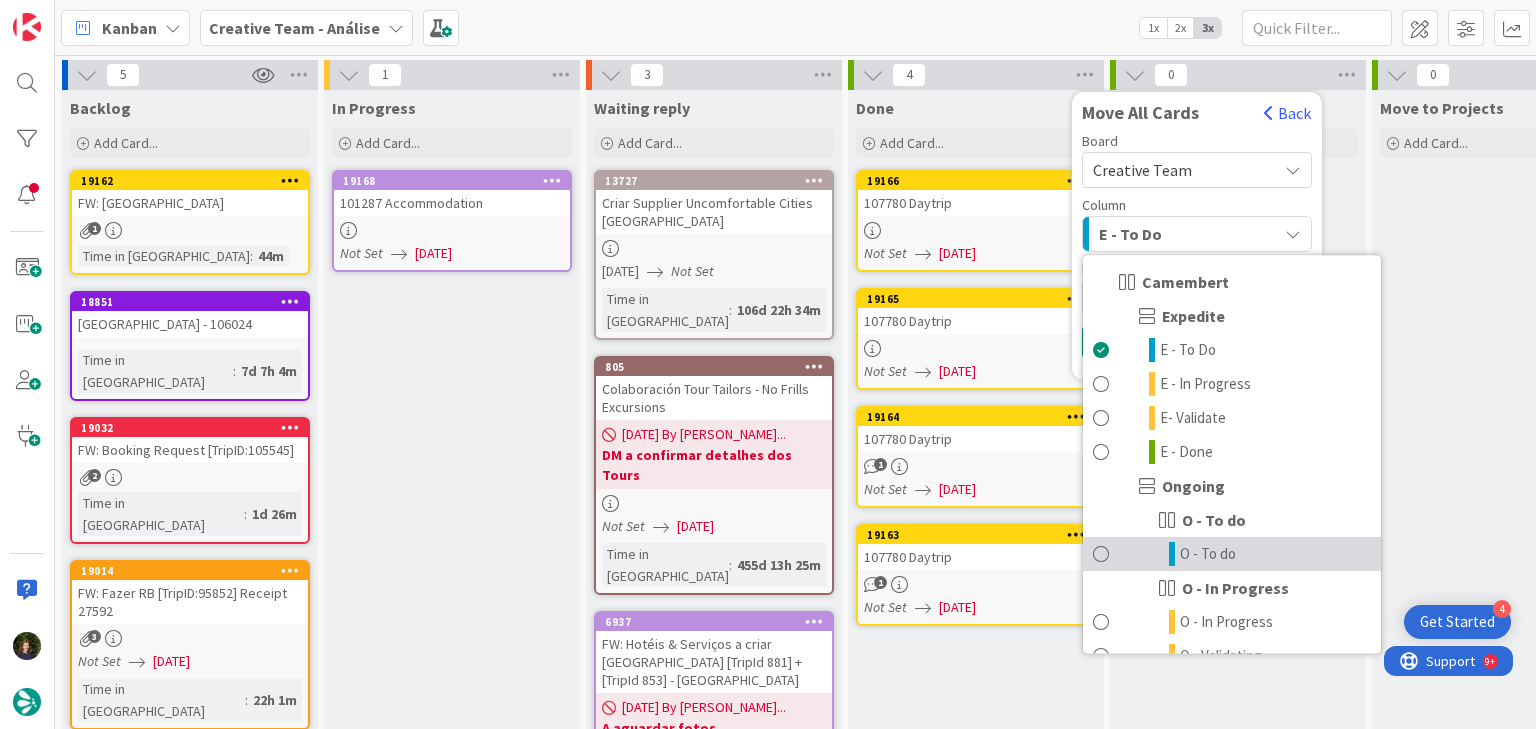 click on "O - To do" at bounding box center [1208, 554] 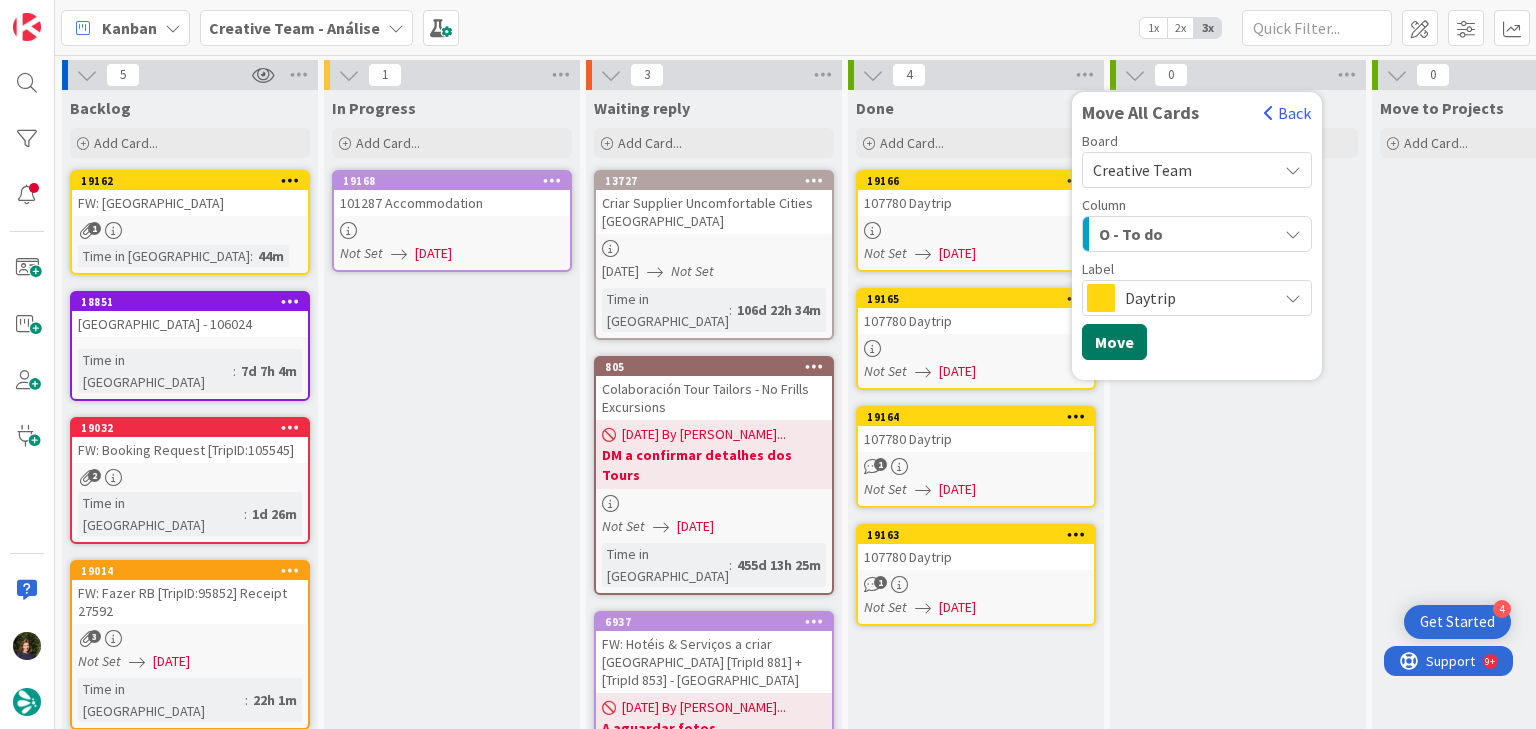 click on "Move" at bounding box center (1114, 342) 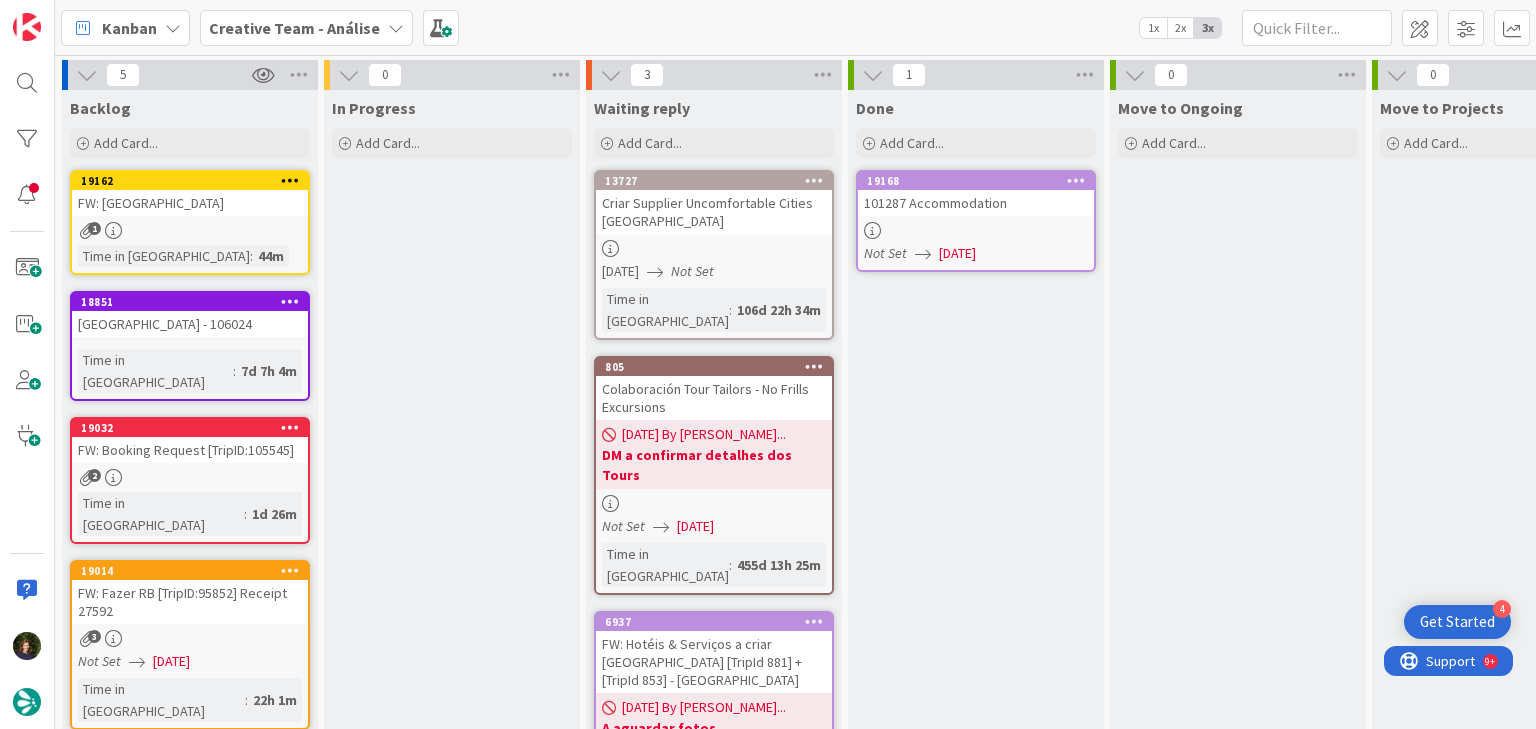click at bounding box center (1076, 180) 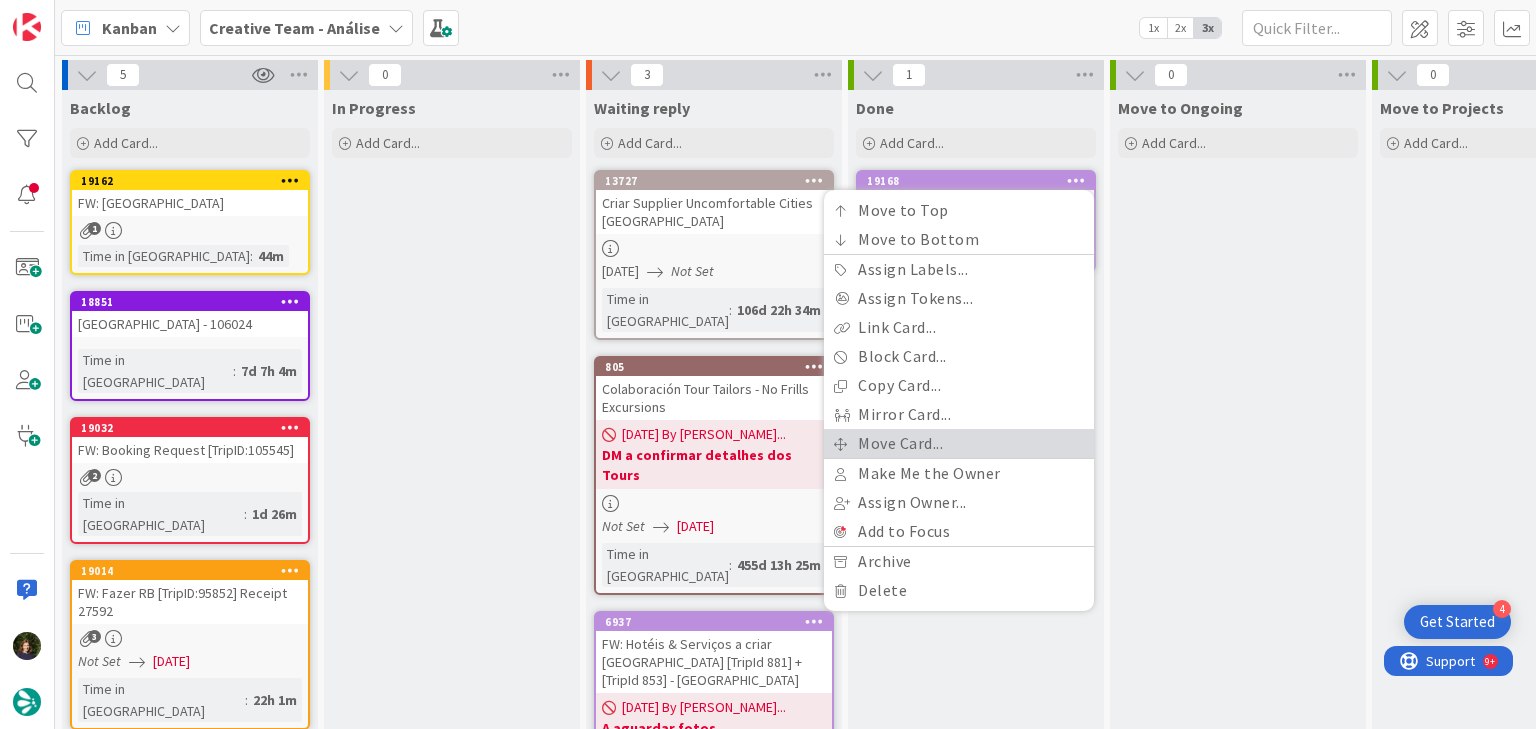 click on "Move Card..." at bounding box center (959, 443) 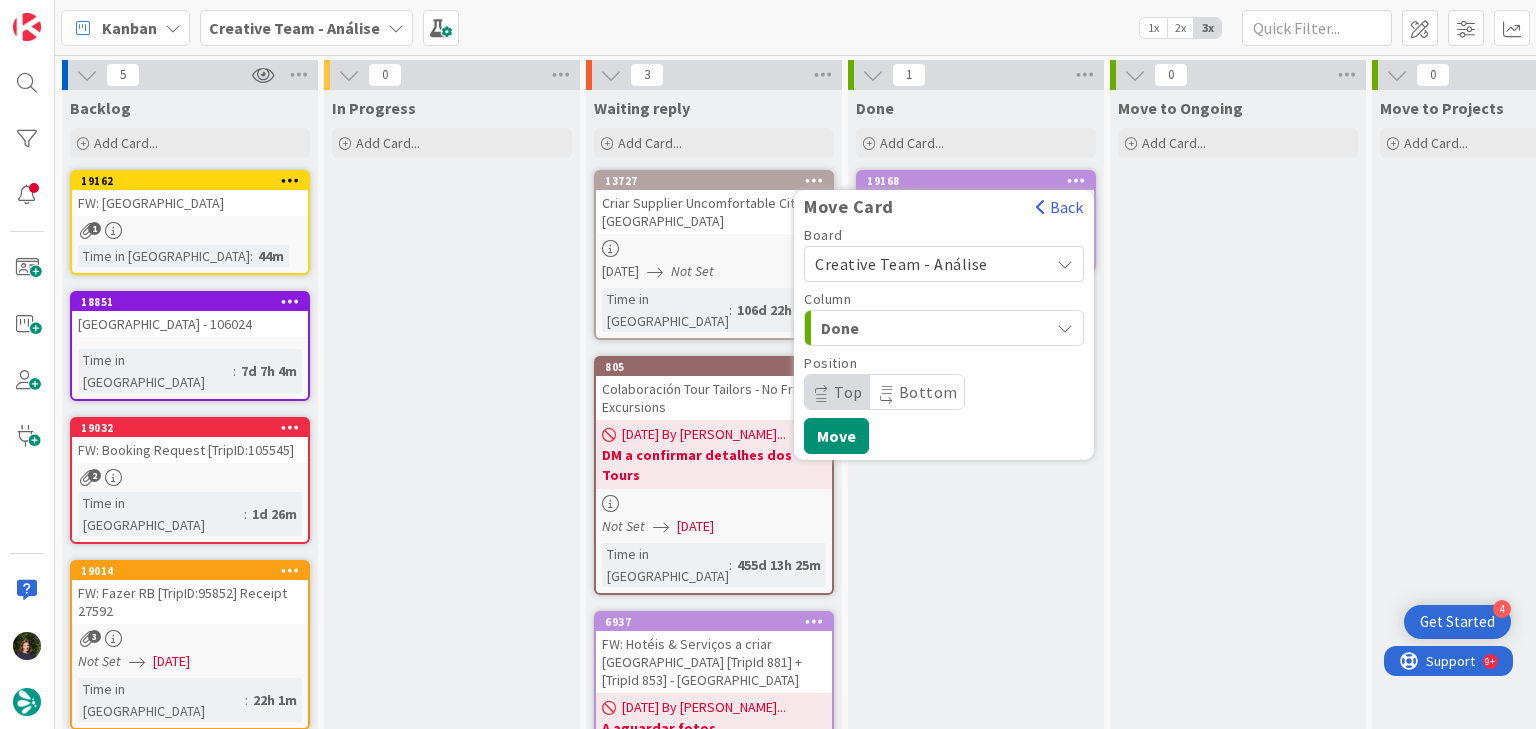 click on "Creative Team - Análise" at bounding box center [901, 264] 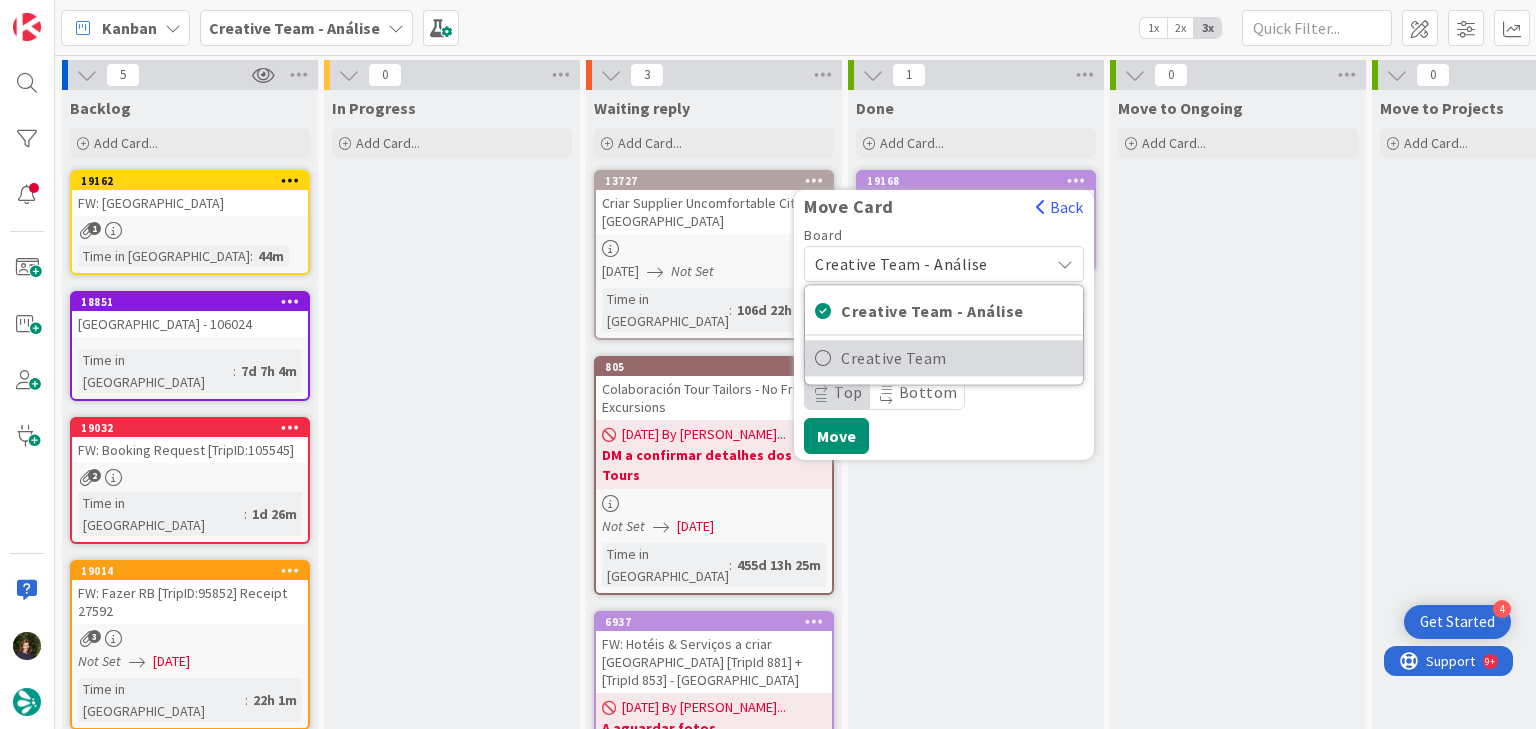 click on "Creative Team" at bounding box center (957, 358) 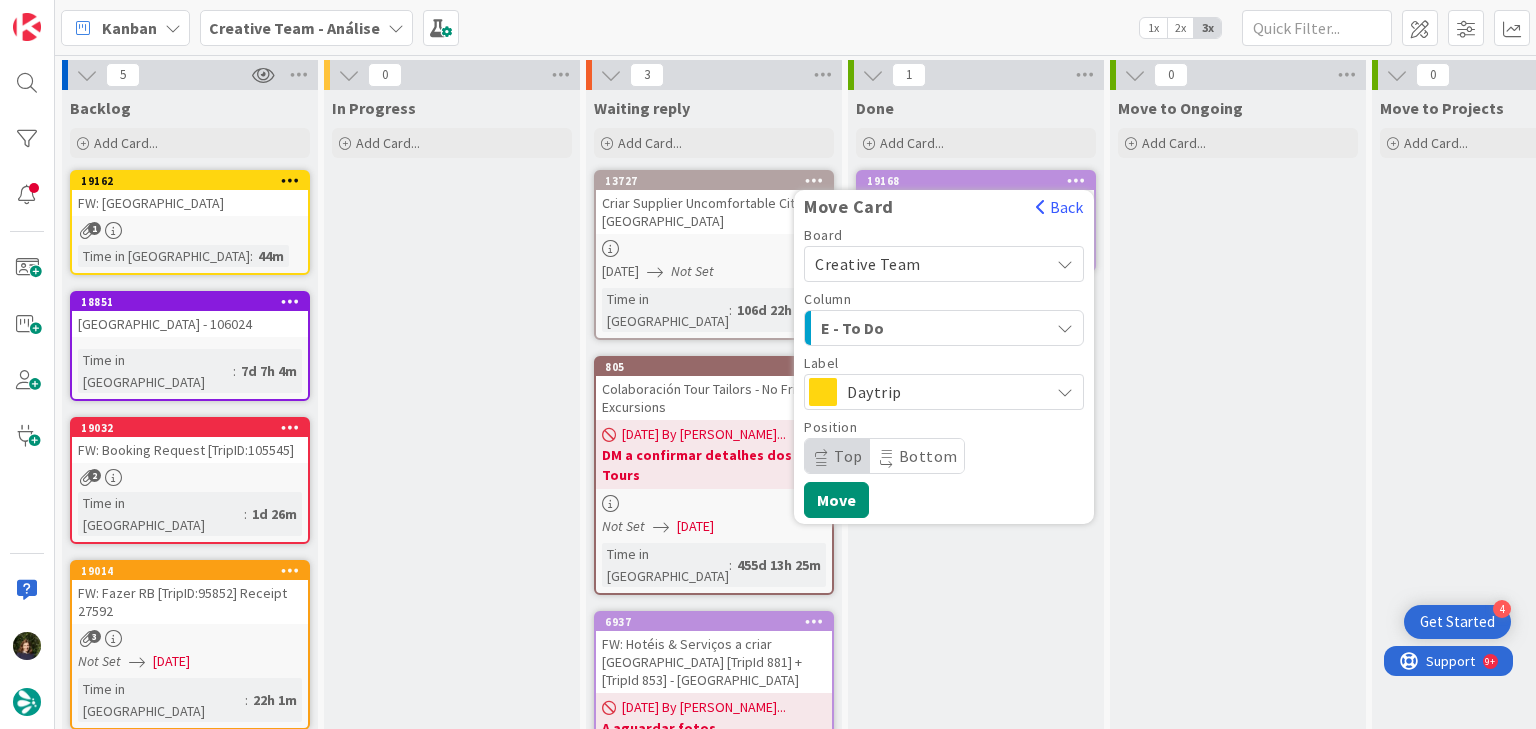 click on "E - To Do" at bounding box center (896, 328) 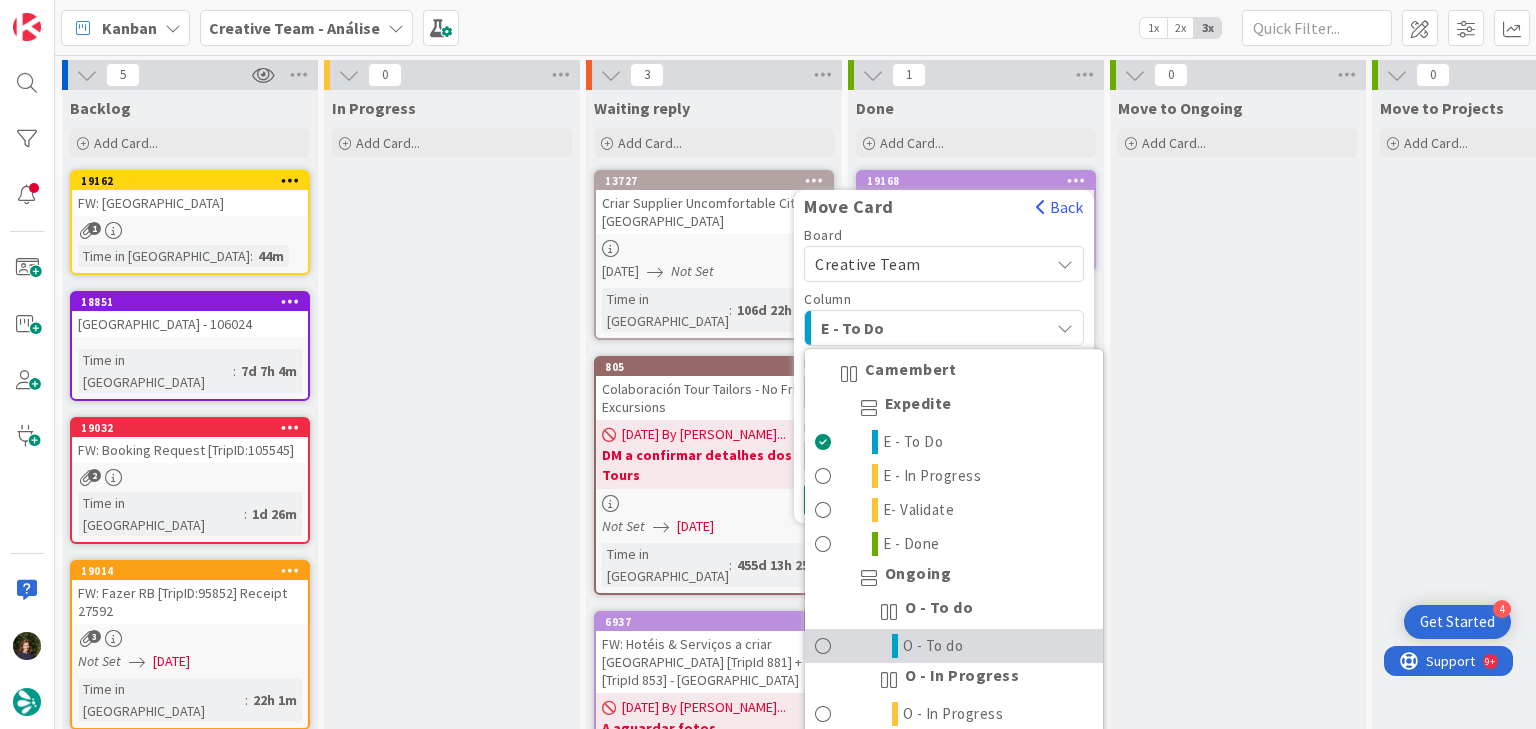 click on "O - To do" at bounding box center [954, 646] 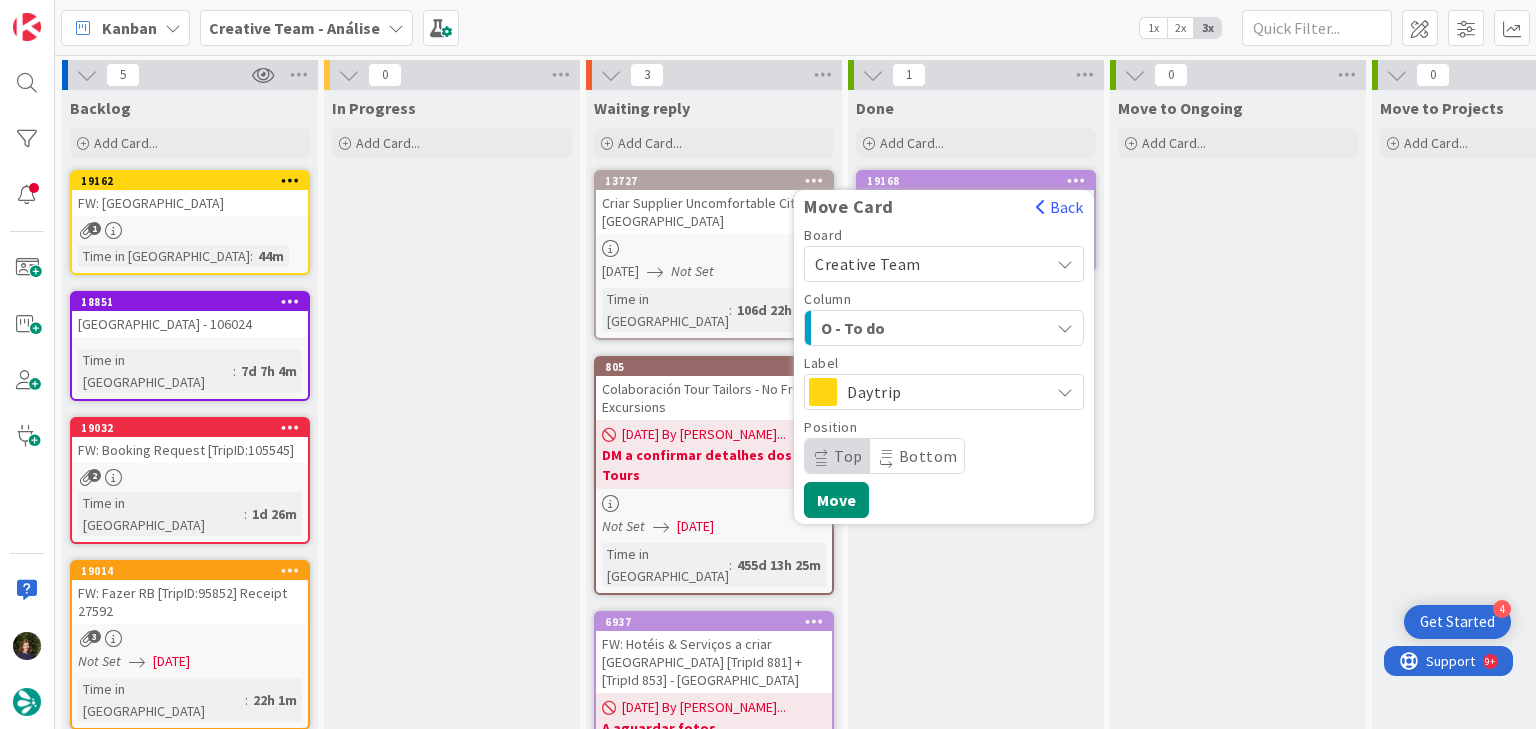 click on "Daytrip" at bounding box center (943, 392) 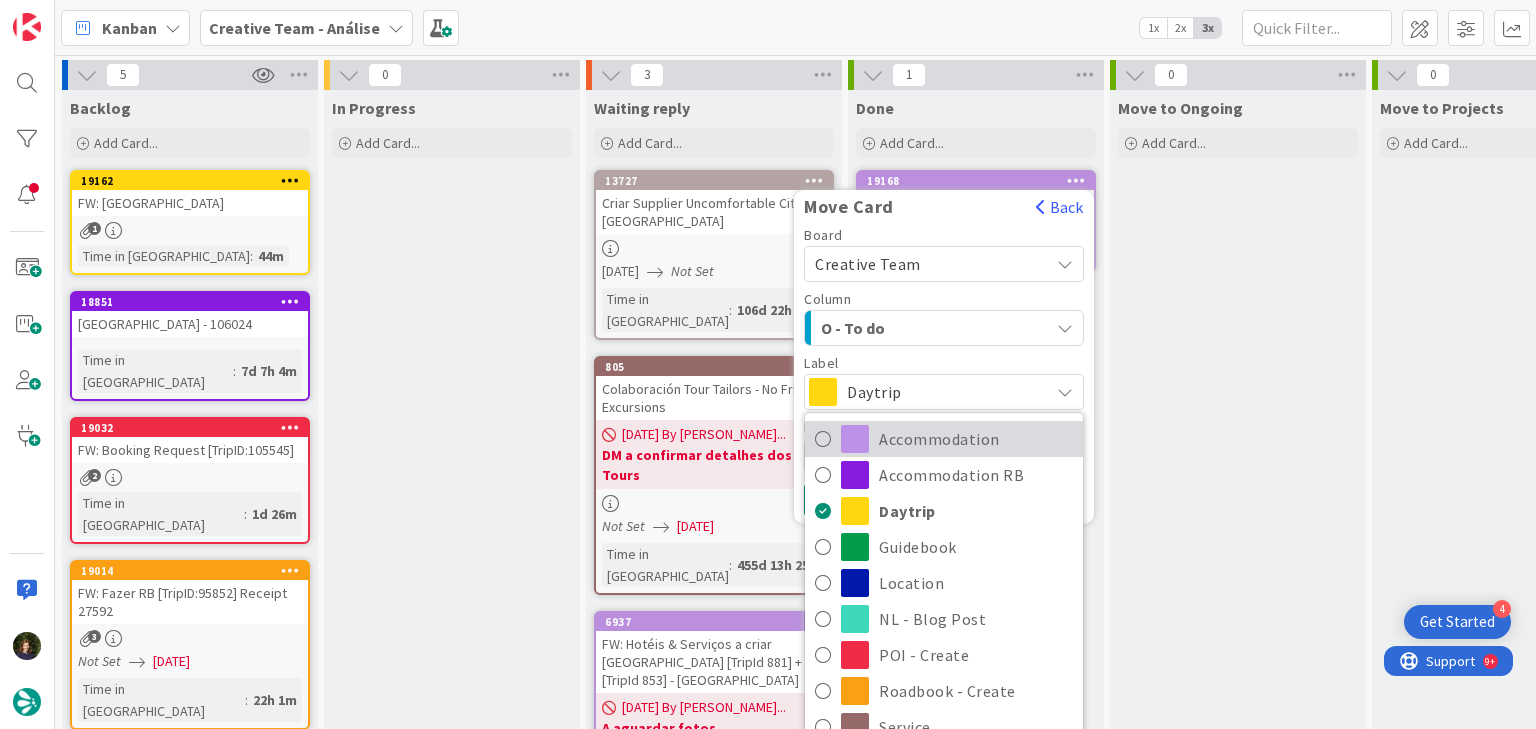 scroll, scrollTop: 0, scrollLeft: 0, axis: both 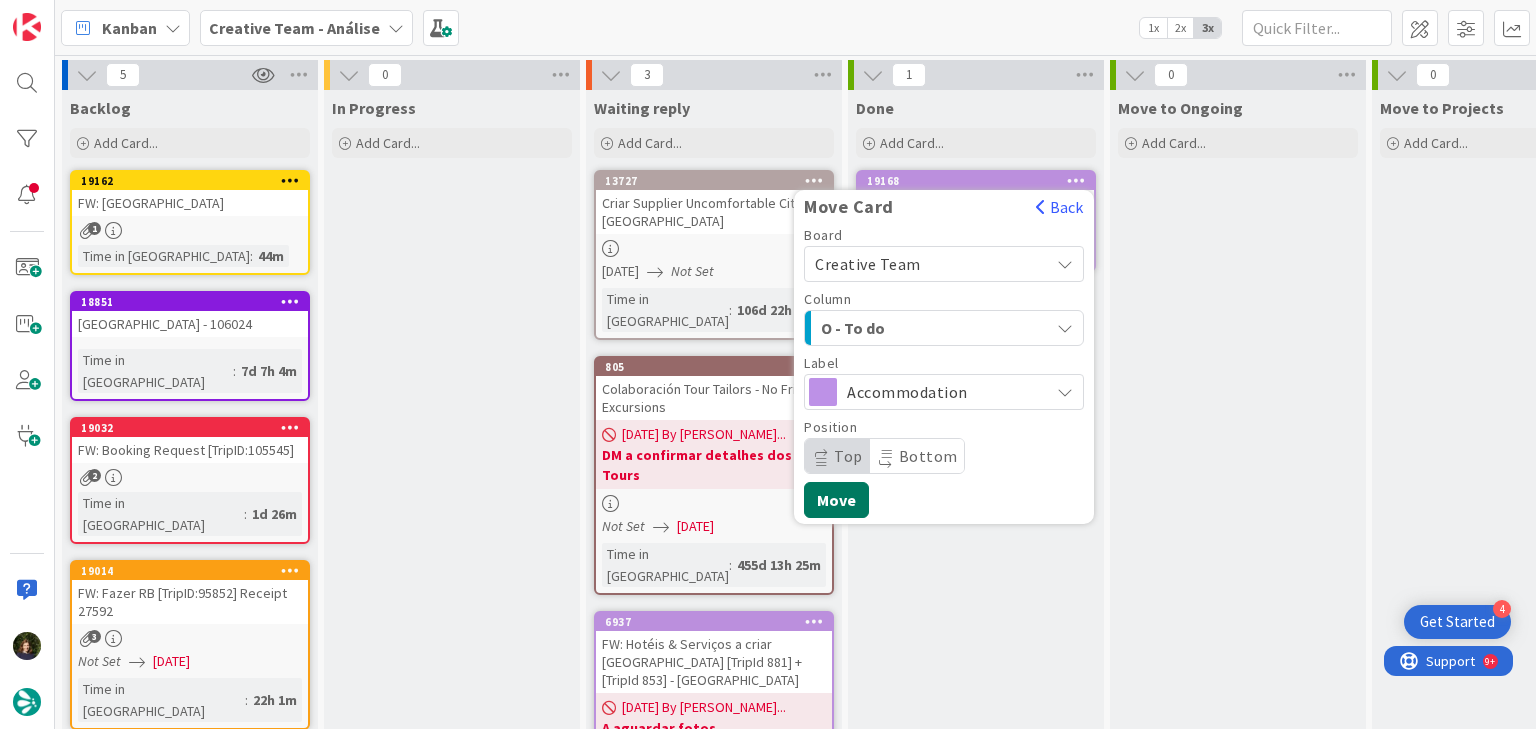 click on "Move" at bounding box center (836, 500) 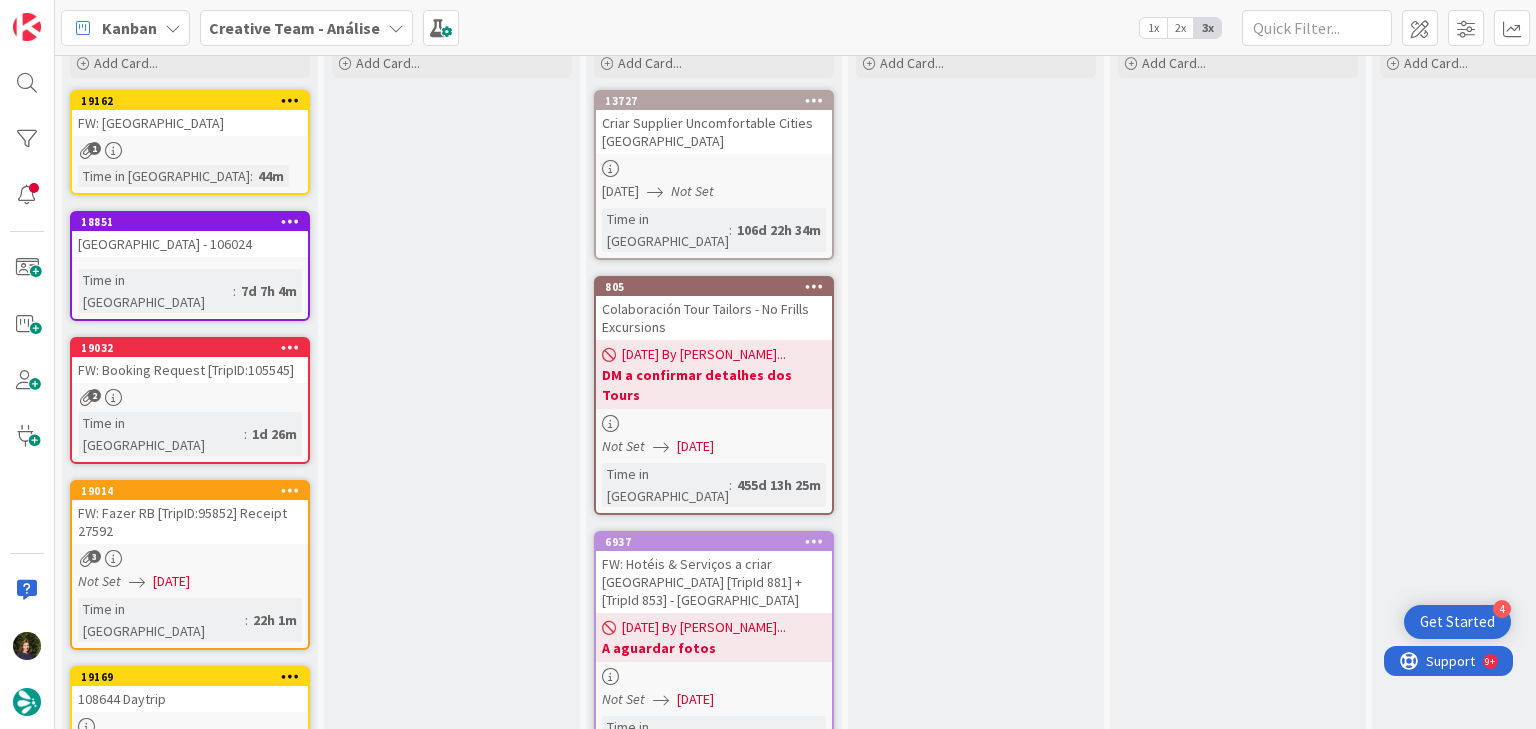scroll, scrollTop: 87, scrollLeft: 0, axis: vertical 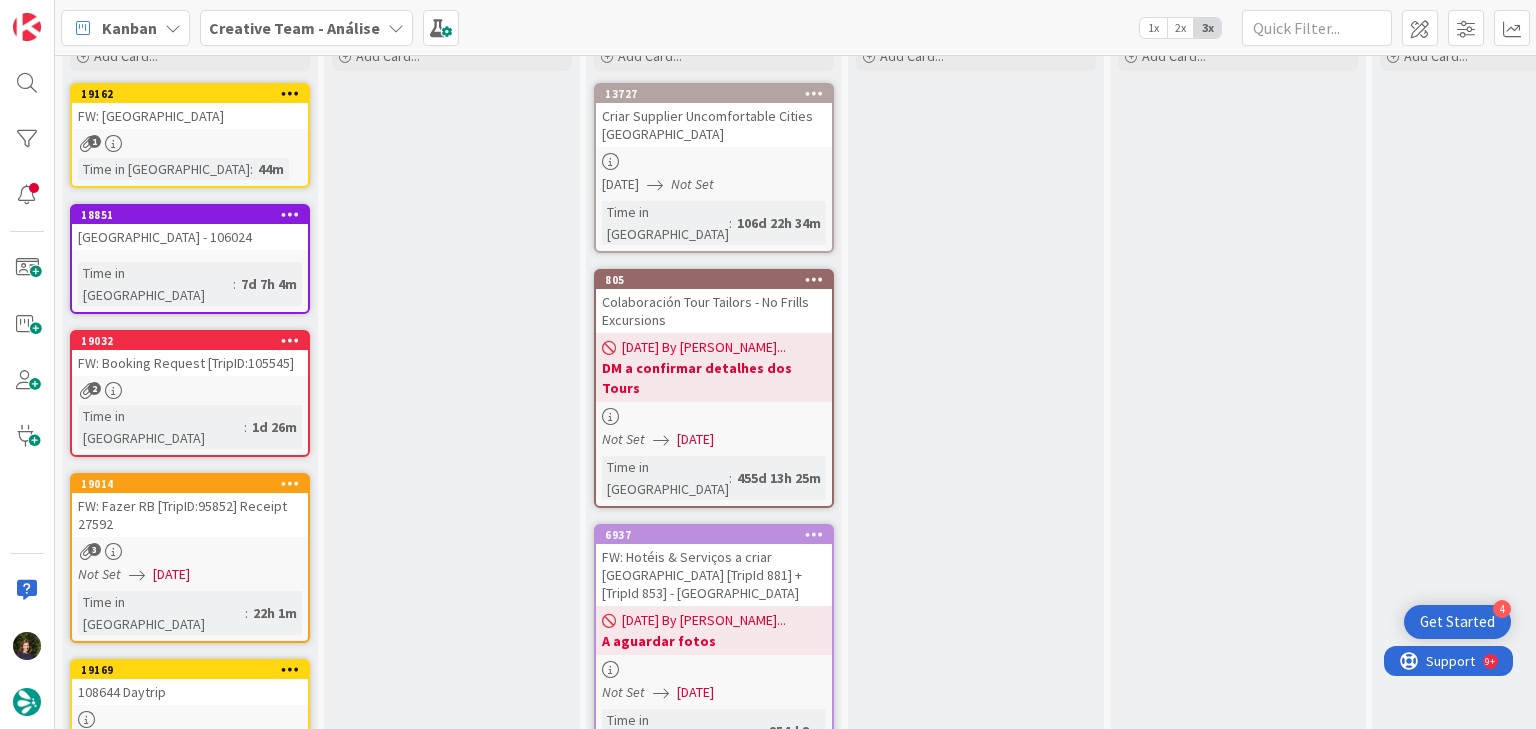 click at bounding box center (190, 719) 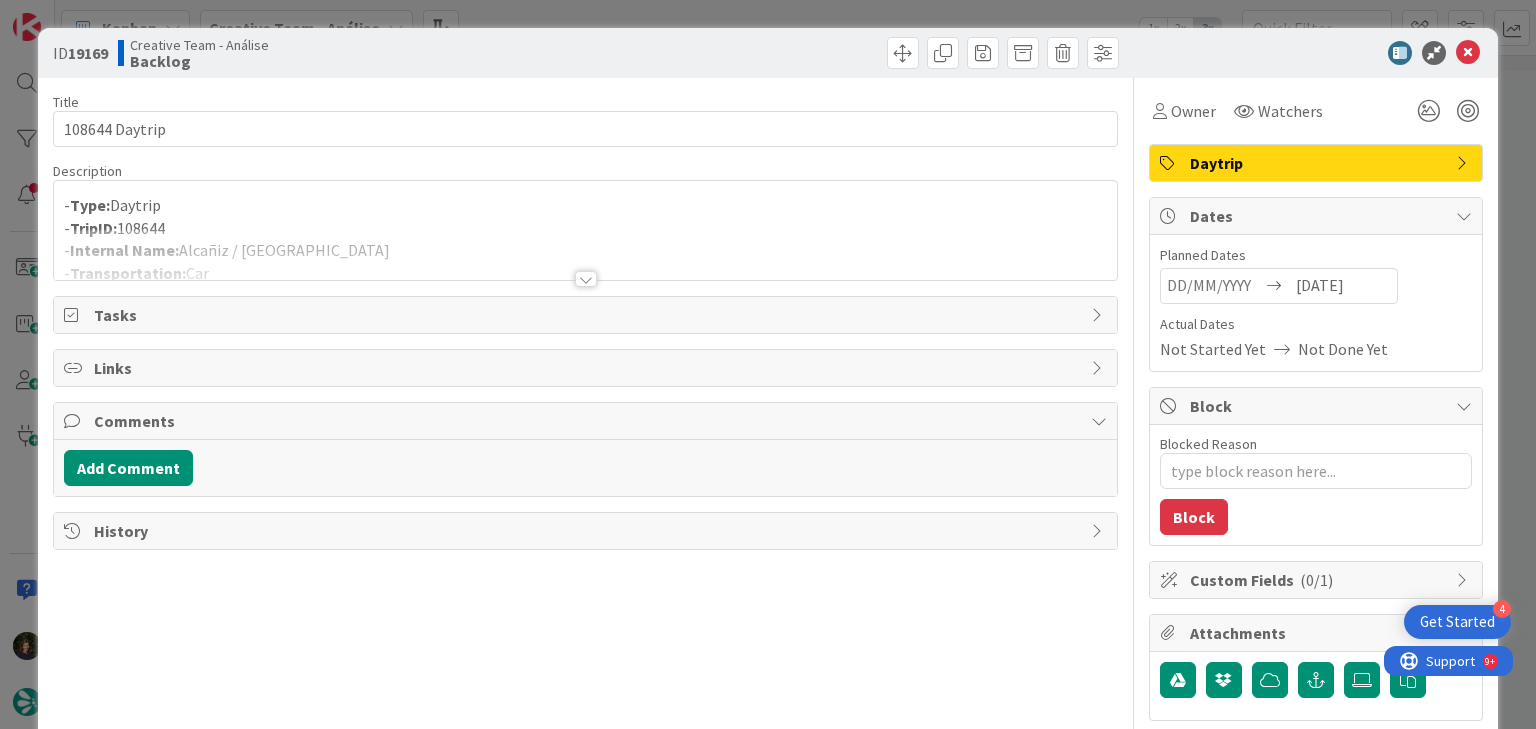 scroll, scrollTop: 0, scrollLeft: 0, axis: both 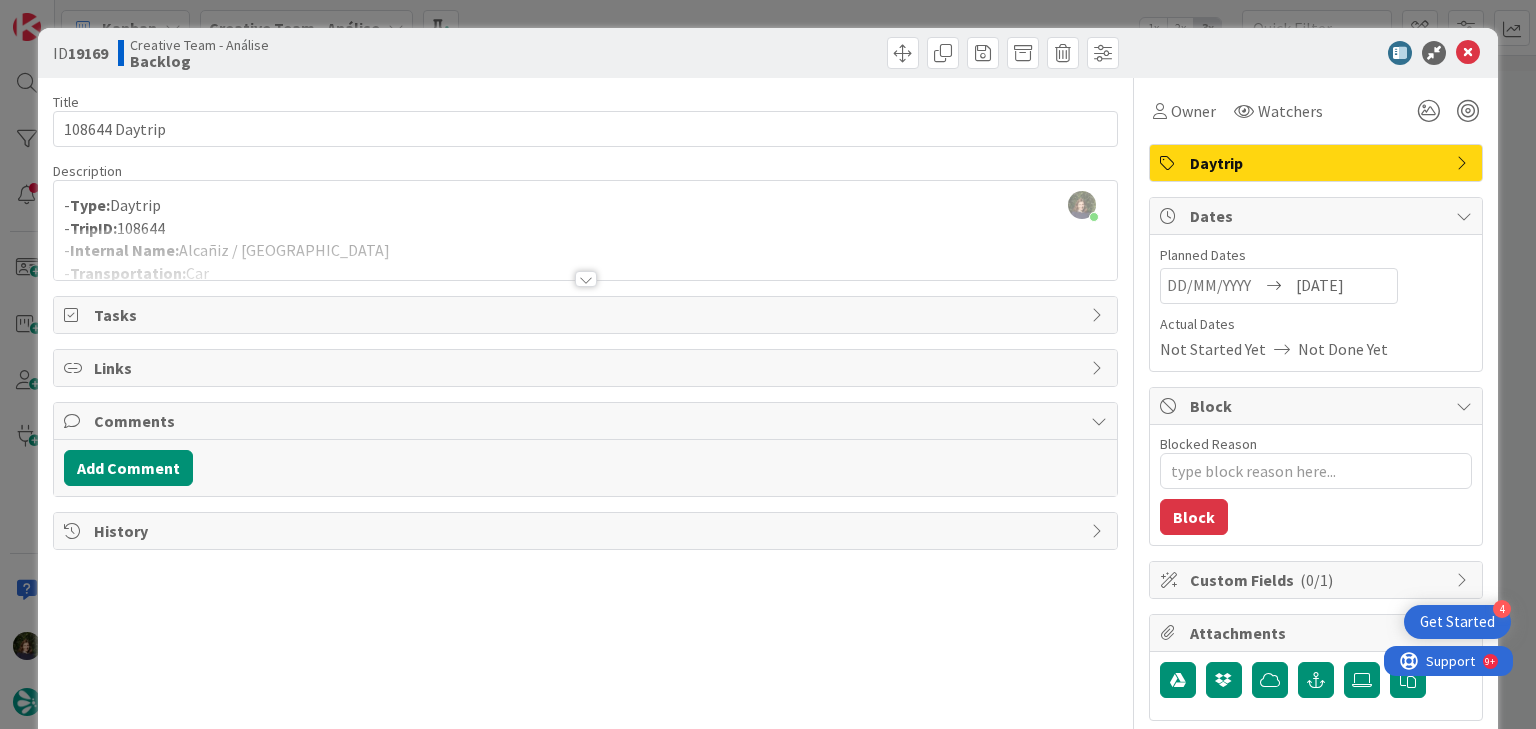 click at bounding box center [586, 279] 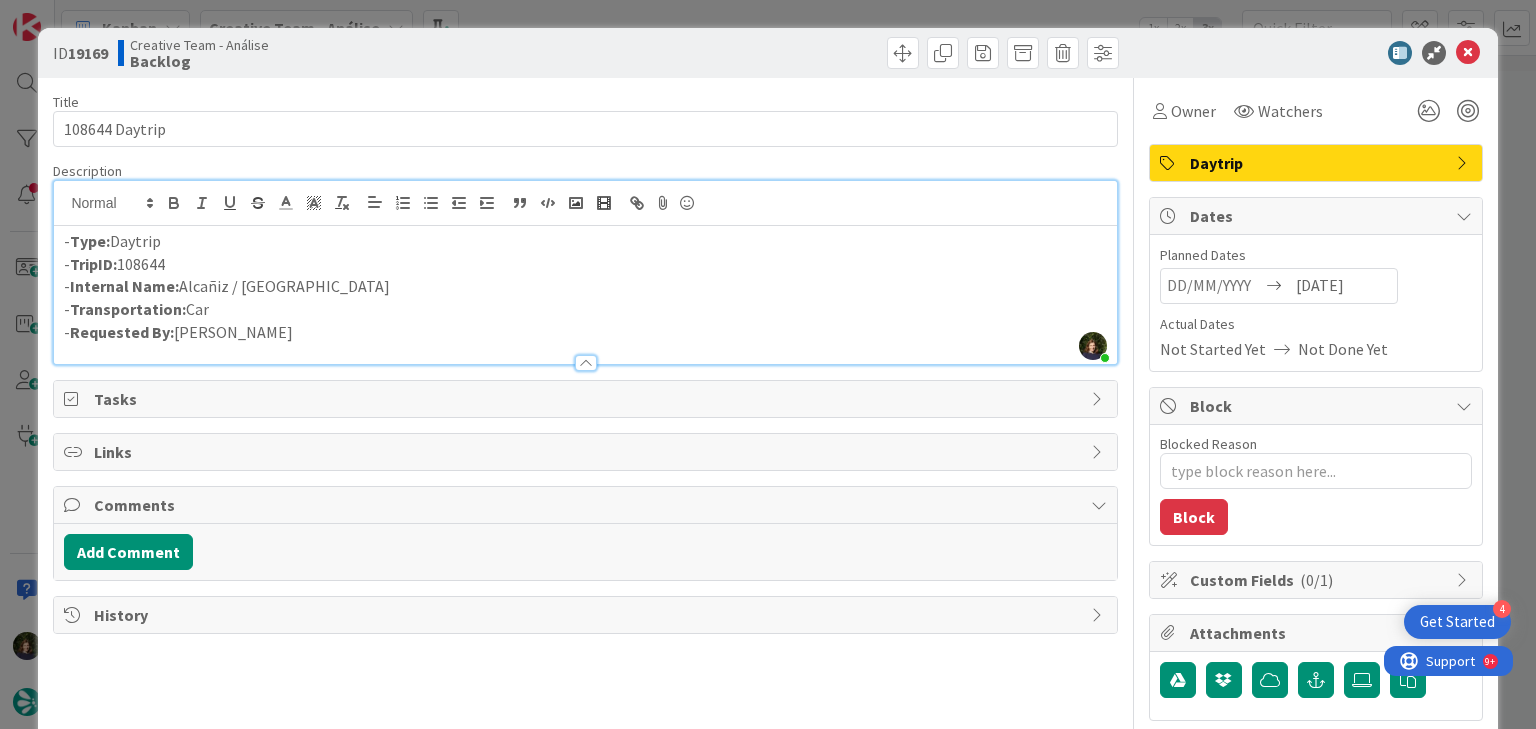 click at bounding box center (586, 363) 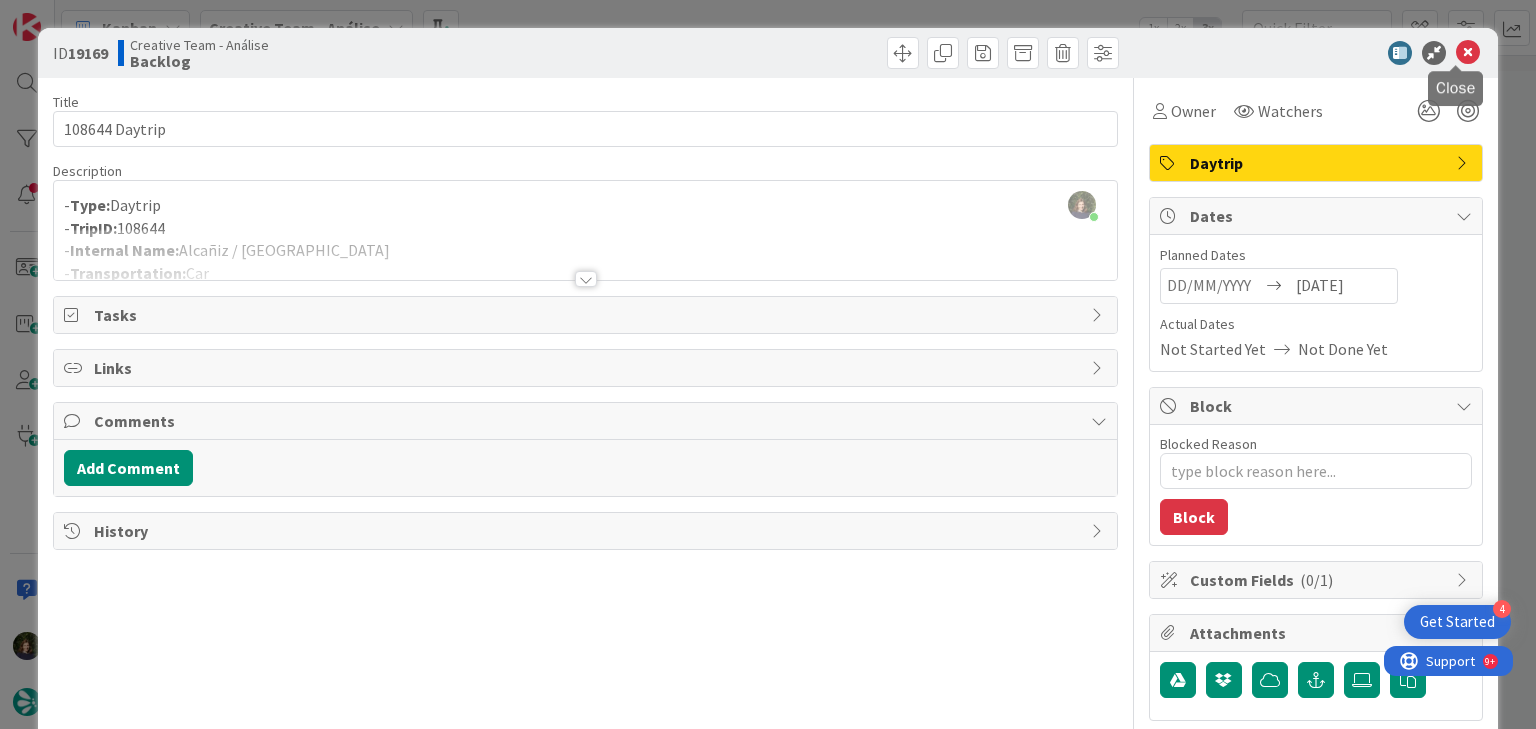 click at bounding box center [1468, 53] 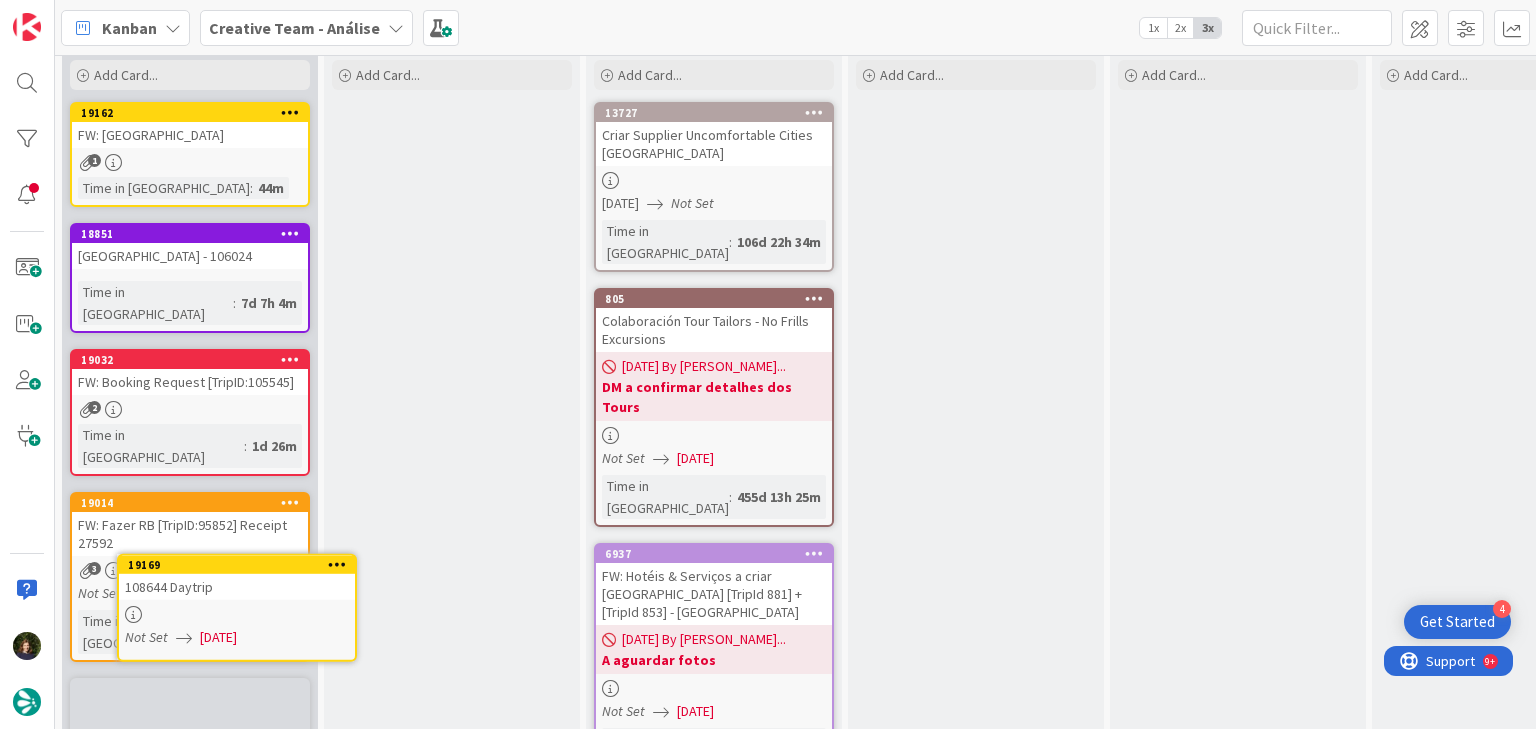 scroll, scrollTop: 68, scrollLeft: 0, axis: vertical 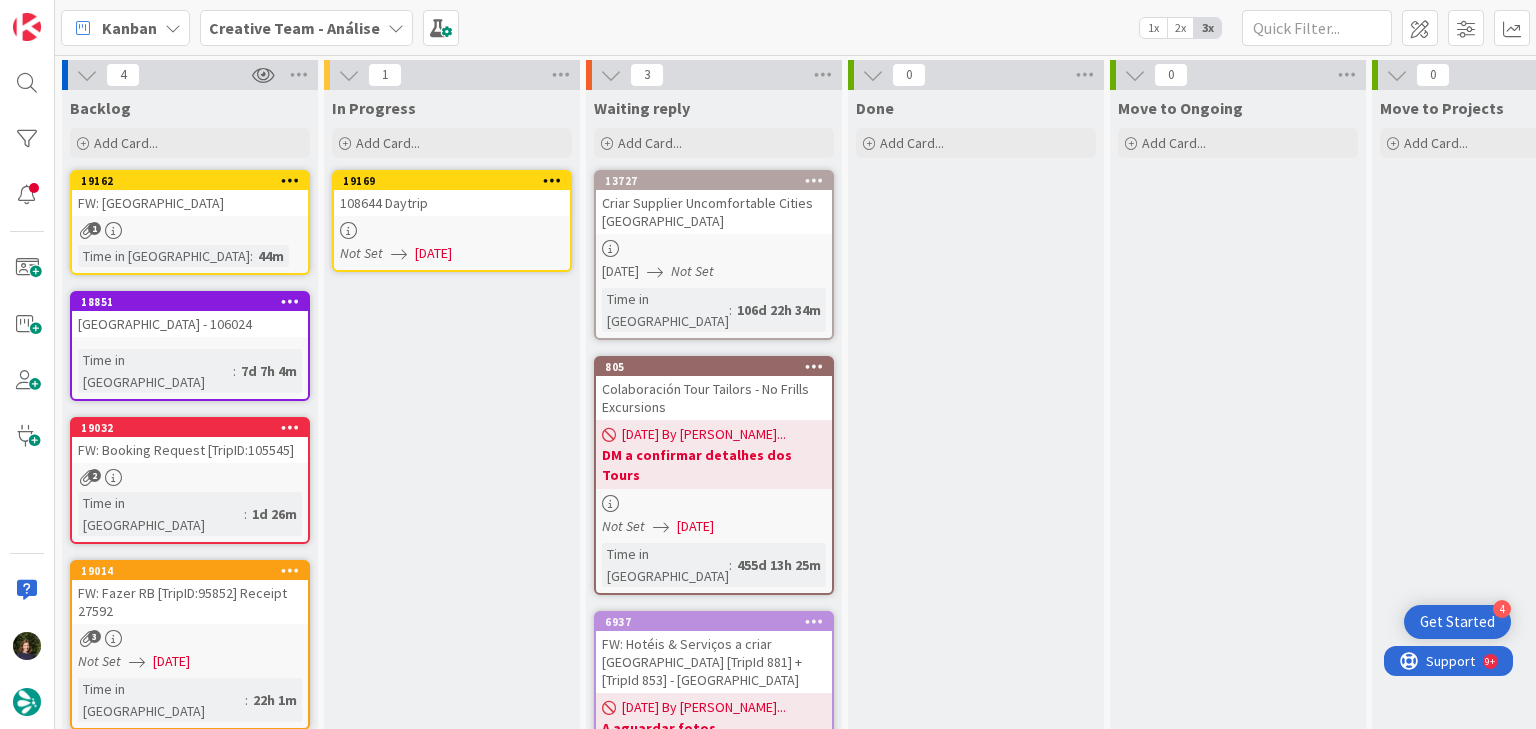 click at bounding box center (552, 180) 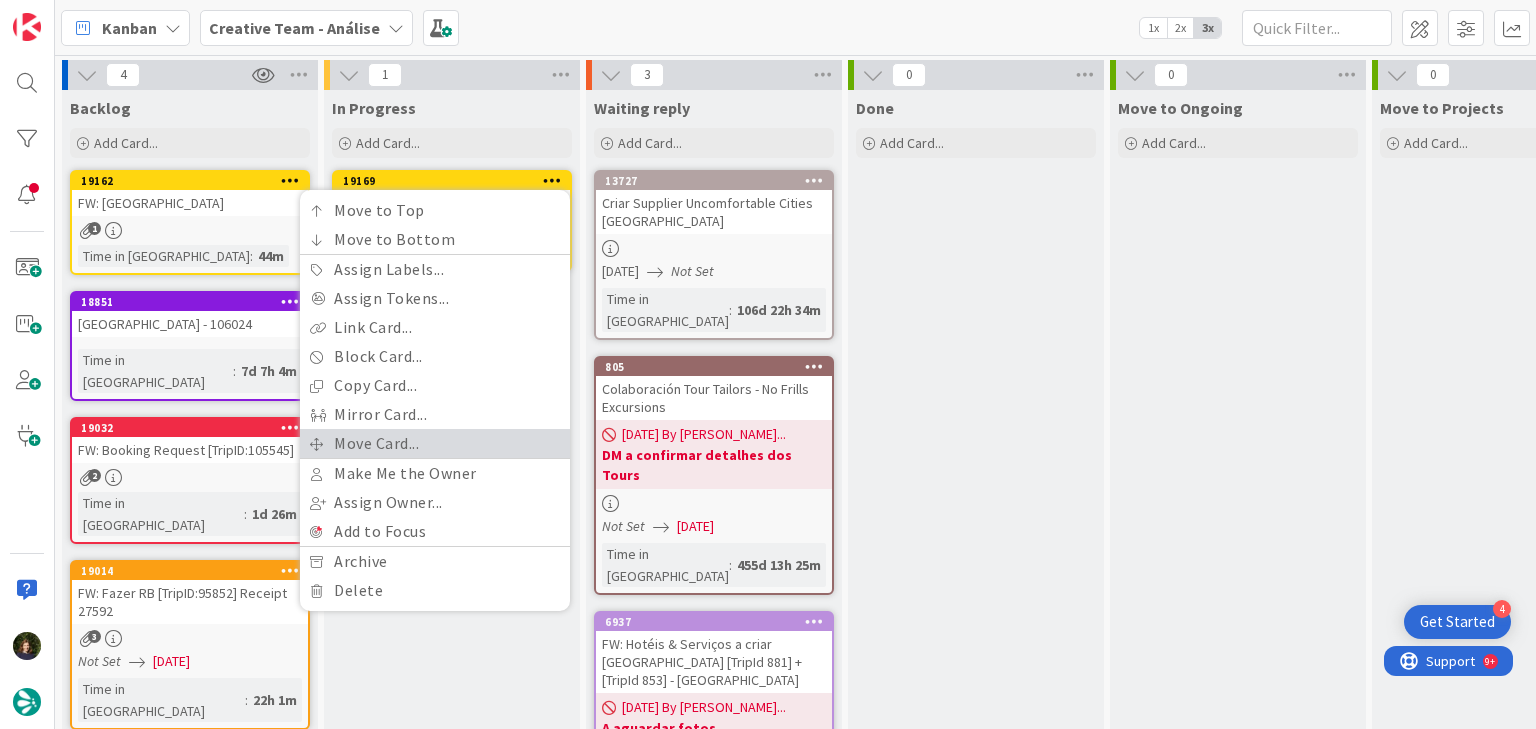 click on "Move Card..." at bounding box center [435, 443] 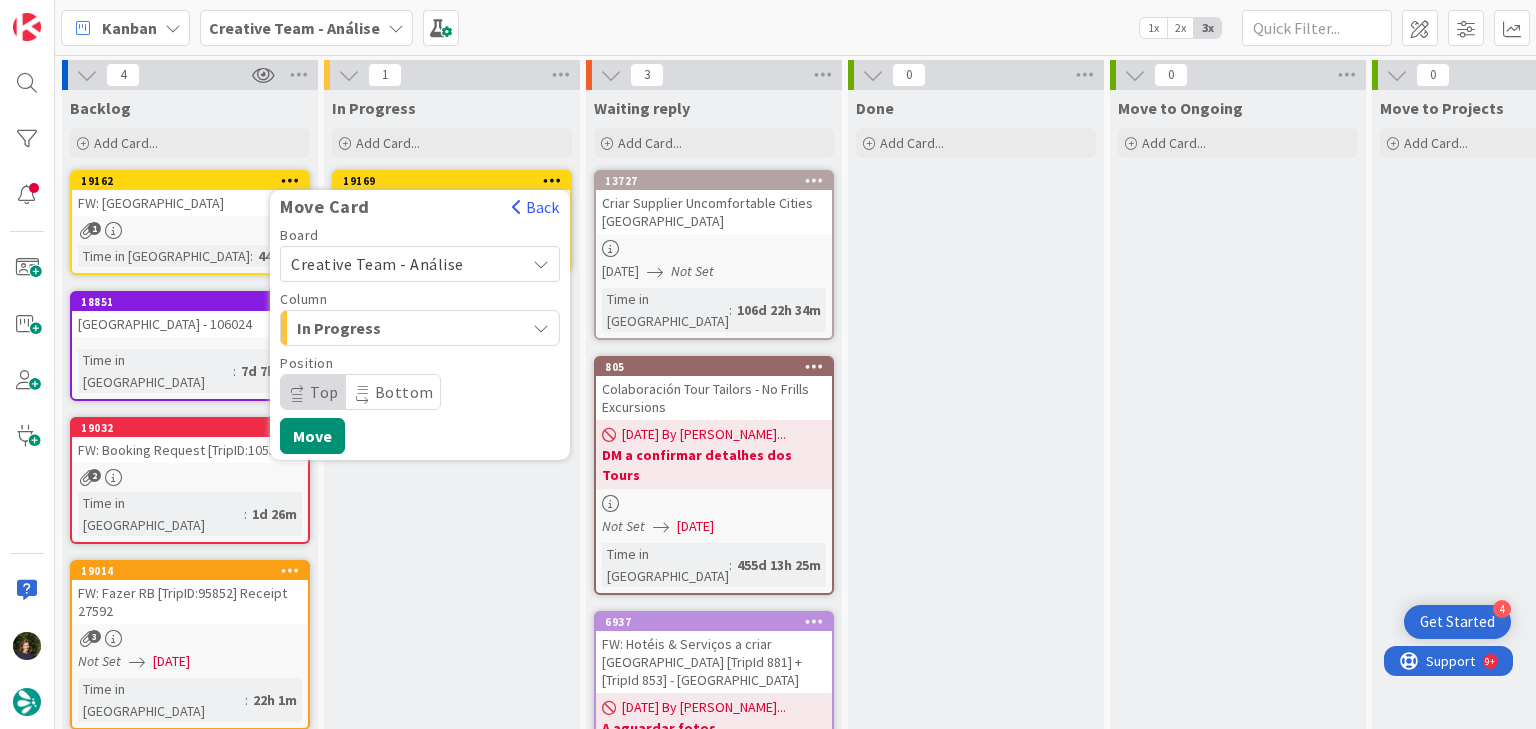click on "Creative Team - Análise" at bounding box center (377, 264) 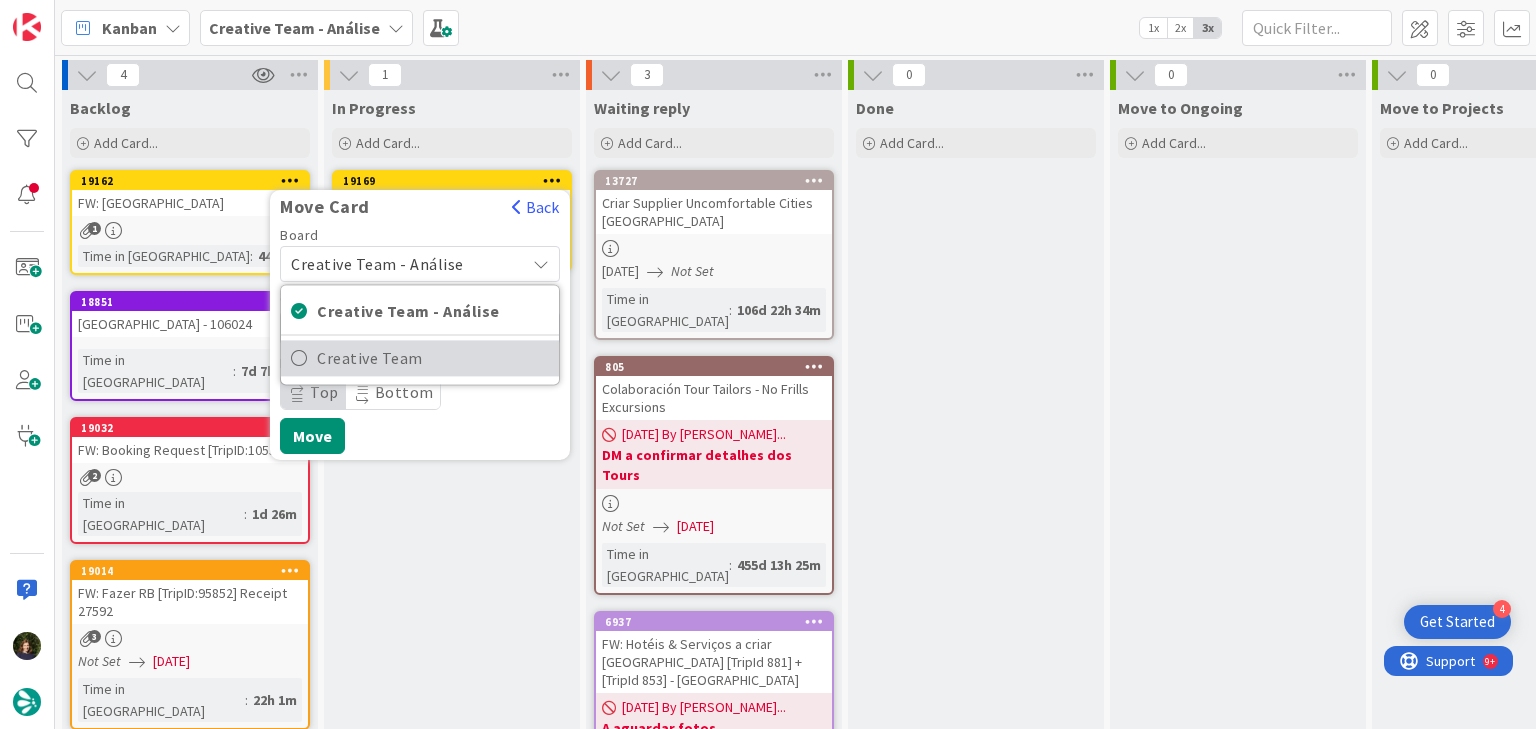 click on "Creative Team" at bounding box center [433, 358] 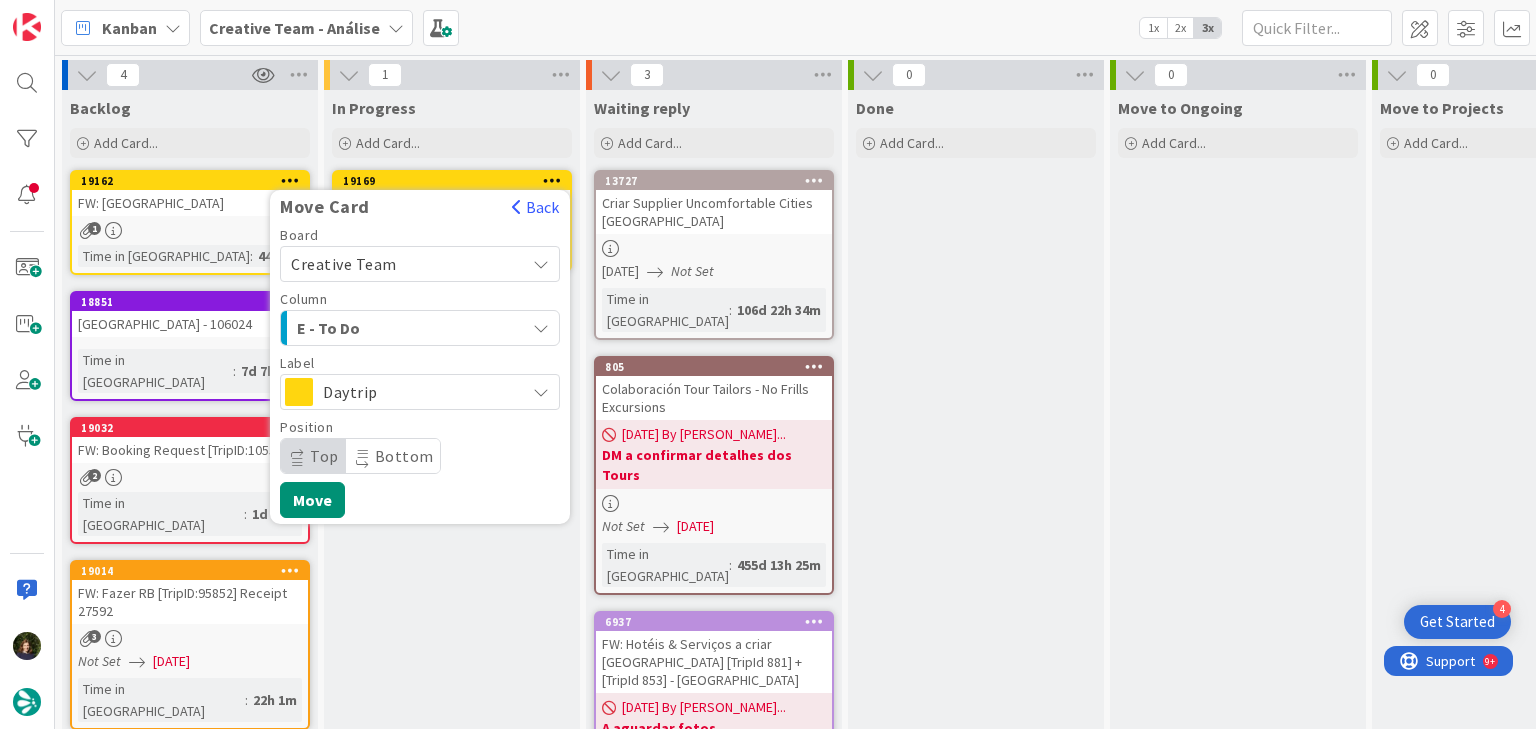 click on "E - To Do" at bounding box center [408, 328] 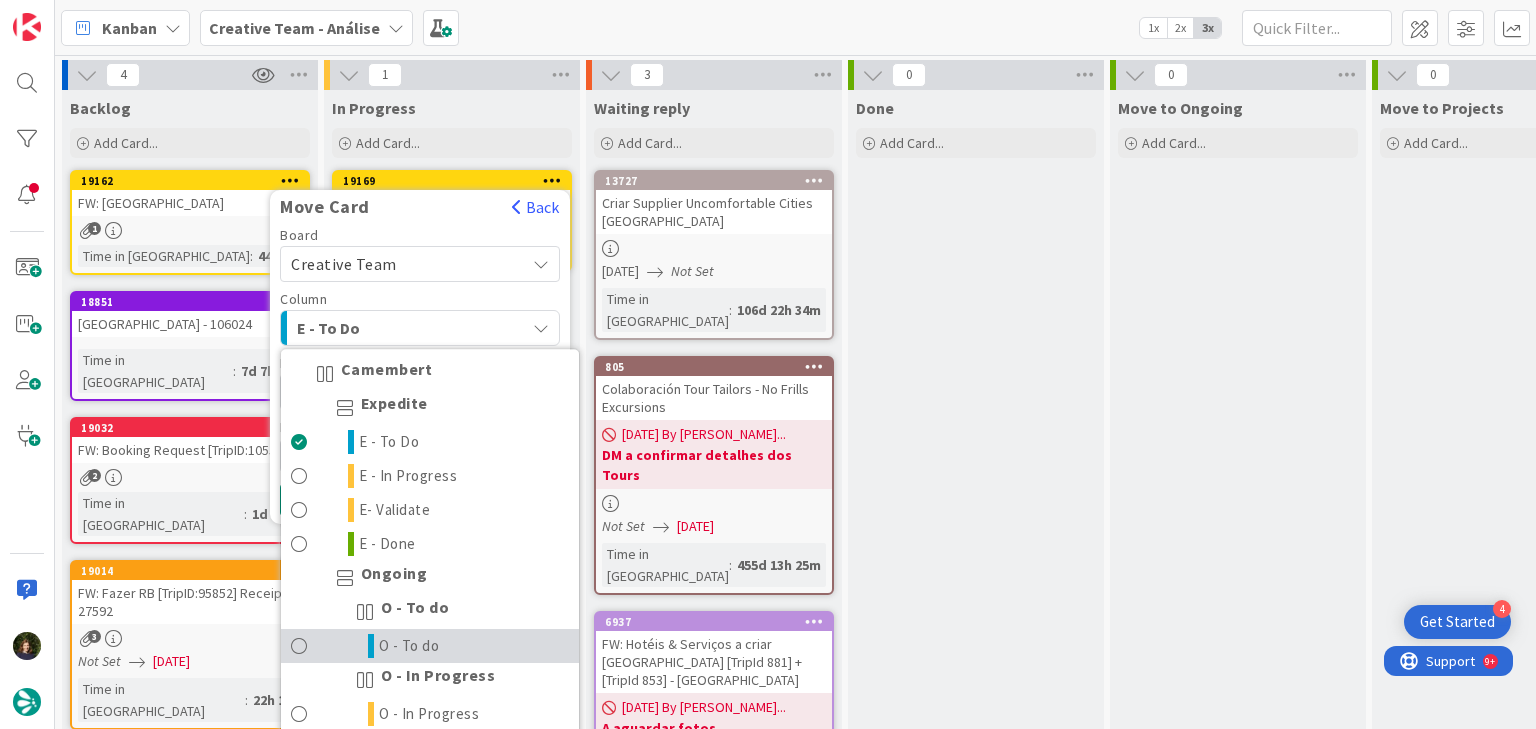 drag, startPoint x: 465, startPoint y: 650, endPoint x: 464, endPoint y: 597, distance: 53.009434 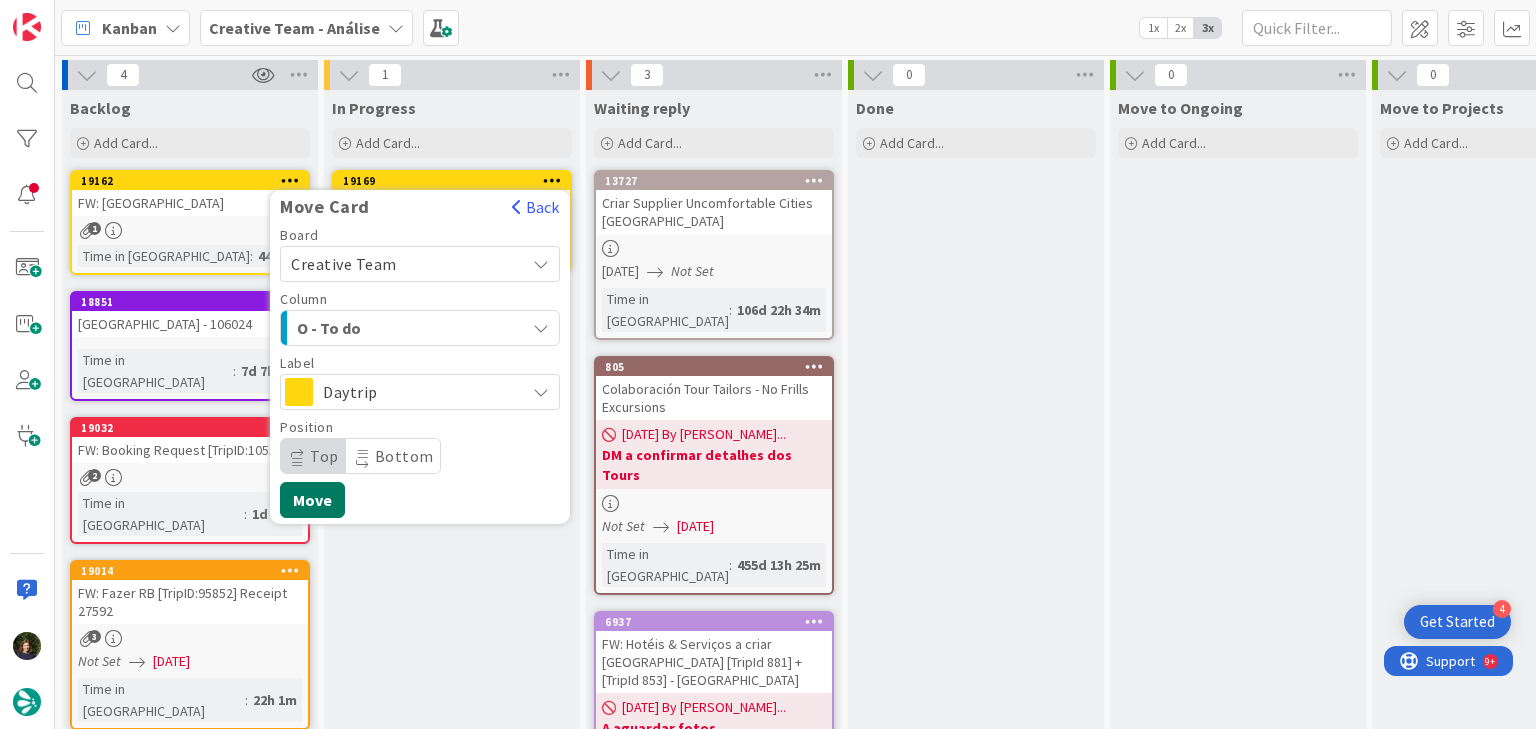 click on "Move" at bounding box center [312, 500] 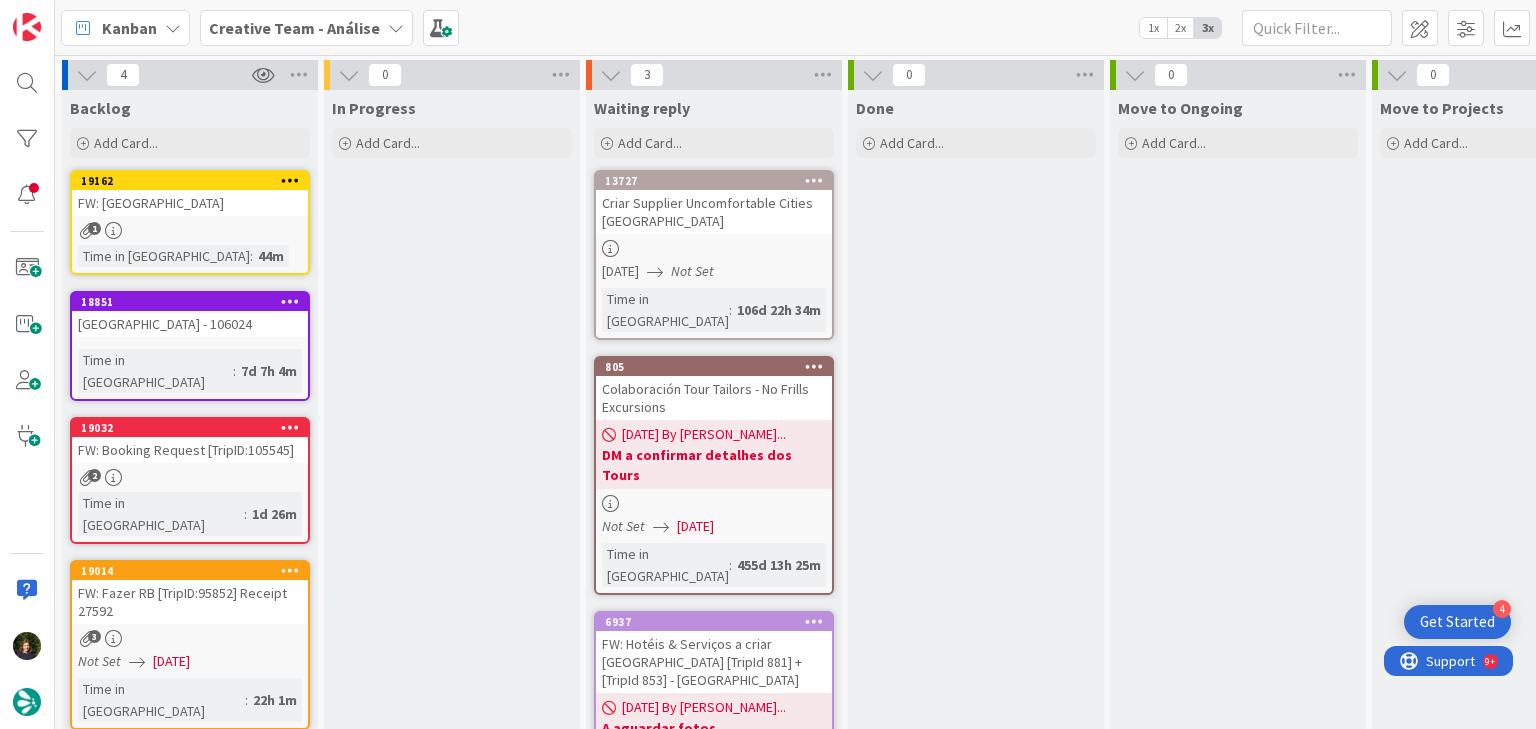 click on "Creative Team - Análise" at bounding box center [294, 28] 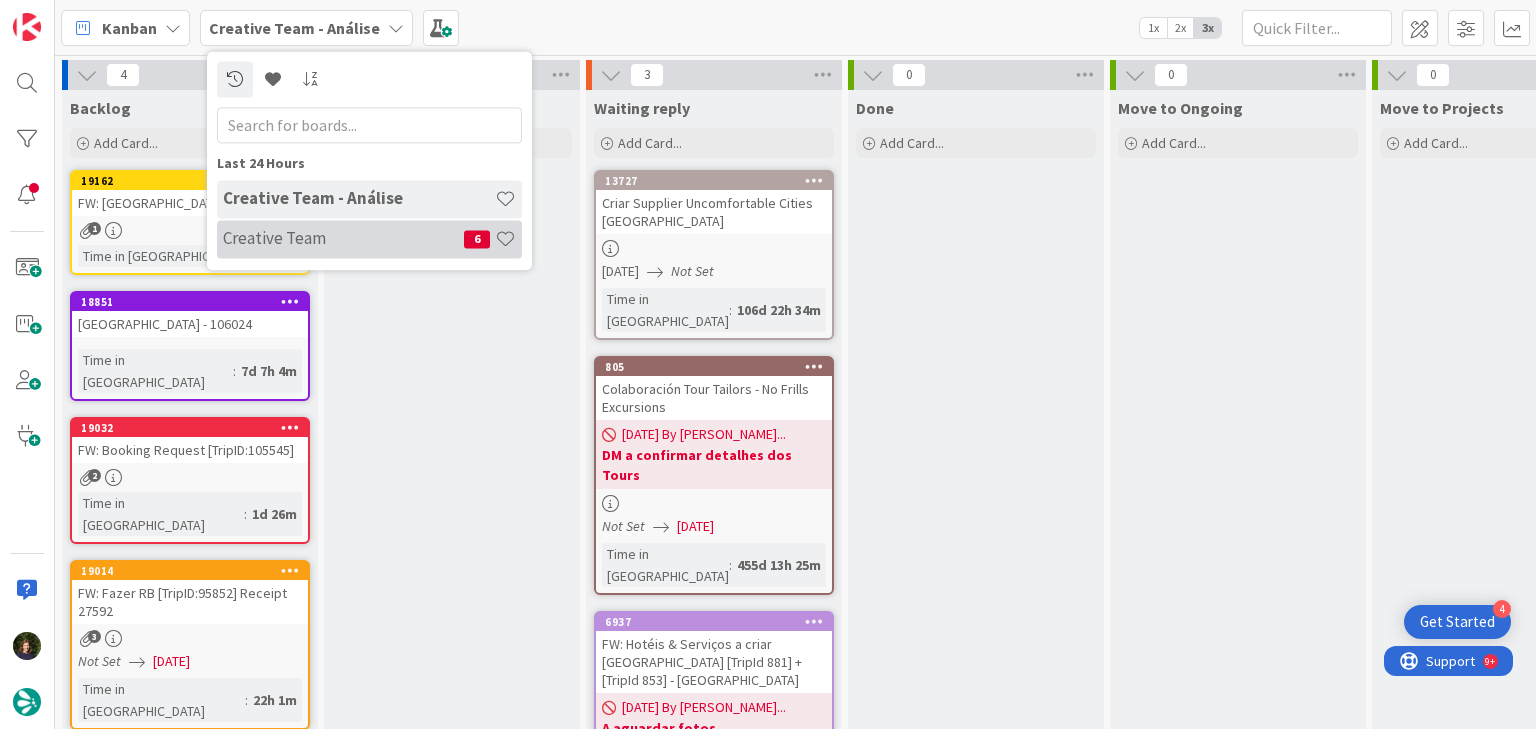 click on "Creative Team" at bounding box center [343, 239] 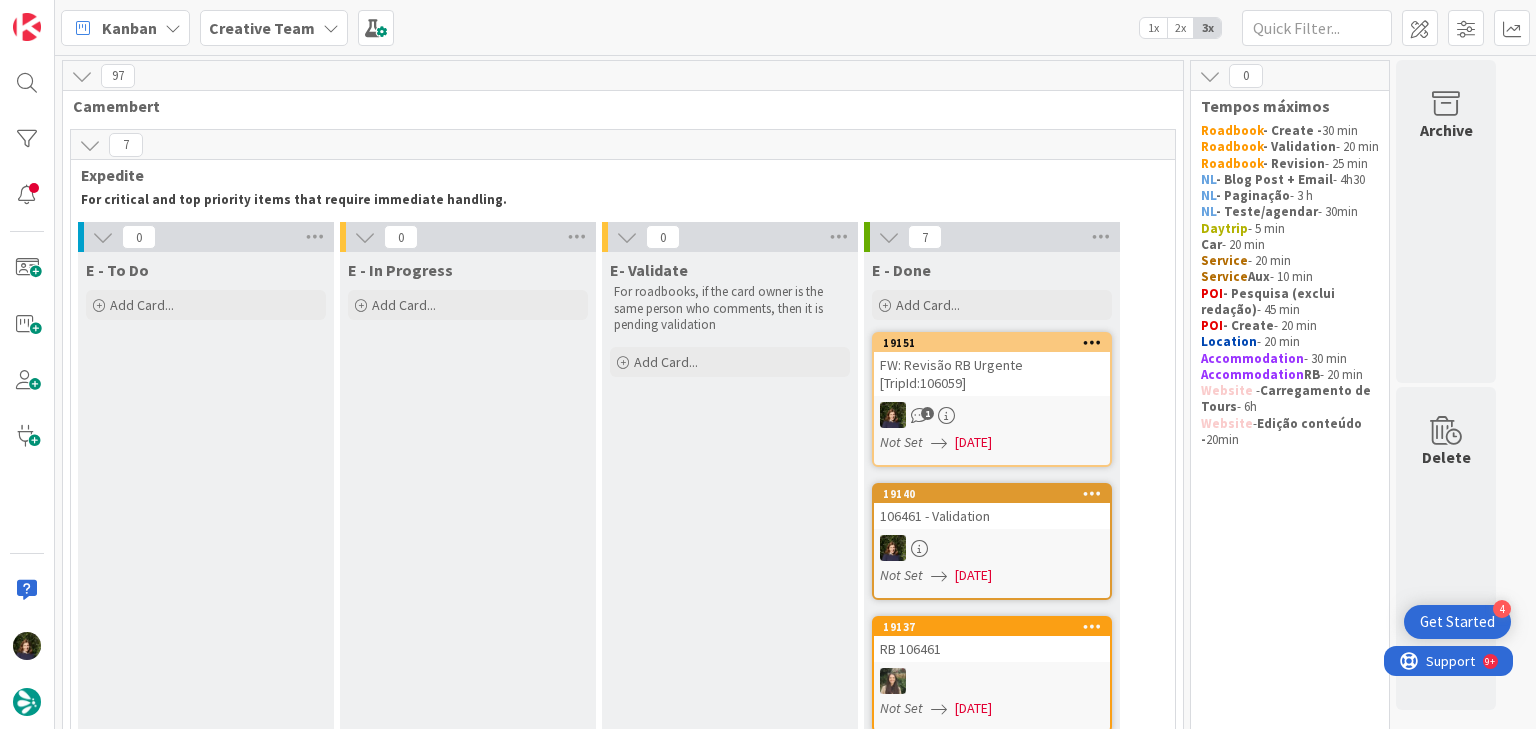 scroll, scrollTop: 0, scrollLeft: 0, axis: both 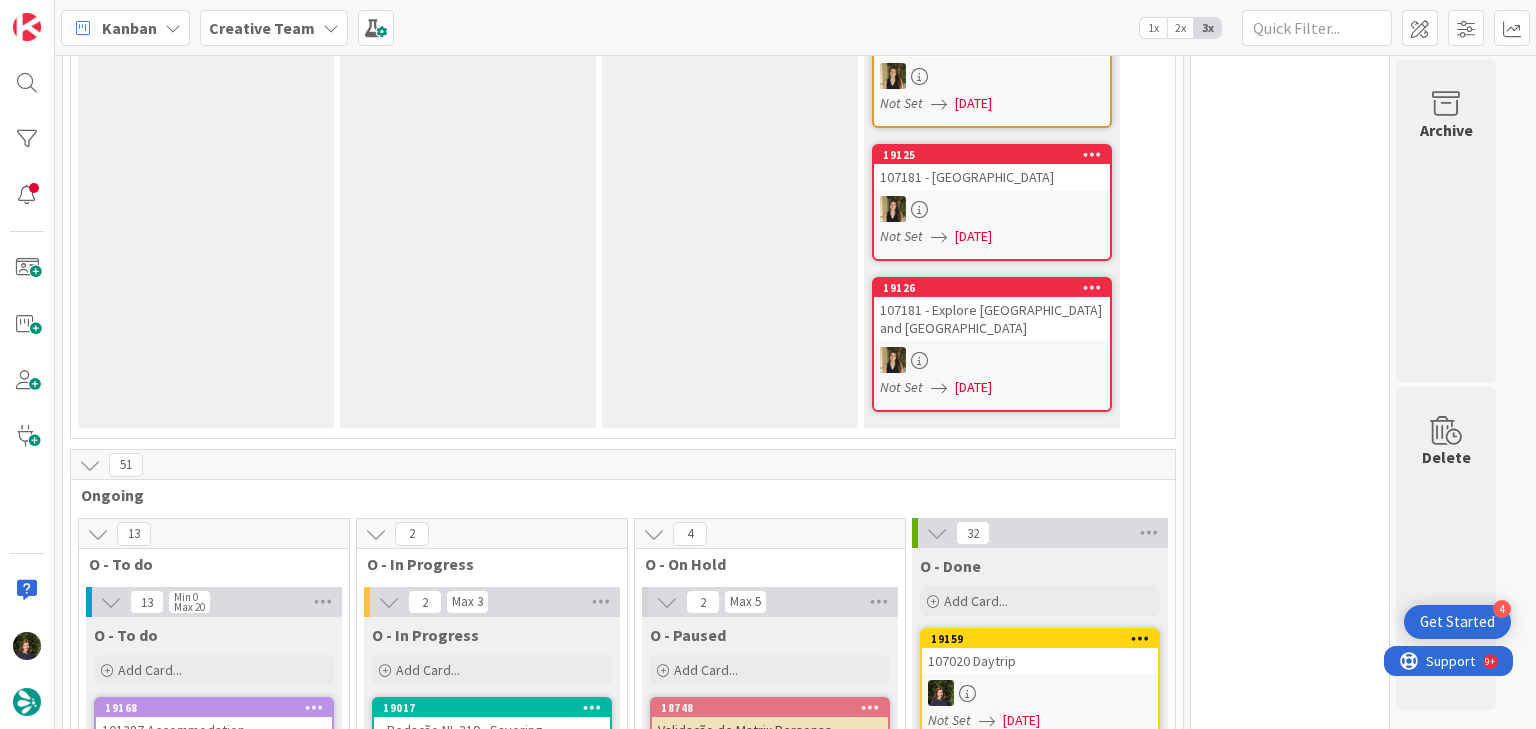 click on "Creative Team" at bounding box center (262, 28) 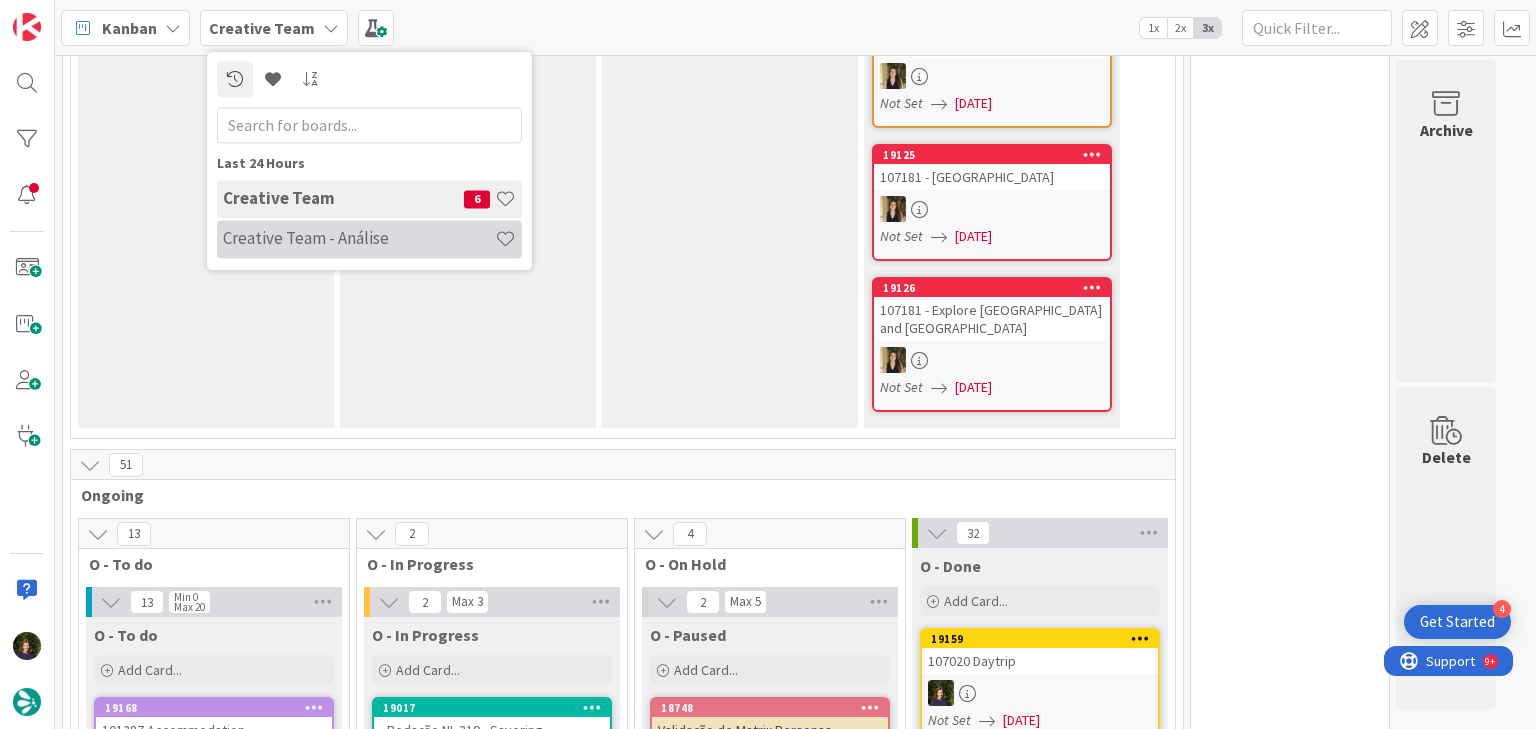 click on "Creative Team - Análise" at bounding box center (369, 239) 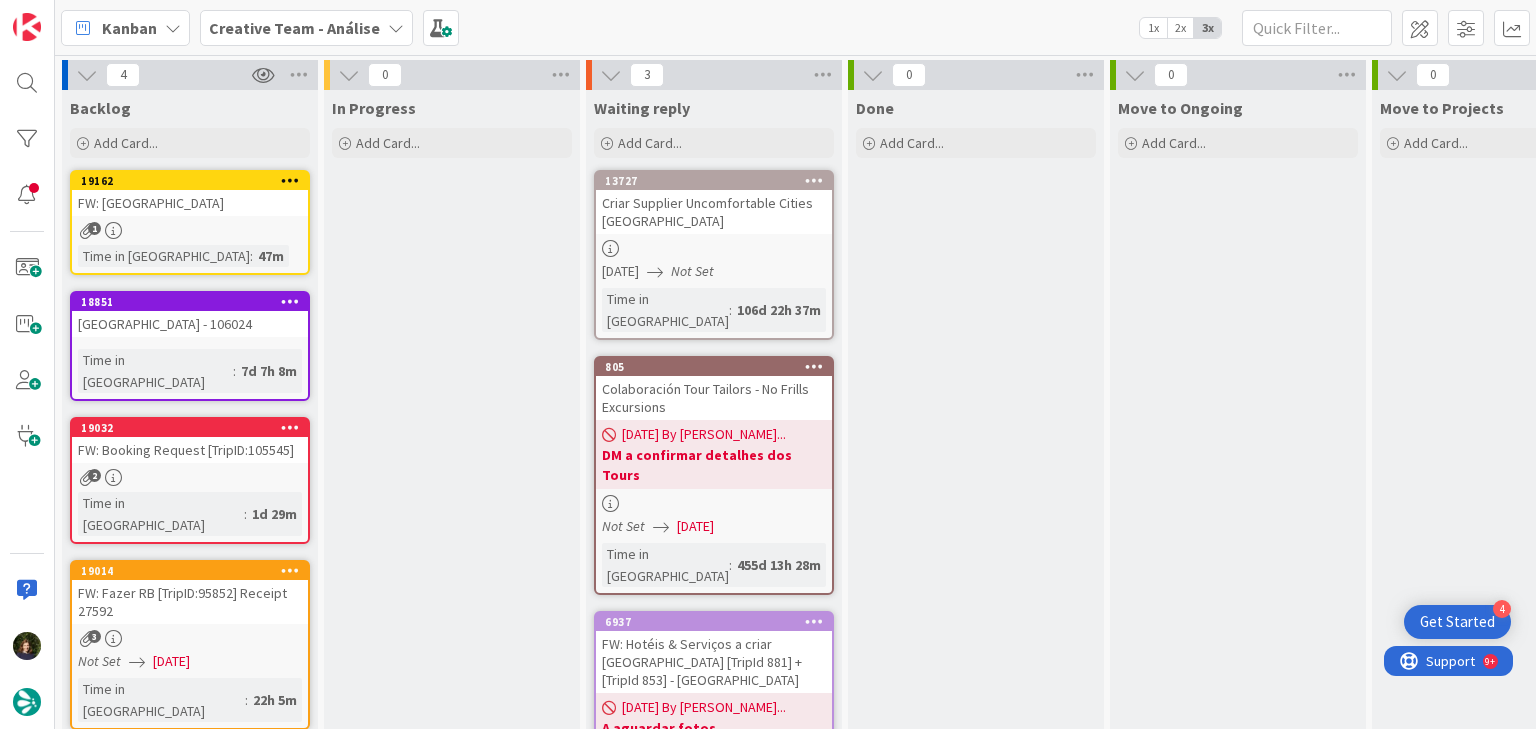 scroll, scrollTop: 0, scrollLeft: 0, axis: both 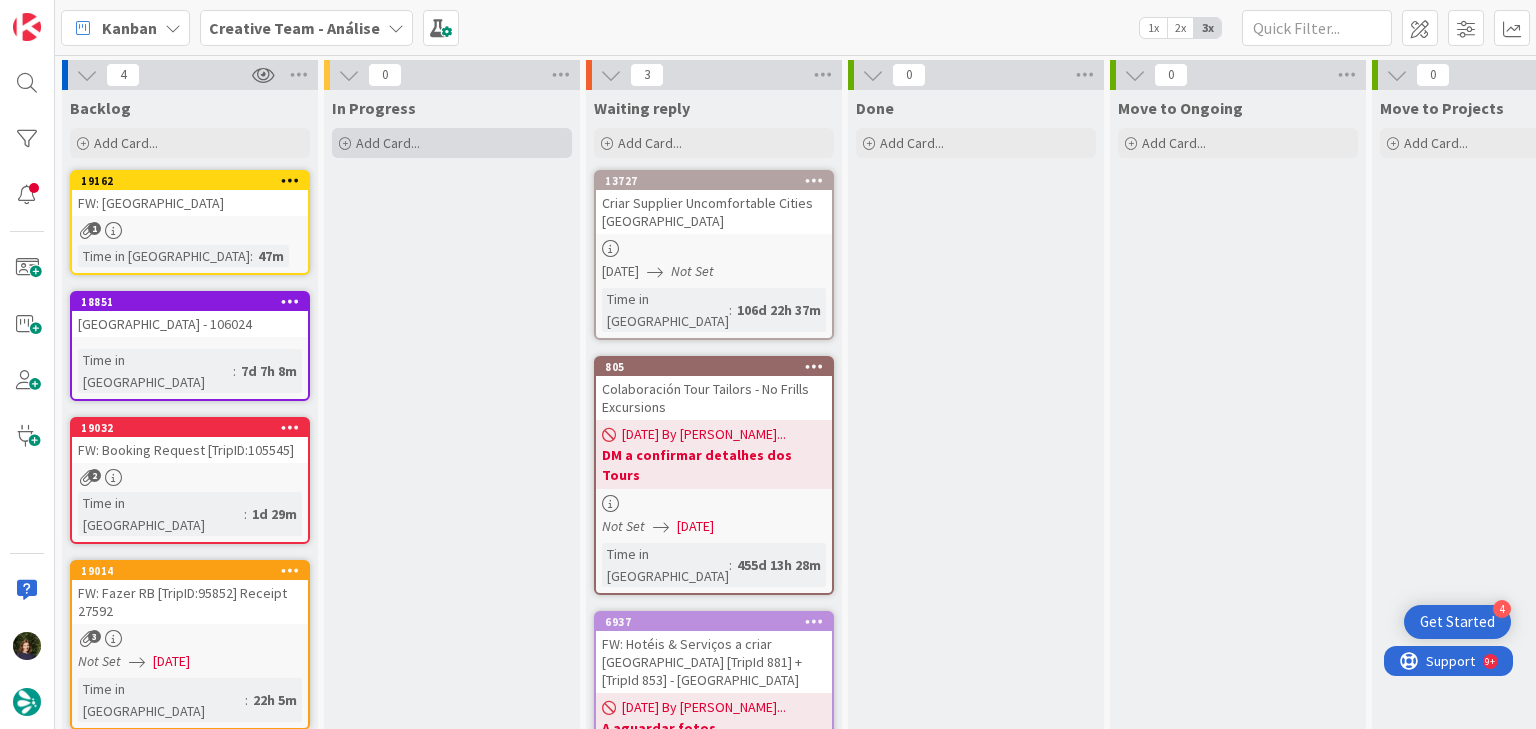 click on "Add Card..." at bounding box center [452, 143] 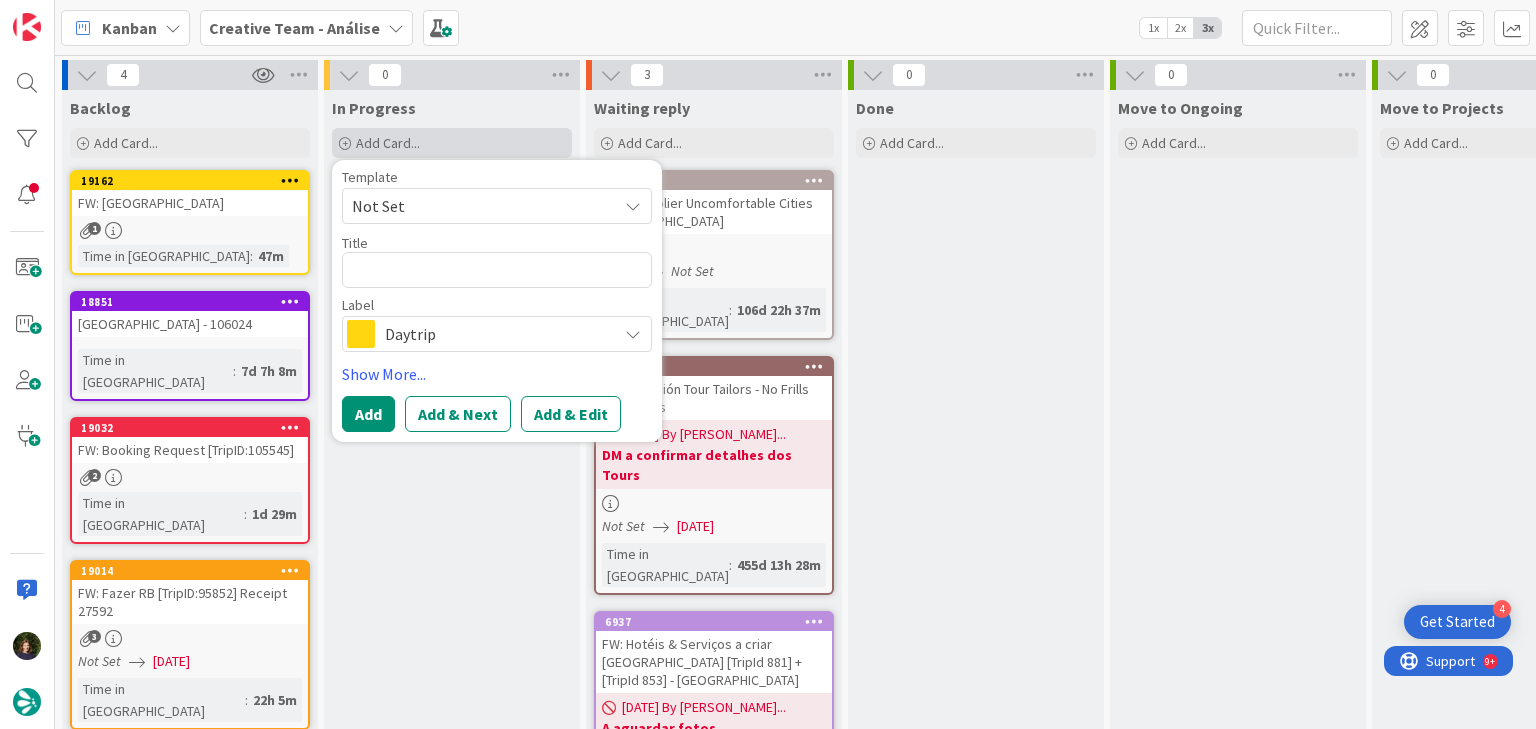 type on "x" 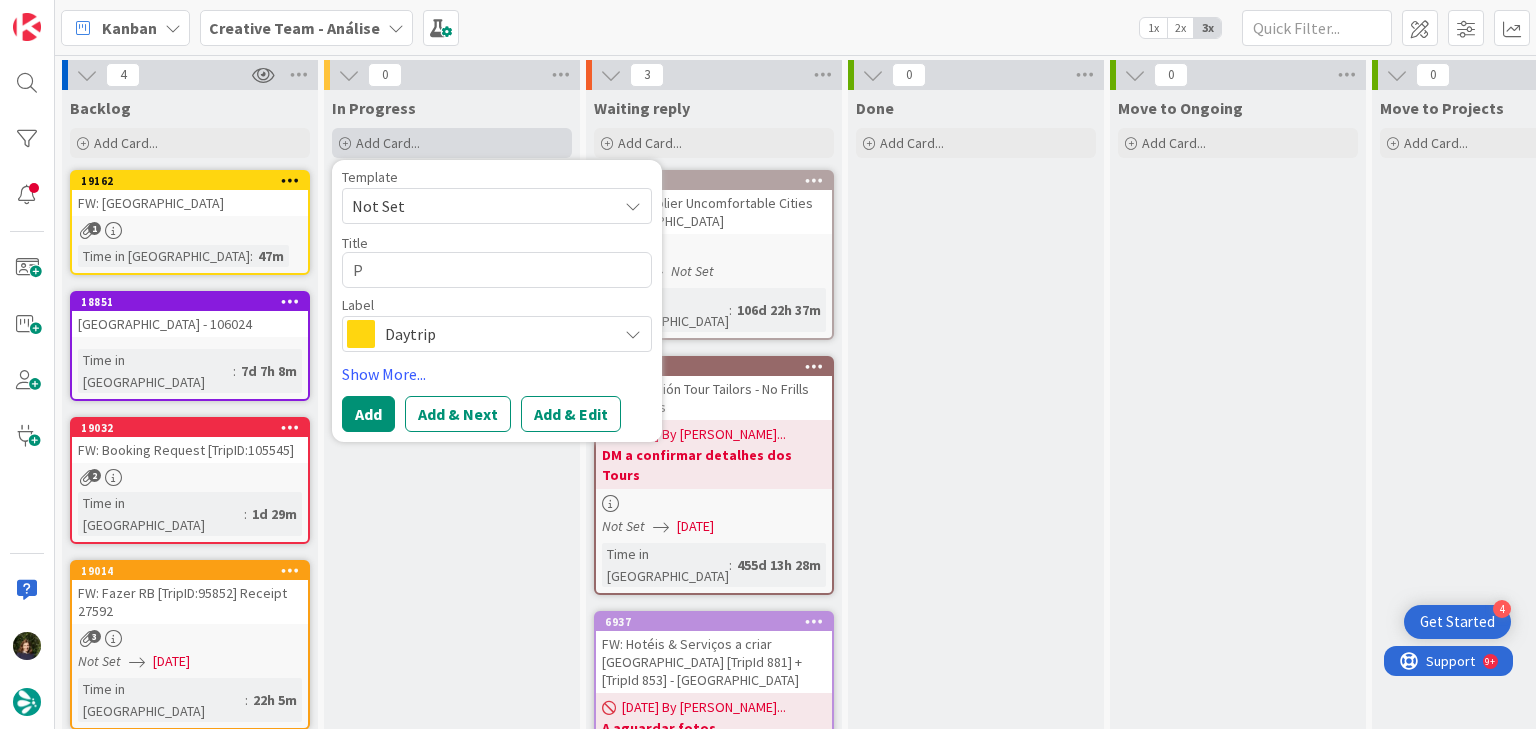 type on "x" 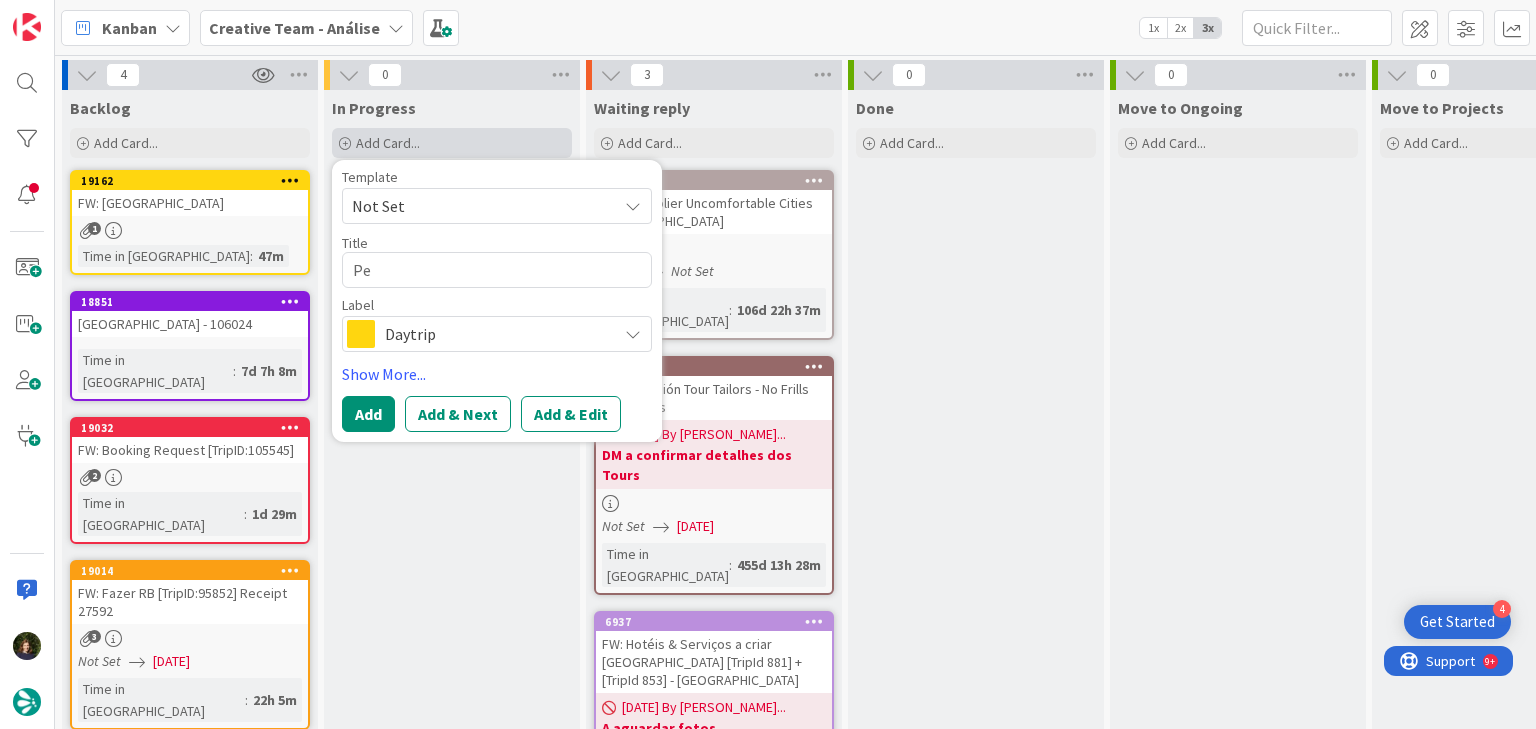 type on "x" 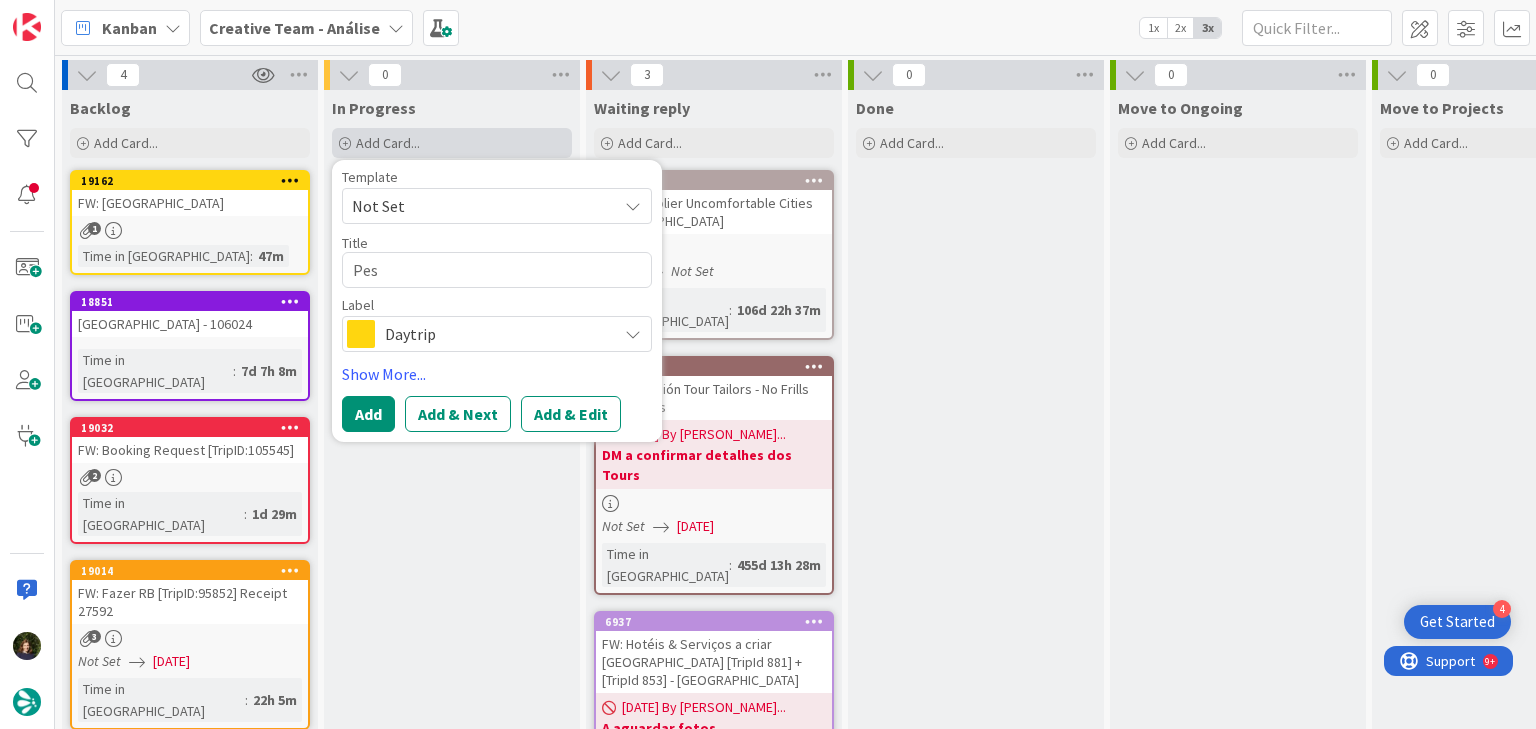 type on "x" 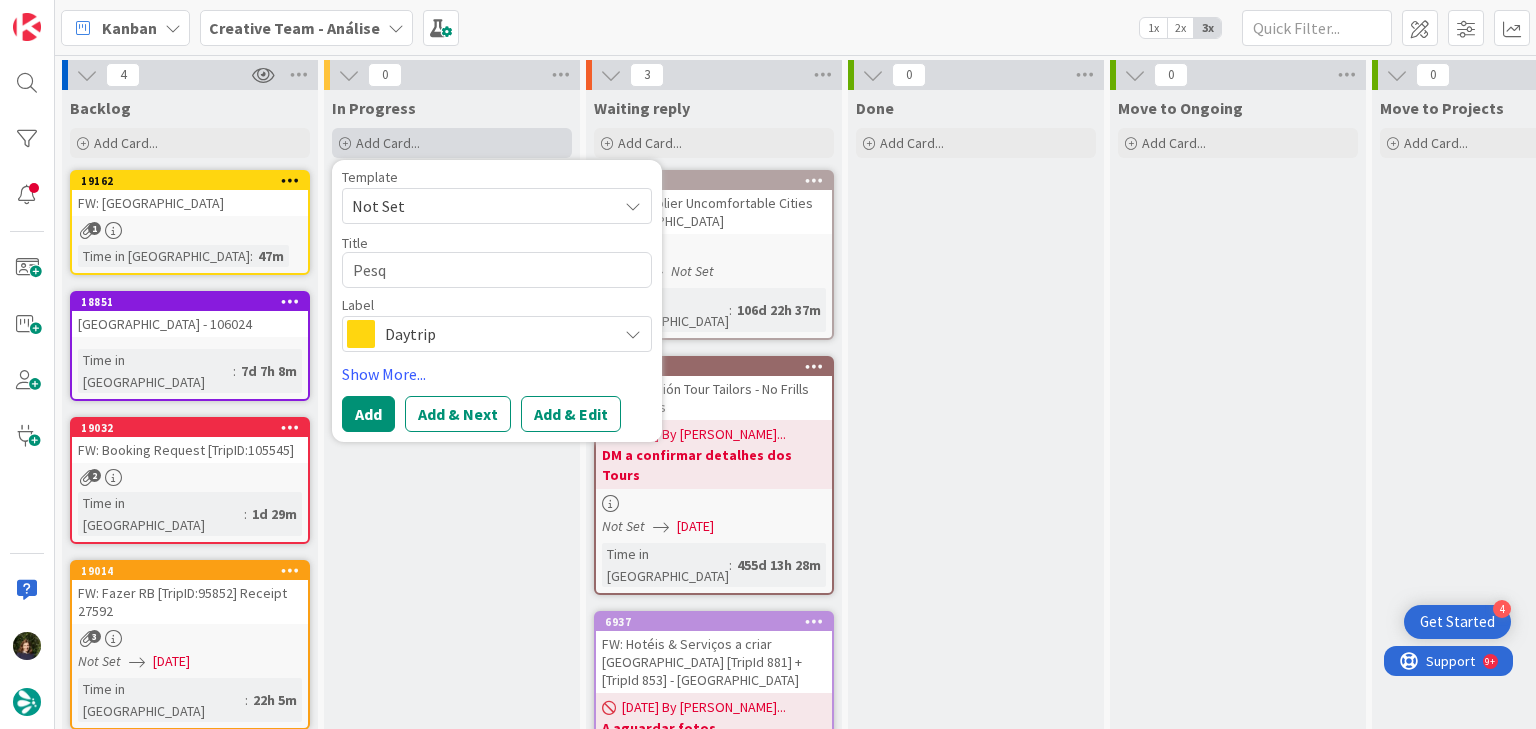 type on "x" 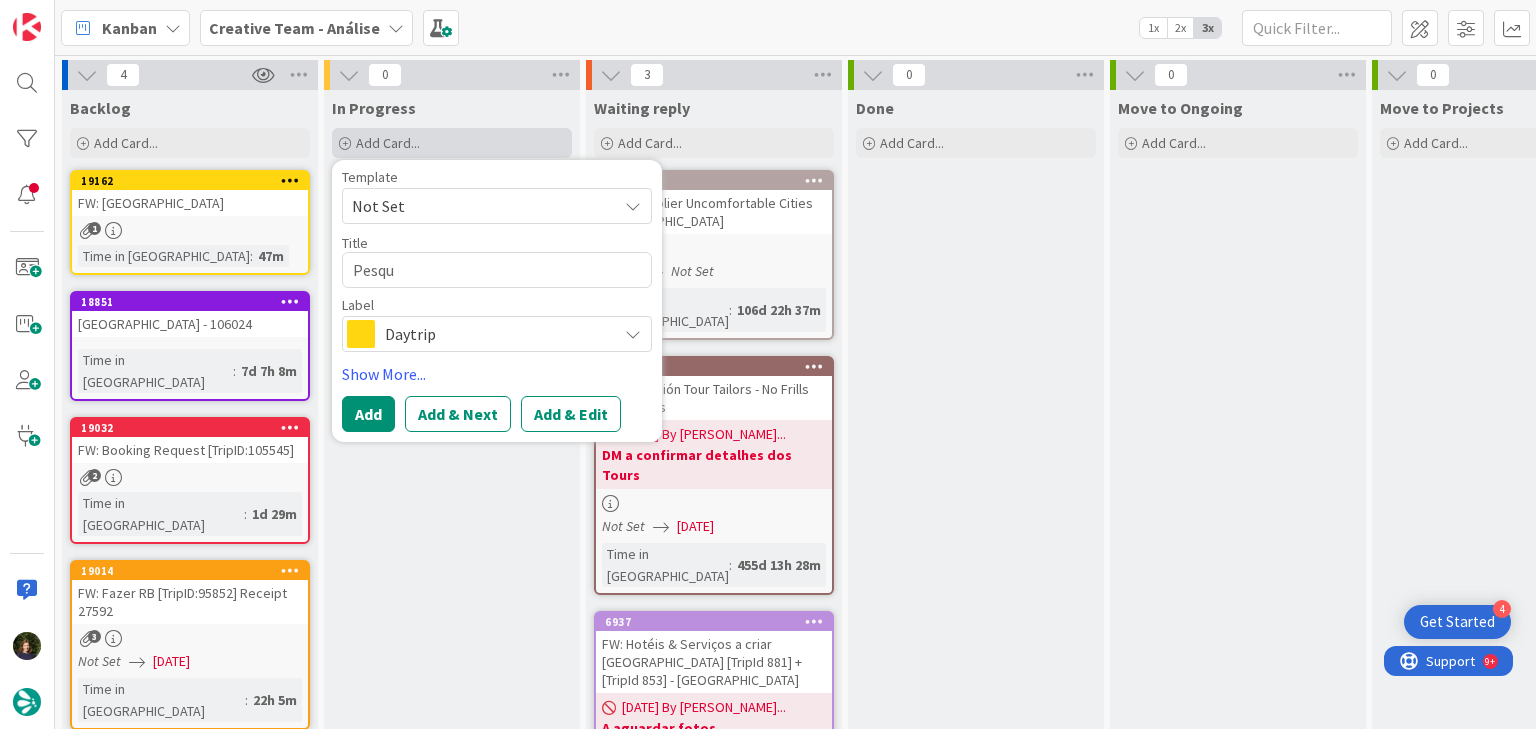 type on "x" 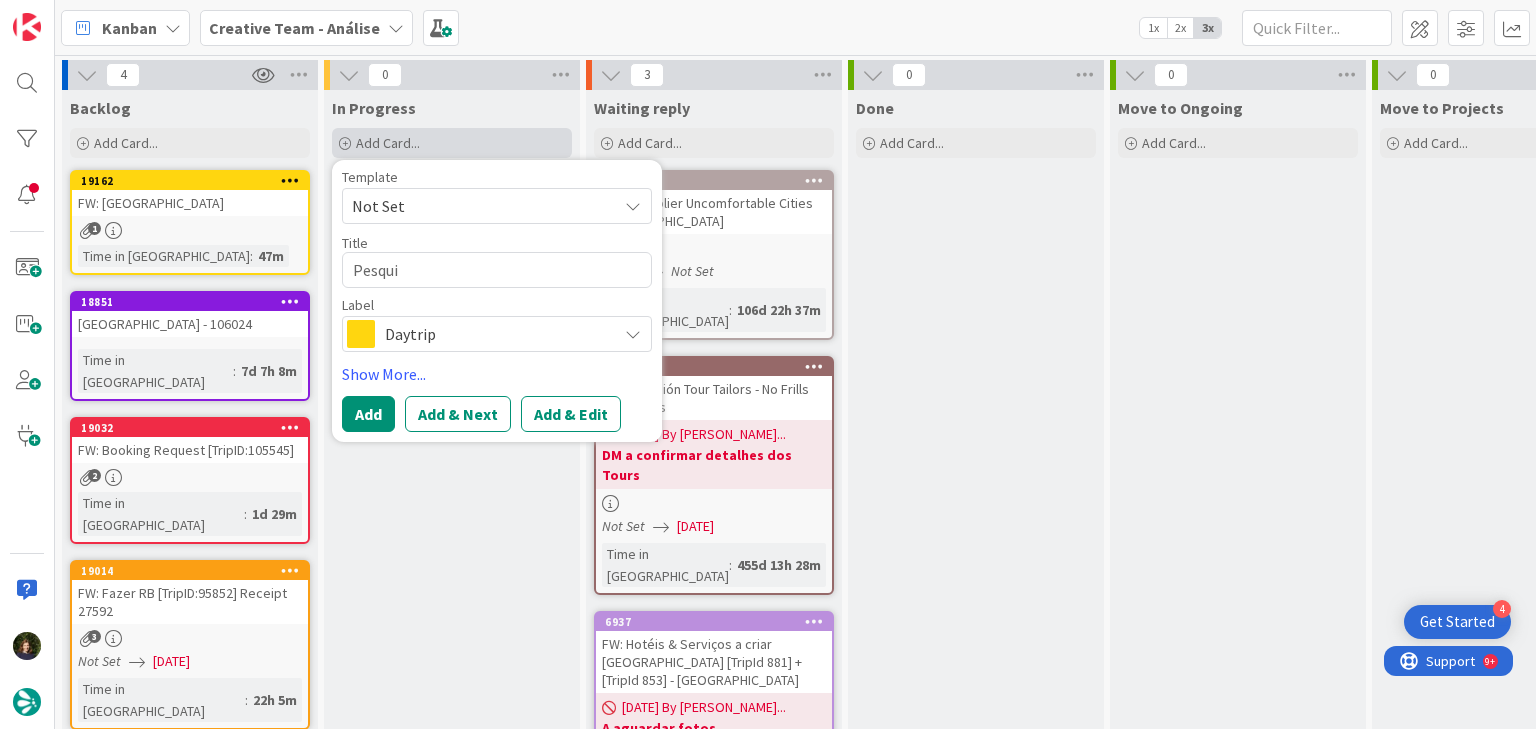 type on "x" 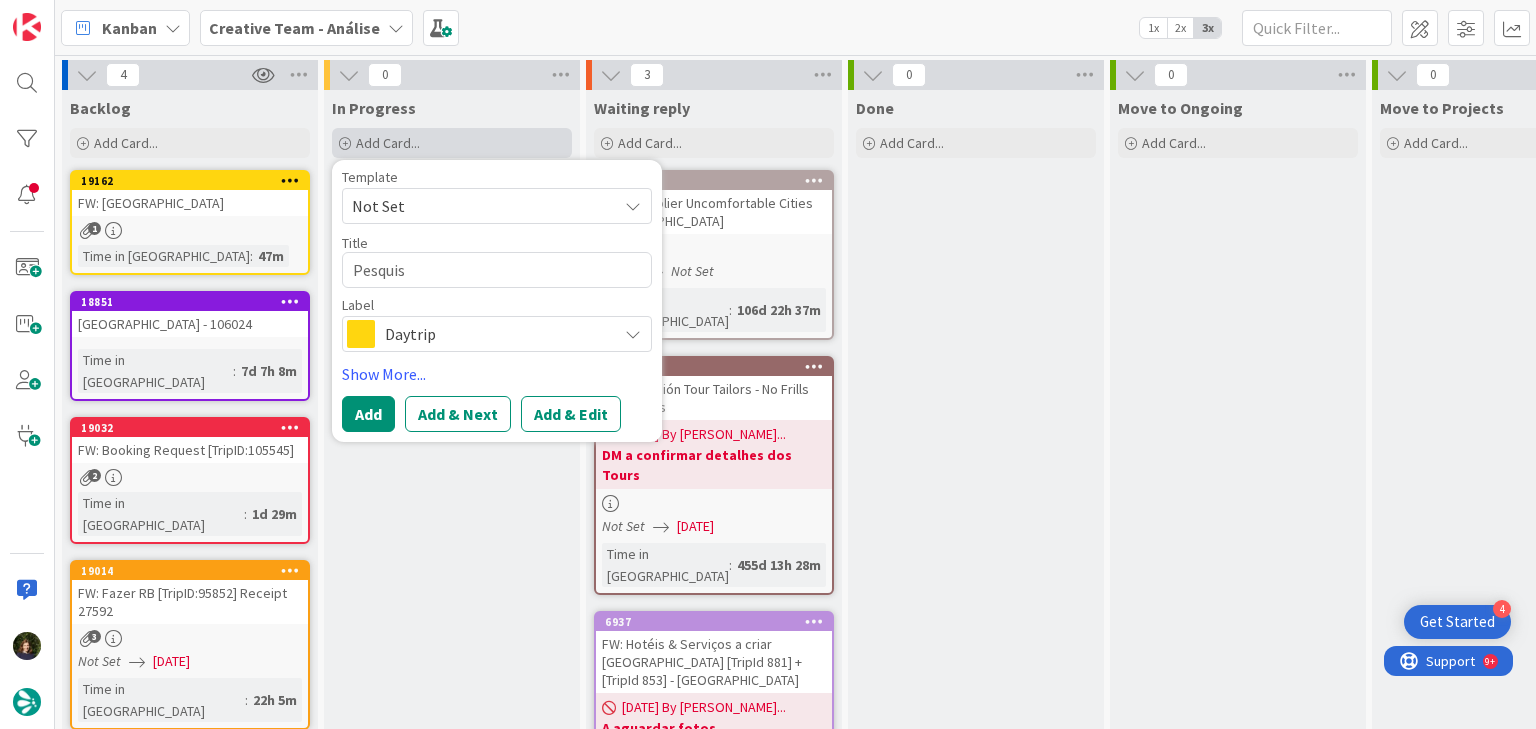 type on "x" 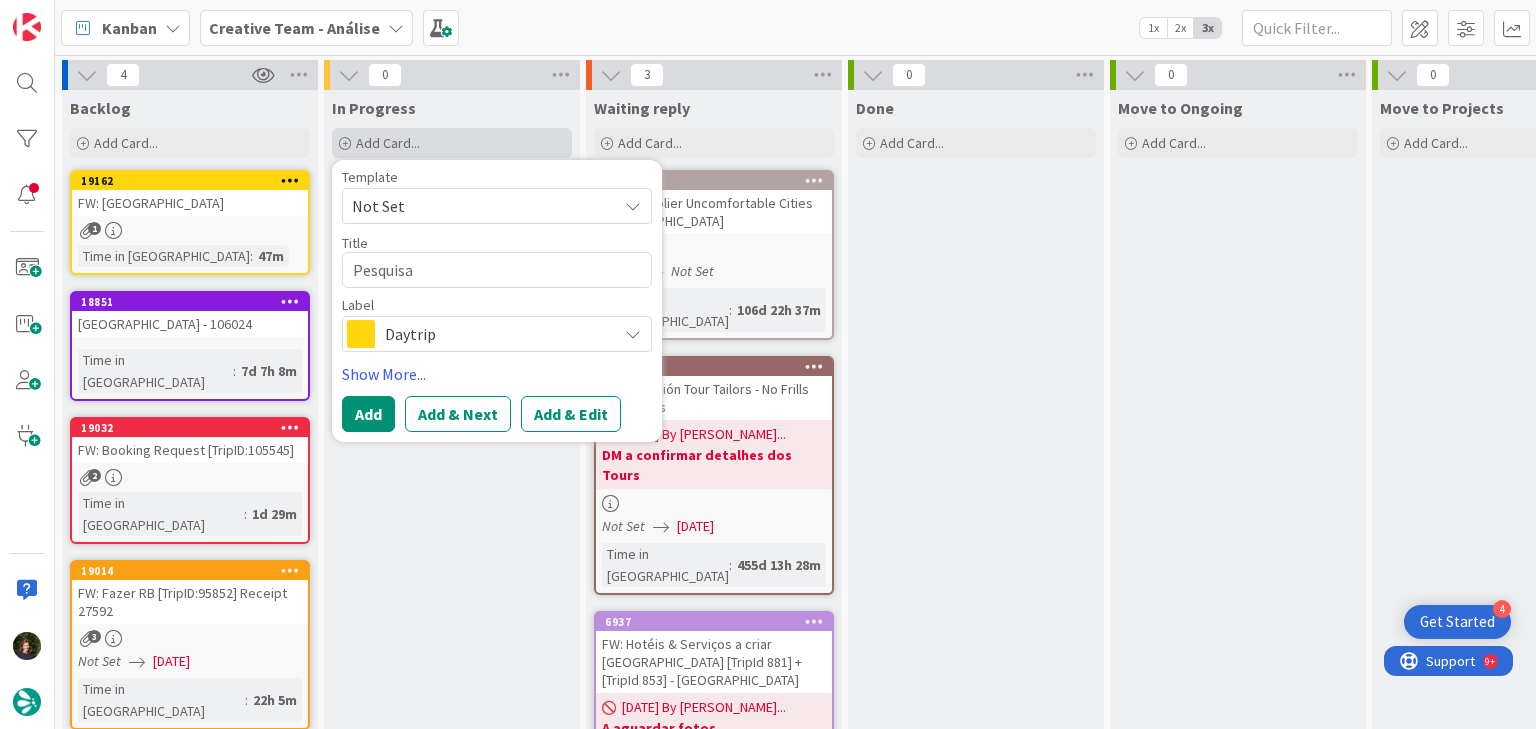 type on "x" 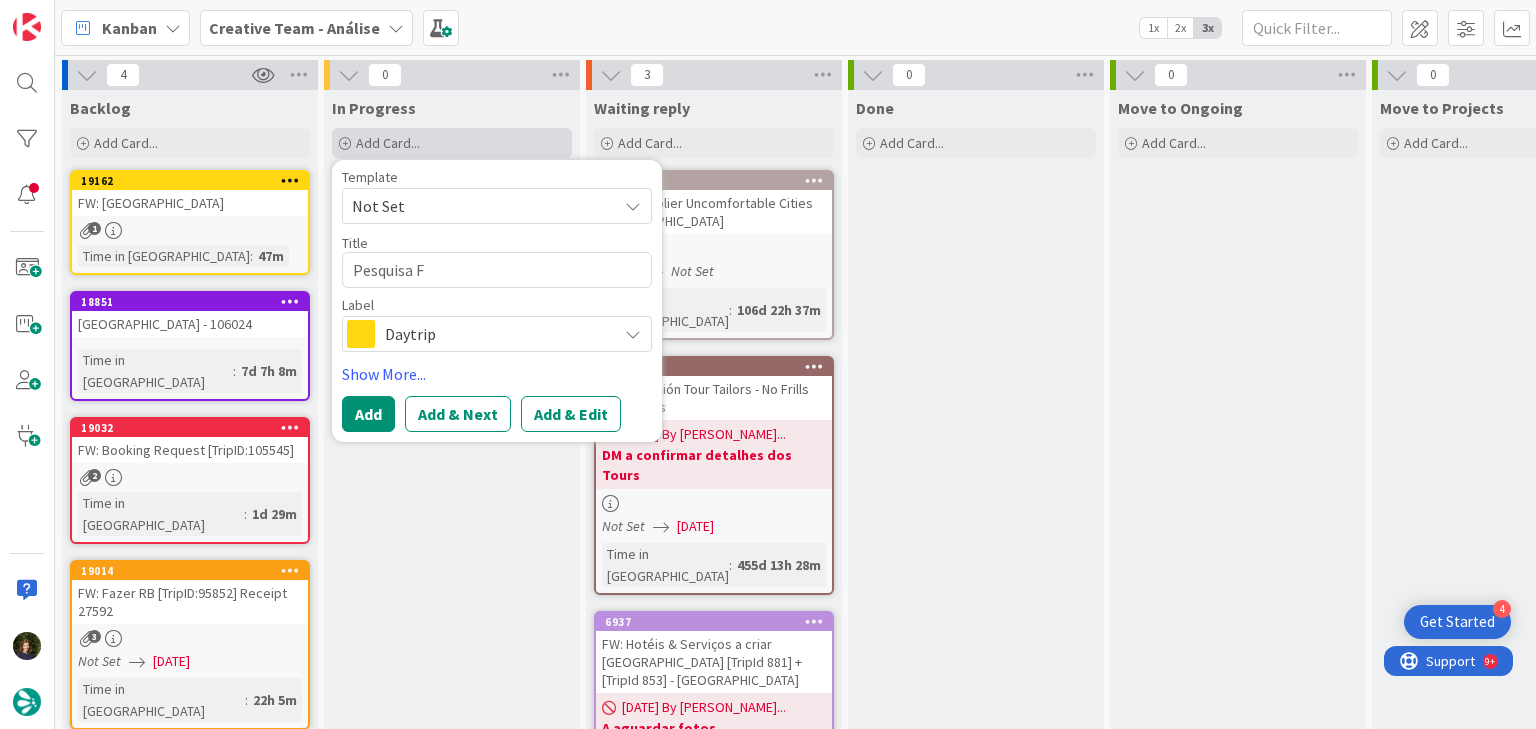 type on "x" 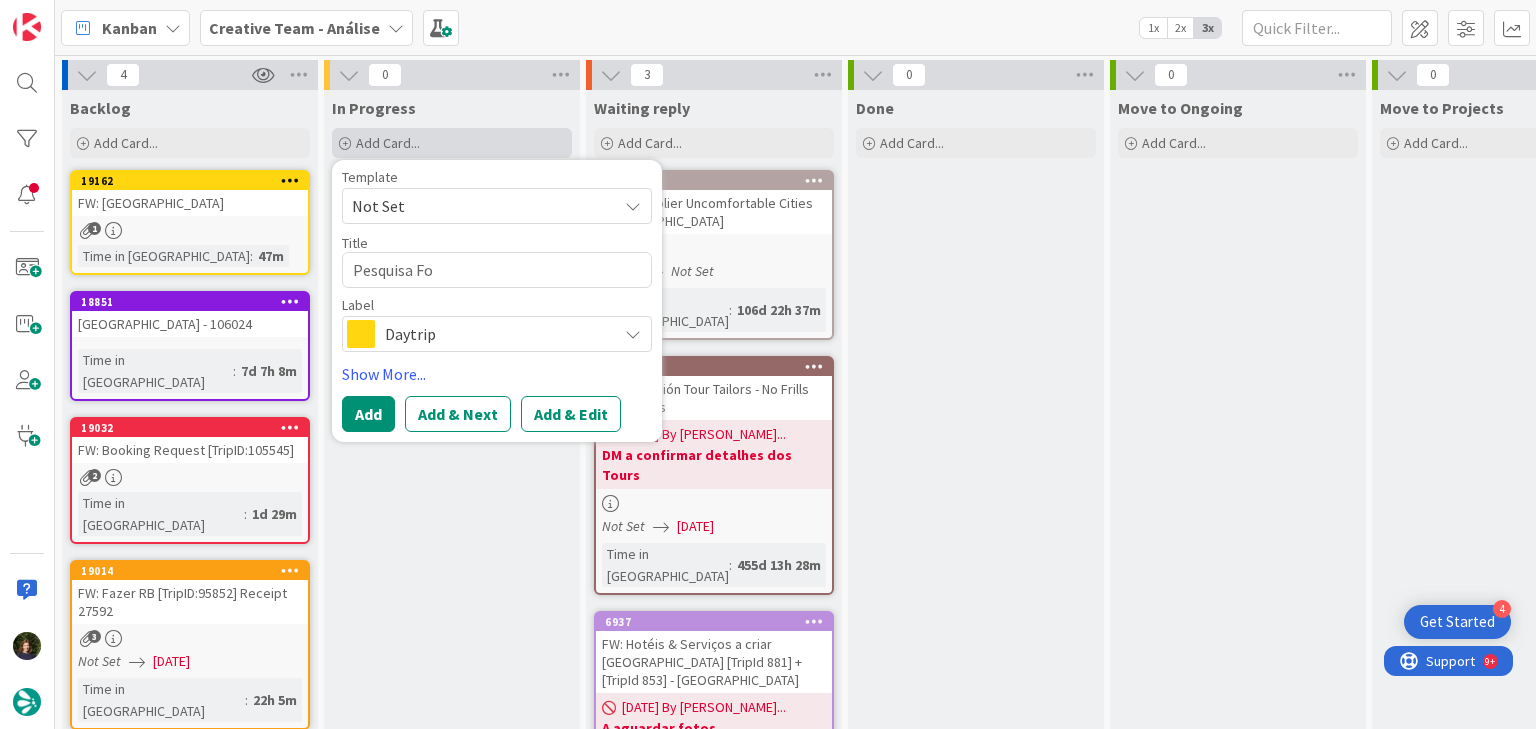 type on "x" 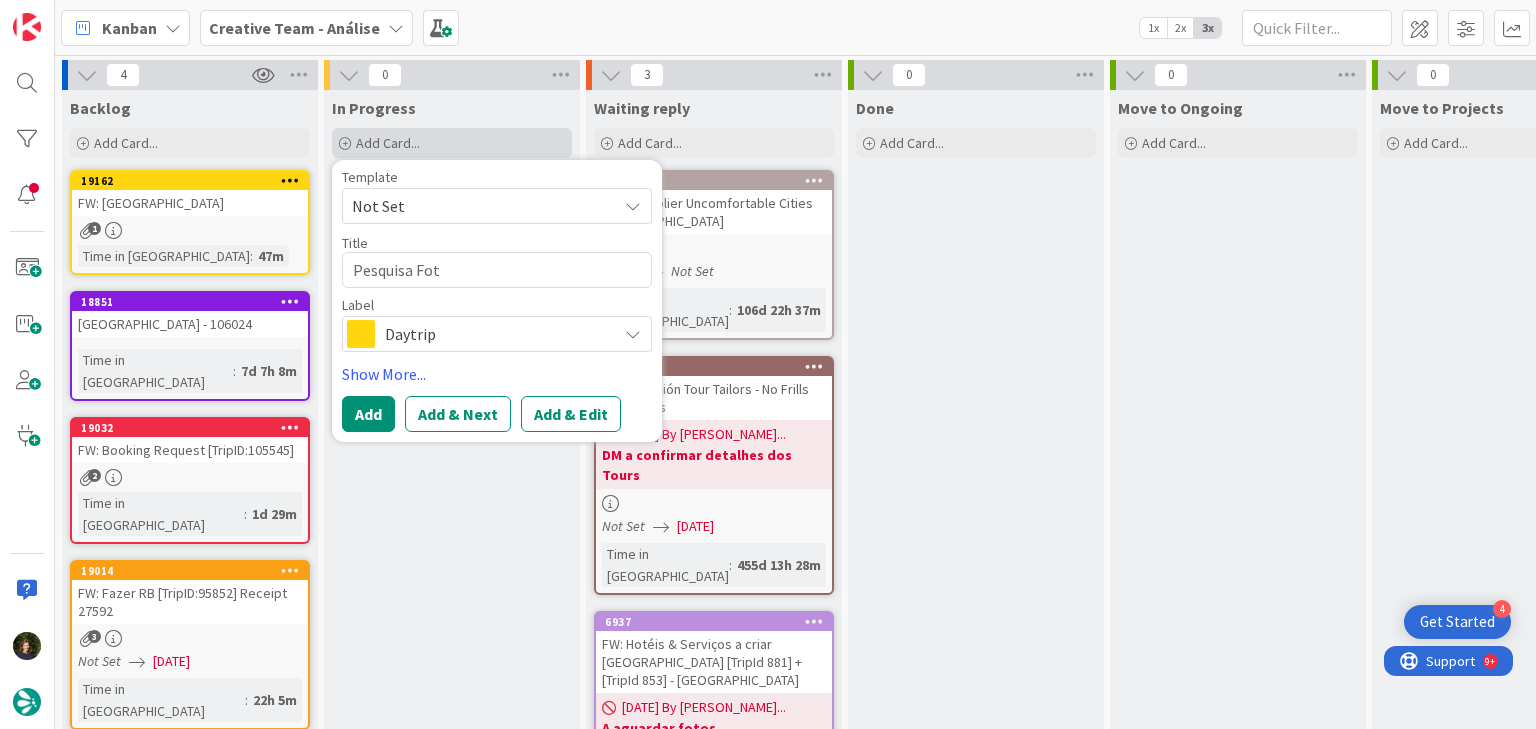 type on "x" 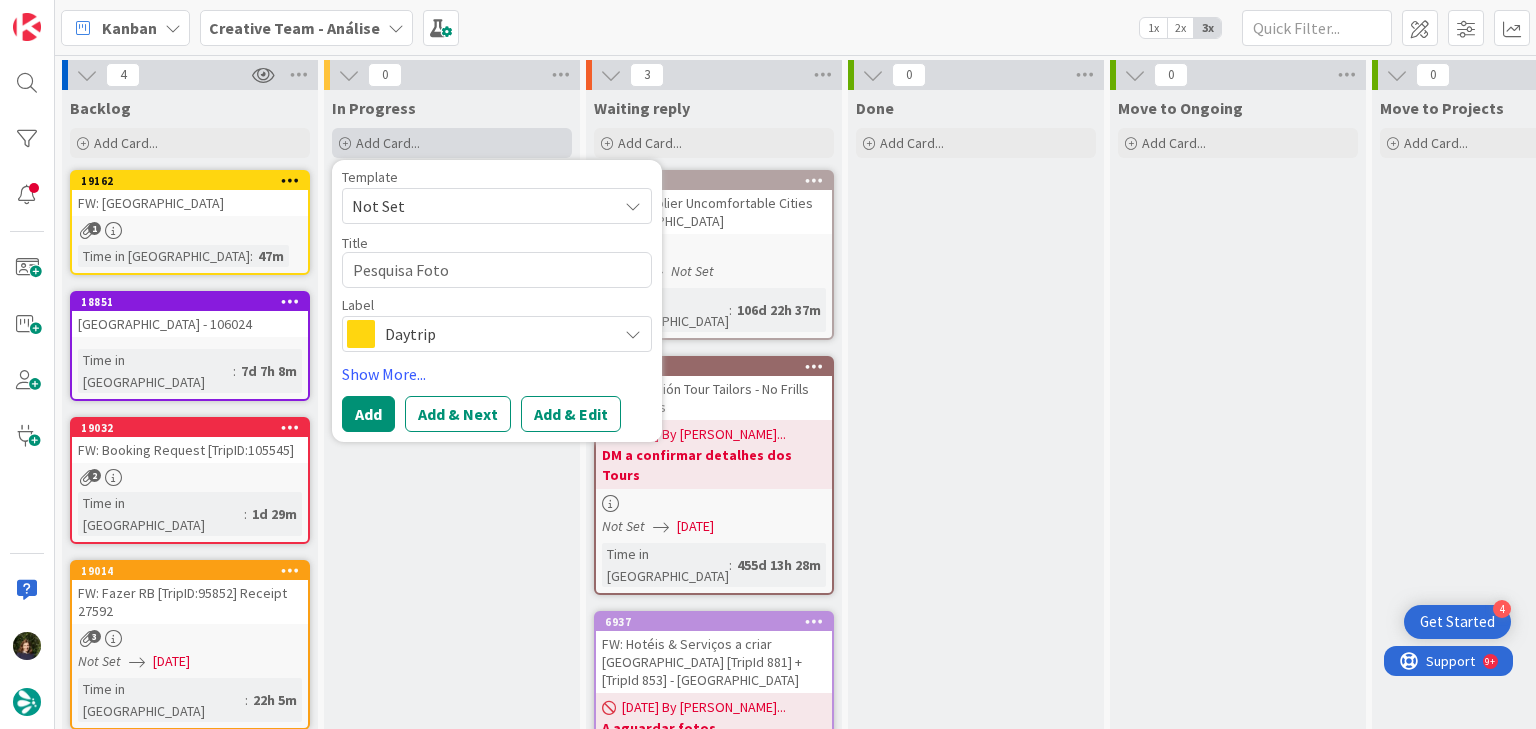 type on "x" 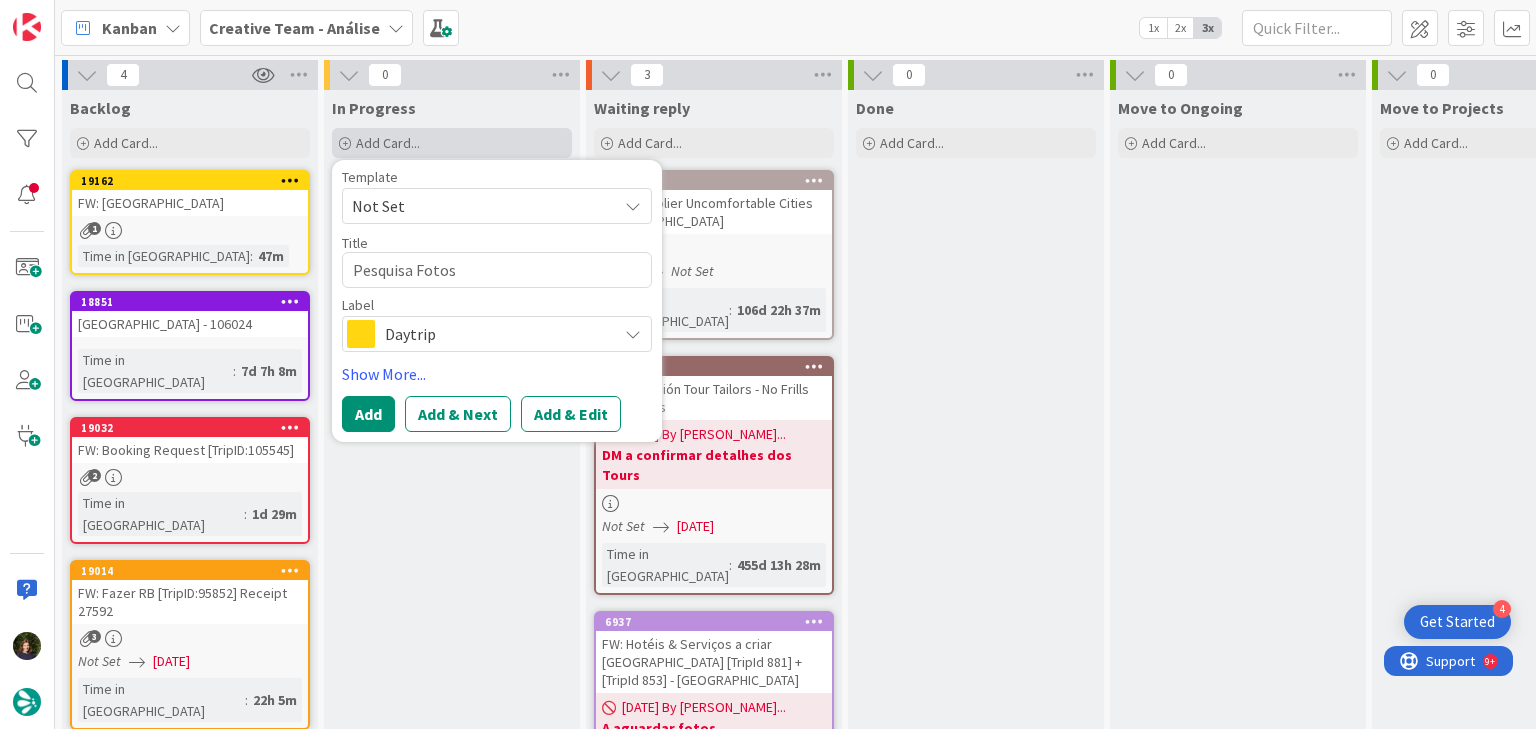 type on "x" 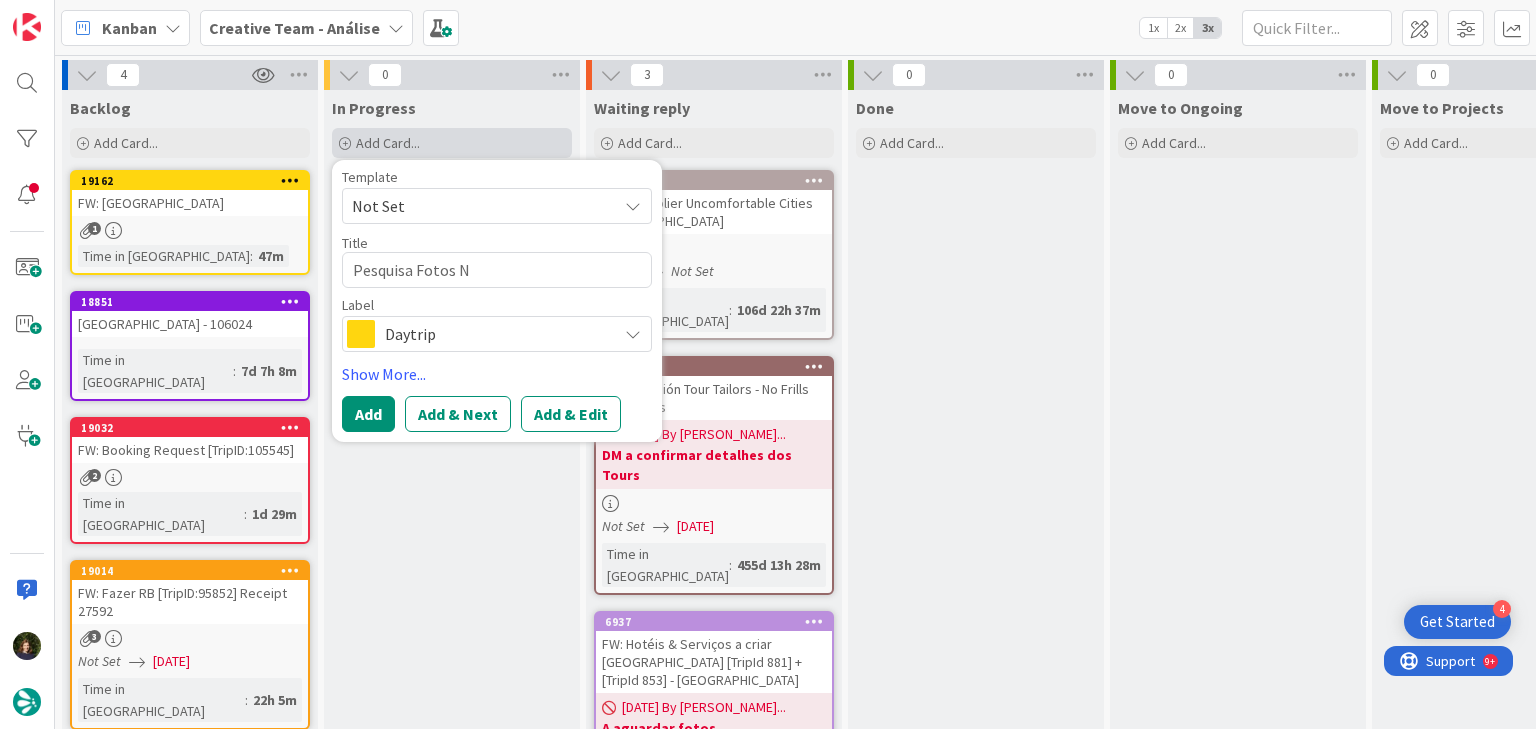 type on "x" 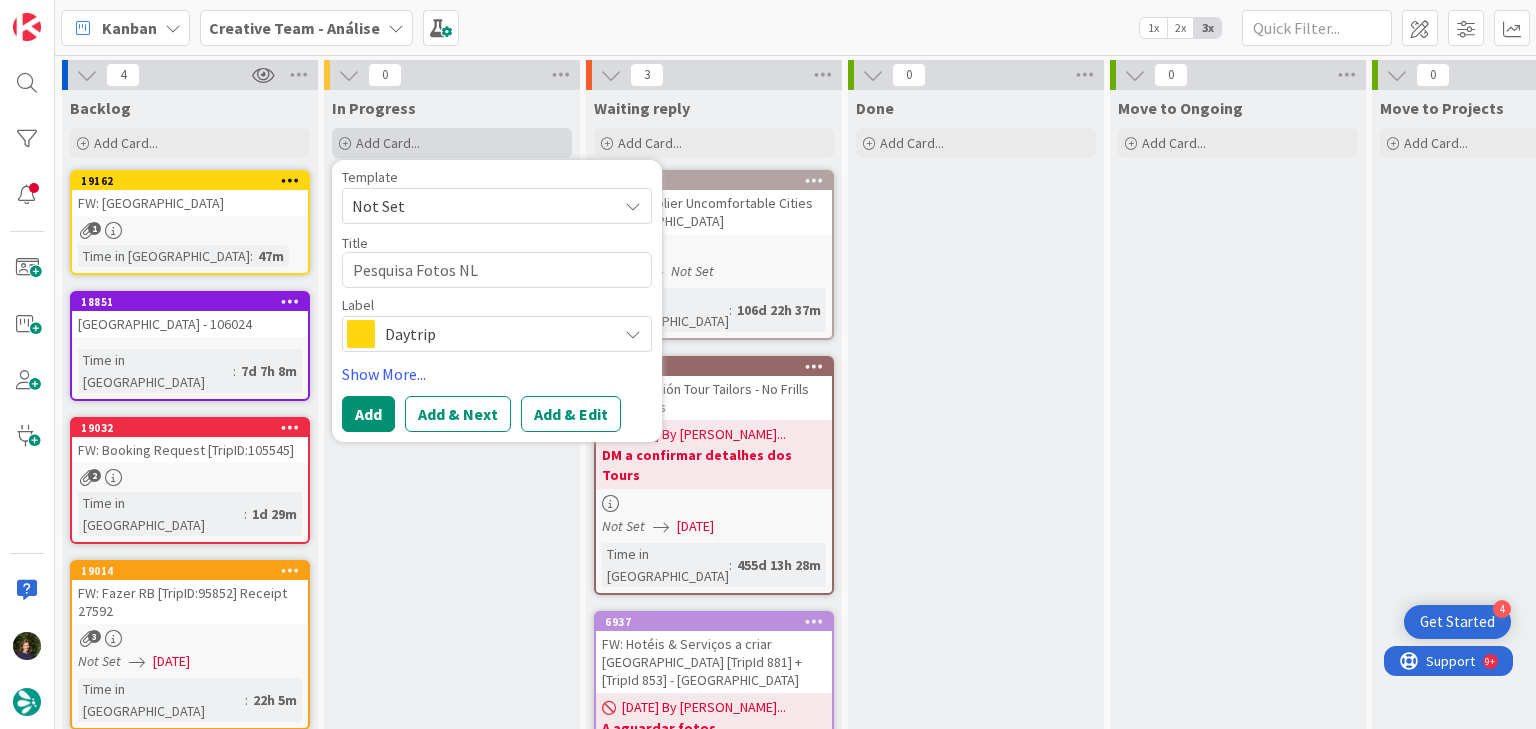type on "x" 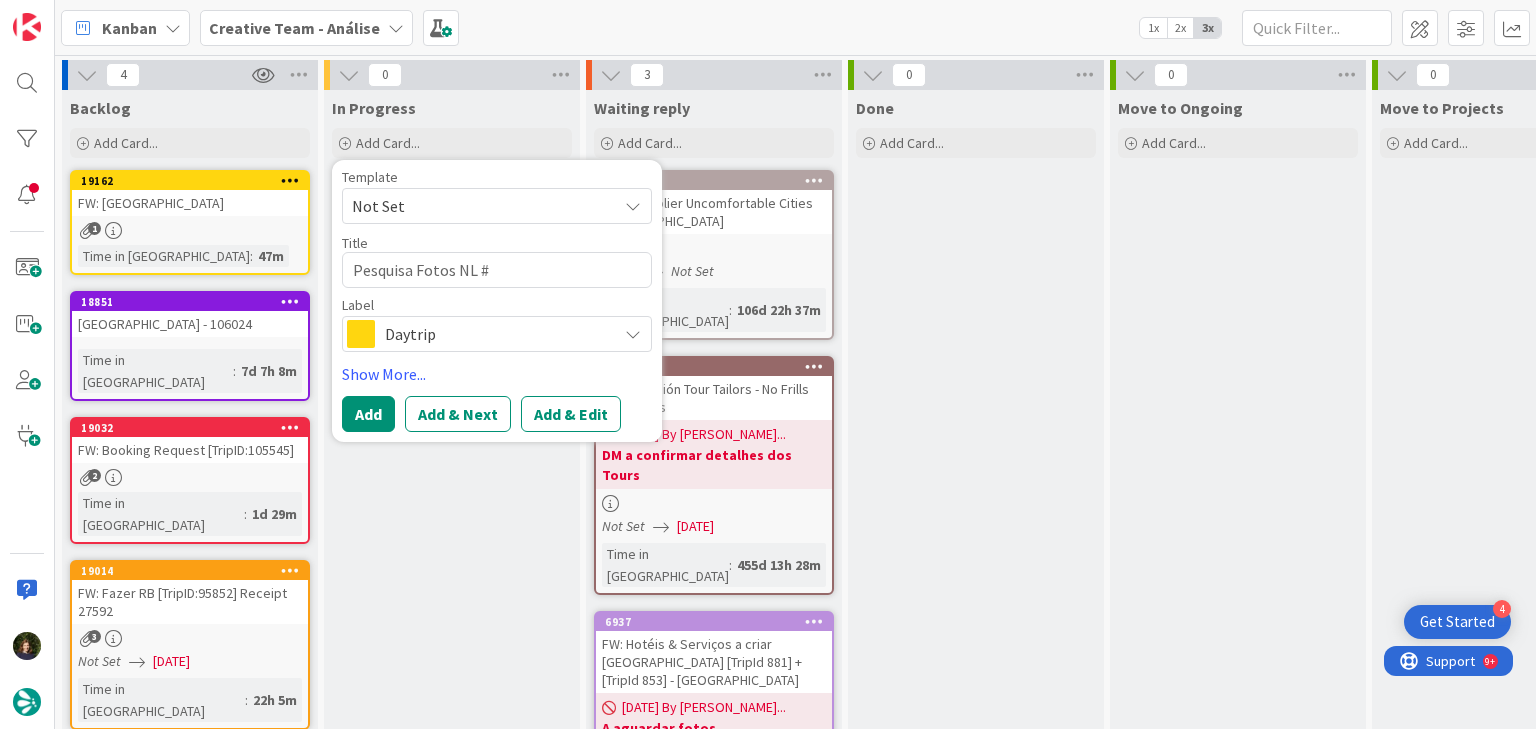 type on "Pesquisa Fotos NL #" 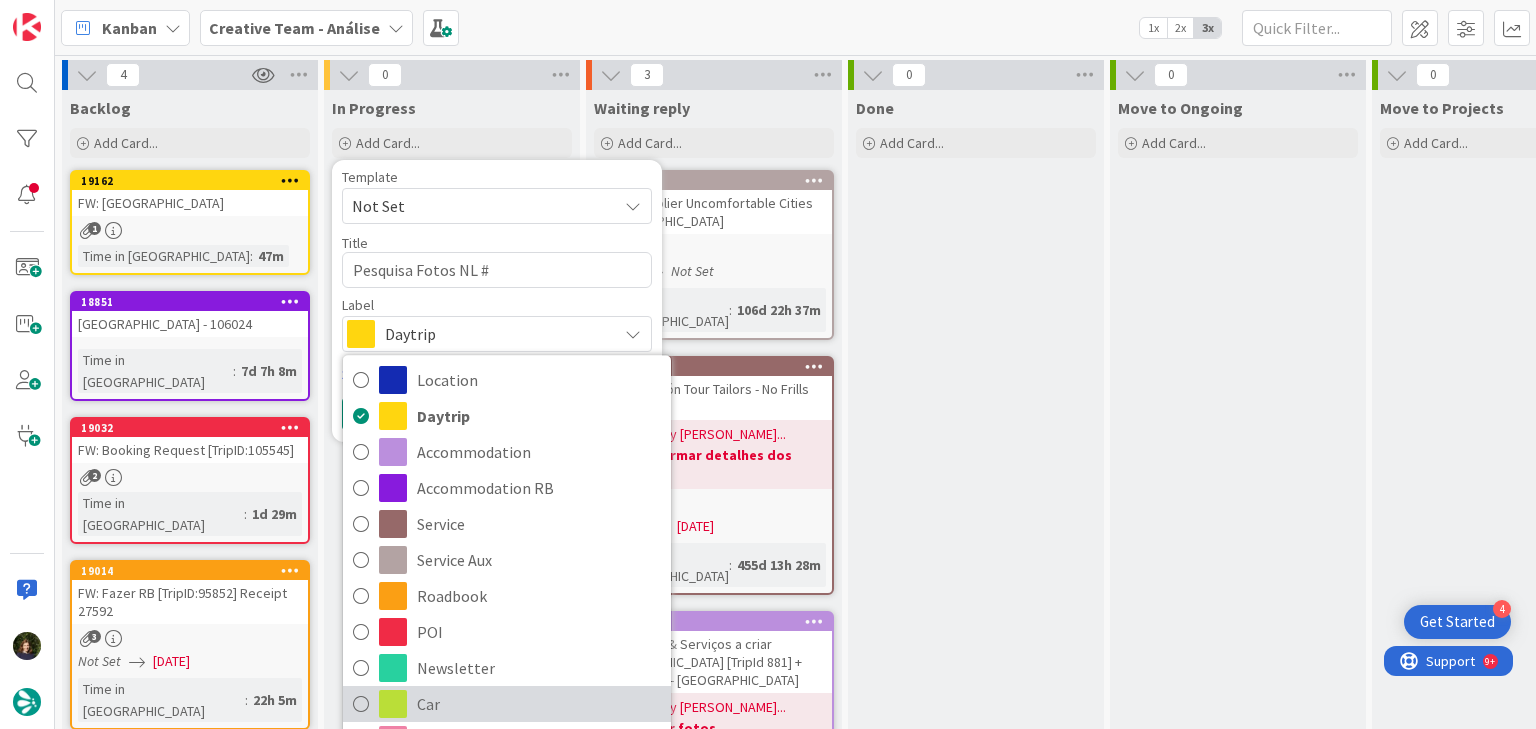 scroll, scrollTop: 0, scrollLeft: 0, axis: both 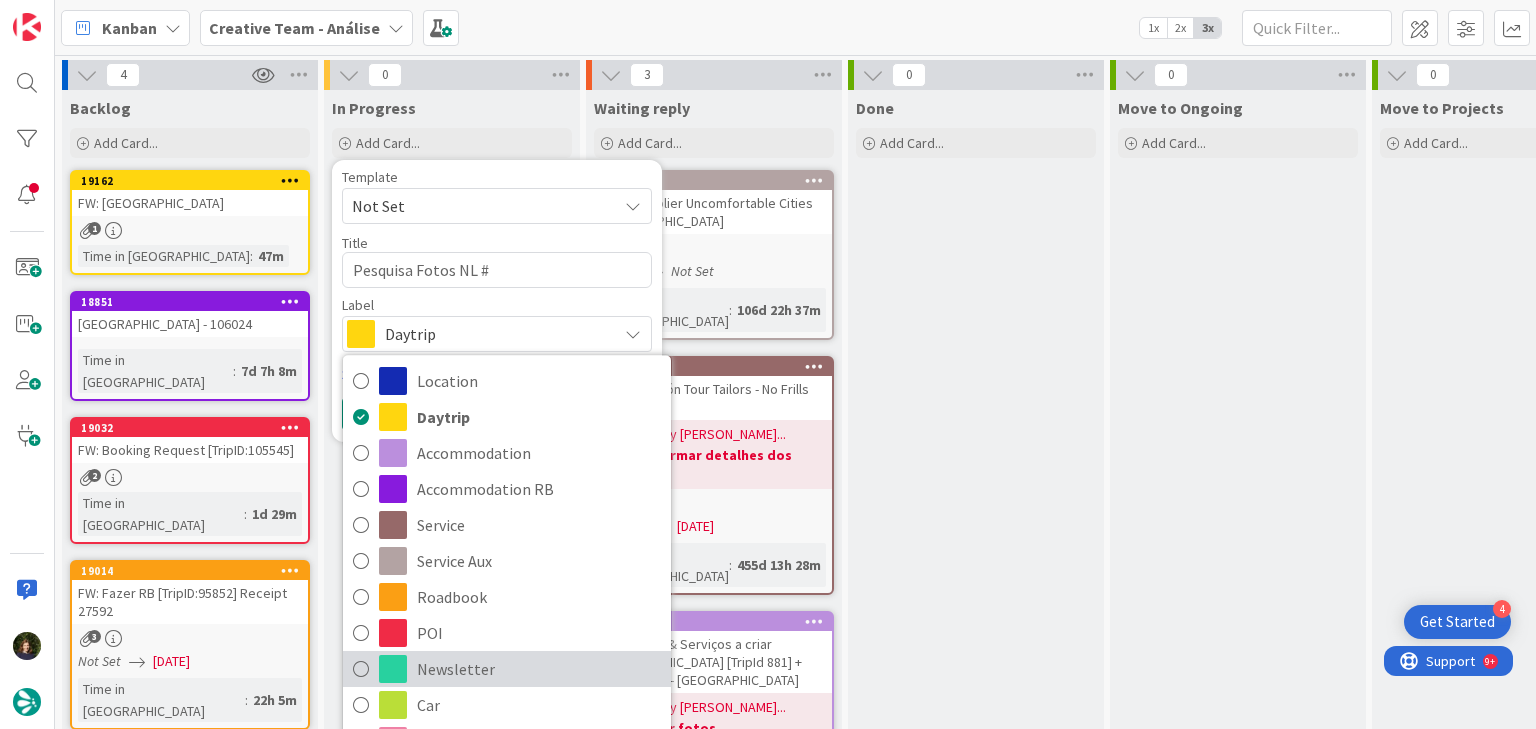 click on "Newsletter" at bounding box center [539, 669] 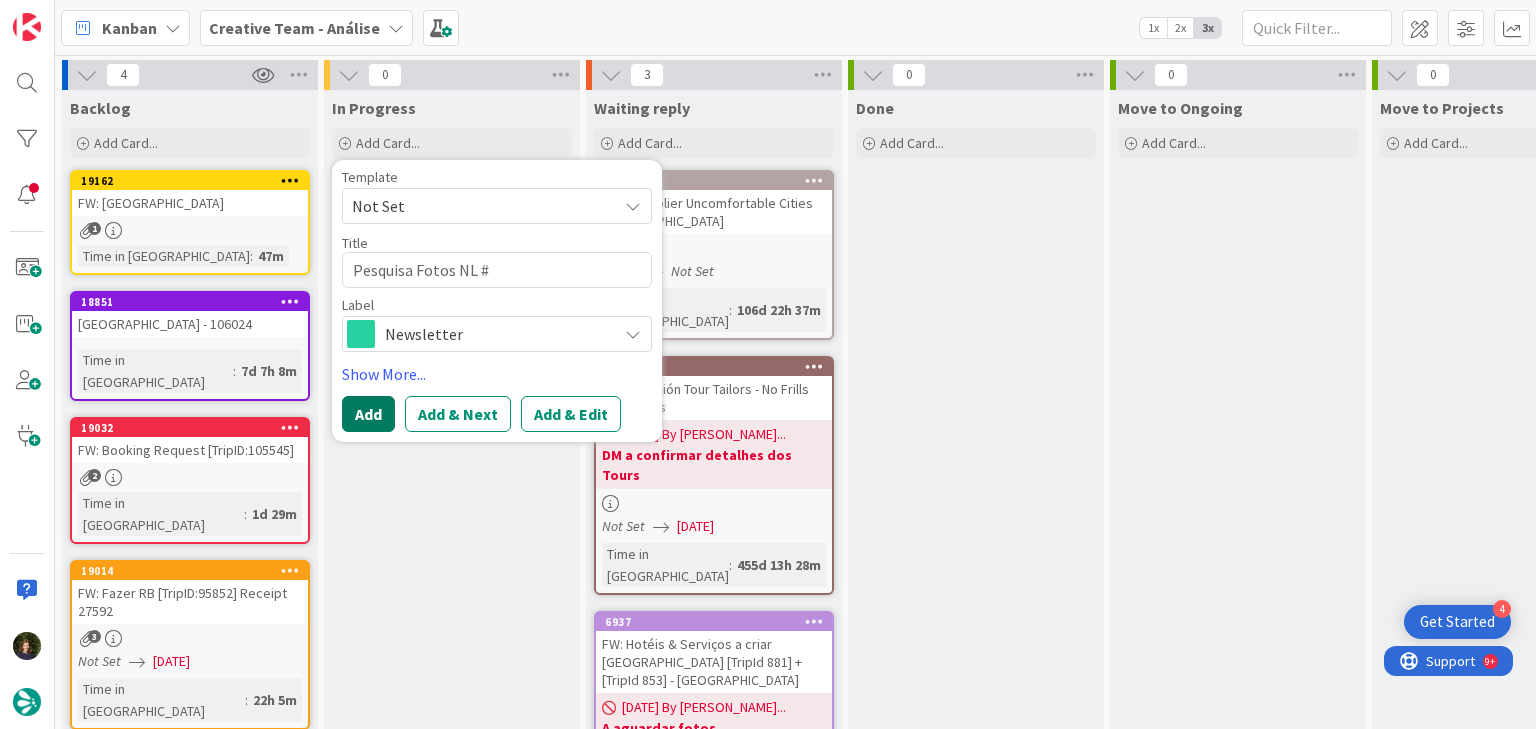 click on "Add" at bounding box center [368, 414] 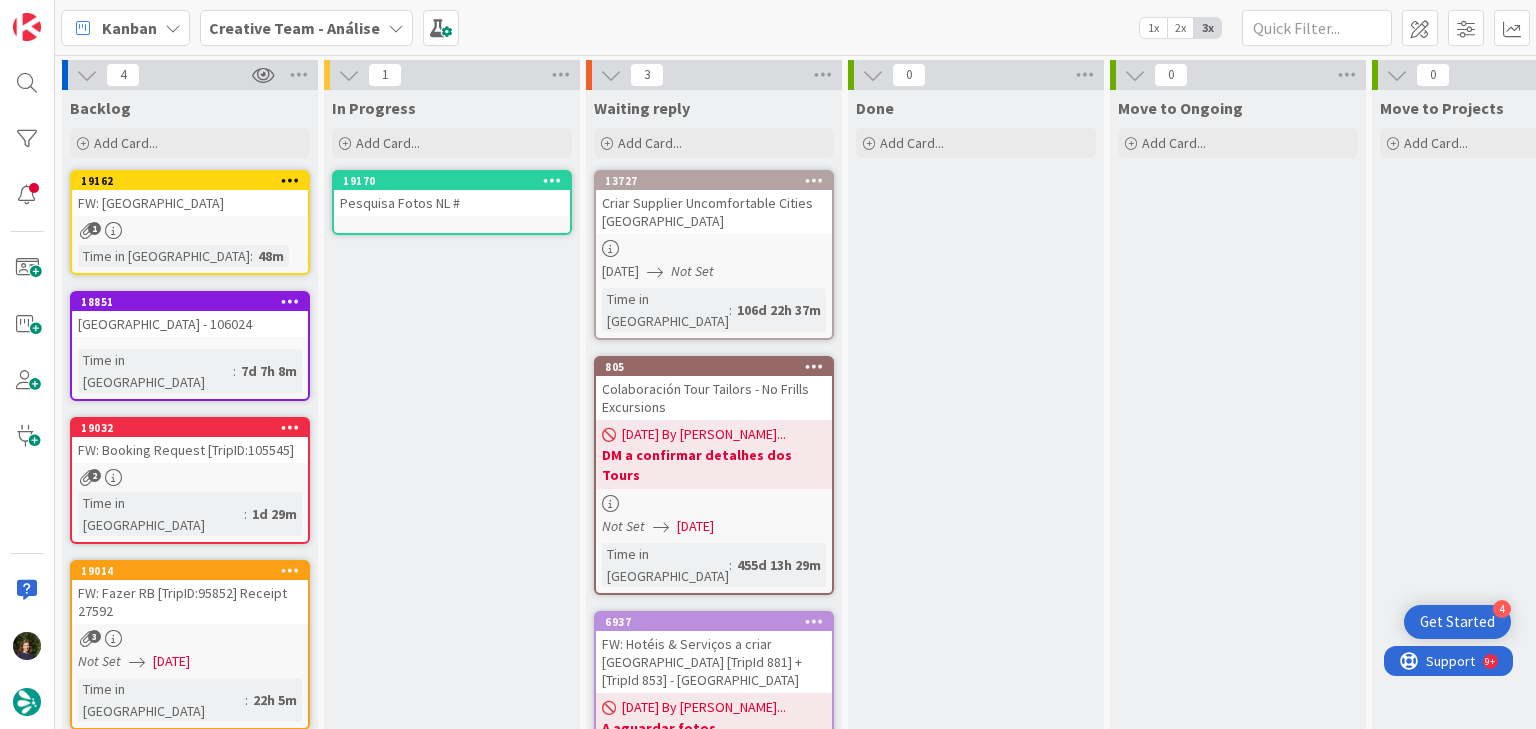 click on "Pesquisa Fotos NL #" at bounding box center (452, 203) 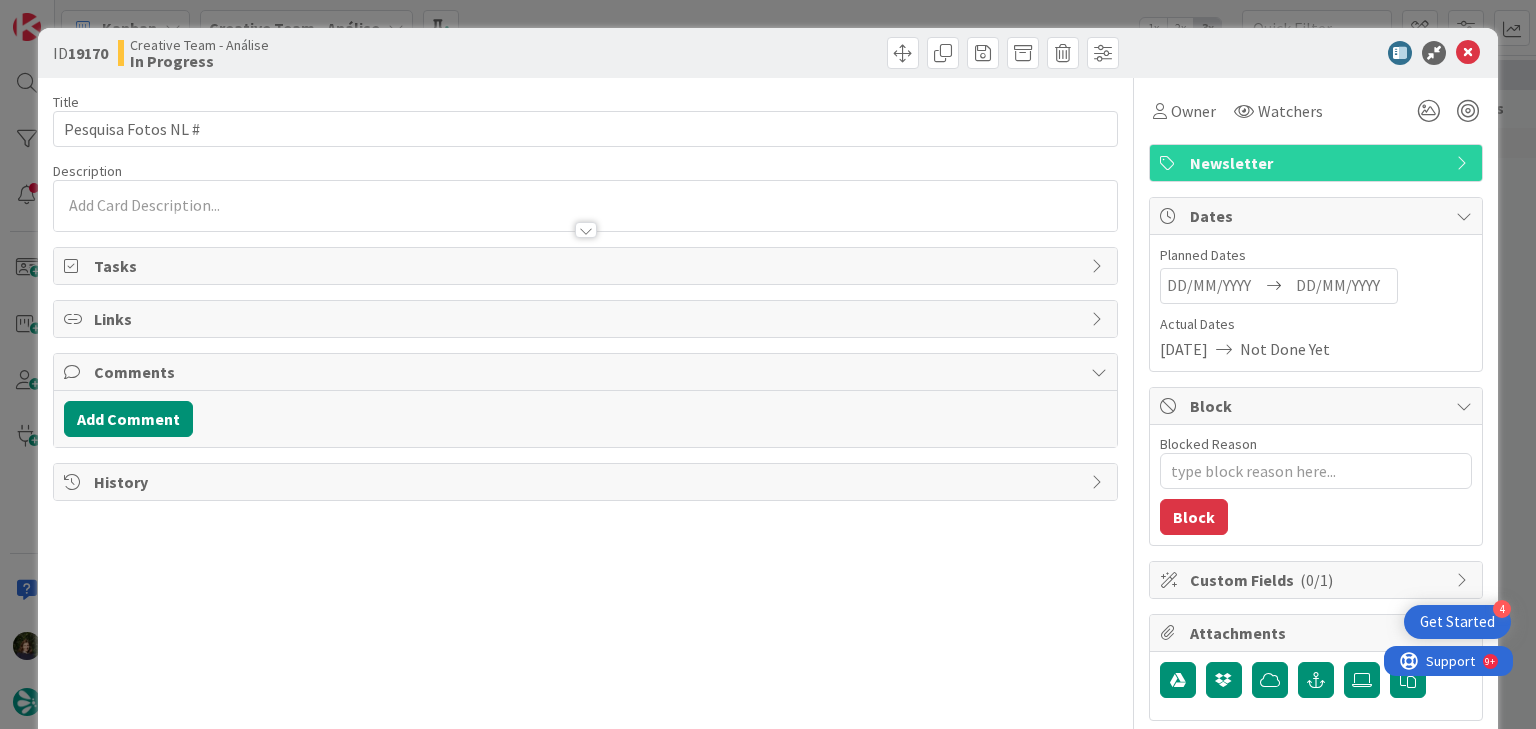 type on "x" 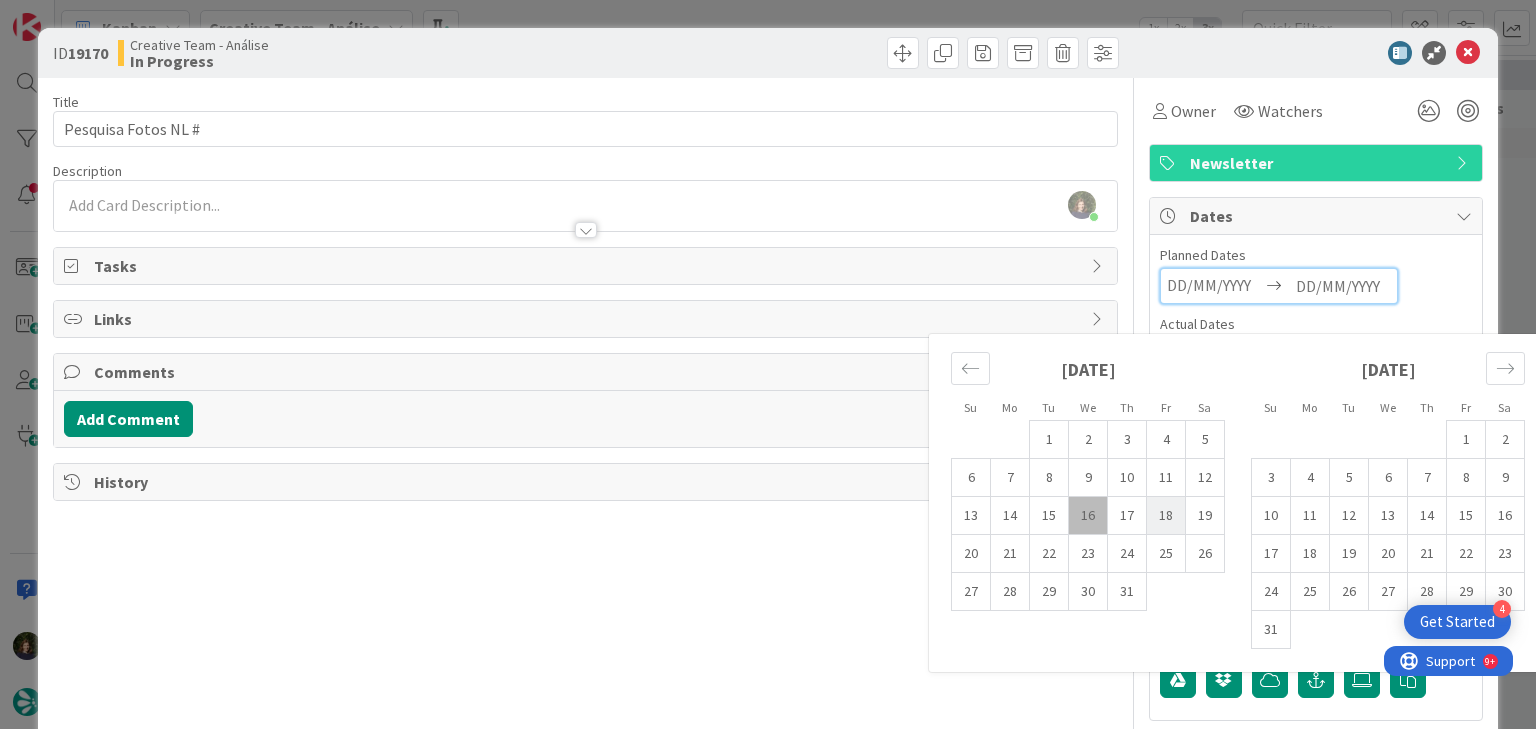 click on "18" at bounding box center [1166, 516] 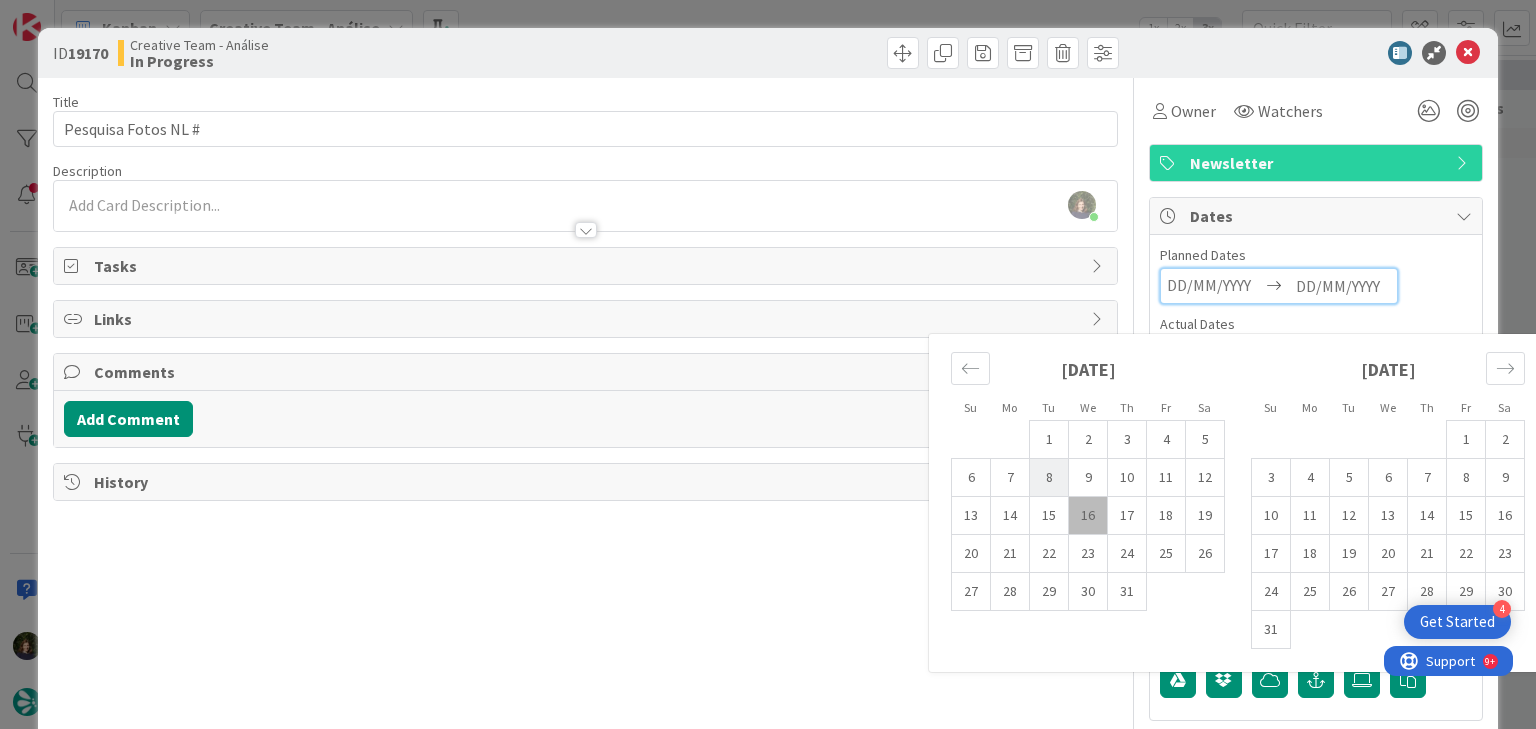 type on "[DATE]" 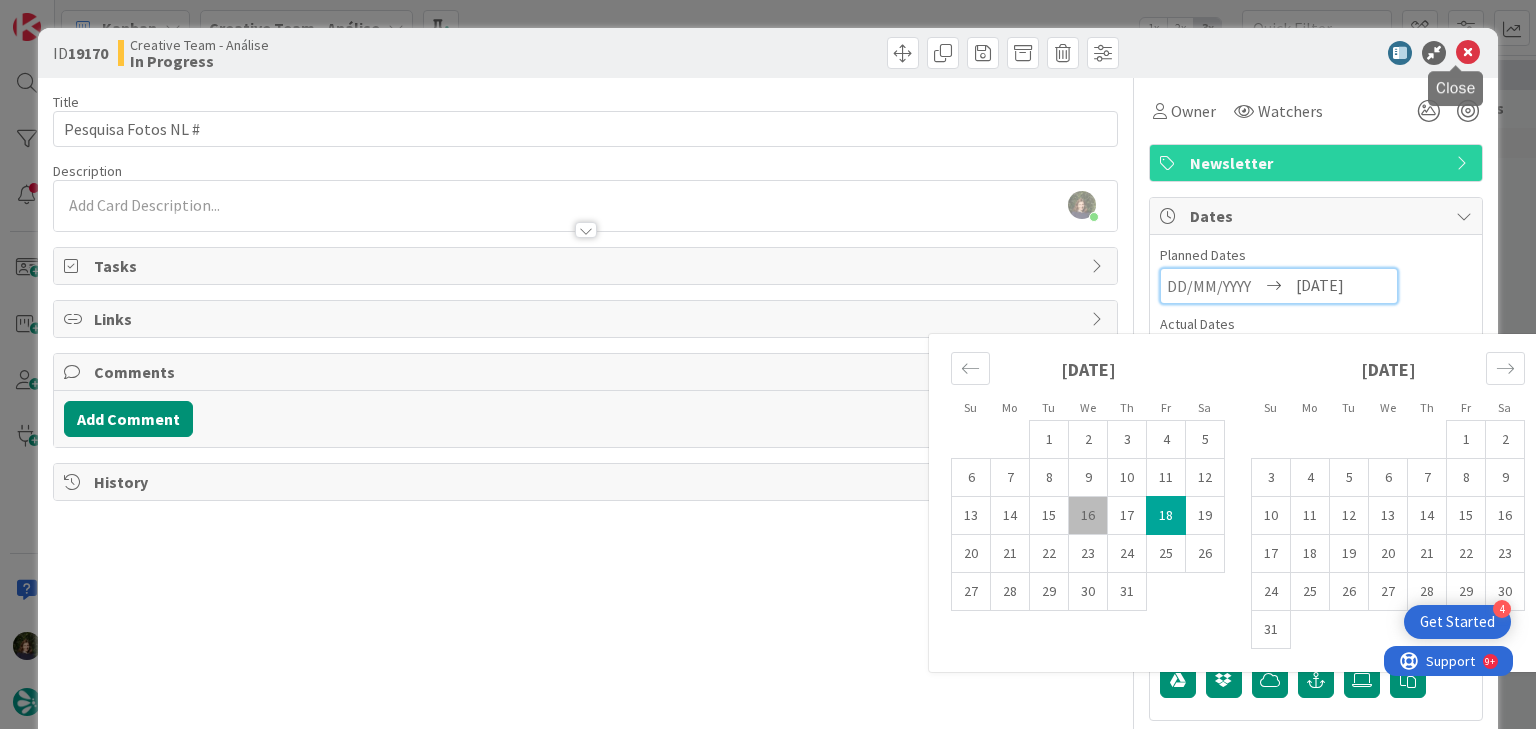 click at bounding box center [1468, 53] 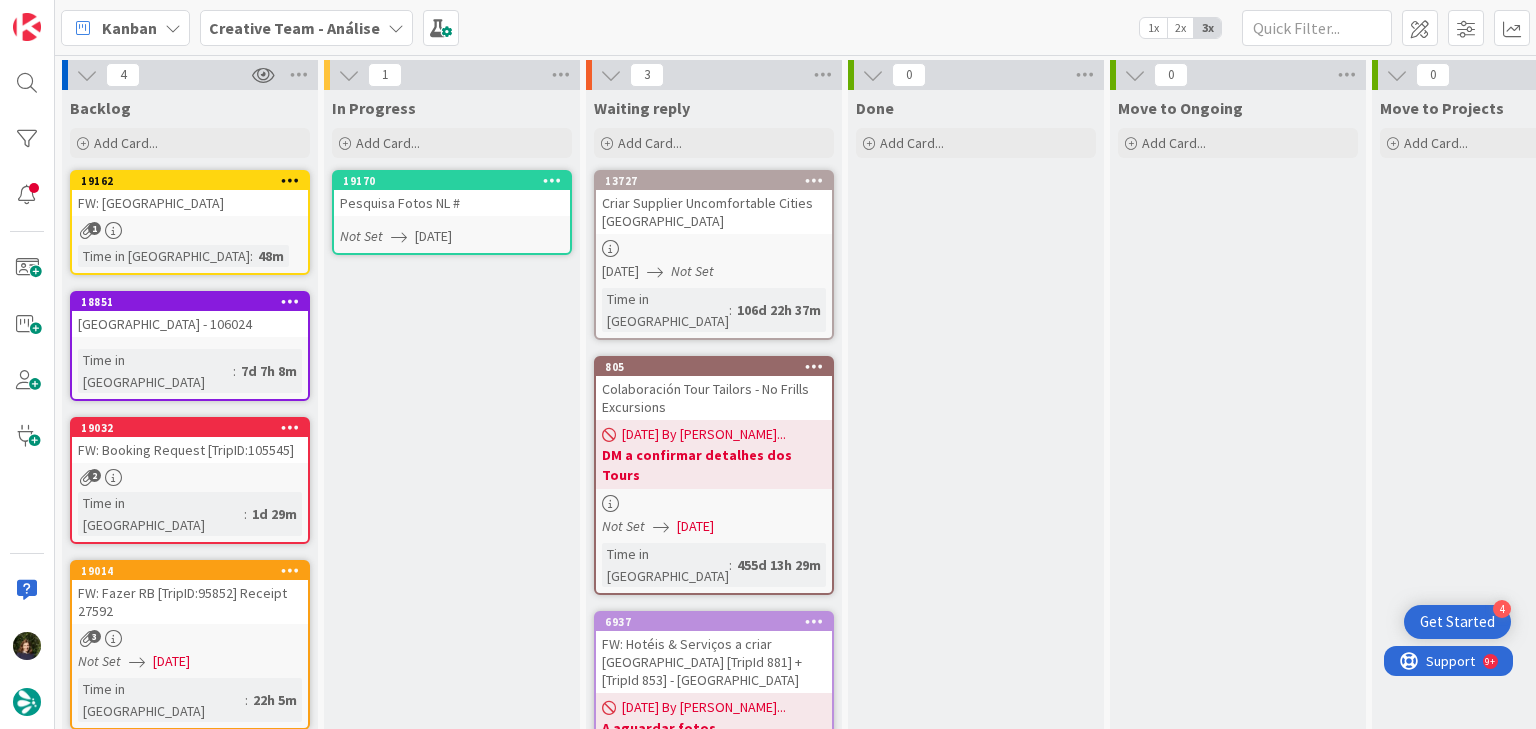 click at bounding box center (552, 180) 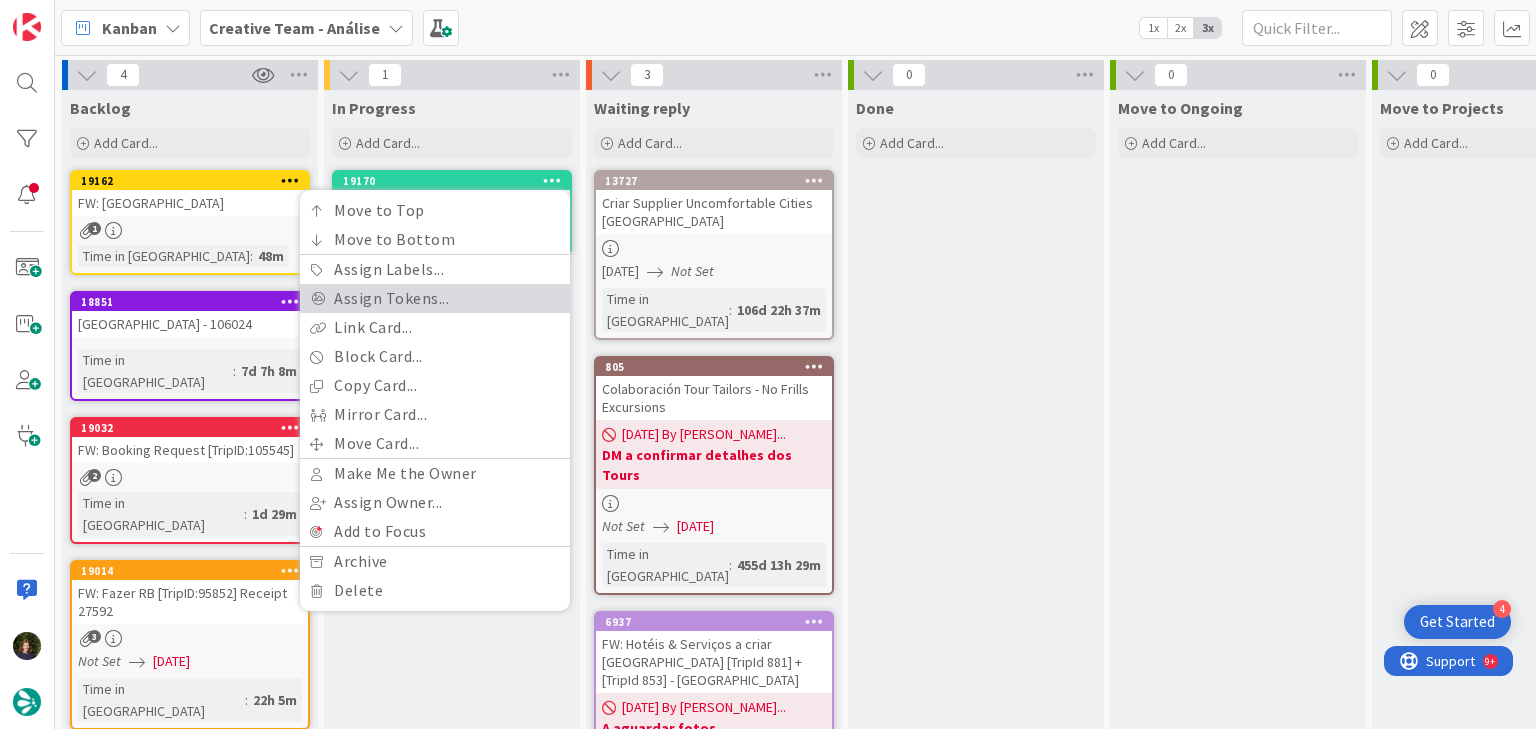 scroll, scrollTop: 0, scrollLeft: 0, axis: both 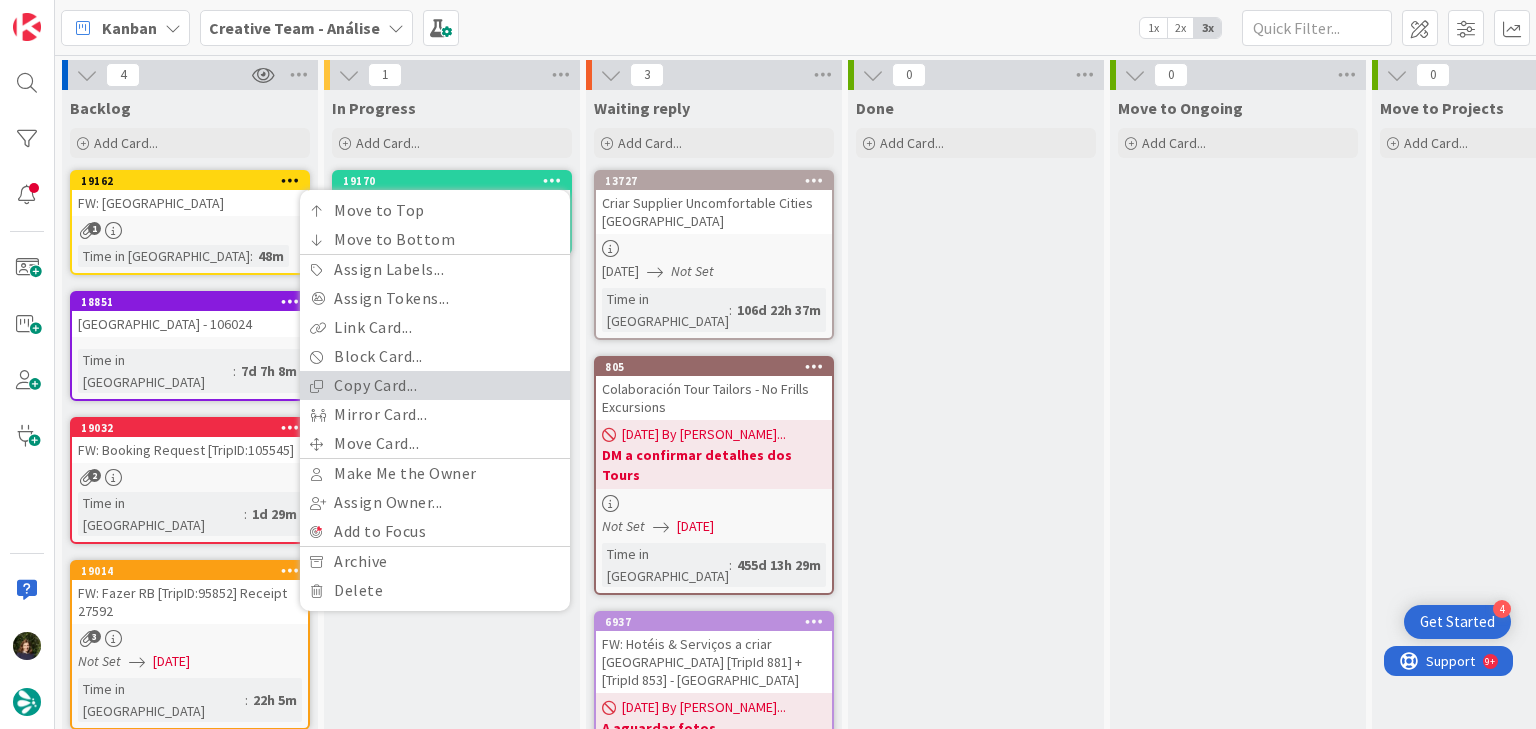 click on "Copy Card..." at bounding box center [435, 385] 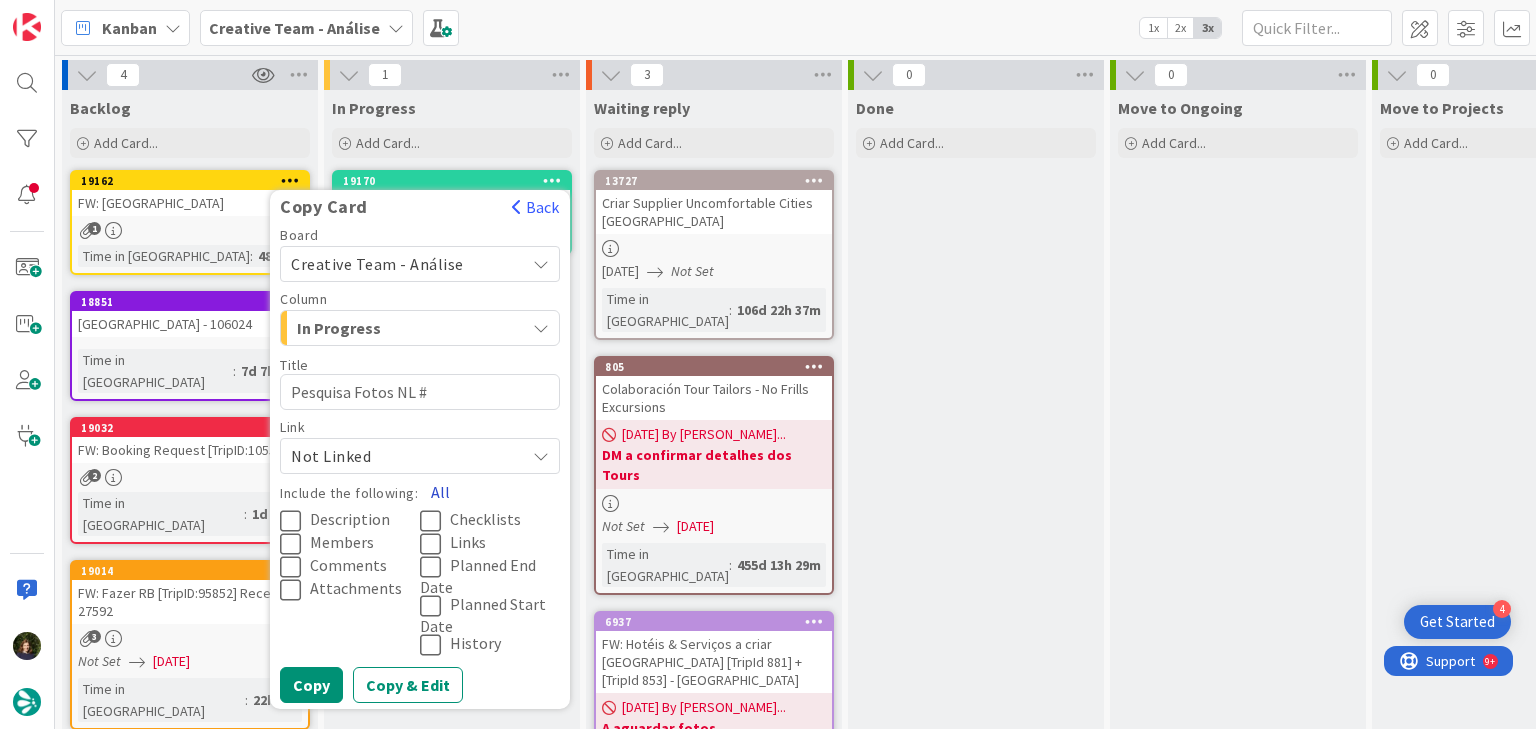 click on "All" at bounding box center (440, 492) 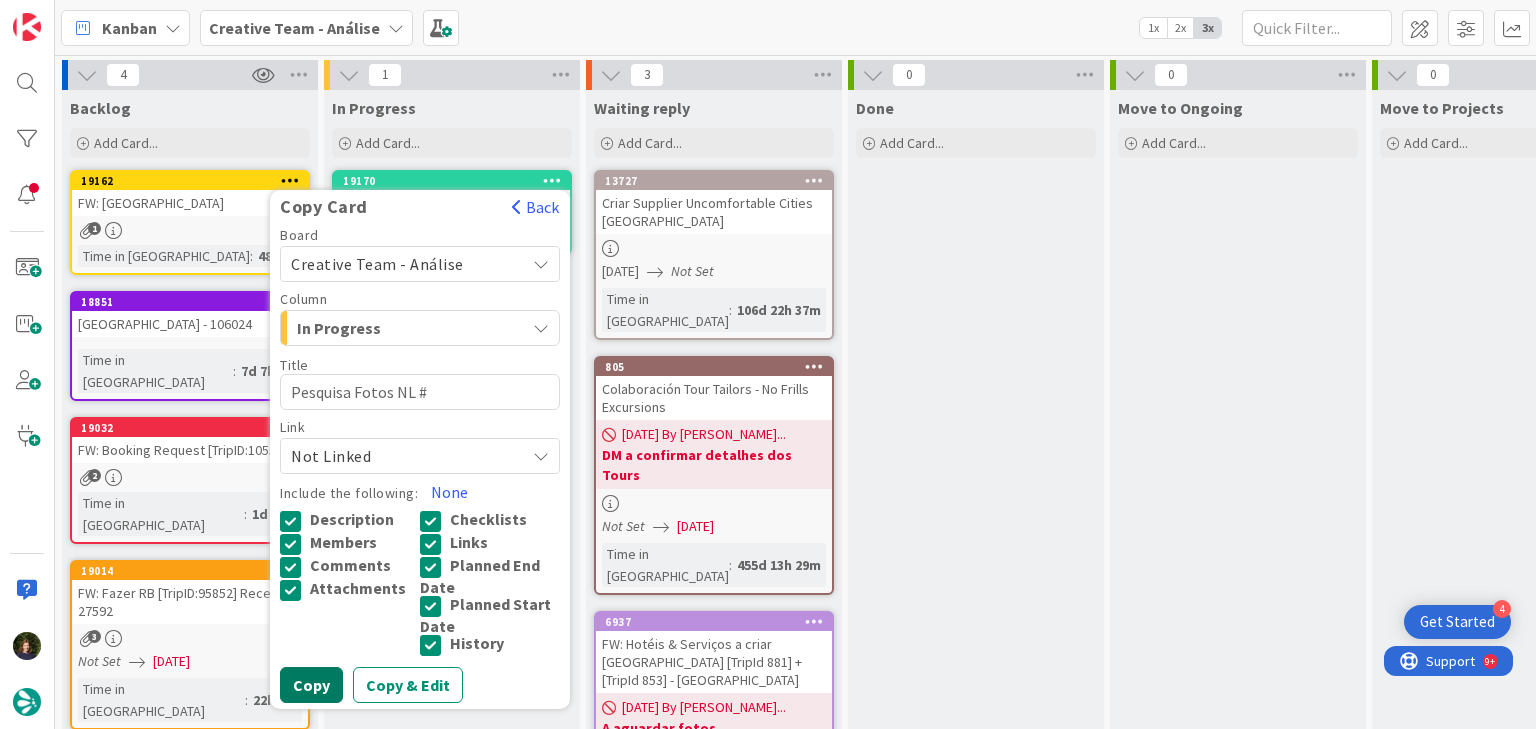 click on "Copy" at bounding box center (311, 685) 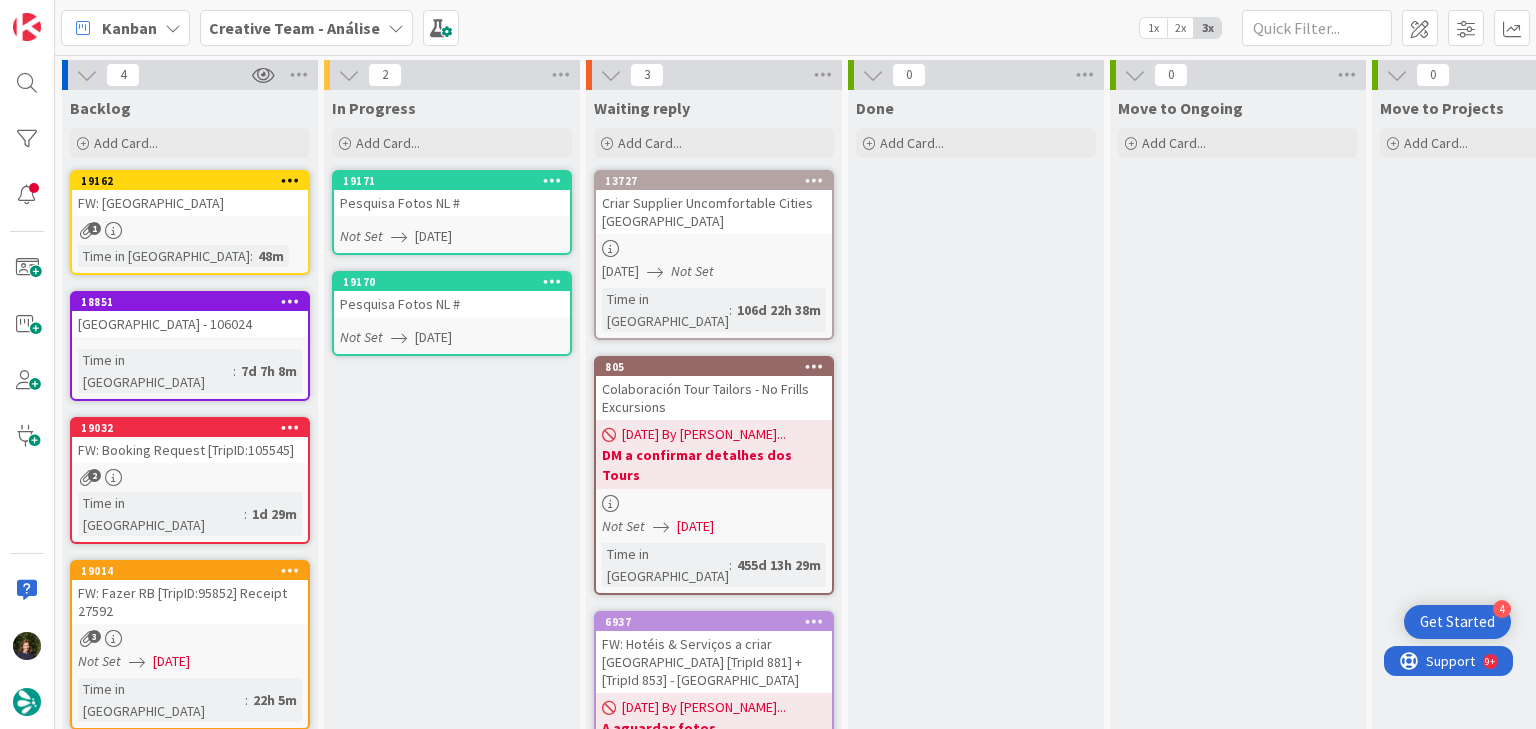 click at bounding box center (552, 281) 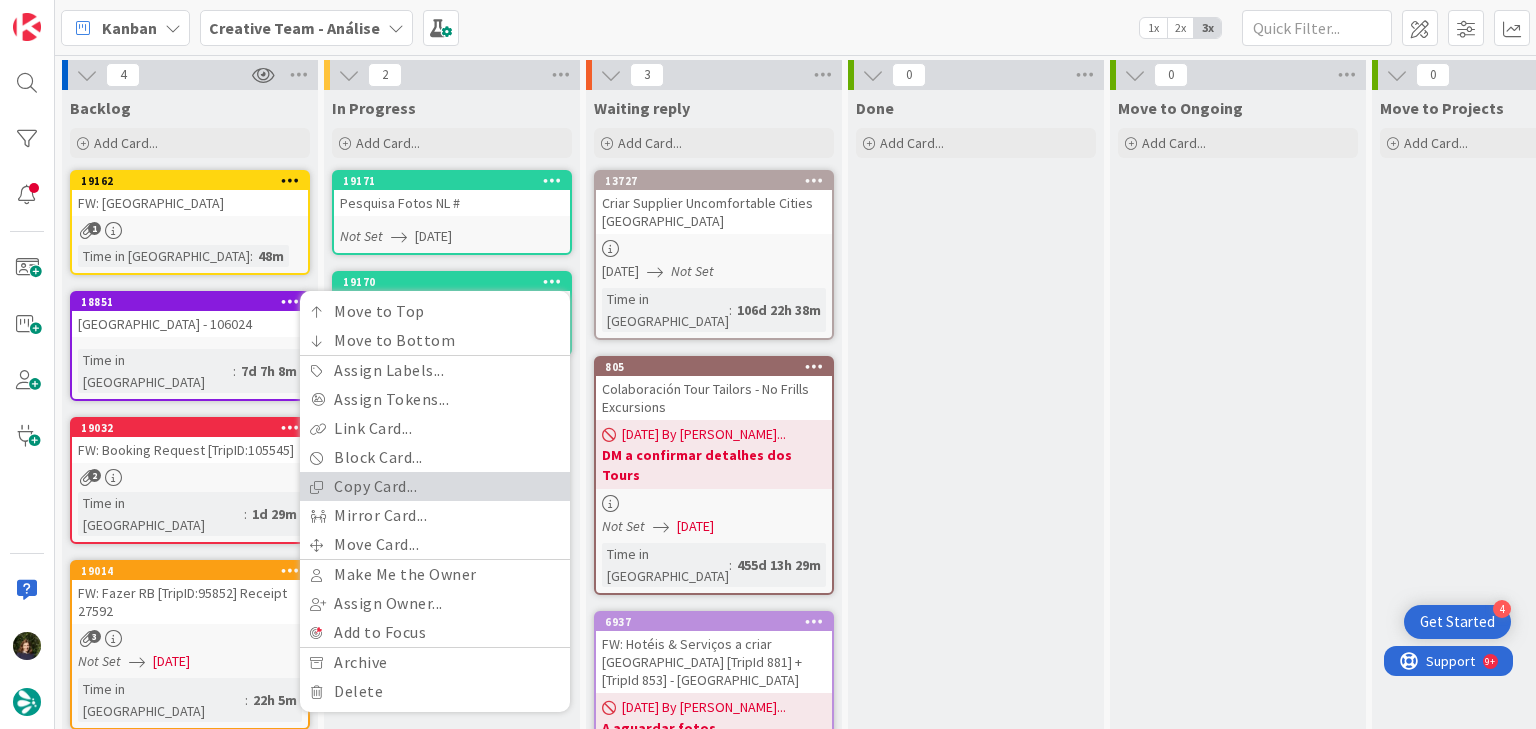 click on "Copy Card..." at bounding box center (435, 486) 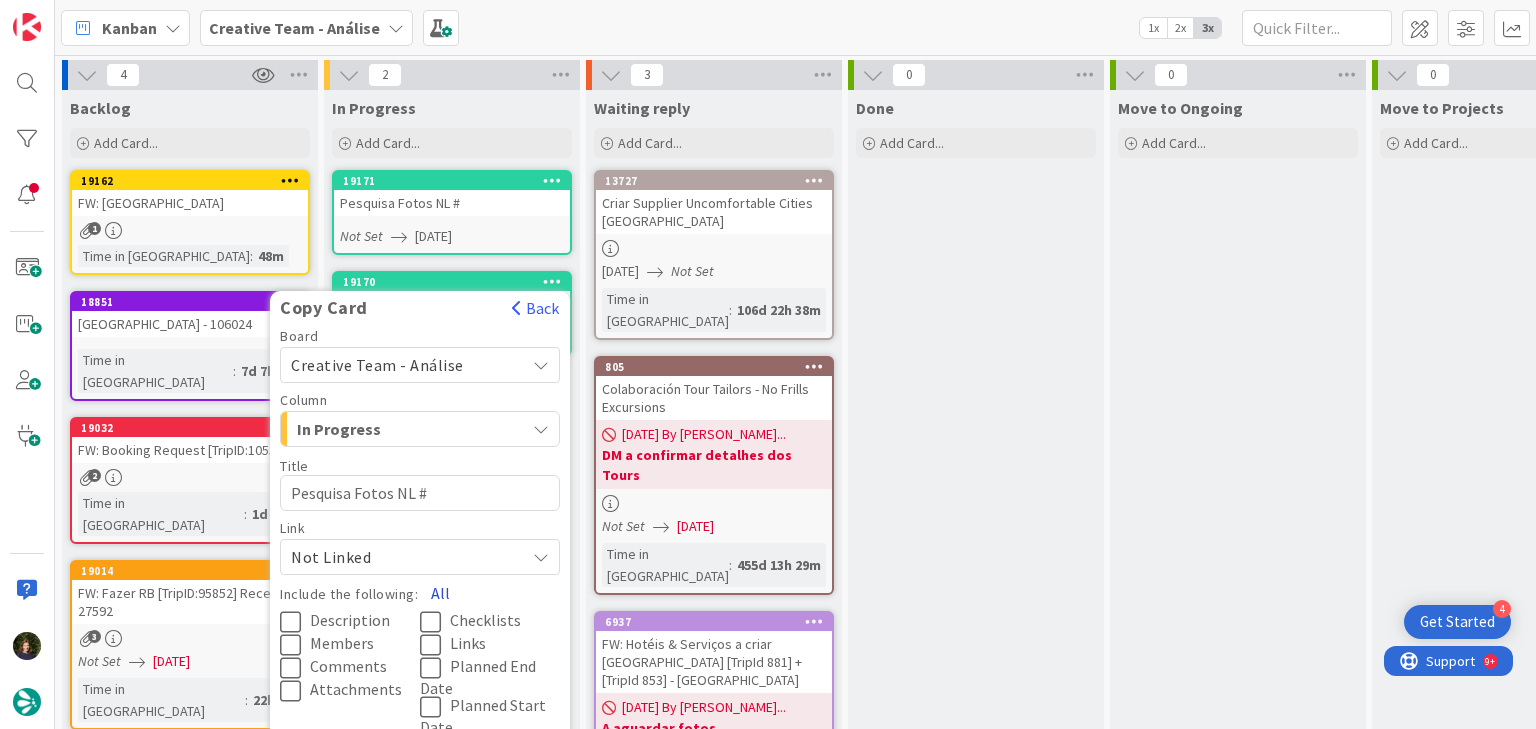 click on "All" at bounding box center [440, 593] 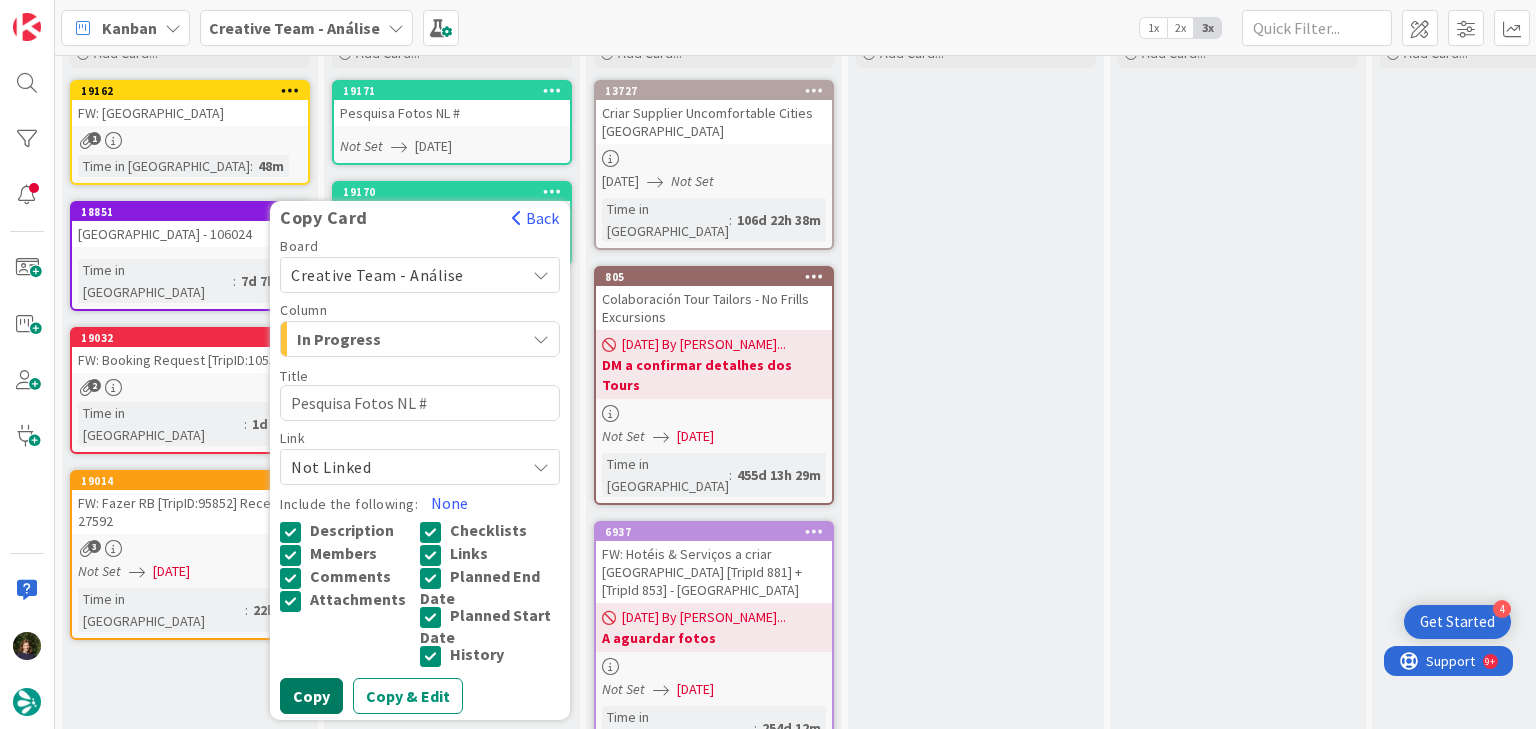 click on "Copy" at bounding box center (311, 696) 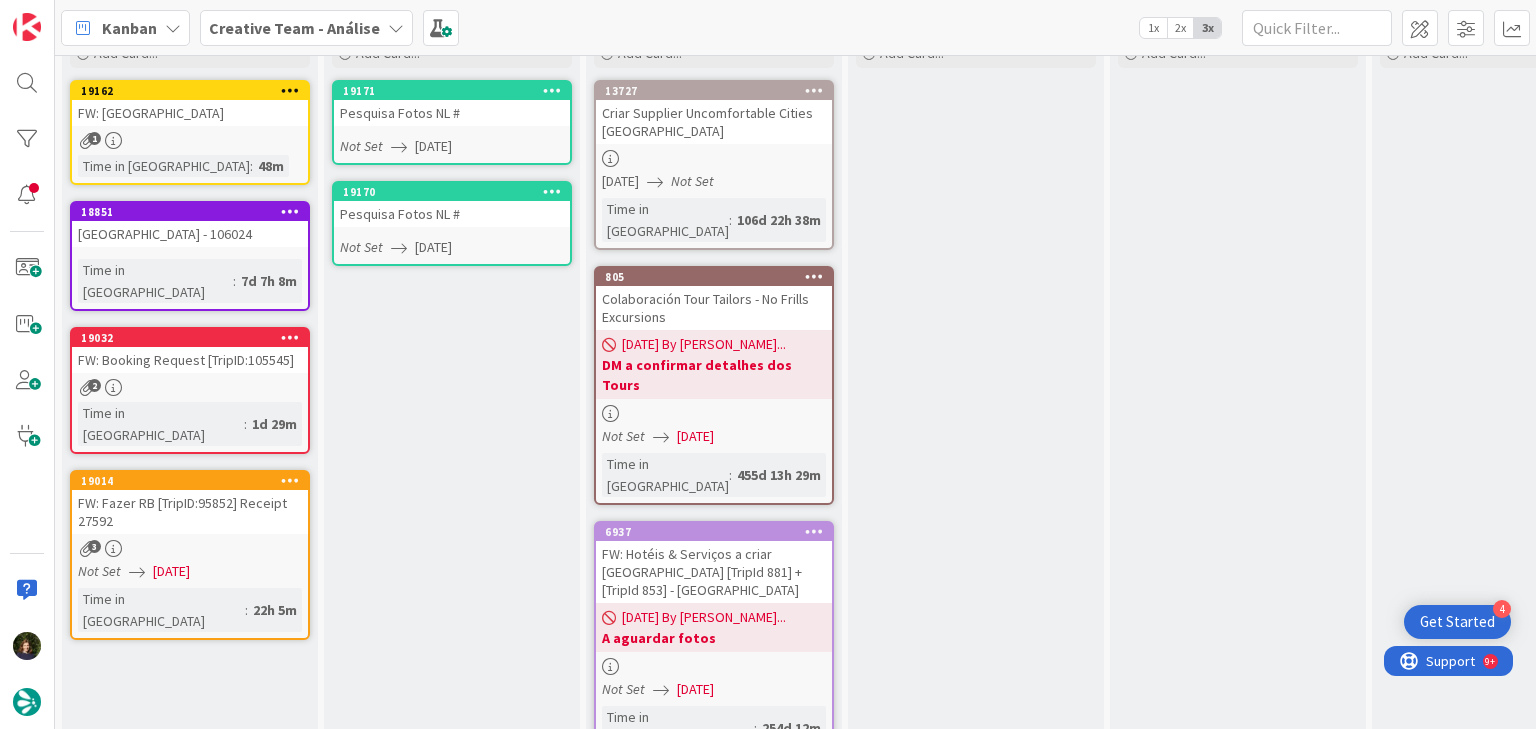 scroll, scrollTop: 68, scrollLeft: 0, axis: vertical 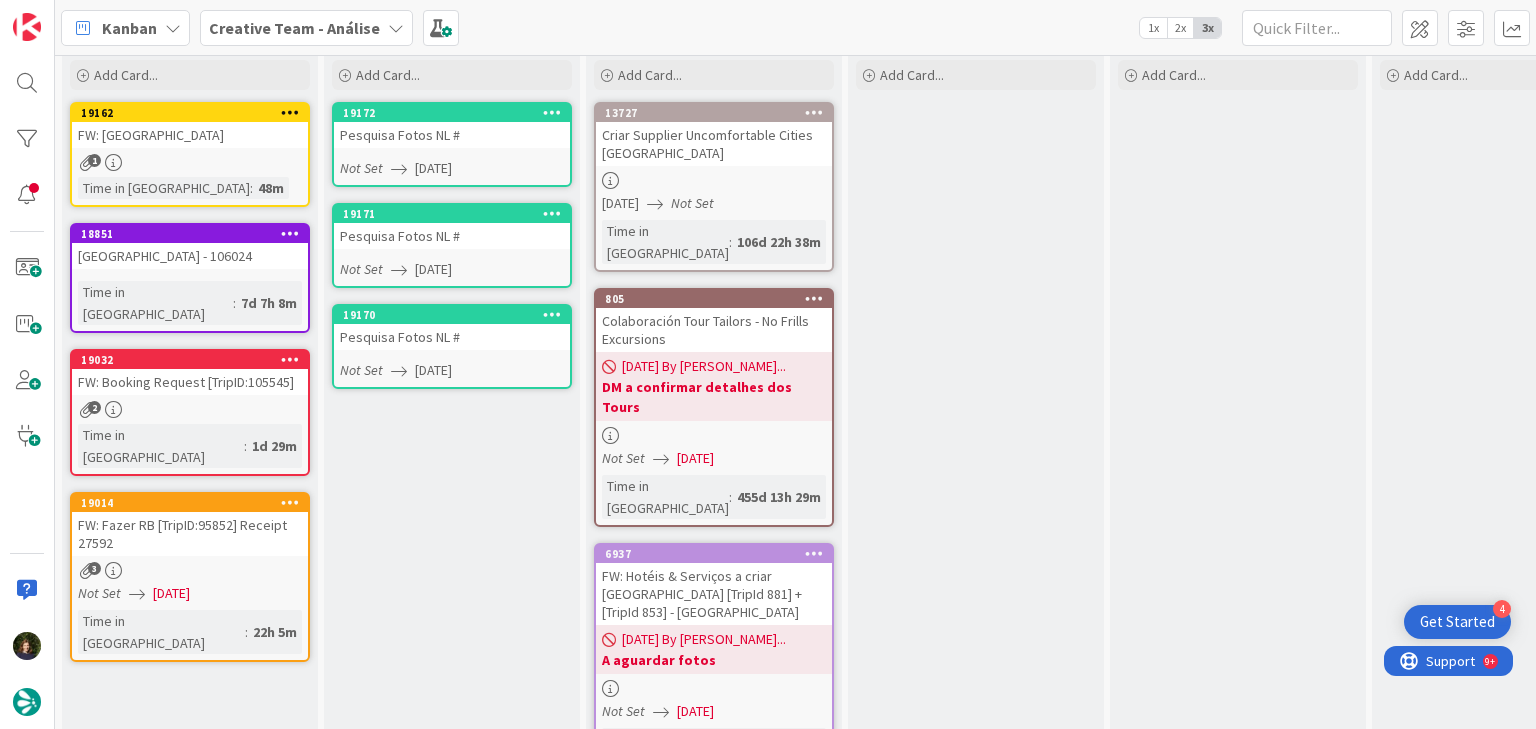 click at bounding box center [552, 314] 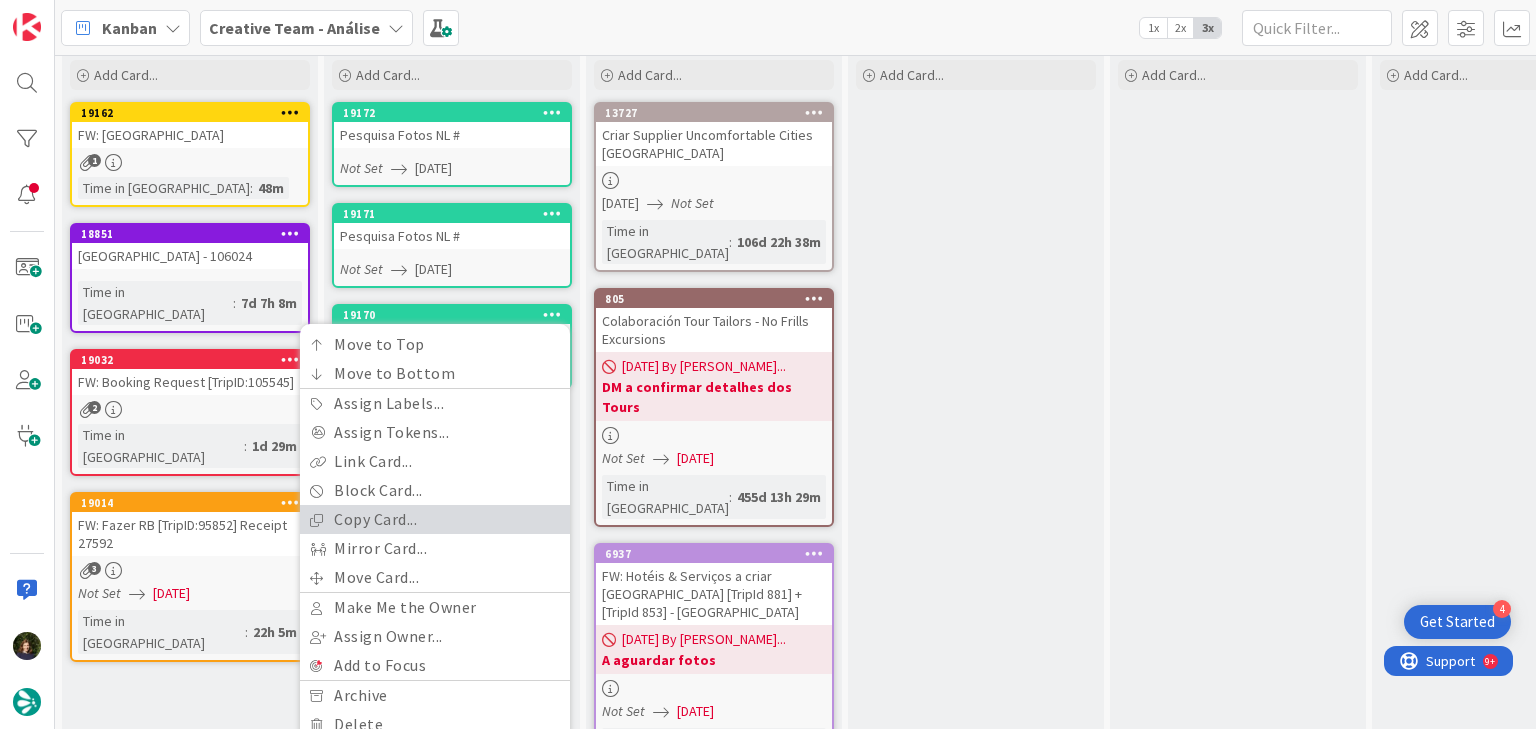 click on "Copy Card..." at bounding box center (435, 519) 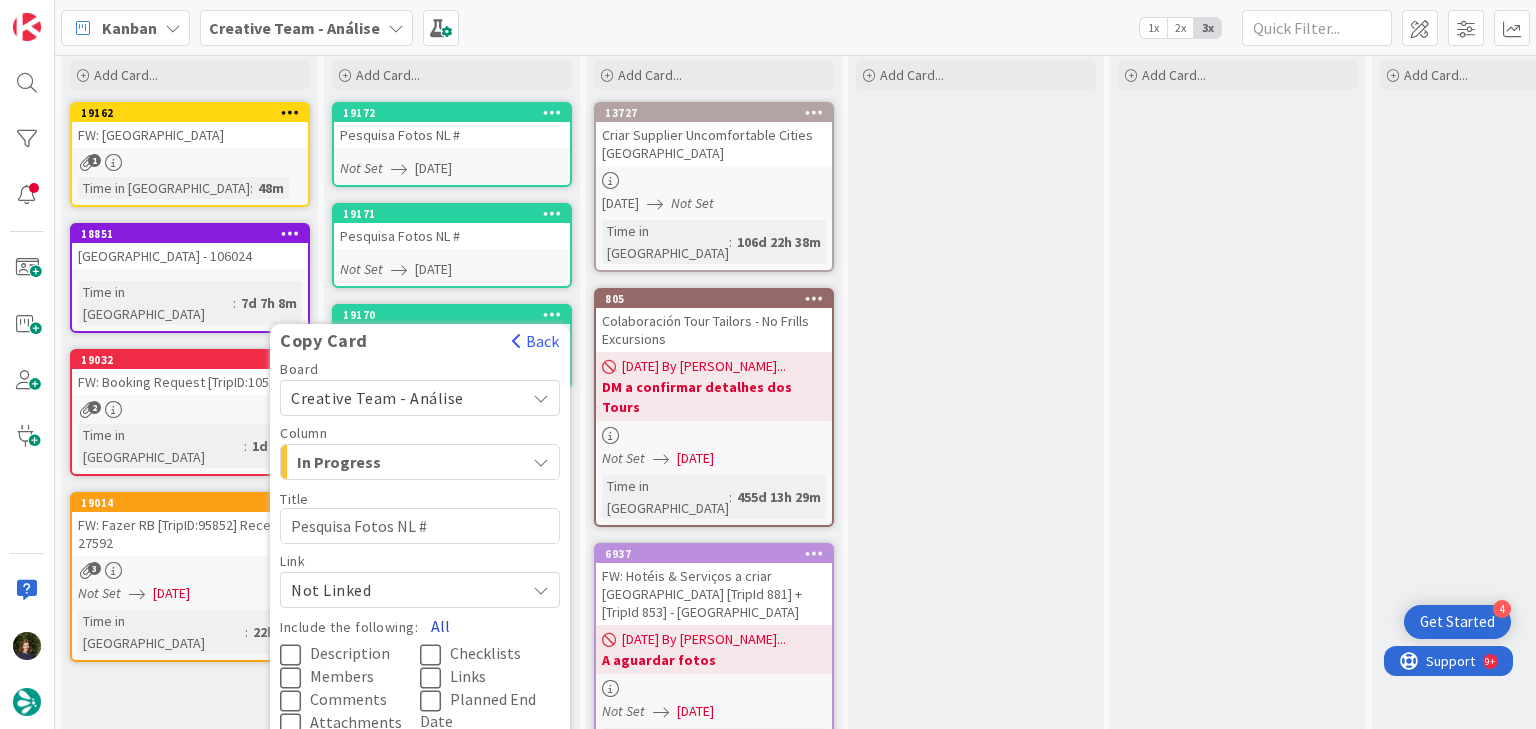 click on "All" at bounding box center (440, 626) 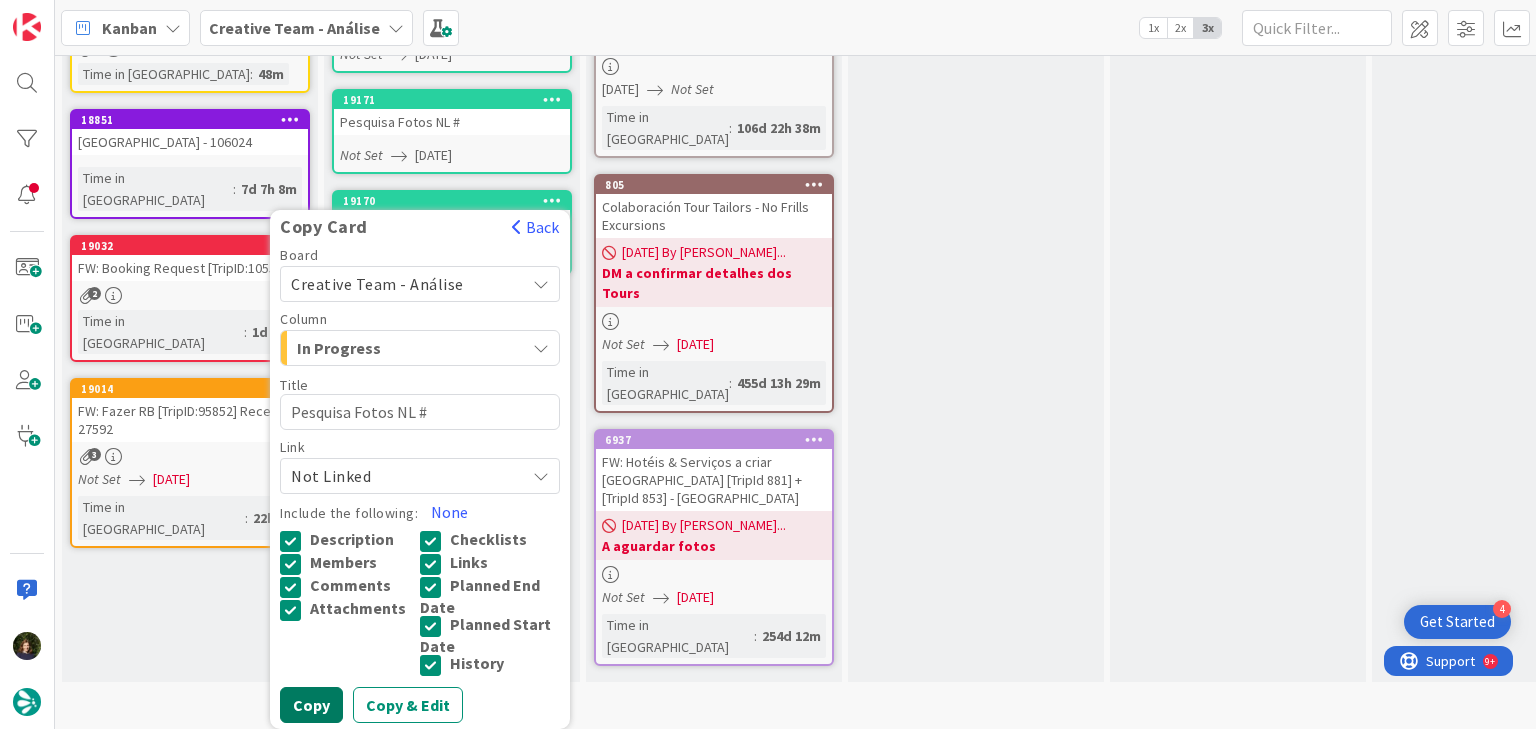 click on "Copy" at bounding box center [311, 705] 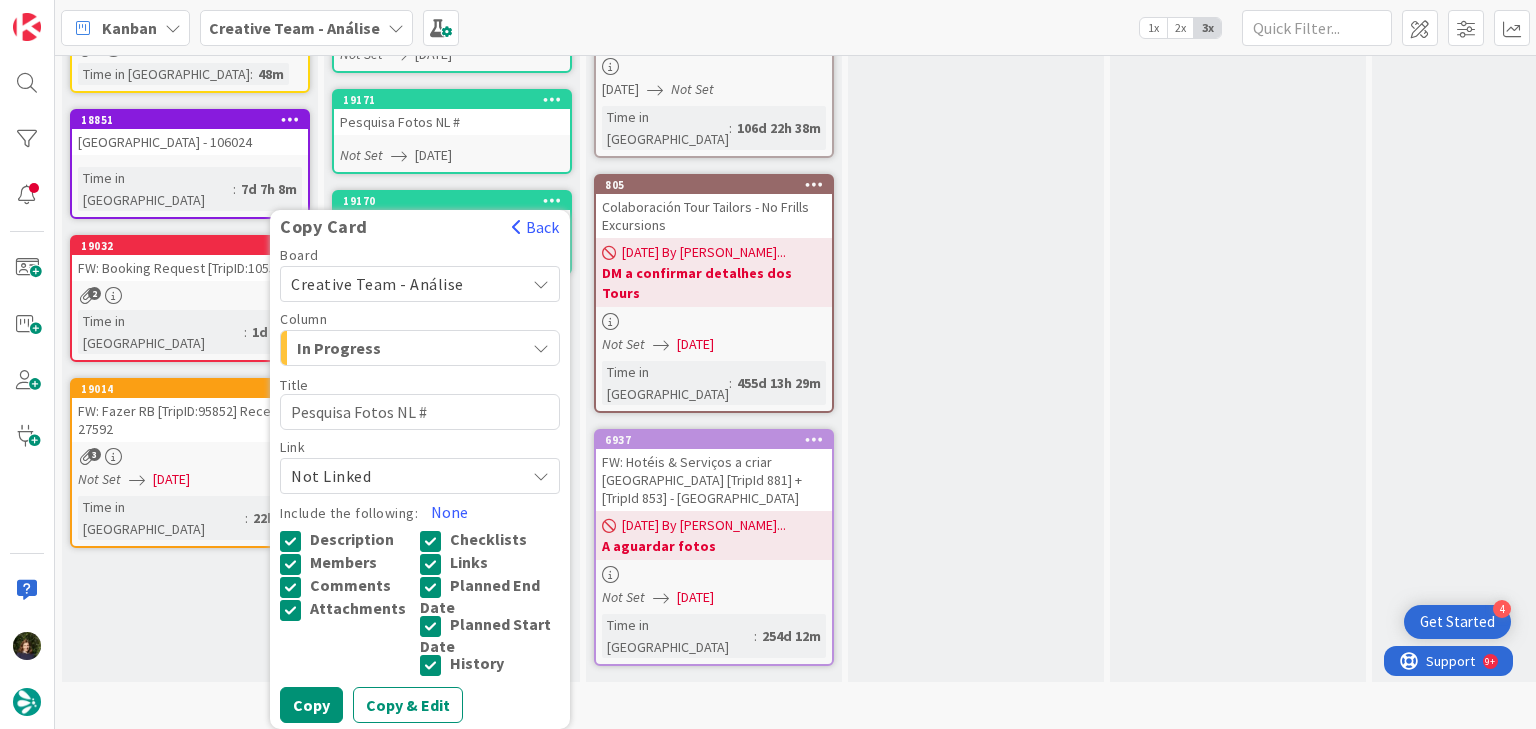 scroll, scrollTop: 68, scrollLeft: 0, axis: vertical 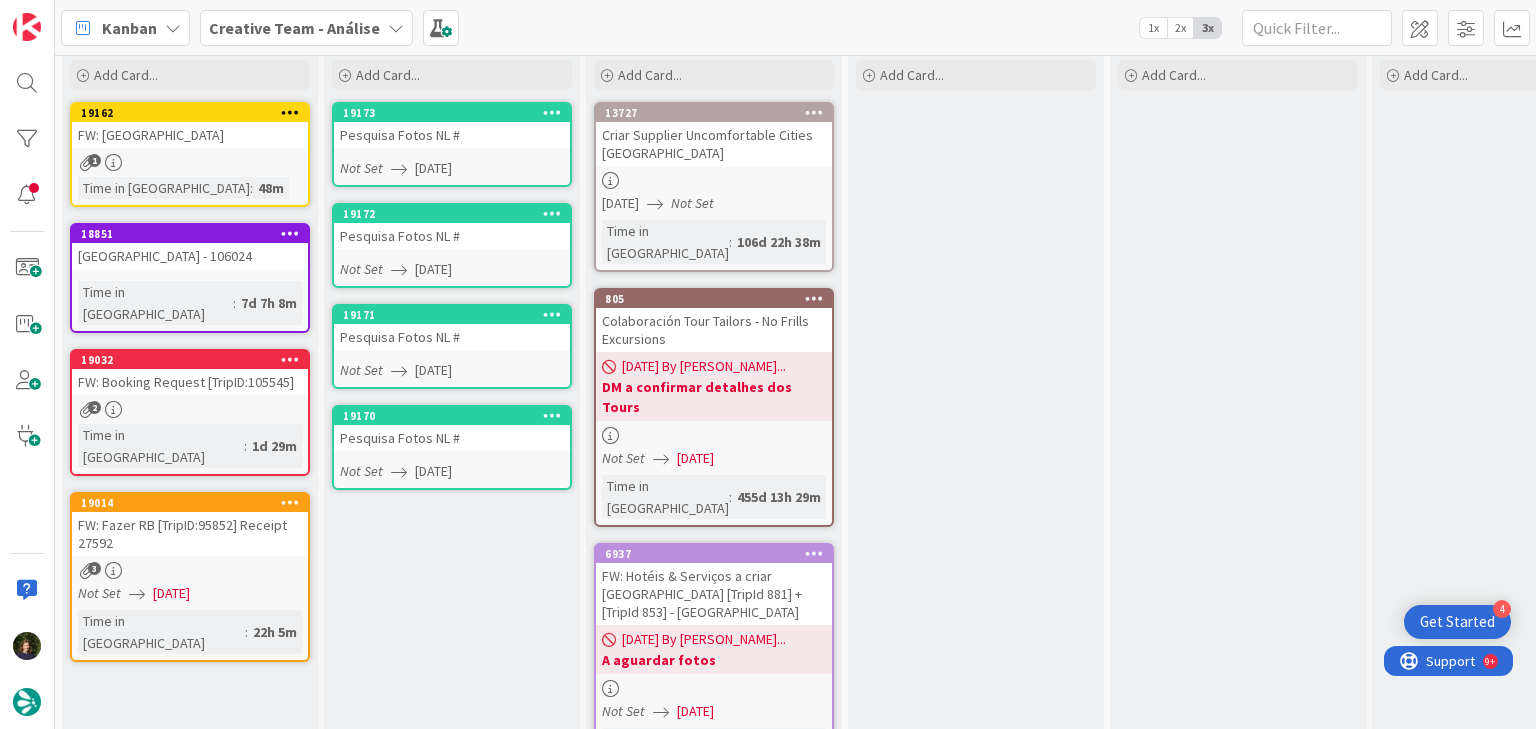 click at bounding box center (552, 415) 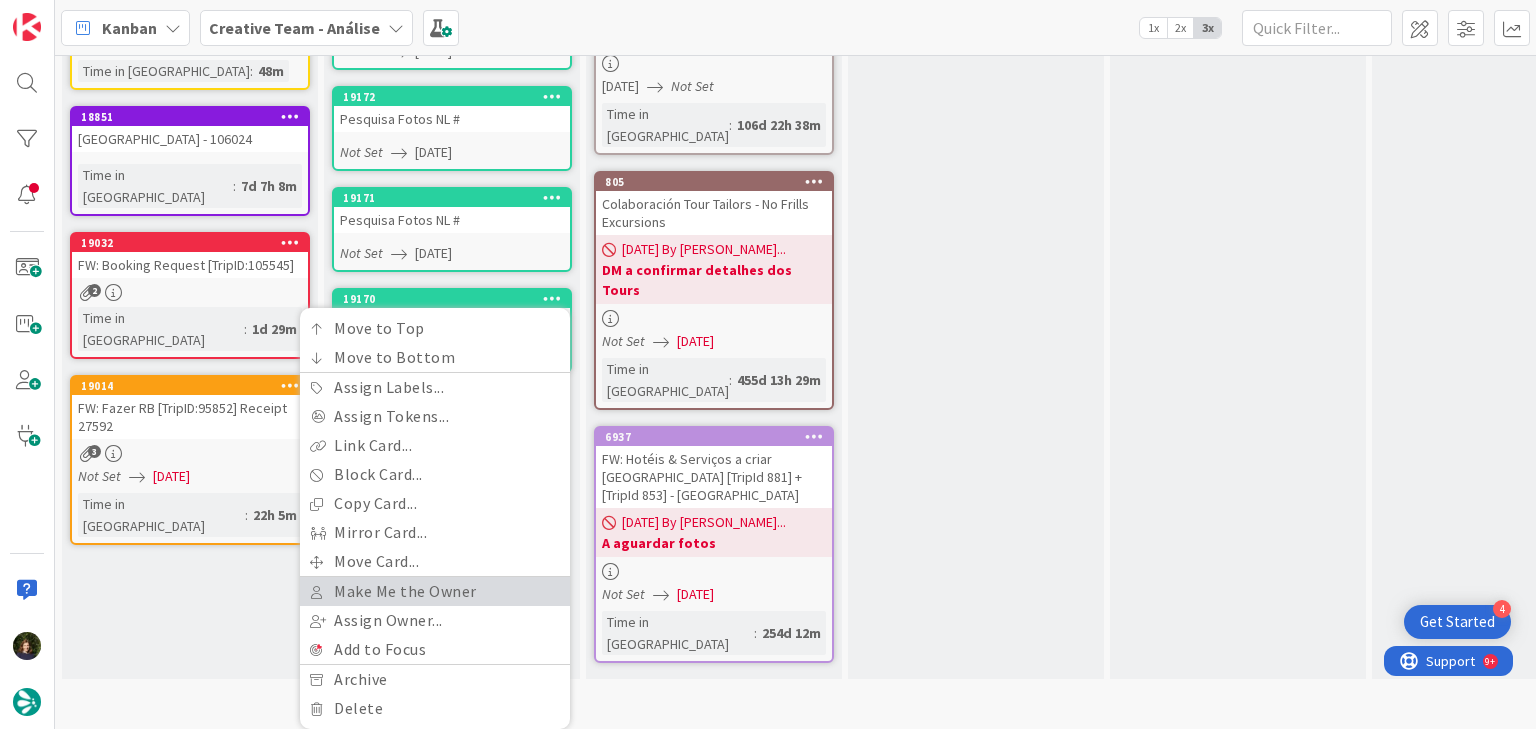 scroll, scrollTop: 193, scrollLeft: 0, axis: vertical 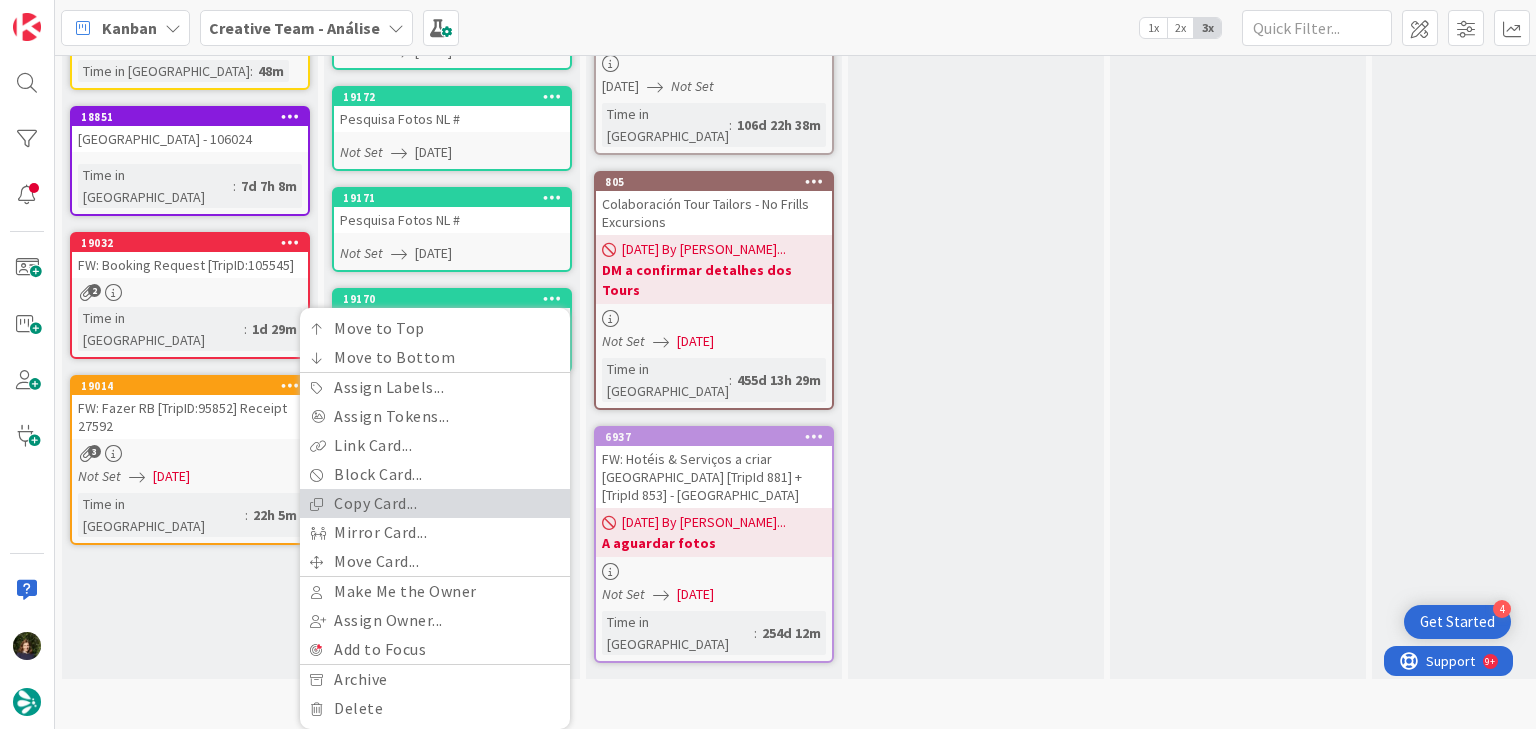 click on "Copy Card..." at bounding box center (435, 503) 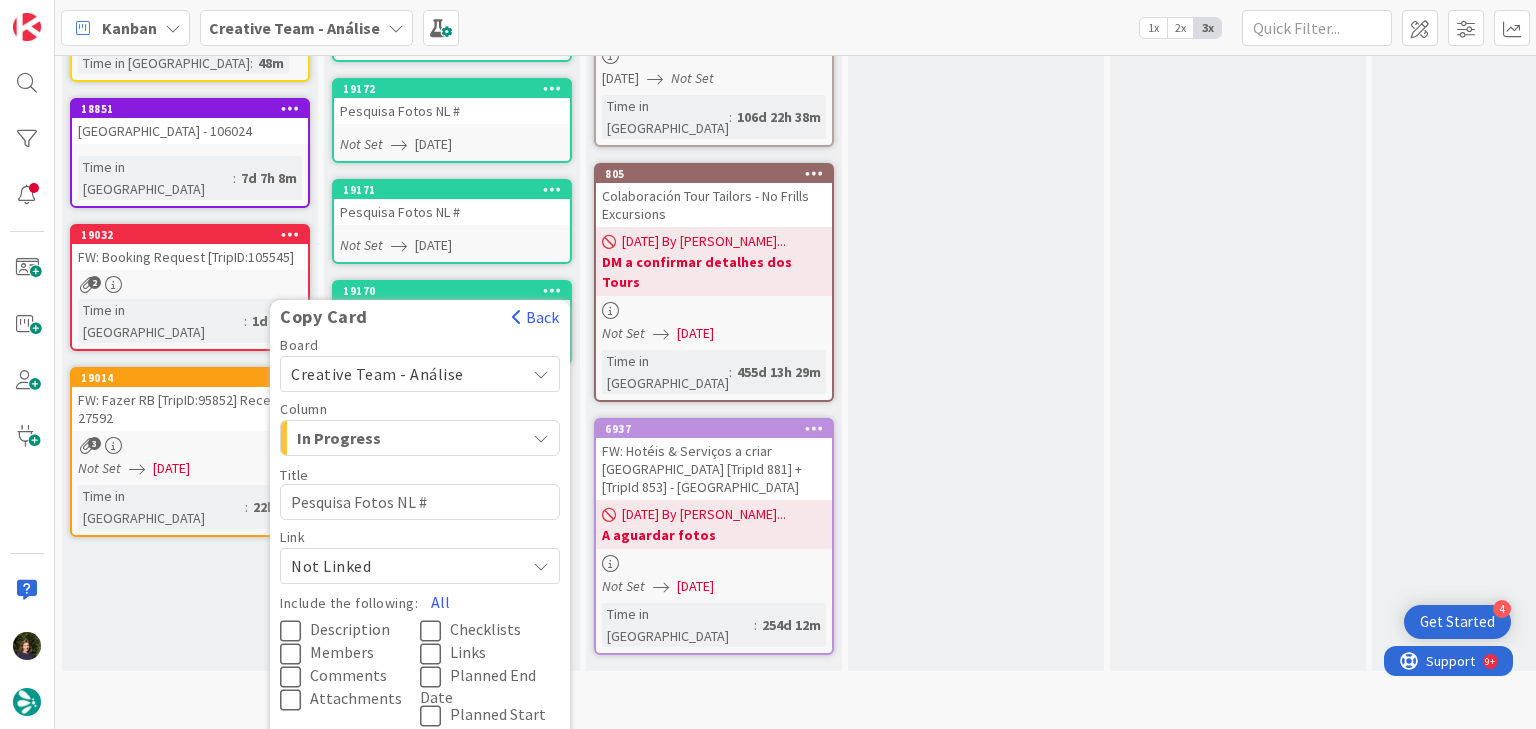 scroll, scrollTop: 291, scrollLeft: 0, axis: vertical 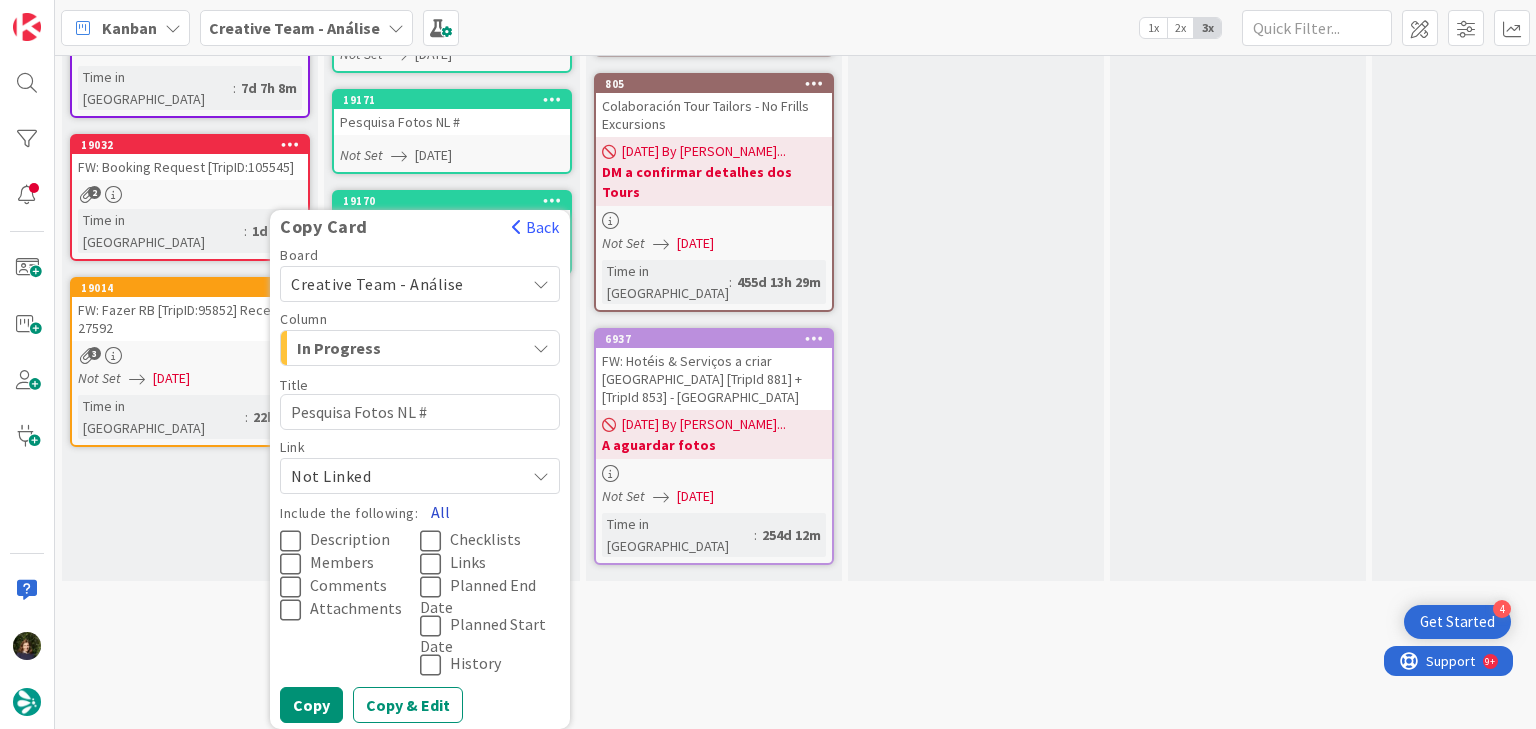 click on "All" at bounding box center (440, 512) 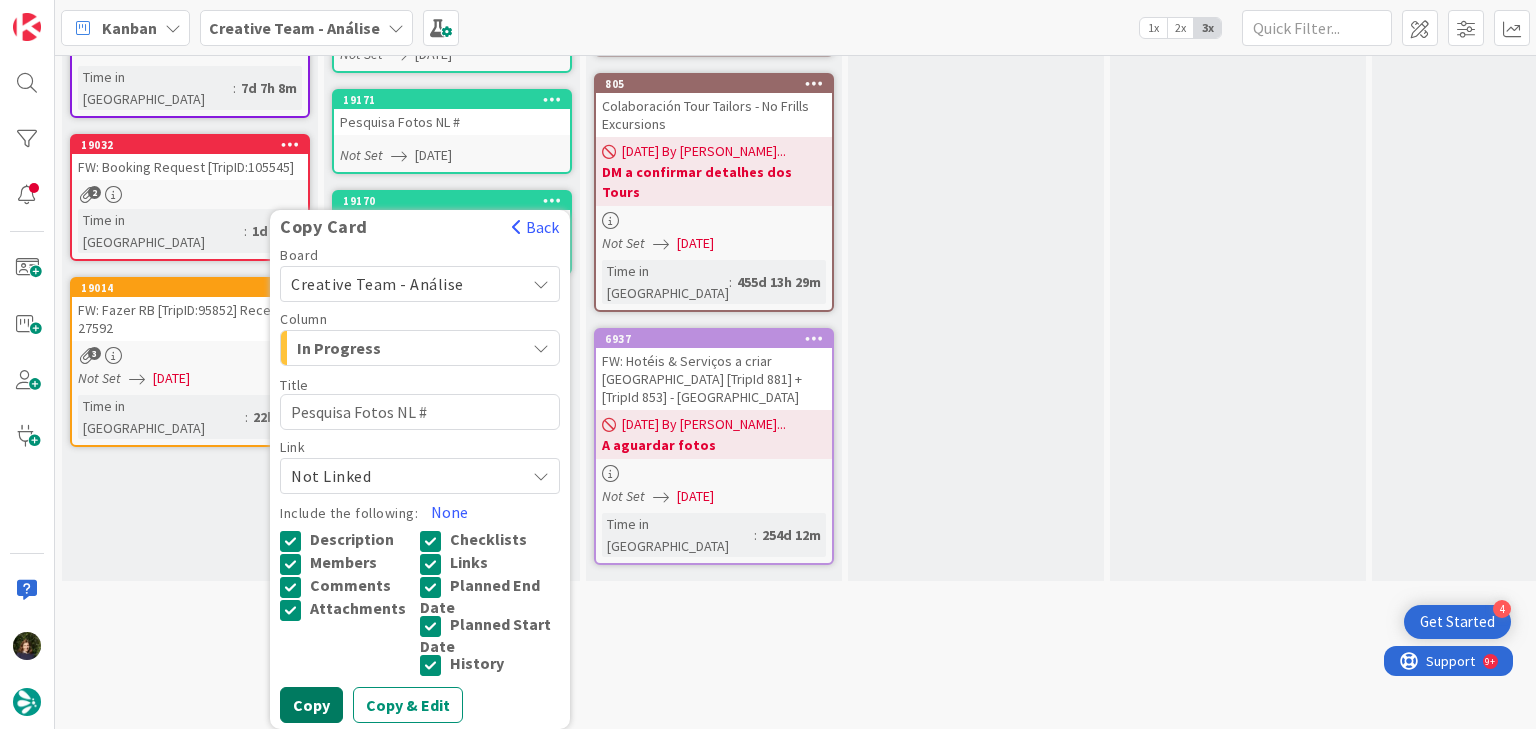 click on "Copy" at bounding box center [311, 705] 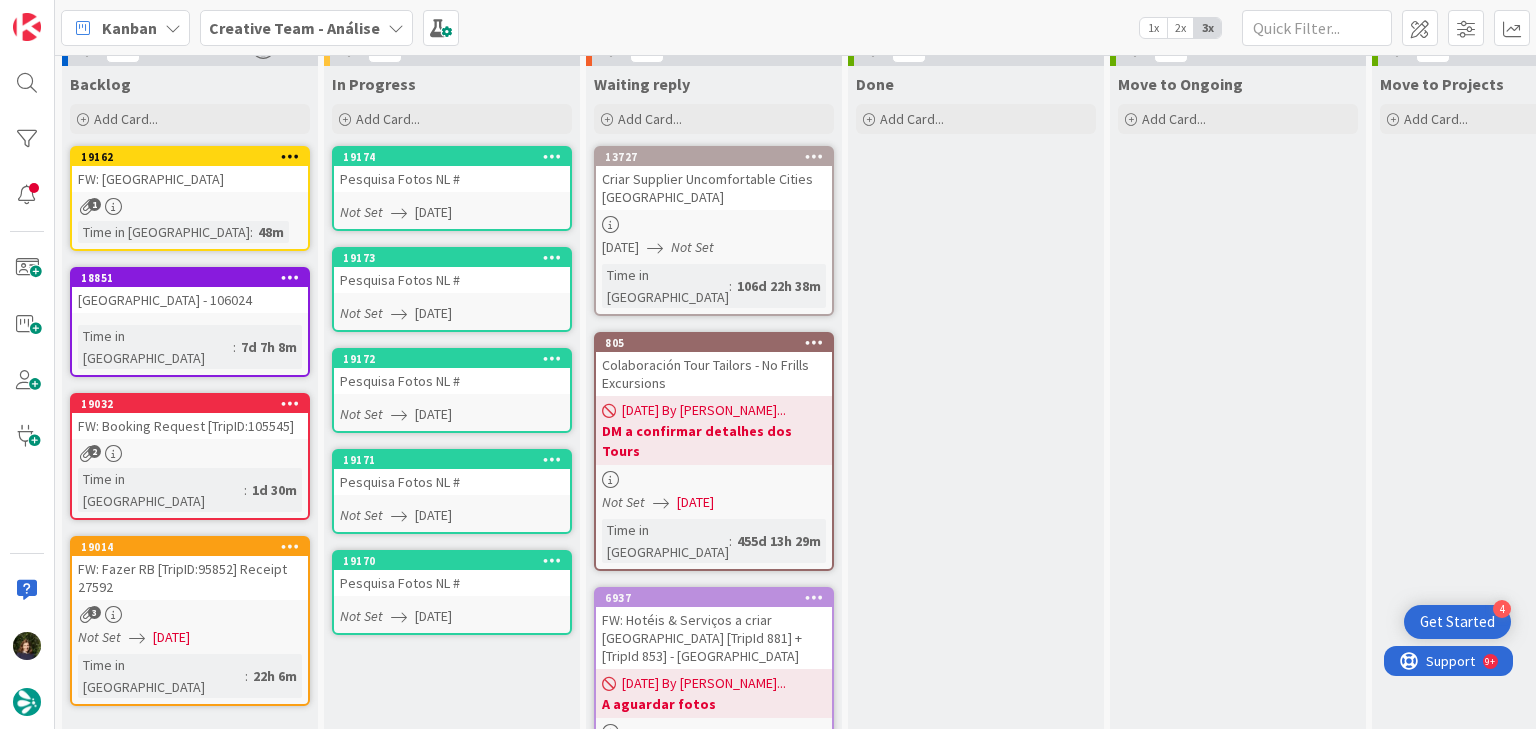 scroll, scrollTop: 0, scrollLeft: 0, axis: both 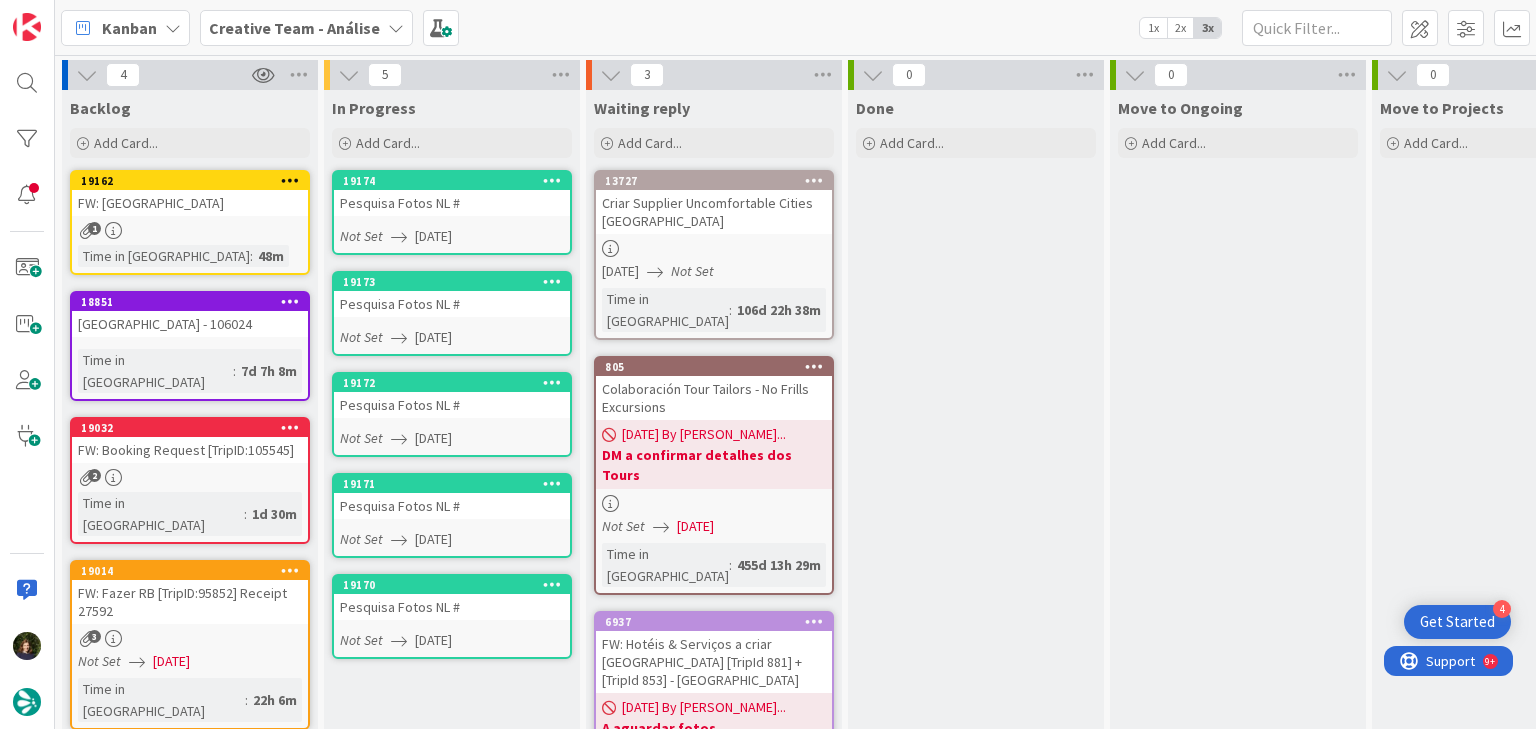 click on "19174 Pesquisa Fotos NL # Not Set 18/07/2025" at bounding box center (452, 212) 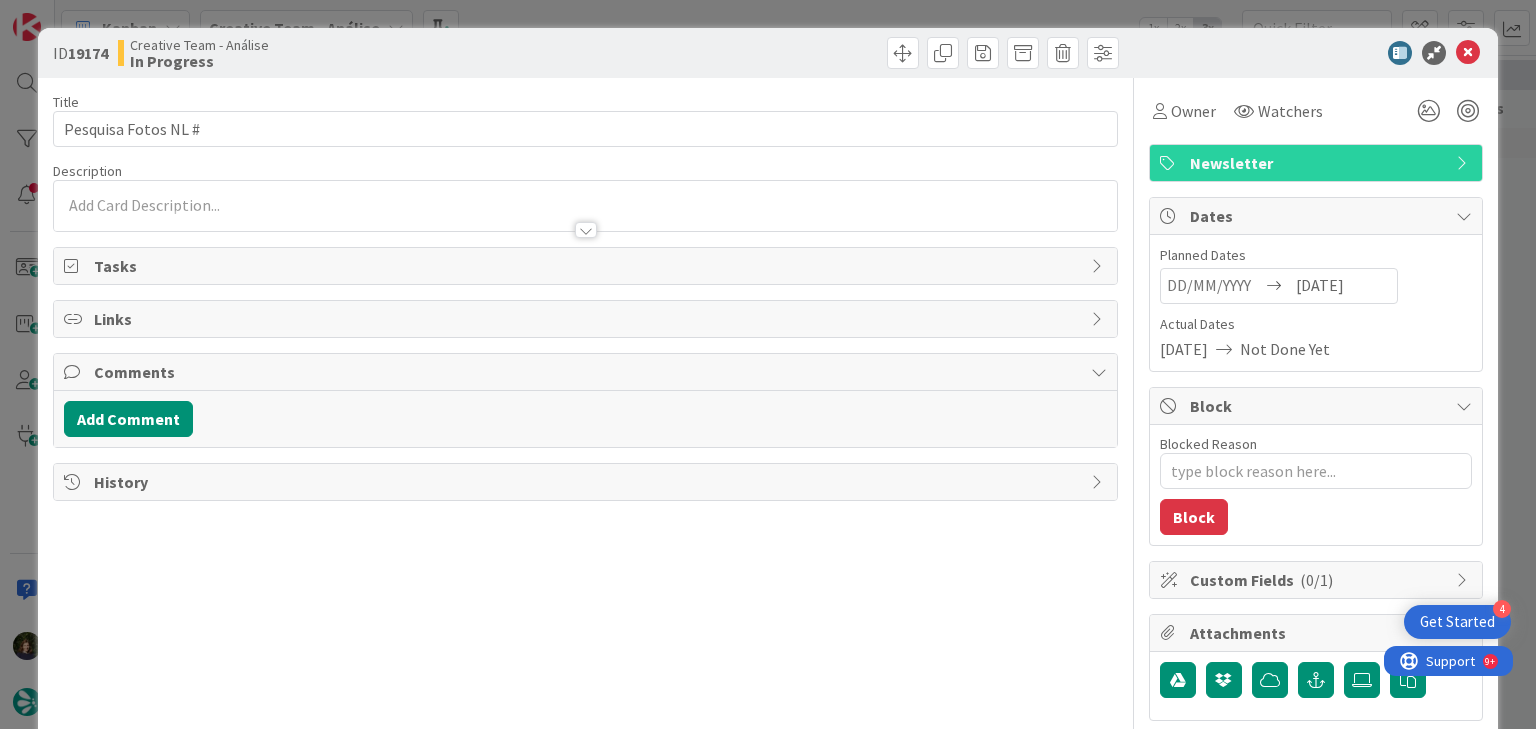 scroll, scrollTop: 0, scrollLeft: 0, axis: both 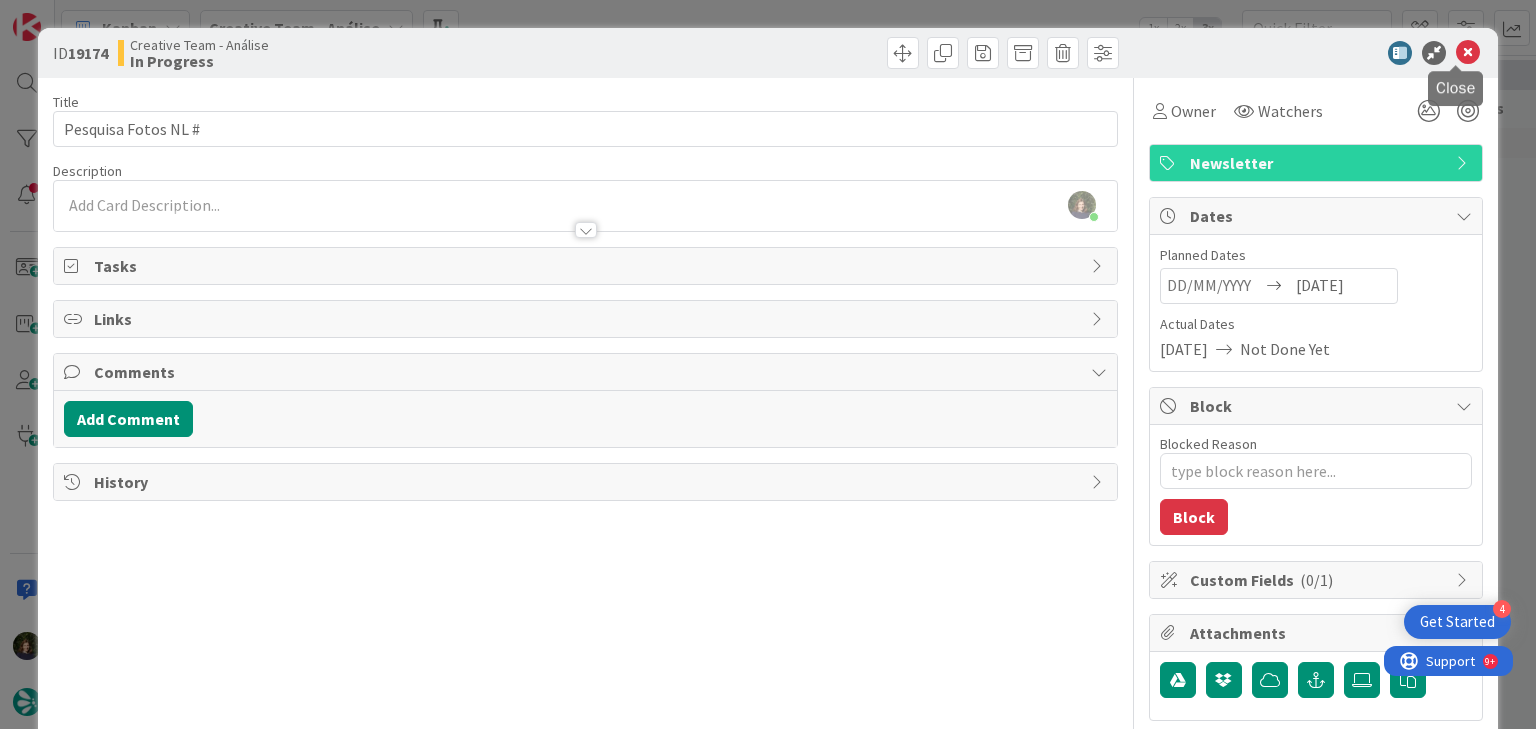 click at bounding box center [1468, 53] 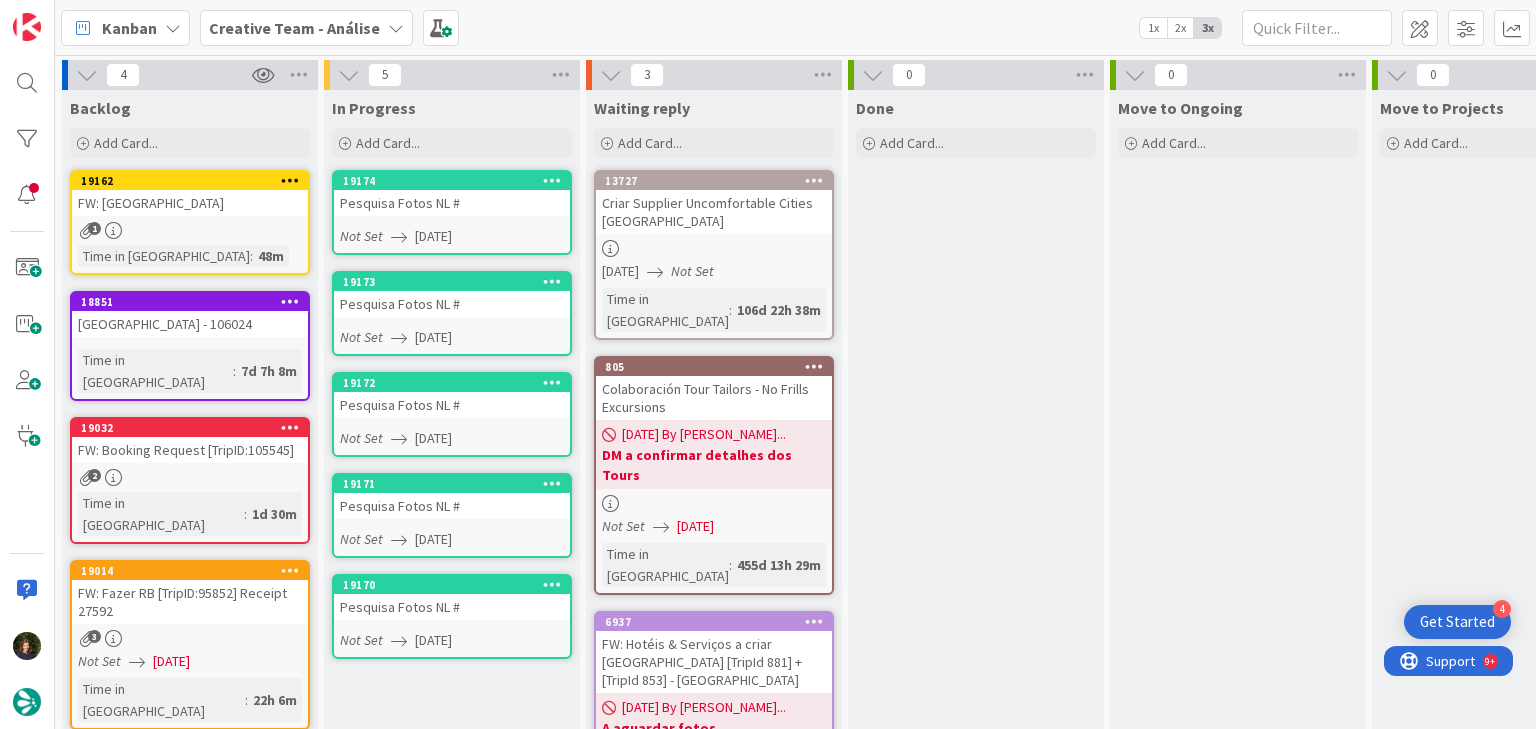 scroll, scrollTop: 0, scrollLeft: 0, axis: both 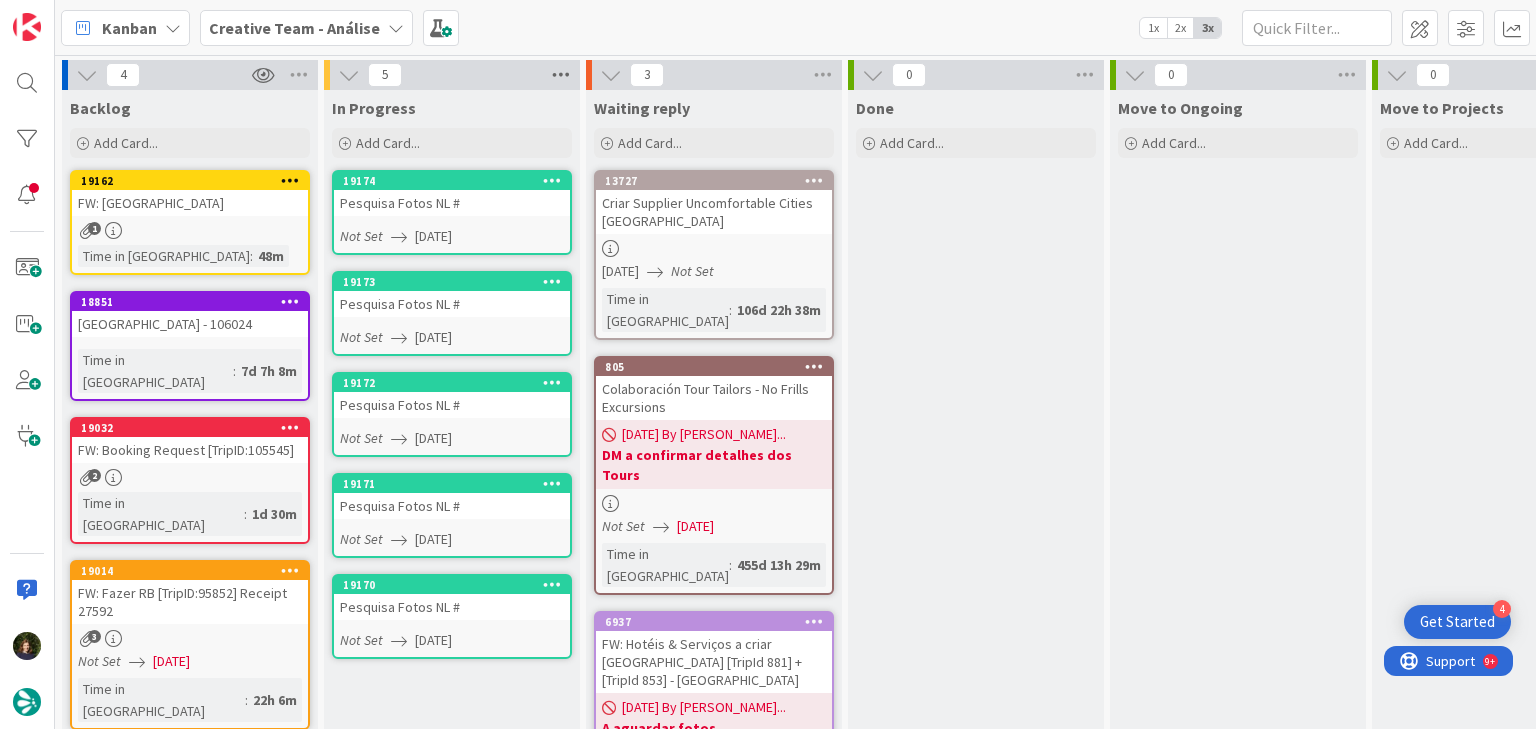 click at bounding box center [561, 75] 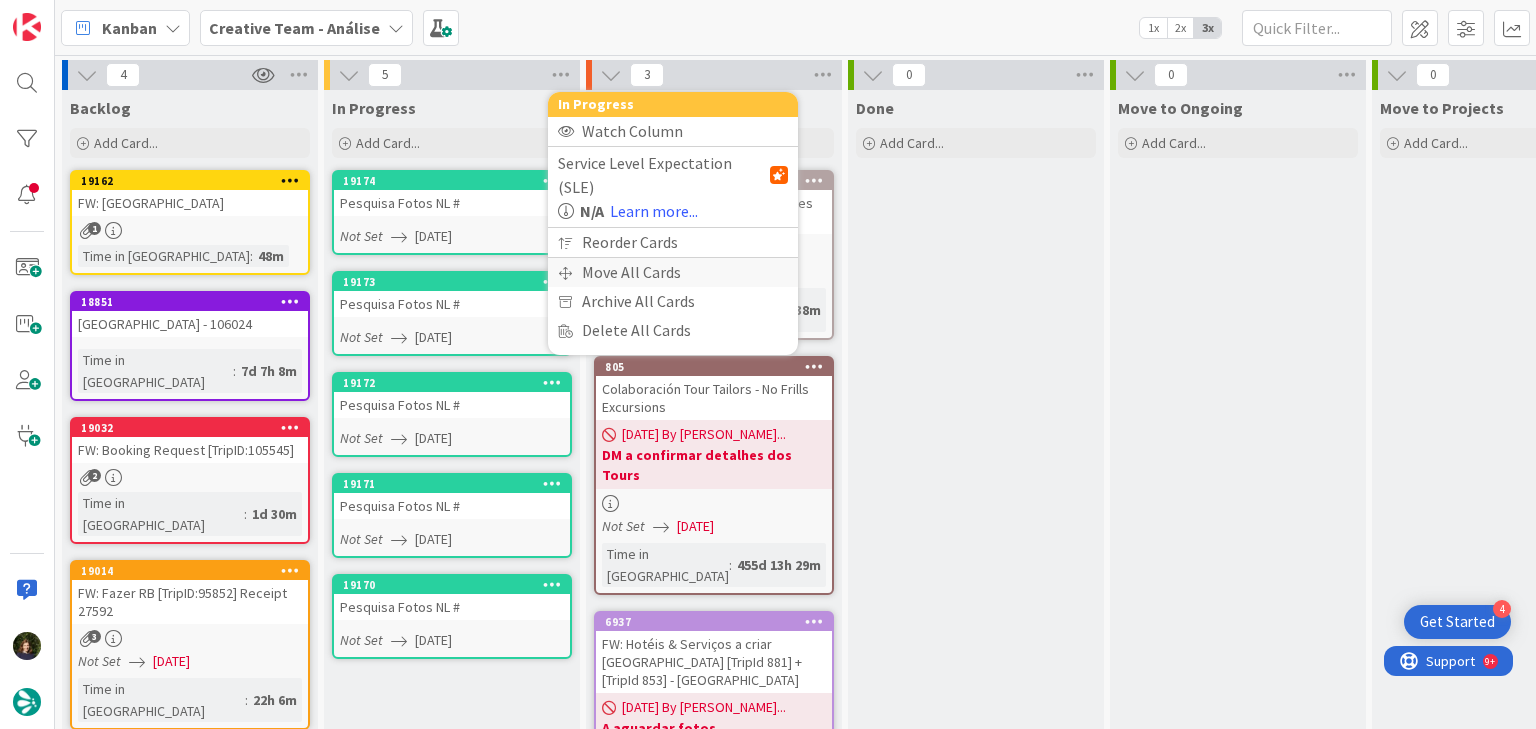 click on "Move All Cards" at bounding box center (673, 272) 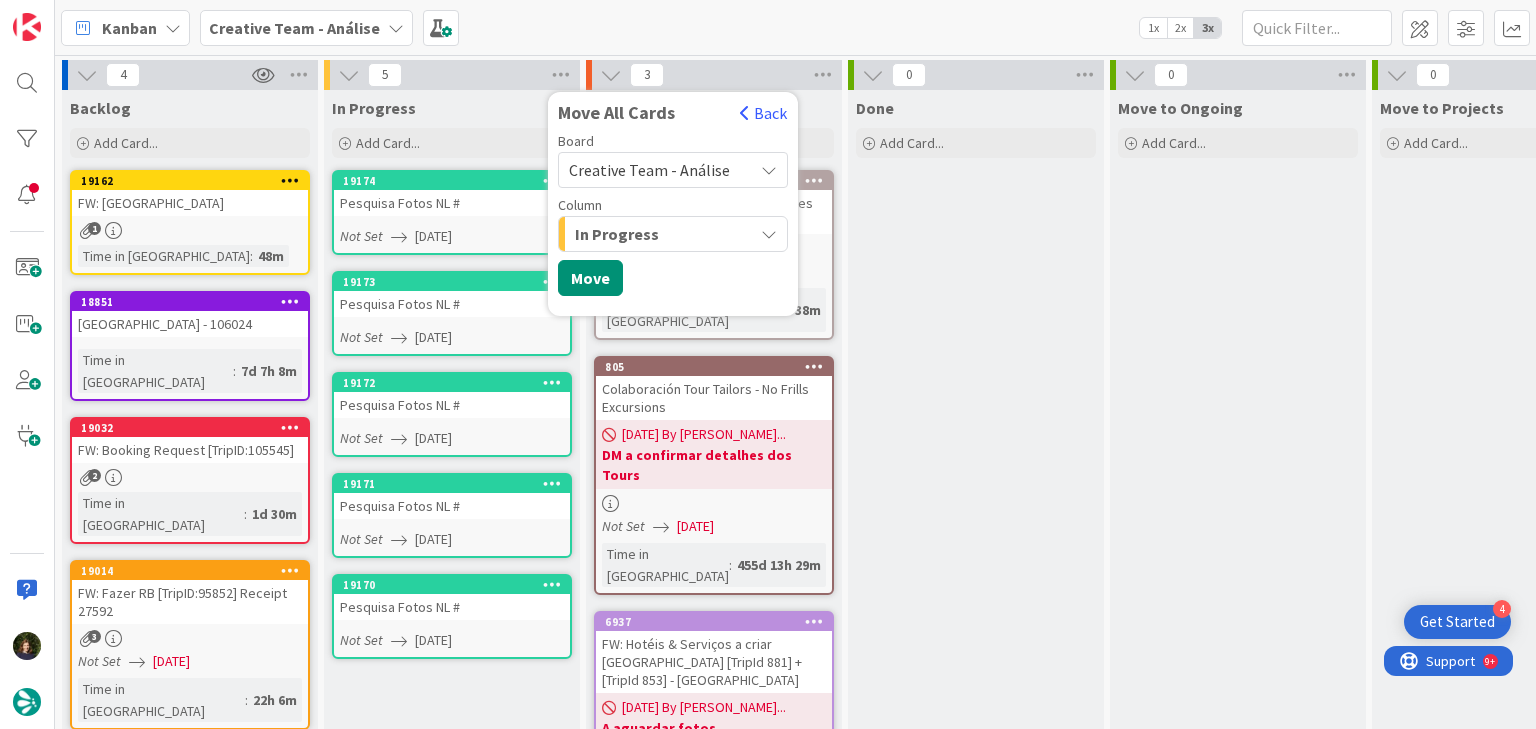 click on "Creative Team - Análise" at bounding box center [649, 170] 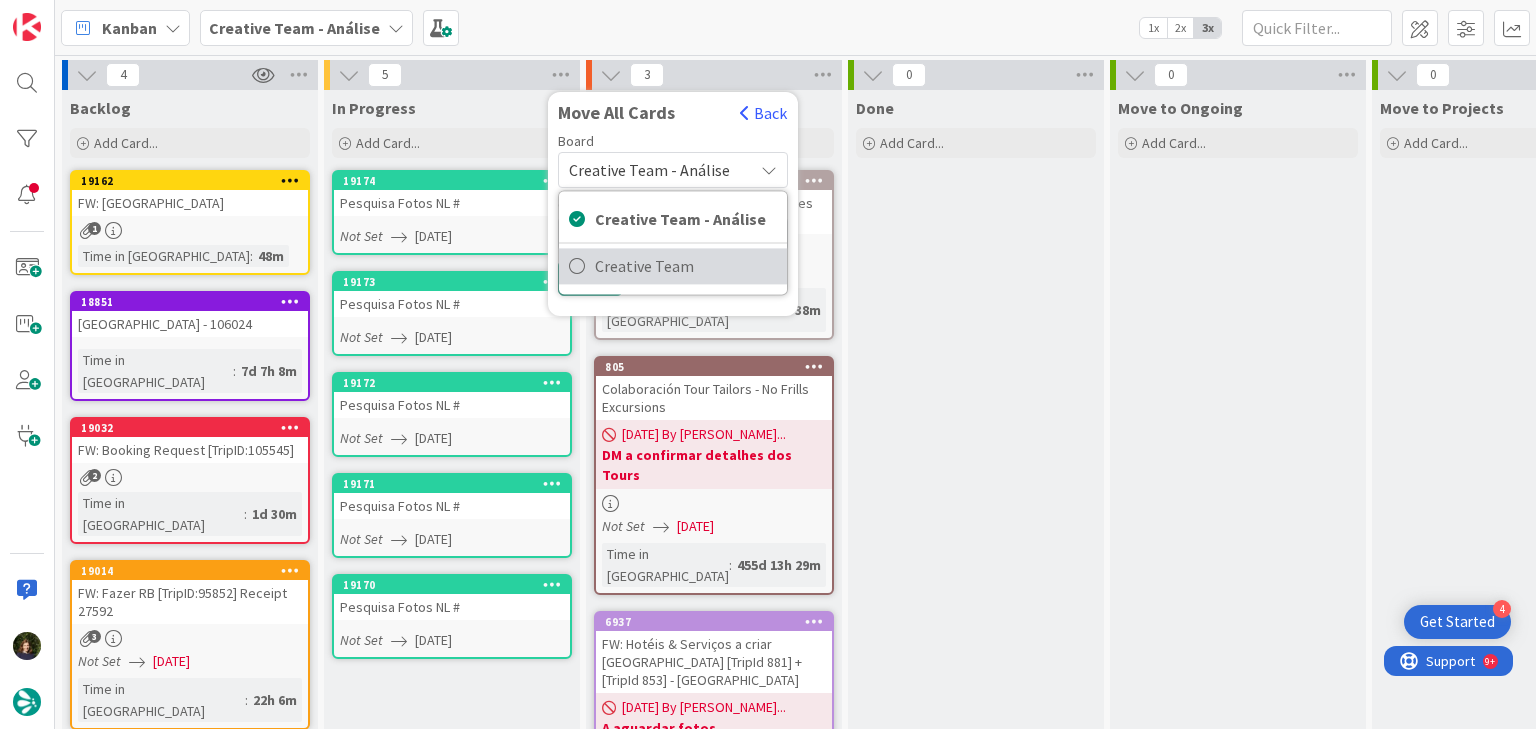 click on "Creative Team" at bounding box center [686, 266] 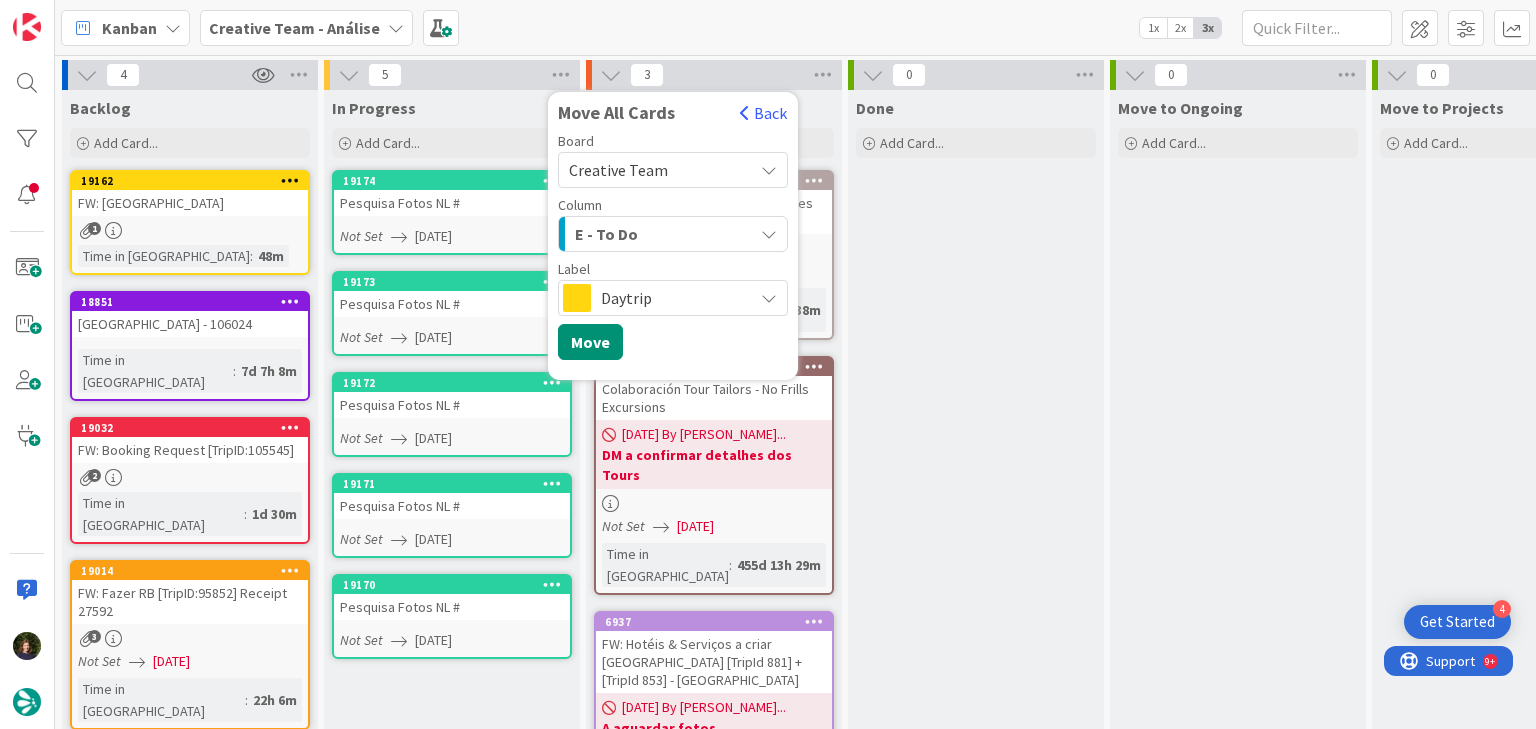 click on "Move to Ongoing Add Card..." at bounding box center (1238, 477) 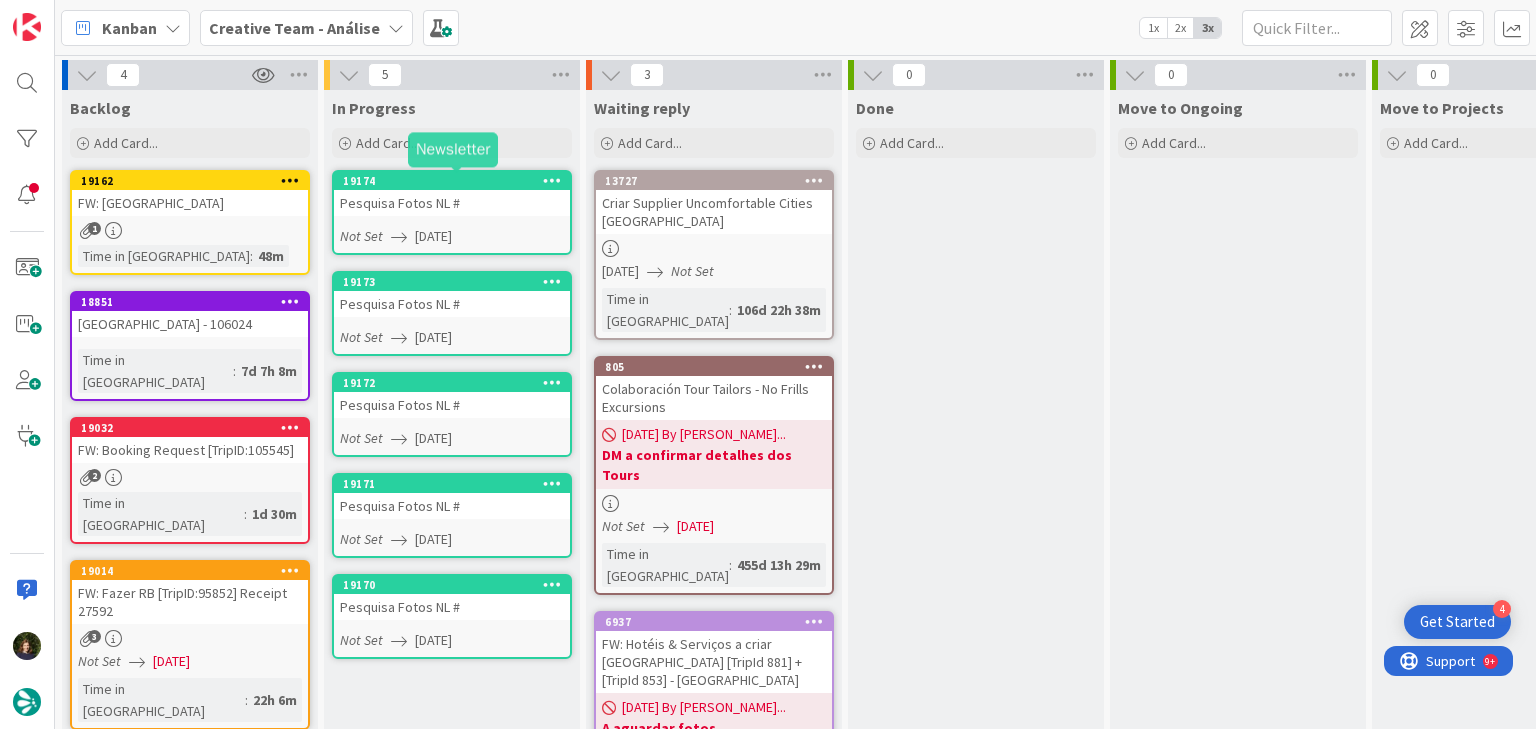 click on "Pesquisa Fotos NL #" at bounding box center (452, 203) 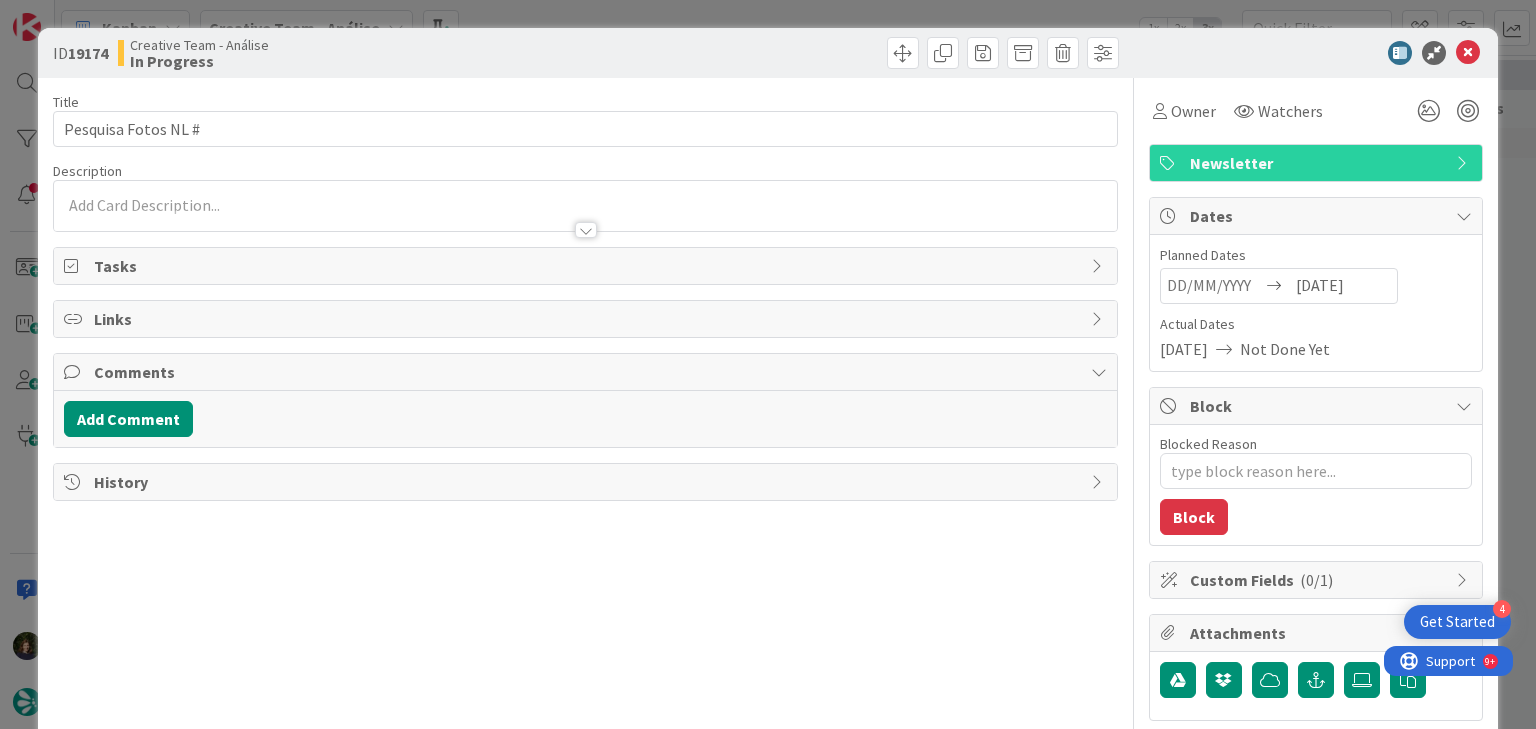 type on "x" 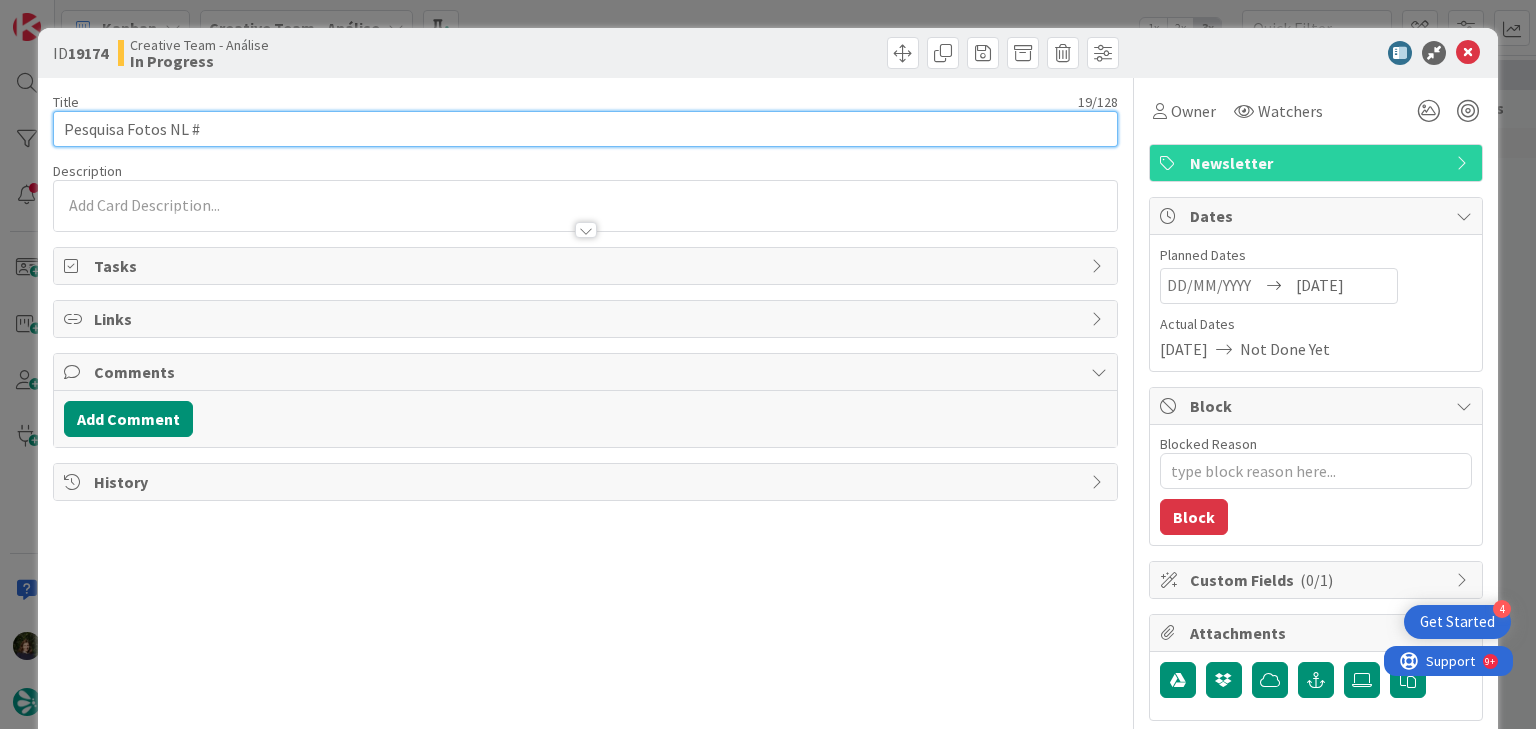 scroll, scrollTop: 0, scrollLeft: 0, axis: both 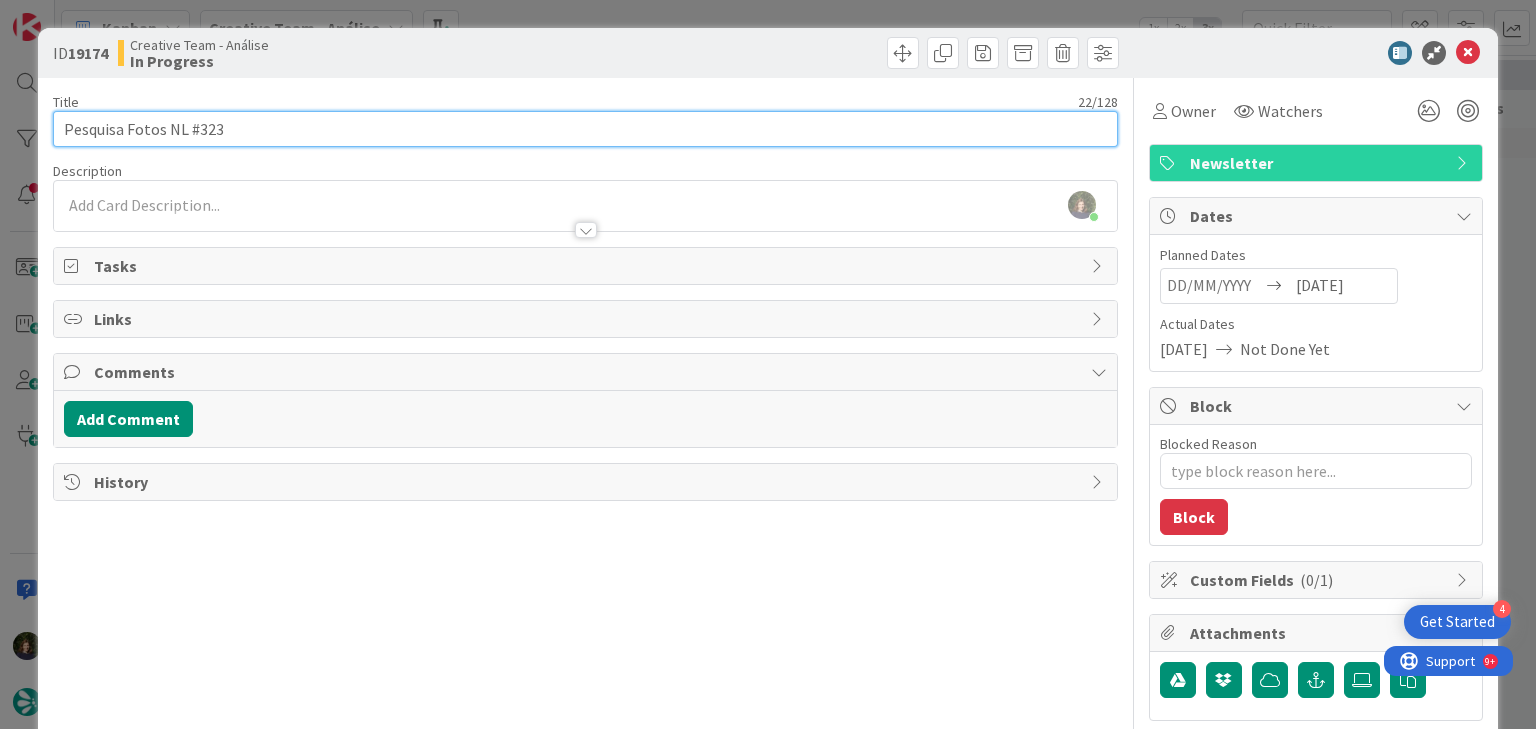 type on "Pesquisa Fotos NL #323" 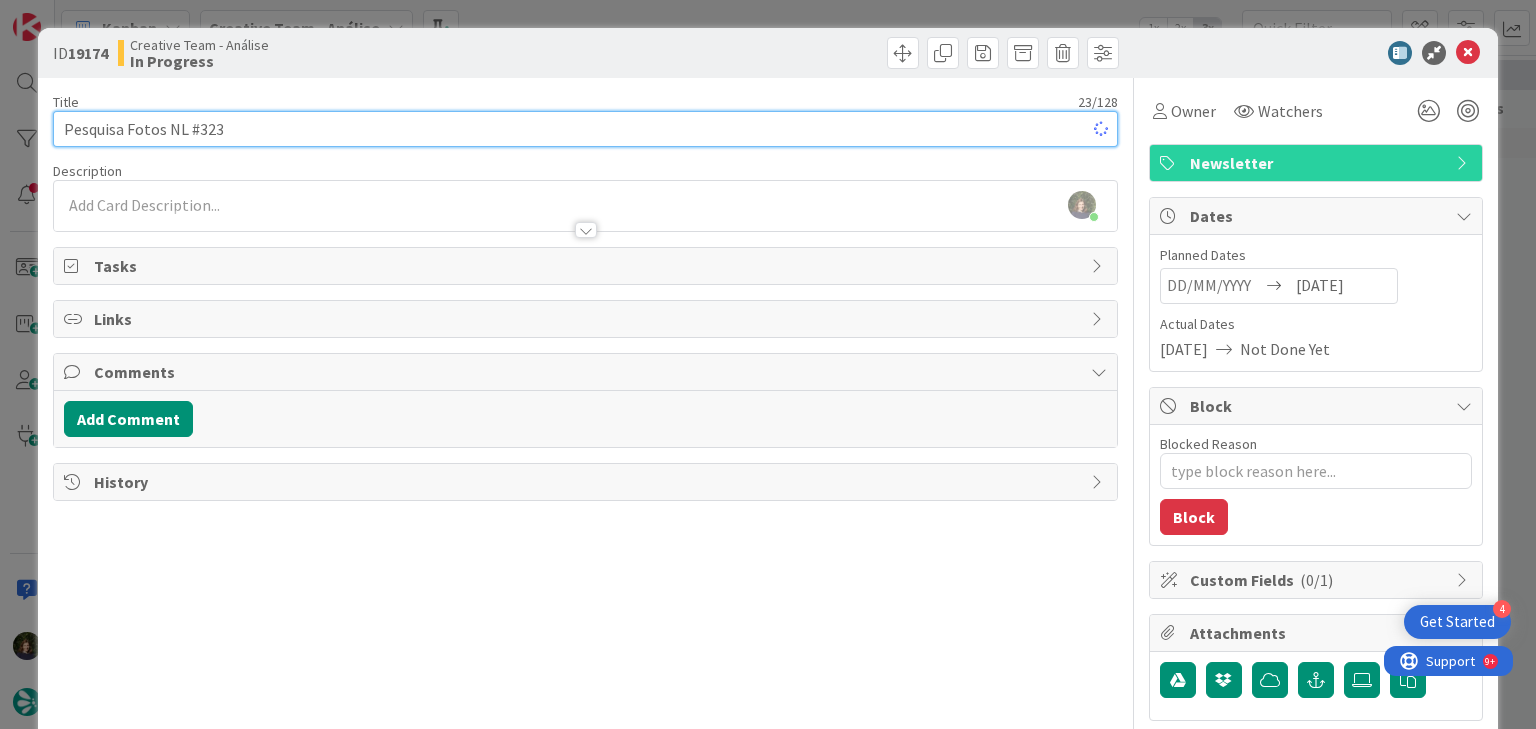 type on "x" 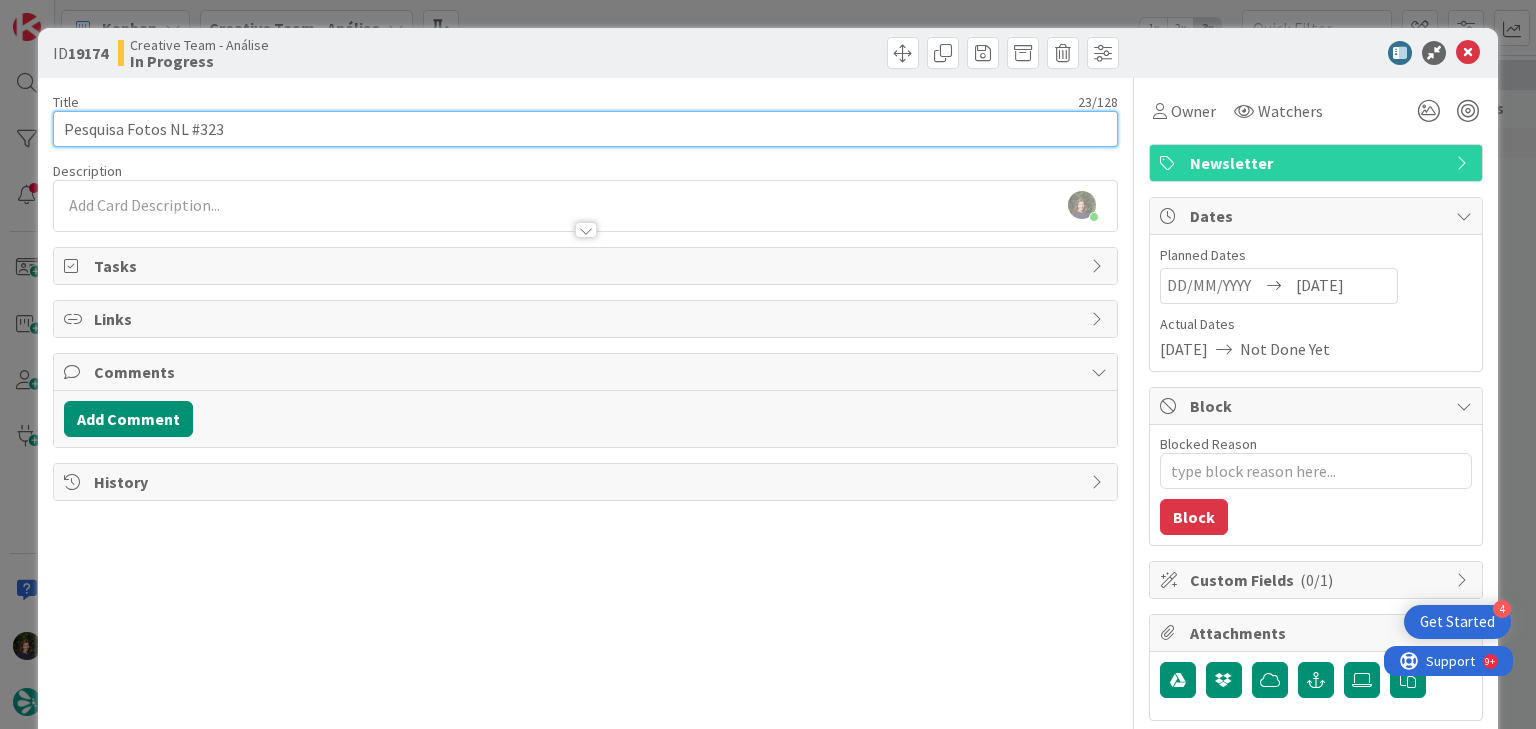 type on "Pesquisa Fotos NL #323" 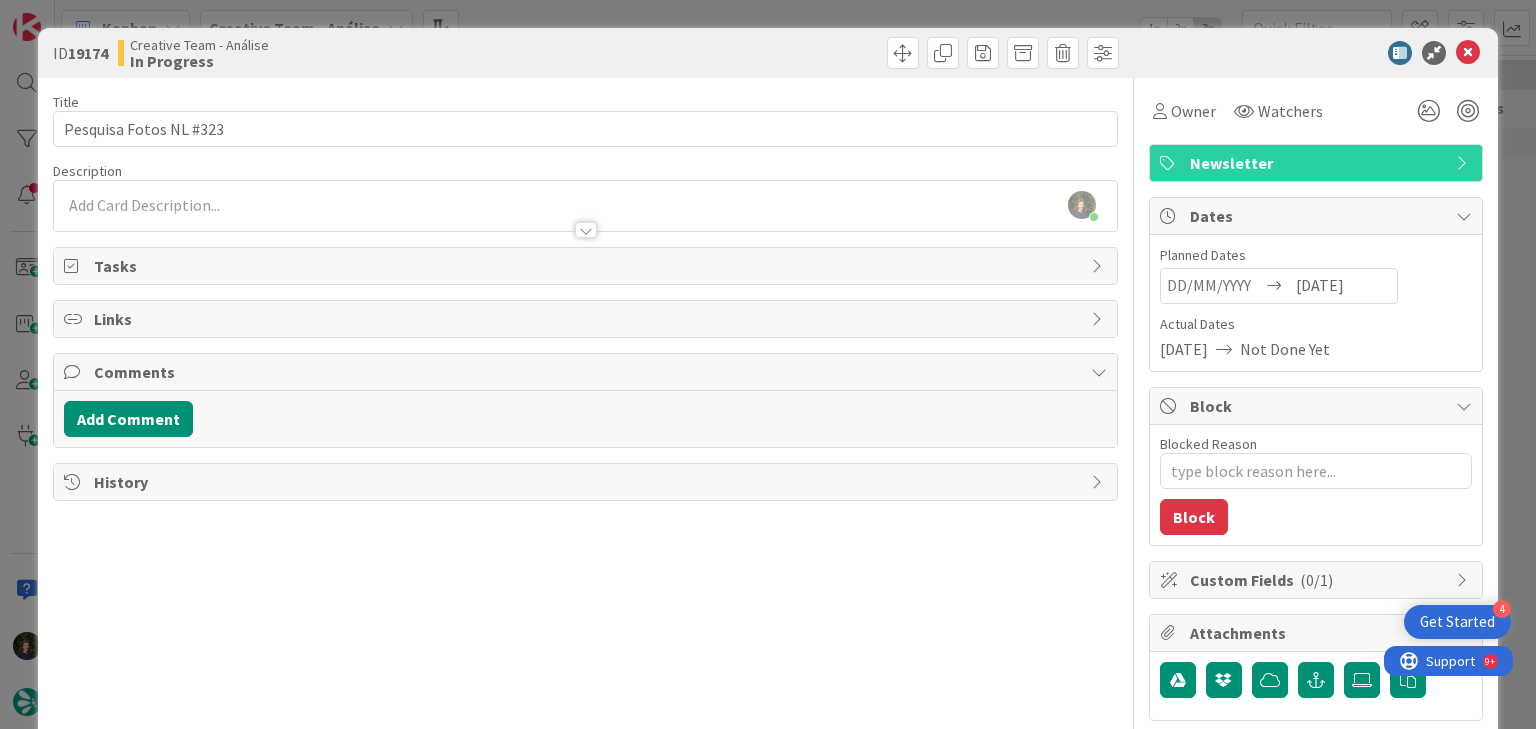 click on "Margarida Carvalho just joined" at bounding box center (585, 206) 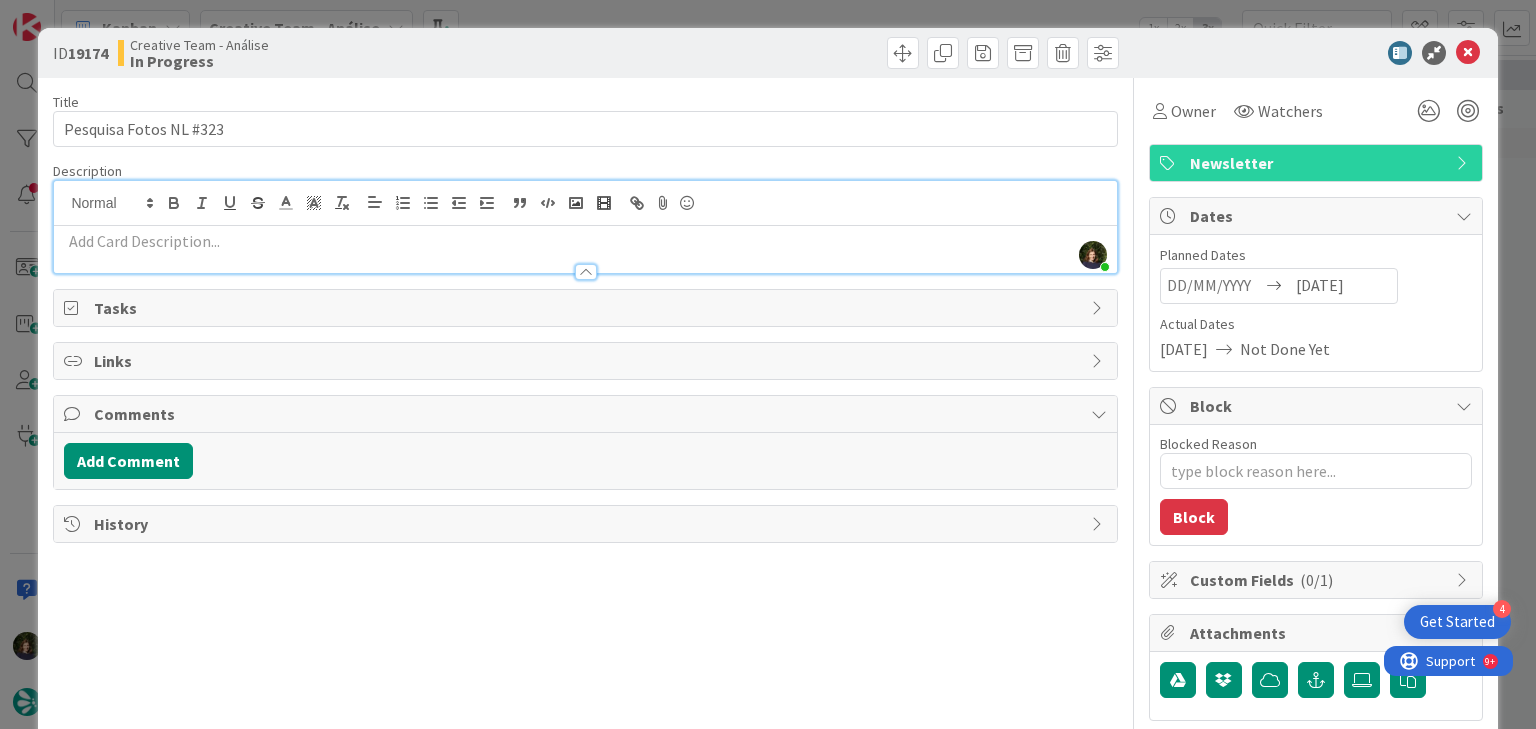 click at bounding box center (585, 241) 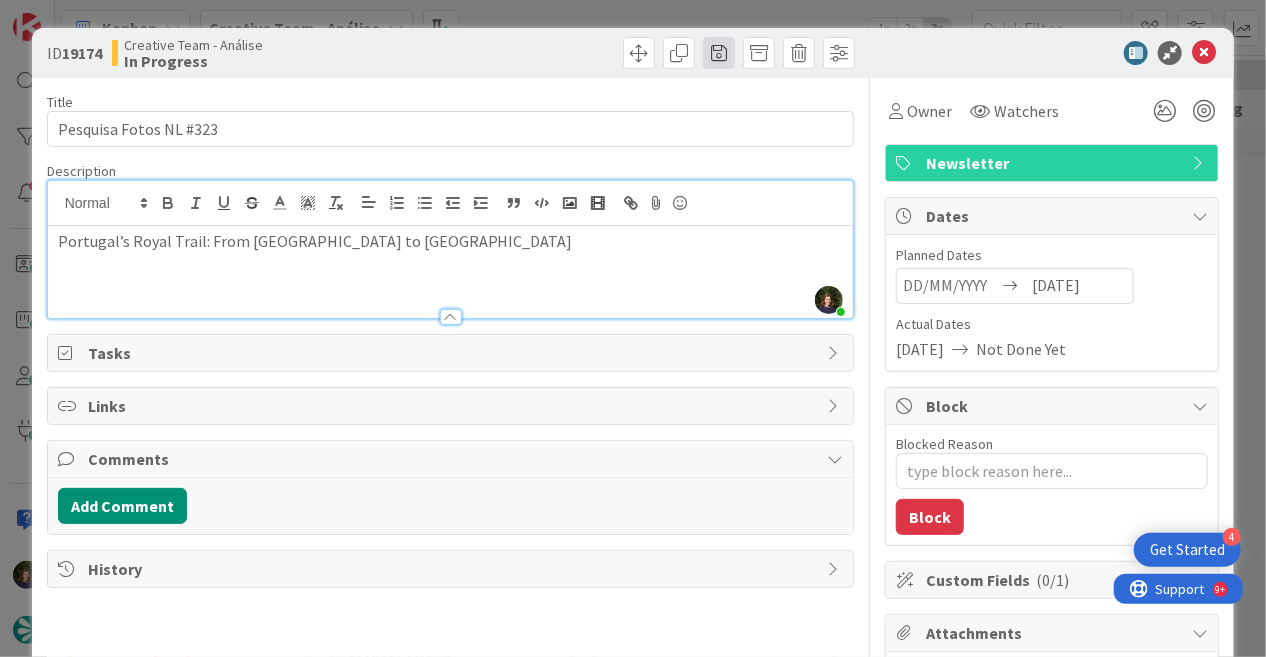 type on "x" 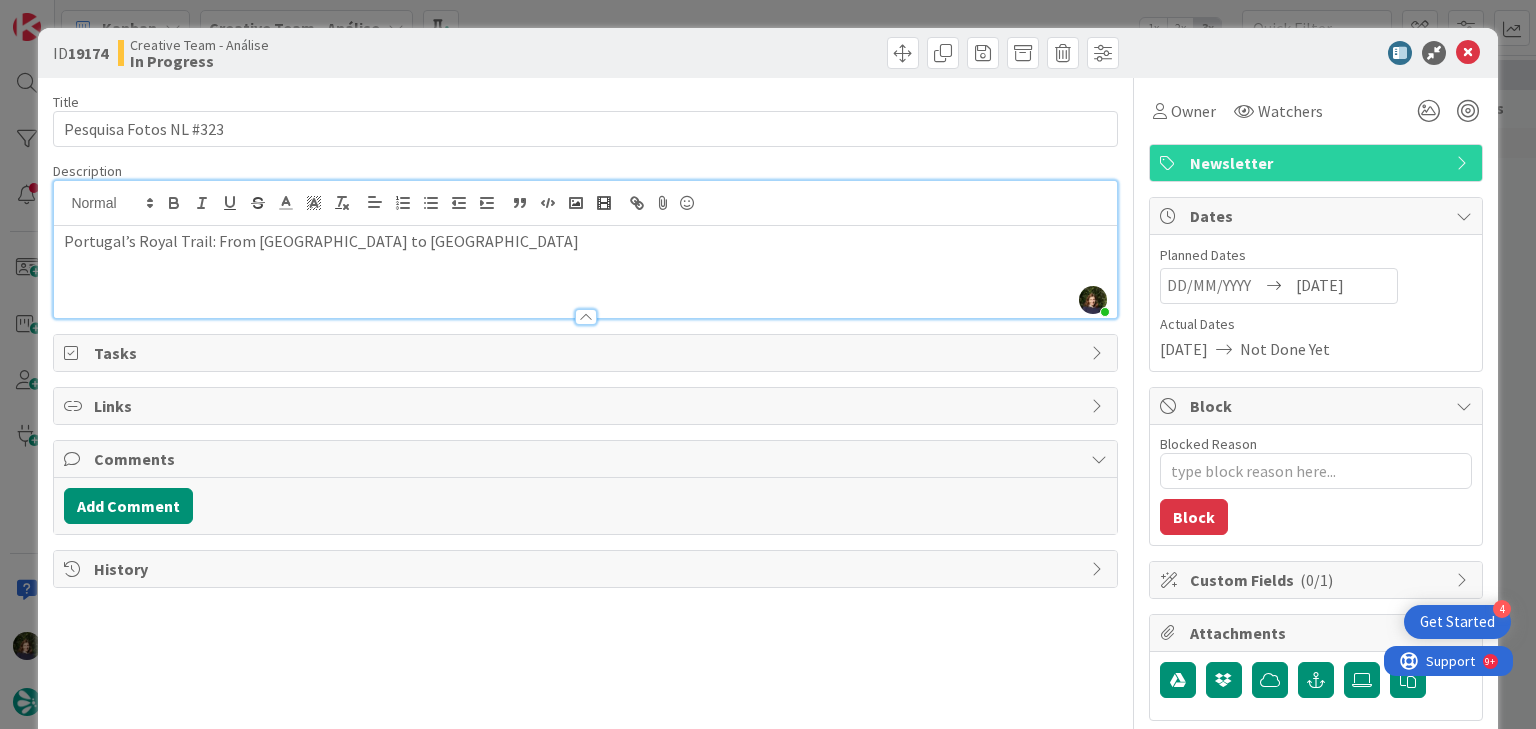 click at bounding box center (585, 264) 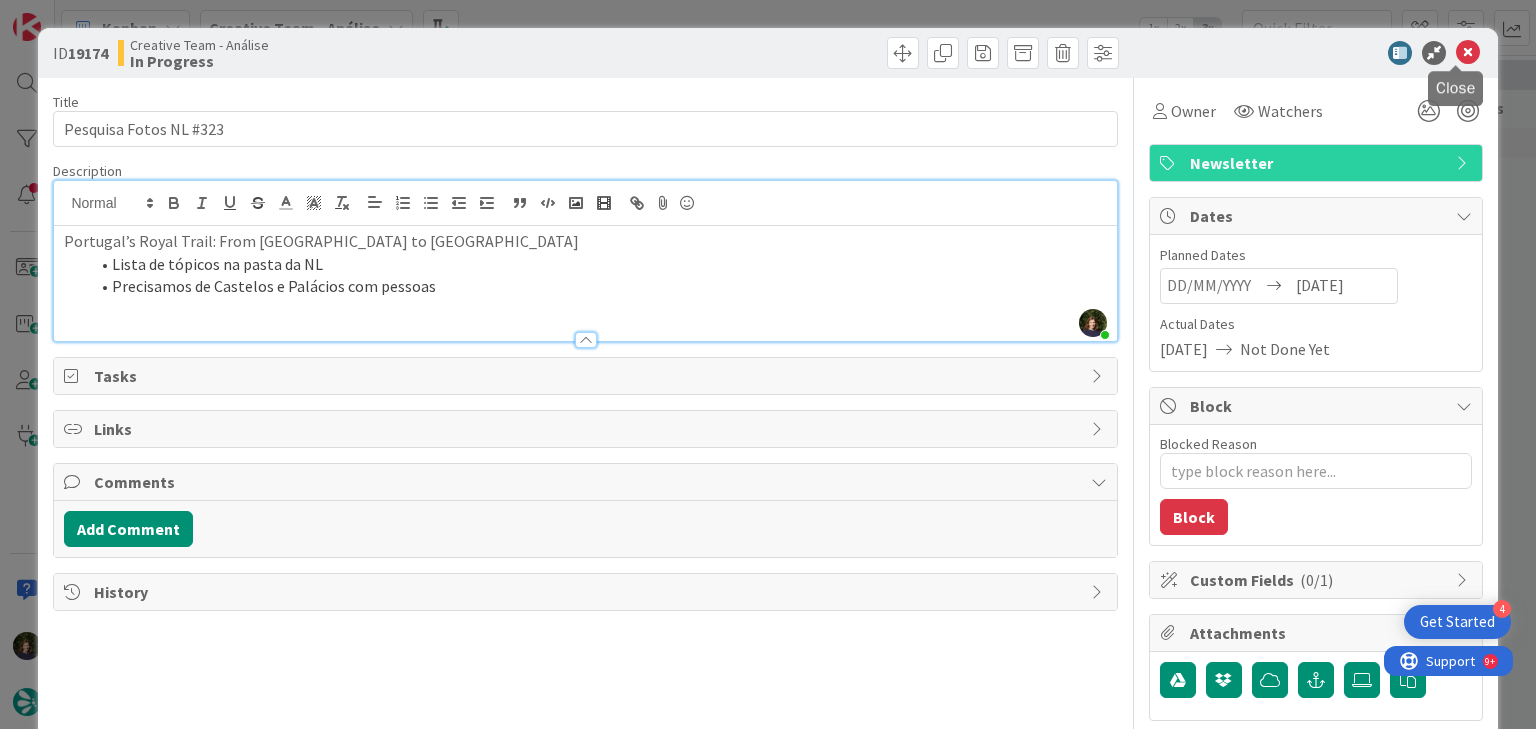 click at bounding box center [1468, 53] 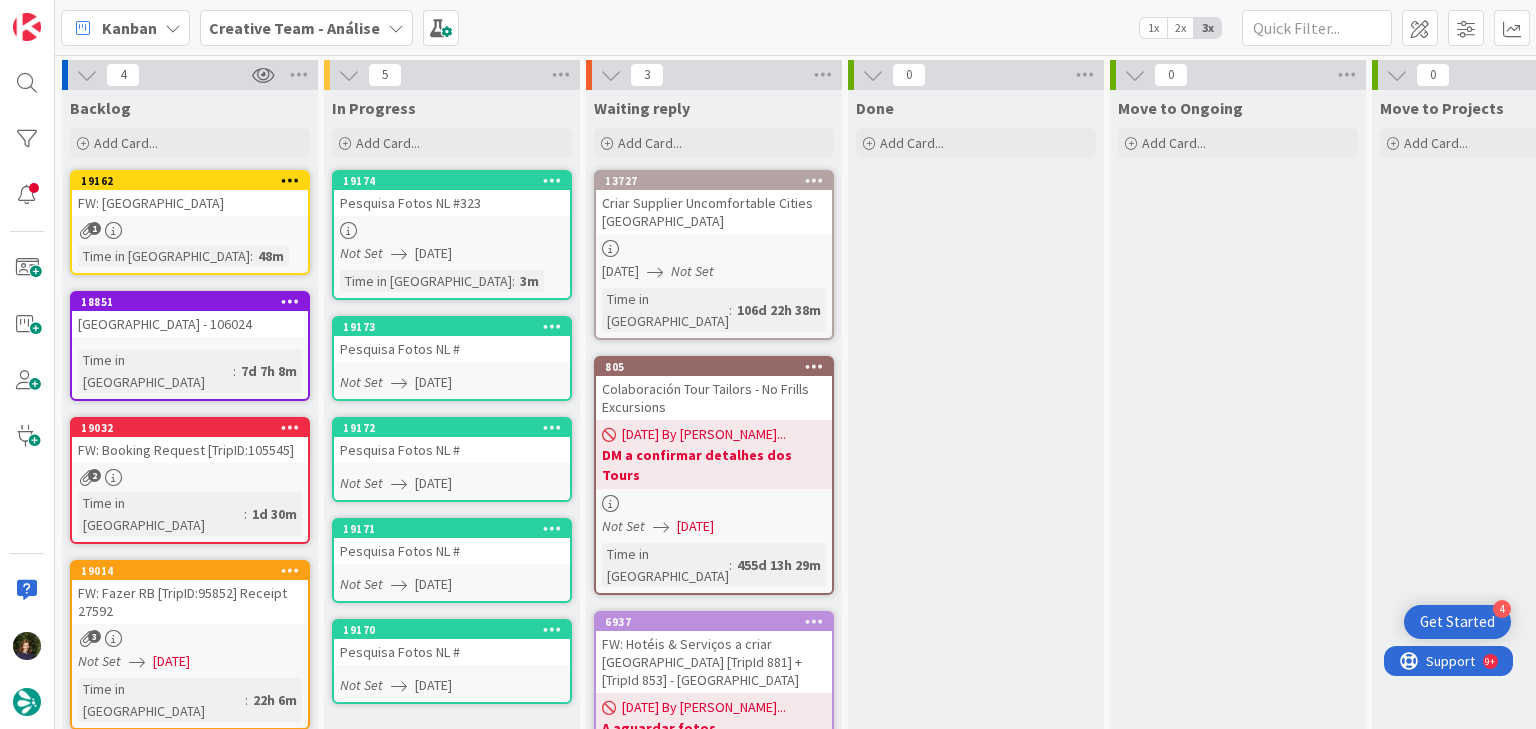 scroll, scrollTop: 0, scrollLeft: 0, axis: both 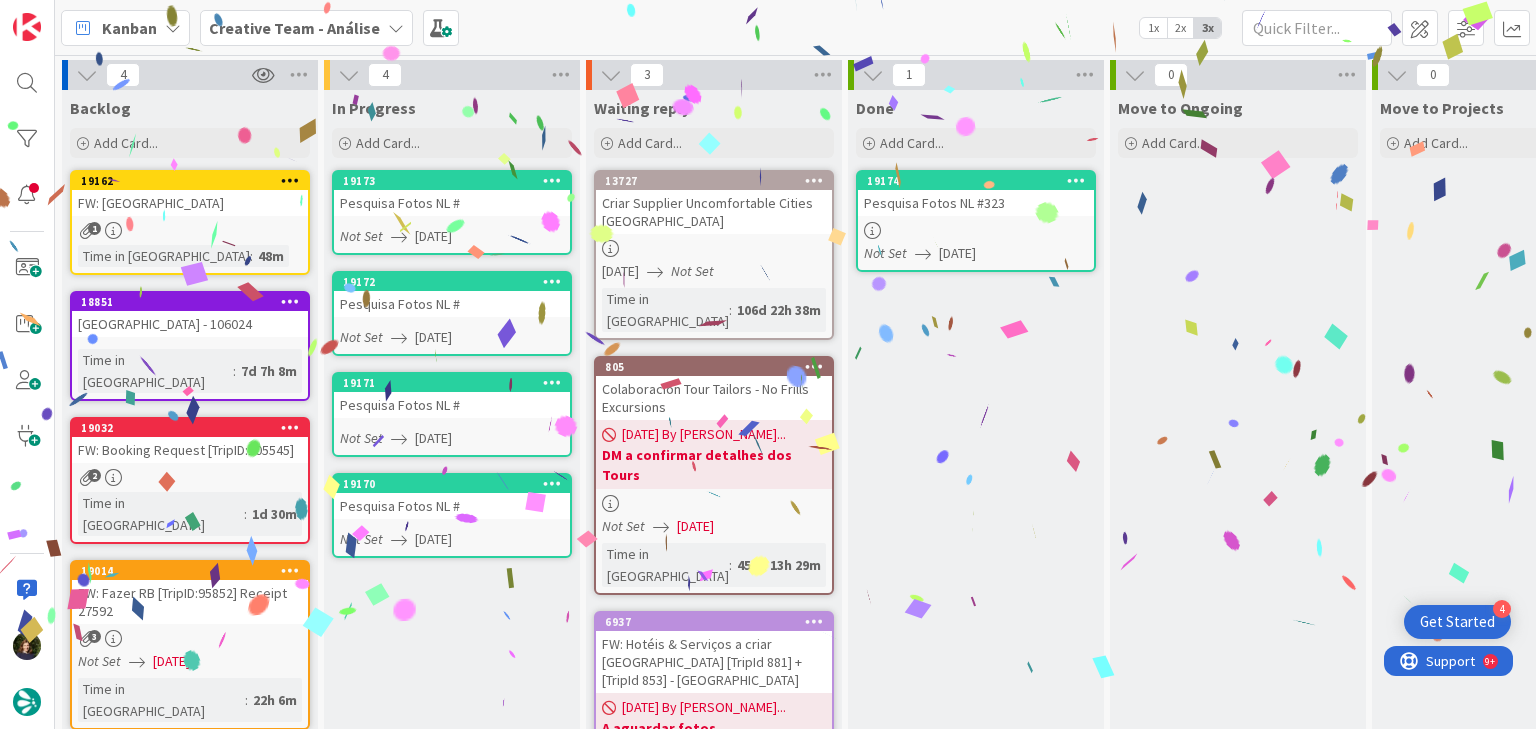 click on "19173 Pesquisa Fotos NL # Not Set 18/07/2025" at bounding box center (452, 212) 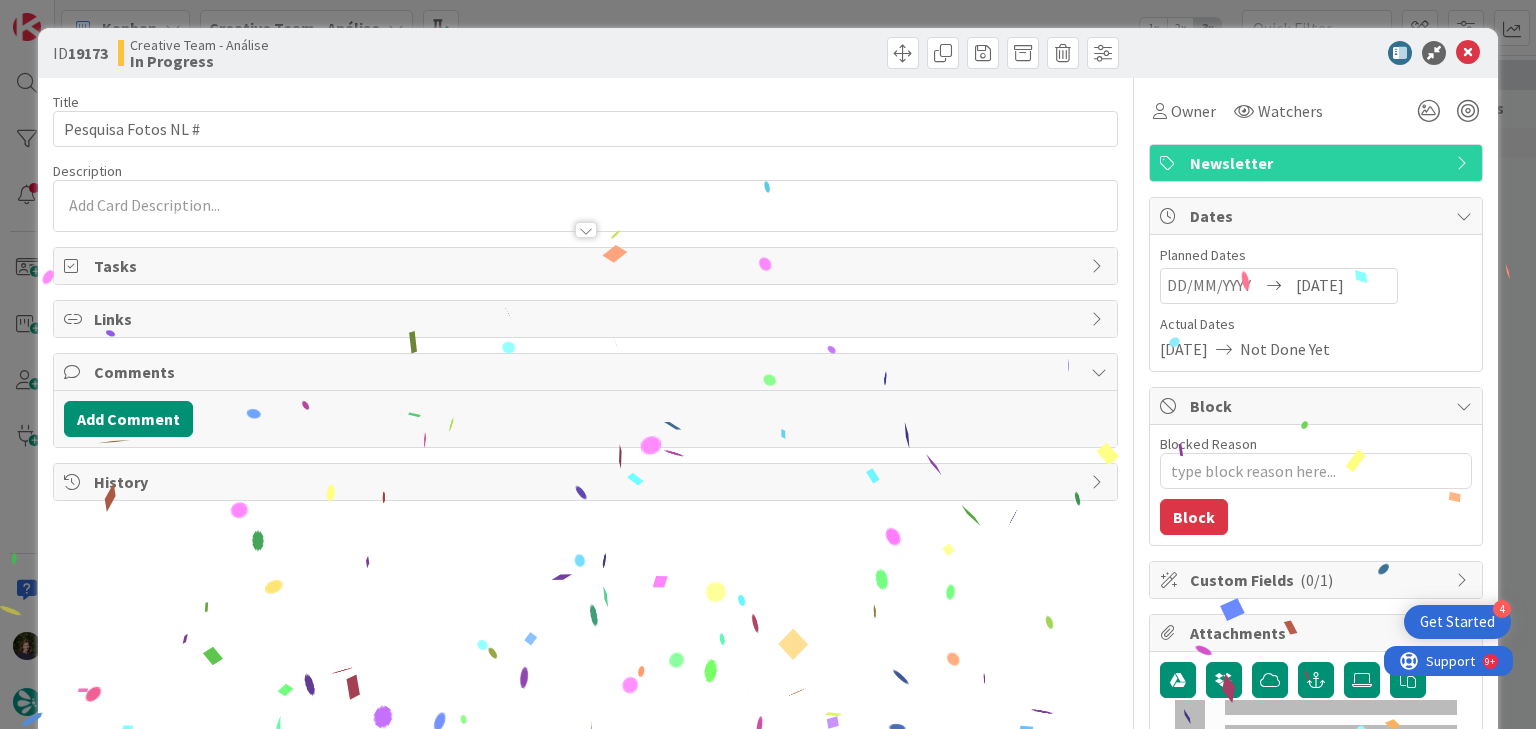 type on "x" 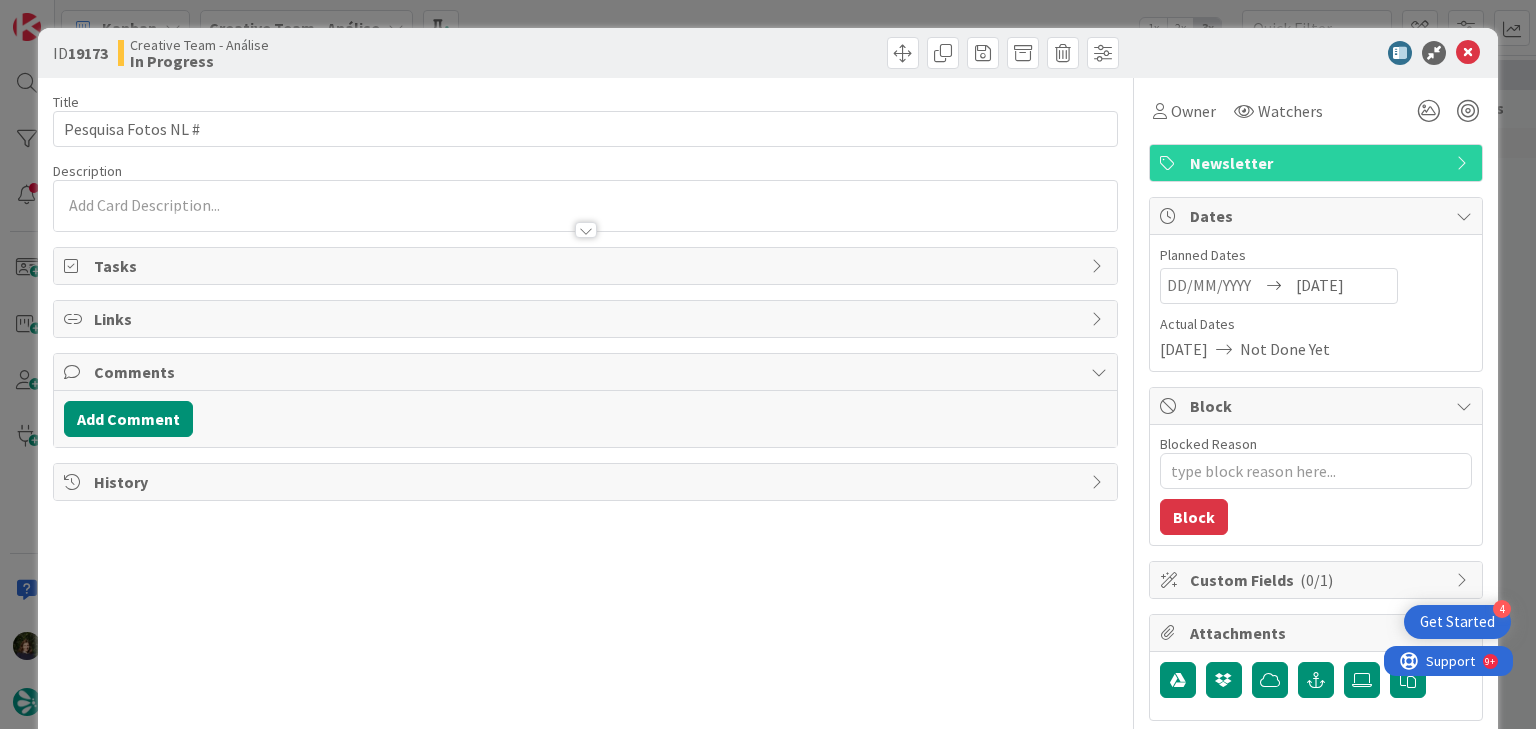 scroll, scrollTop: 0, scrollLeft: 0, axis: both 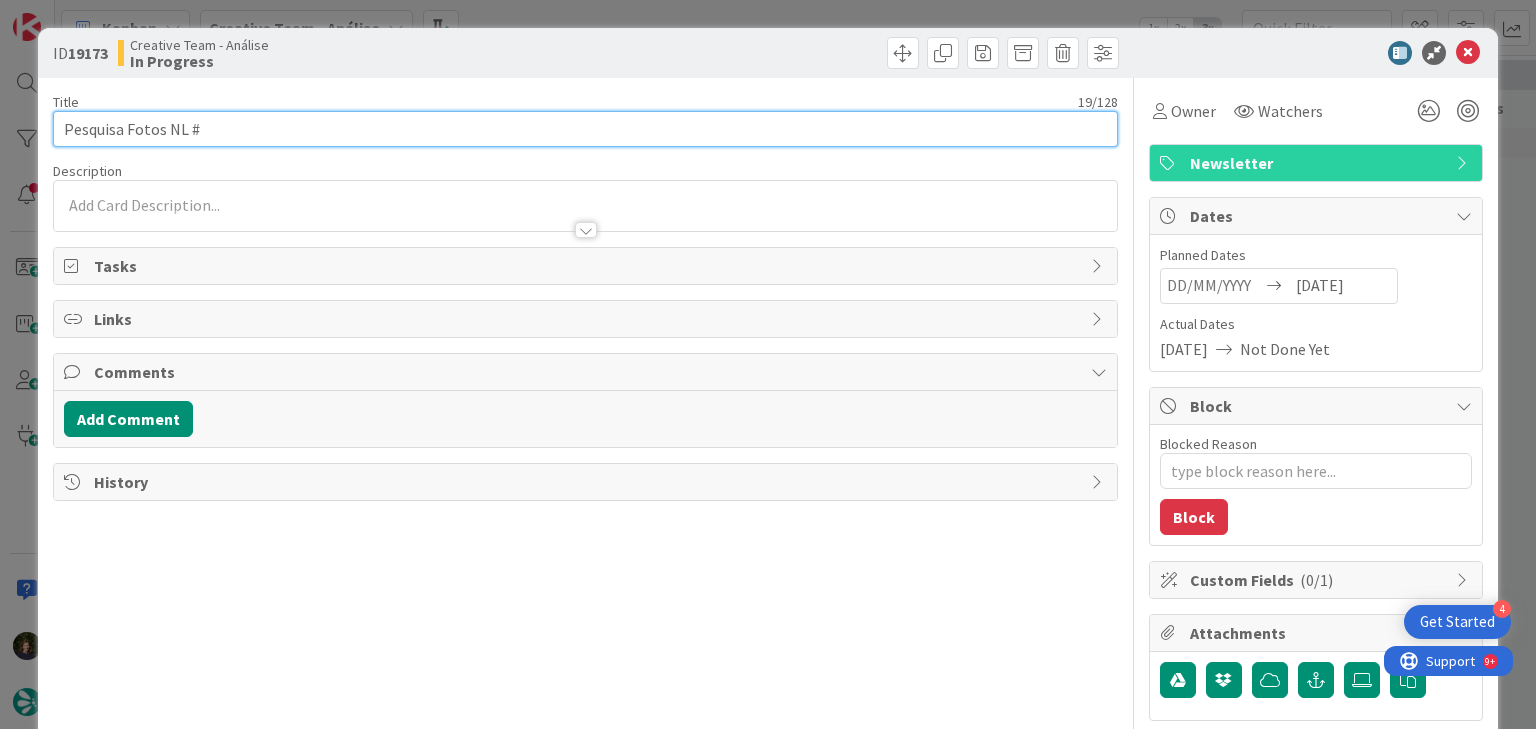 click on "Pesquisa Fotos NL #" at bounding box center (585, 129) 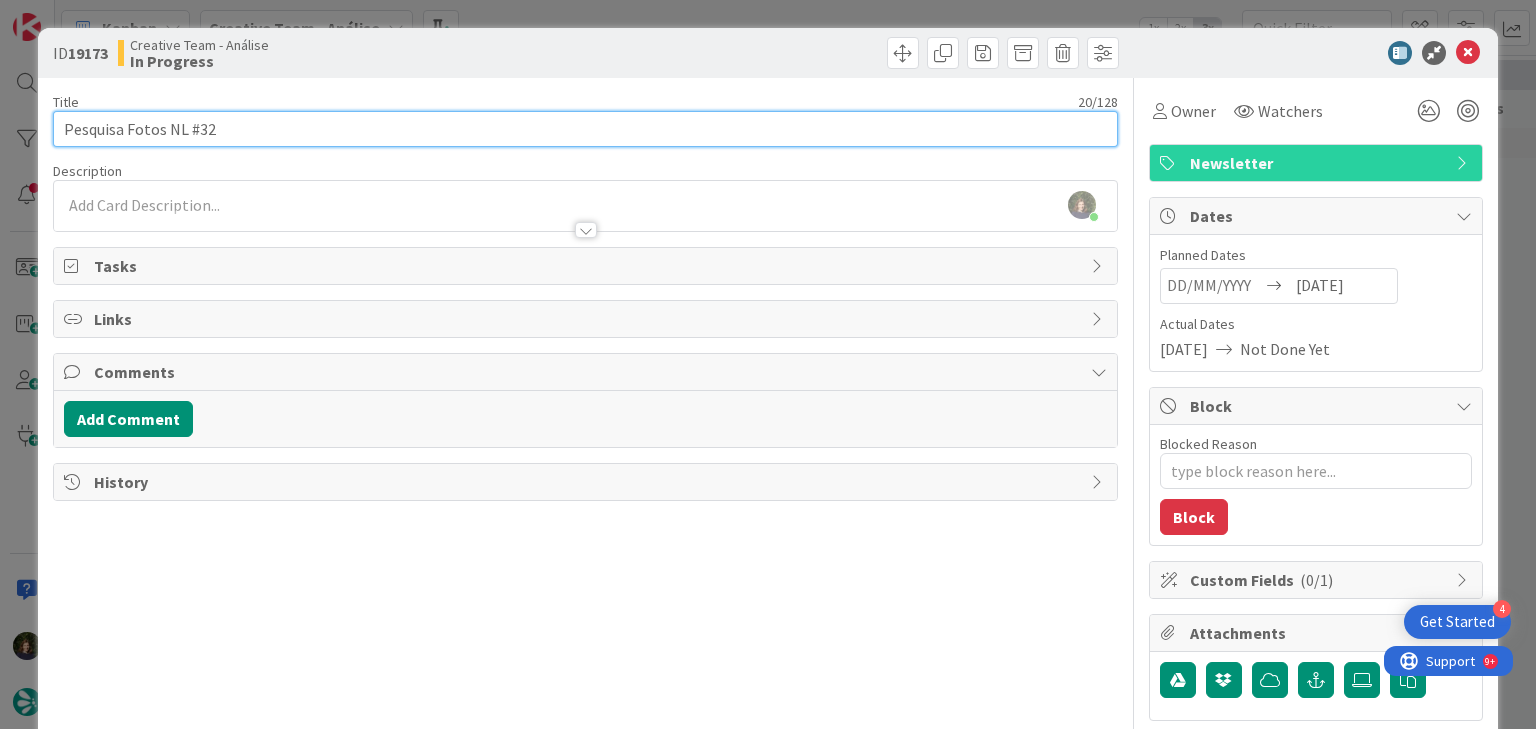 type on "Pesquisa Fotos NL #325" 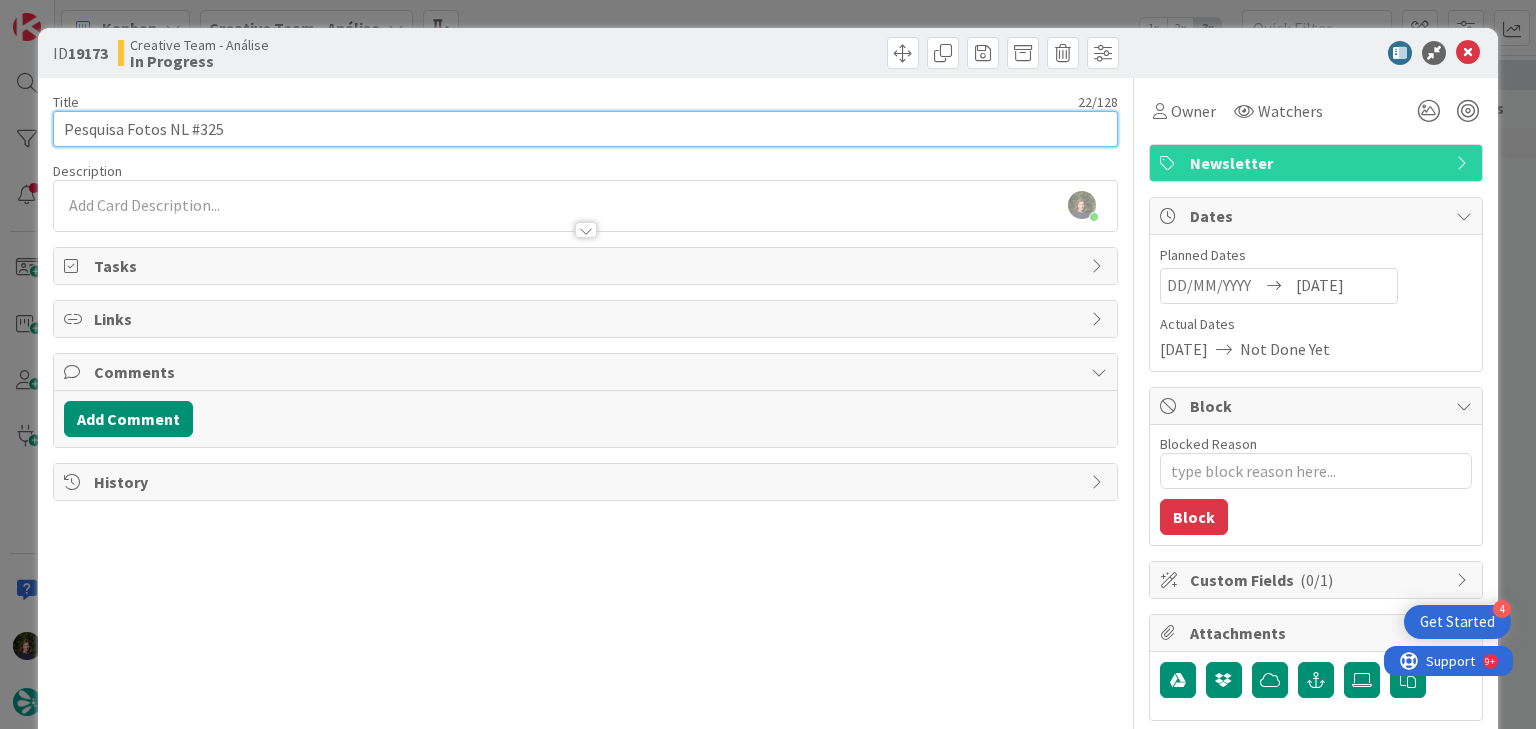 type on "x" 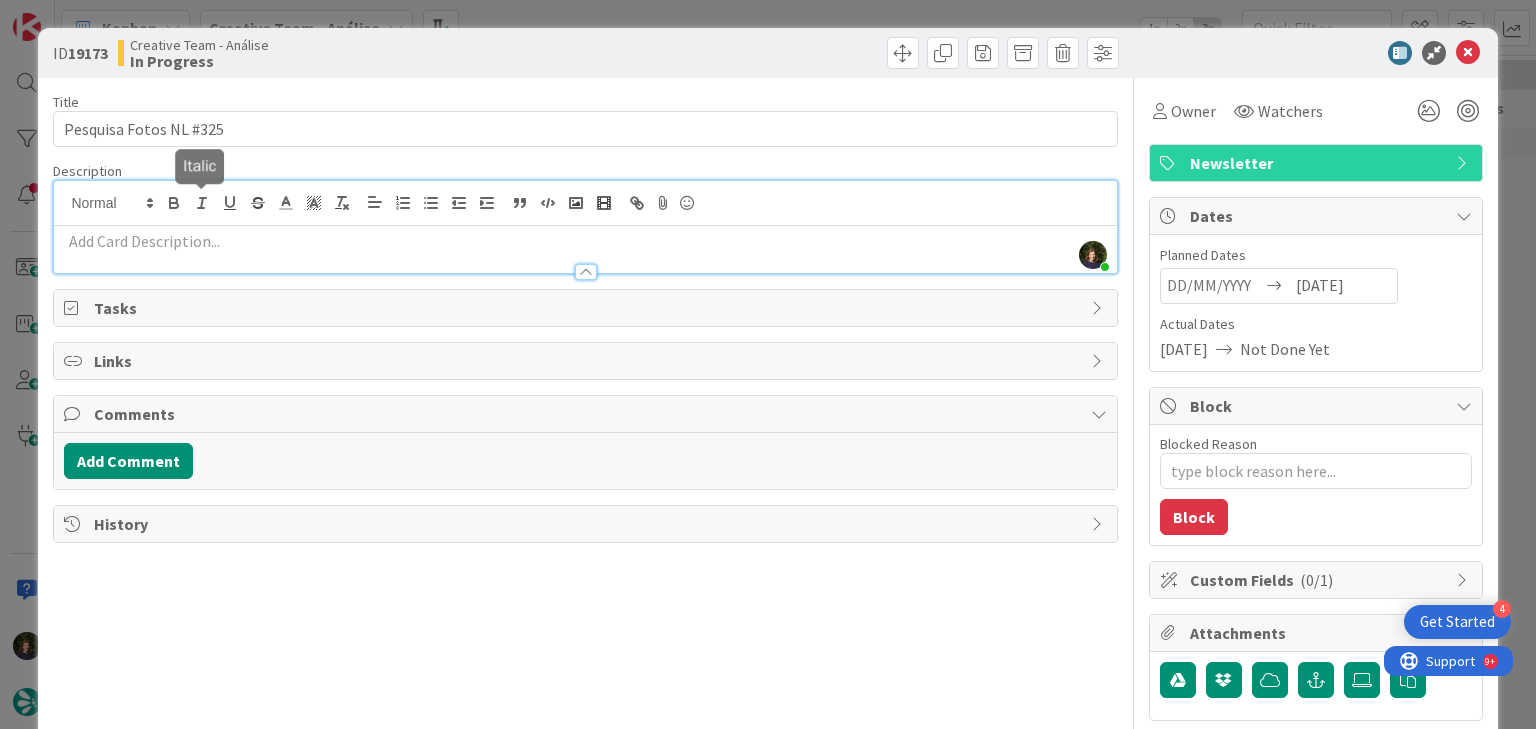 click on "Margarida Carvalho just joined" at bounding box center (585, 227) 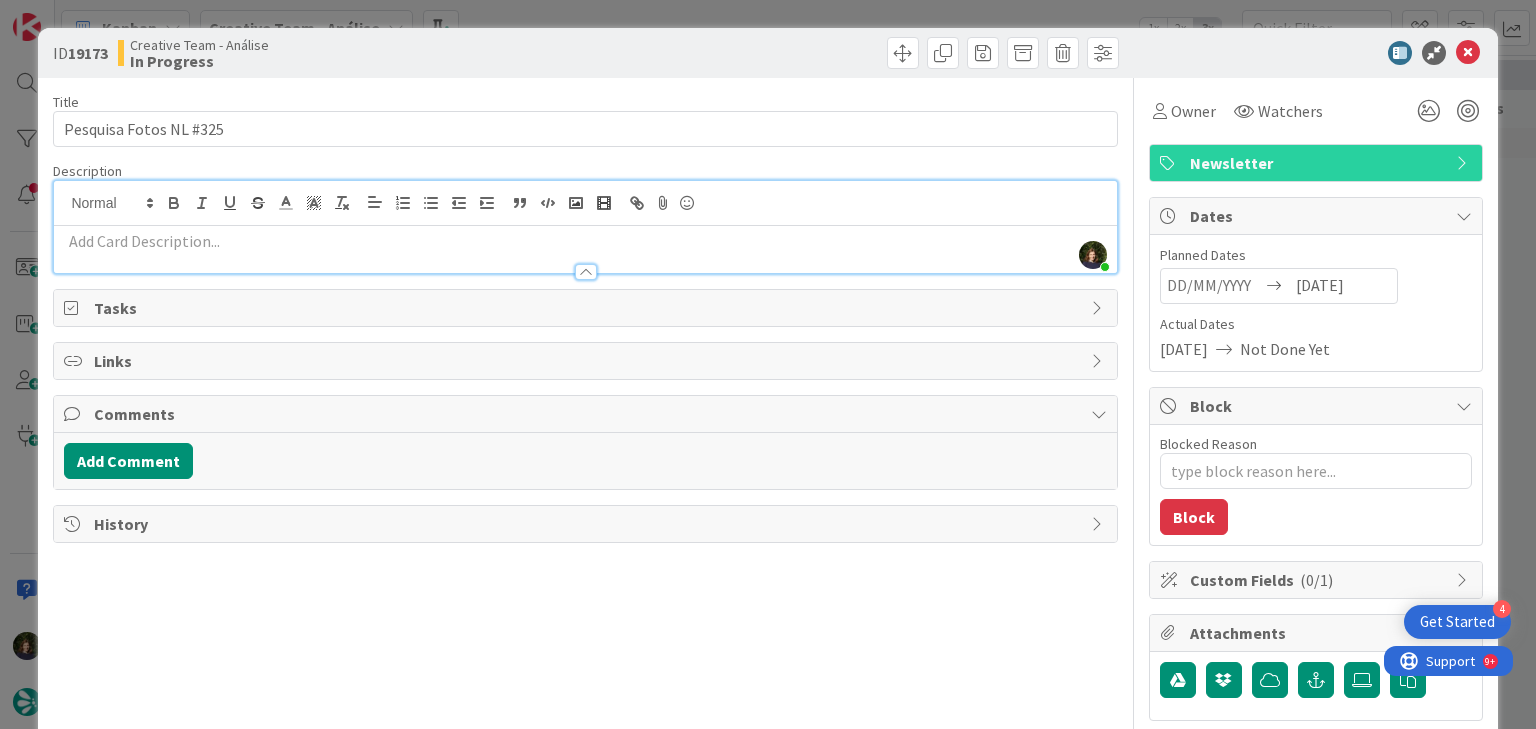 paste 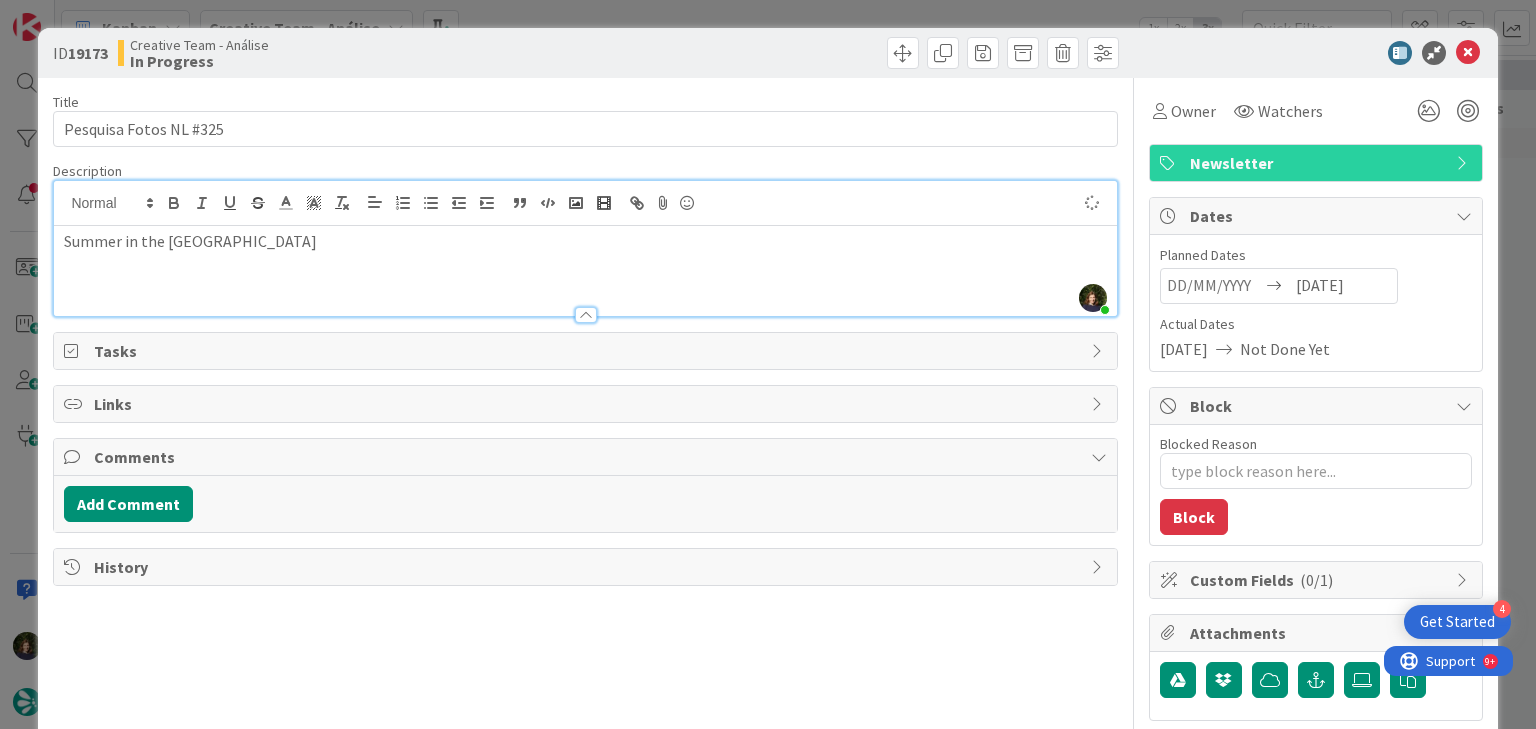 type on "x" 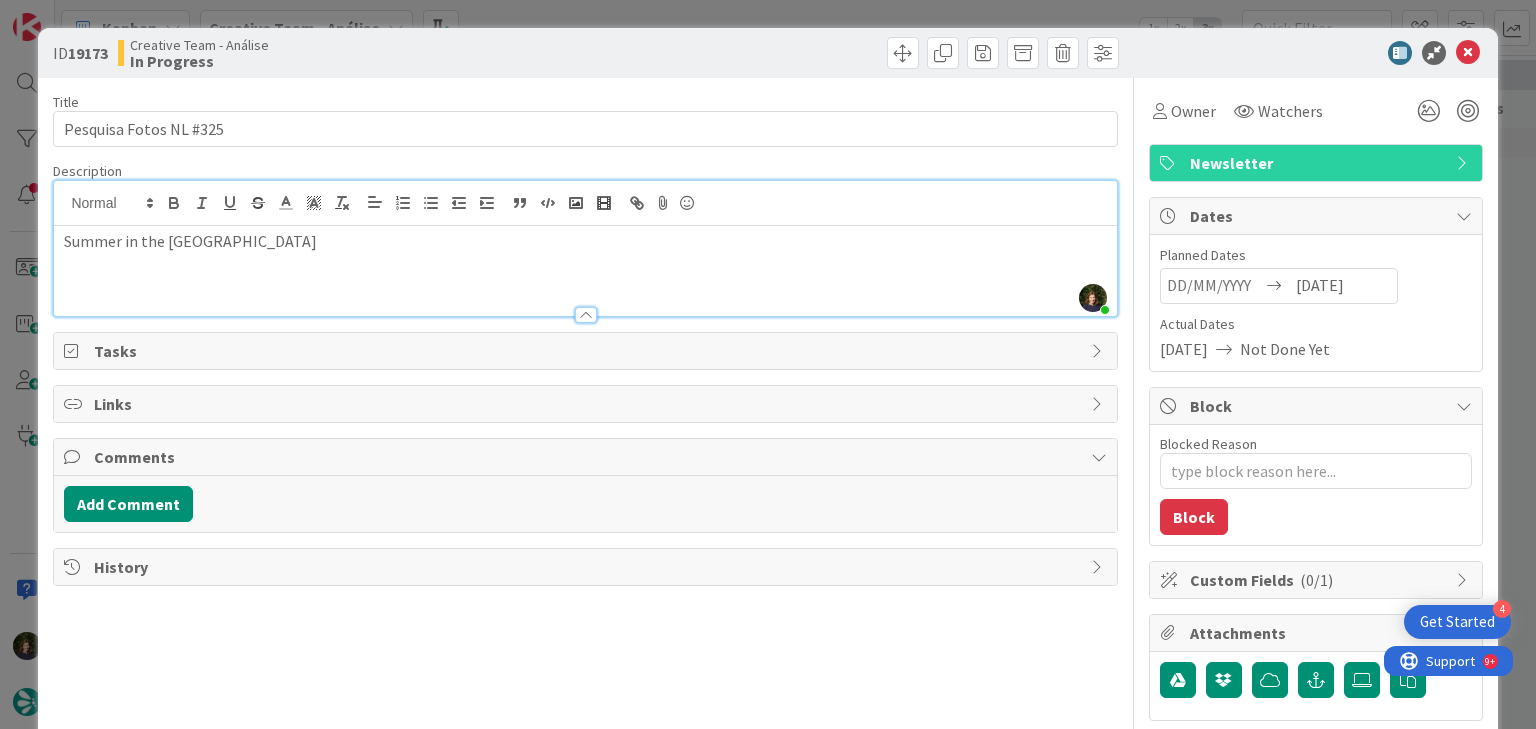 type 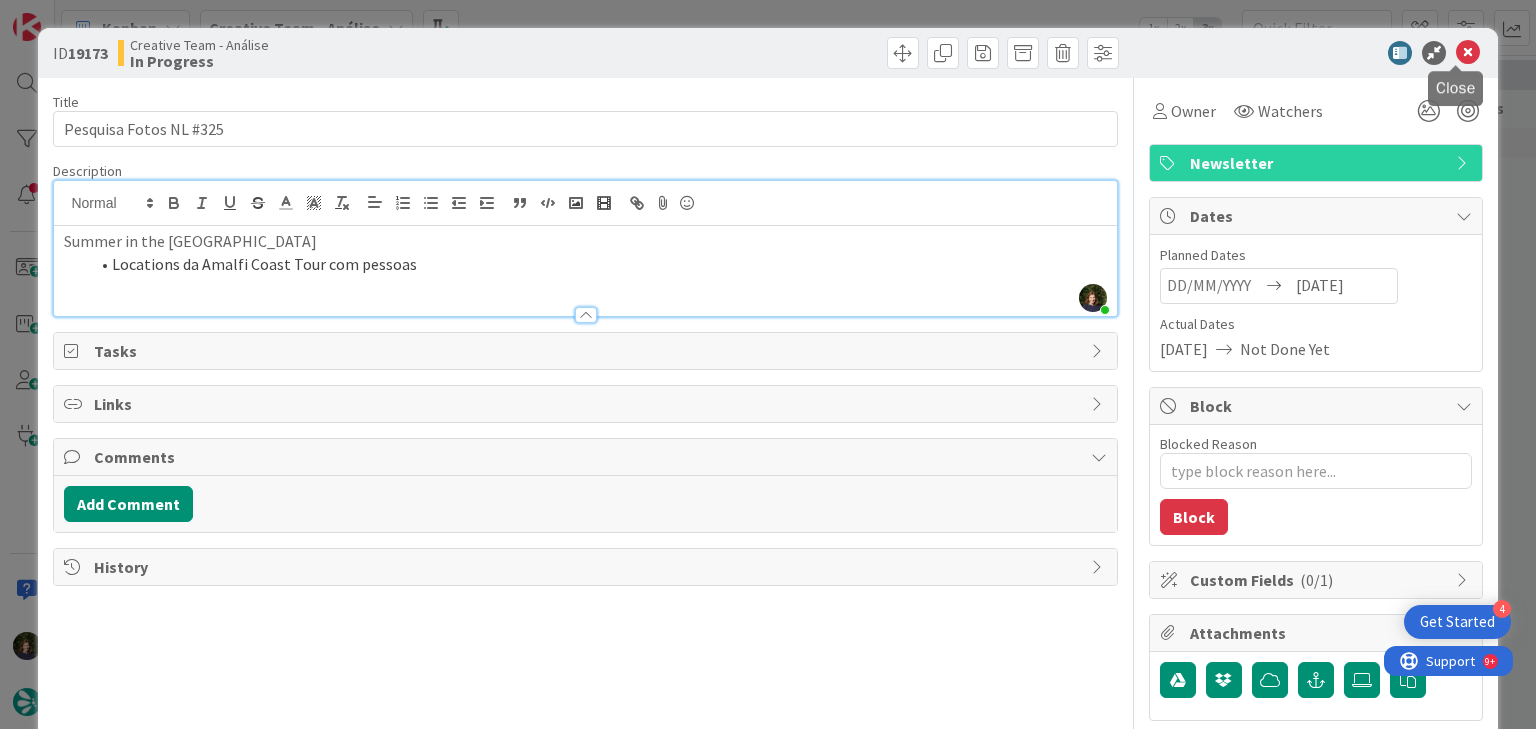 click at bounding box center (1468, 53) 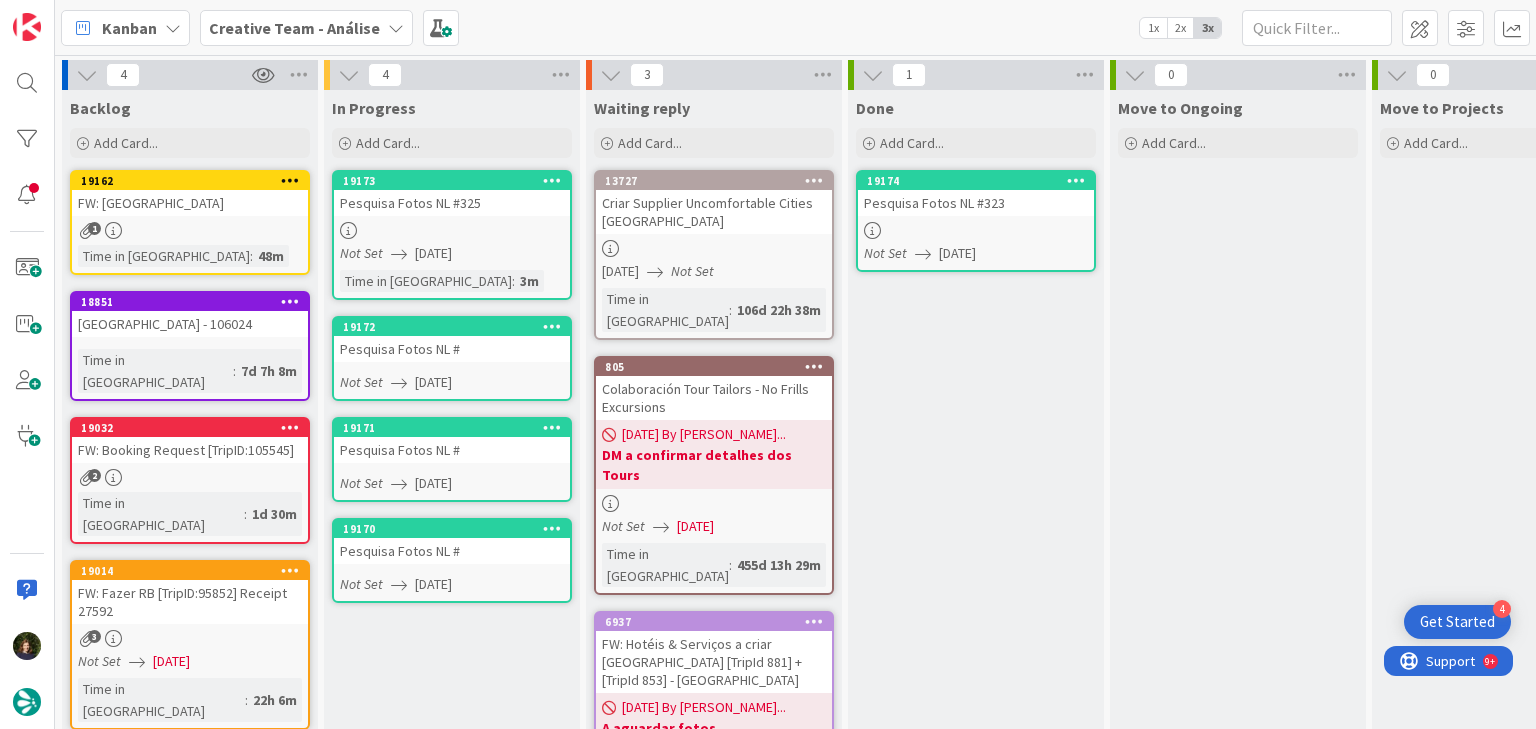 scroll, scrollTop: 0, scrollLeft: 0, axis: both 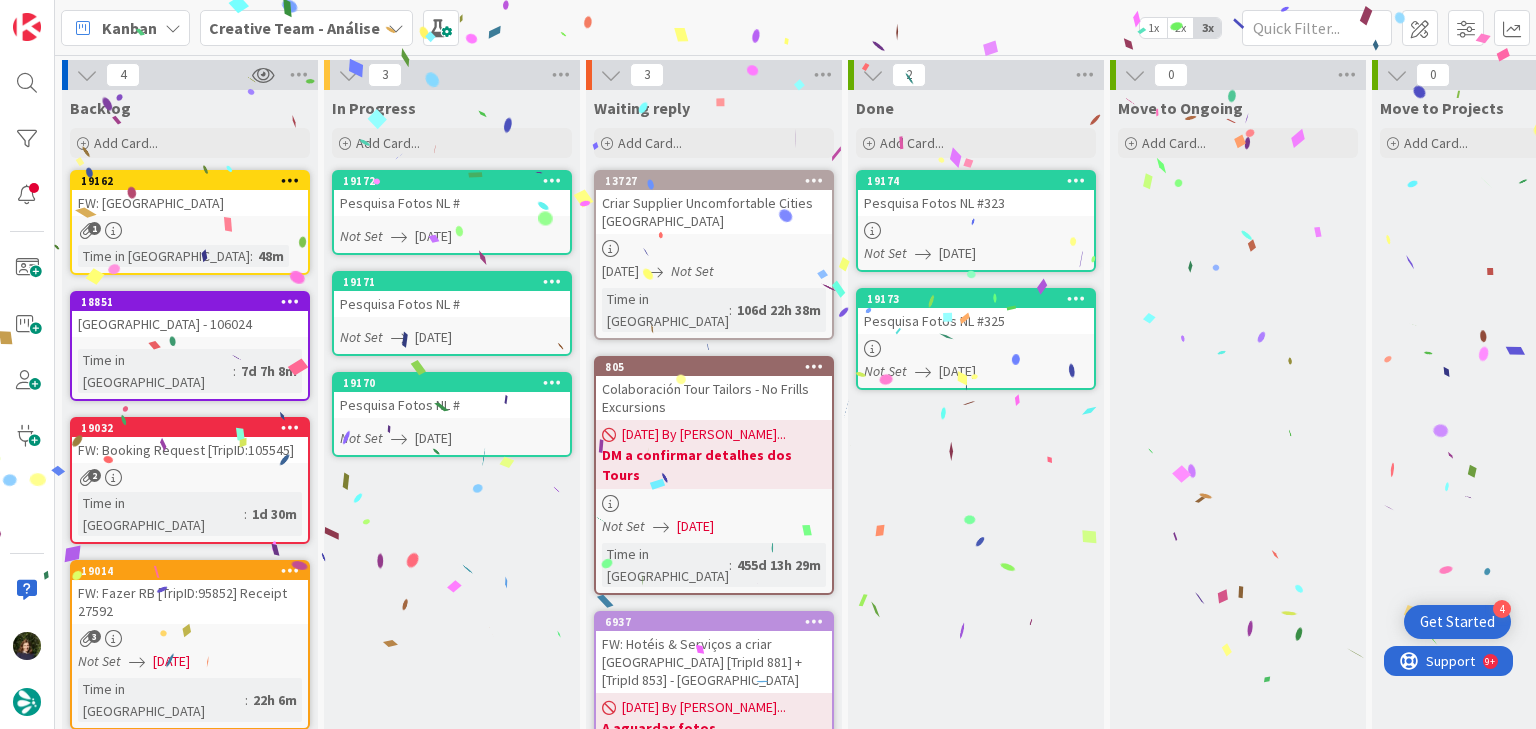 click on "[DATE]" at bounding box center (433, 236) 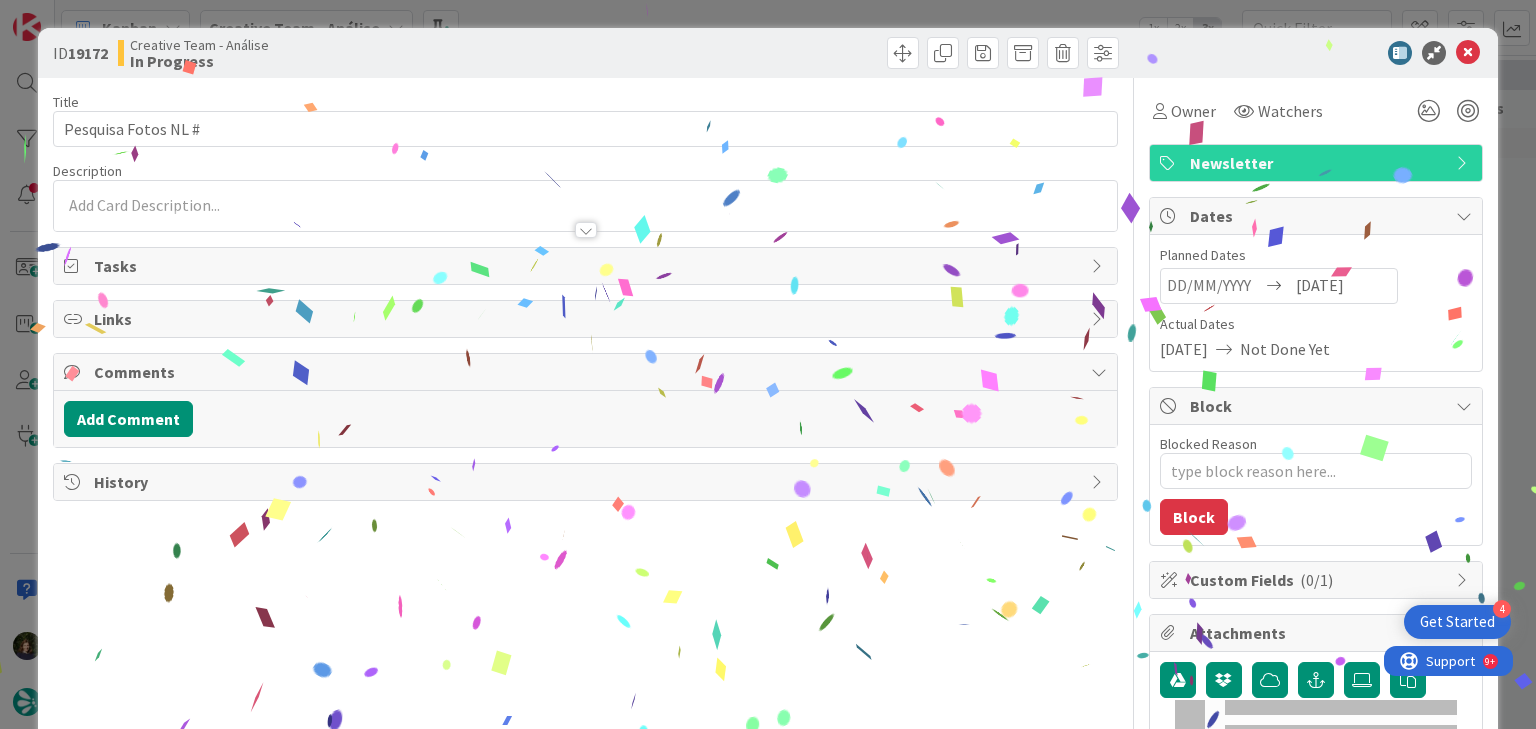 type on "x" 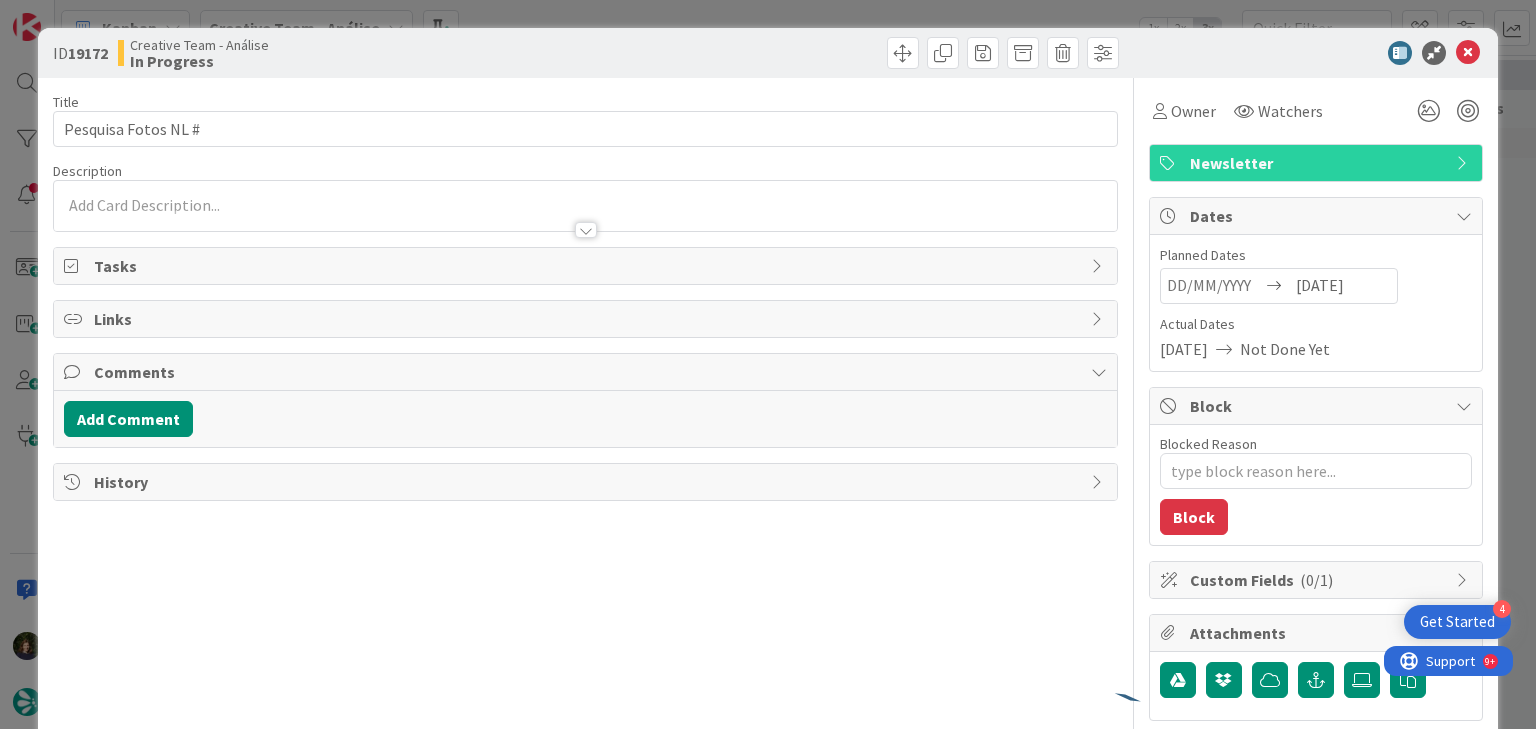 scroll, scrollTop: 0, scrollLeft: 0, axis: both 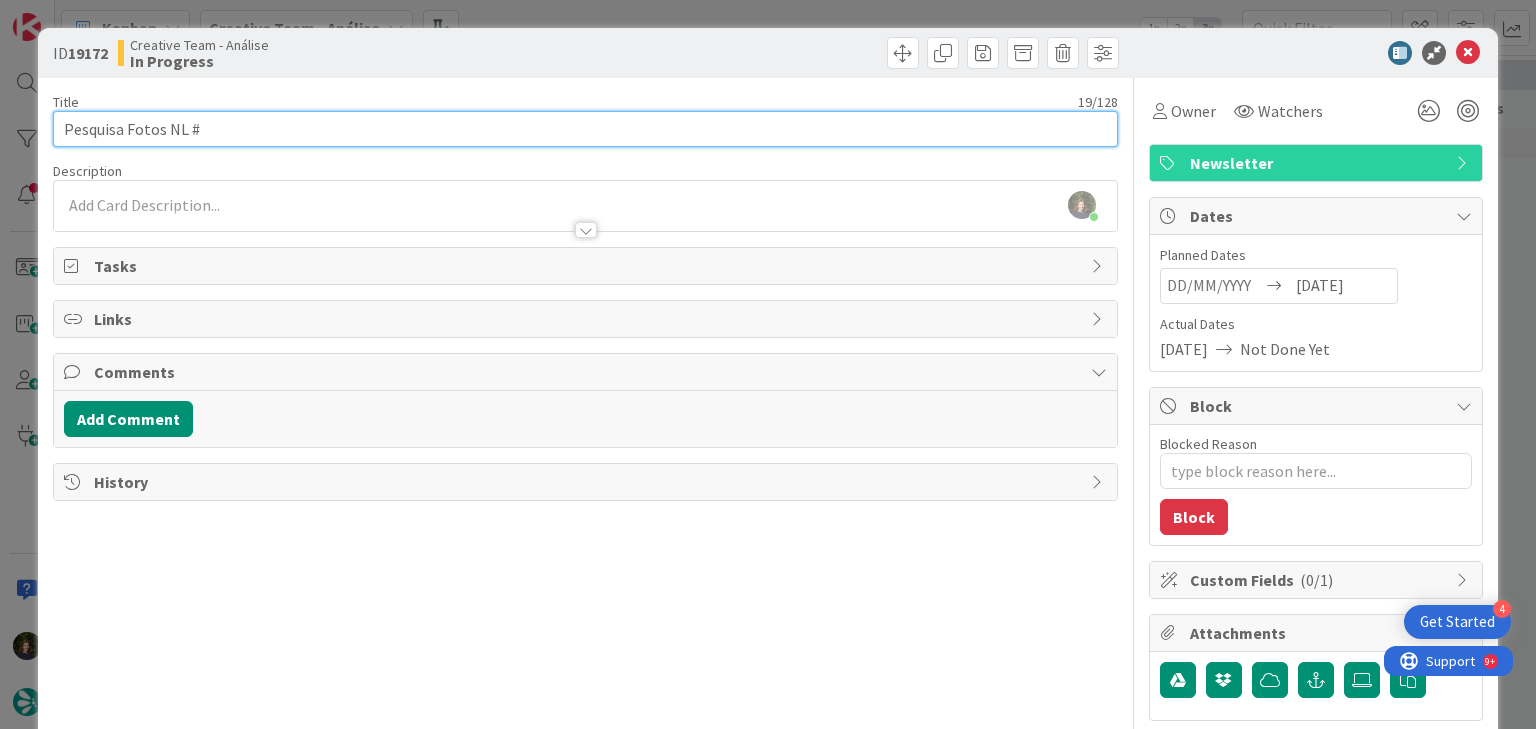click on "Pesquisa Fotos NL #" at bounding box center [585, 129] 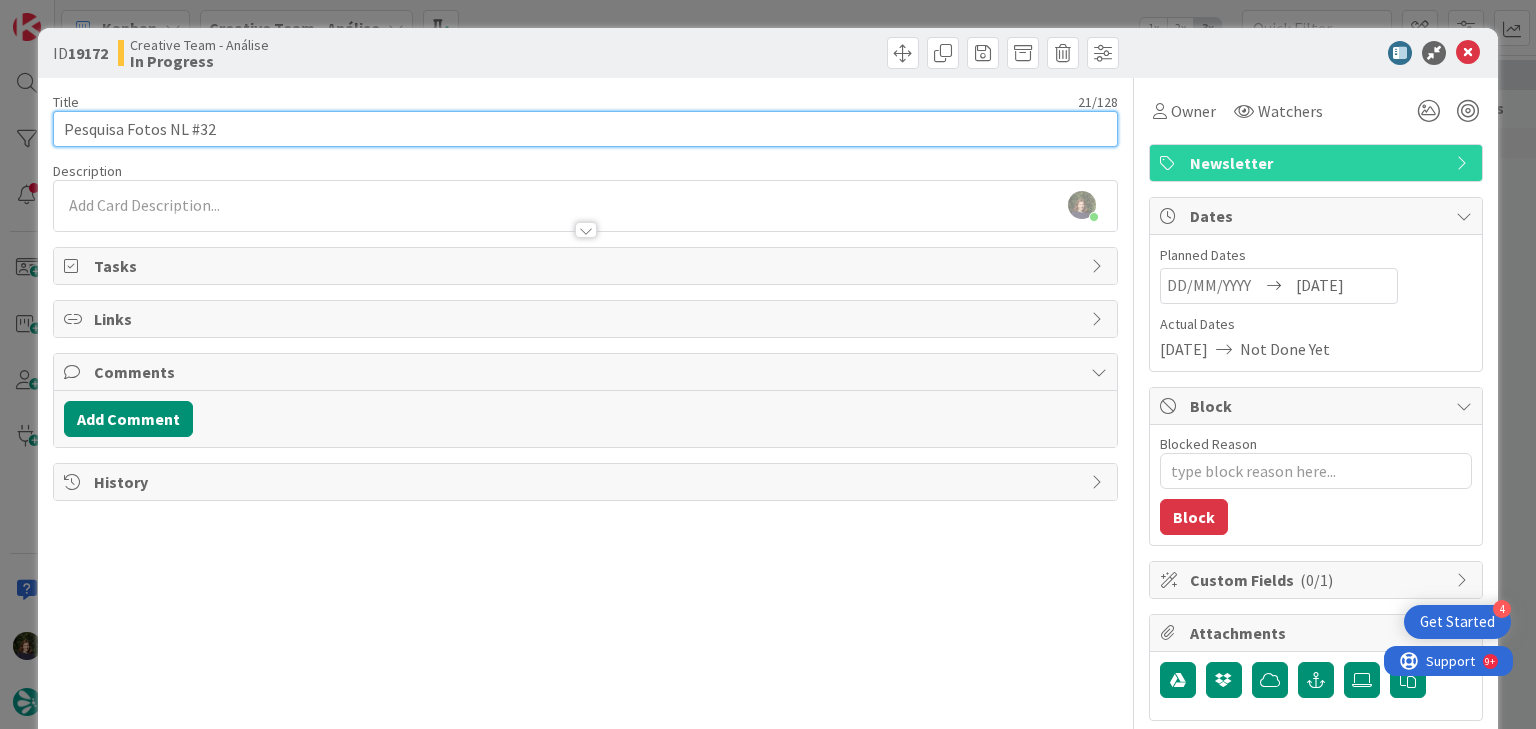 type on "Pesquisa Fotos NL #326" 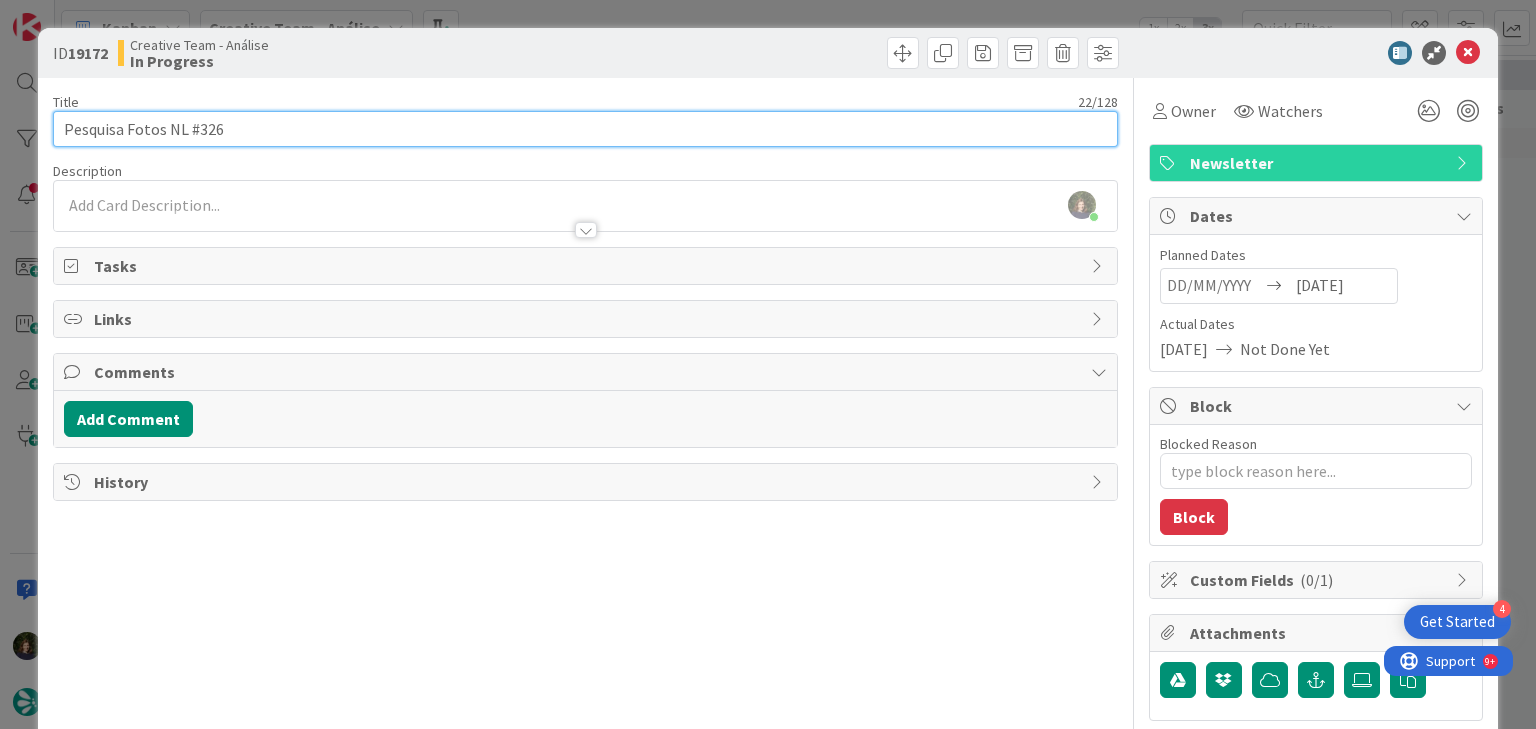 type on "x" 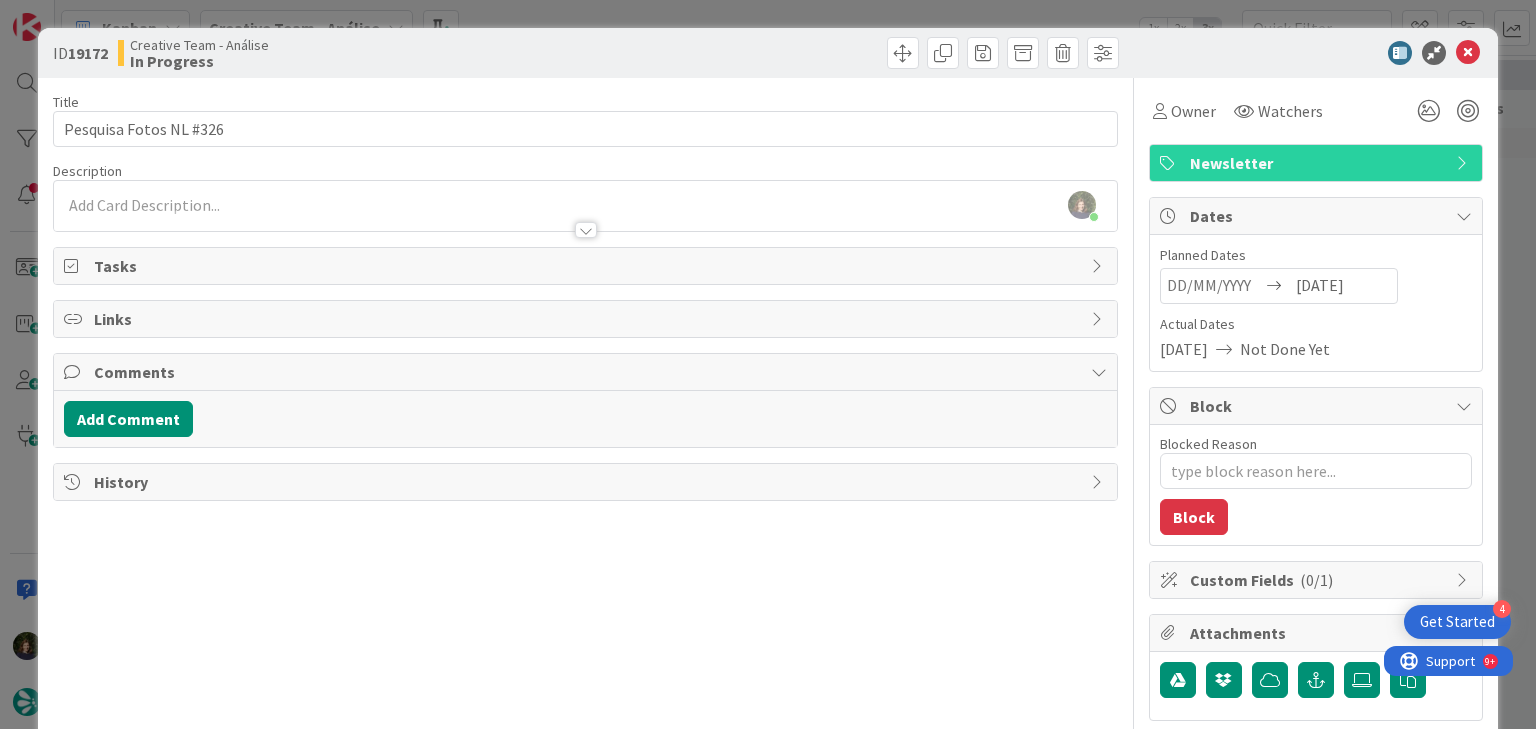 click on "Margarida Carvalho just joined" at bounding box center [585, 206] 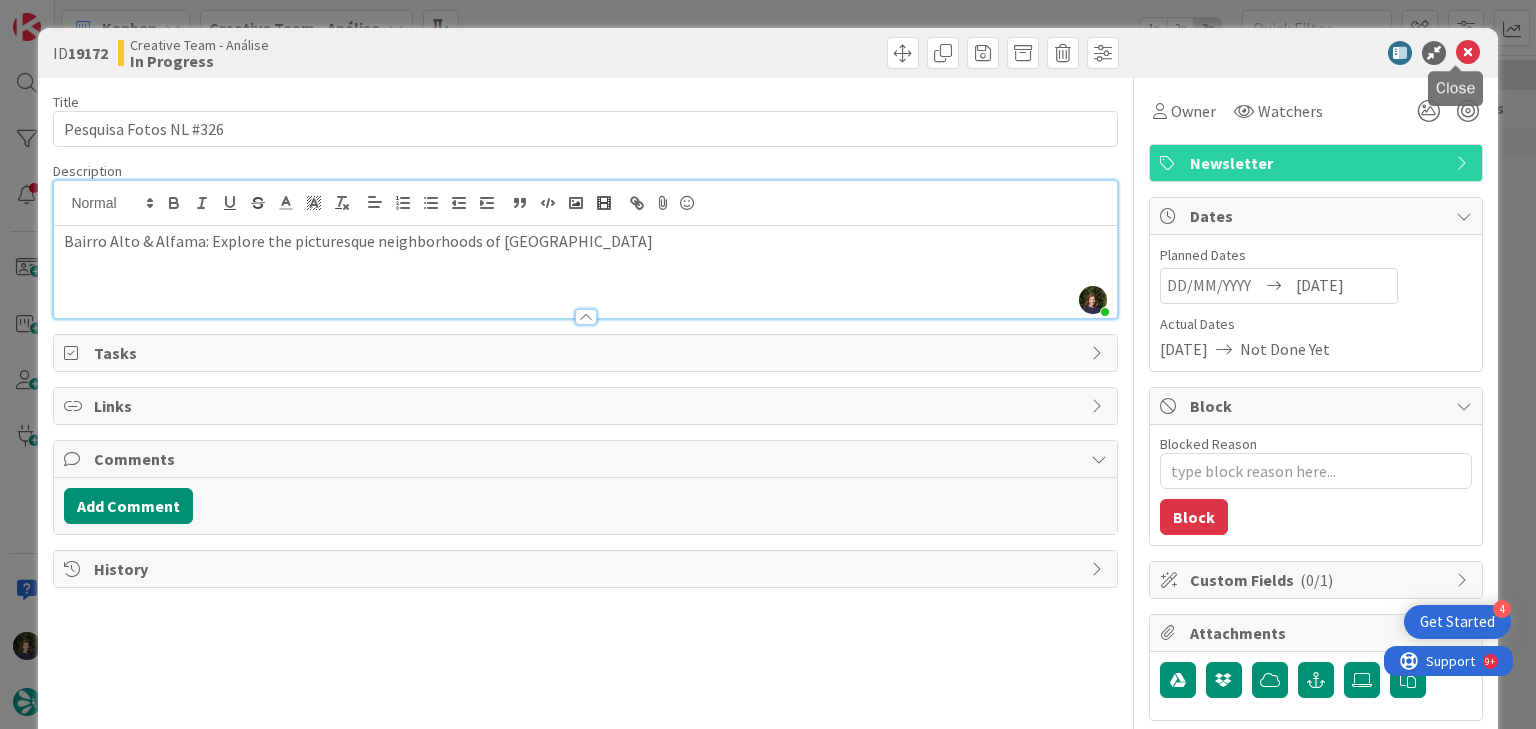 click at bounding box center (1468, 53) 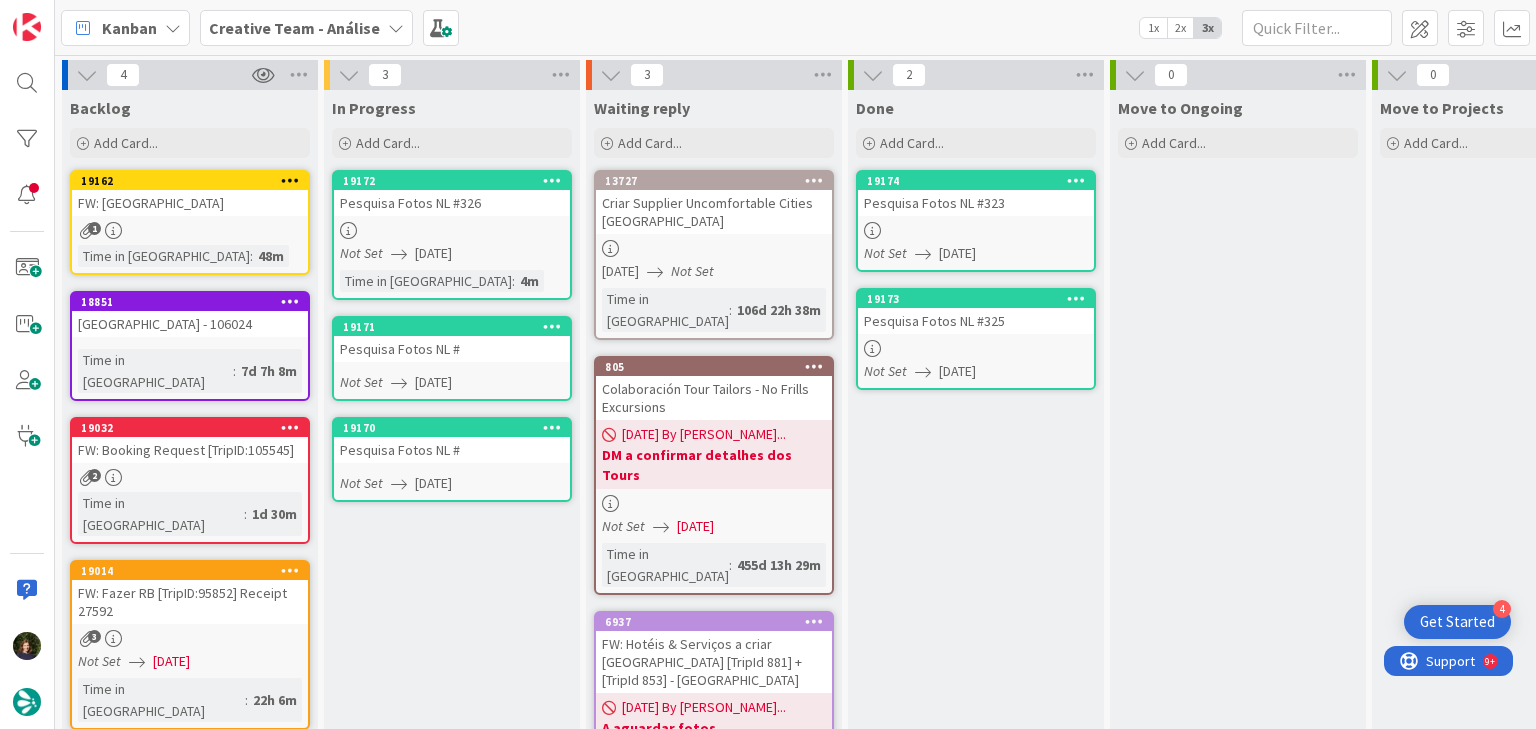 click on "Pesquisa Fotos NL #" at bounding box center [452, 349] 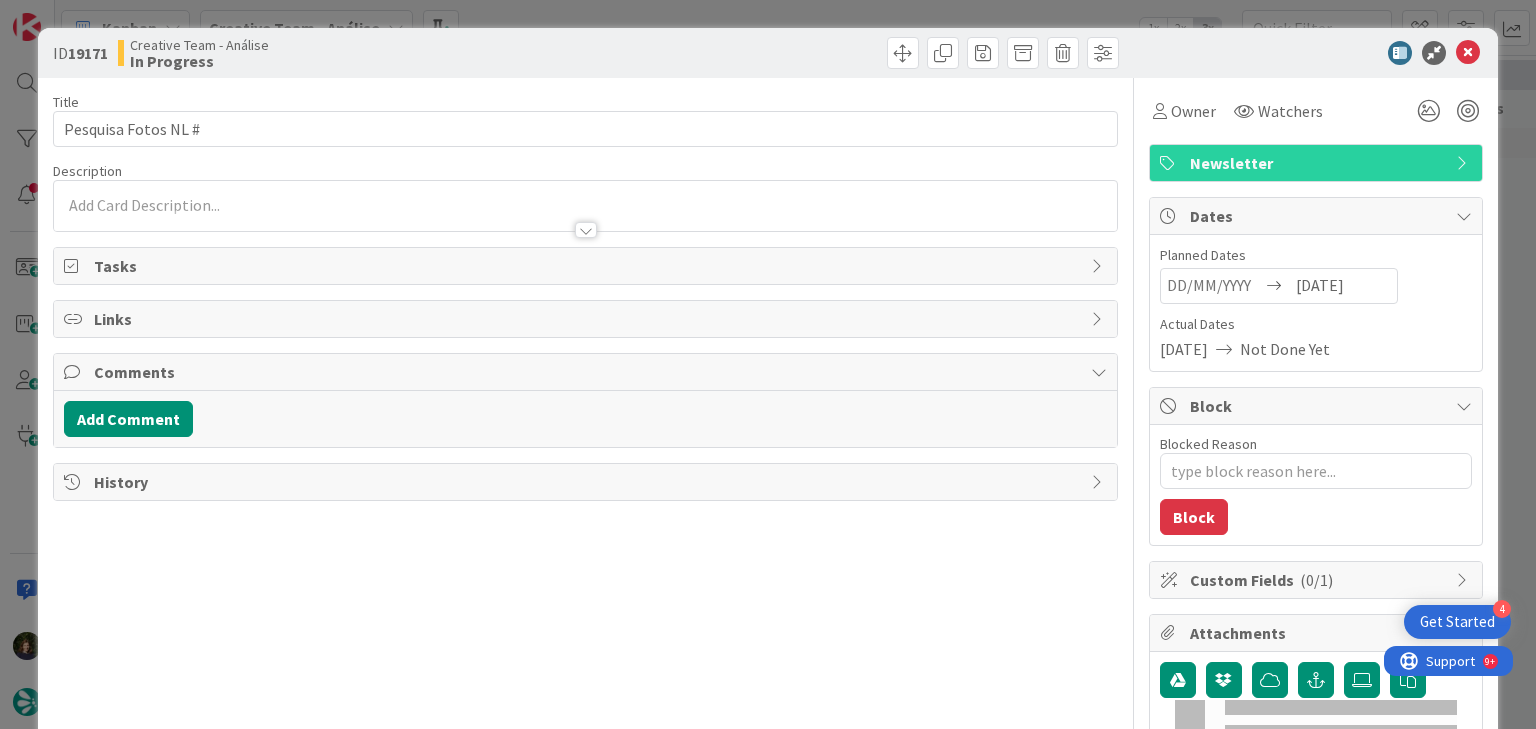 scroll, scrollTop: 0, scrollLeft: 0, axis: both 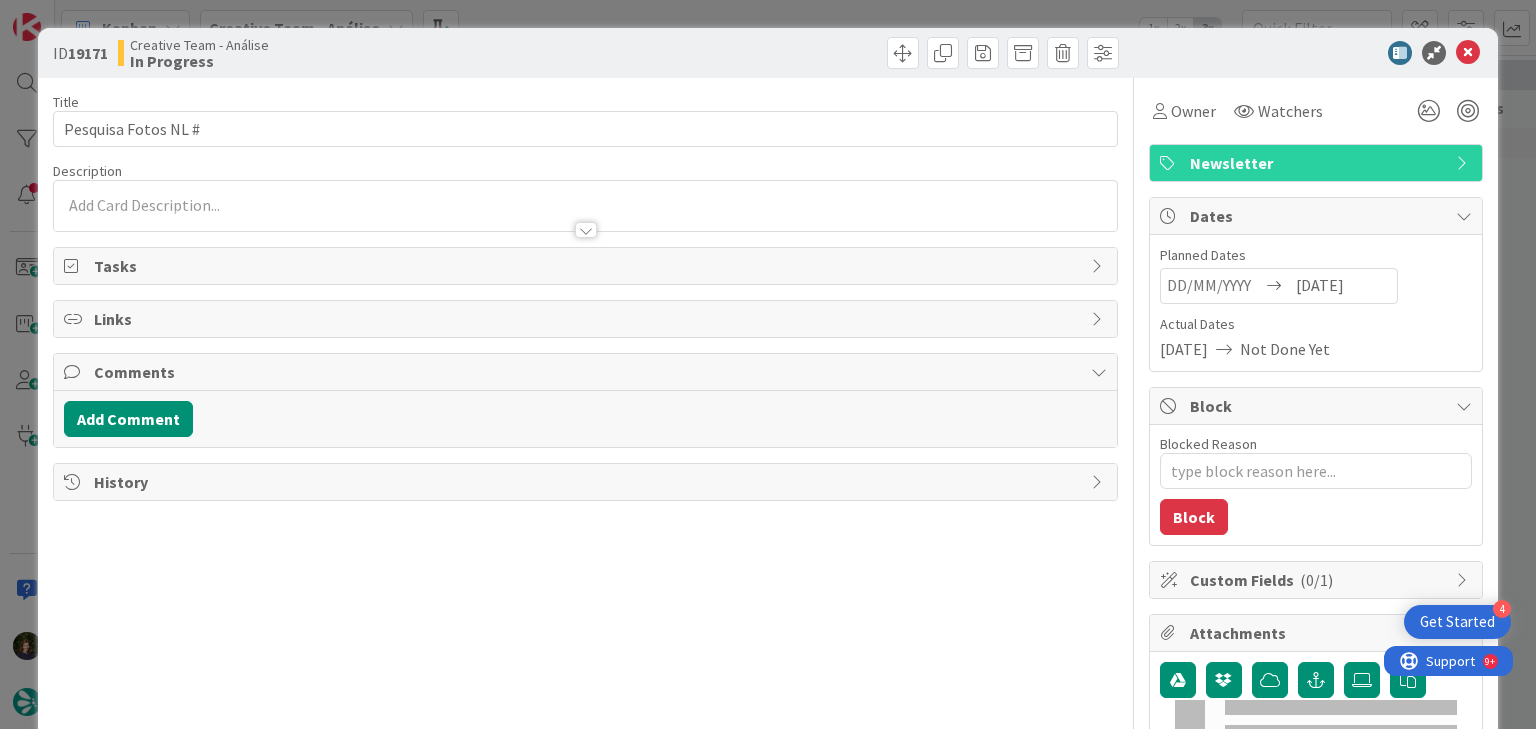type on "x" 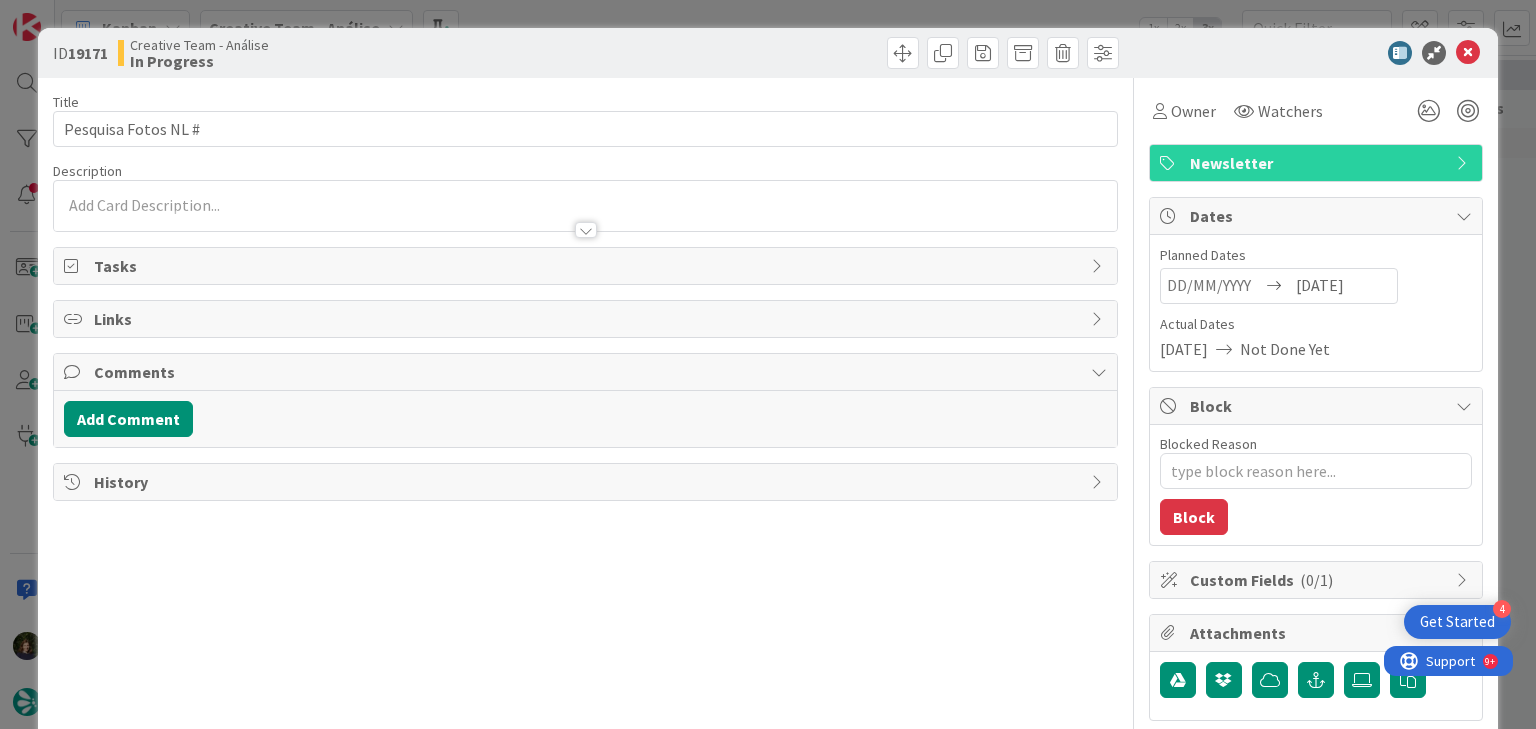 scroll, scrollTop: 0, scrollLeft: 0, axis: both 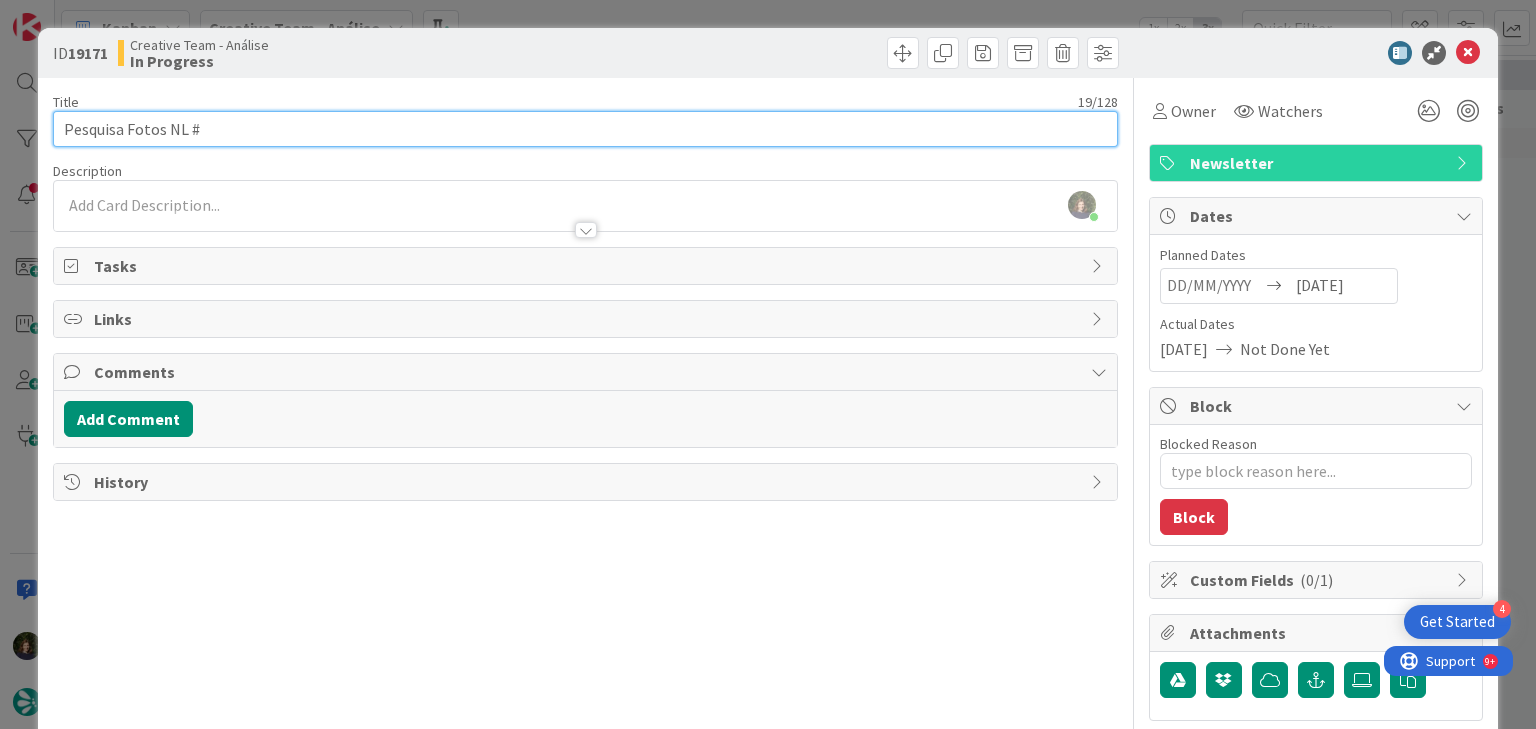 click on "Pesquisa Fotos NL #" at bounding box center (585, 129) 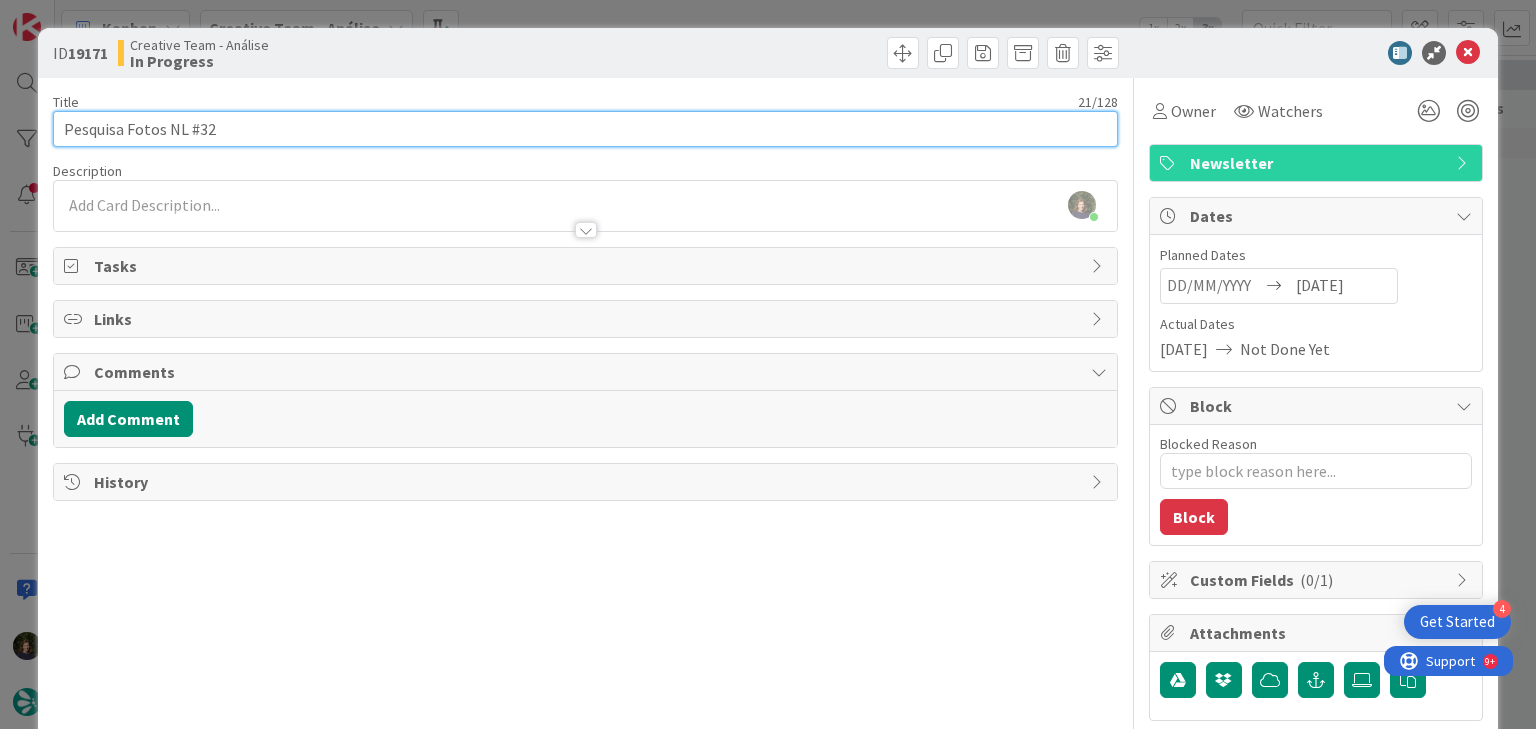 type on "Pesquisa Fotos NL #327" 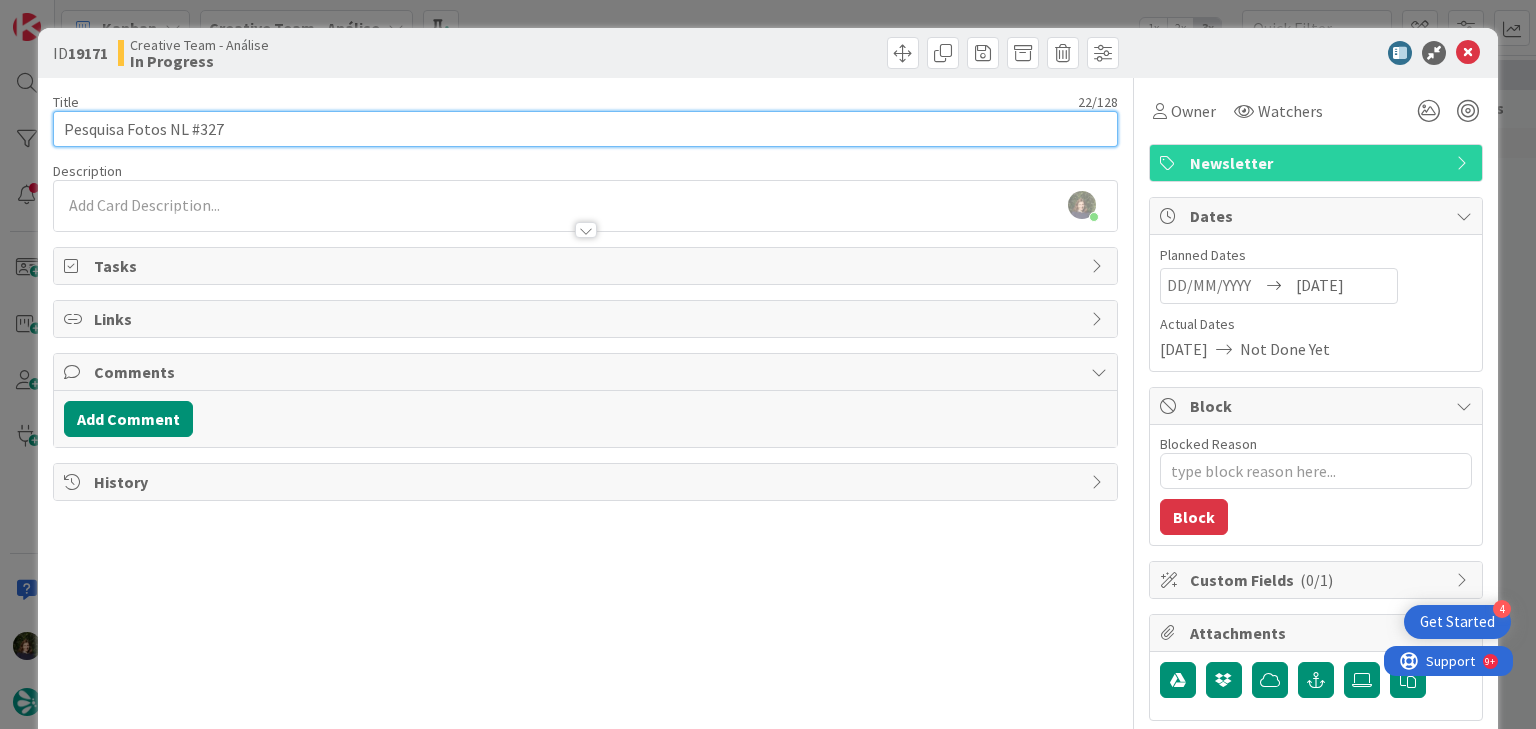 type on "x" 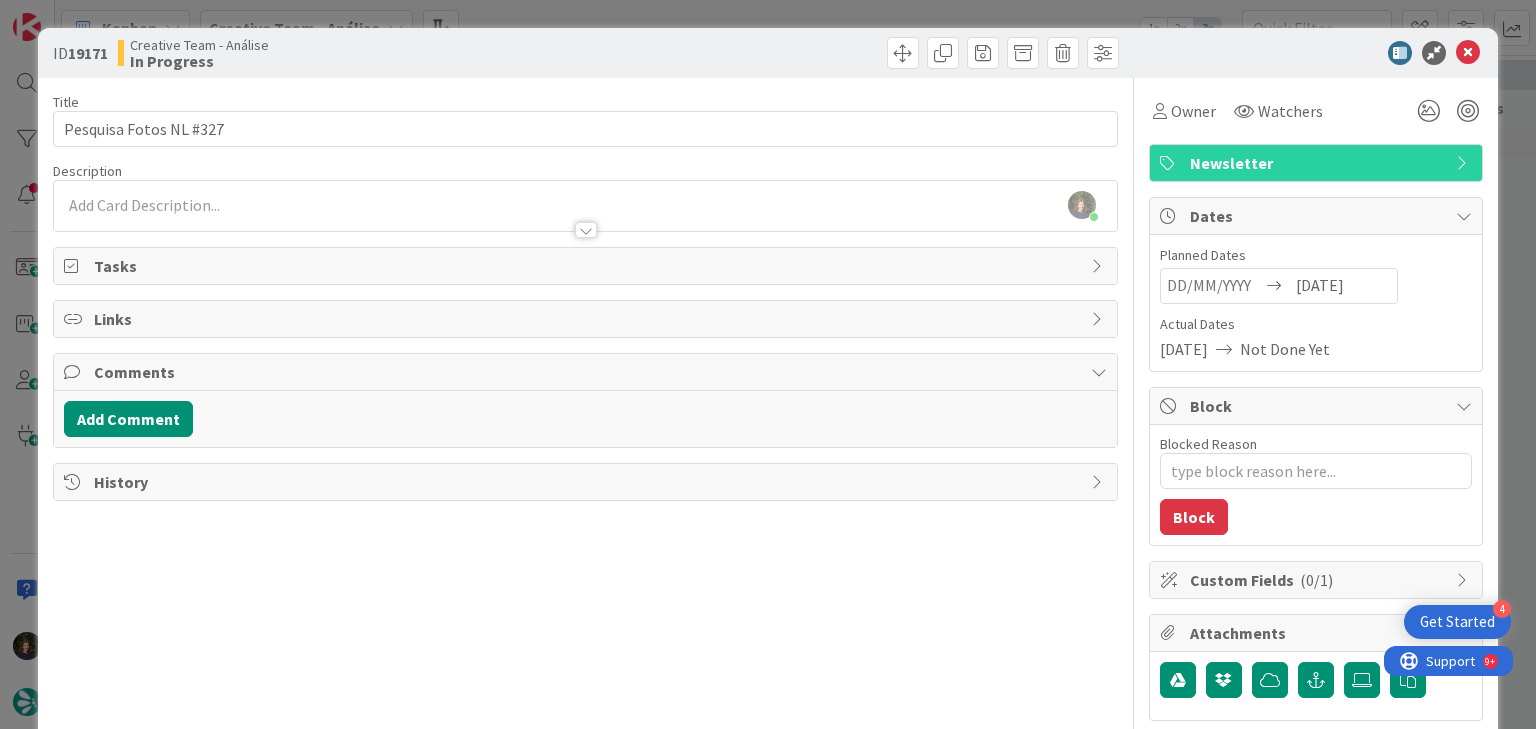 click on "Margarida Carvalho just joined" at bounding box center (585, 206) 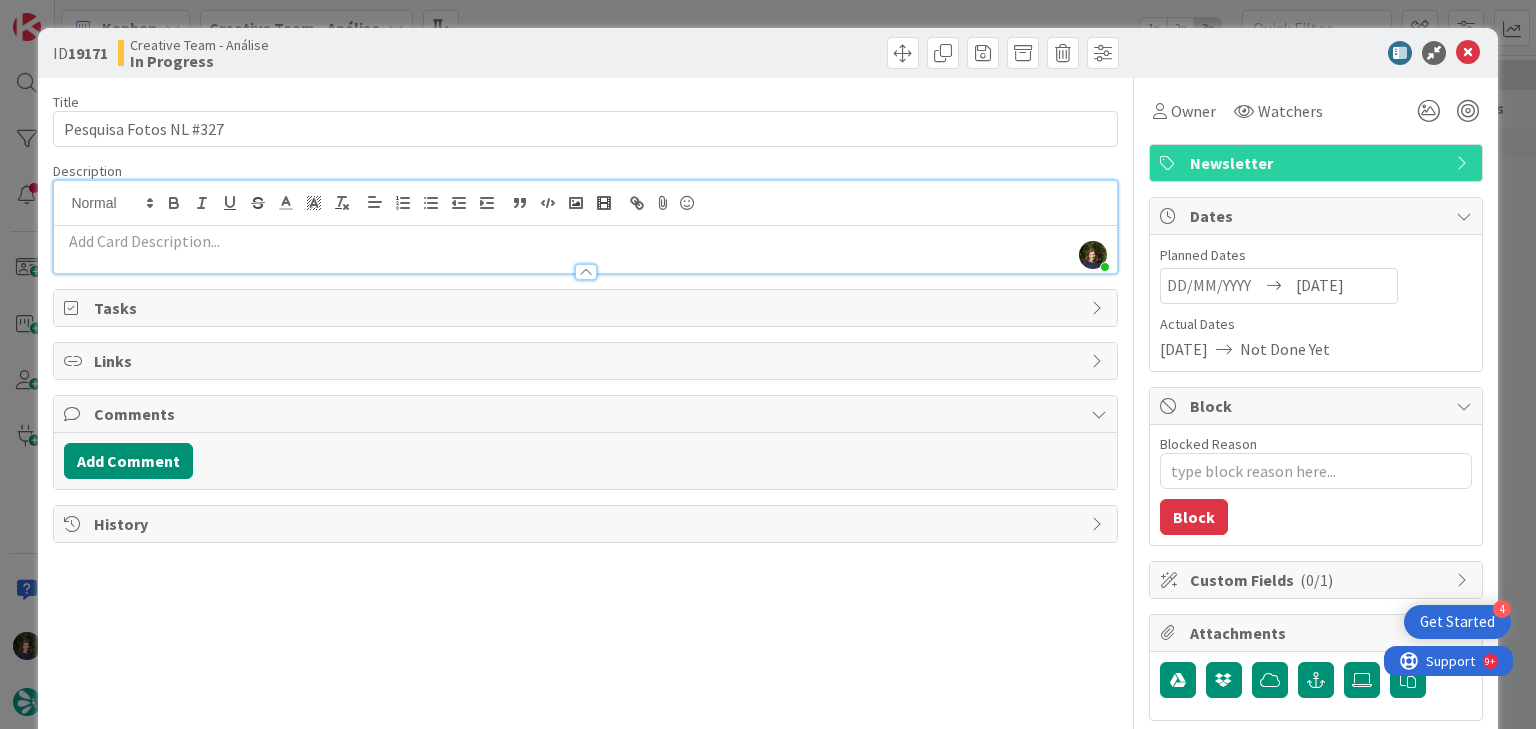 click at bounding box center [585, 241] 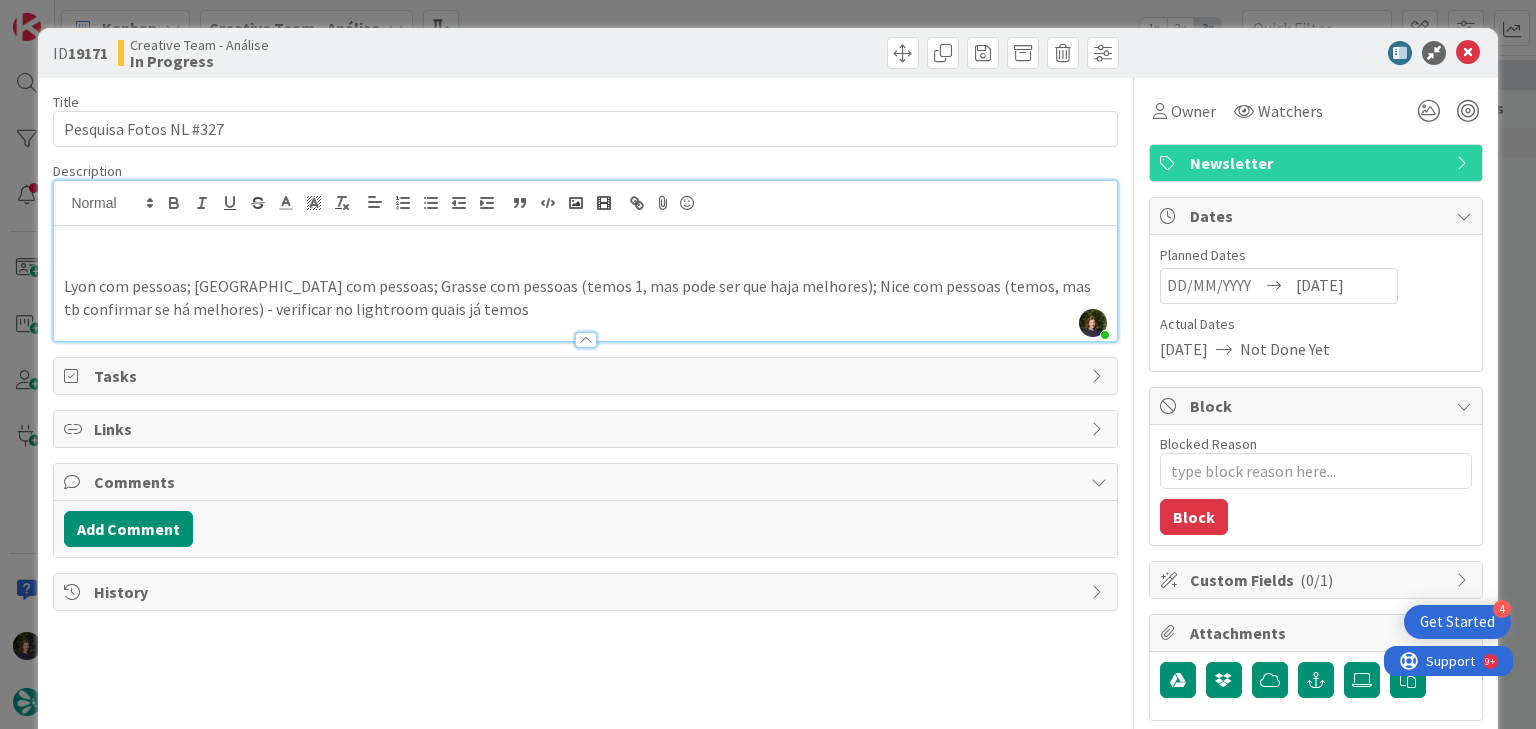 click at bounding box center (585, 241) 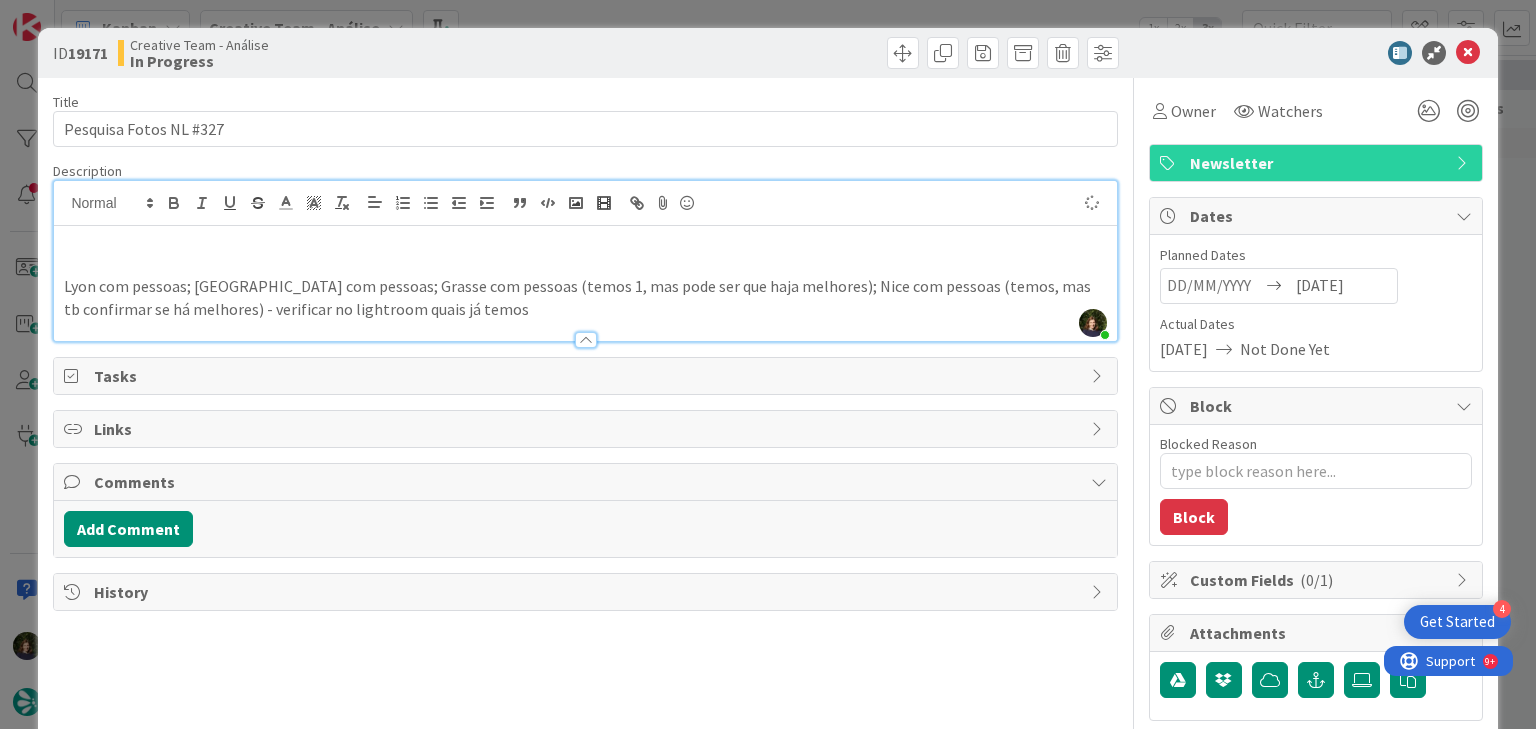 type on "x" 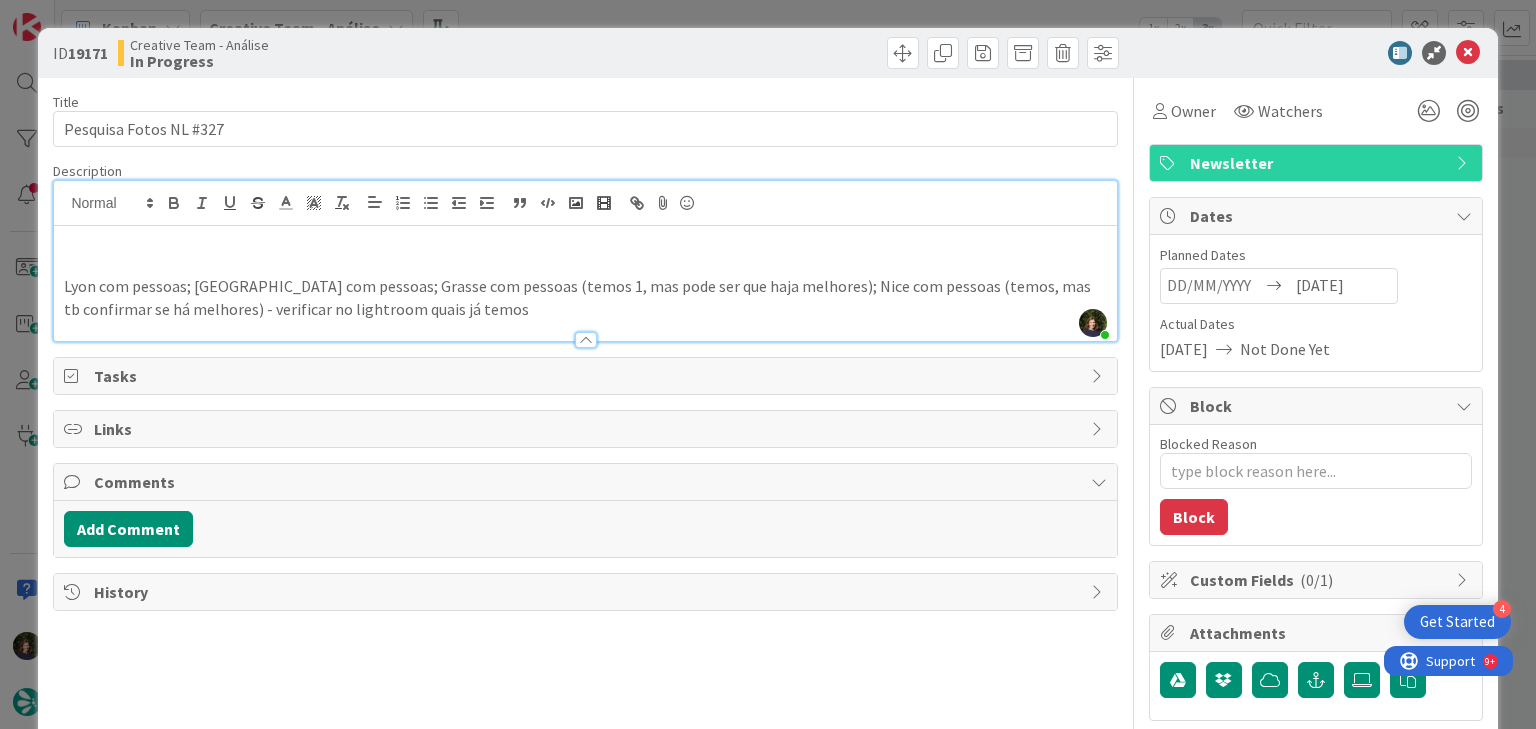 click at bounding box center [585, 264] 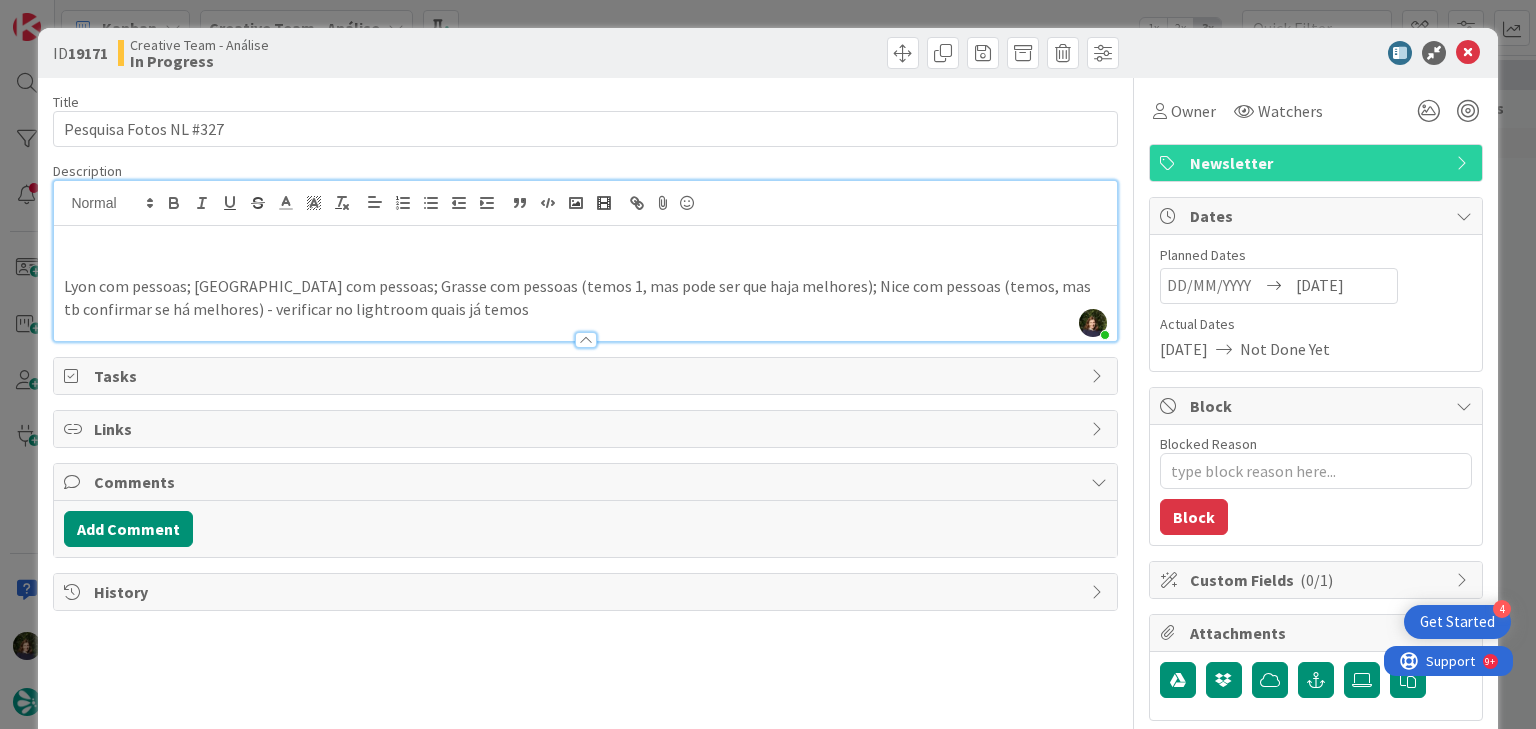 paste 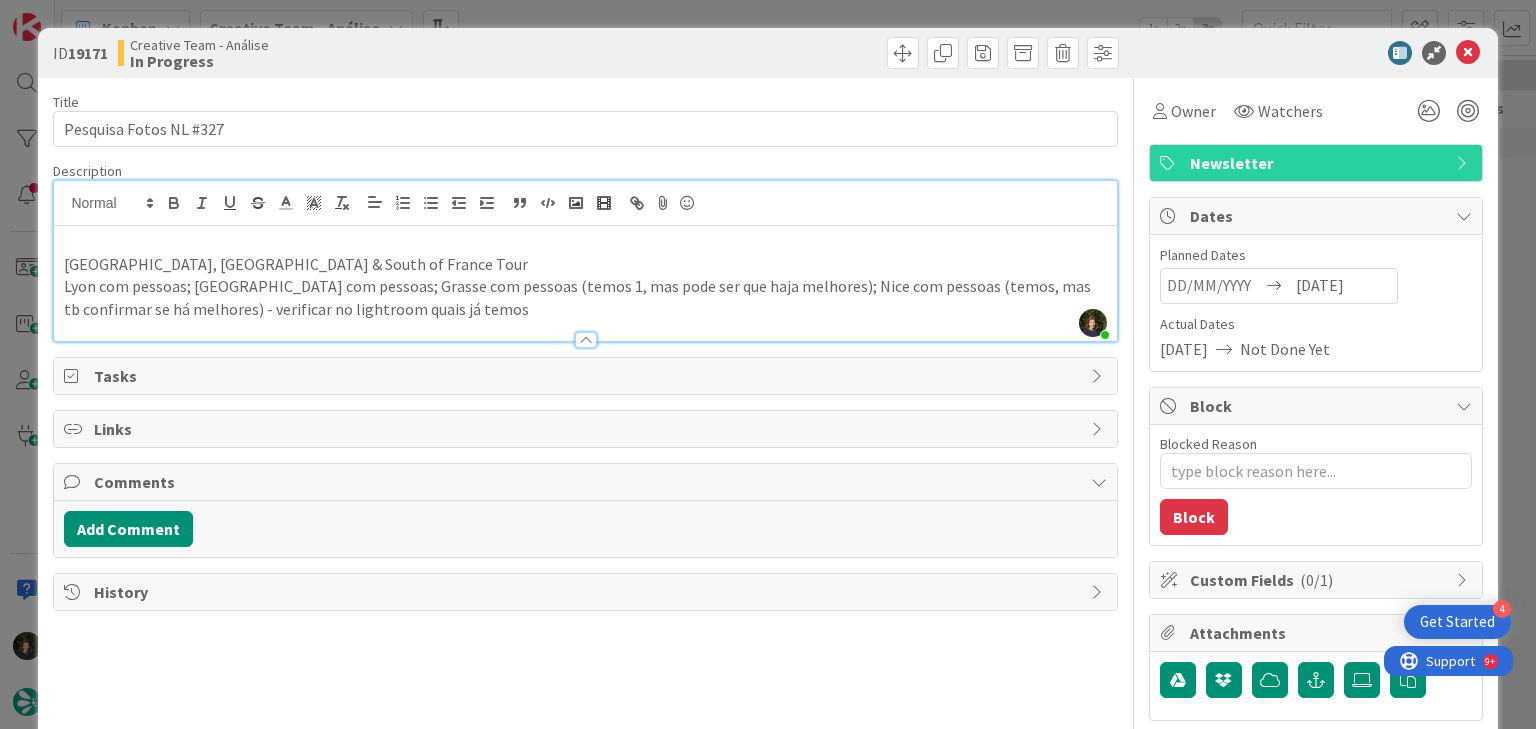 type 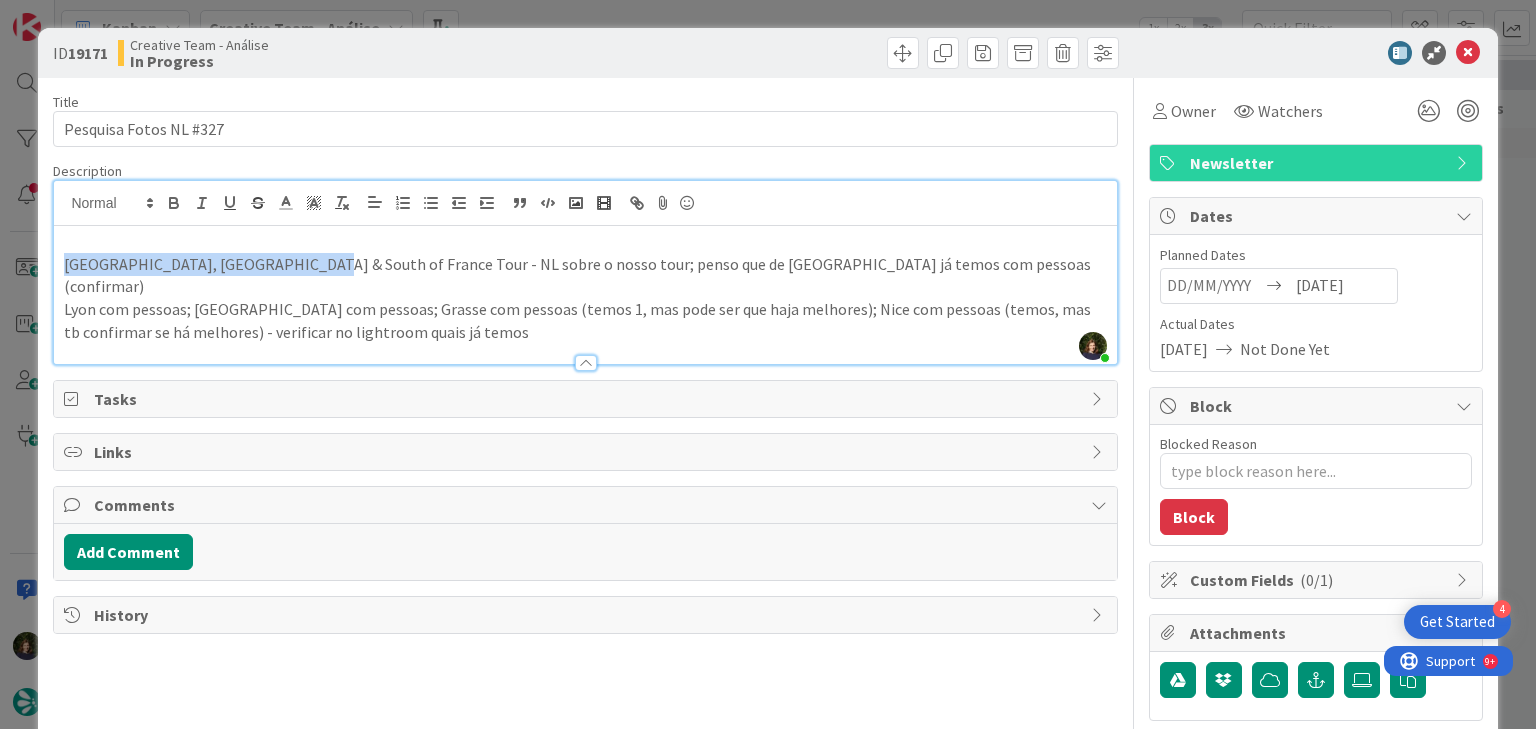 drag, startPoint x: 289, startPoint y: 262, endPoint x: 58, endPoint y: 270, distance: 231.13849 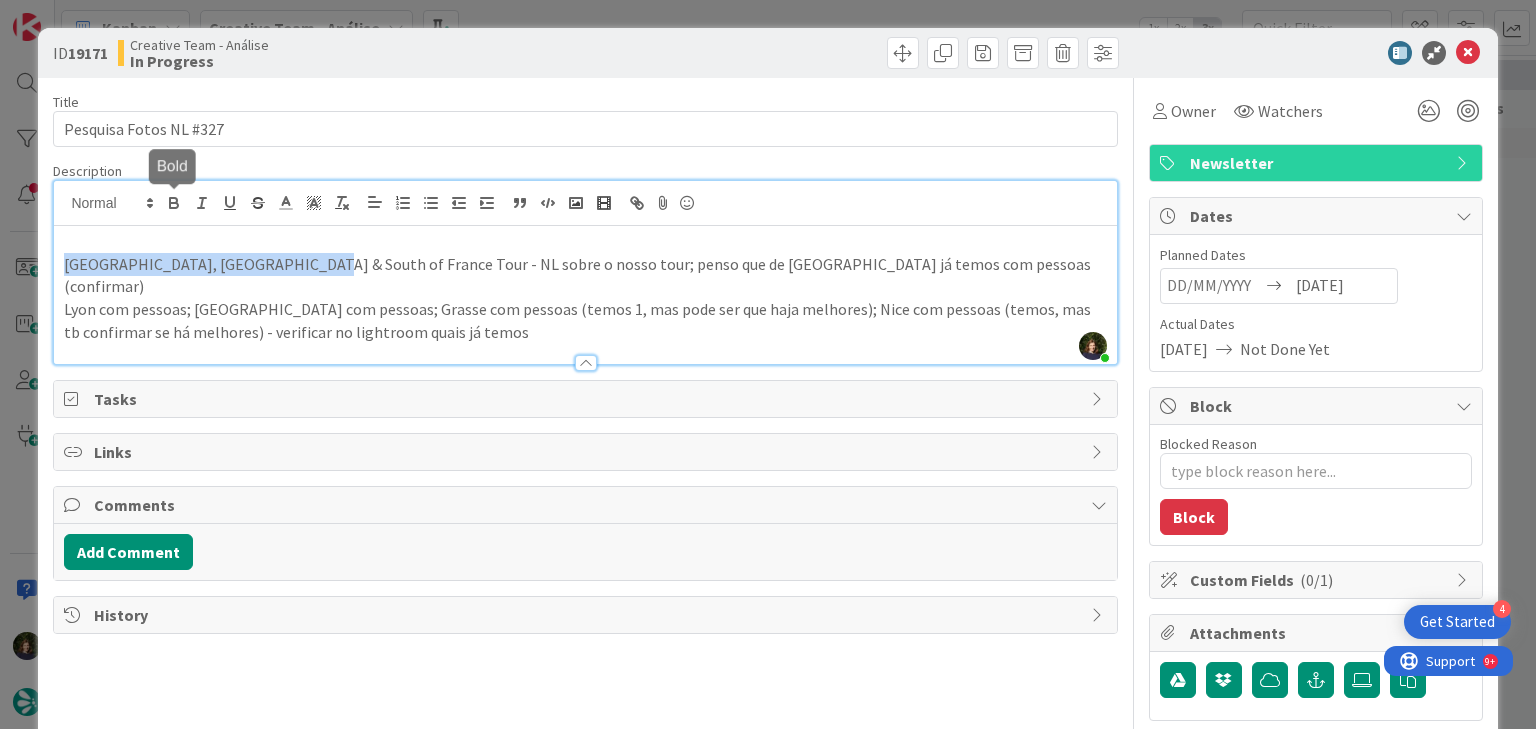 click 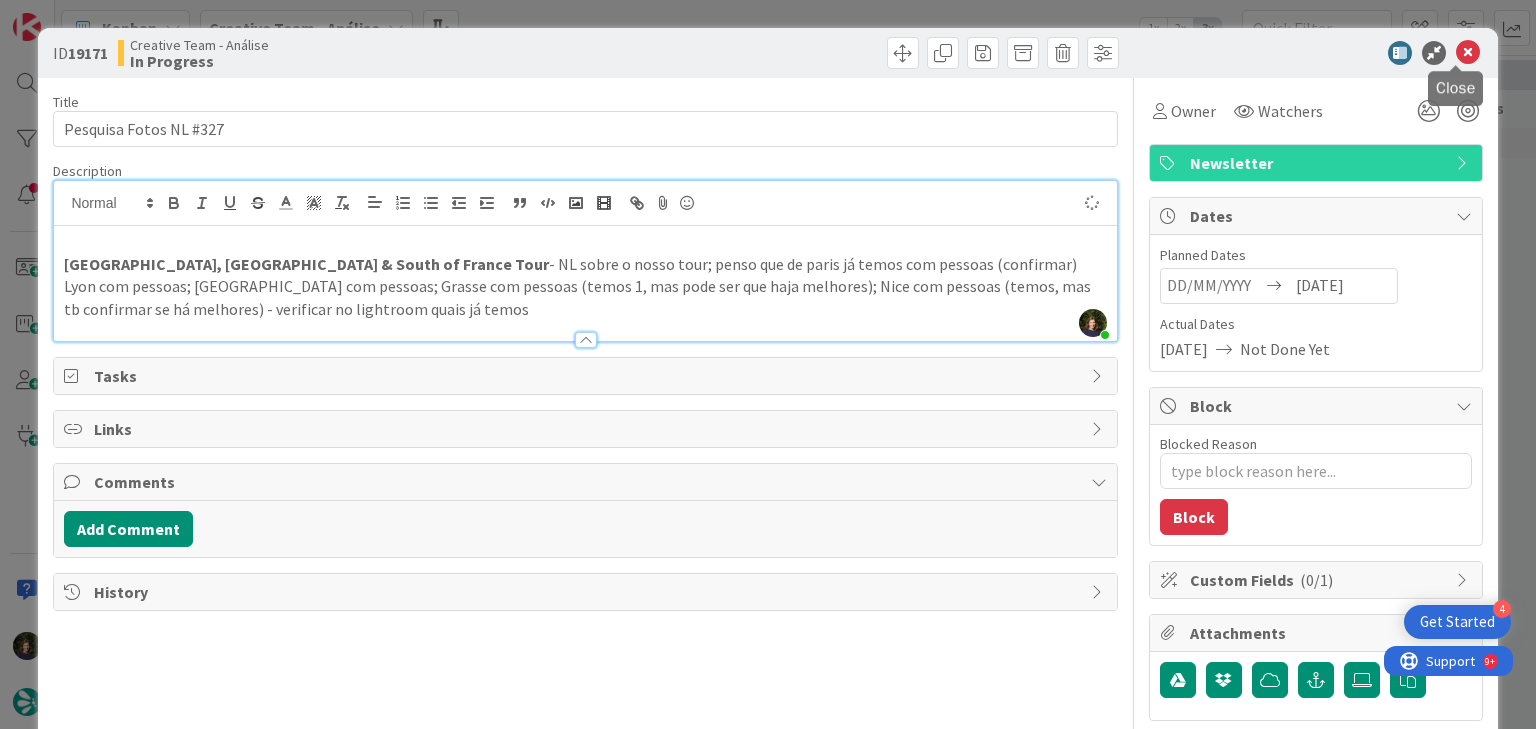 click at bounding box center (1468, 53) 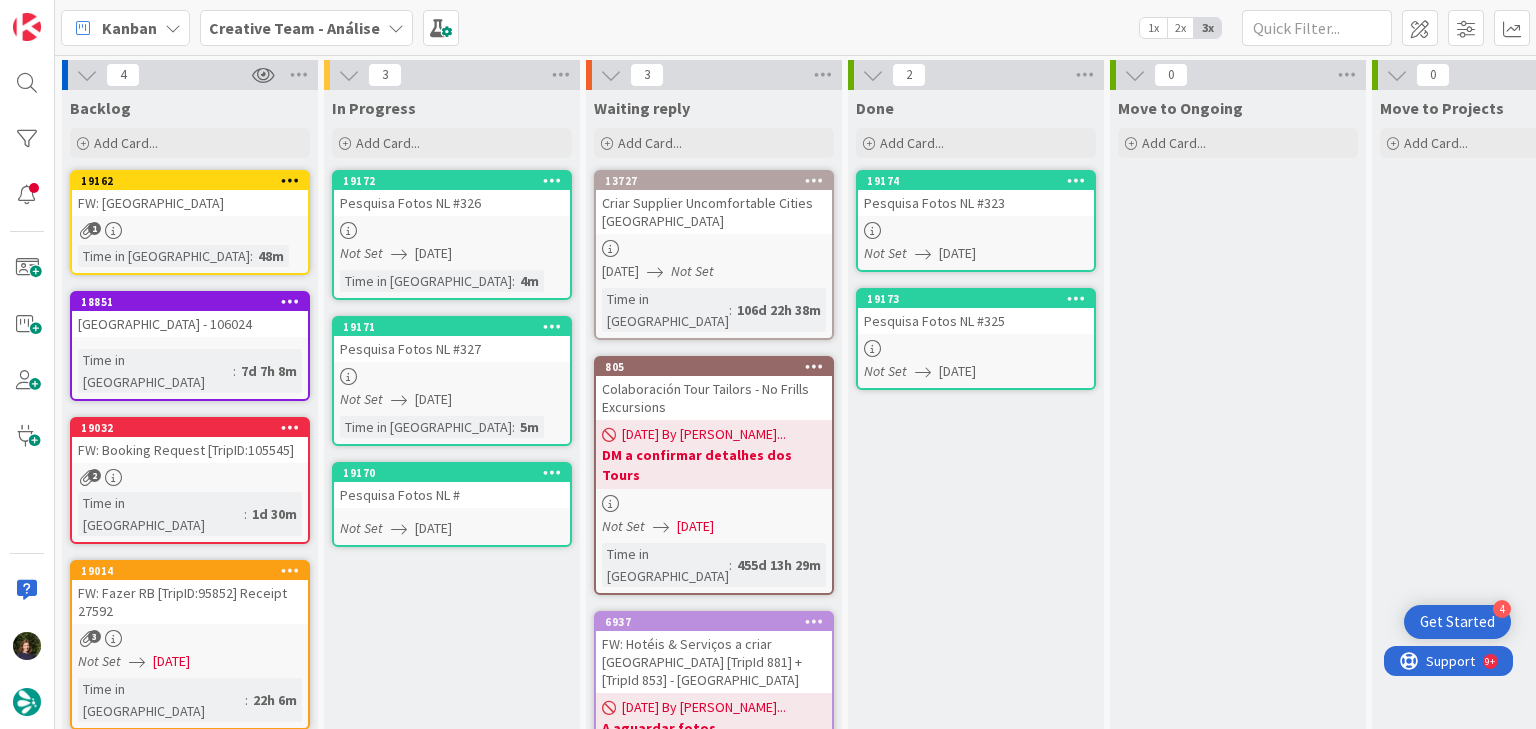 scroll, scrollTop: 0, scrollLeft: 0, axis: both 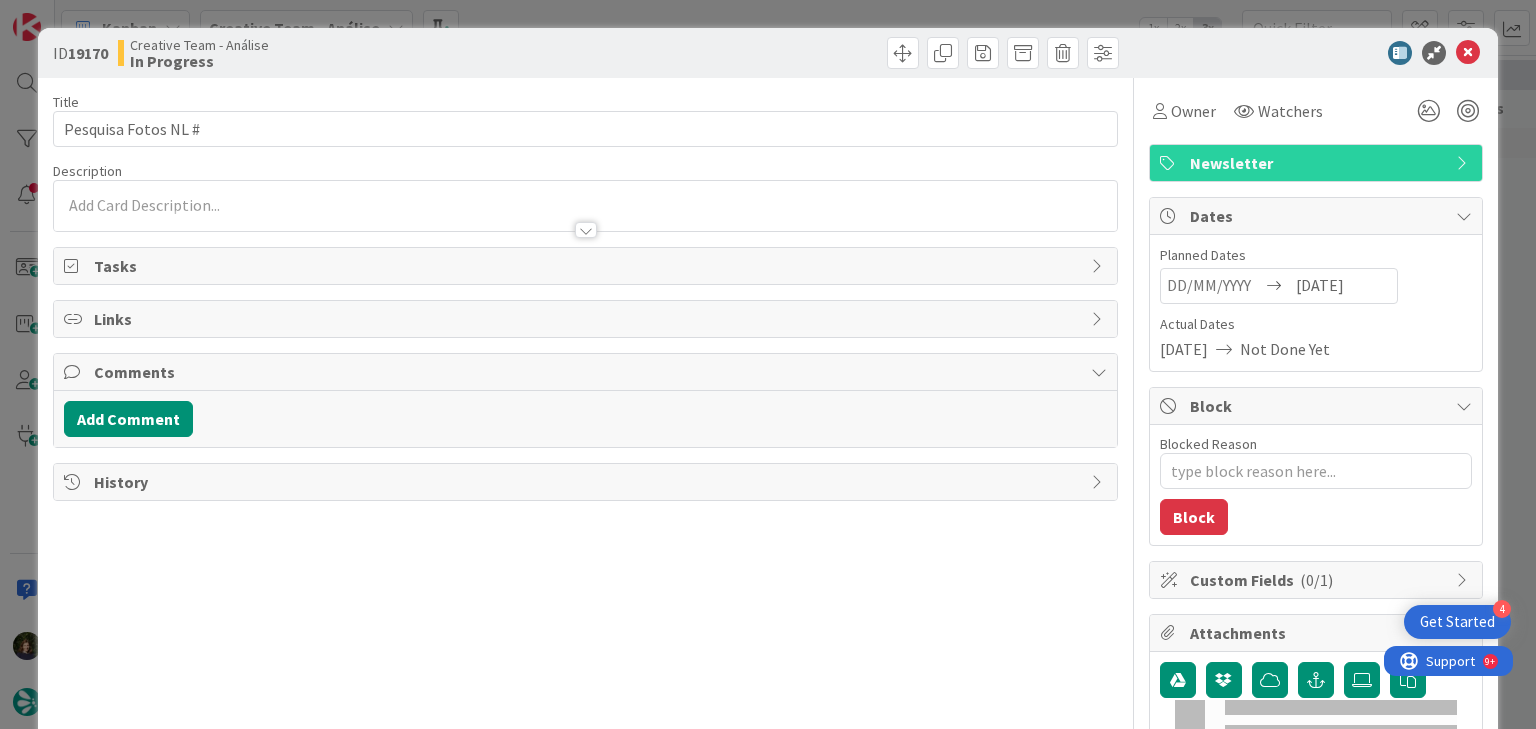 type on "x" 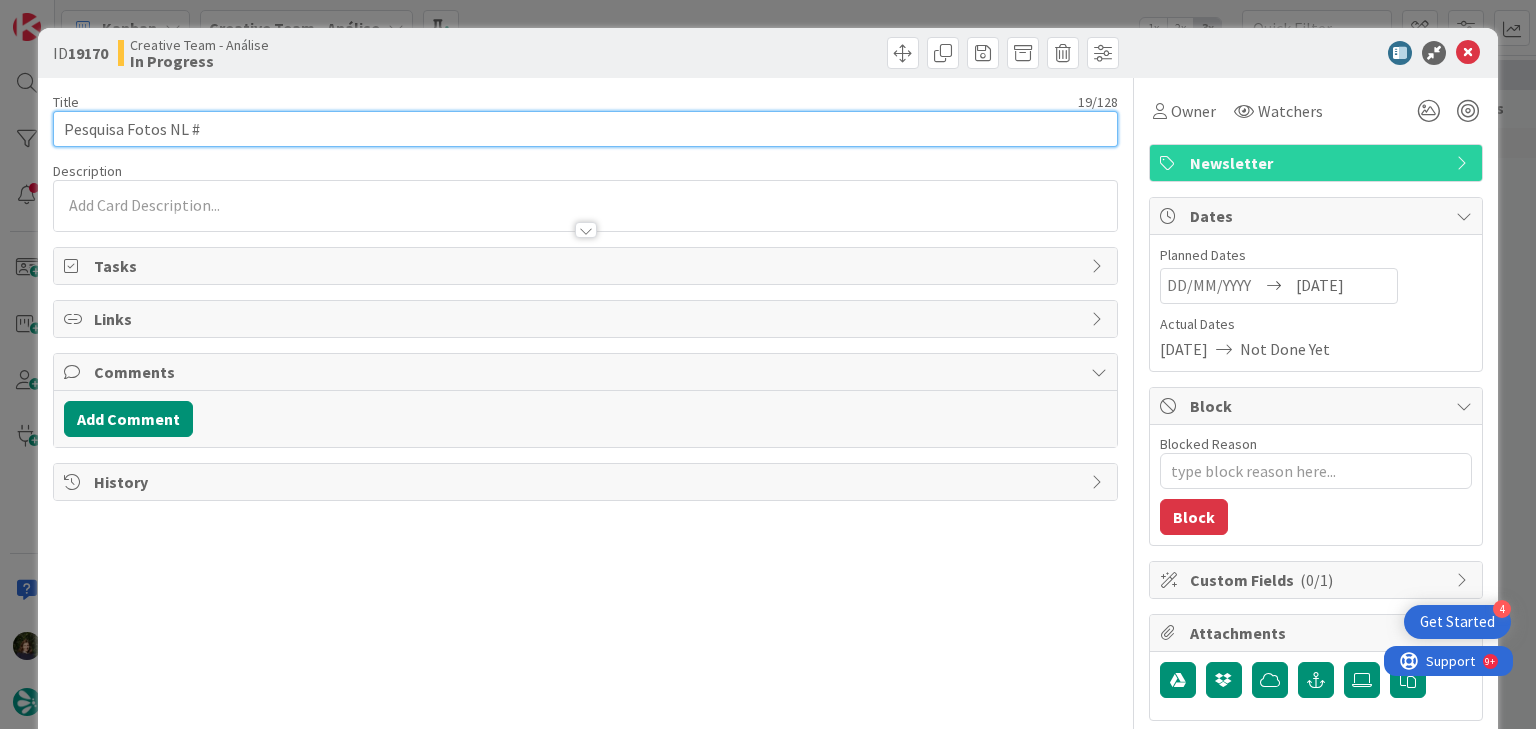 click on "Pesquisa Fotos NL #" at bounding box center [585, 129] 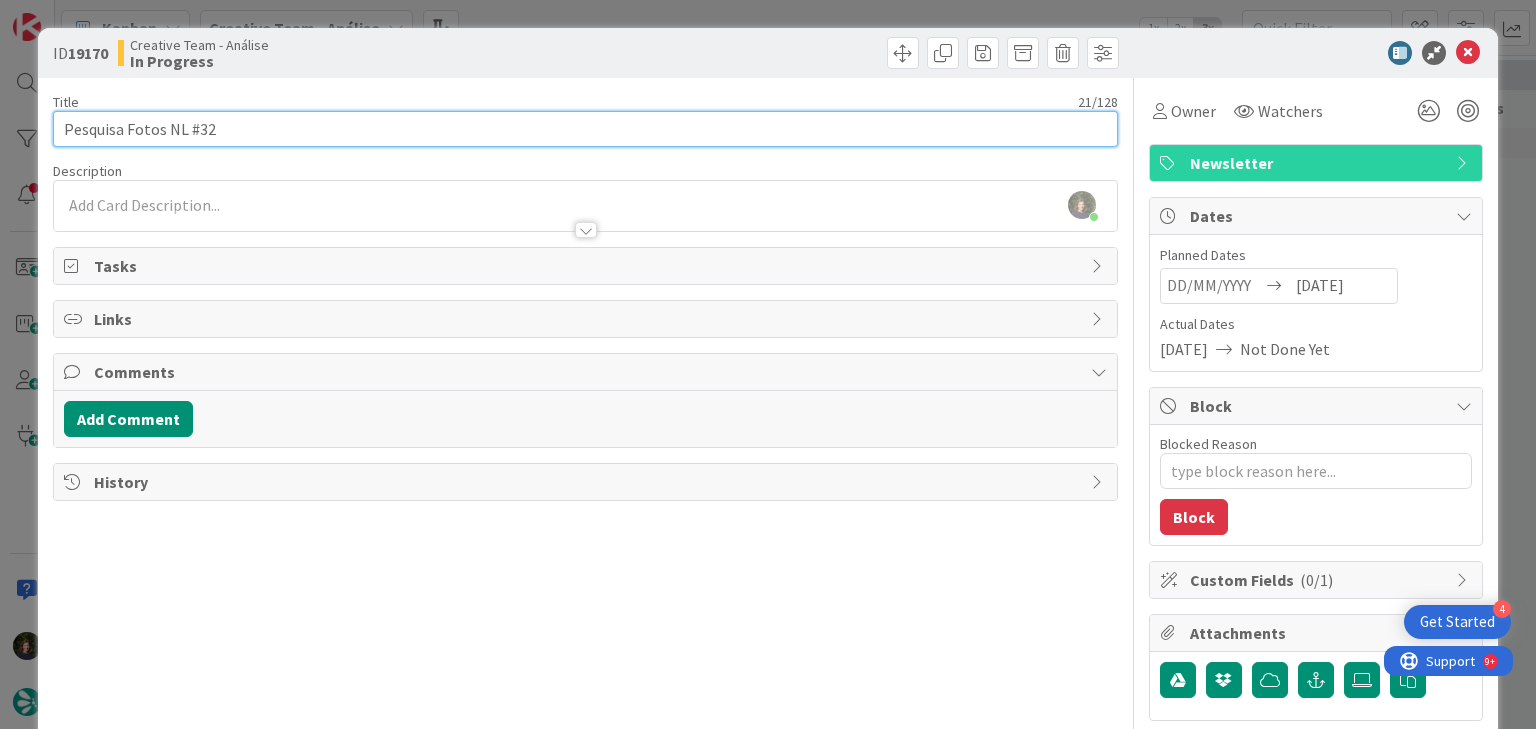 type on "Pesquisa Fotos NL #328" 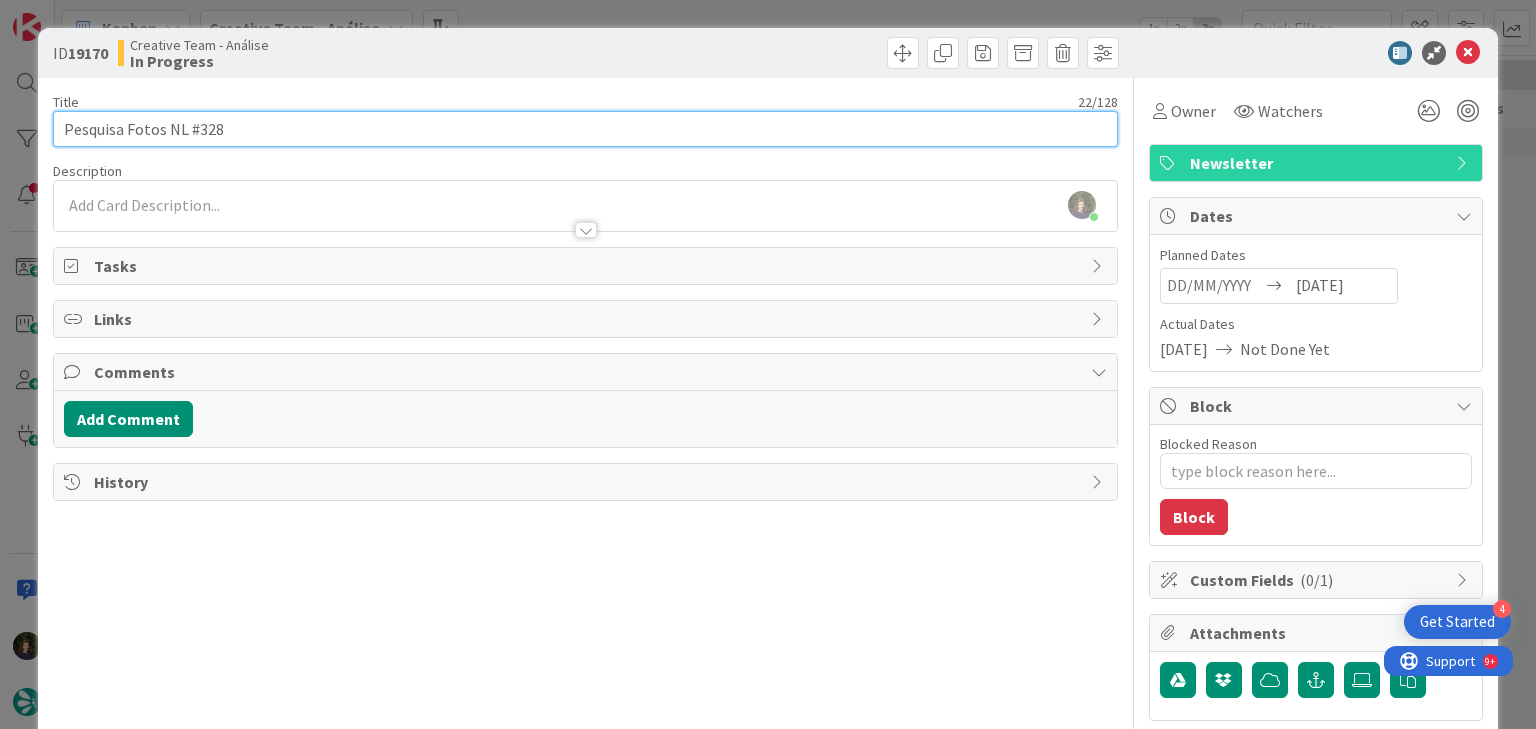 type on "x" 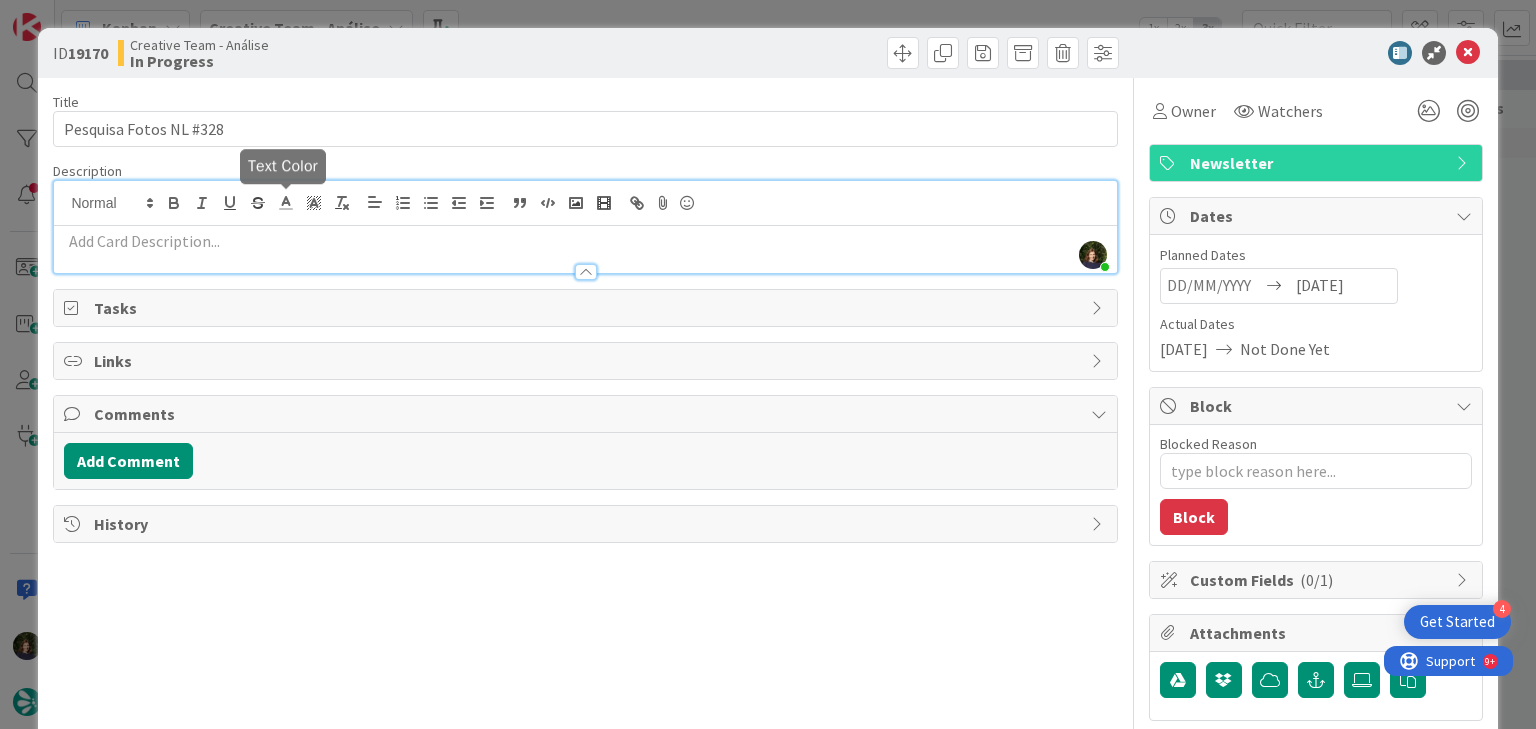 click on "Margarida Carvalho just joined" at bounding box center (585, 227) 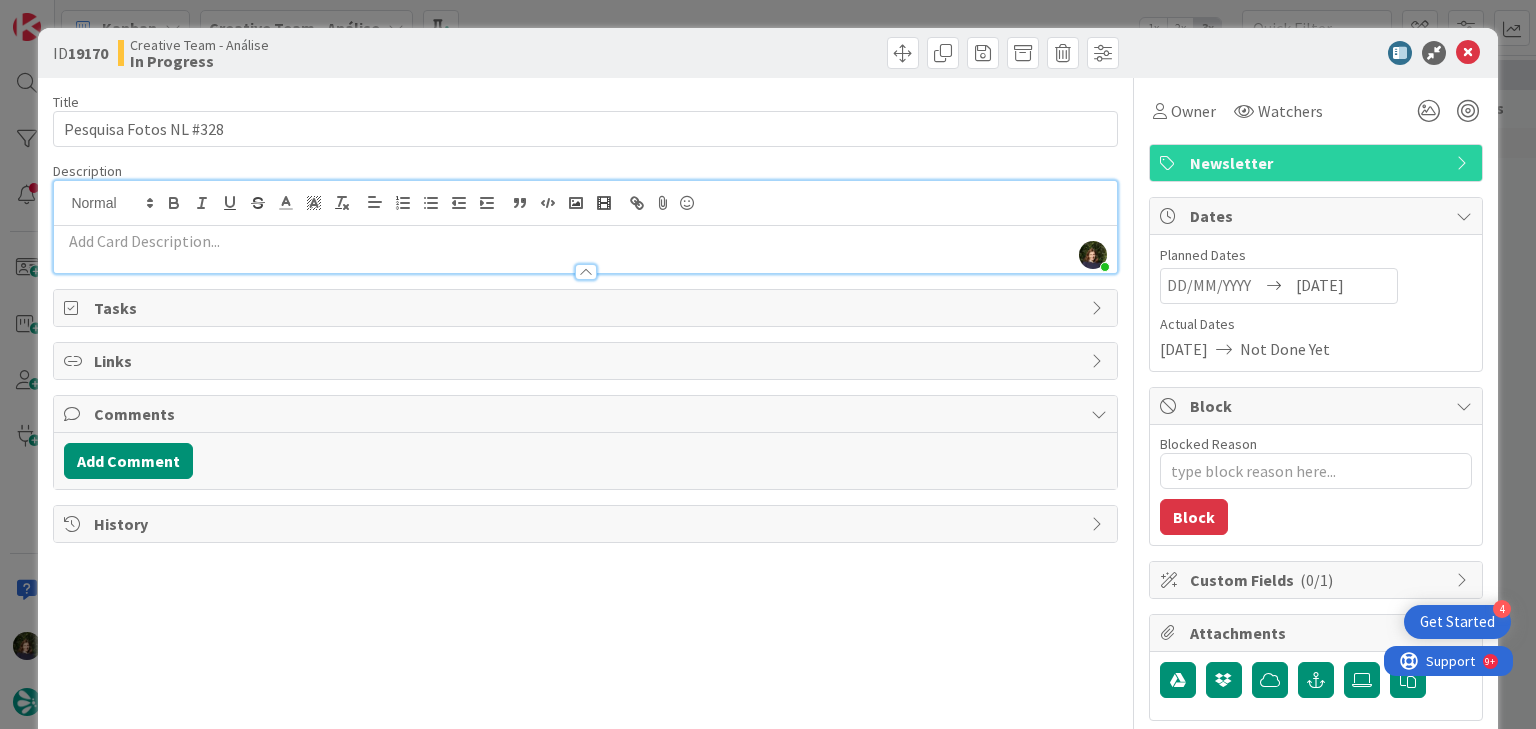 click at bounding box center [585, 241] 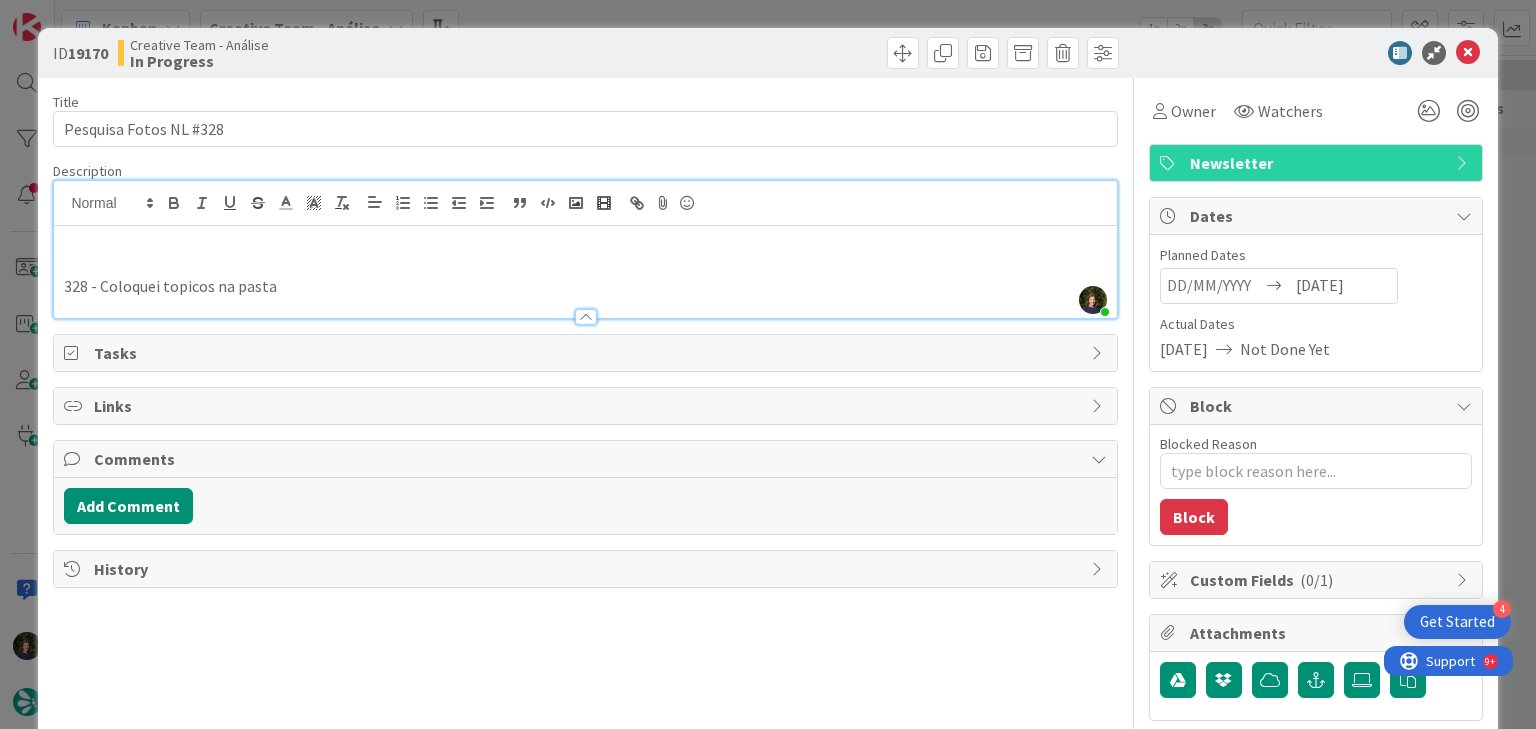 click at bounding box center (585, 264) 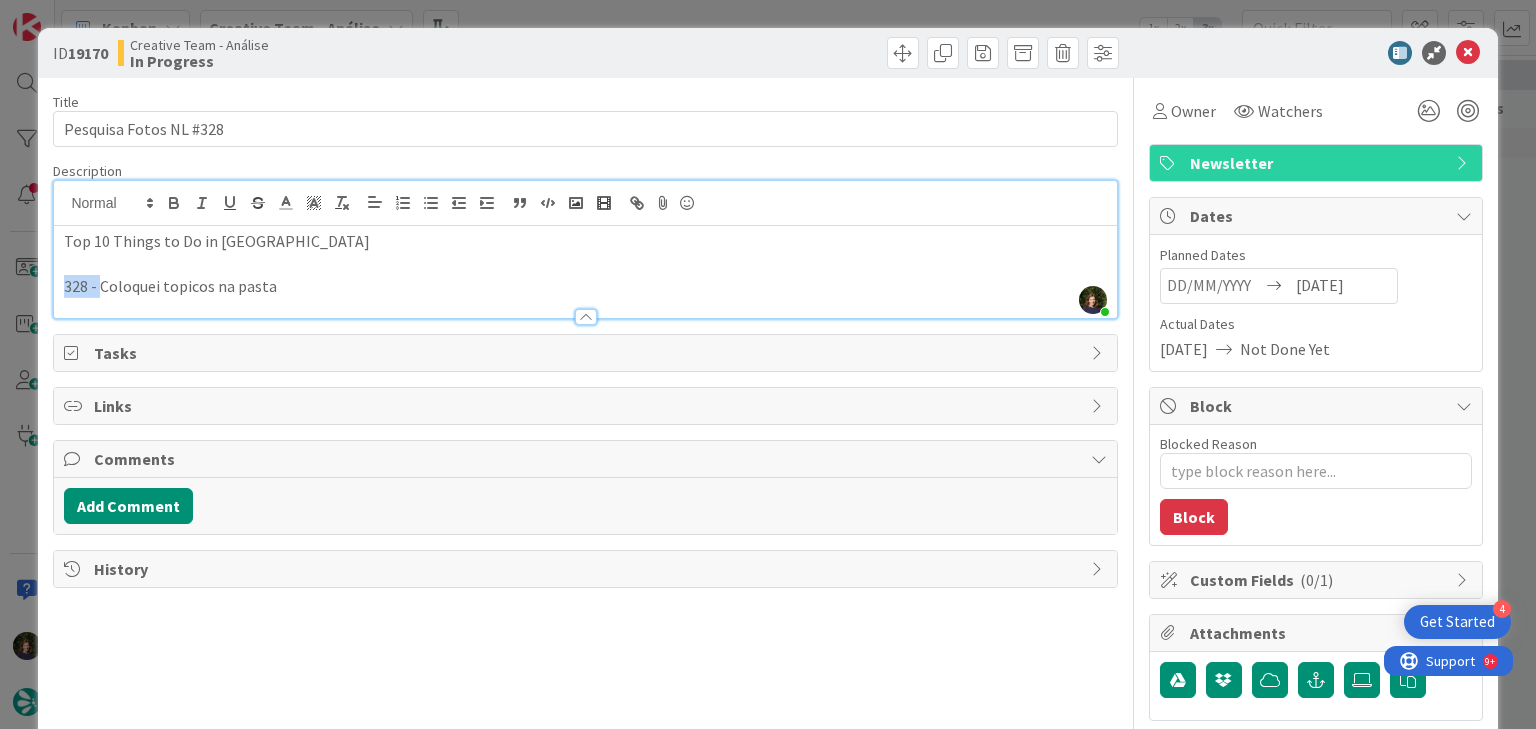 drag, startPoint x: 100, startPoint y: 288, endPoint x: 46, endPoint y: 289, distance: 54.00926 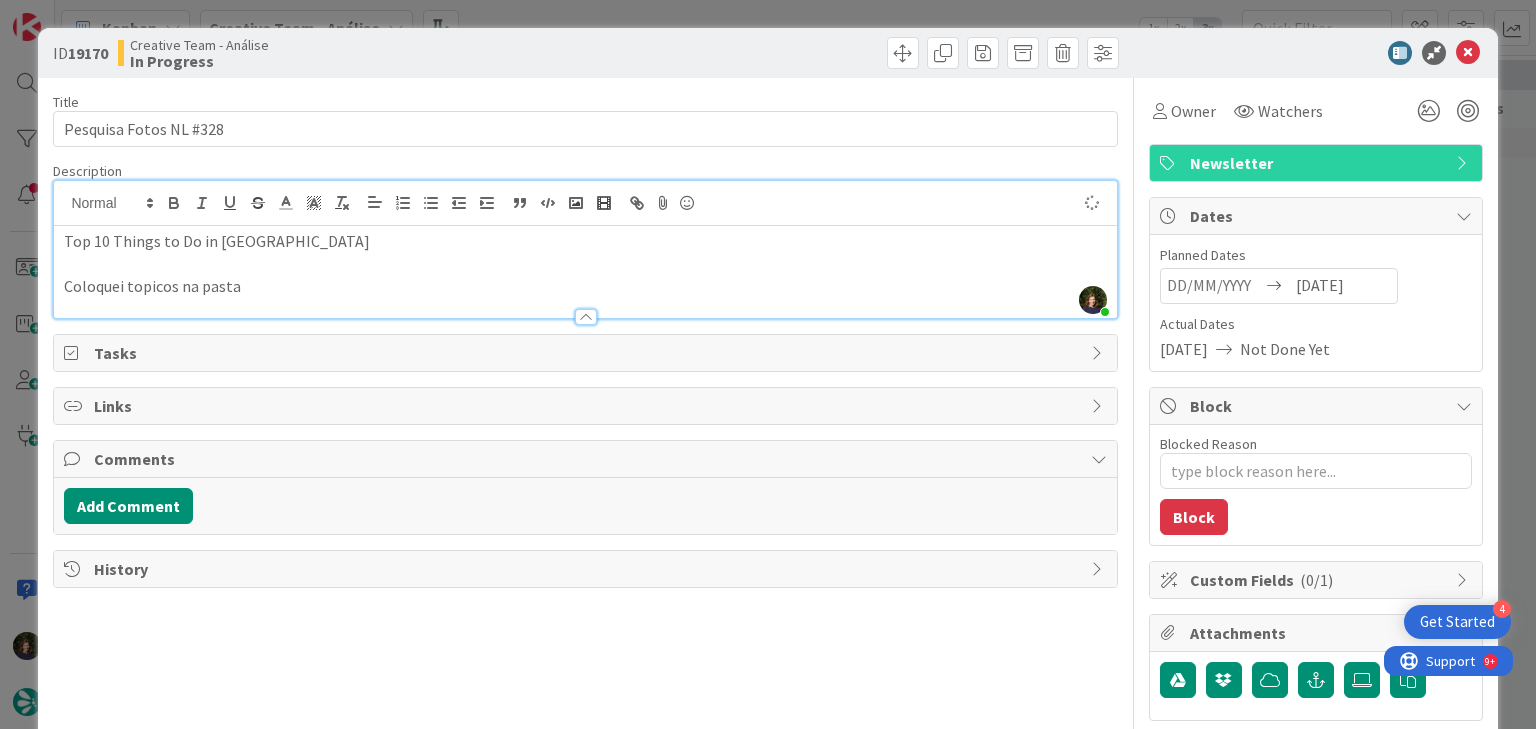 type on "x" 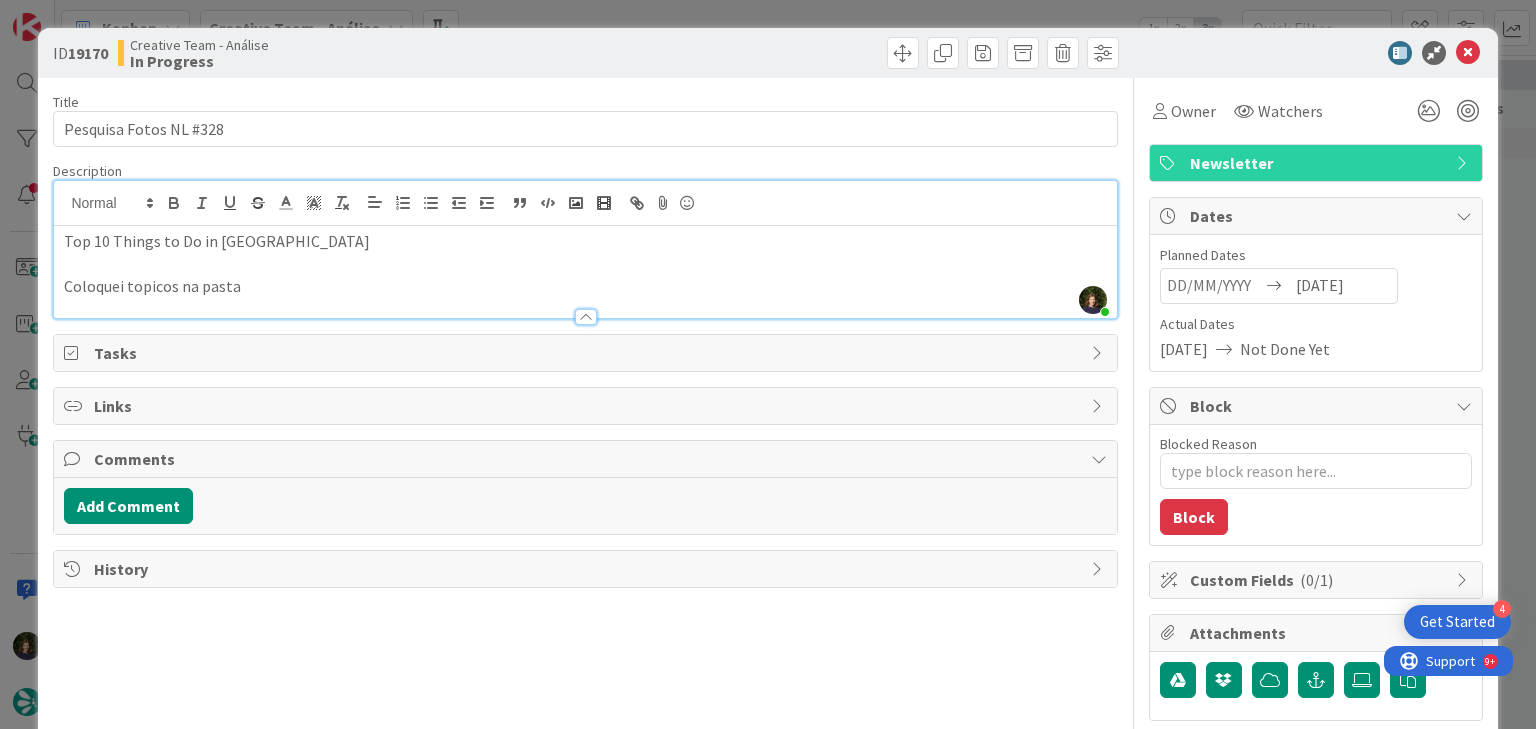 click on "Coloquei topicos na pasta" at bounding box center (585, 286) 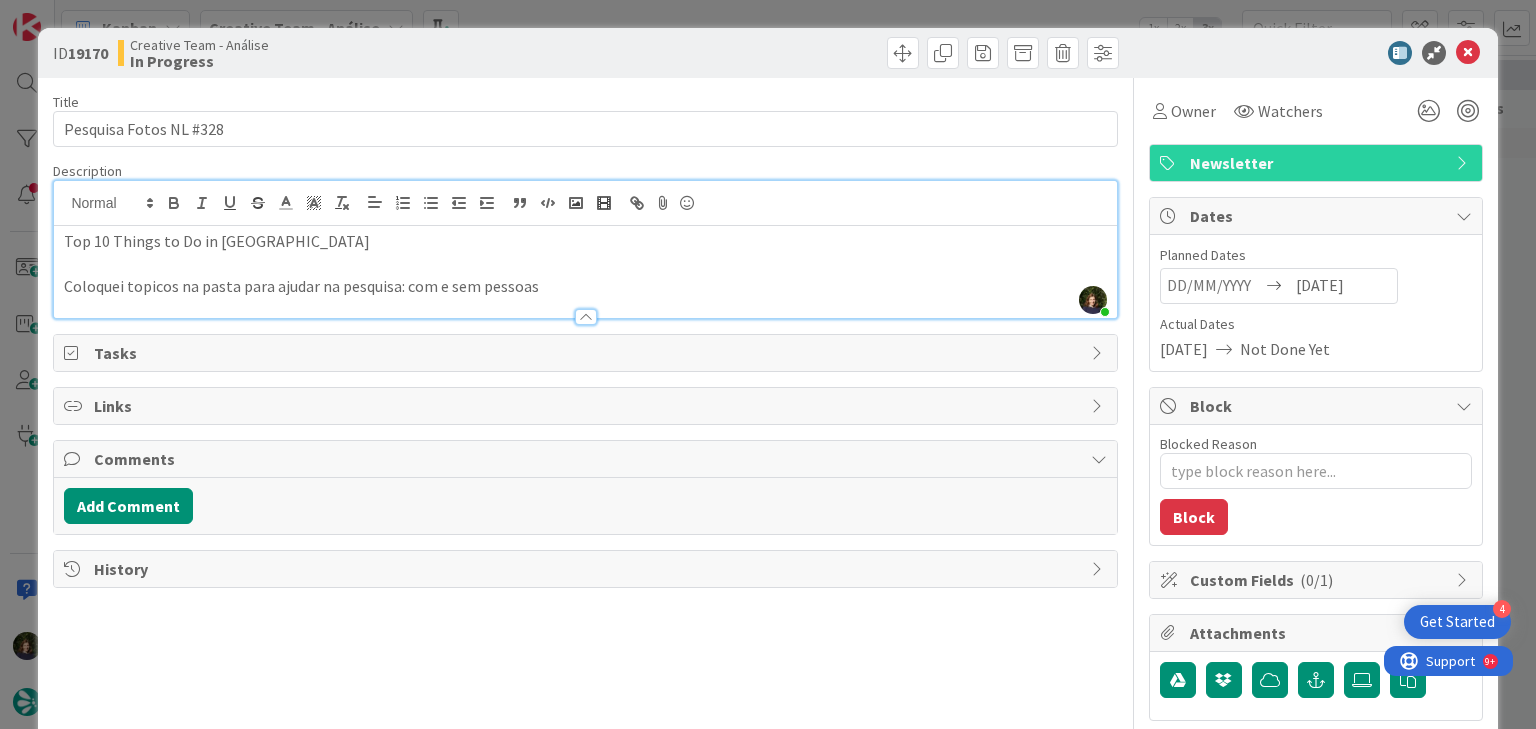 click at bounding box center [585, 264] 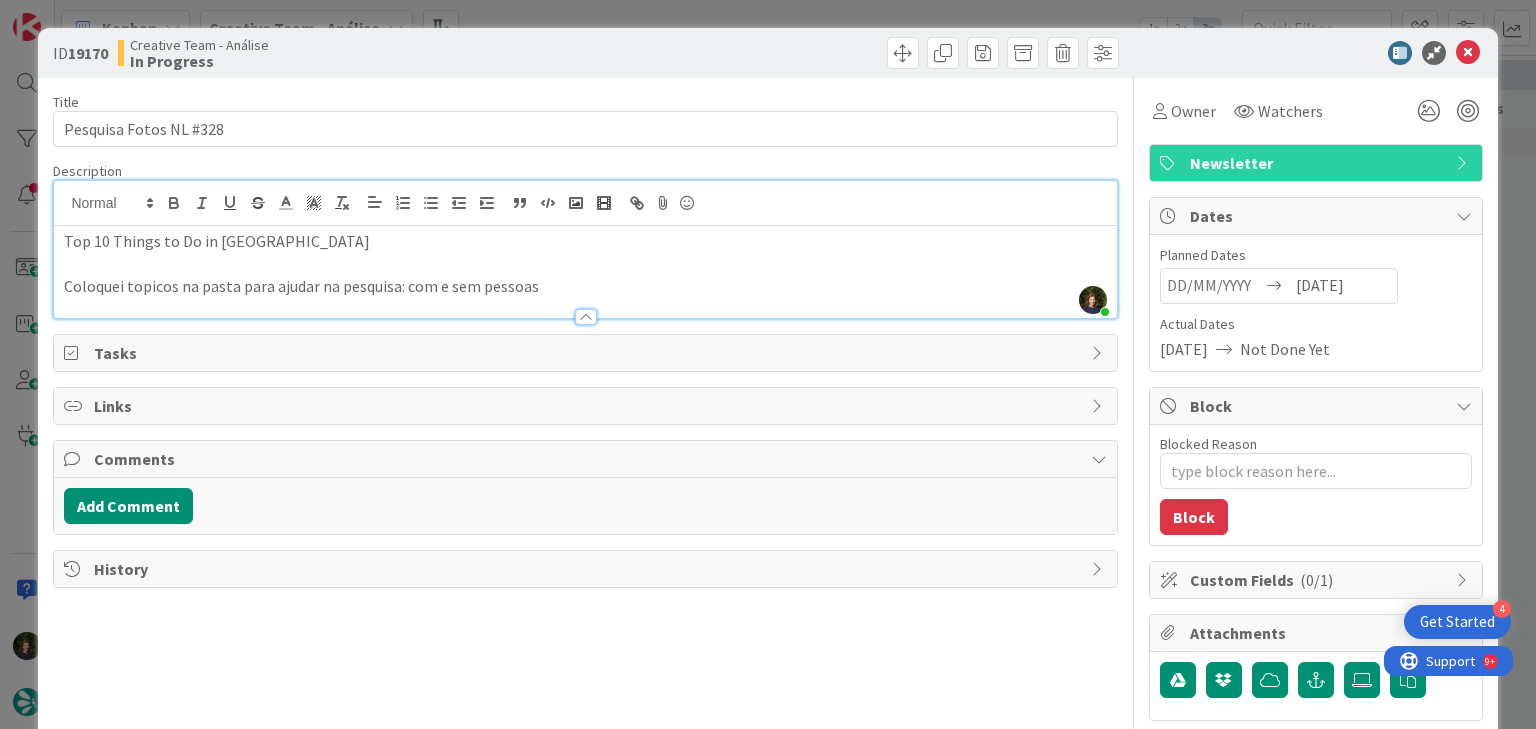 drag, startPoint x: 244, startPoint y: 244, endPoint x: 308, endPoint y: 244, distance: 64 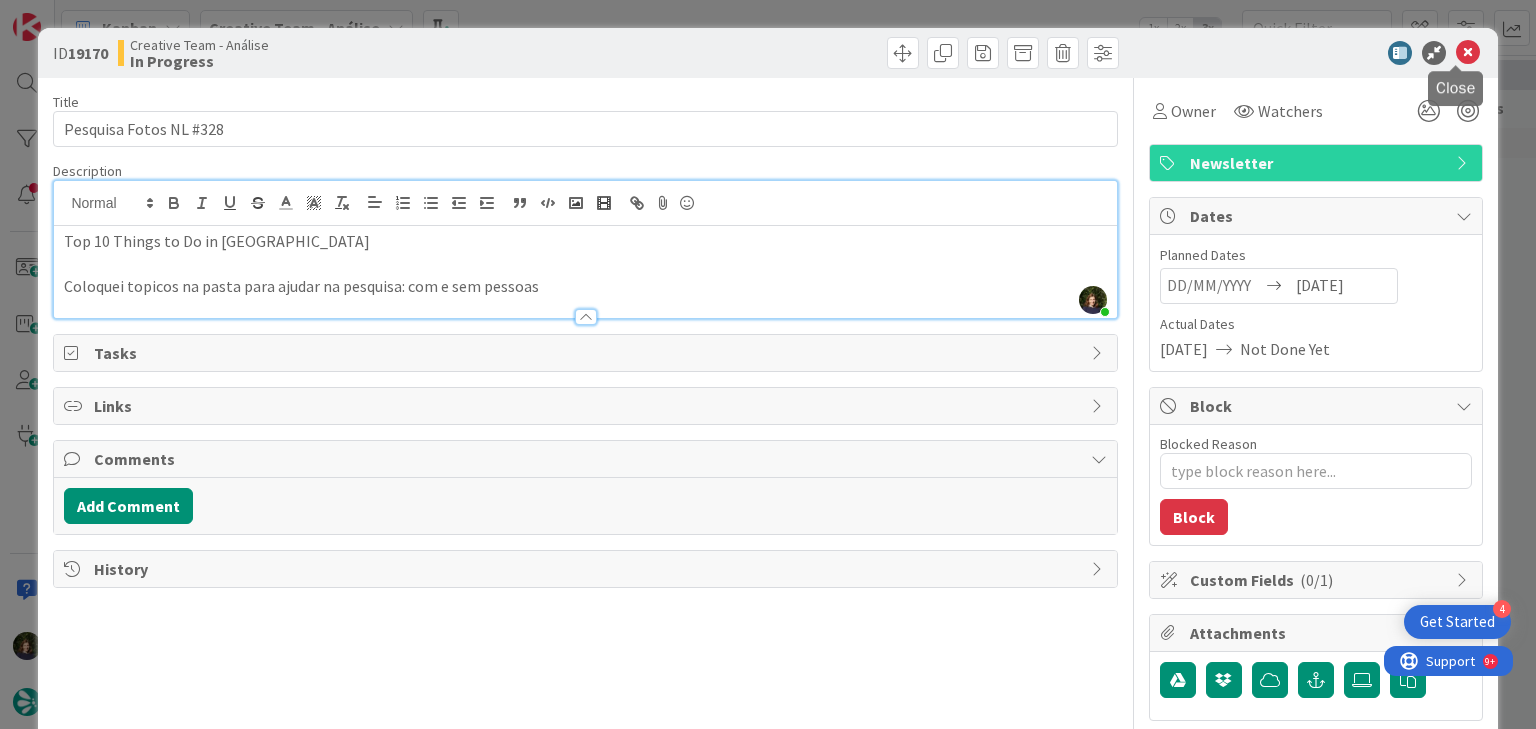 click at bounding box center [1468, 53] 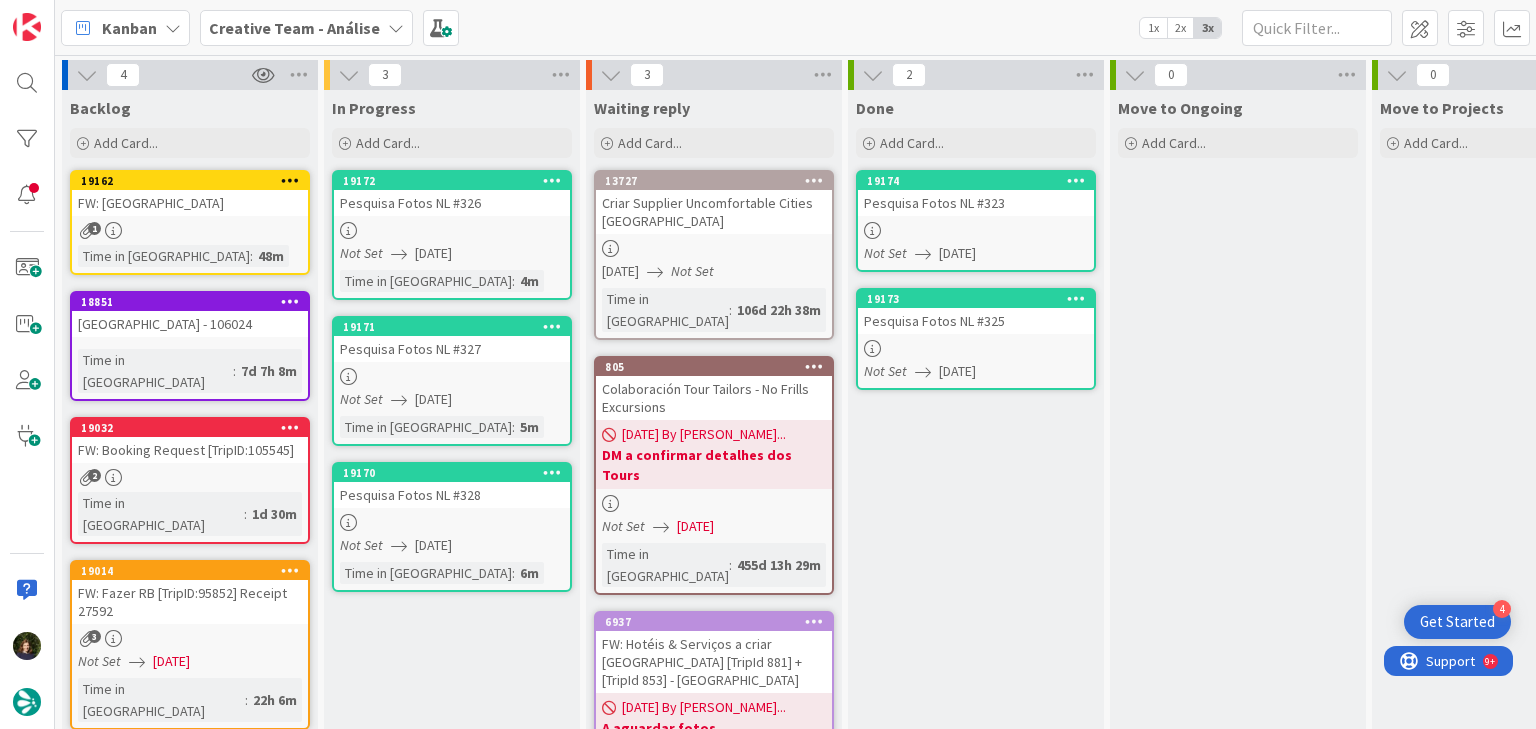 scroll, scrollTop: 0, scrollLeft: 0, axis: both 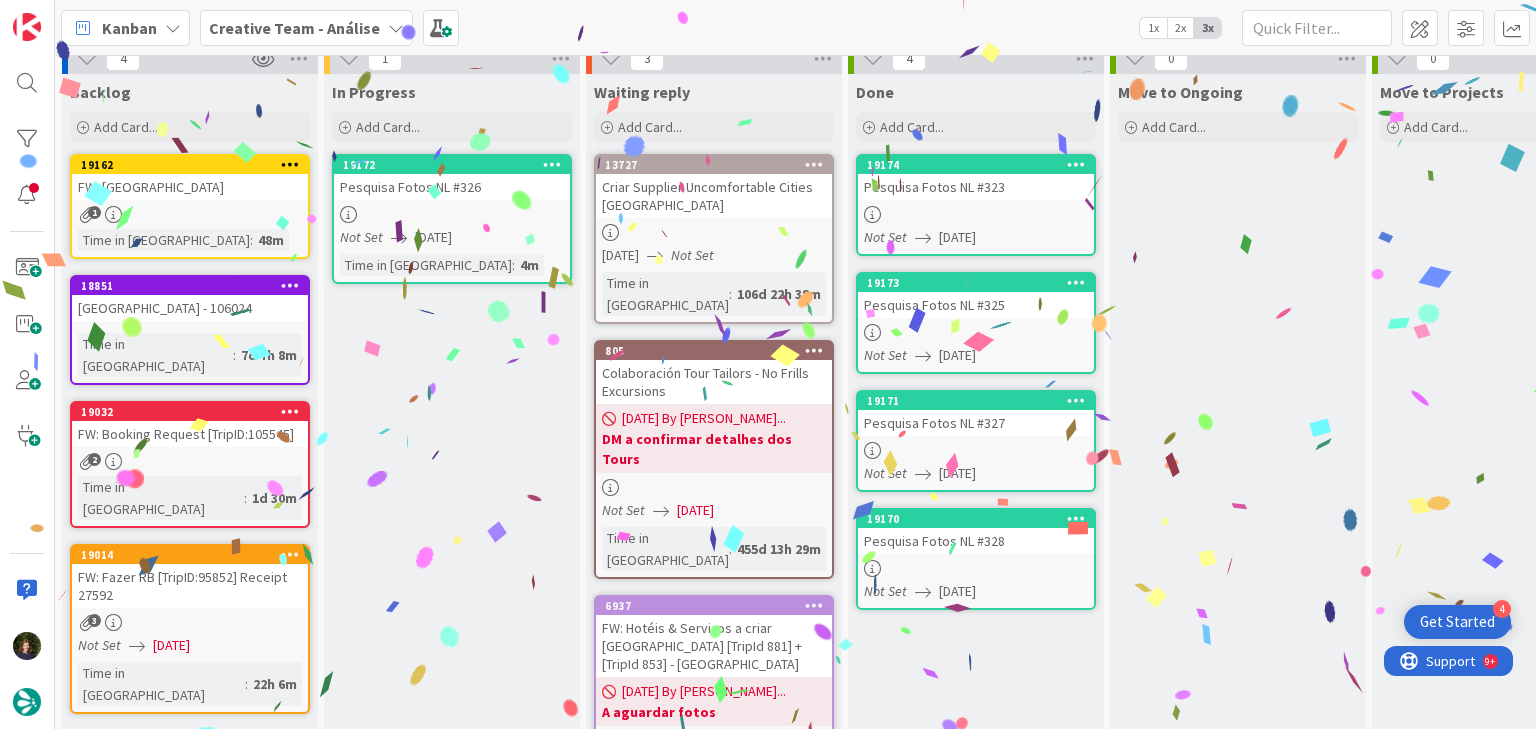 click at bounding box center [452, 214] 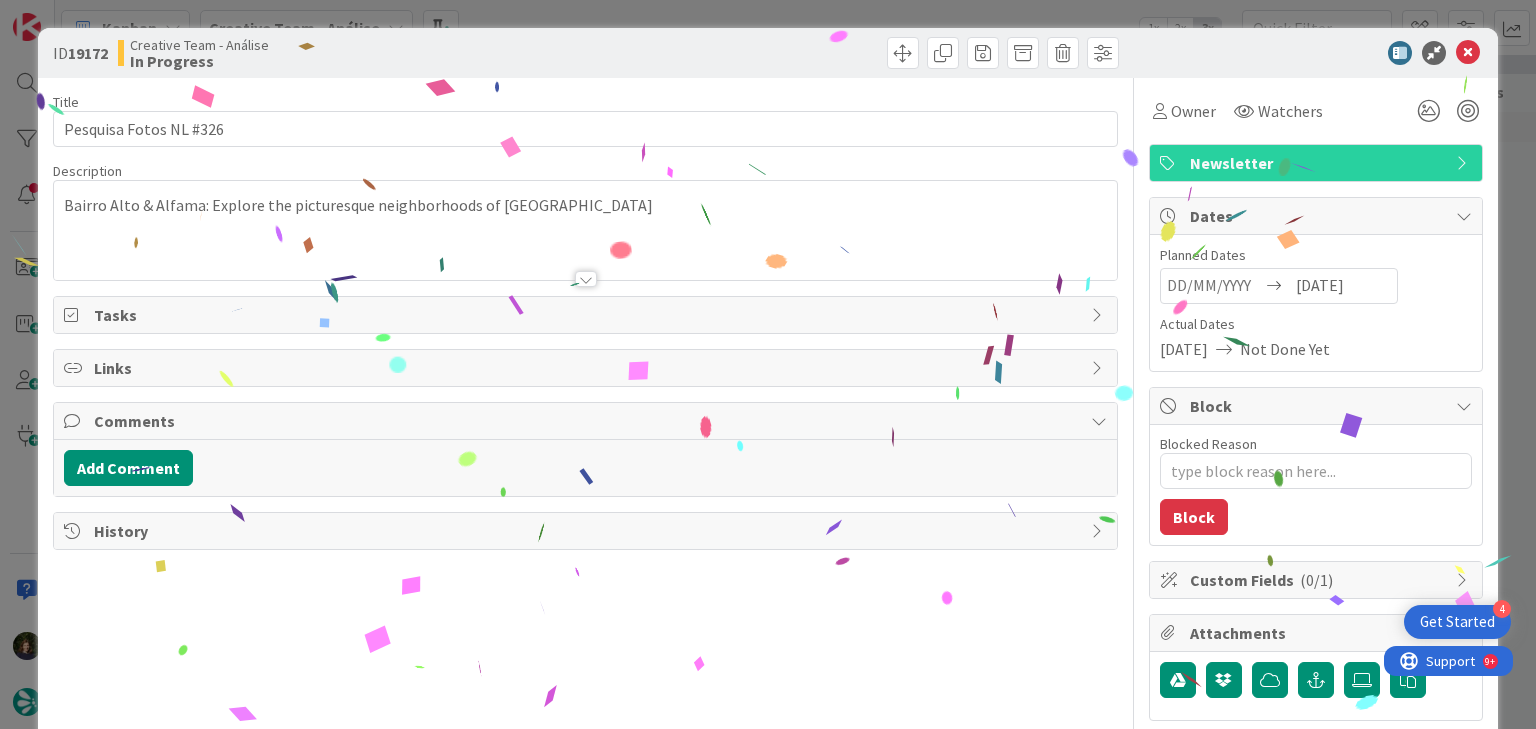 type on "x" 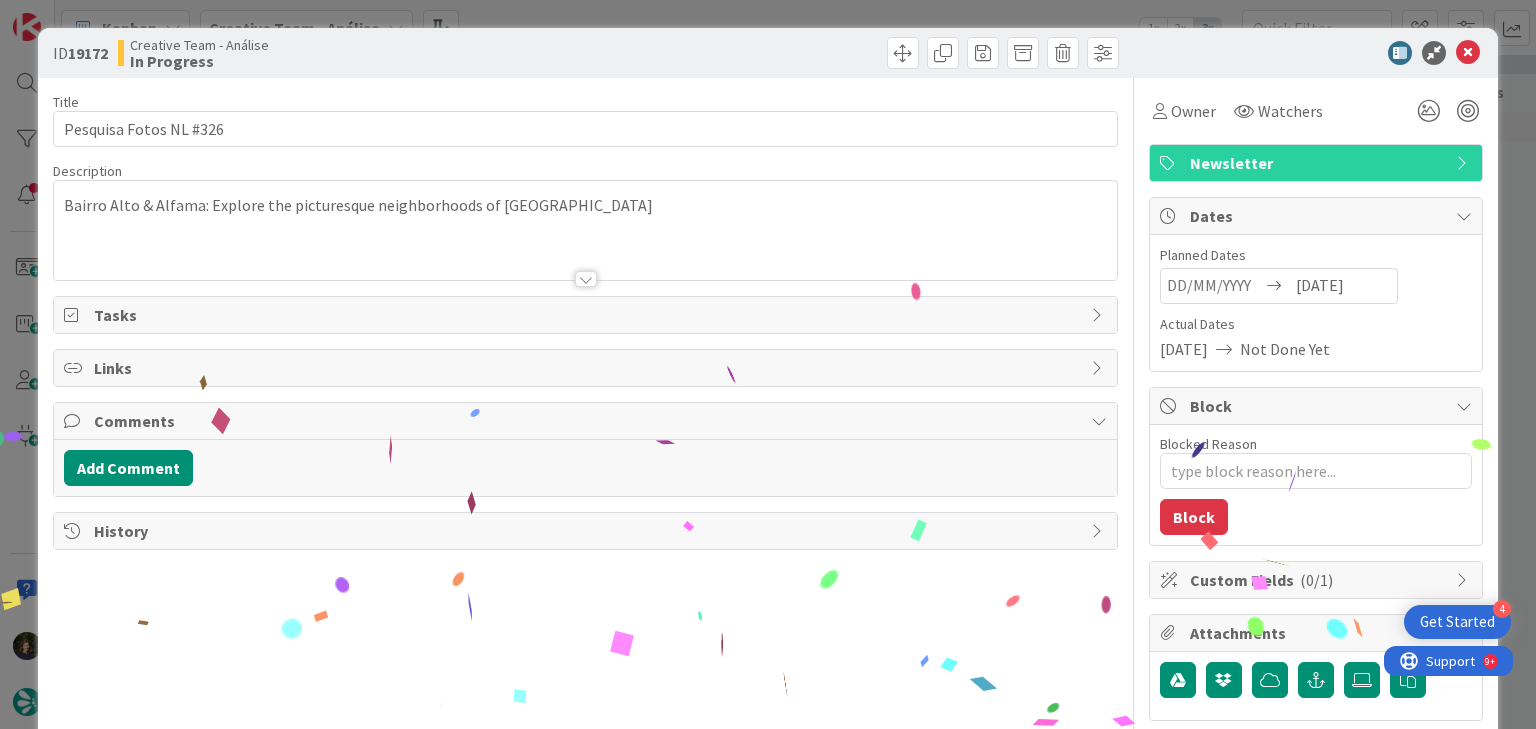 scroll, scrollTop: 0, scrollLeft: 0, axis: both 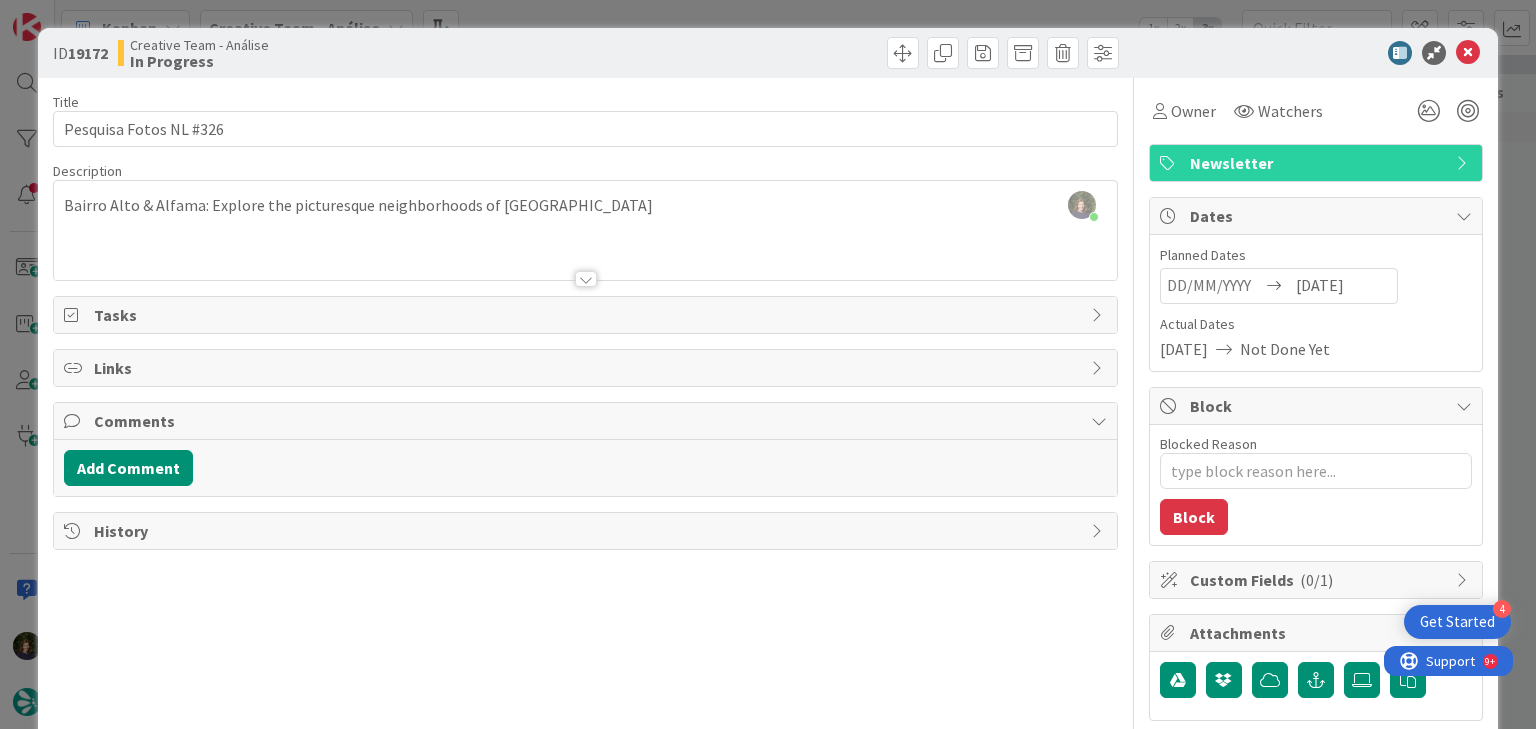 click at bounding box center [585, 254] 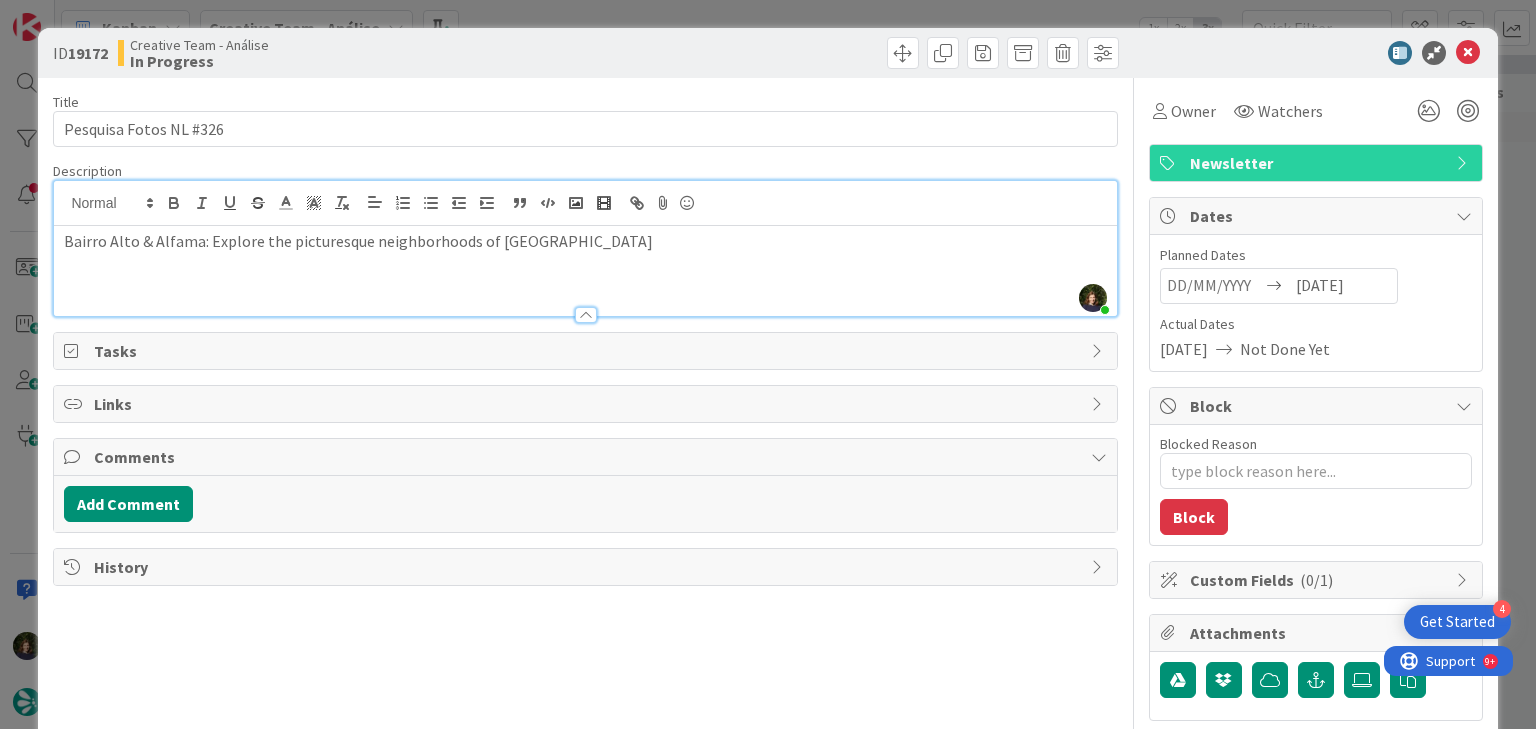 click on "Bairro Alto & Alfama: Explore the picturesque neighborhoods of Lisbon" at bounding box center [585, 271] 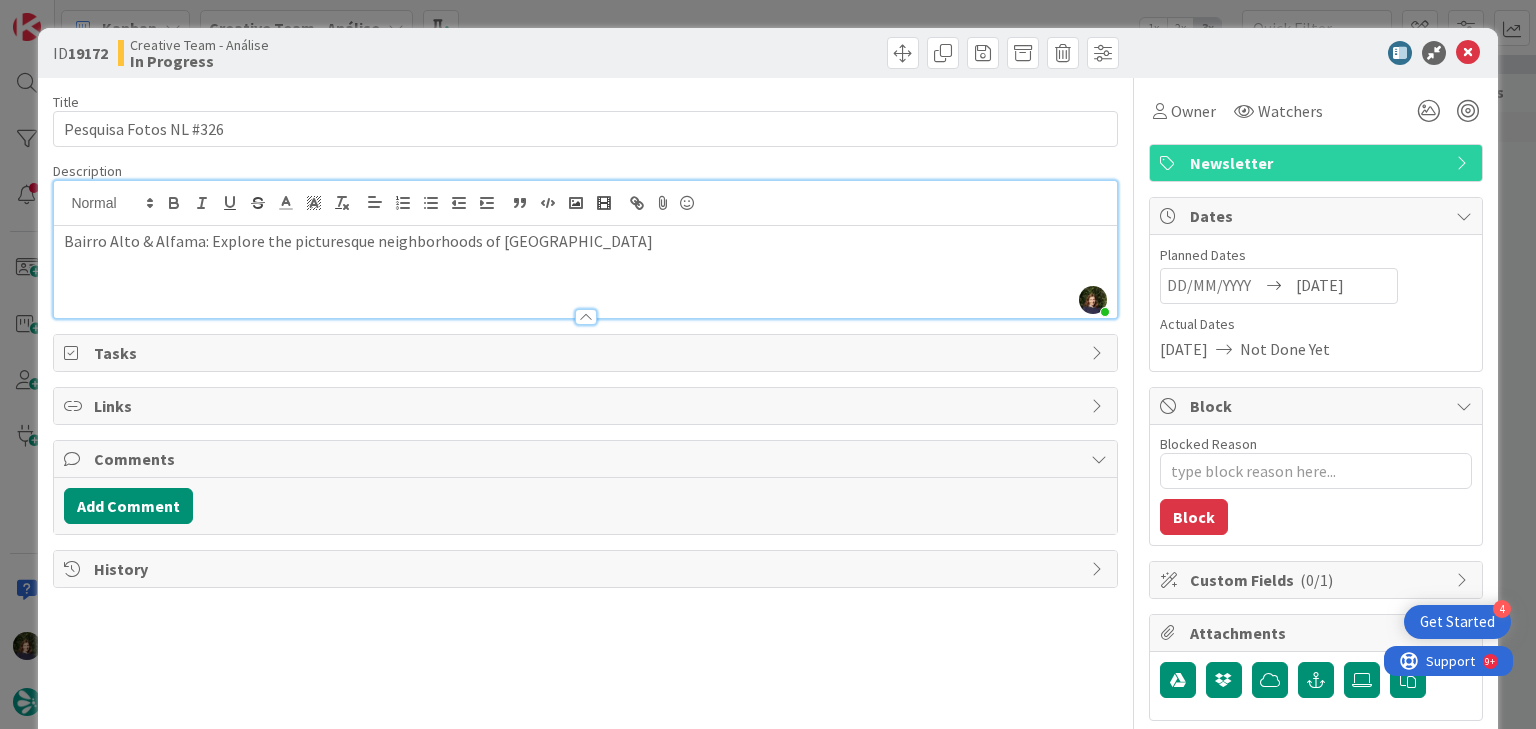 type 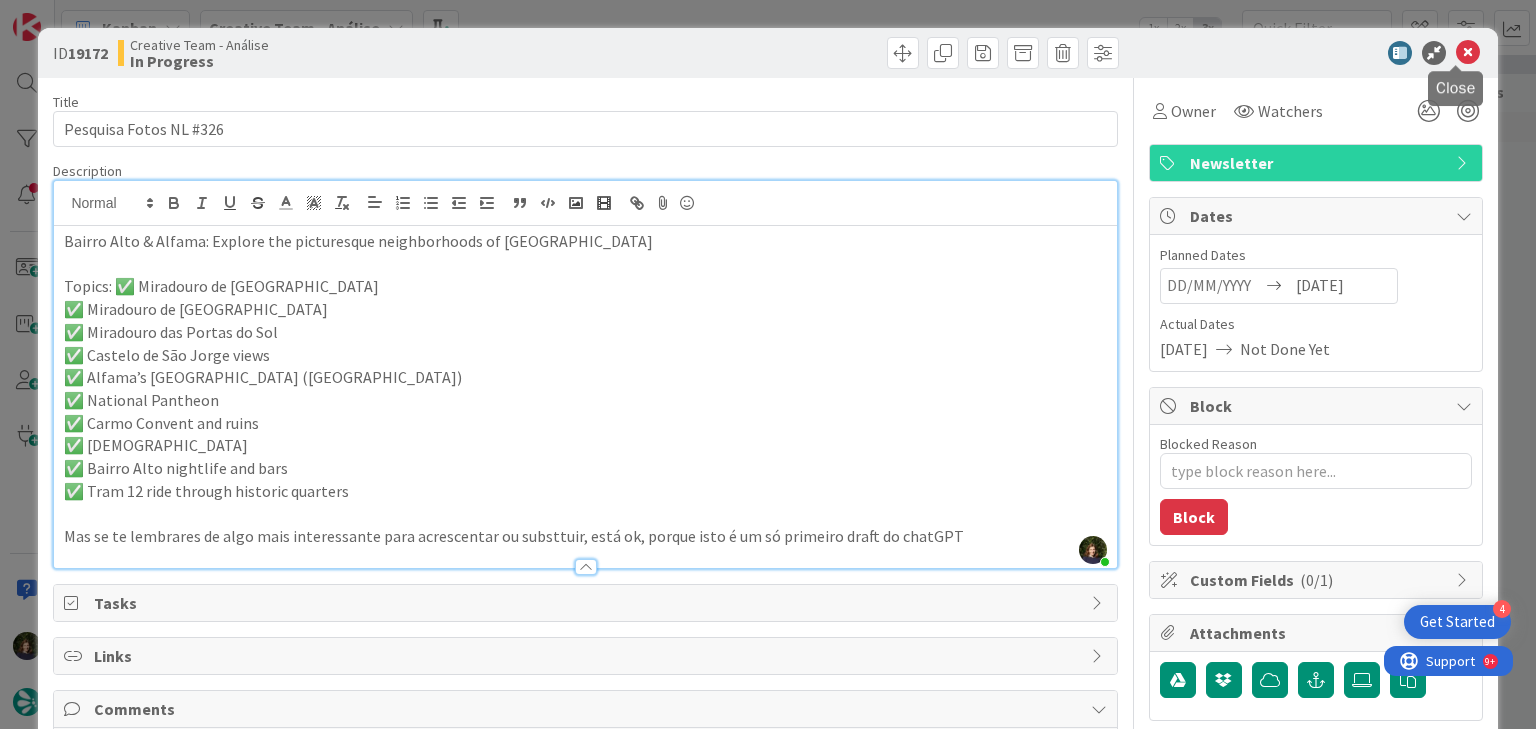 click at bounding box center [1468, 53] 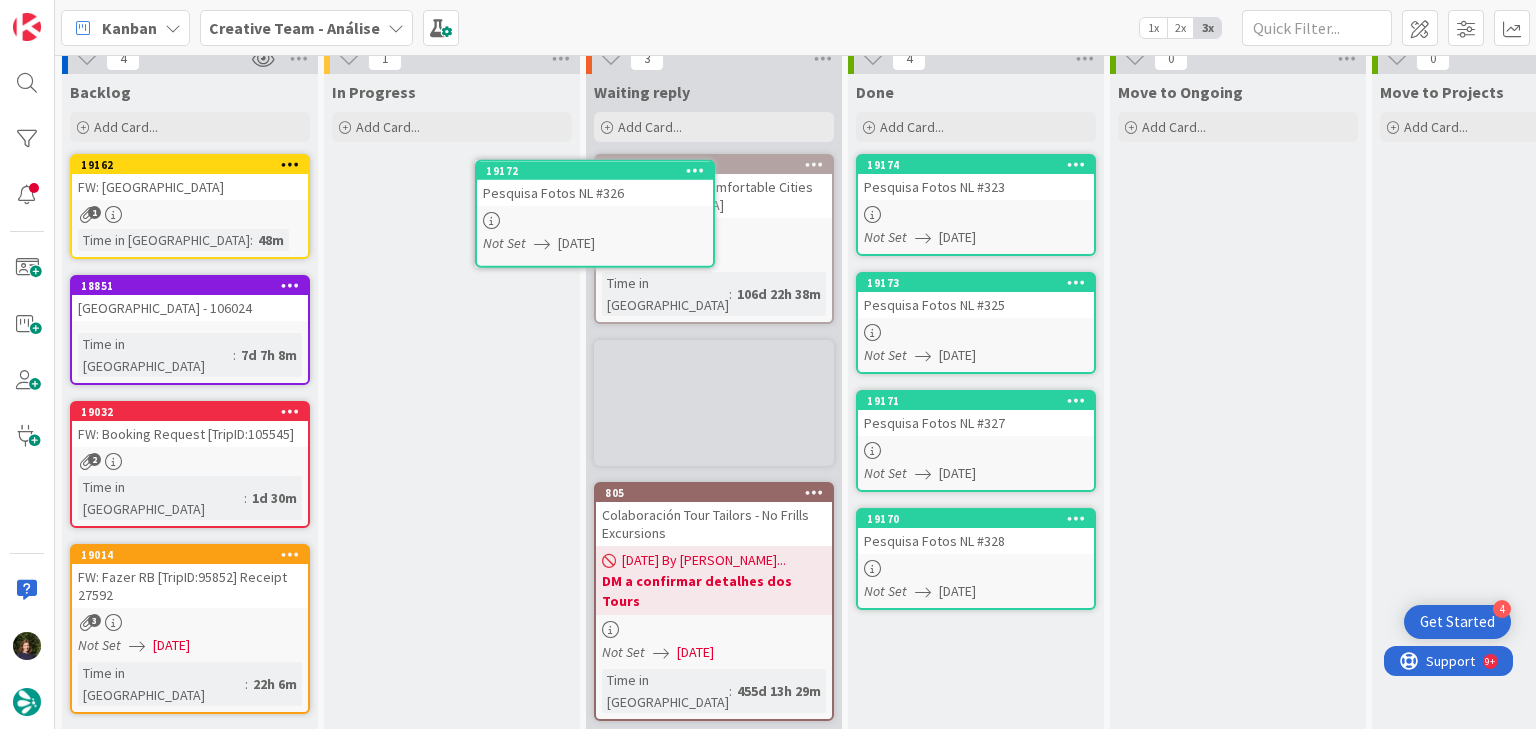 scroll, scrollTop: 0, scrollLeft: 0, axis: both 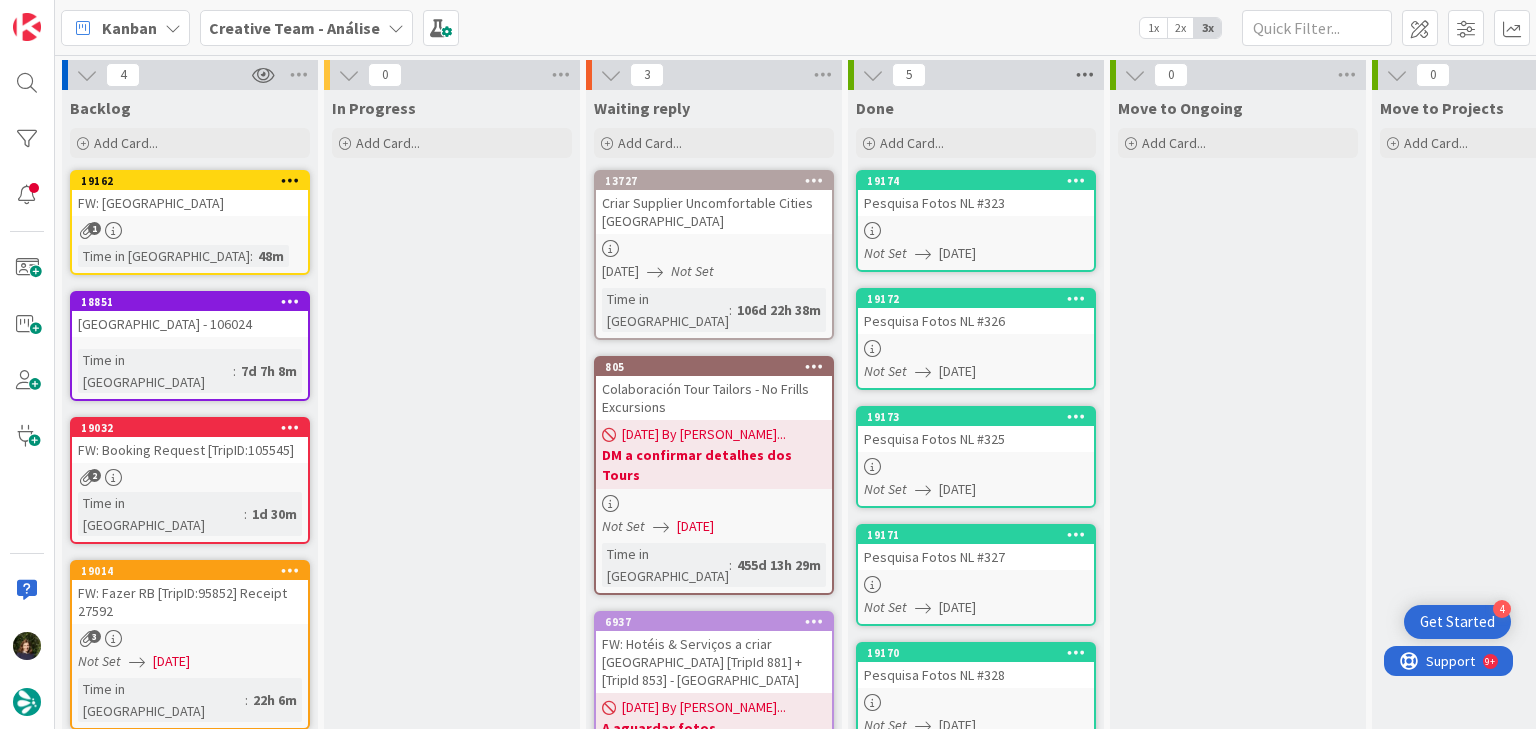 click at bounding box center [1085, 75] 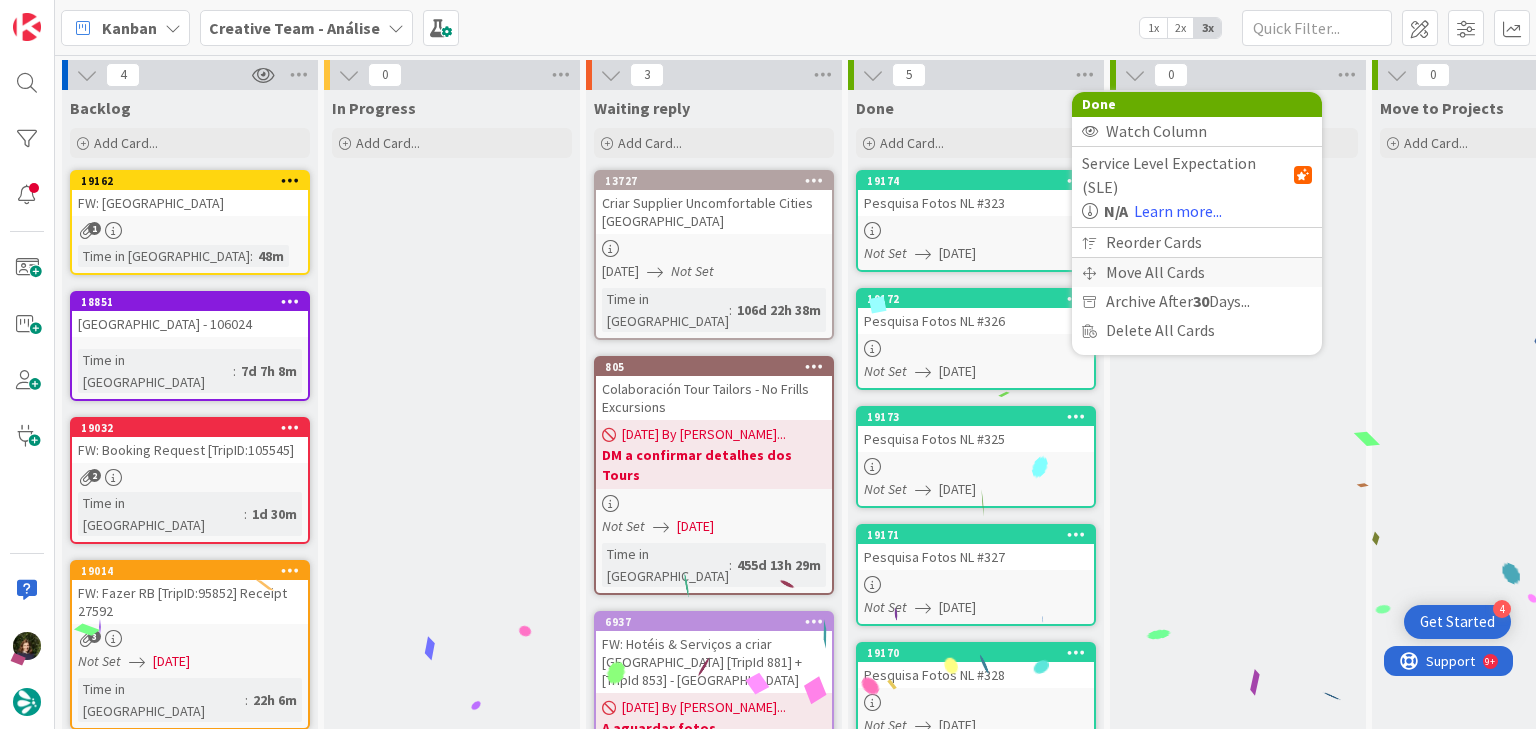 click on "Move All Cards" at bounding box center [1197, 272] 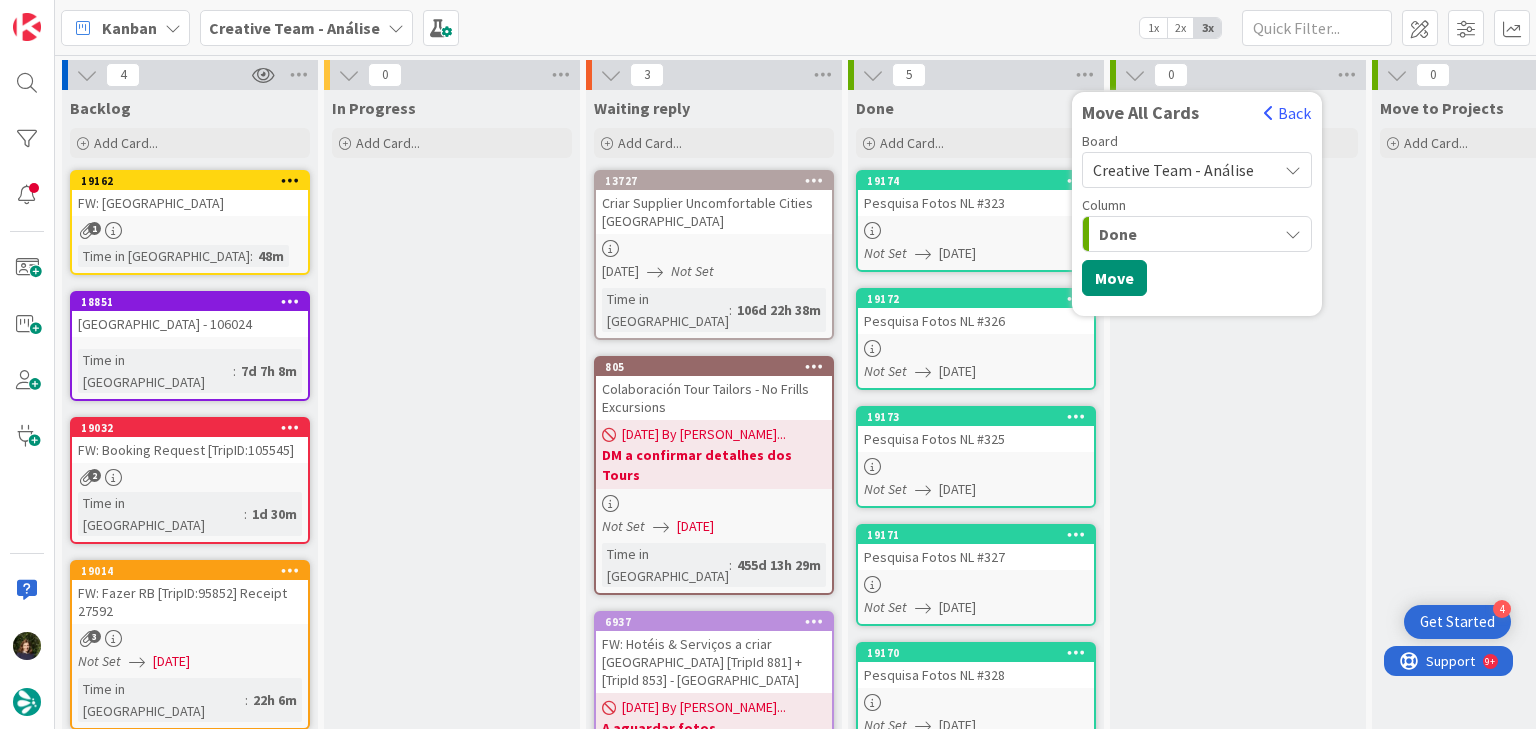 click on "Creative Team - Análise" at bounding box center (1173, 170) 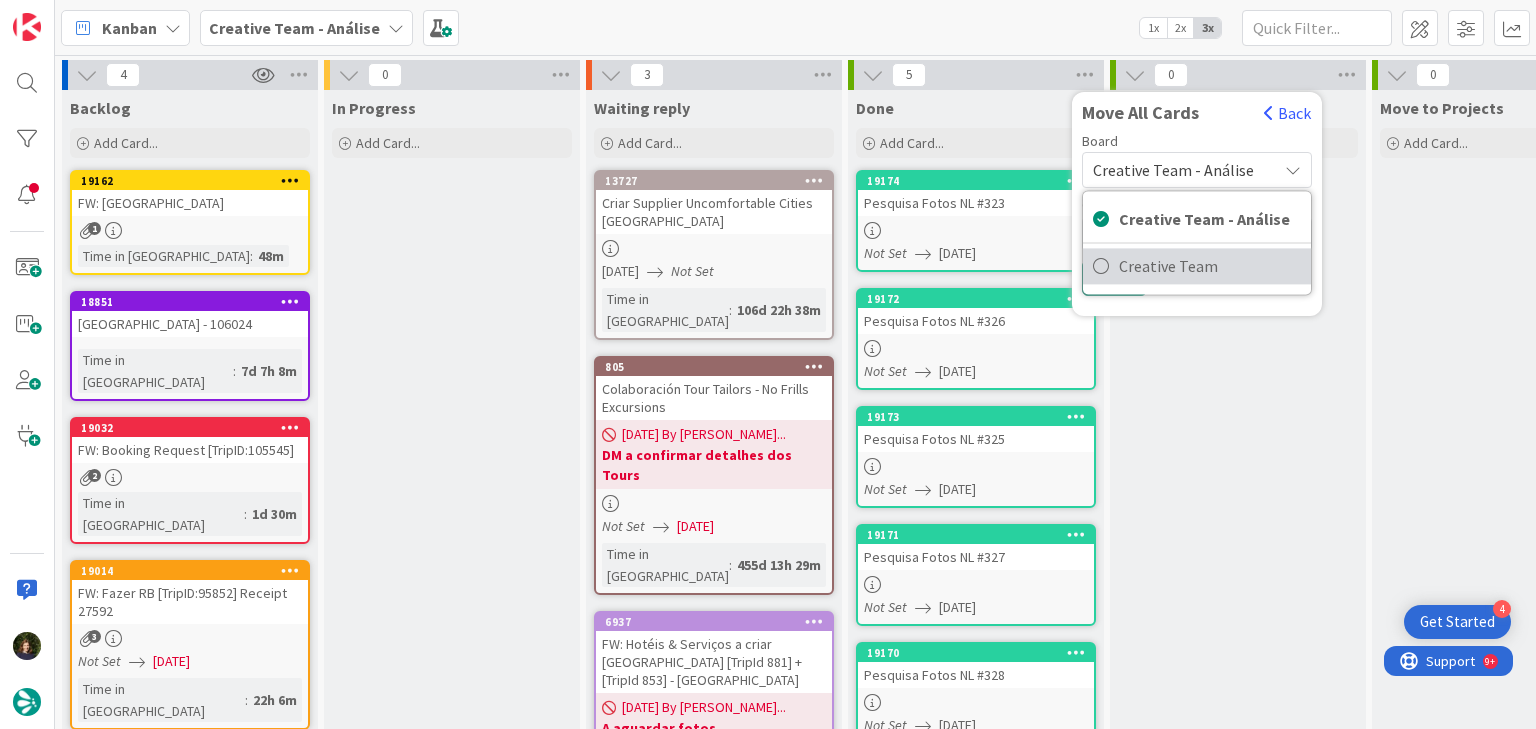 click on "Creative Team" at bounding box center [1210, 266] 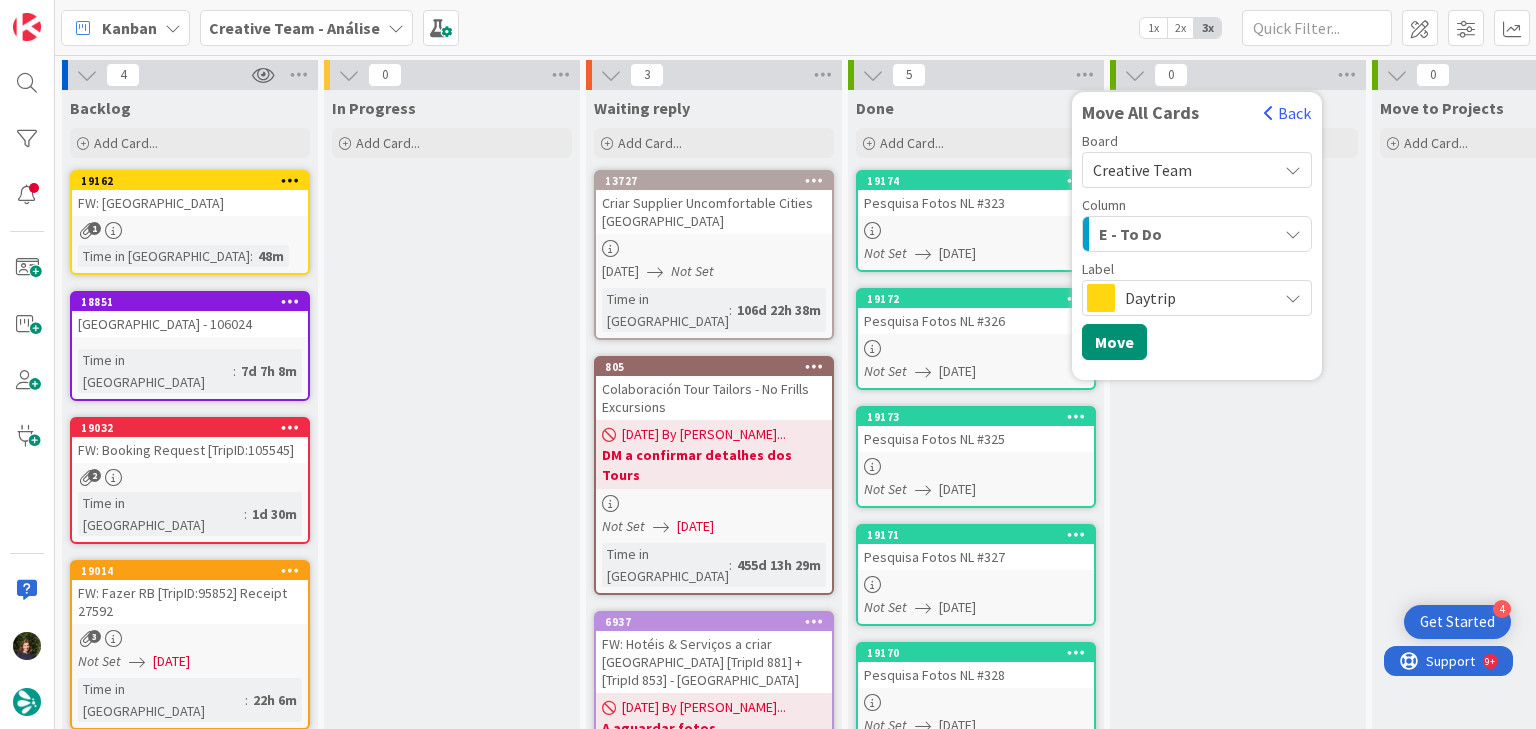 click on "E - To Do" at bounding box center (1185, 234) 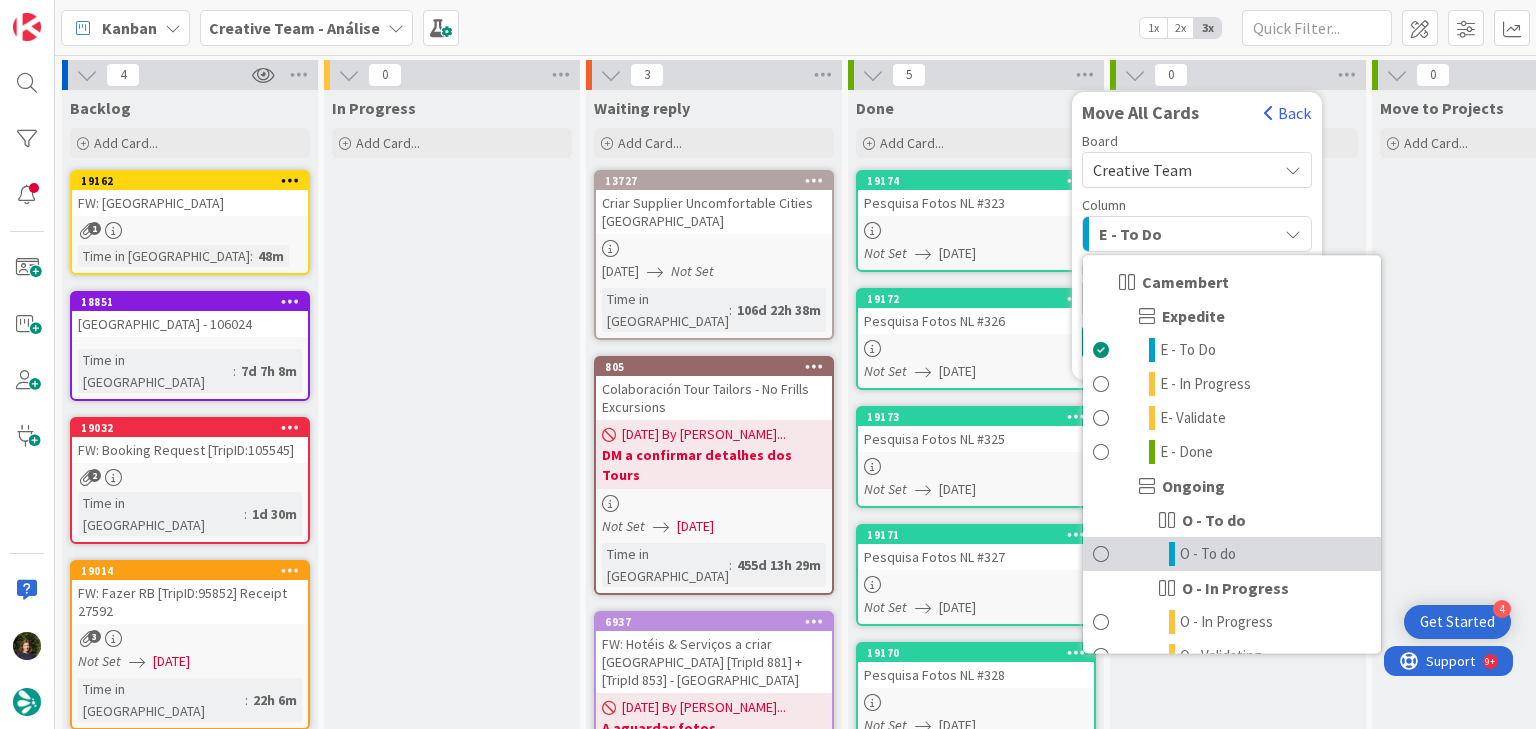 click on "O - To do" at bounding box center (1208, 554) 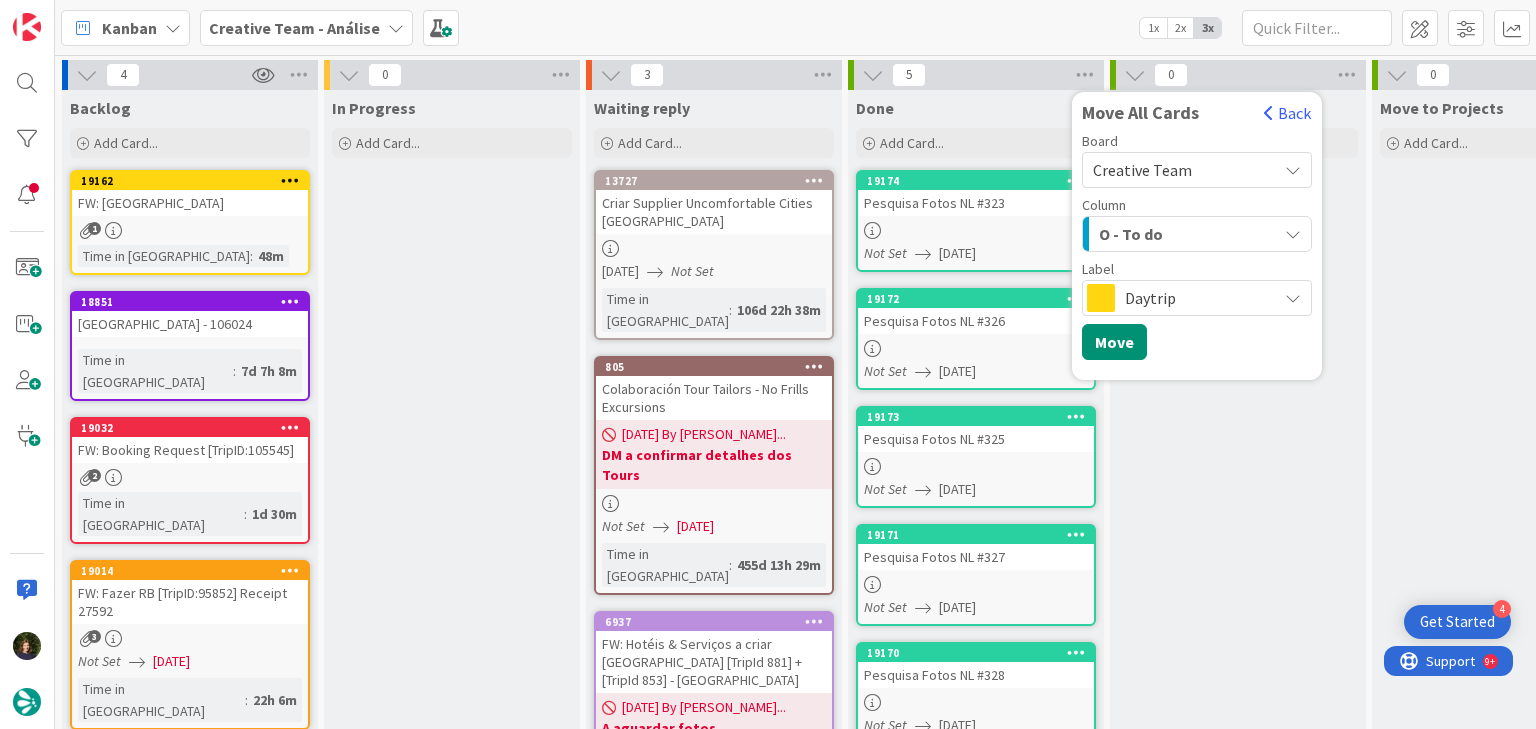 click on "Daytrip" at bounding box center [1196, 298] 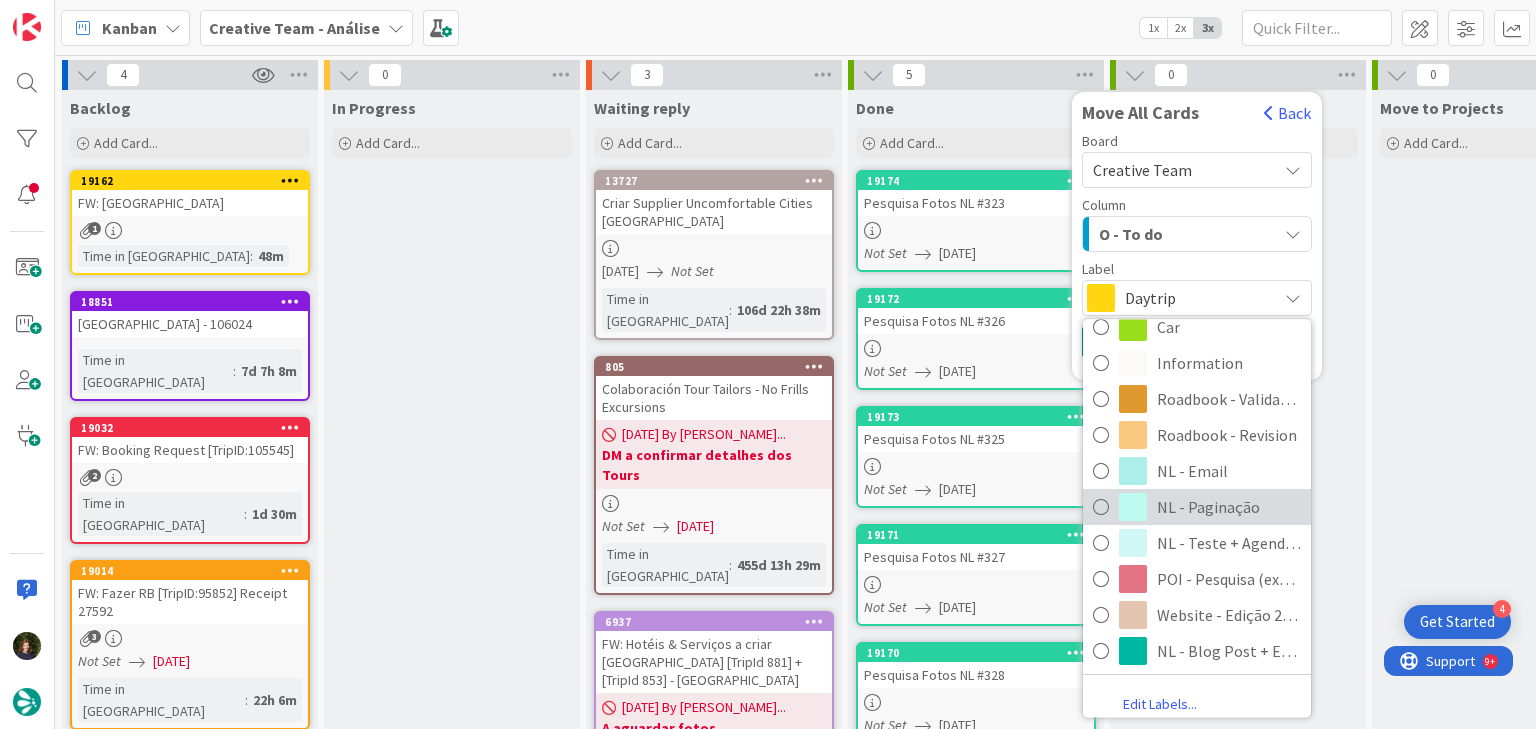 scroll, scrollTop: 430, scrollLeft: 0, axis: vertical 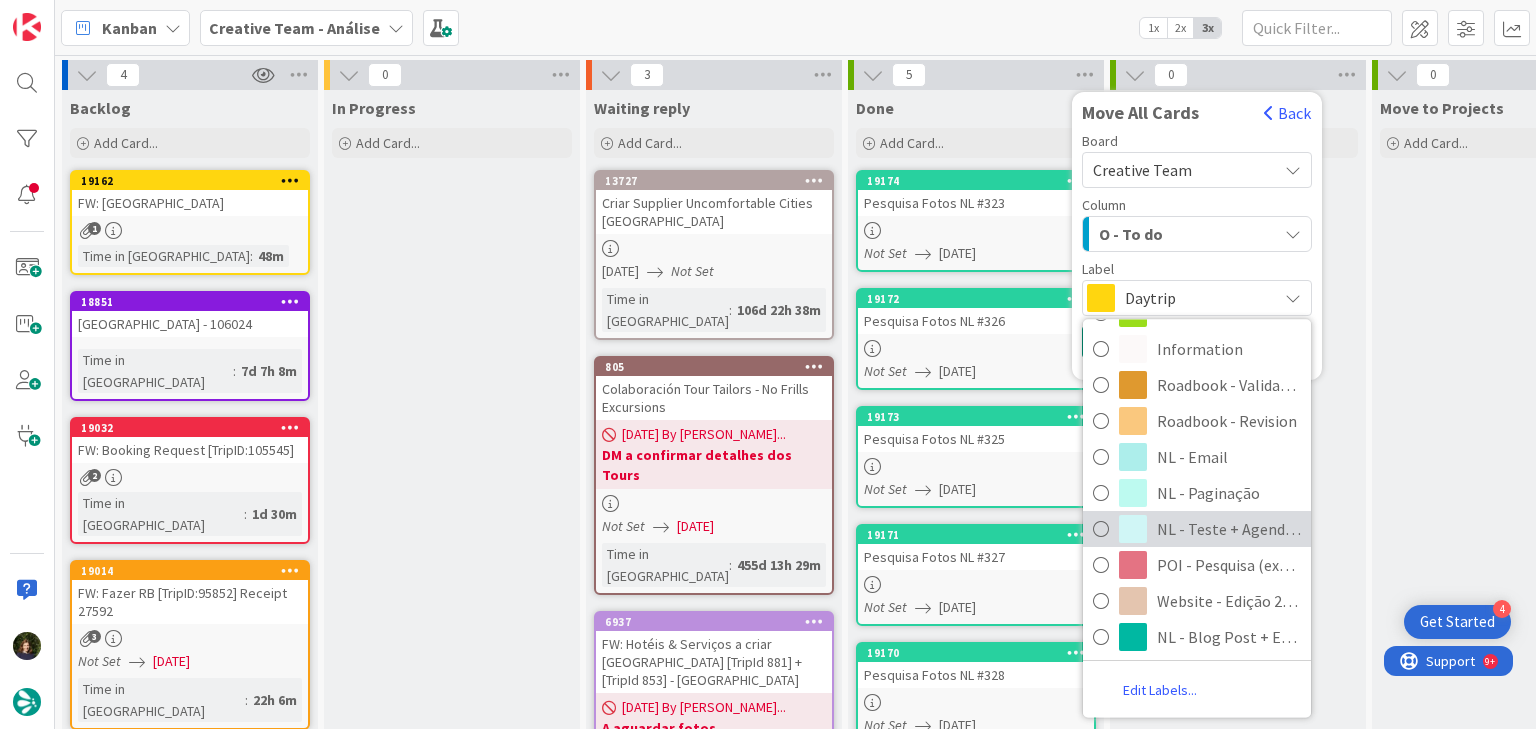 click on "NL - Teste + Agendamento" at bounding box center (1229, 529) 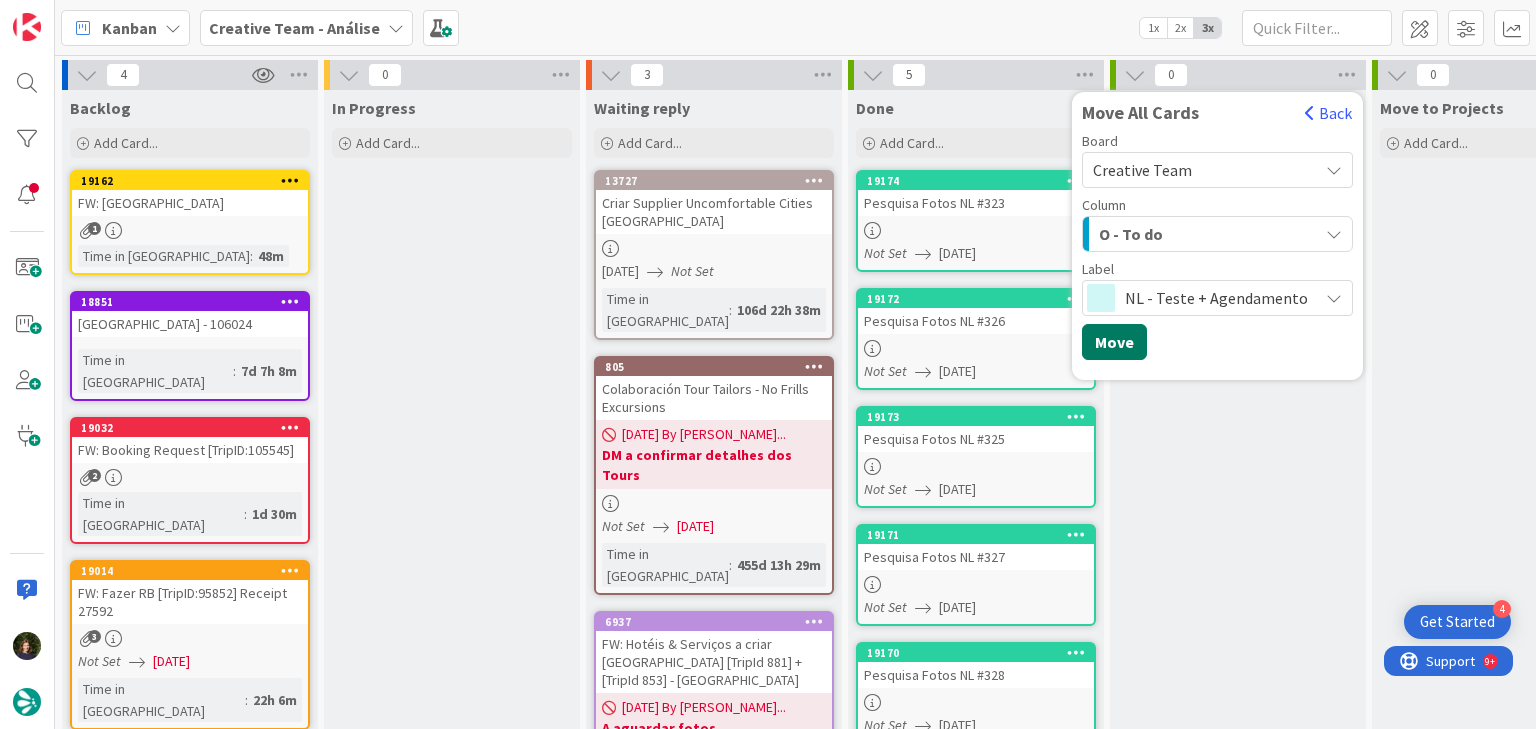click on "Move" at bounding box center (1114, 342) 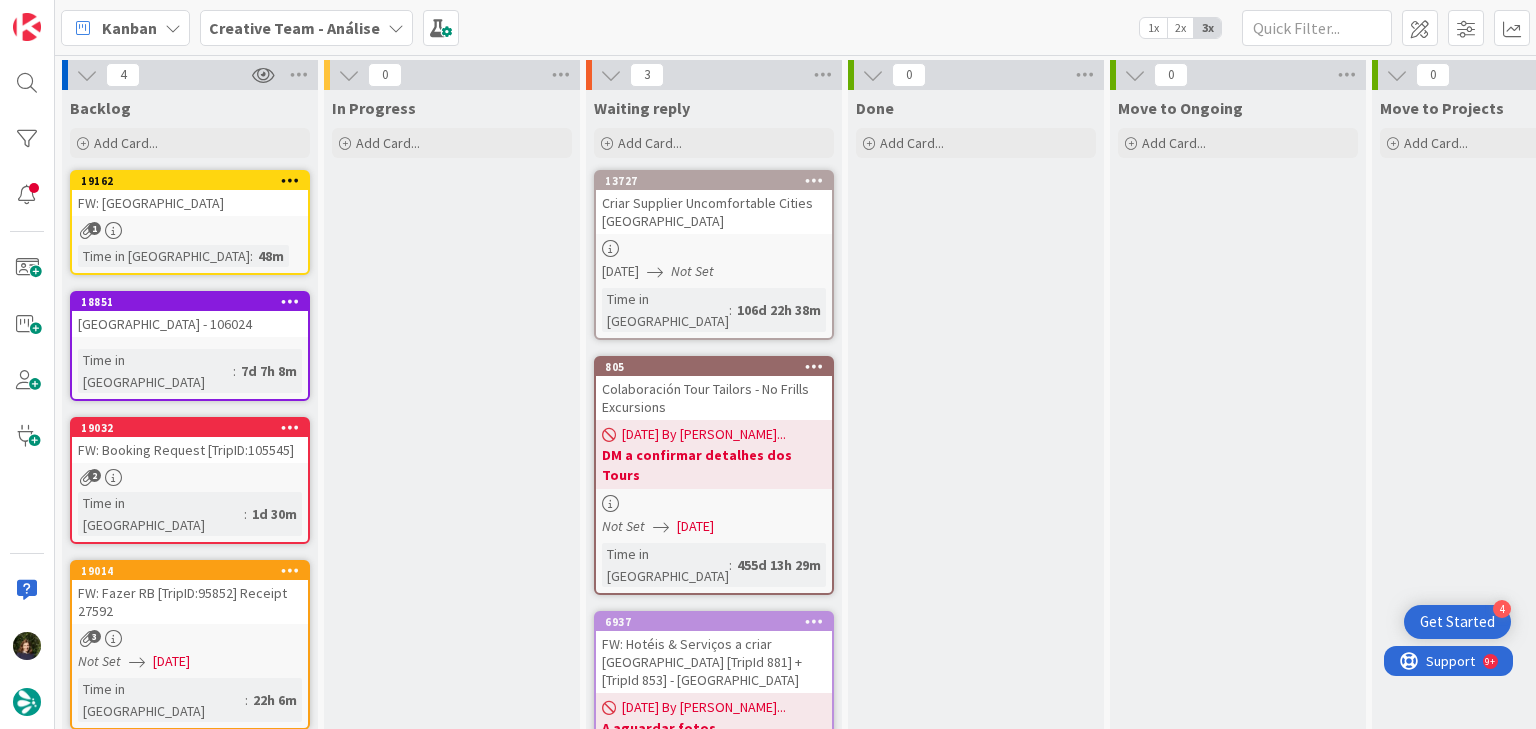click on "Creative Team - Análise" at bounding box center [294, 28] 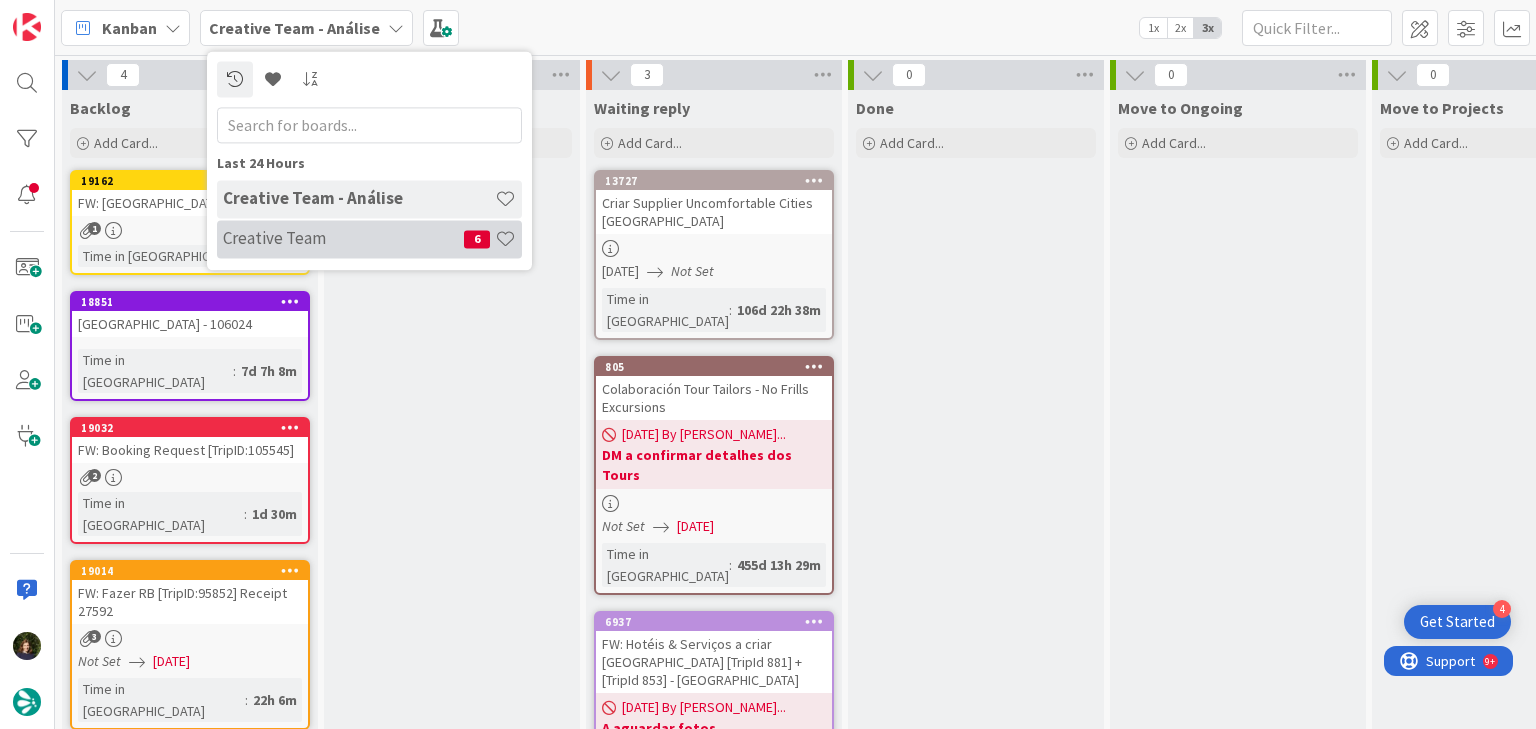 click on "Creative Team 6" at bounding box center (369, 239) 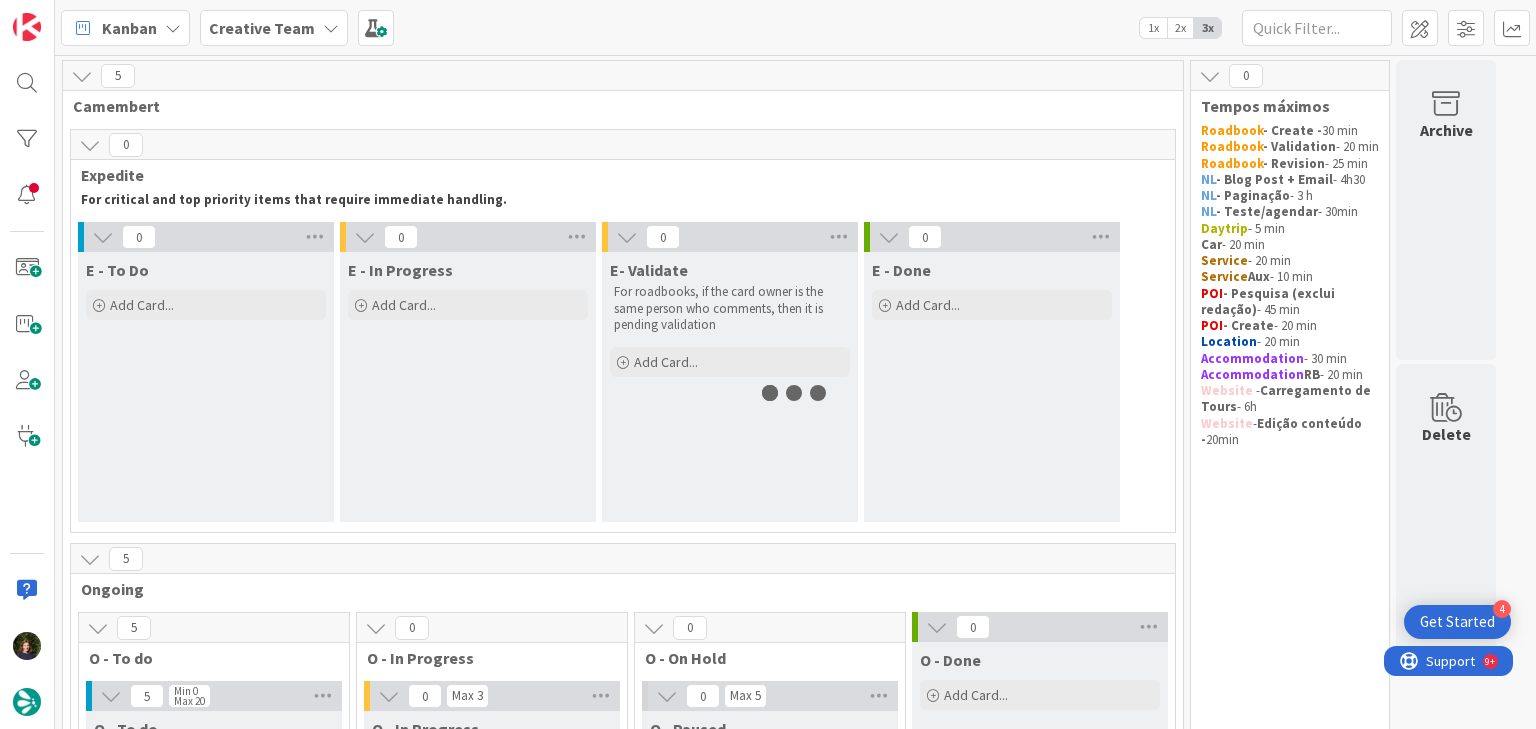 scroll, scrollTop: 0, scrollLeft: 0, axis: both 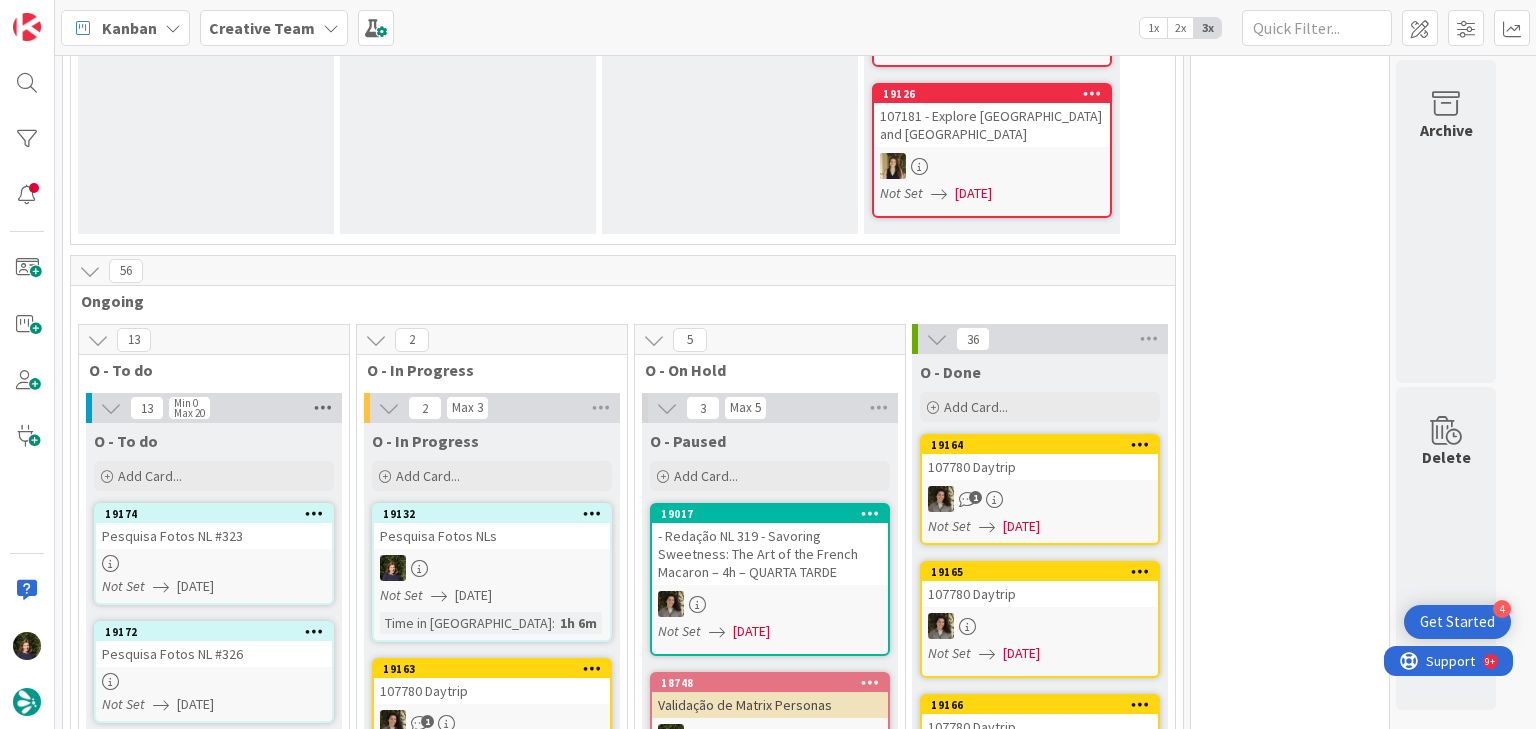 click at bounding box center (323, 408) 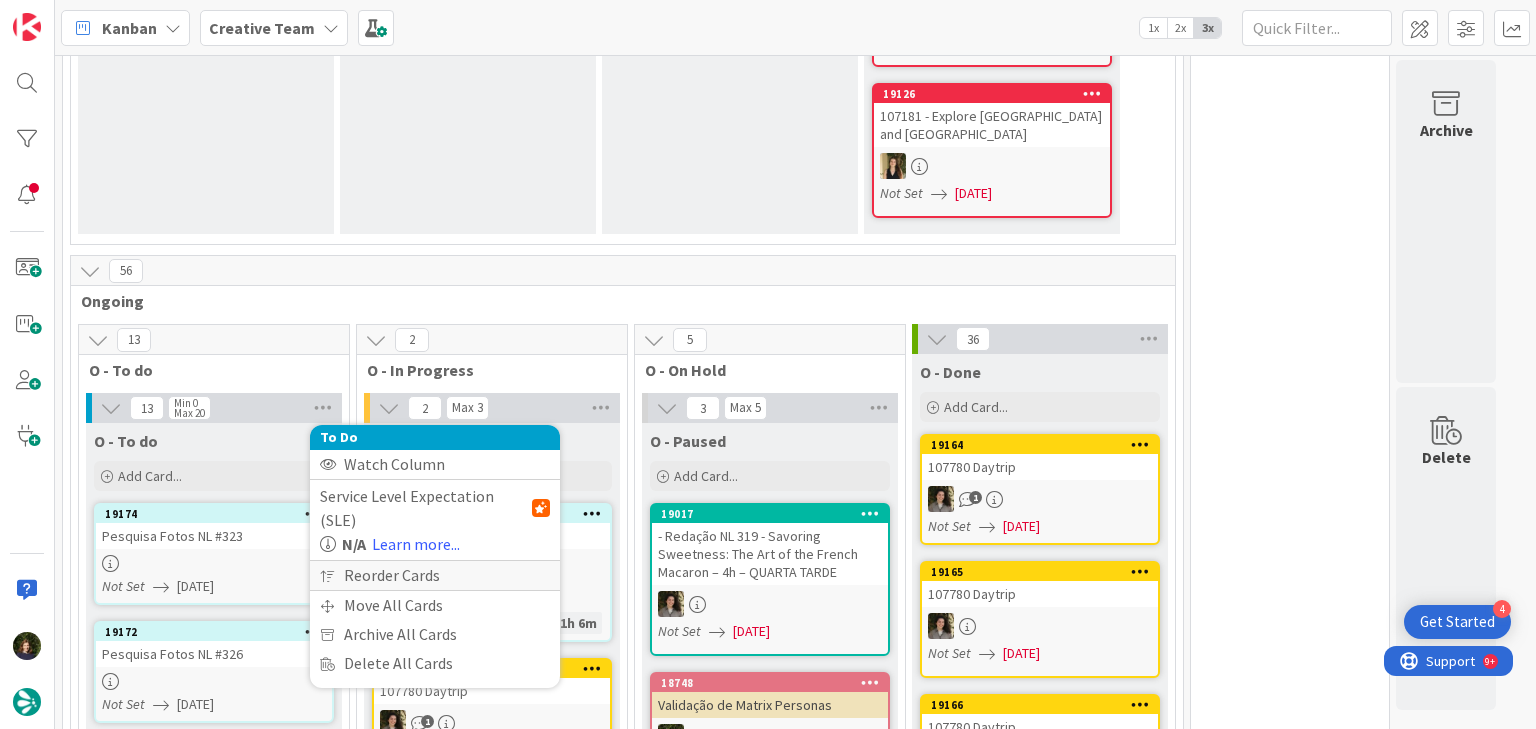 click on "Reorder Cards" at bounding box center (435, 575) 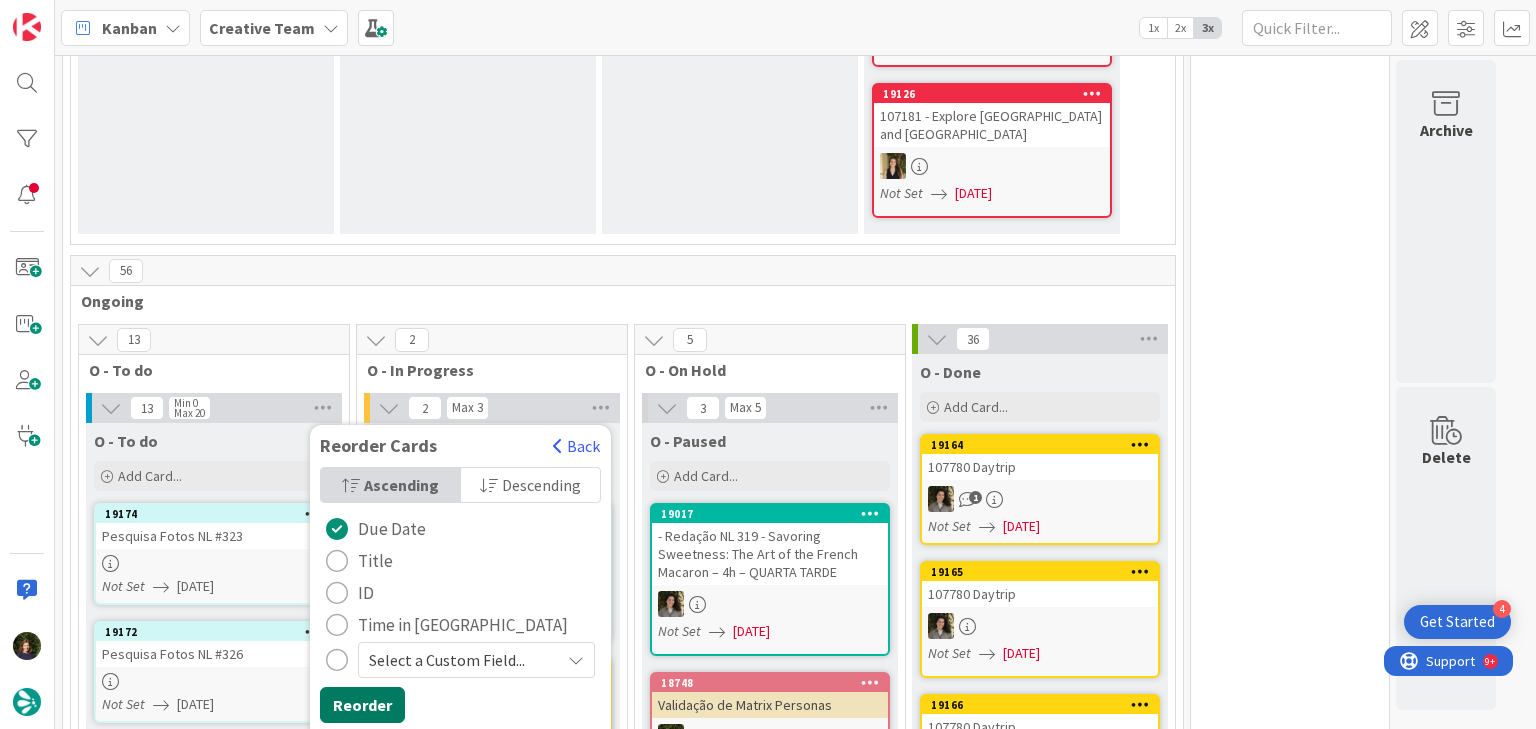click on "Reorder" at bounding box center (362, 705) 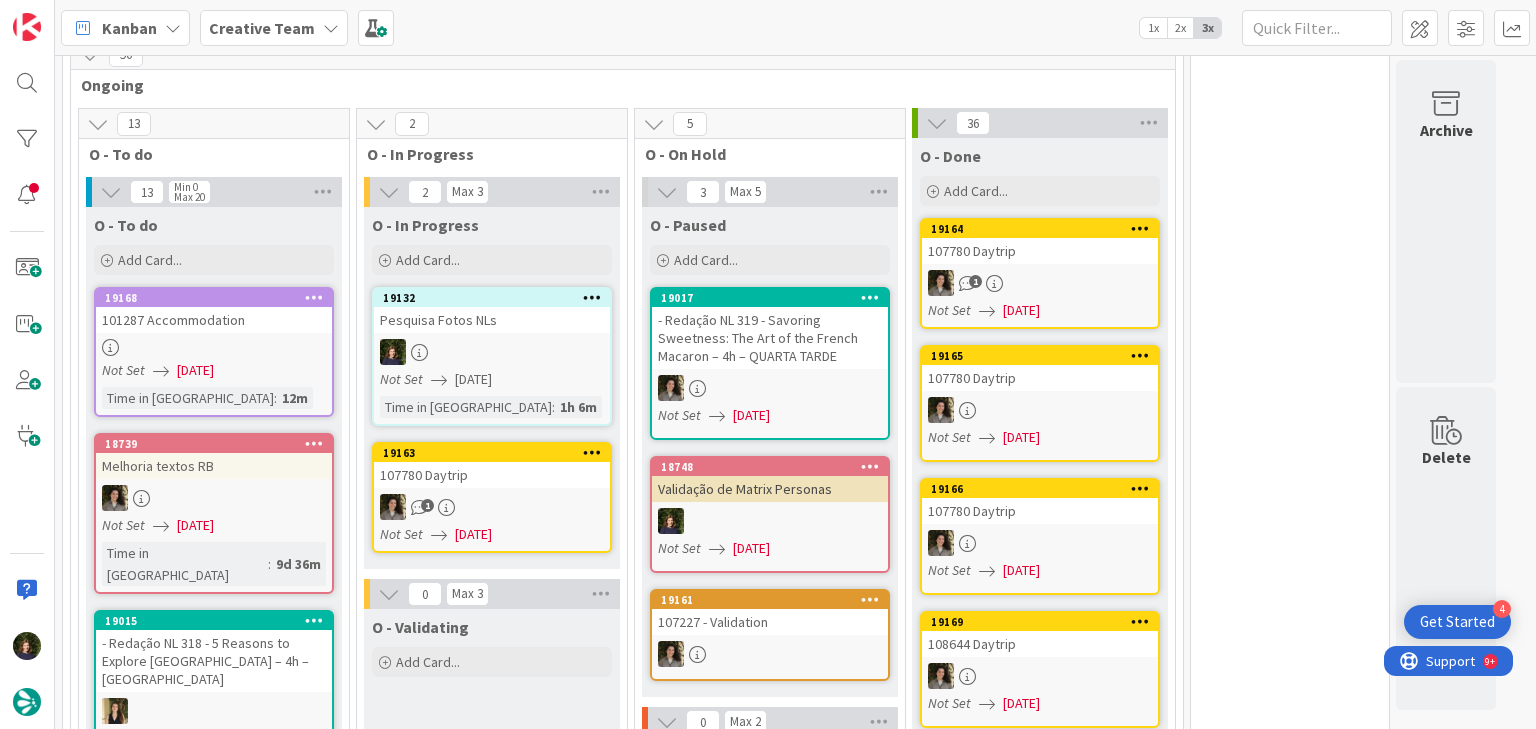 scroll, scrollTop: 1280, scrollLeft: 0, axis: vertical 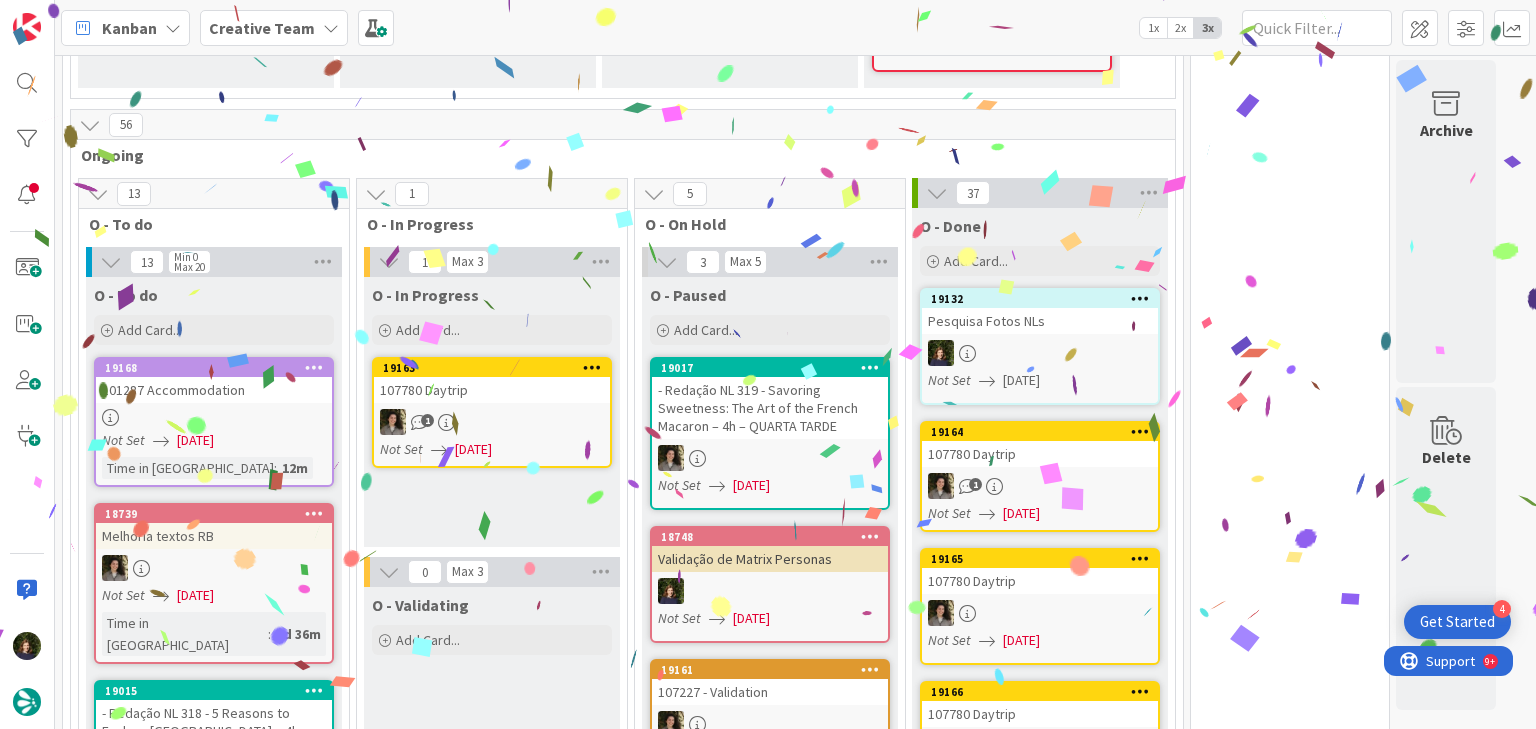 click at bounding box center [1040, 353] 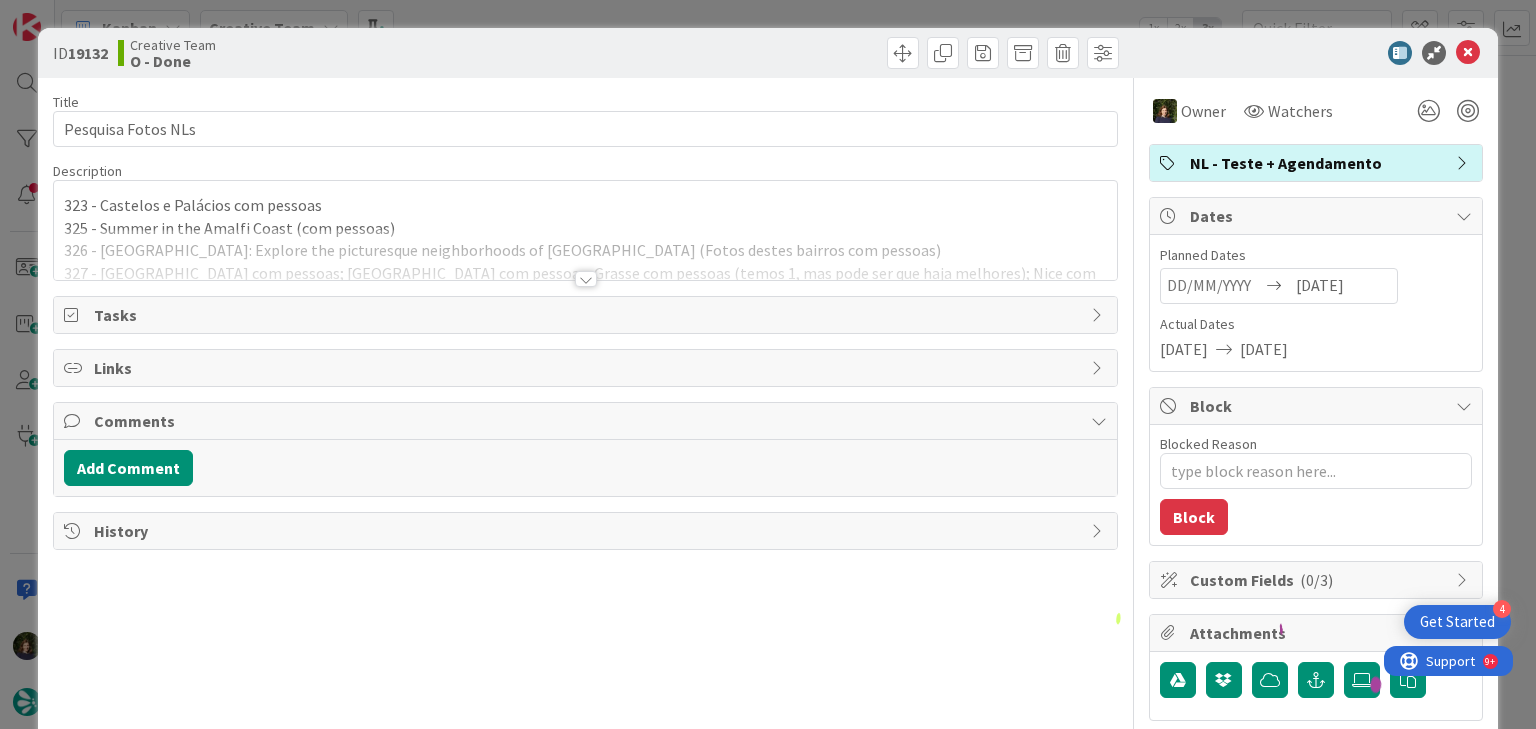 scroll, scrollTop: 0, scrollLeft: 0, axis: both 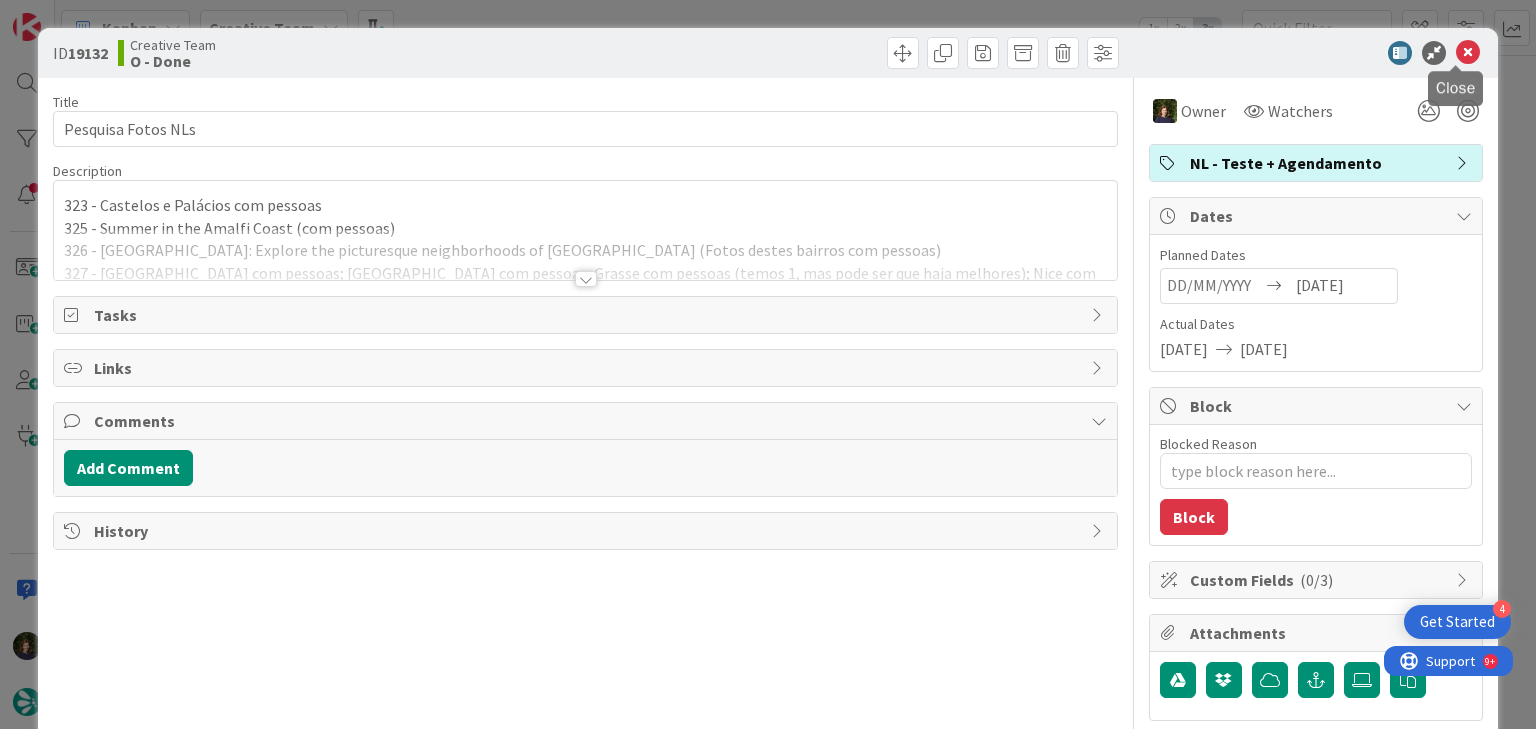 click at bounding box center [1468, 53] 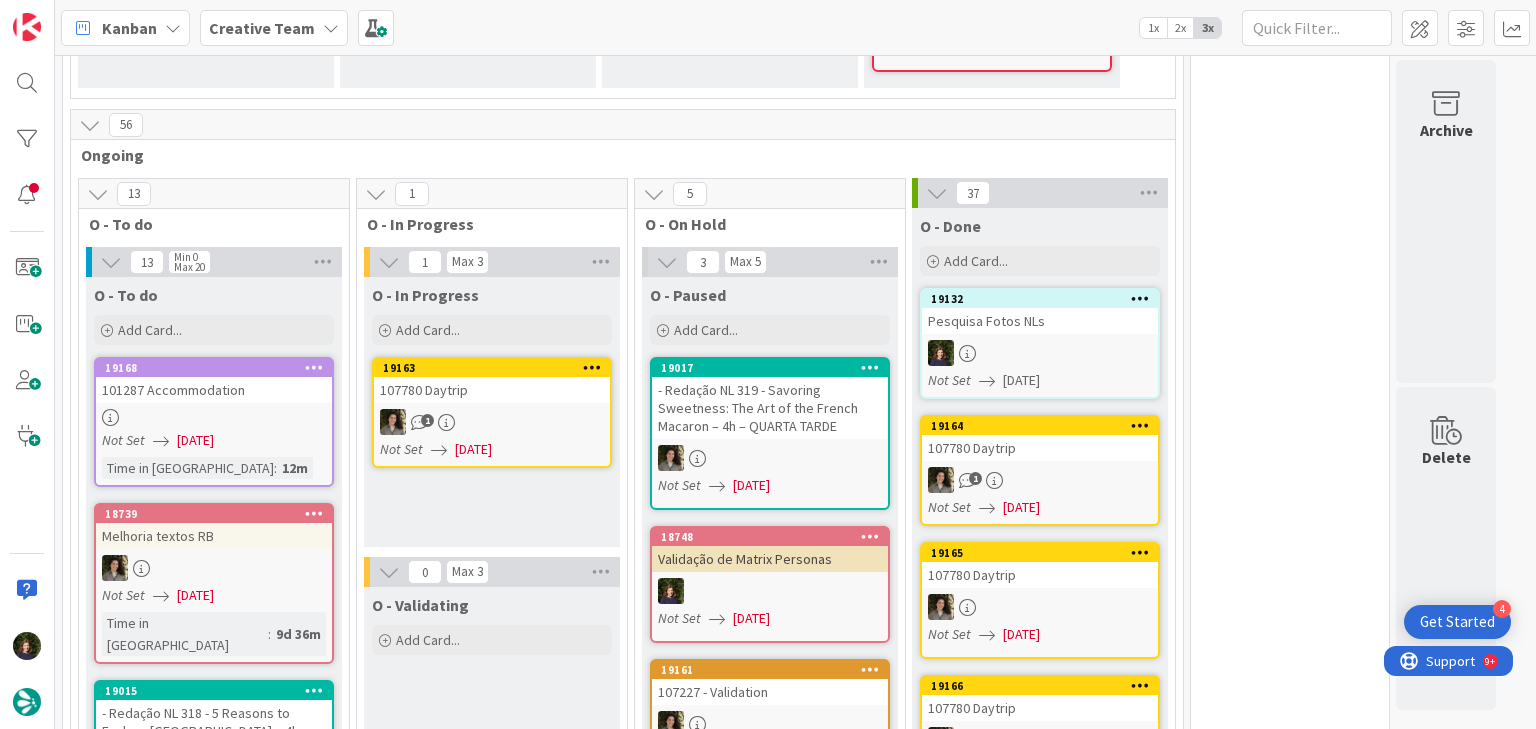 scroll, scrollTop: 0, scrollLeft: 0, axis: both 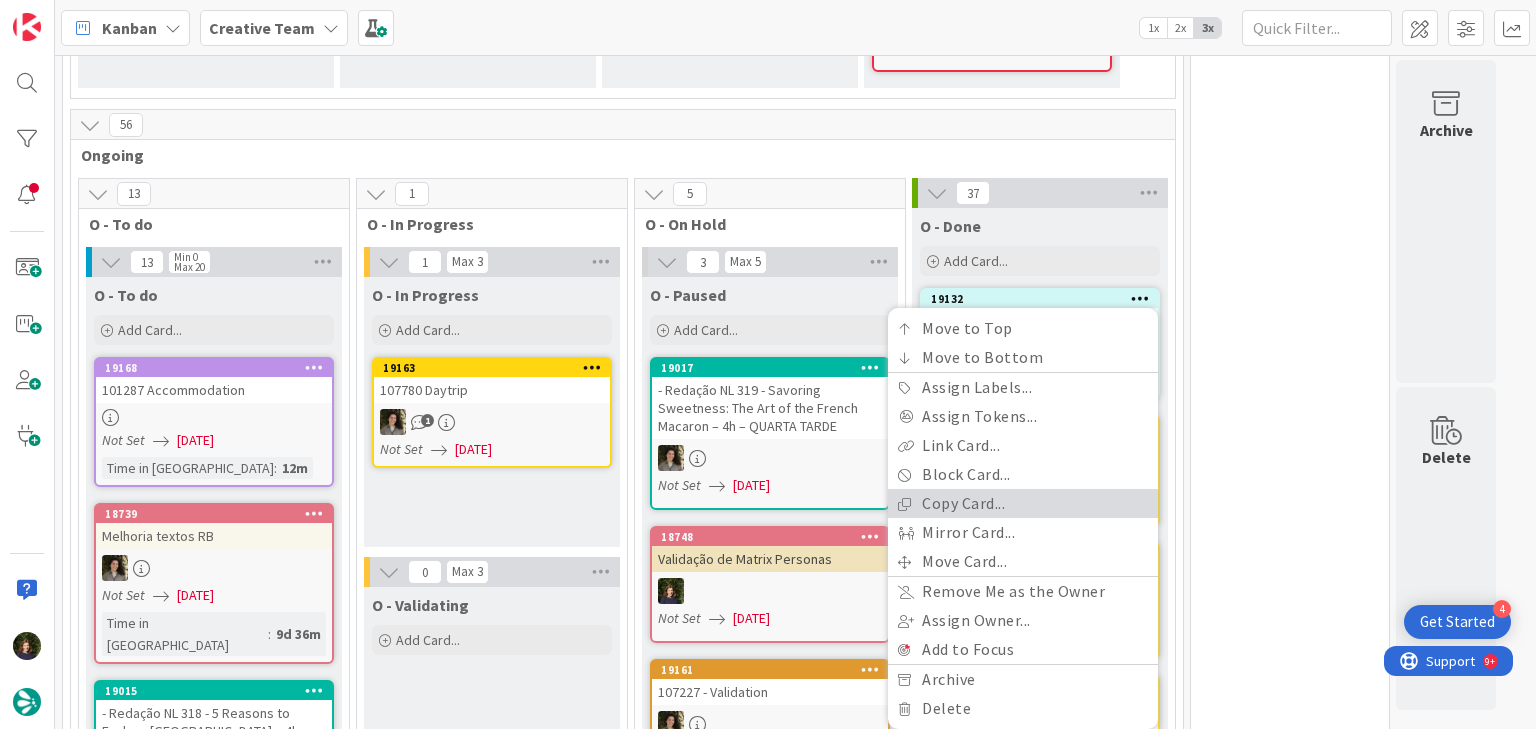 click on "Copy Card..." at bounding box center (1023, 503) 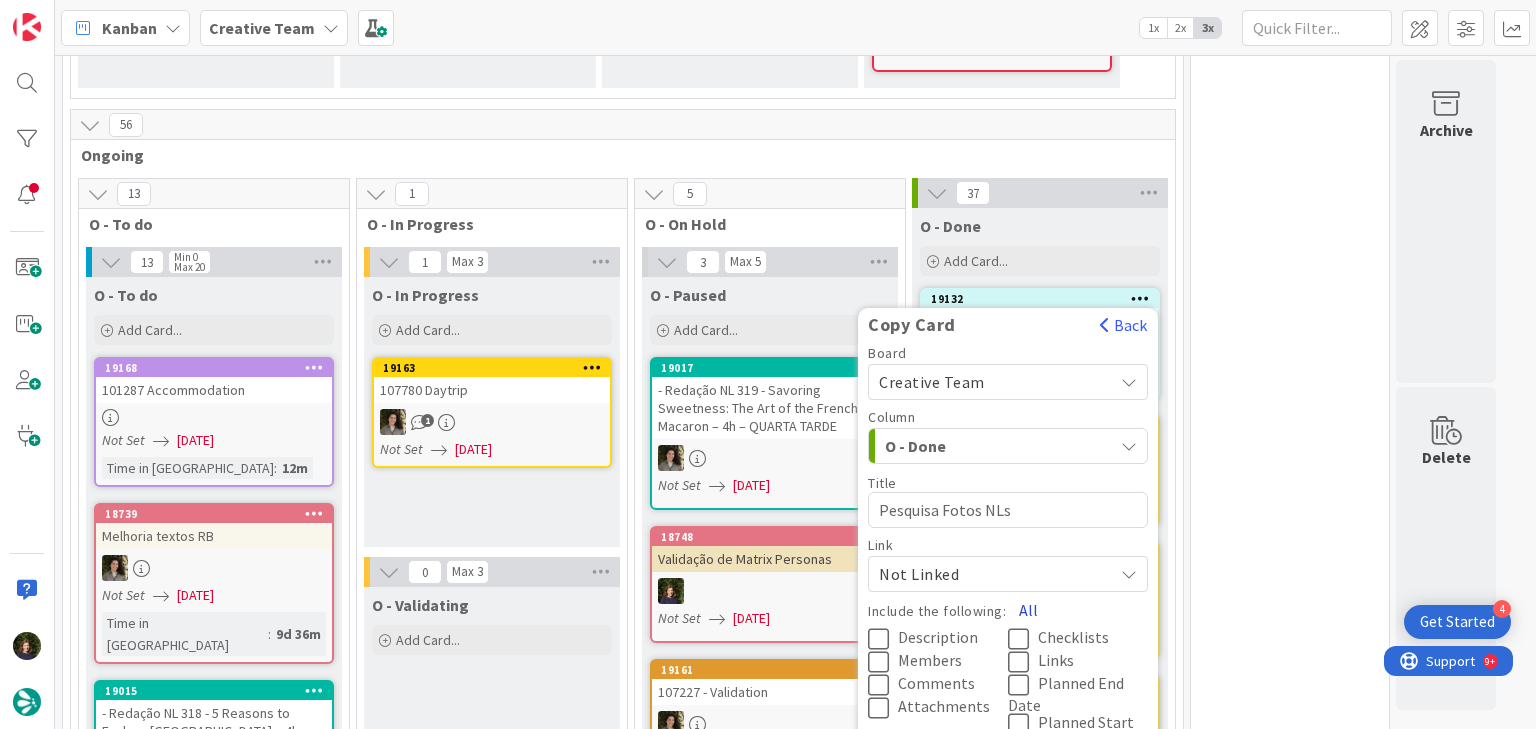click on "All" at bounding box center [1028, 610] 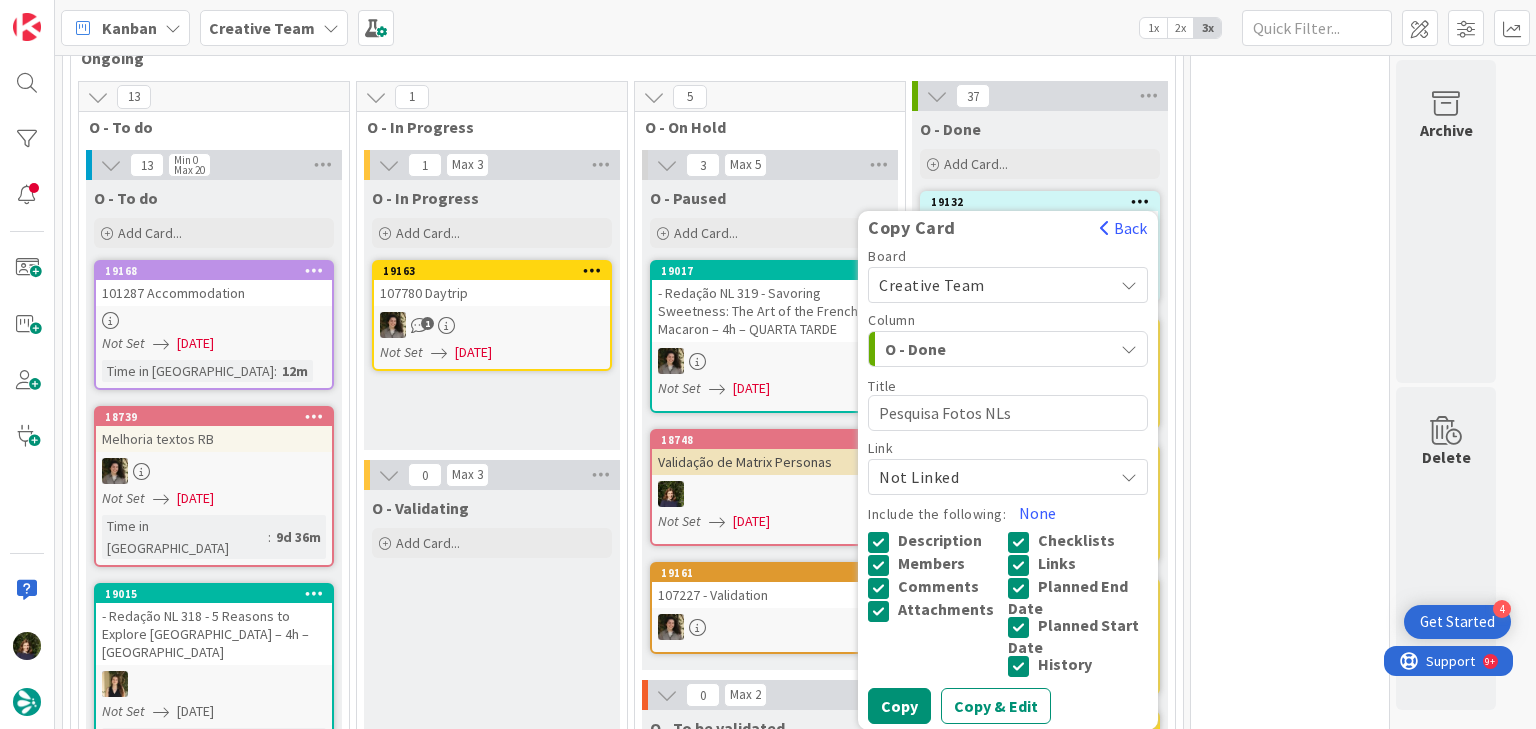 scroll, scrollTop: 1426, scrollLeft: 0, axis: vertical 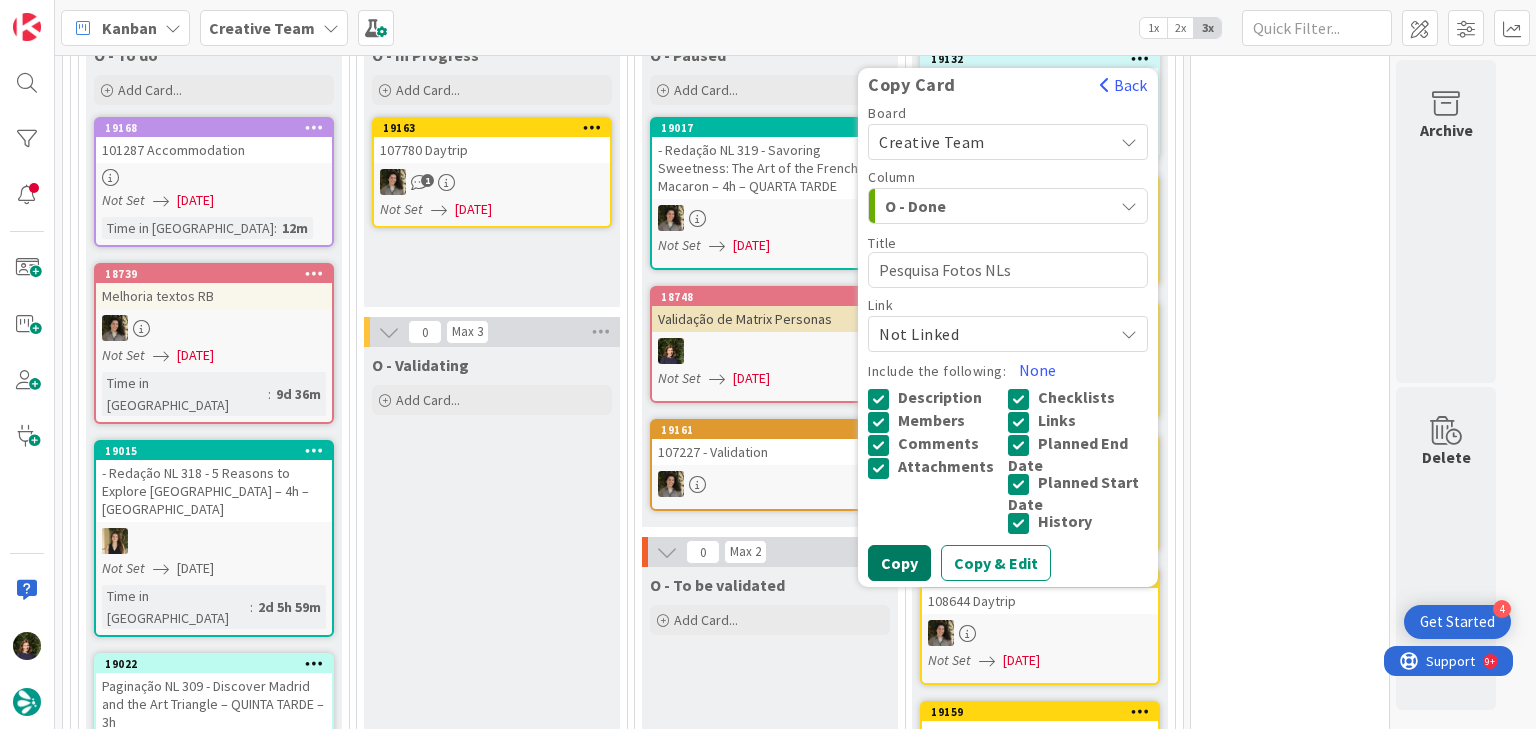 click on "Copy" at bounding box center (899, 563) 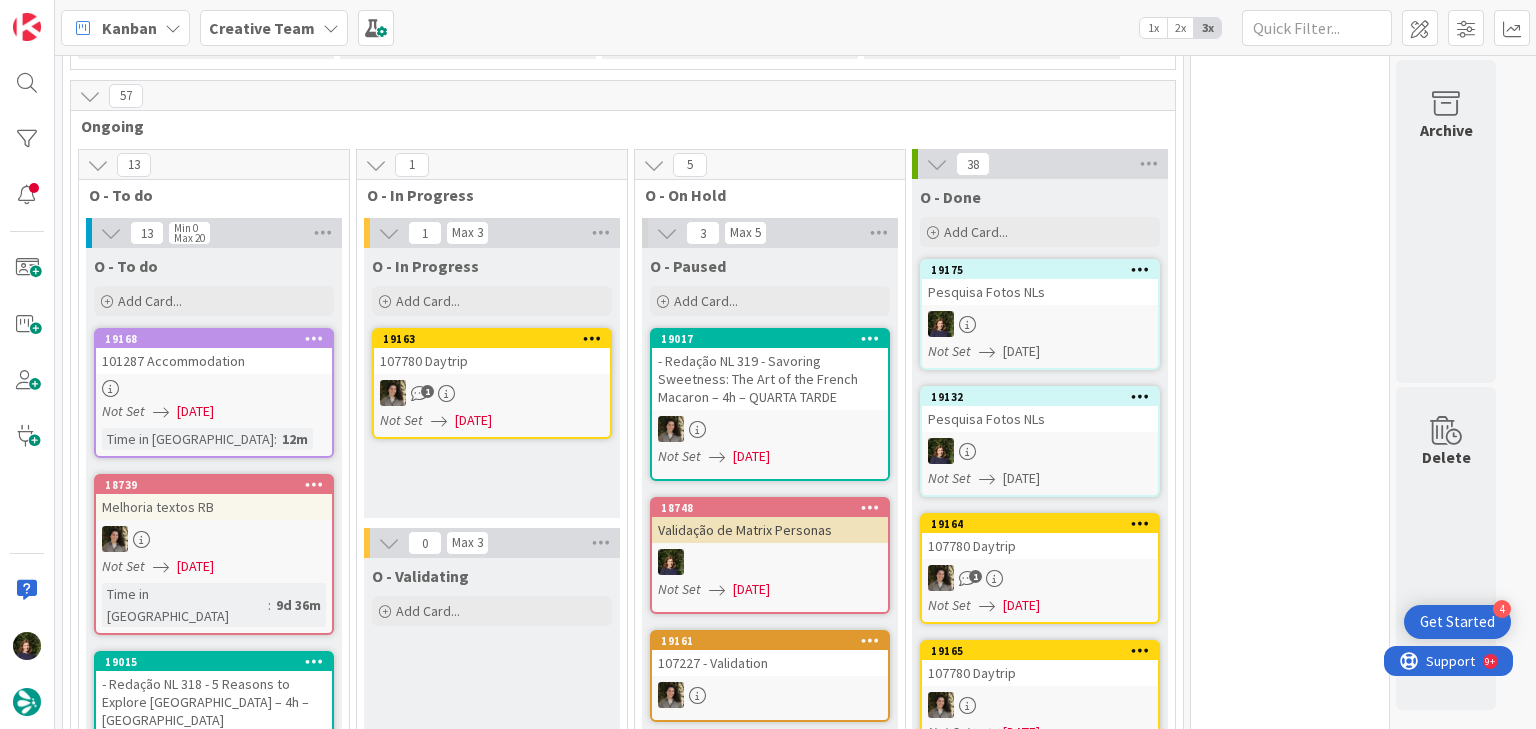 scroll, scrollTop: 1186, scrollLeft: 0, axis: vertical 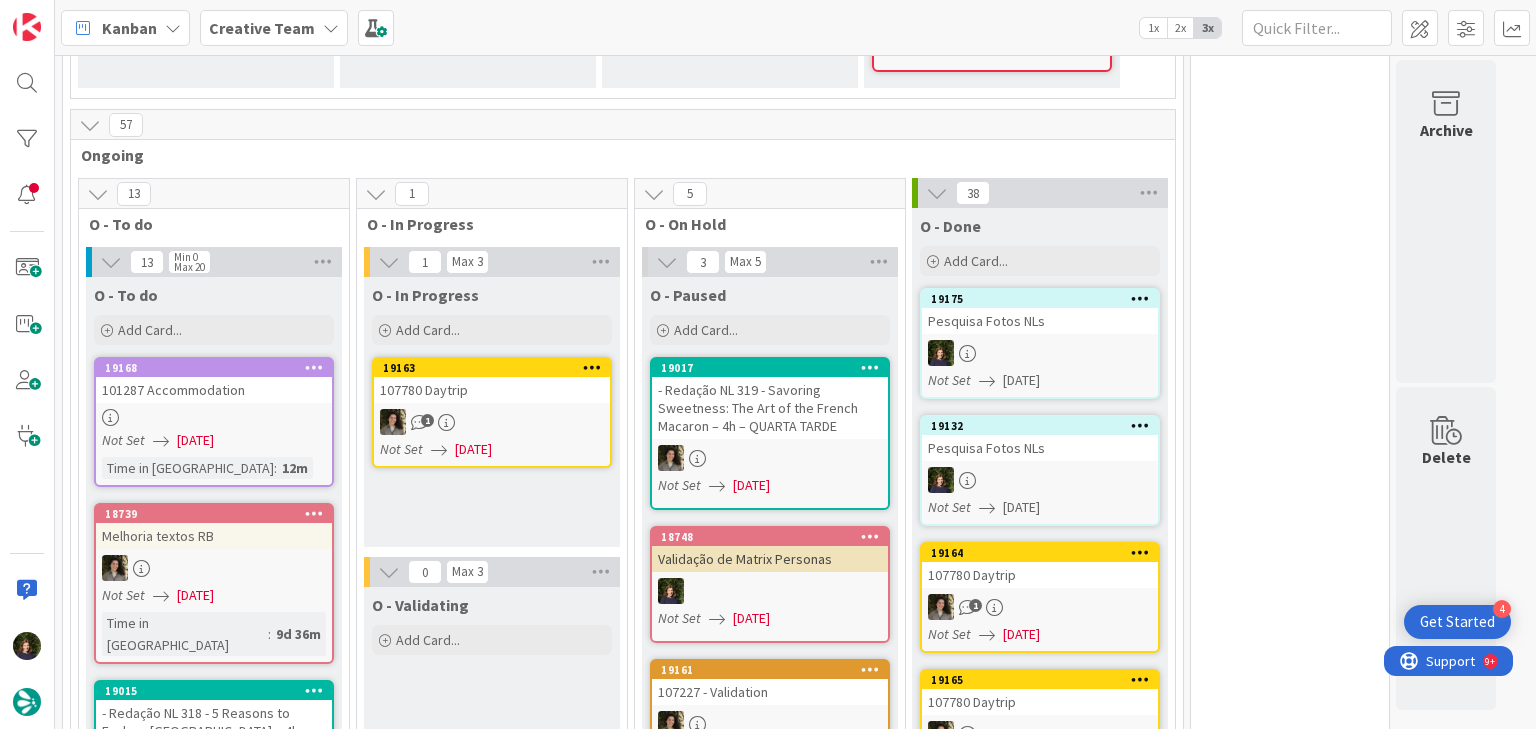 click at bounding box center [1140, 298] 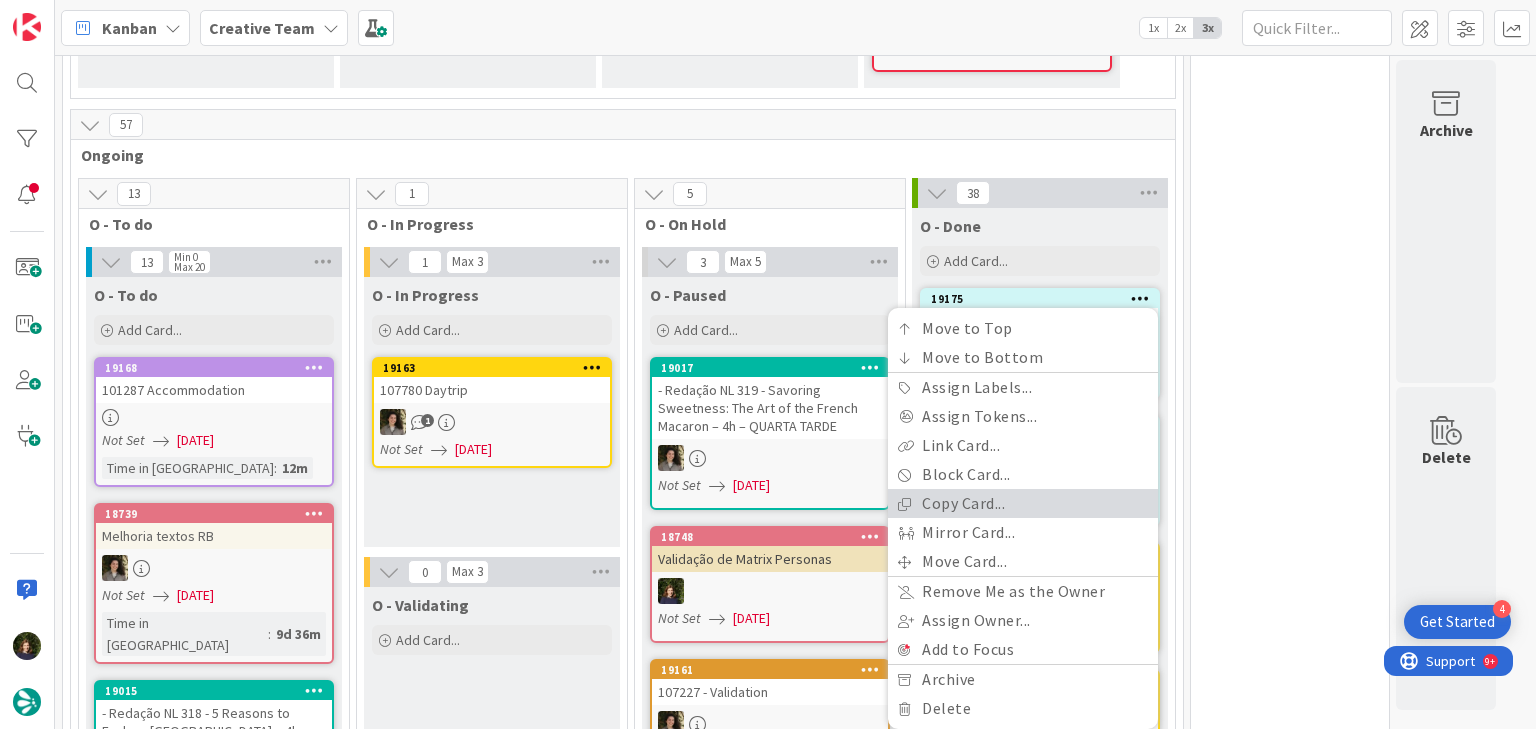 click on "Copy Card..." at bounding box center (1023, 503) 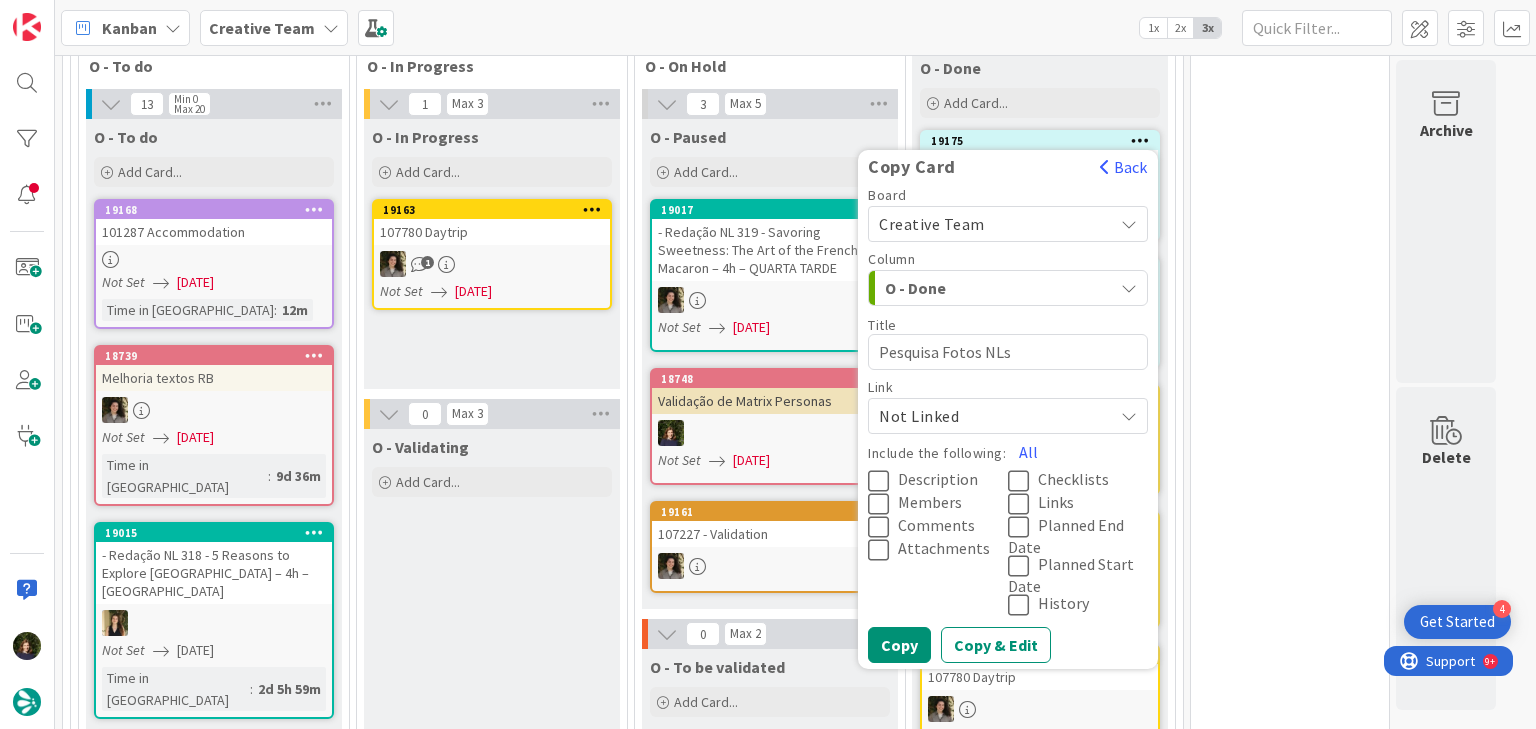 scroll, scrollTop: 1346, scrollLeft: 0, axis: vertical 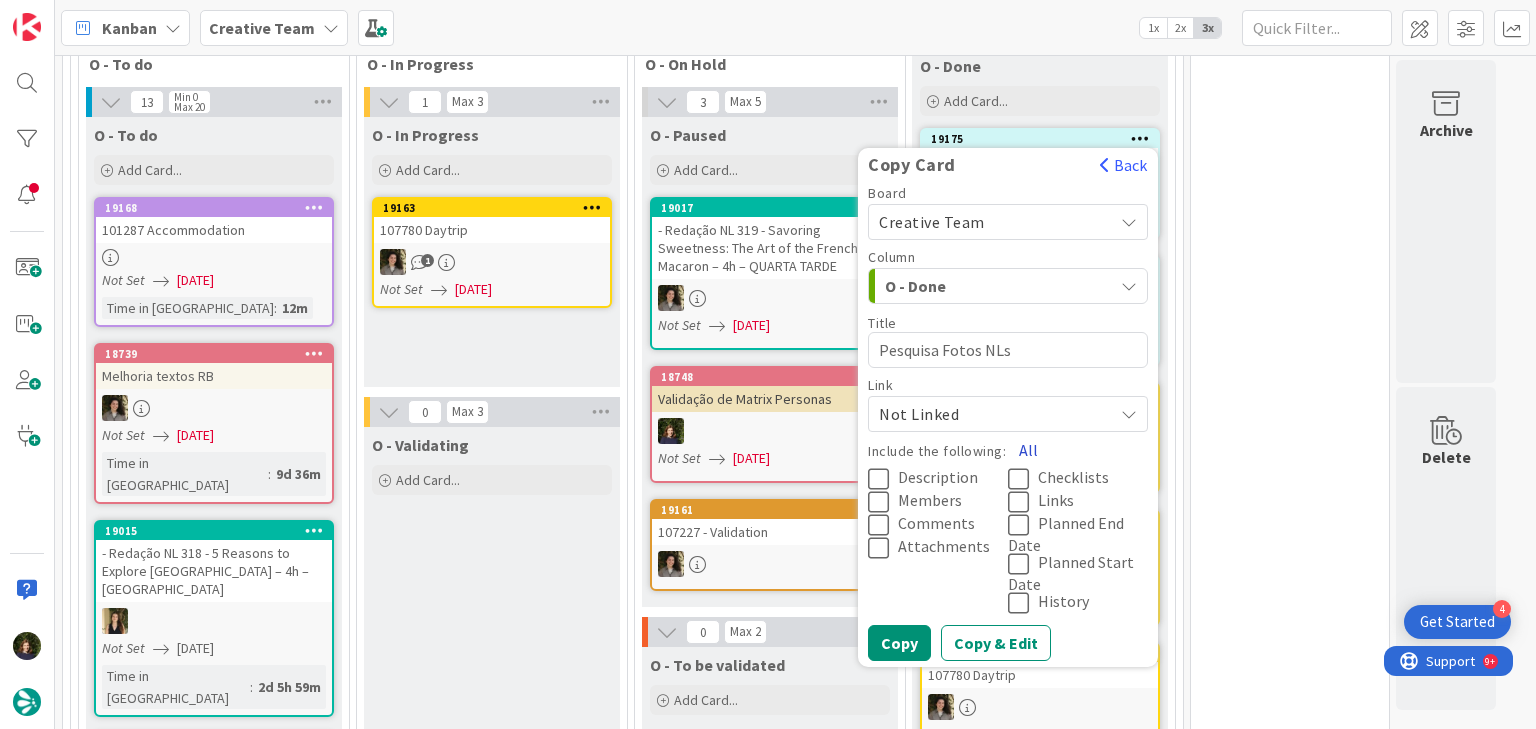 click on "All" at bounding box center (1028, 450) 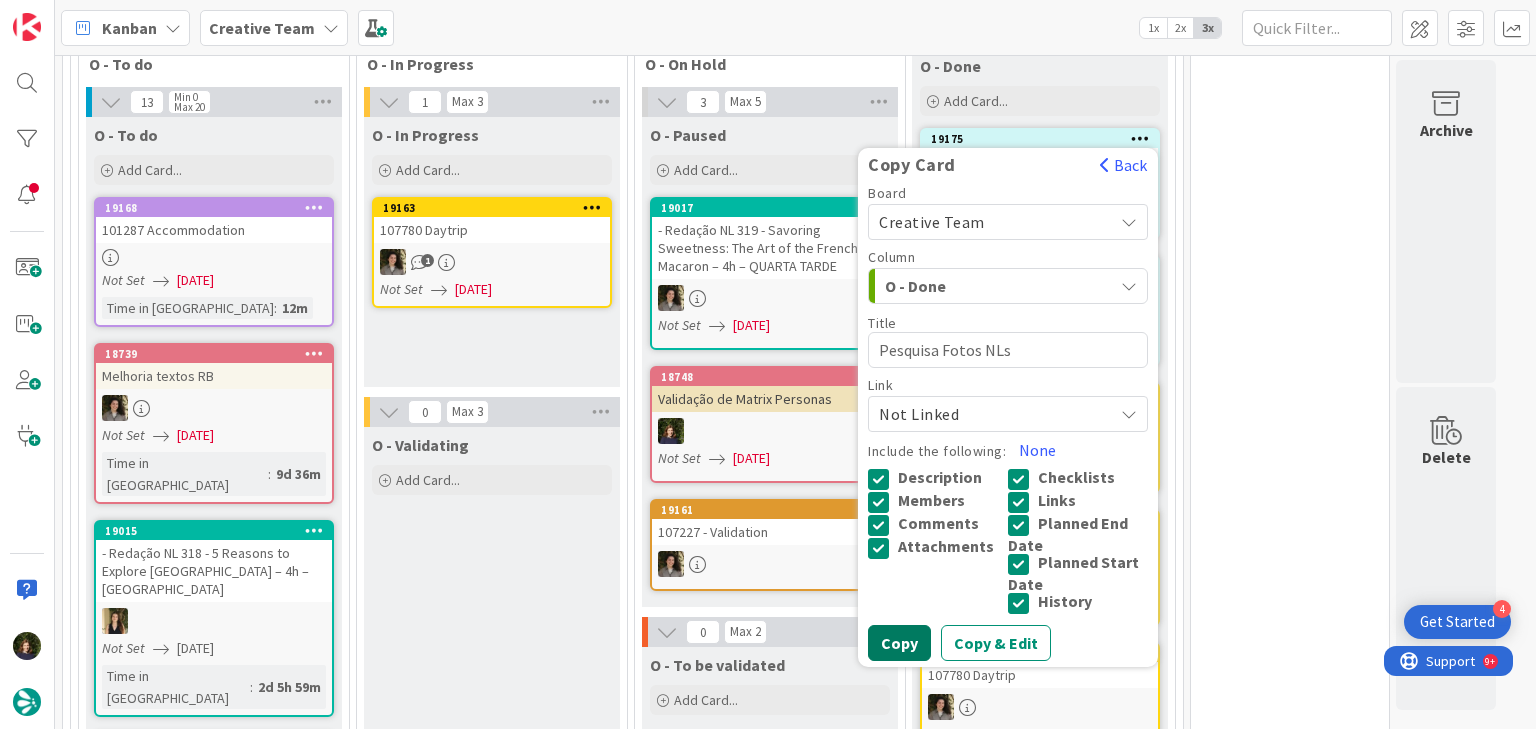 click on "Copy" at bounding box center (899, 643) 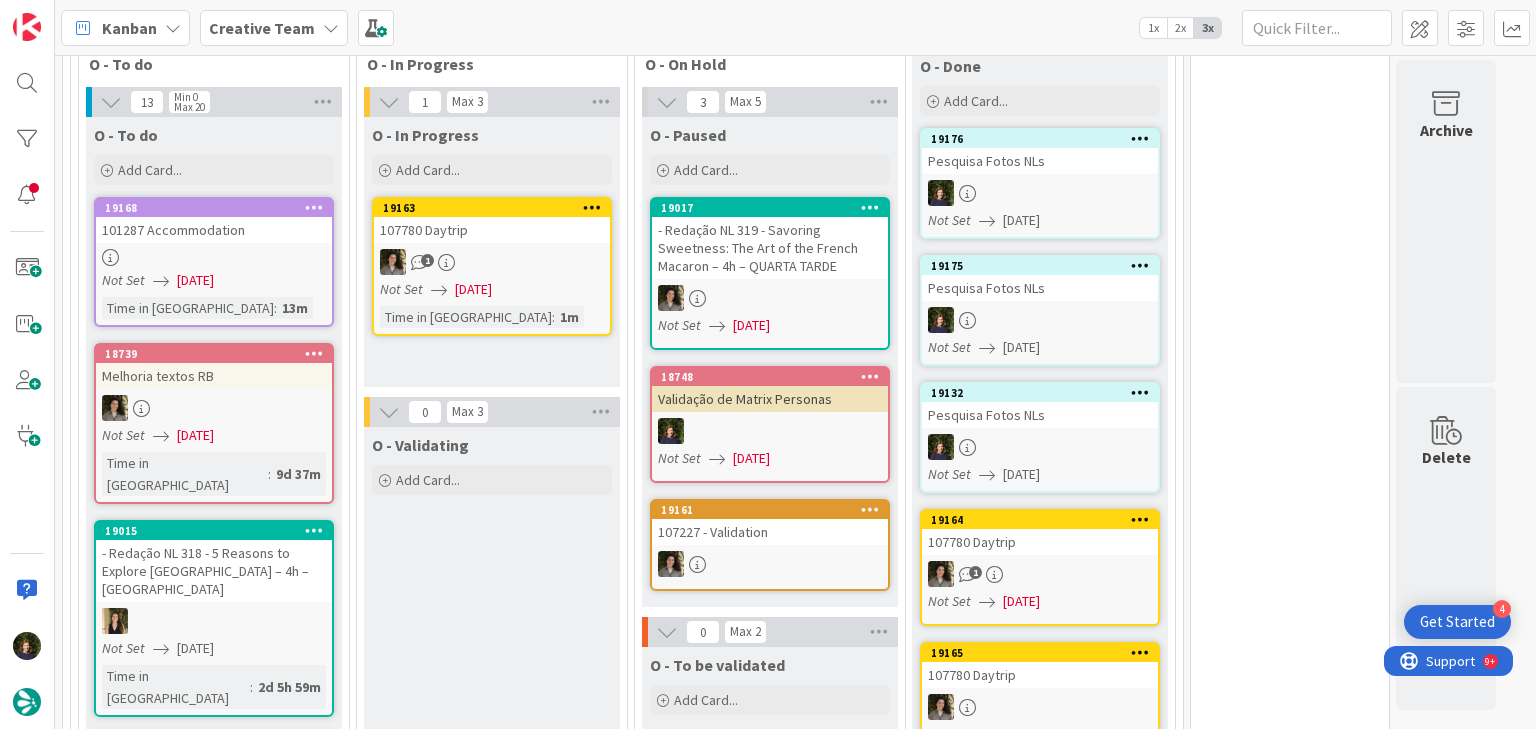 scroll, scrollTop: 1186, scrollLeft: 0, axis: vertical 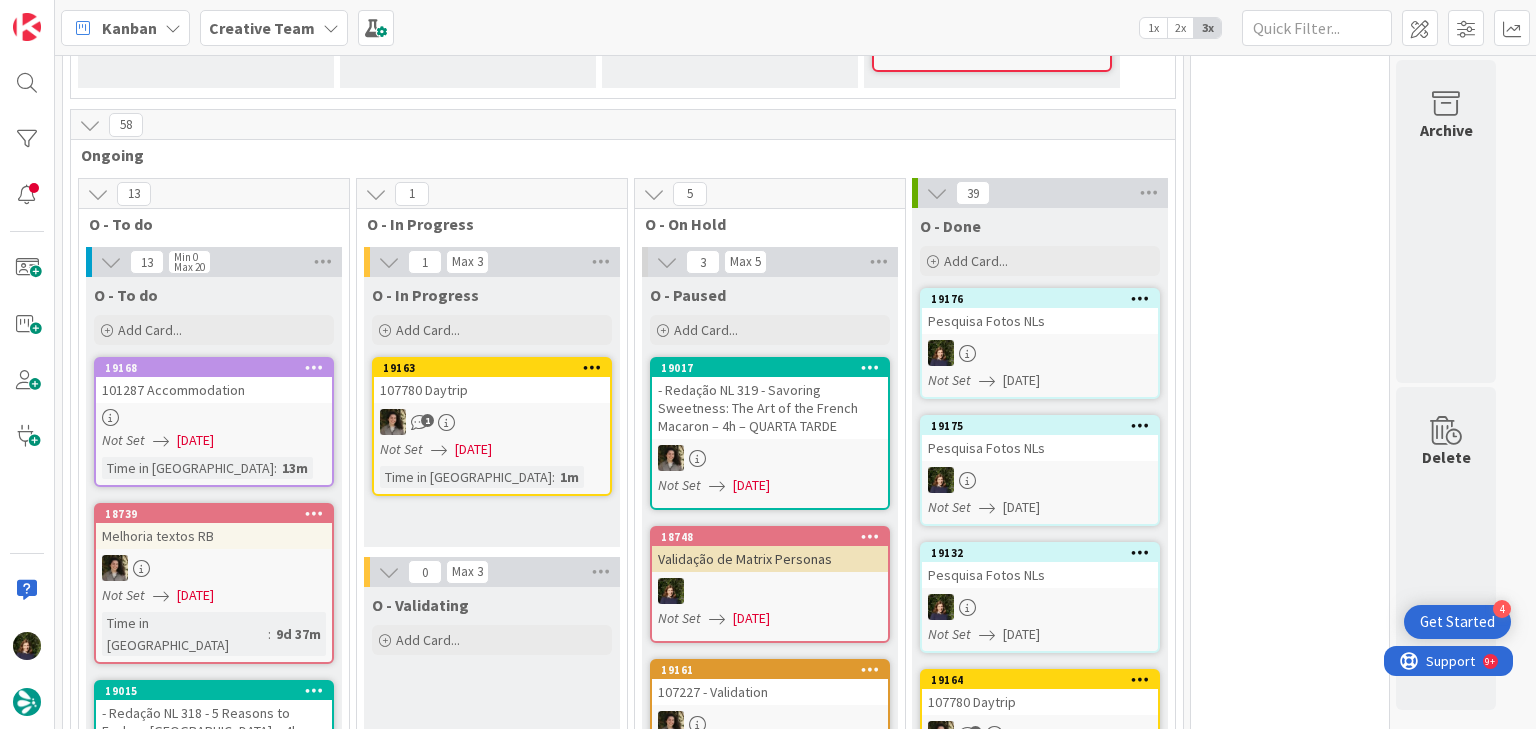 click on "Pesquisa Fotos NLs" at bounding box center [1040, 321] 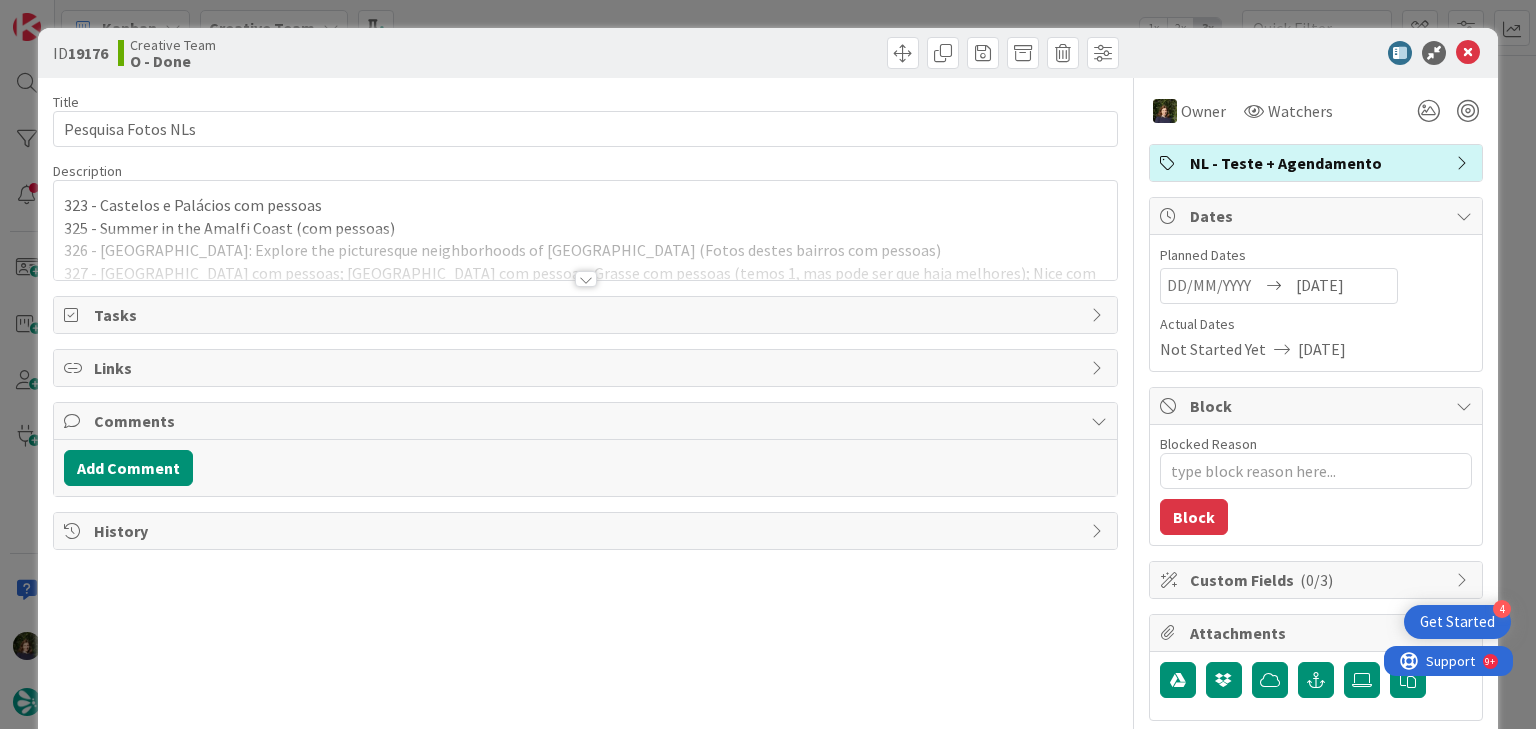 click on "NL - Teste + Agendamento" at bounding box center [1318, 163] 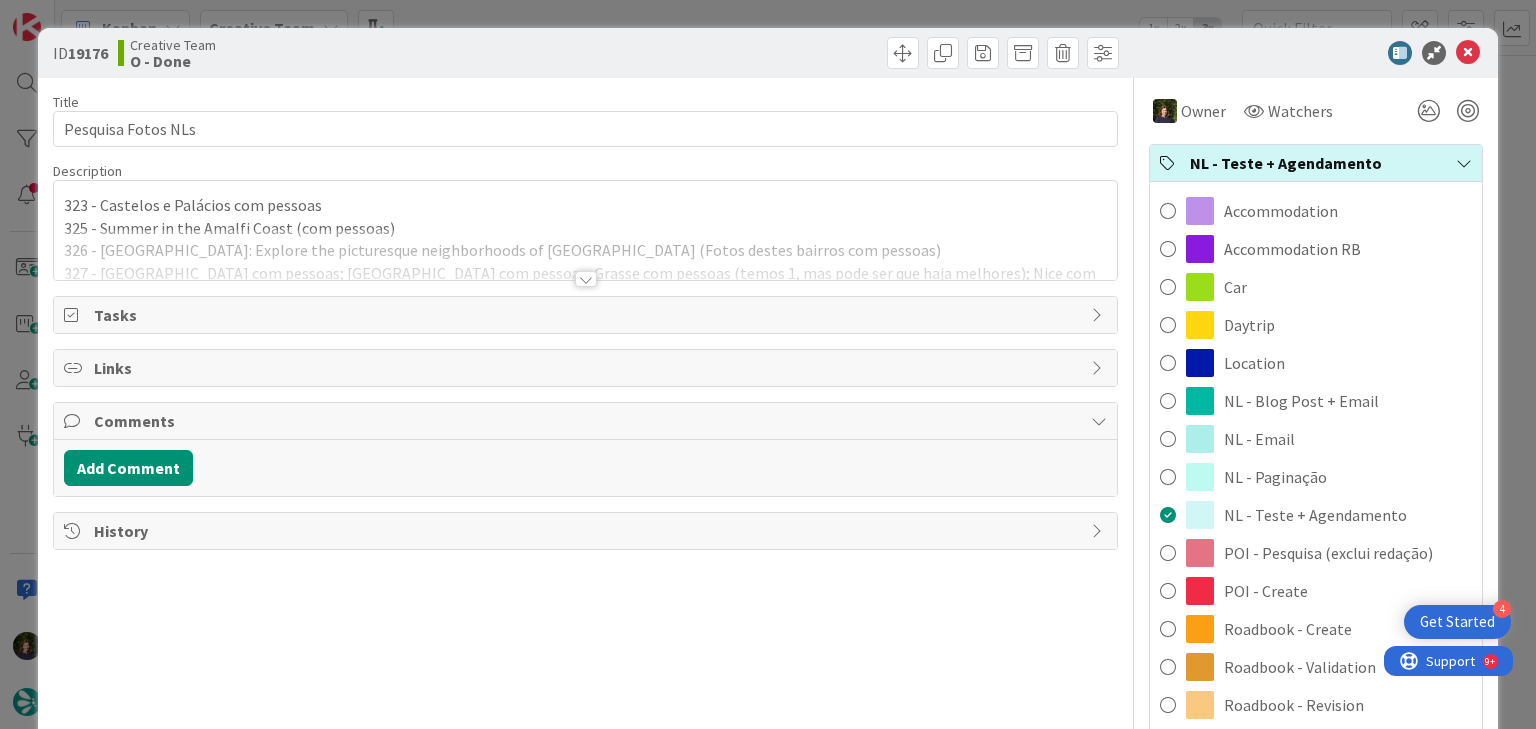 scroll, scrollTop: 0, scrollLeft: 0, axis: both 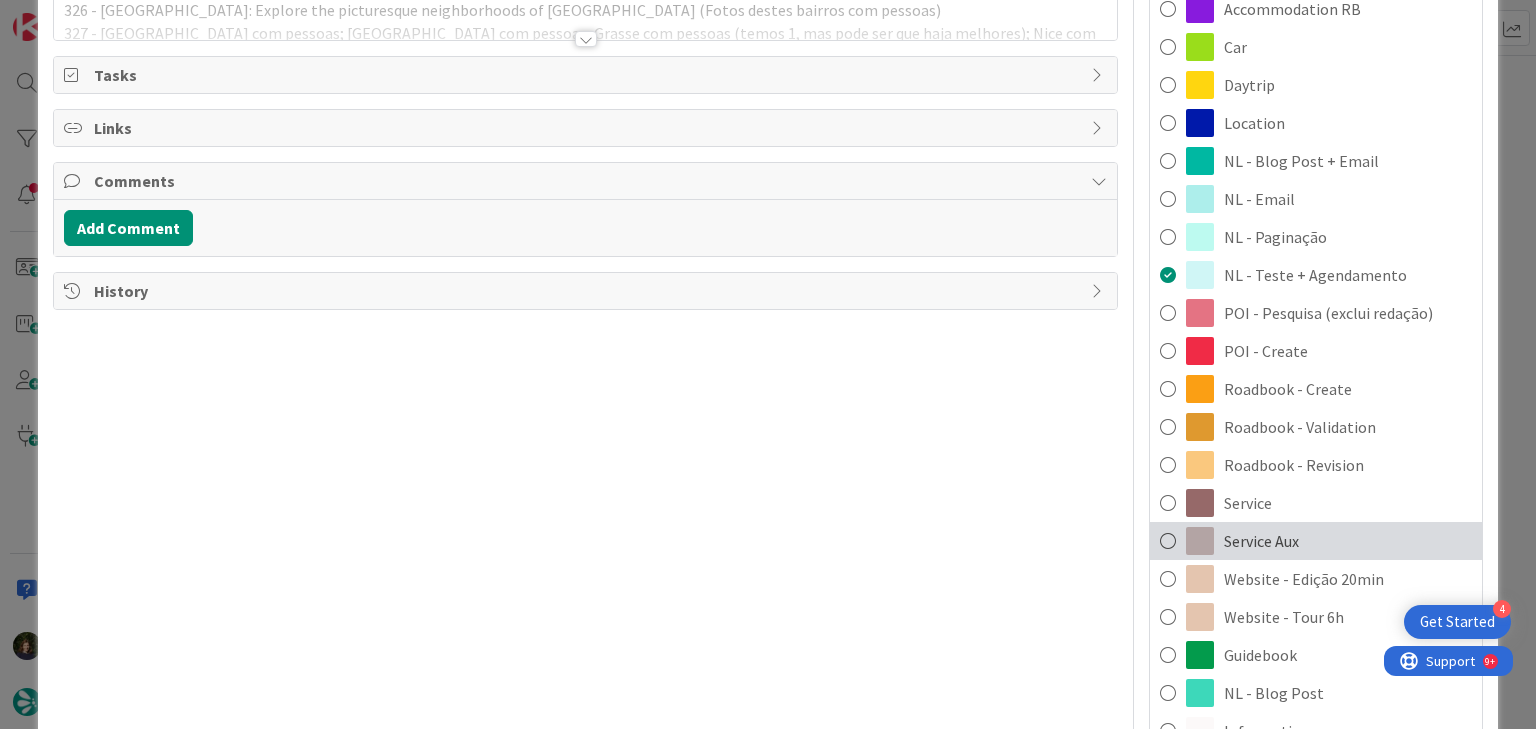 click on "Service Aux" at bounding box center [1261, 541] 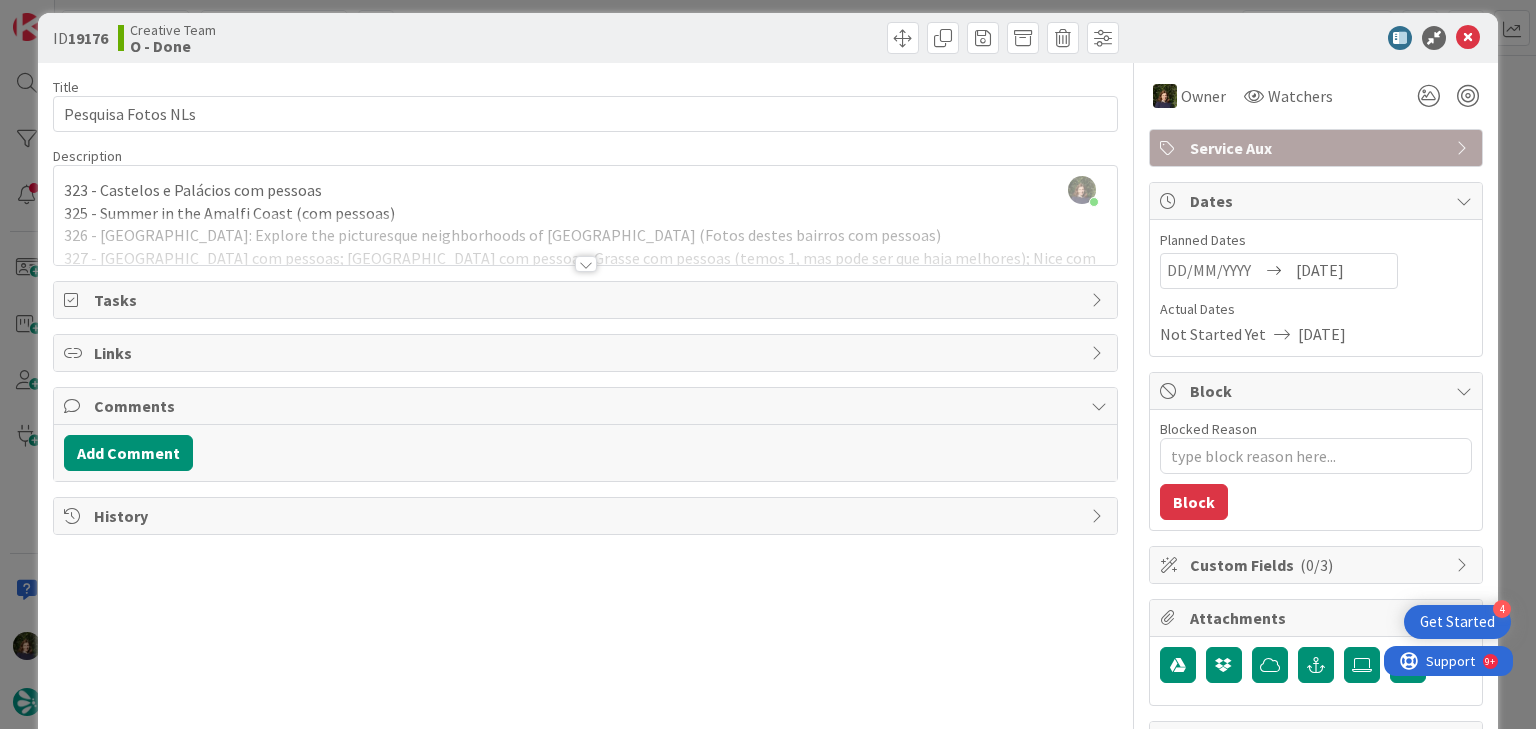 scroll, scrollTop: 0, scrollLeft: 0, axis: both 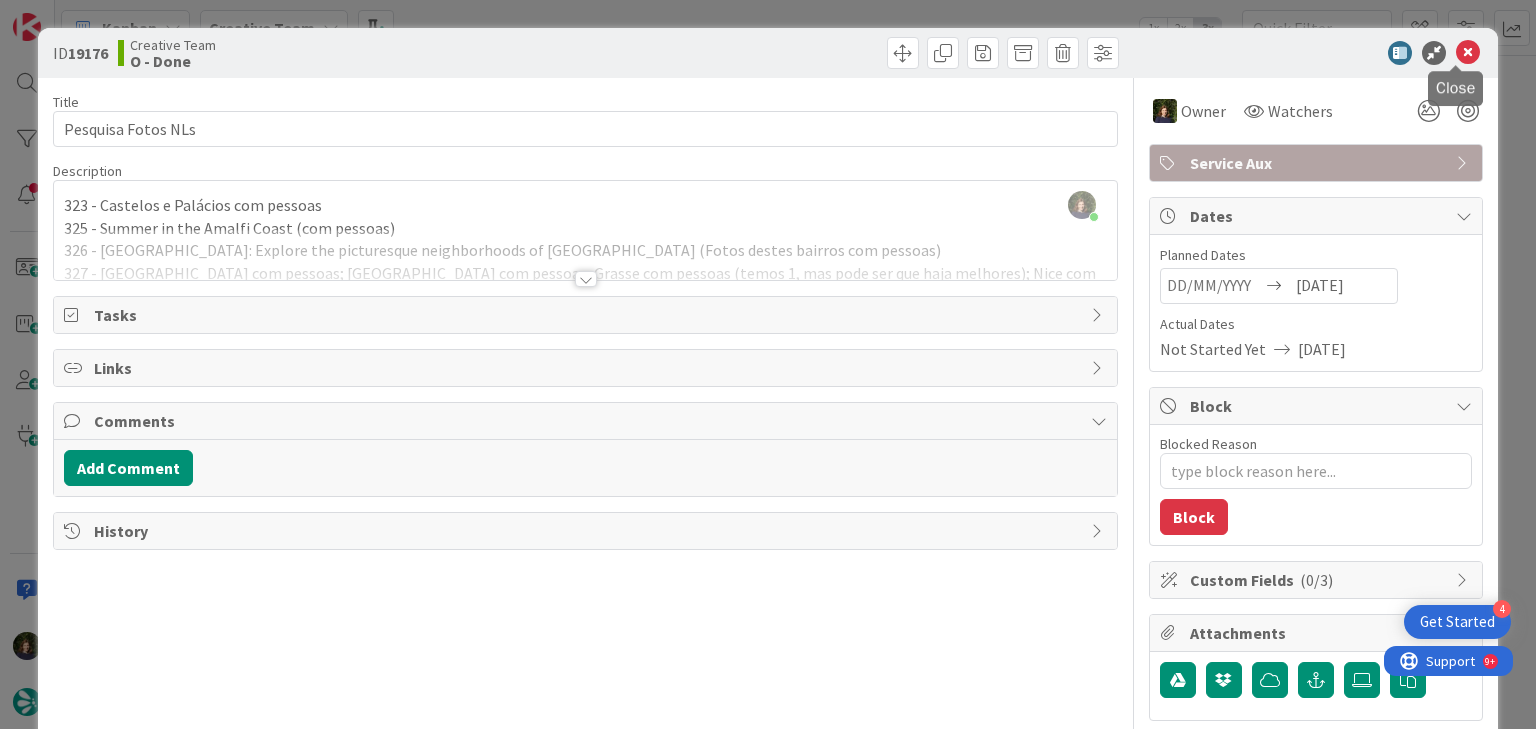 click at bounding box center [1468, 53] 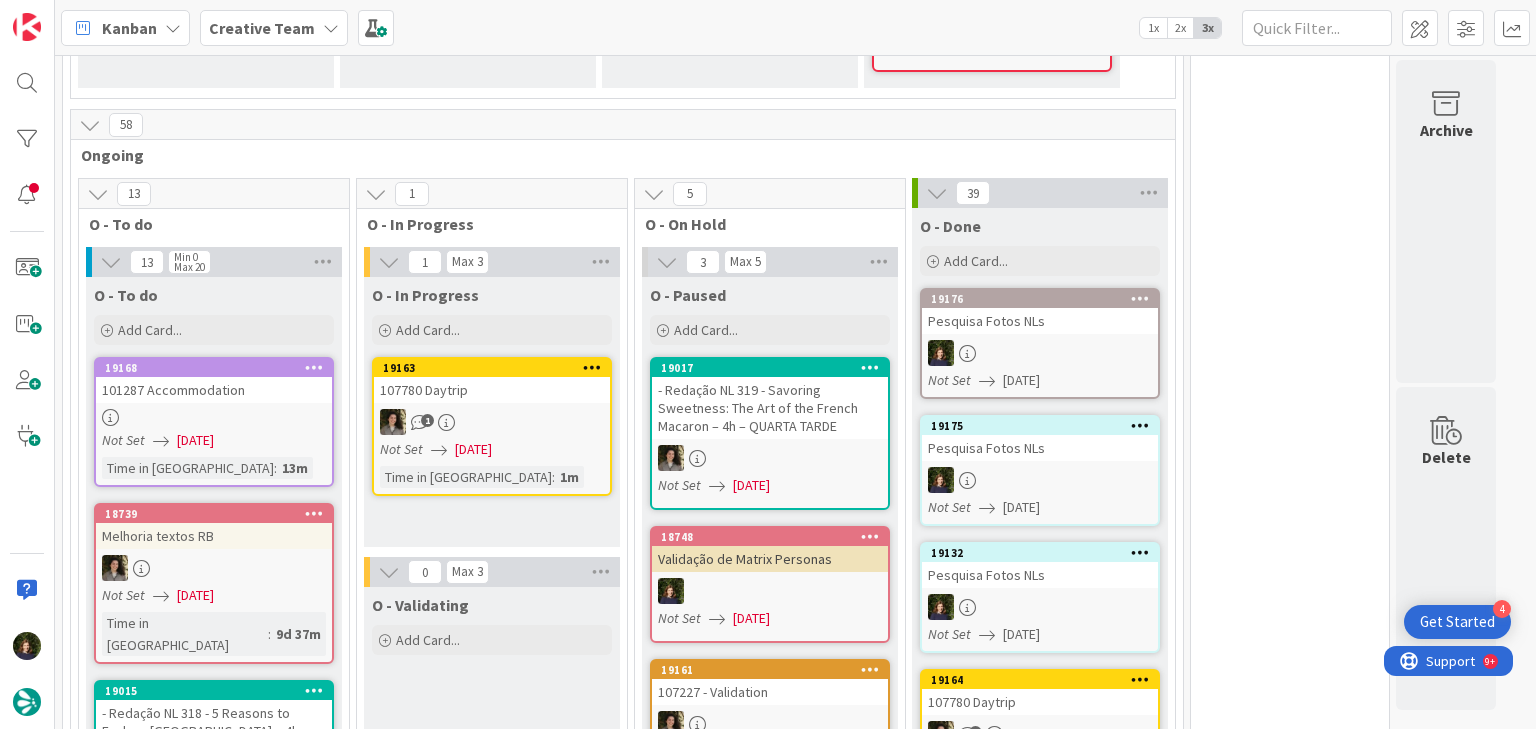 scroll, scrollTop: 0, scrollLeft: 0, axis: both 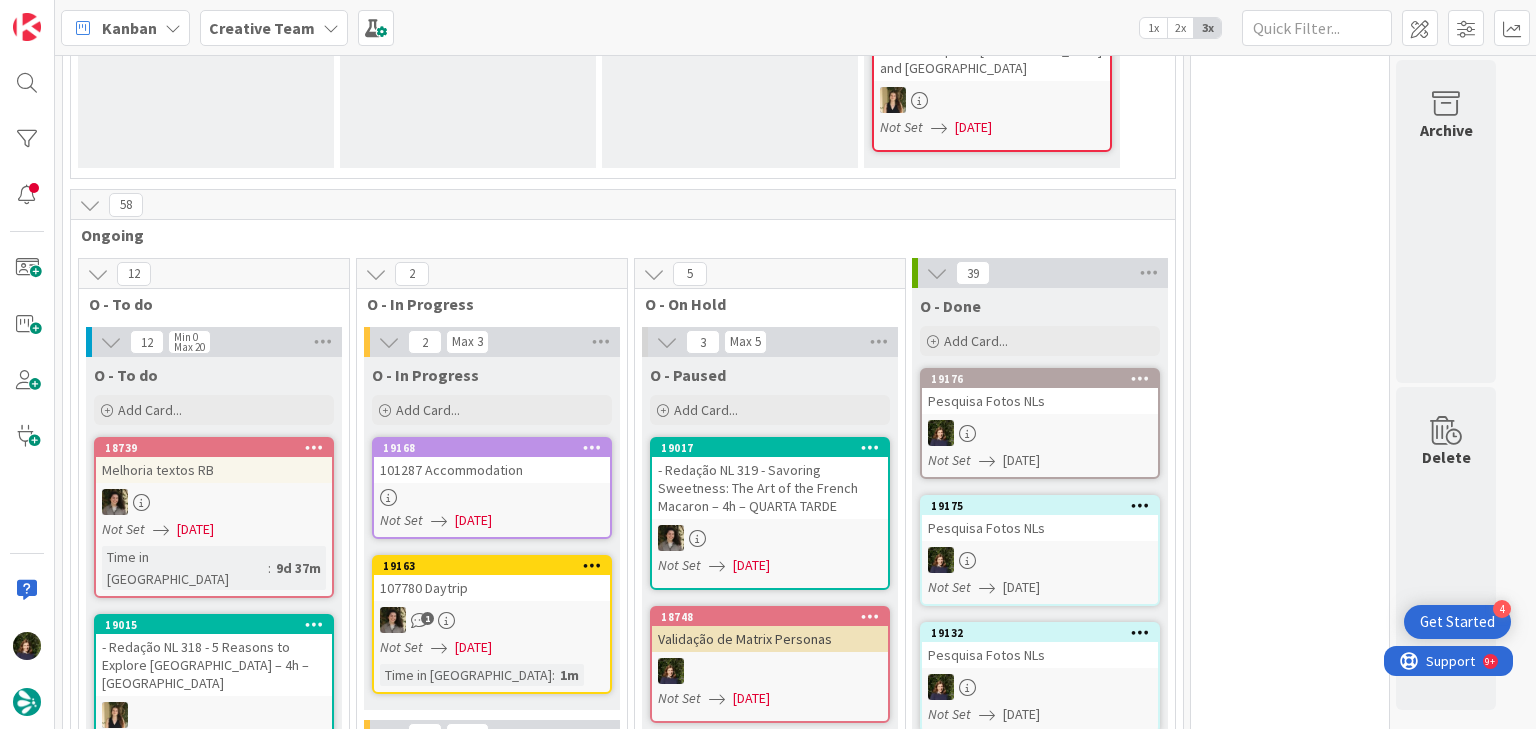 click on "19168 101287 Accommodation Not Set [DATE]" at bounding box center (492, 488) 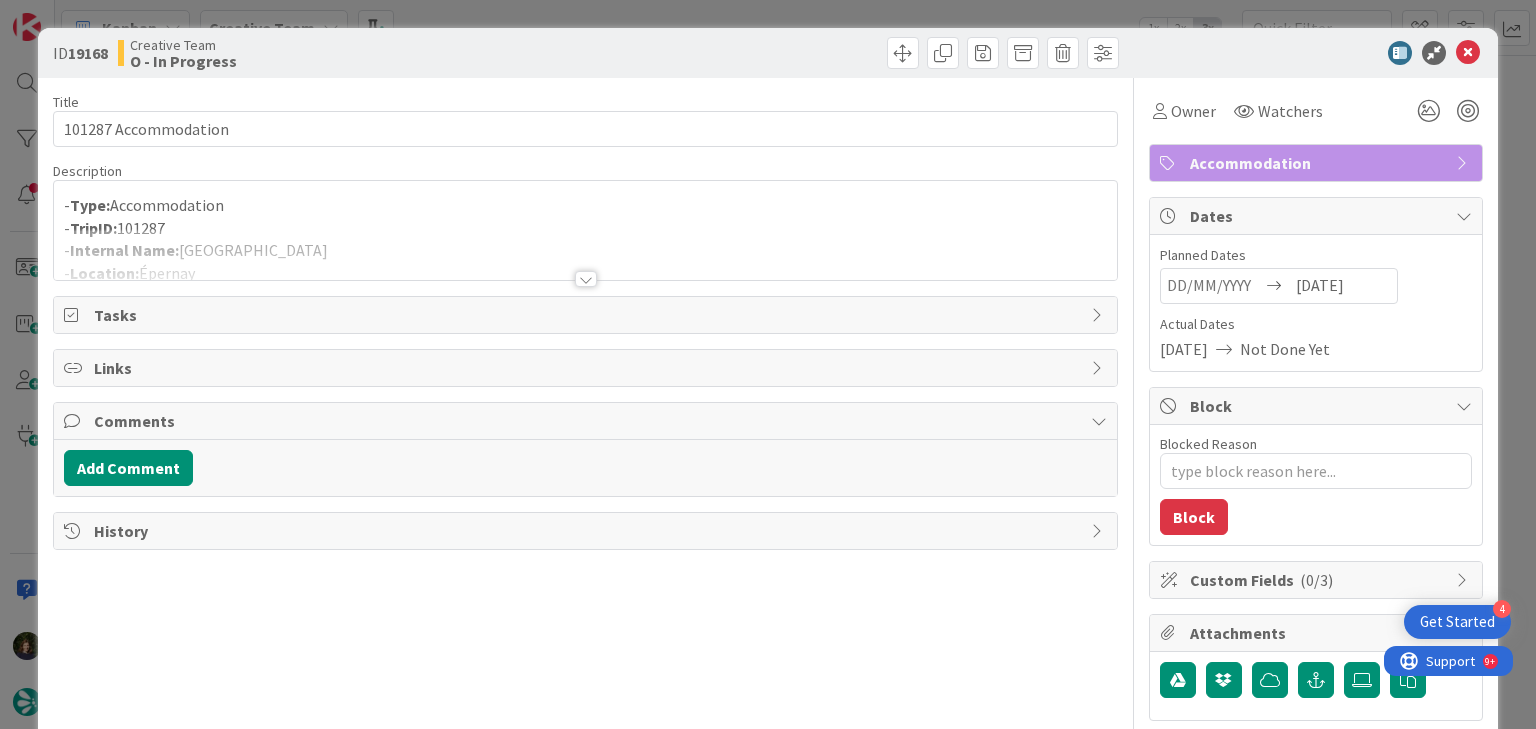 scroll, scrollTop: 0, scrollLeft: 0, axis: both 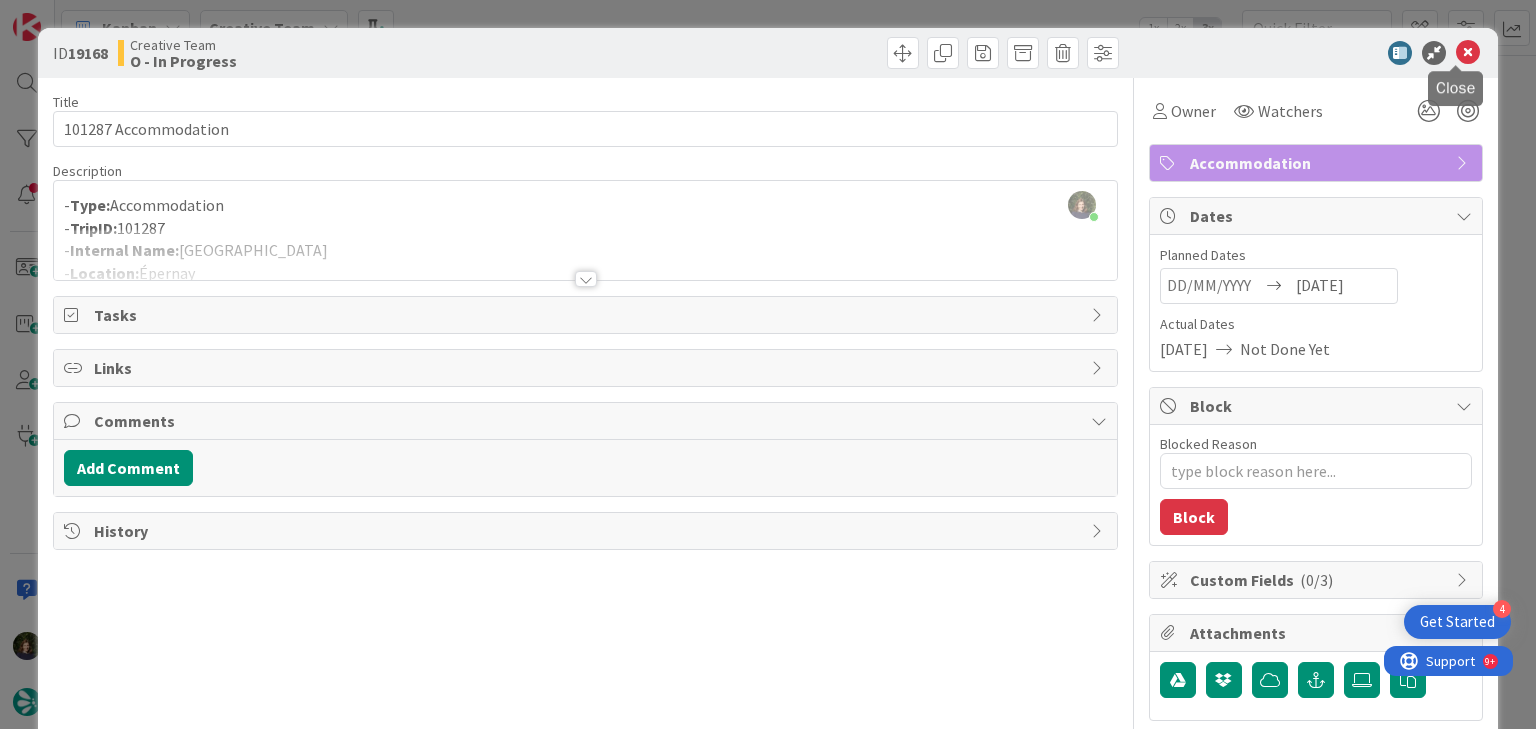 click at bounding box center [1468, 53] 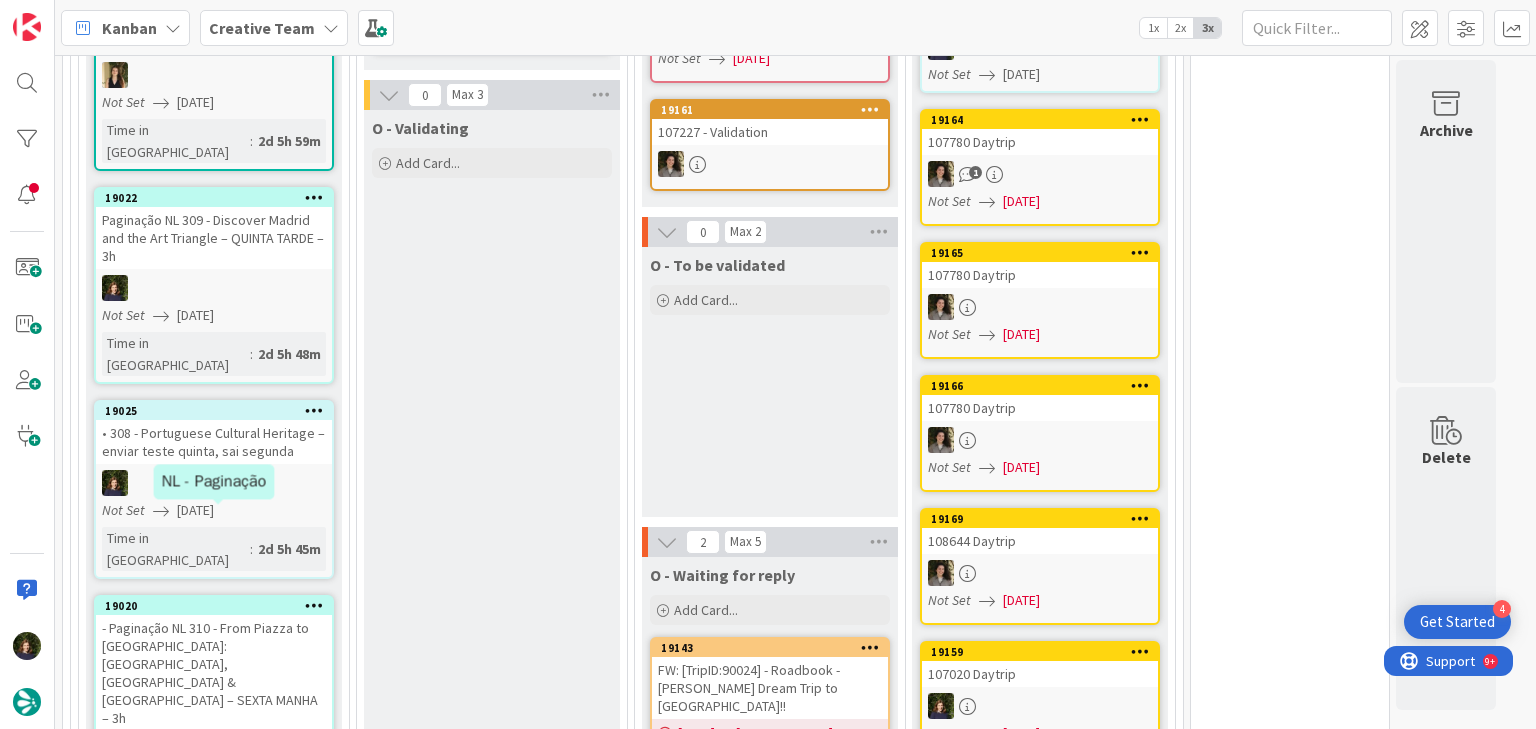 scroll, scrollTop: 0, scrollLeft: 0, axis: both 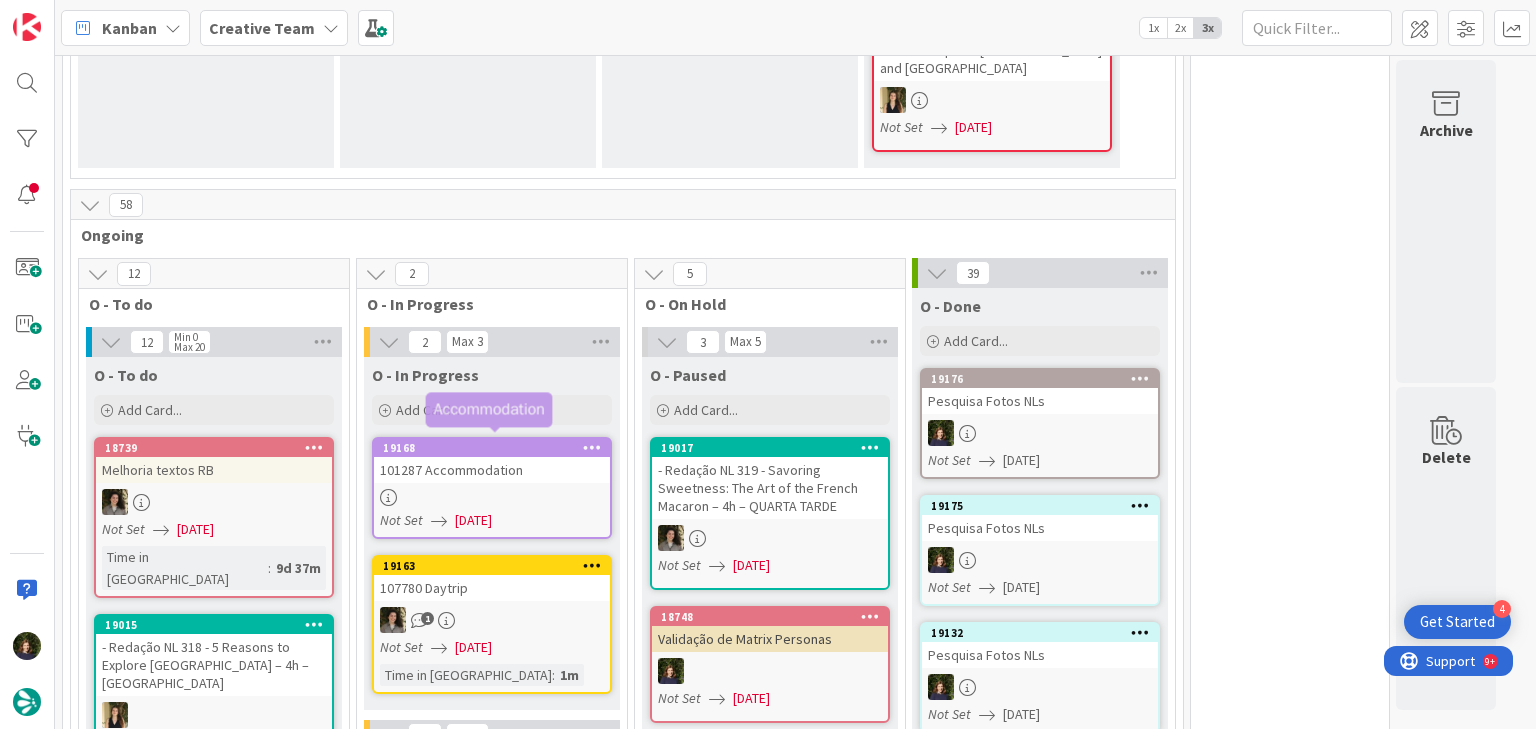 click on "101287 Accommodation" at bounding box center [492, 470] 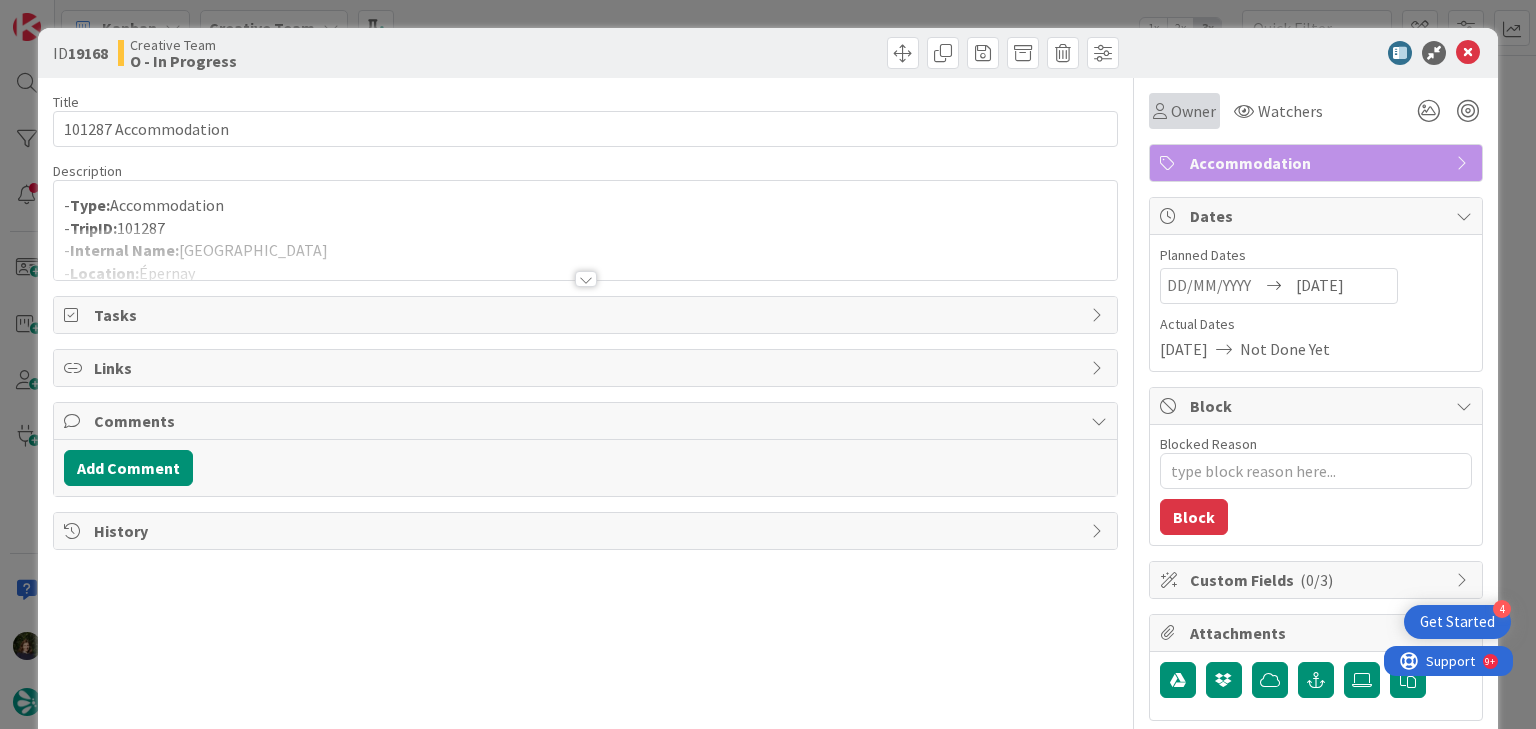 scroll, scrollTop: 0, scrollLeft: 0, axis: both 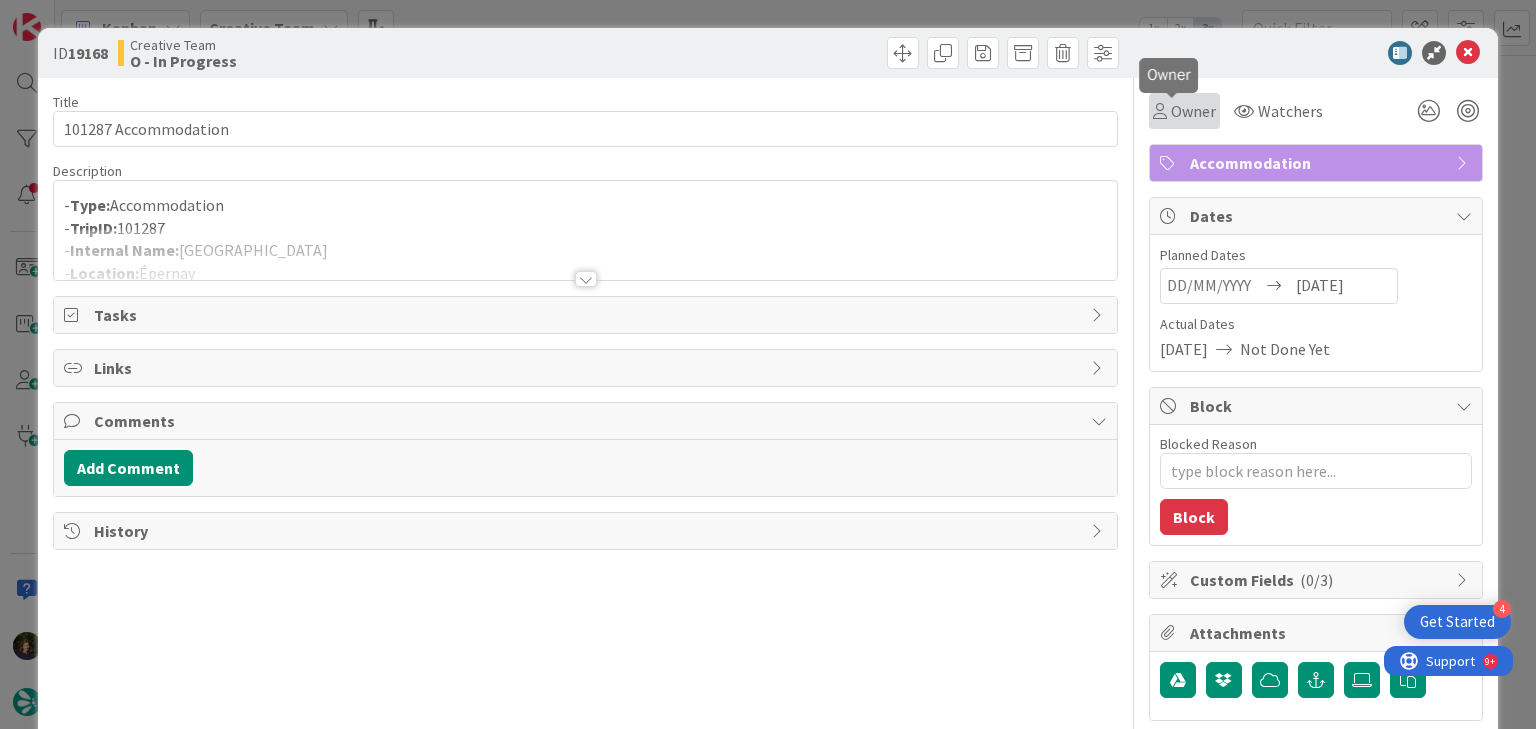 click on "Owner" at bounding box center [1193, 111] 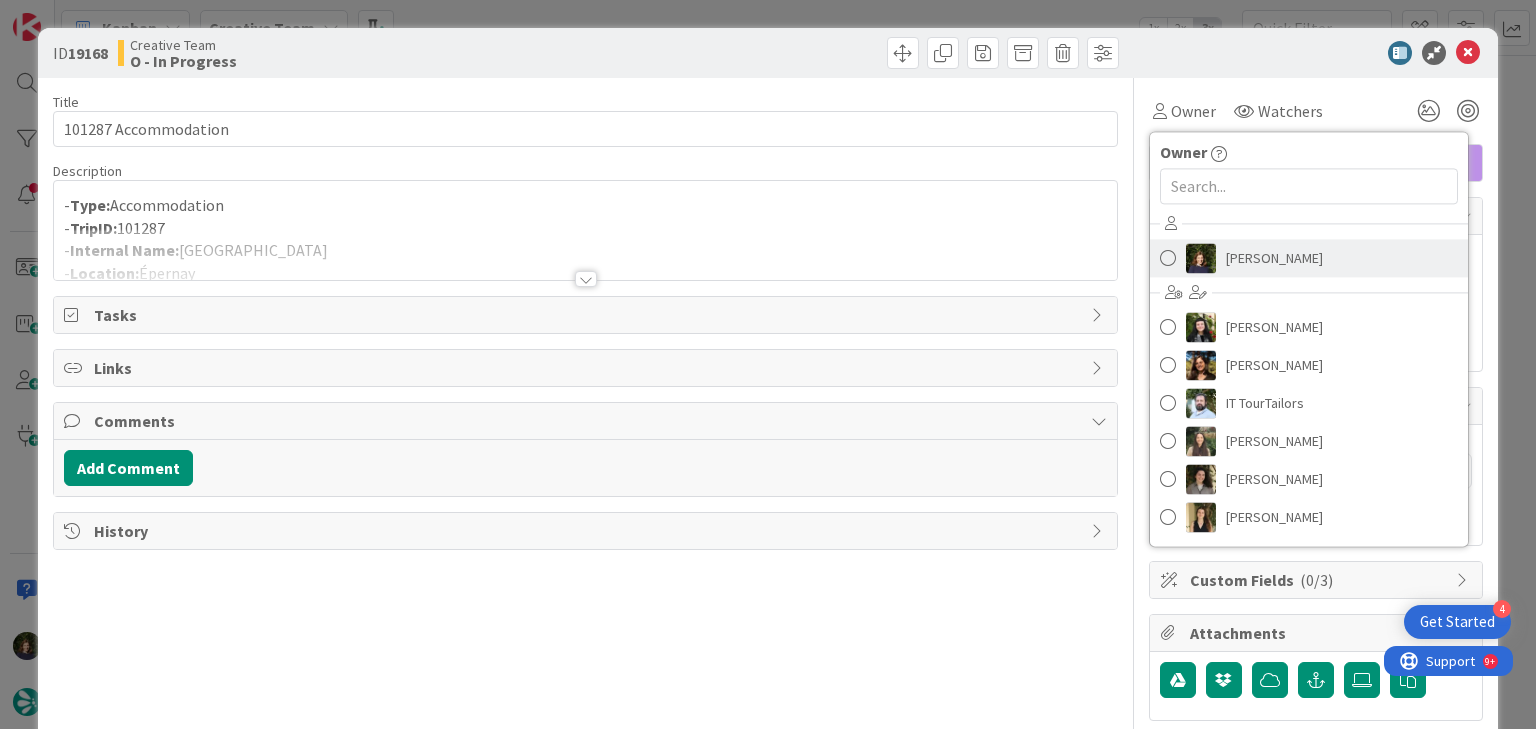 click on "[PERSON_NAME]" at bounding box center (1274, 258) 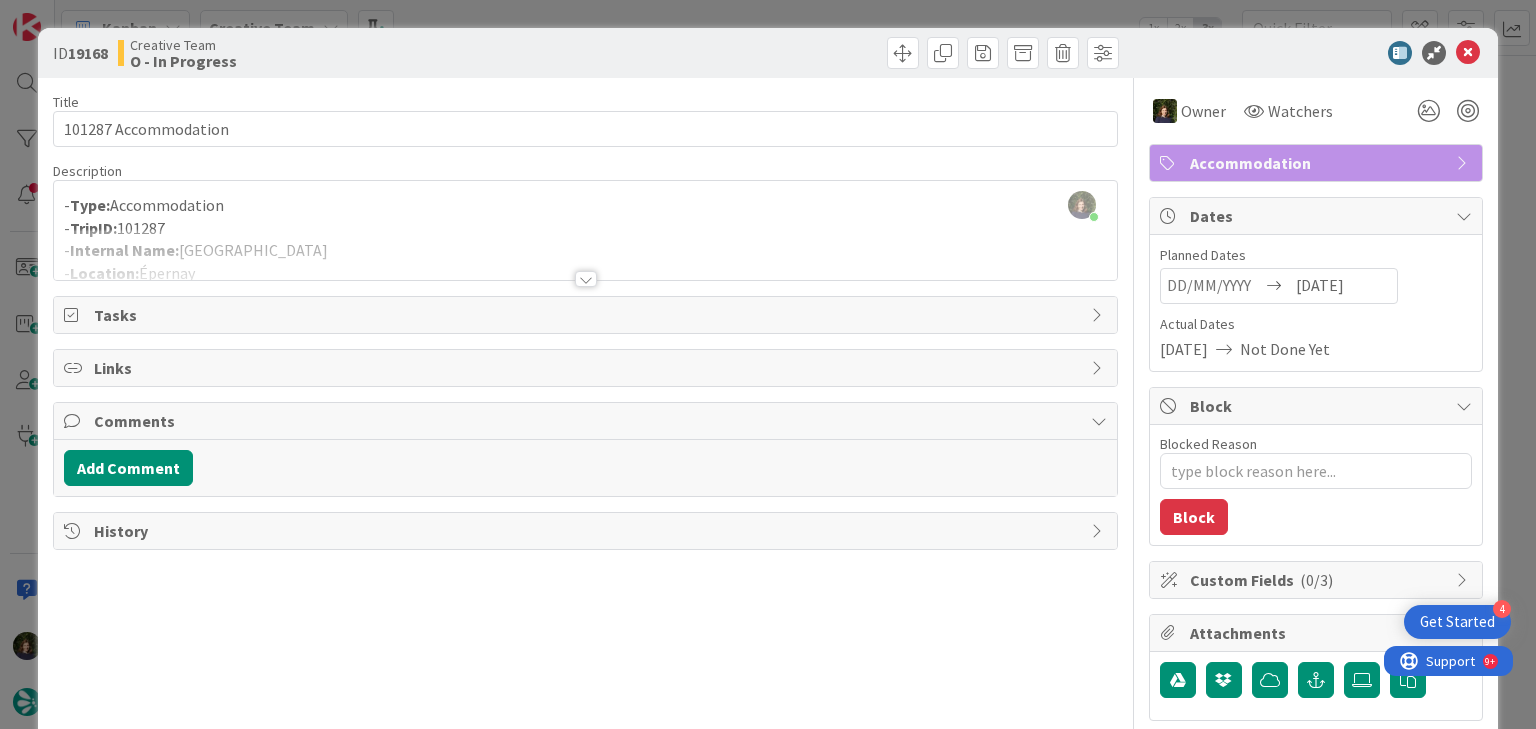 click at bounding box center [586, 279] 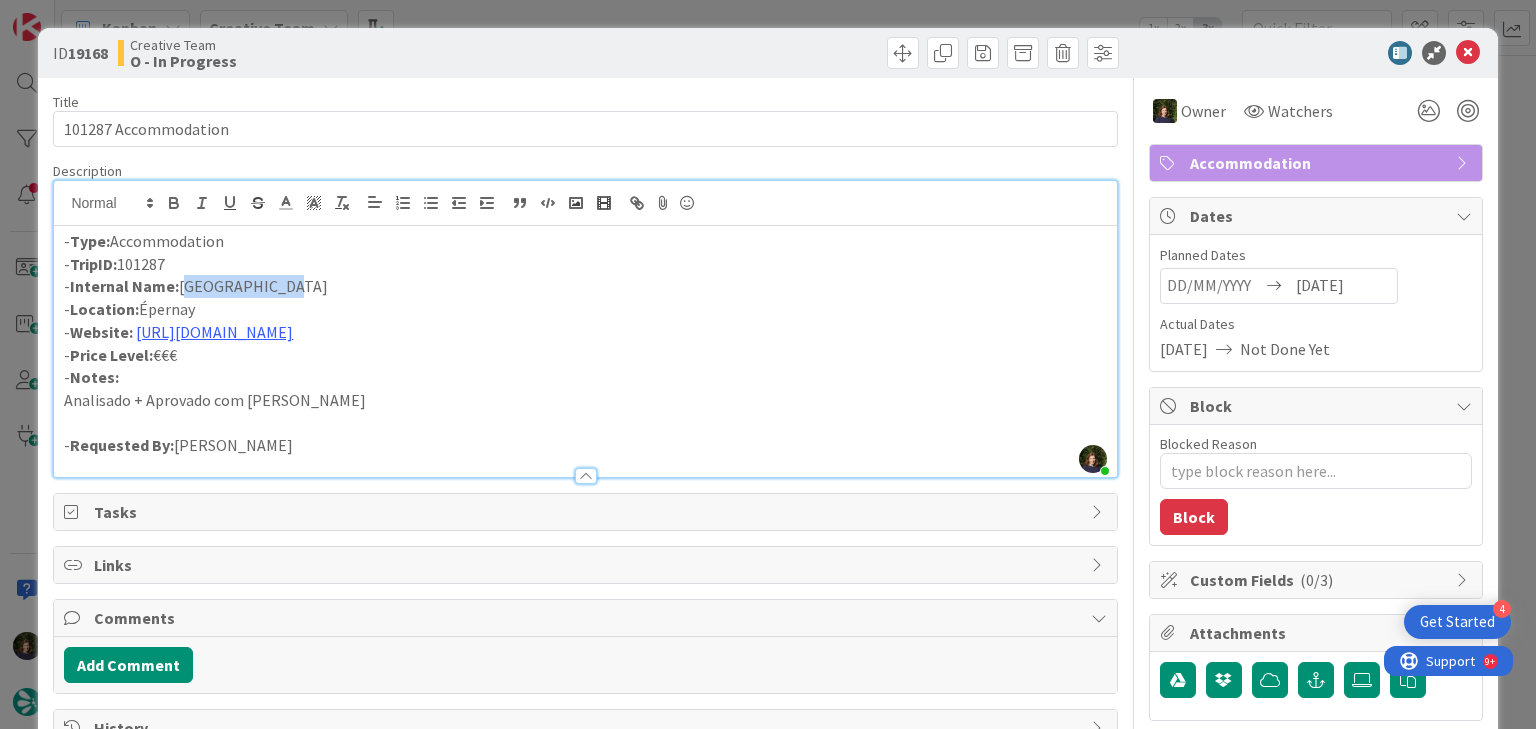 drag, startPoint x: 292, startPoint y: 280, endPoint x: 185, endPoint y: 284, distance: 107.07474 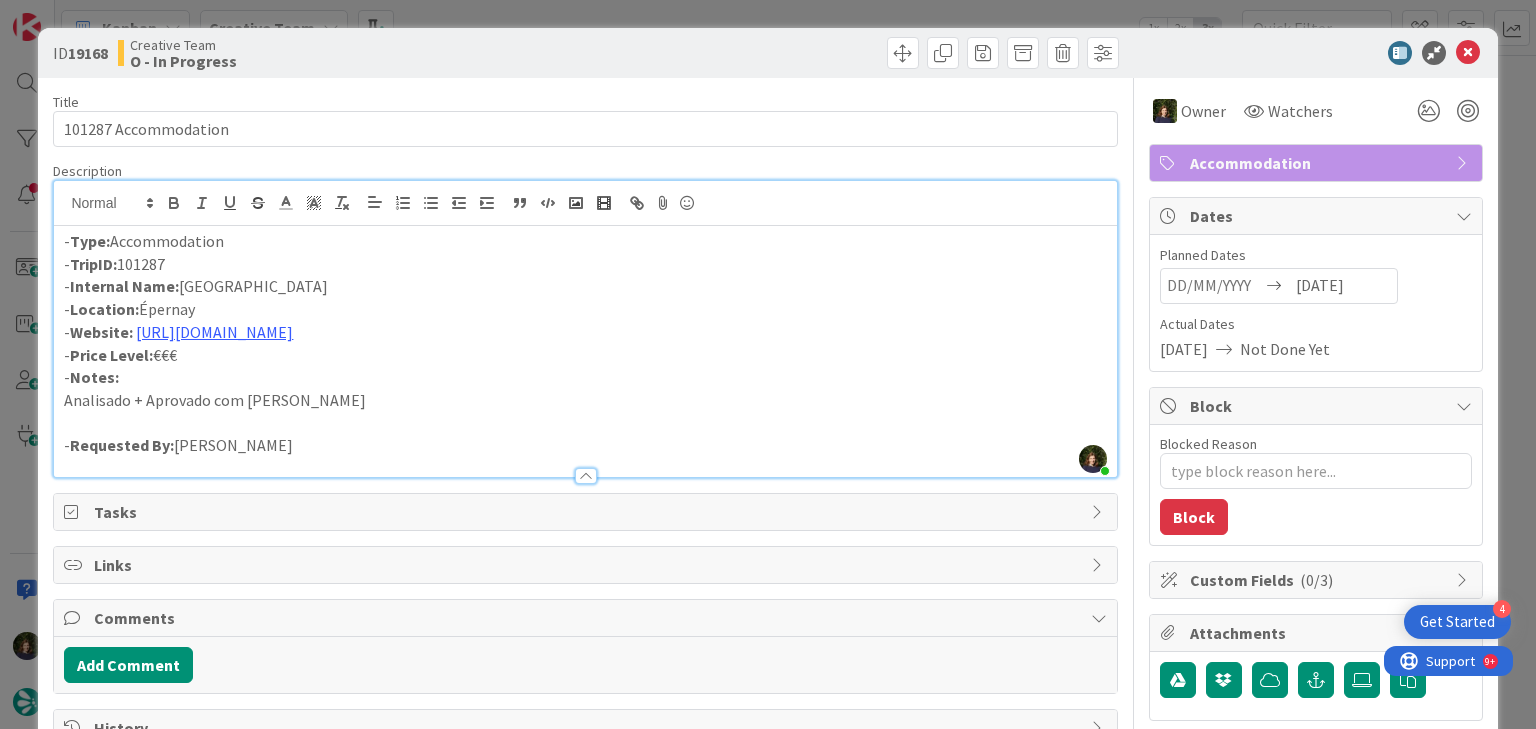 click on "-  Website:   https://www.hotelmargaux.fr/" at bounding box center (585, 332) 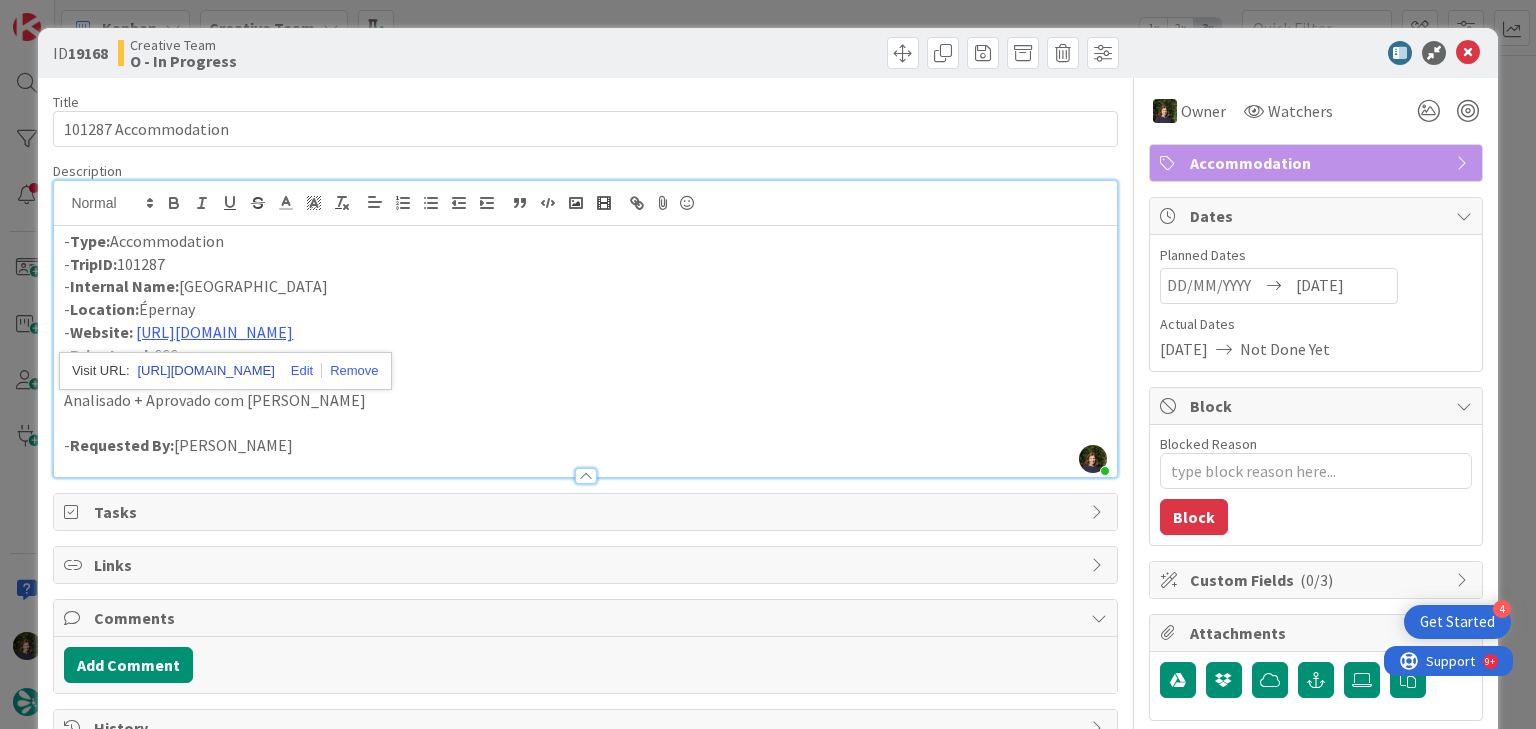 click on "https://www.hotelmargaux.fr" at bounding box center [206, 371] 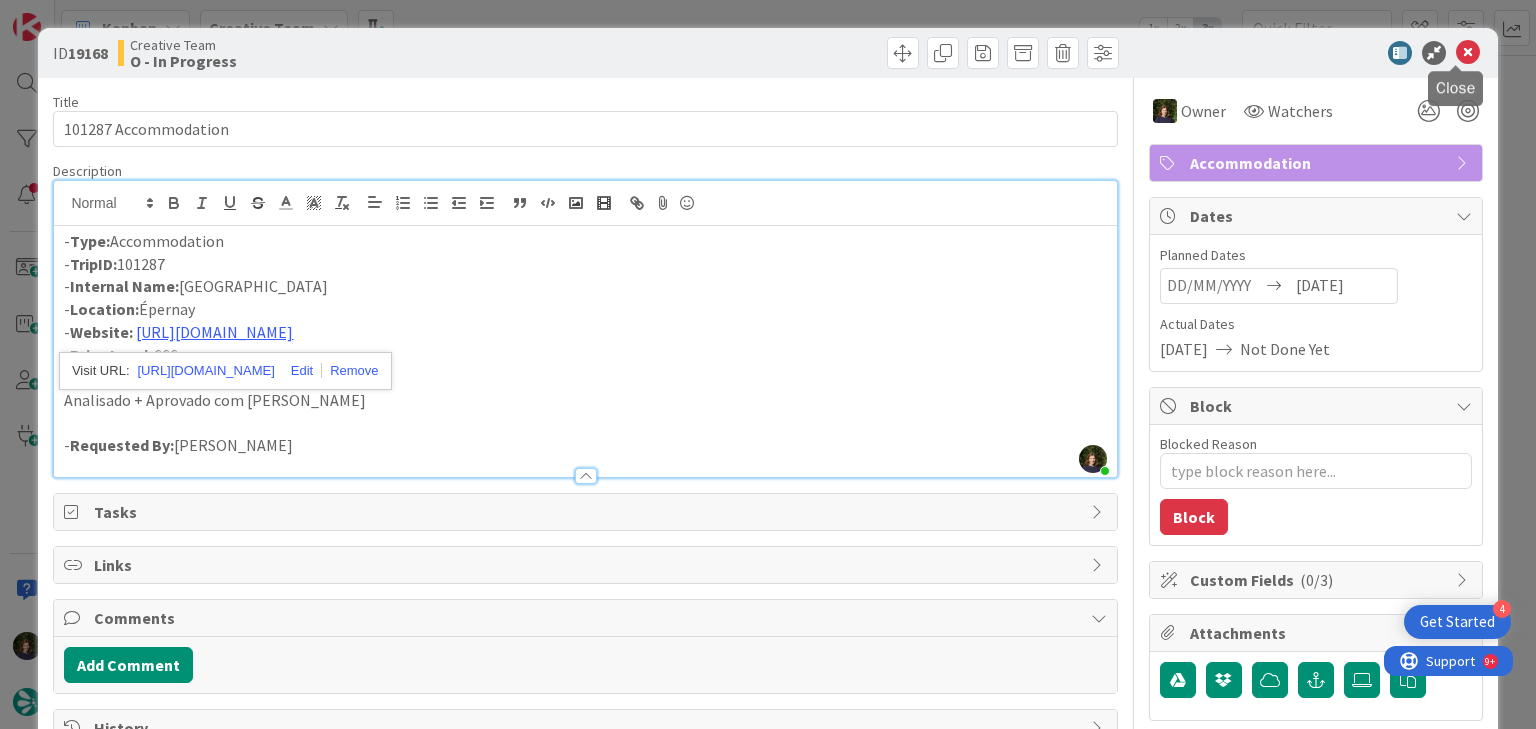click at bounding box center [1468, 53] 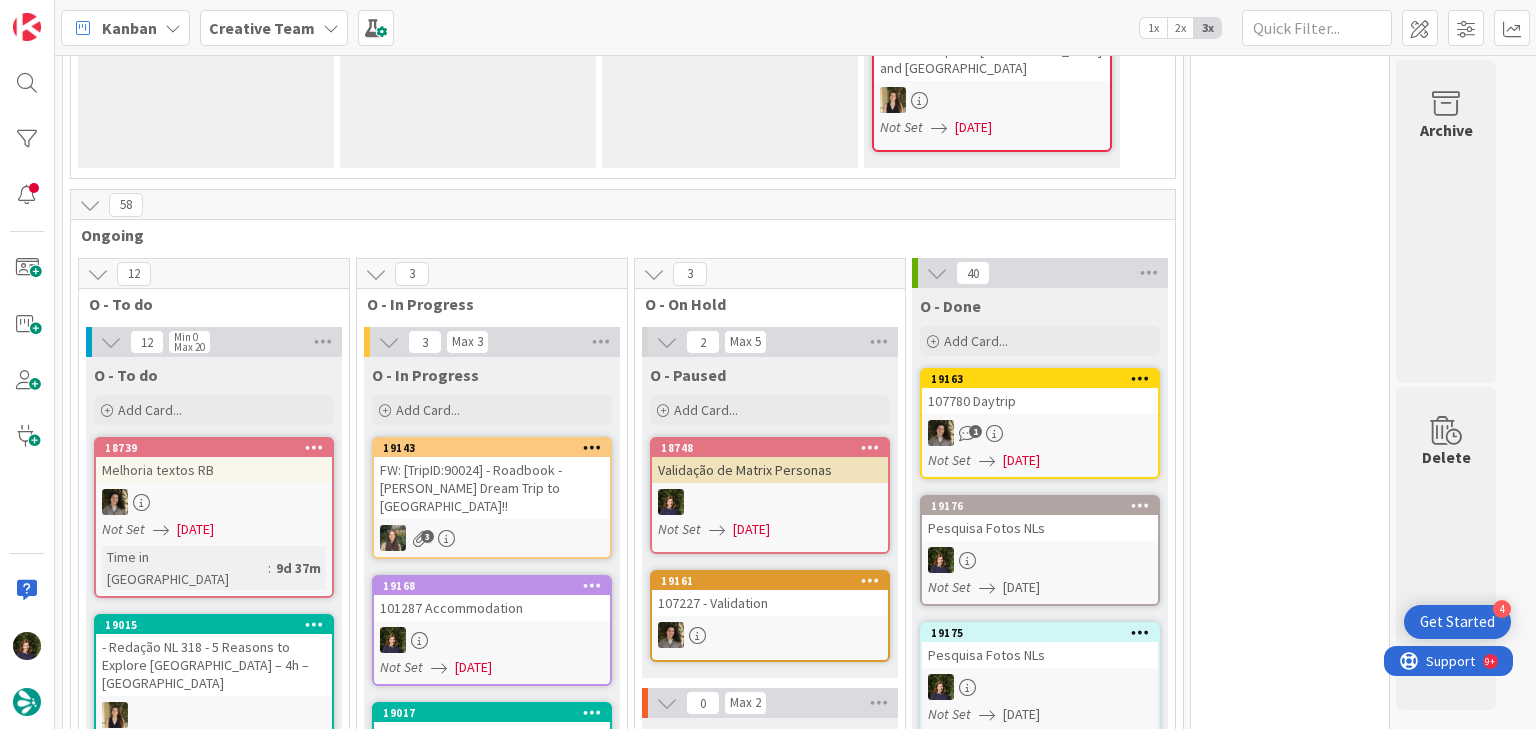 click on "Creative Team" at bounding box center (262, 28) 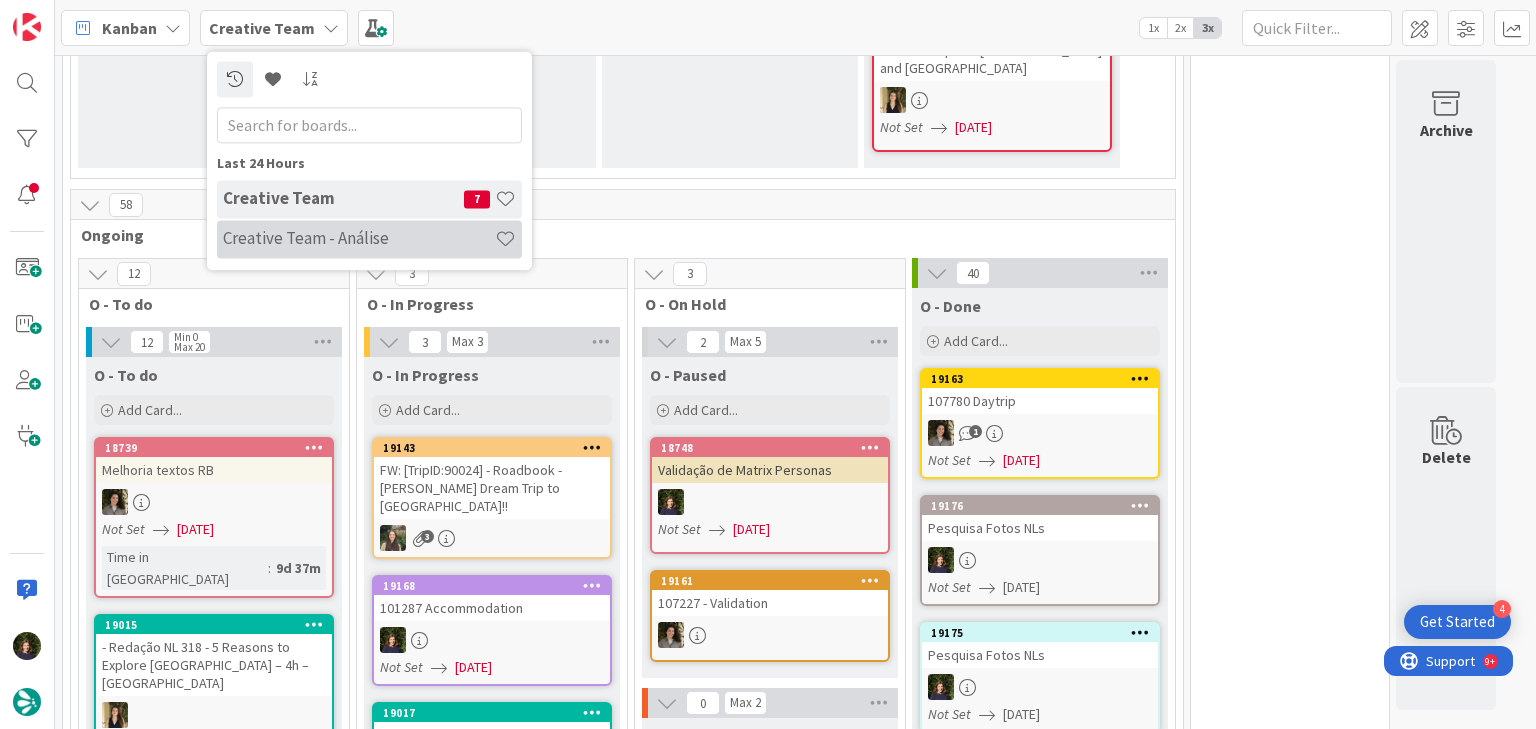 scroll, scrollTop: 0, scrollLeft: 0, axis: both 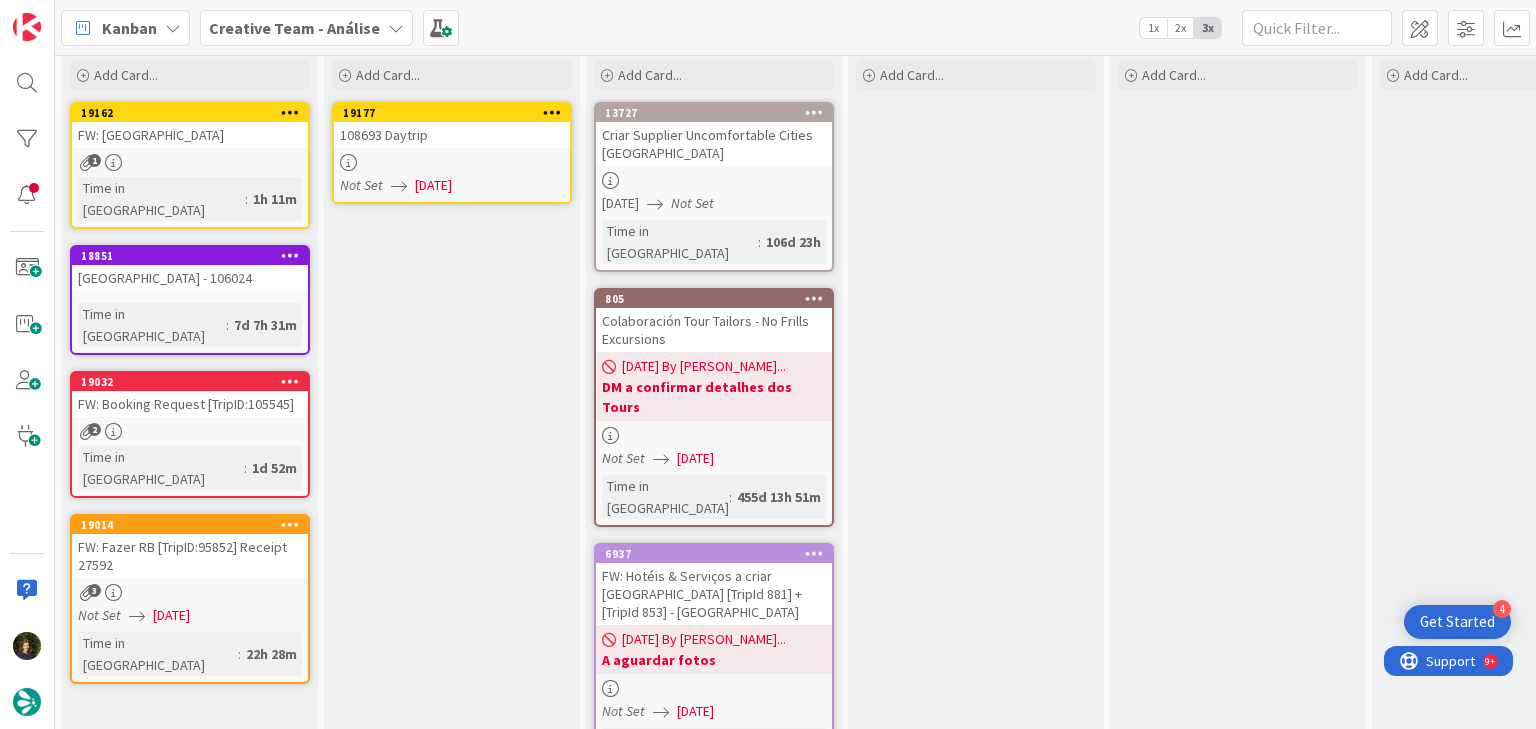 click at bounding box center [452, 162] 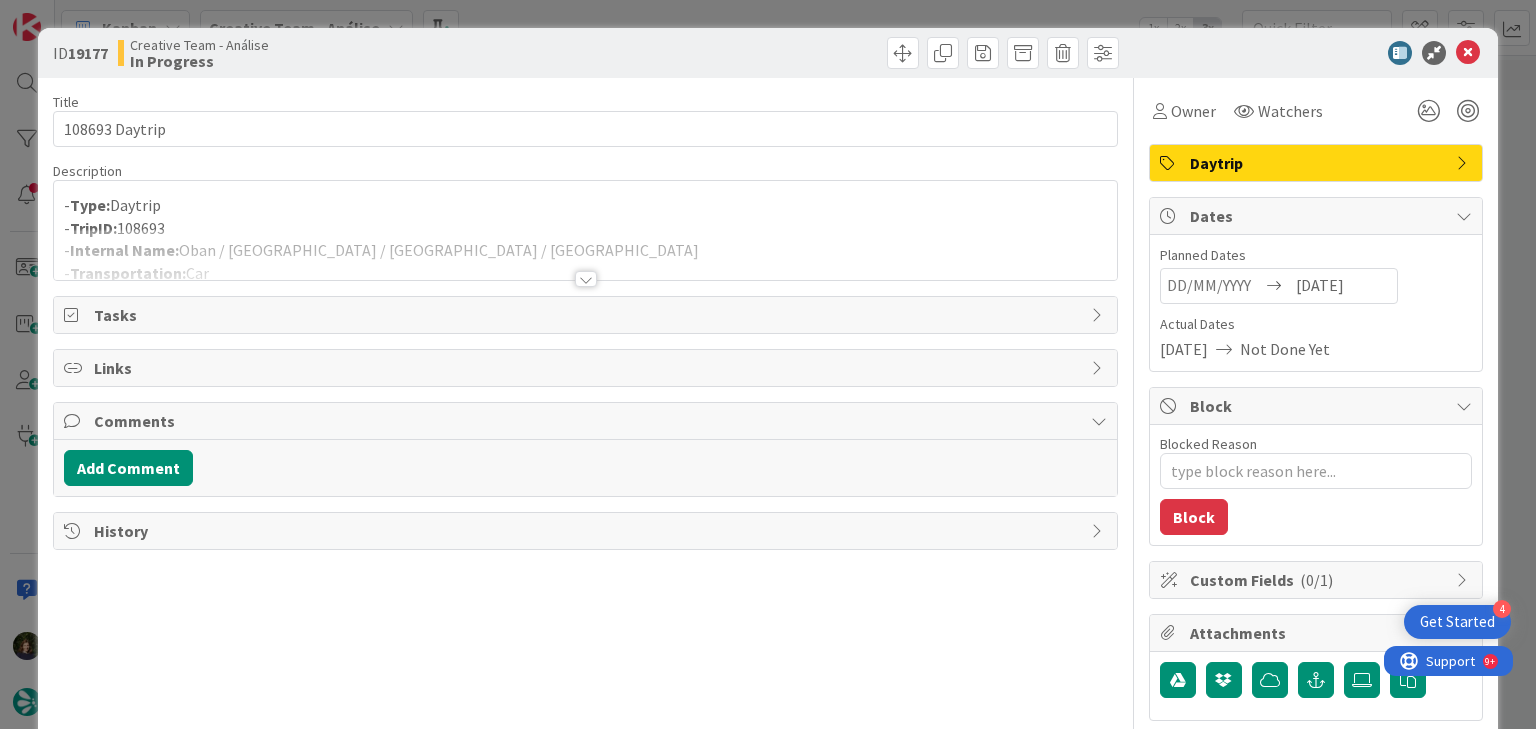 scroll, scrollTop: 0, scrollLeft: 0, axis: both 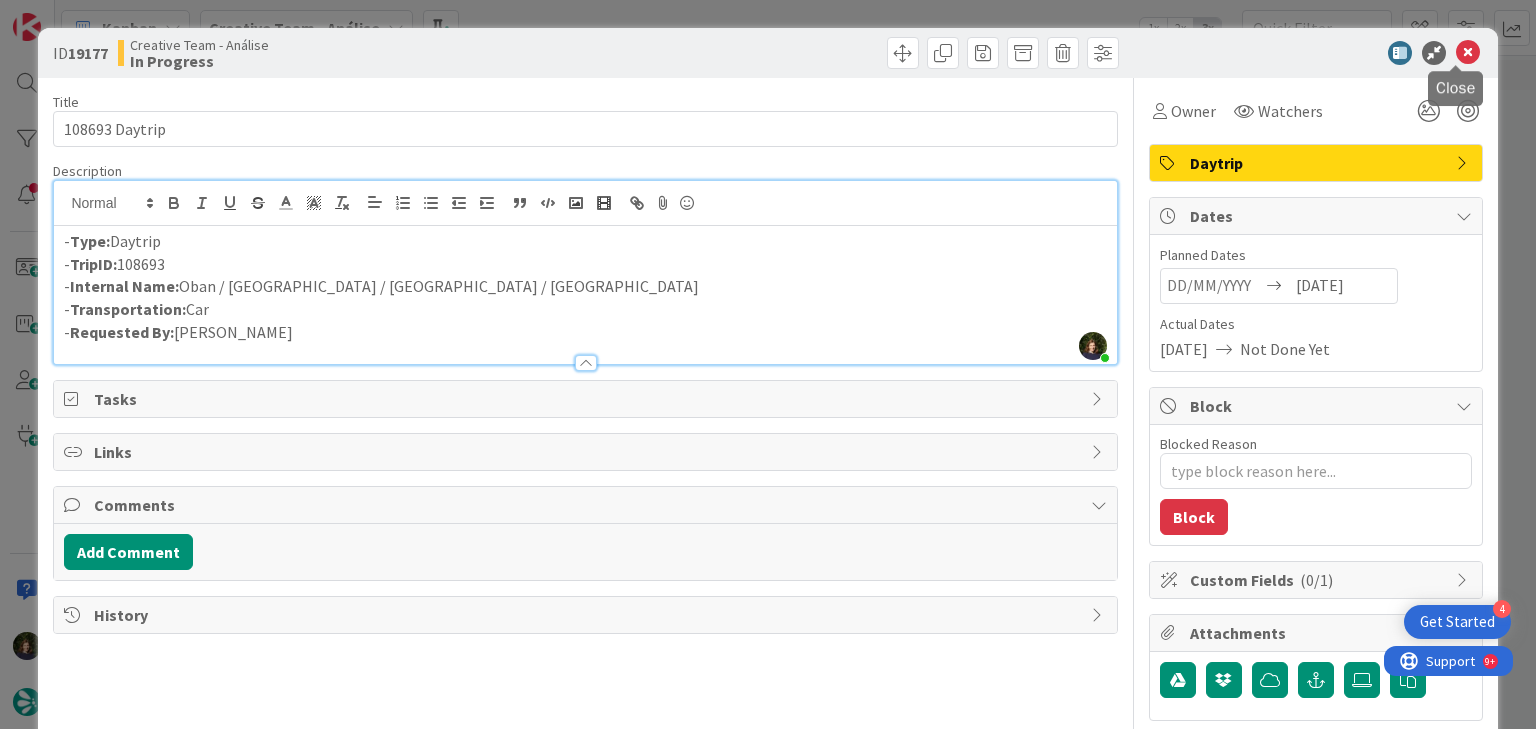 click at bounding box center [1468, 53] 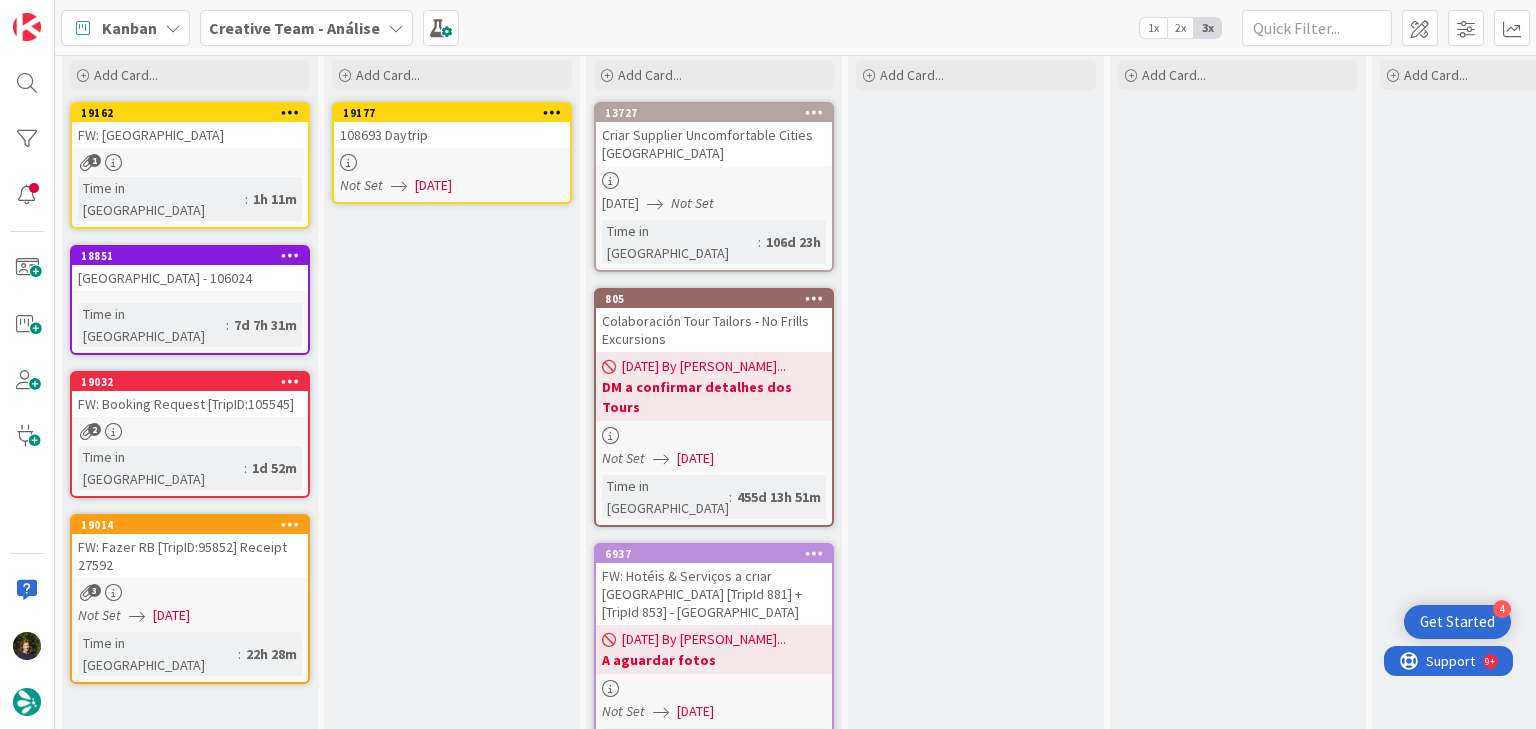 scroll, scrollTop: 0, scrollLeft: 0, axis: both 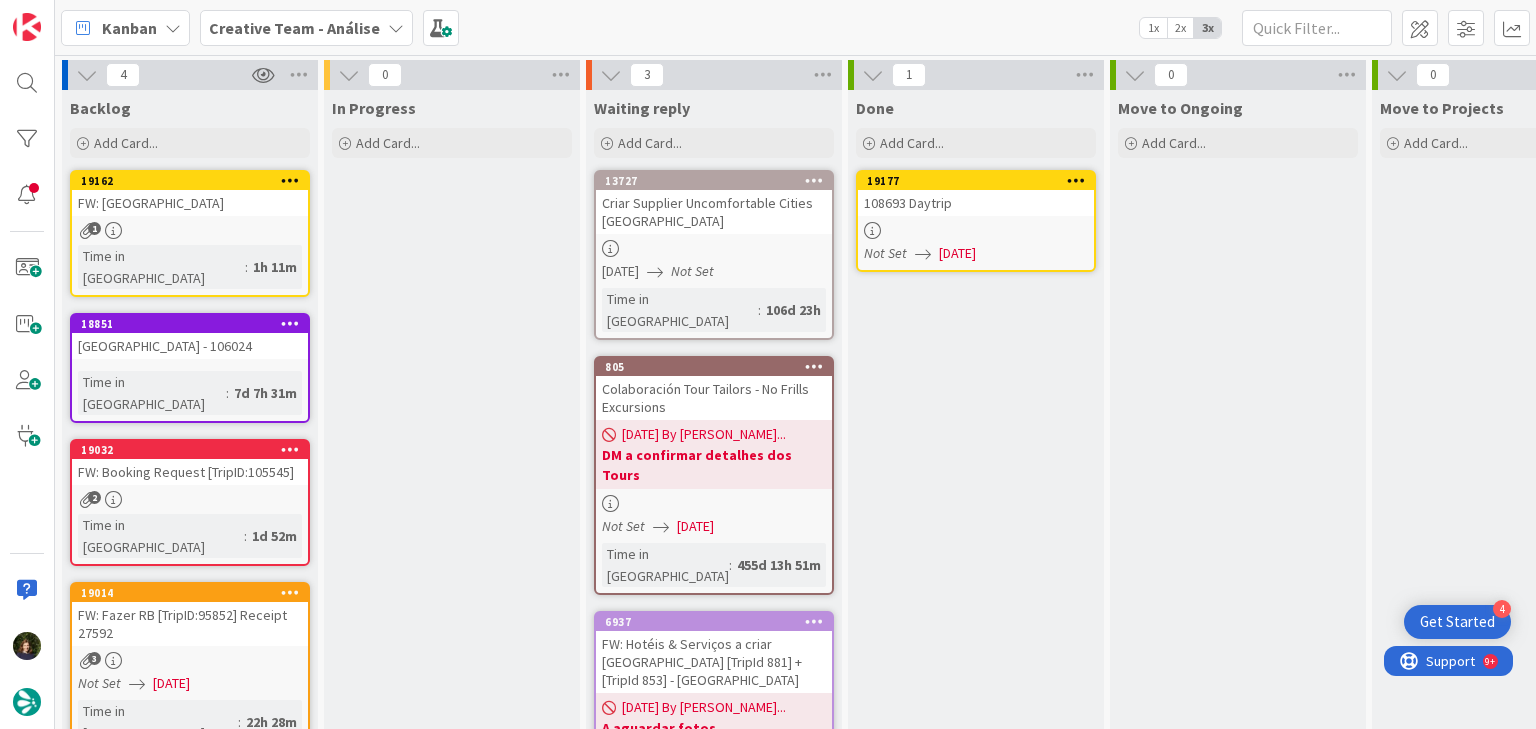 click at bounding box center (1076, 180) 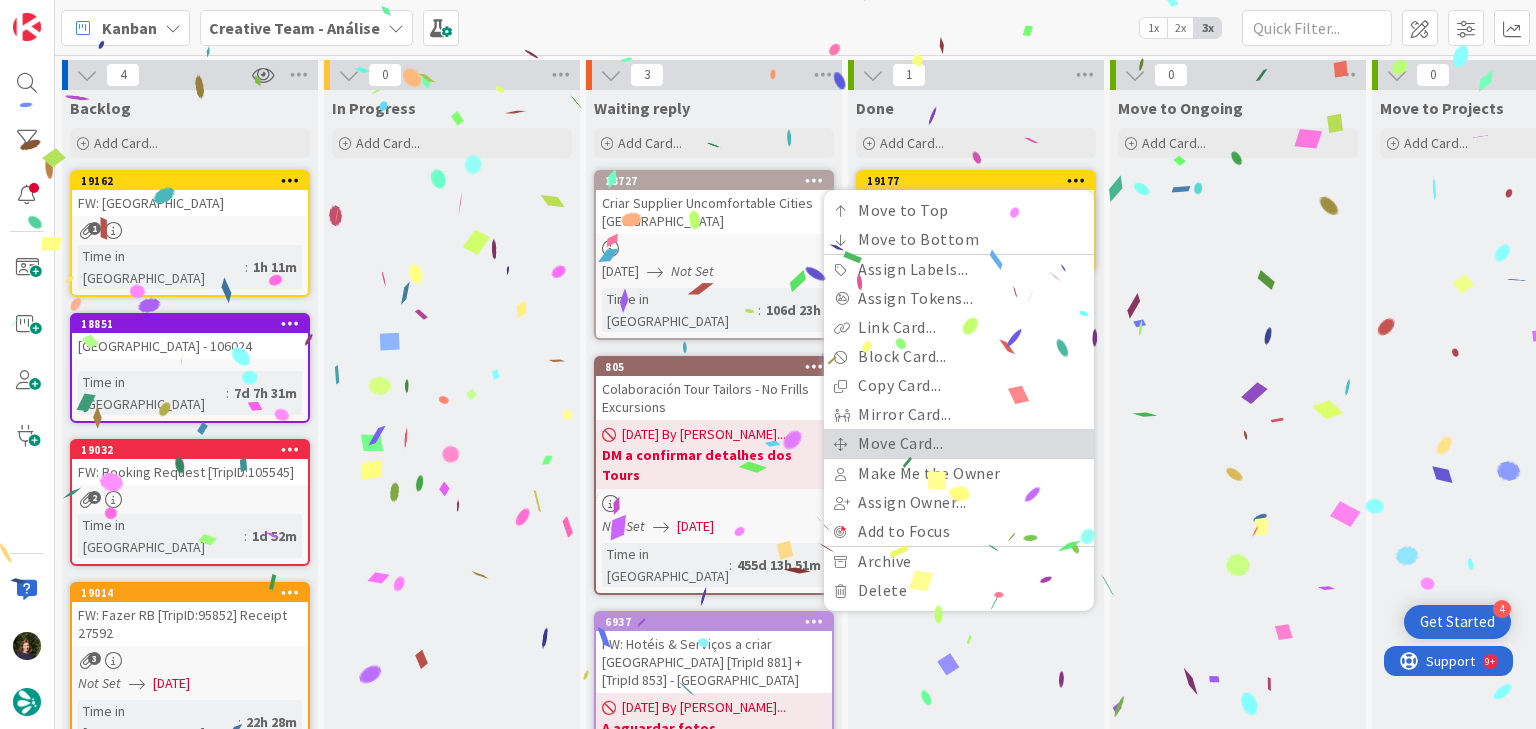 click on "Move Card..." at bounding box center (959, 443) 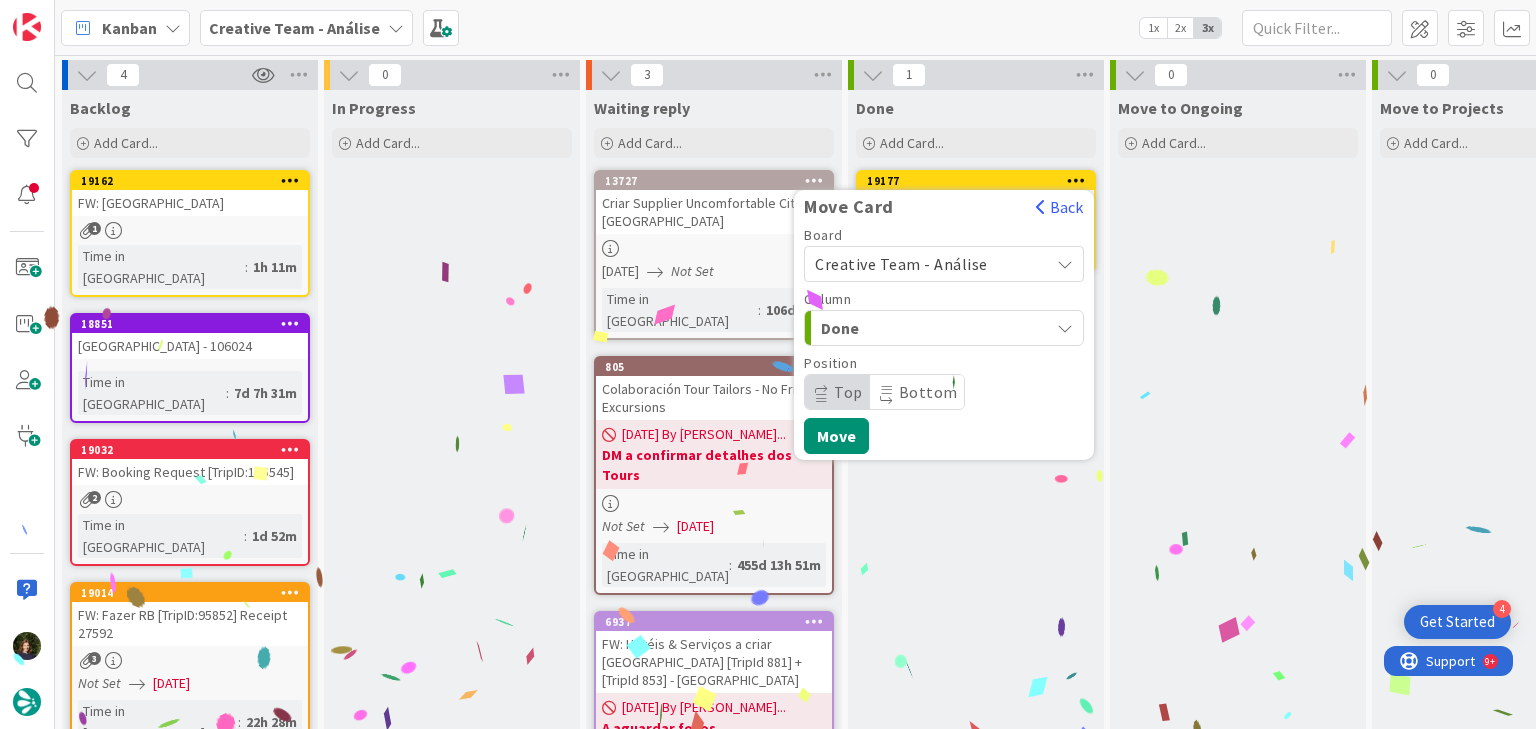 click on "Creative Team - Análise" at bounding box center (901, 264) 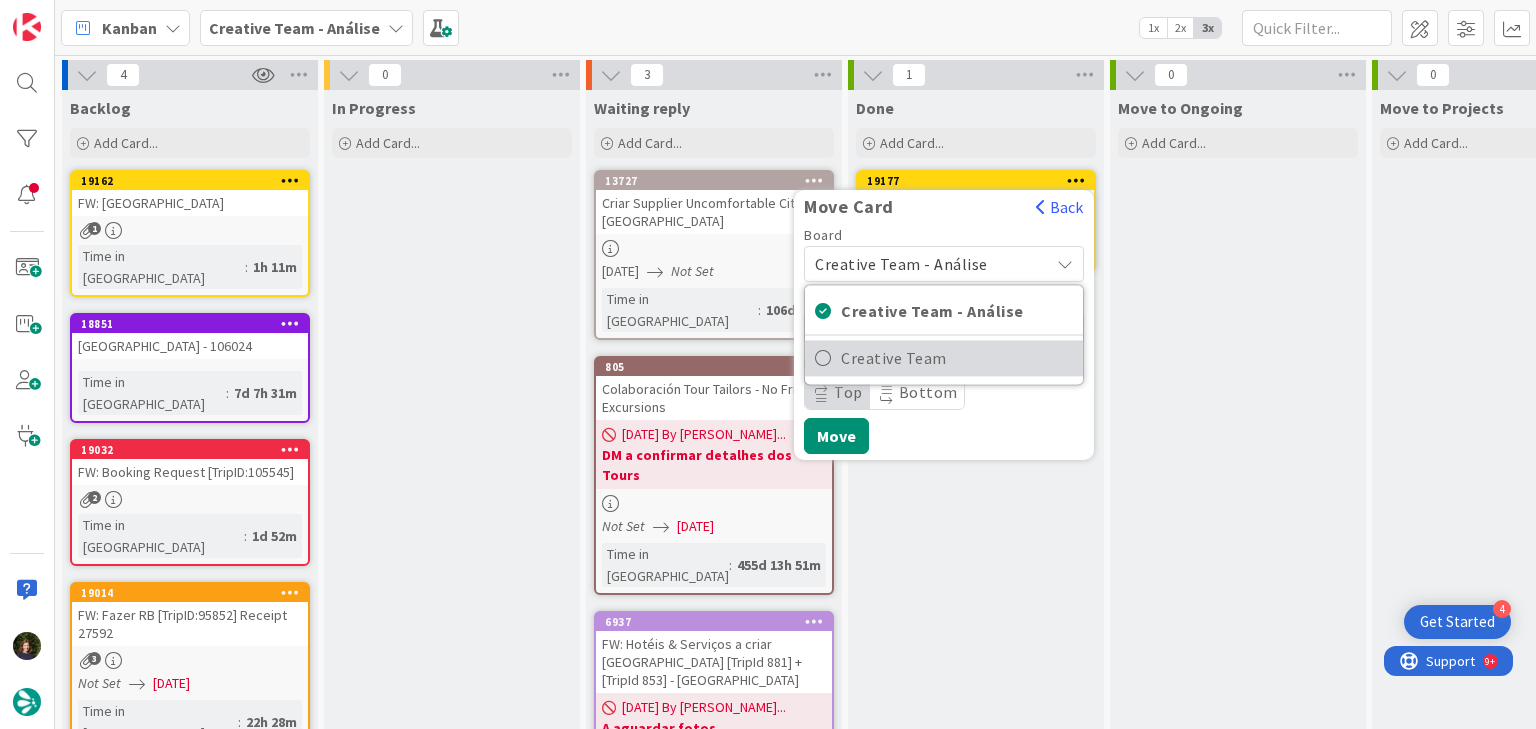 click on "Creative Team" at bounding box center (957, 358) 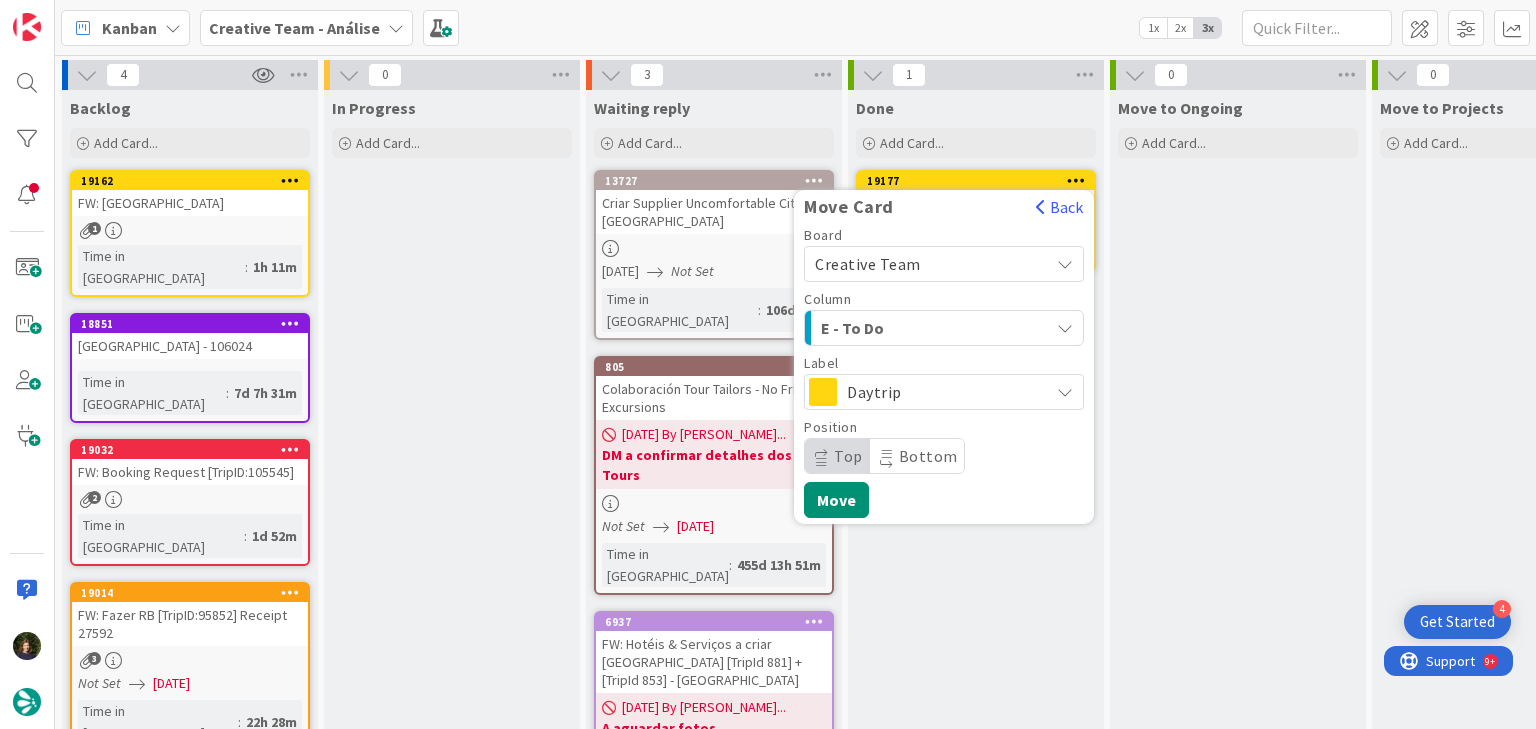 click on "E - To Do" at bounding box center [932, 328] 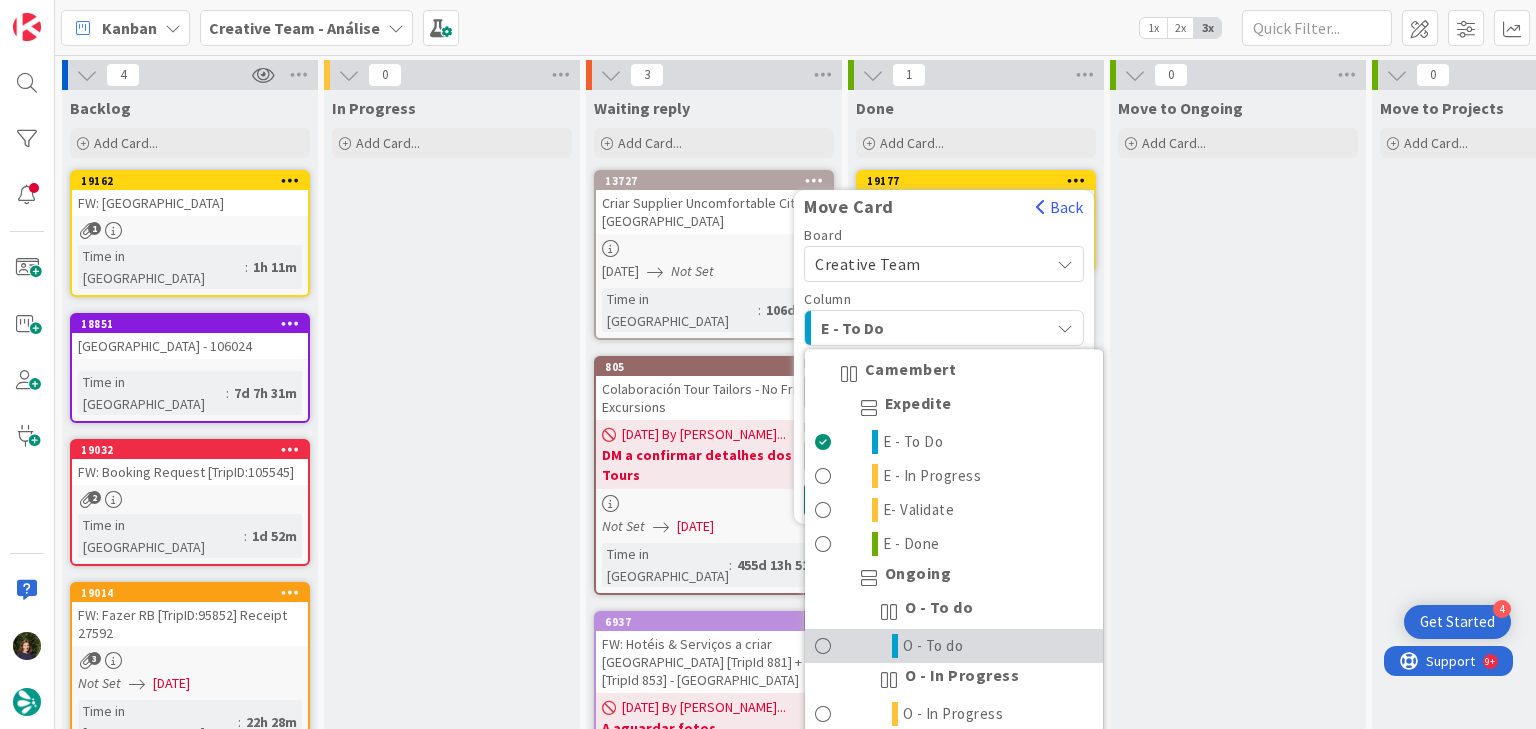click on "O - To do" at bounding box center [954, 646] 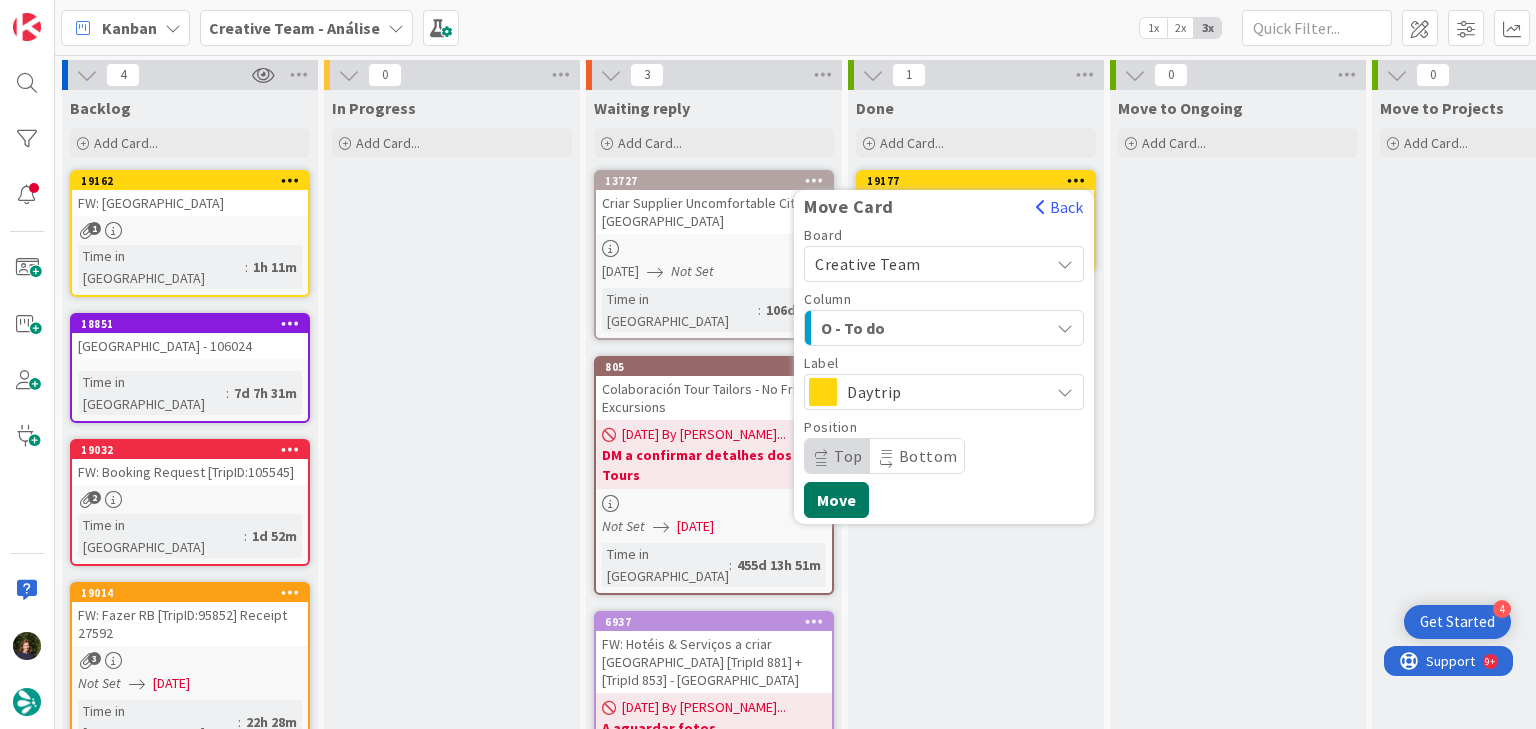 click on "Move" at bounding box center (836, 500) 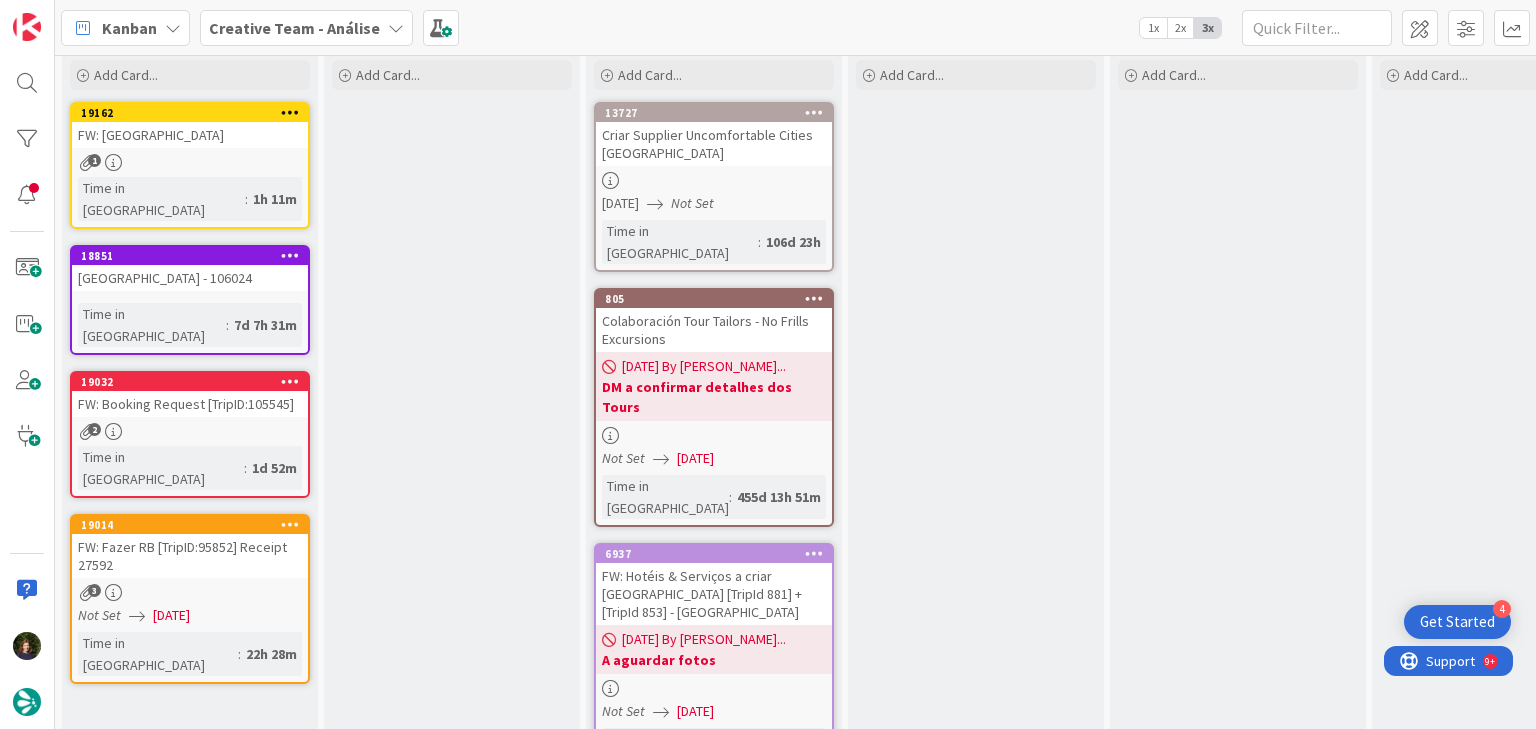 scroll, scrollTop: 0, scrollLeft: 0, axis: both 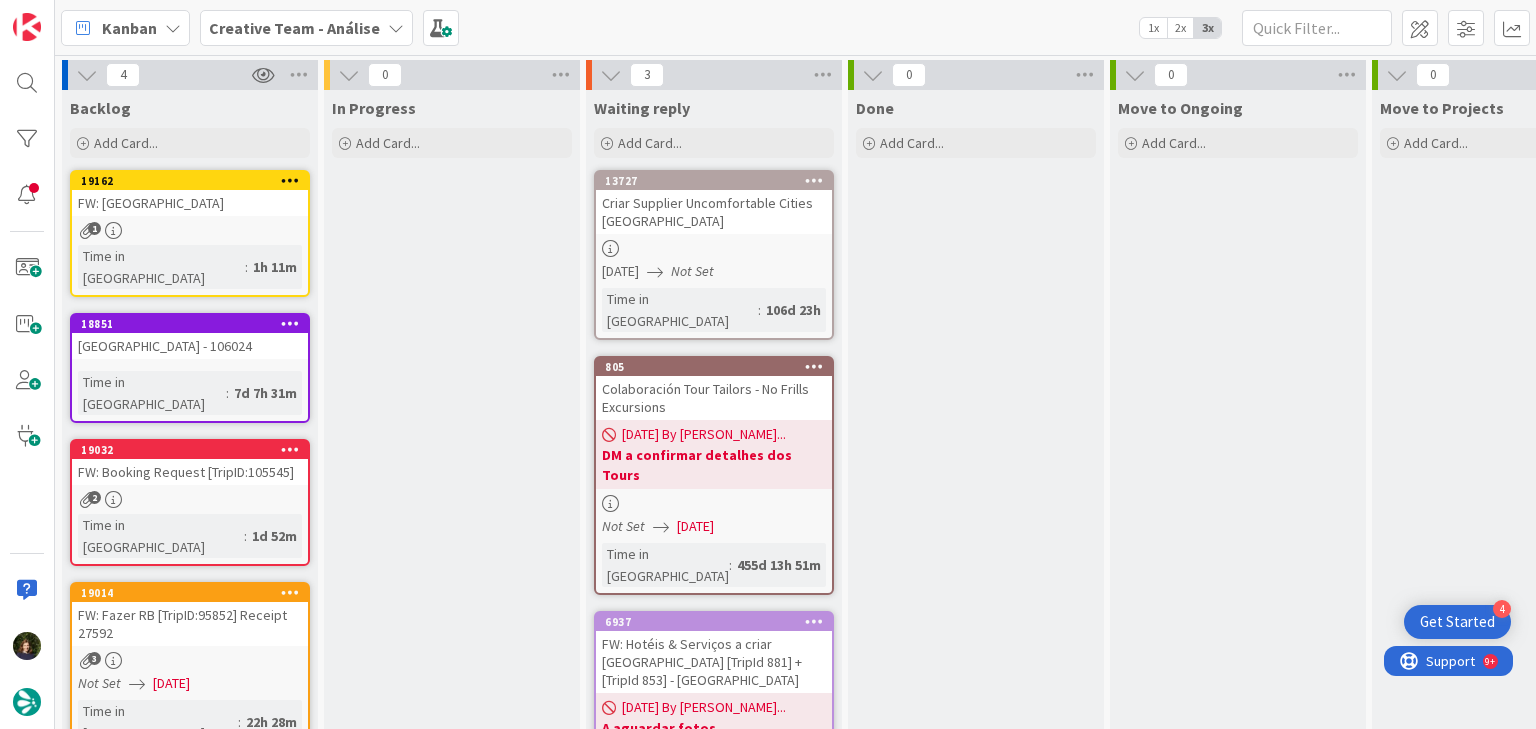 click on "Creative Team - Análise" at bounding box center [294, 28] 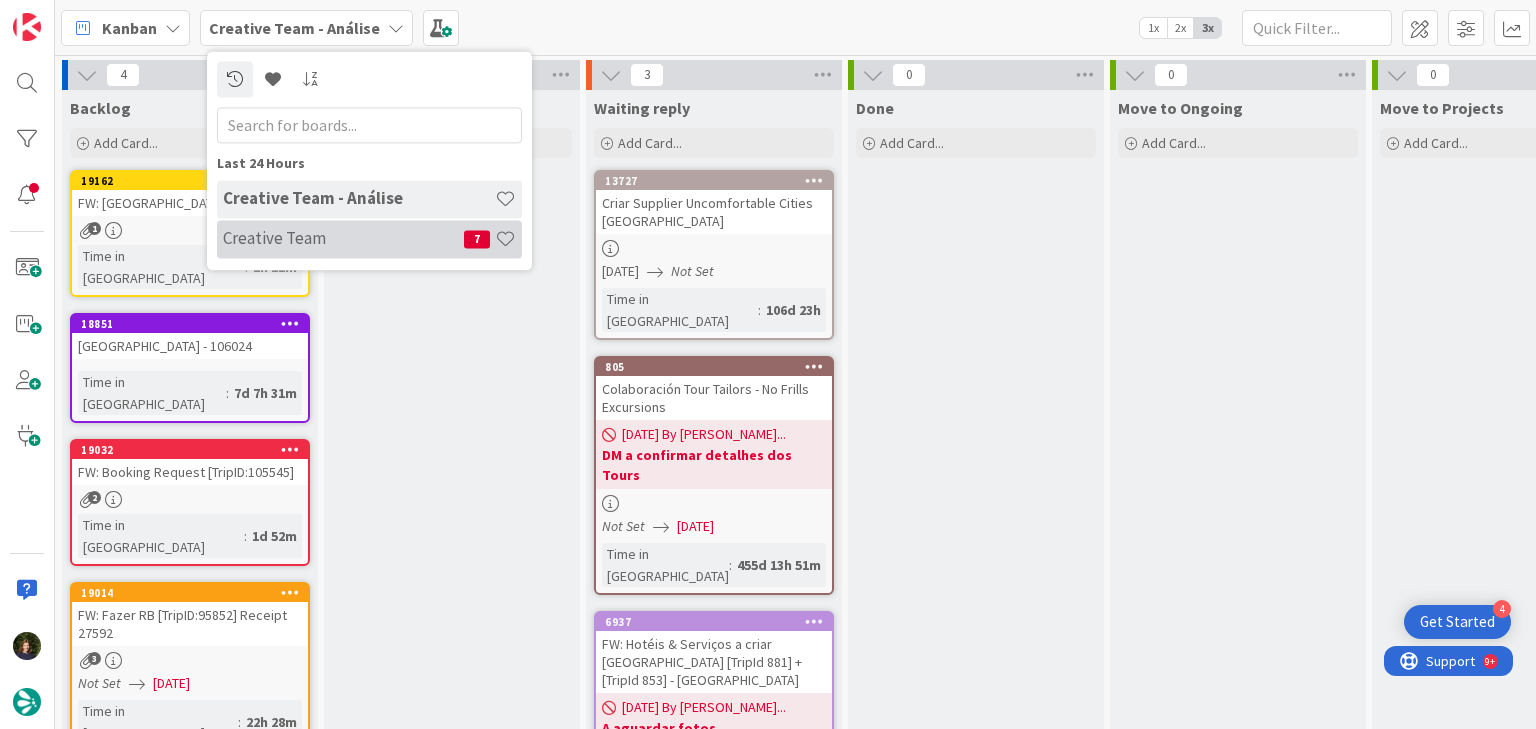 click on "Creative Team" at bounding box center (343, 239) 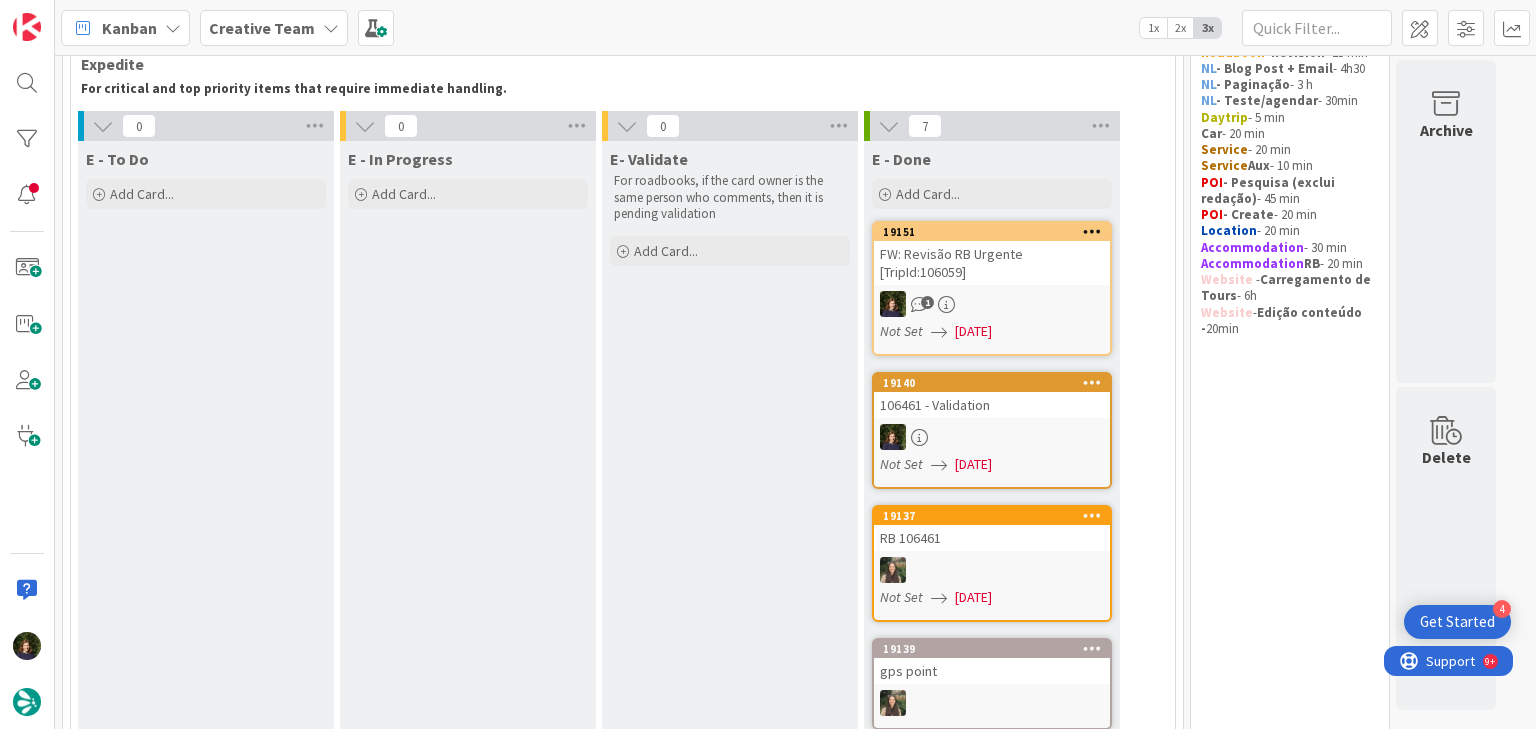 scroll, scrollTop: 0, scrollLeft: 0, axis: both 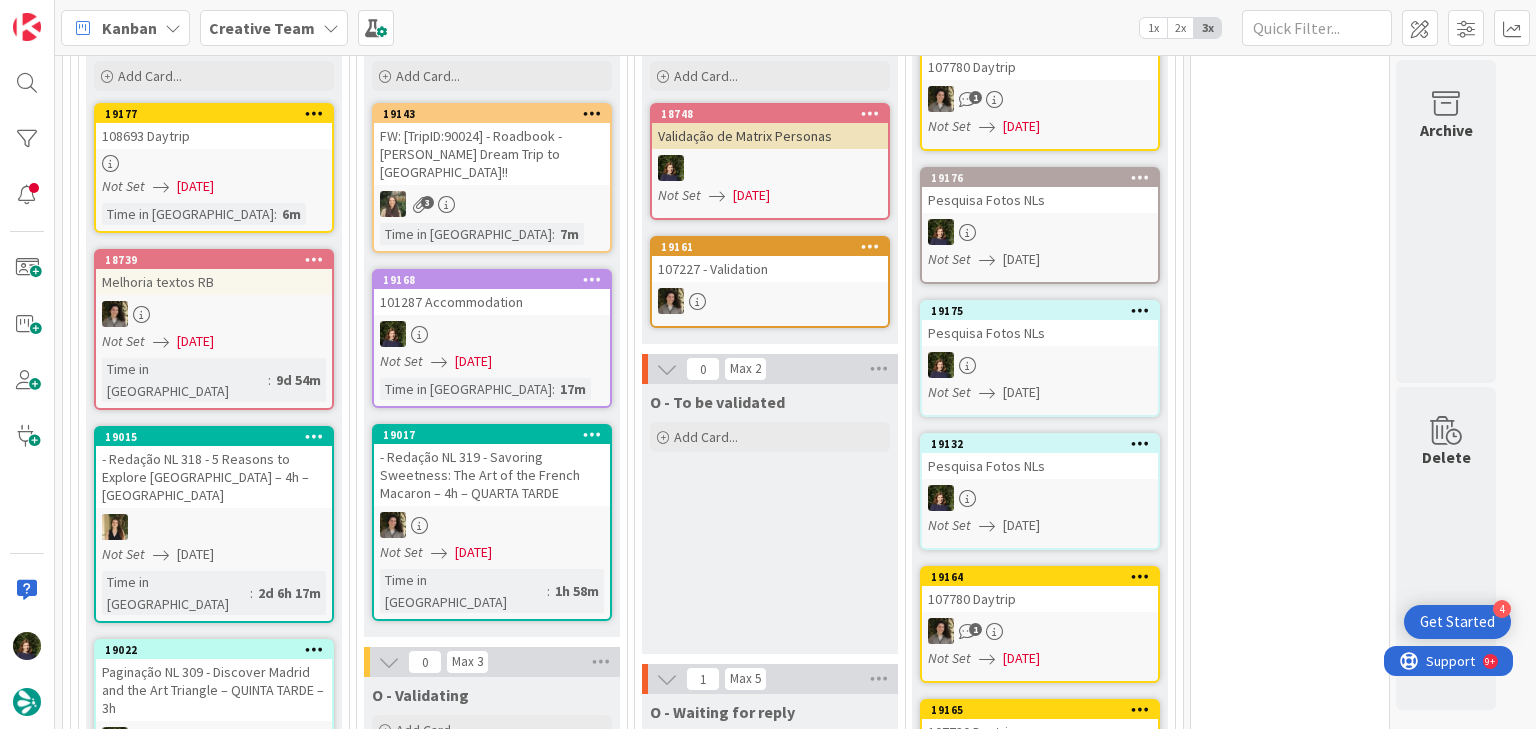 click on "19168 101287 Accommodation Not Set 16/07/2025 Time in Column : 17m" at bounding box center (492, 338) 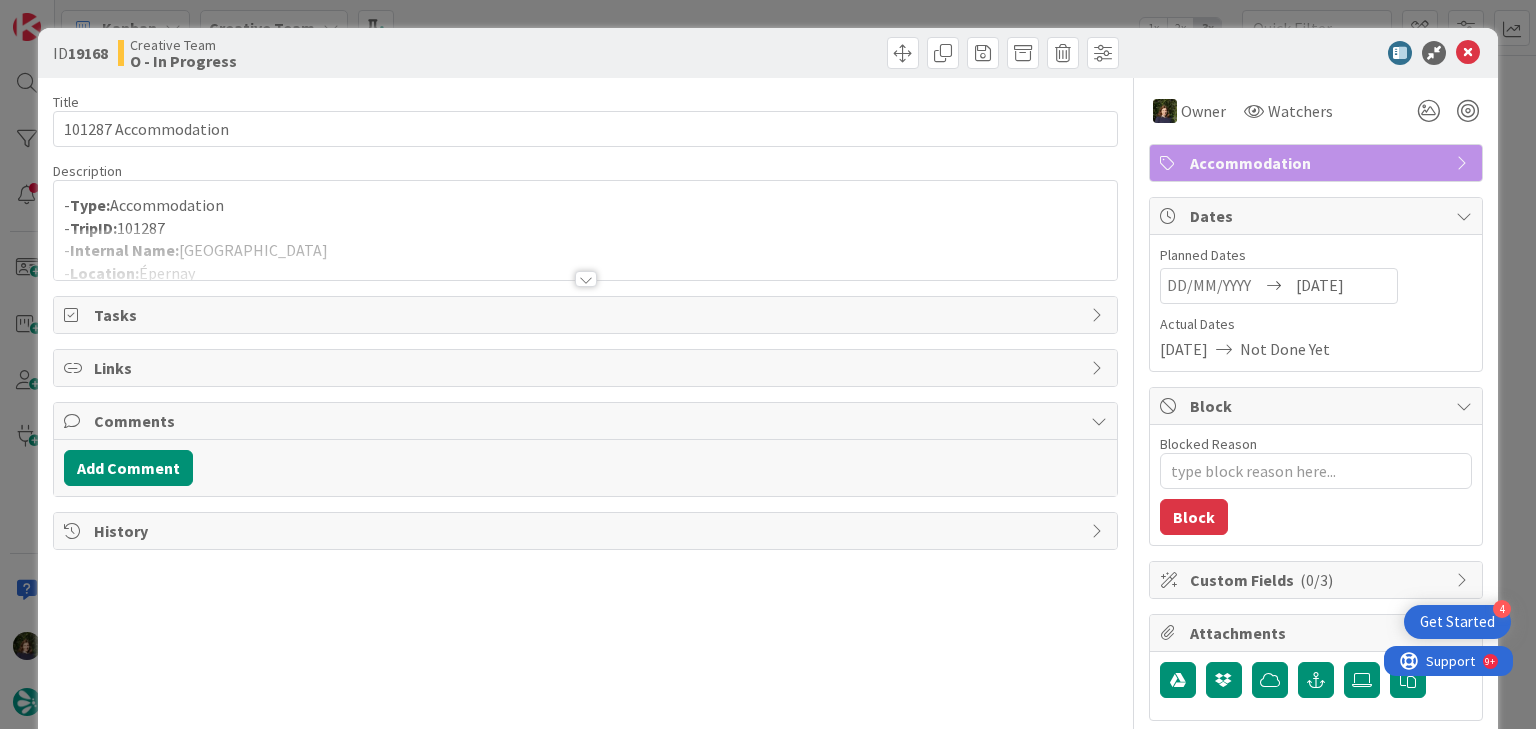 scroll, scrollTop: 0, scrollLeft: 0, axis: both 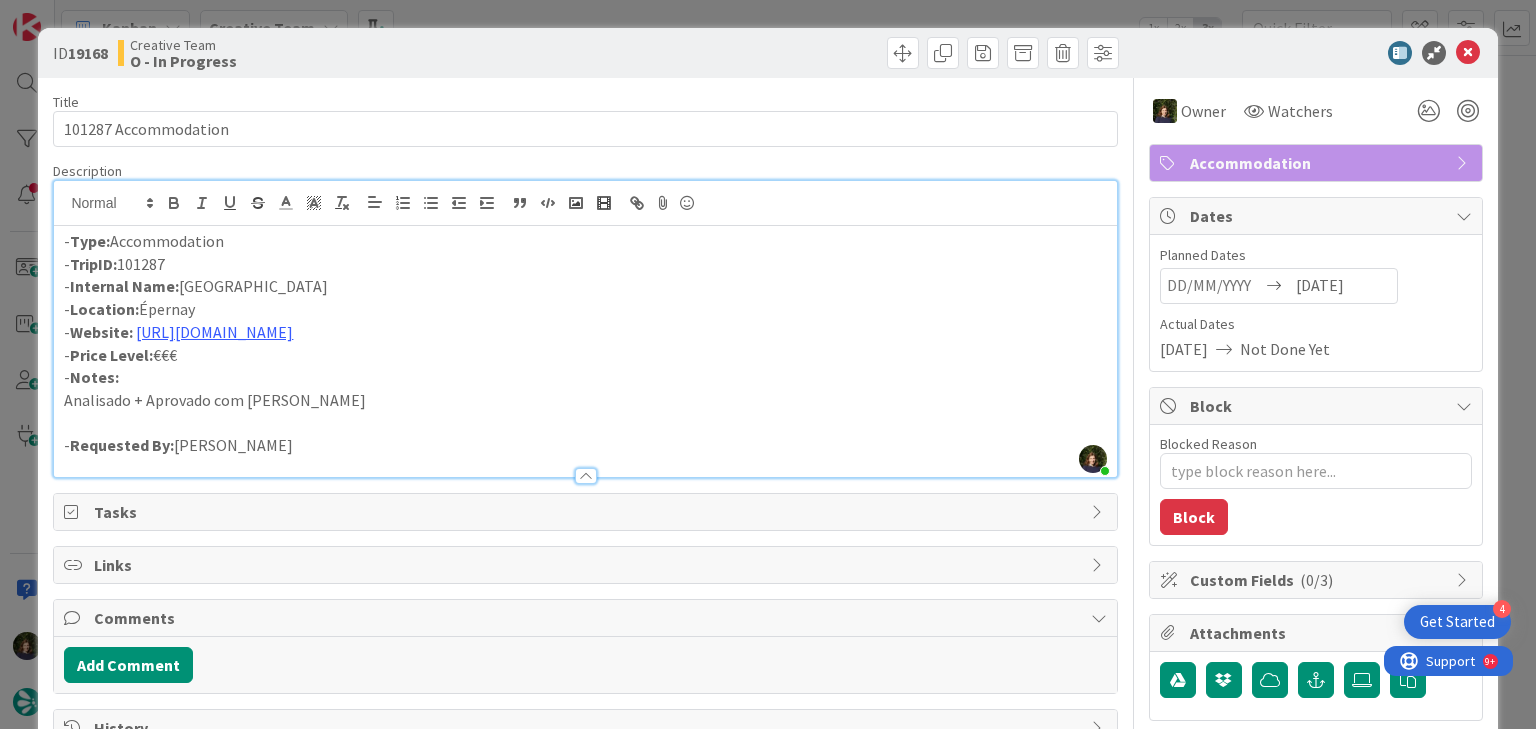 drag, startPoint x: 188, startPoint y: 261, endPoint x: 79, endPoint y: 267, distance: 109.165016 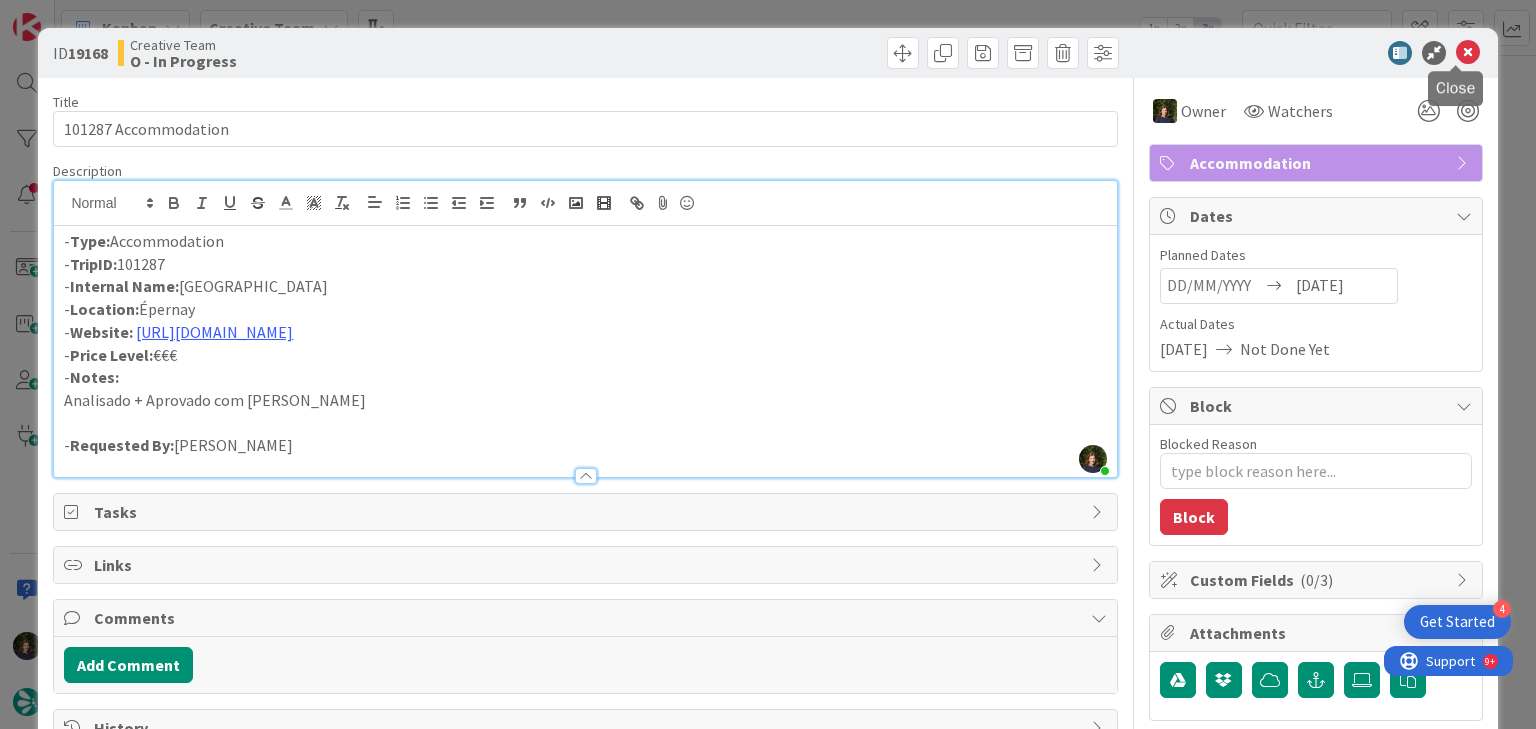 click at bounding box center (1468, 53) 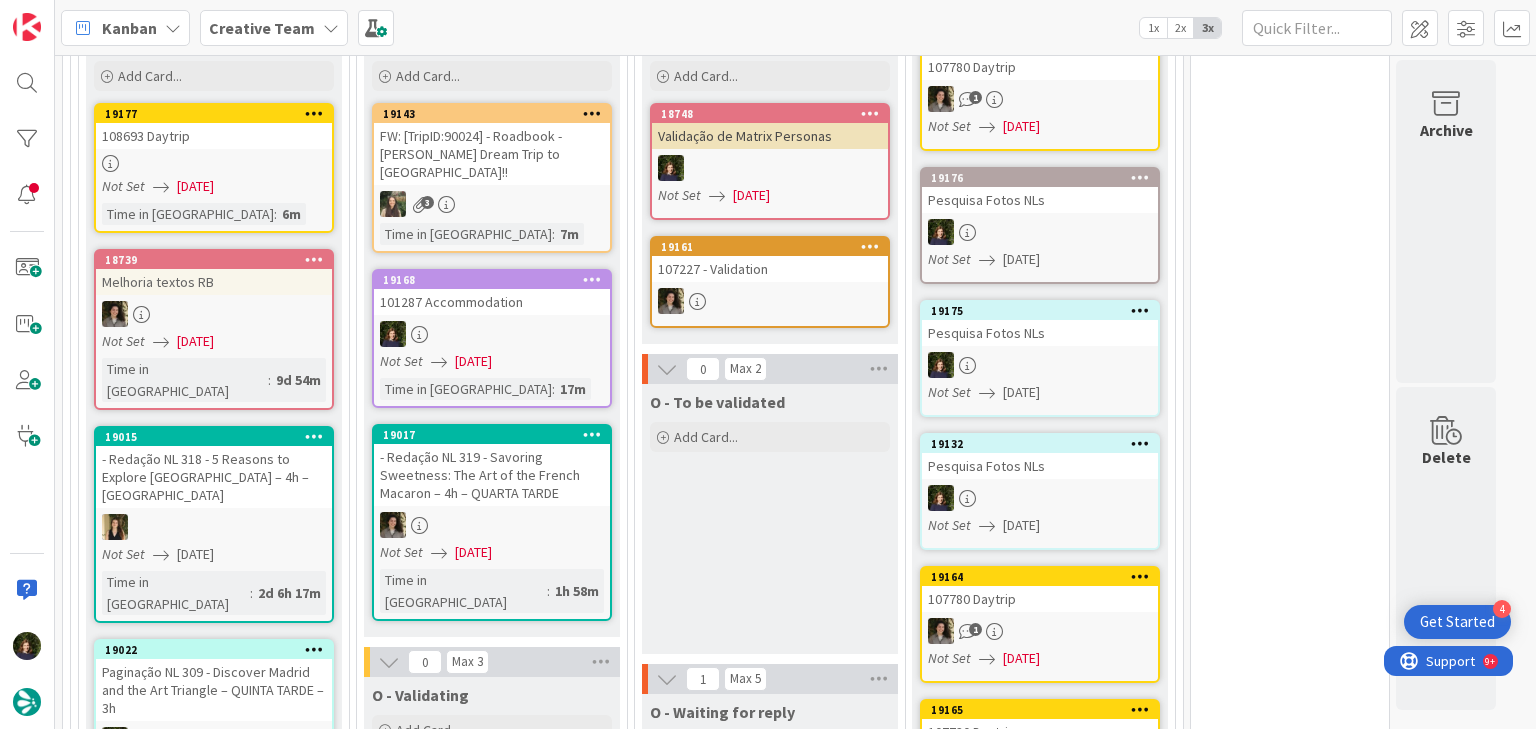 scroll, scrollTop: 0, scrollLeft: 0, axis: both 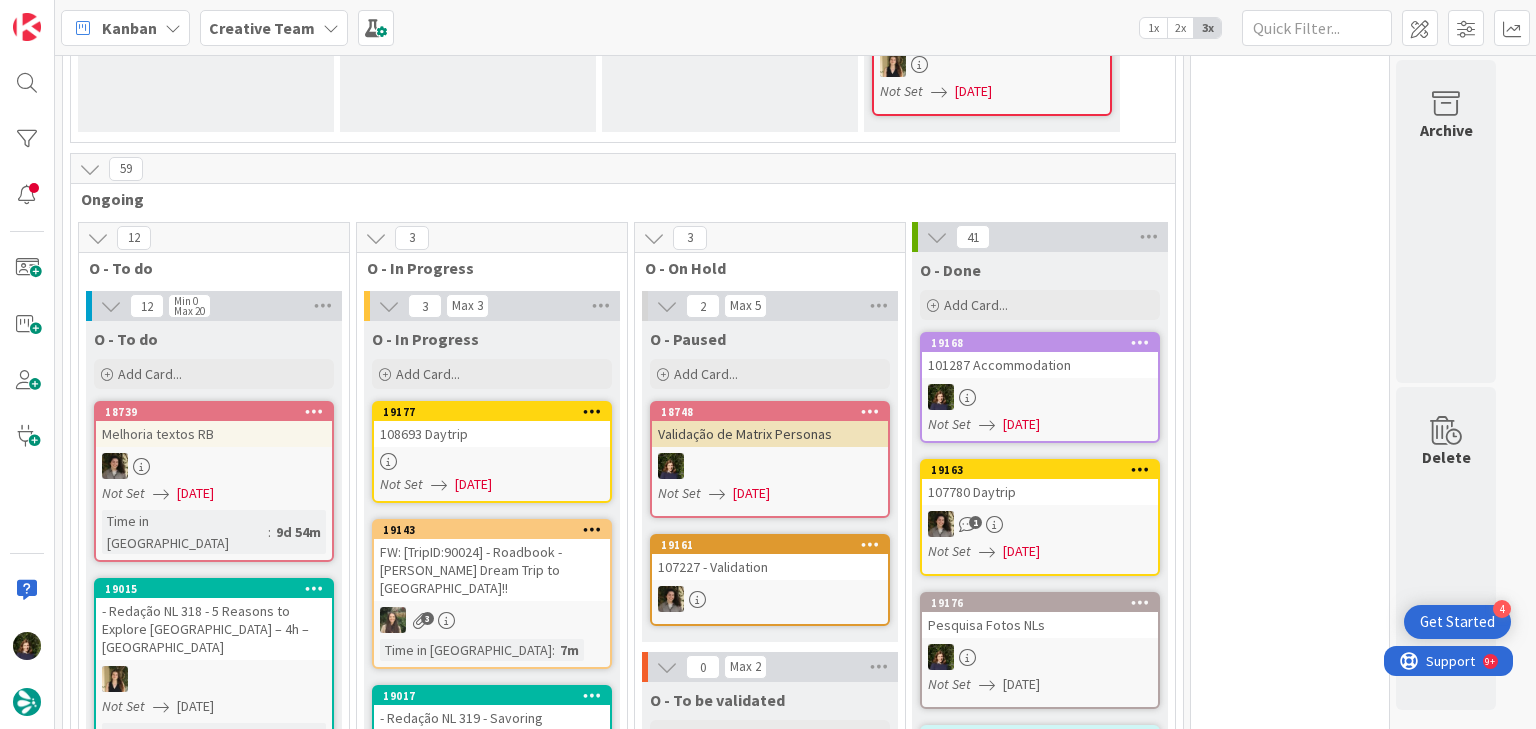 click on "108693 Daytrip" at bounding box center (492, 434) 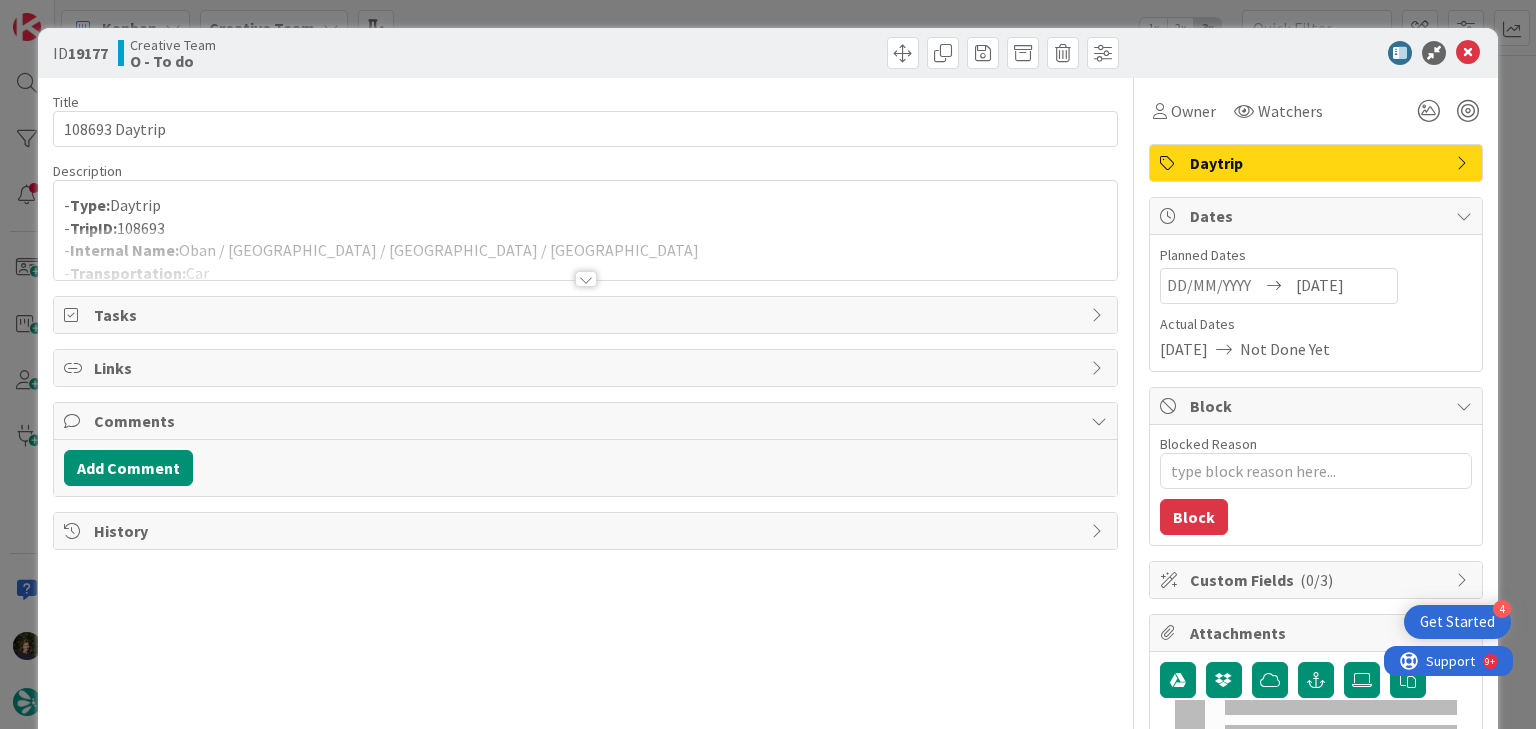 scroll, scrollTop: 0, scrollLeft: 0, axis: both 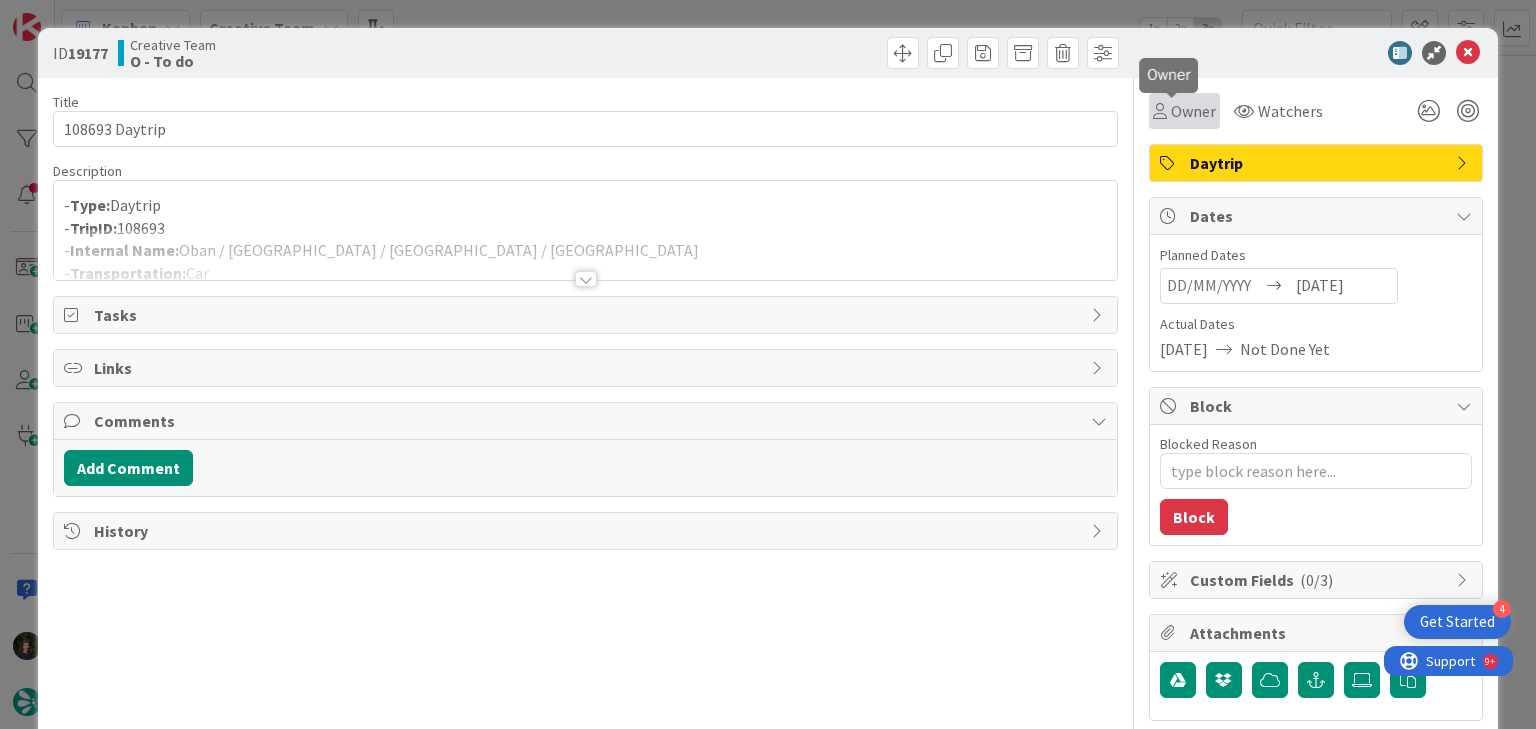click on "Owner" at bounding box center [1193, 111] 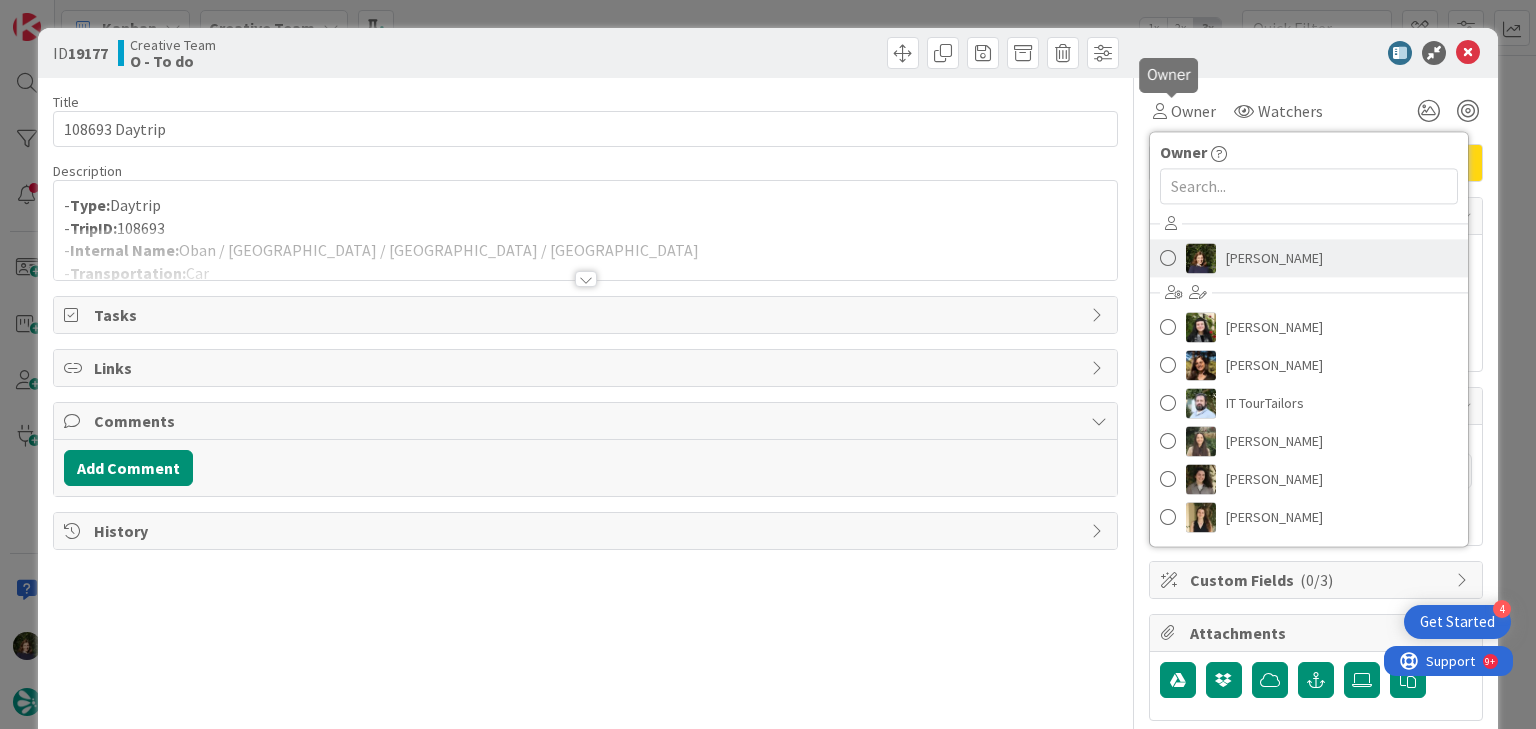 scroll, scrollTop: 0, scrollLeft: 0, axis: both 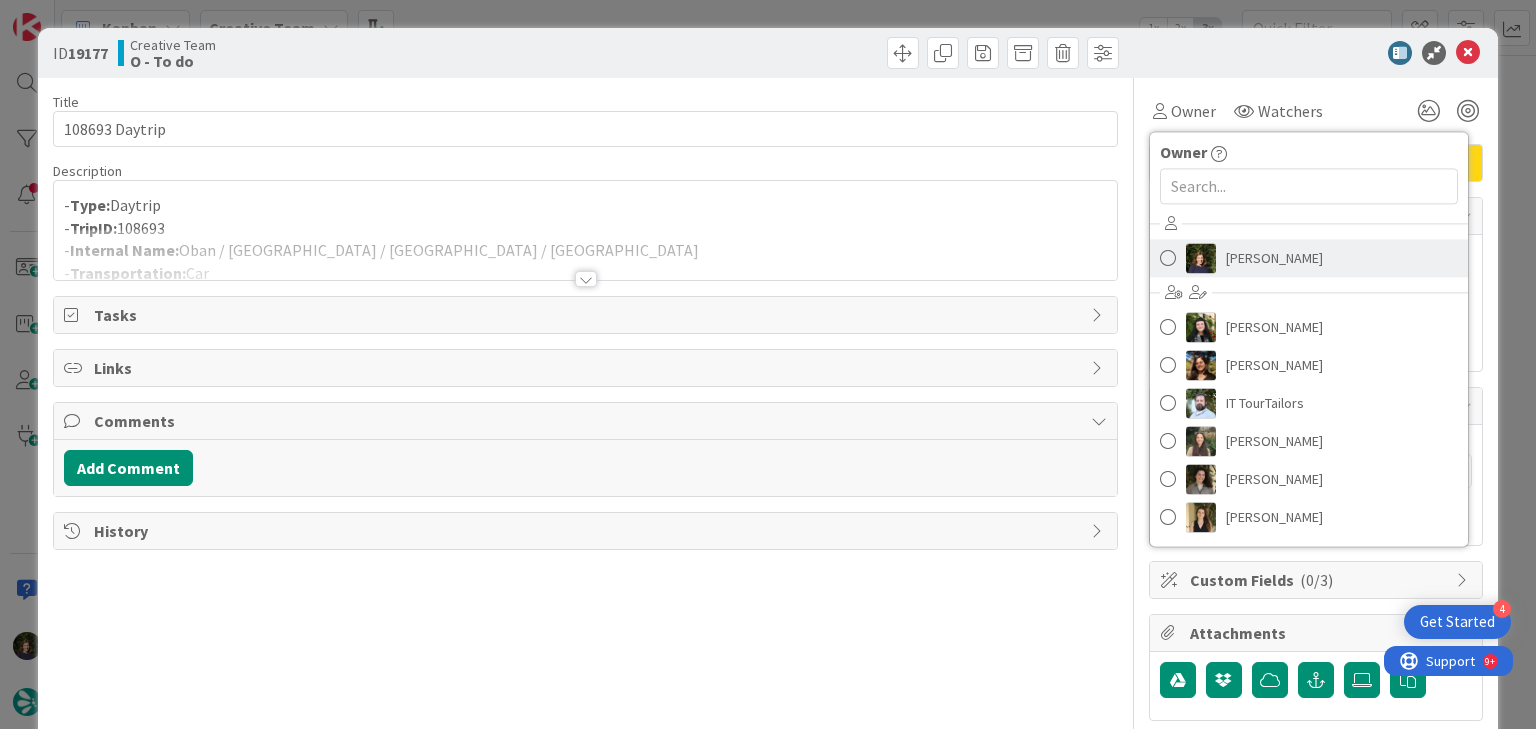click on "[PERSON_NAME]" at bounding box center (1274, 258) 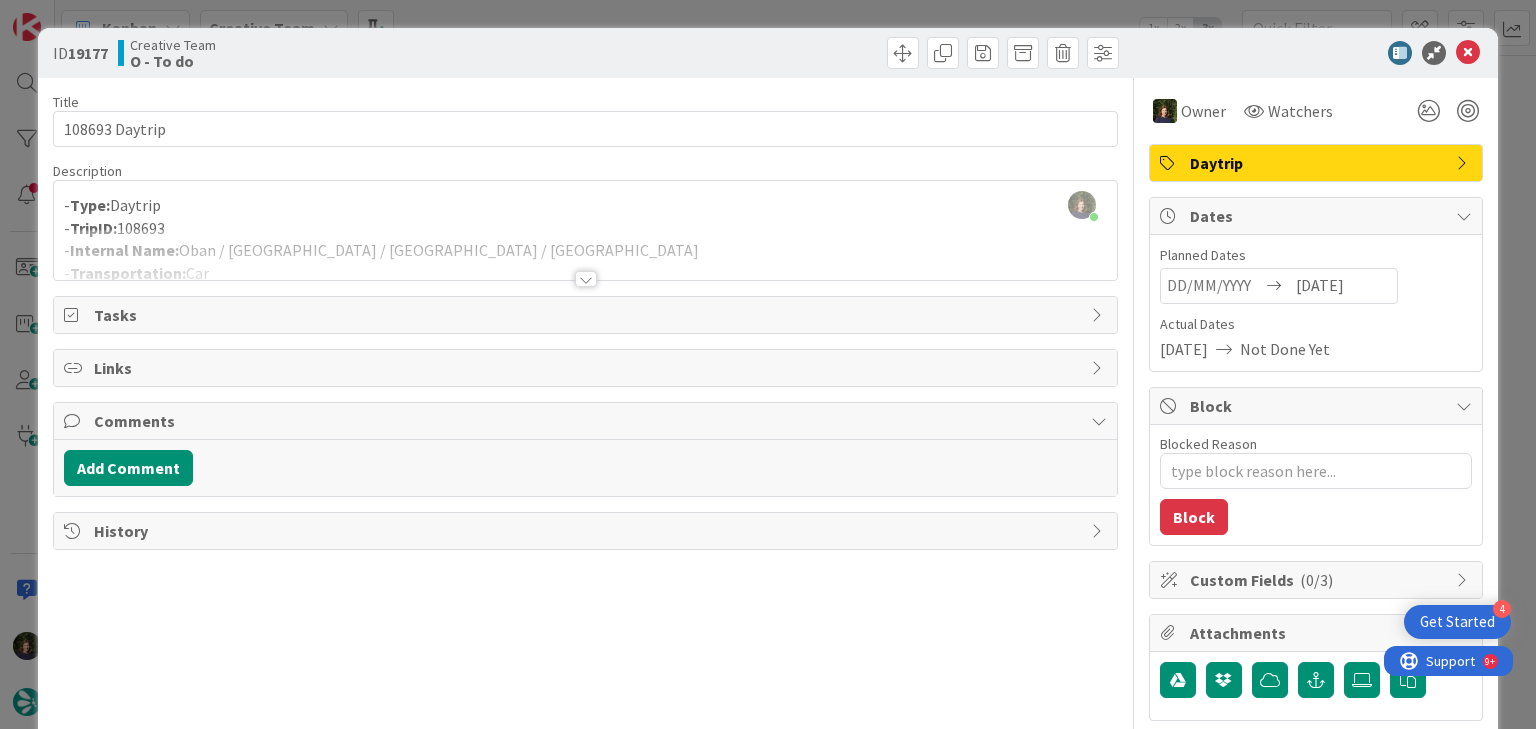click at bounding box center (586, 279) 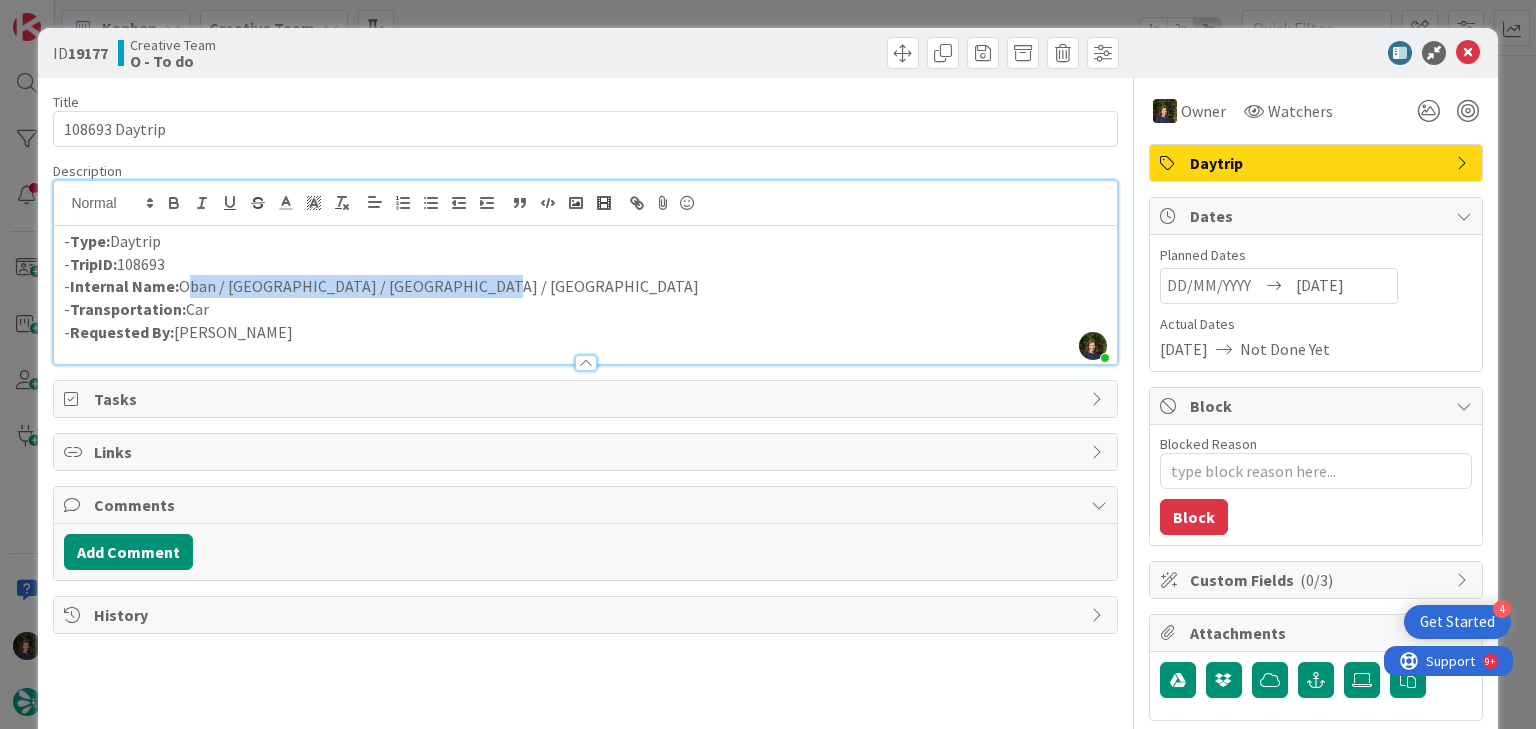drag, startPoint x: 184, startPoint y: 288, endPoint x: 471, endPoint y: 287, distance: 287.00174 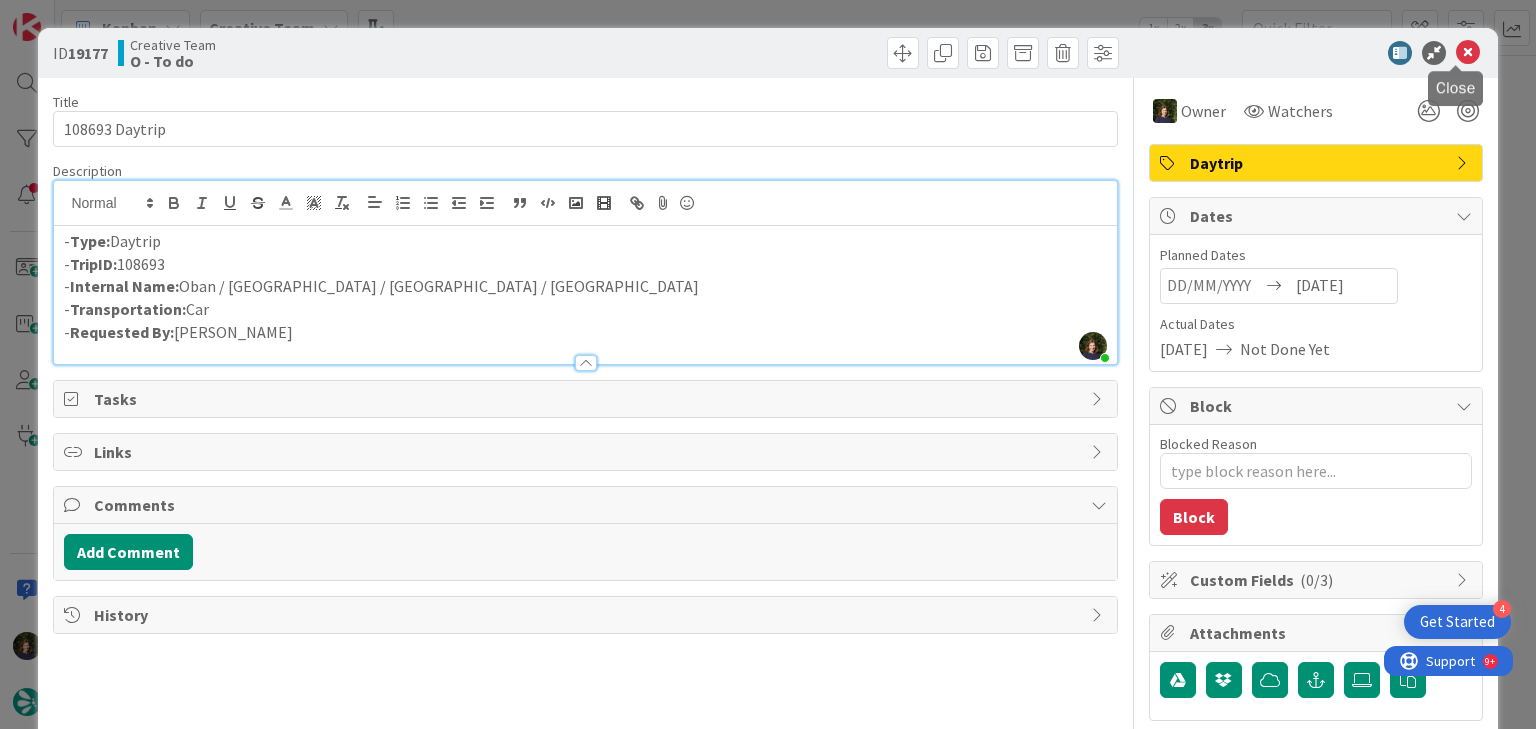 click at bounding box center (1468, 53) 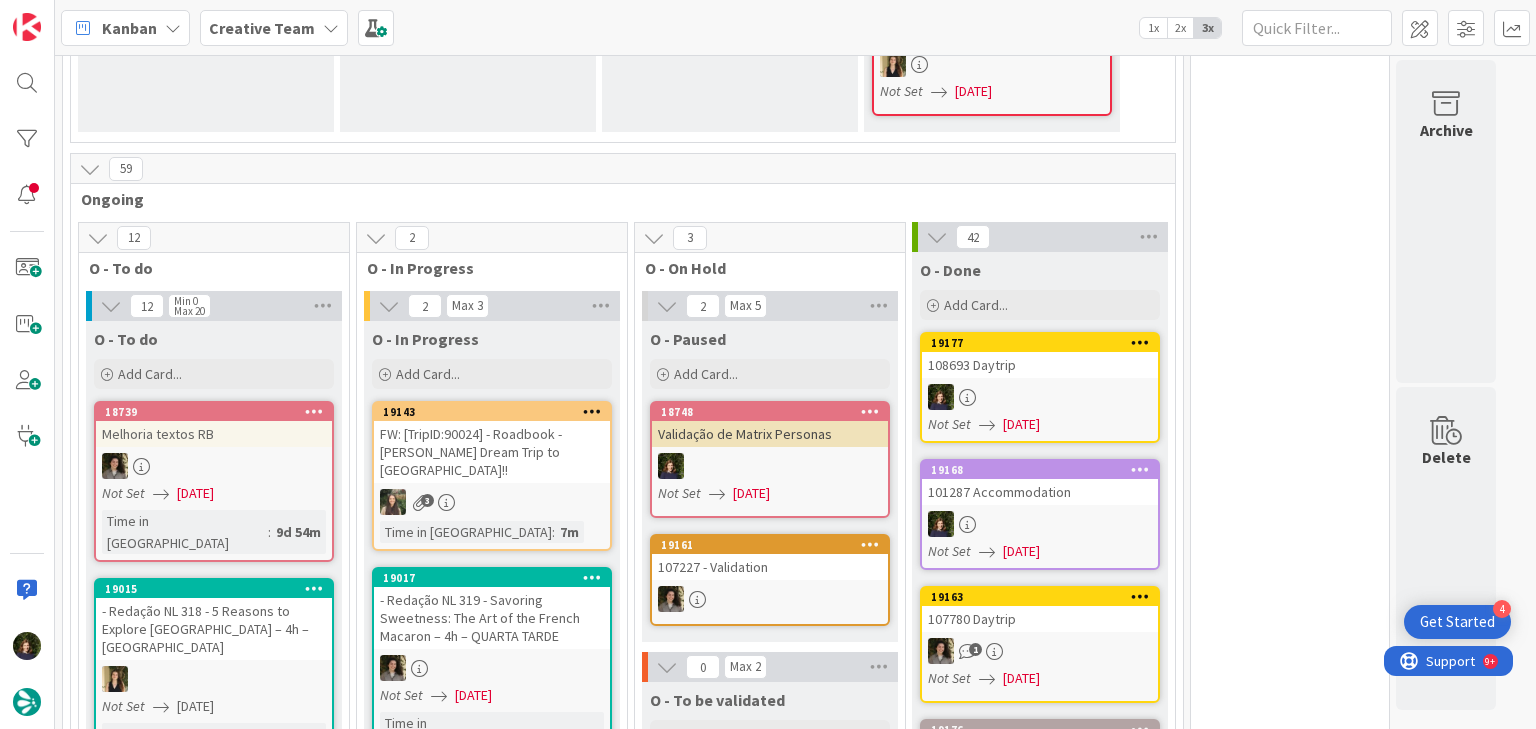 scroll, scrollTop: 0, scrollLeft: 0, axis: both 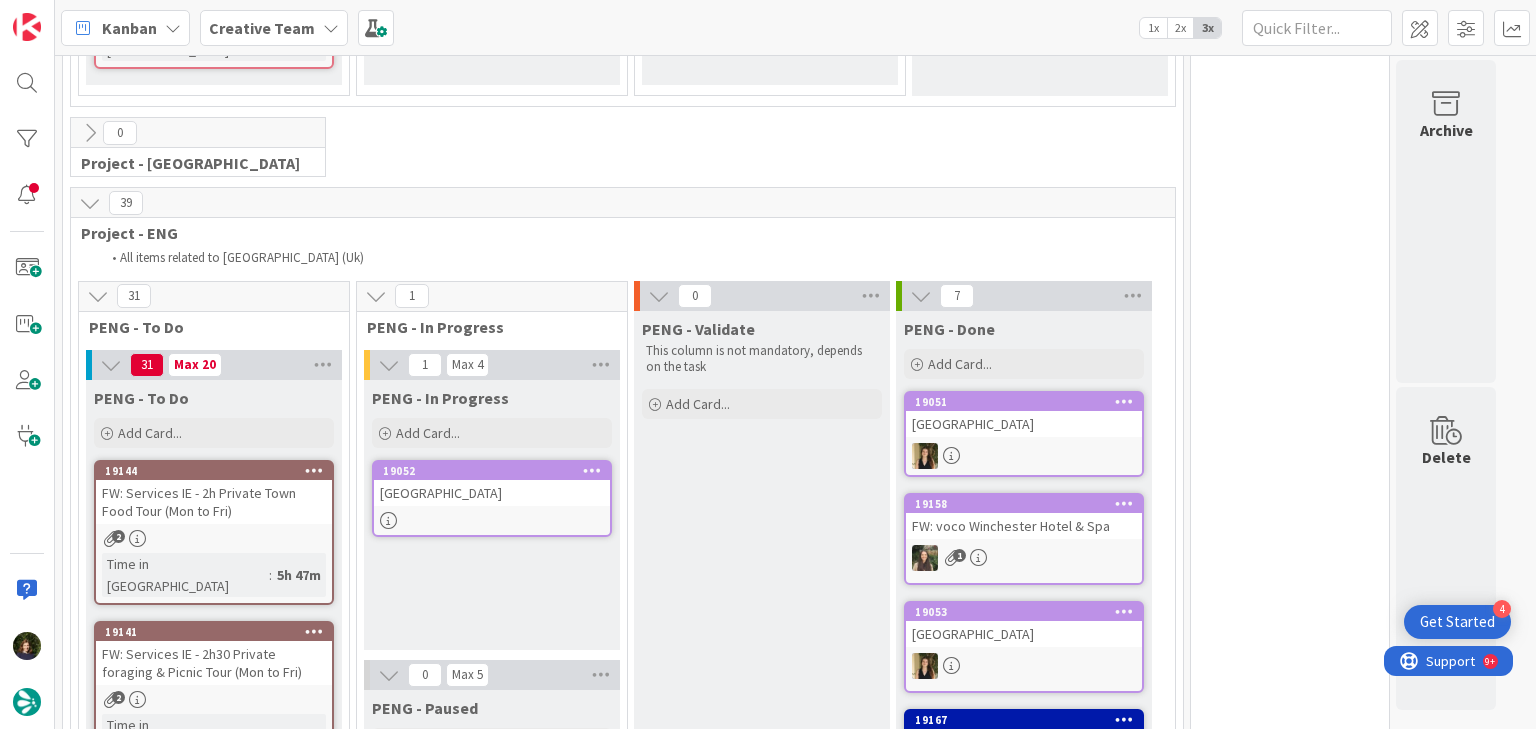 click at bounding box center (492, 520) 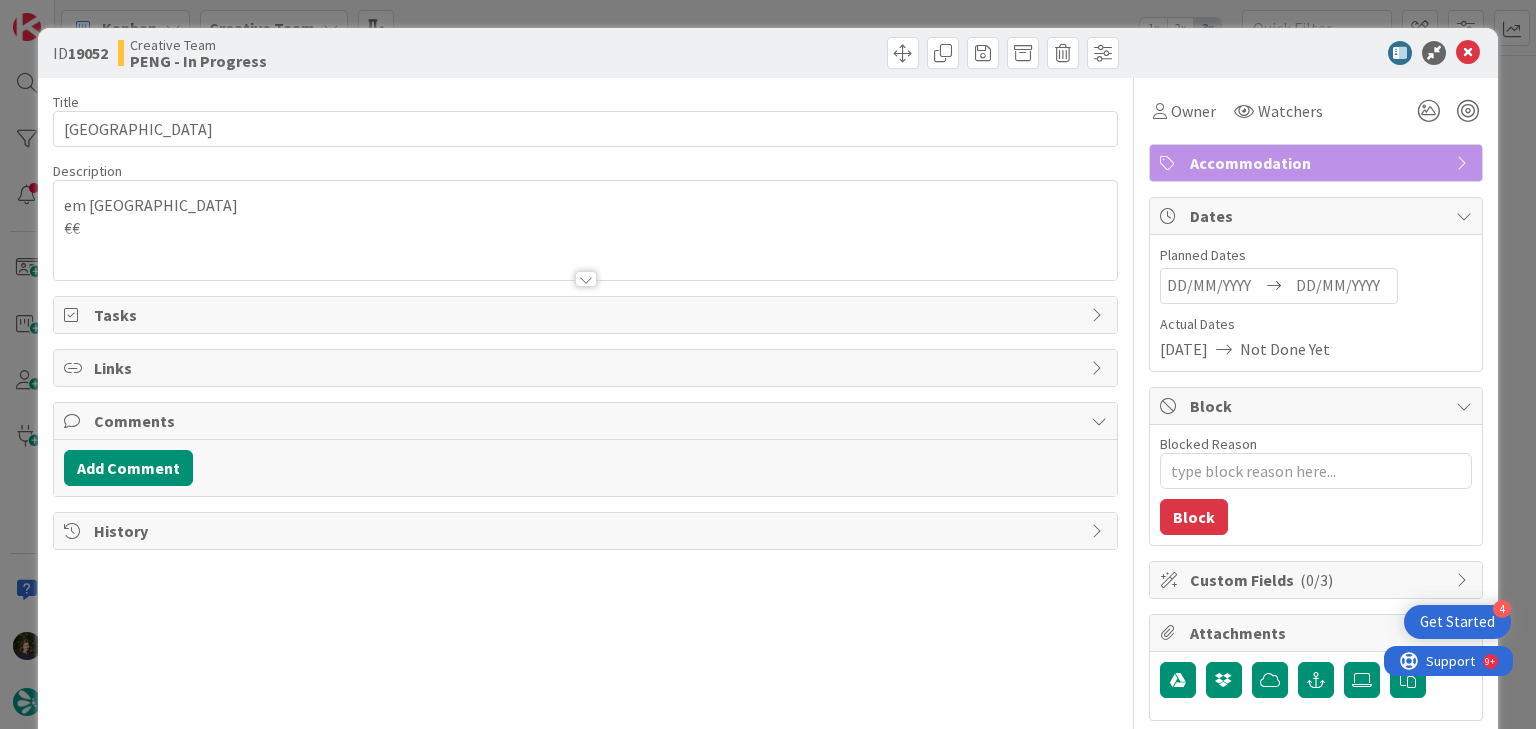 scroll, scrollTop: 0, scrollLeft: 0, axis: both 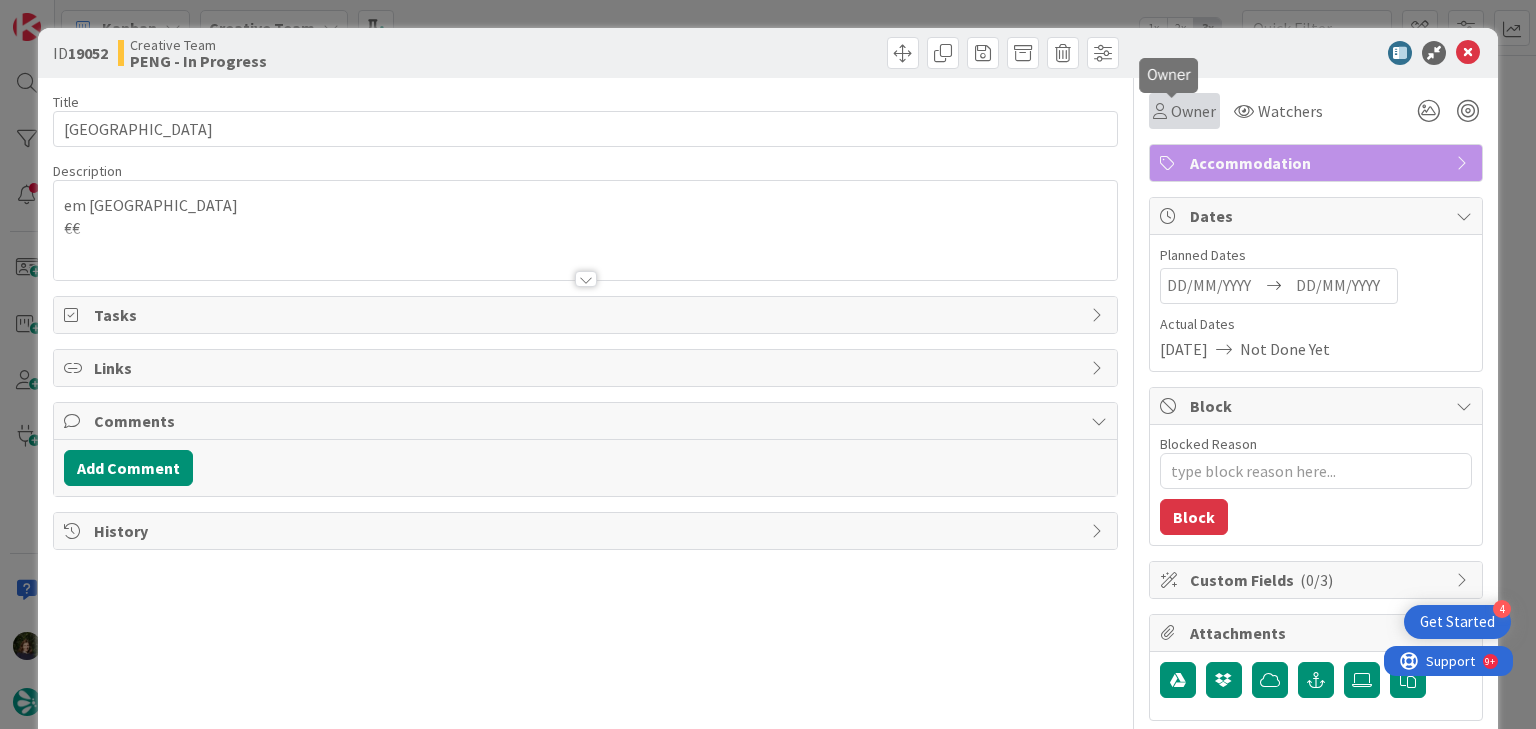 click on "Owner" at bounding box center (1193, 111) 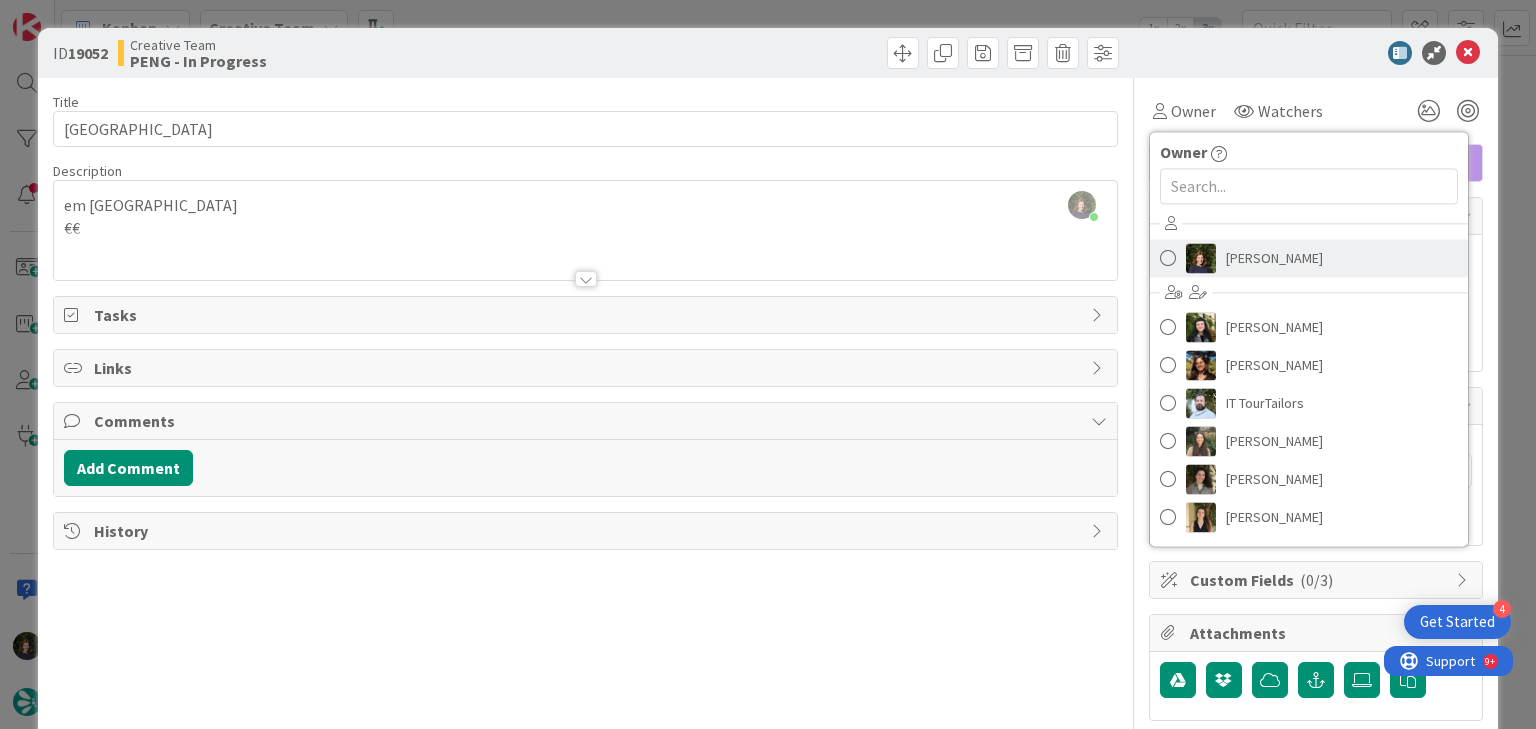 click on "[PERSON_NAME]" at bounding box center [1274, 258] 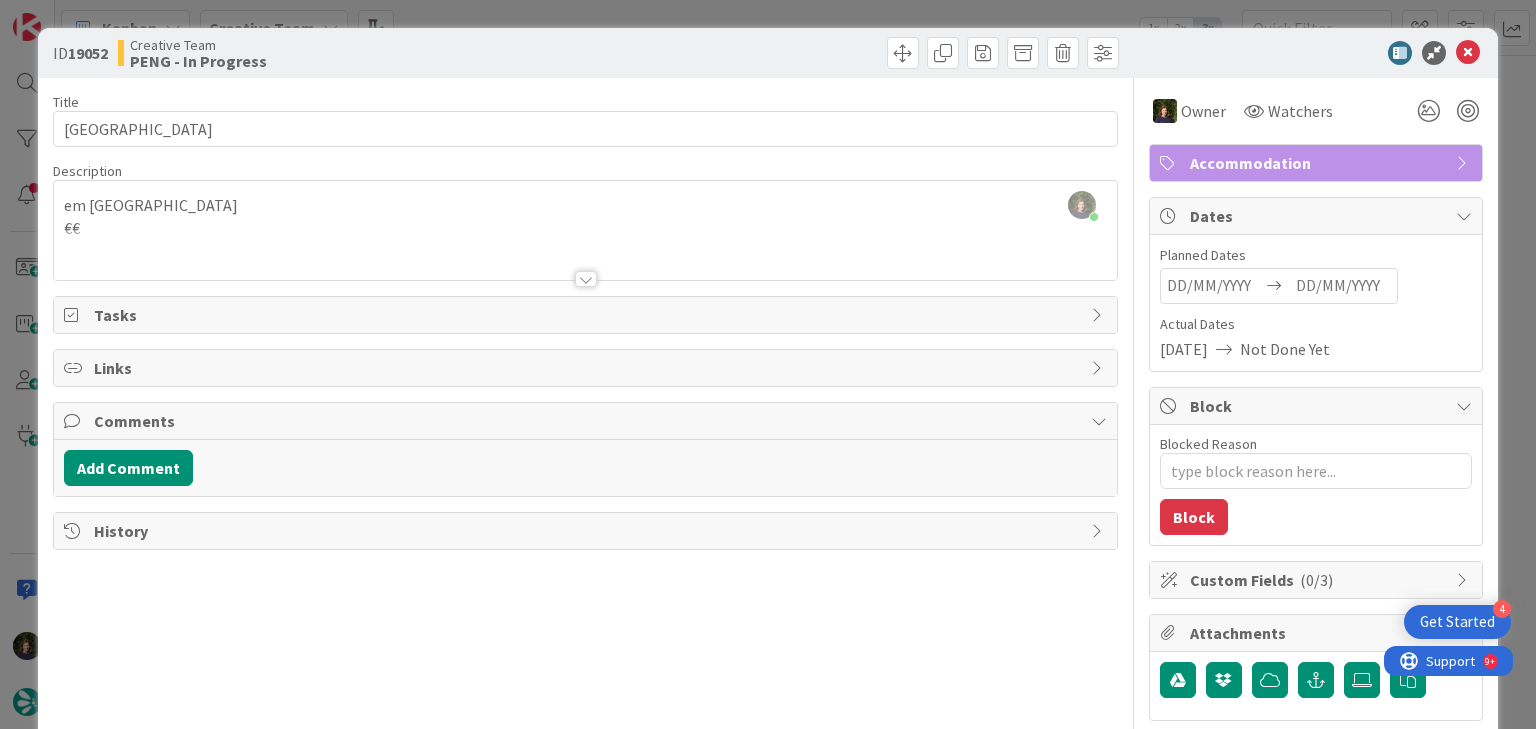 type on "x" 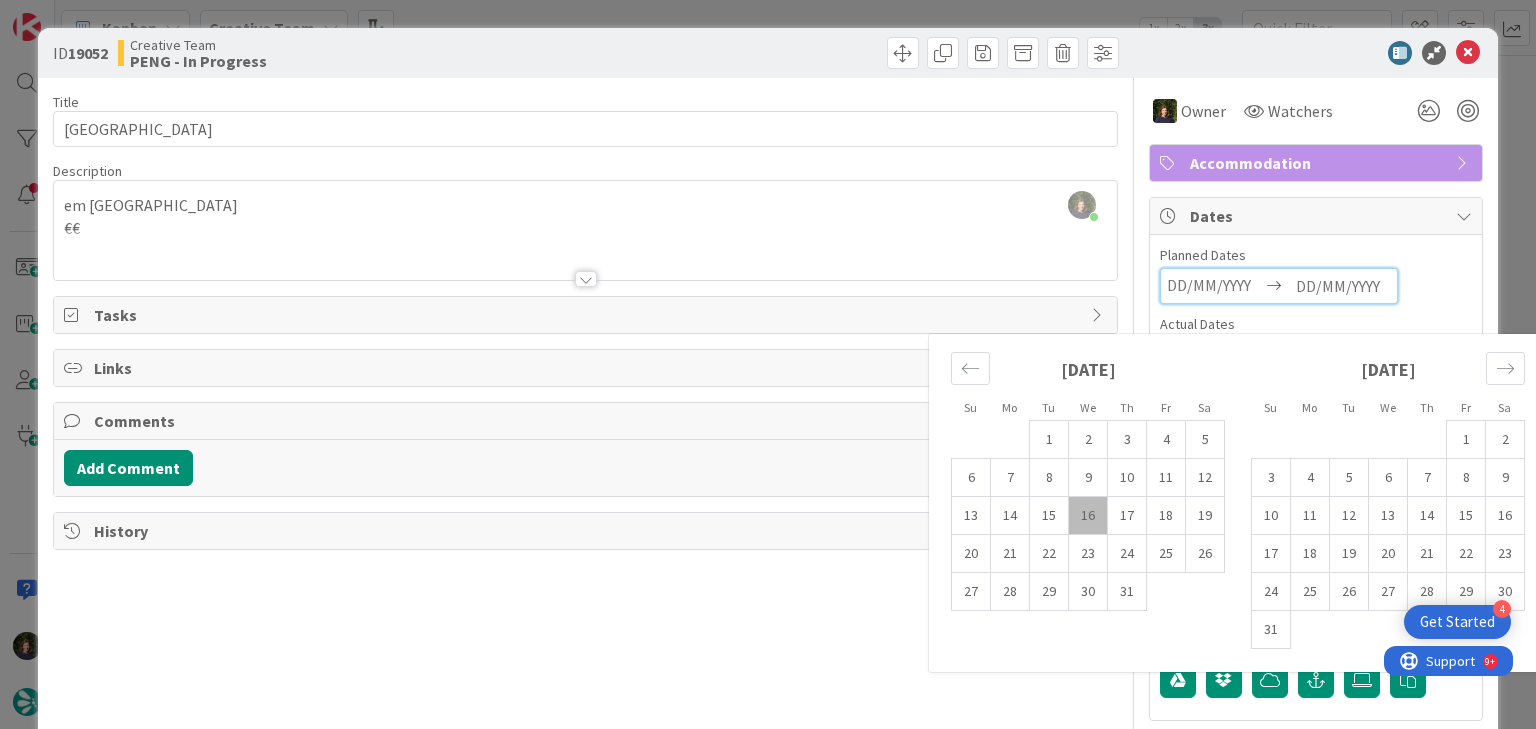 click at bounding box center [1343, 286] 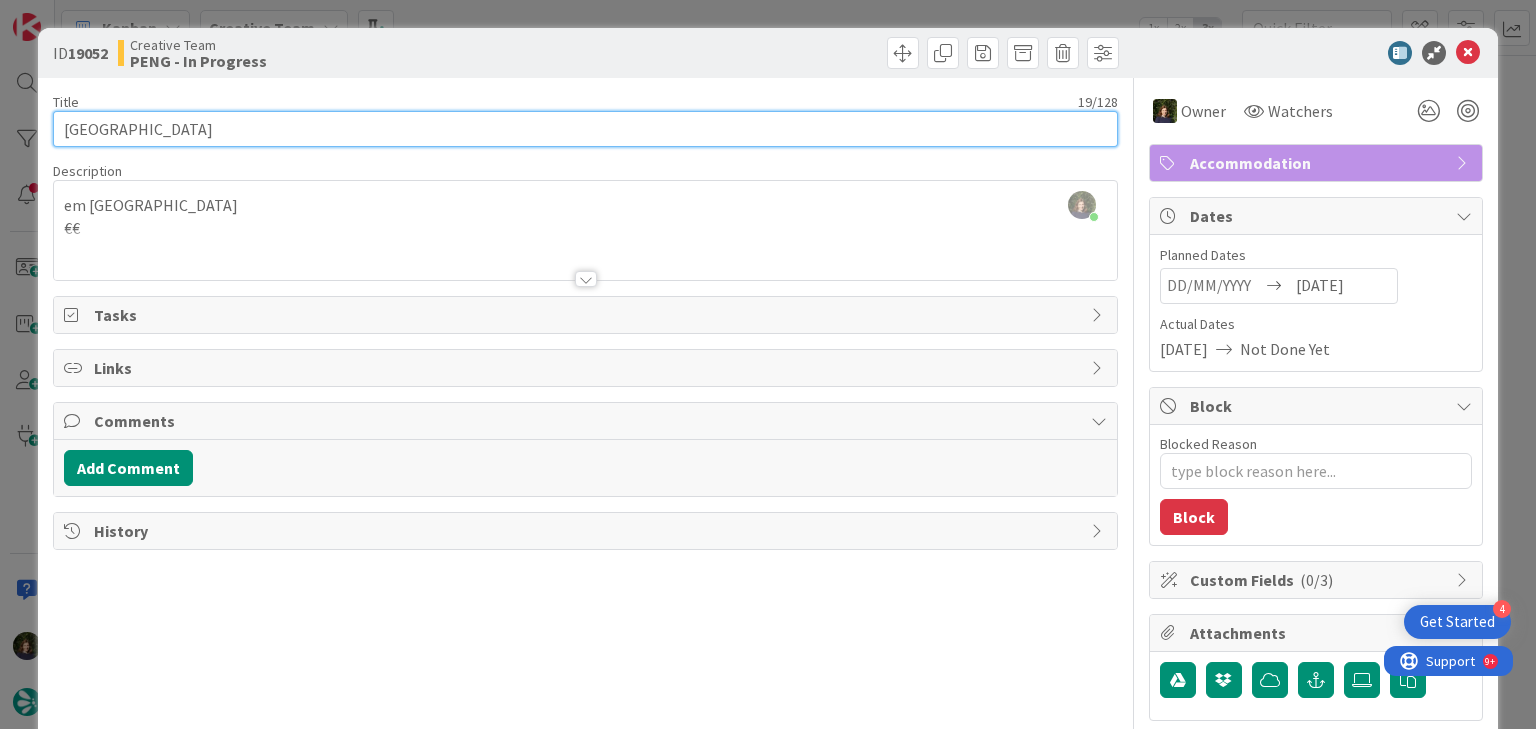 drag, startPoint x: 185, startPoint y: 129, endPoint x: 58, endPoint y: 129, distance: 127 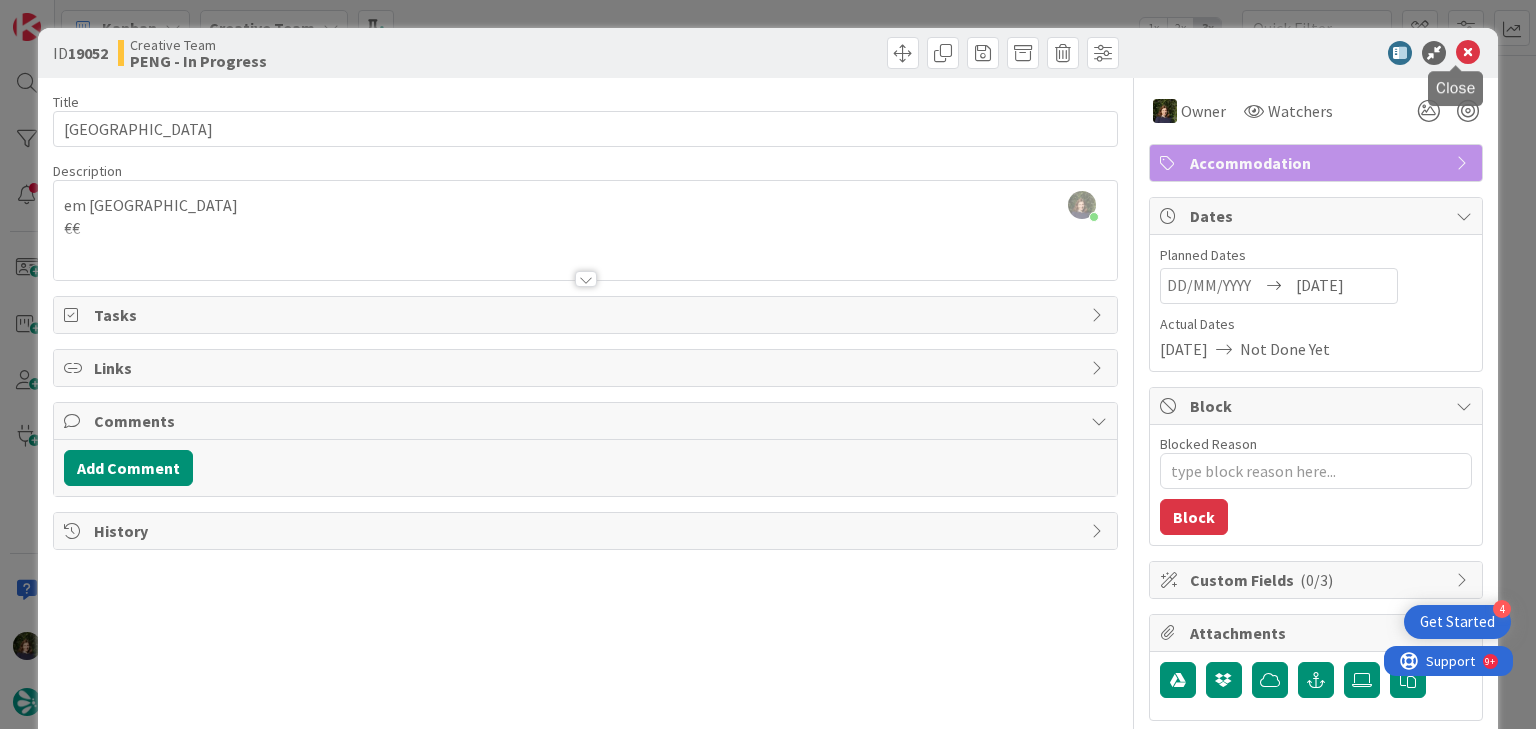click at bounding box center (1468, 53) 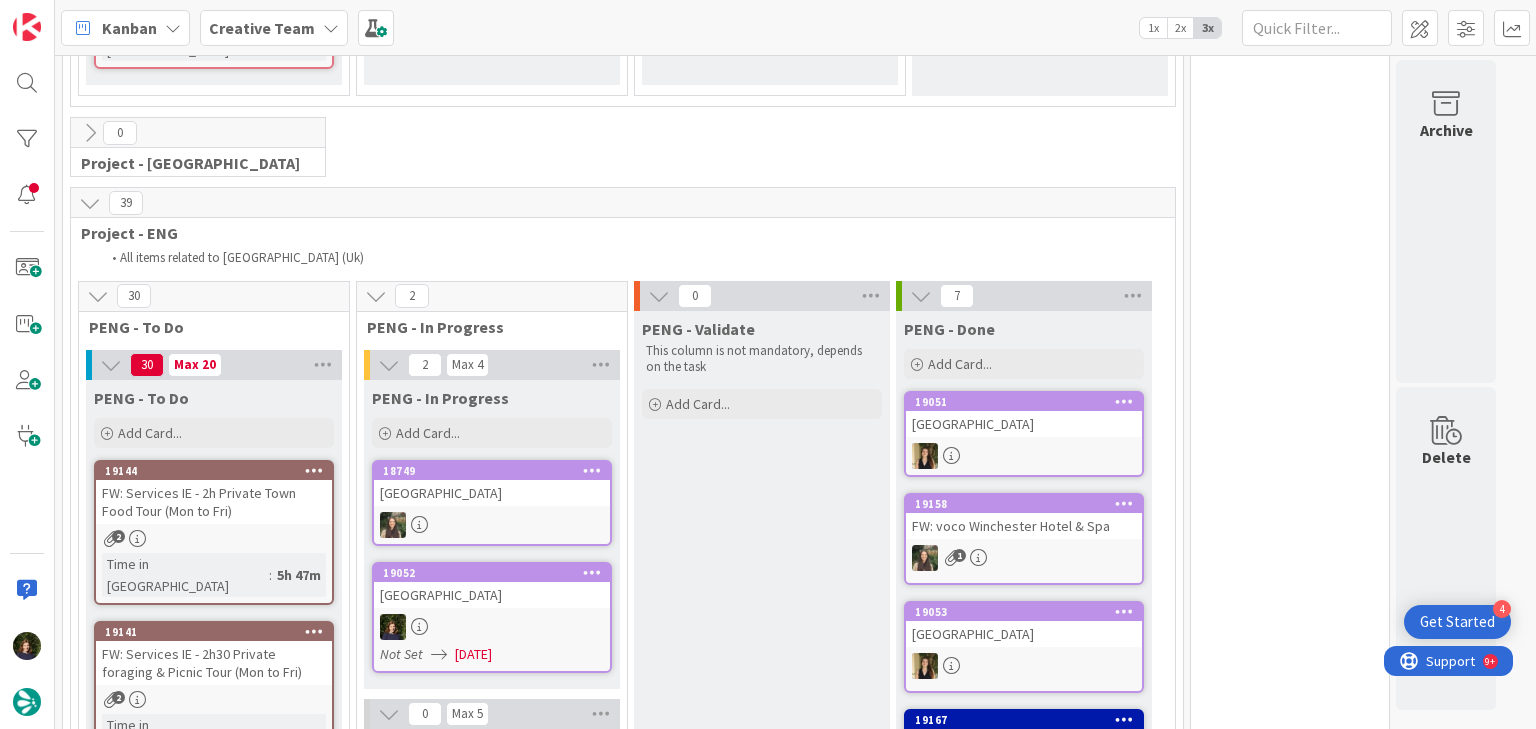 scroll, scrollTop: 0, scrollLeft: 0, axis: both 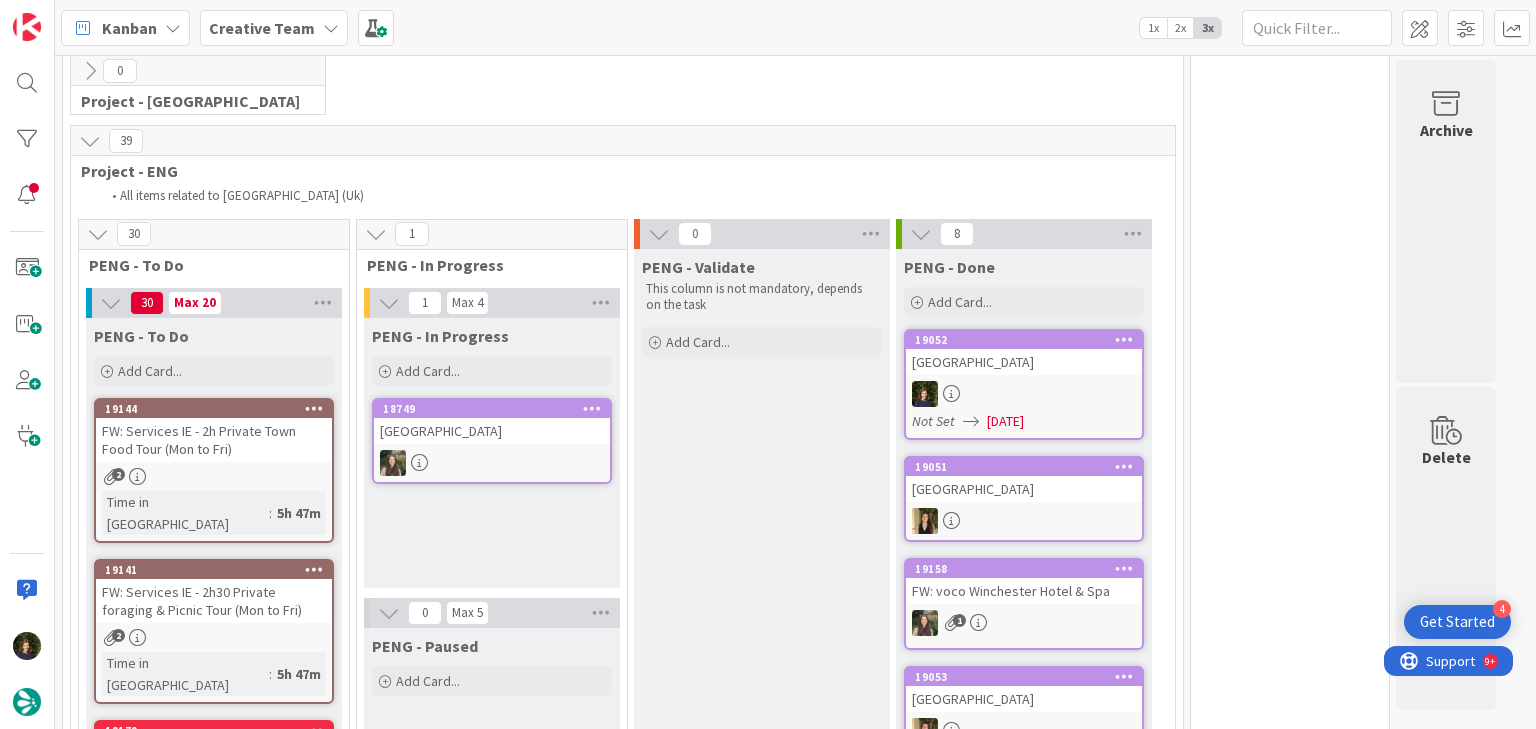 click on "Creative Team" at bounding box center [262, 28] 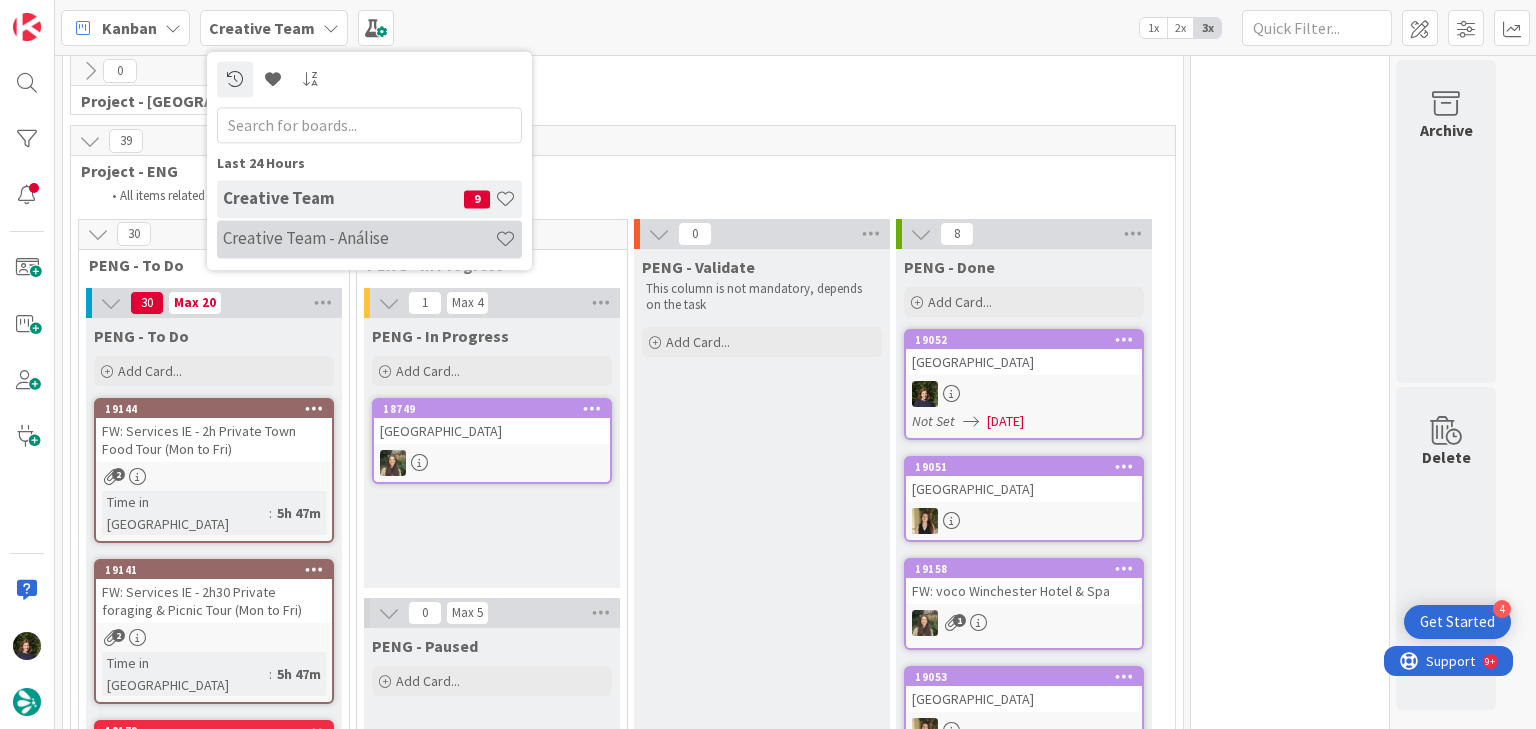 click on "Creative Team - Análise" at bounding box center (359, 239) 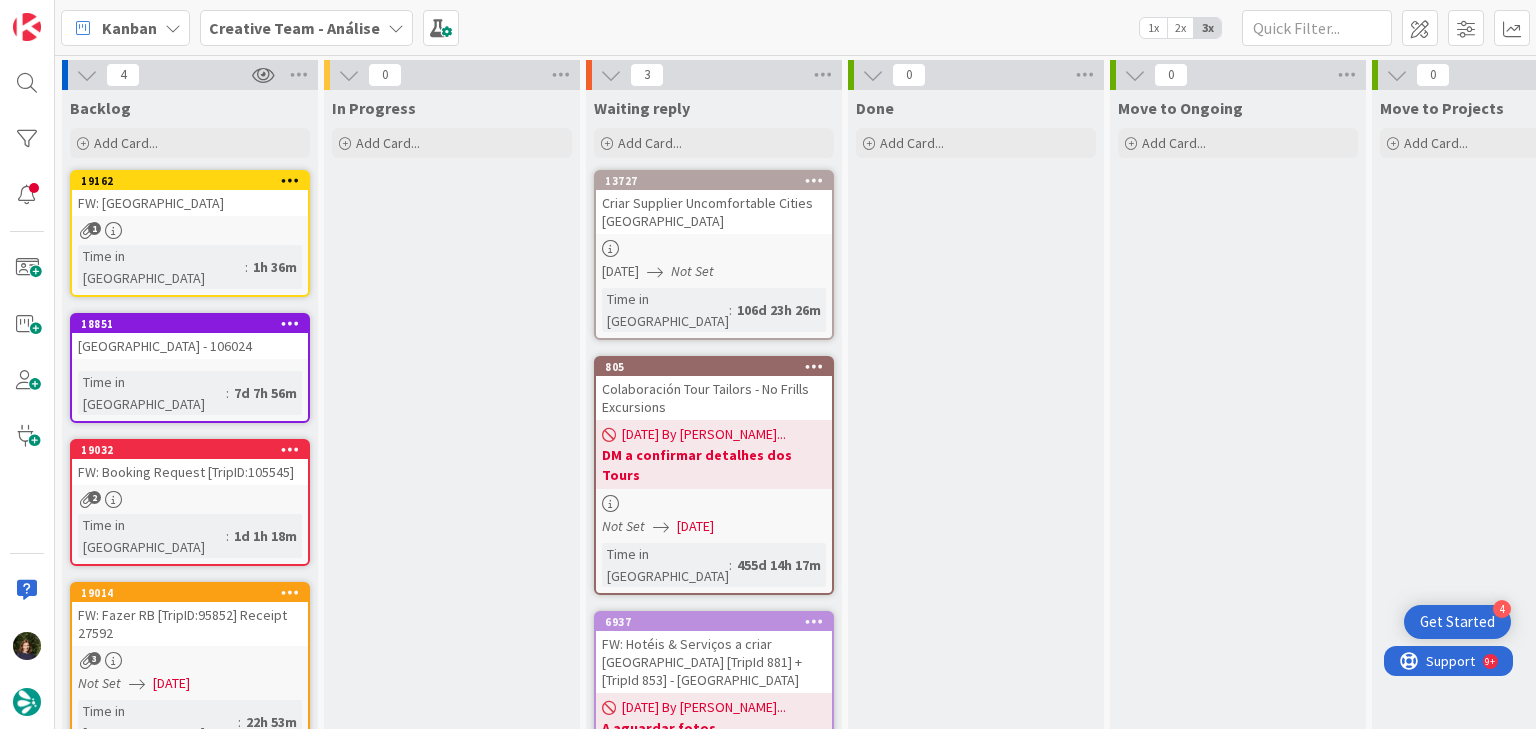 scroll, scrollTop: 0, scrollLeft: 0, axis: both 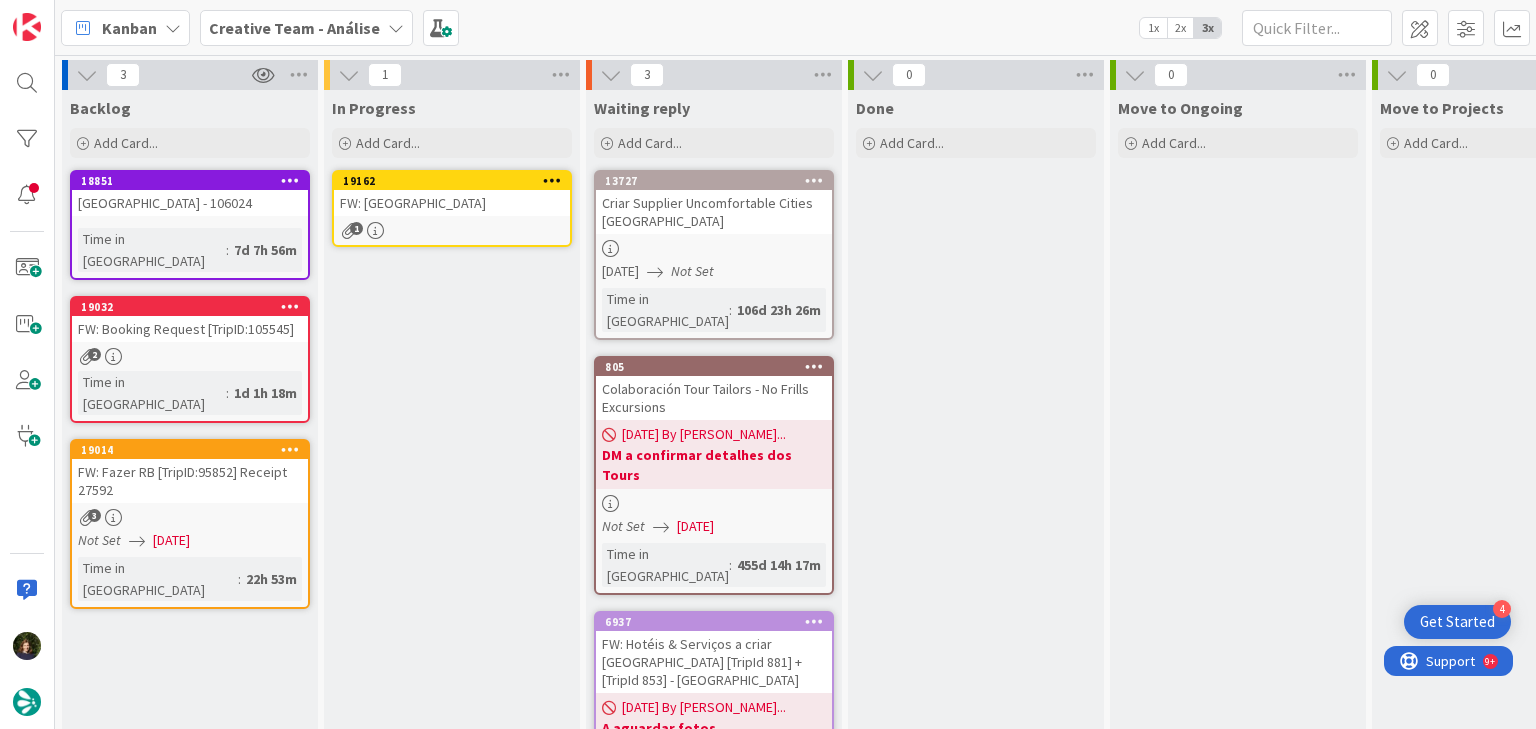 click on "1" at bounding box center (452, 230) 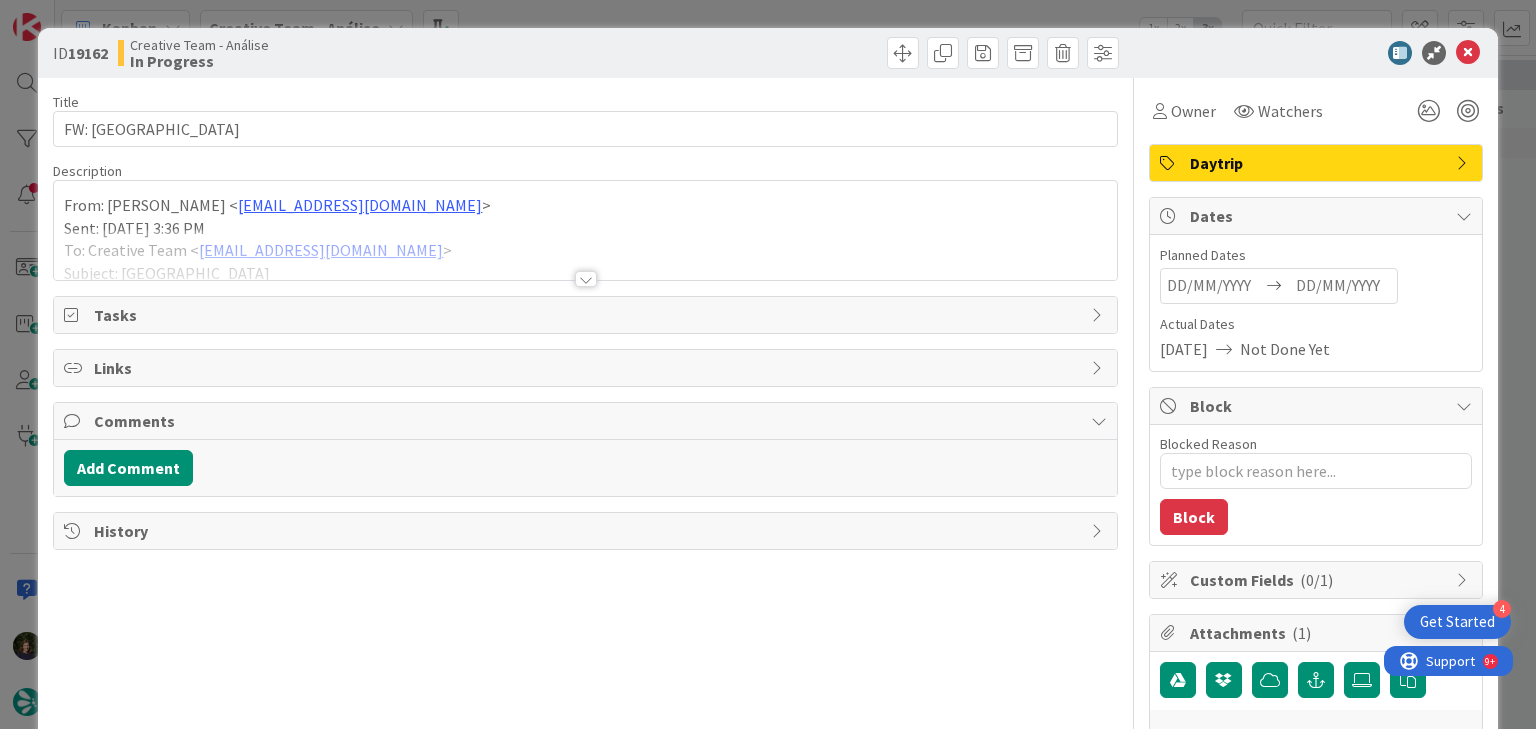 type on "x" 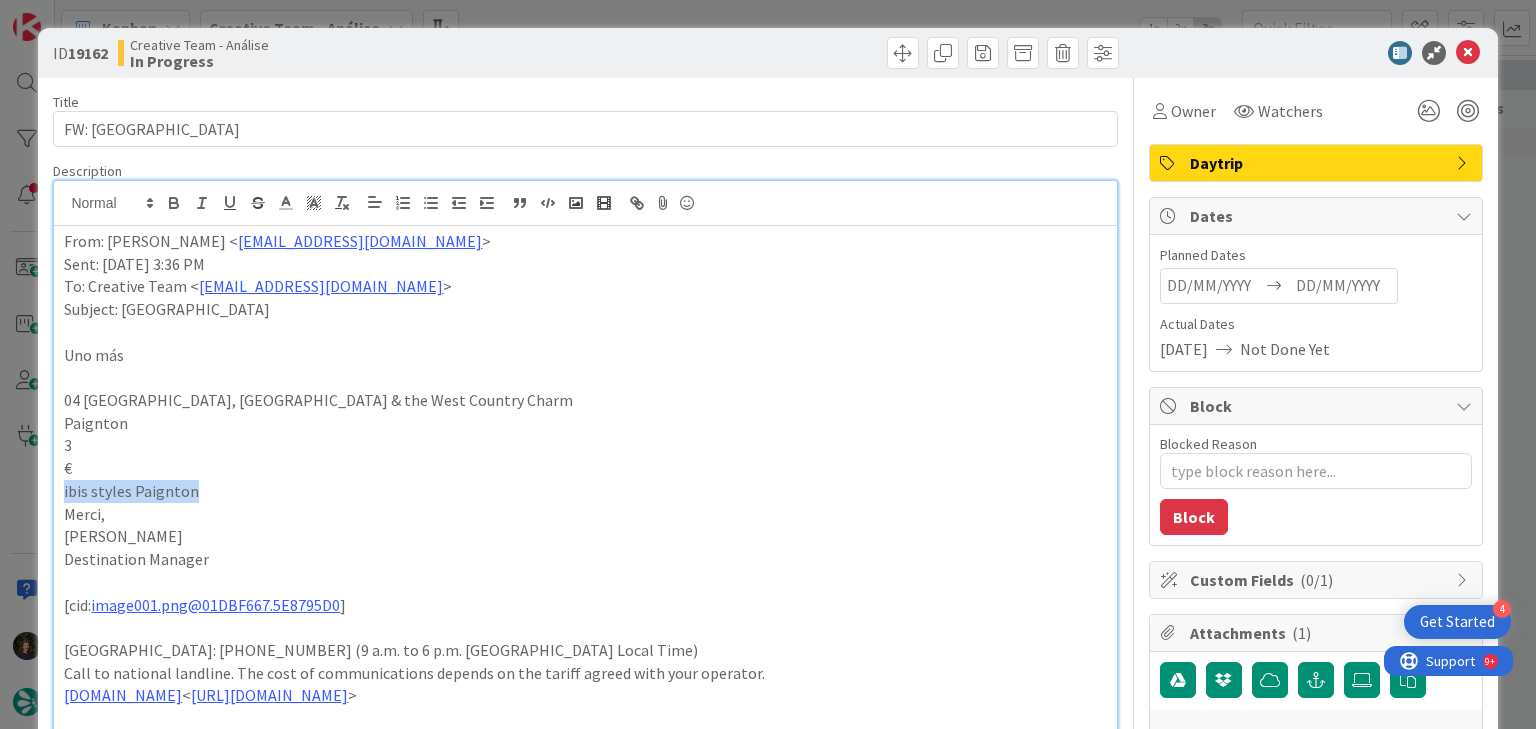 drag, startPoint x: 193, startPoint y: 487, endPoint x: 70, endPoint y: 498, distance: 123.49089 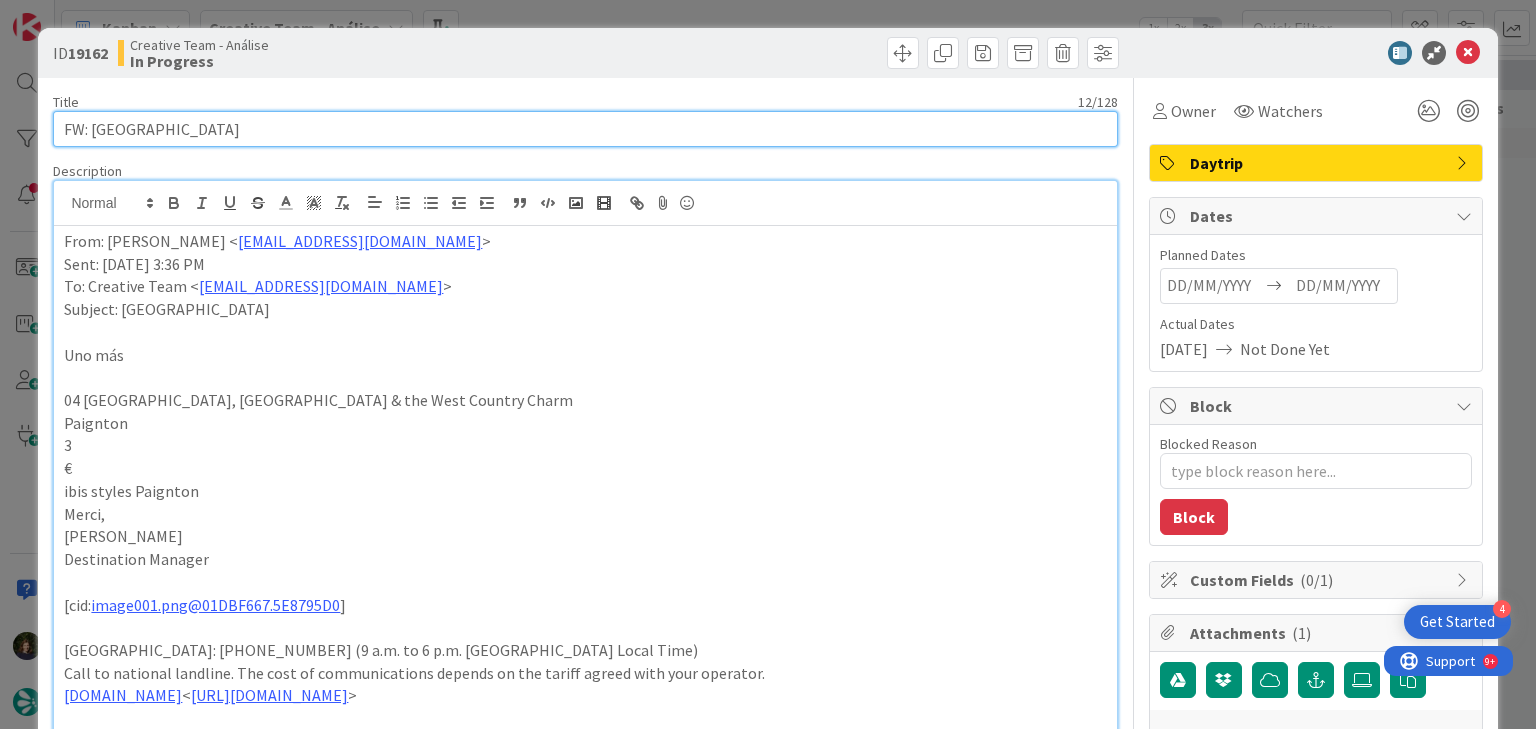 click on "FW: [GEOGRAPHIC_DATA]" at bounding box center [585, 129] 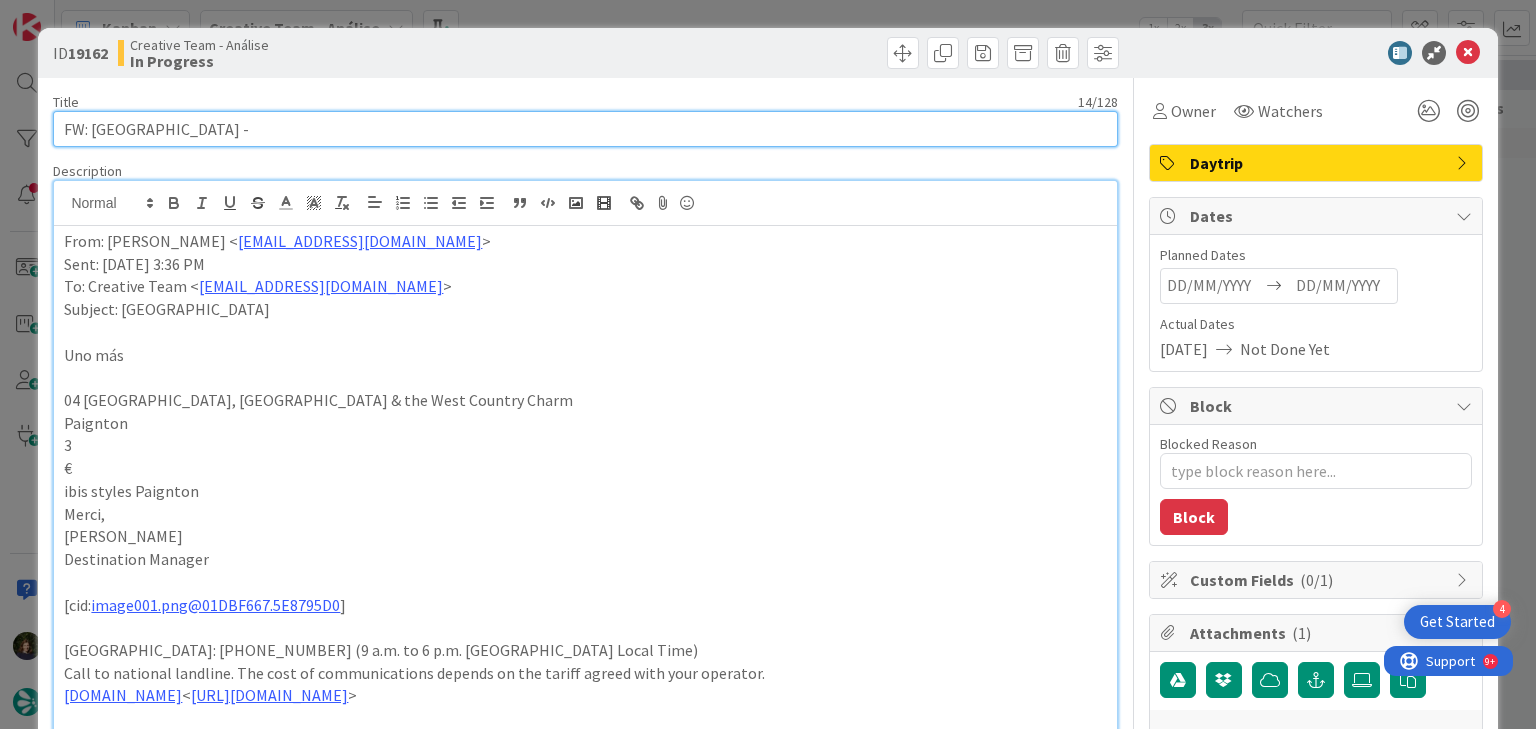 paste on "ibis styles Paignton" 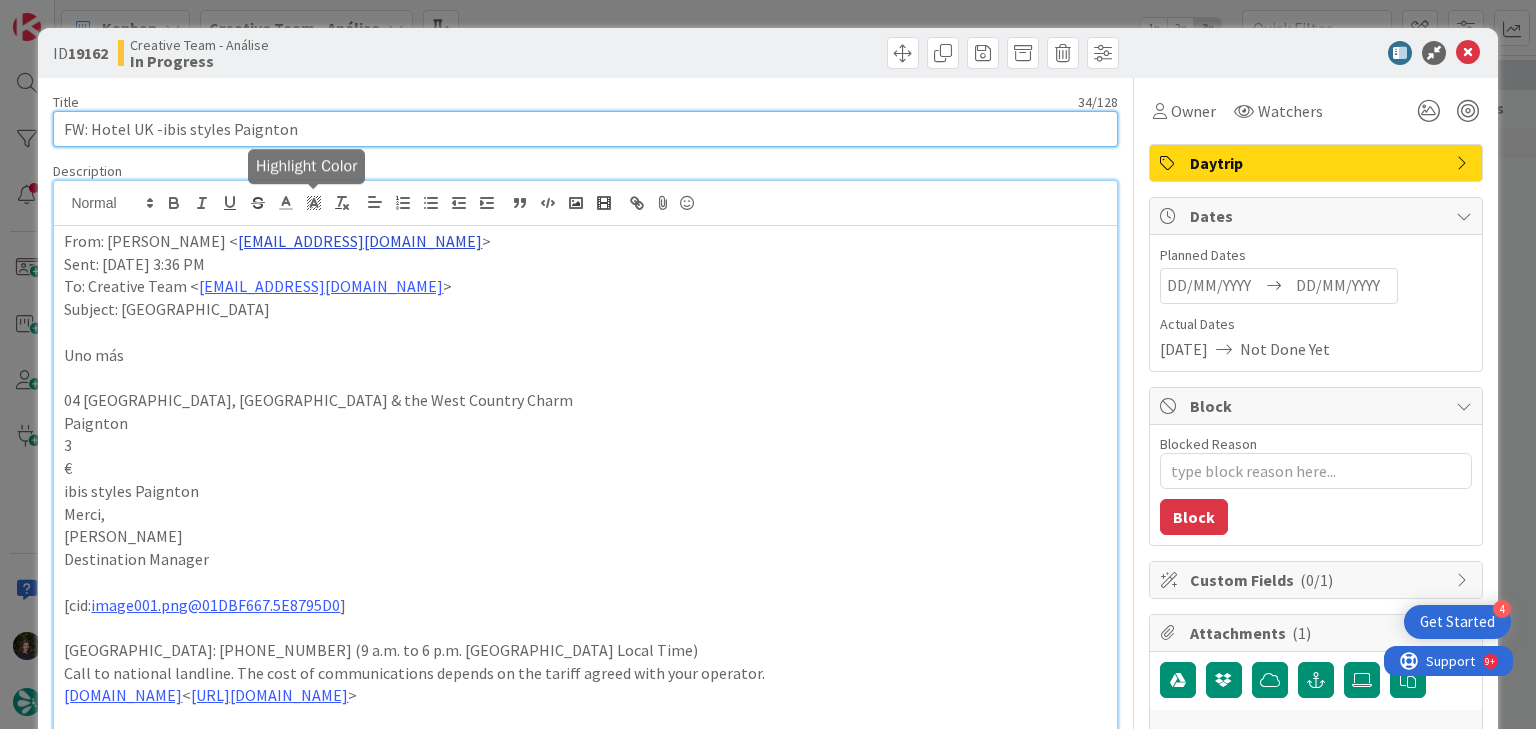 type on "x" 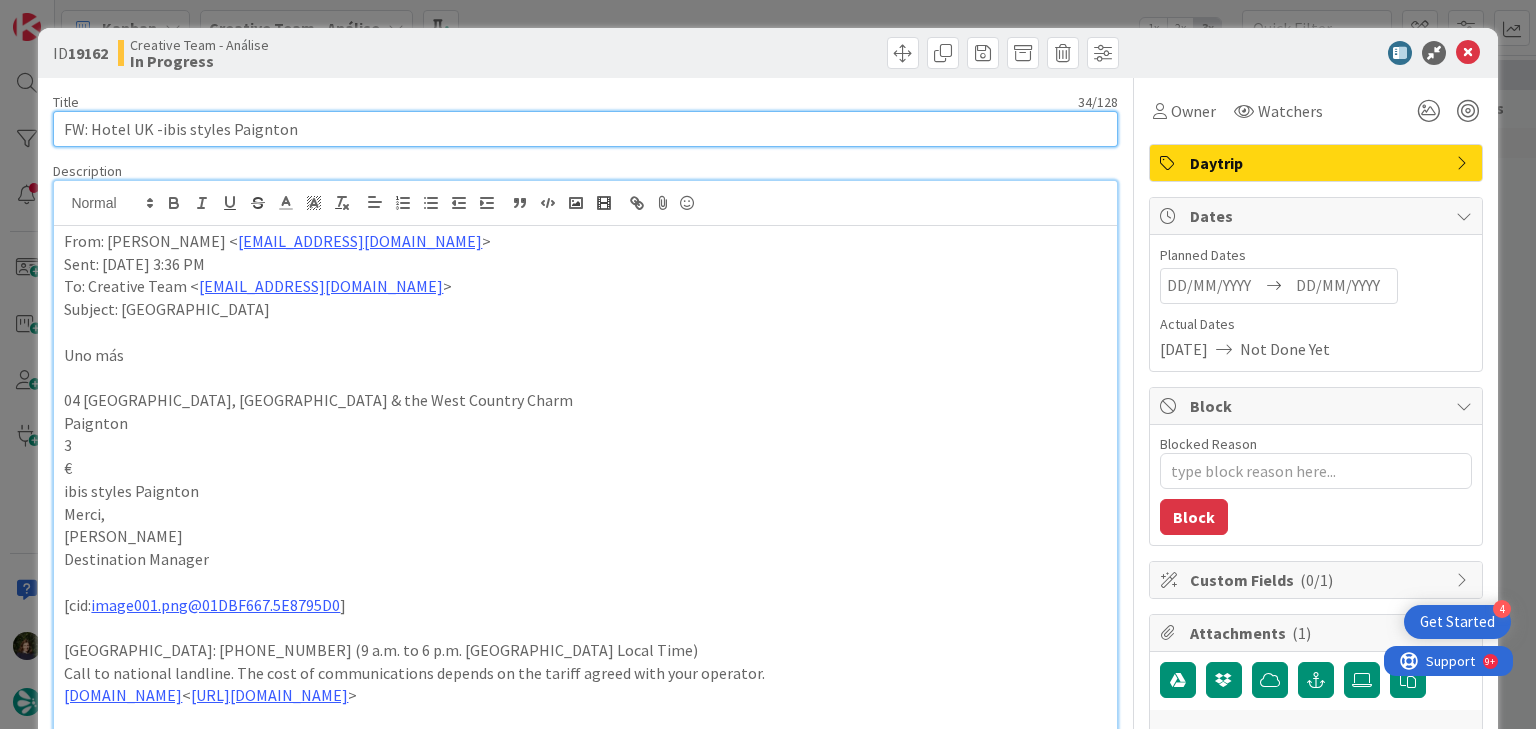 click on "FW: Hotel UK -ibis styles Paignton" at bounding box center [585, 129] 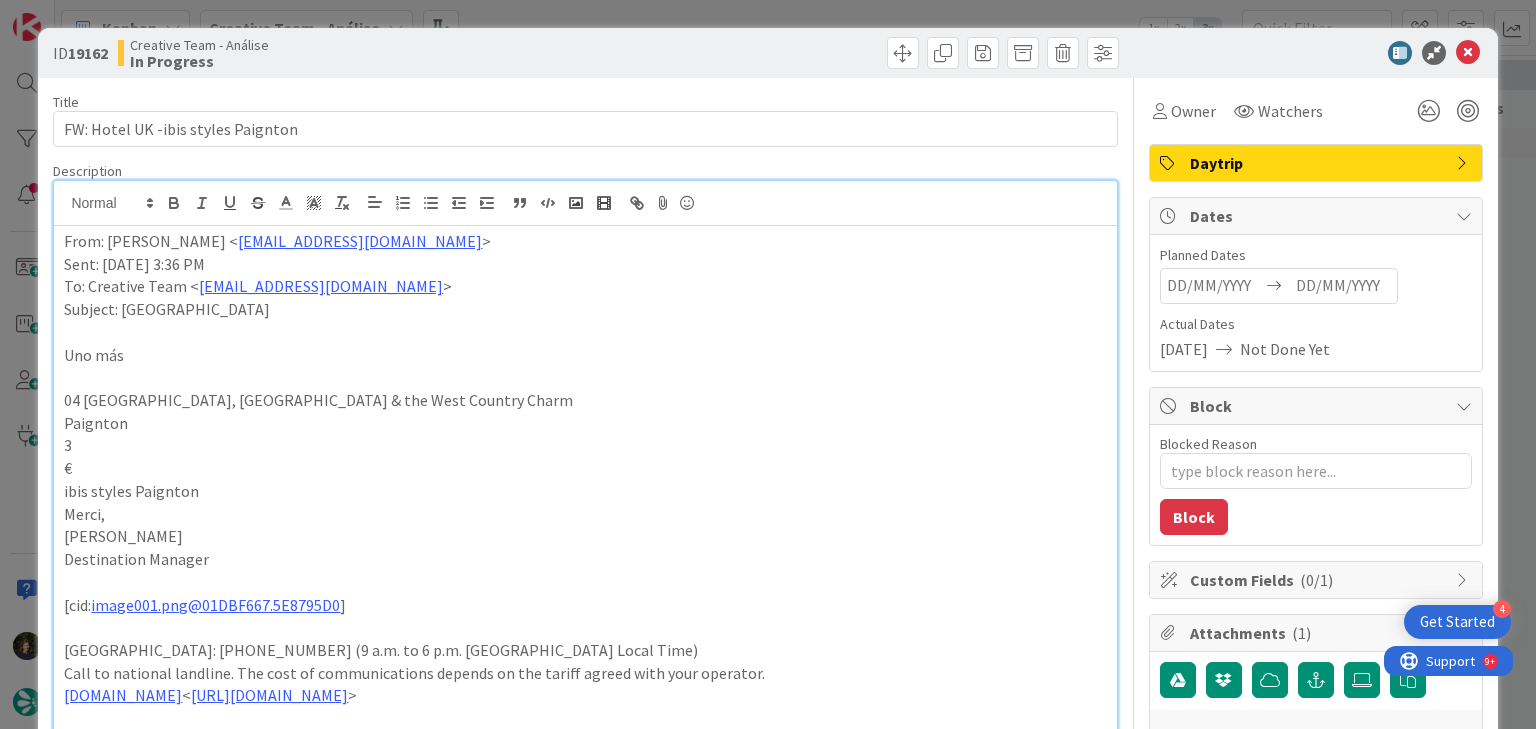 click on "From: Rita Bernardo < rita.bernardo@tourtailors.com > Sent: Wednesday, 16 July, 2025 3:36 PM To: Creative Team < product@tourtailors.com > Subject: Hotel UK Uno más 04 Bath, Cornwall & the West Country Charm Paignton 3 € ibis styles Paignton Merci, Rita Bernardo Destination Manager [cid: image001.png@01DBF667.5E8795D0 ] Portugal: +351 214 851 476 (9 a.m. to 6 p.m. Lisbon Local Time) Call to national landline. The cost of communications depends on the tariff agreed with your operator. www.TourTailors.com < http://www.tourtailors.com/ > We have set up international numbers so that you can call us without calling internationally: U.S.A. and Canada: +1 347 674 5947 (4 a.m. to 1 p.m. New York Local Time) Australia: +61 2 8011 3734 (8 p.m. to 4 a.m. Sydney Local Time) T:  www.tripadvisor.com/TourTailors < https://www.tripadvisor.com/Attraction_Review-g189154-d6163926-Reviews-Portugal_Trails-Cascais_Lisbon_District_Central_Portugal.html > F:  www.facebook.com/TourTailors < http://www.facebook.com/TourTailors > <" at bounding box center (585, 624) 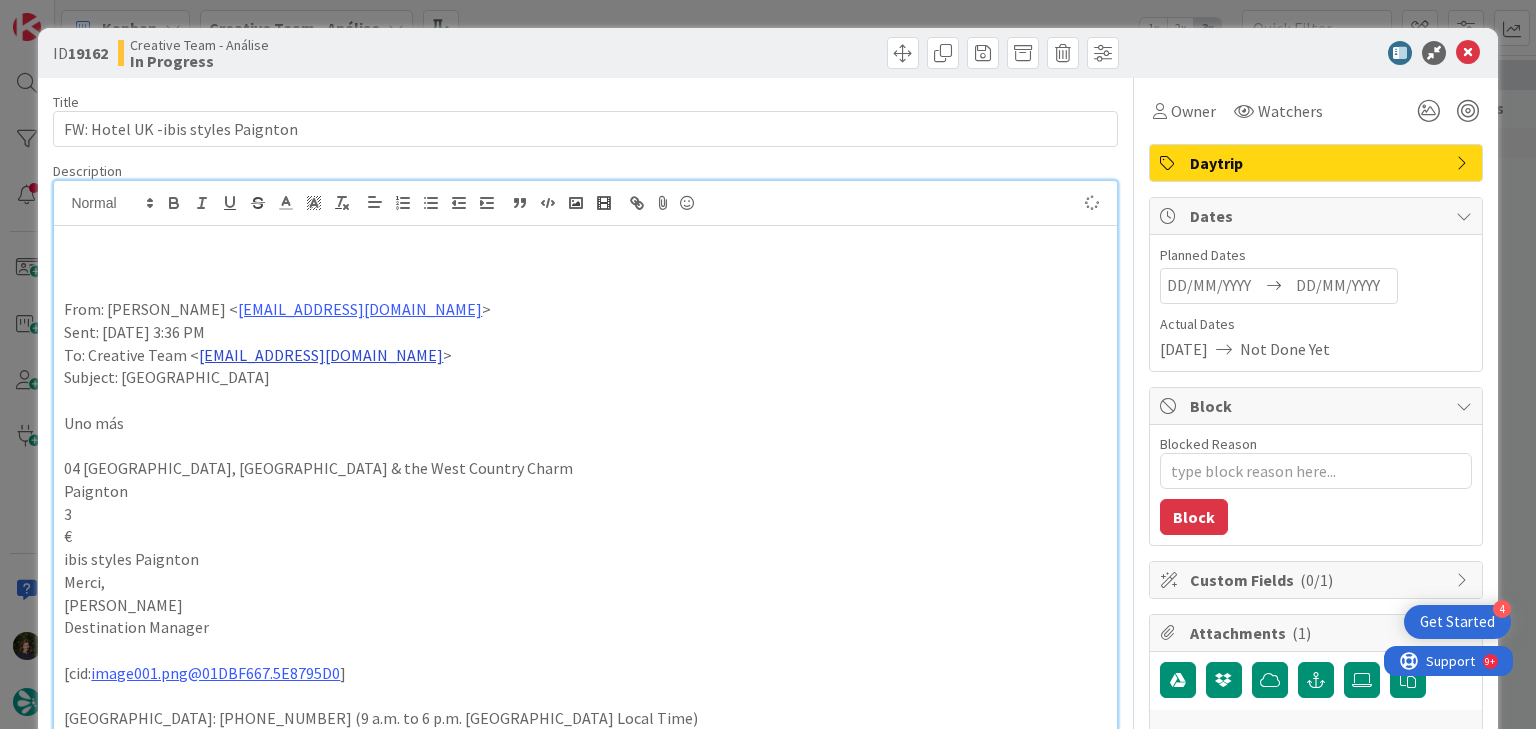 type on "x" 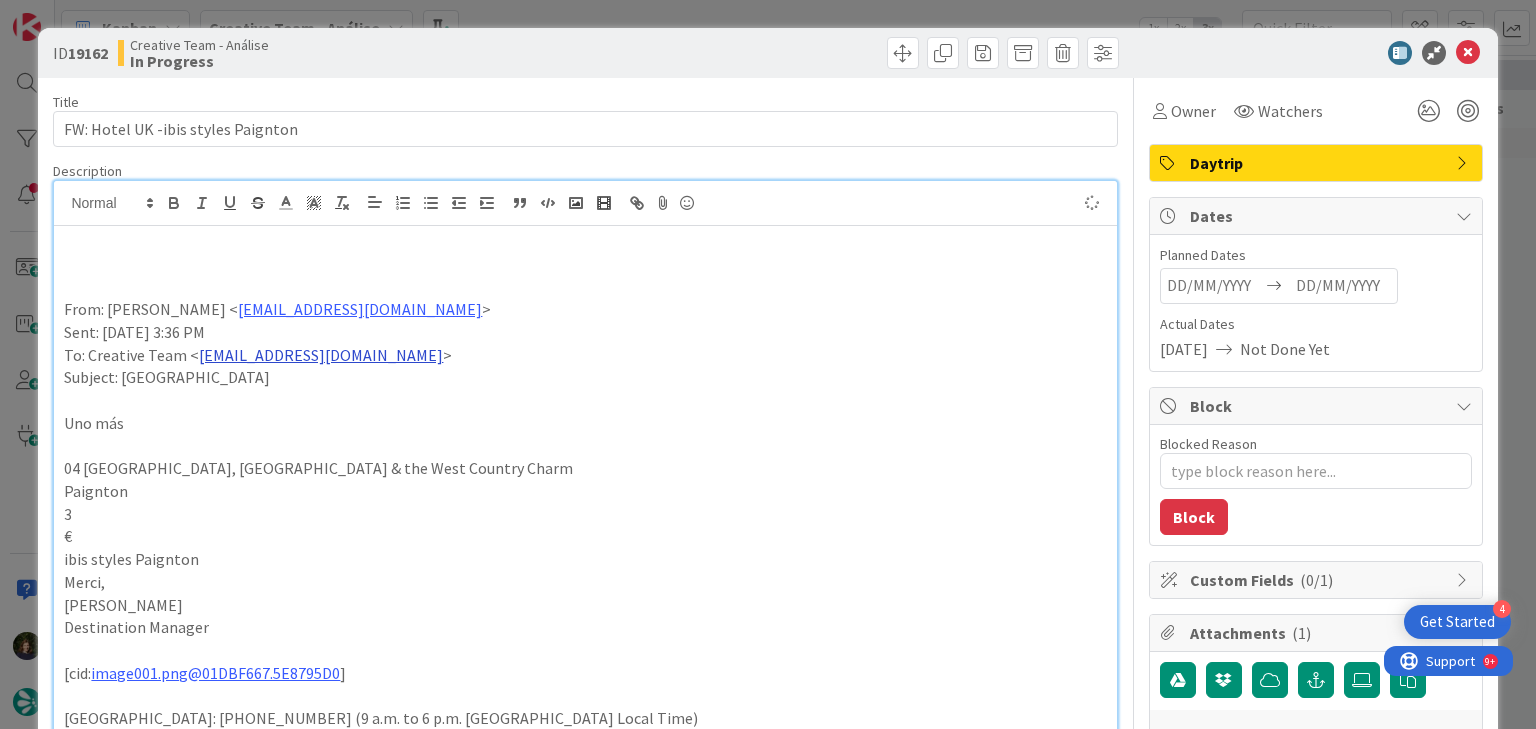 type 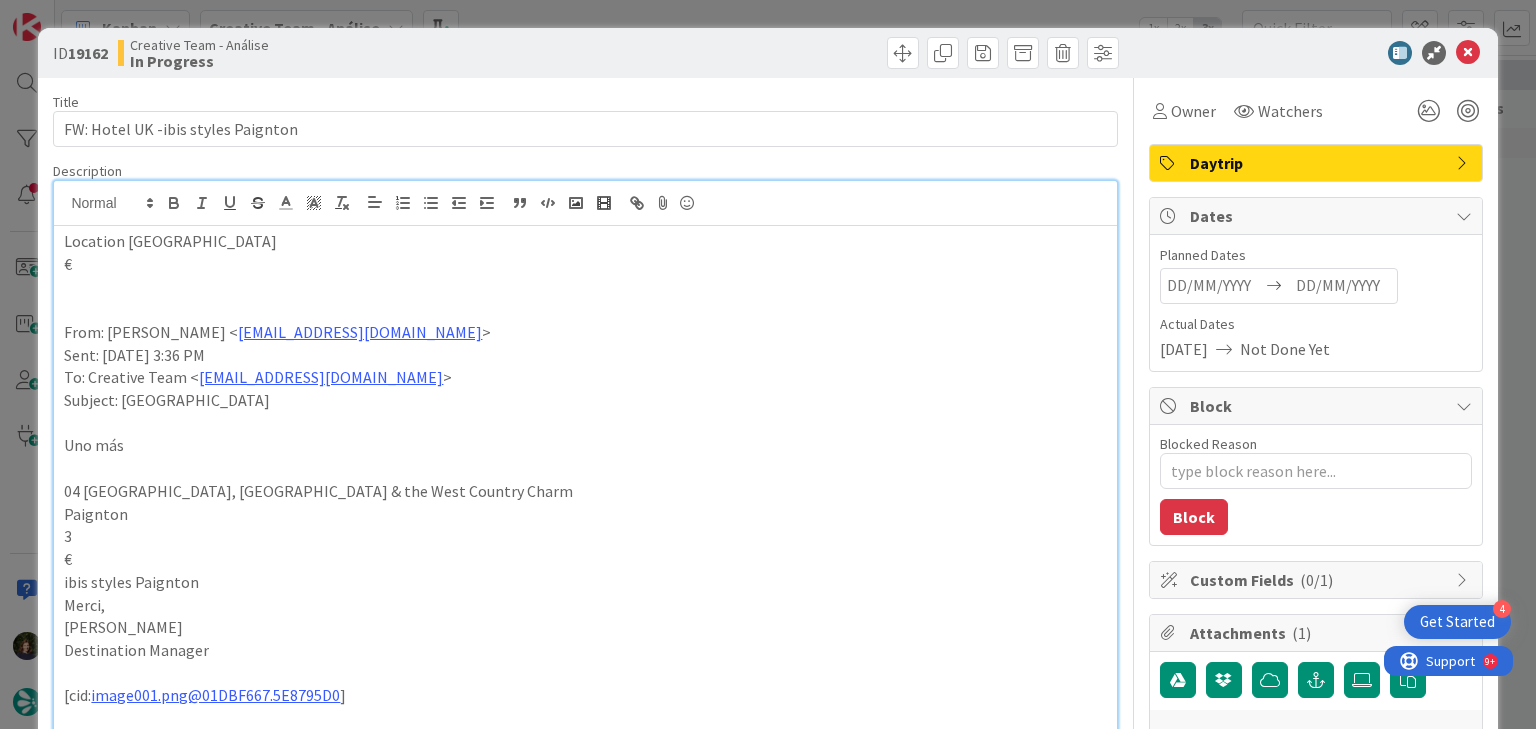 click on "Daytrip" at bounding box center (1318, 163) 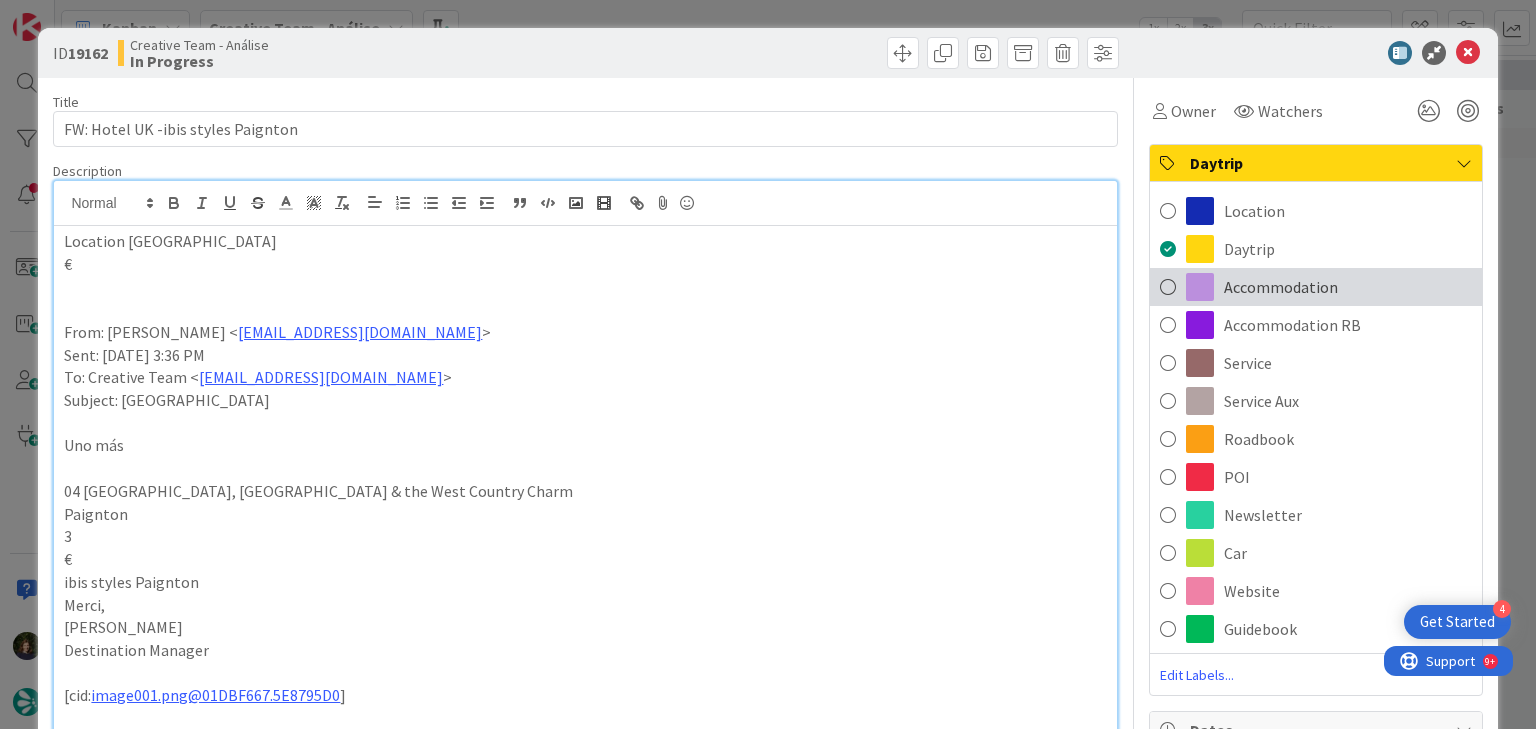 click on "Accommodation" at bounding box center (1281, 287) 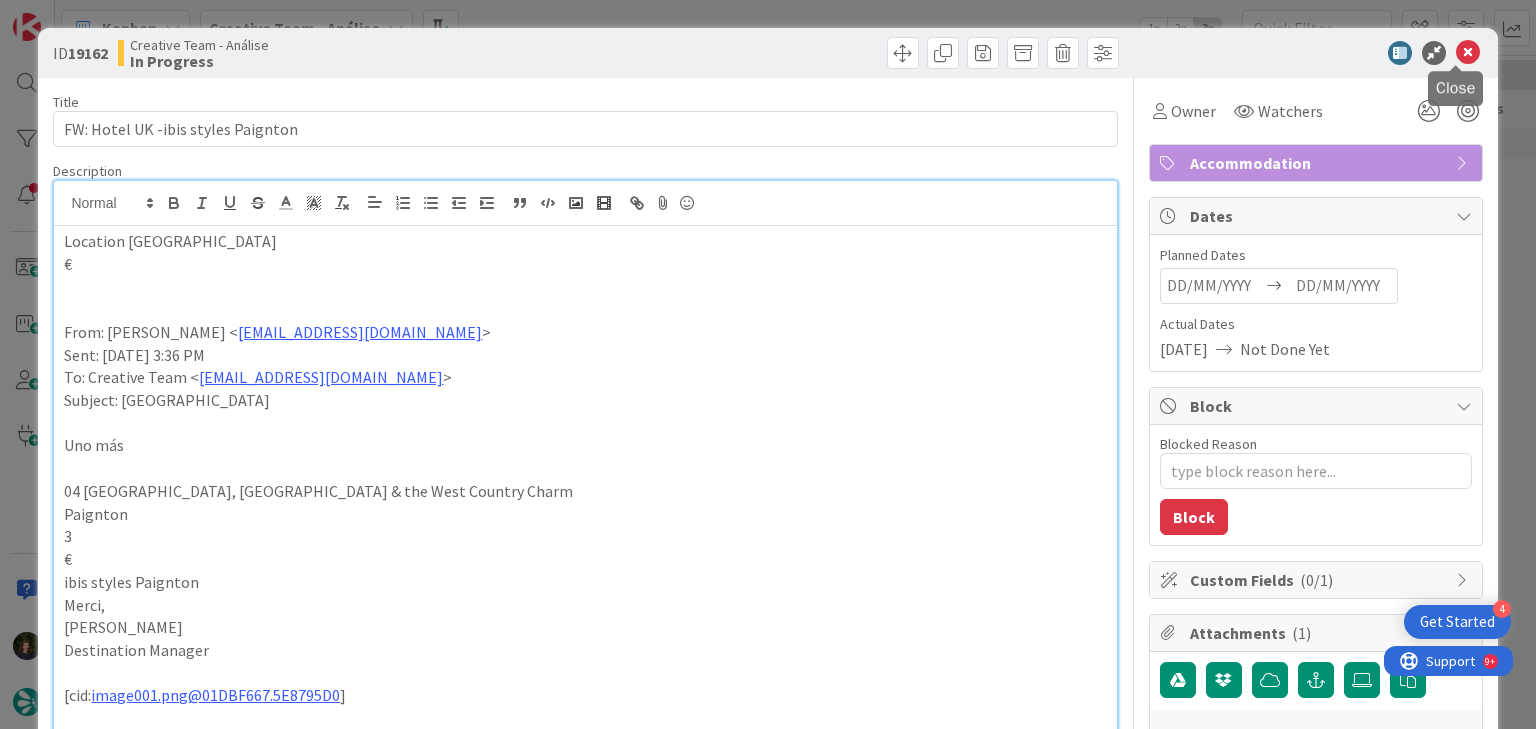 click at bounding box center [1468, 53] 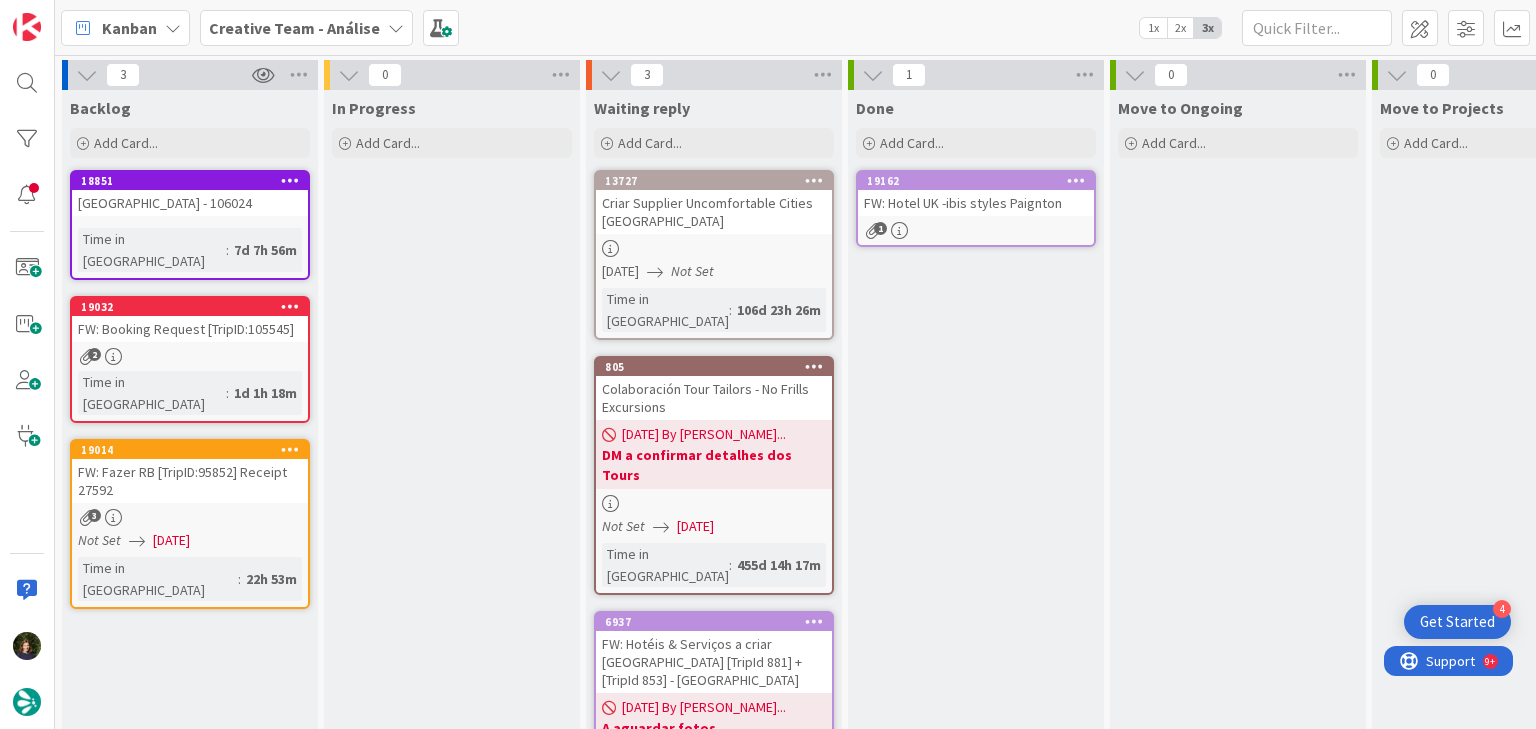 scroll, scrollTop: 0, scrollLeft: 0, axis: both 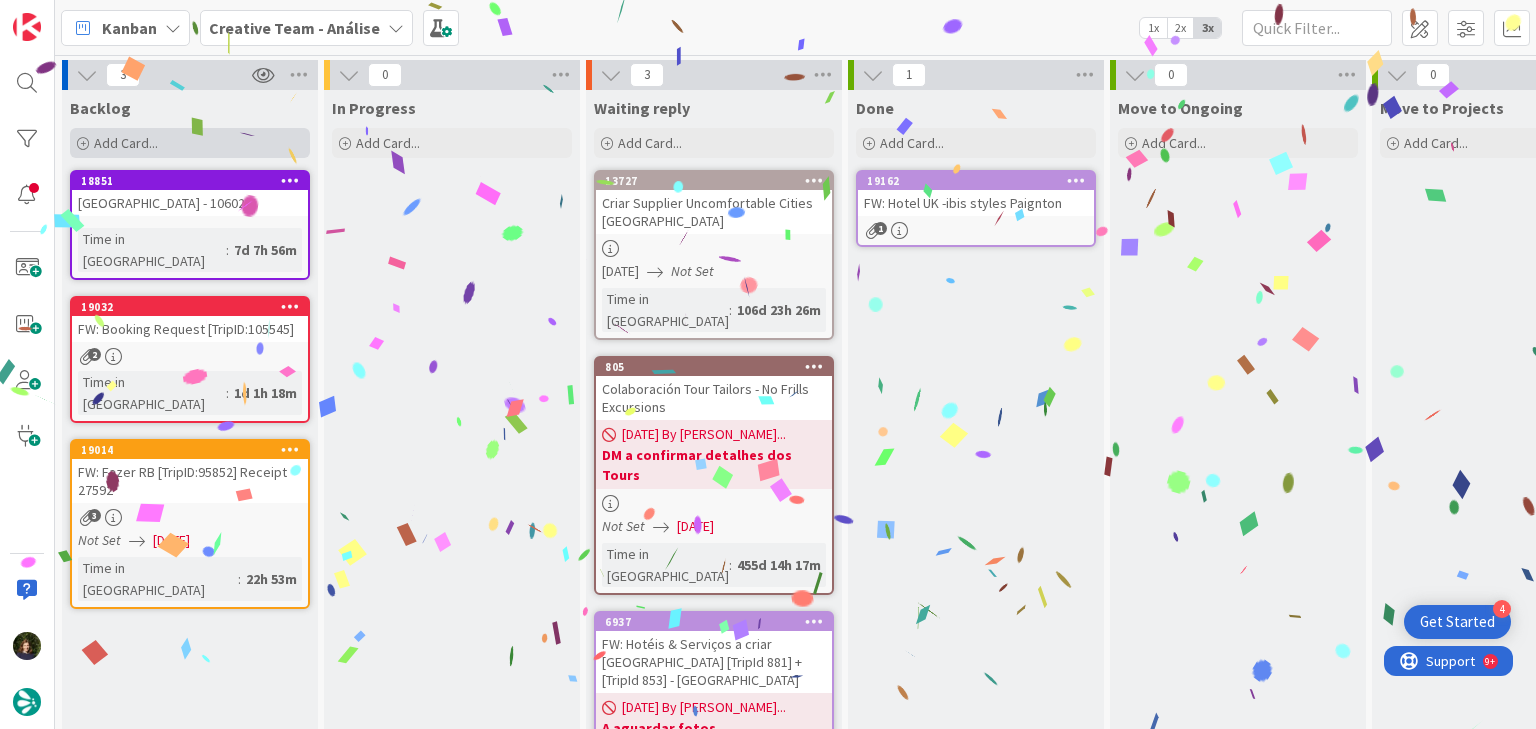 click on "Add Card..." at bounding box center (190, 143) 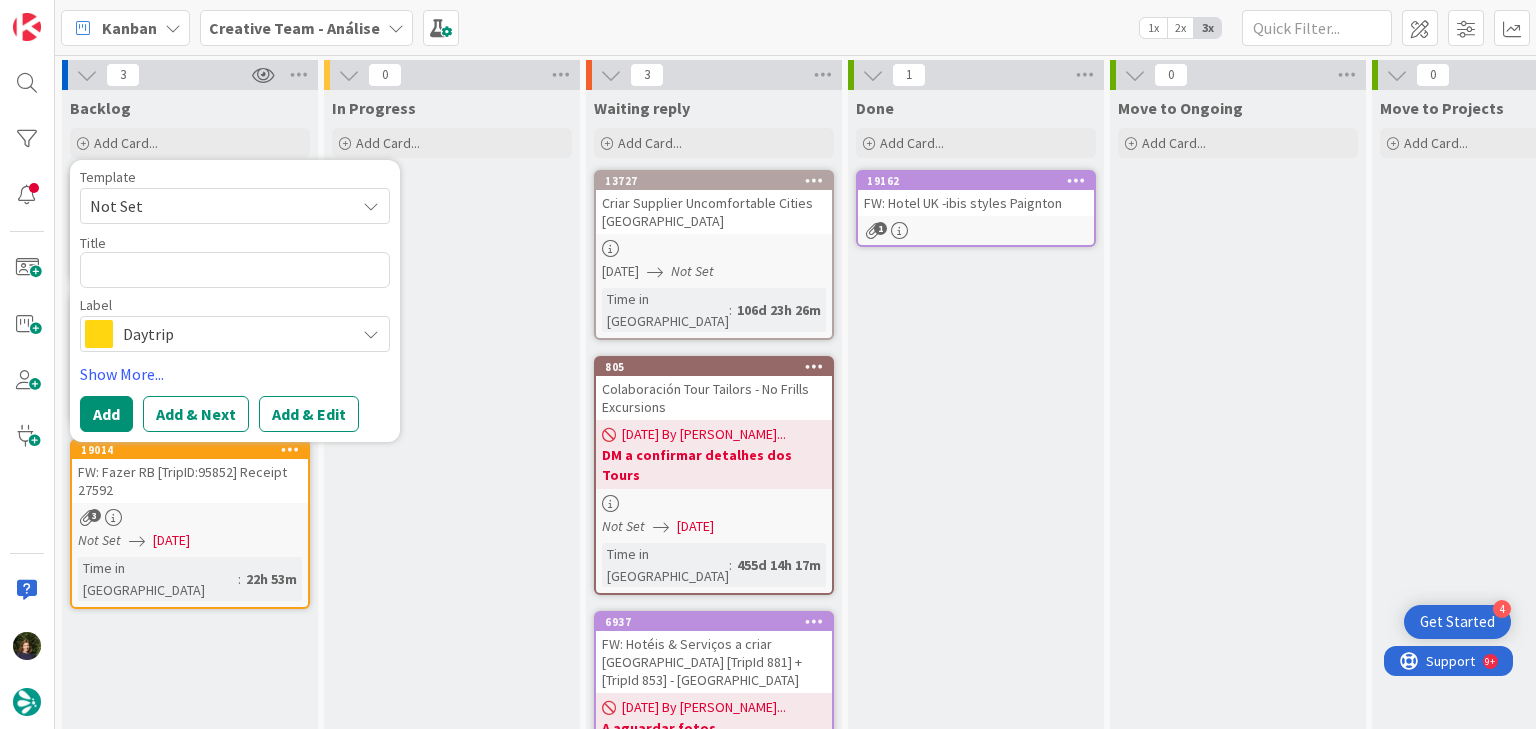click on "In Progress Add Card..." at bounding box center (452, 477) 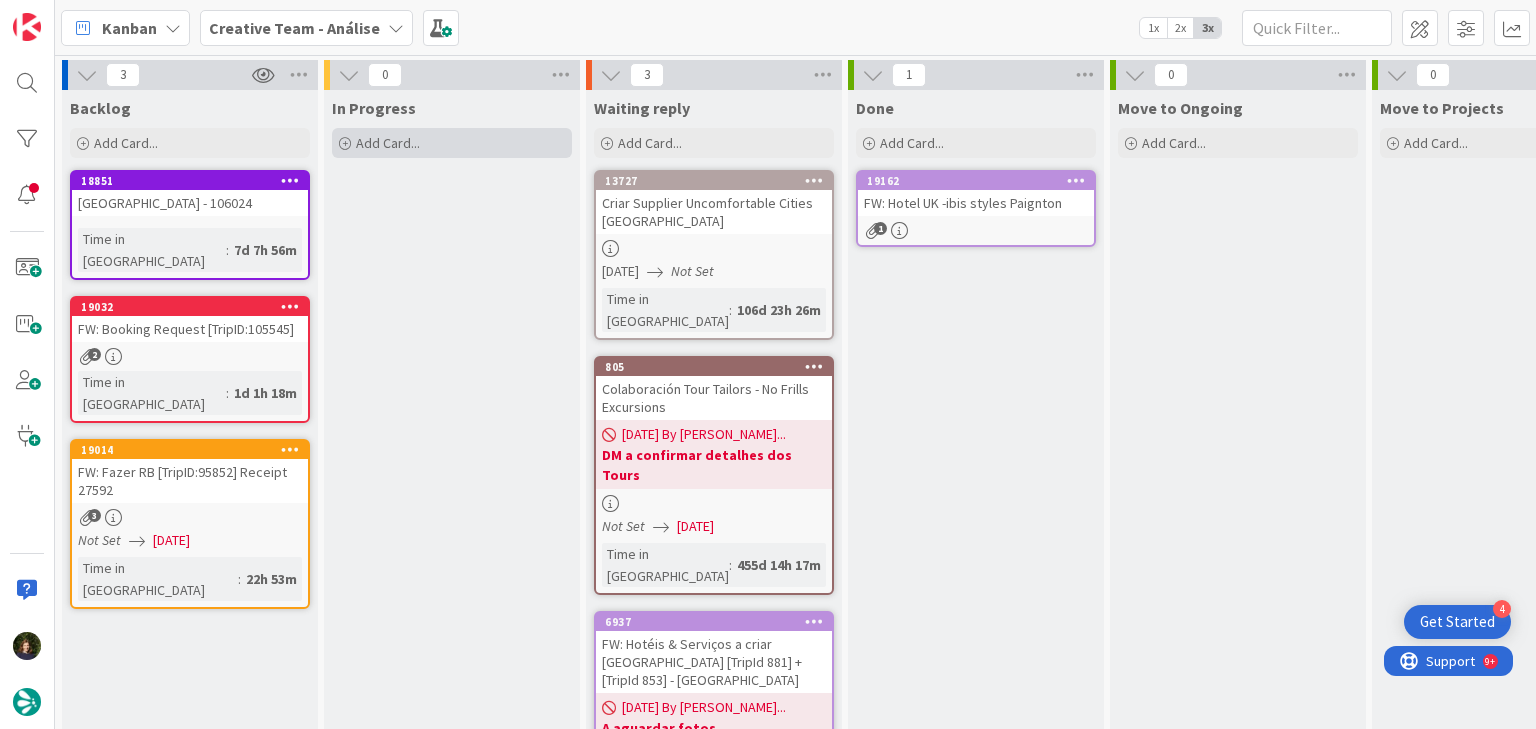 click on "Add Card..." at bounding box center (452, 143) 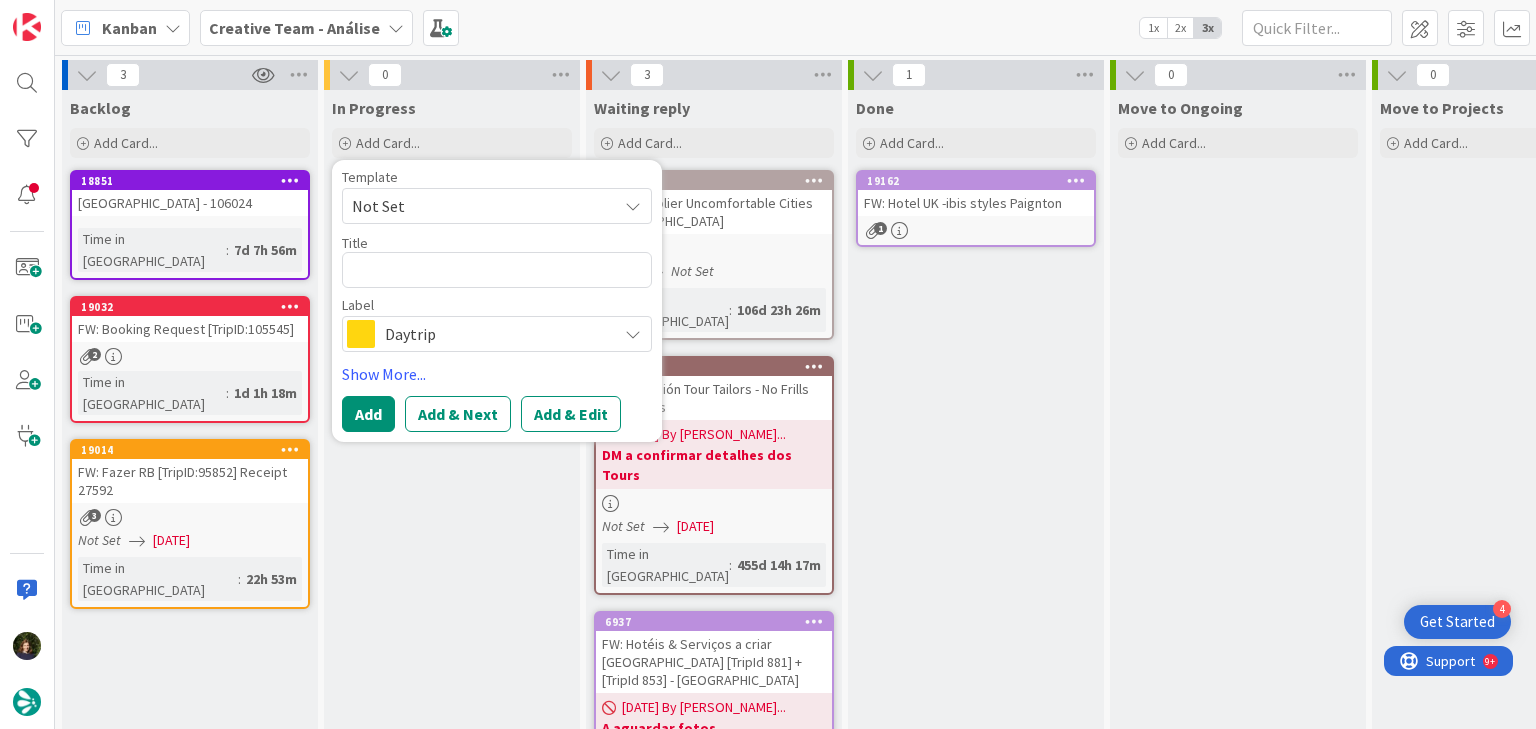 click on "Daytrip" at bounding box center (496, 334) 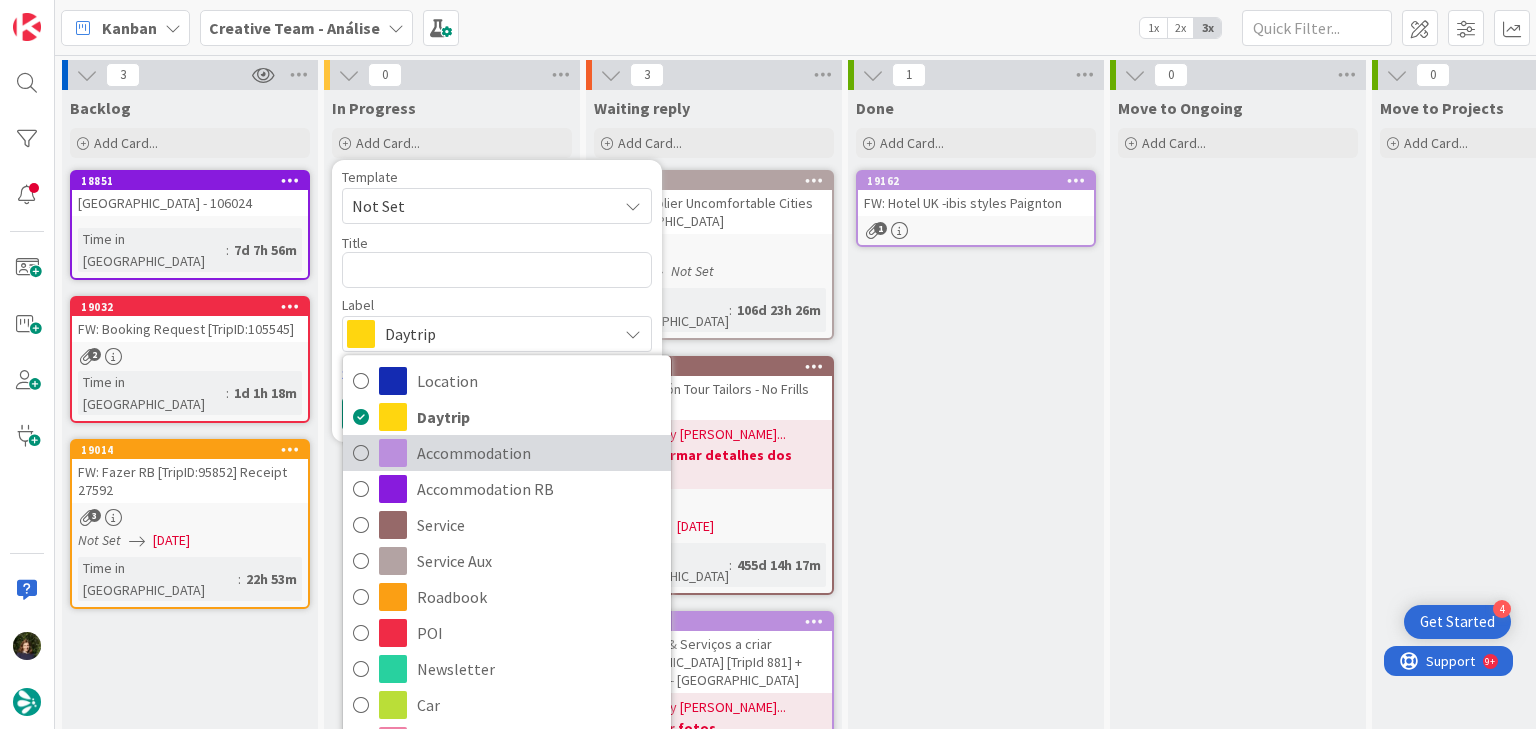 click on "Accommodation" at bounding box center [539, 453] 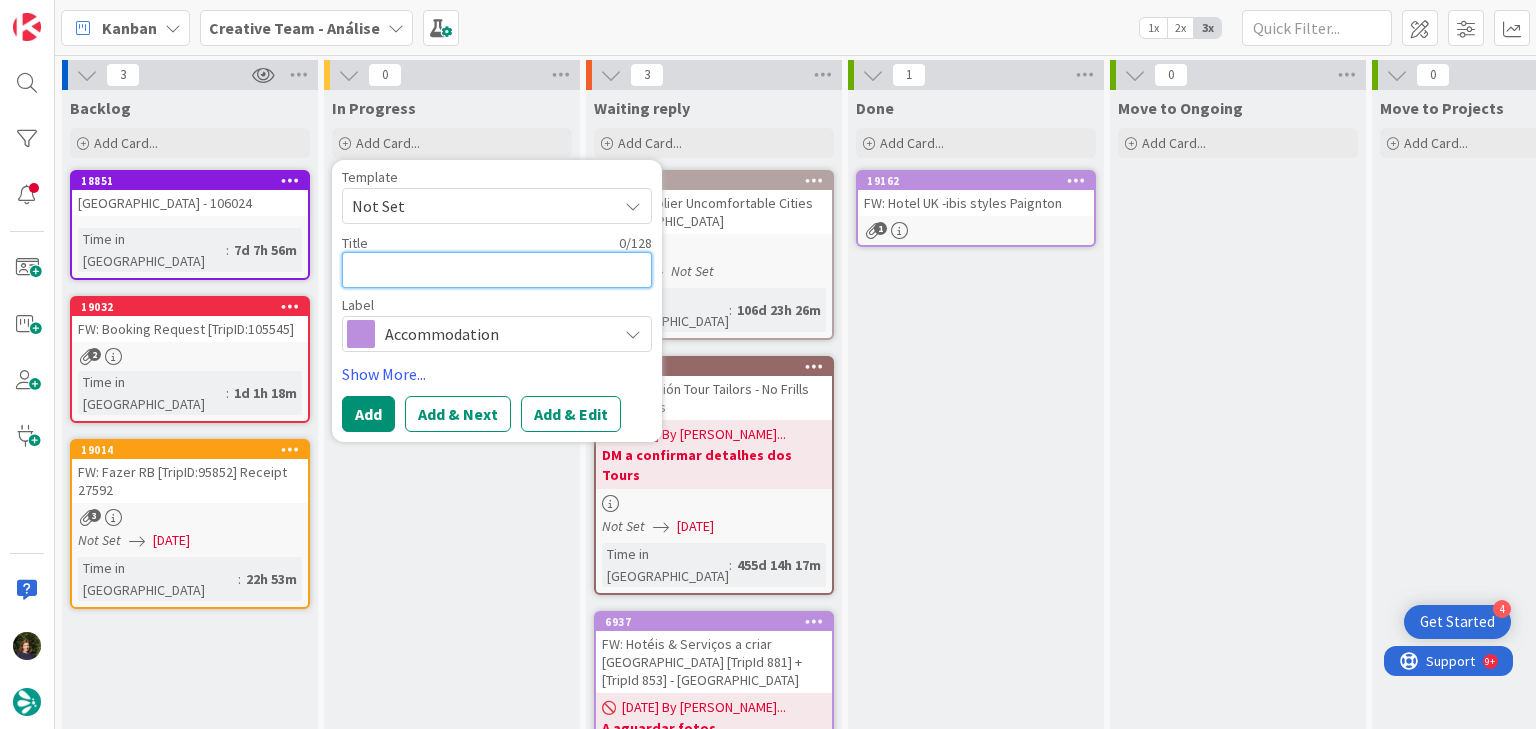 click at bounding box center [497, 270] 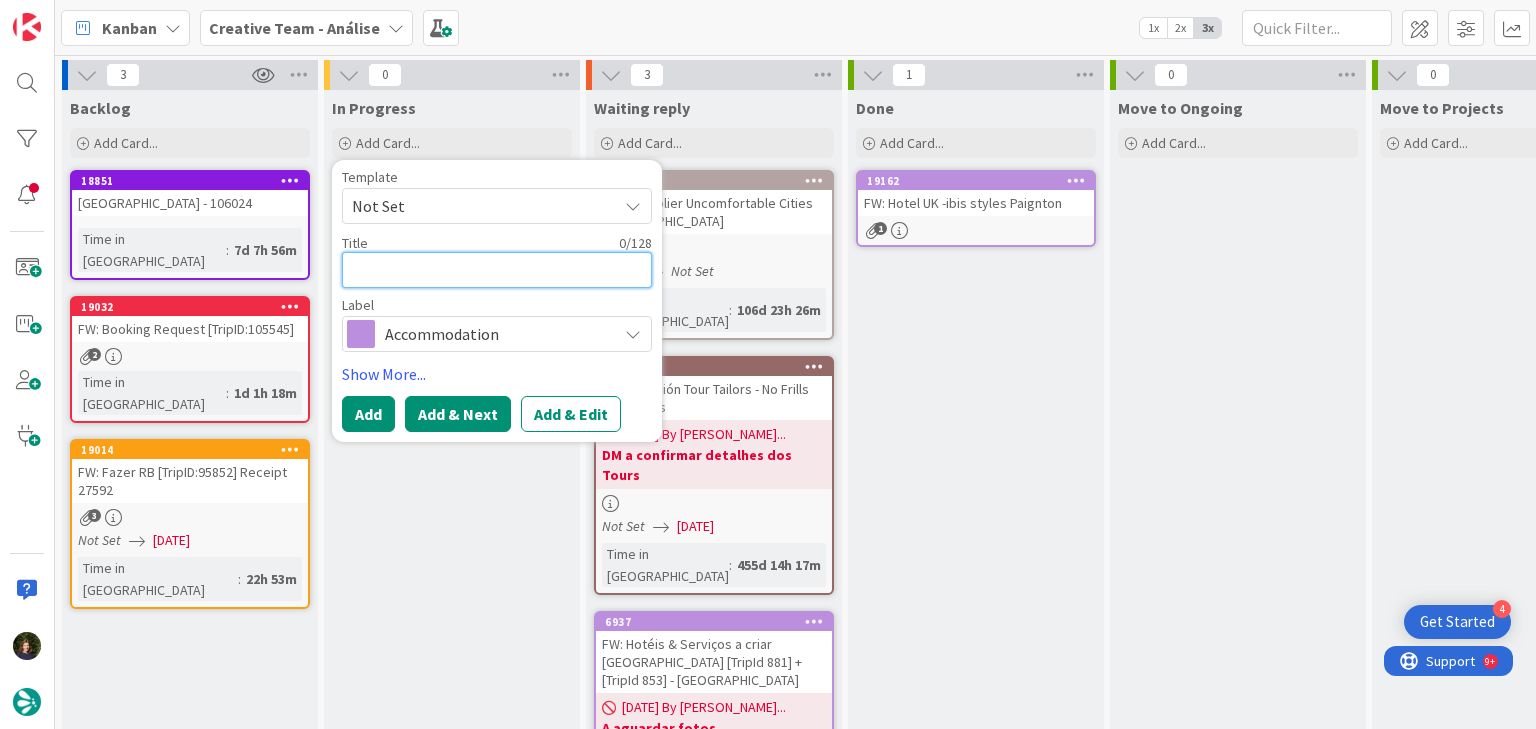 type on "x" 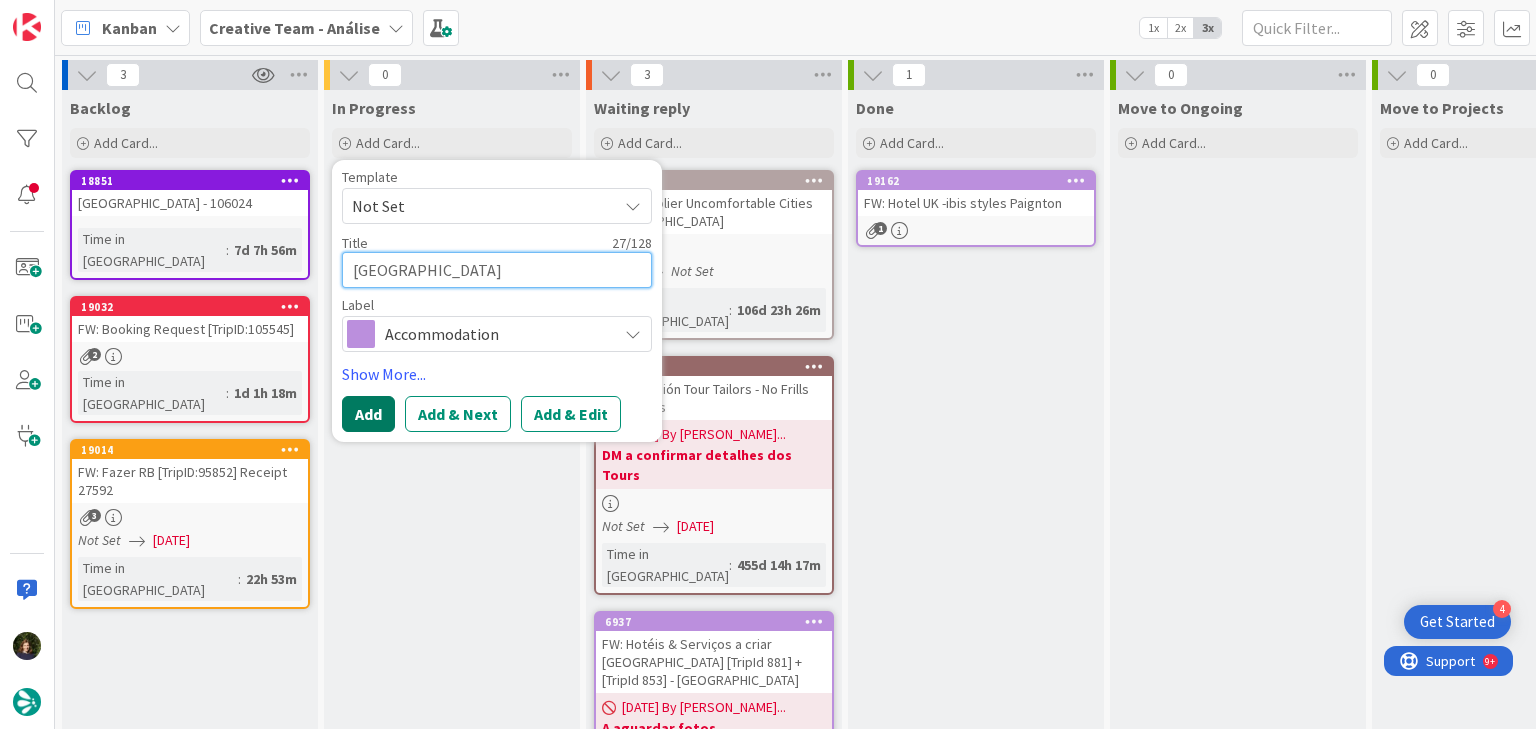 type on "Maldron Hotel Finsbury Park" 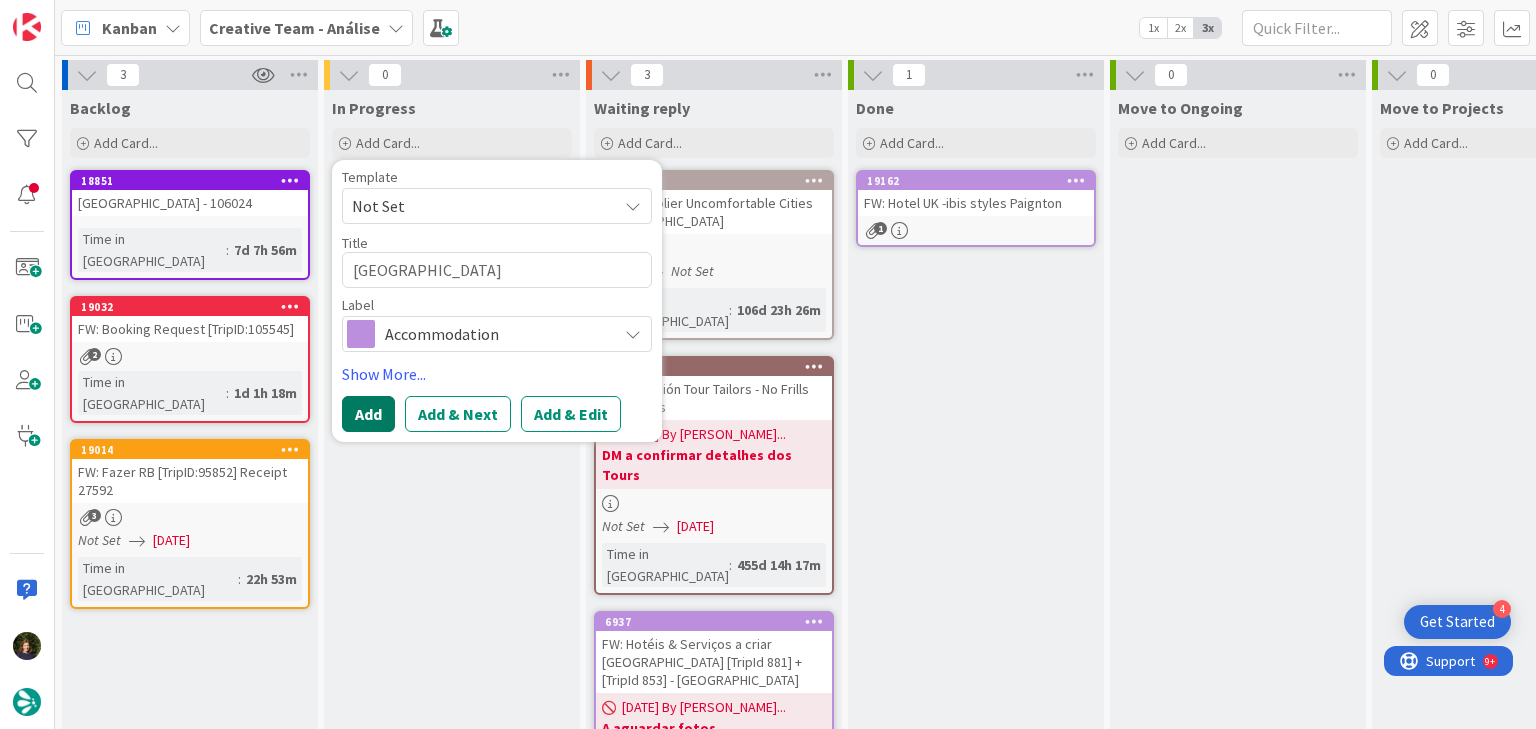 click on "Add" at bounding box center (368, 414) 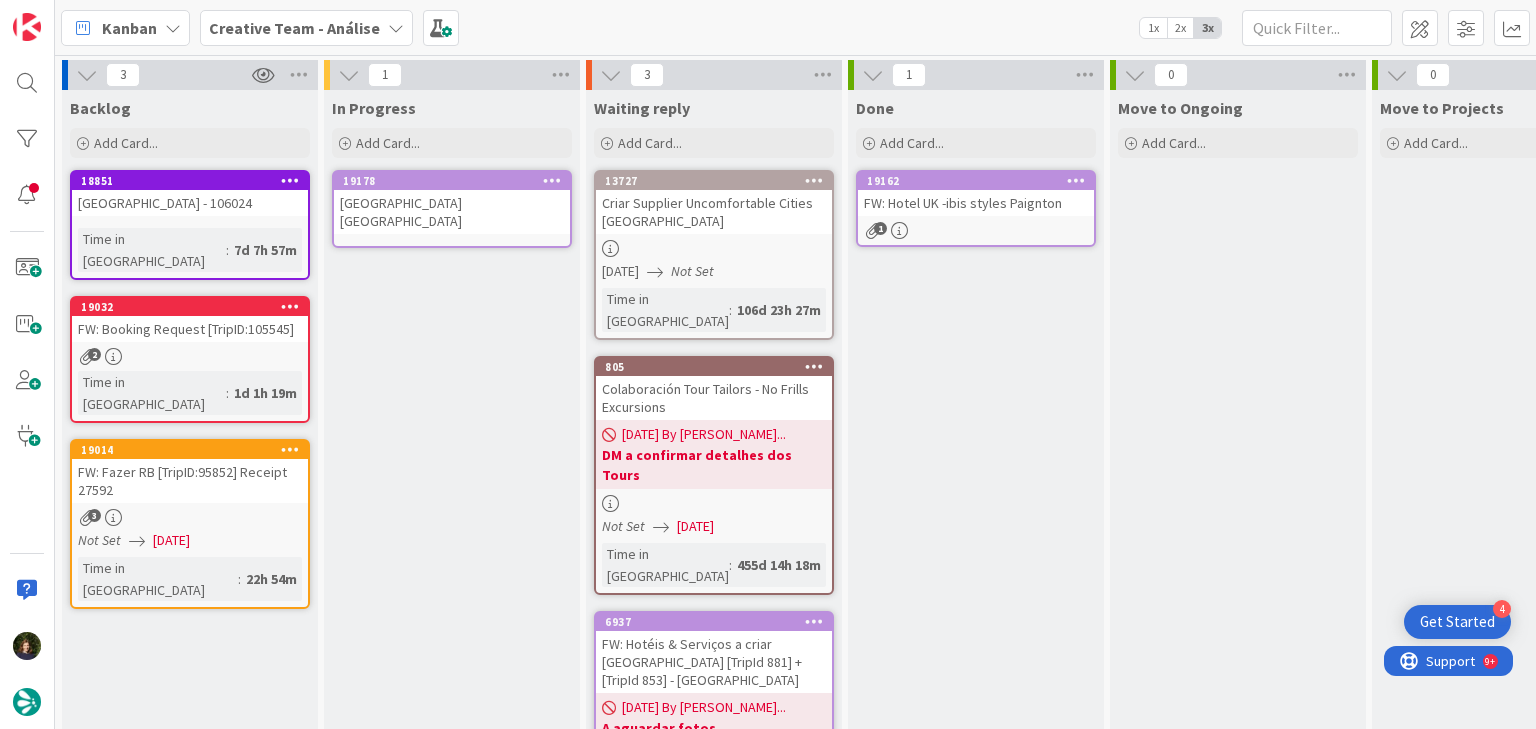 click on "Maldron Hotel Finsbury Park" at bounding box center (452, 212) 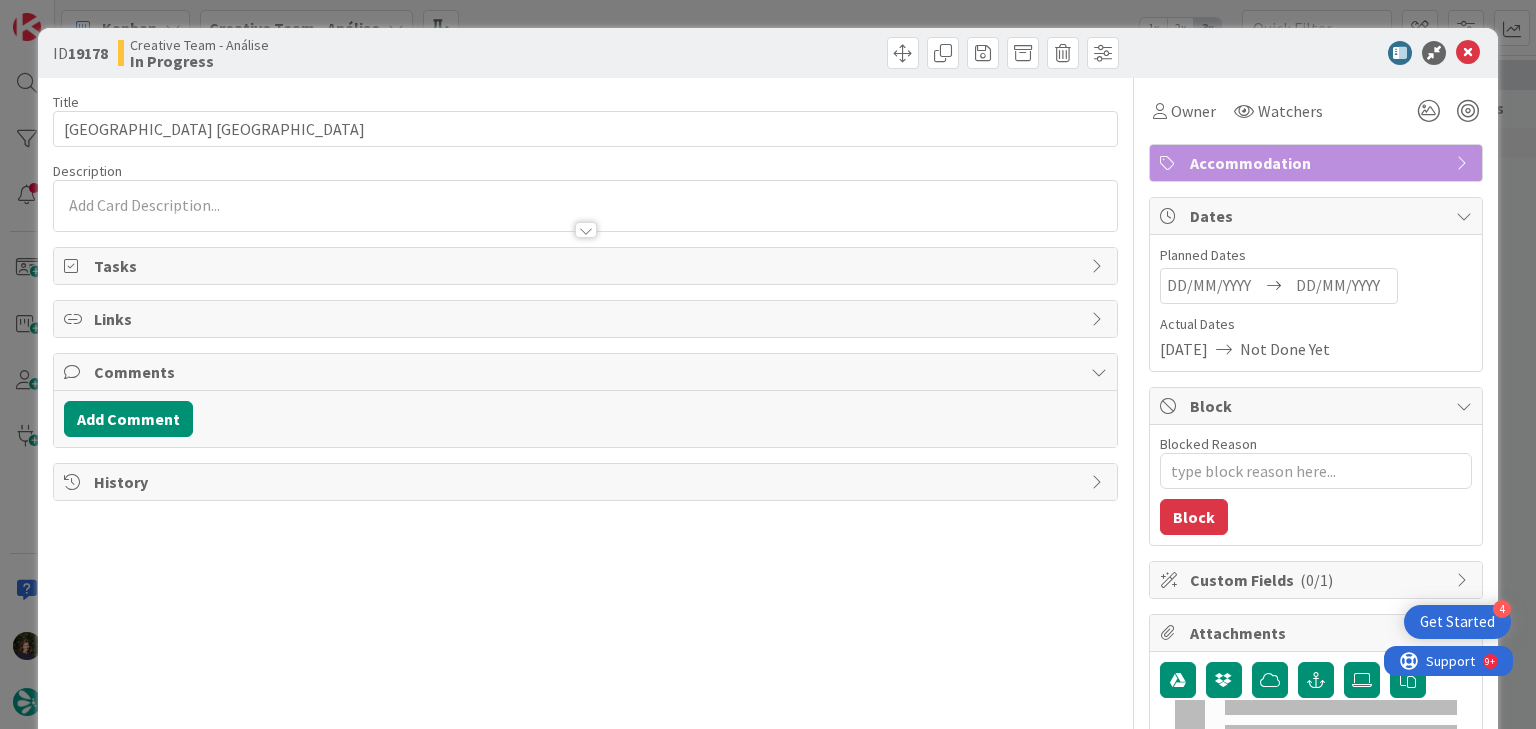 scroll, scrollTop: 0, scrollLeft: 0, axis: both 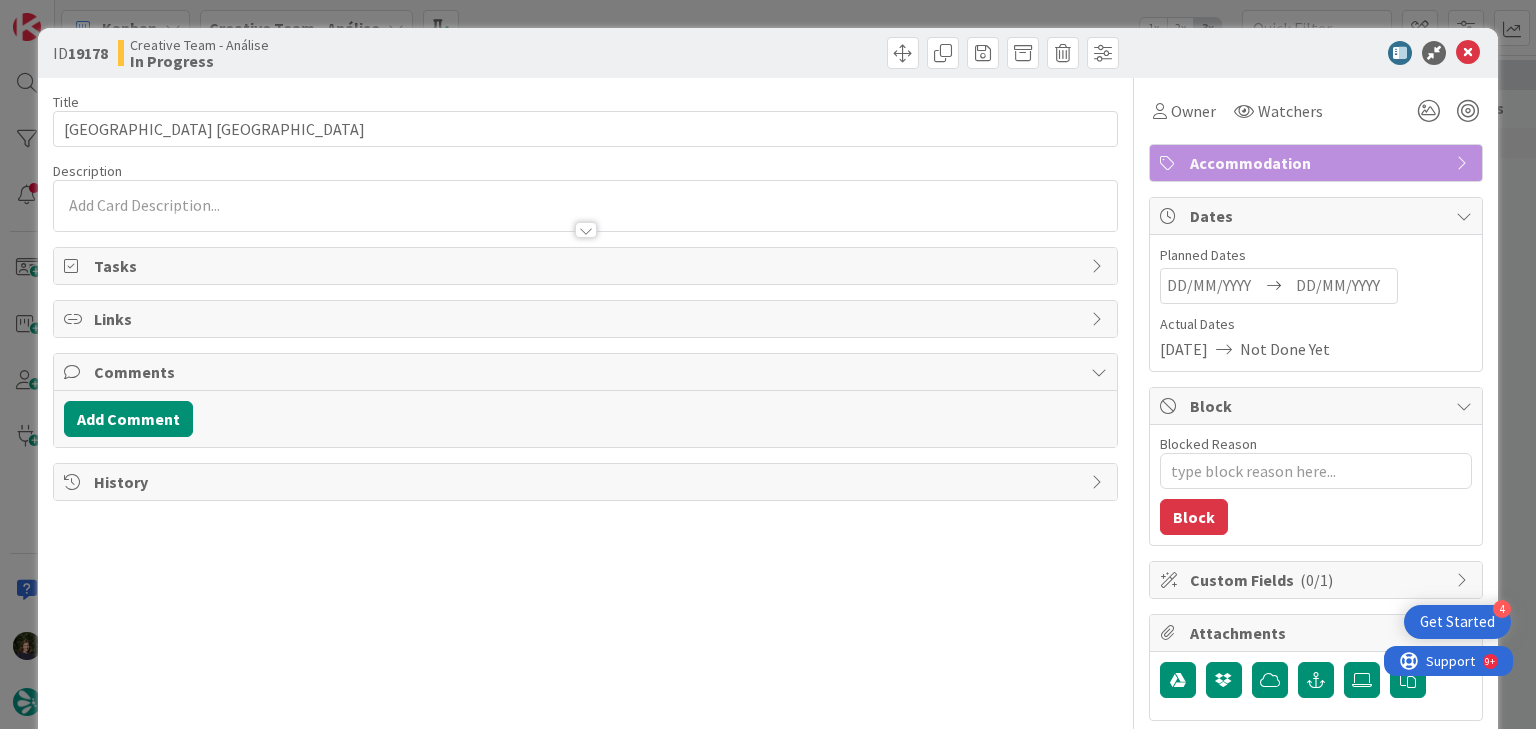 type on "x" 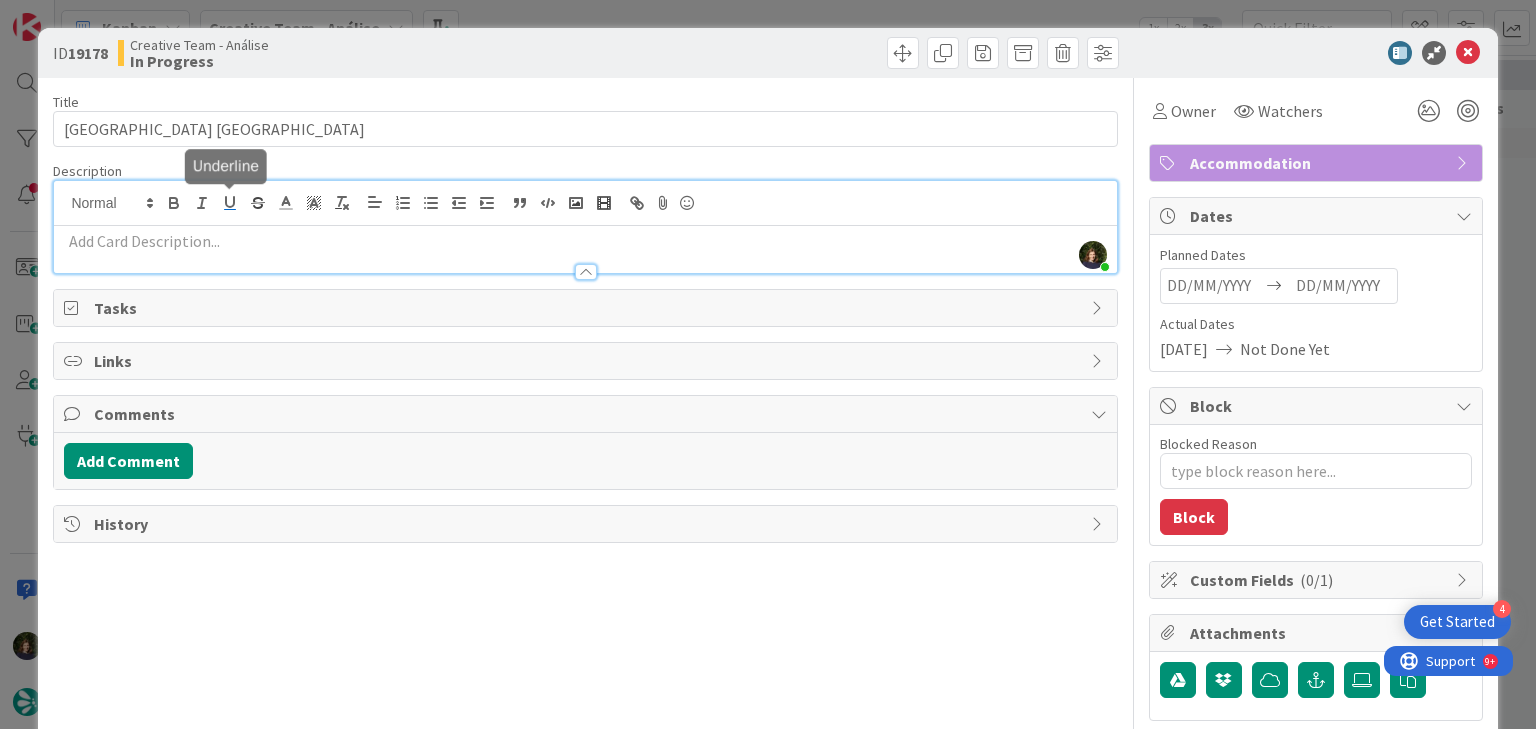 click on "Margarida Carvalho just joined" at bounding box center [585, 227] 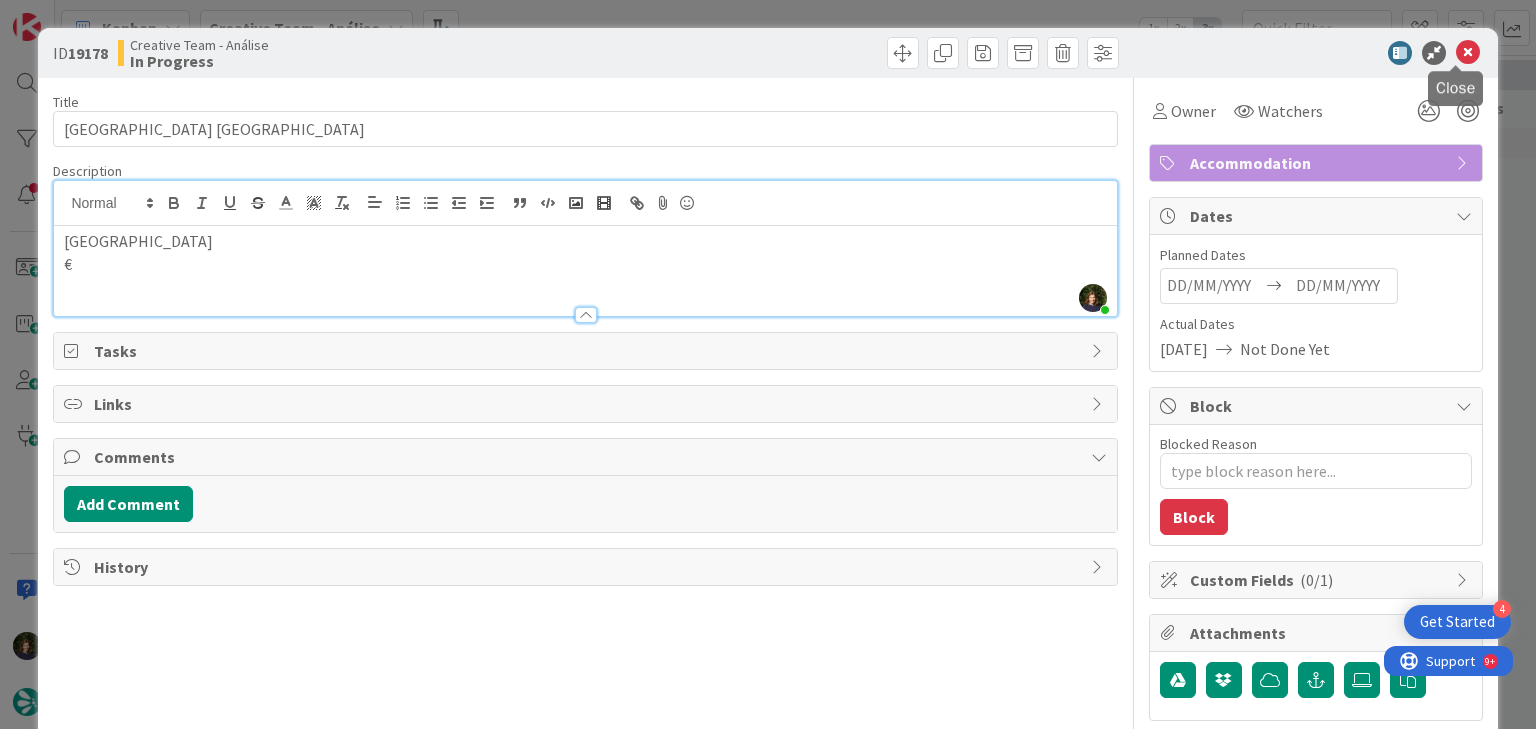 click at bounding box center [1468, 53] 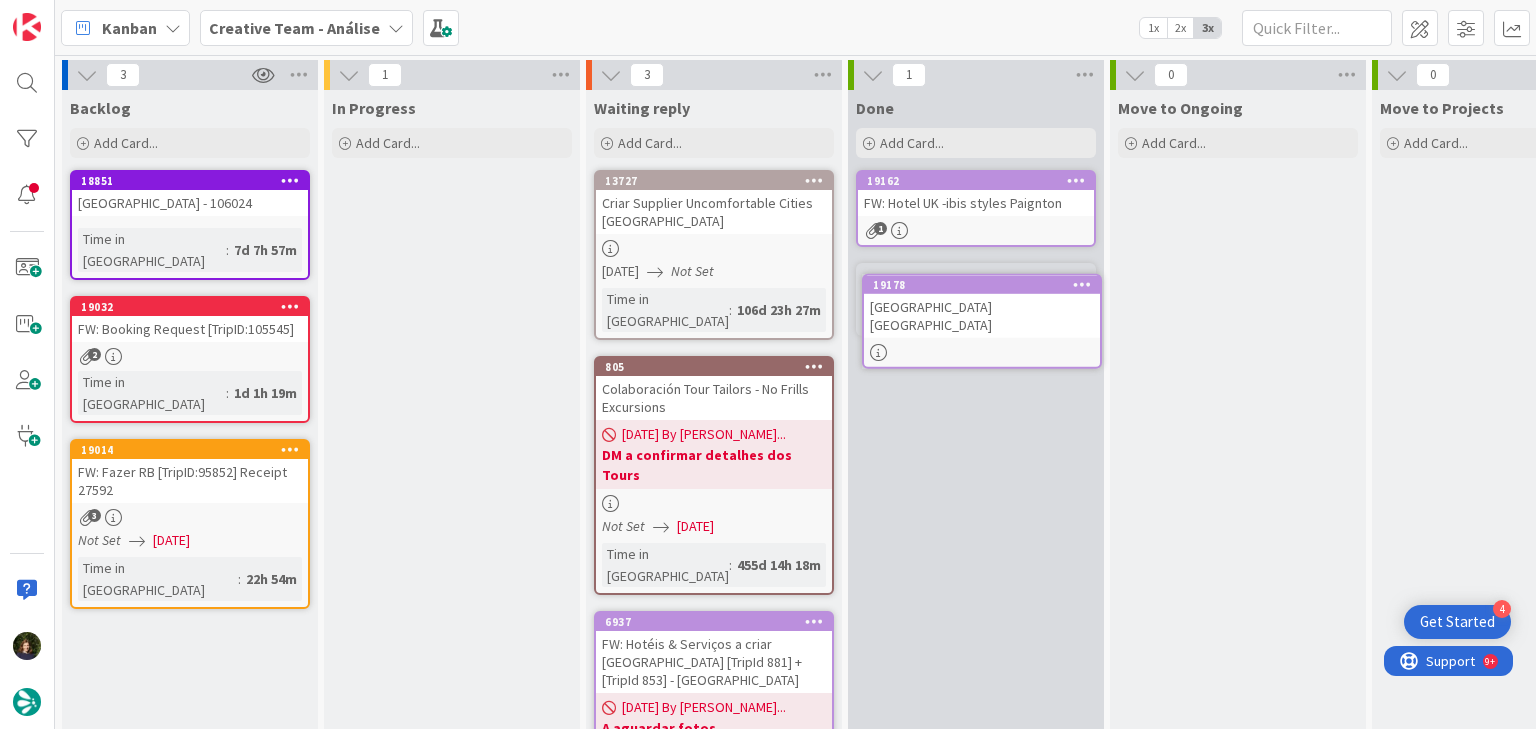 scroll, scrollTop: 0, scrollLeft: 0, axis: both 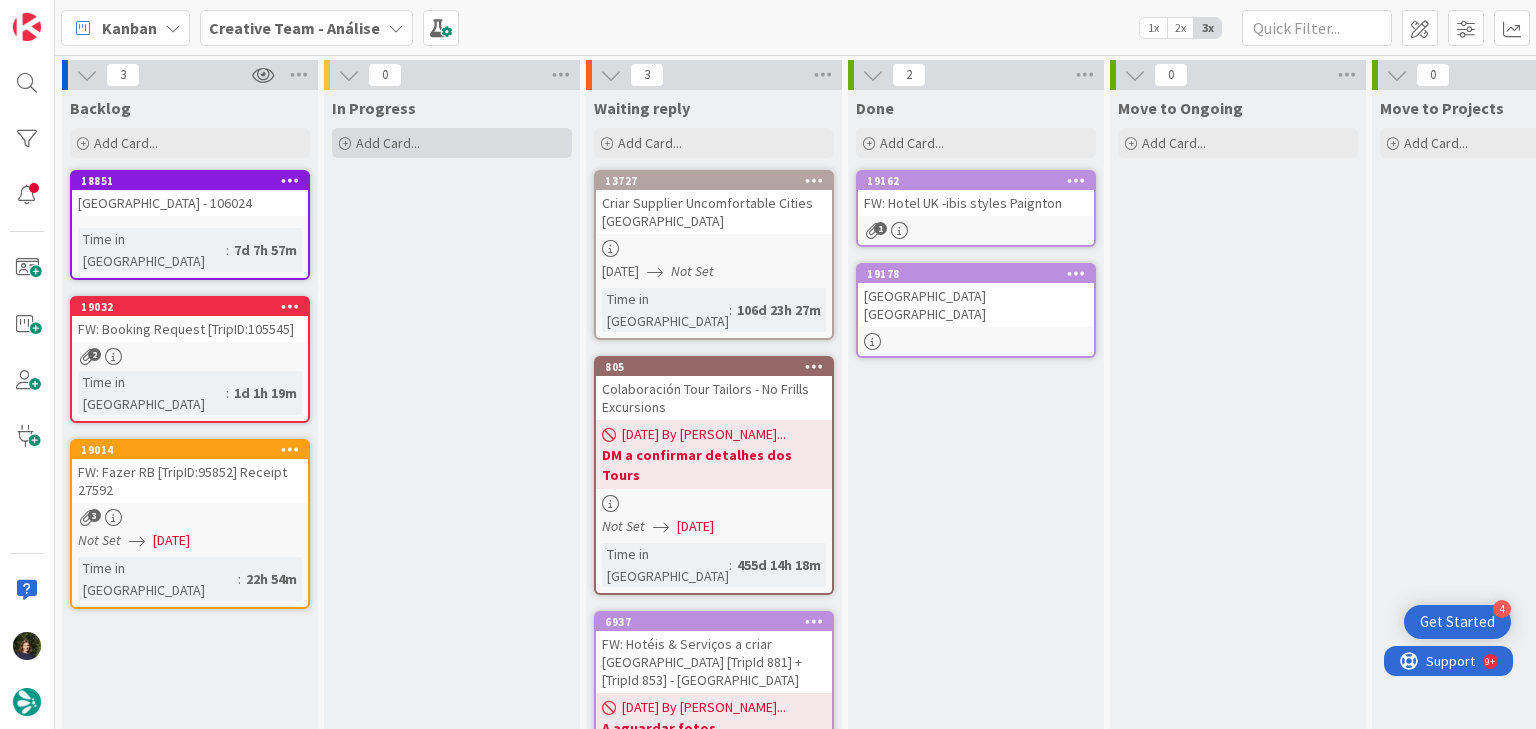 click on "Add Card..." at bounding box center [452, 143] 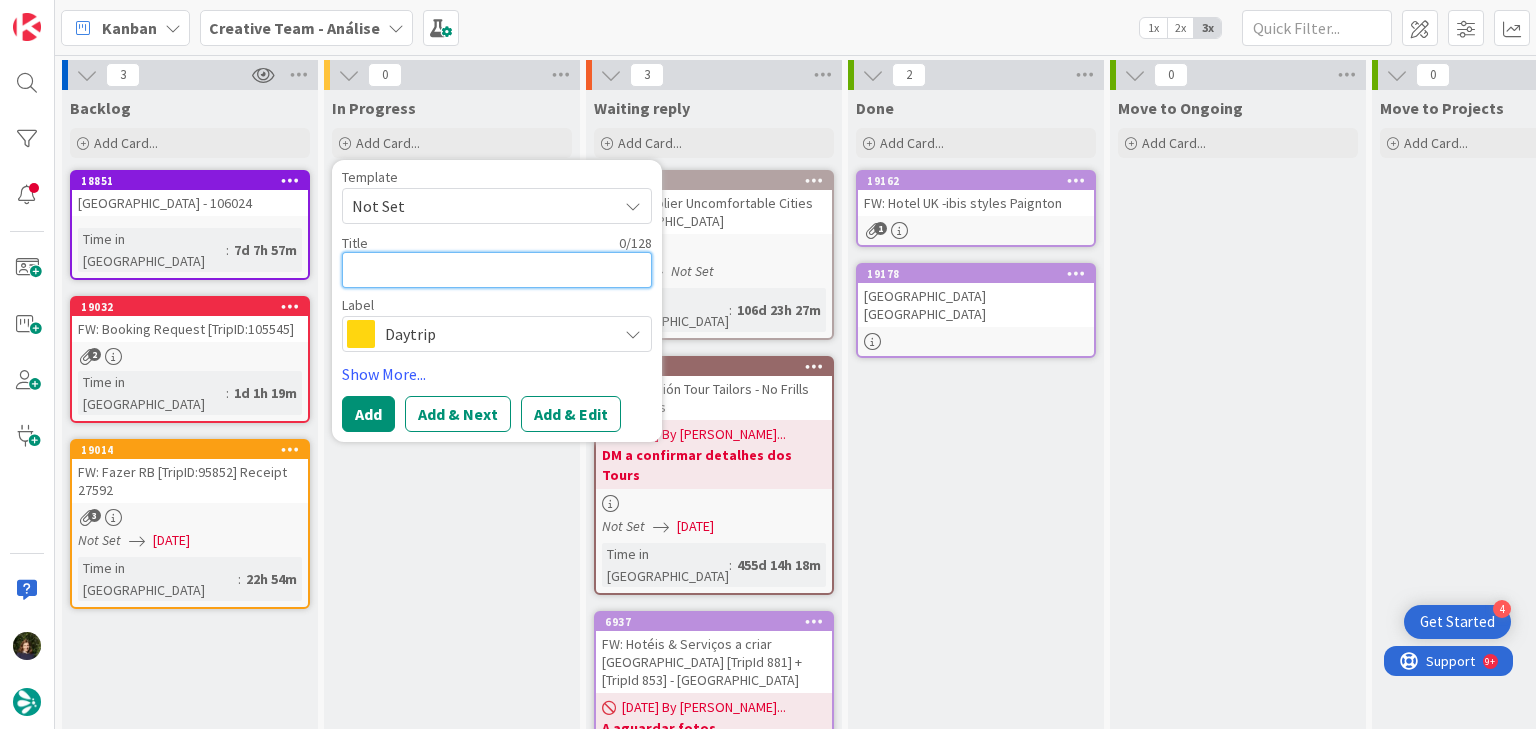 paste on "Maldron Hotel Newcastle" 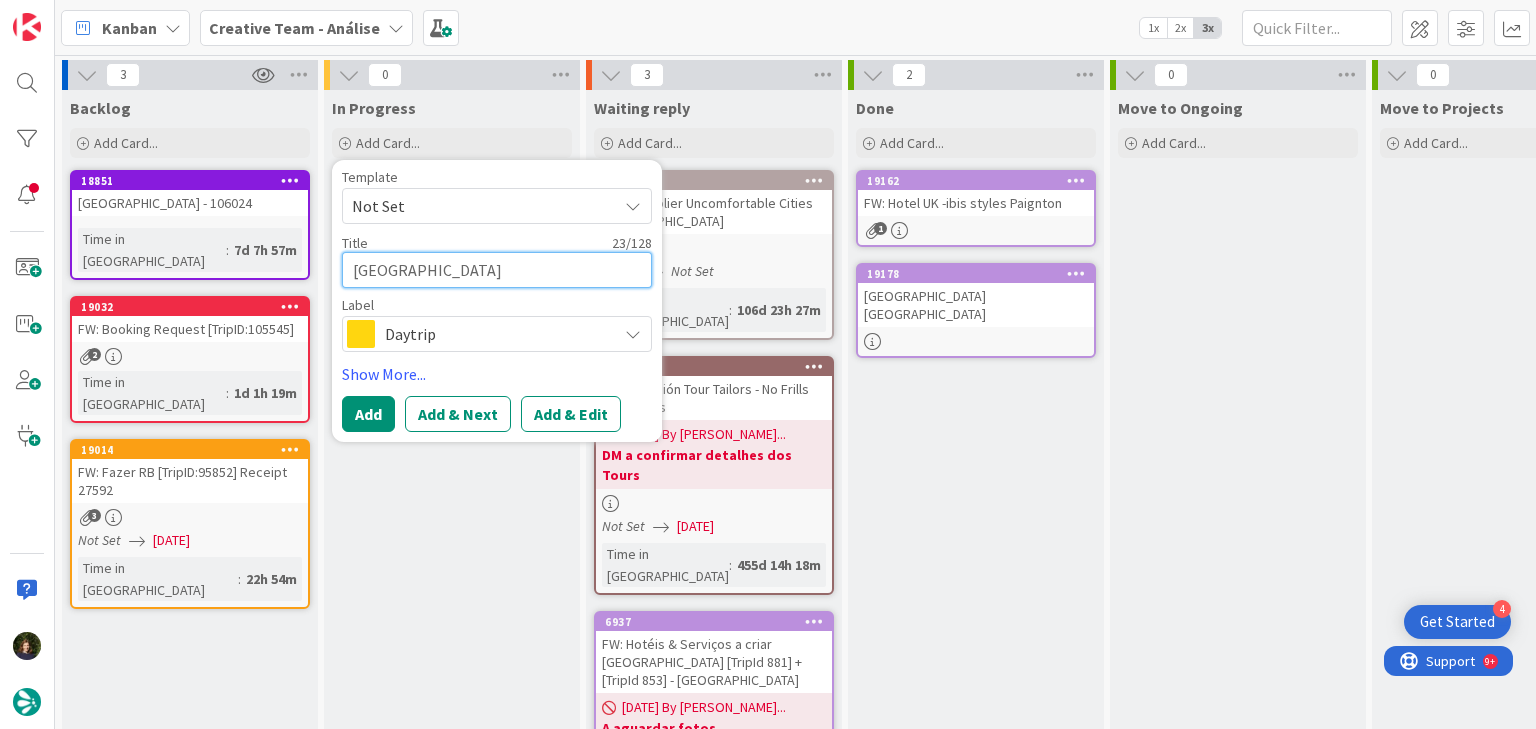 type on "Maldron Hotel Newcastle" 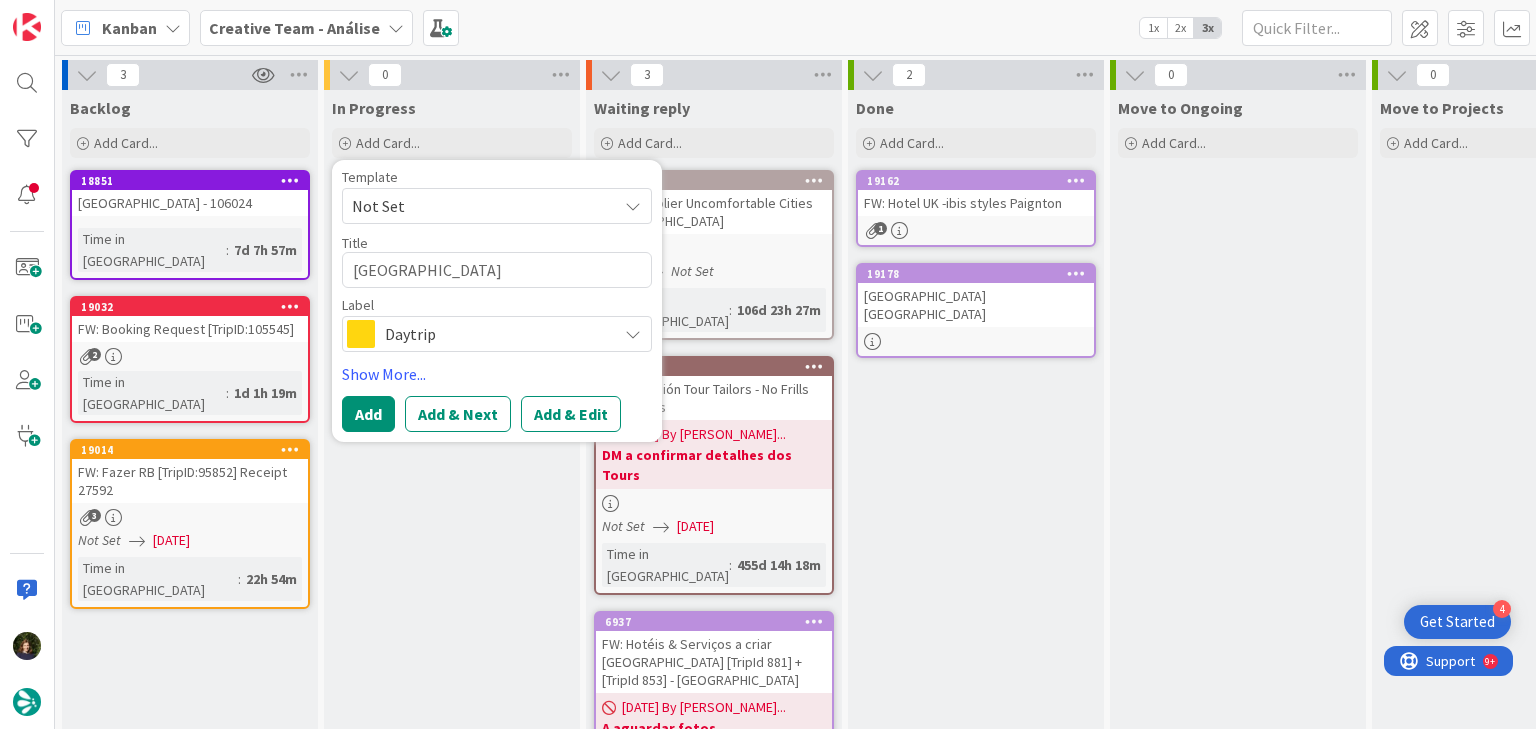 click on "Daytrip" at bounding box center [496, 334] 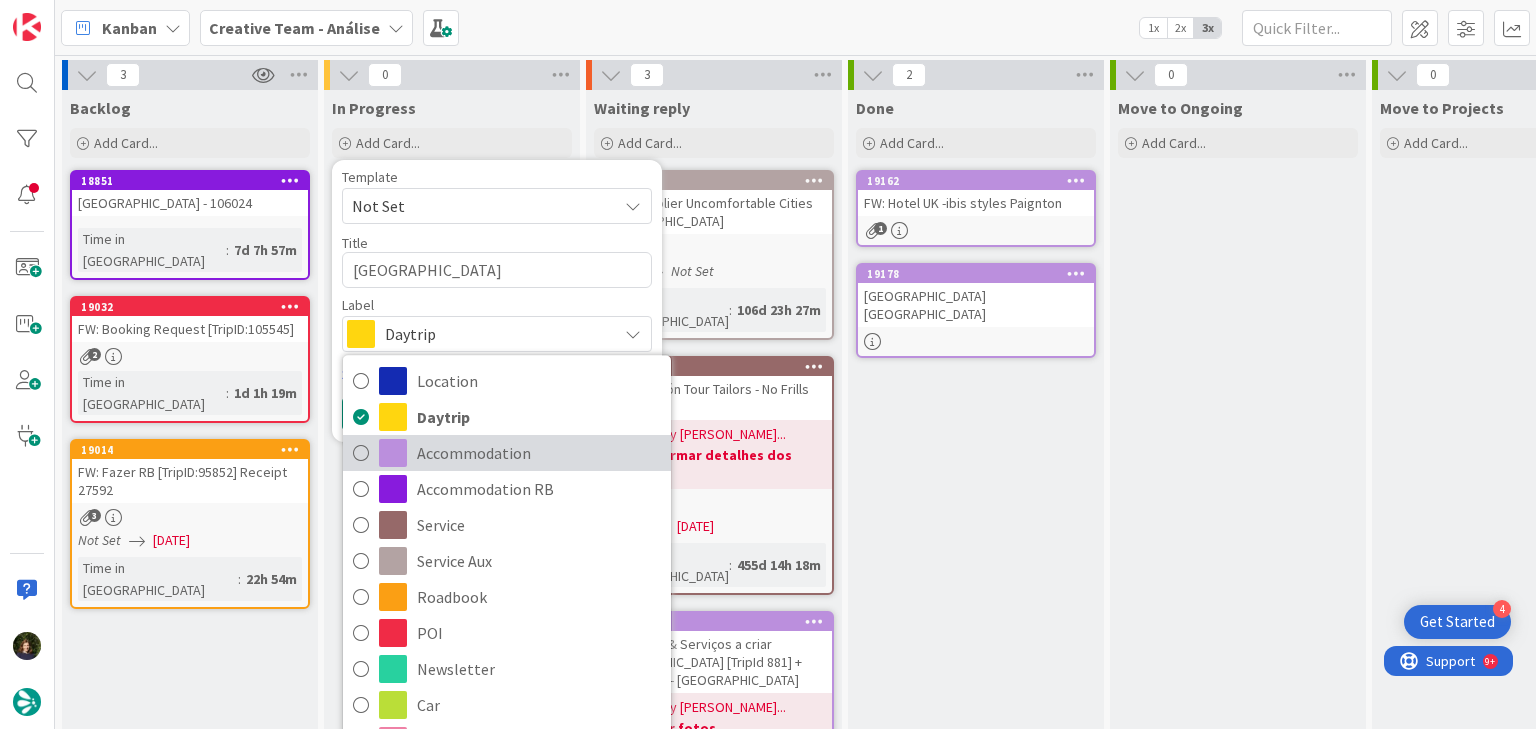 click on "Accommodation" at bounding box center [539, 453] 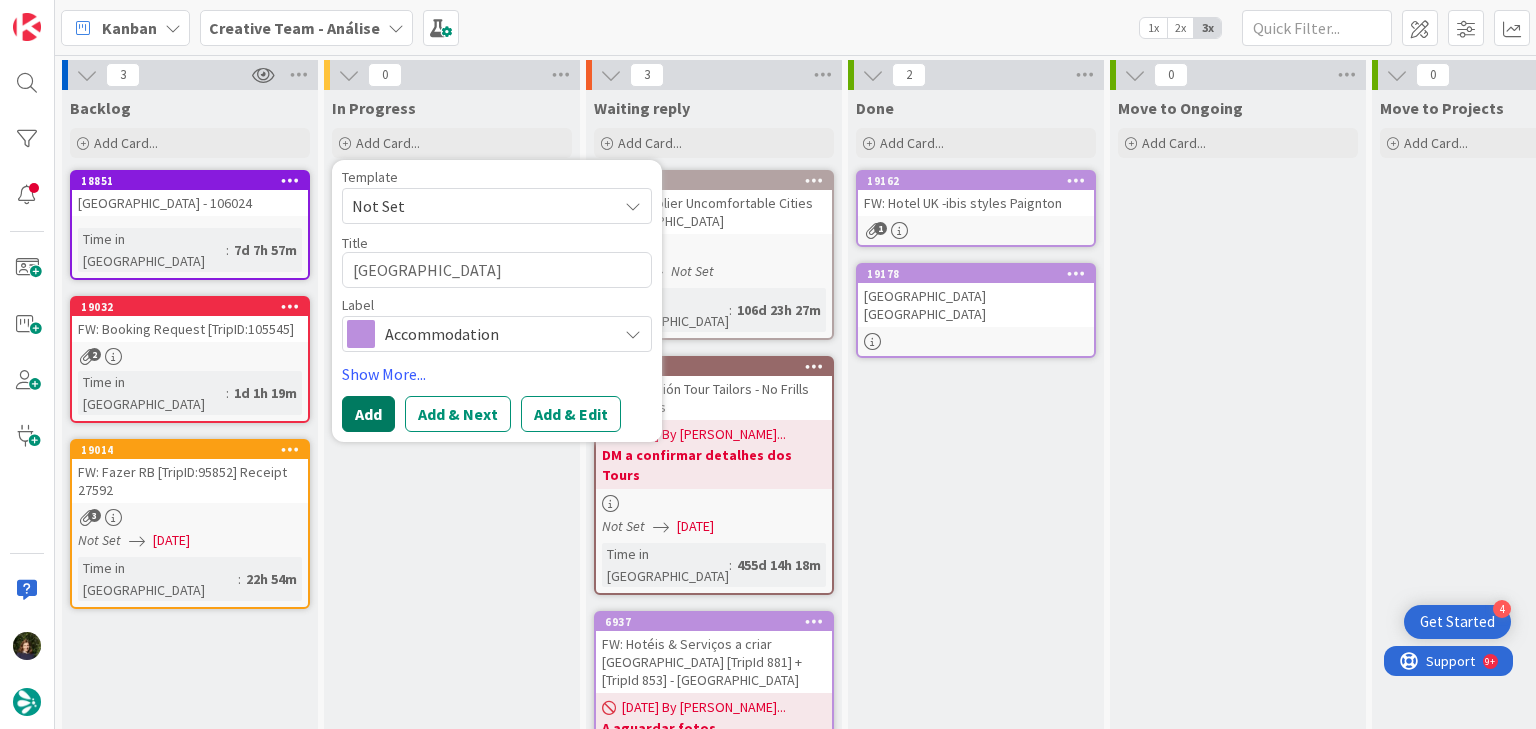click on "Add" at bounding box center (368, 414) 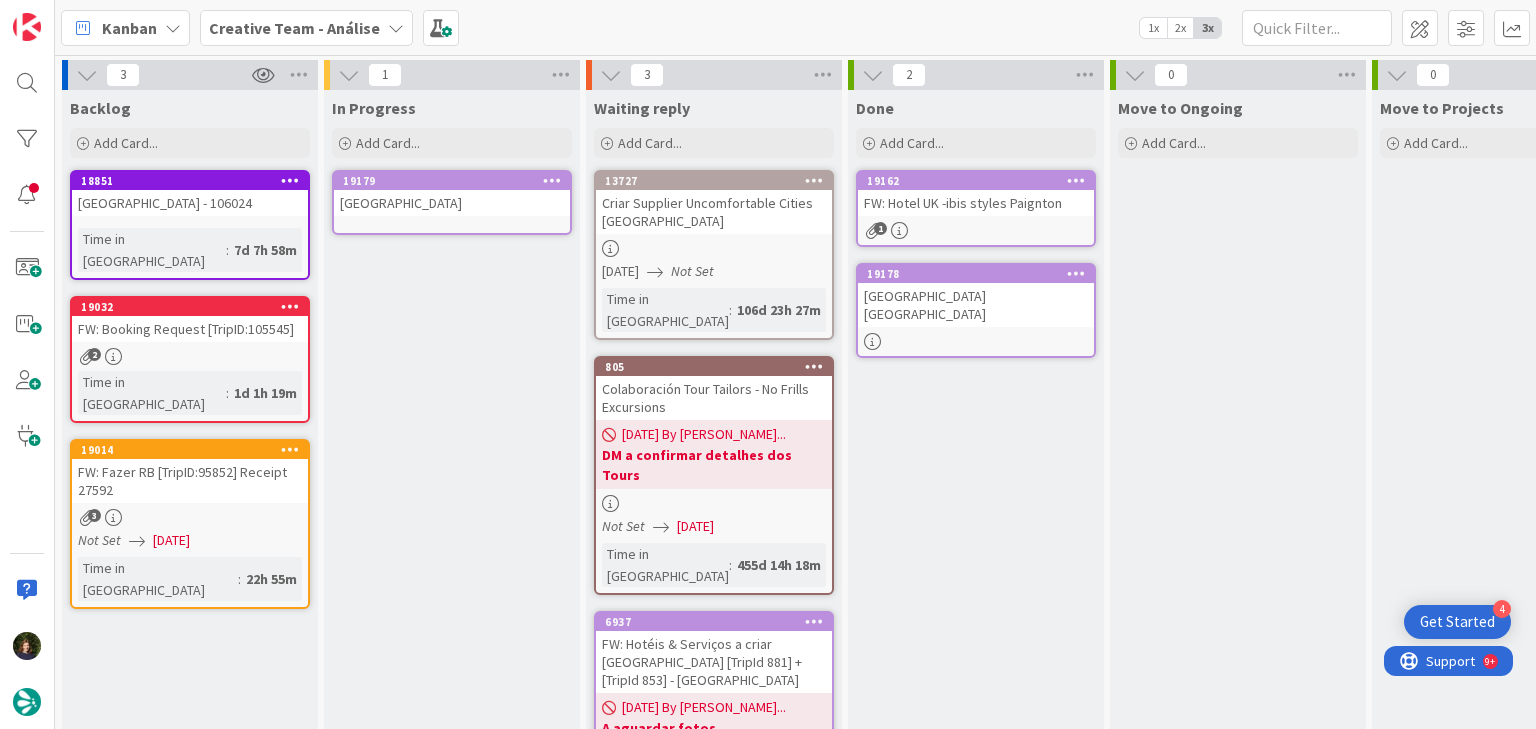 click on "Maldron Hotel Newcastle" at bounding box center (452, 203) 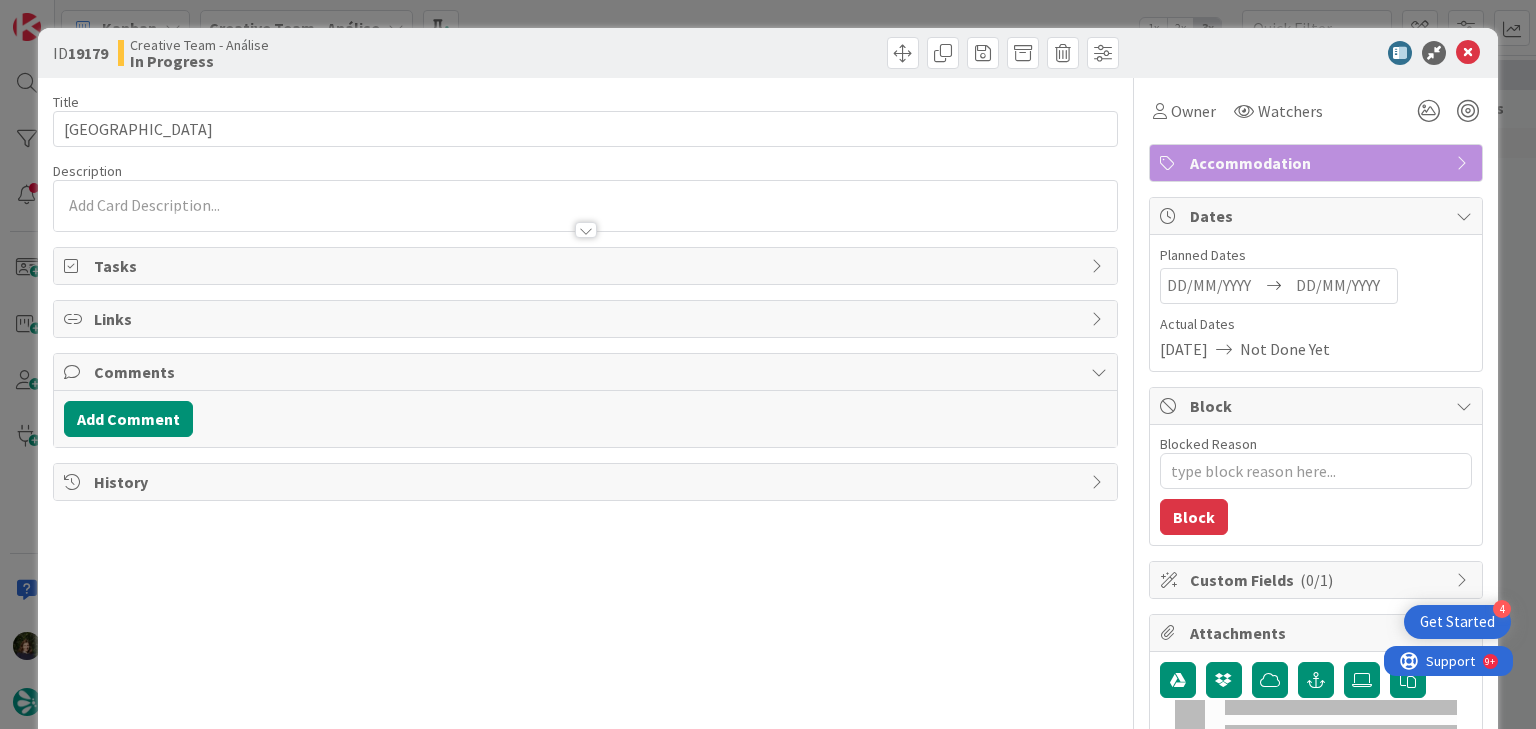 type on "x" 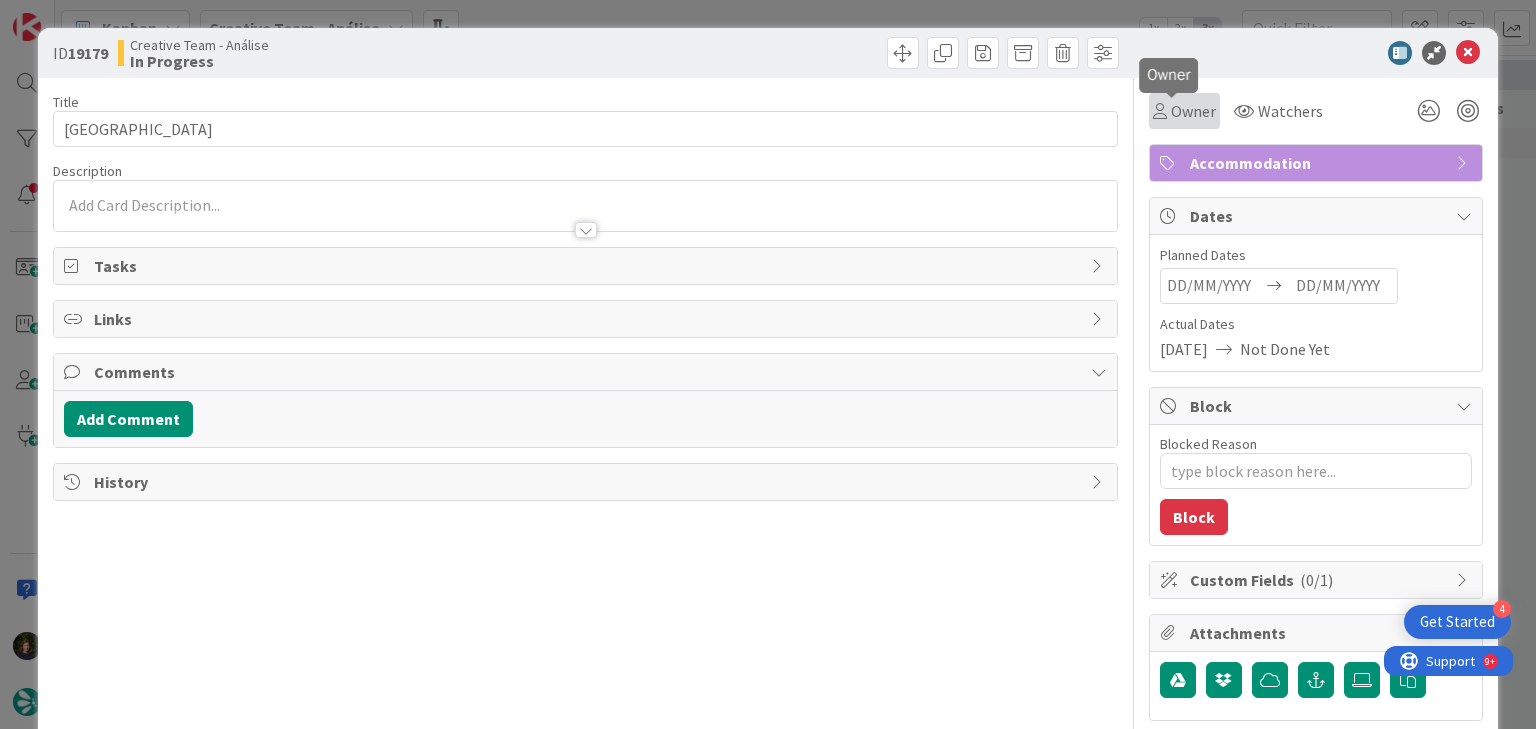 scroll, scrollTop: 0, scrollLeft: 0, axis: both 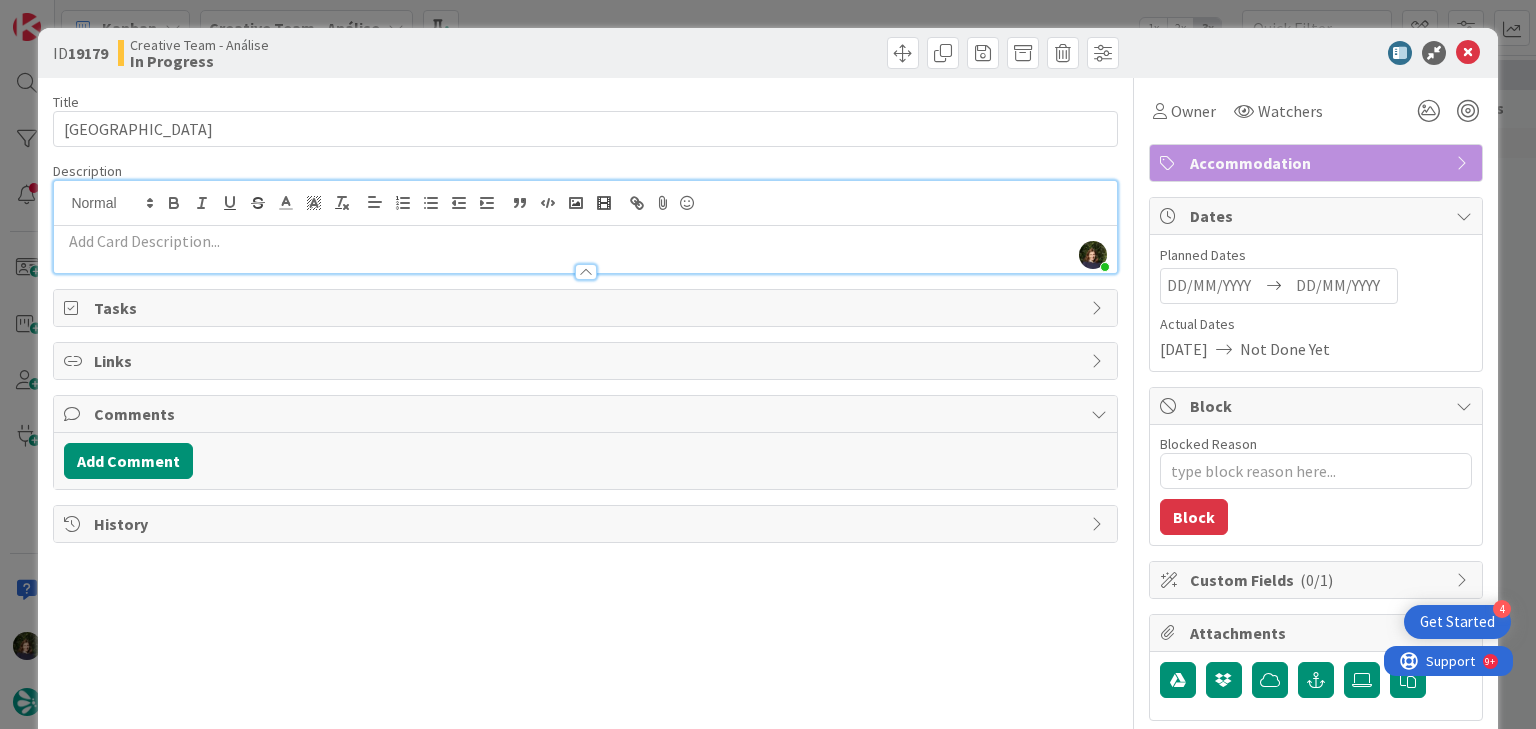 click on "Margarida Carvalho just joined" at bounding box center (585, 227) 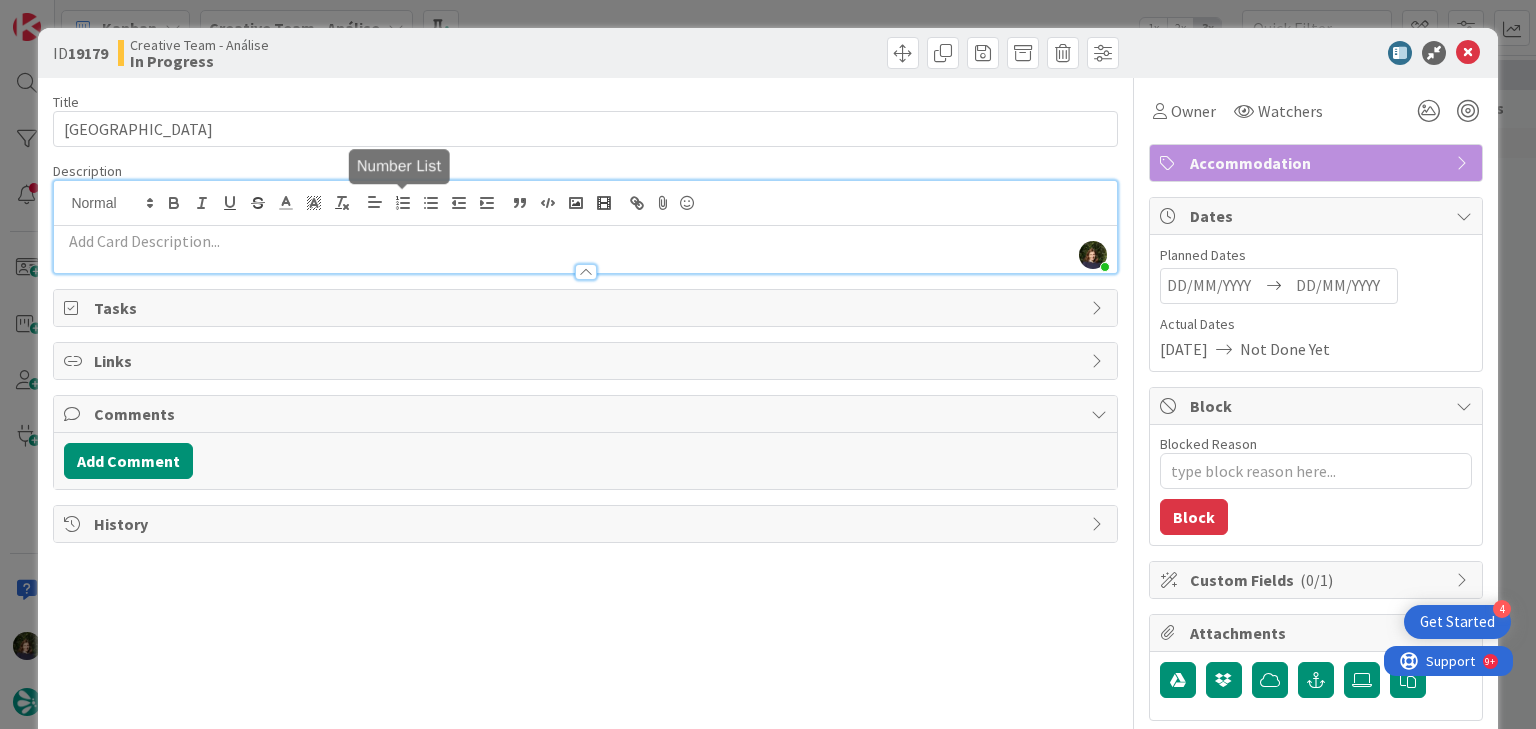 type 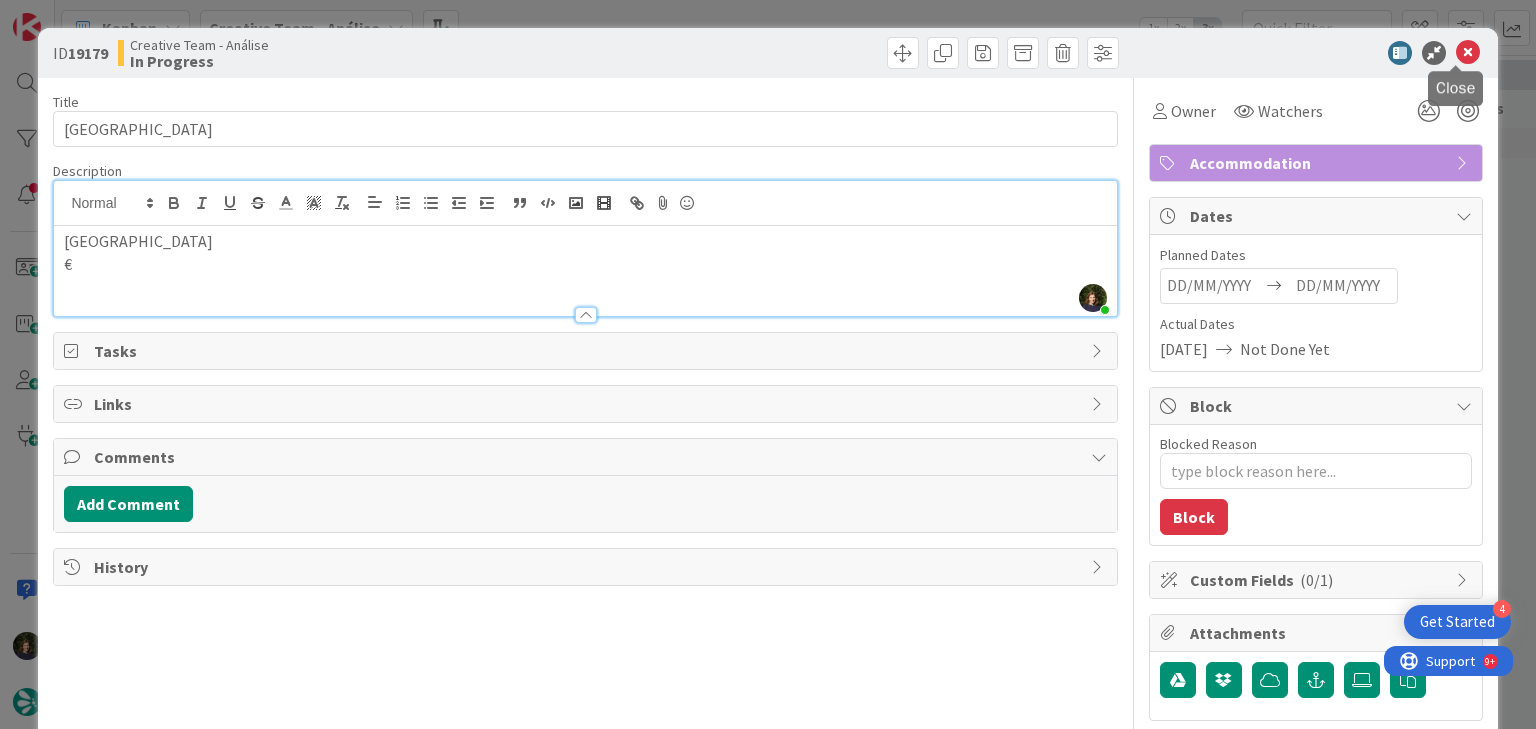 click at bounding box center [1468, 53] 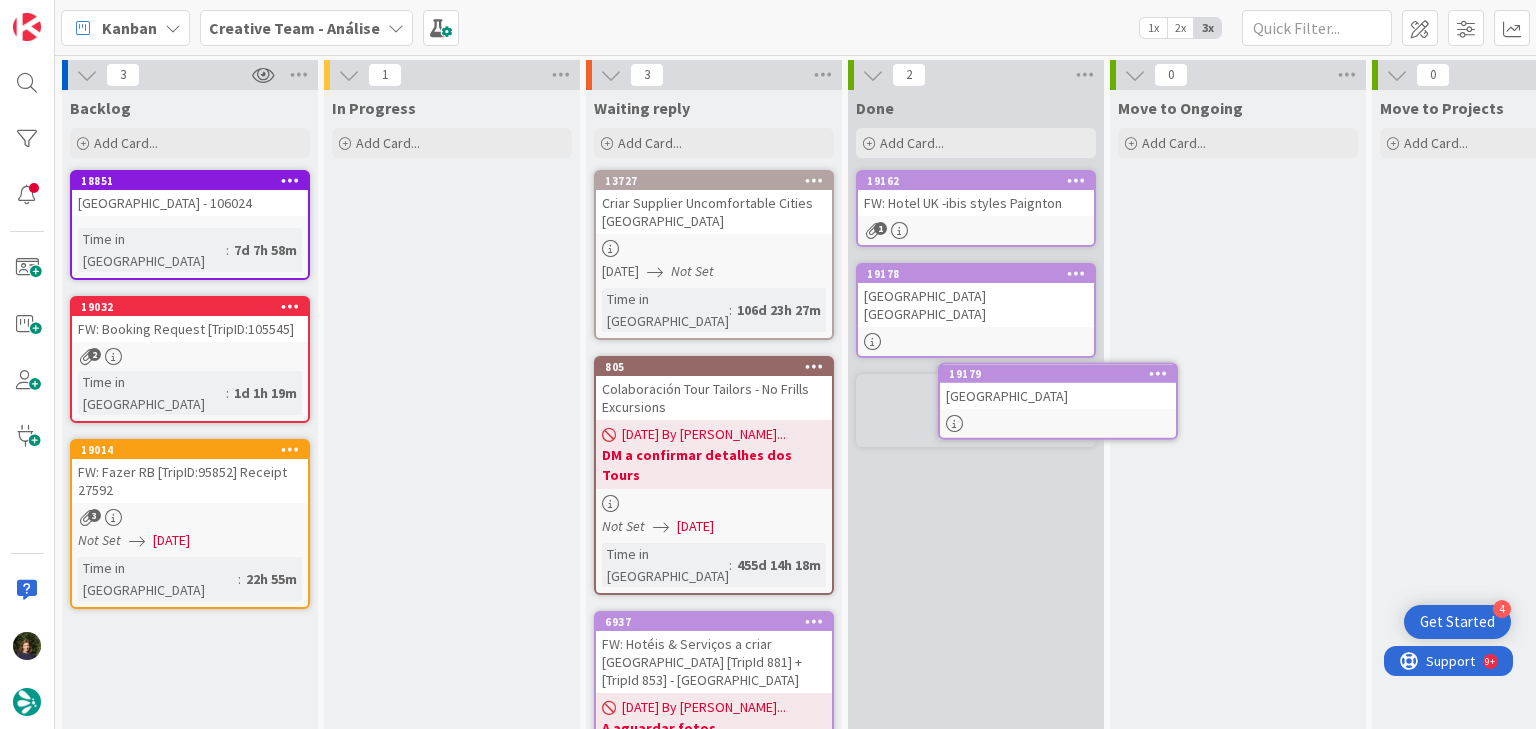 scroll, scrollTop: 0, scrollLeft: 0, axis: both 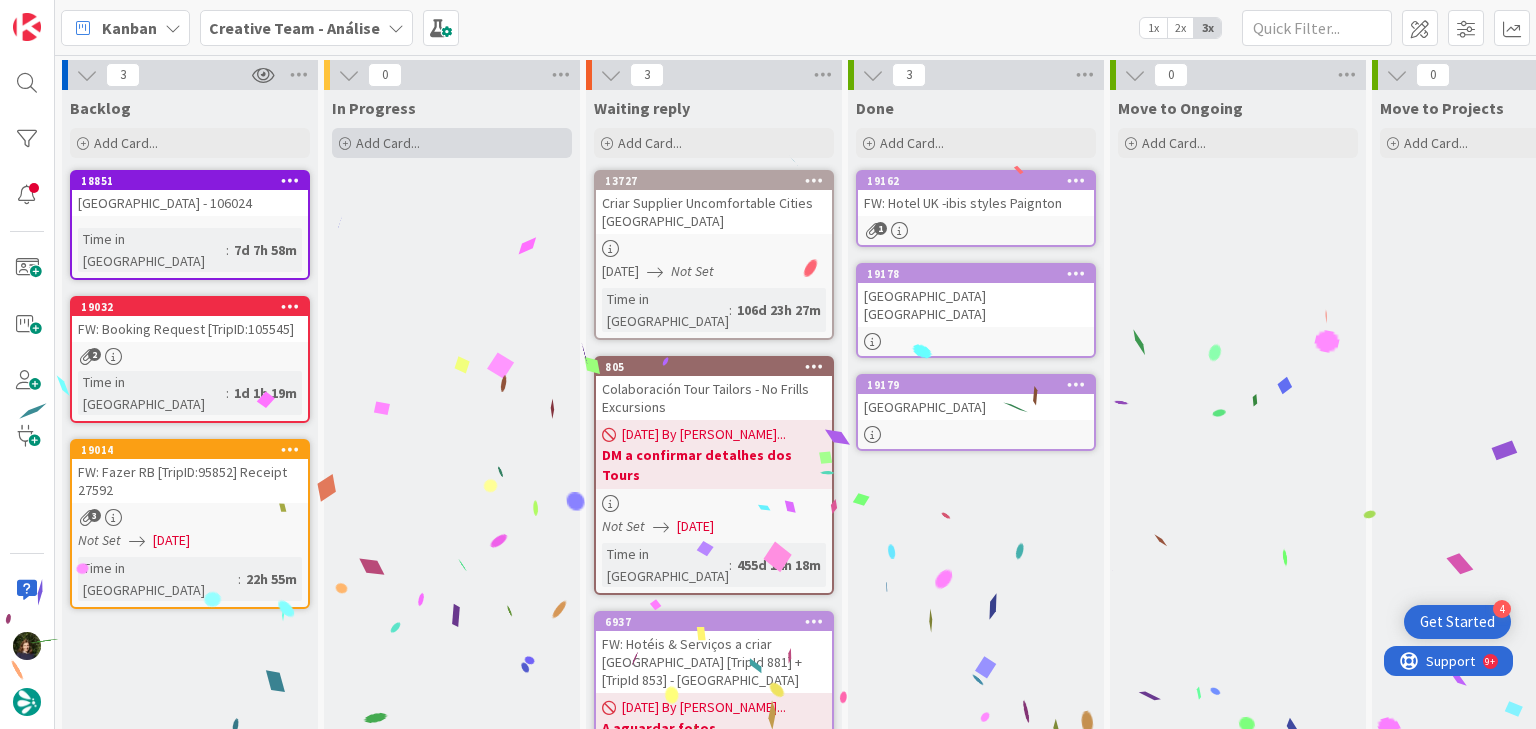 click on "Add Card..." at bounding box center [452, 143] 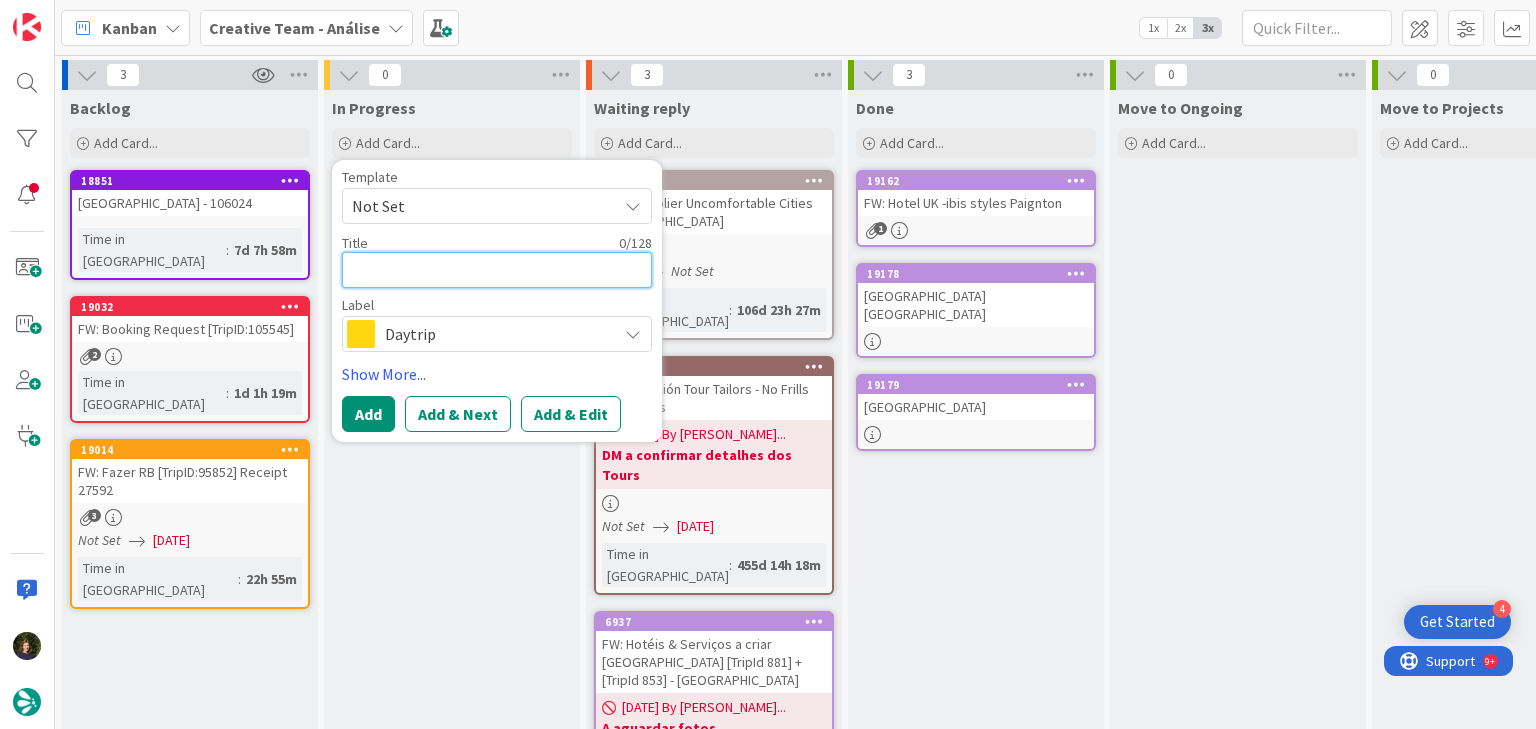 paste on "Maldron Hotel Manchester City Cathedral Quarter" 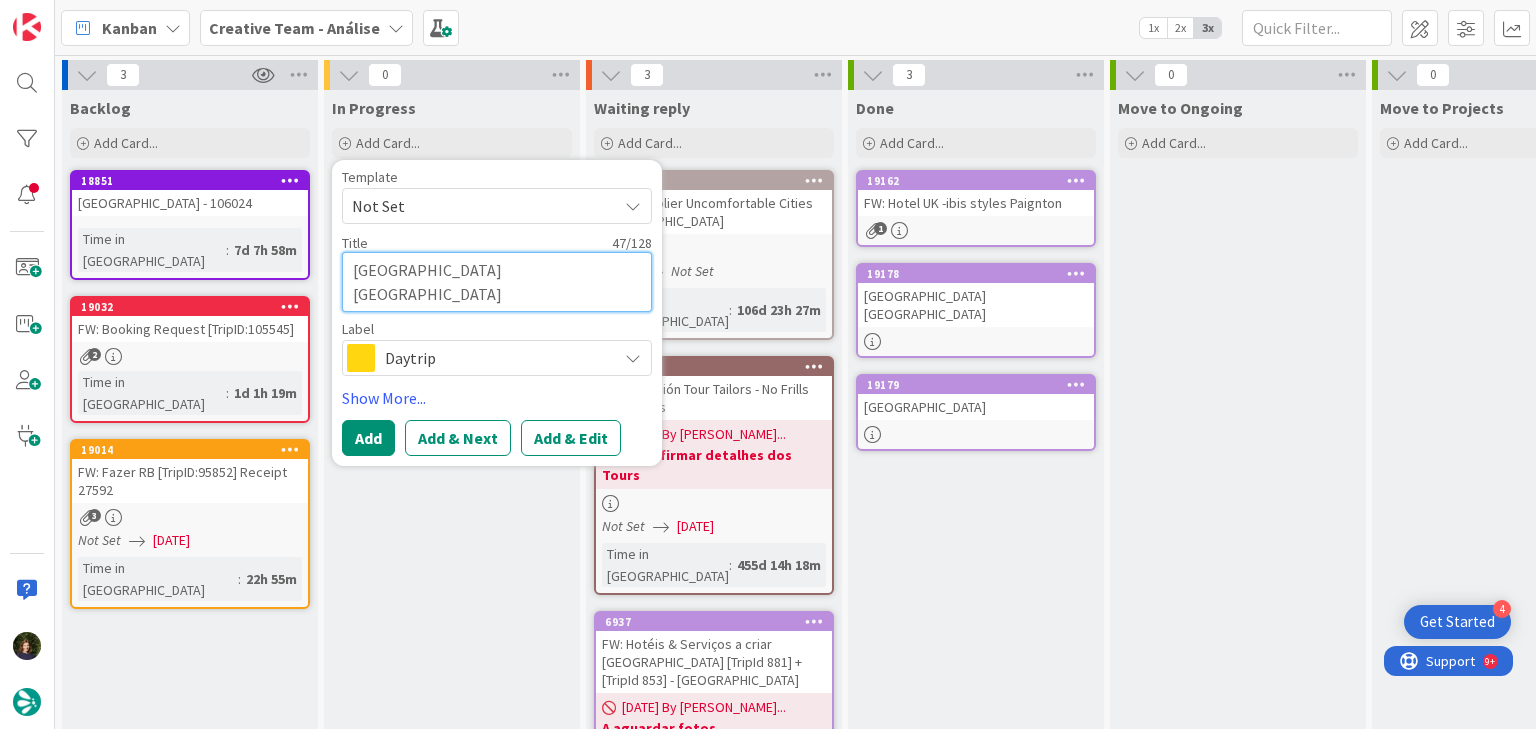type on "Maldron Hotel Manchester City Cathedral Quarter" 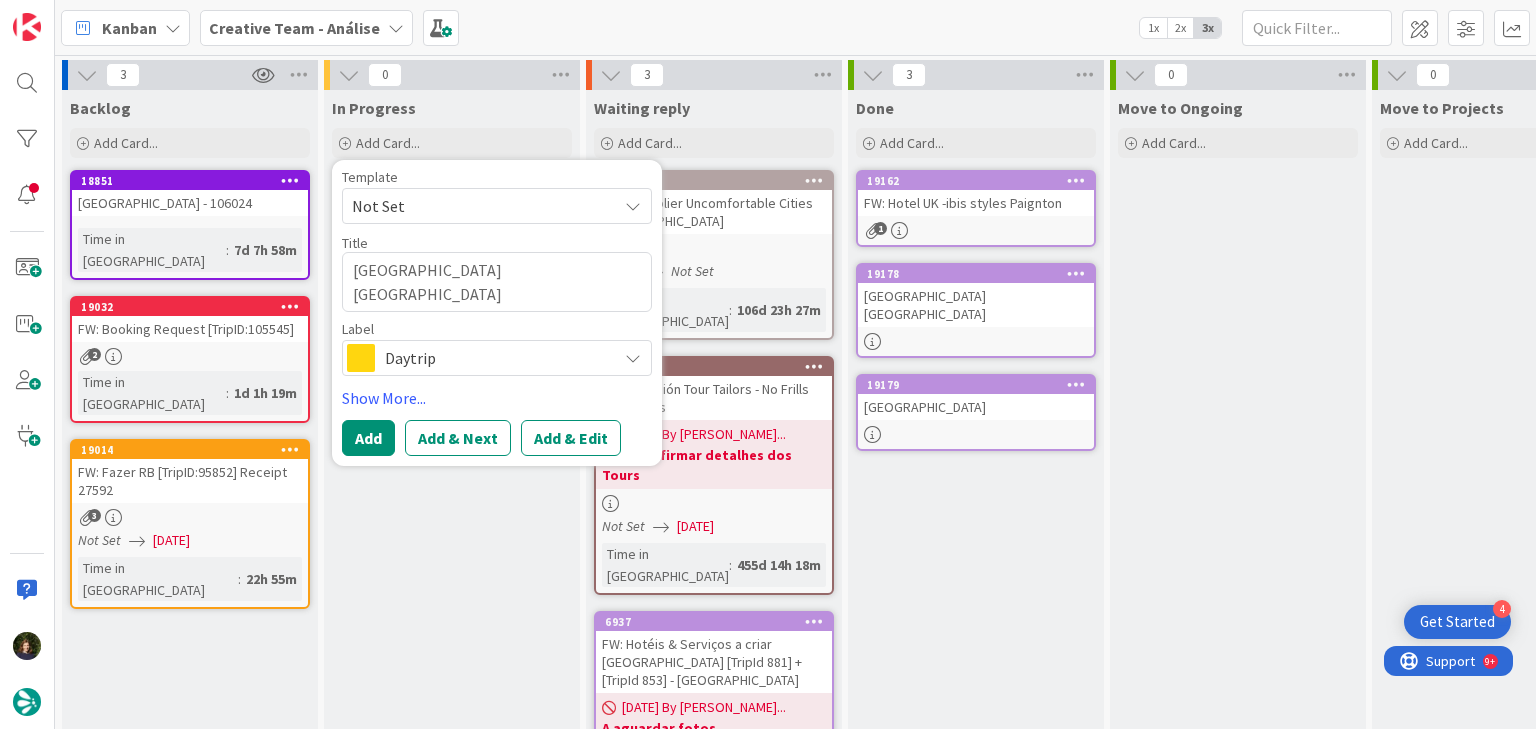 click on "Daytrip" at bounding box center [496, 358] 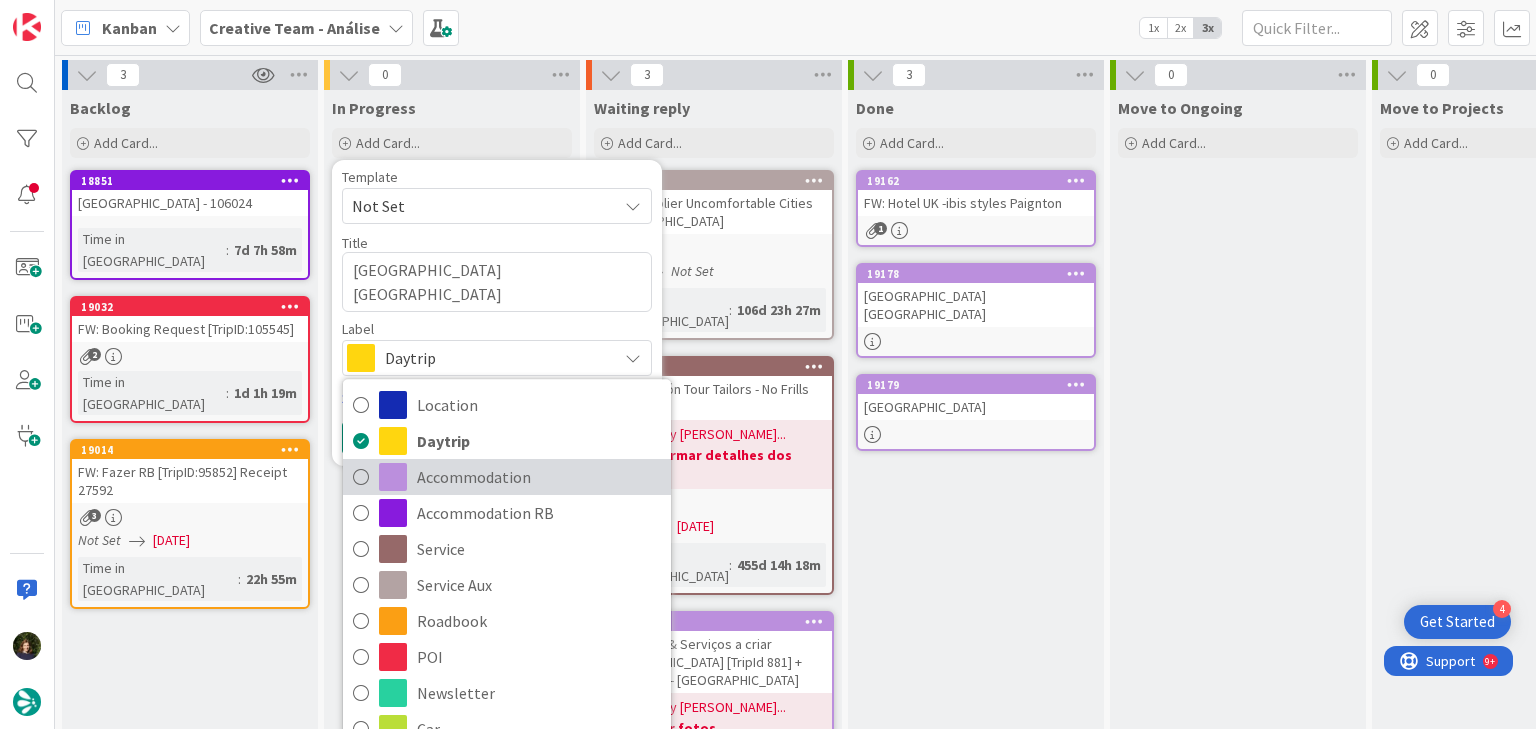 click on "Accommodation" at bounding box center [539, 477] 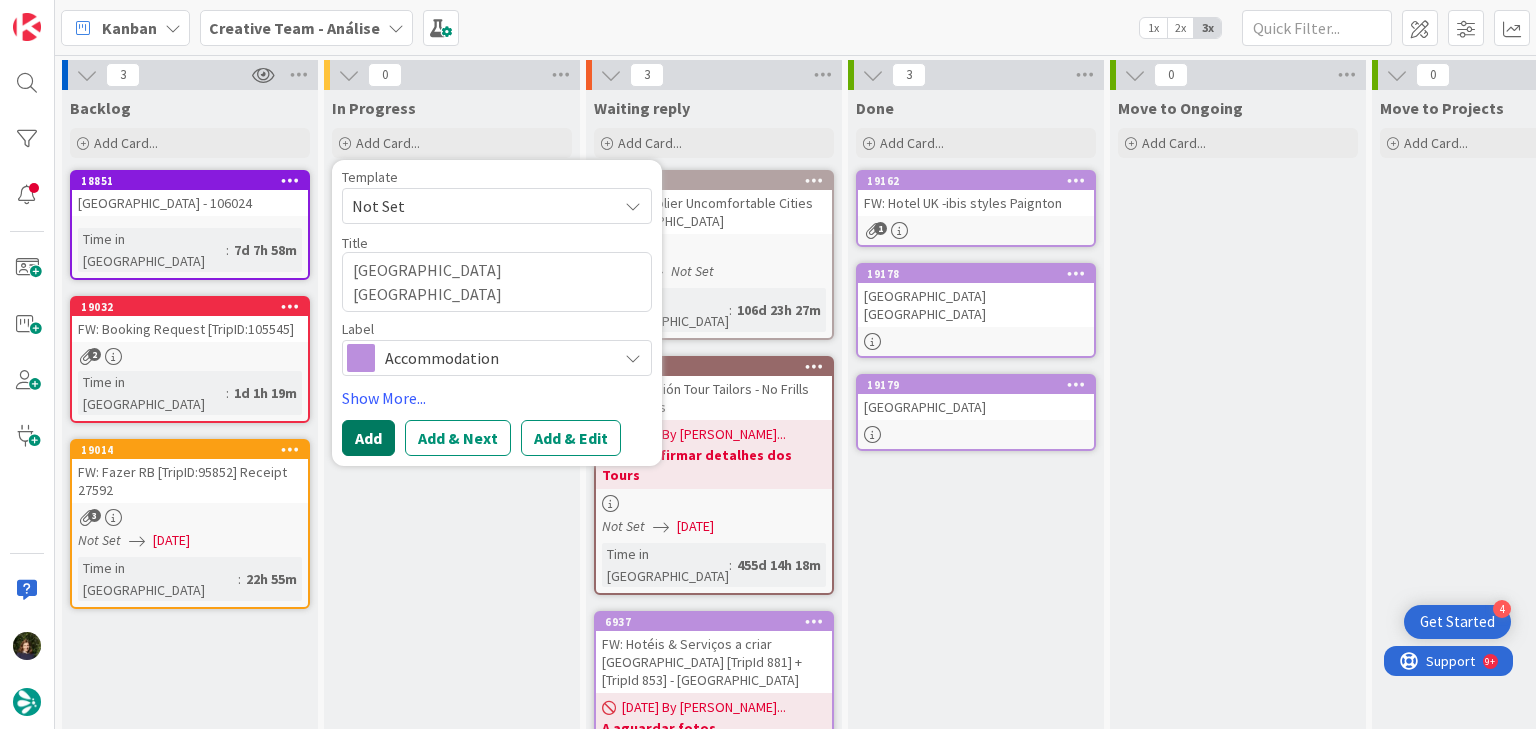 click on "Add" at bounding box center (368, 438) 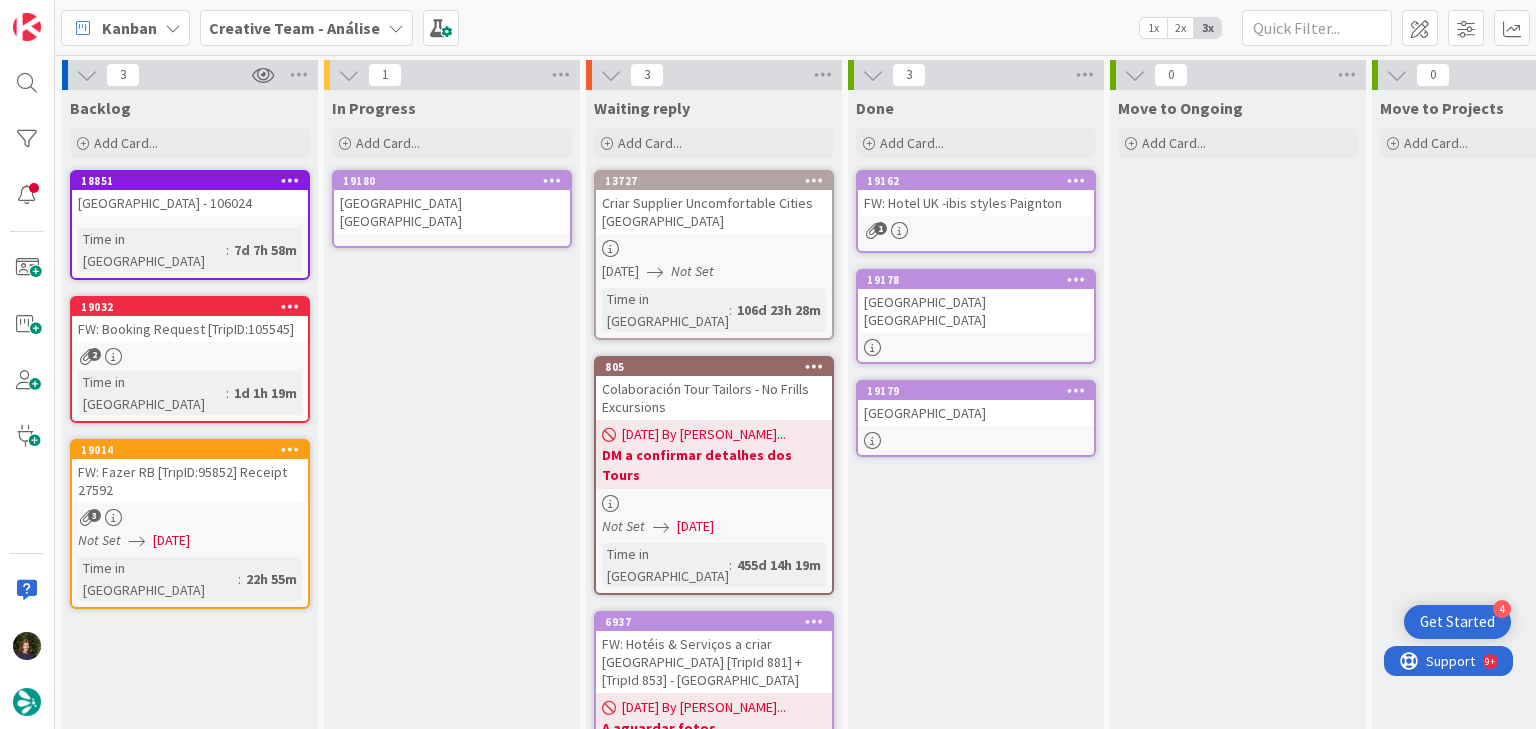 click on "Maldron Hotel Manchester City Cathedral Quarter" at bounding box center (452, 212) 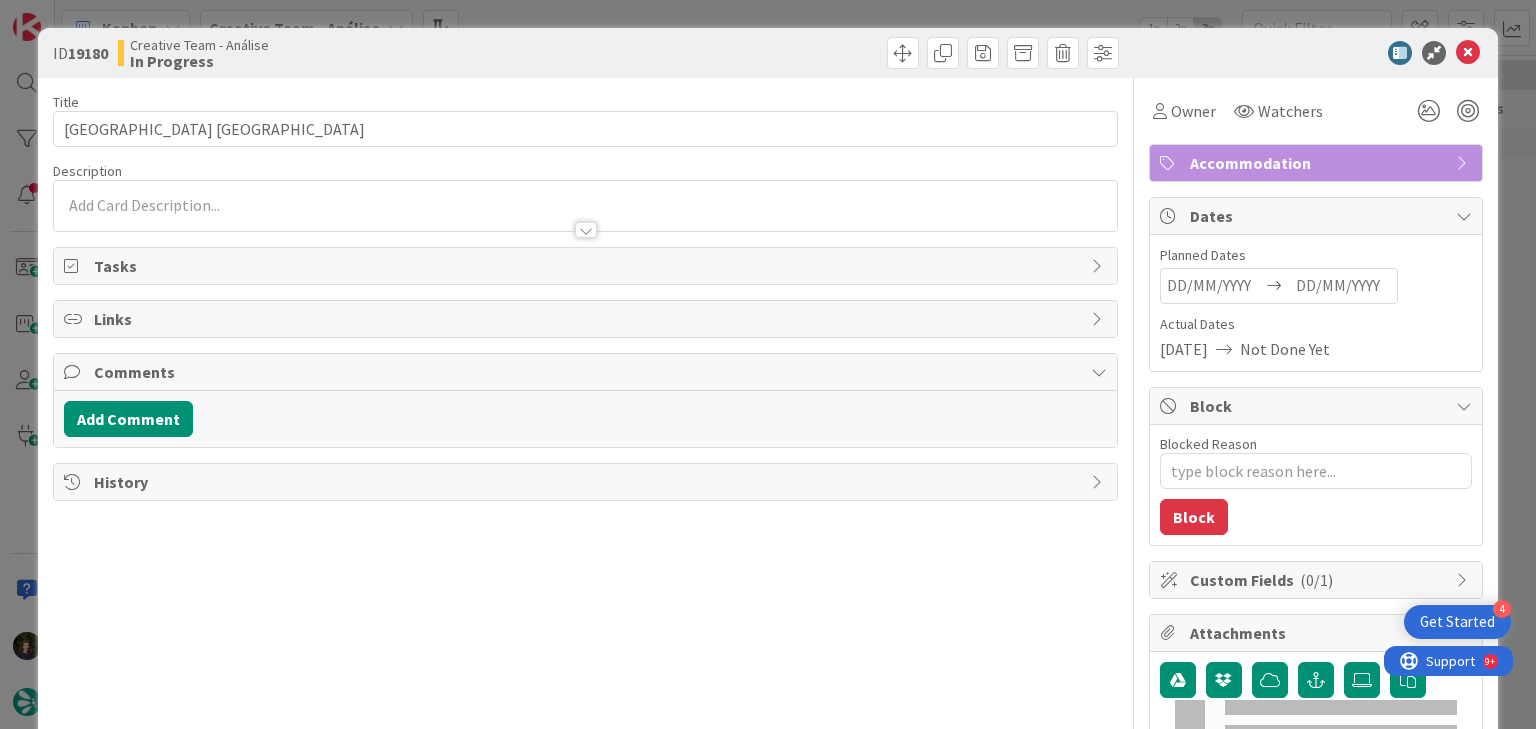 type on "x" 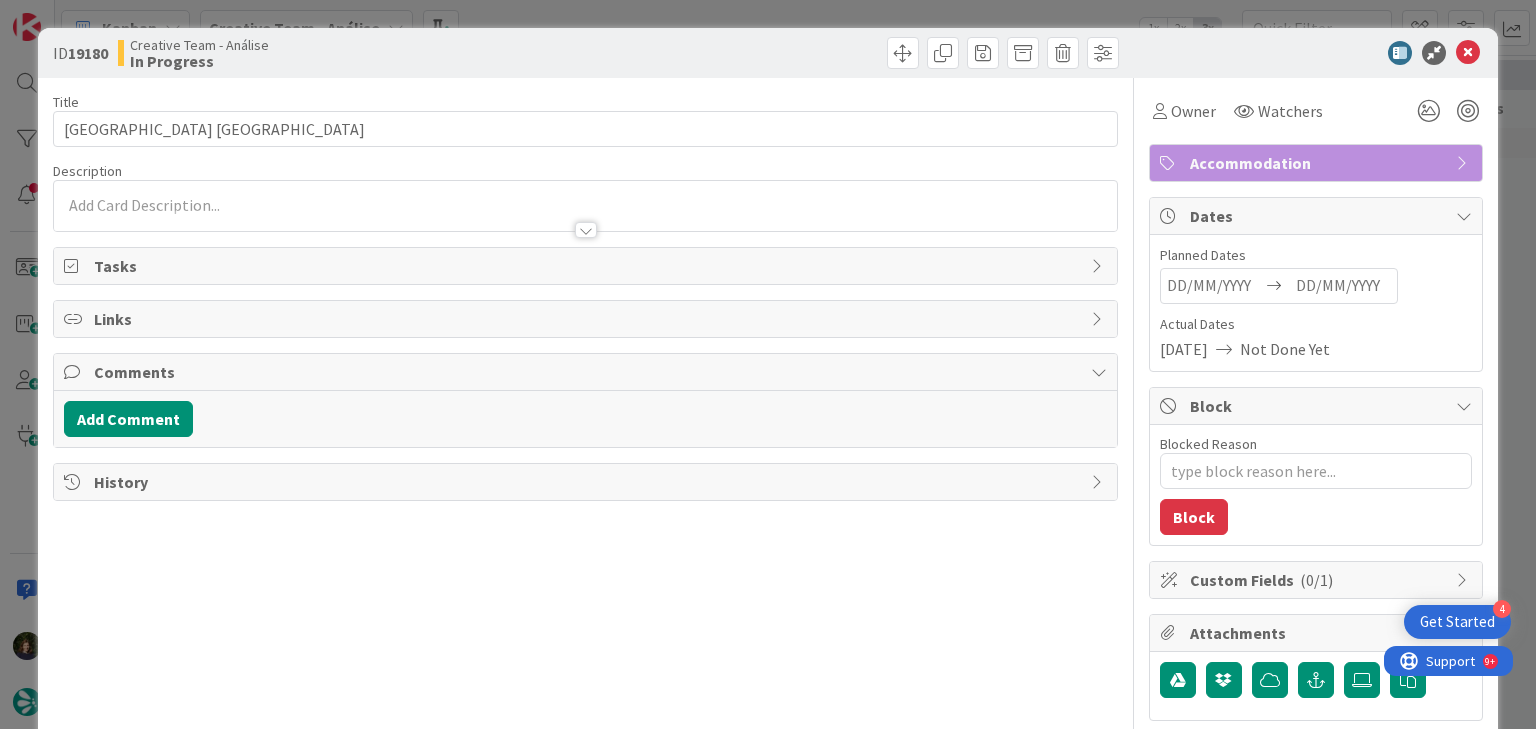 scroll, scrollTop: 0, scrollLeft: 0, axis: both 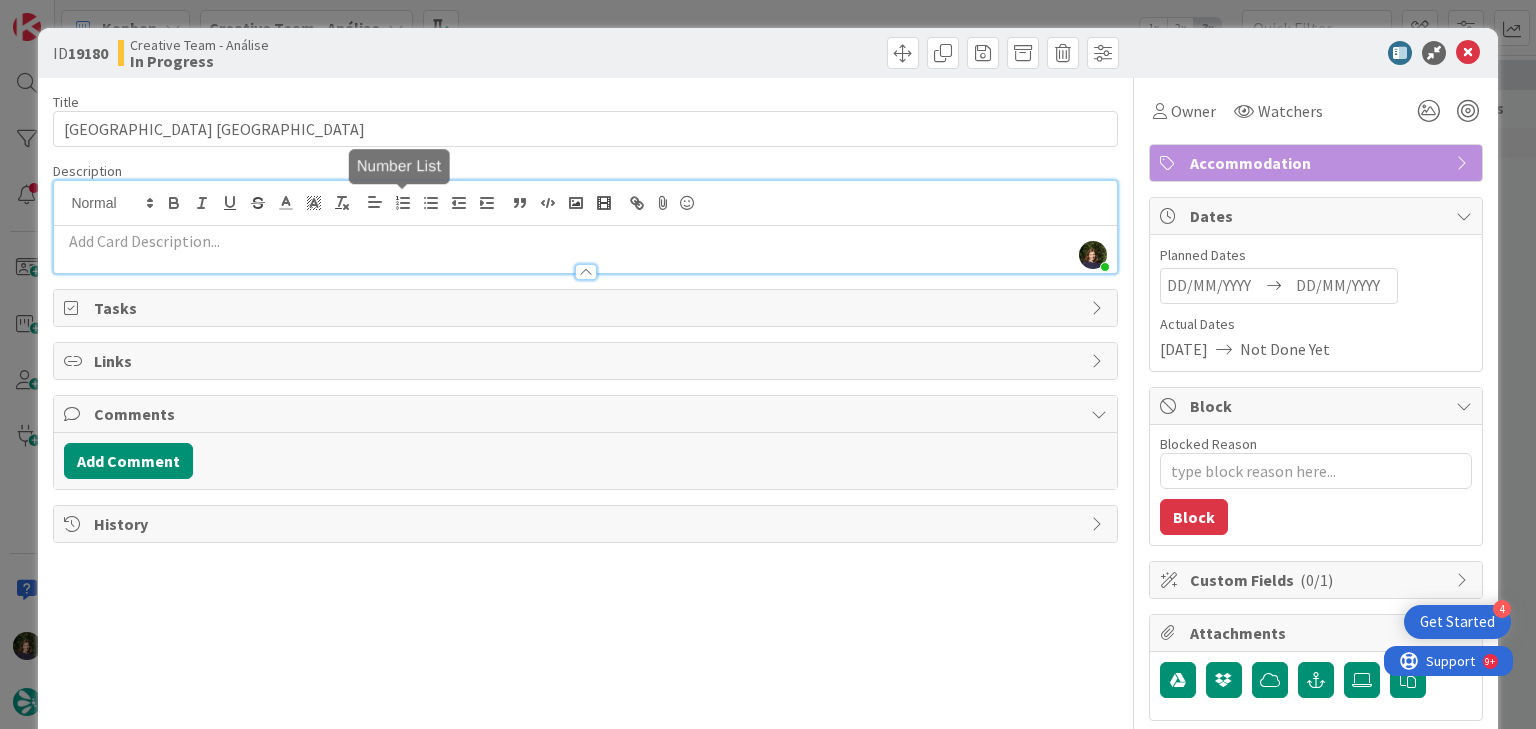 click on "Margarida Carvalho just joined" at bounding box center (585, 227) 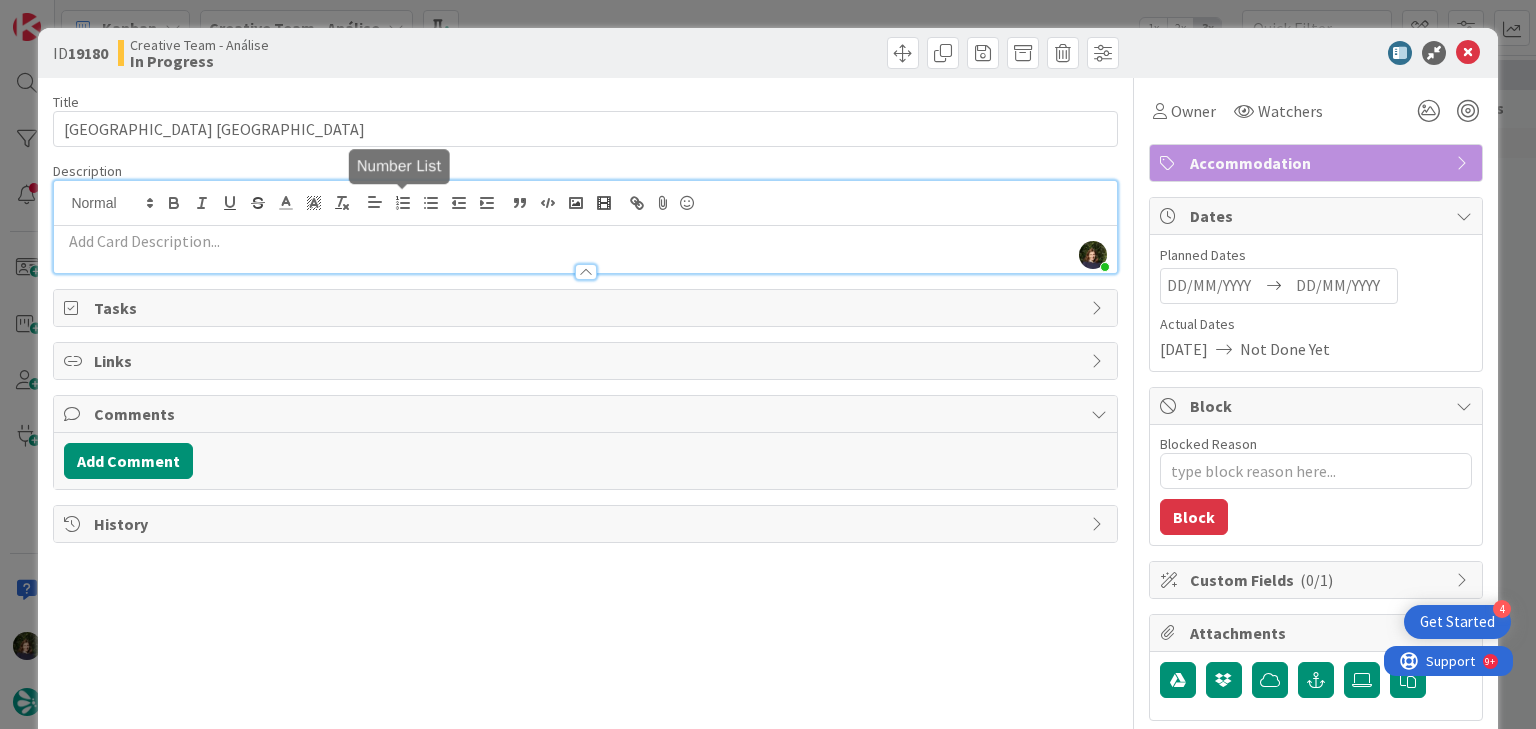 type 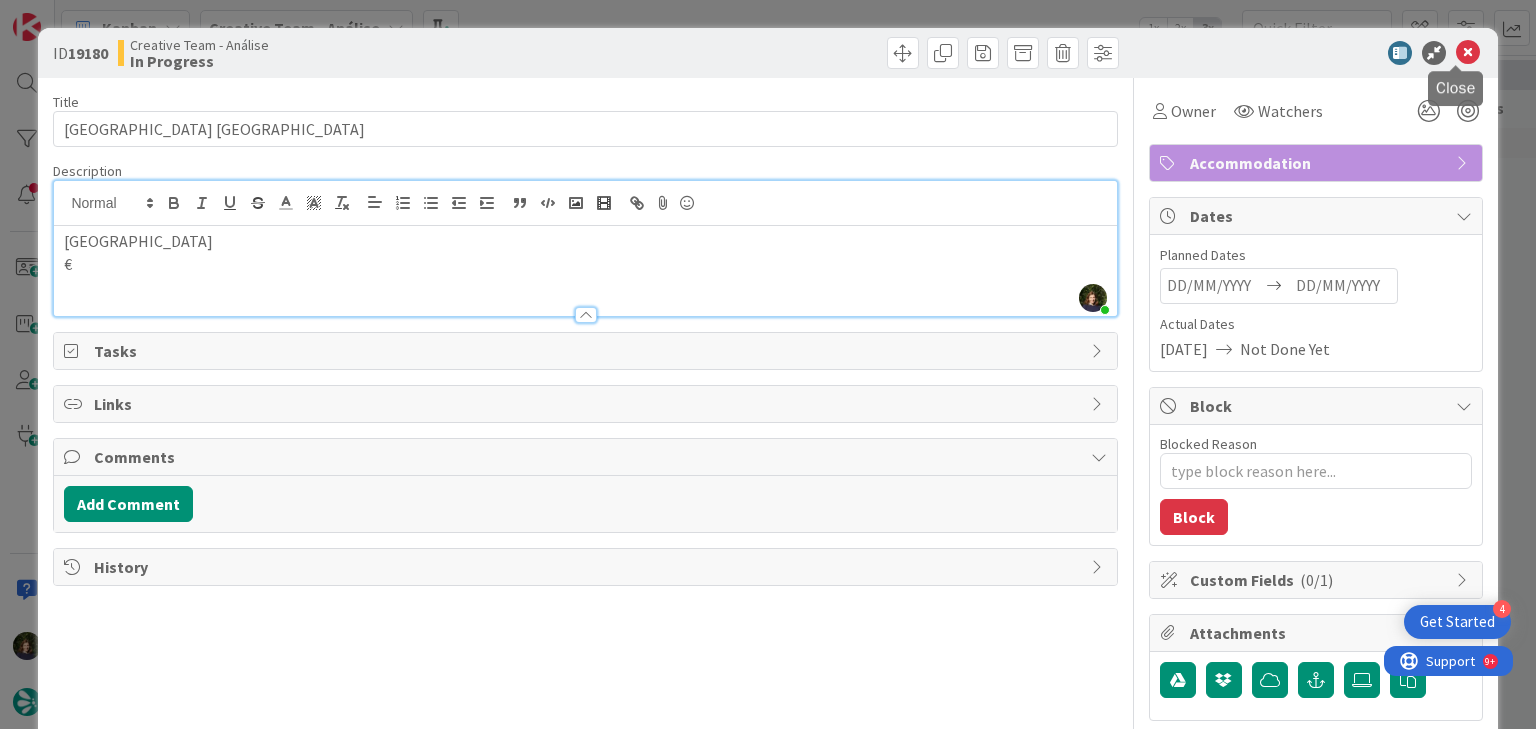 click at bounding box center [1468, 53] 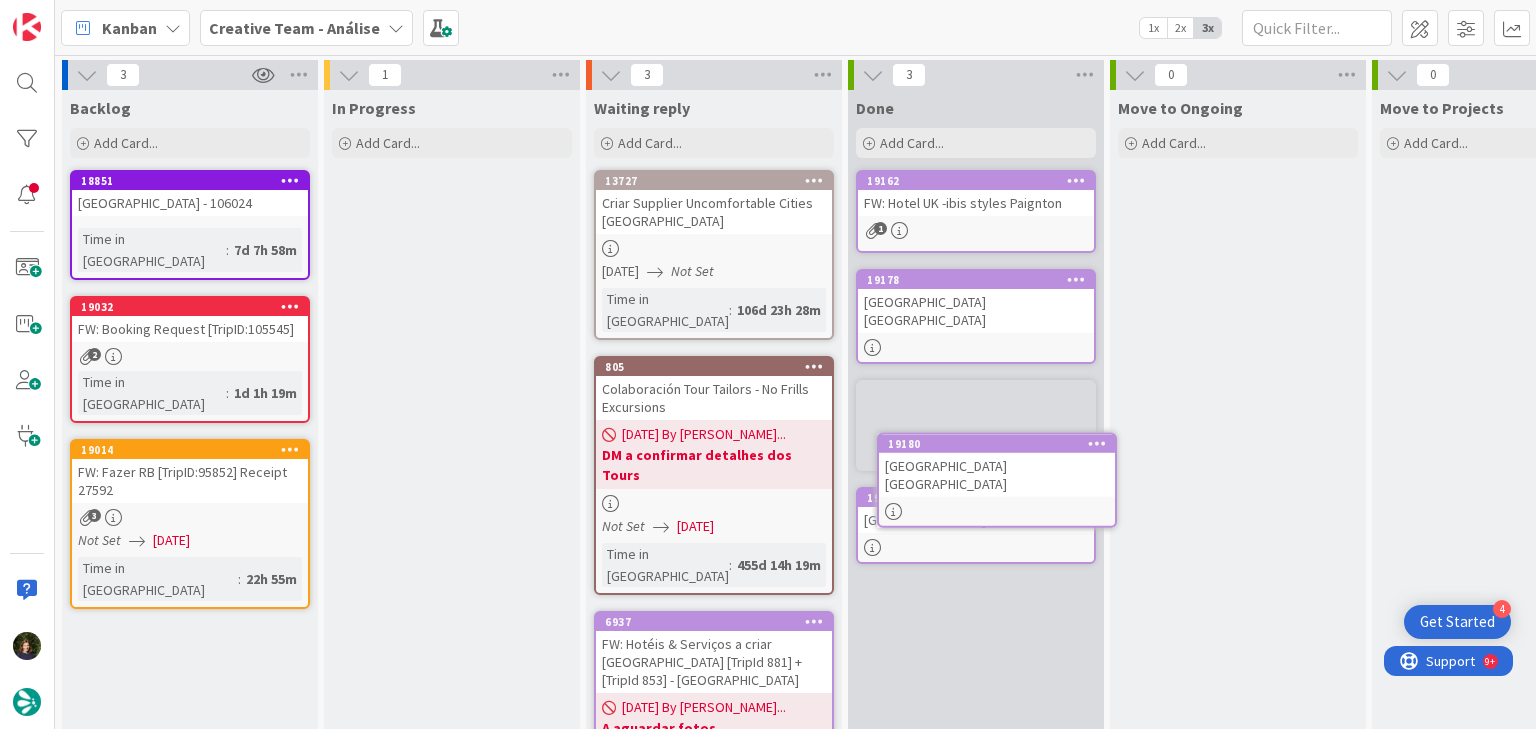 scroll, scrollTop: 0, scrollLeft: 0, axis: both 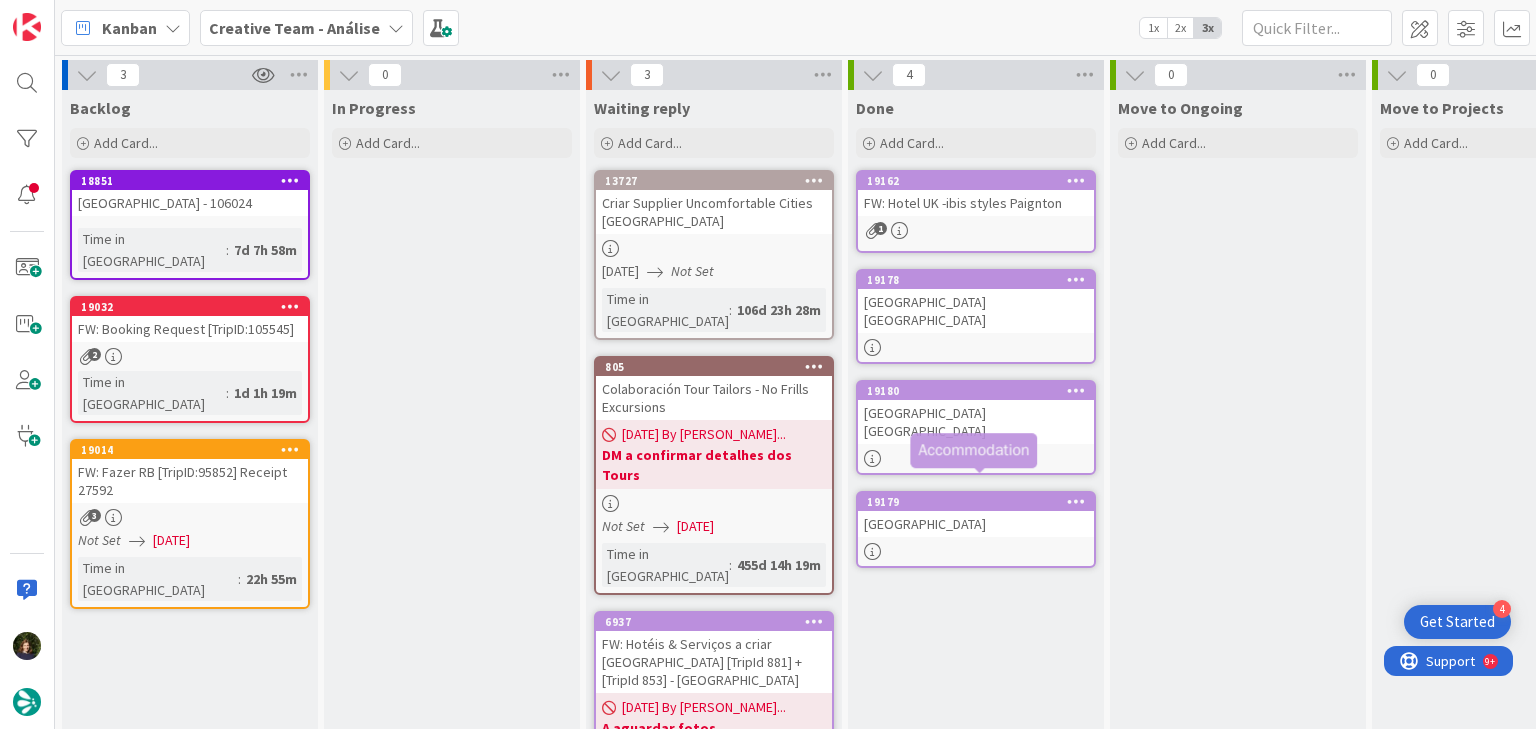 click on "19179" at bounding box center [980, 502] 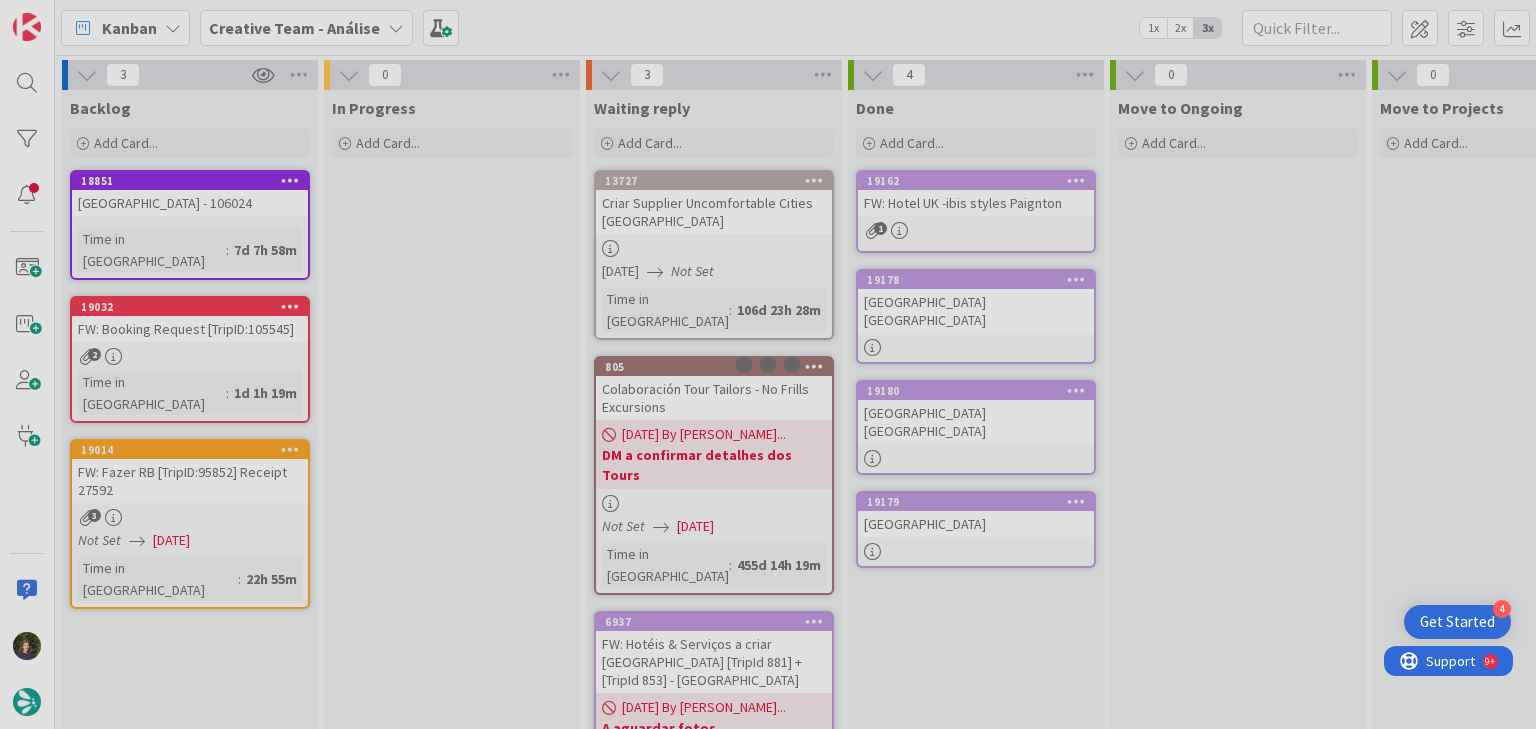 scroll, scrollTop: 0, scrollLeft: 0, axis: both 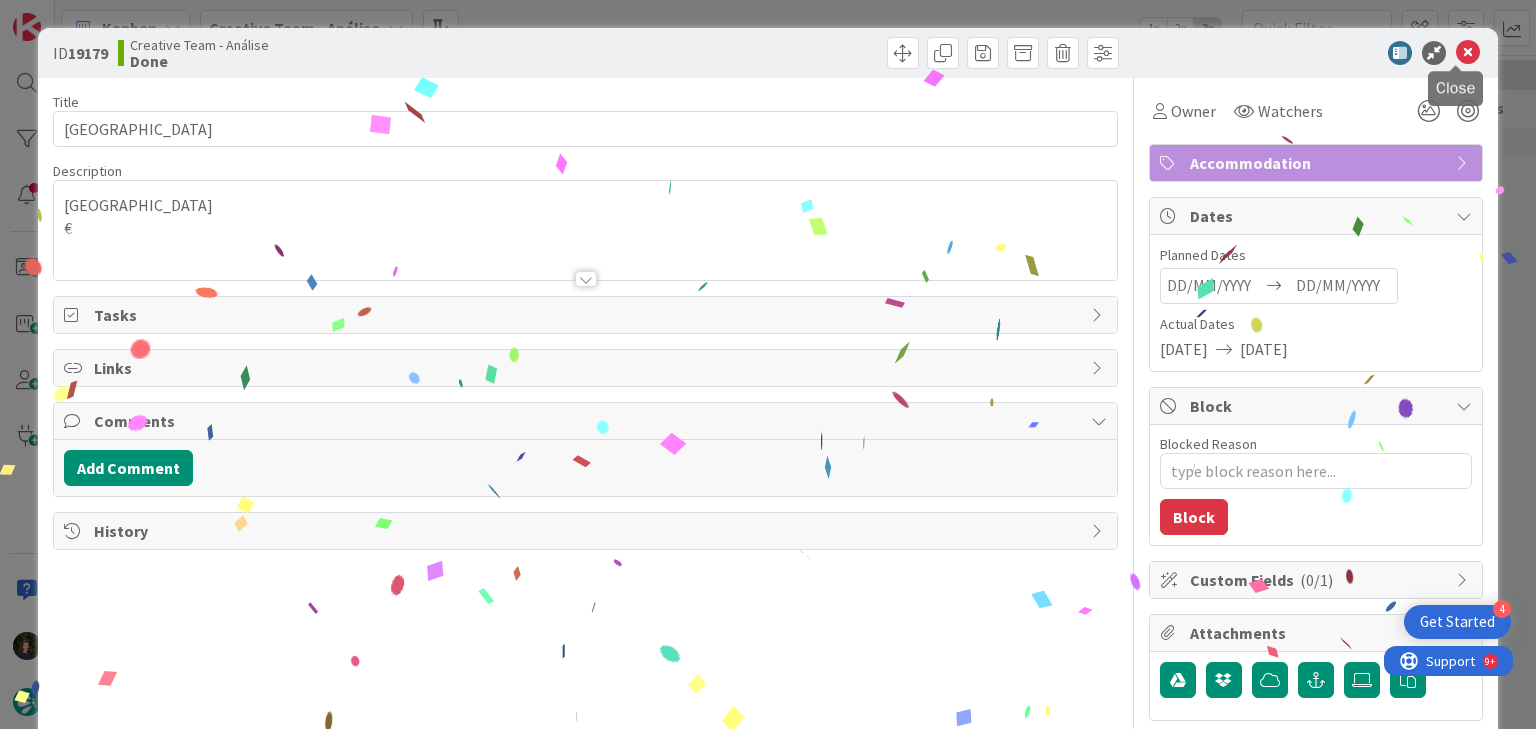 click at bounding box center [1468, 53] 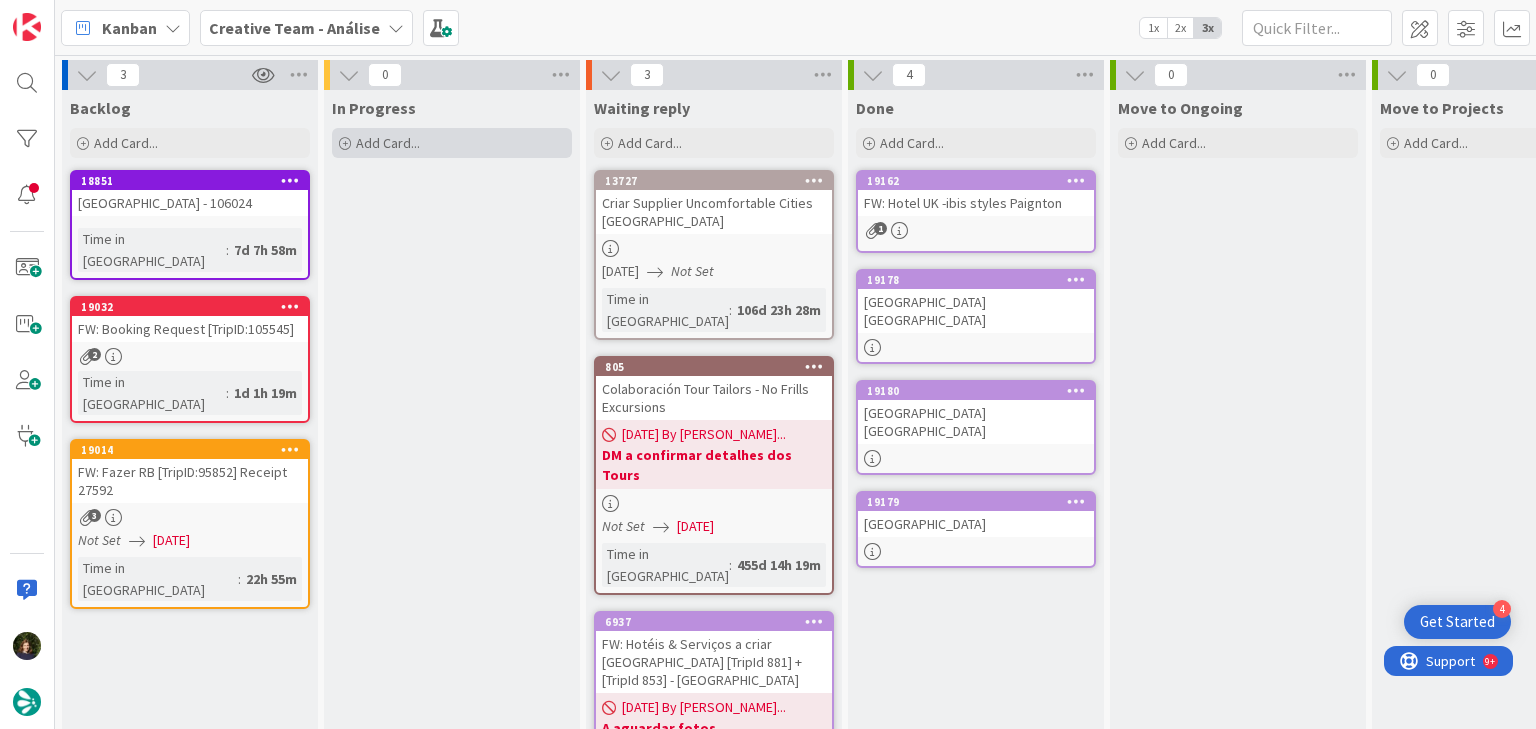 click on "Add Card..." at bounding box center (452, 143) 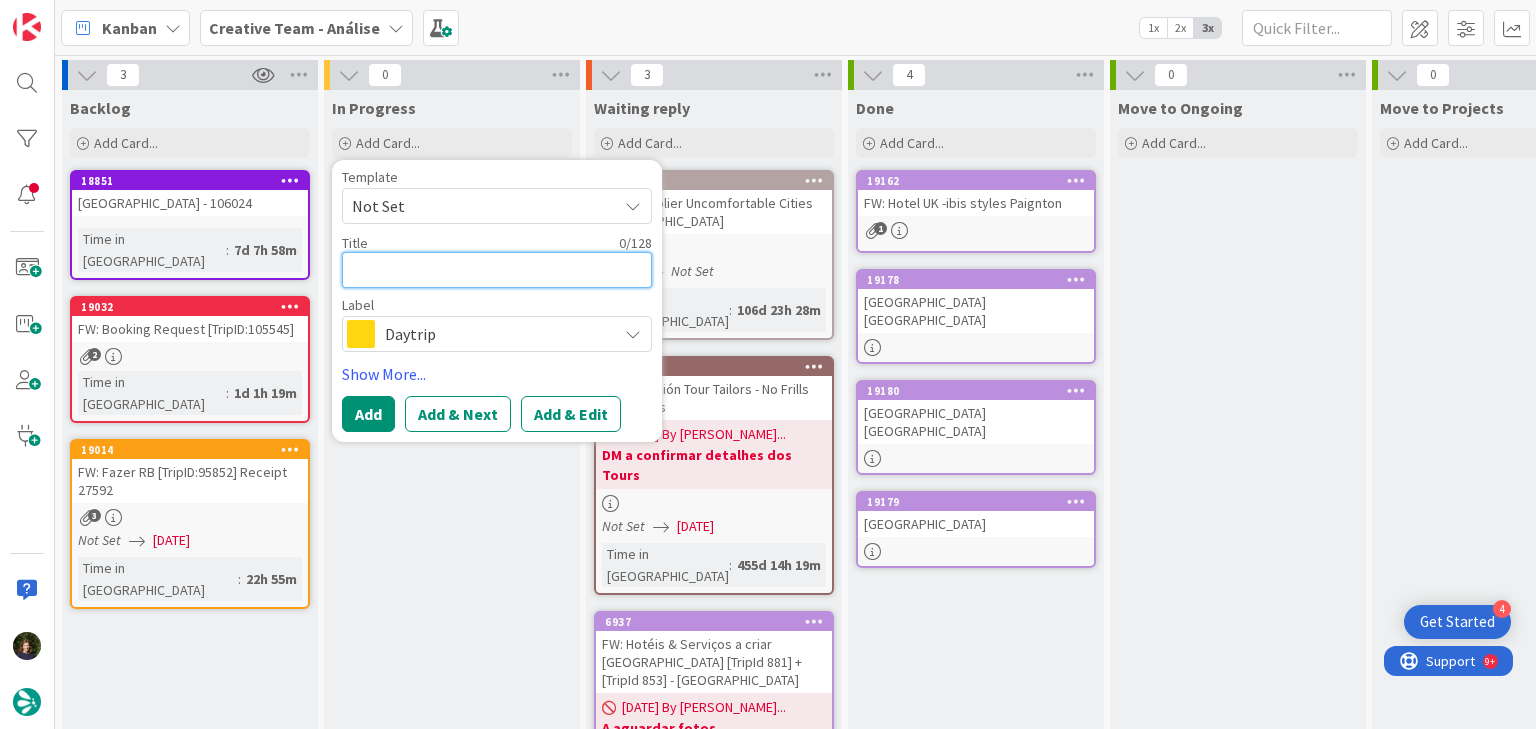 scroll, scrollTop: 0, scrollLeft: 0, axis: both 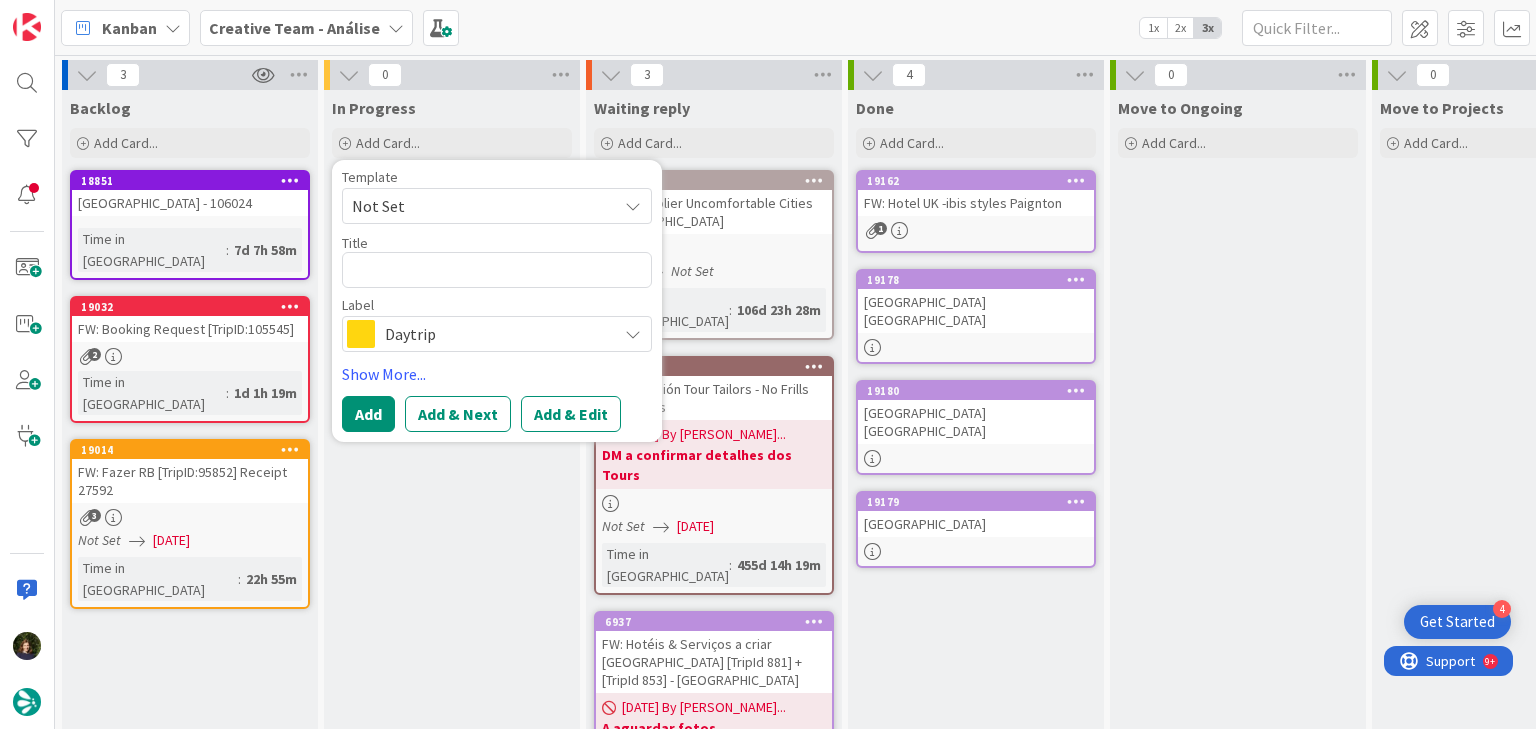 click on "Daytrip" at bounding box center [496, 334] 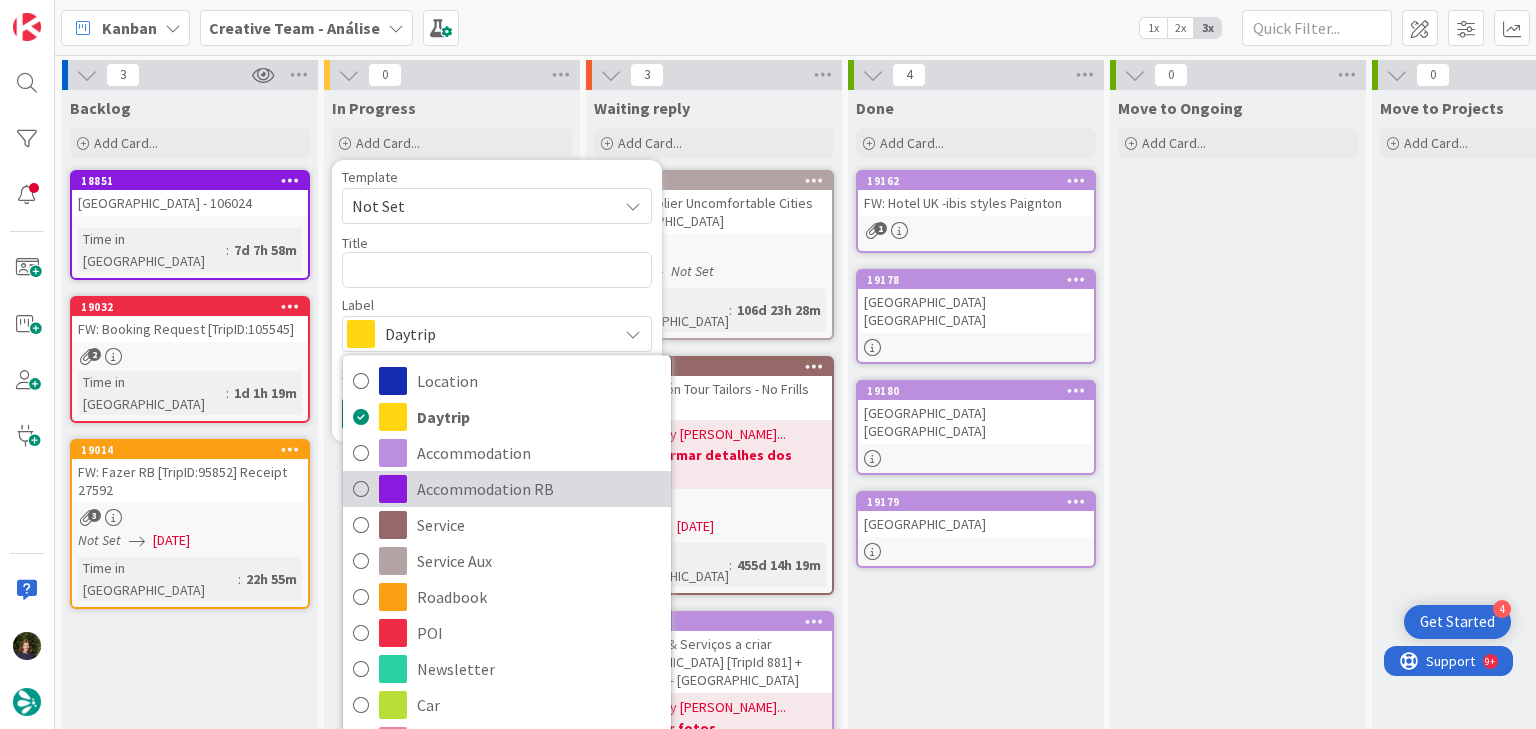 click on "Accommodation RB" at bounding box center (539, 489) 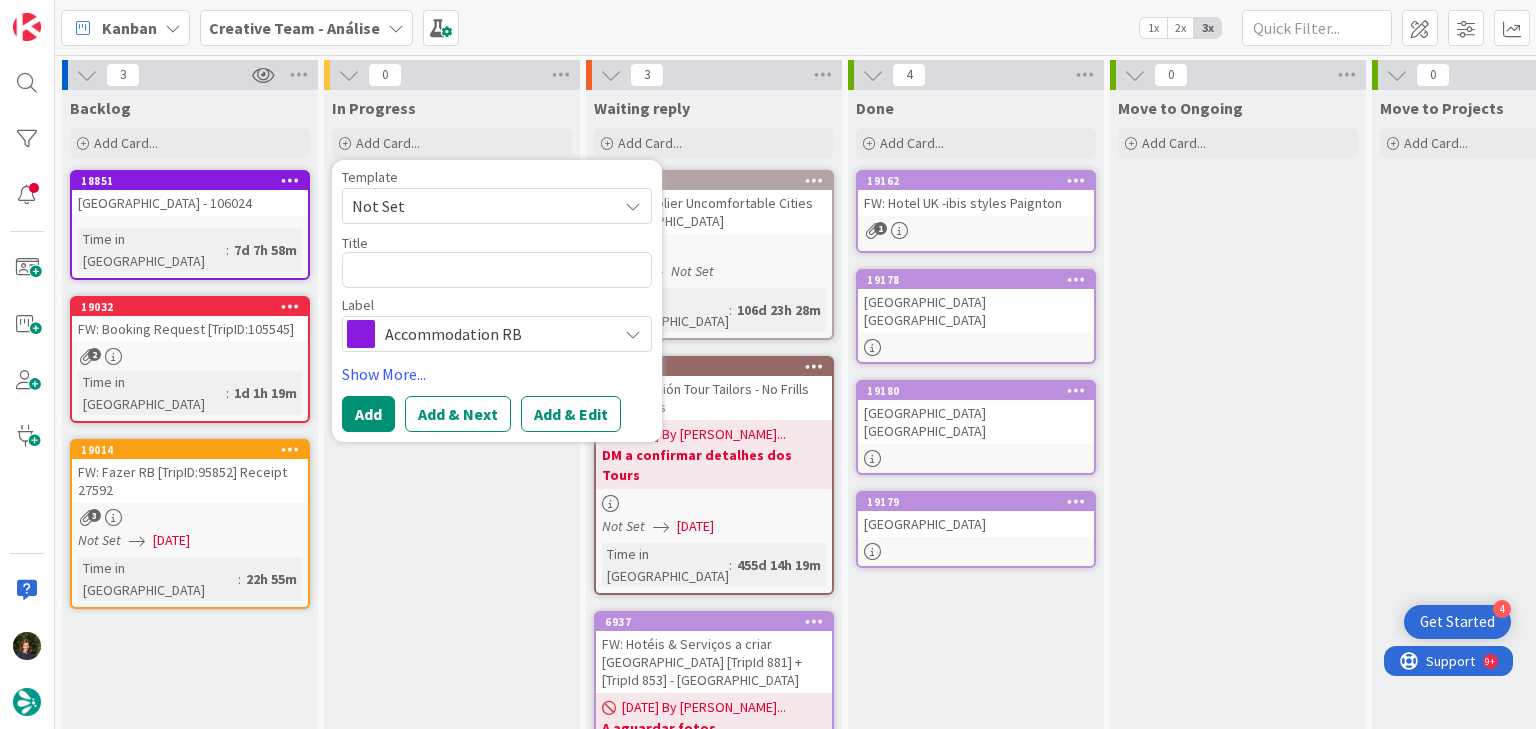 click on "Accommodation RB" at bounding box center (496, 334) 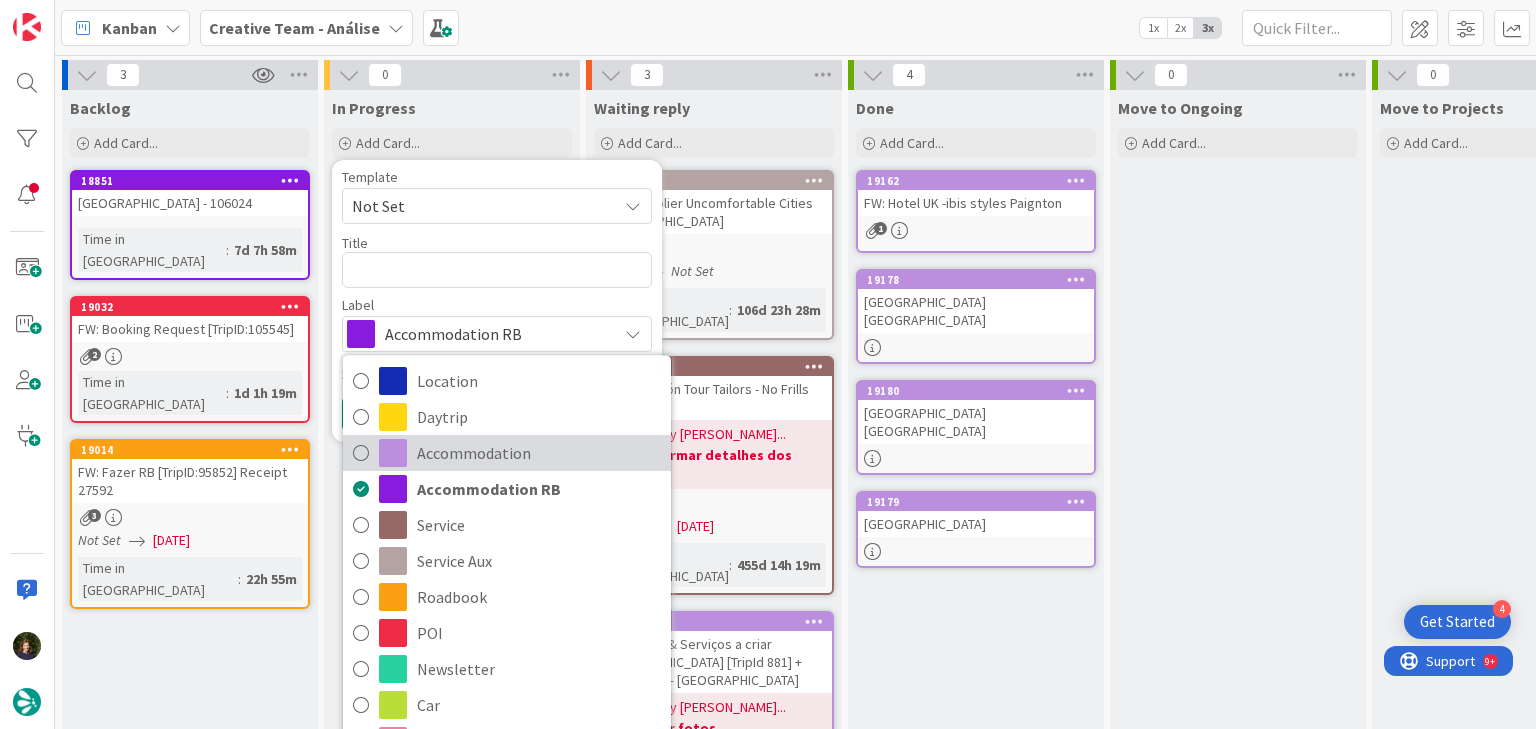 click on "Accommodation" at bounding box center (539, 453) 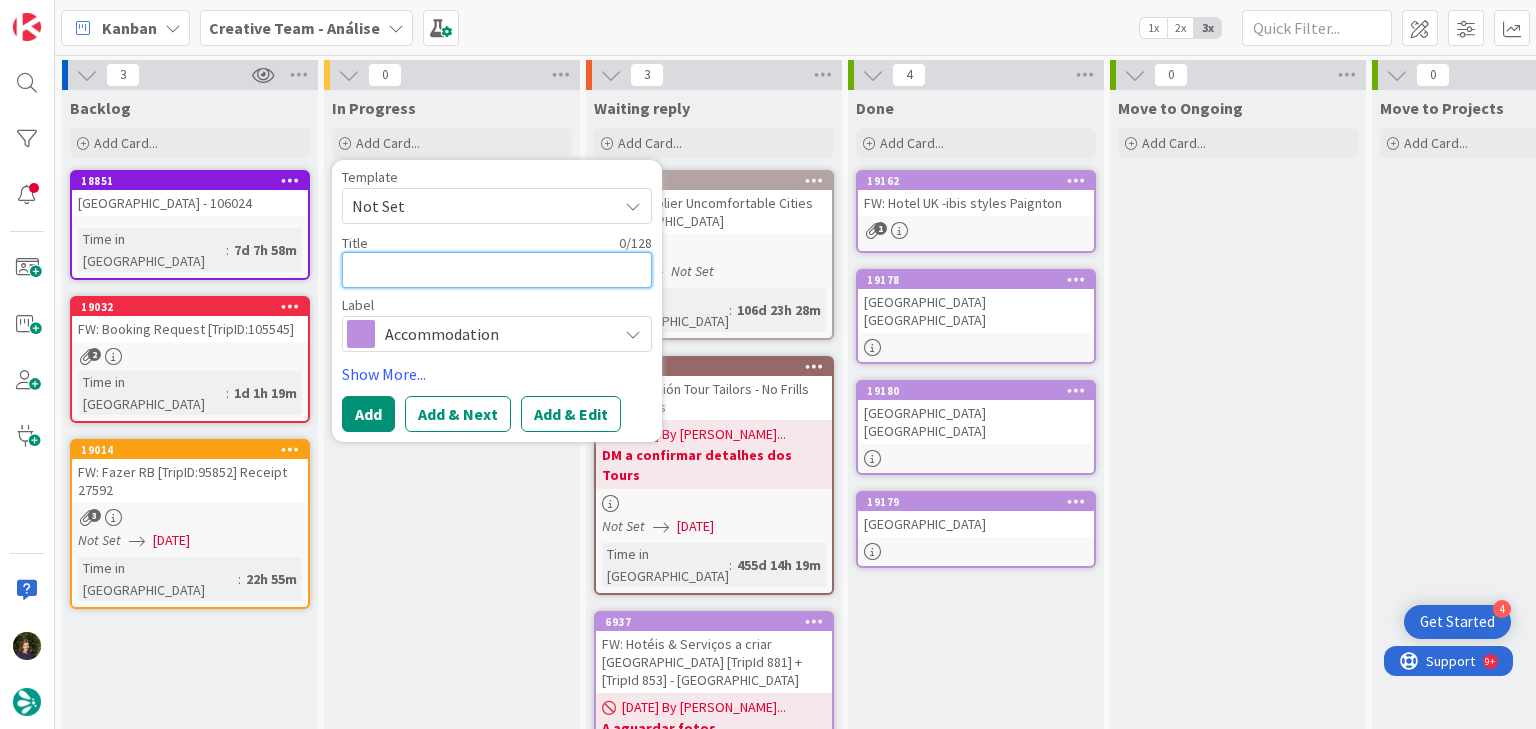 click at bounding box center (497, 270) 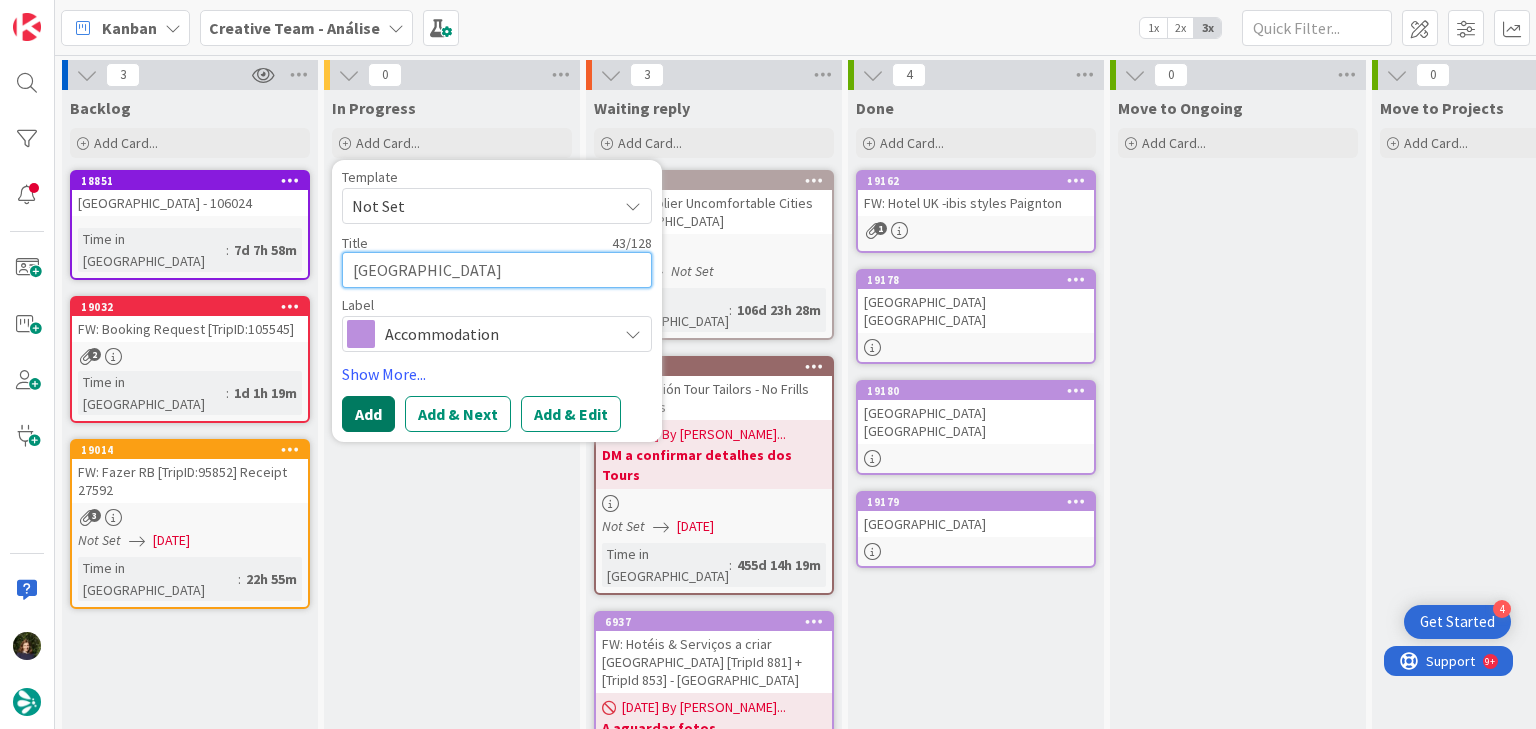 type on "Maldron Hotel Belfast International Airport" 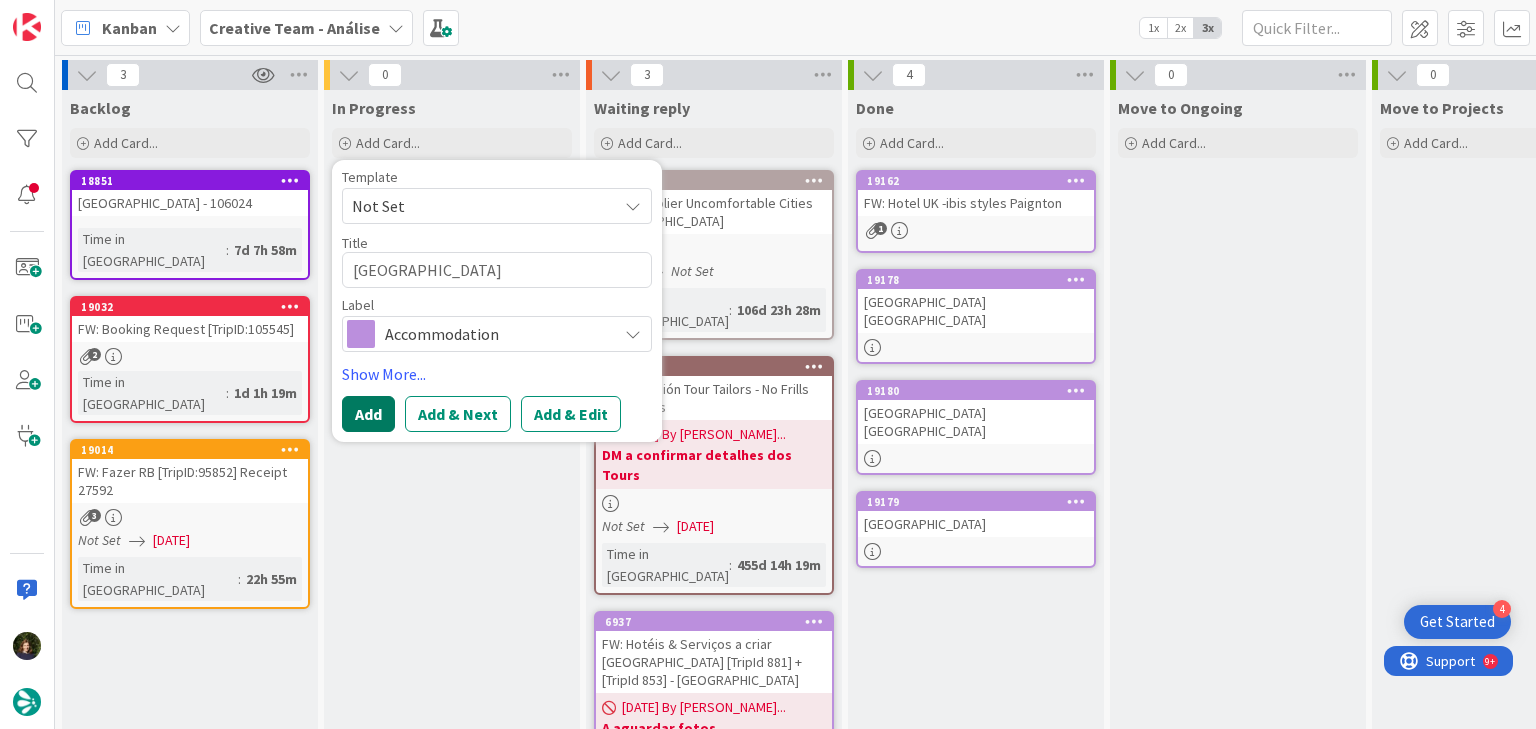 click on "Add" at bounding box center [368, 414] 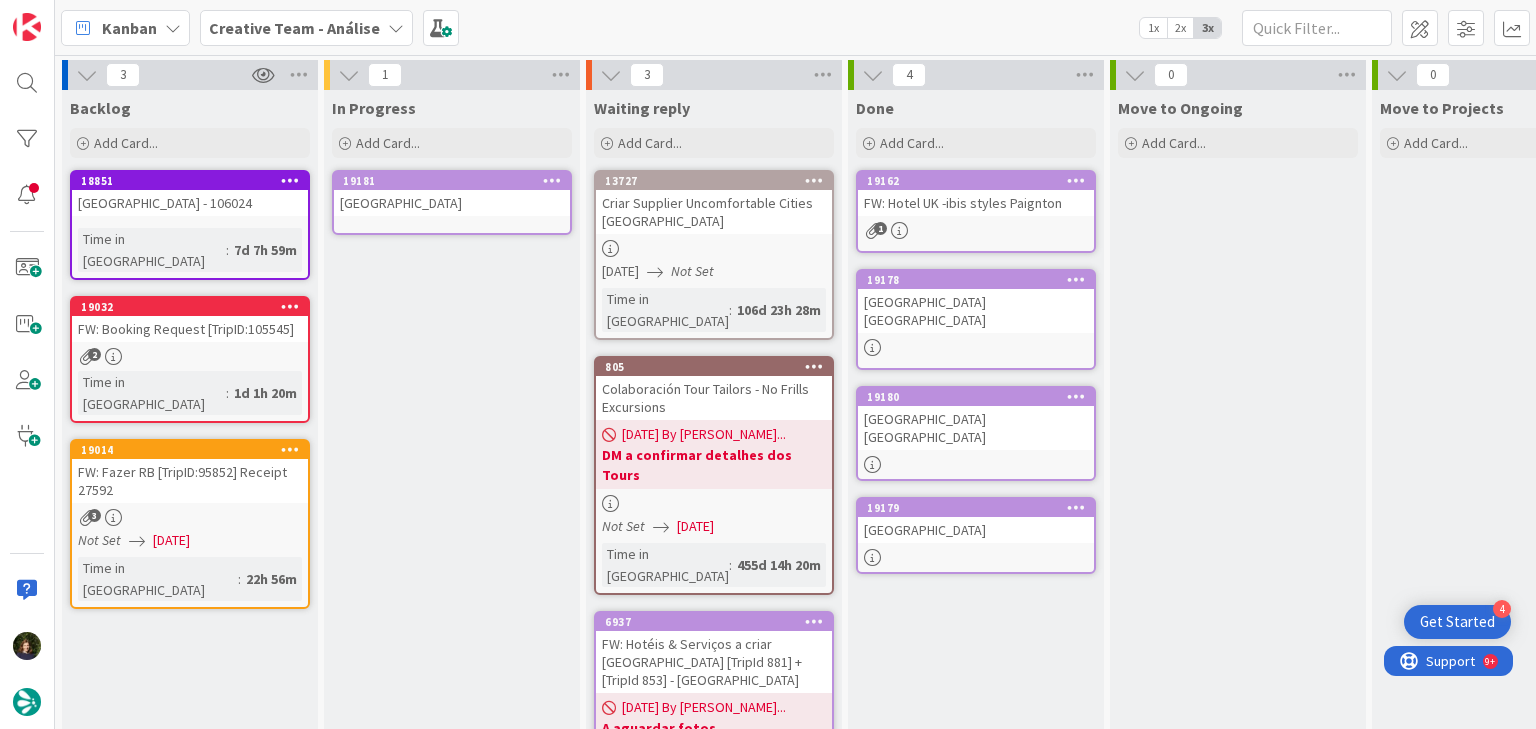 click on "Maldron Hotel Belfast International Airport" at bounding box center [452, 203] 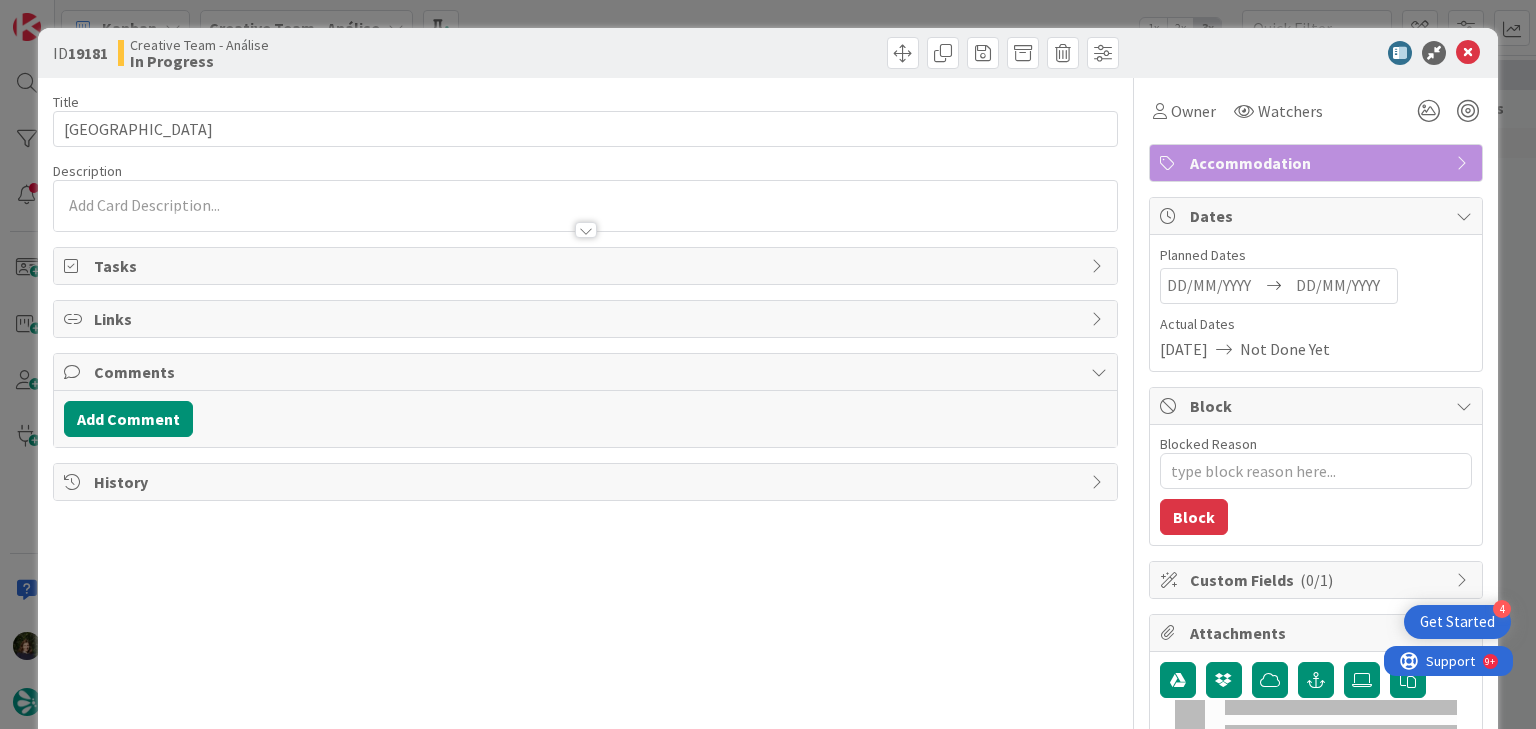 type on "x" 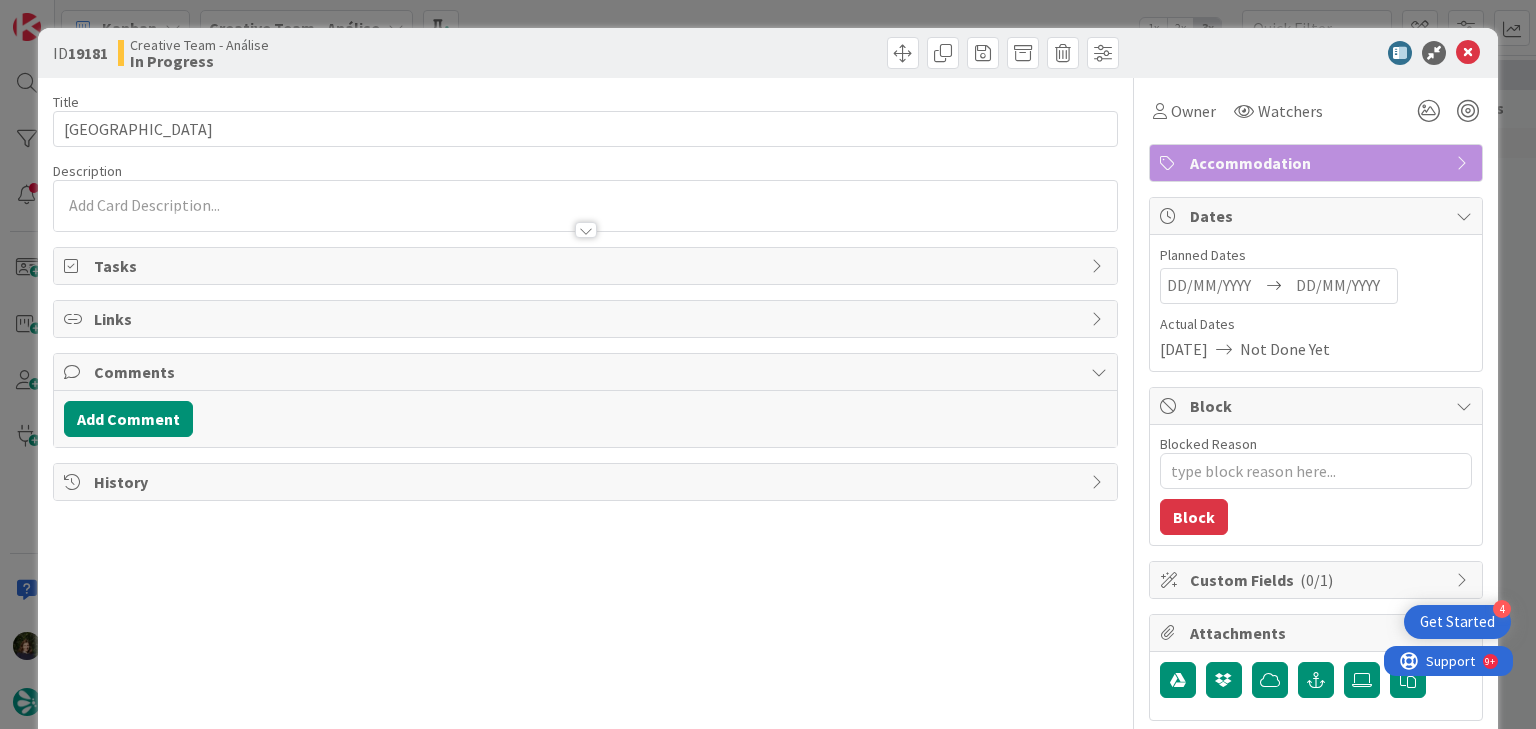 click at bounding box center (585, 205) 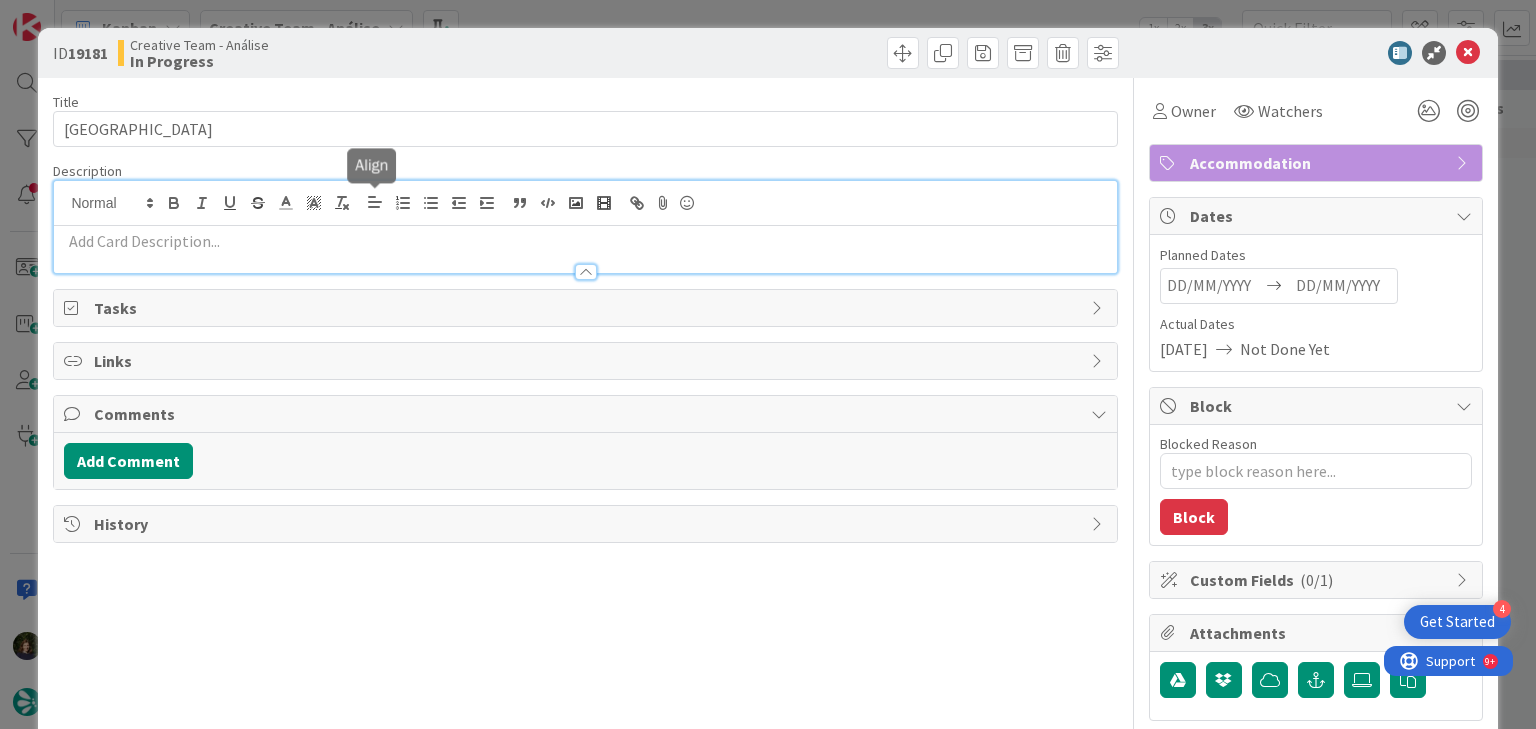 scroll, scrollTop: 0, scrollLeft: 0, axis: both 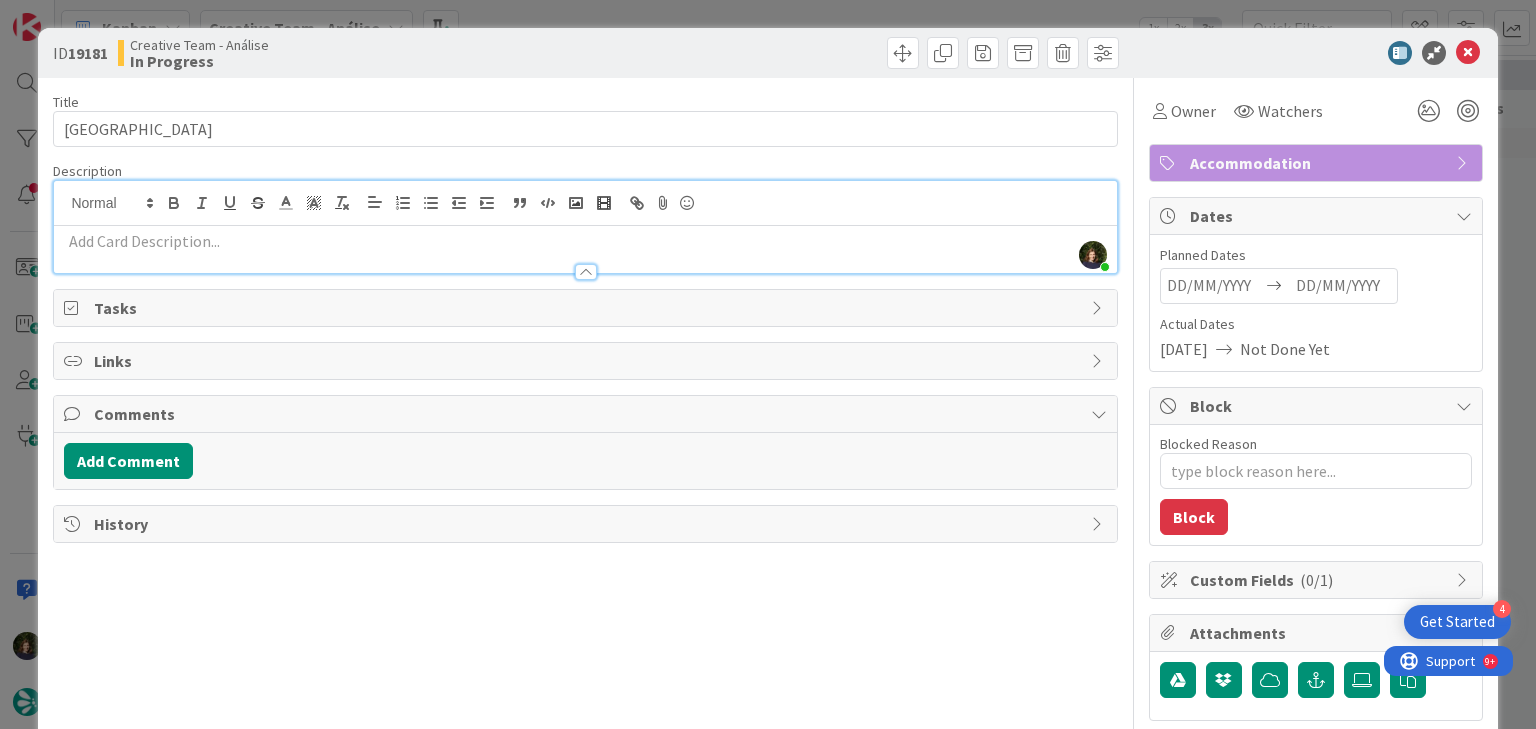 click at bounding box center [585, 241] 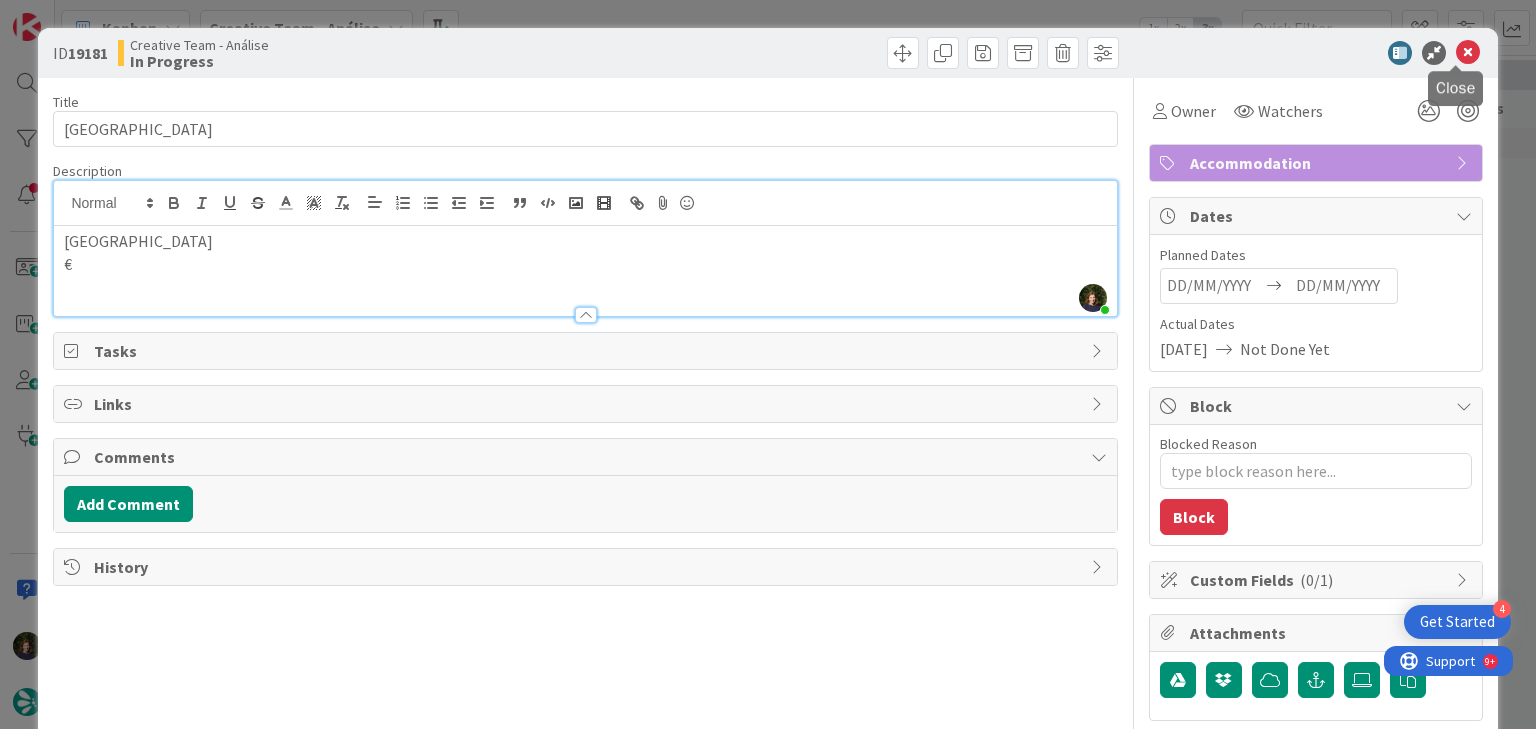 click at bounding box center [1468, 53] 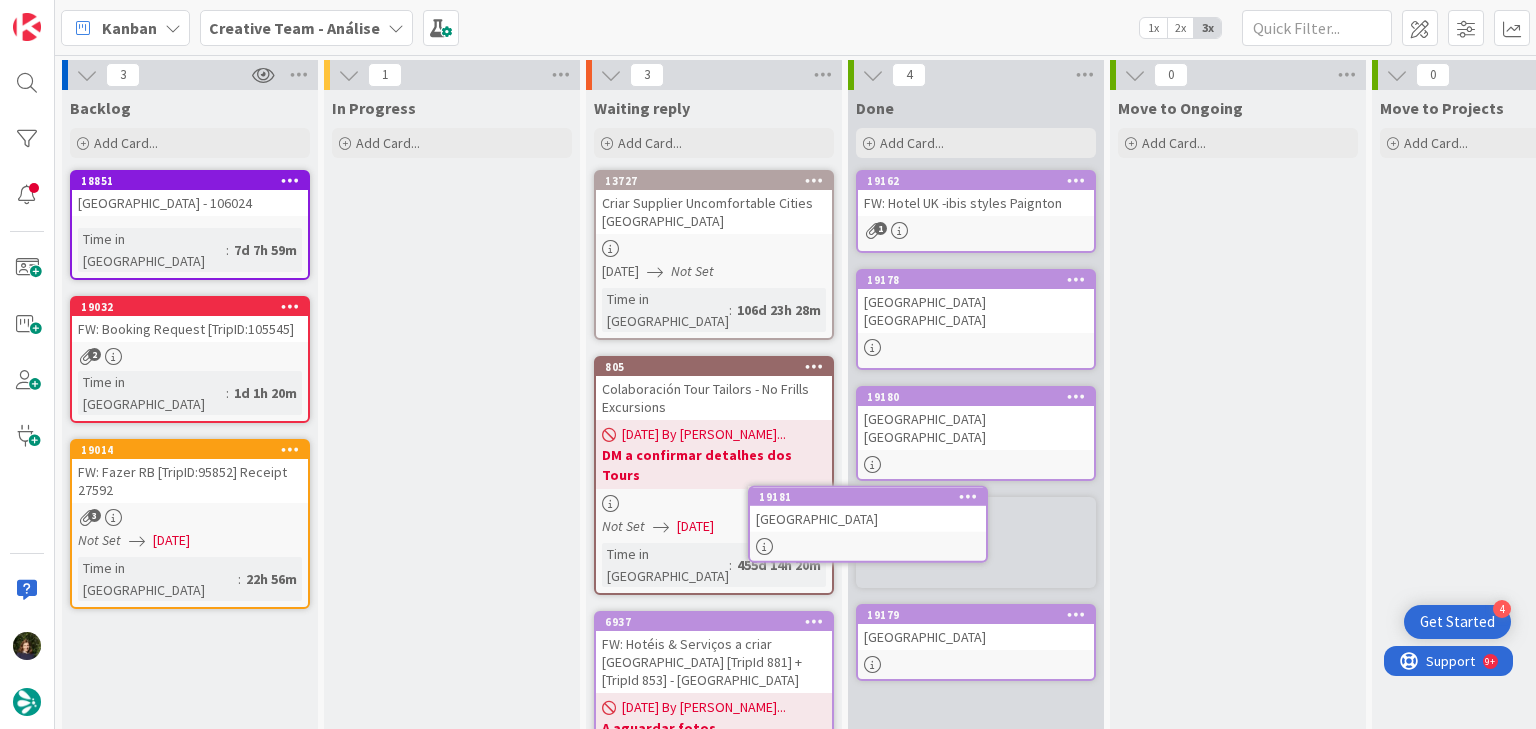 scroll, scrollTop: 63, scrollLeft: 0, axis: vertical 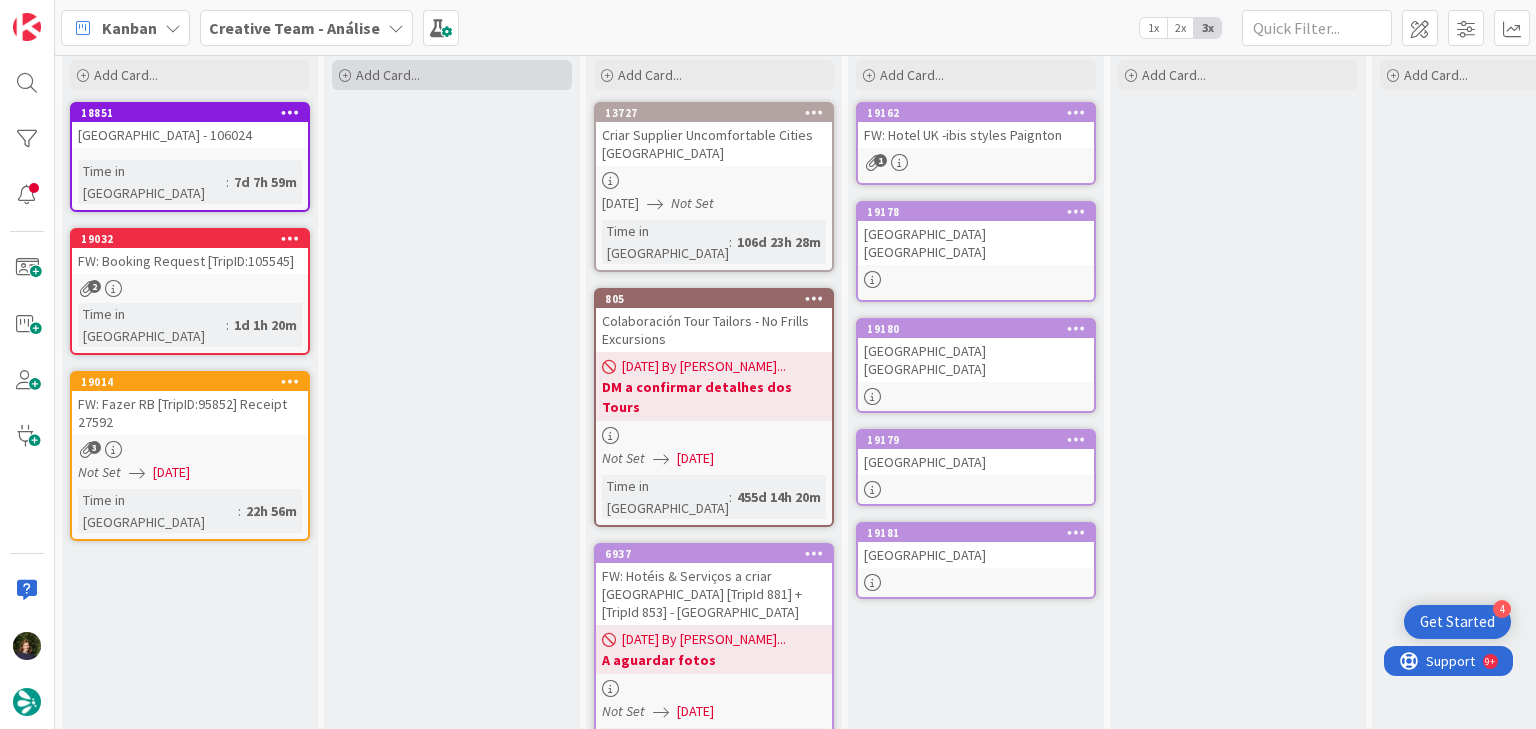 click on "Add Card..." at bounding box center [452, 75] 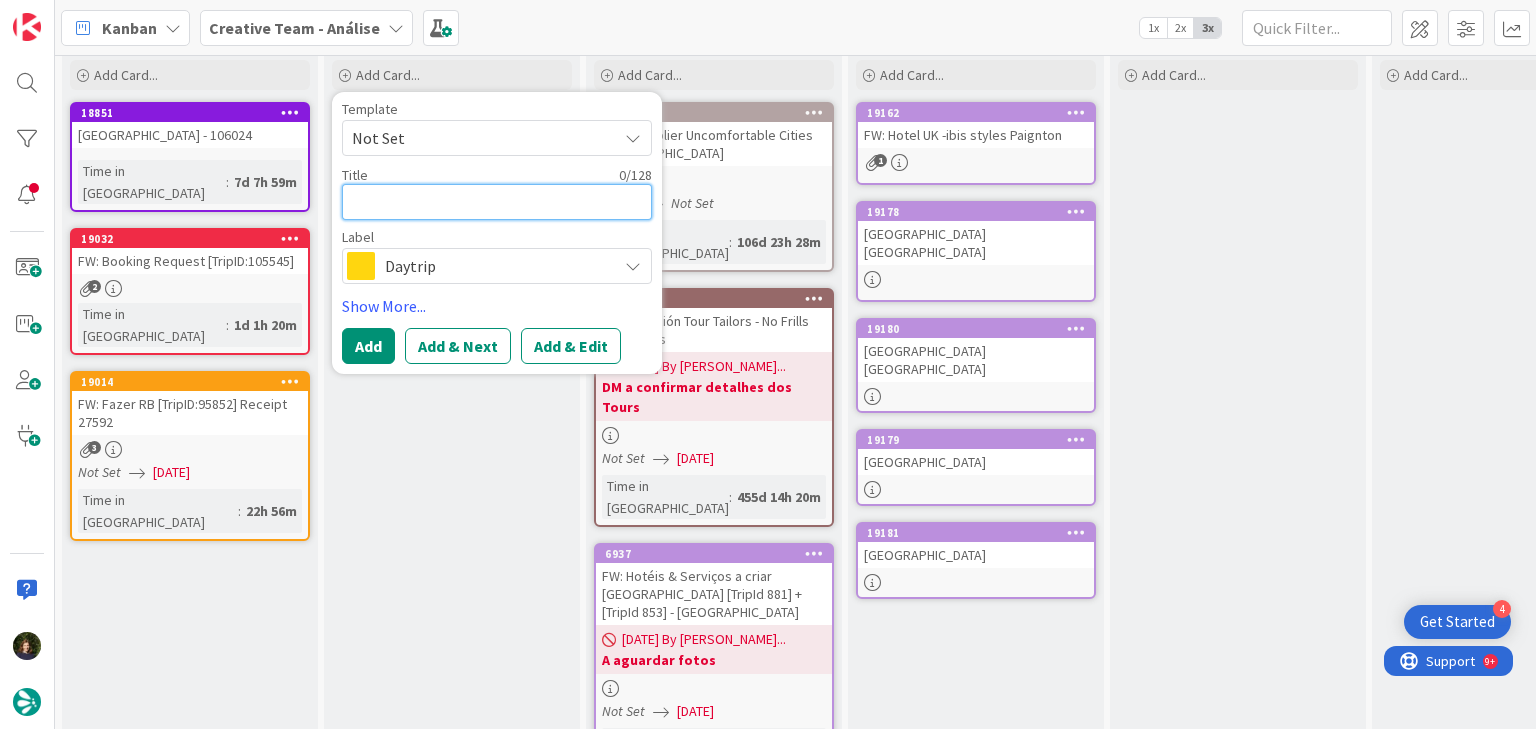 paste on "Maldron Hotel Derry" 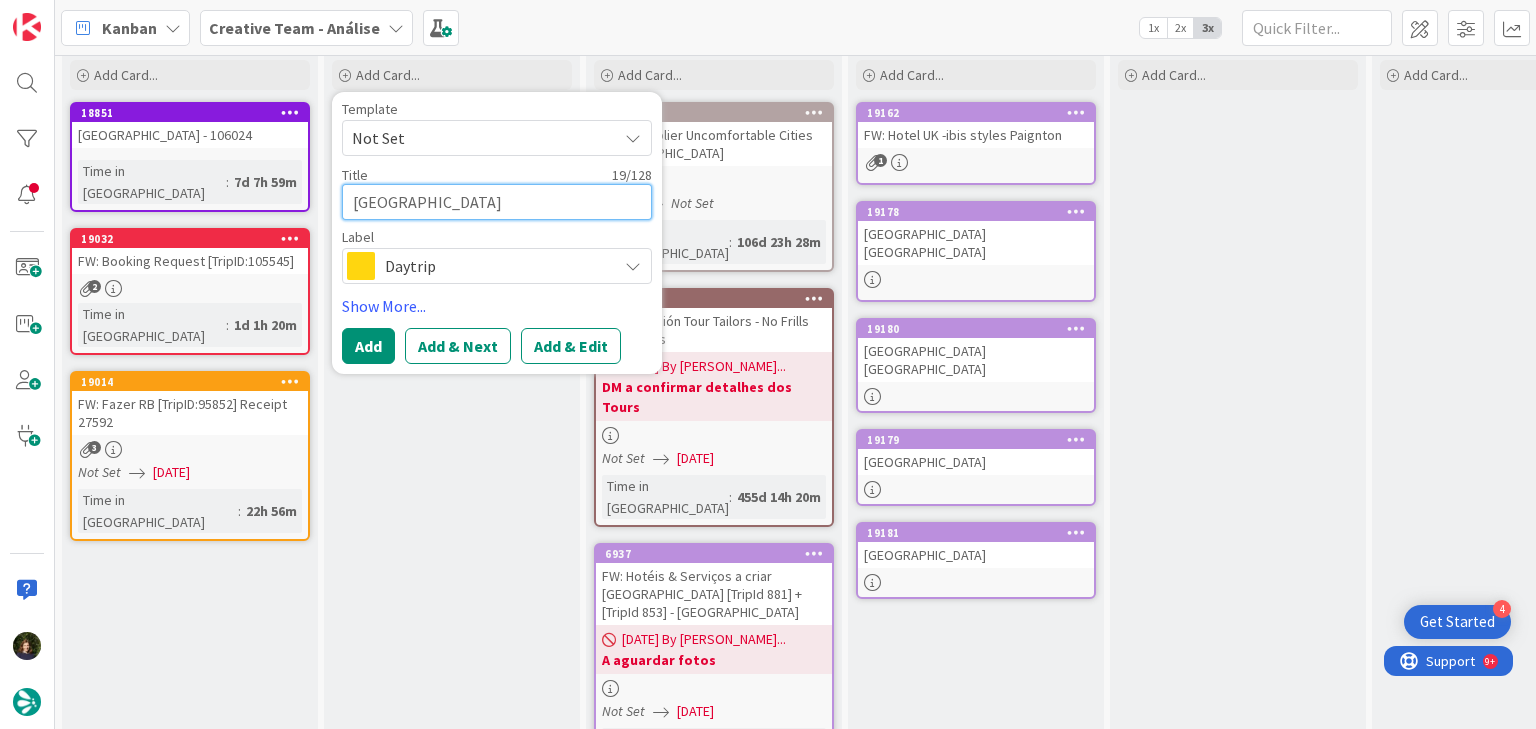 type on "Maldron Hotel Derry" 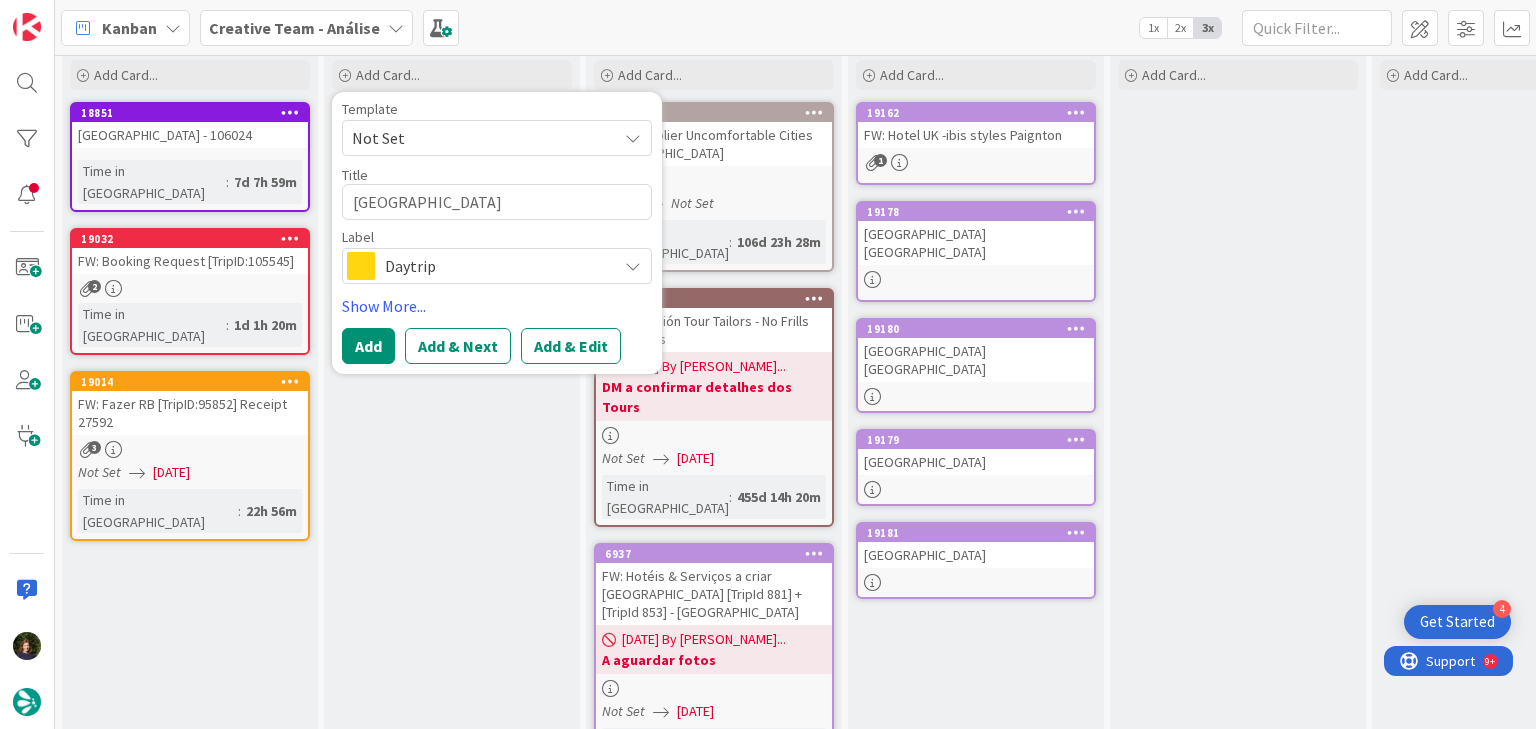 click on "Daytrip" at bounding box center (496, 266) 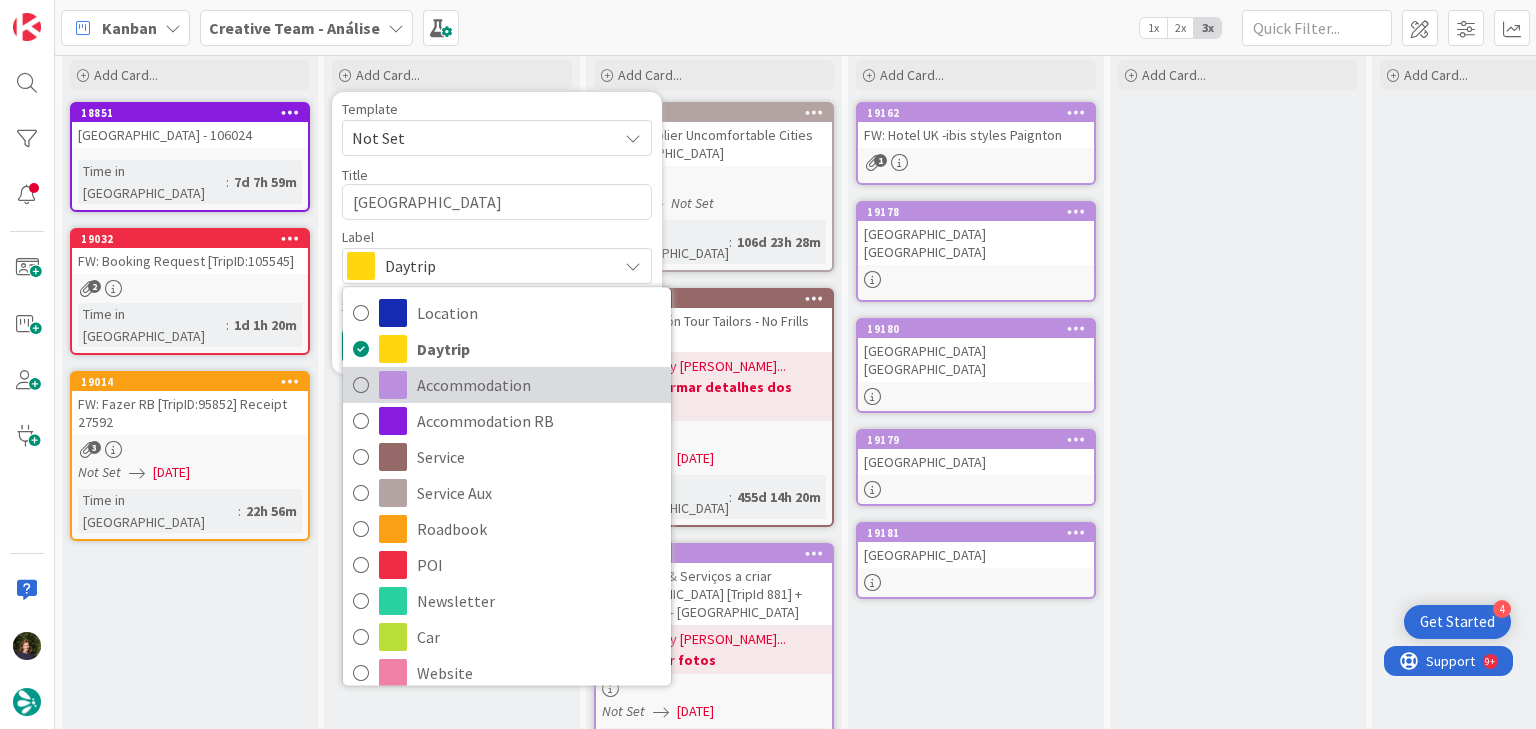 click on "Accommodation" at bounding box center (539, 385) 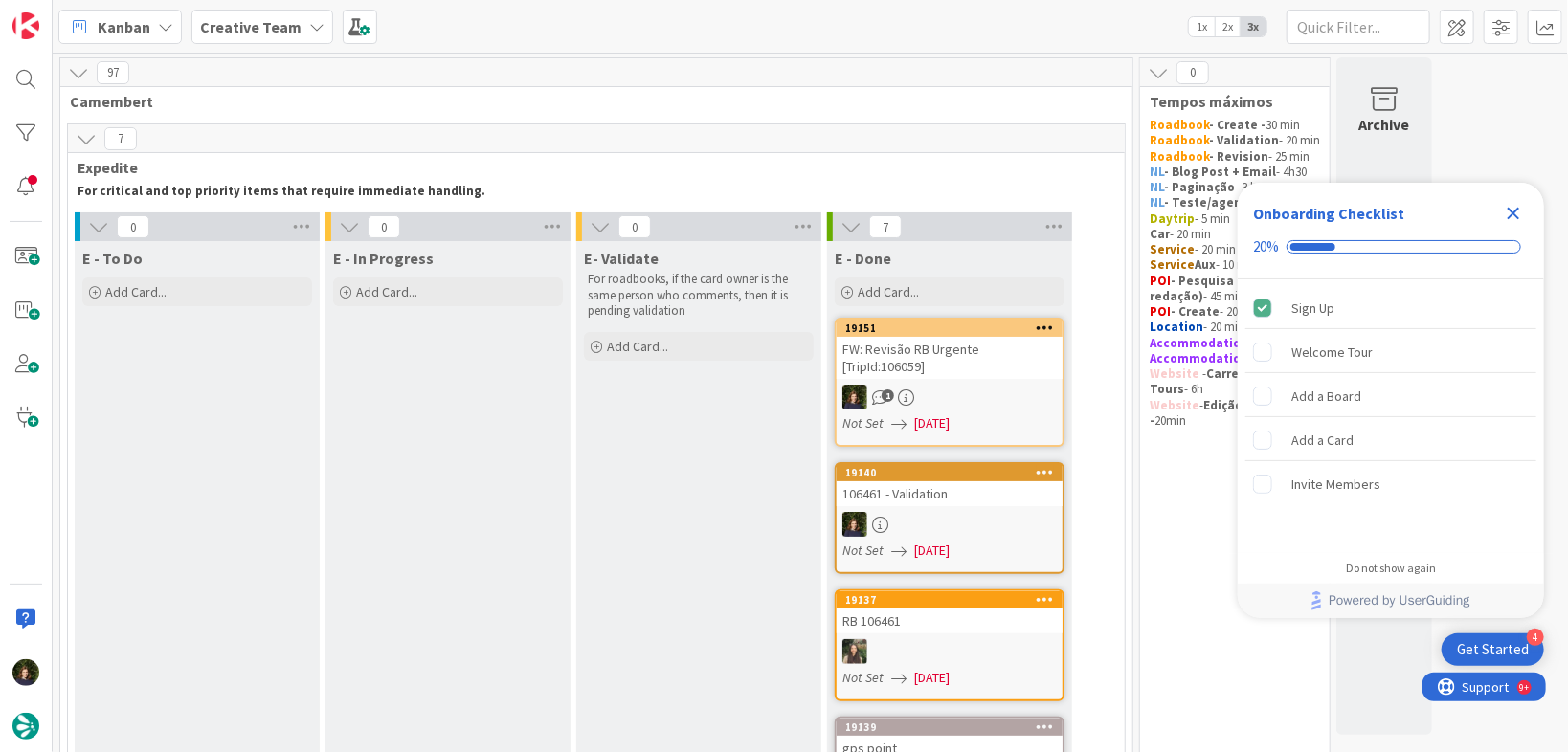 scroll, scrollTop: 0, scrollLeft: 0, axis: both 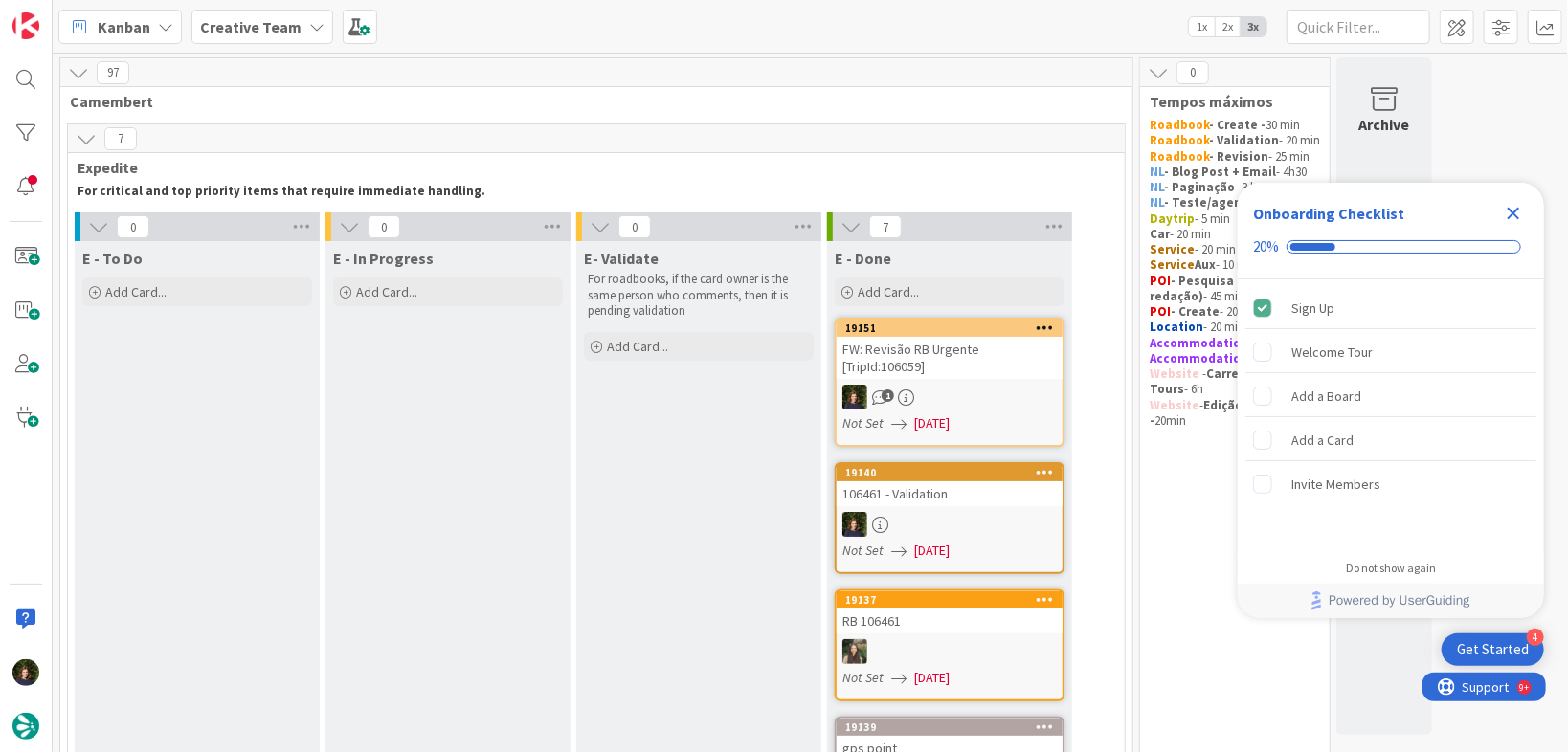 click 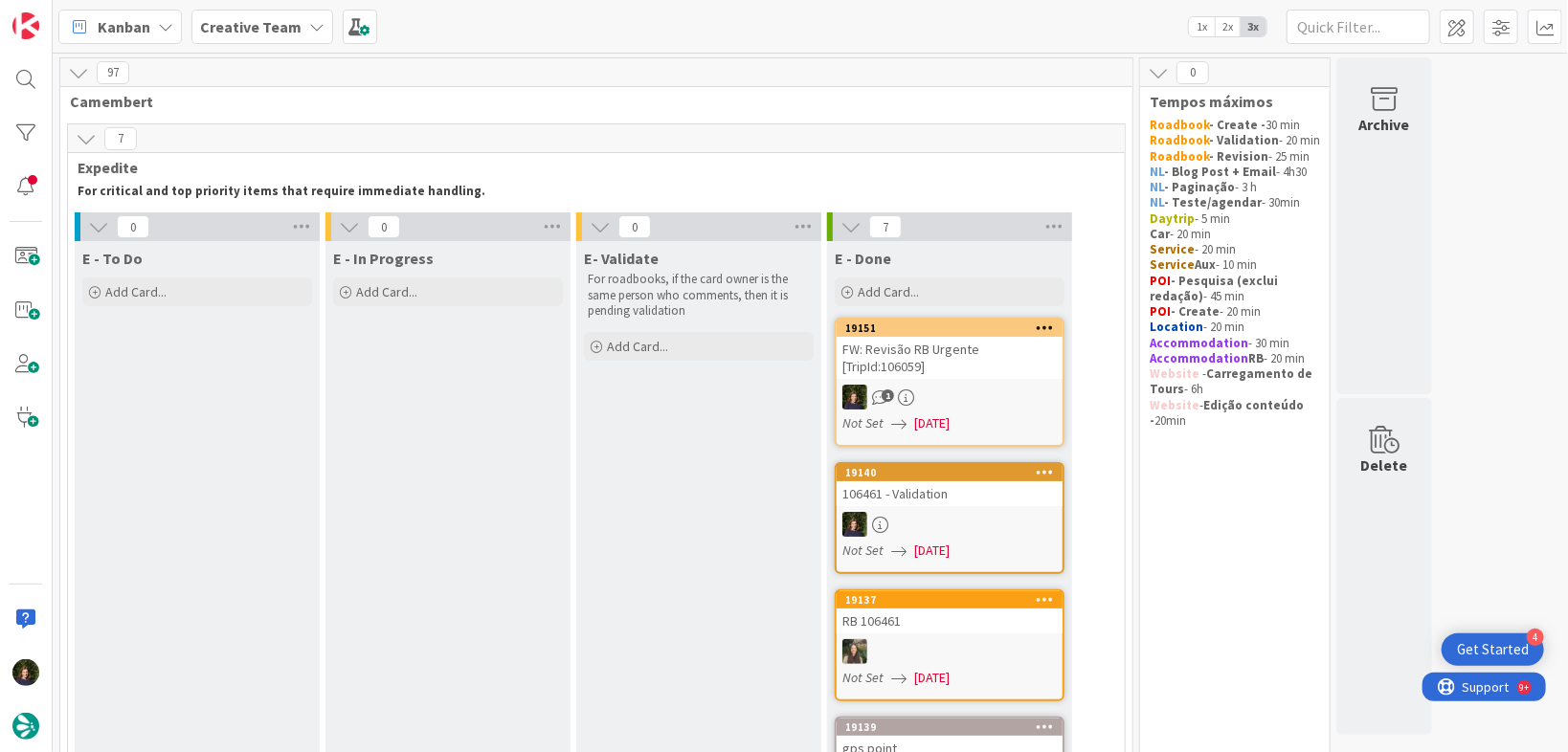 scroll, scrollTop: 0, scrollLeft: 0, axis: both 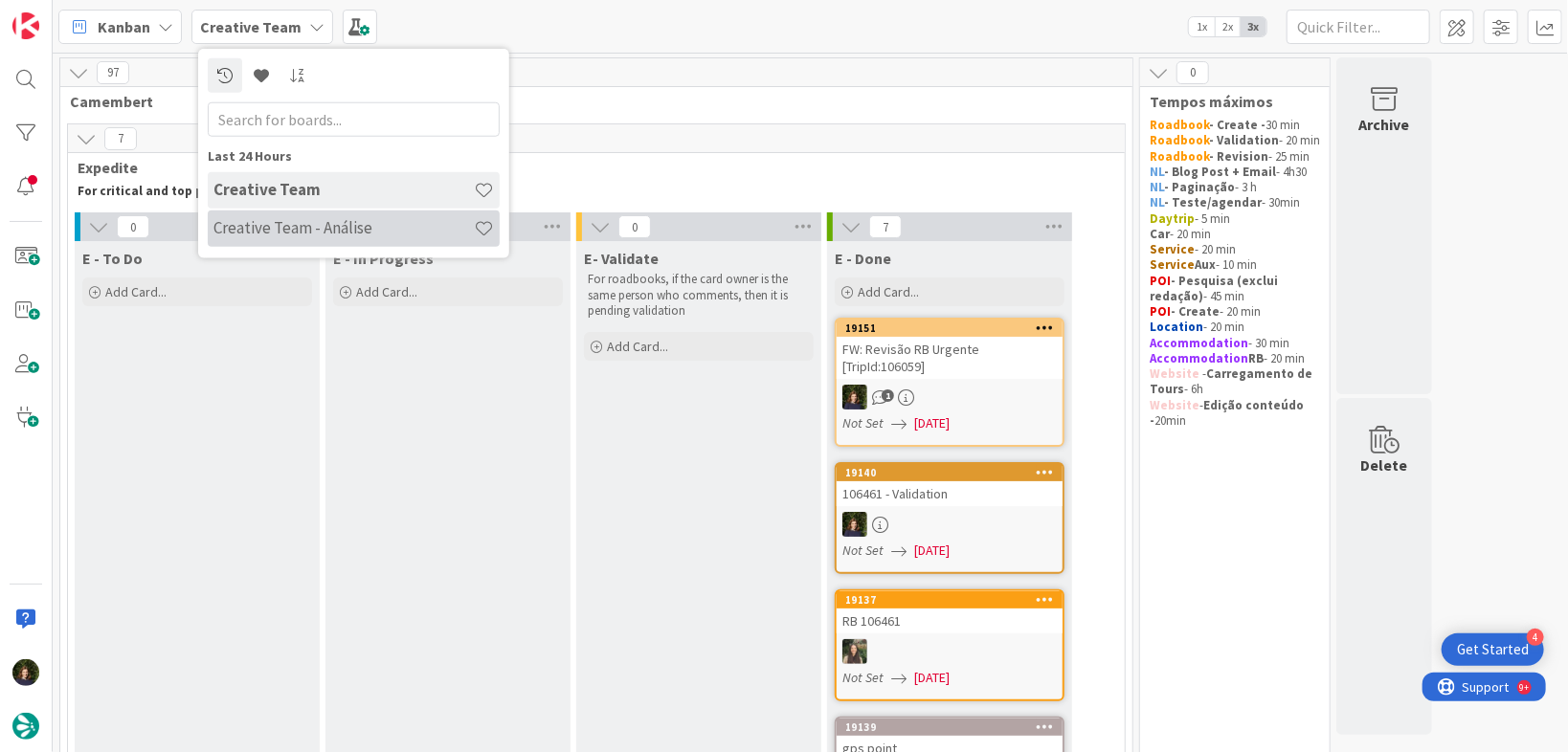 click on "Creative Team - Análise" at bounding box center (344, 228) 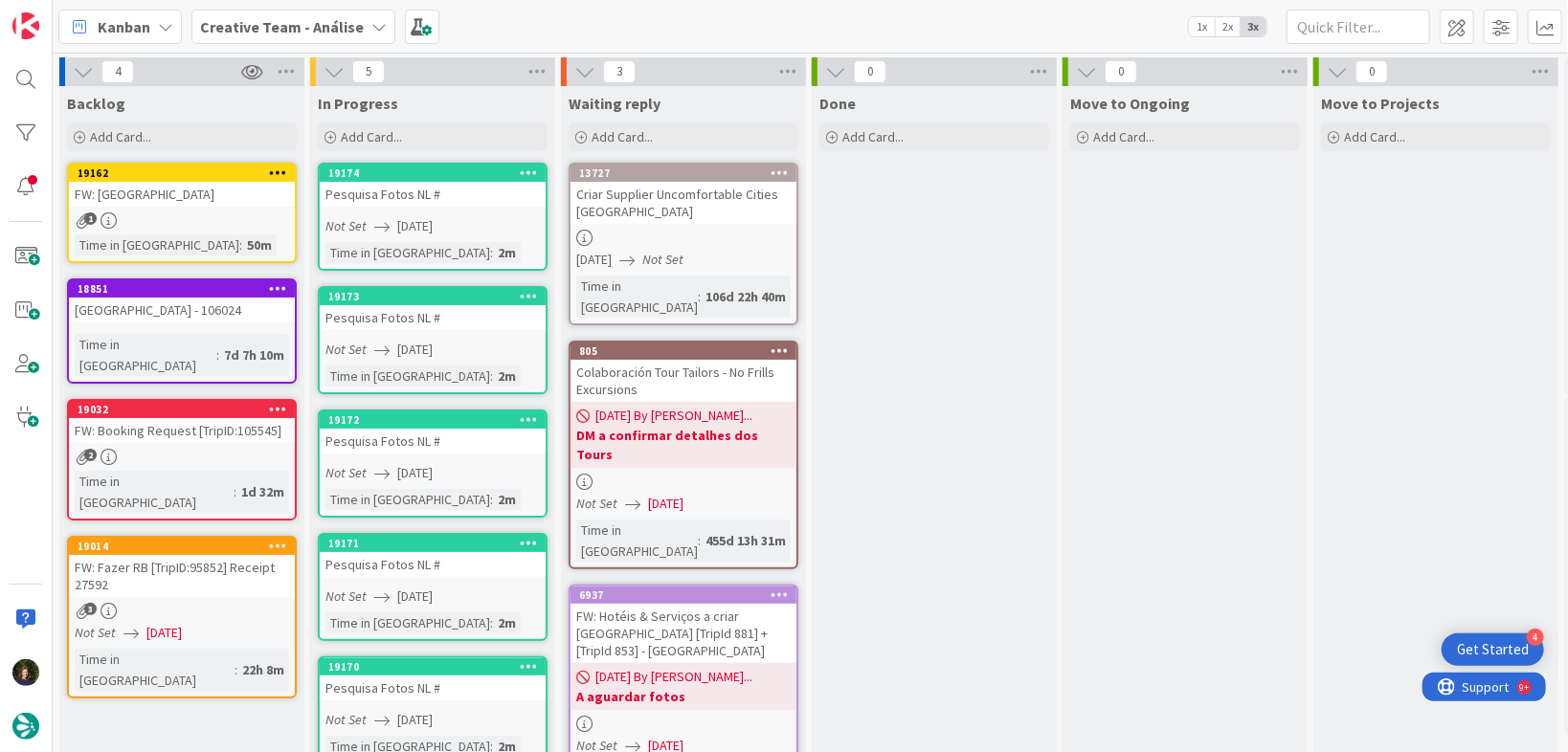 scroll, scrollTop: 0, scrollLeft: 0, axis: both 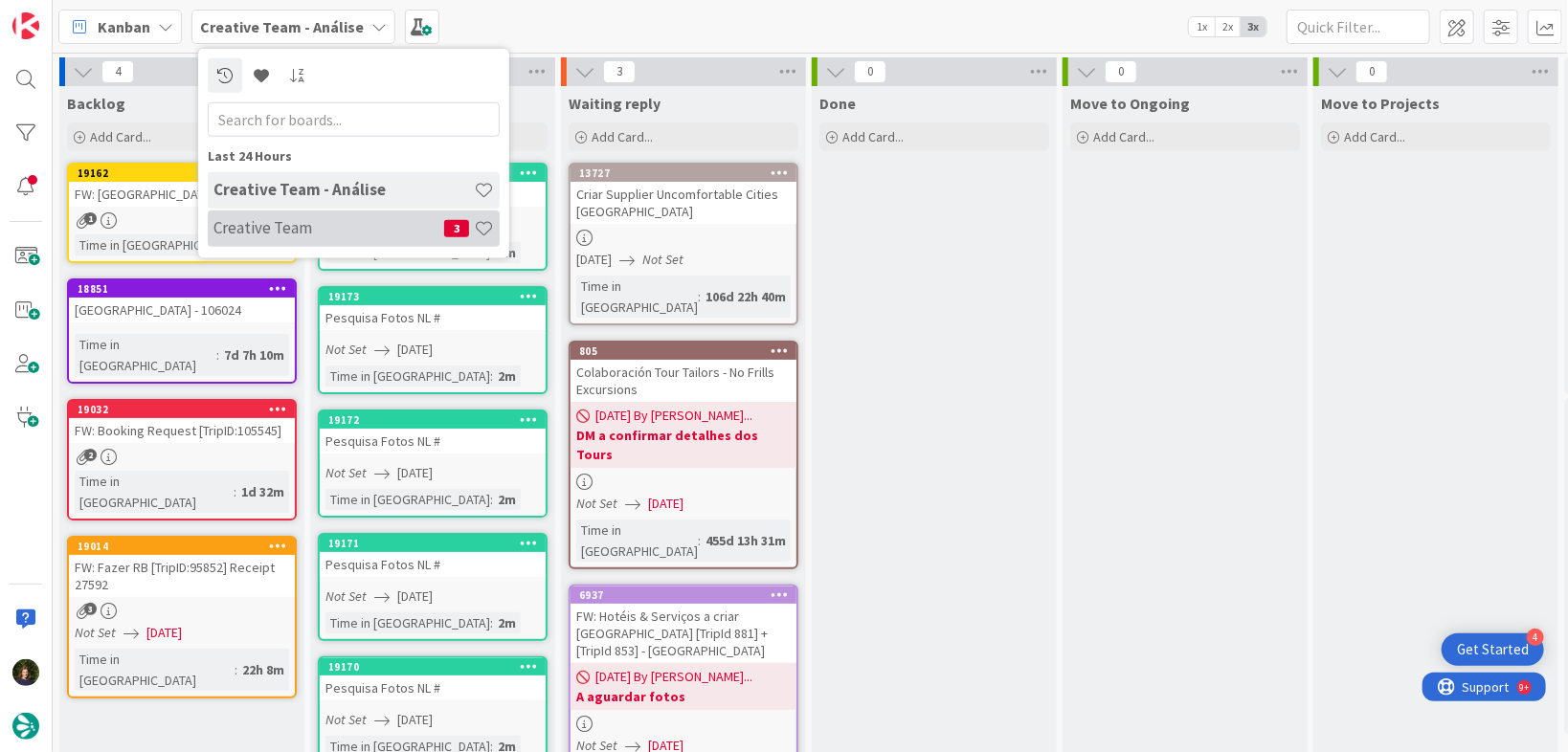 click on "Creative Team" at bounding box center [328, 228] 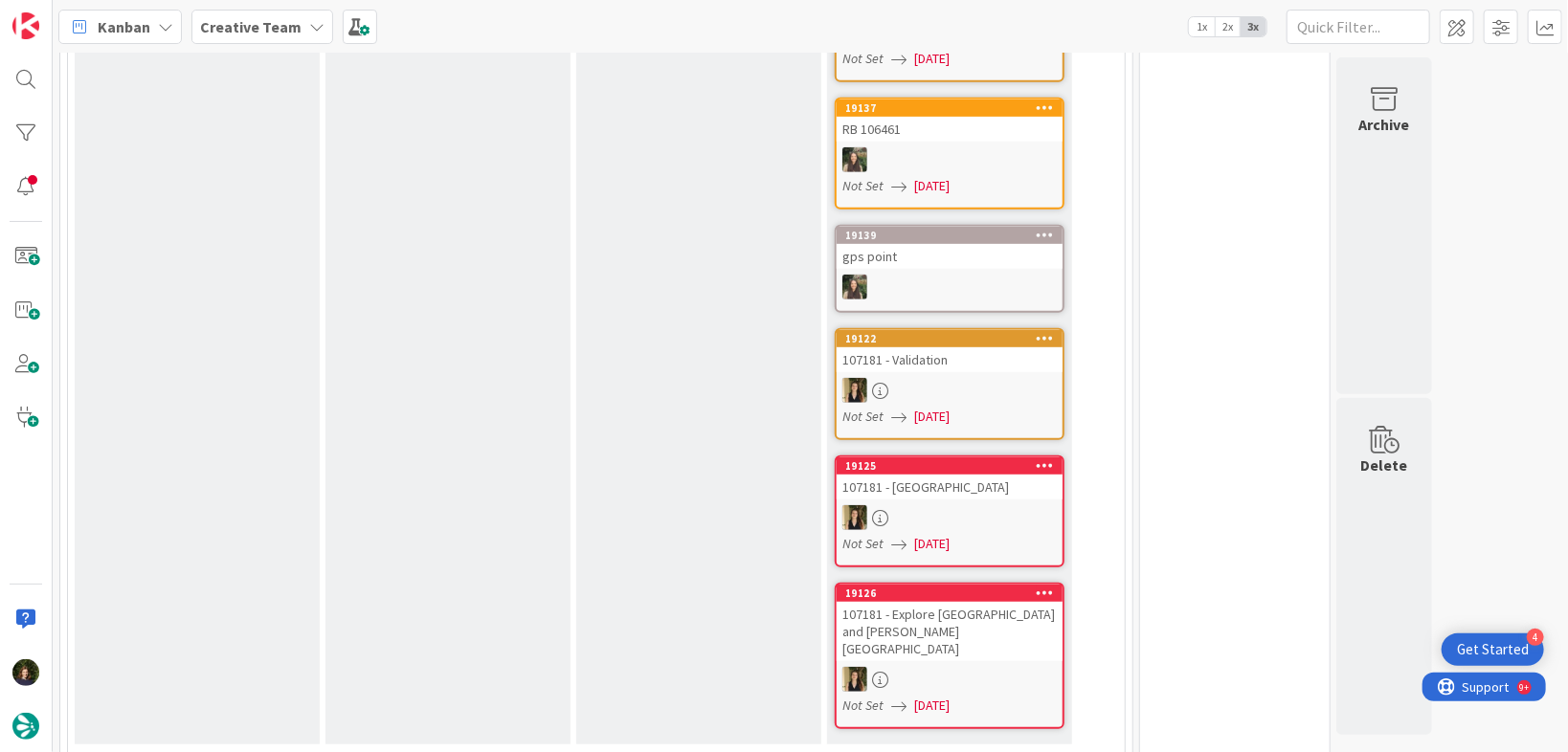 scroll, scrollTop: 612, scrollLeft: 0, axis: vertical 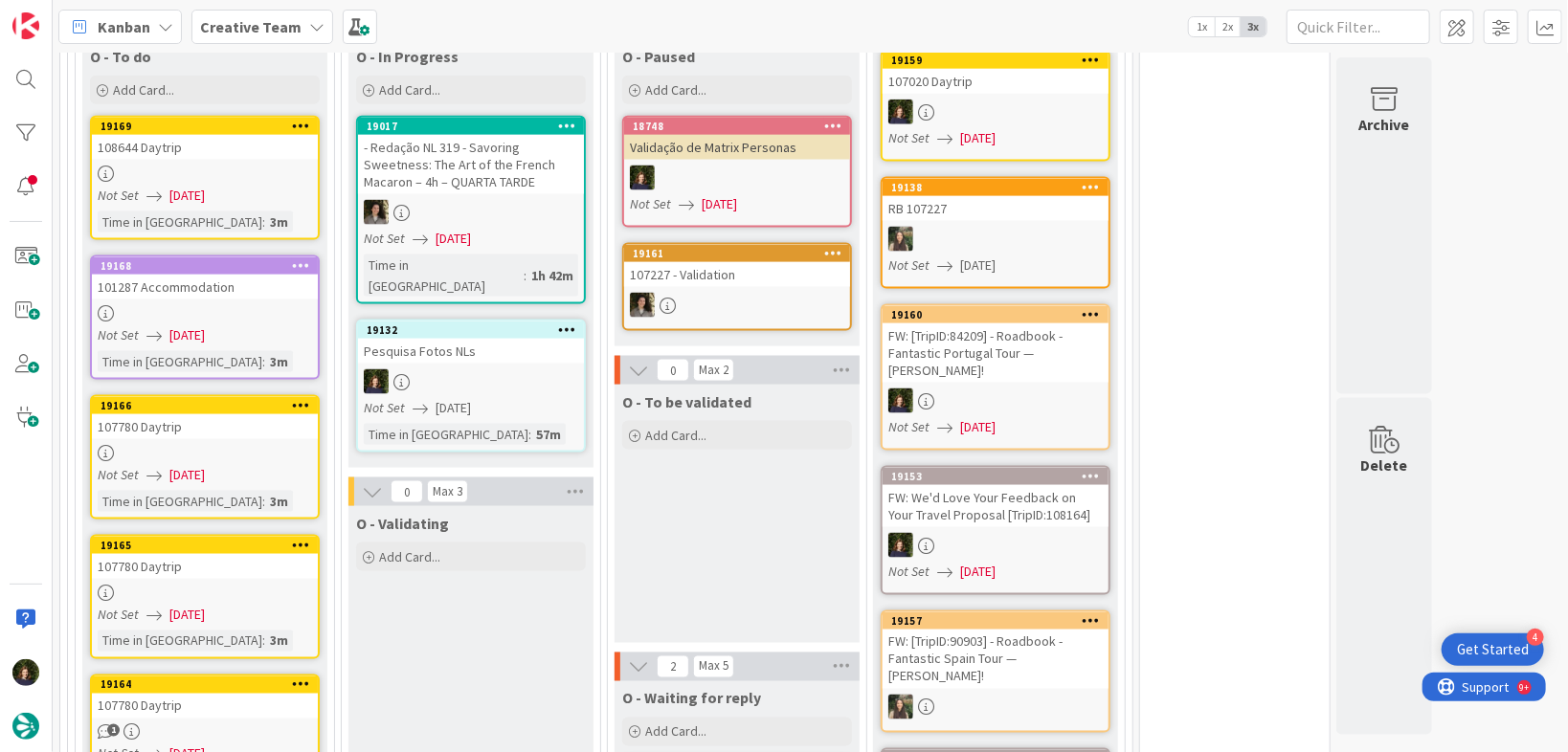 click on "19132 Pesquisa Fotos NLs Not Set 18/07/2025 Time in Column : 57m" at bounding box center (471, 386) 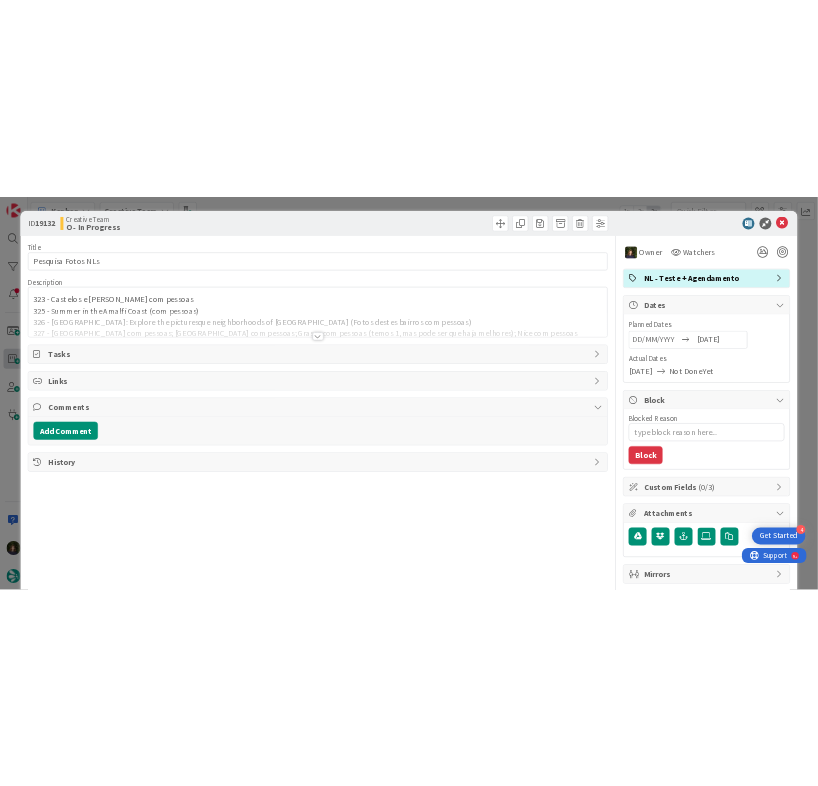 scroll, scrollTop: 0, scrollLeft: 0, axis: both 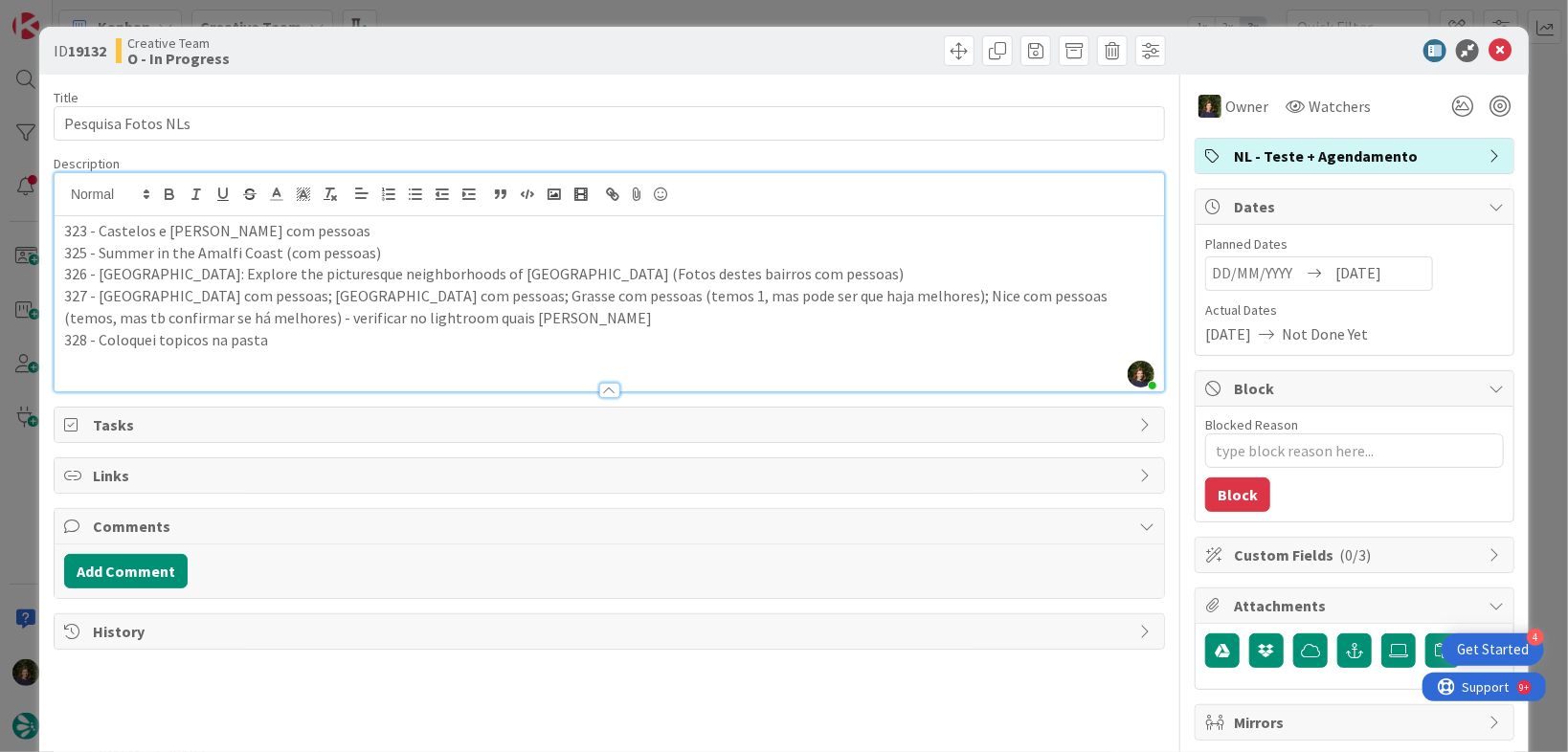 click on "Margarida Carvalho just joined 323 - Castelos e Palácios com pessoas 325 - Summer in the Amalfi Coast (com pessoas) 326 - Bairro Alto & Alfama: Explore the picturesque neighborhoods of Lisbon (Fotos destes bairros com pessoas) 327 - Lyon com pessoas; Aix-en-Provence com pessoas; Grasse com pessoas (temos 1, mas pode ser que haja melhores); Nice com pessoas (temos, mas tb confirmar se há melhores) - verificar no lightroom quais já temos 328 - Coloquei topicos na pasta" at bounding box center (609, 282) 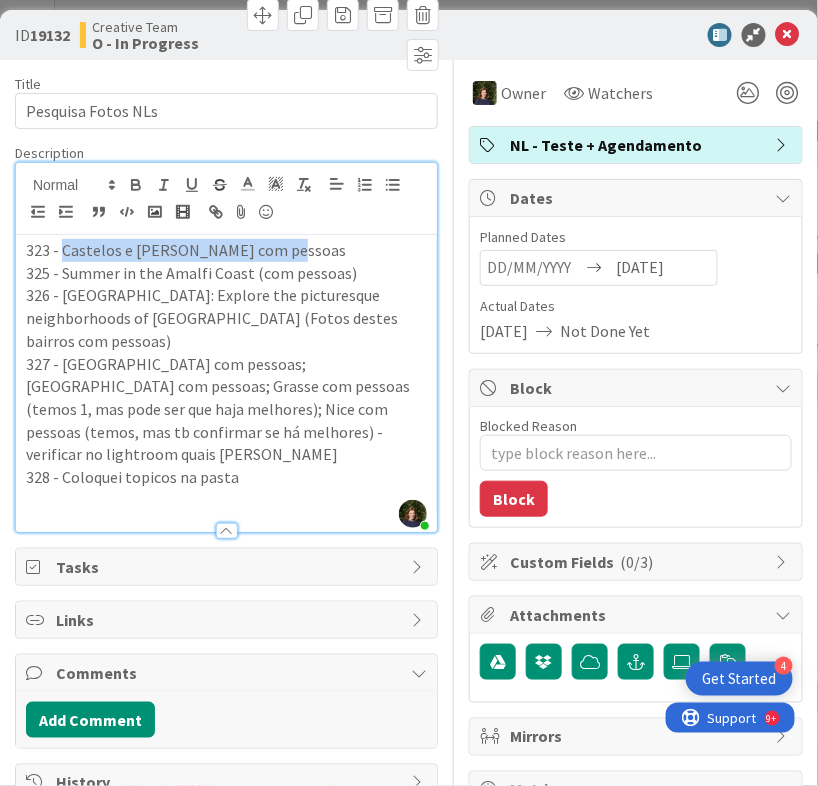 drag, startPoint x: 278, startPoint y: 250, endPoint x: 62, endPoint y: 248, distance: 216.00926 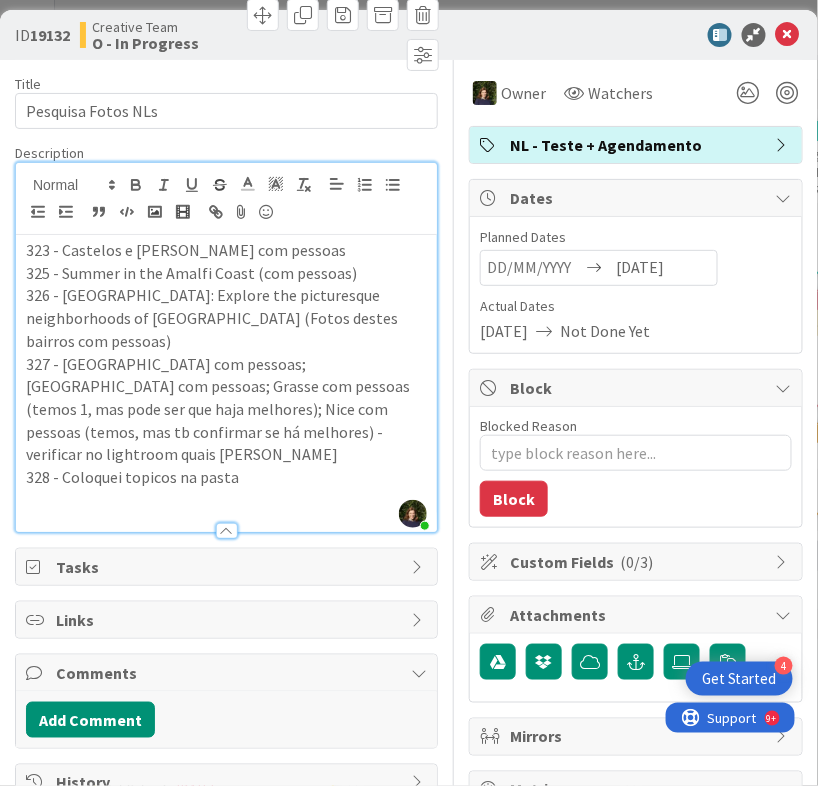 click on "326 - [GEOGRAPHIC_DATA]: Explore the picturesque neighborhoods of [GEOGRAPHIC_DATA] (Fotos destes bairros com pessoas)" at bounding box center [226, 318] 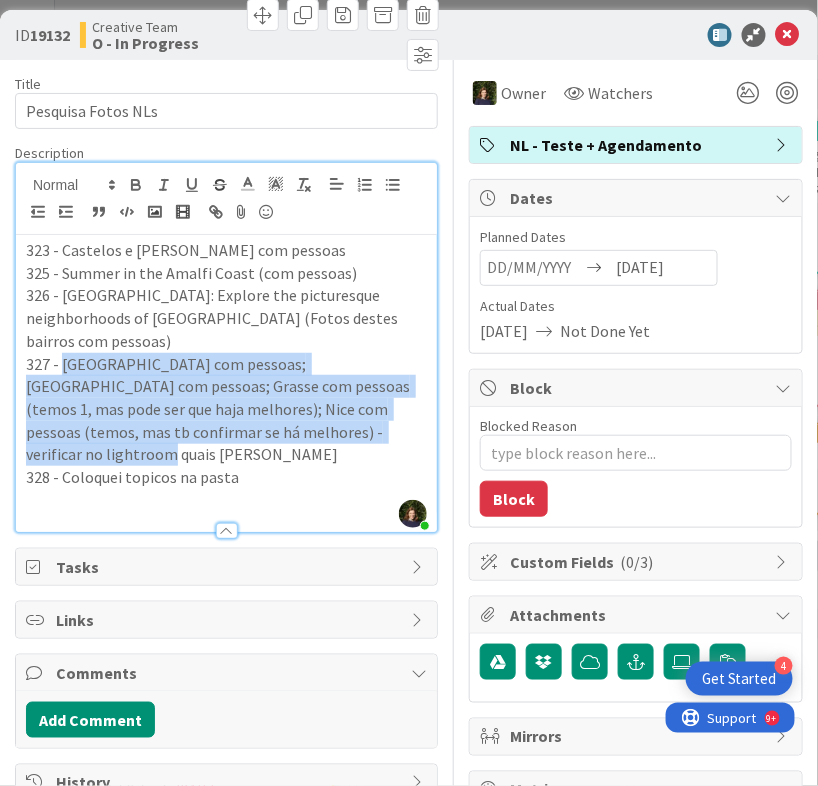 drag, startPoint x: 60, startPoint y: 362, endPoint x: 390, endPoint y: 427, distance: 336.3406 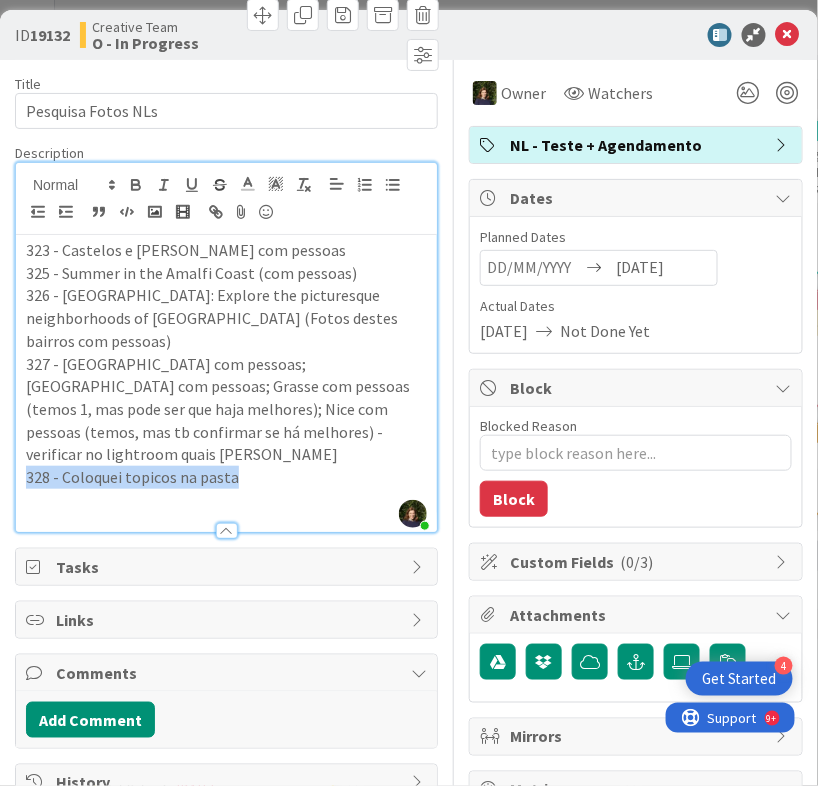 drag, startPoint x: 240, startPoint y: 454, endPoint x: 17, endPoint y: 451, distance: 223.02017 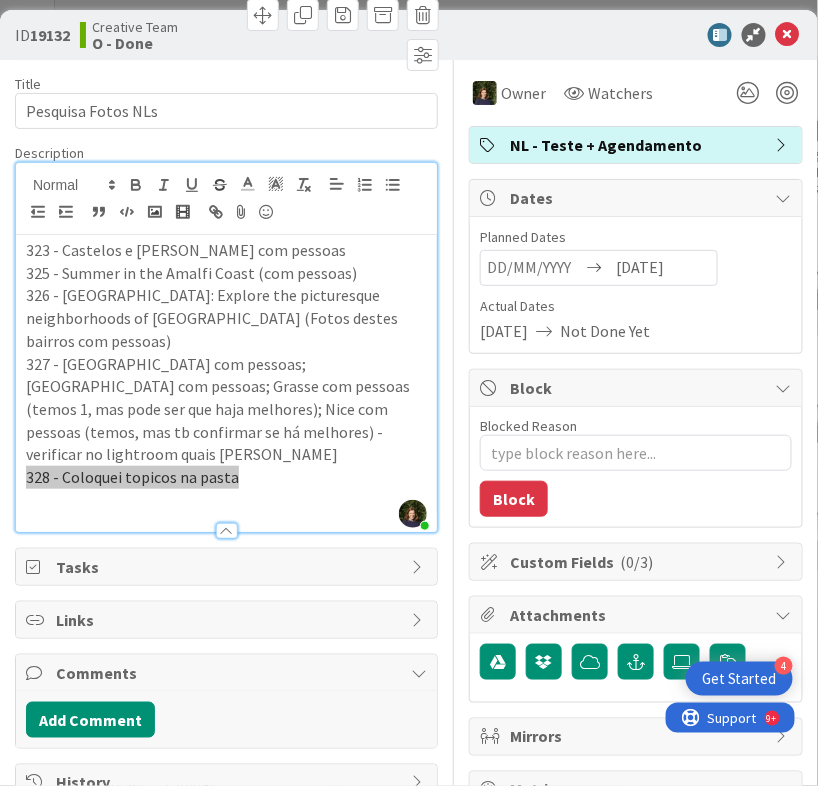 type on "x" 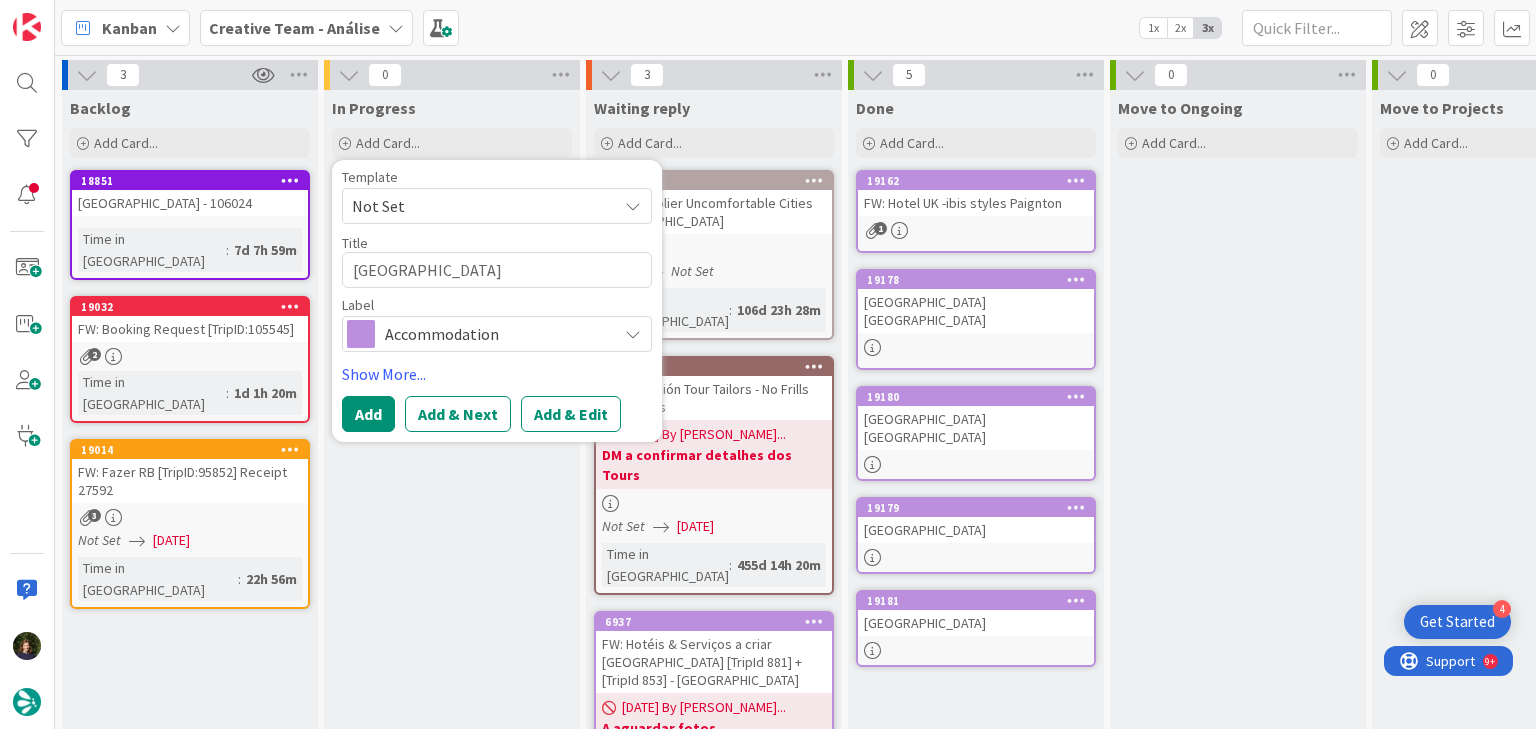 scroll, scrollTop: 0, scrollLeft: 0, axis: both 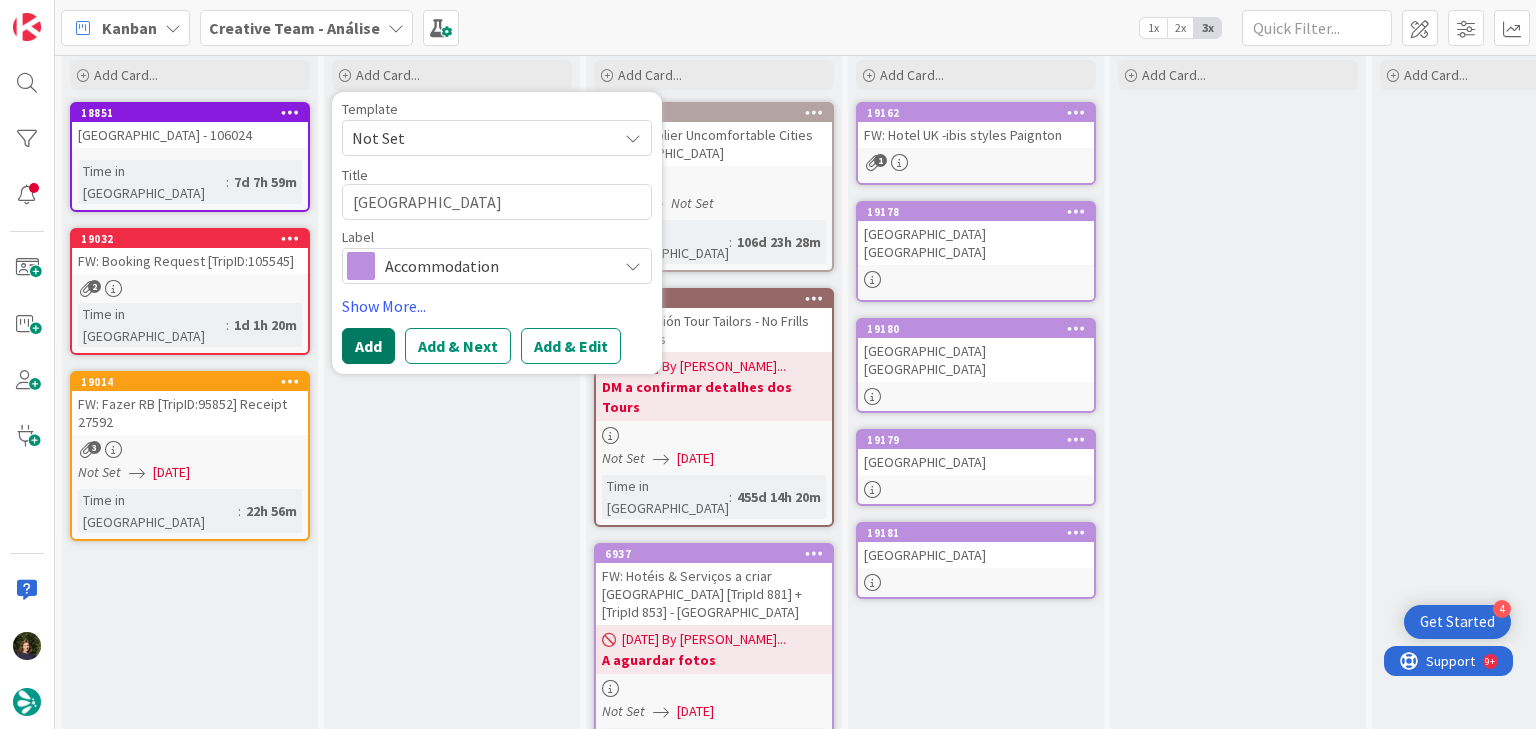 click on "Add" at bounding box center [368, 346] 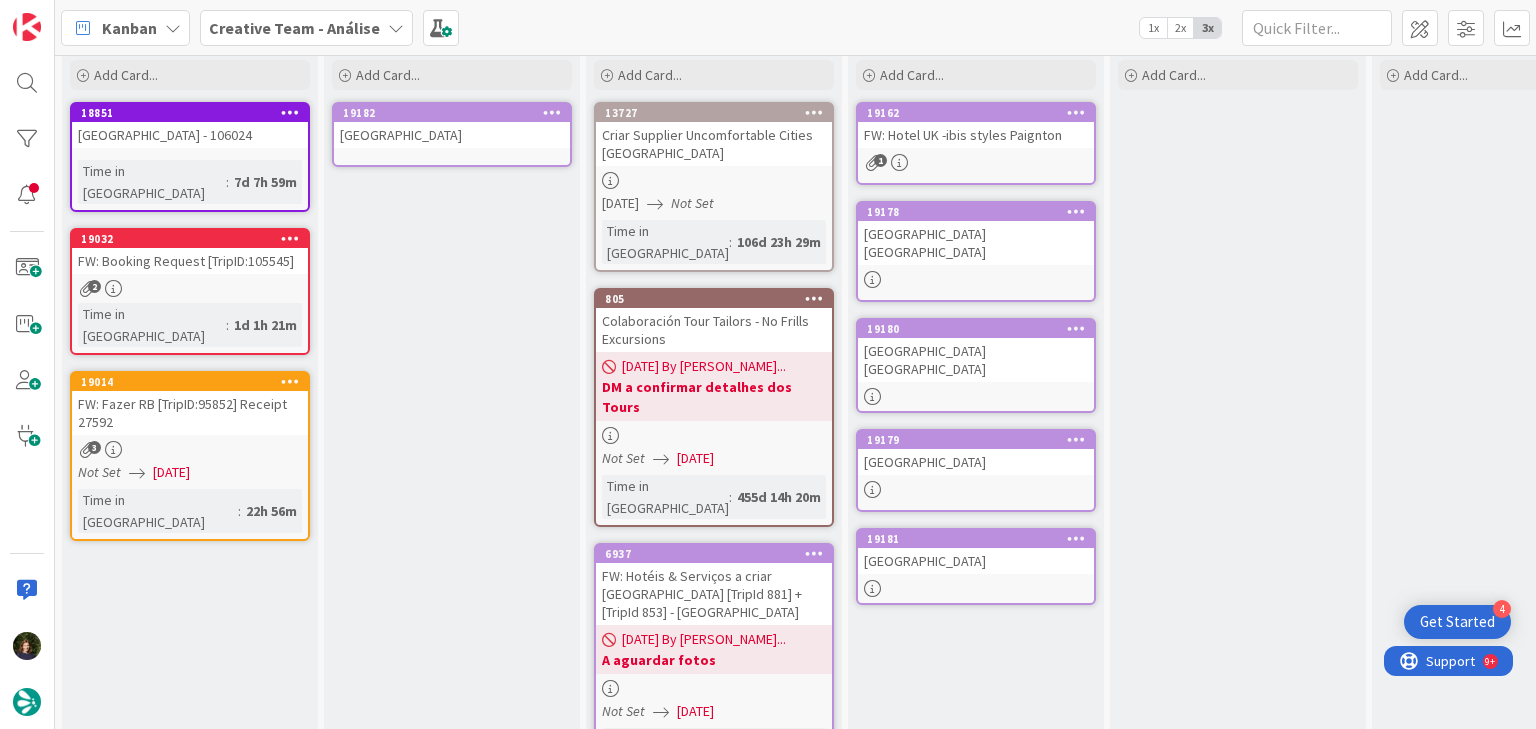 click on "[GEOGRAPHIC_DATA]" at bounding box center [452, 135] 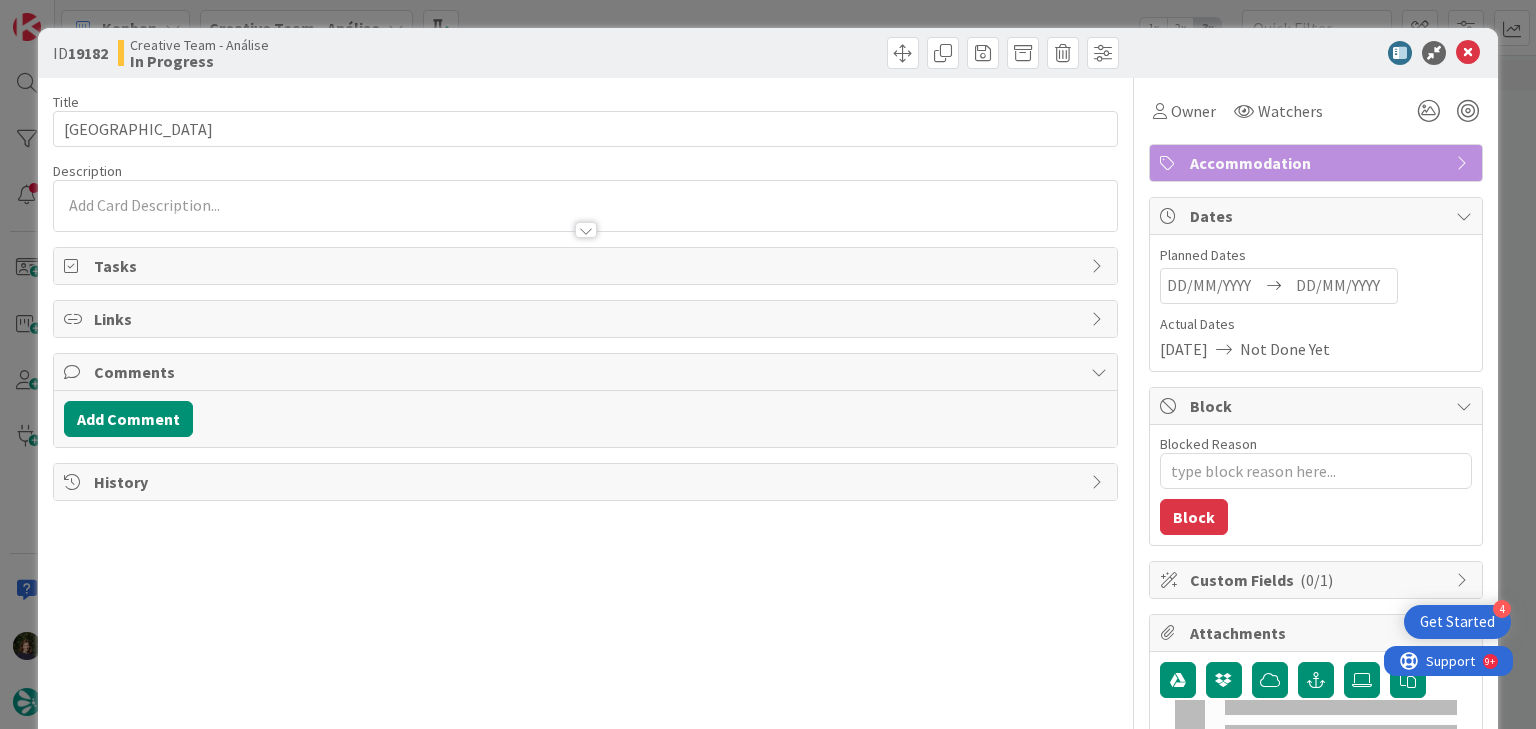 type on "x" 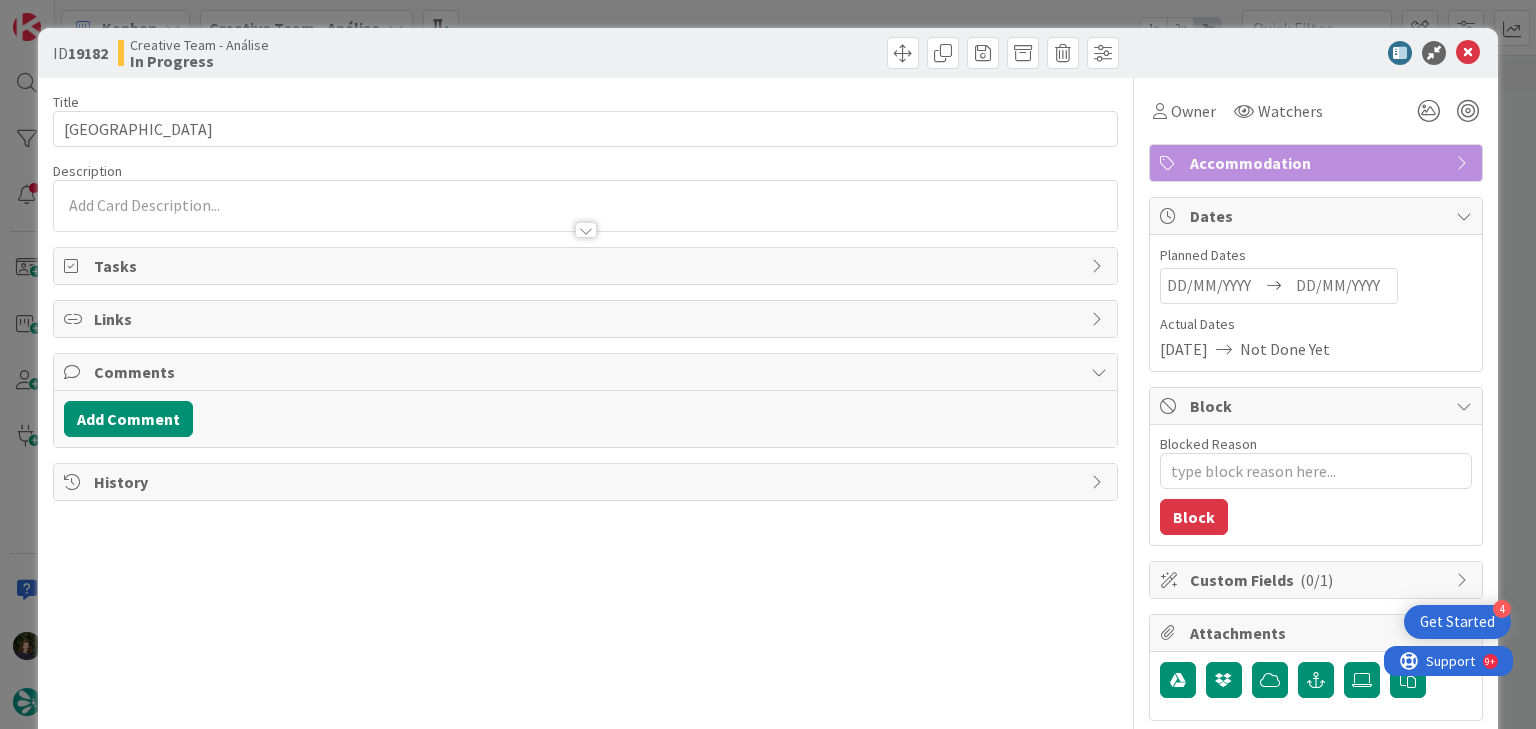 scroll, scrollTop: 0, scrollLeft: 0, axis: both 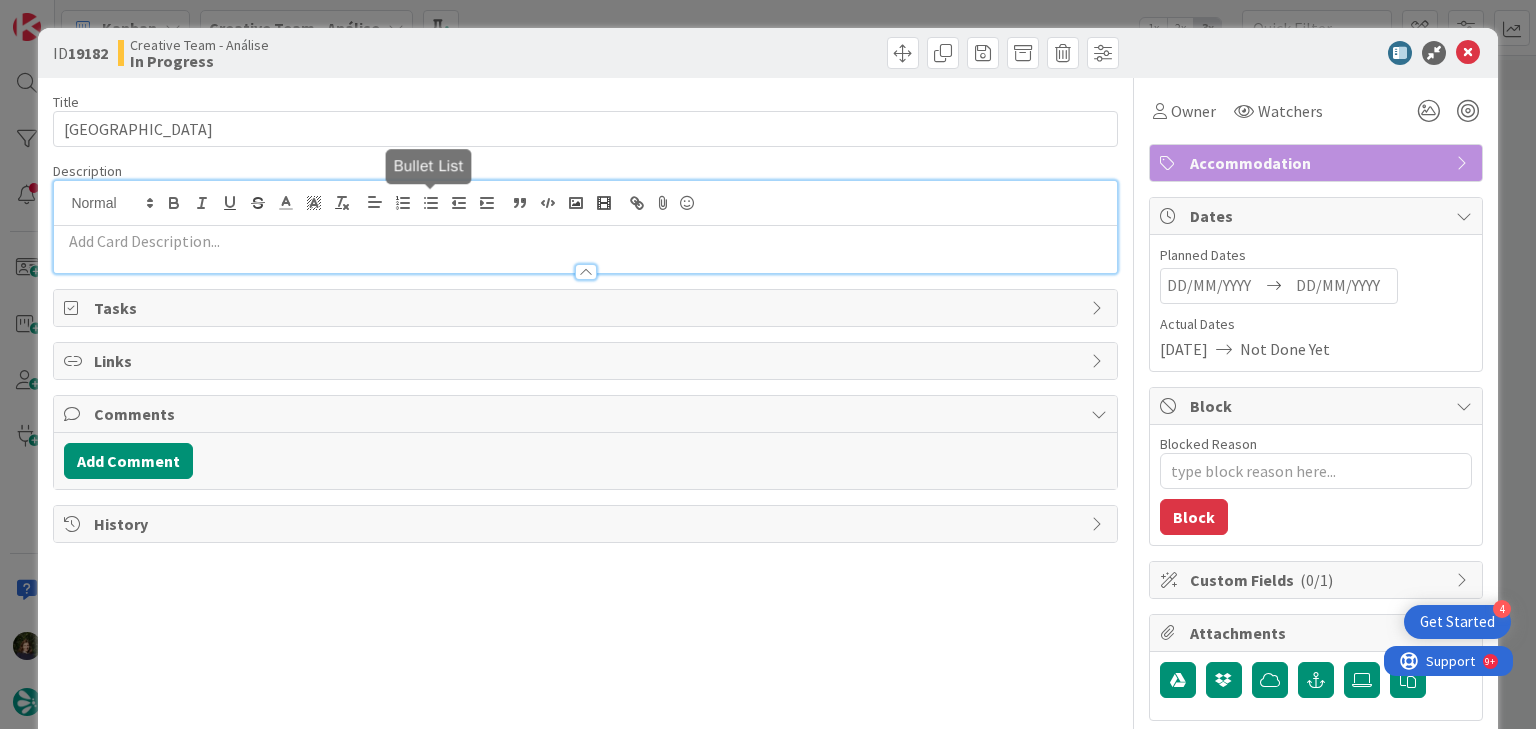 click at bounding box center (585, 227) 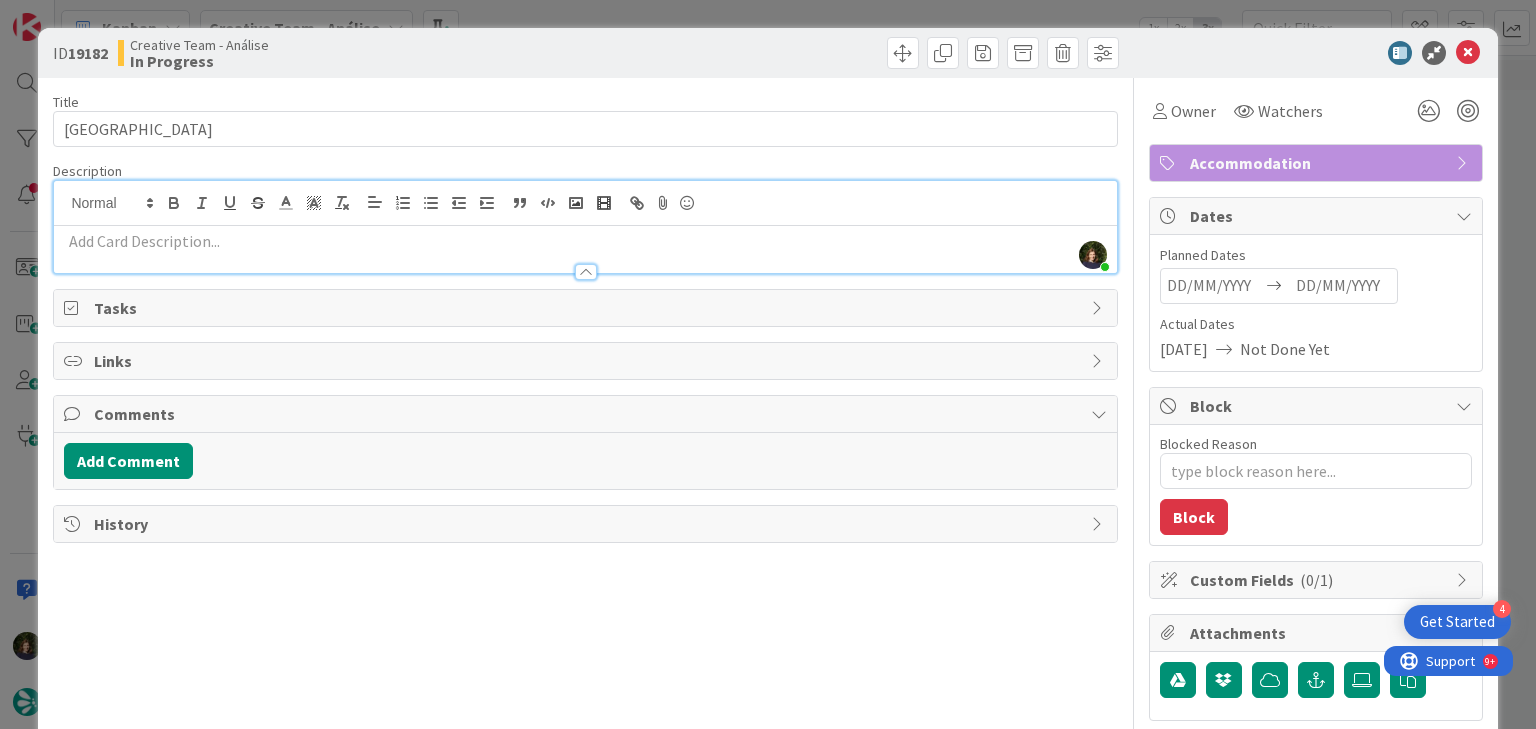 type 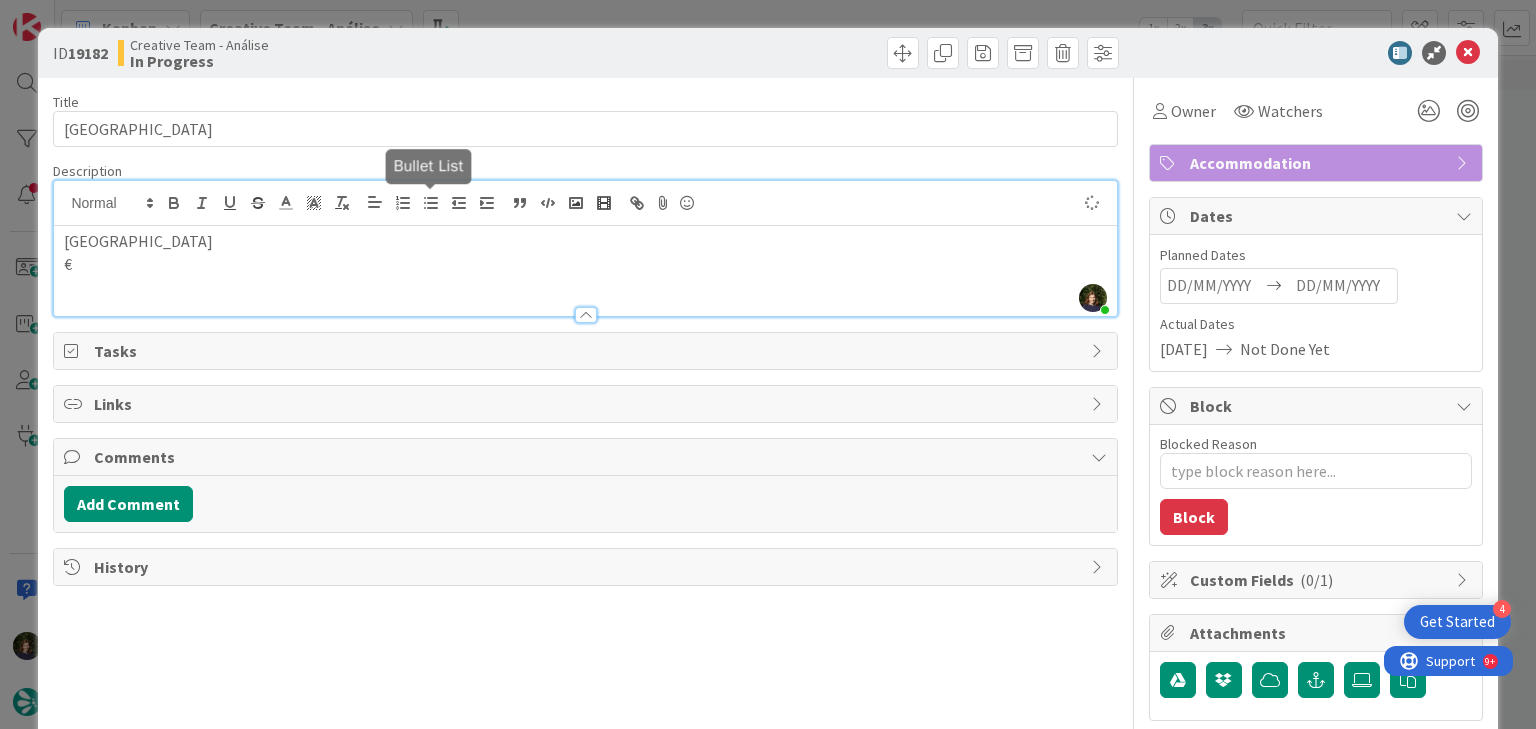 type on "x" 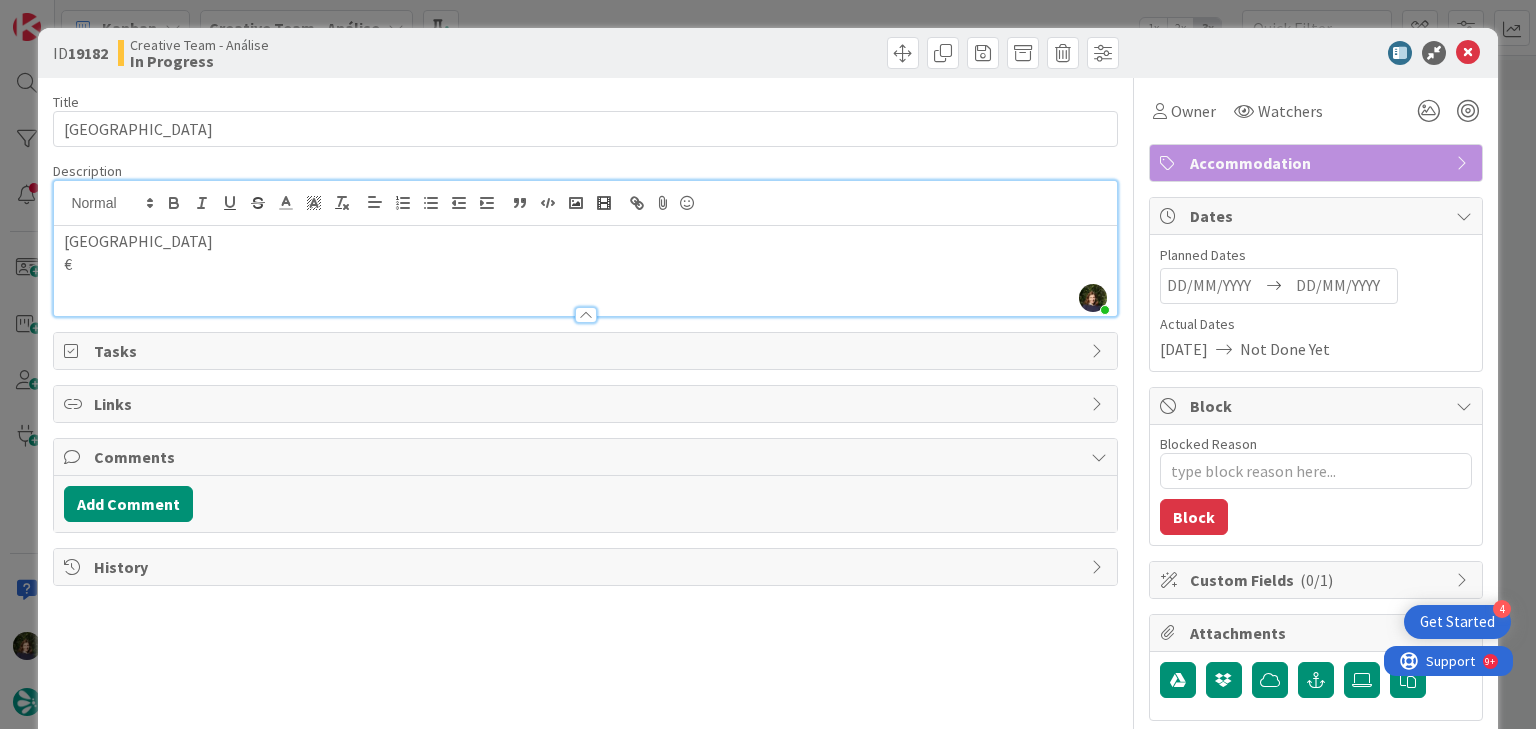 click on "€" at bounding box center (585, 264) 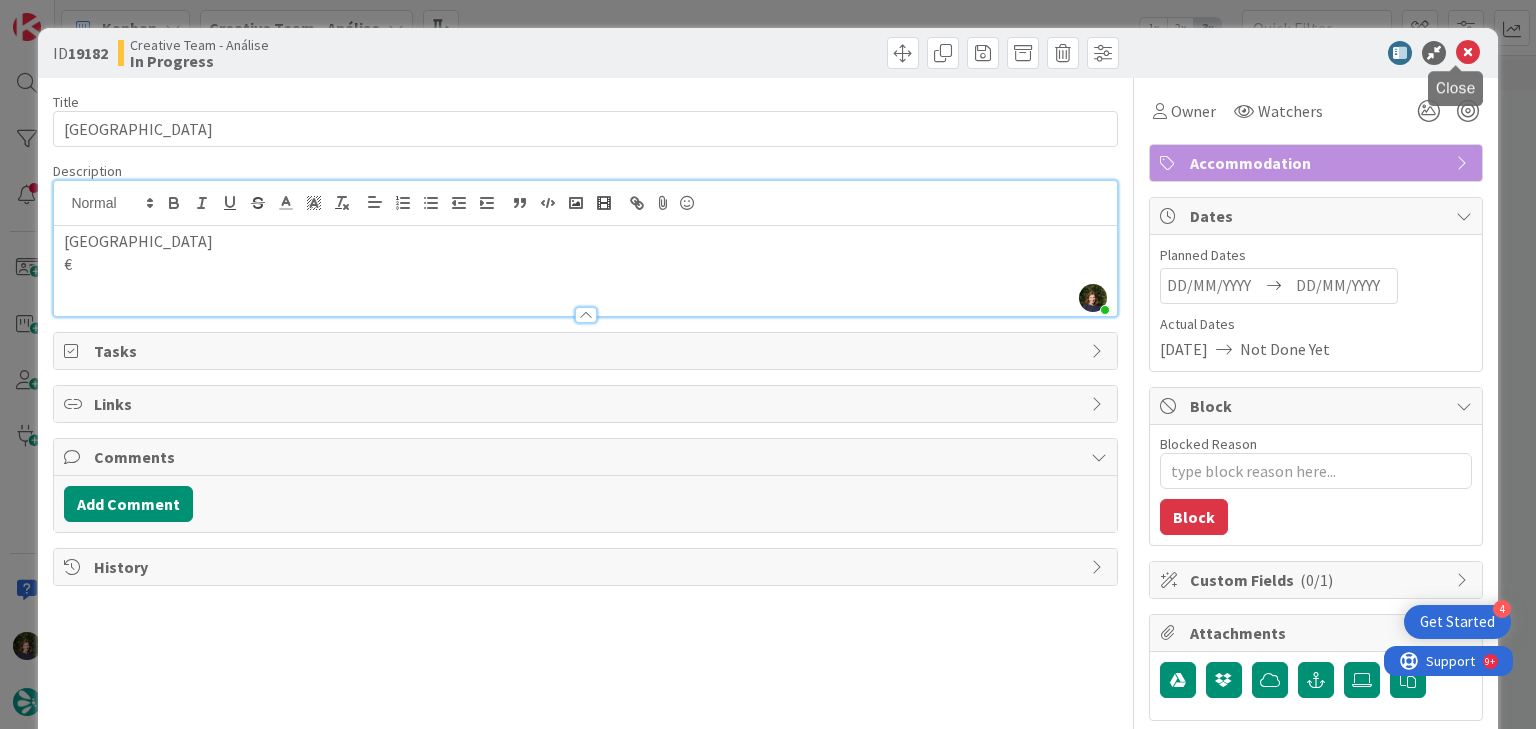 click at bounding box center (1468, 53) 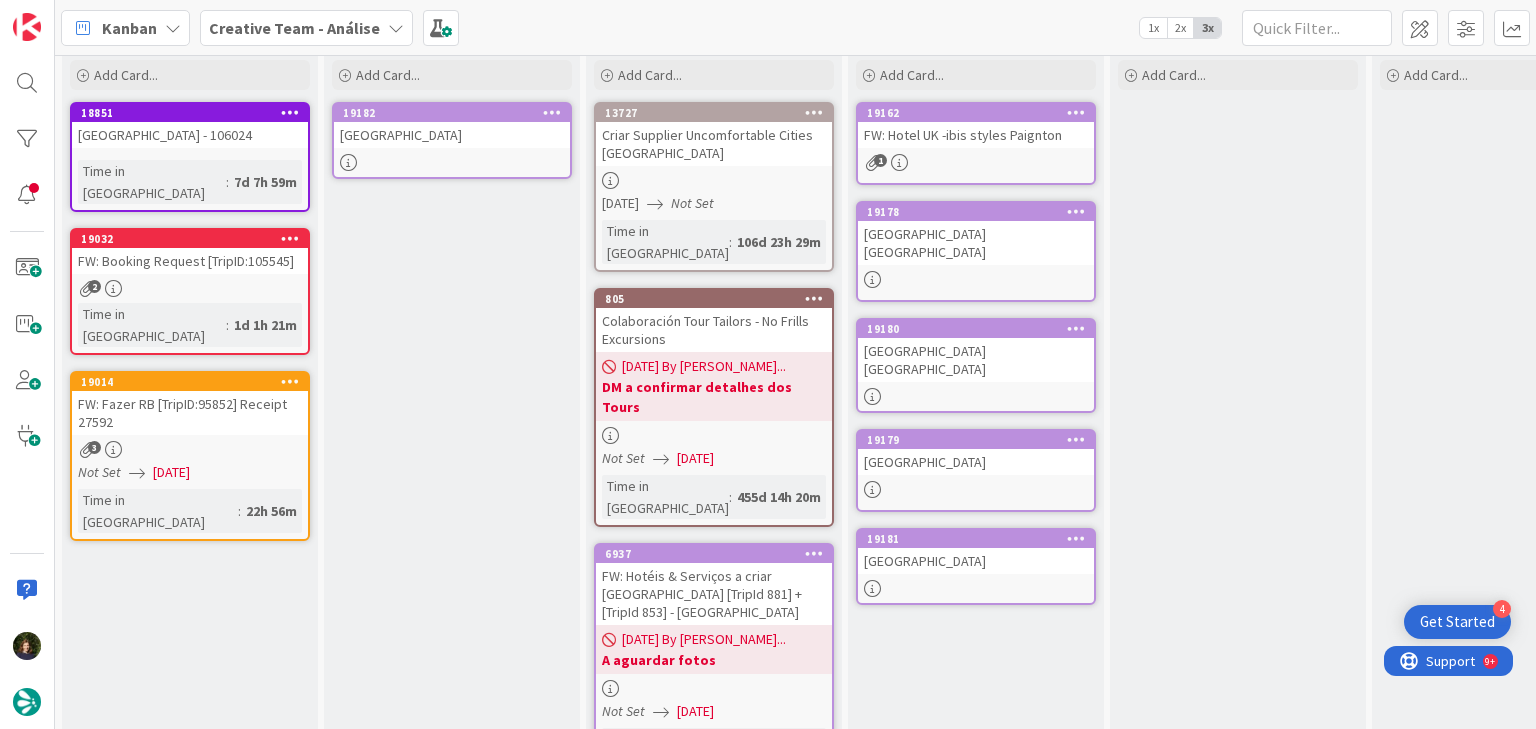 scroll, scrollTop: 0, scrollLeft: 0, axis: both 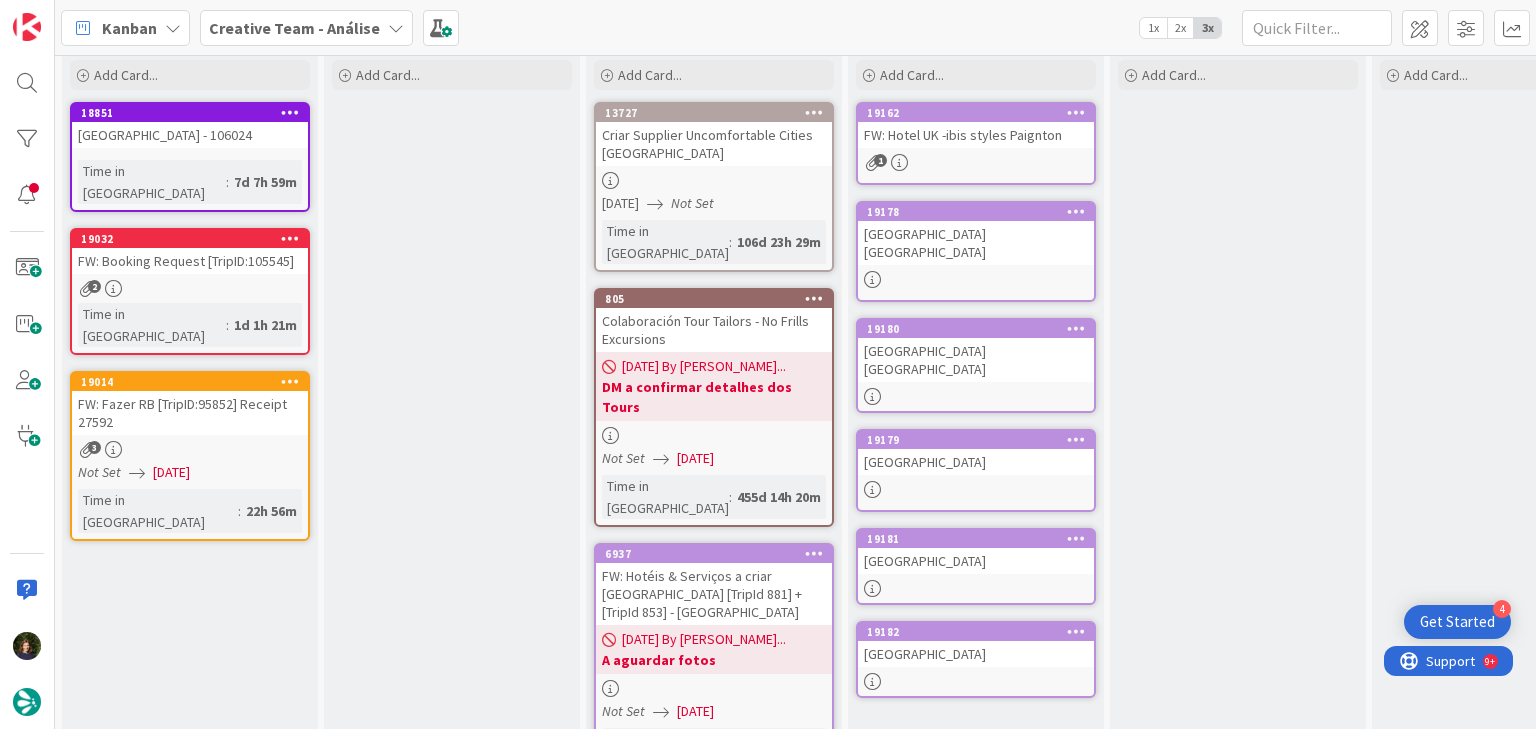 drag, startPoint x: 443, startPoint y: 86, endPoint x: 429, endPoint y: 123, distance: 39.56008 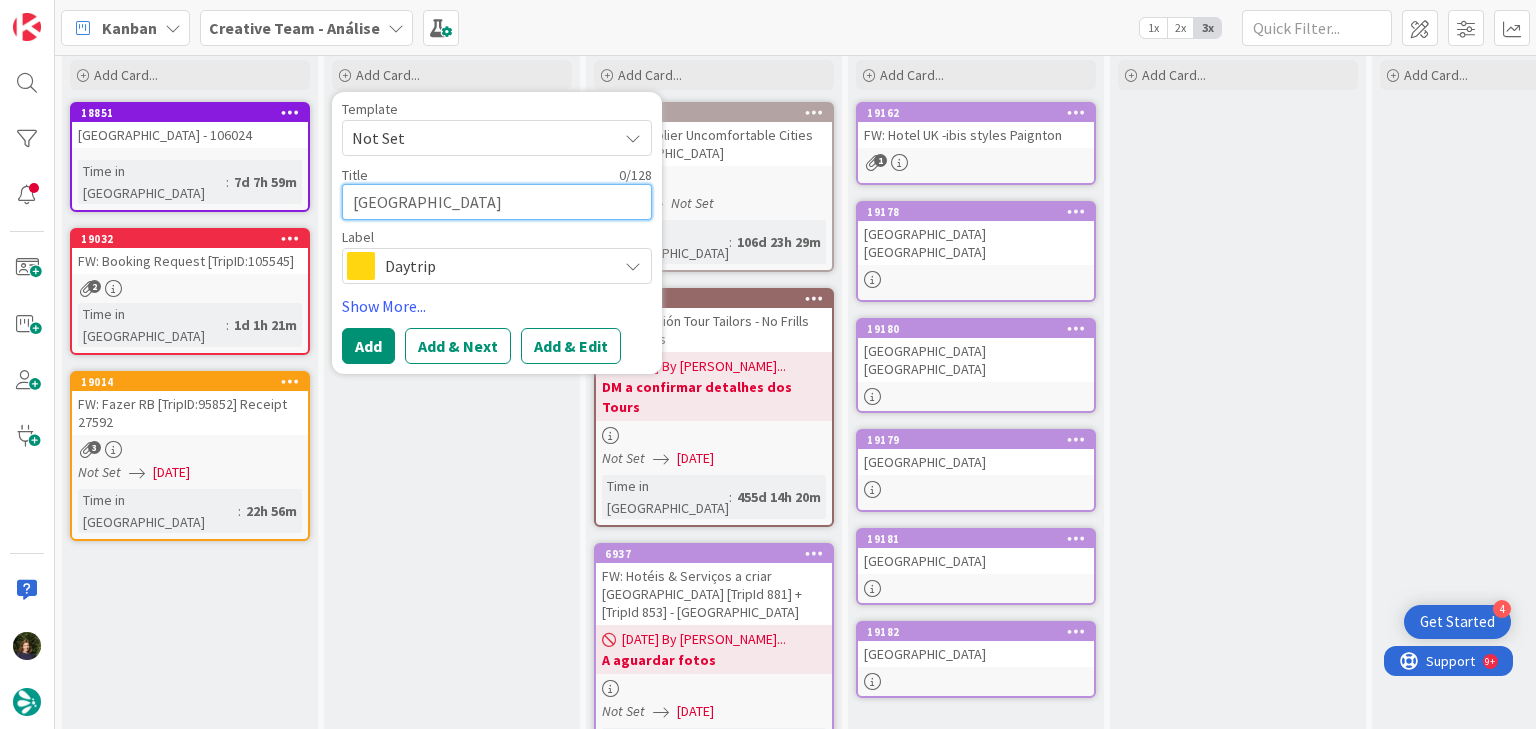 paste on "Pearse Street" 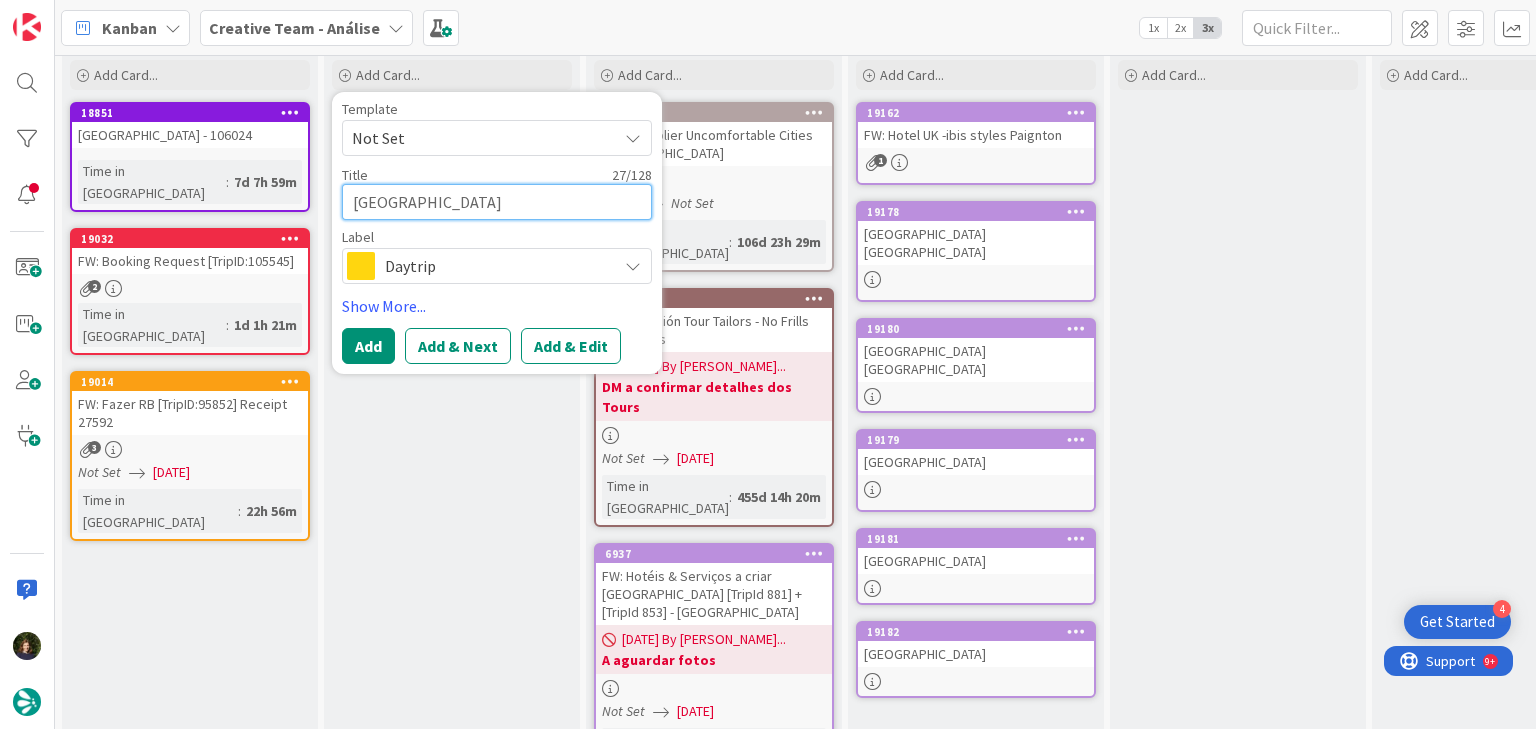type on "Maldron Hotel Pearse Street" 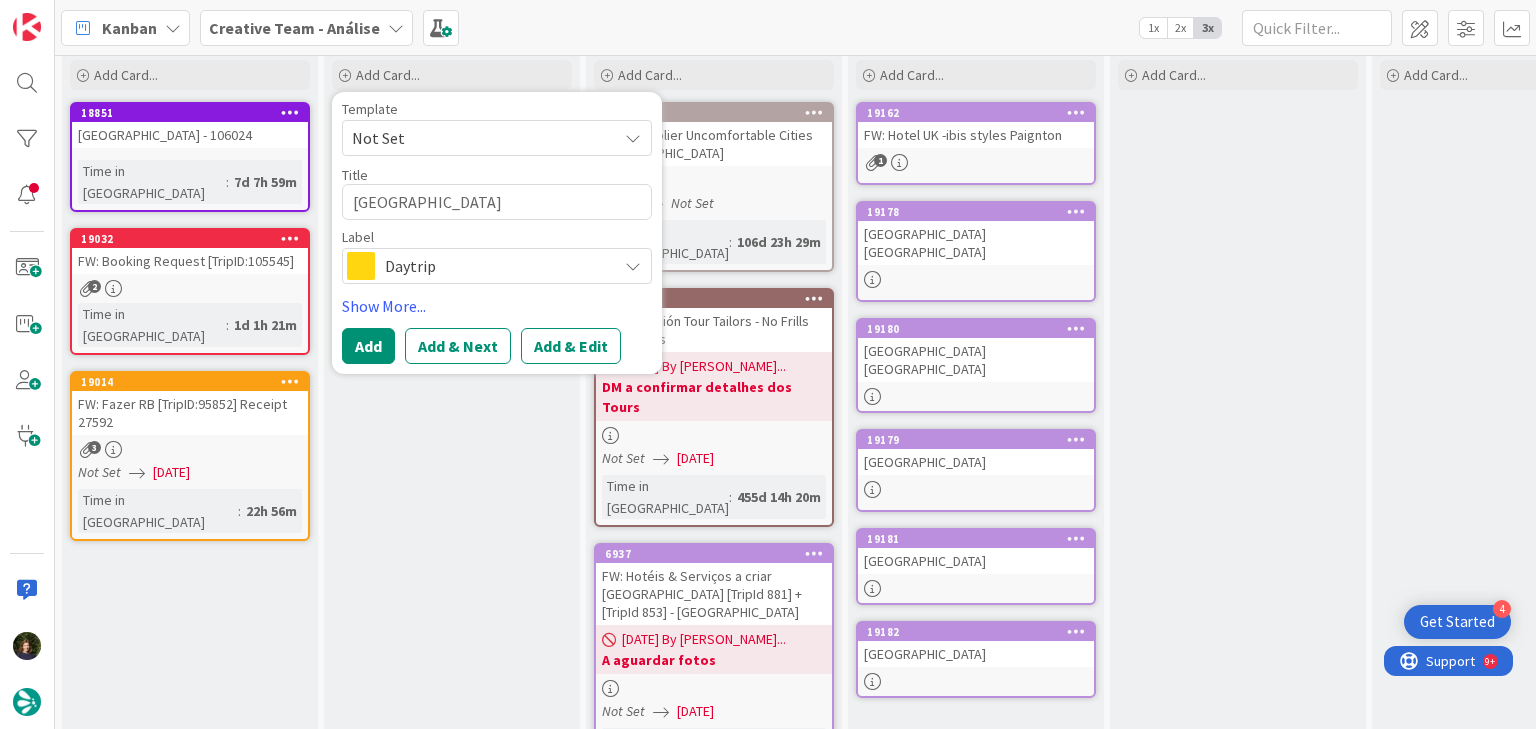 click on "Daytrip" at bounding box center (496, 266) 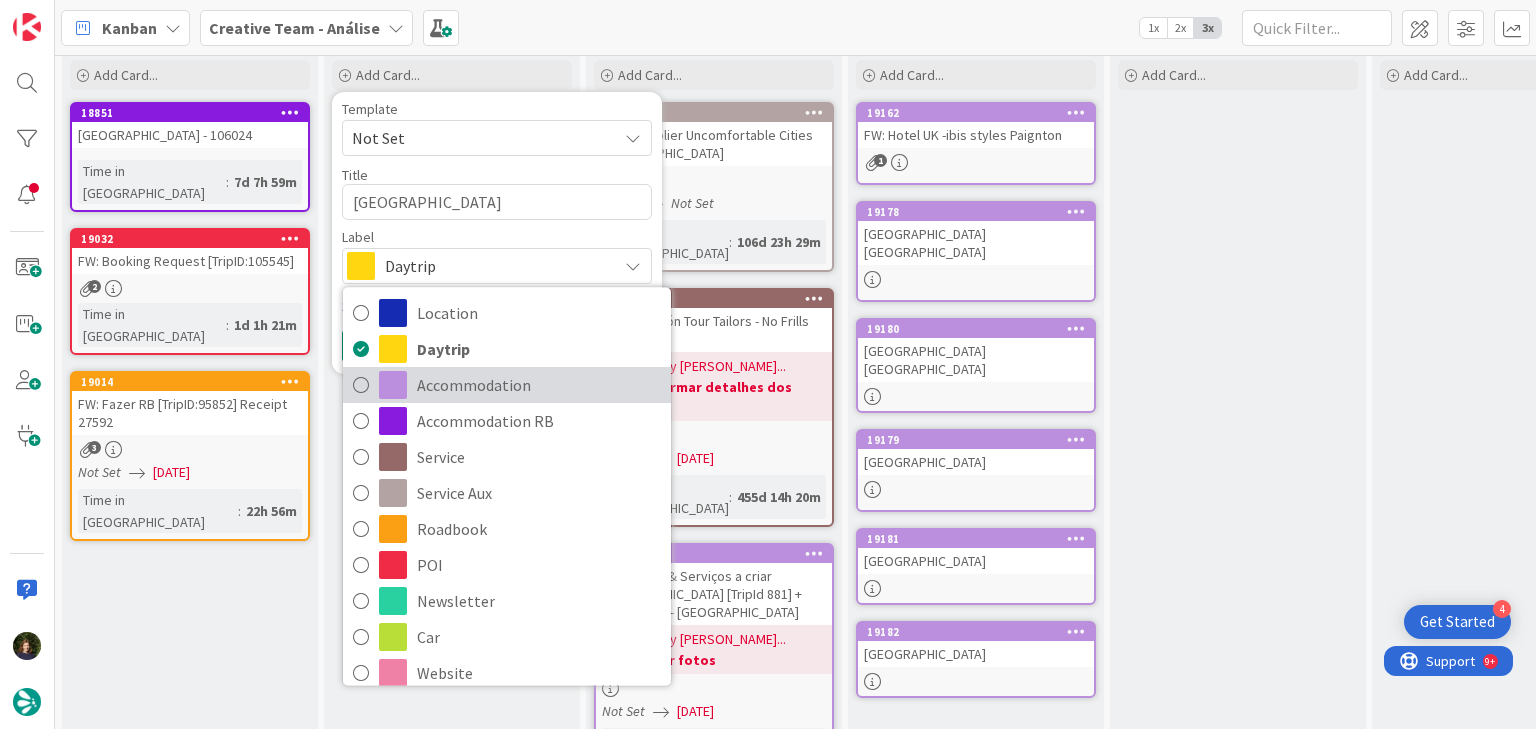 click on "Accommodation" at bounding box center (539, 385) 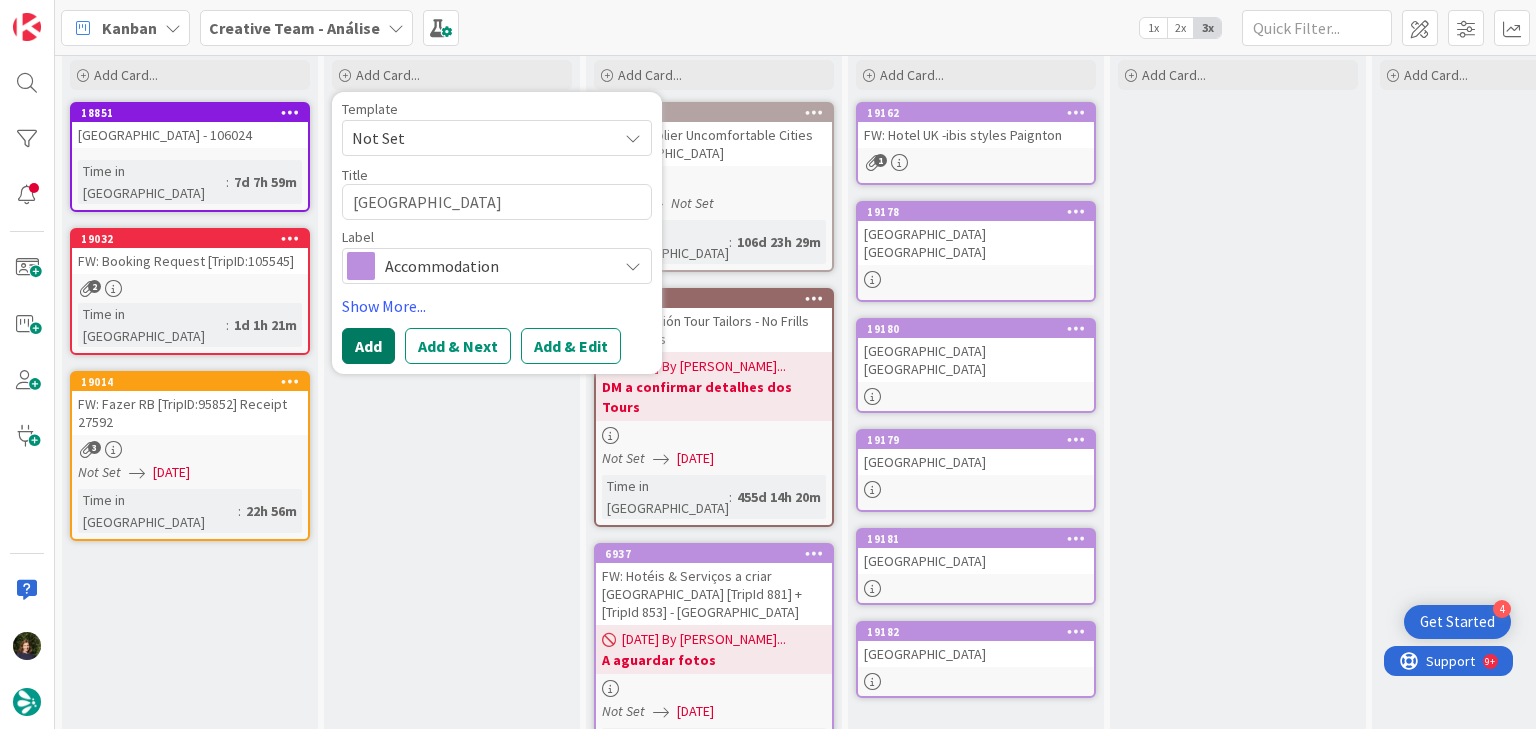 click on "Add" at bounding box center (368, 346) 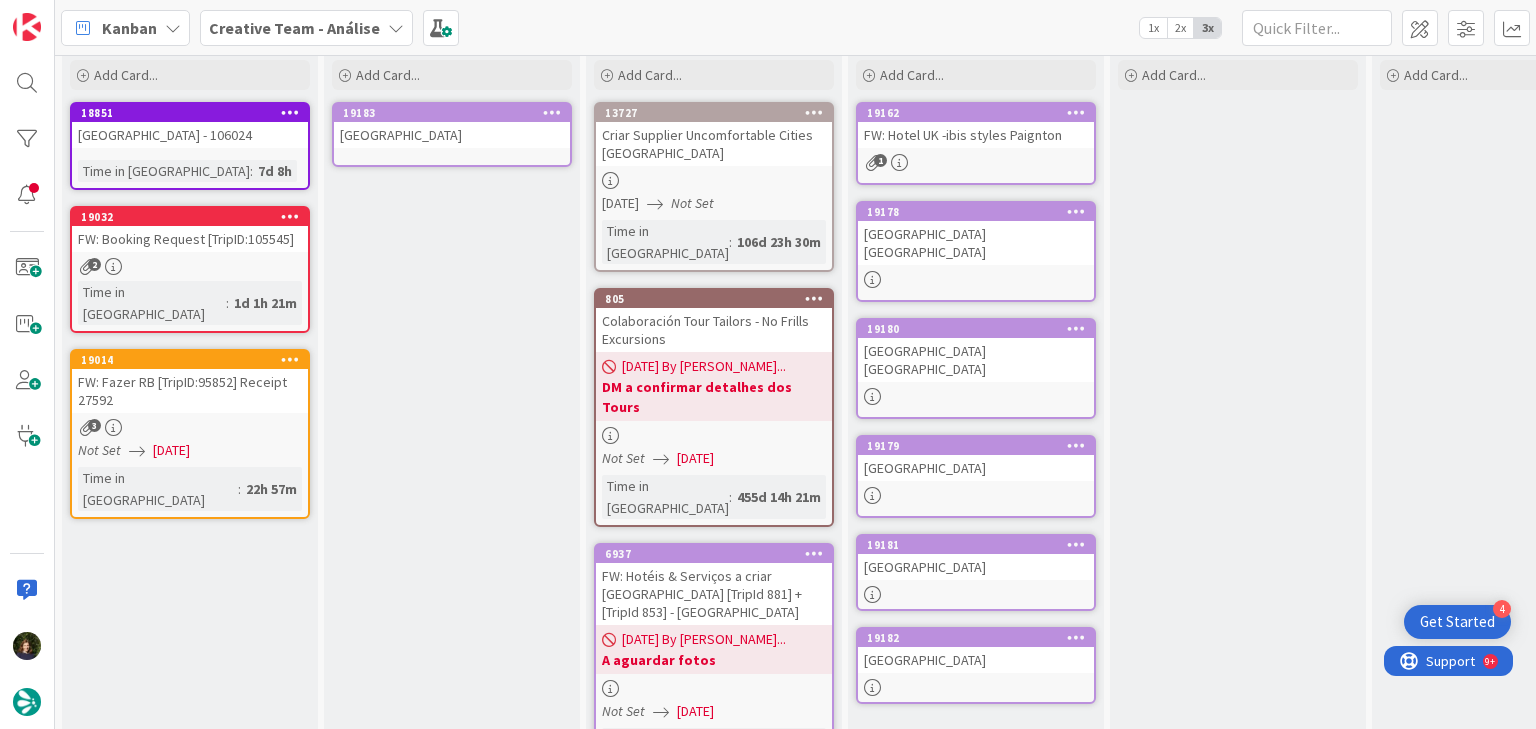 click on "Maldron Hotel Pearse Street" at bounding box center [452, 135] 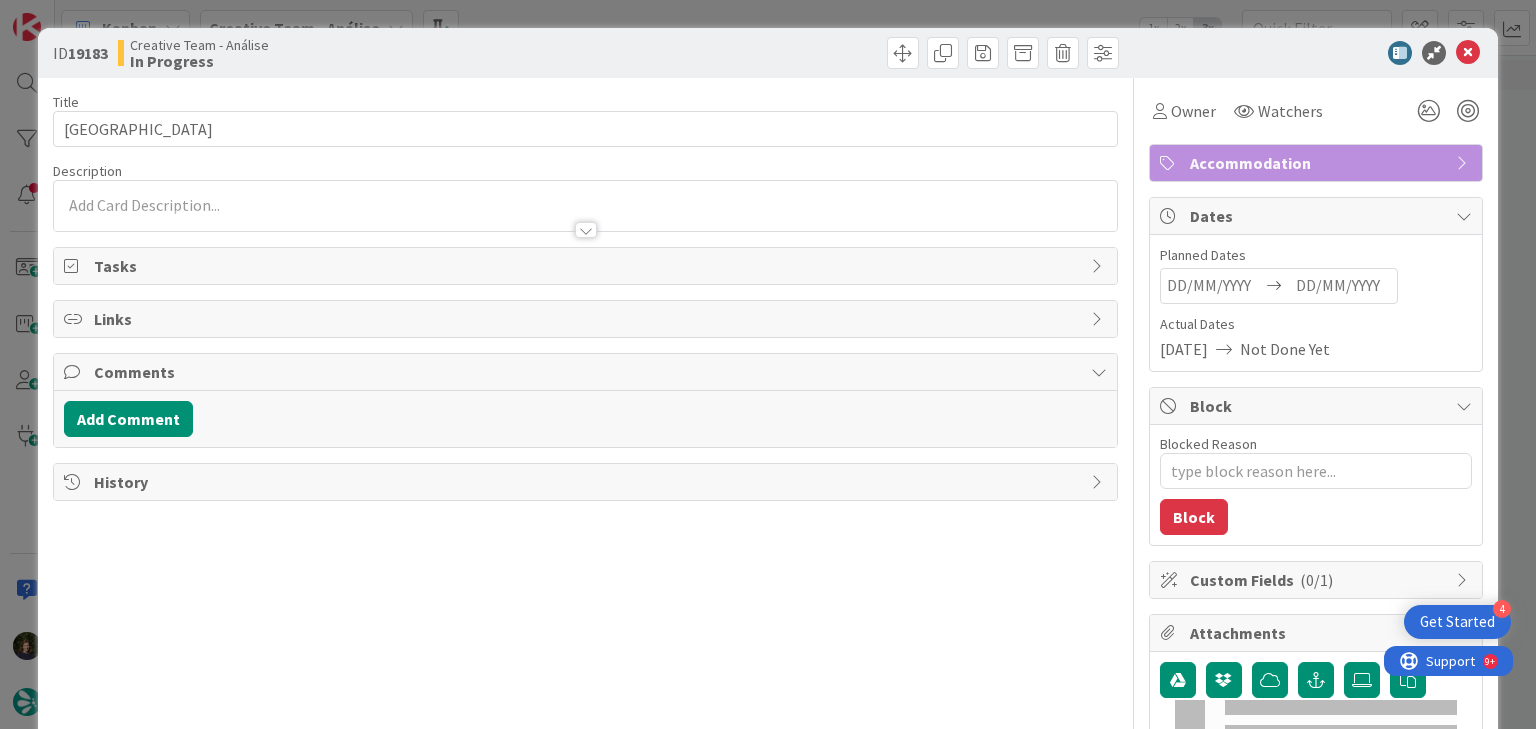scroll, scrollTop: 0, scrollLeft: 0, axis: both 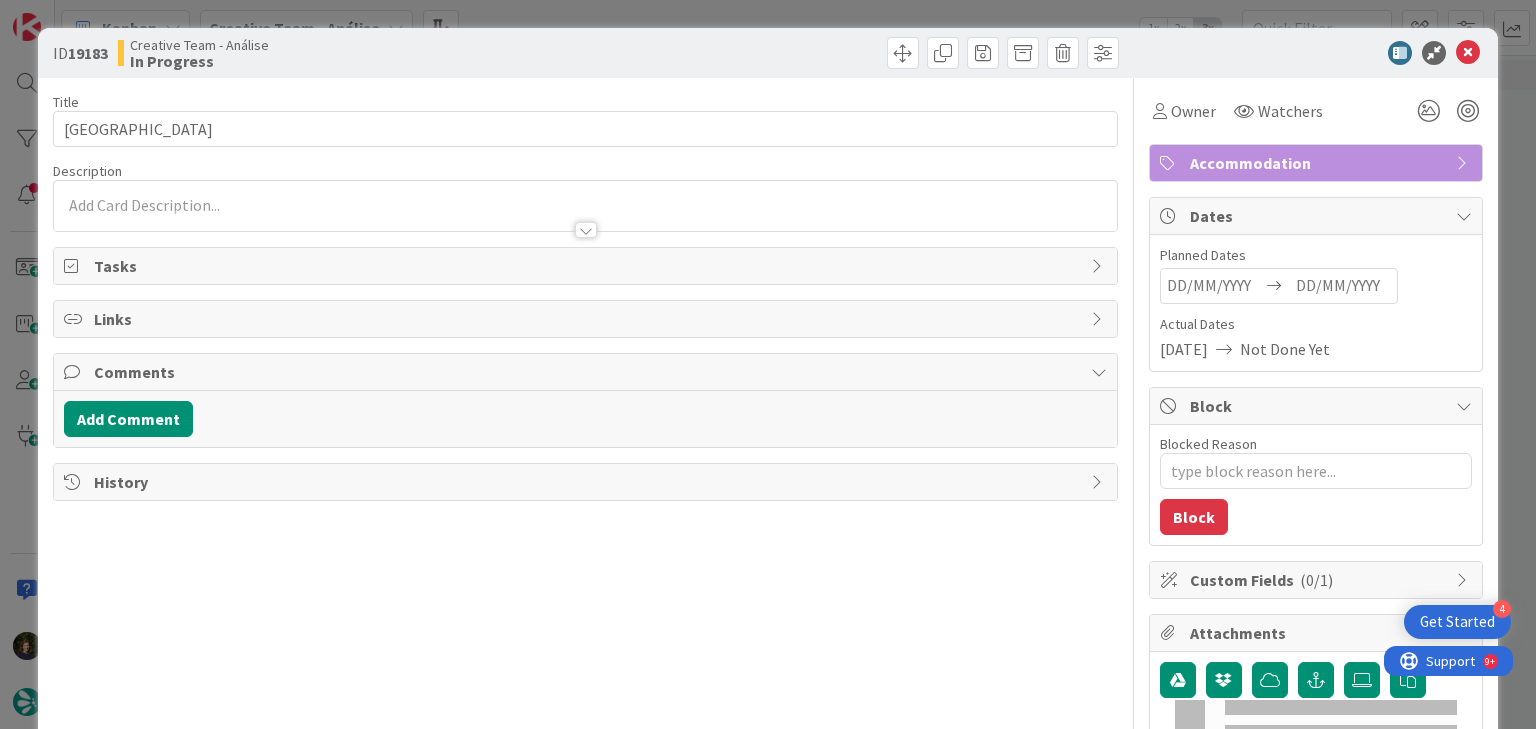 type on "x" 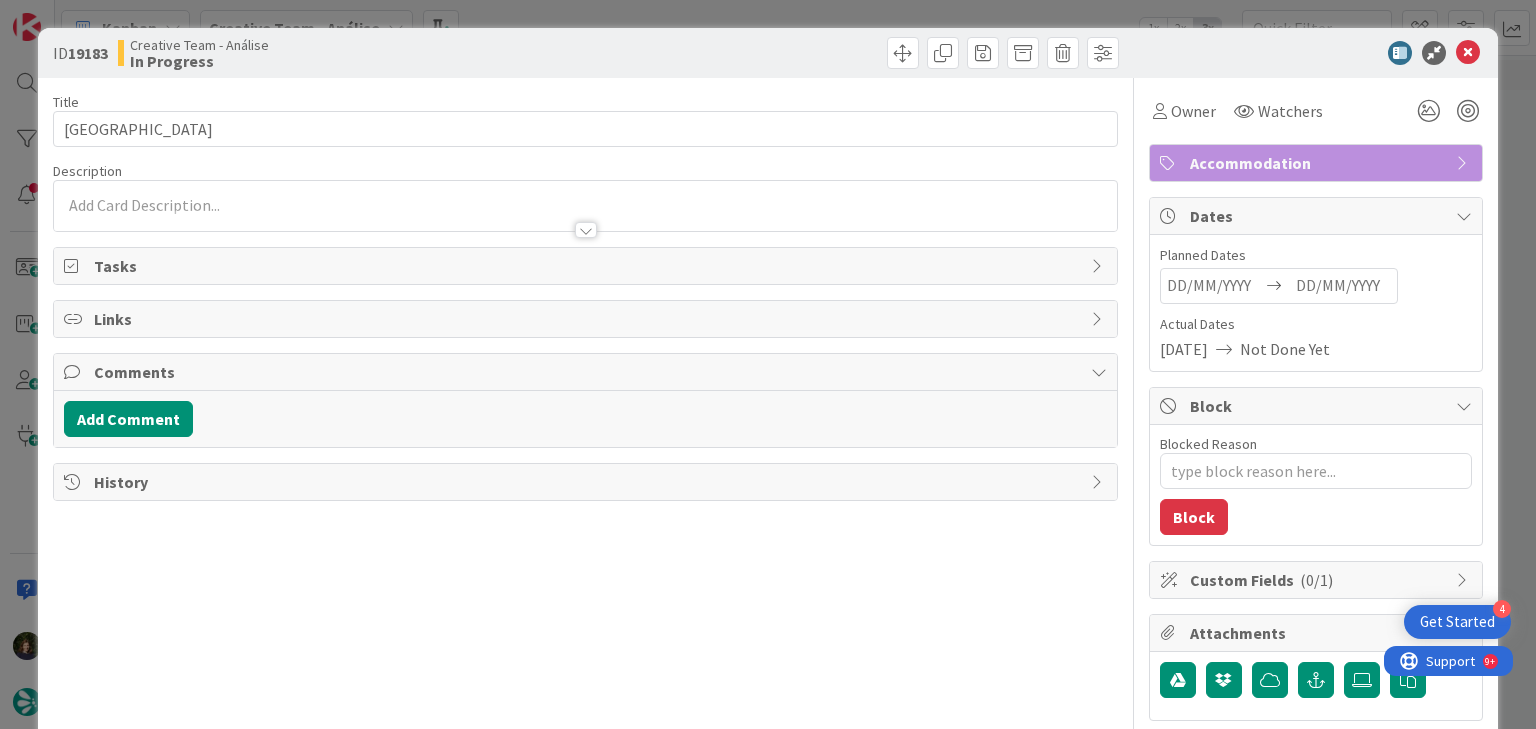 scroll, scrollTop: 0, scrollLeft: 0, axis: both 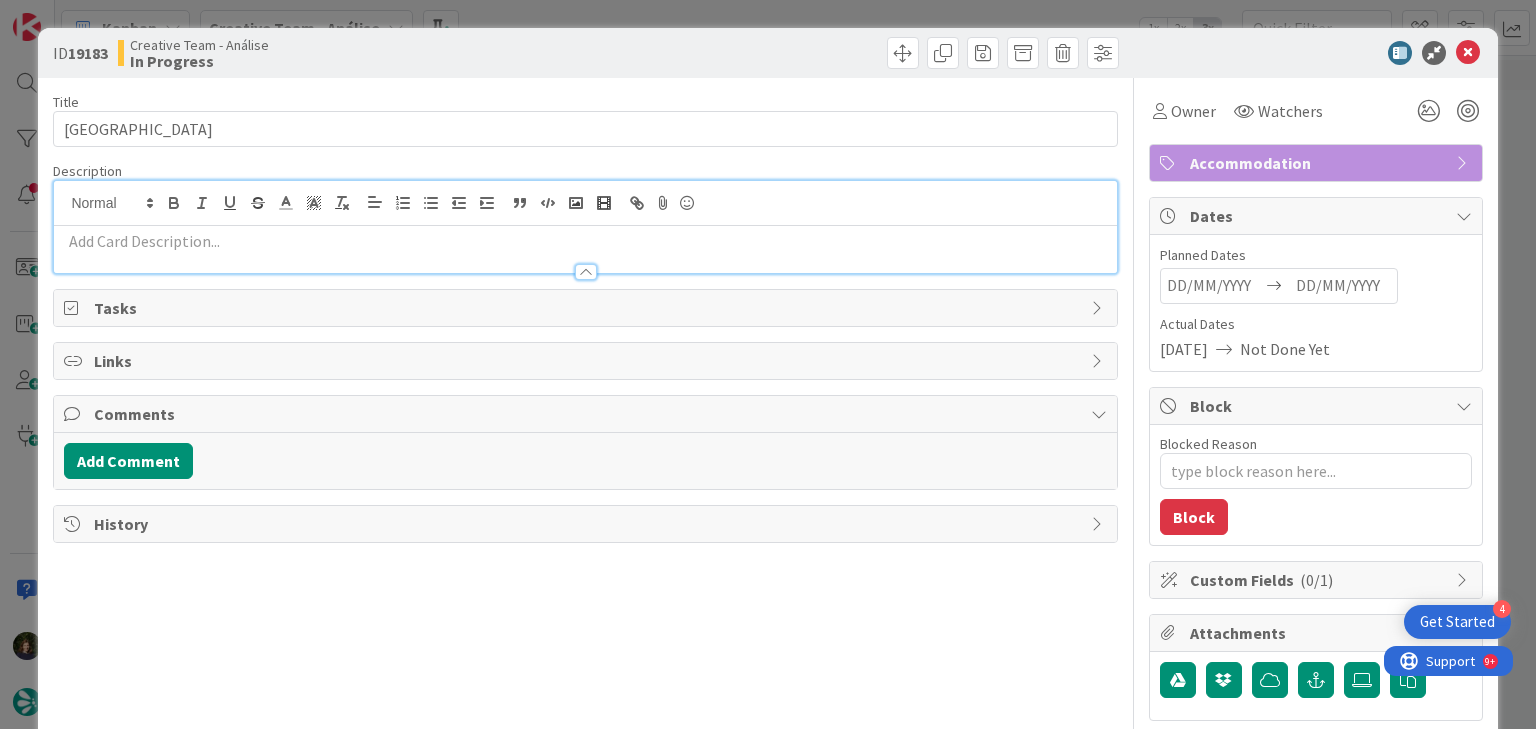click at bounding box center [585, 241] 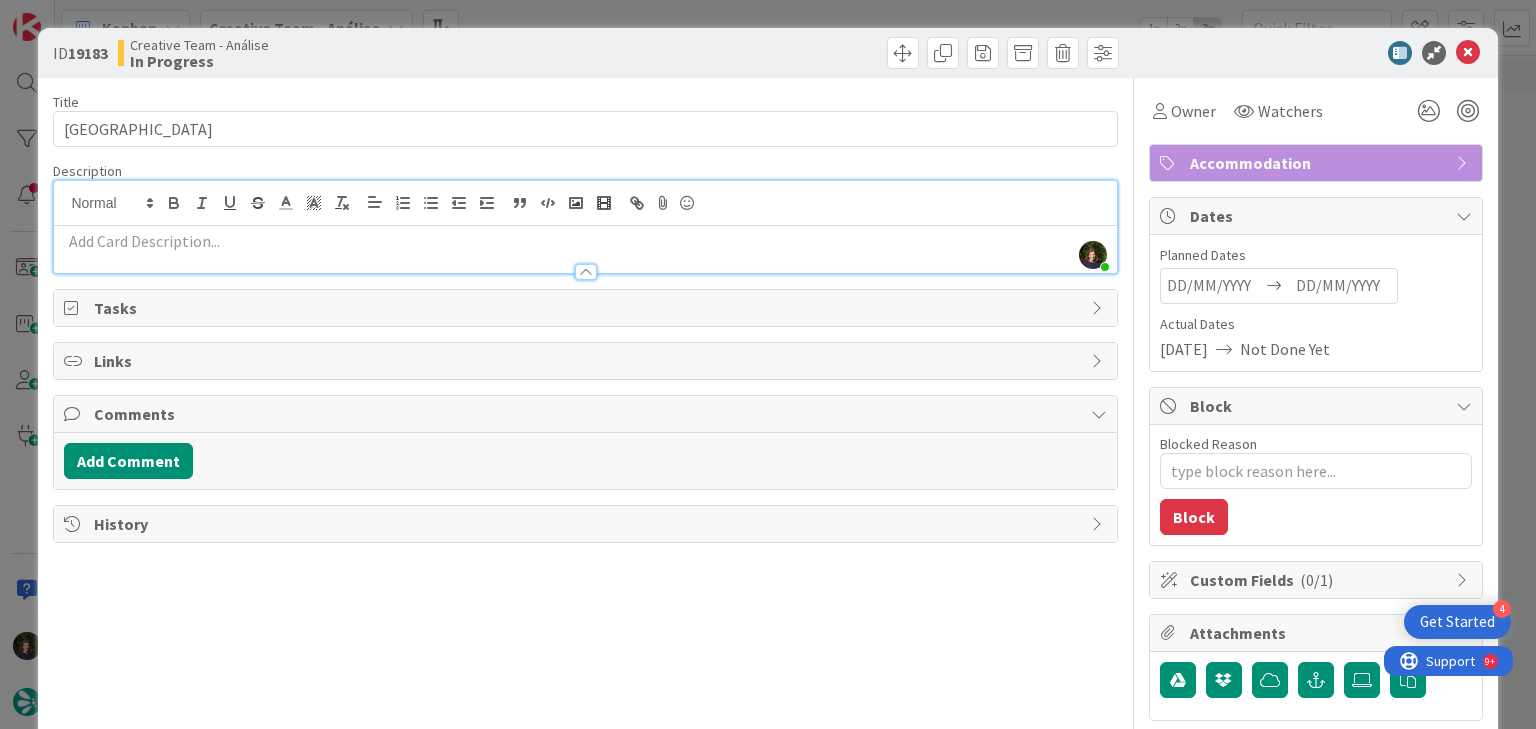 type 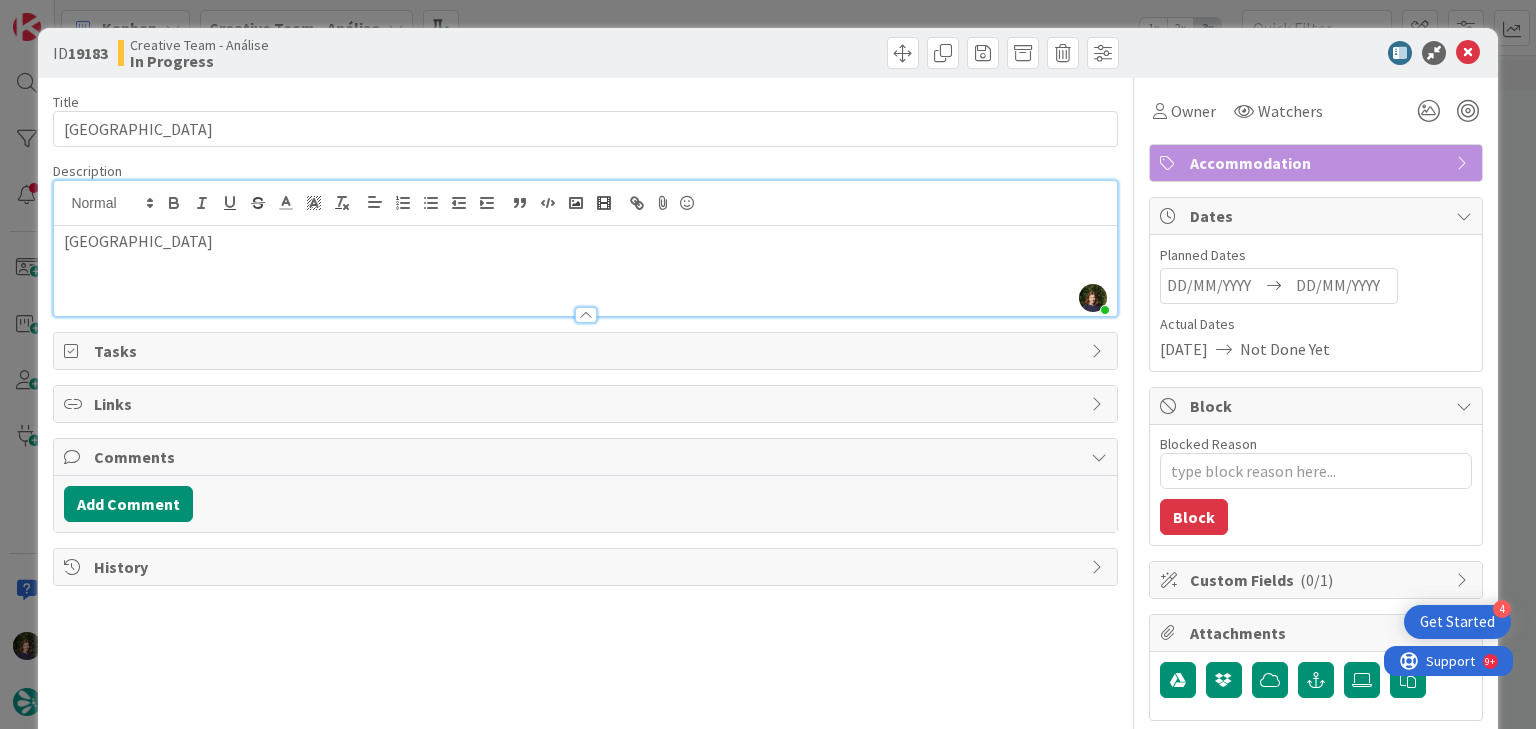click at bounding box center [585, 264] 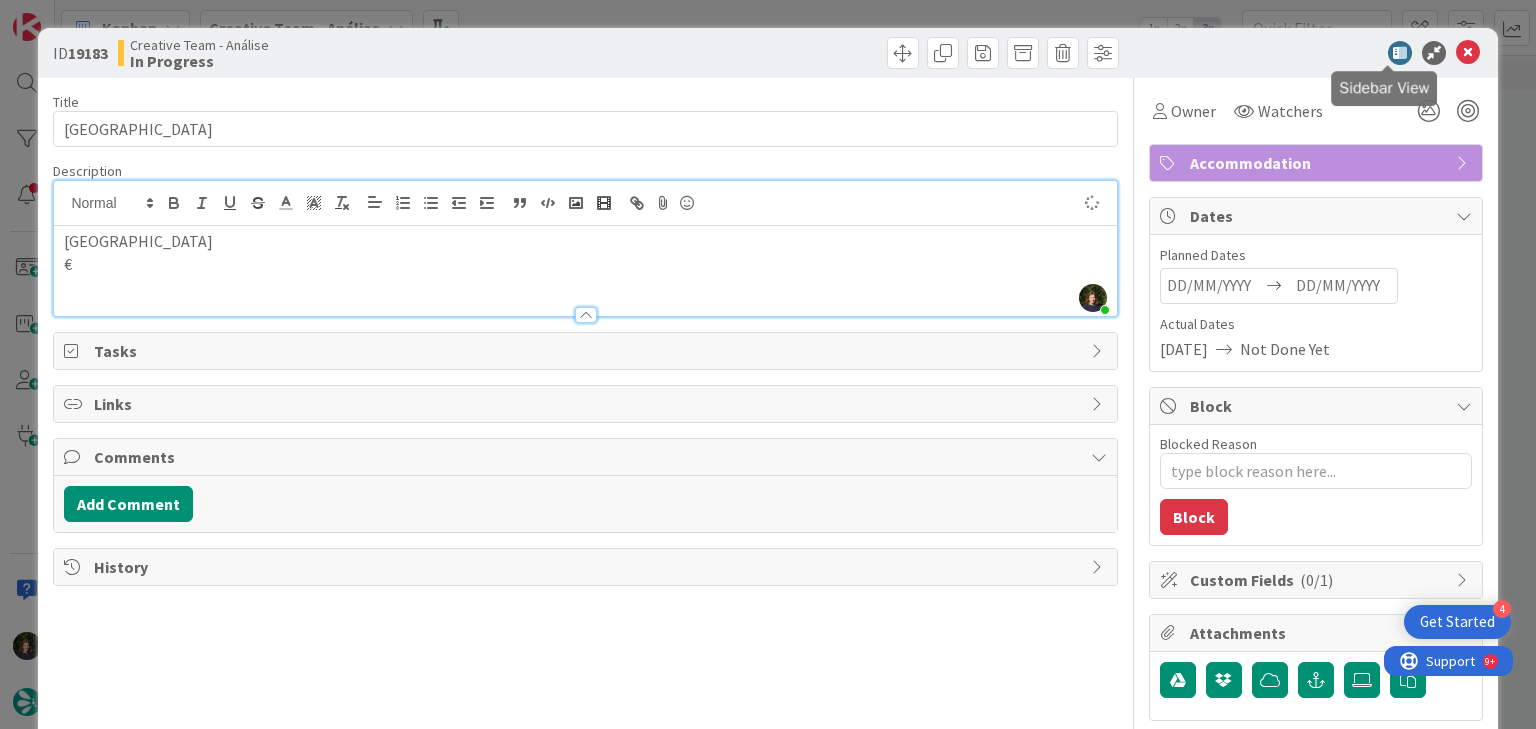 type on "x" 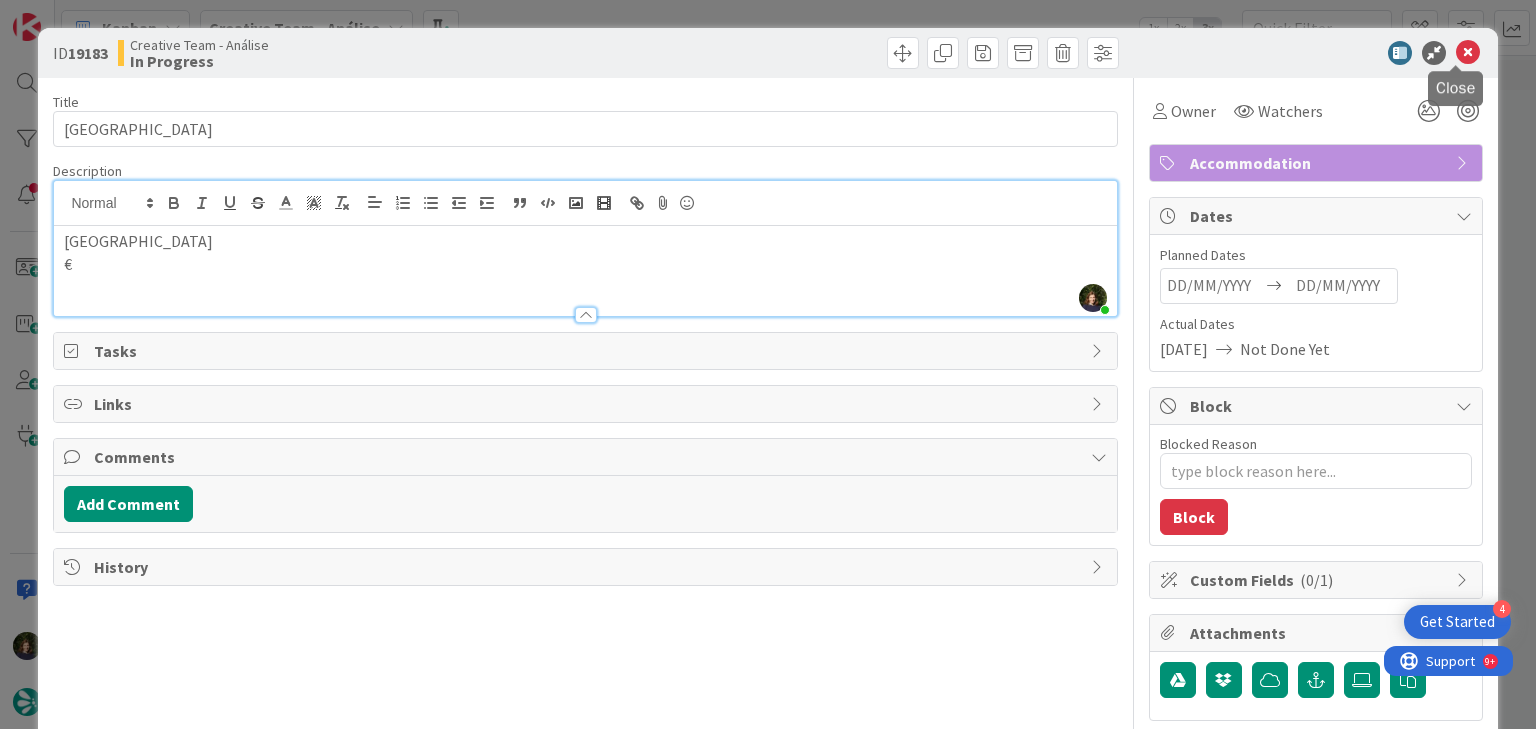 click at bounding box center [1468, 53] 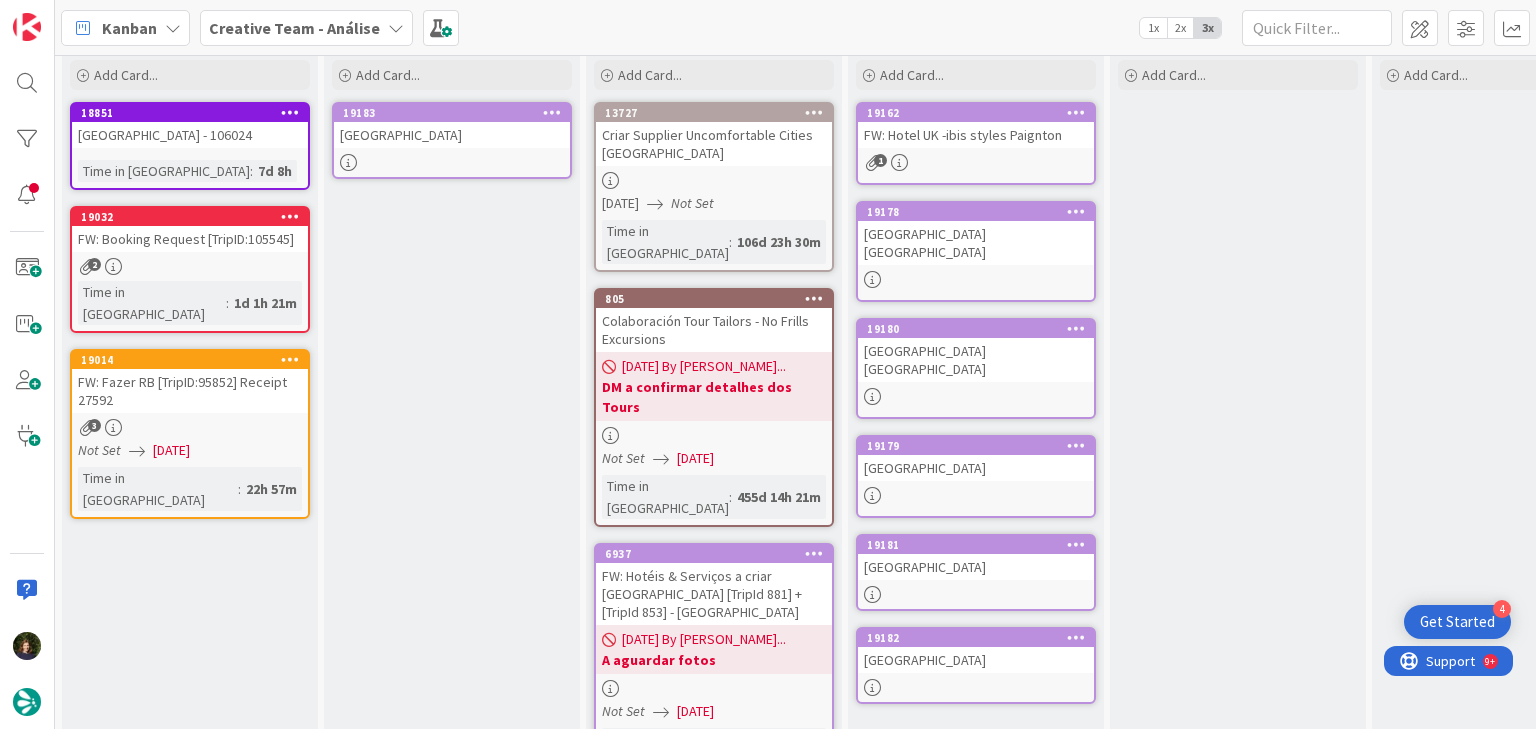 scroll, scrollTop: 0, scrollLeft: 0, axis: both 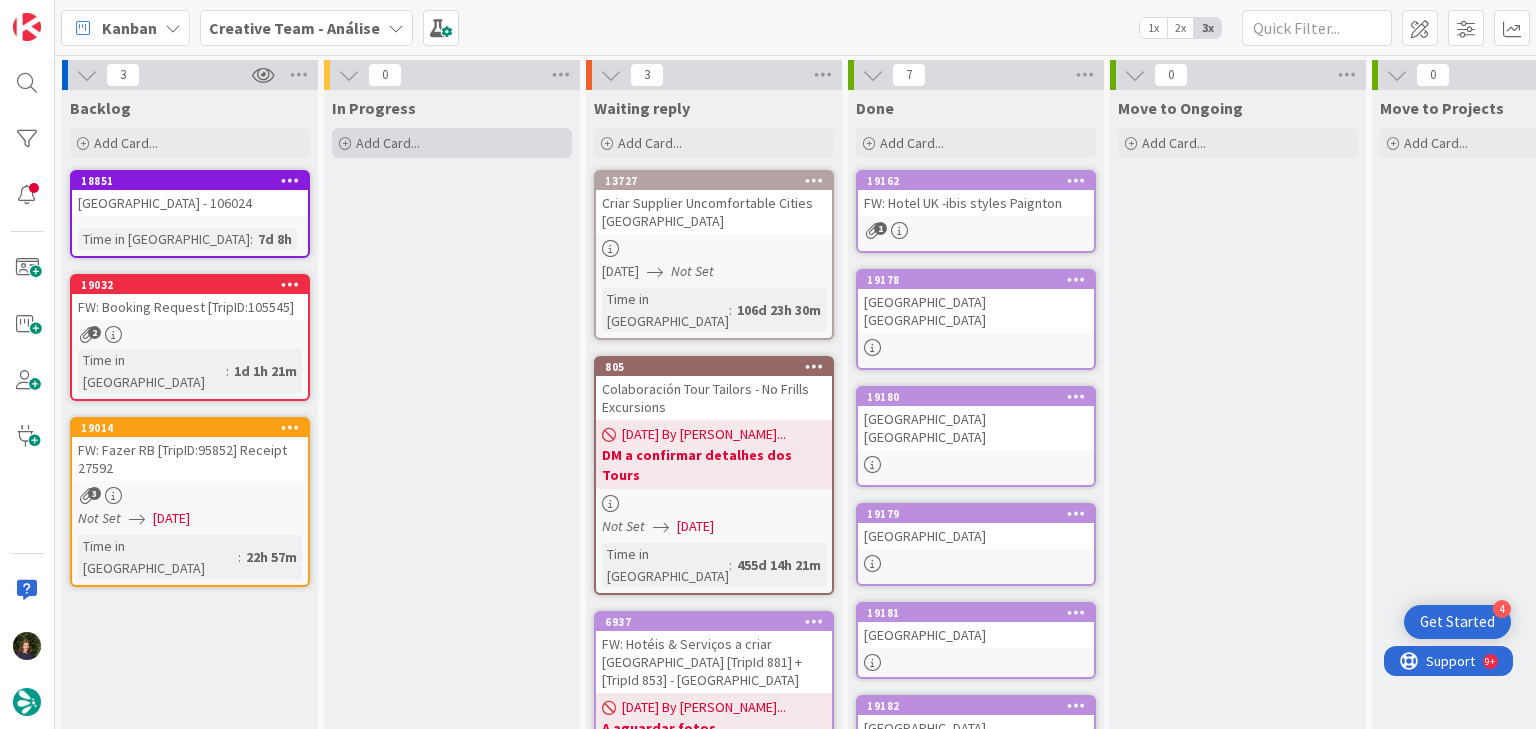 click on "Add Card..." at bounding box center [452, 143] 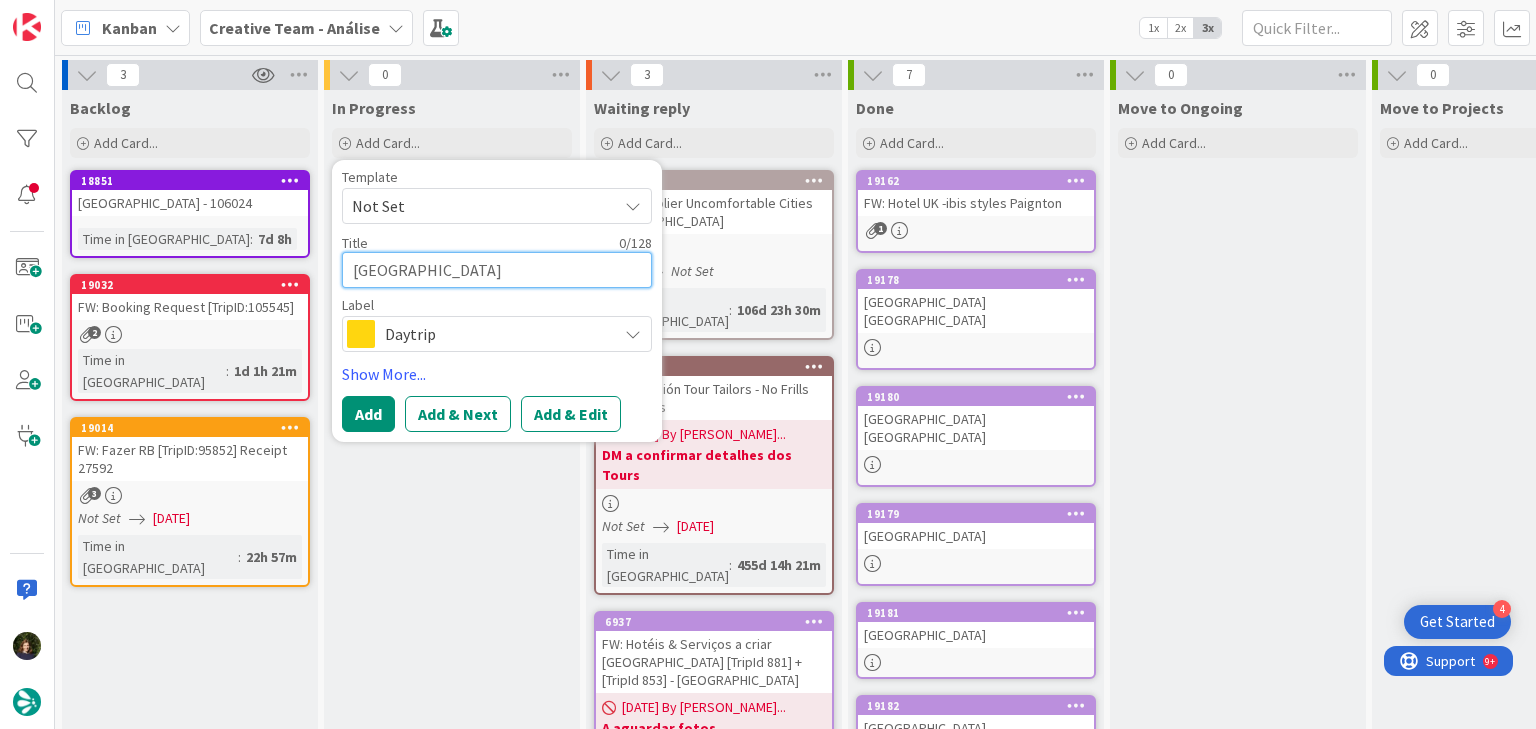 paste on "Smithfield" 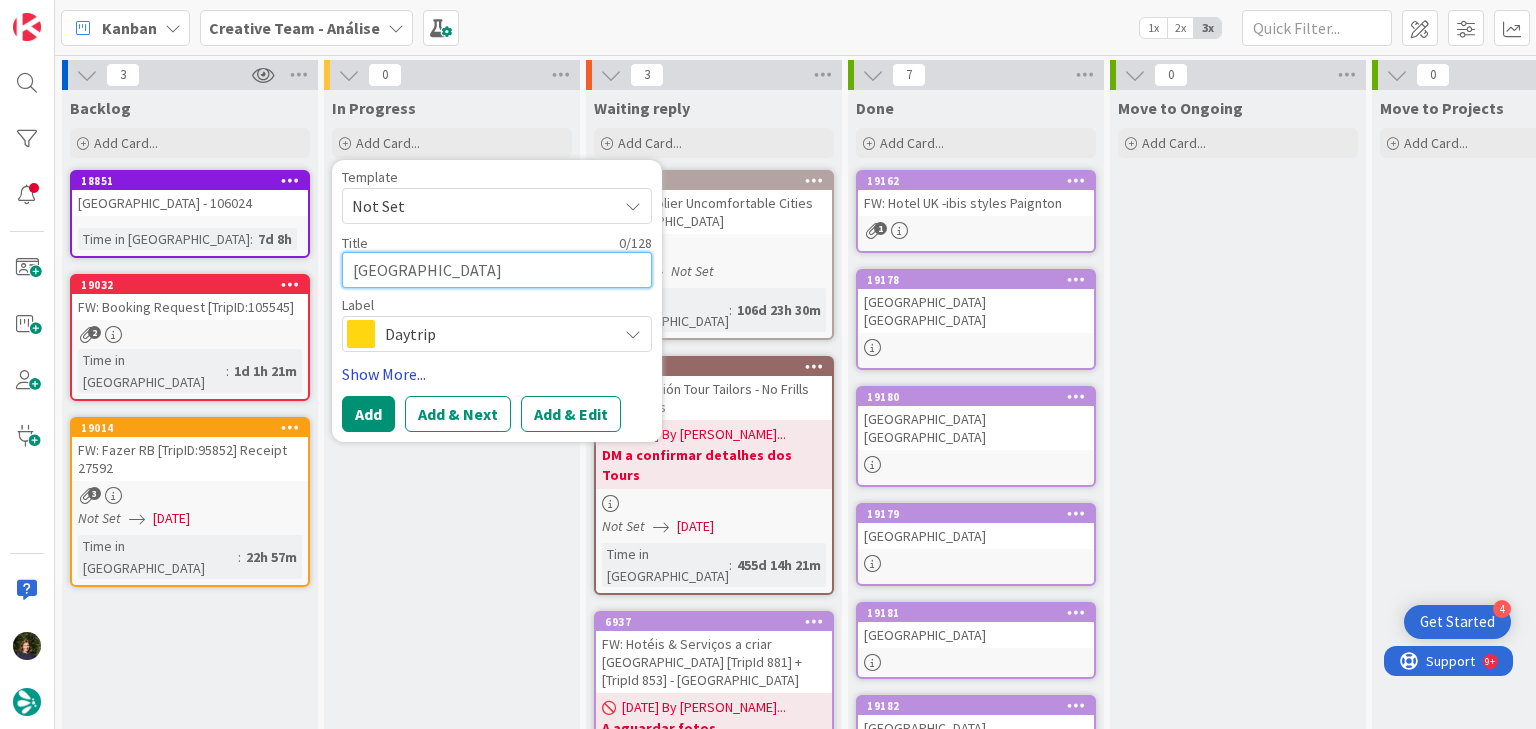 type on "Maldron Hotel Smithfield" 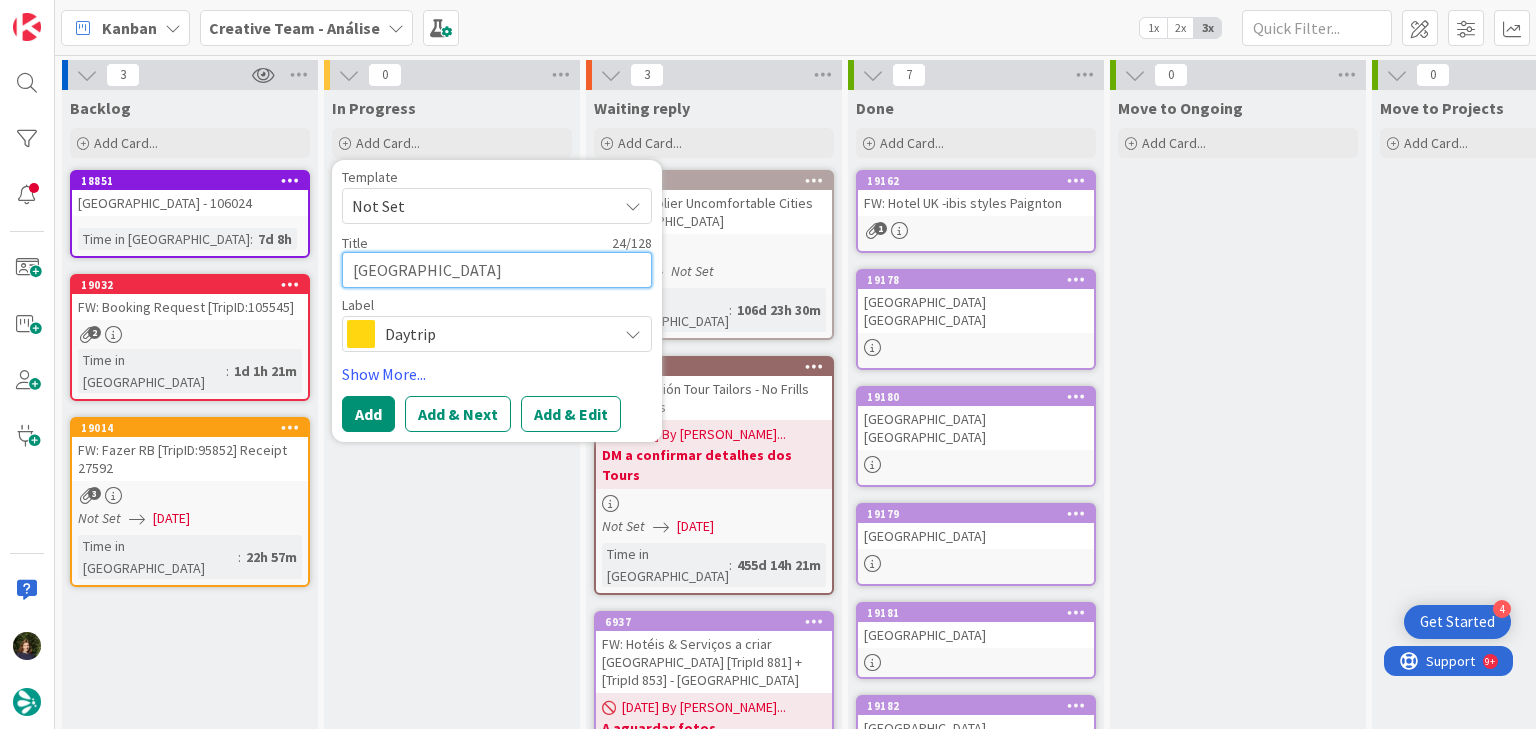 type on "Maldron Hotel Smithfield" 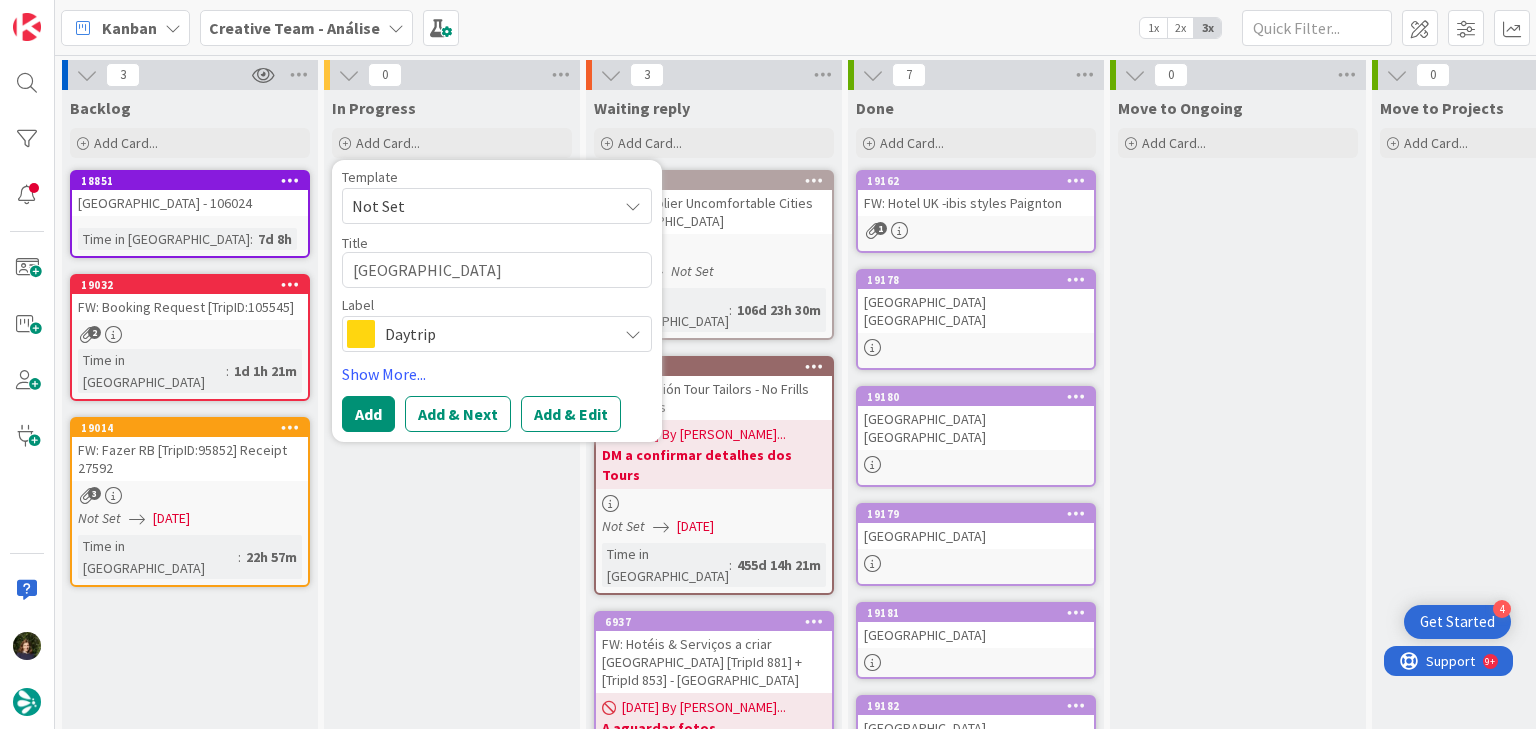 click on "Daytrip" at bounding box center [496, 334] 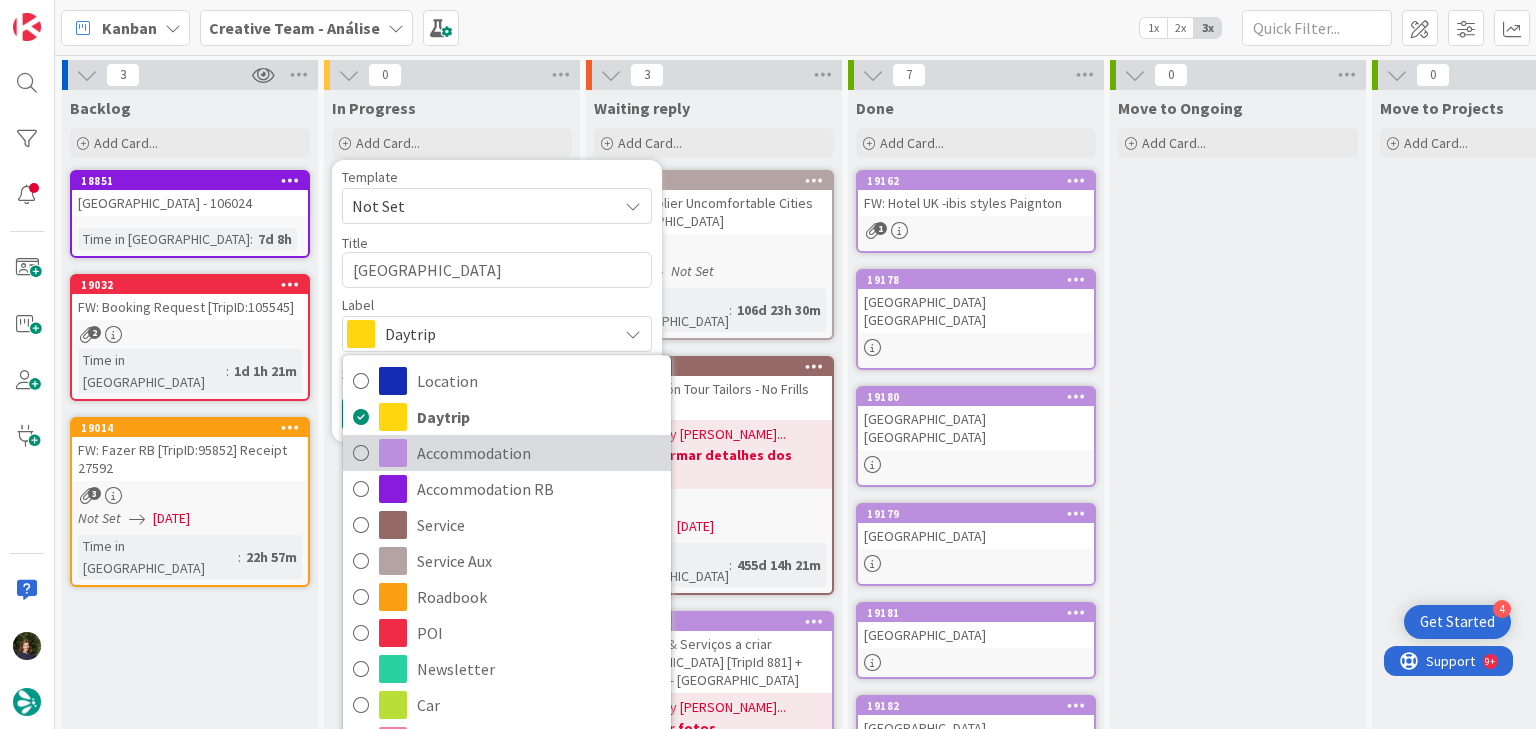 click on "Accommodation" at bounding box center (539, 453) 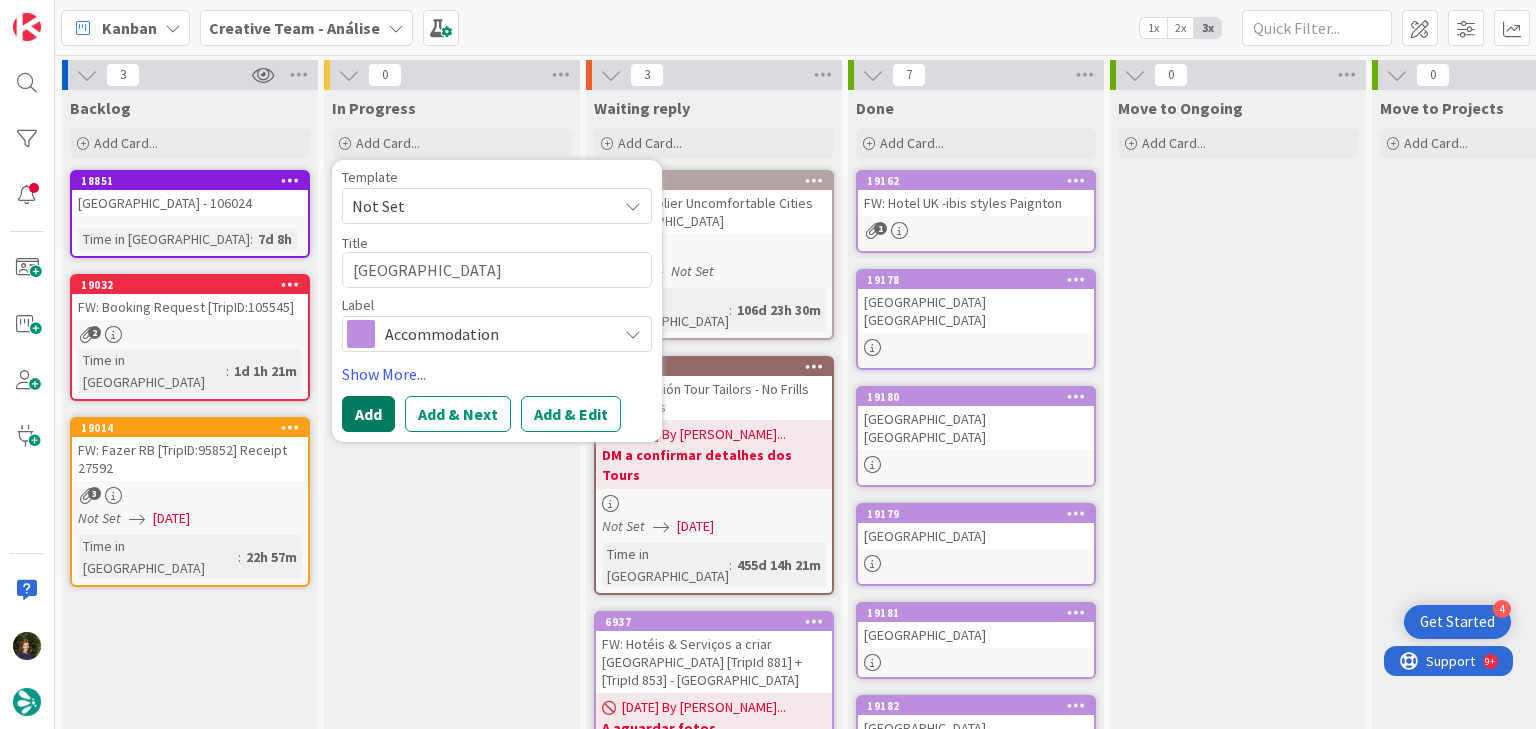 click on "Add" at bounding box center [368, 414] 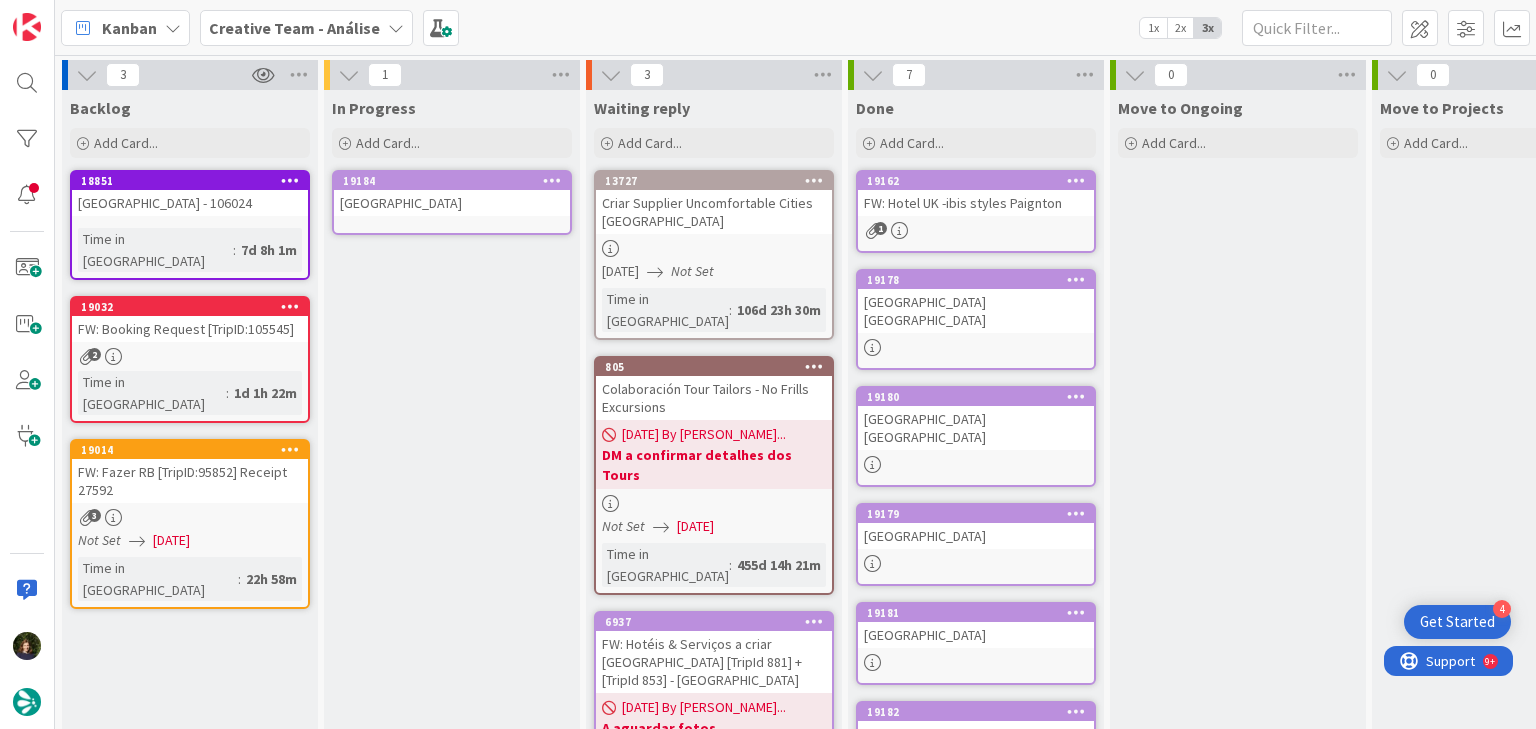 click on "Maldron Hotel Smithfield" at bounding box center [452, 203] 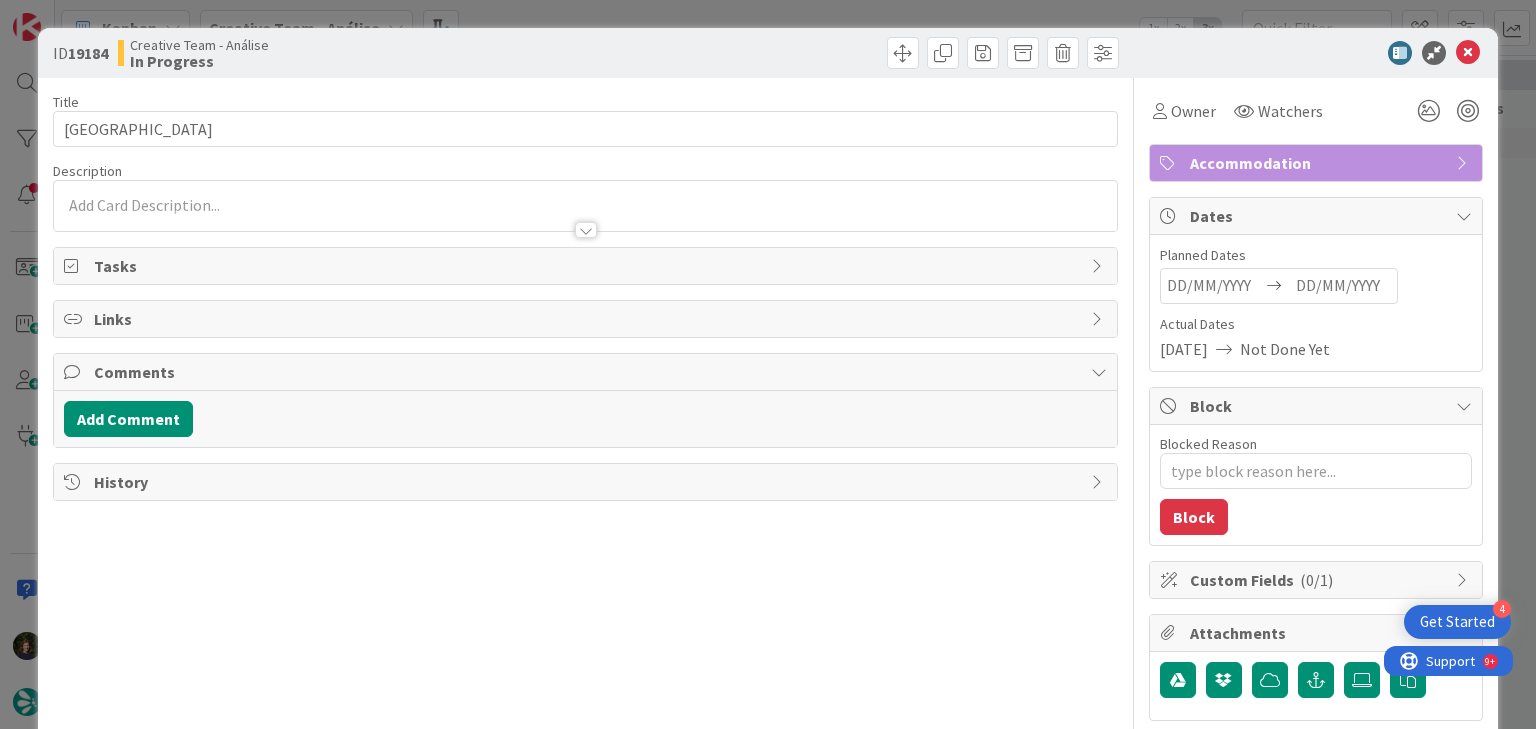 scroll, scrollTop: 0, scrollLeft: 0, axis: both 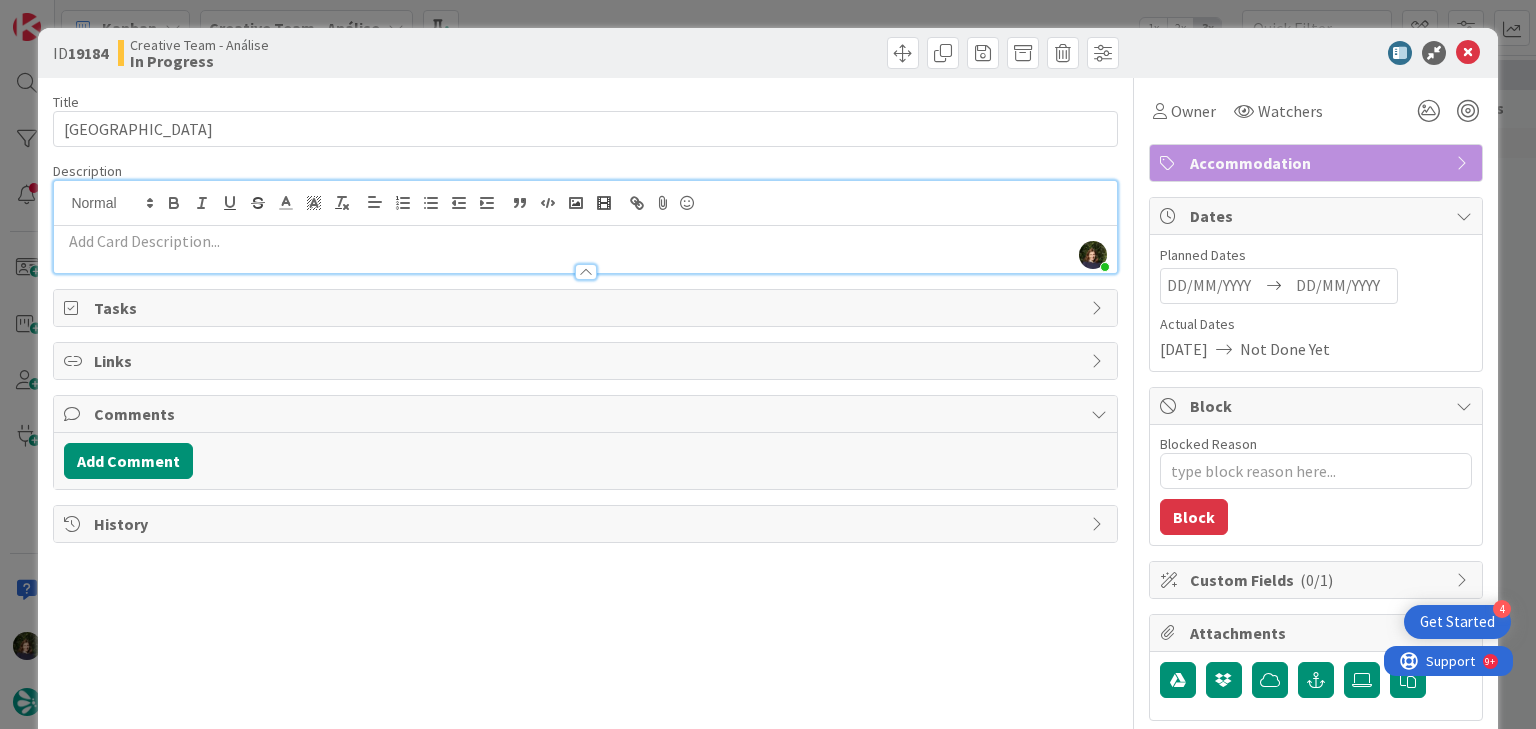 type 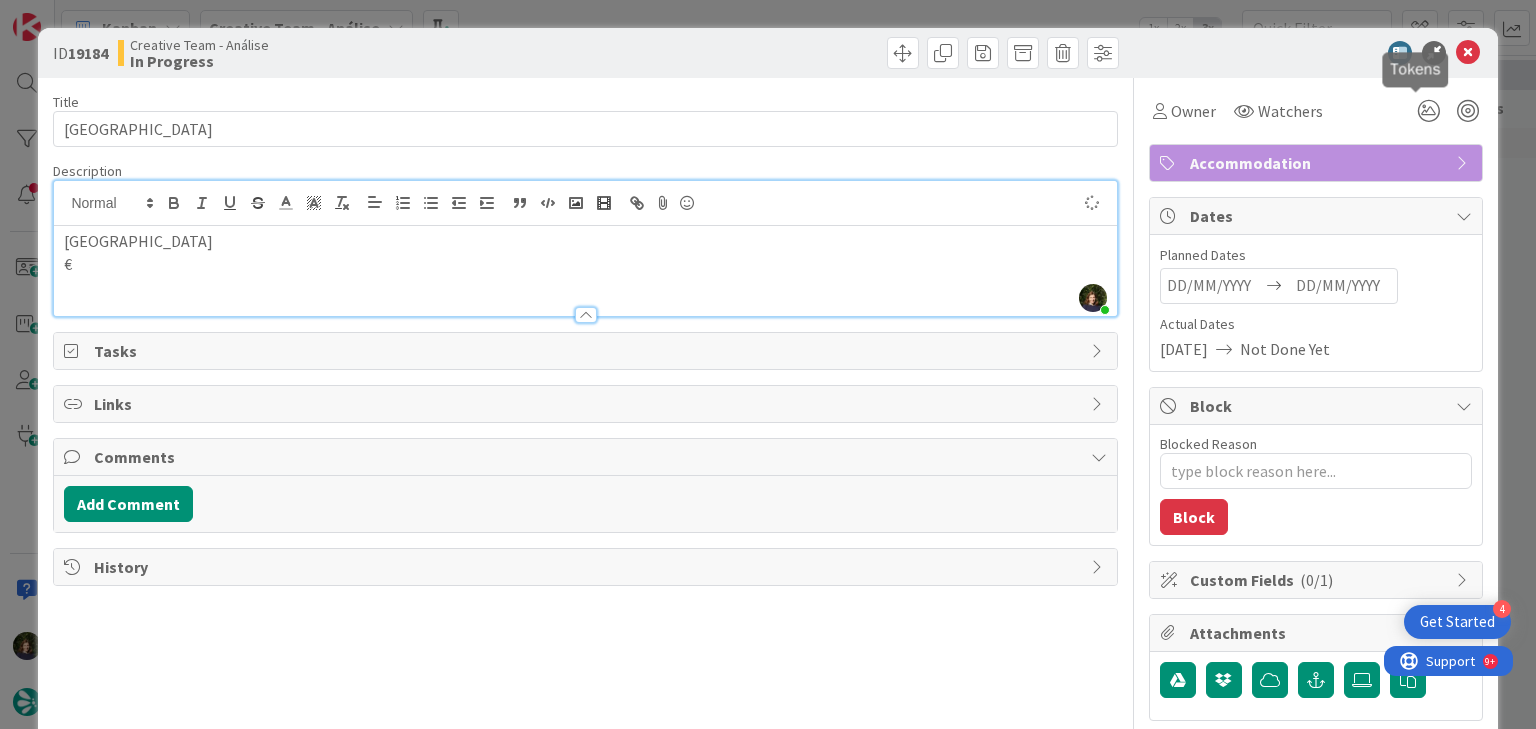 type on "x" 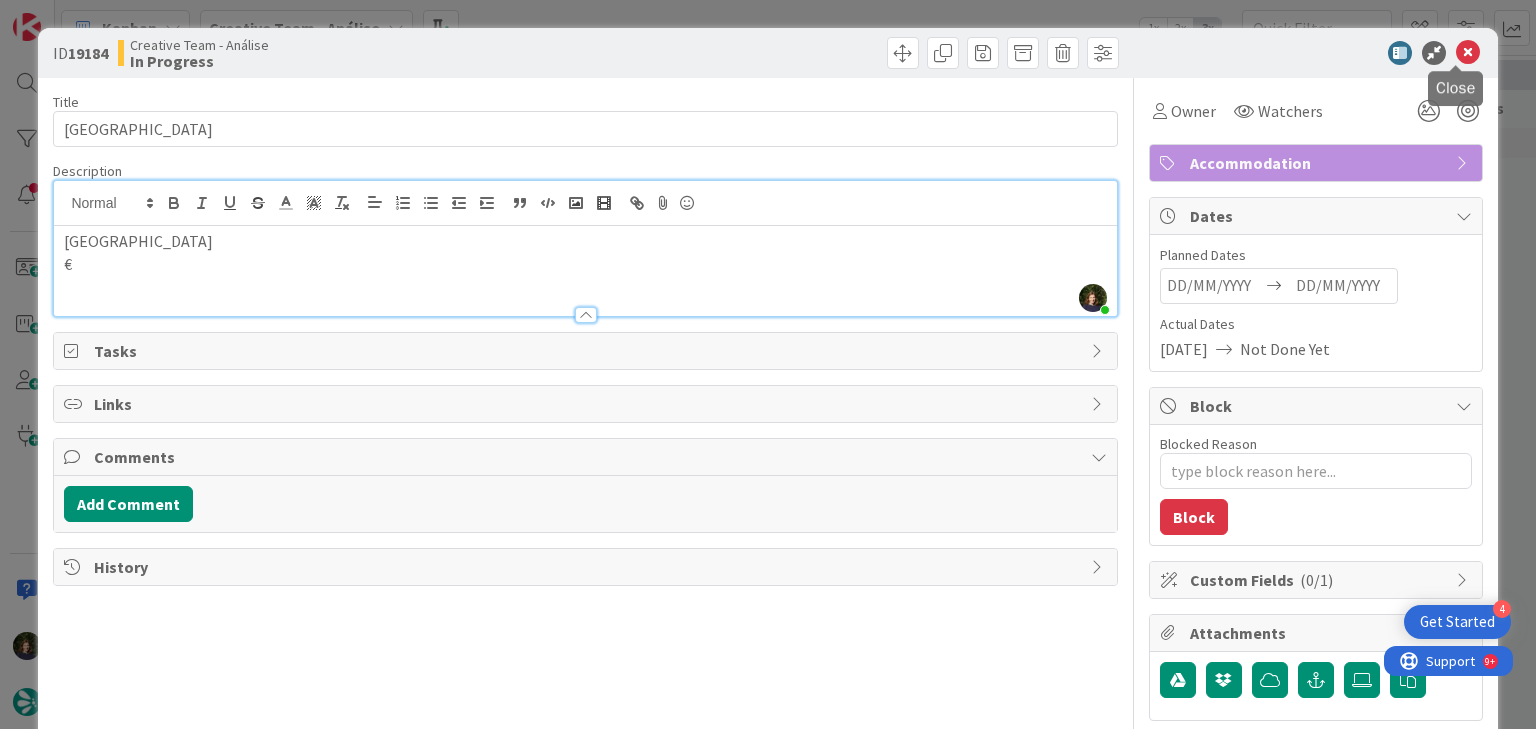 click at bounding box center (1468, 53) 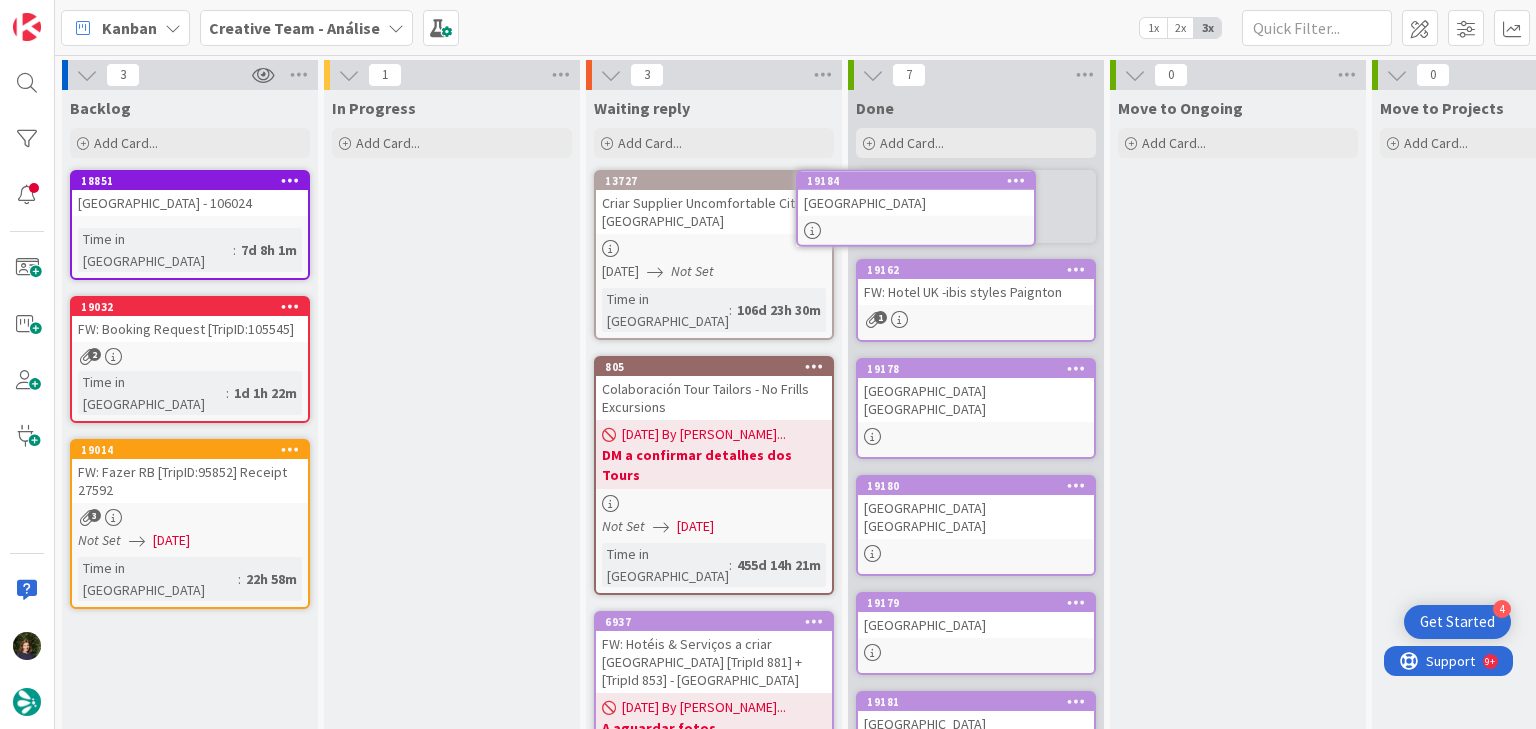 scroll, scrollTop: 0, scrollLeft: 0, axis: both 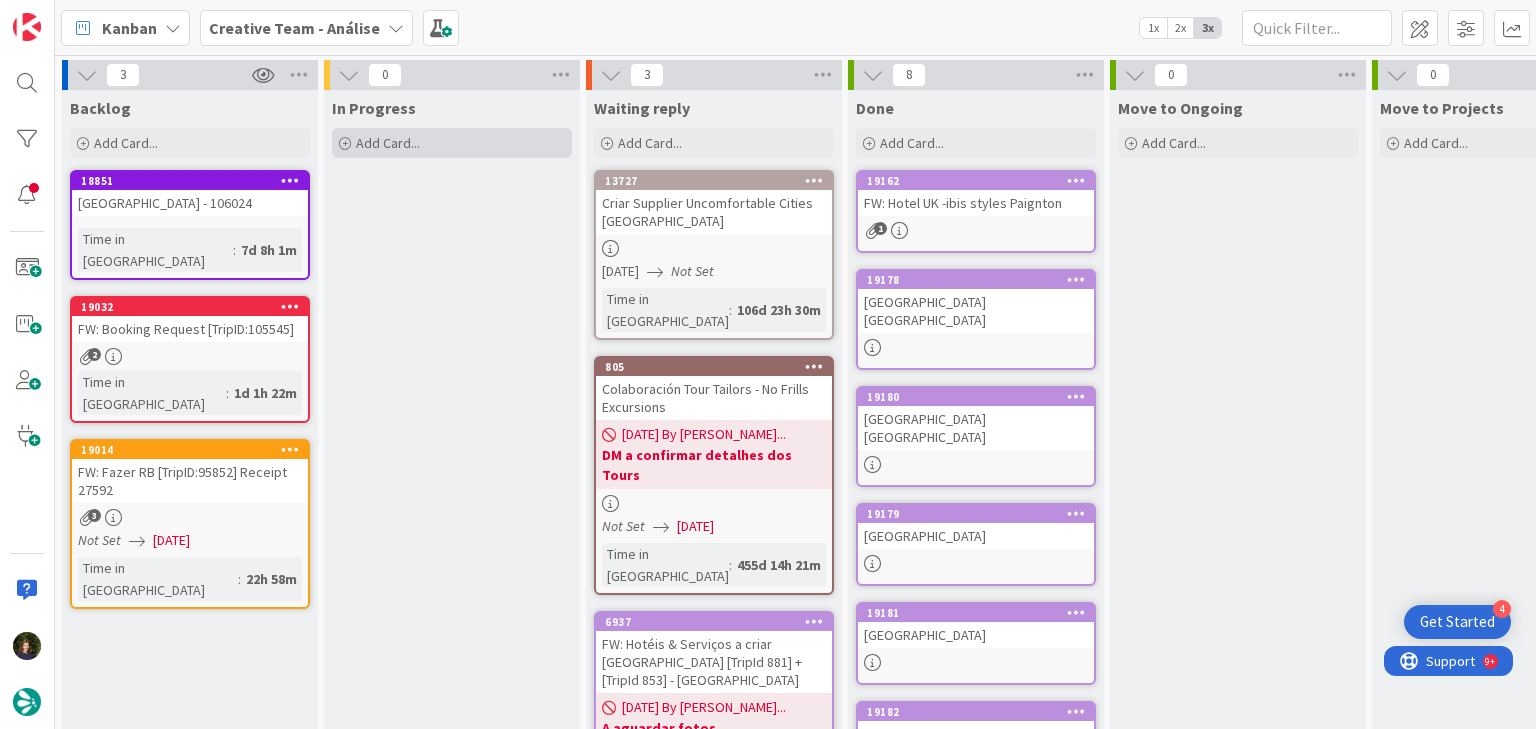 click on "Add Card..." at bounding box center (452, 143) 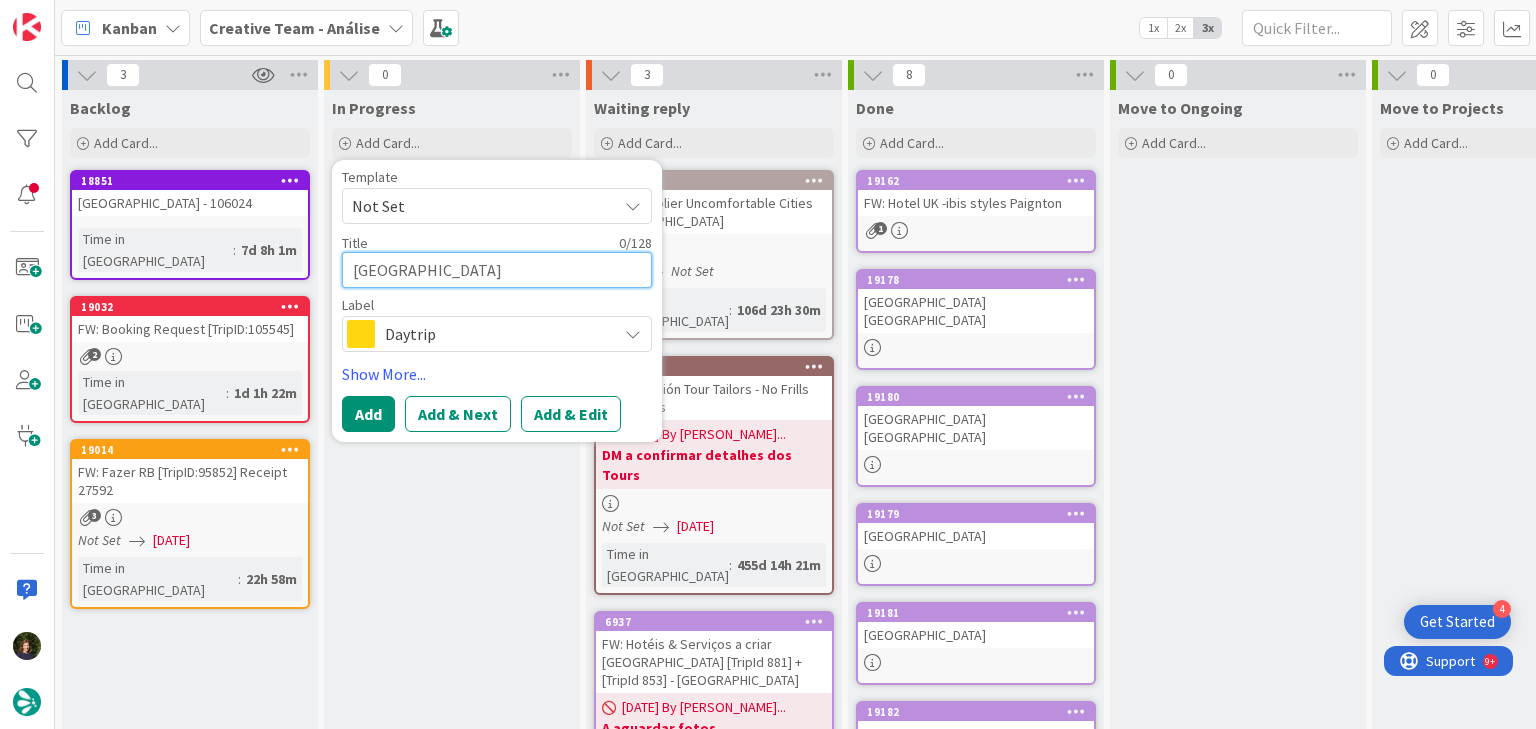 paste on "Parnell Square" 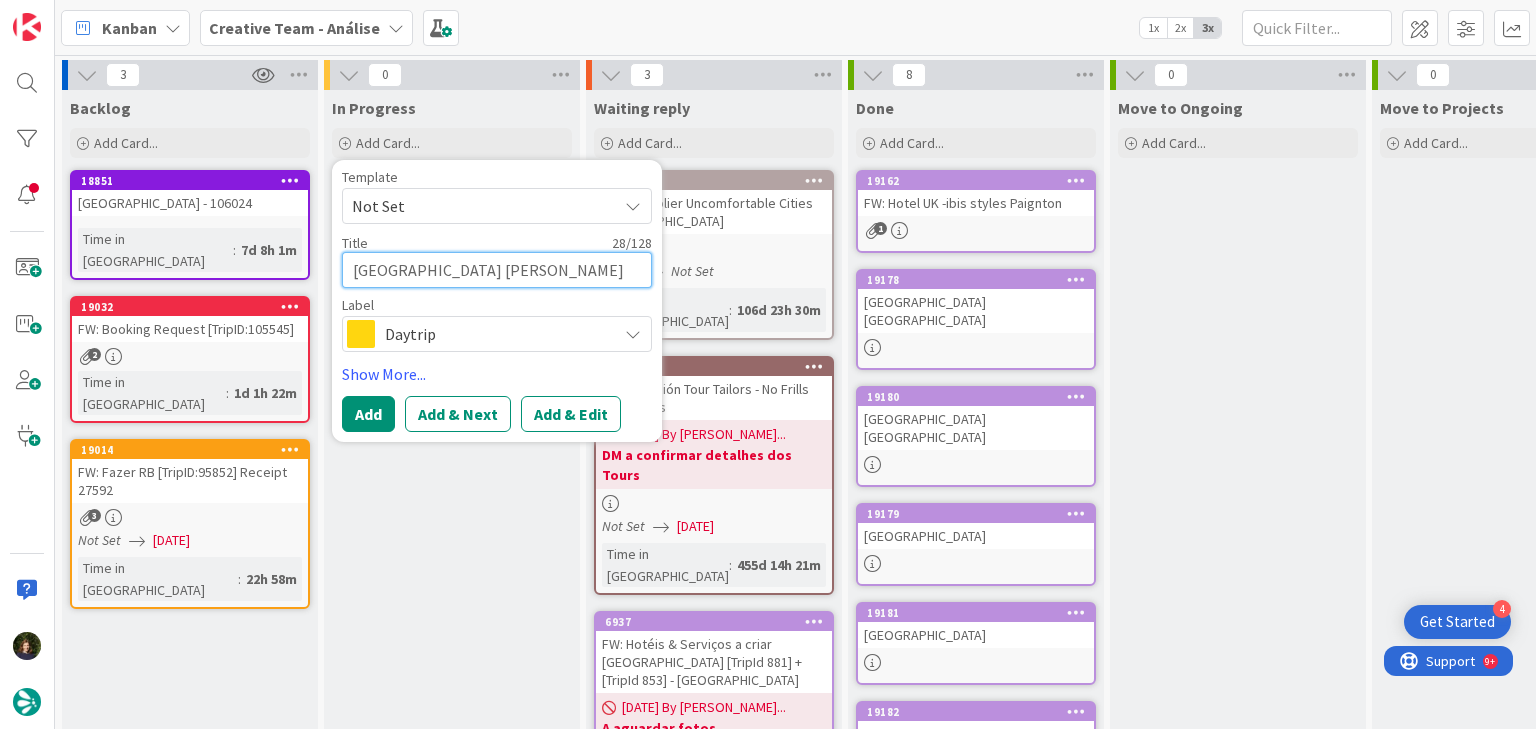type on "Maldron Hotel Parnell Square" 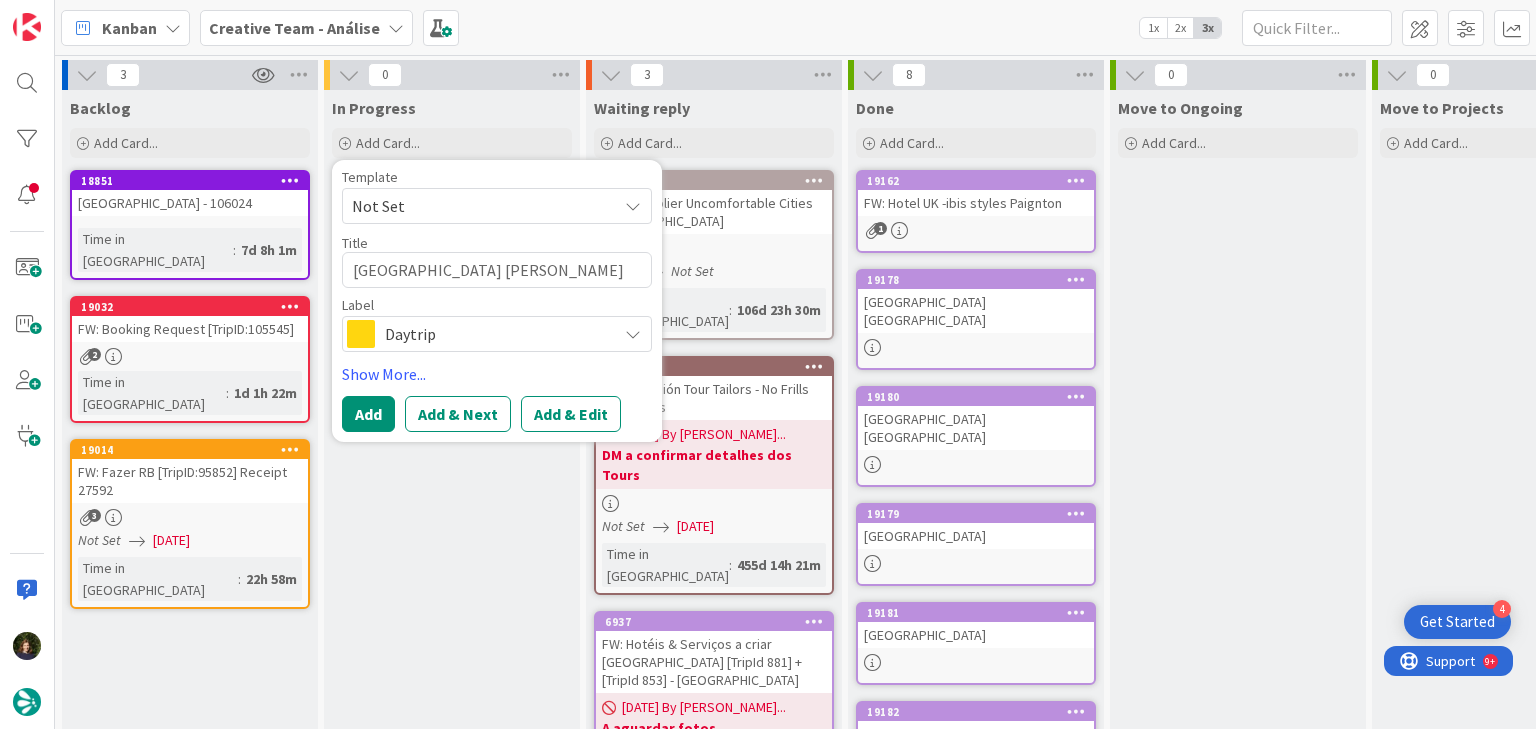 click on "Daytrip" at bounding box center [496, 334] 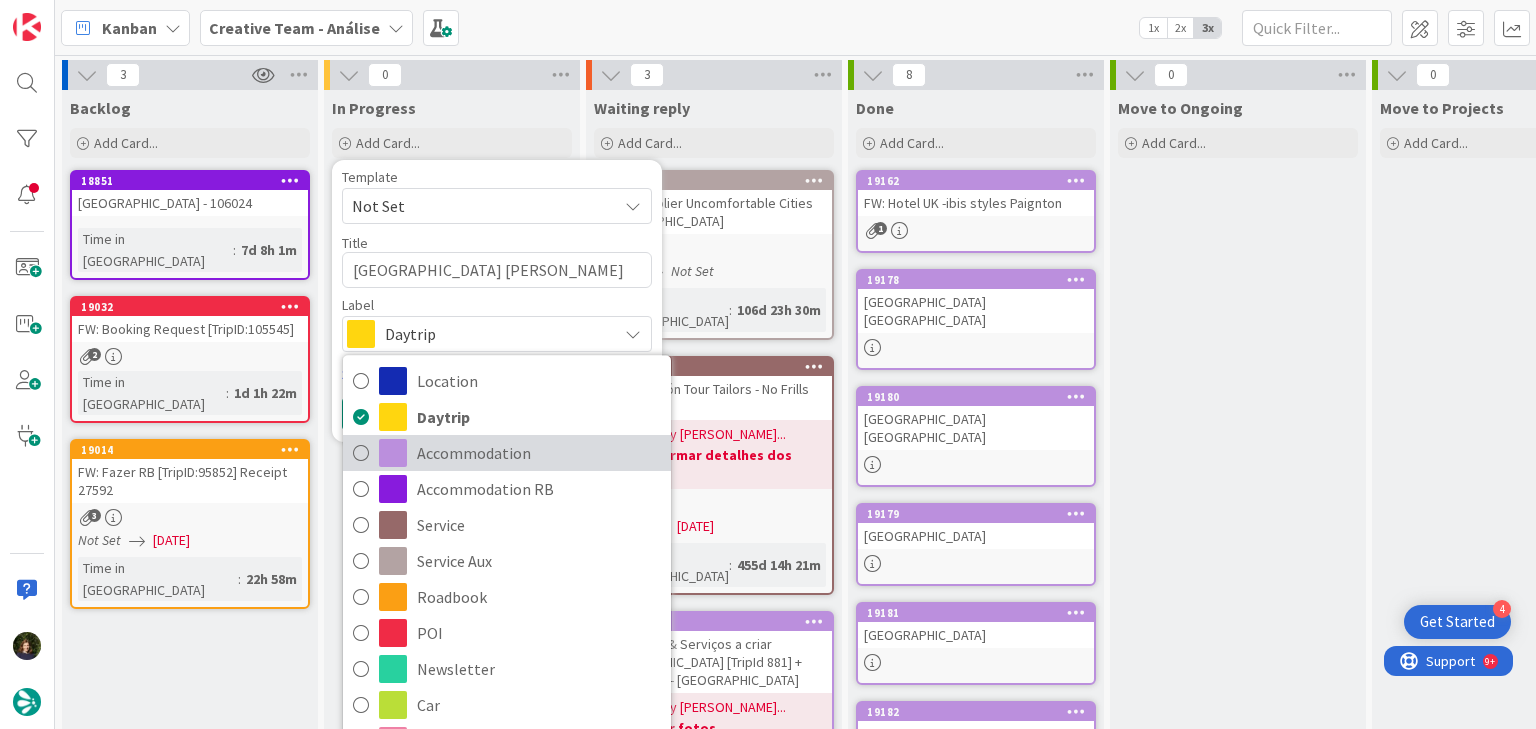 click on "Accommodation" at bounding box center [539, 453] 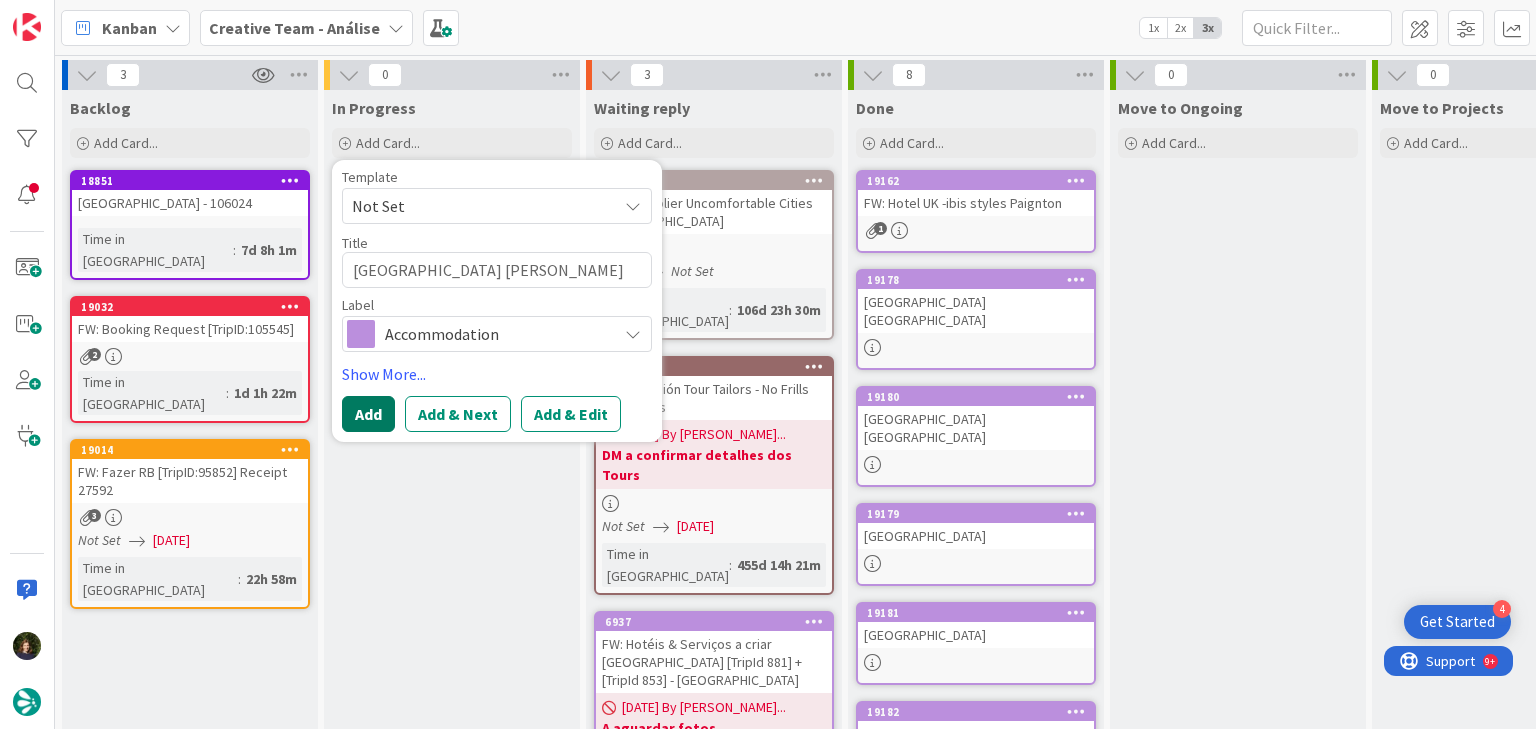 click on "Add" at bounding box center [368, 414] 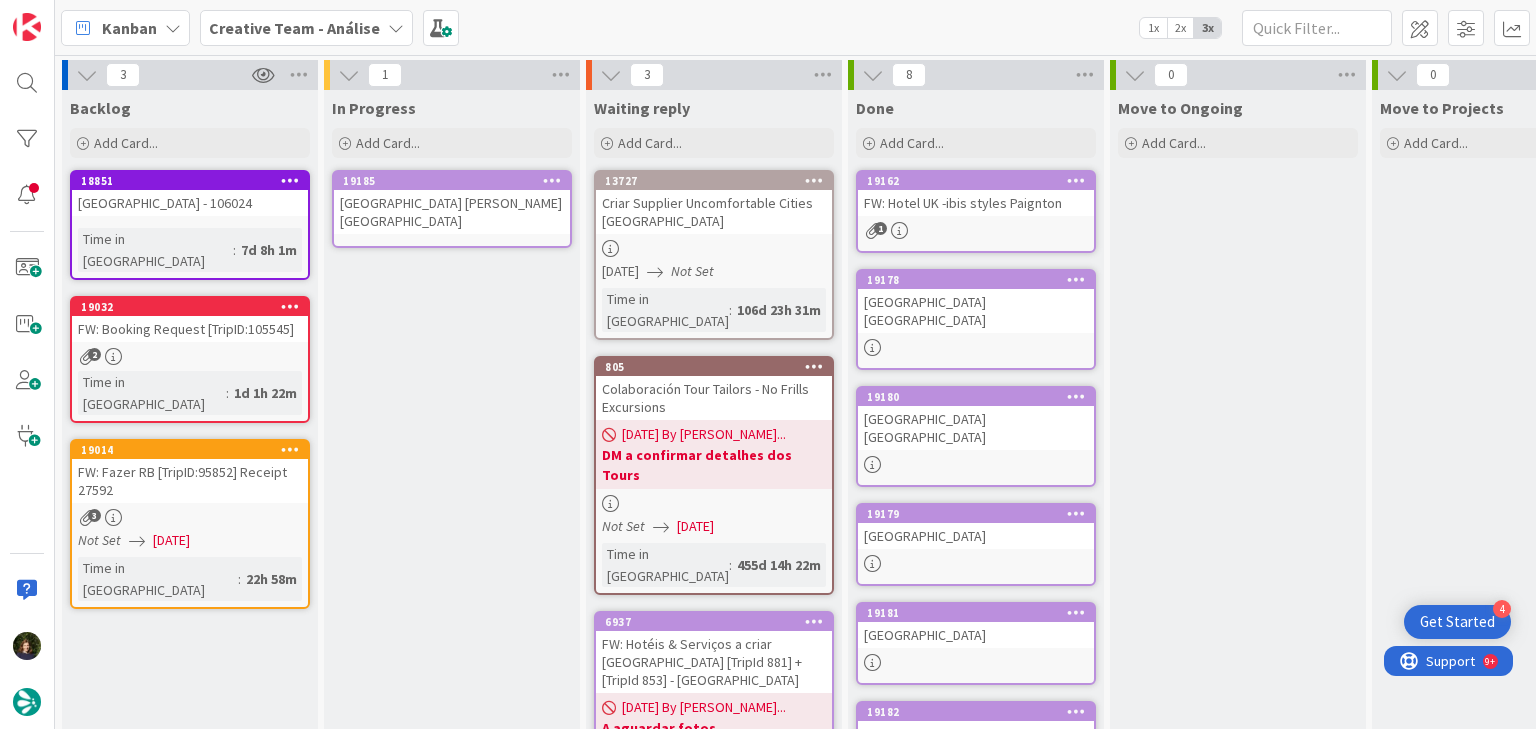 click on "Maldron Hotel Parnell Square" at bounding box center [452, 212] 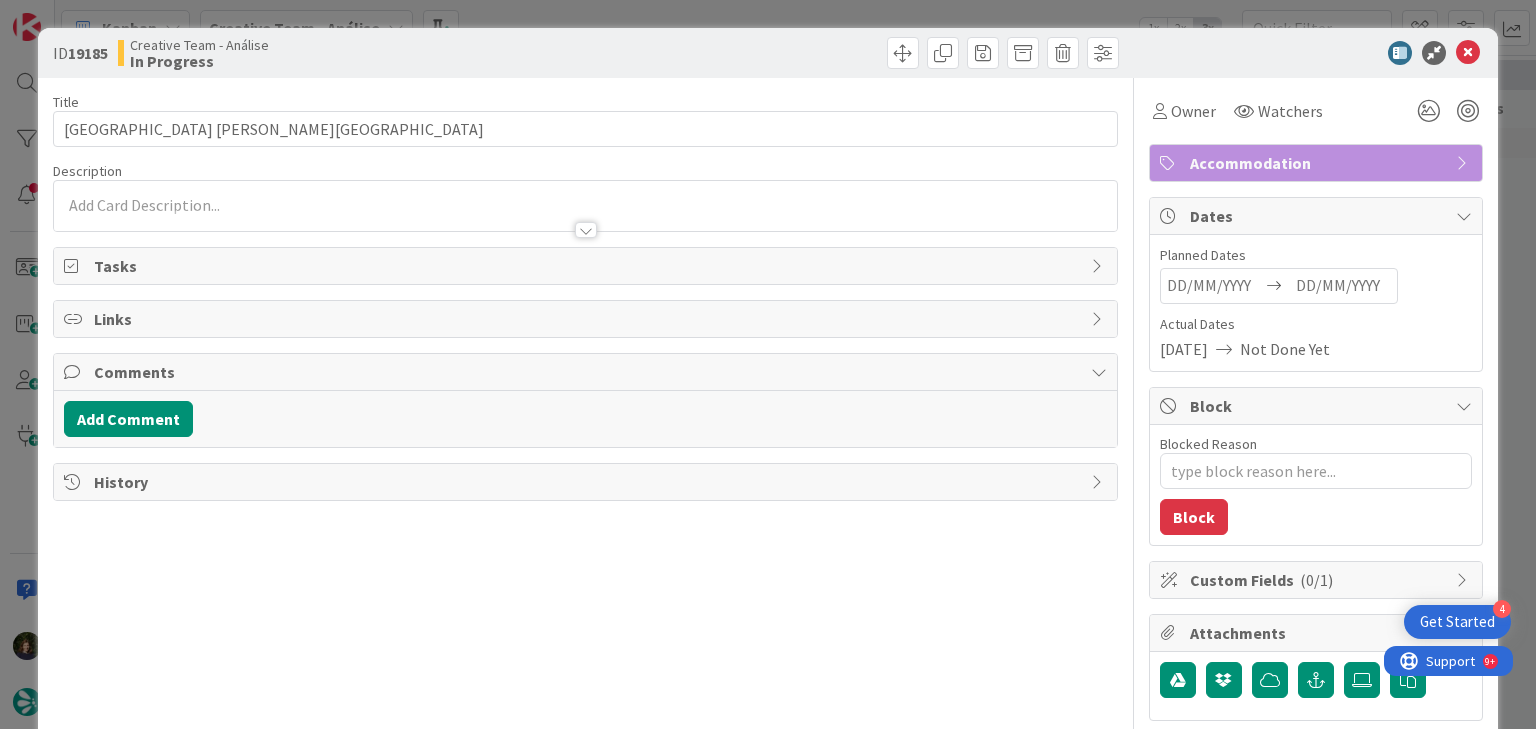 type on "x" 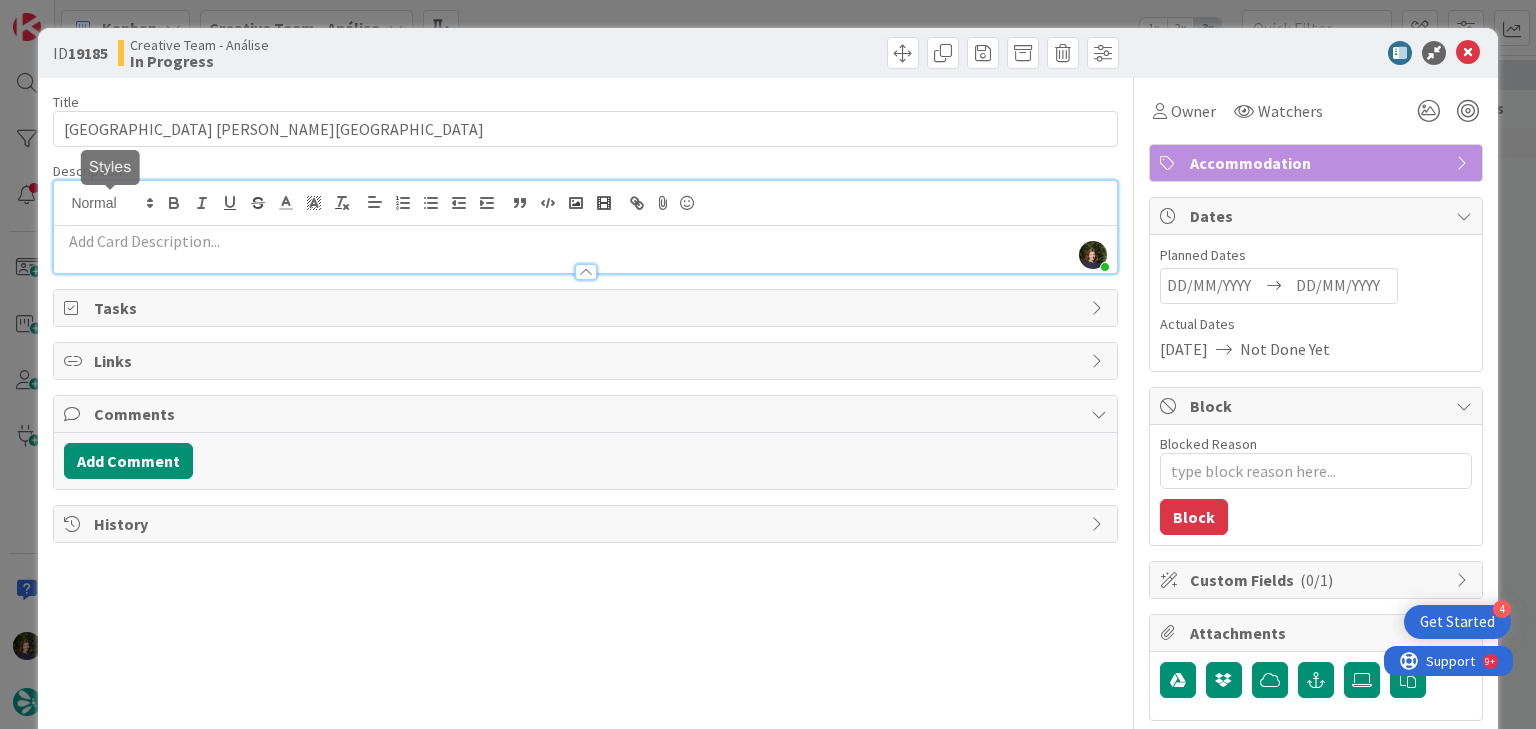 click on "Margarida Carvalho just joined" at bounding box center [585, 227] 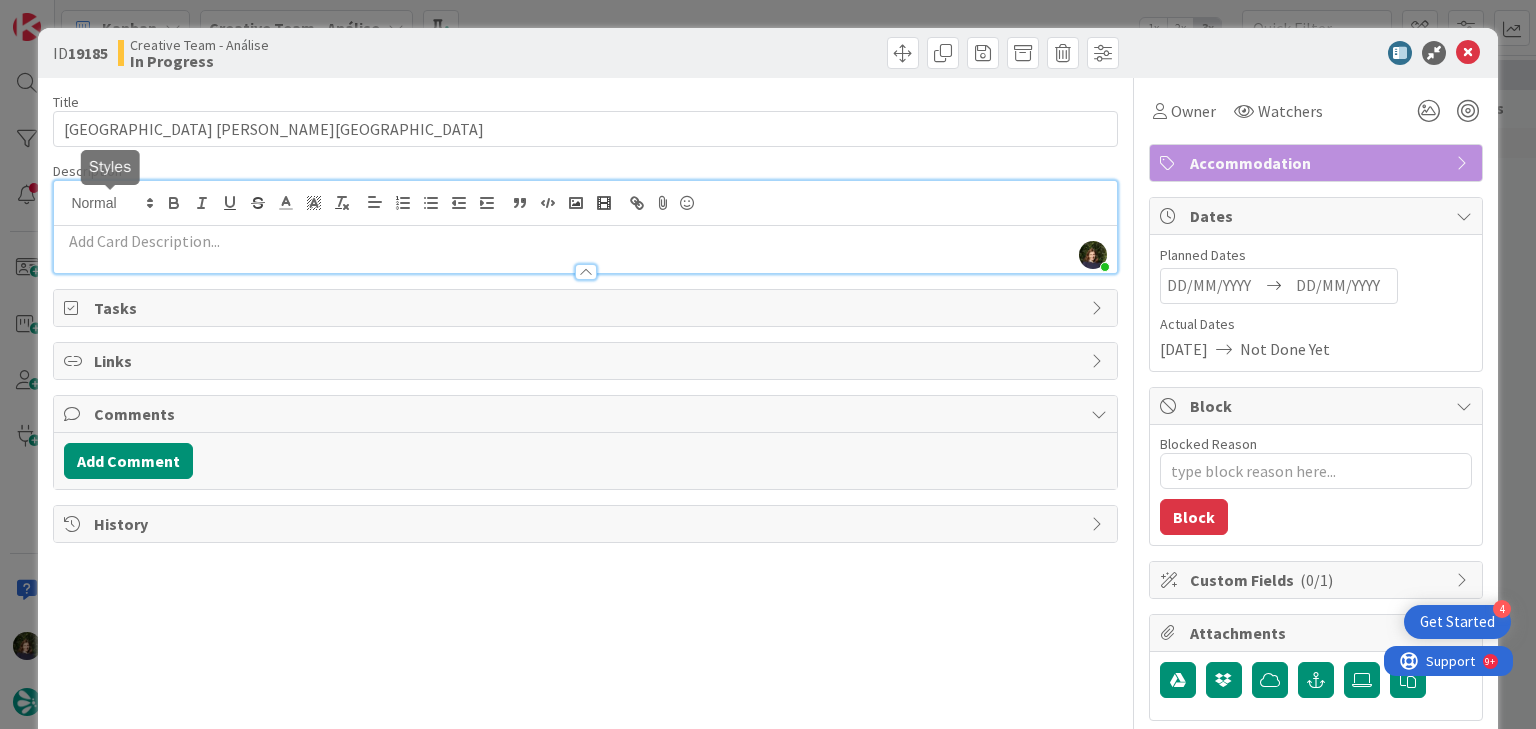 type 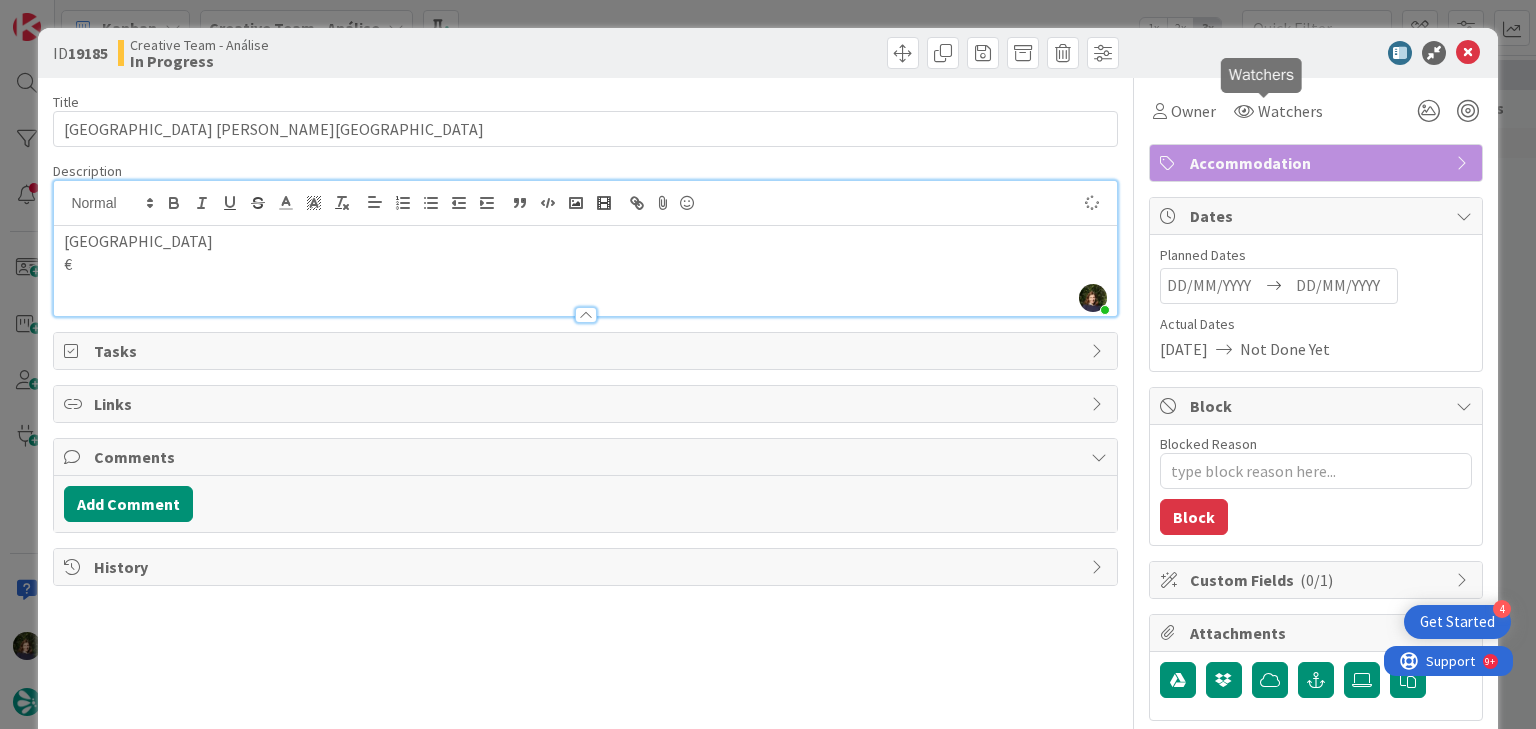 type on "x" 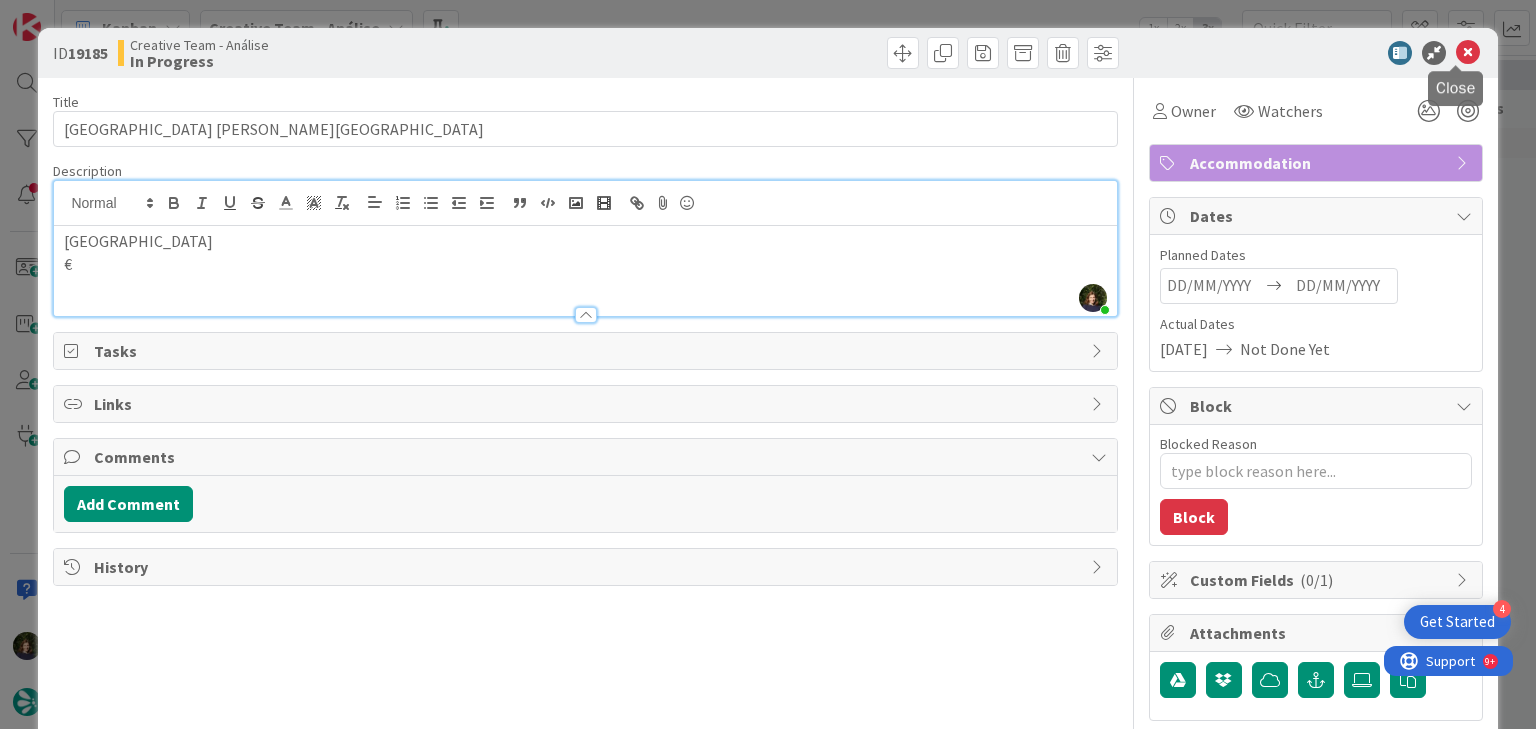 click at bounding box center [1468, 53] 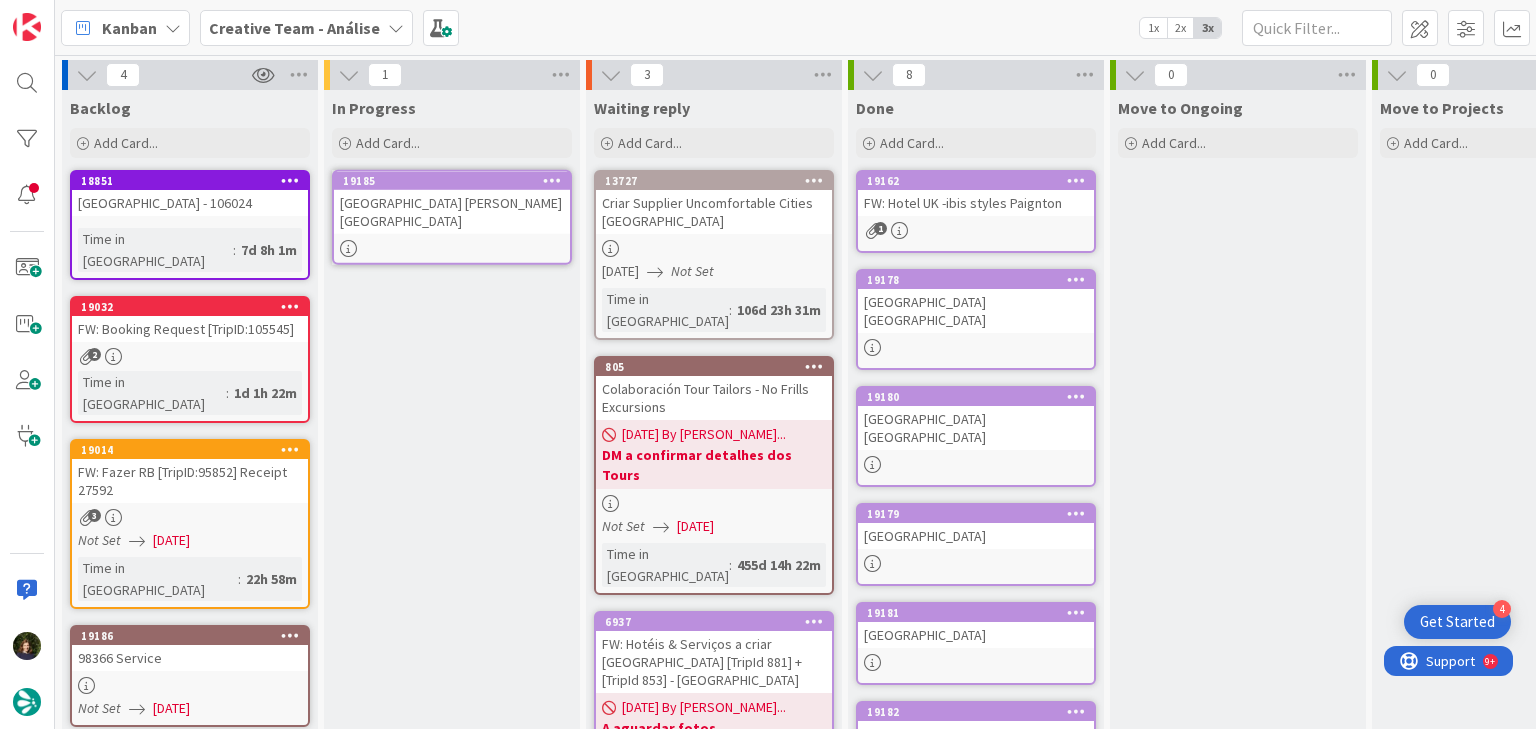 scroll, scrollTop: 0, scrollLeft: 0, axis: both 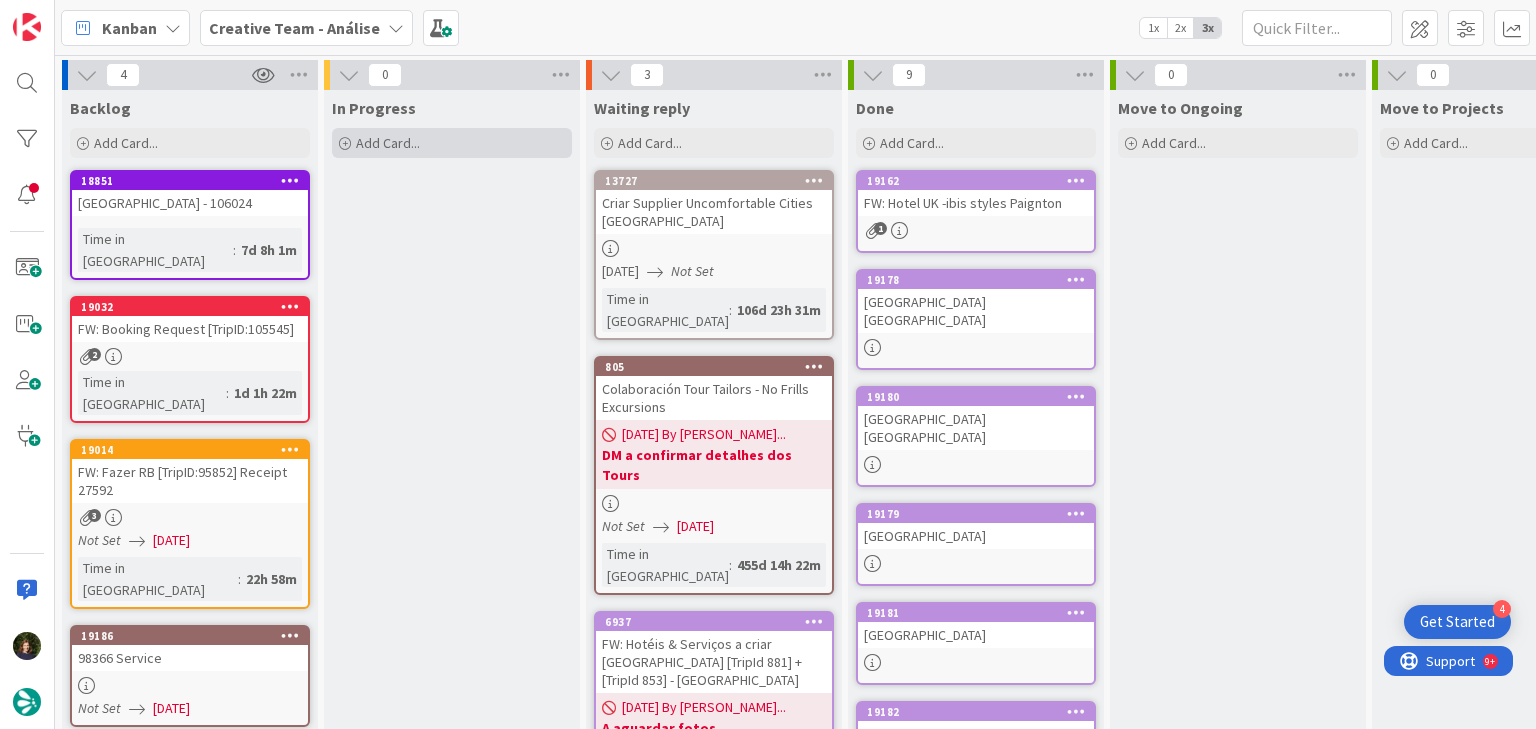 click on "Add Card..." at bounding box center [388, 143] 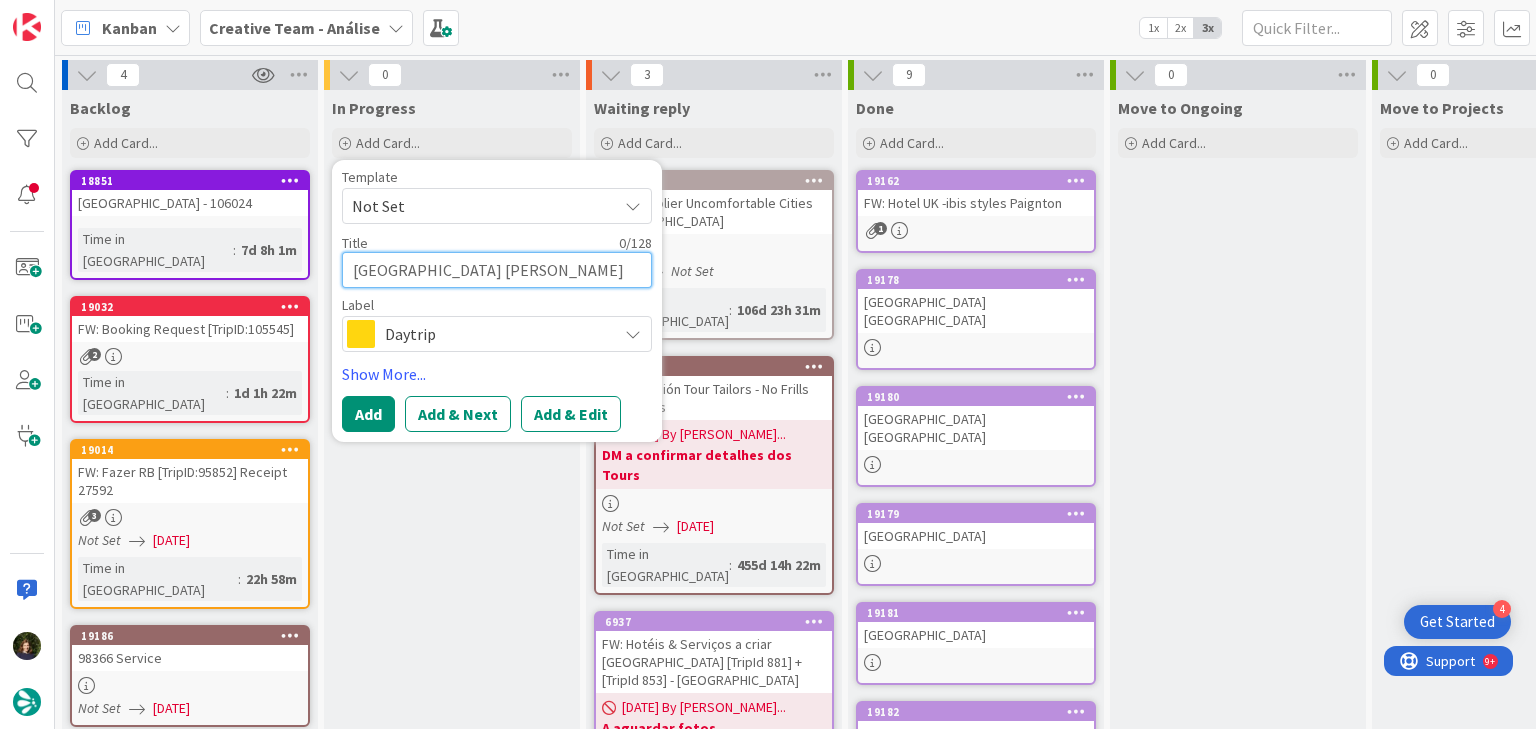 paste on "Merrion Road Hotel" 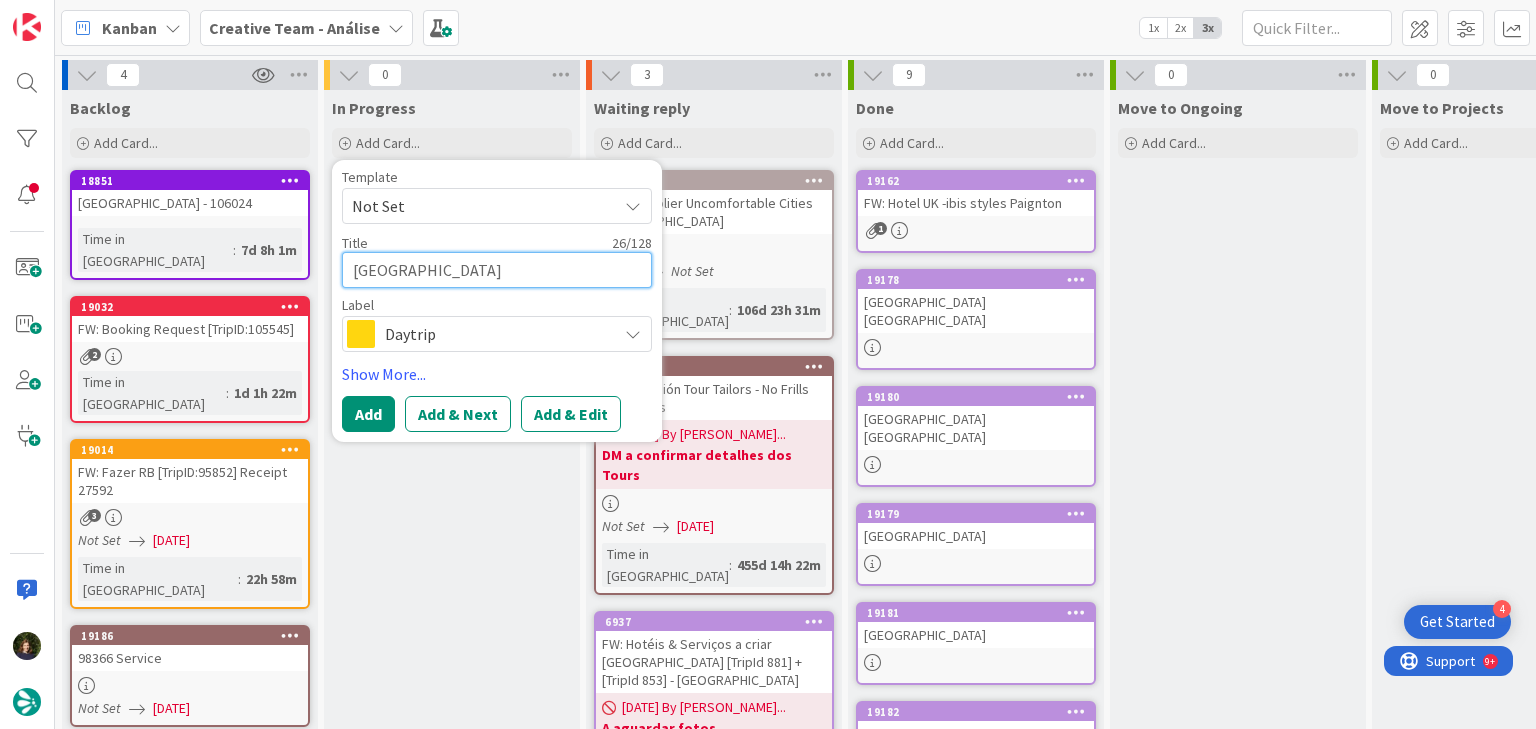 type on "Maldron Merrion Road Hotel" 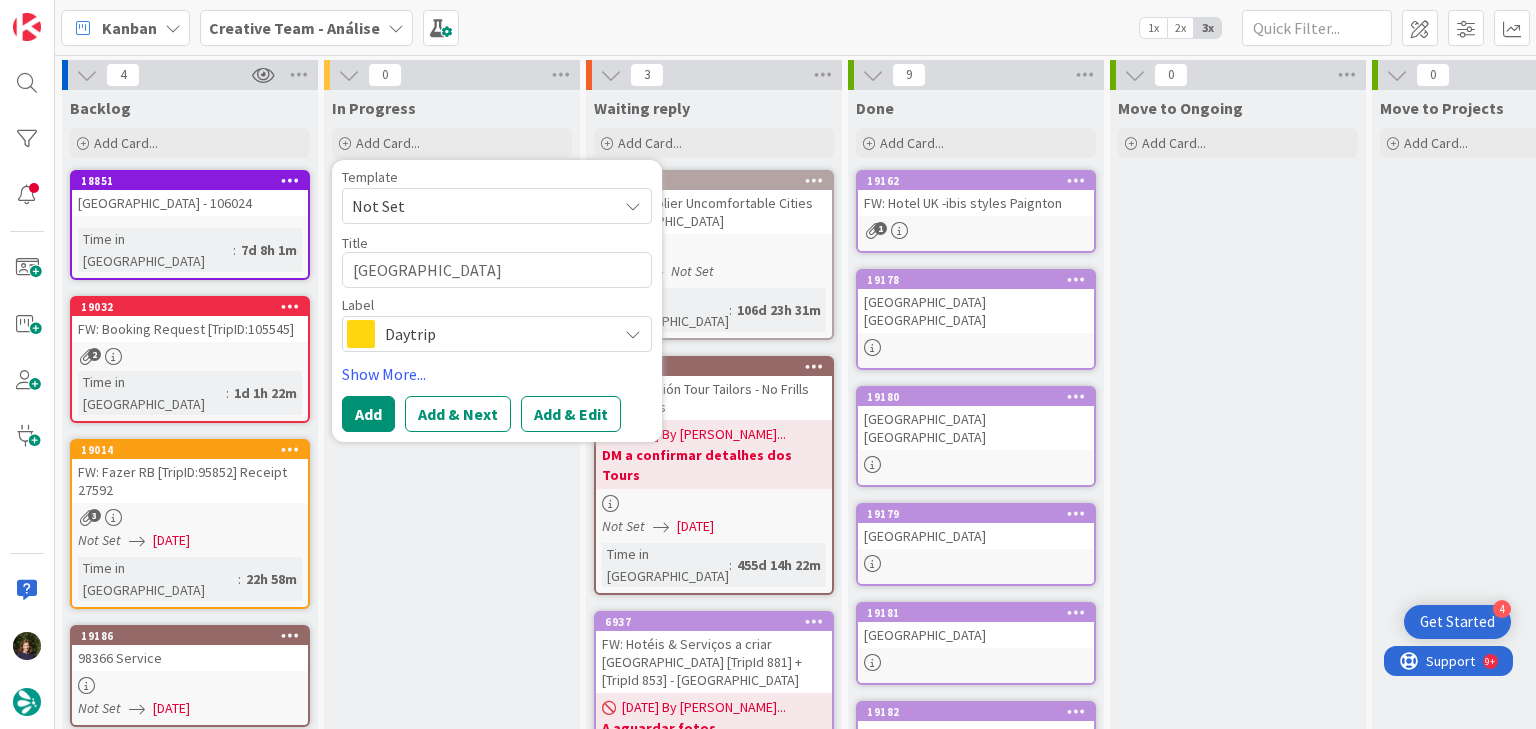 click on "Daytrip" at bounding box center (496, 334) 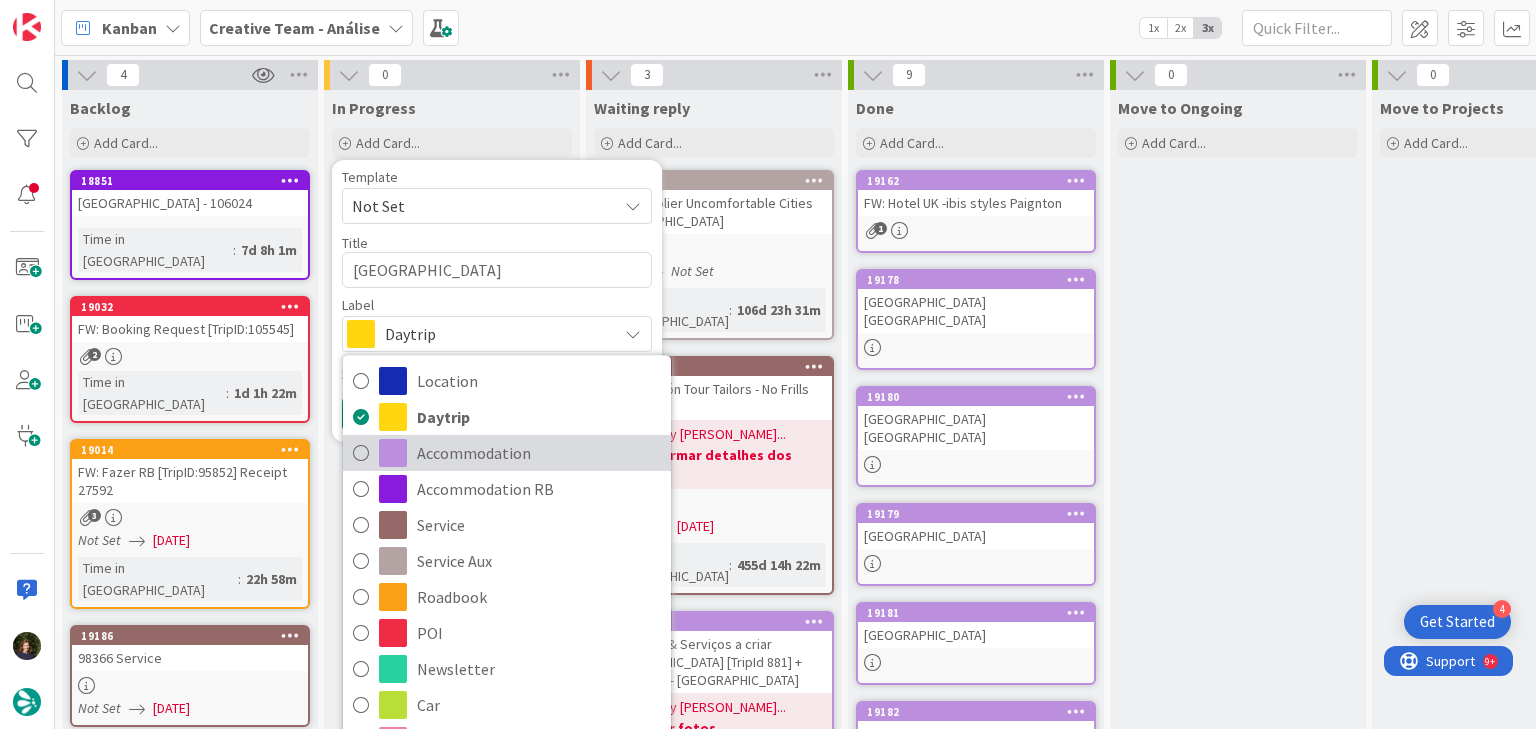 click on "Accommodation" at bounding box center [539, 453] 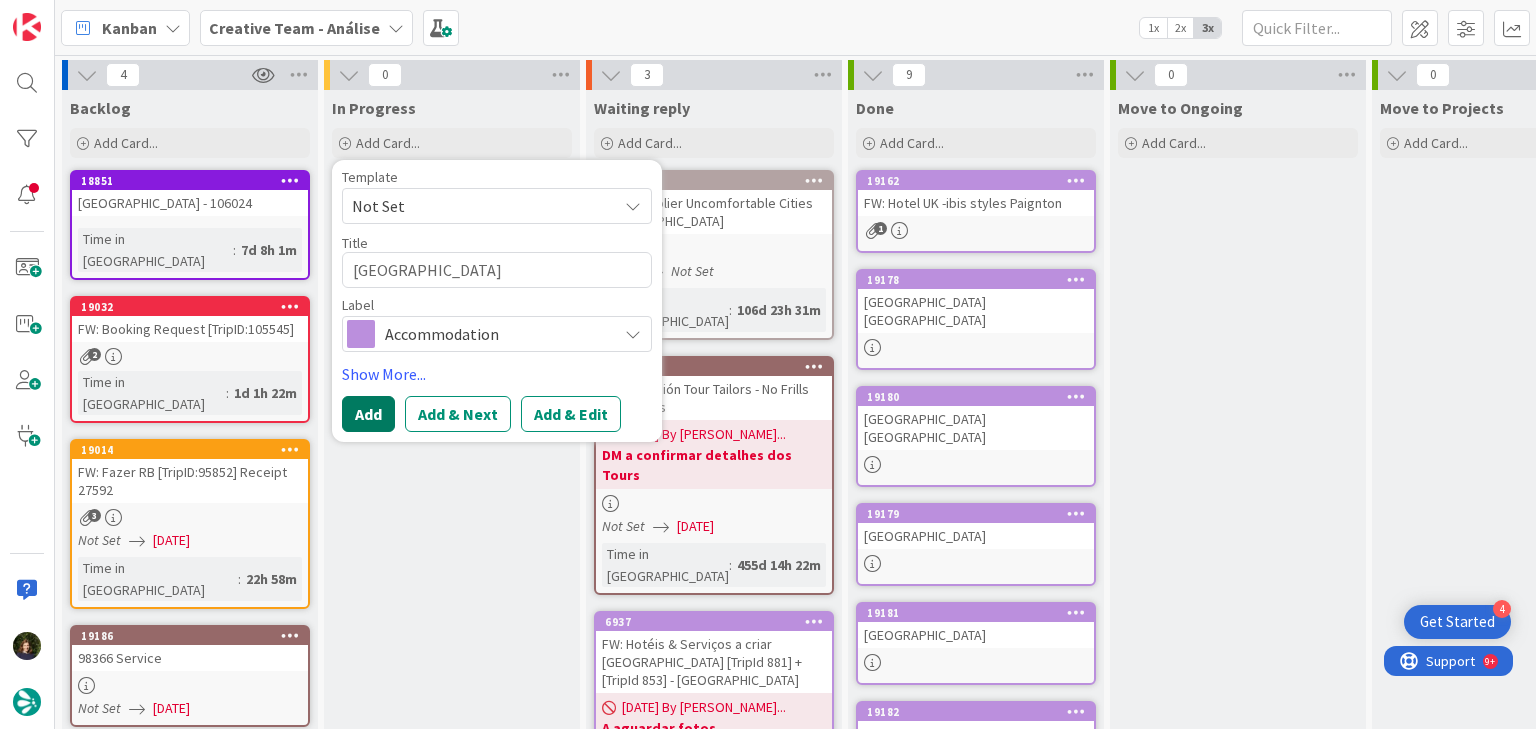 click on "Add" at bounding box center (368, 414) 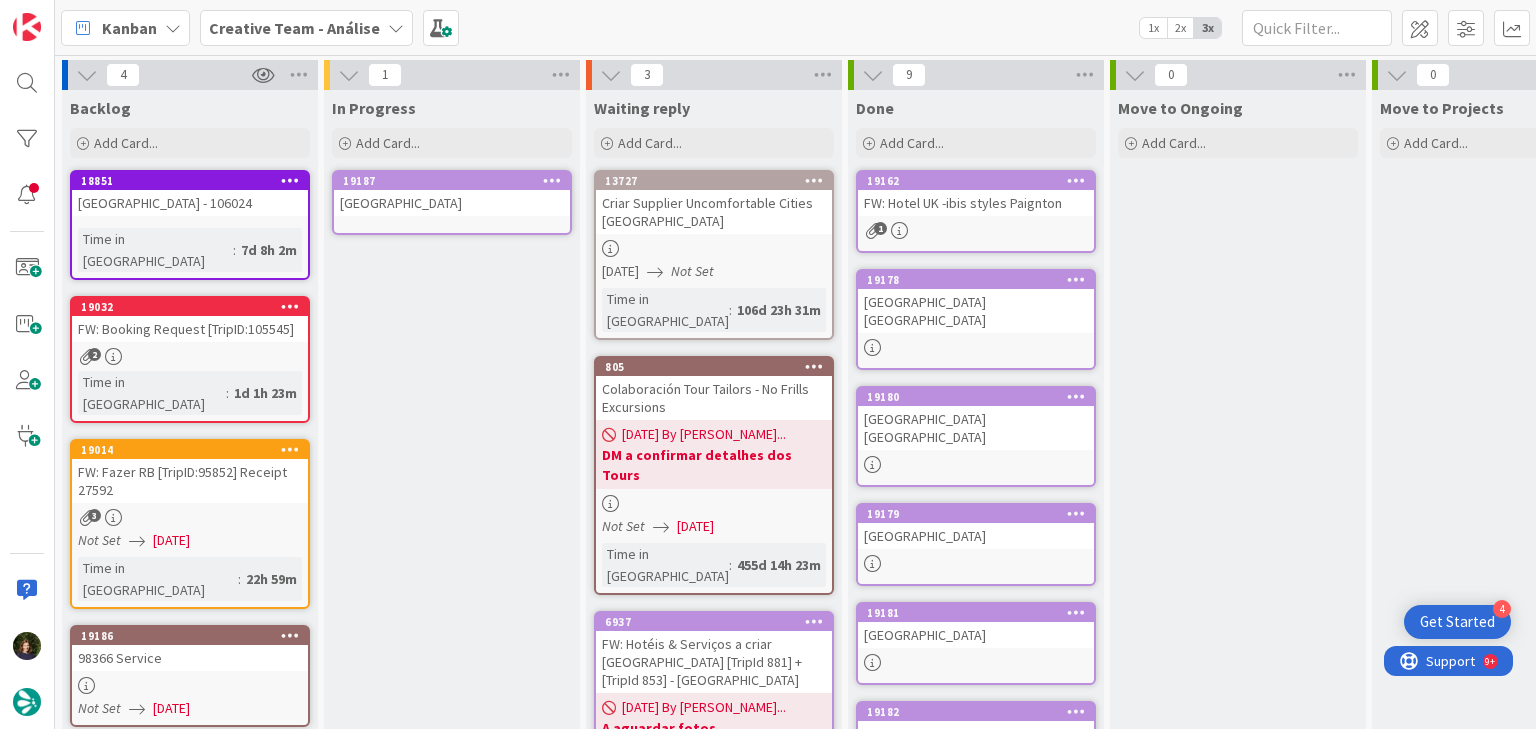 click on "Maldron Merrion Road Hotel" at bounding box center (452, 203) 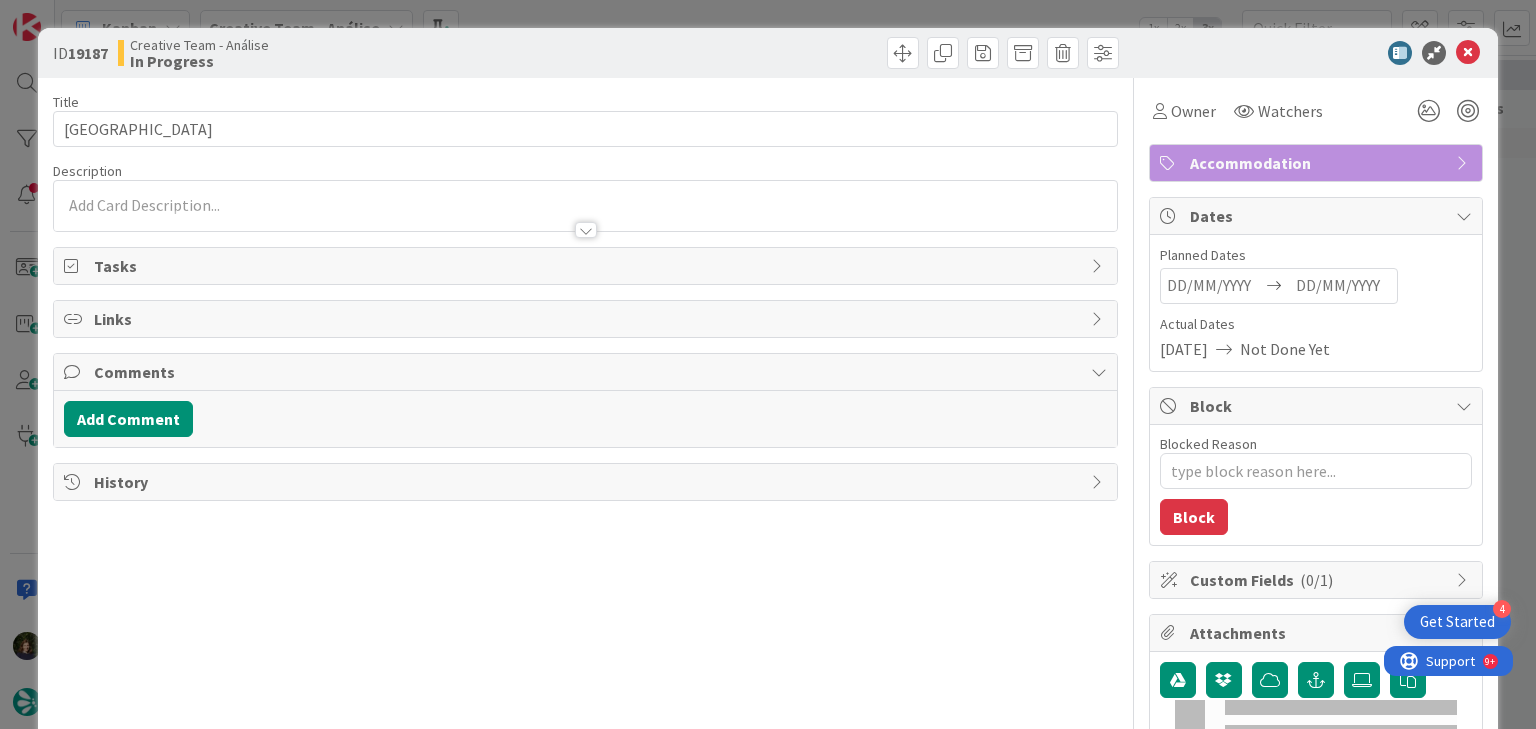 type on "x" 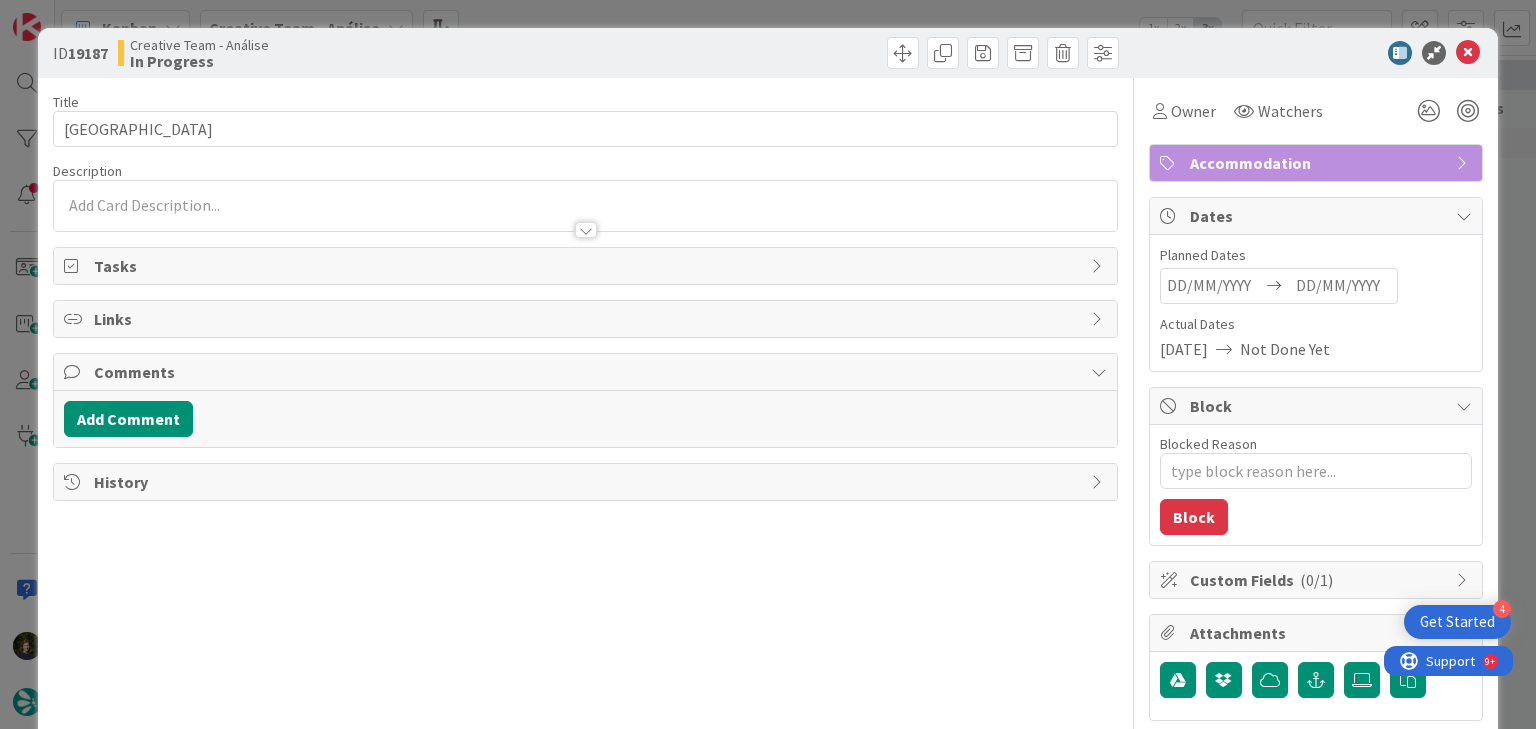 scroll, scrollTop: 0, scrollLeft: 0, axis: both 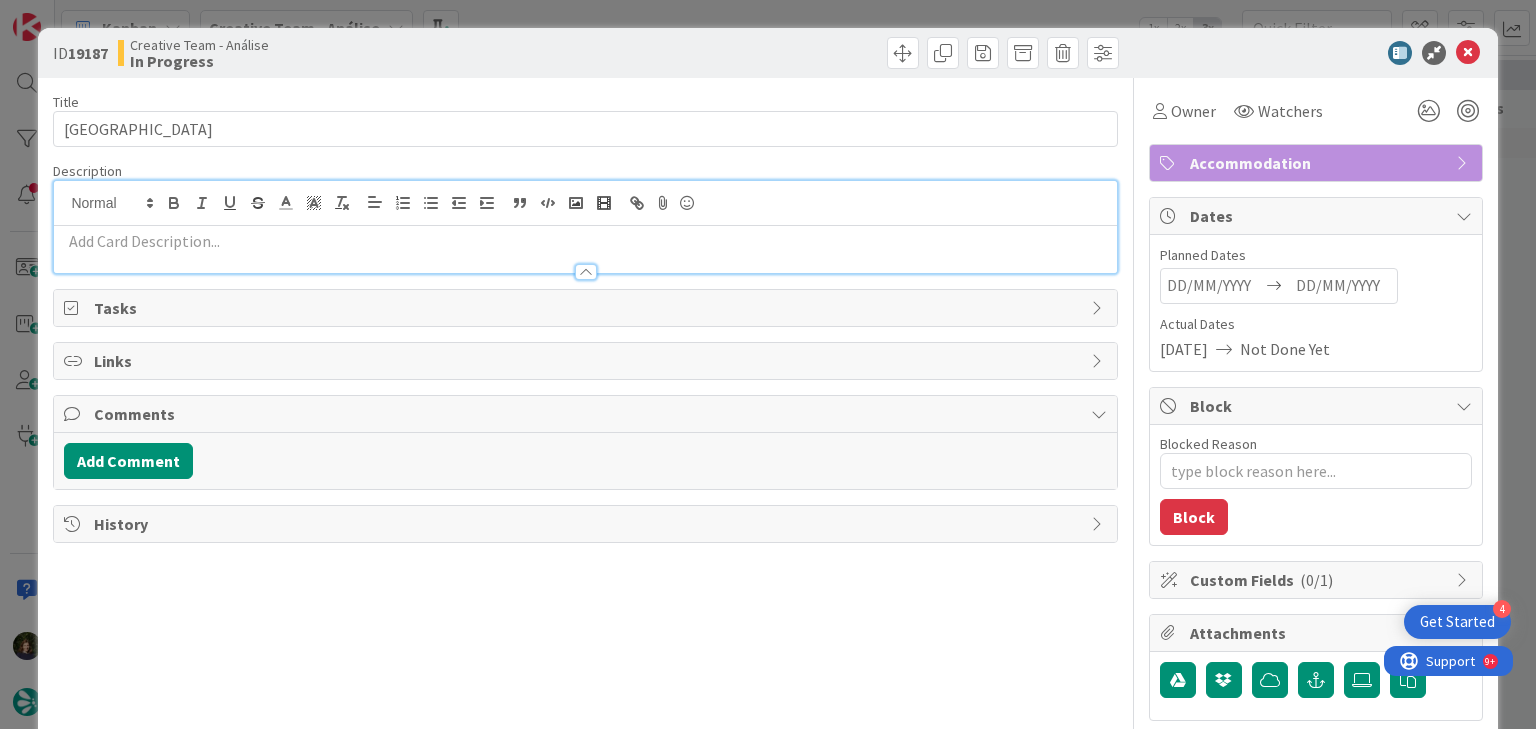 click at bounding box center (585, 241) 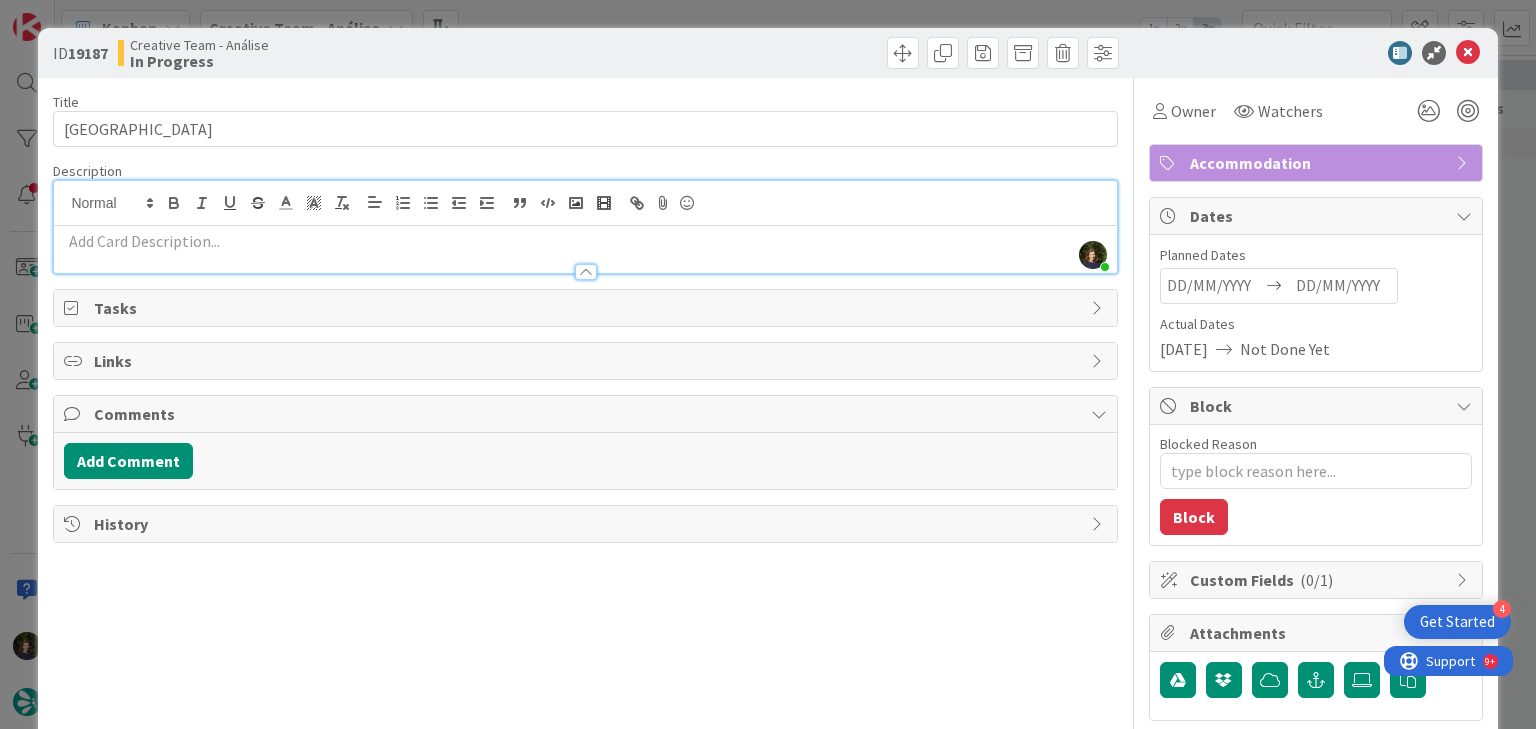type 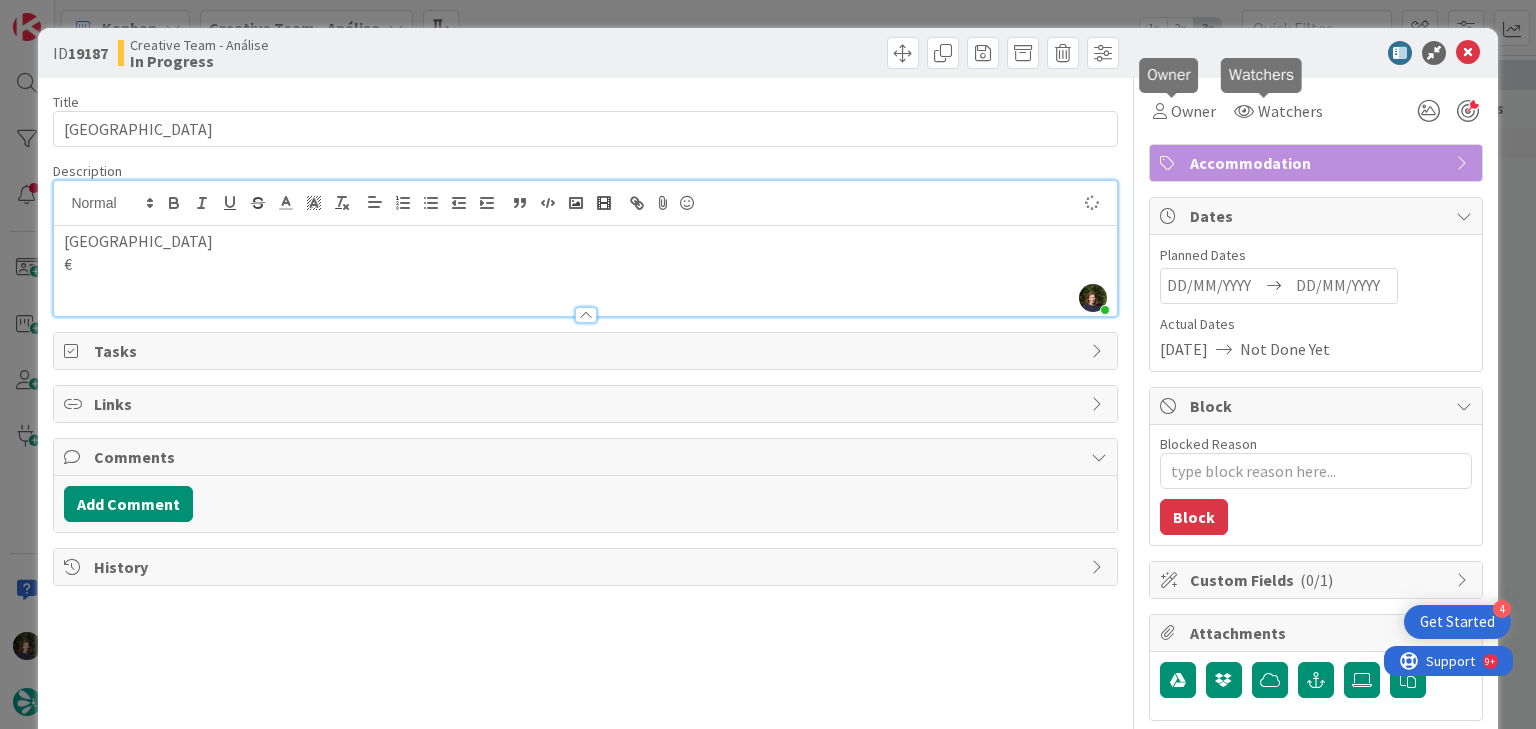 type on "x" 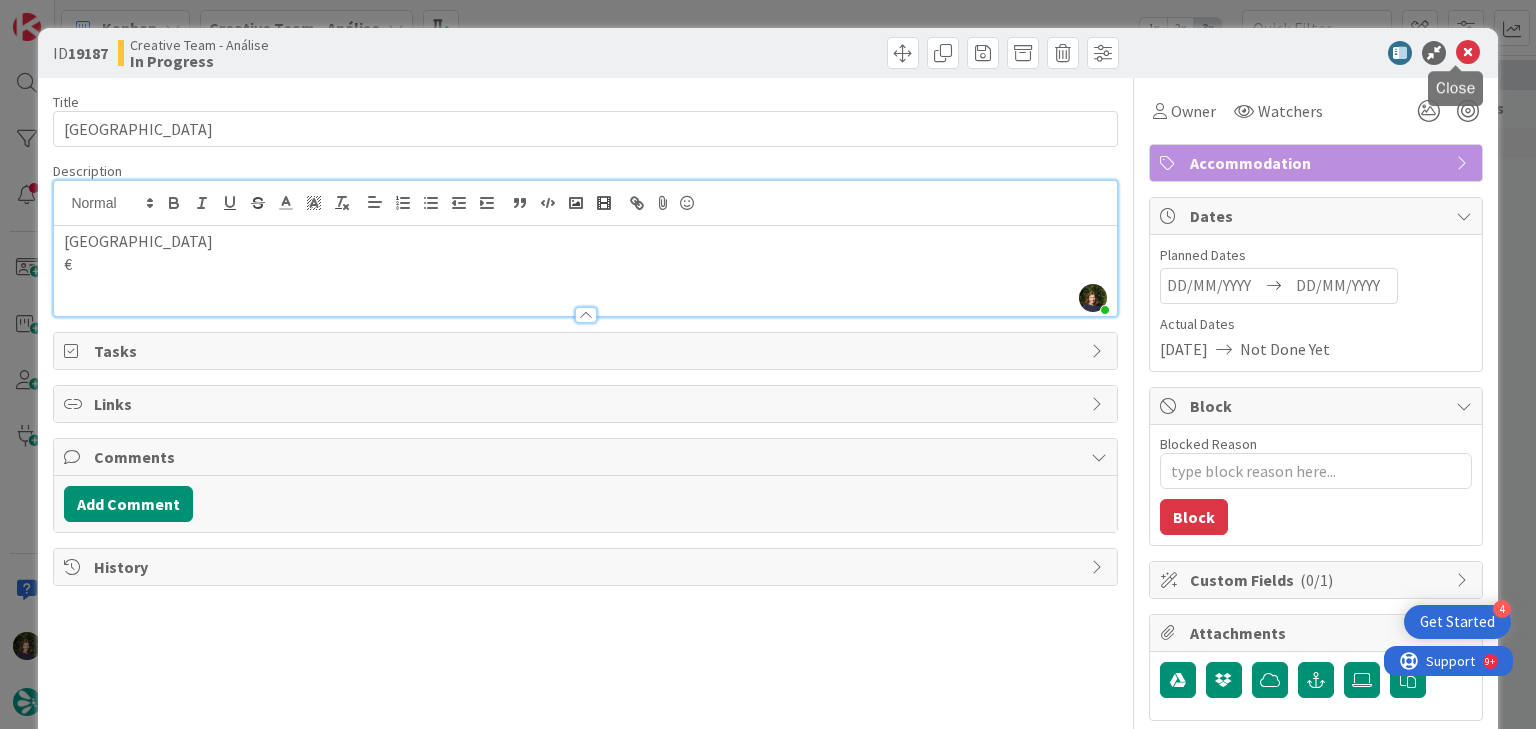 click at bounding box center (1468, 53) 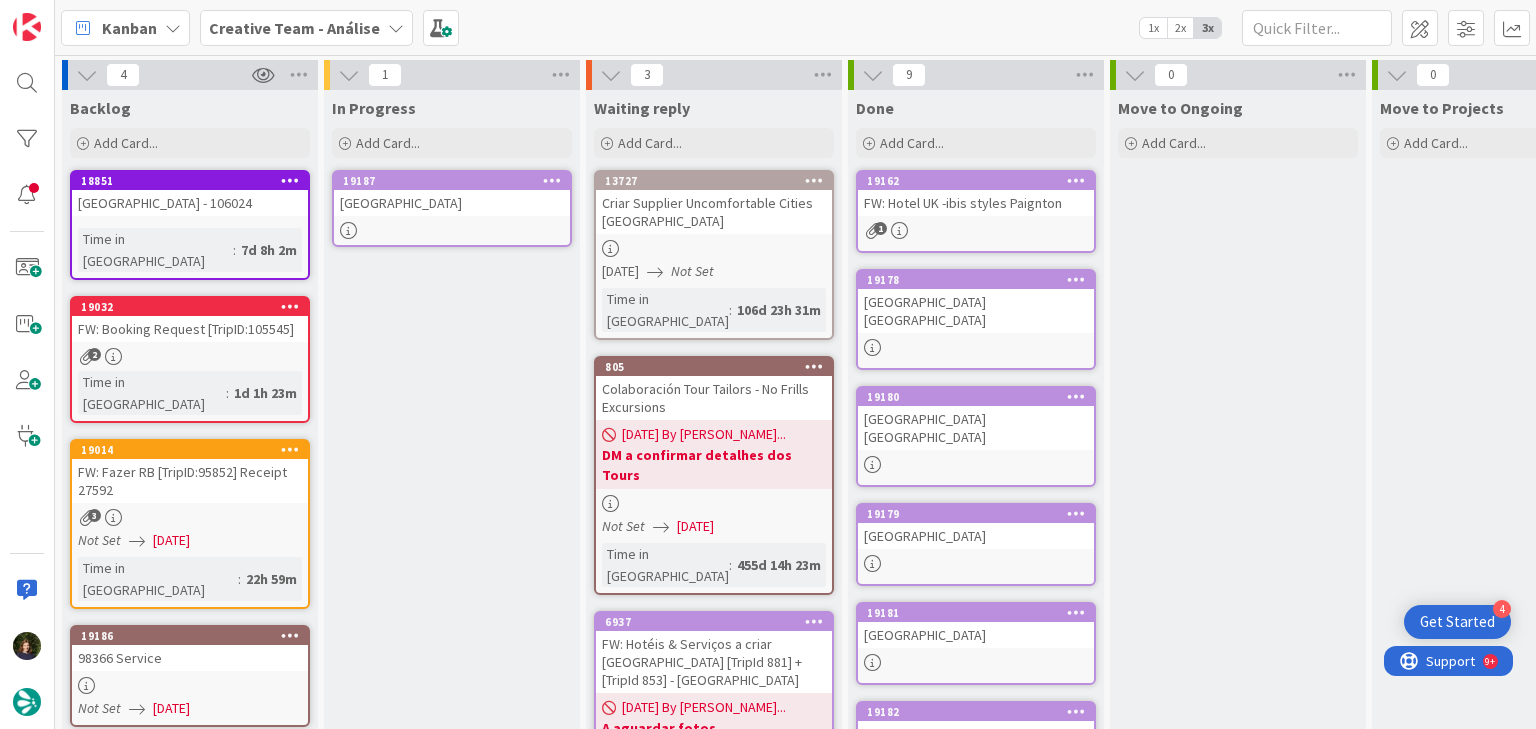 scroll, scrollTop: 0, scrollLeft: 0, axis: both 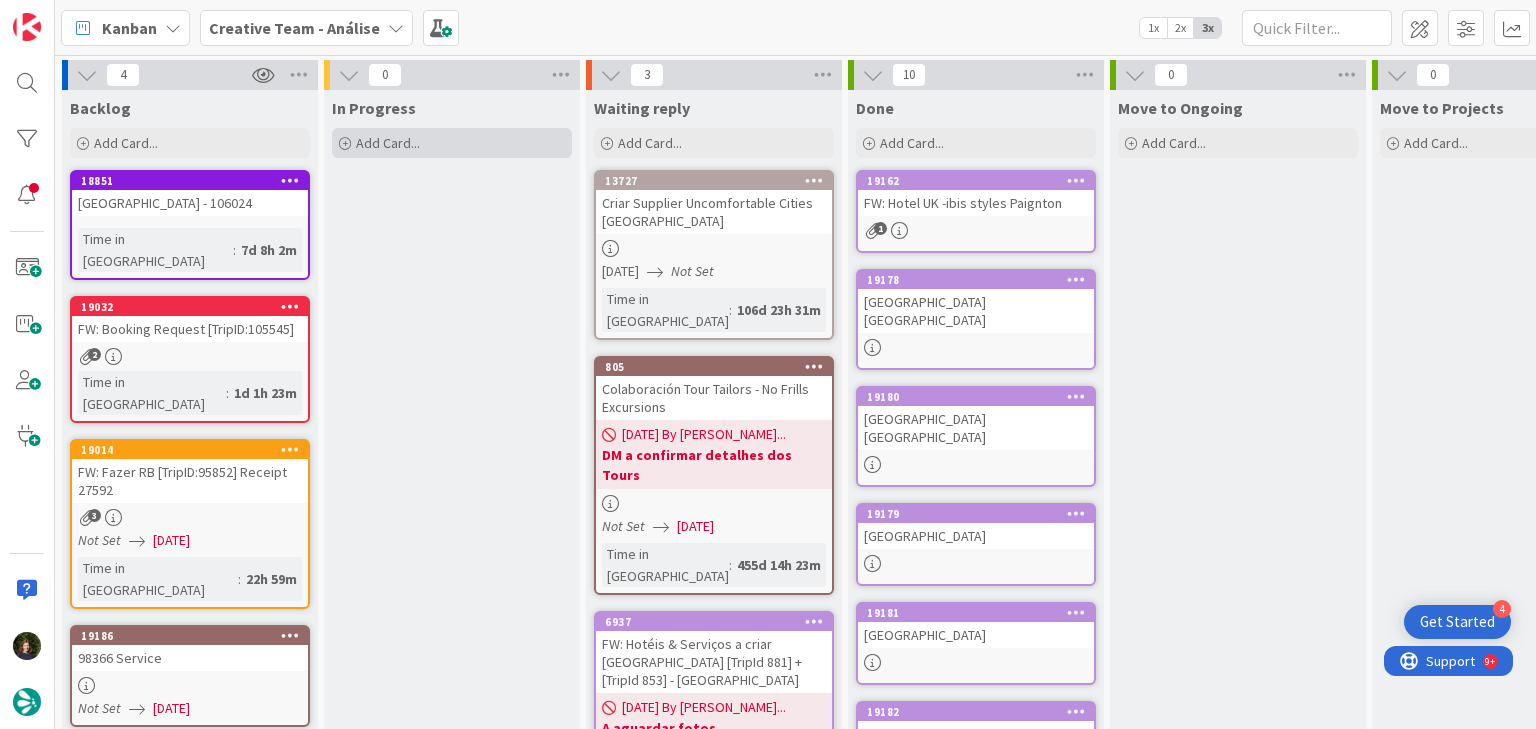 click on "Add Card..." at bounding box center (452, 143) 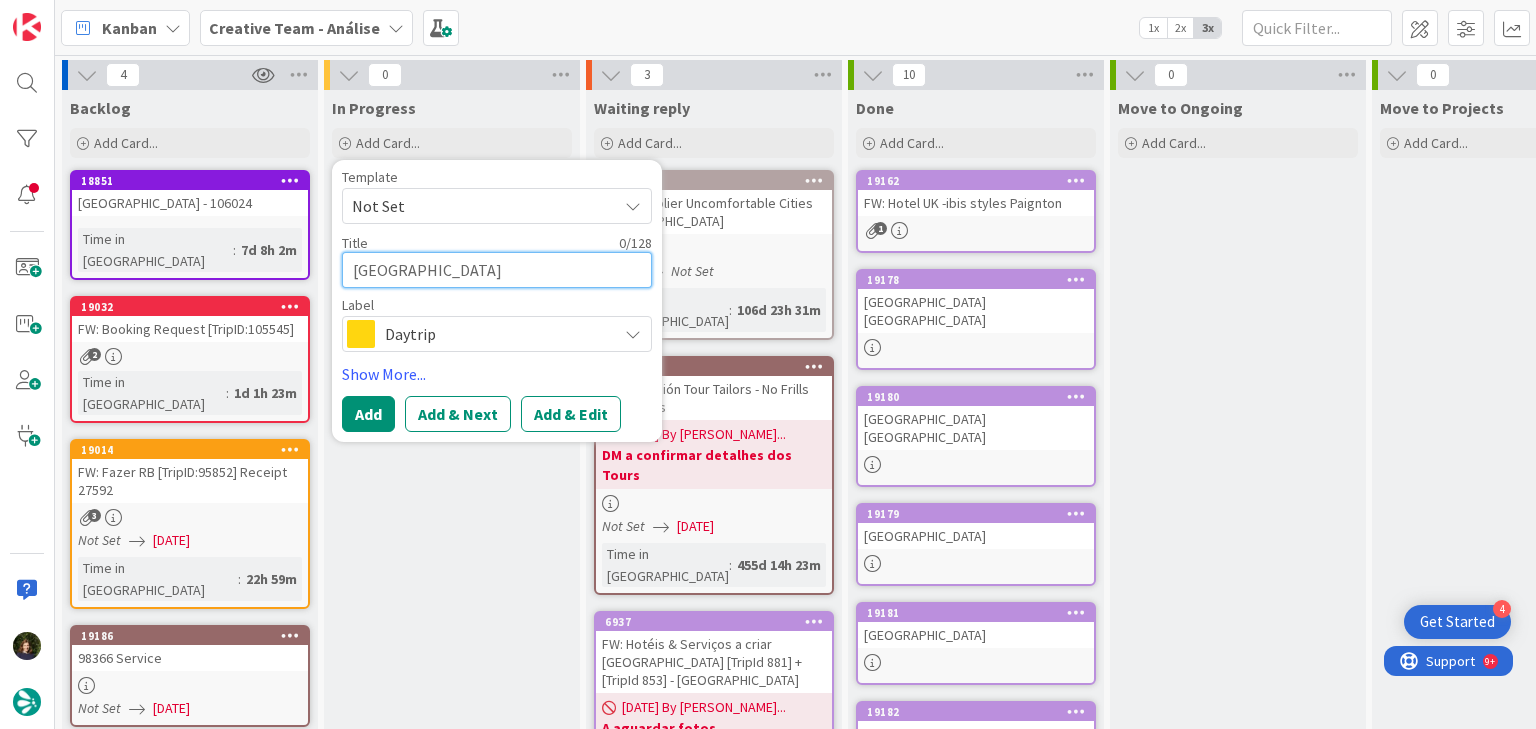 paste on "Hotel Dublin Airport" 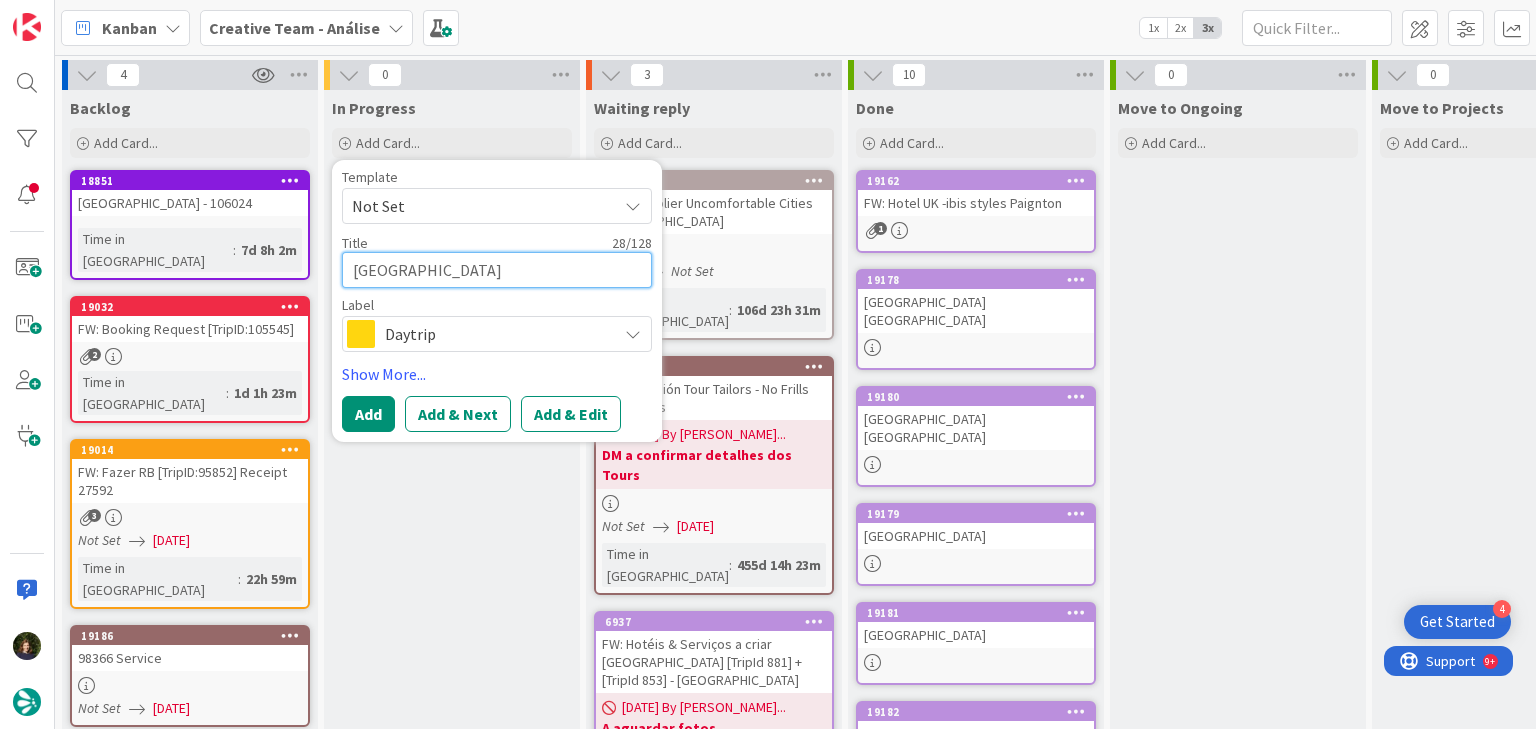 type on "Maldron Hotel Dublin Airport" 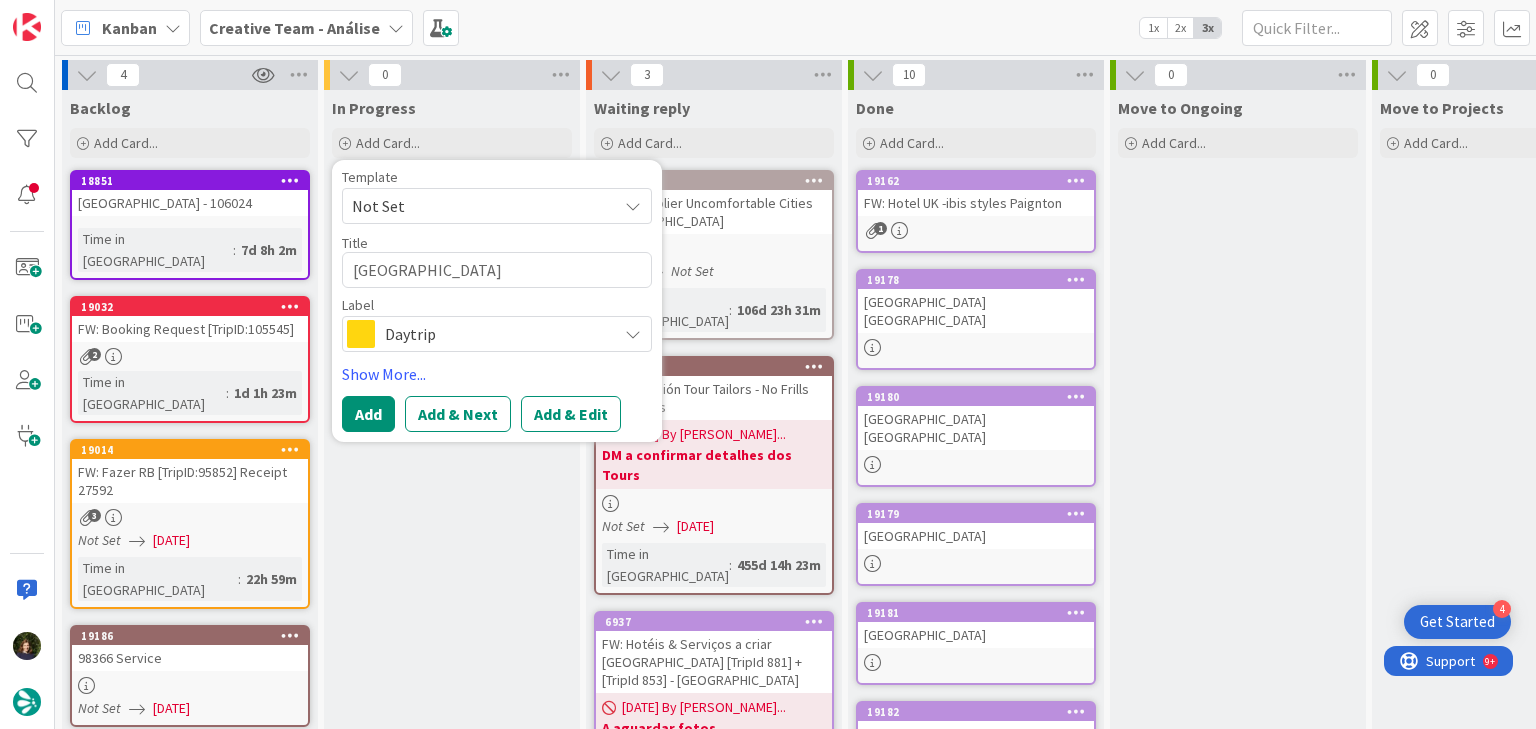 click on "Daytrip" at bounding box center (496, 334) 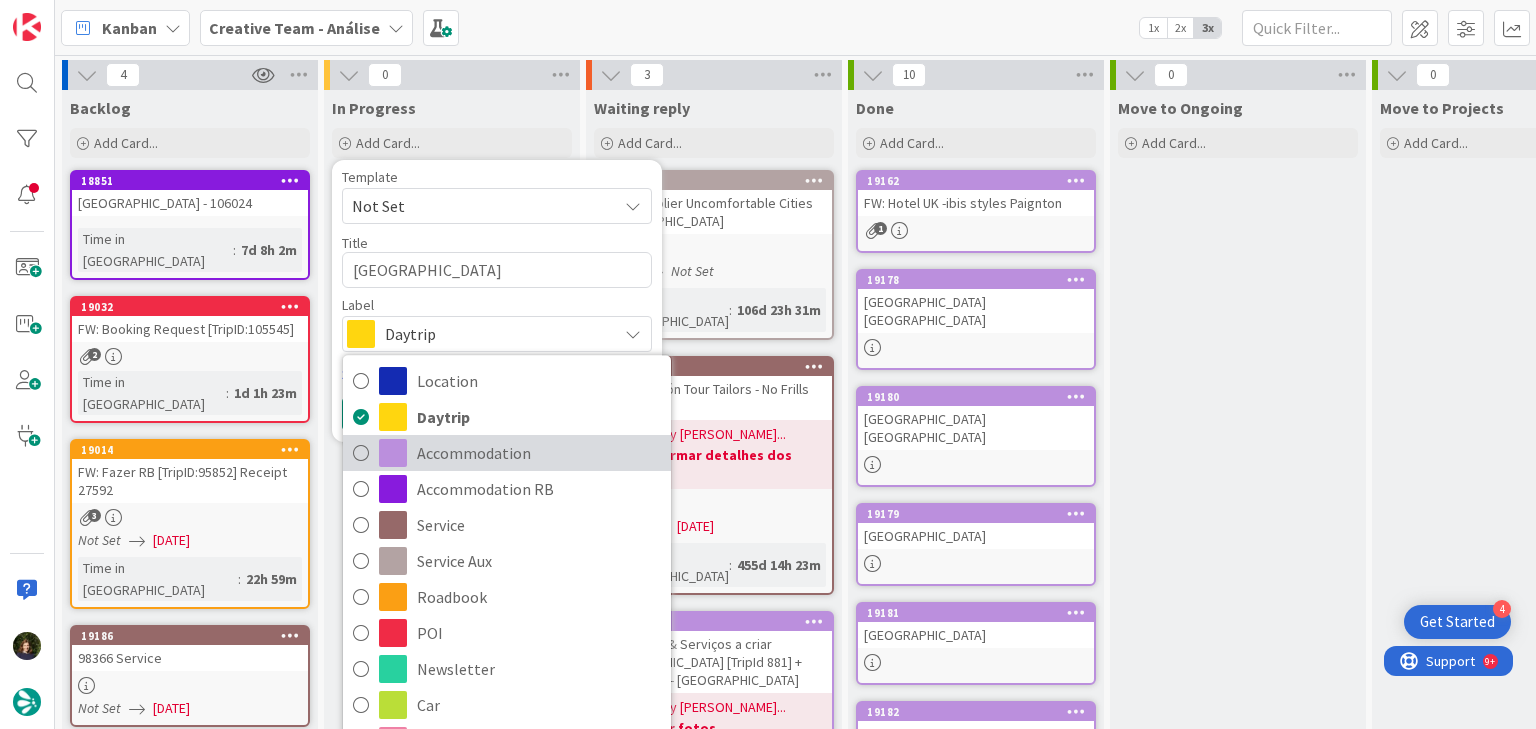 click on "Accommodation" at bounding box center [539, 453] 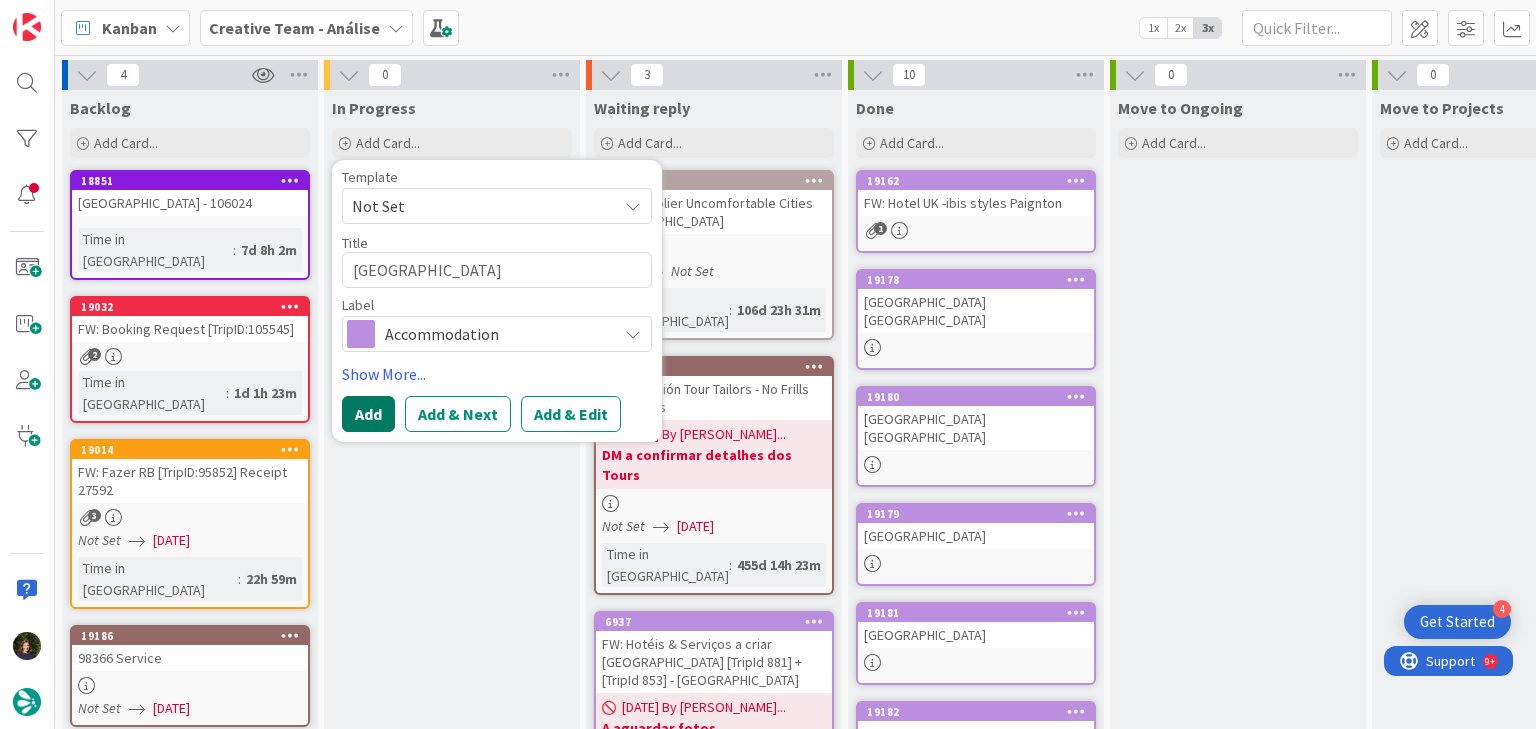 click on "Add" at bounding box center (368, 414) 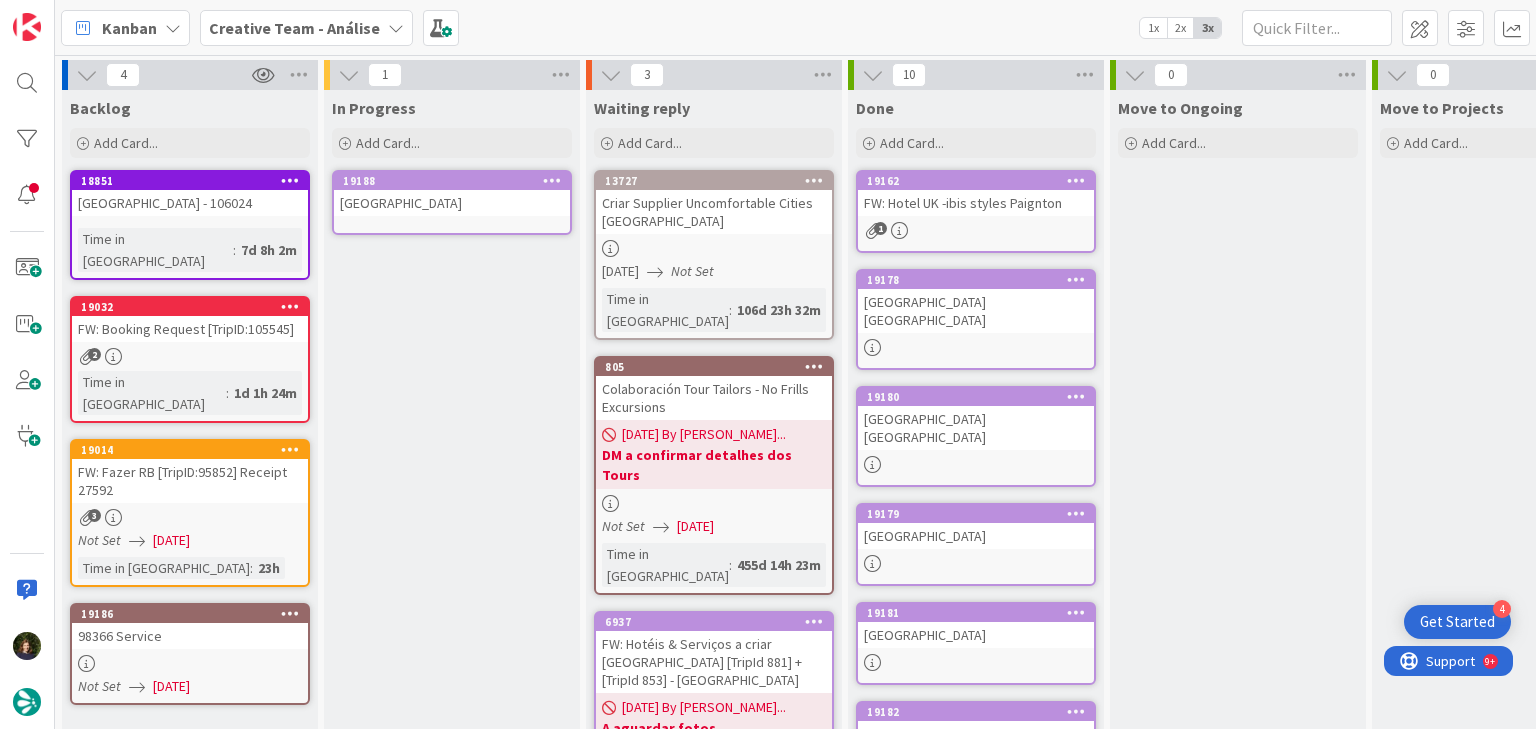 click on "Maldron Hotel Dublin Airport" at bounding box center (452, 203) 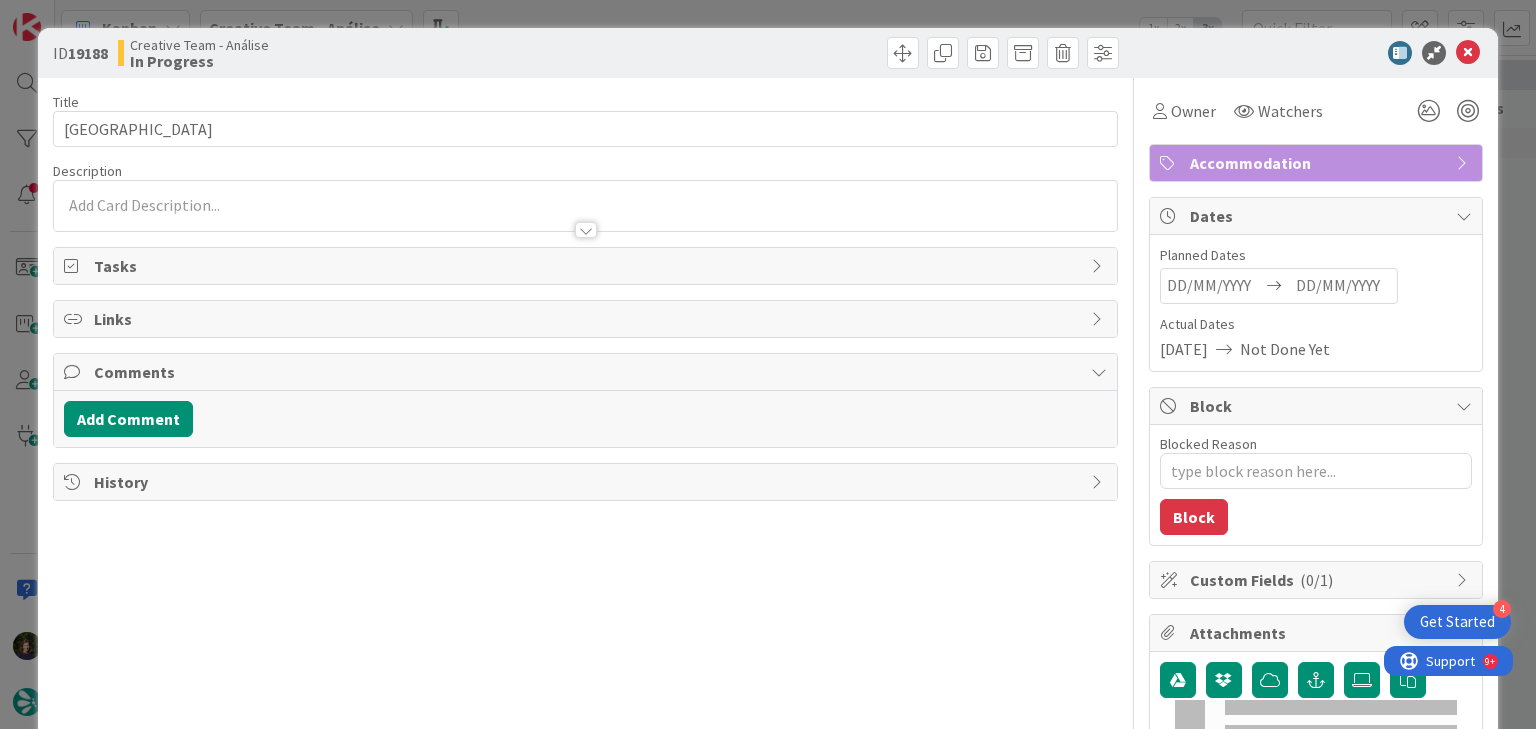scroll, scrollTop: 0, scrollLeft: 0, axis: both 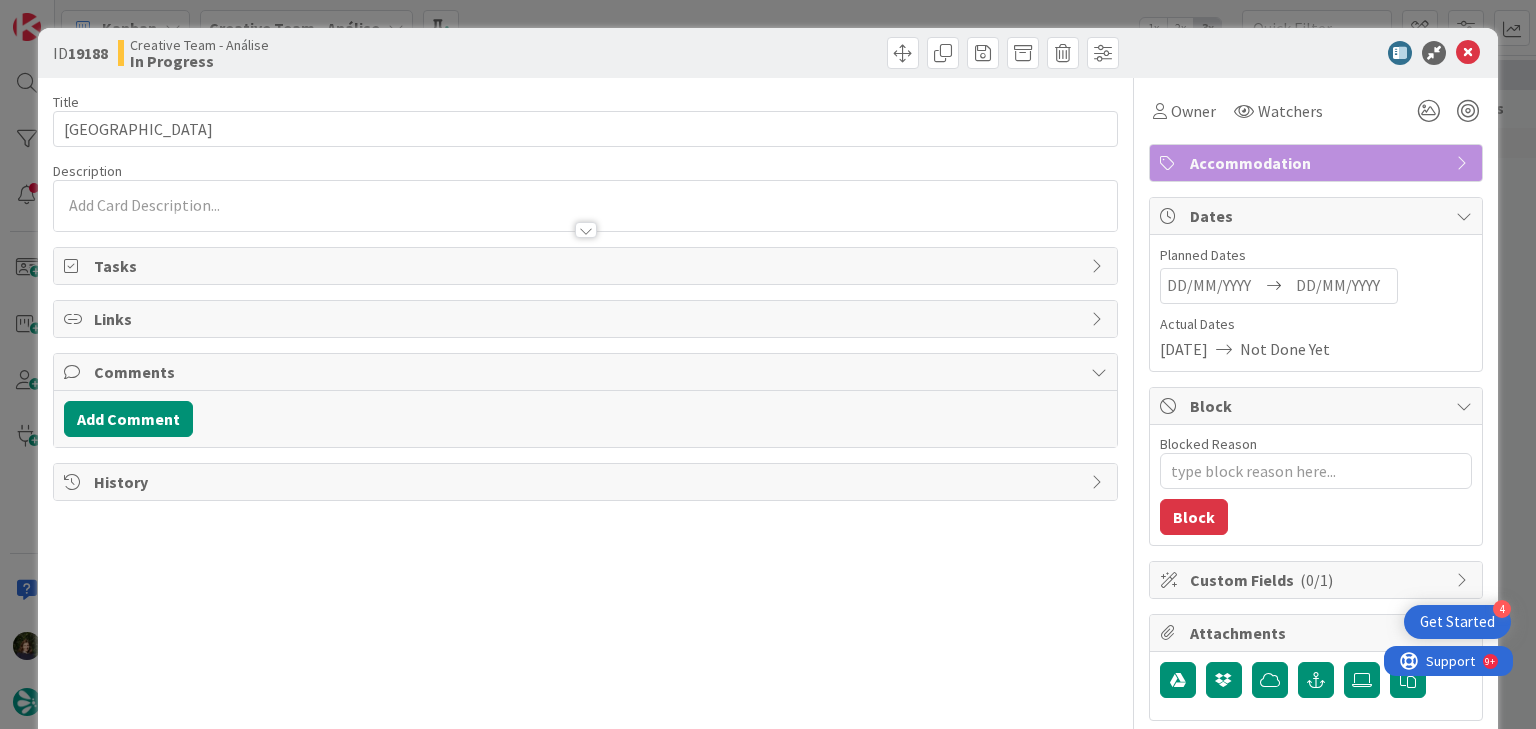 type on "x" 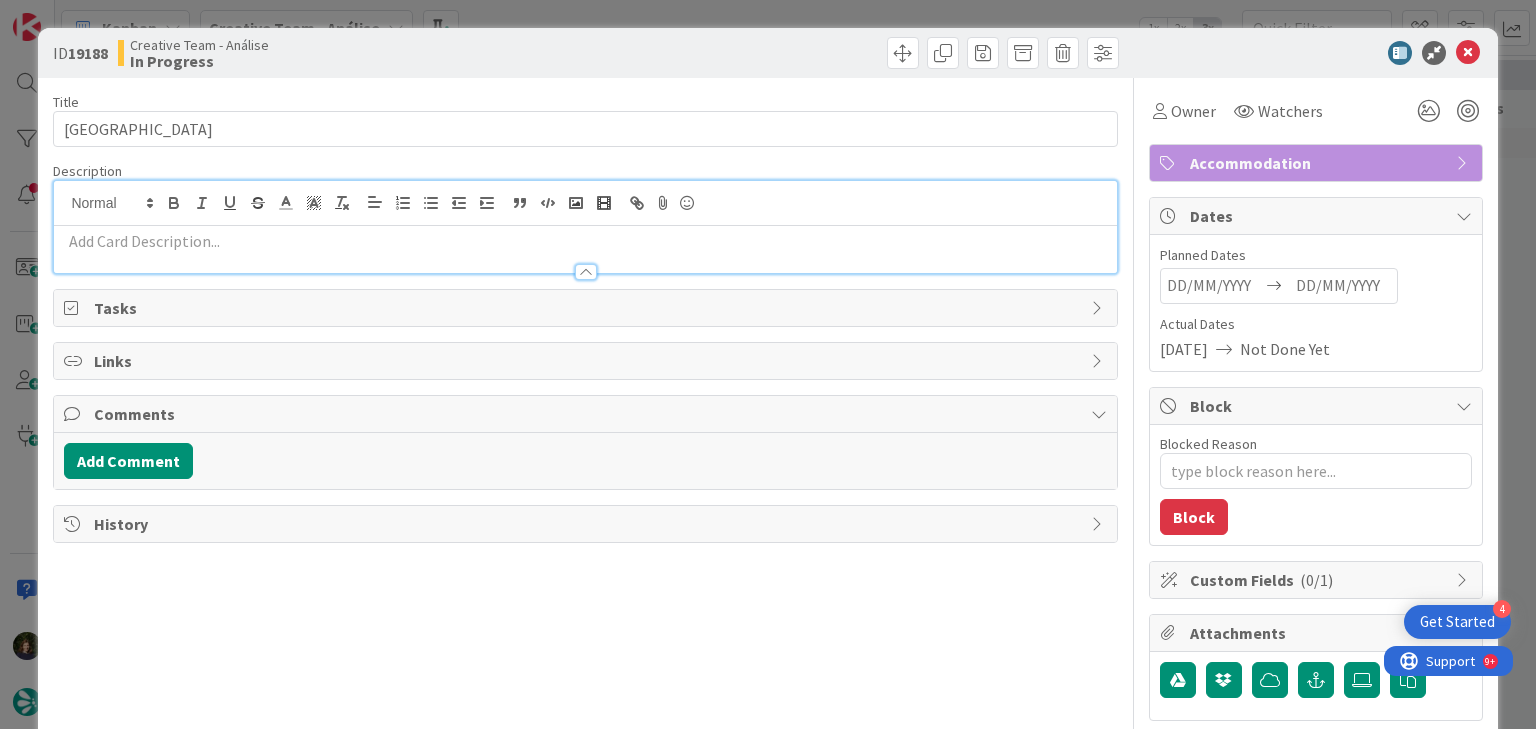 scroll, scrollTop: 0, scrollLeft: 0, axis: both 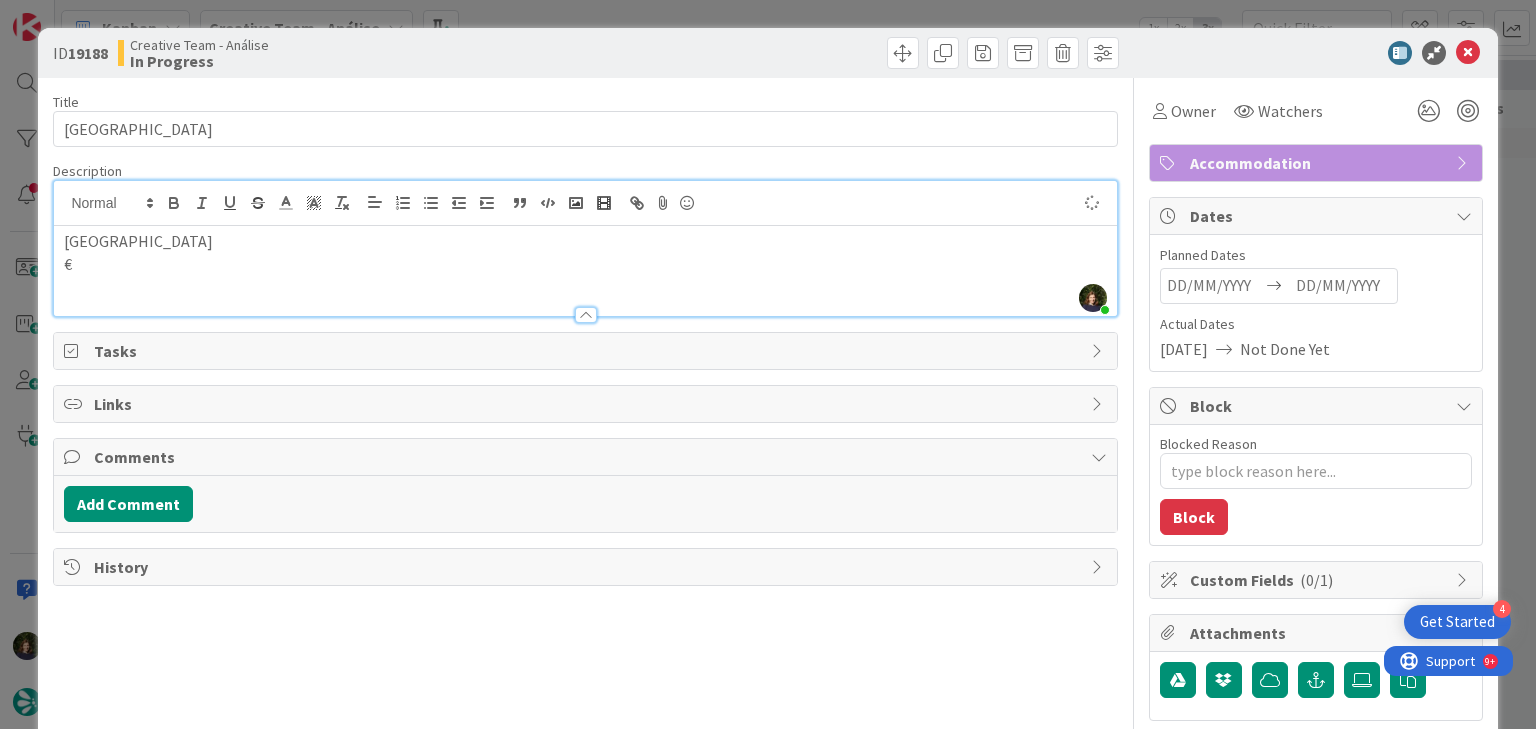 type on "x" 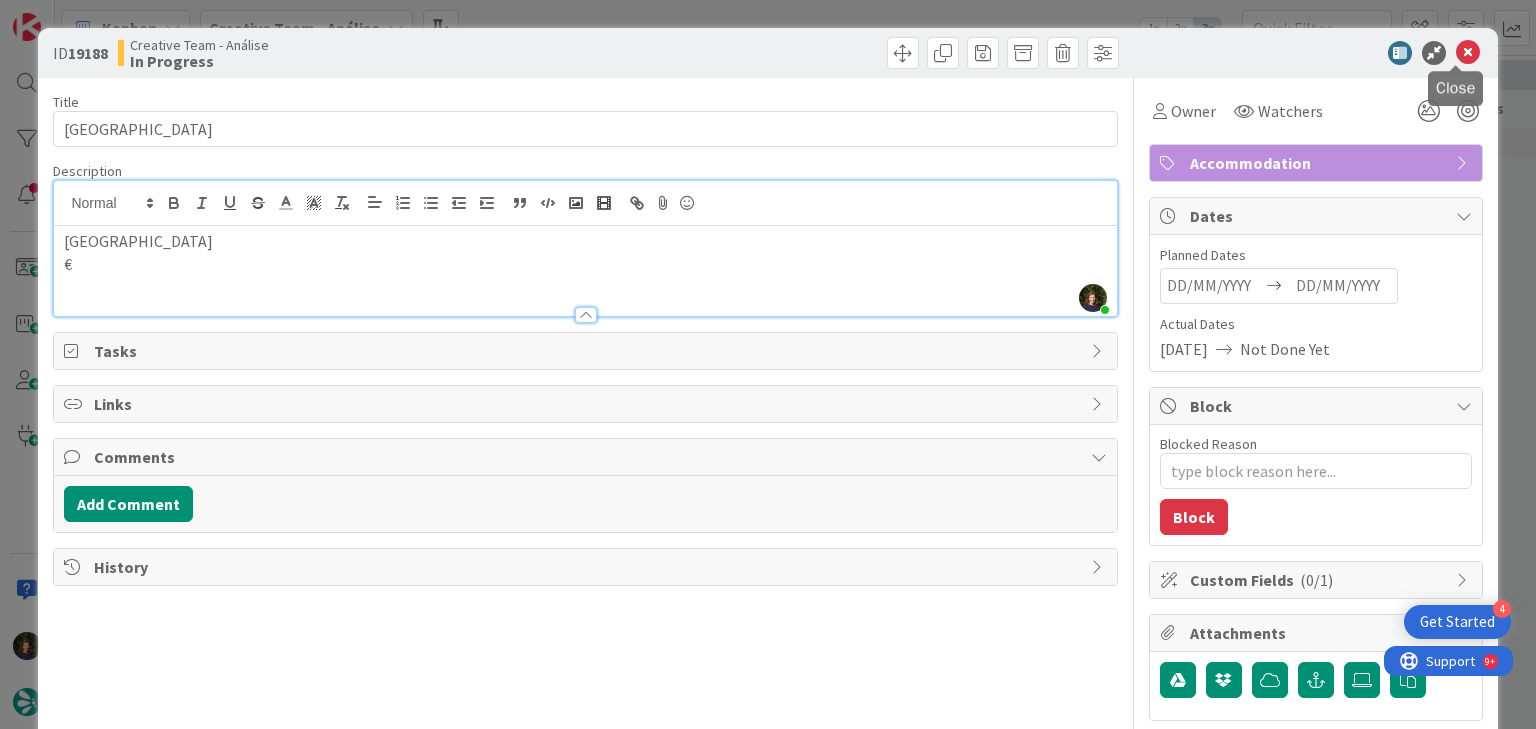 click at bounding box center [1468, 53] 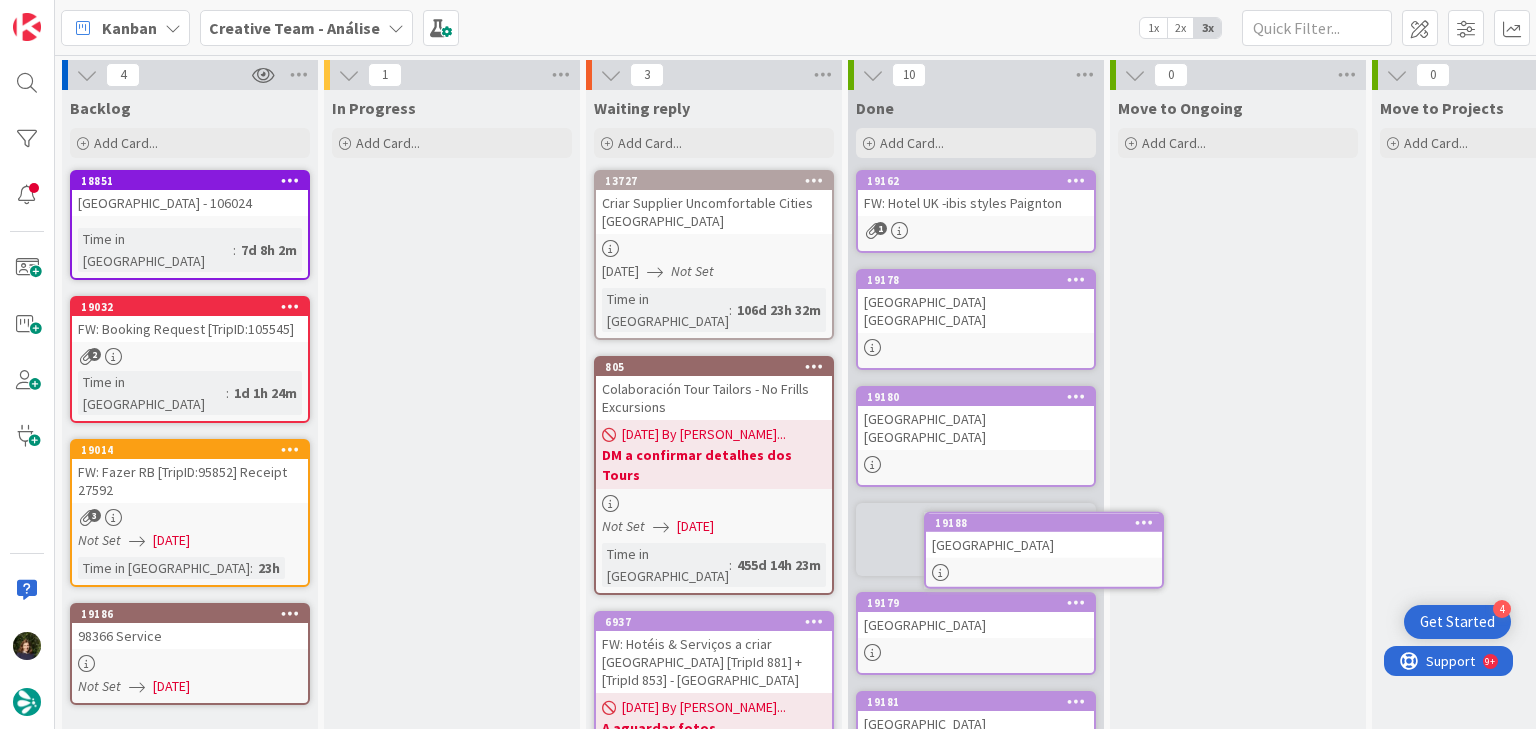 scroll, scrollTop: 52, scrollLeft: 0, axis: vertical 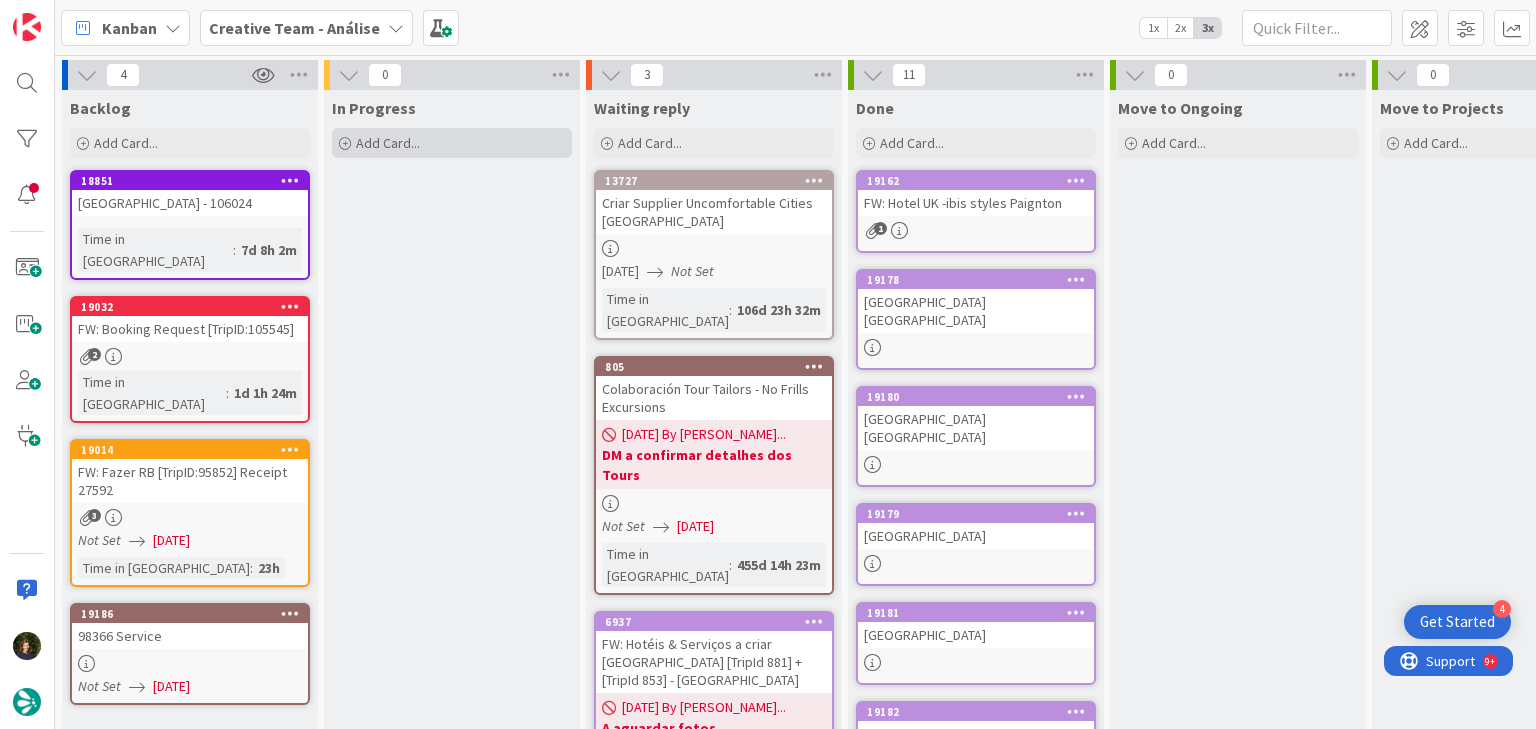 click on "Add Card..." at bounding box center [388, 143] 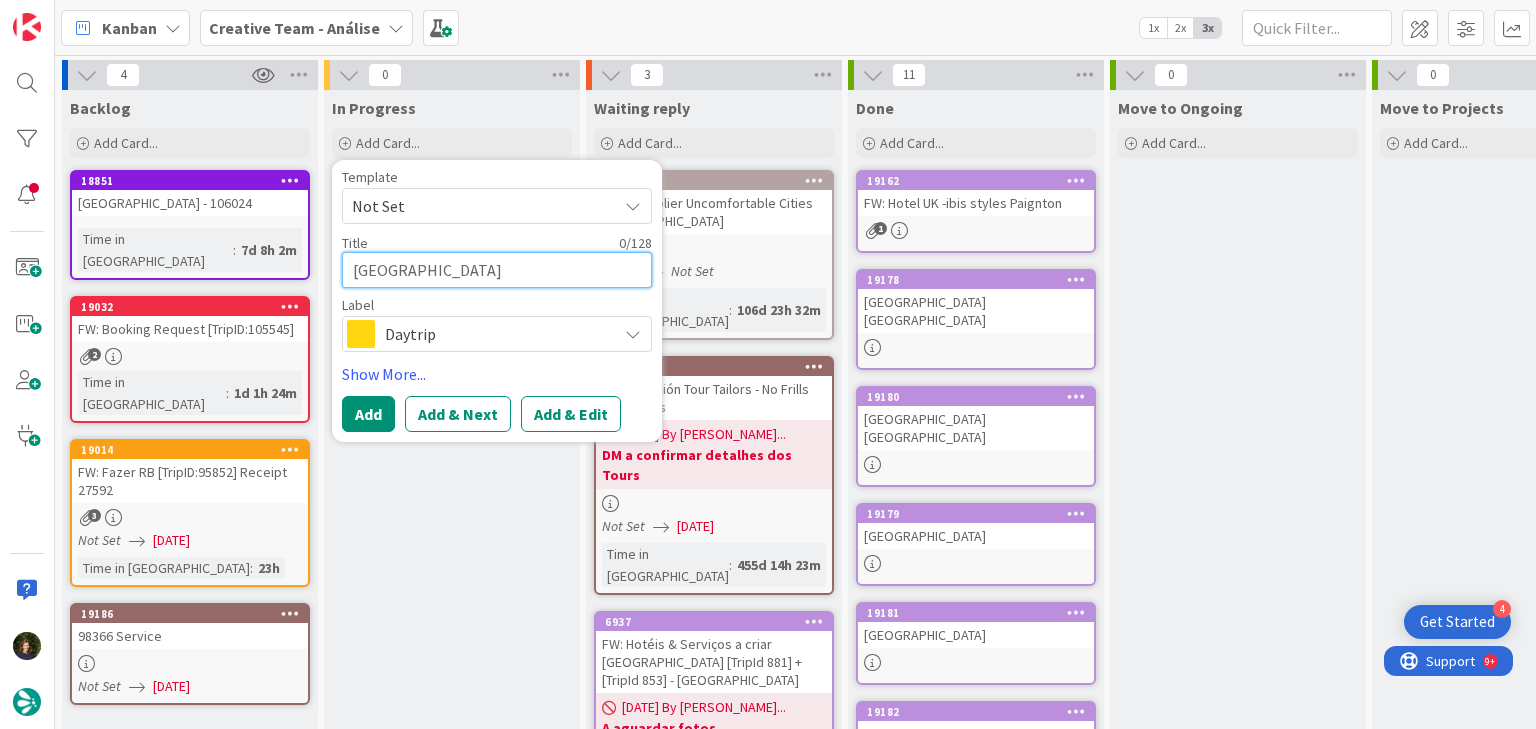 paste on "The Gibson Hotel (Fora do centro)" 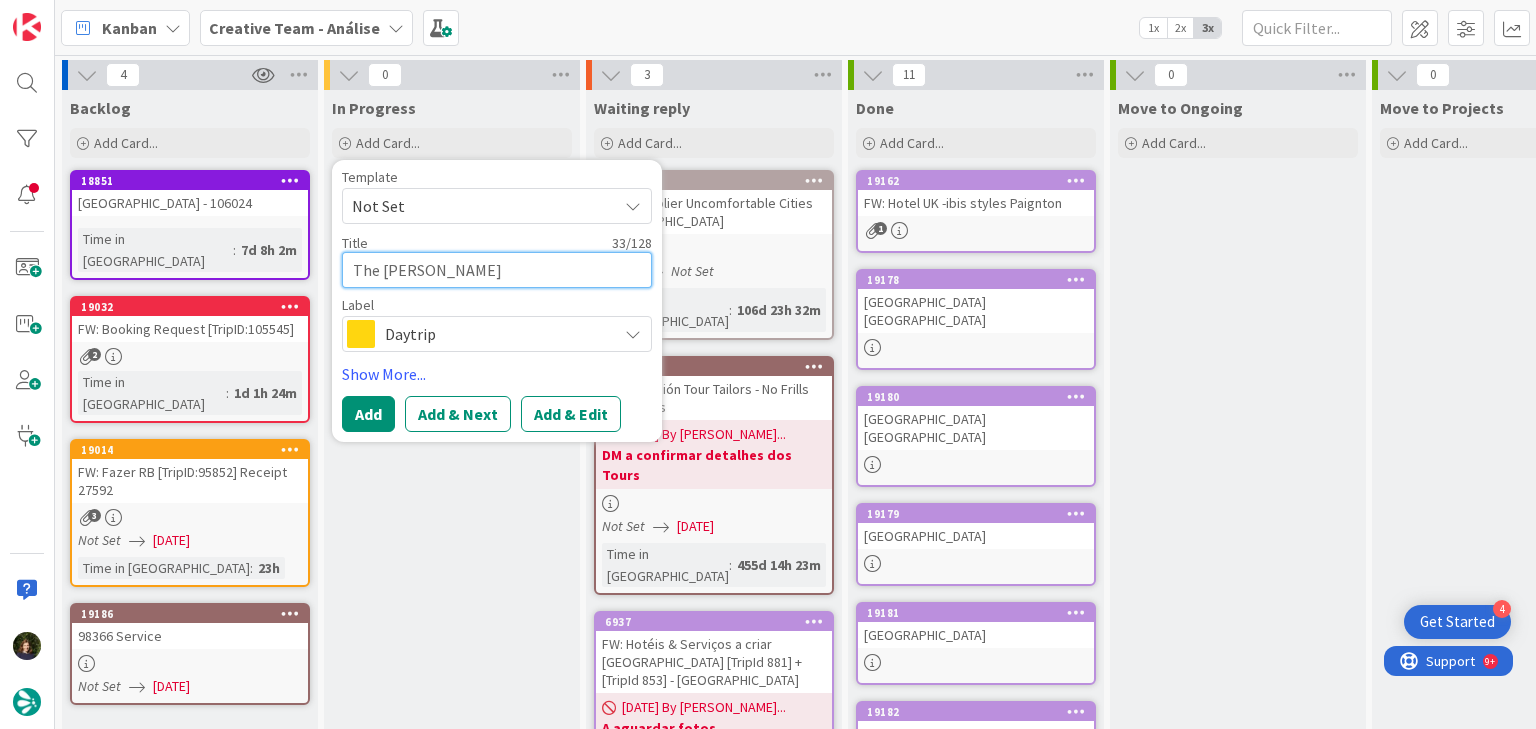 type on "The Gibson Hotel (Fora do centro)" 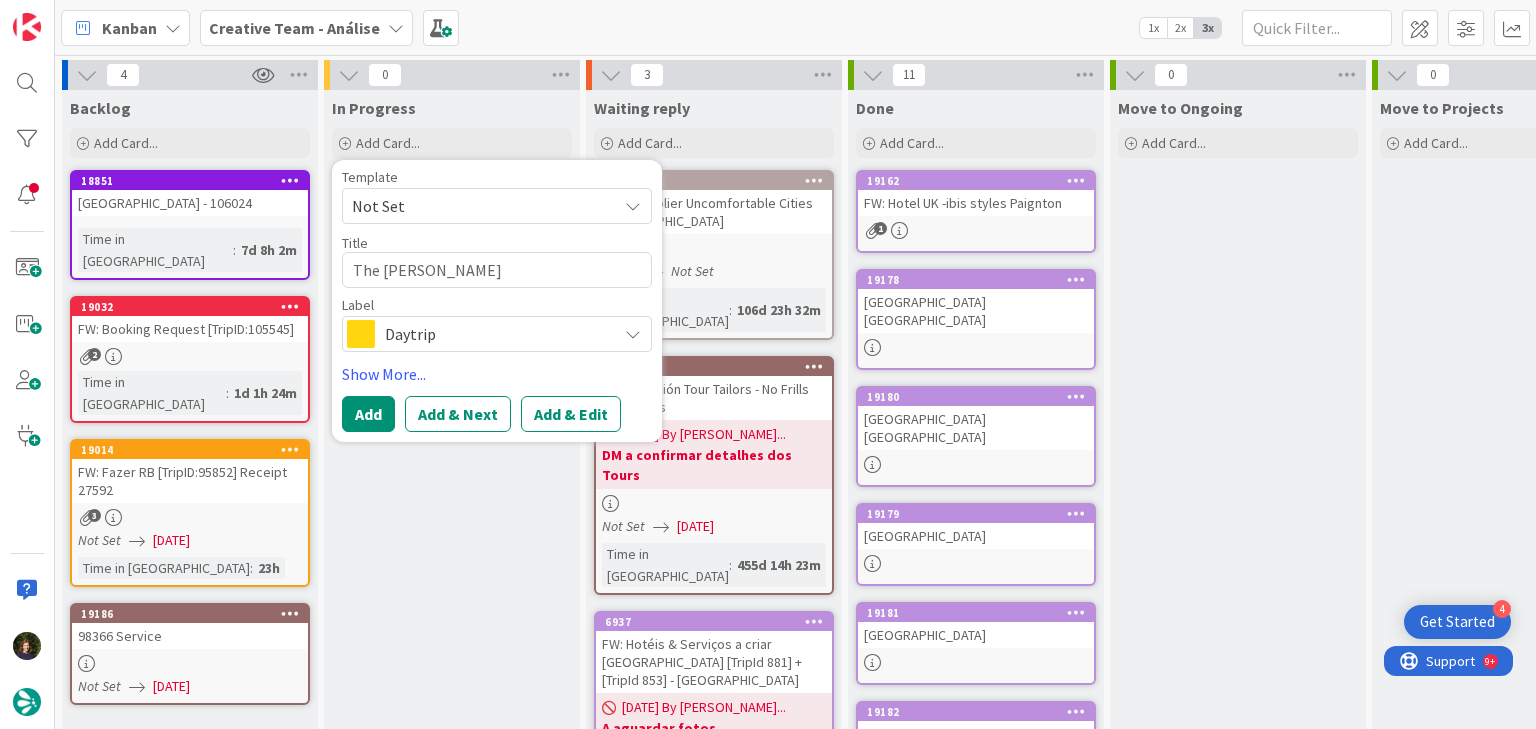 click on "Daytrip" at bounding box center [496, 334] 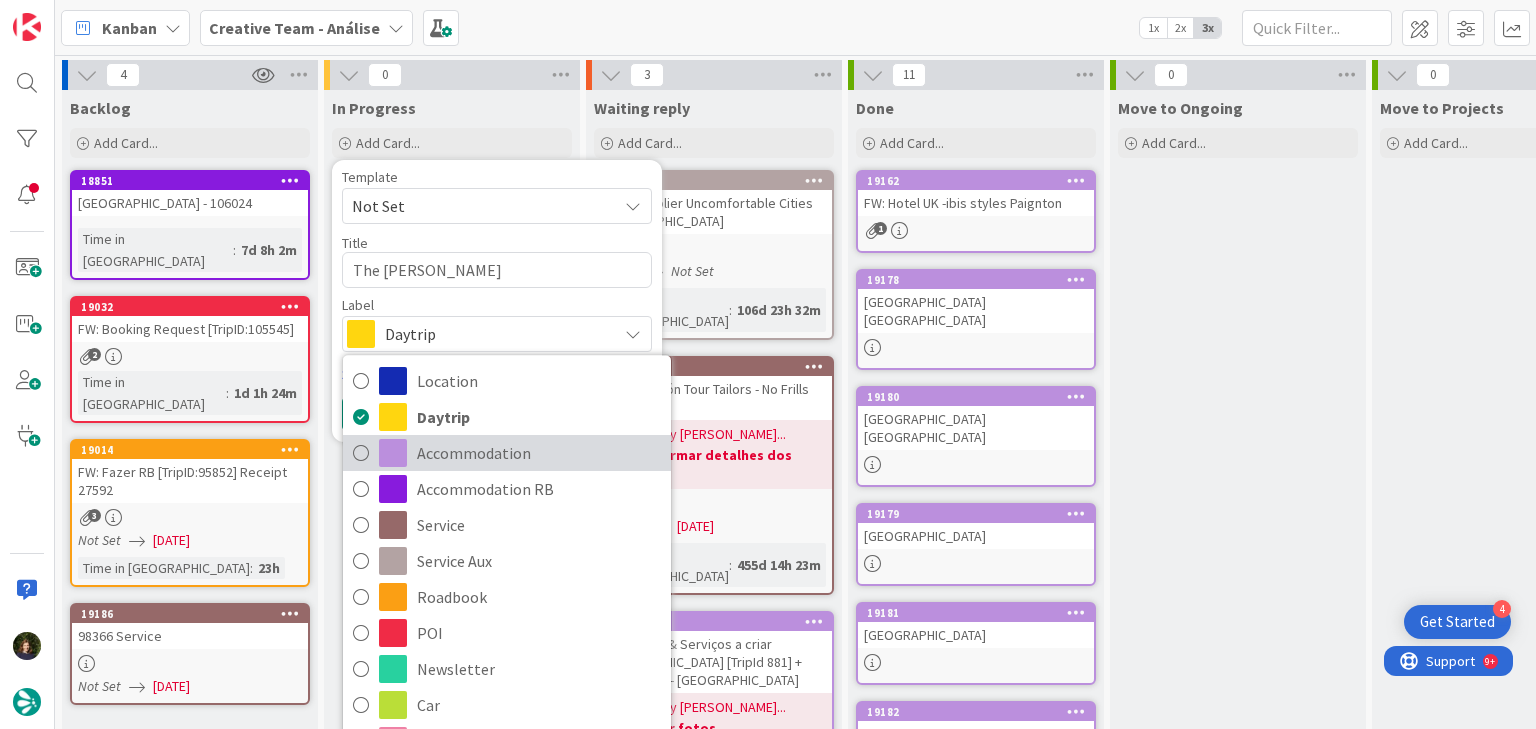 click on "Accommodation" at bounding box center (539, 453) 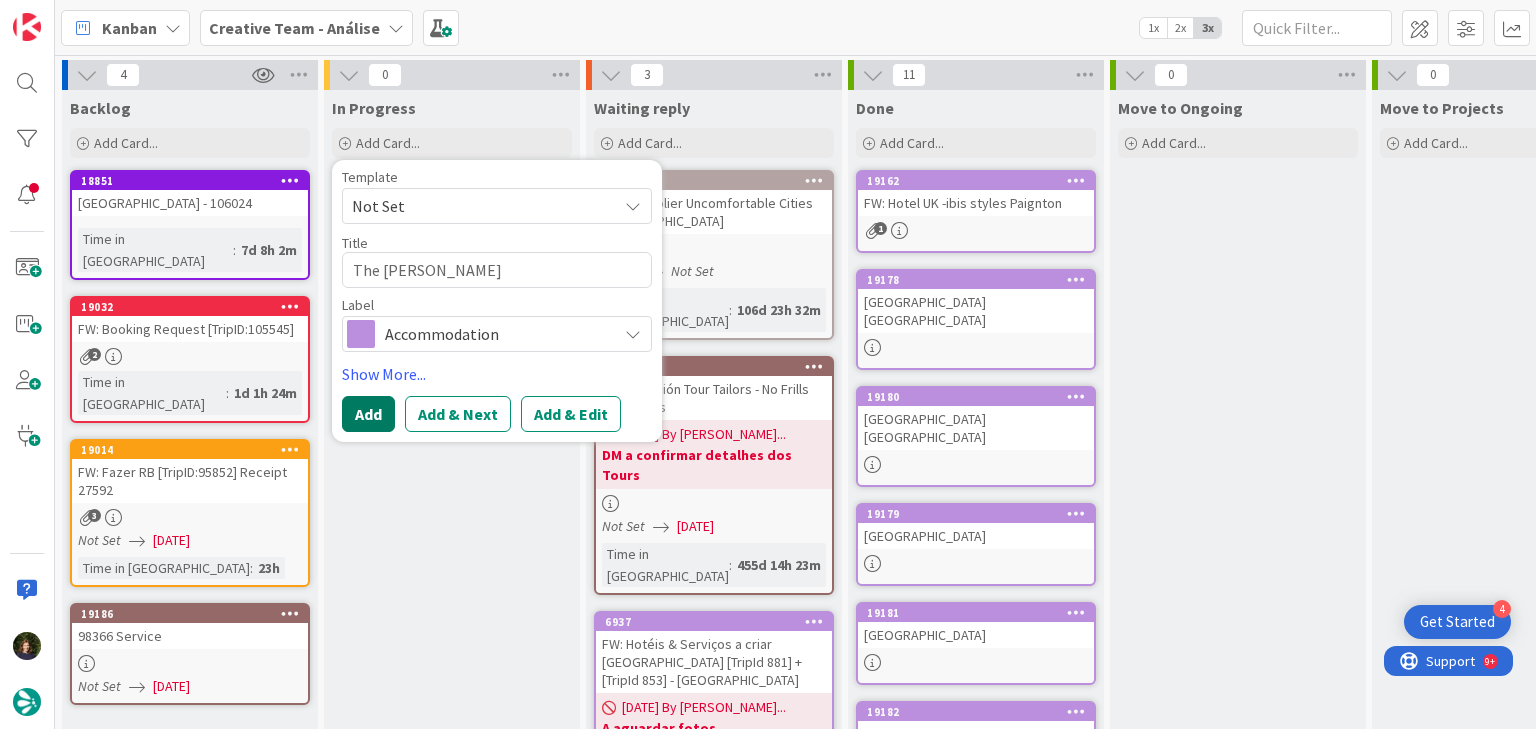 click on "Add" at bounding box center [368, 414] 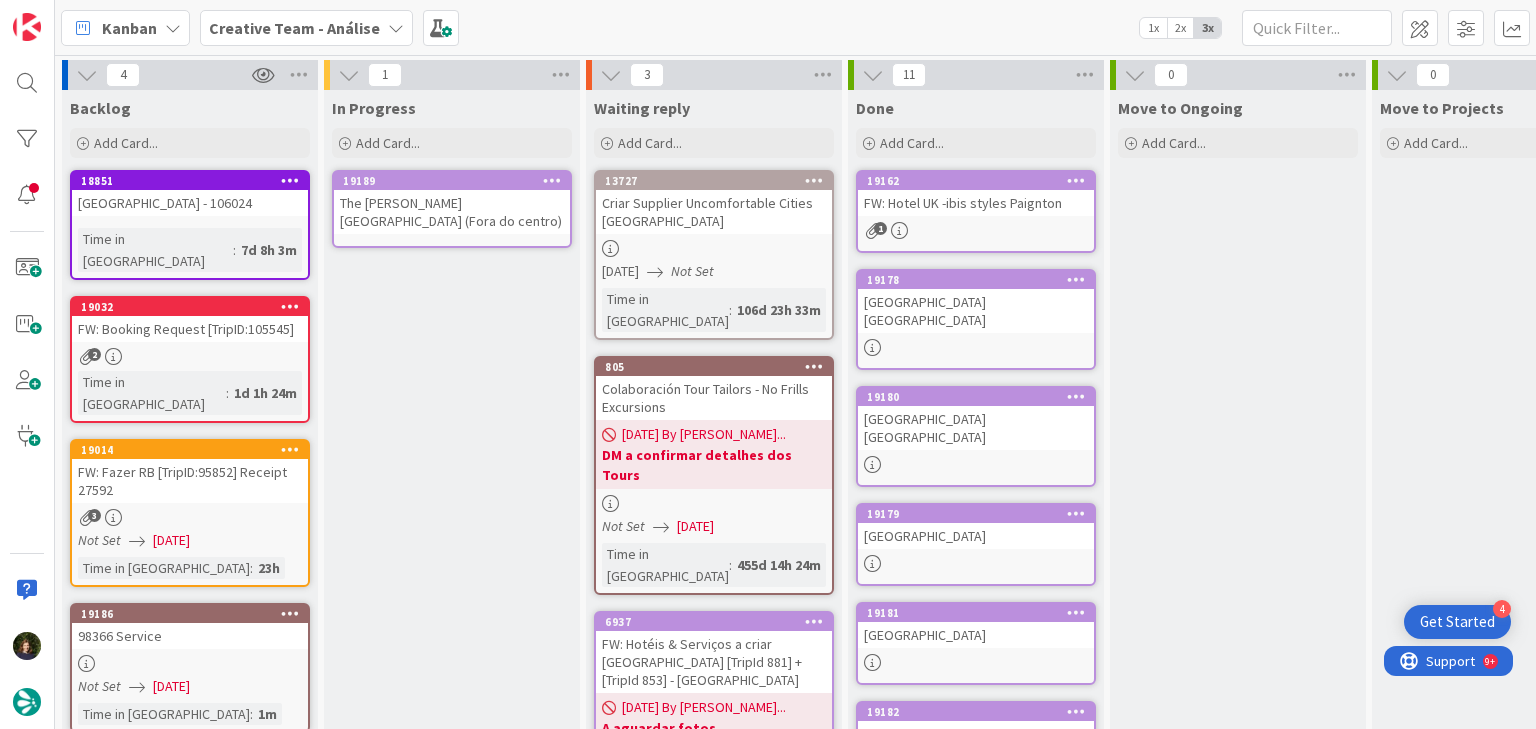 click on "The Gibson Hotel (Fora do centro)" at bounding box center (452, 212) 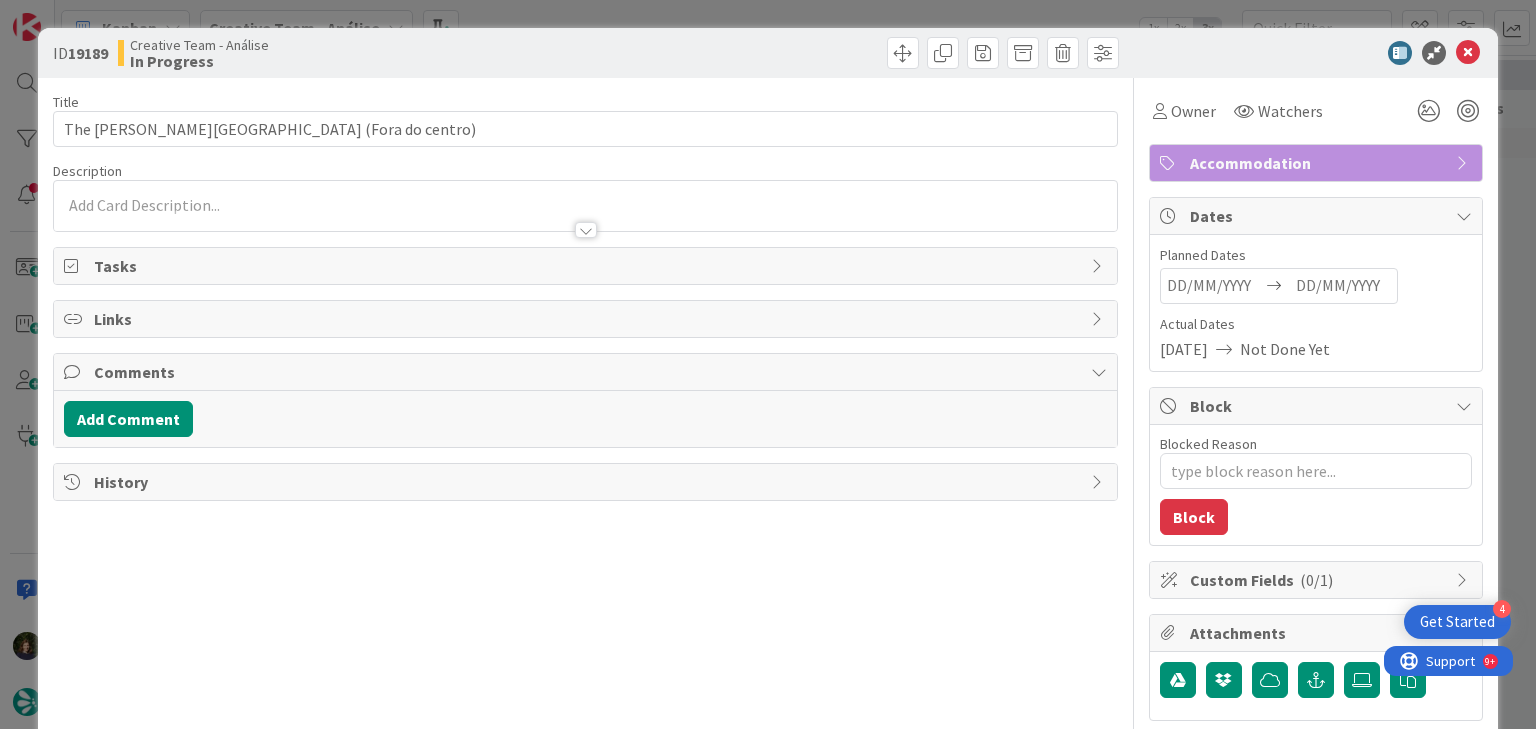 scroll, scrollTop: 0, scrollLeft: 0, axis: both 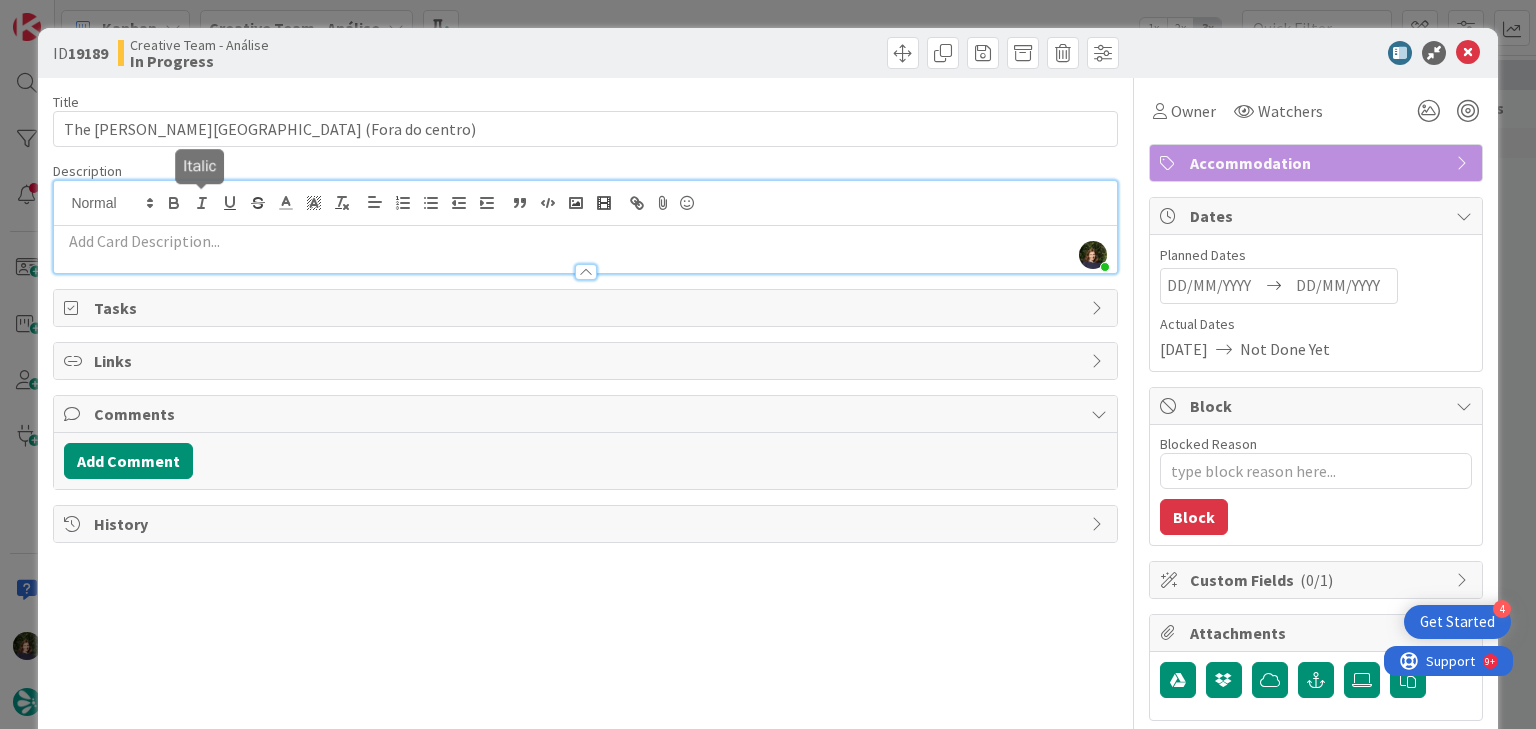 type 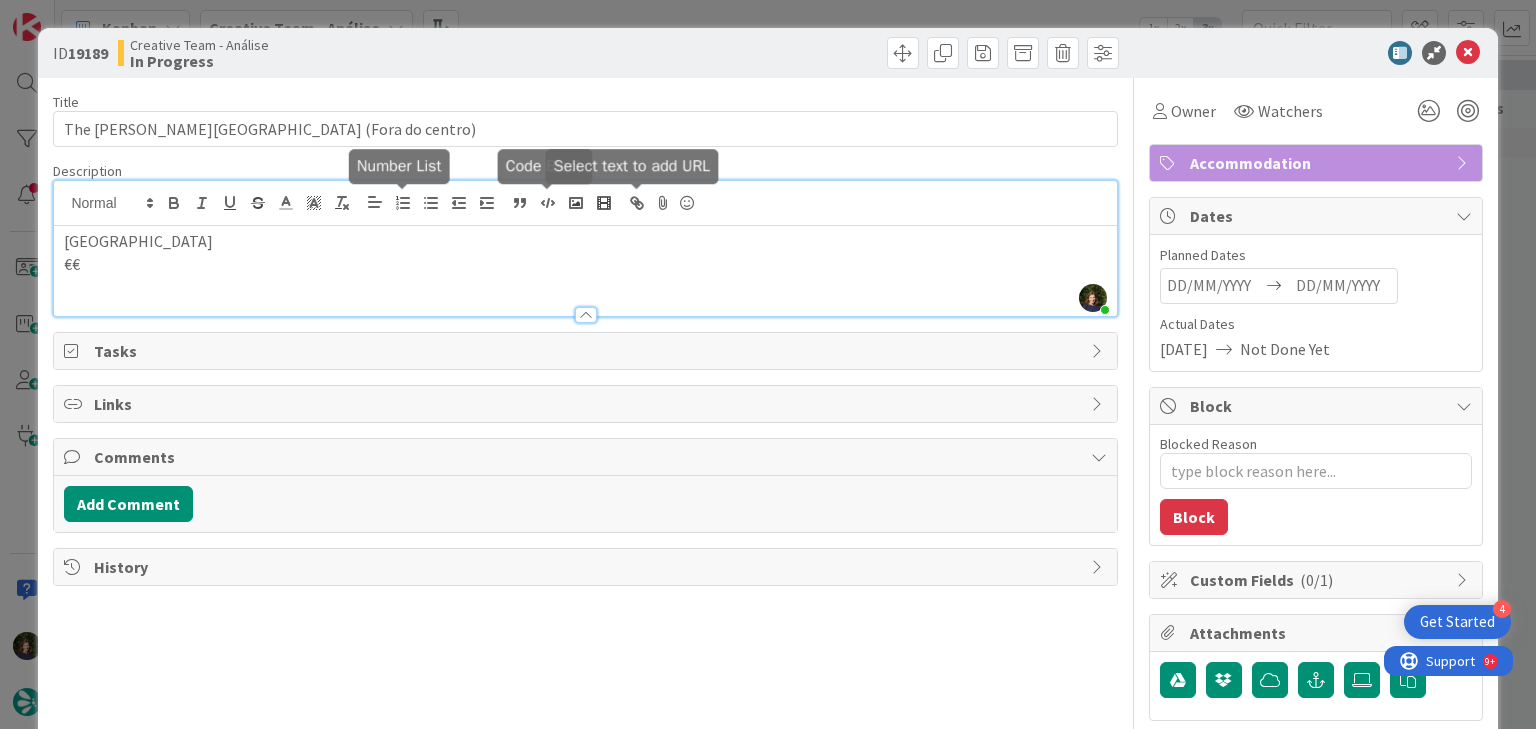 type on "x" 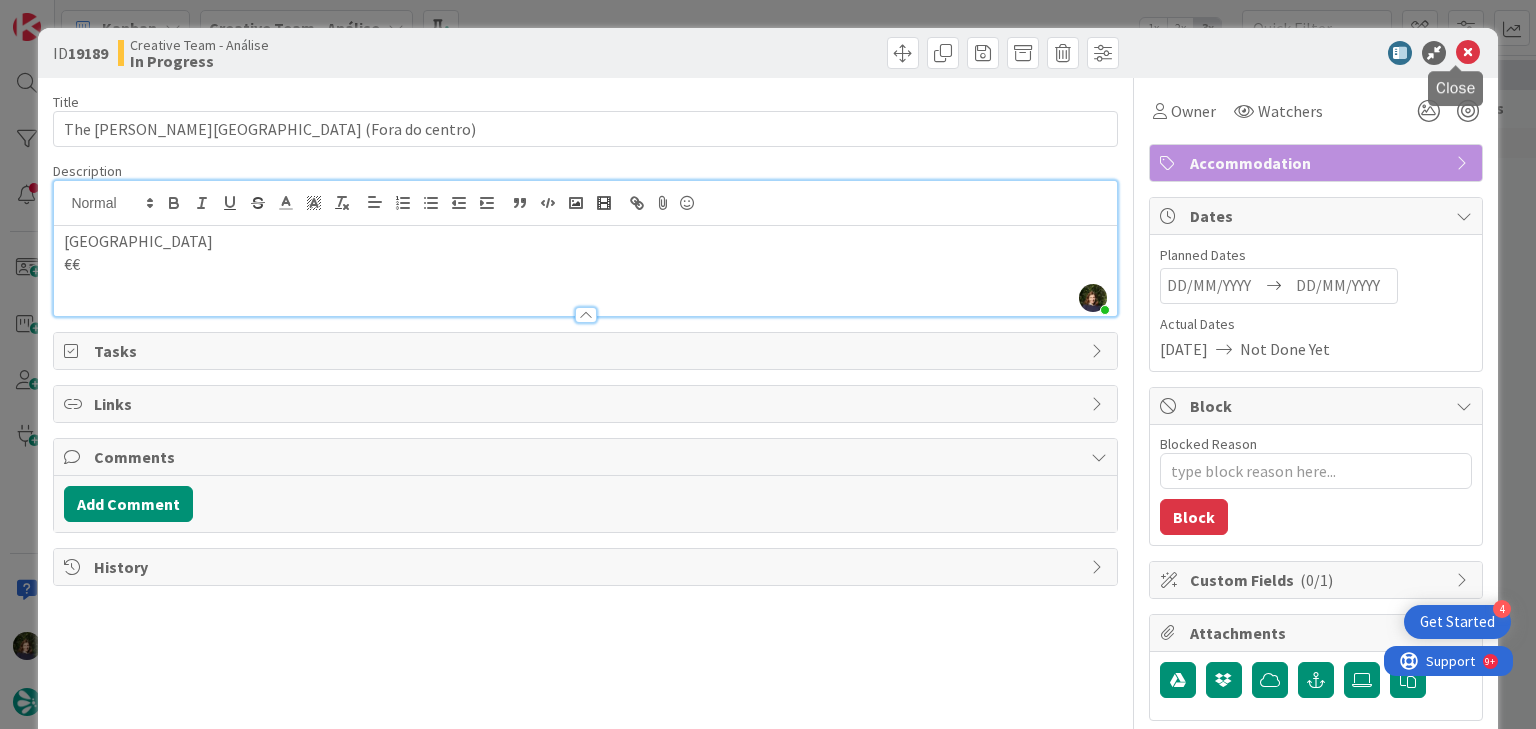 click at bounding box center [1468, 53] 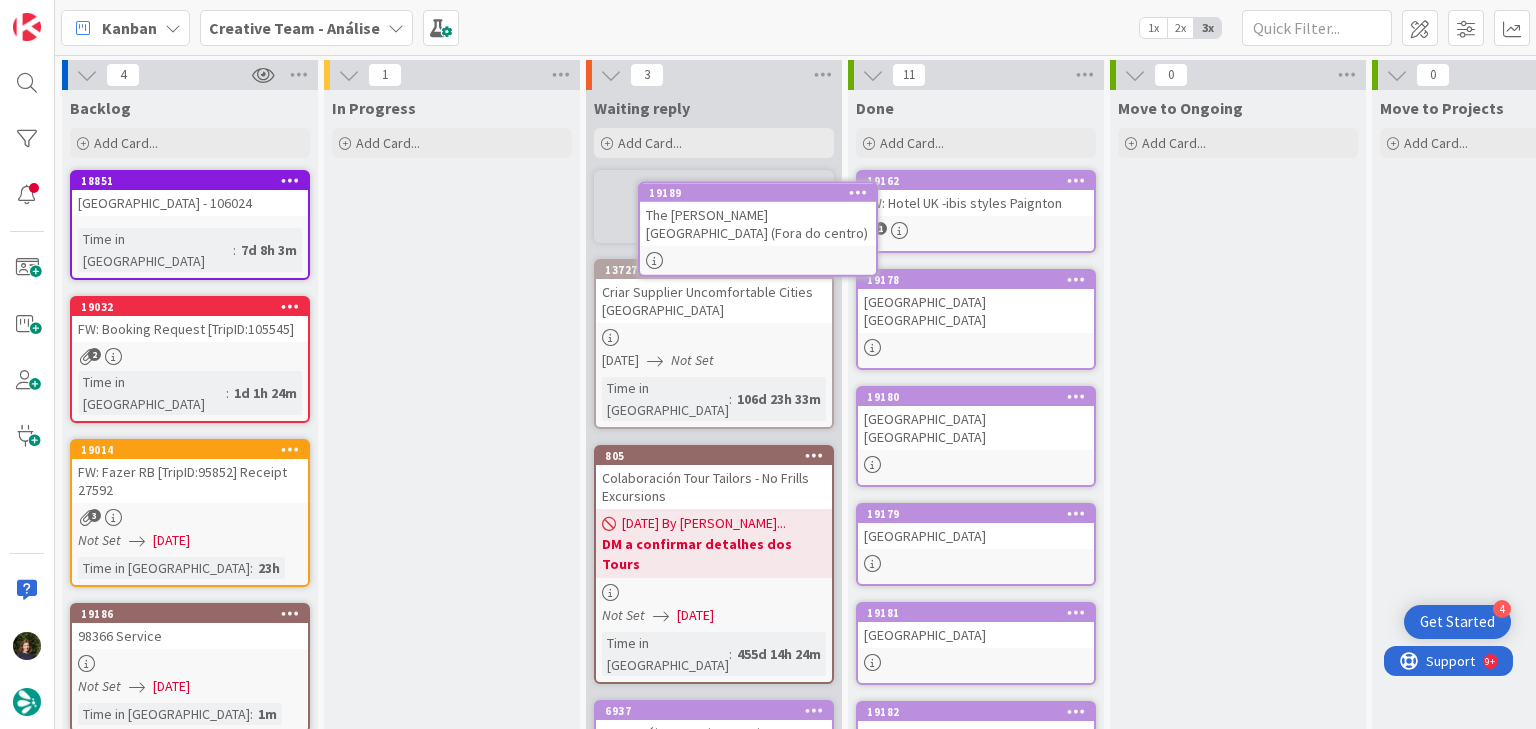 scroll, scrollTop: 0, scrollLeft: 0, axis: both 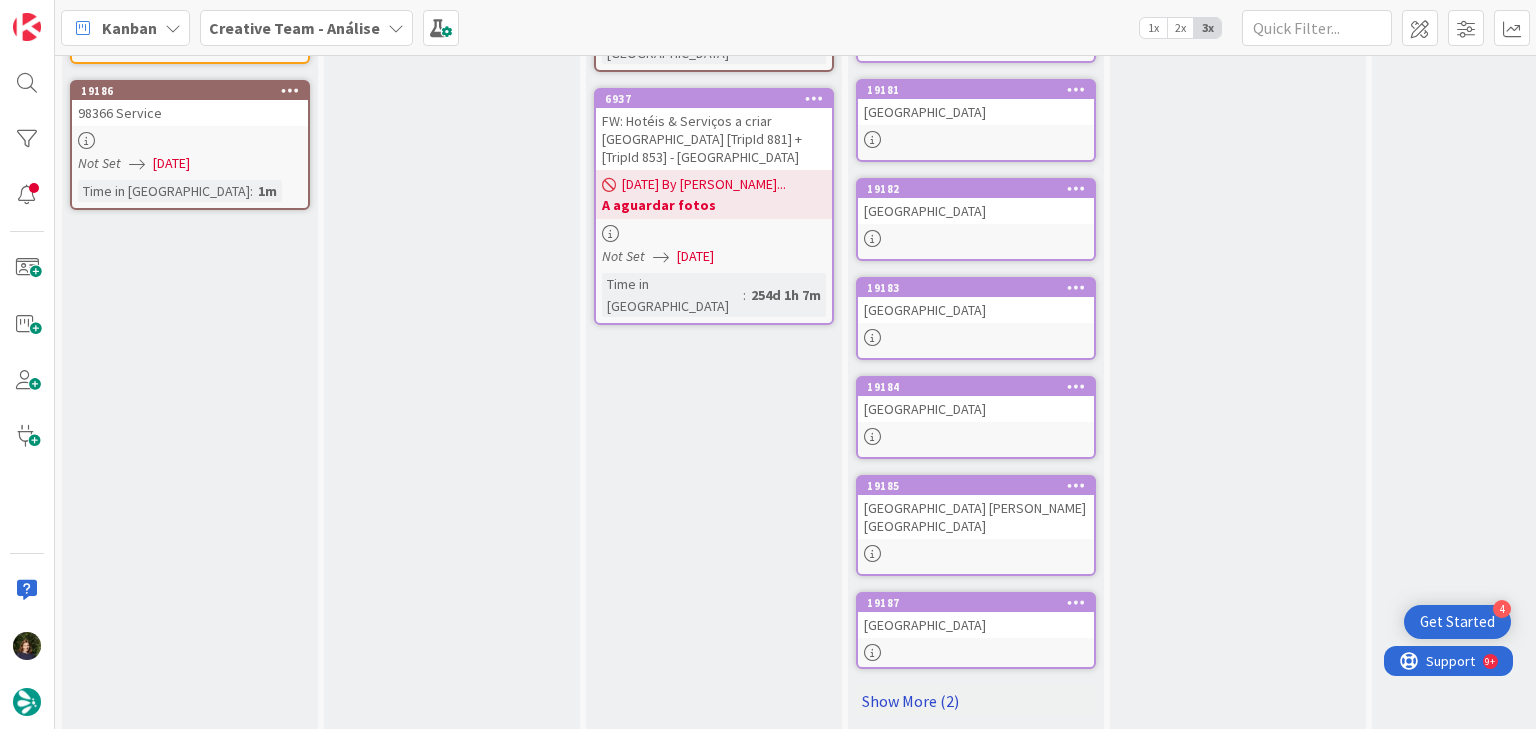click on "Show More (2)" at bounding box center (976, 701) 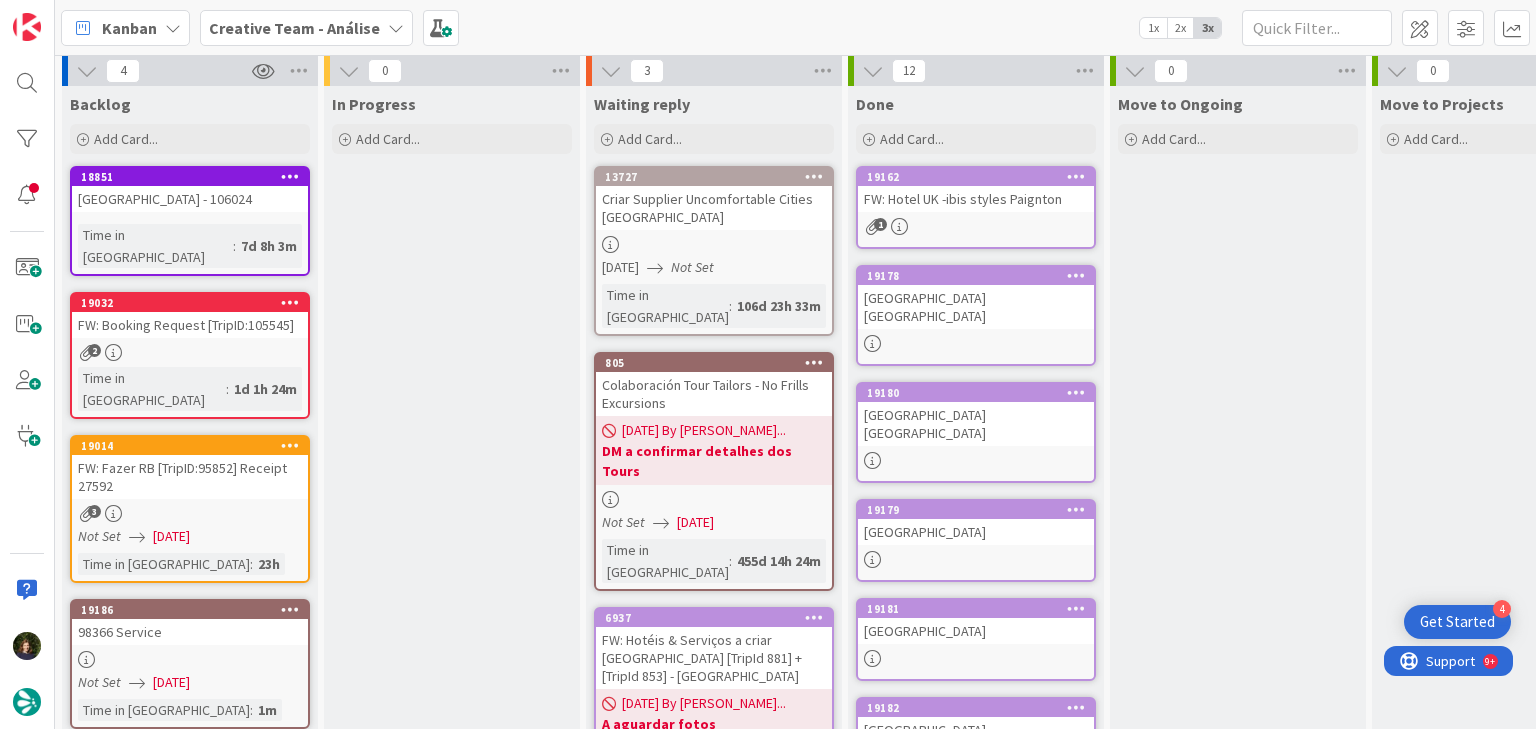scroll, scrollTop: 0, scrollLeft: 0, axis: both 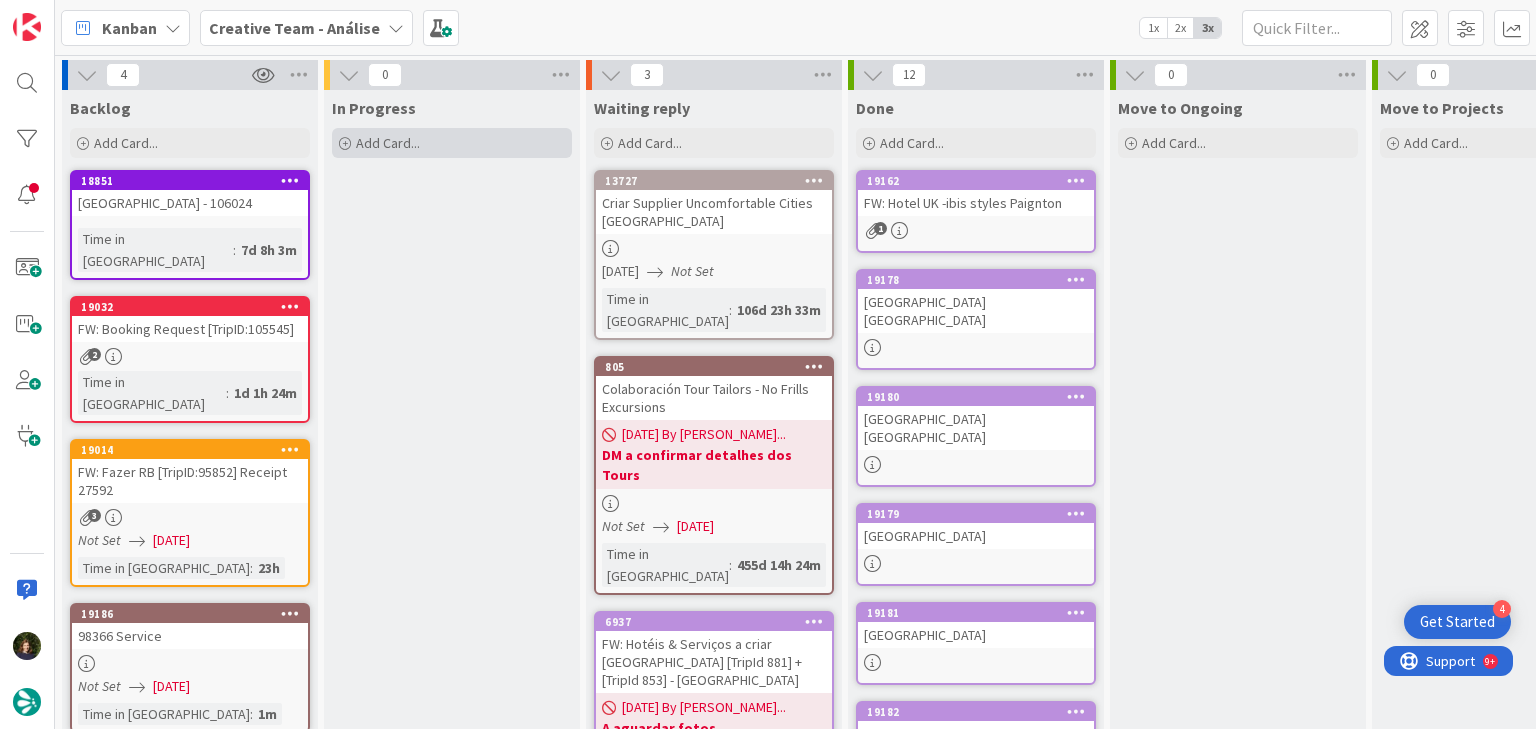 click on "Add Card..." at bounding box center [452, 143] 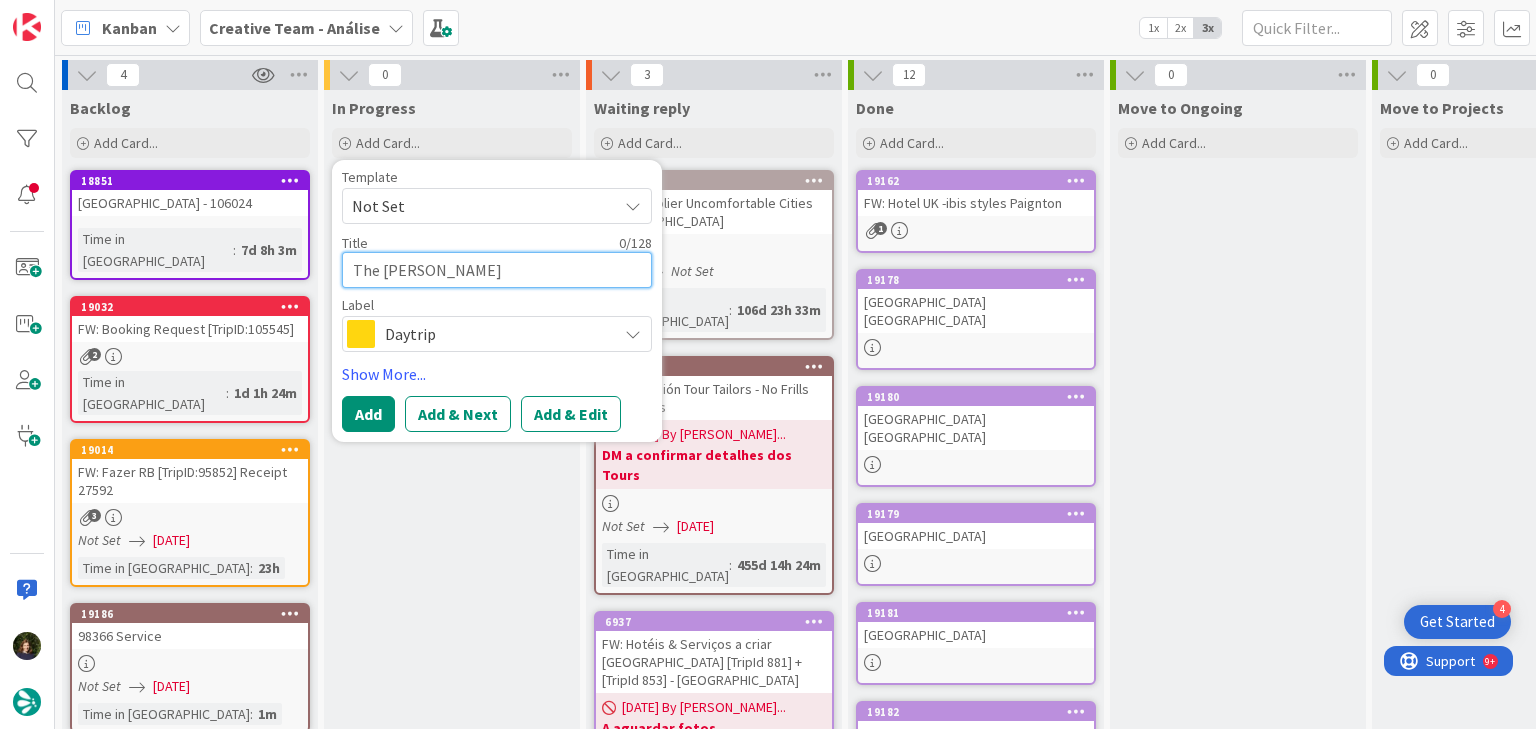 paste on "Samuel" 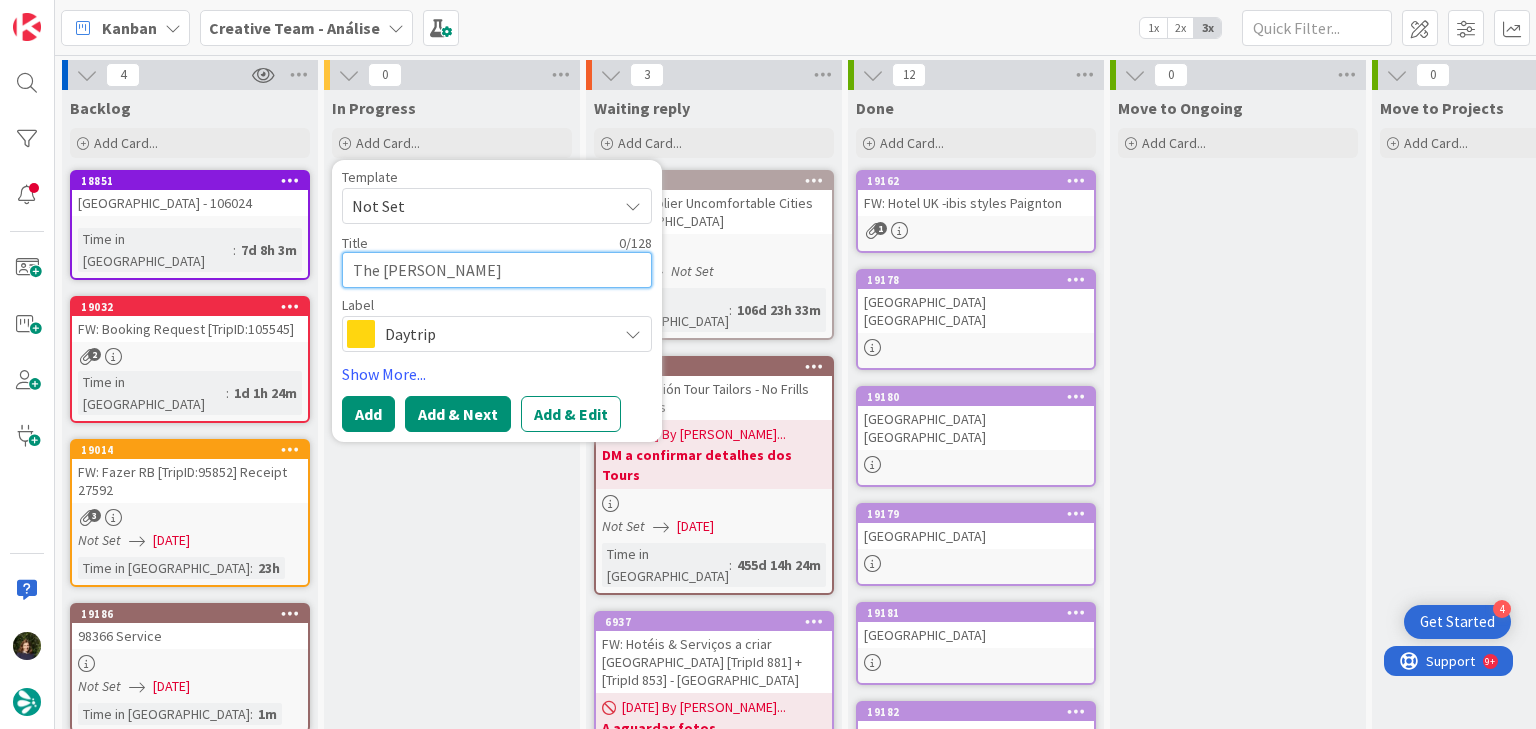 type on "The Samuel" 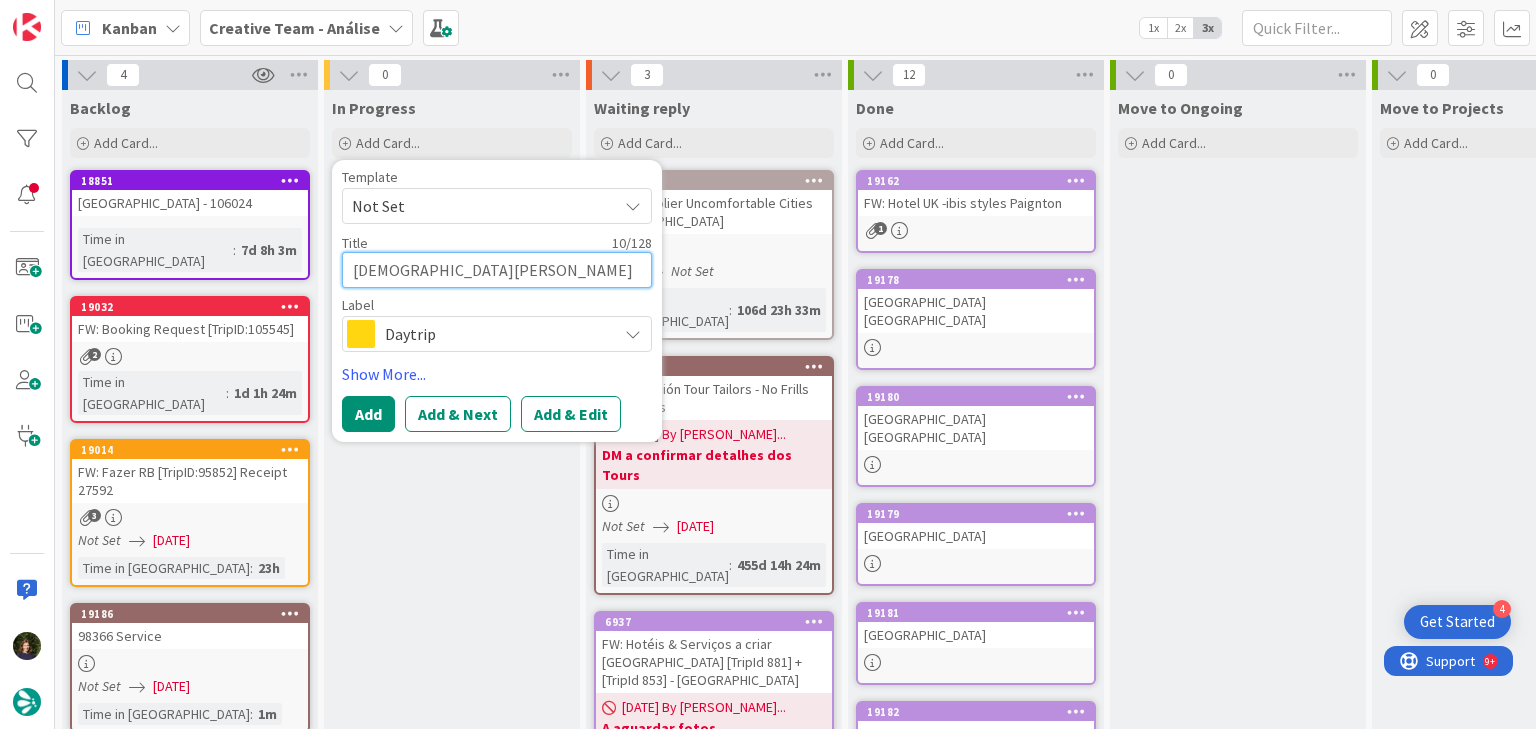 type on "The Samuel" 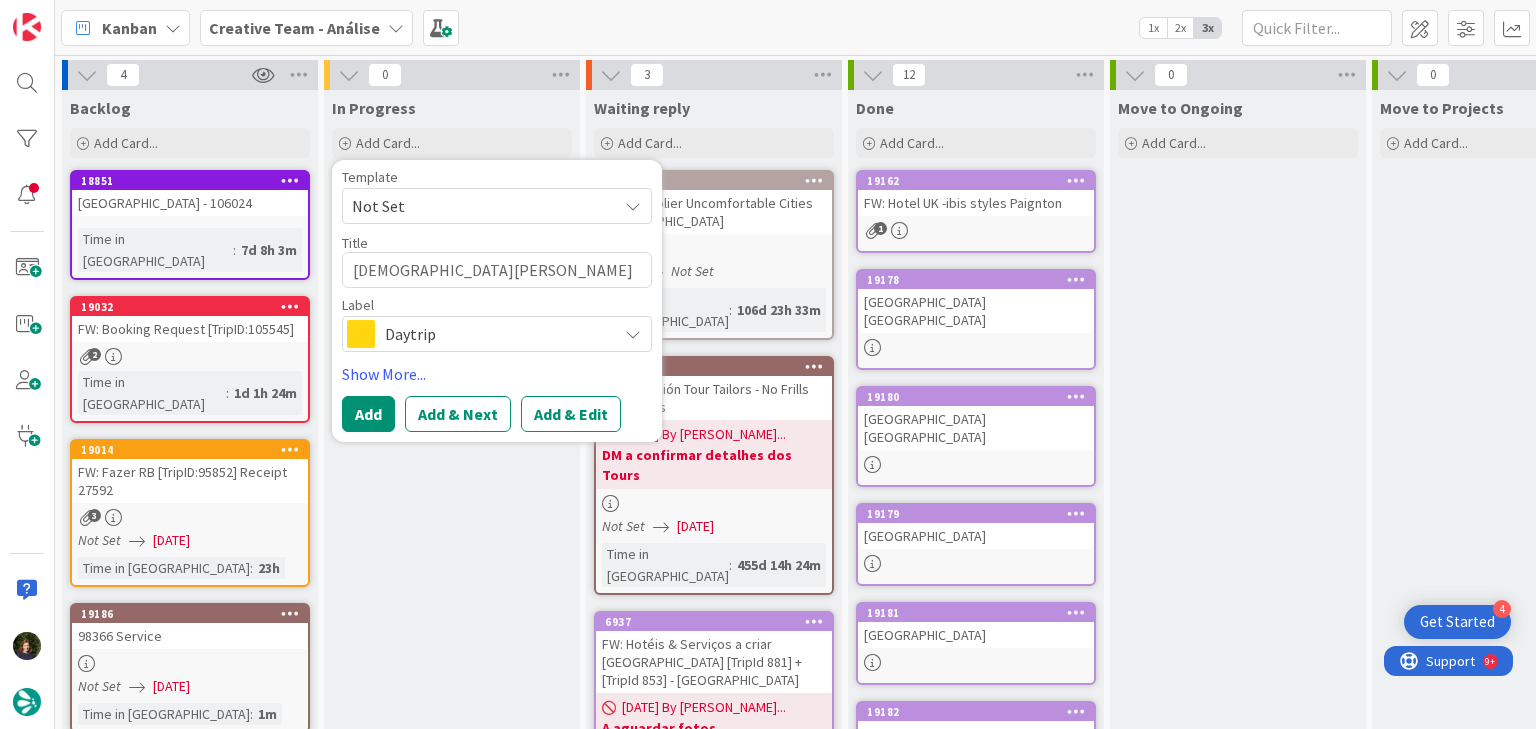 click on "Daytrip" at bounding box center (496, 334) 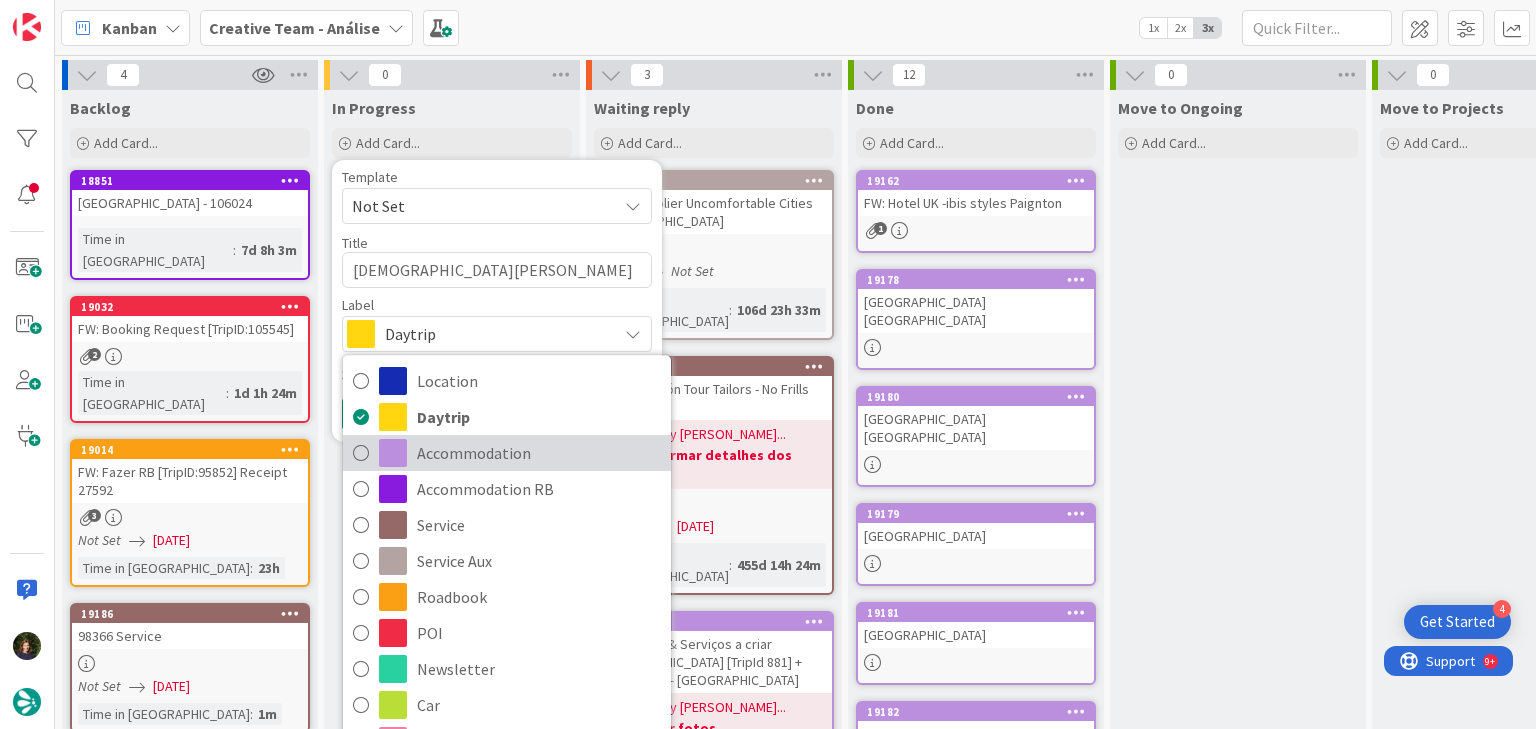 click on "Accommodation" at bounding box center [539, 453] 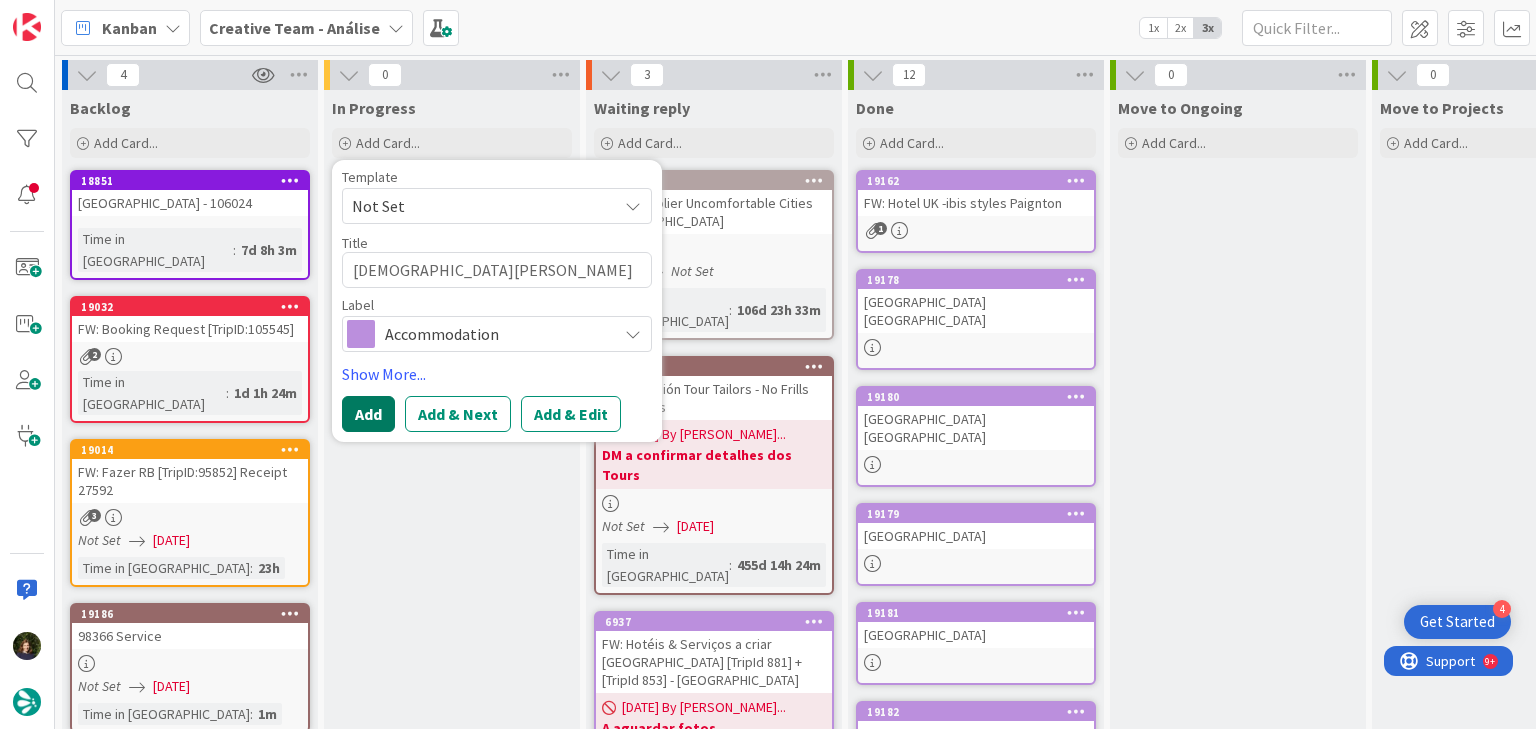 click on "Add" at bounding box center (368, 414) 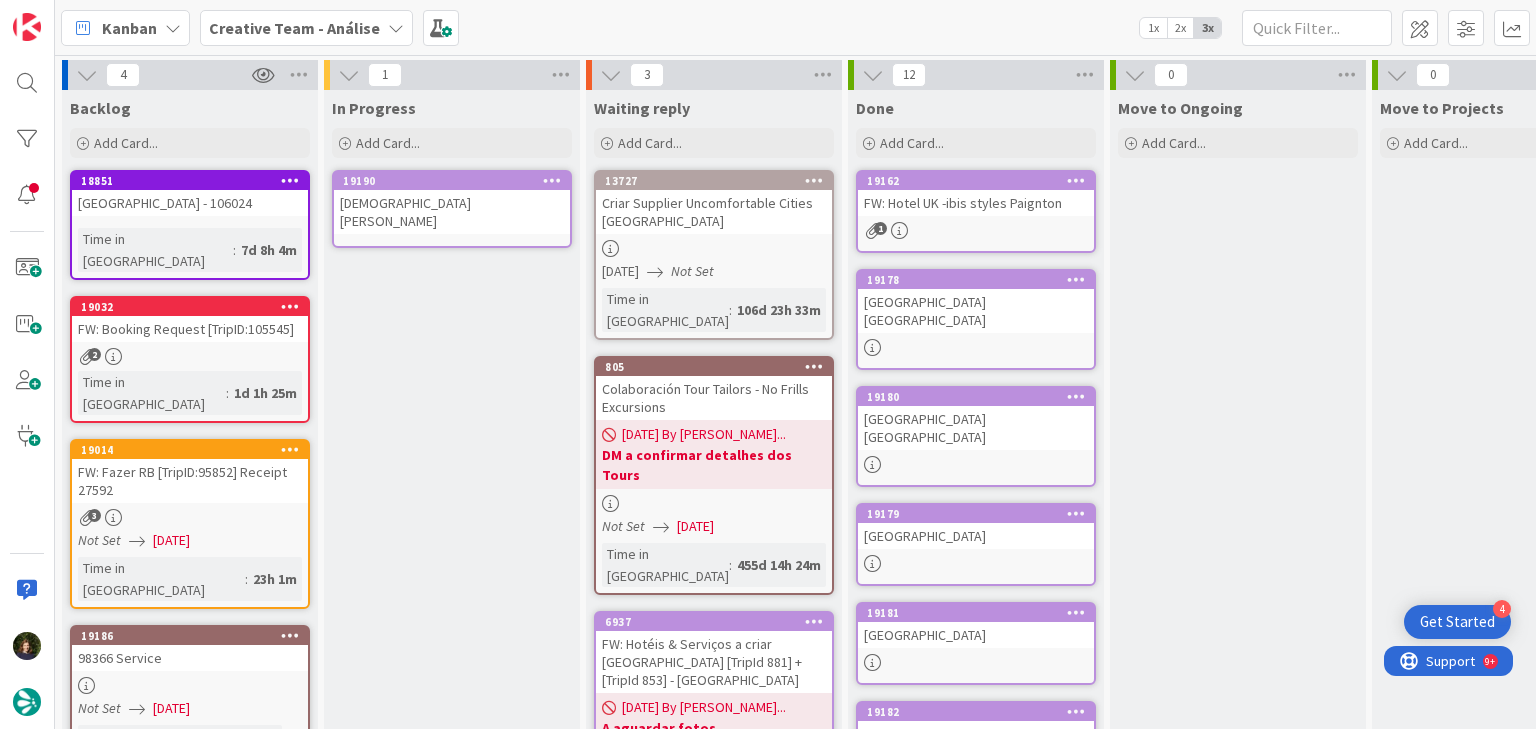 click on "The Samuel" at bounding box center [452, 212] 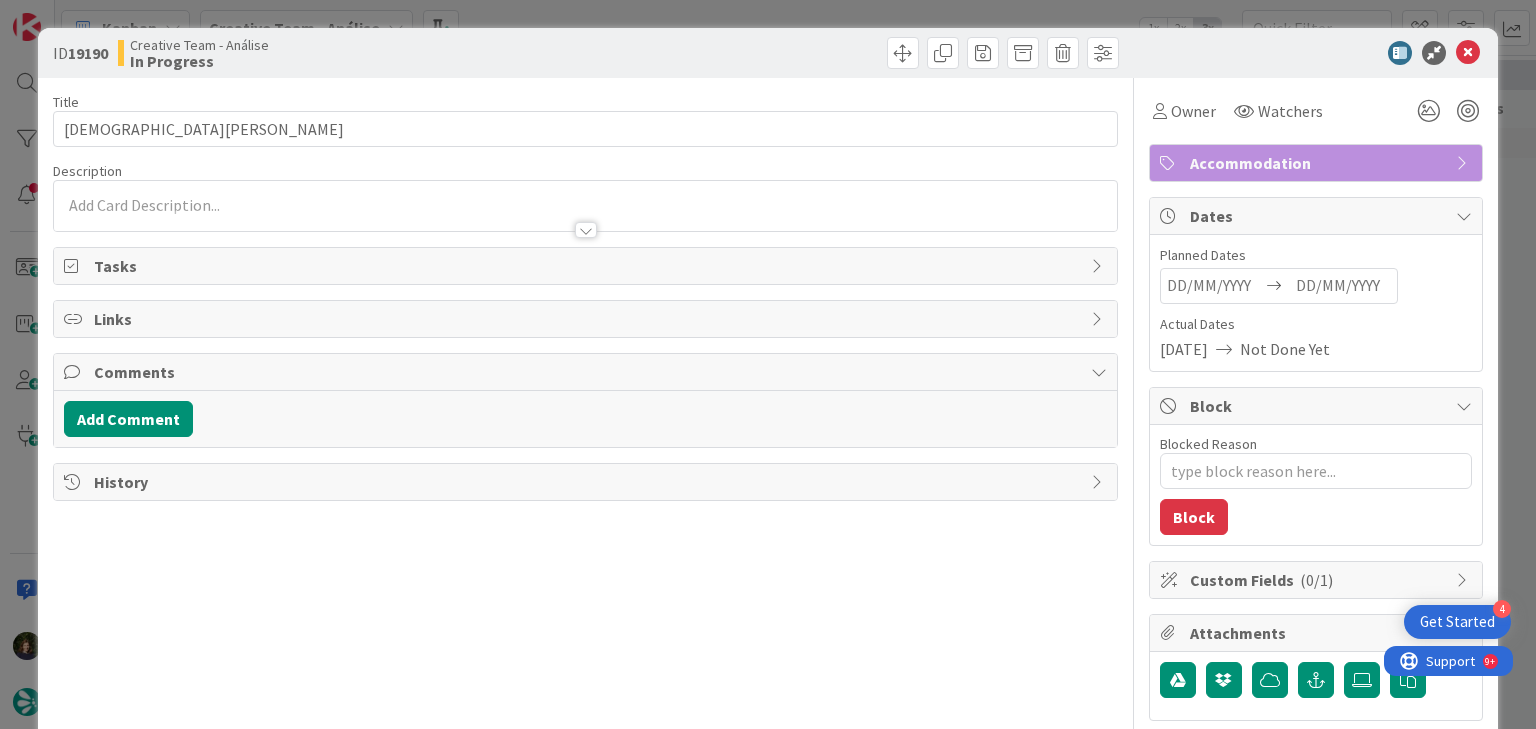 type on "x" 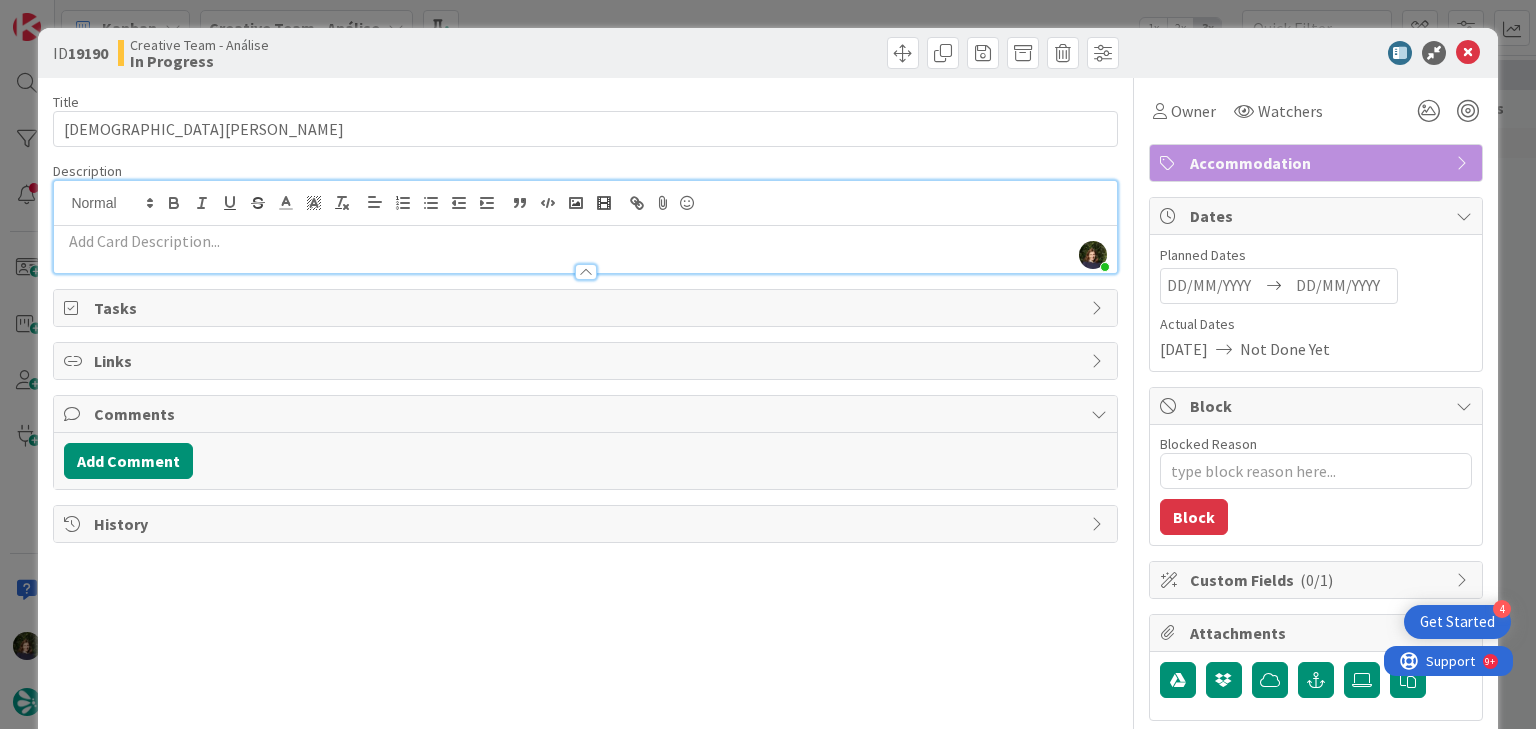 click at bounding box center [585, 241] 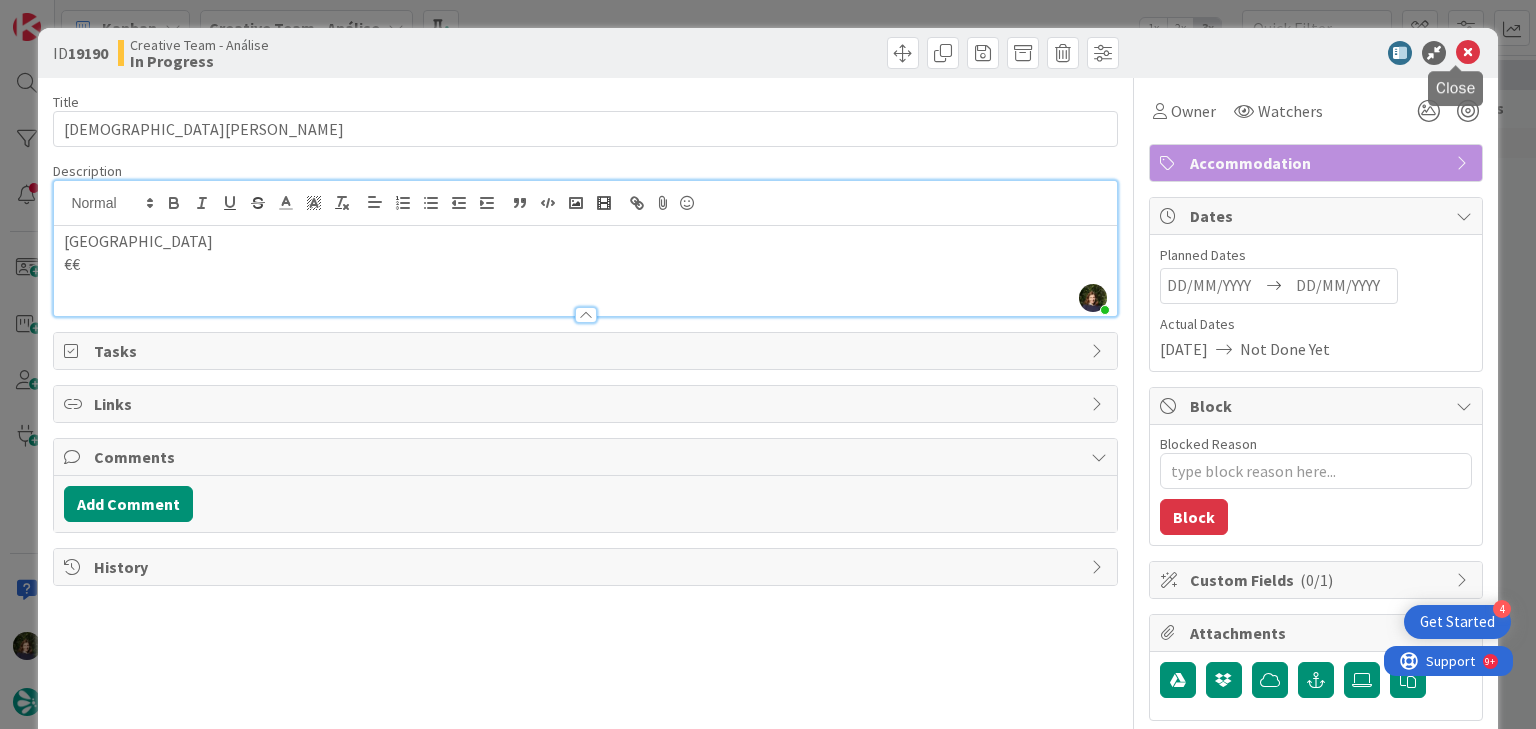 click at bounding box center (1468, 53) 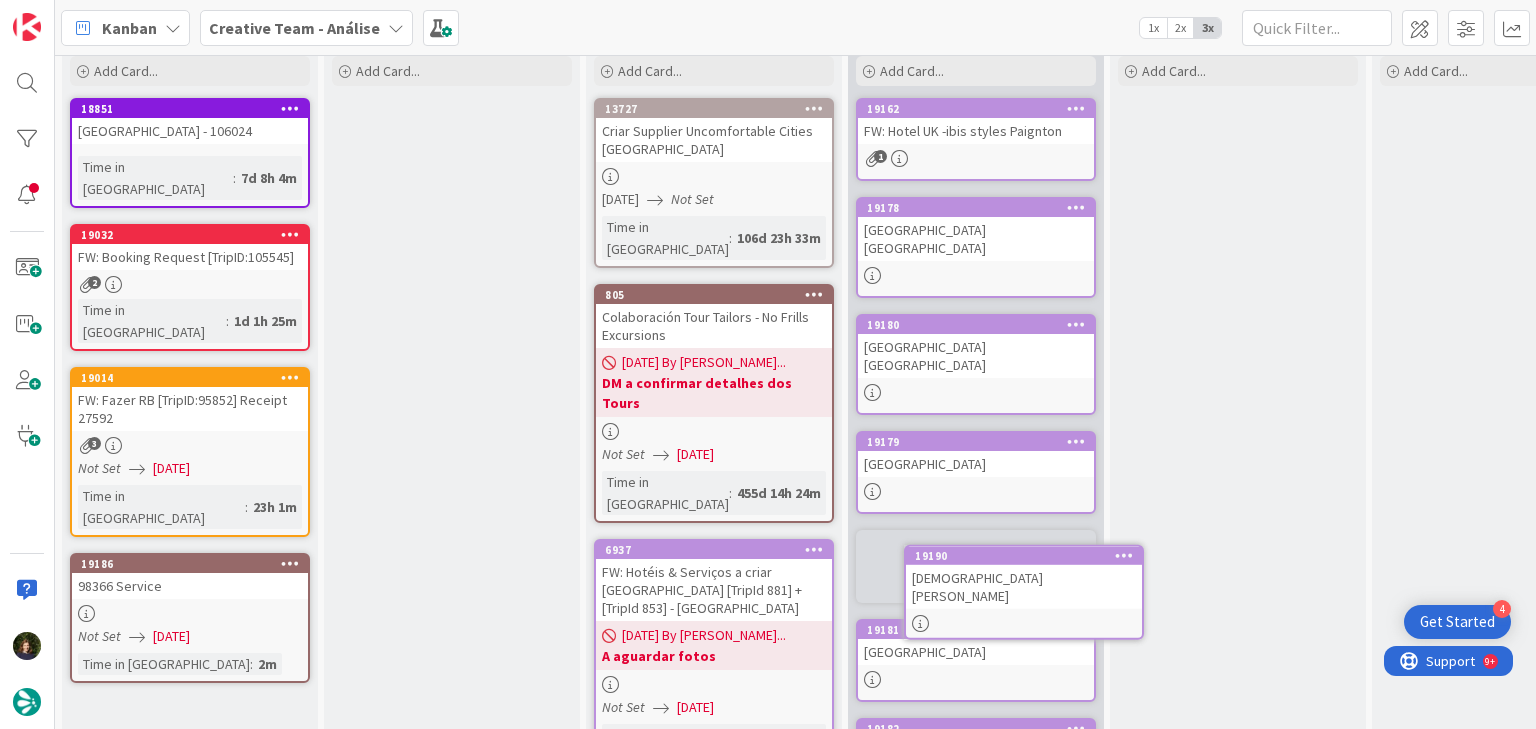 scroll, scrollTop: 0, scrollLeft: 0, axis: both 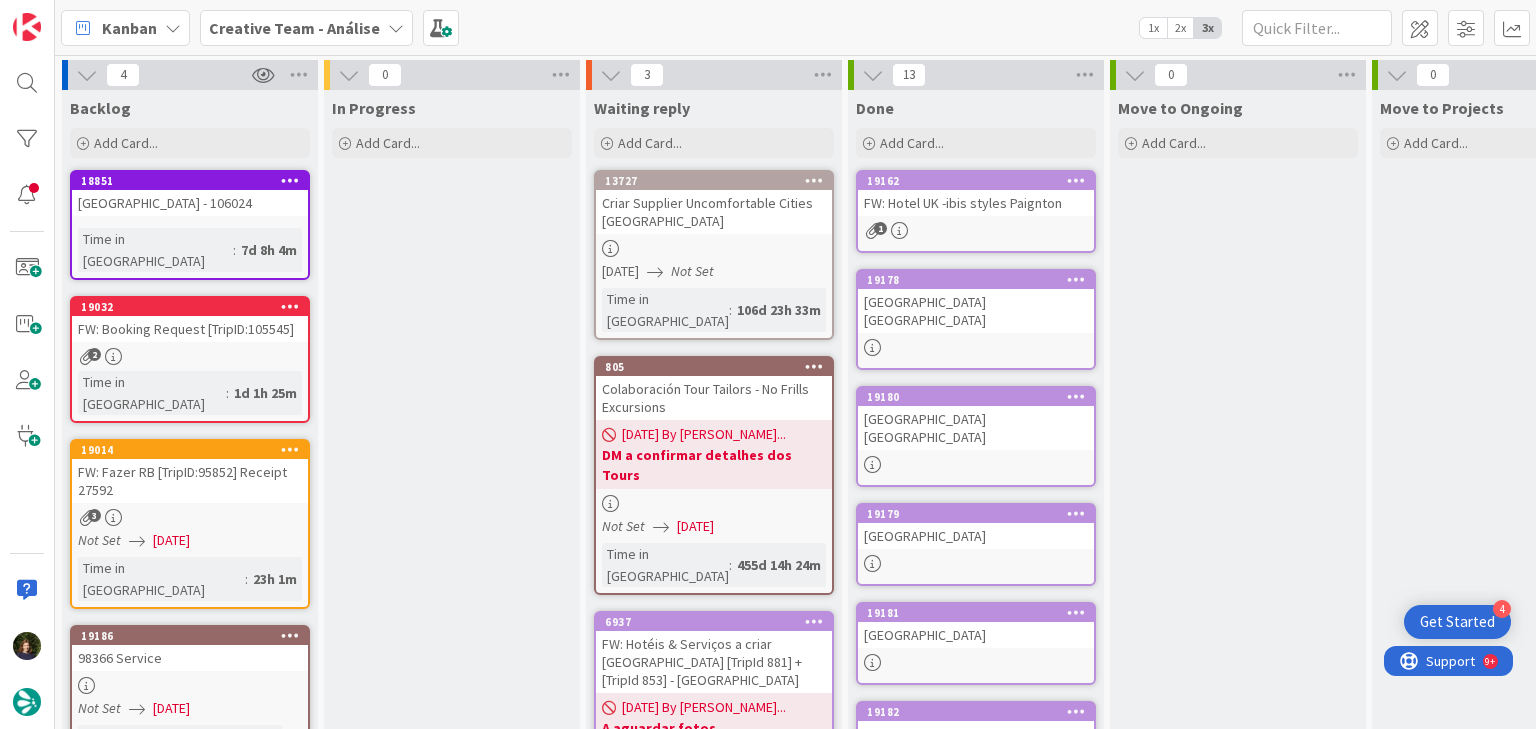click on "Creative Team - Análise" at bounding box center (294, 28) 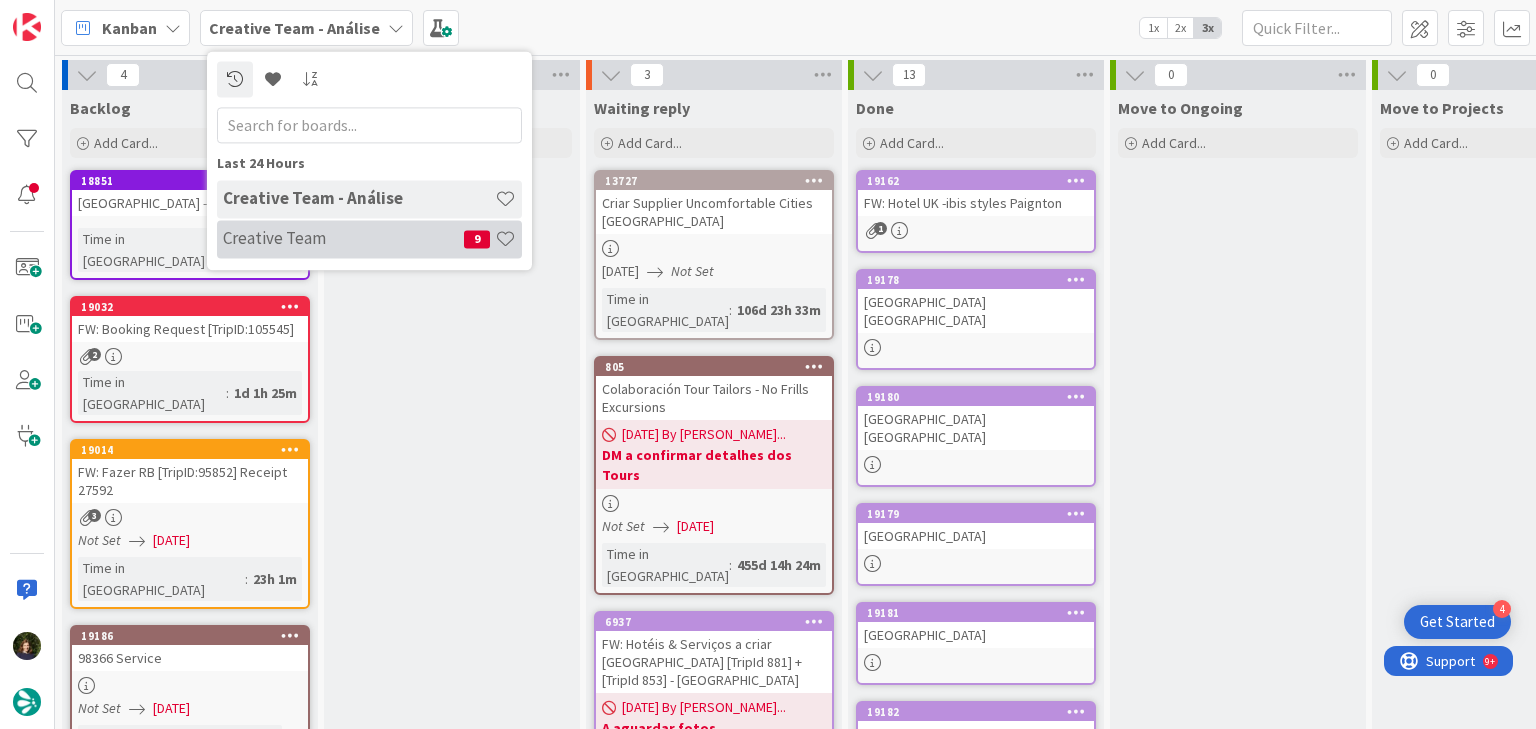 click on "Creative Team" at bounding box center [343, 239] 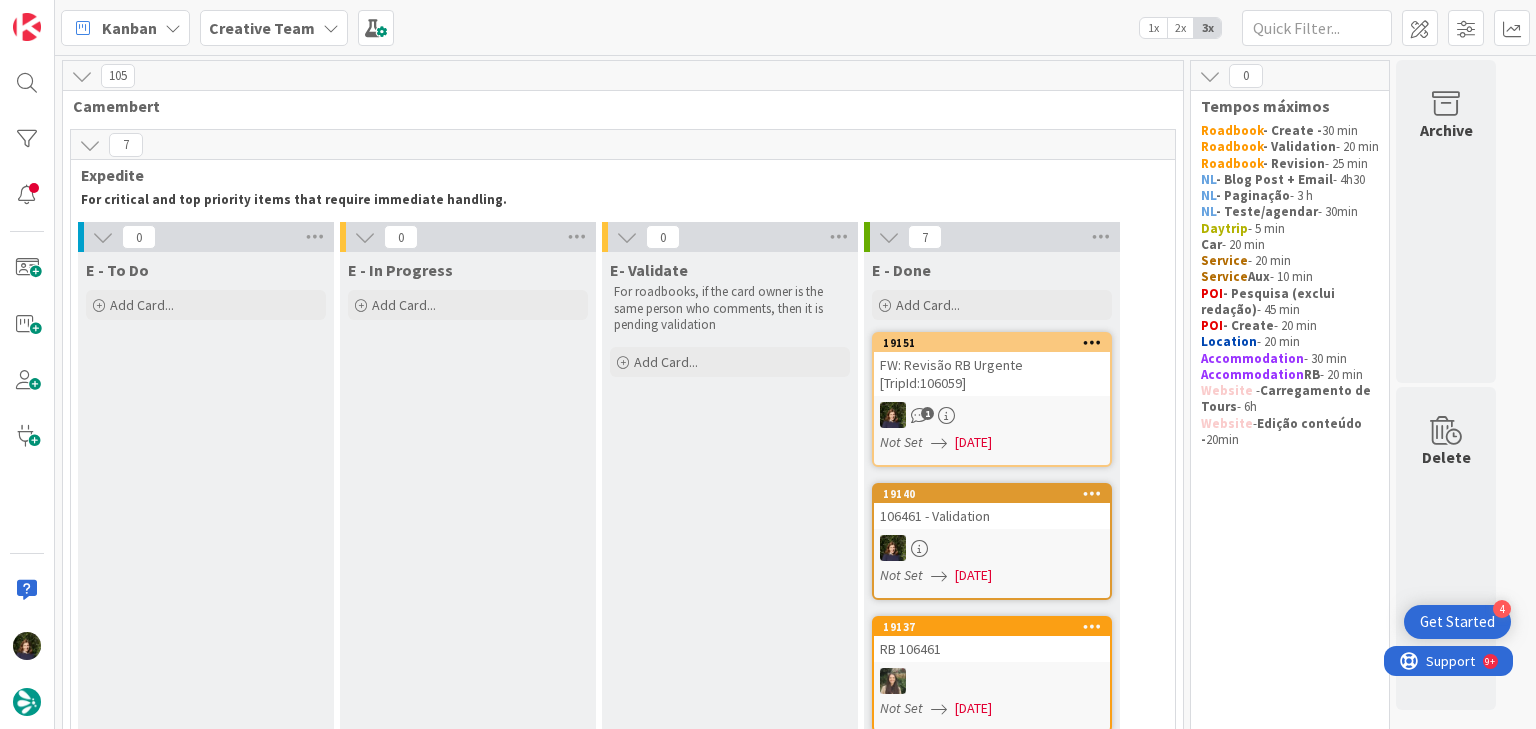 scroll, scrollTop: 0, scrollLeft: 0, axis: both 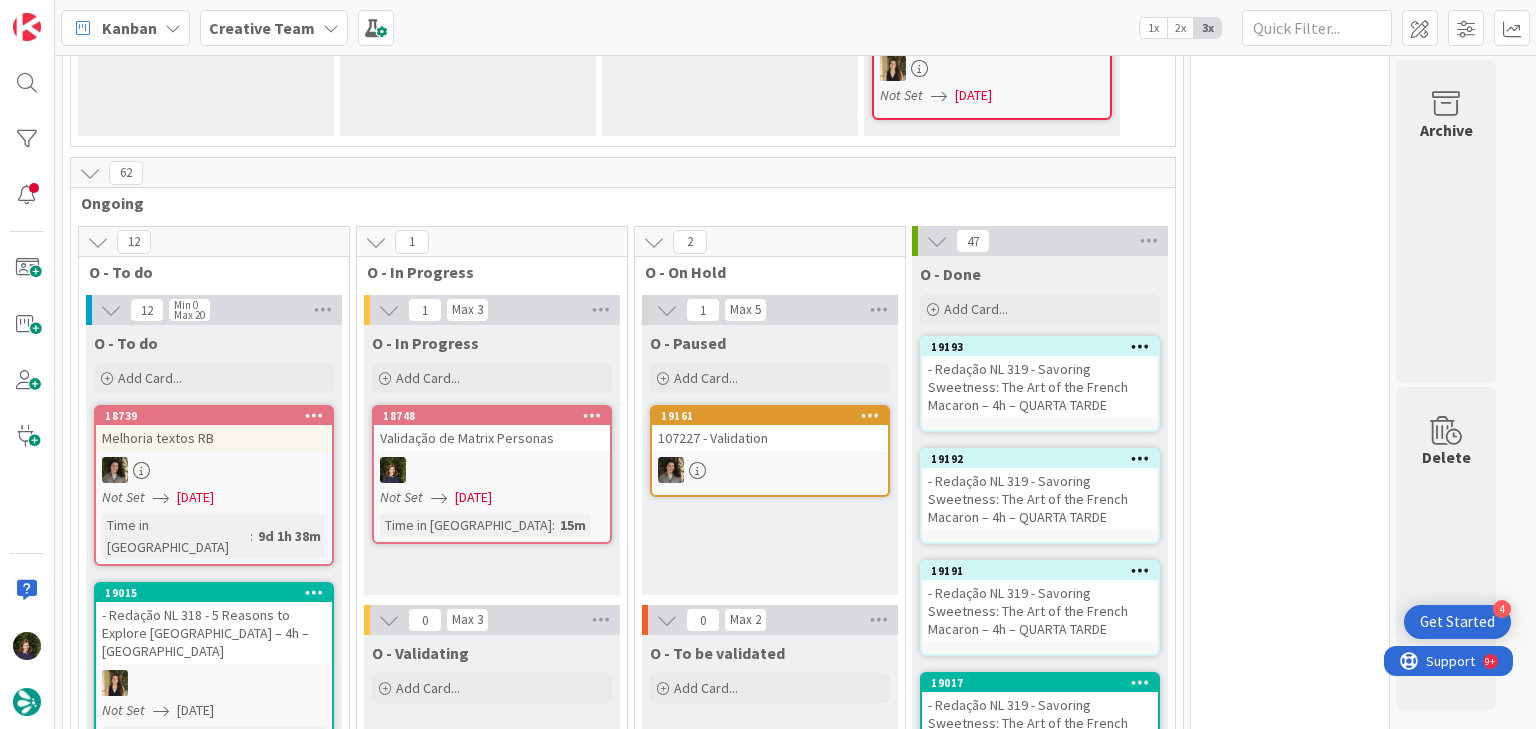 click on "- Redação NL 319 - Savoring Sweetness: The Art of the French Macaron – 4h – QUARTA TARDE" at bounding box center [1040, 387] 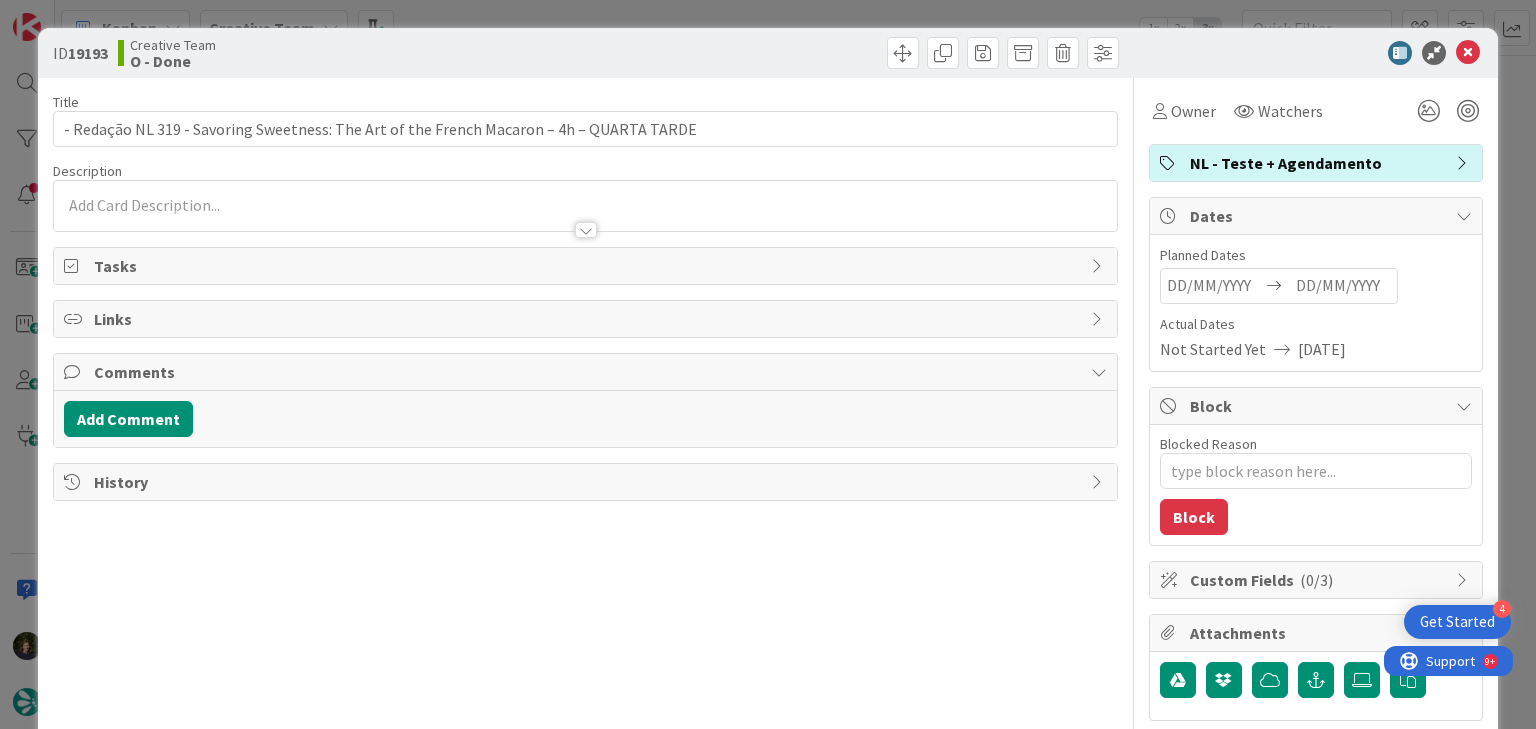 scroll, scrollTop: 0, scrollLeft: 0, axis: both 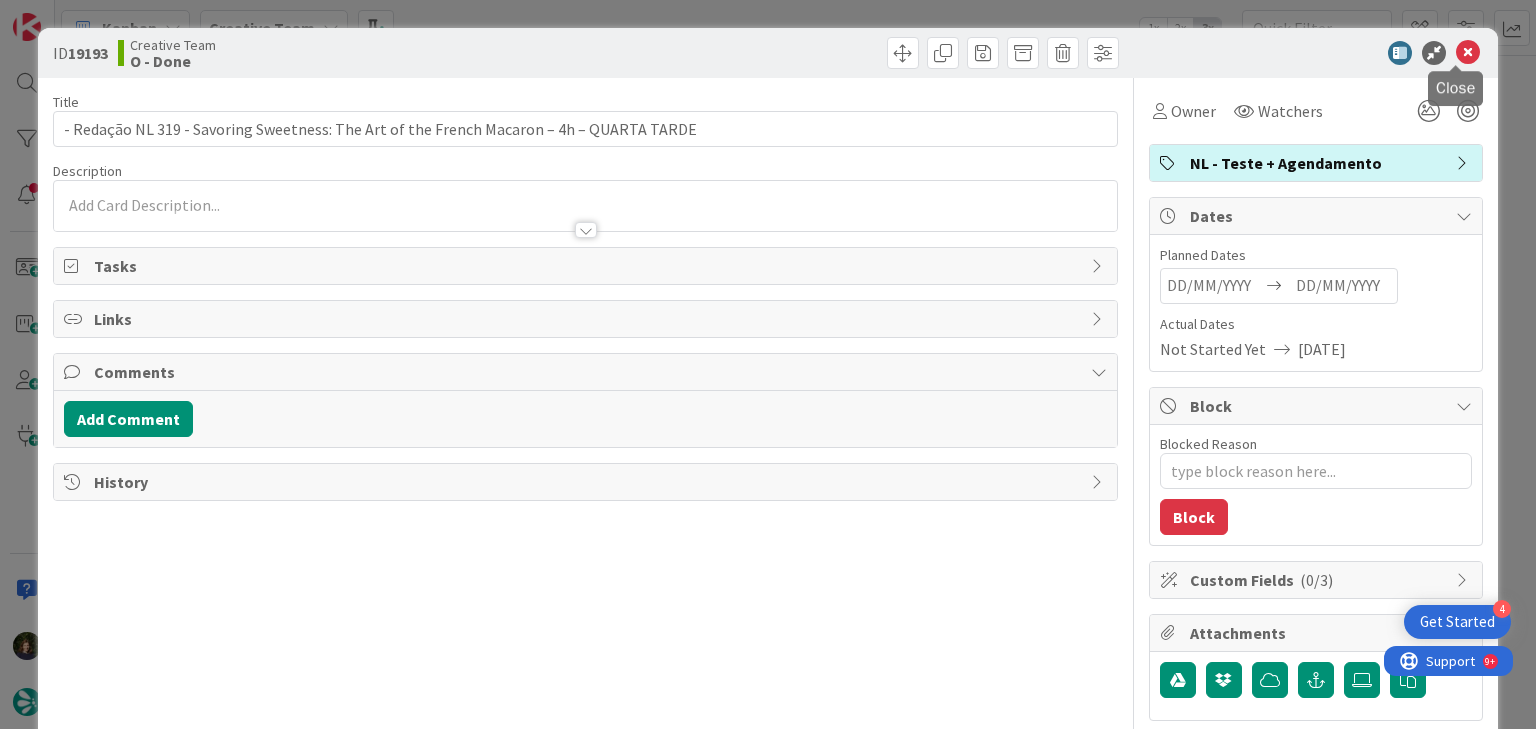click at bounding box center [1468, 53] 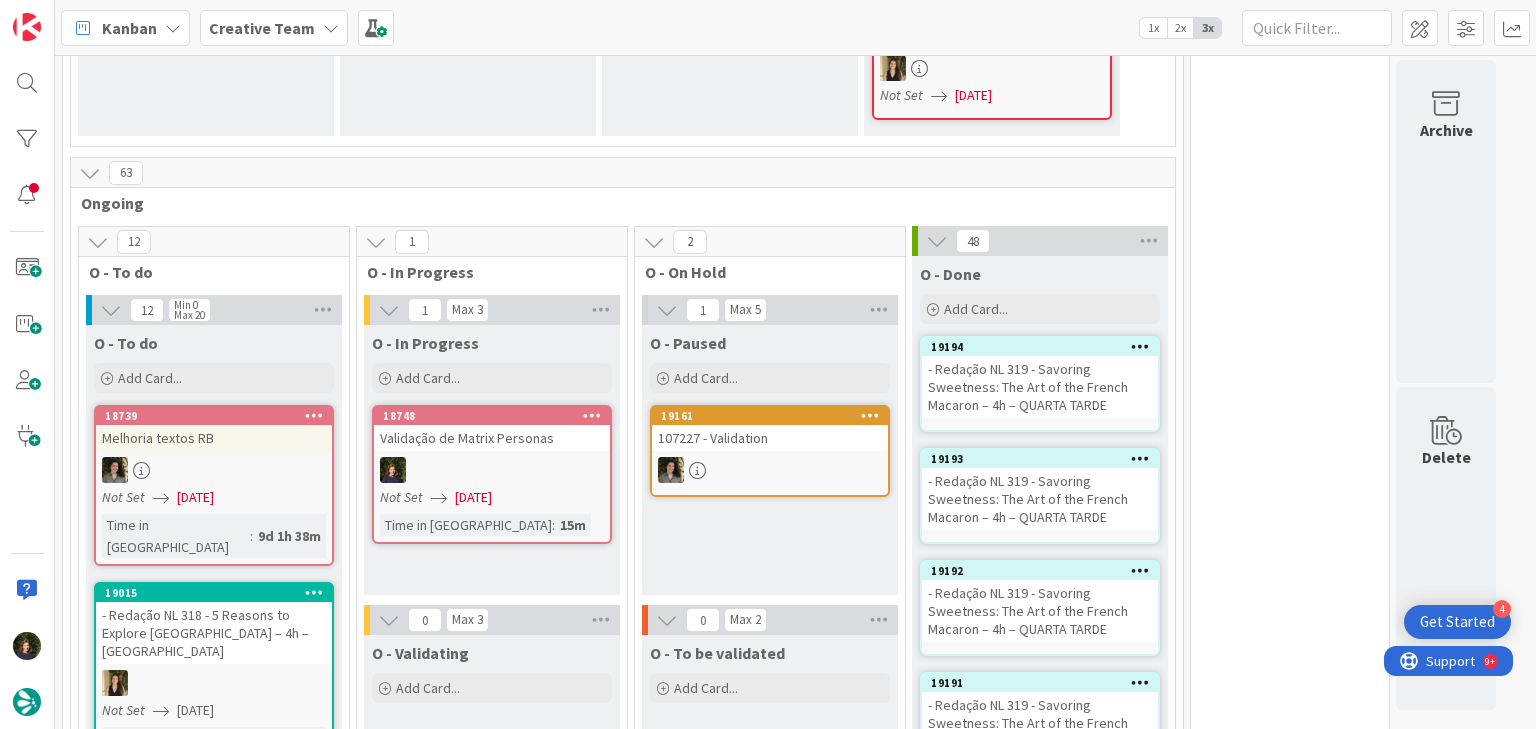 scroll, scrollTop: 0, scrollLeft: 0, axis: both 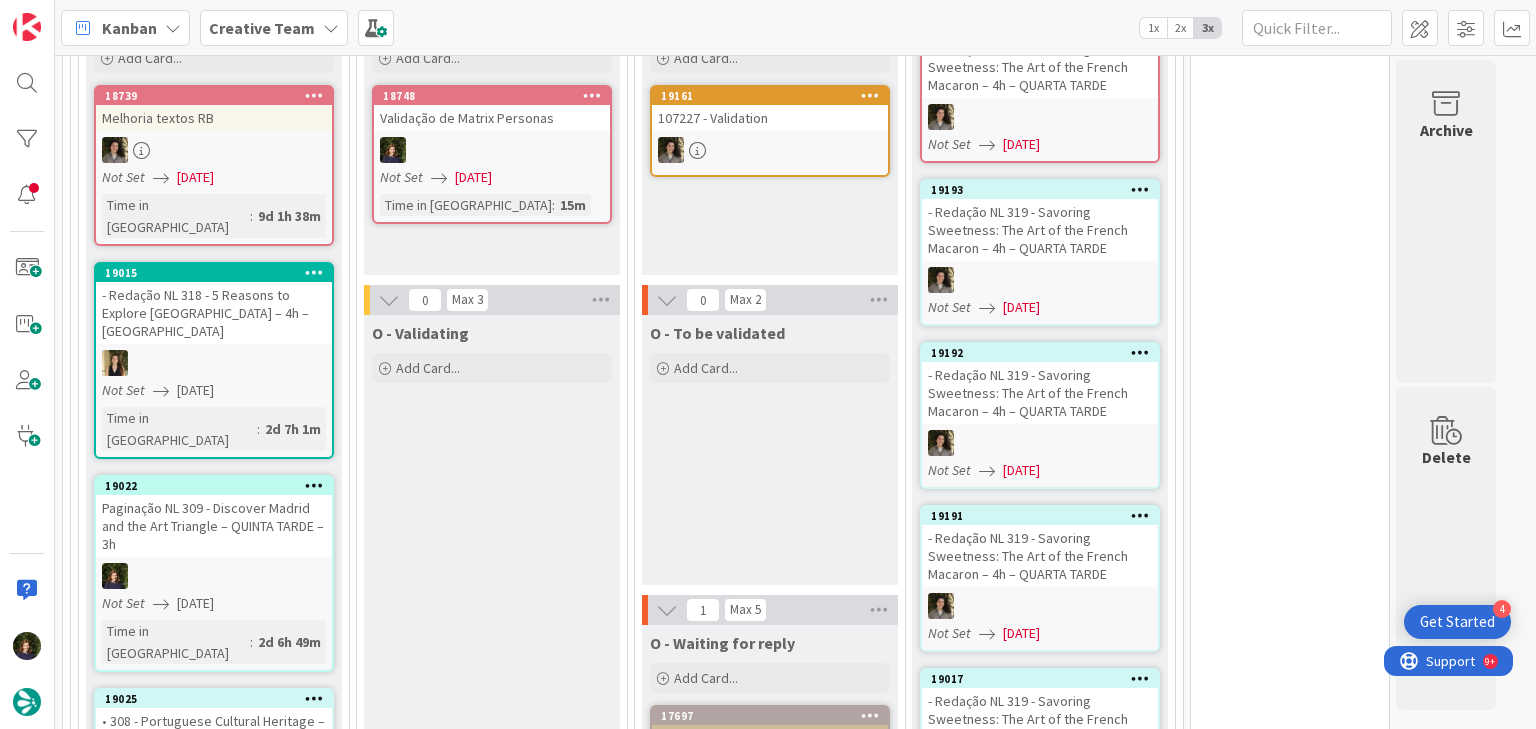 click at bounding box center [492, 150] 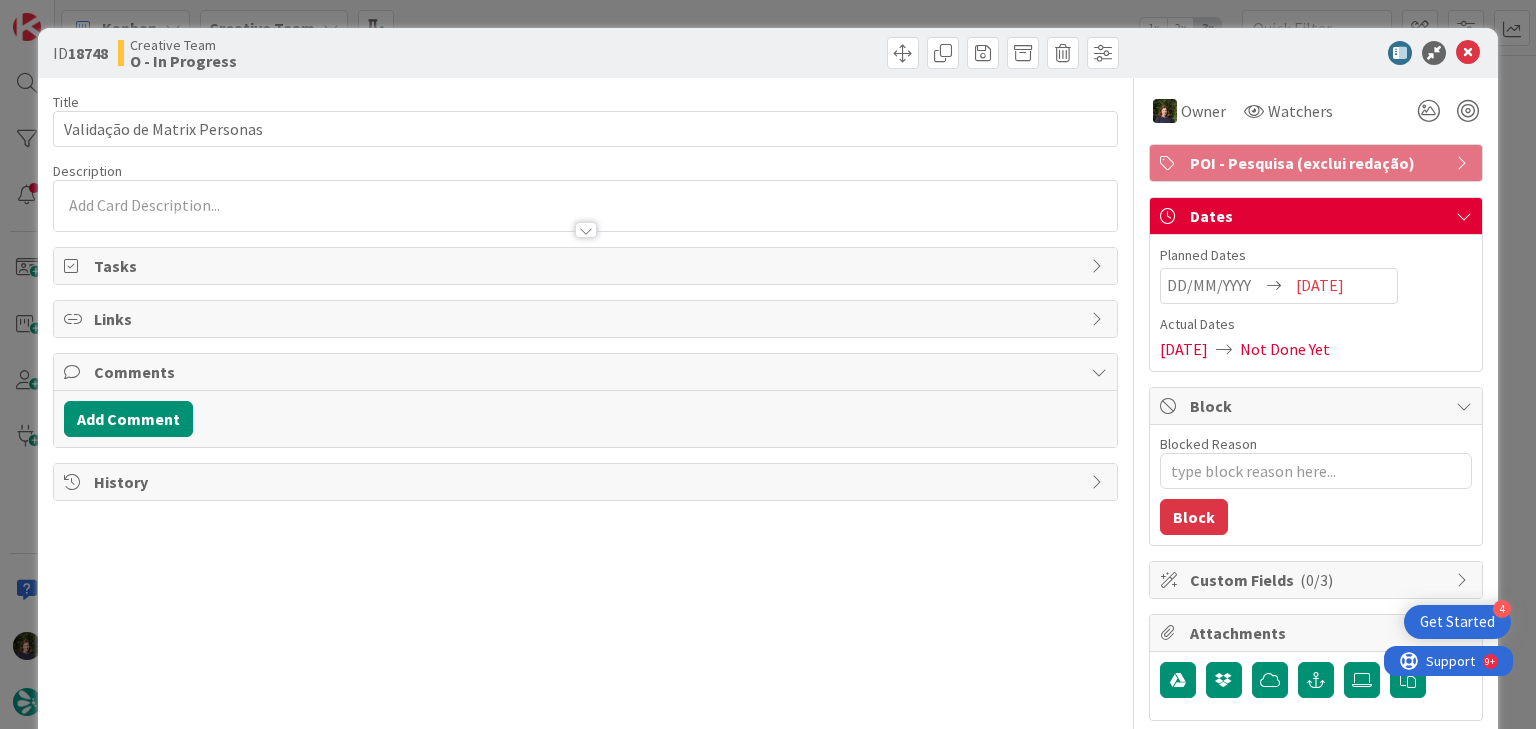 scroll, scrollTop: 0, scrollLeft: 0, axis: both 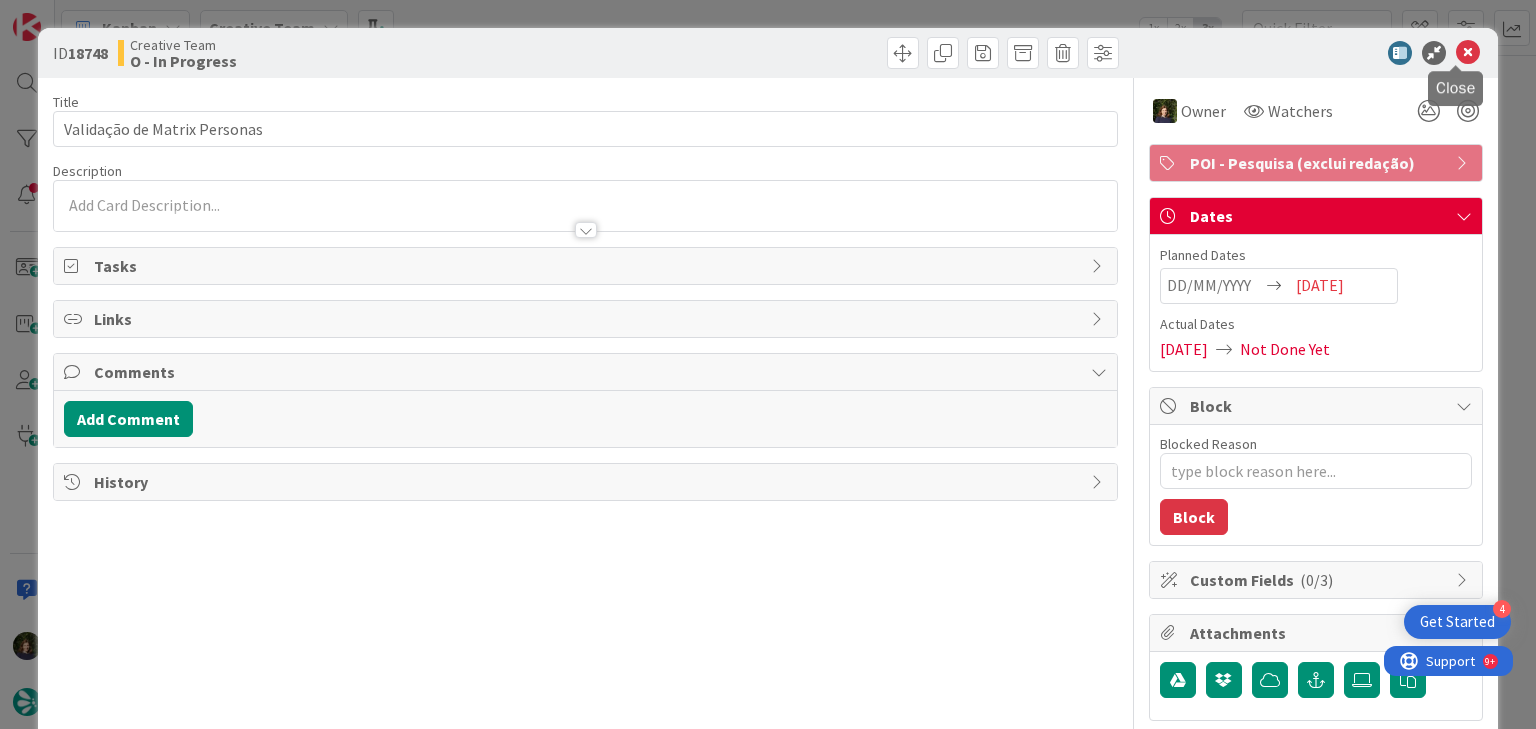 click at bounding box center [1468, 53] 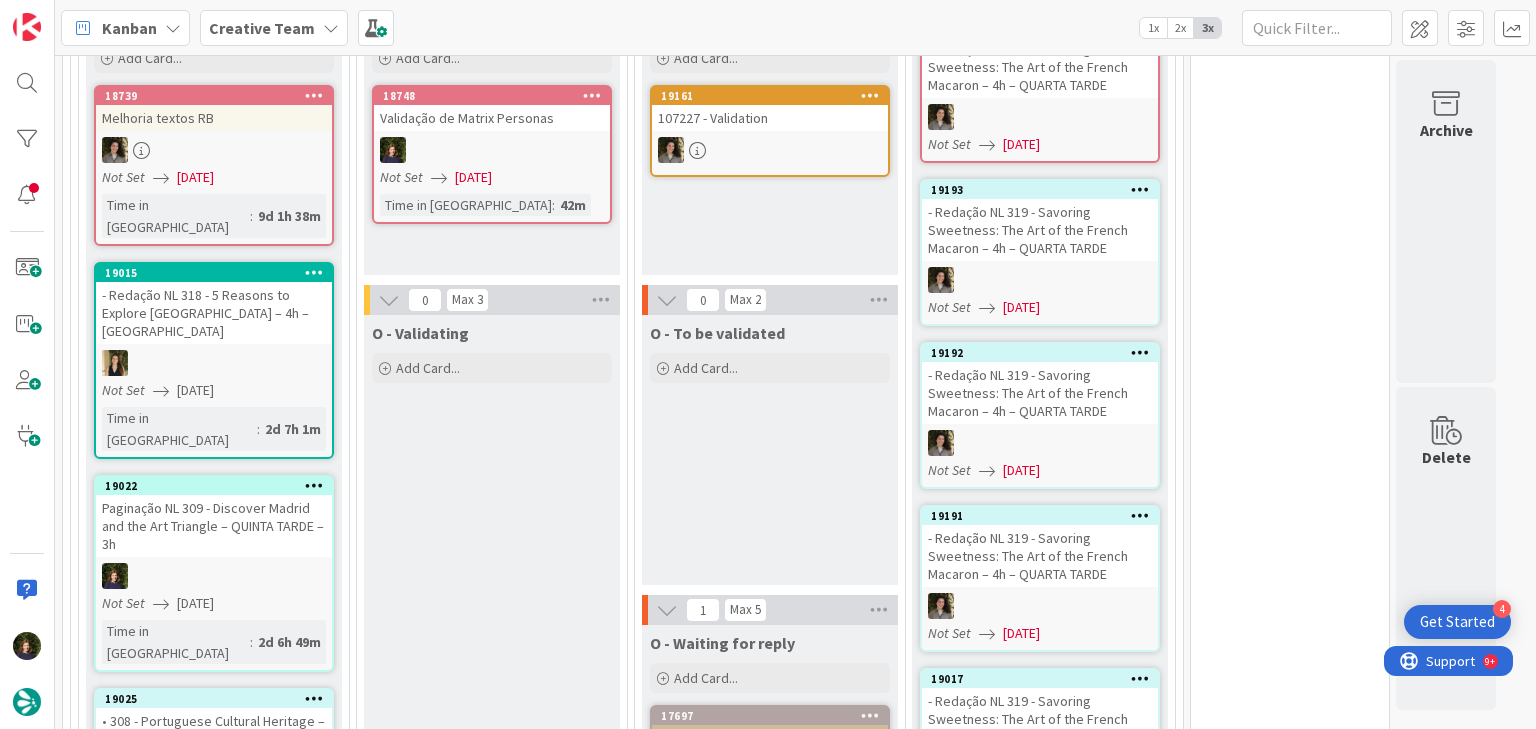 scroll, scrollTop: 0, scrollLeft: 0, axis: both 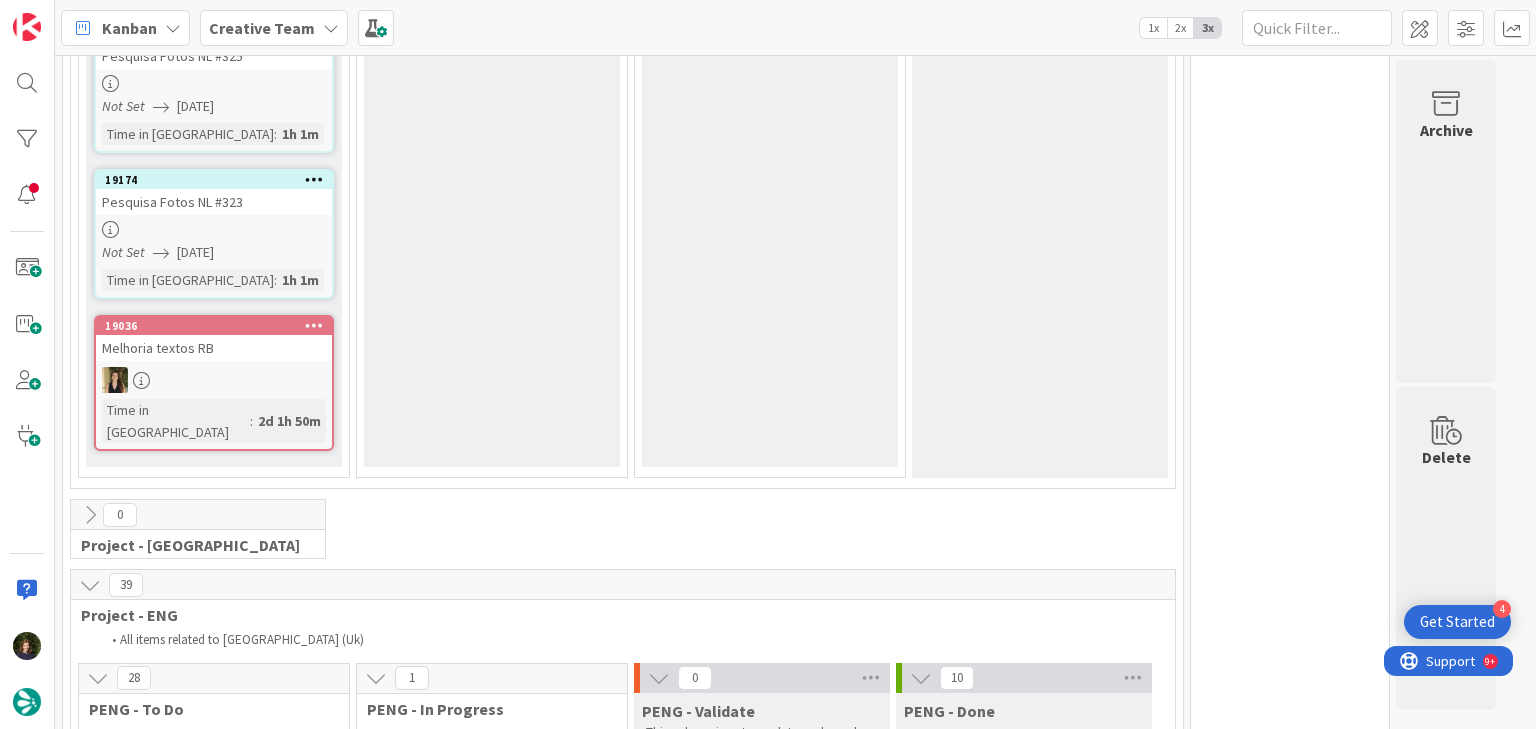 click on "Creative Team" at bounding box center (262, 28) 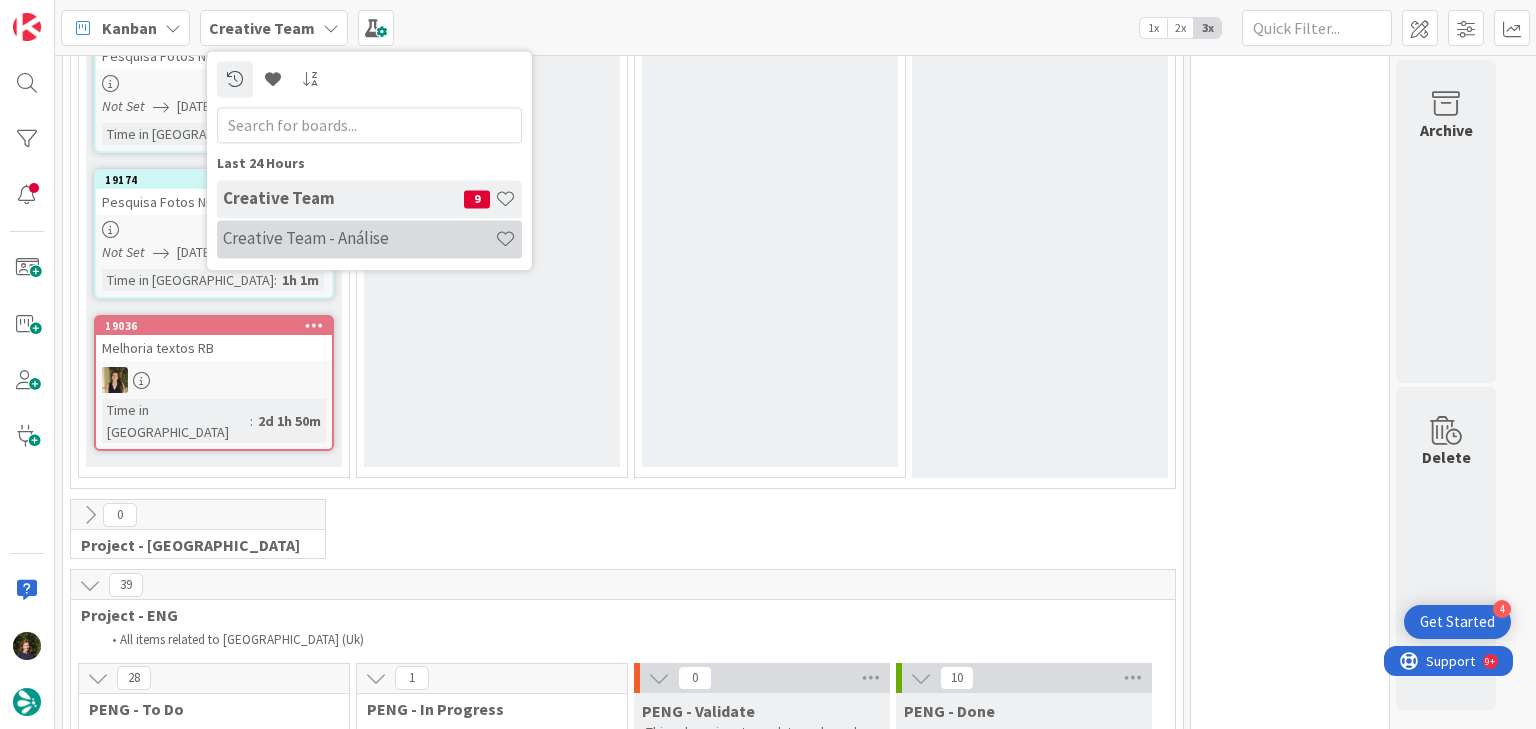click on "Creative Team - Análise" at bounding box center [359, 239] 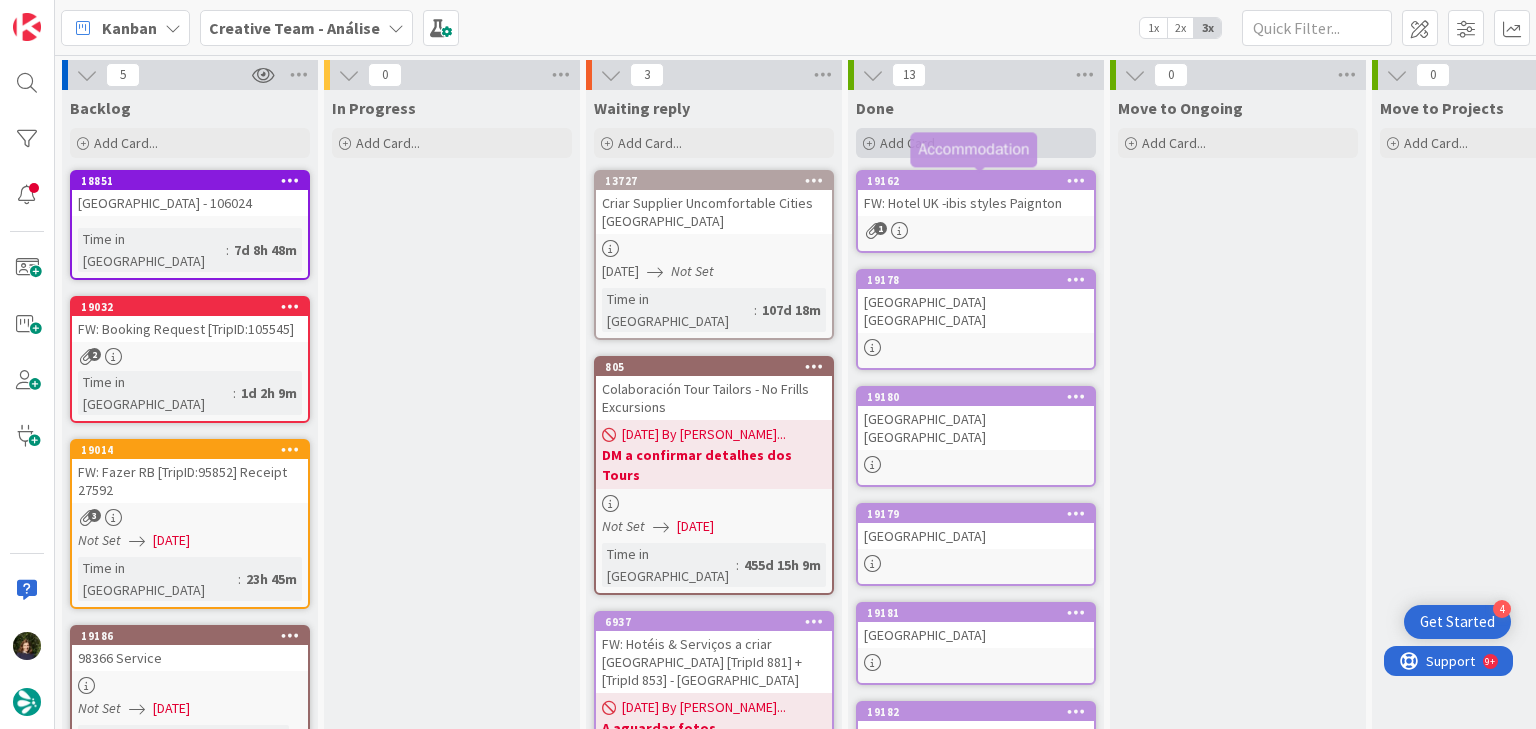 scroll, scrollTop: 0, scrollLeft: 0, axis: both 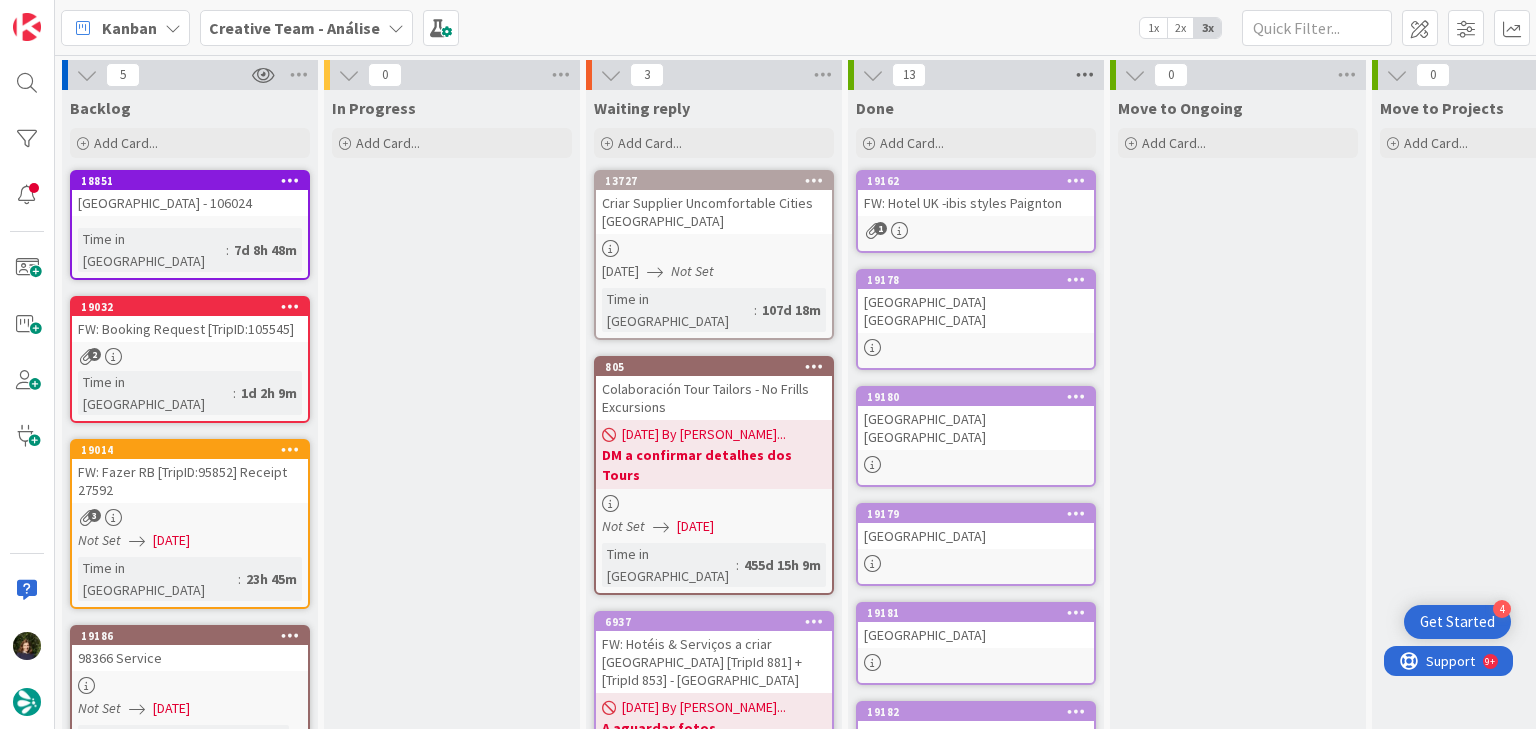 click at bounding box center (1085, 75) 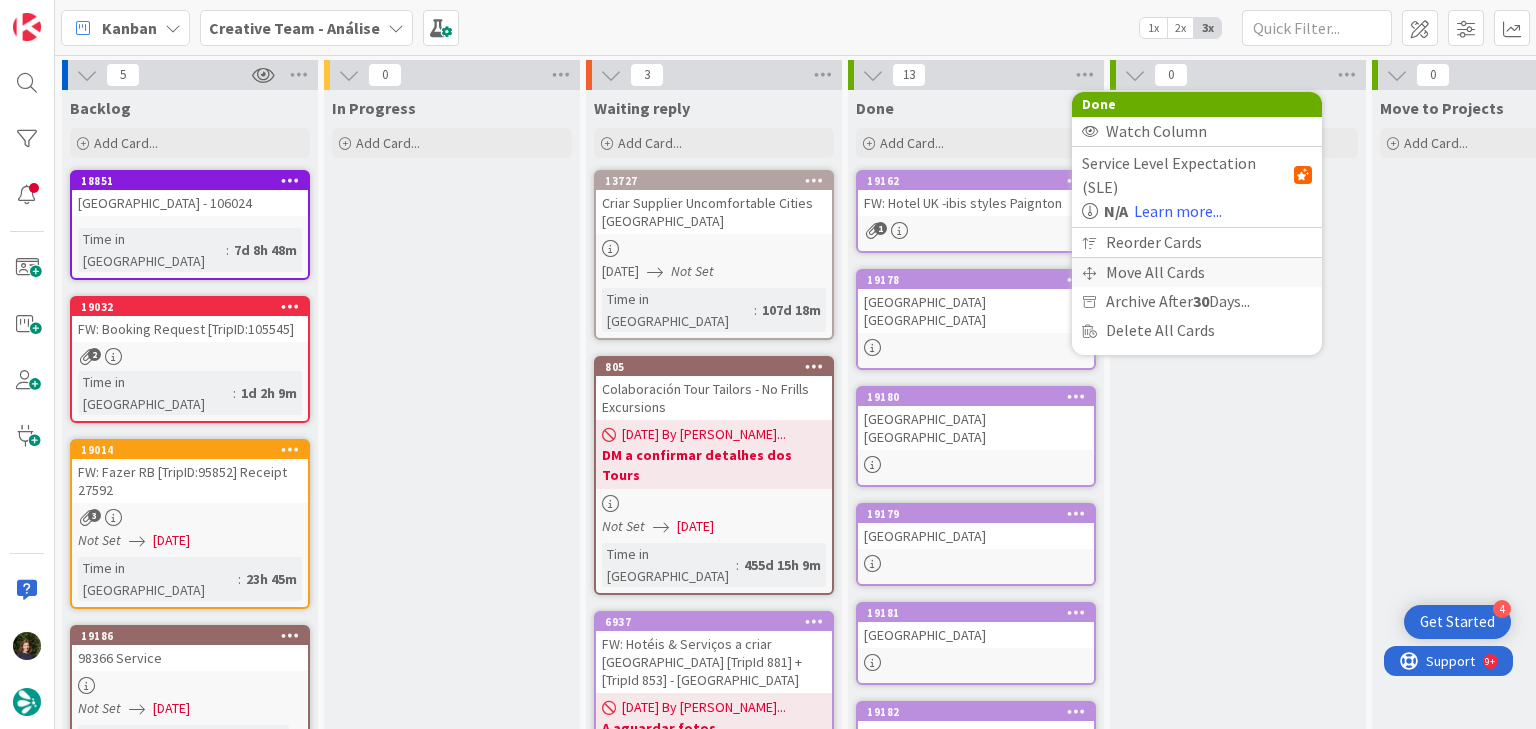 click on "Move All Cards" at bounding box center [1197, 272] 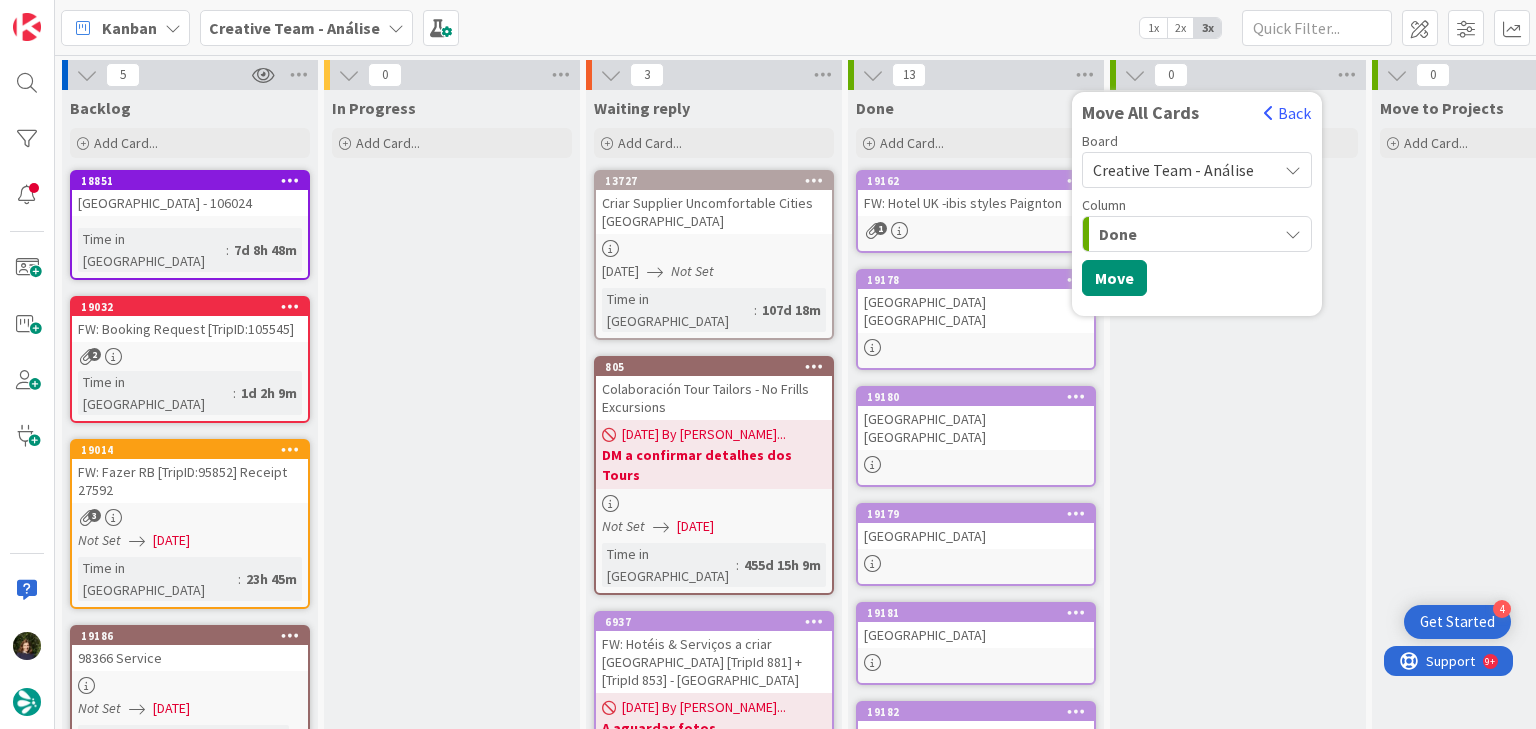 click on "Creative Team - Análise" at bounding box center [1180, 170] 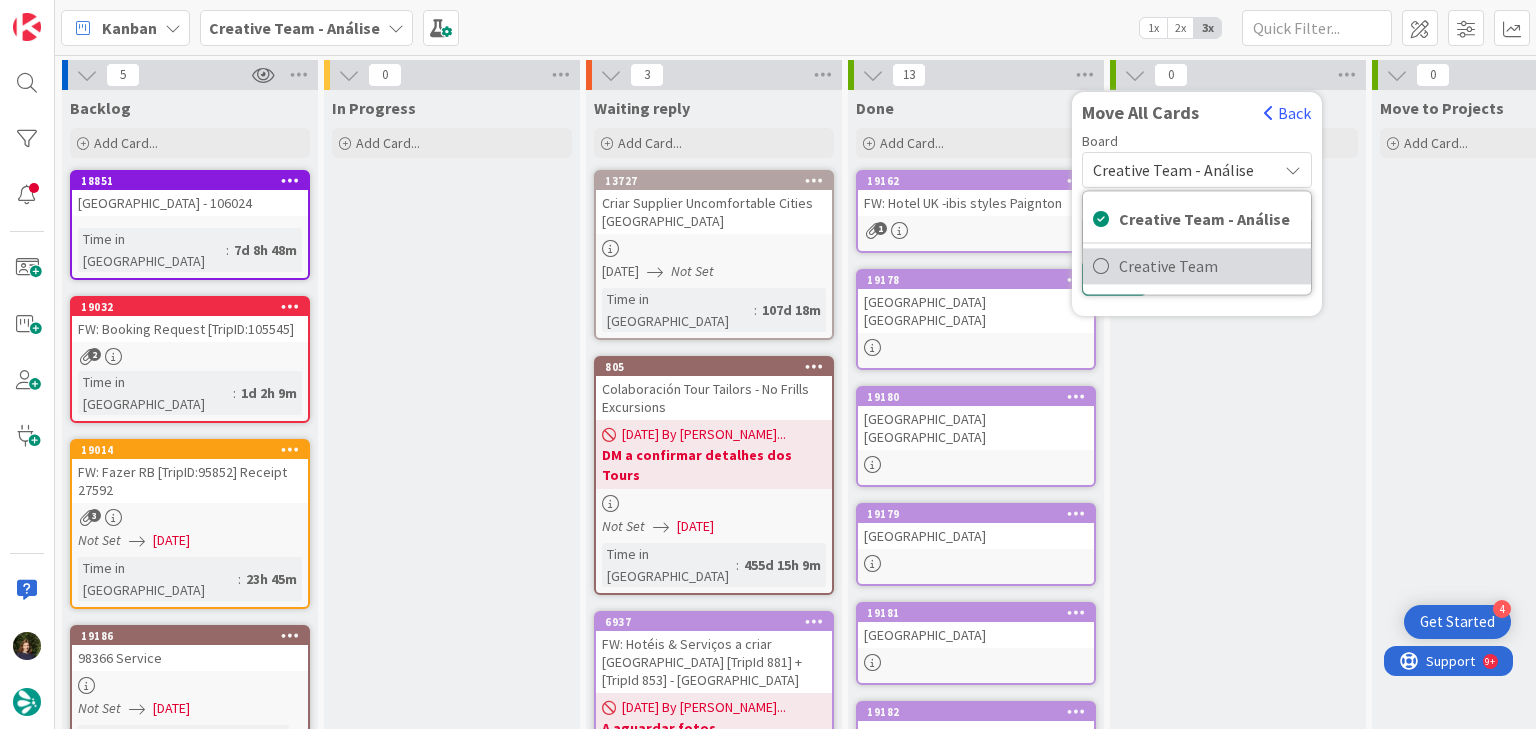 click on "Creative Team" at bounding box center (1210, 266) 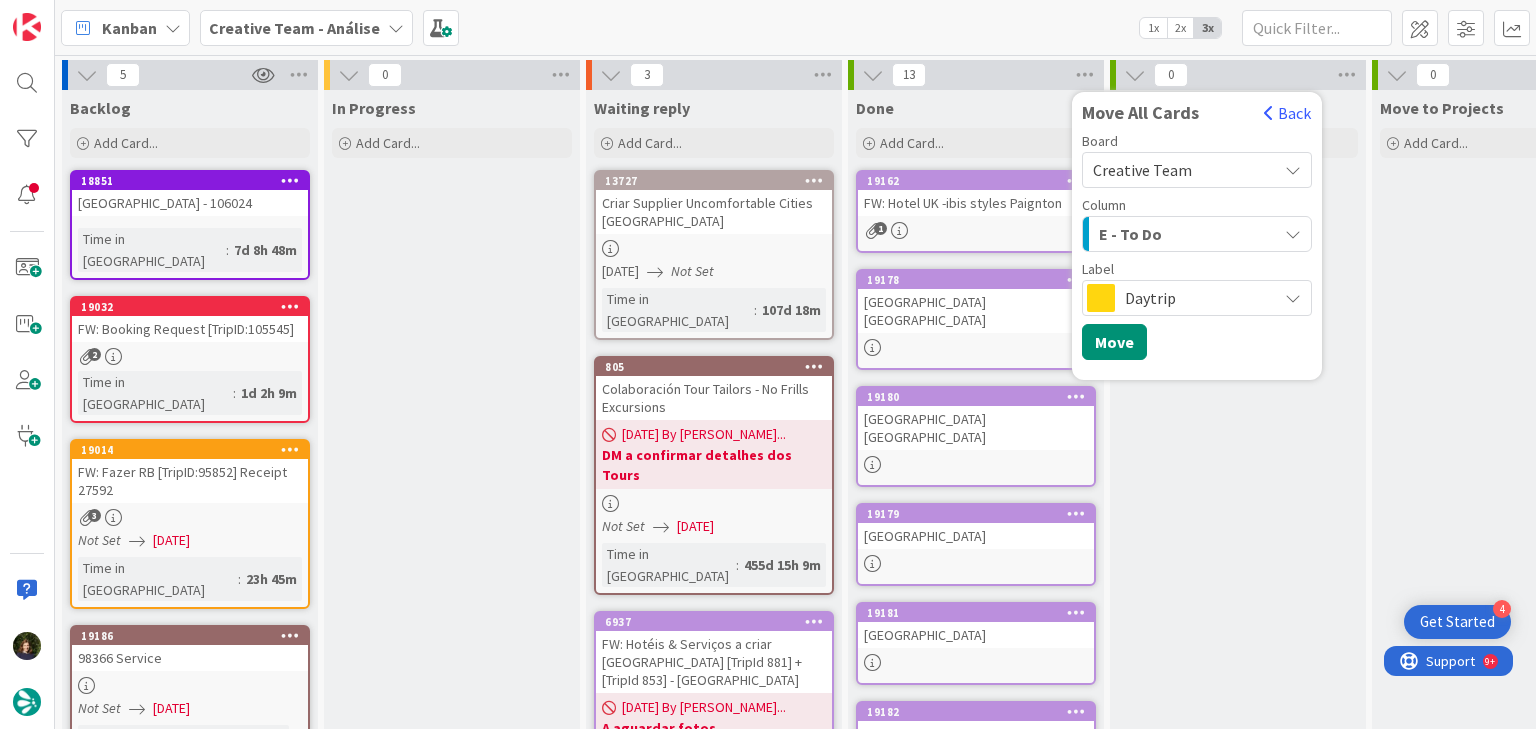 click on "E - To Do" at bounding box center [1185, 234] 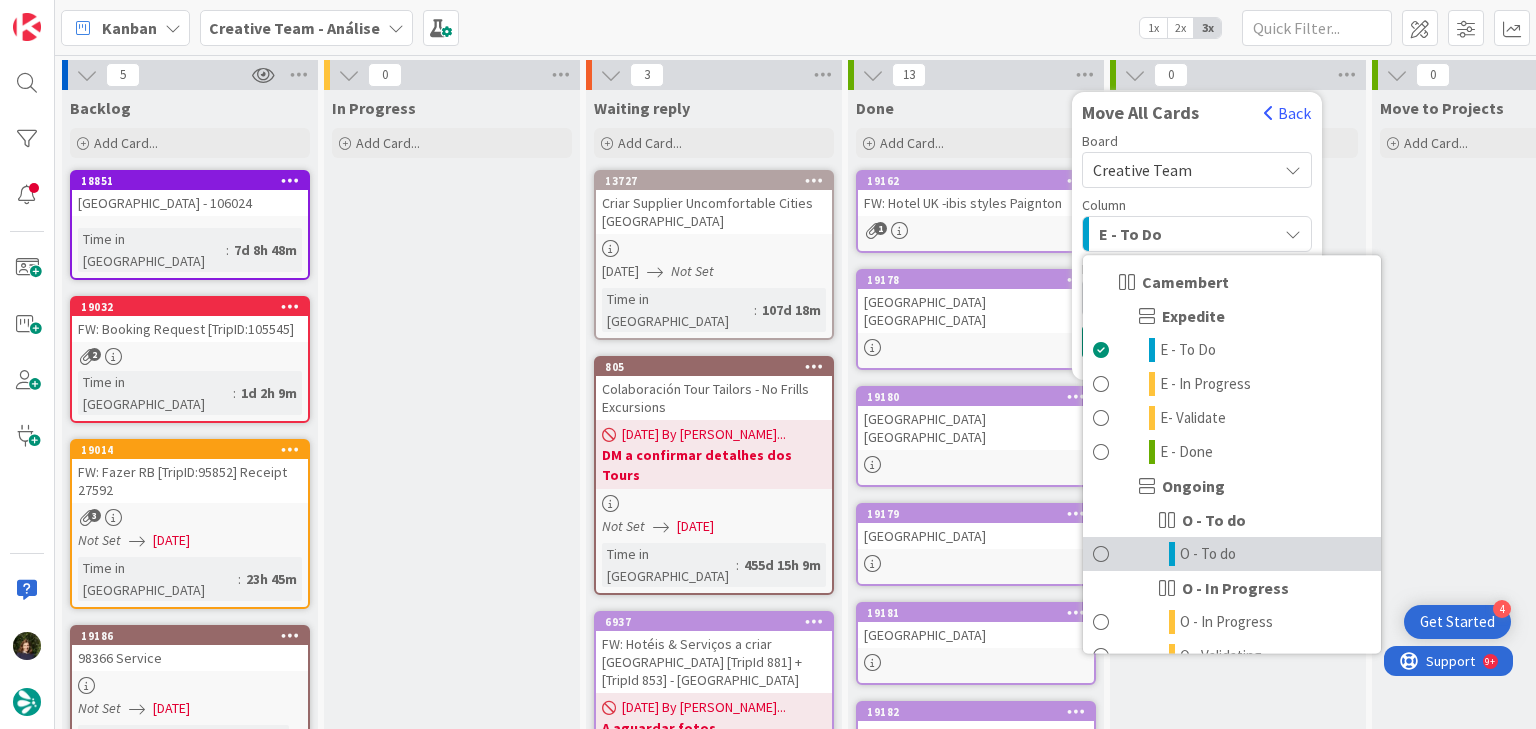 click on "O - To do" at bounding box center (1208, 554) 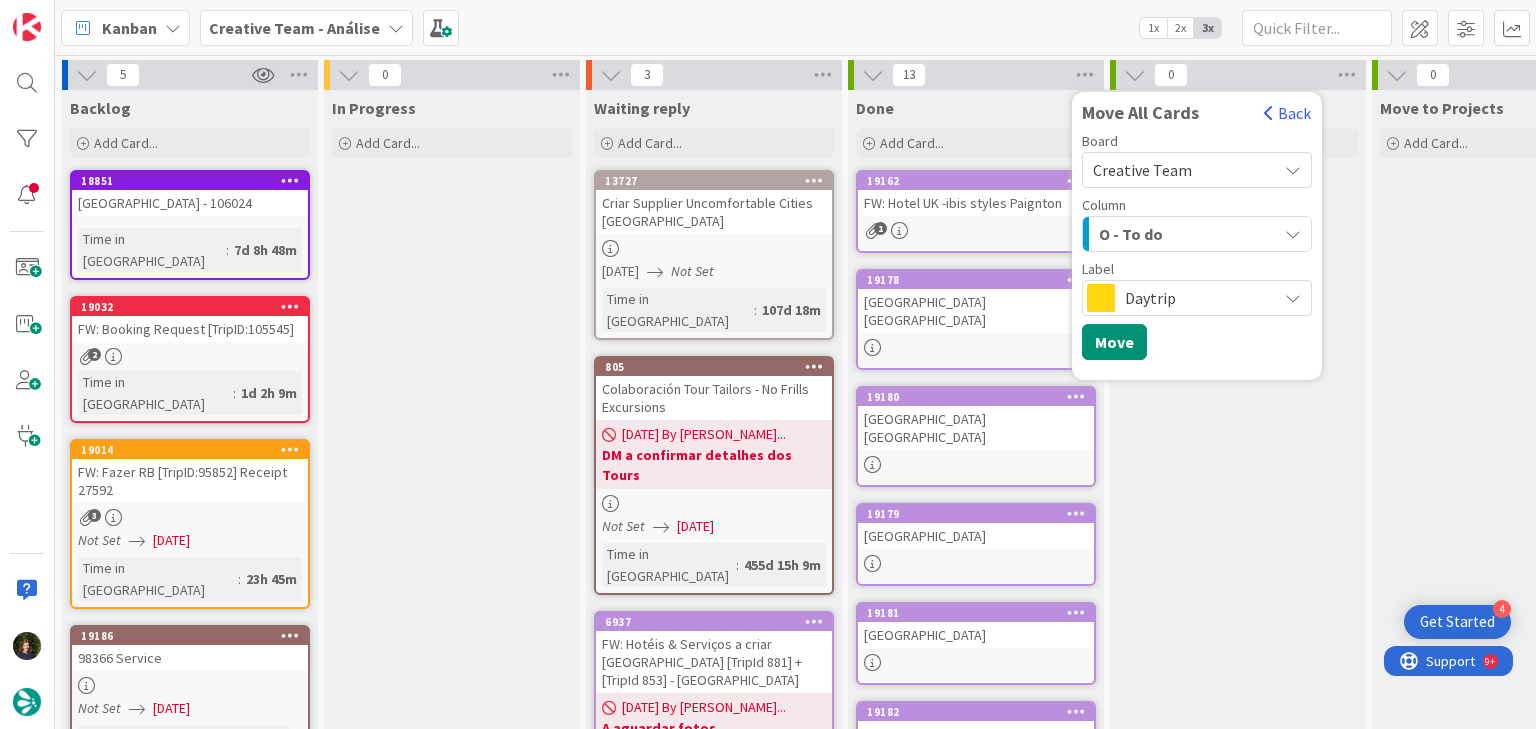 click on "O - To do" at bounding box center [1185, 234] 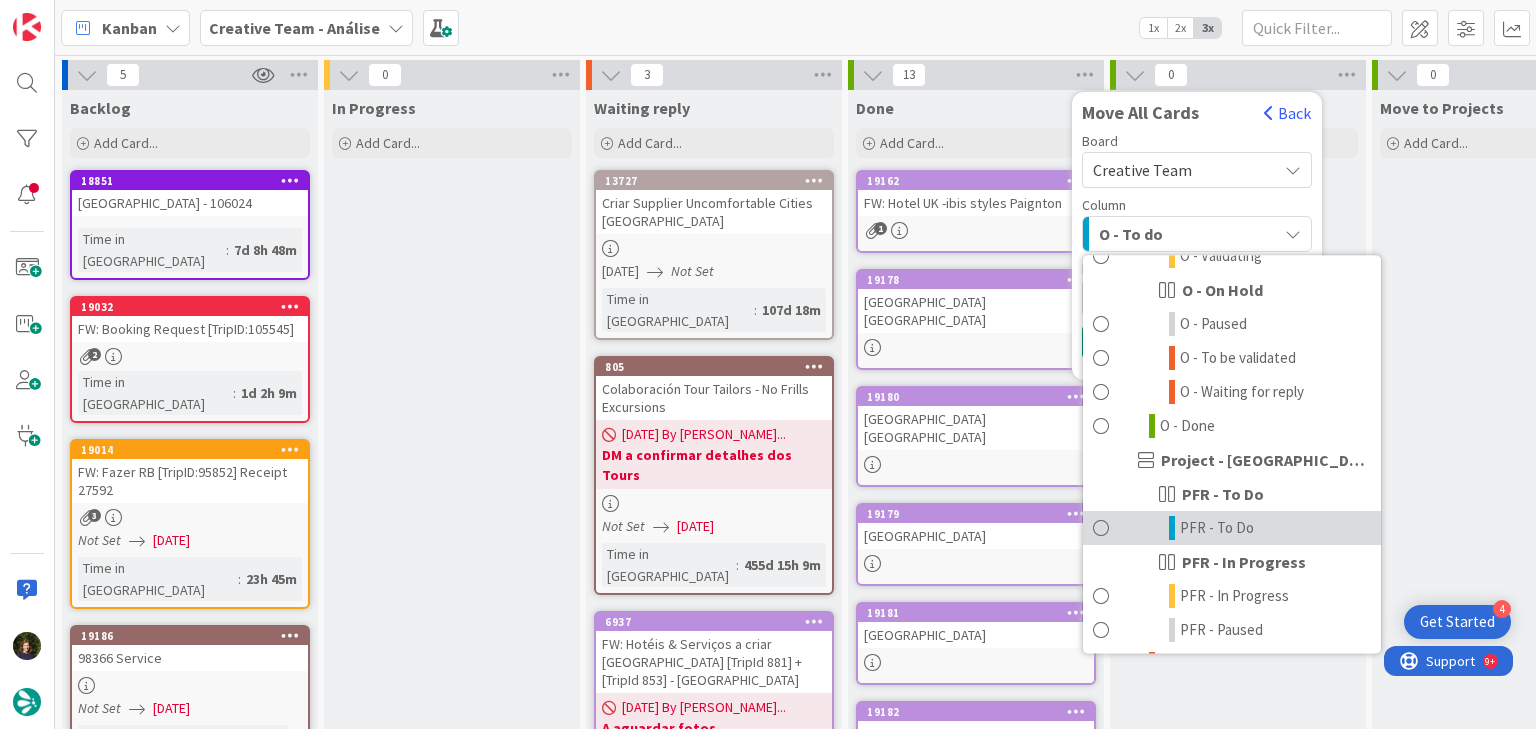 scroll, scrollTop: 777, scrollLeft: 0, axis: vertical 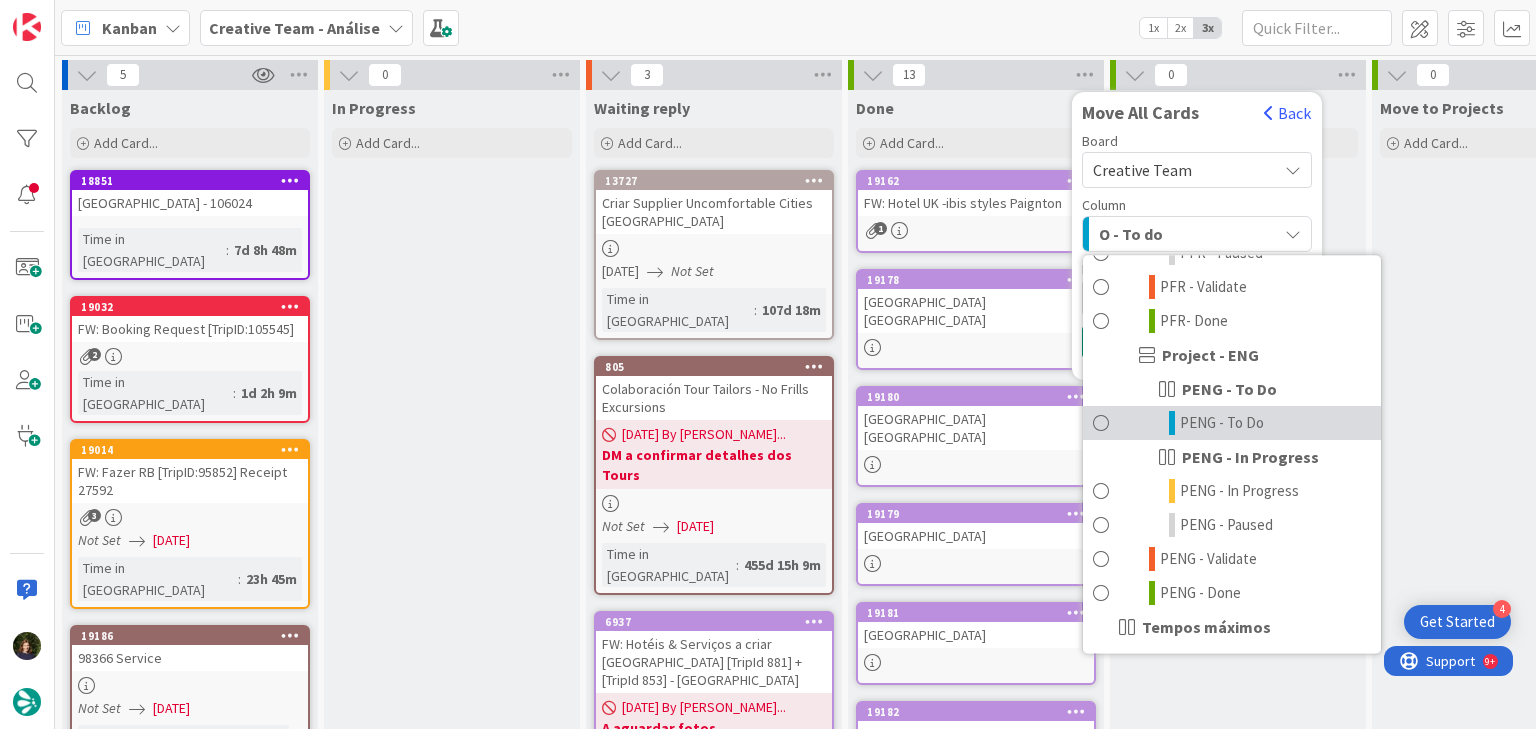 click on "PENG - To Do" at bounding box center [1222, 423] 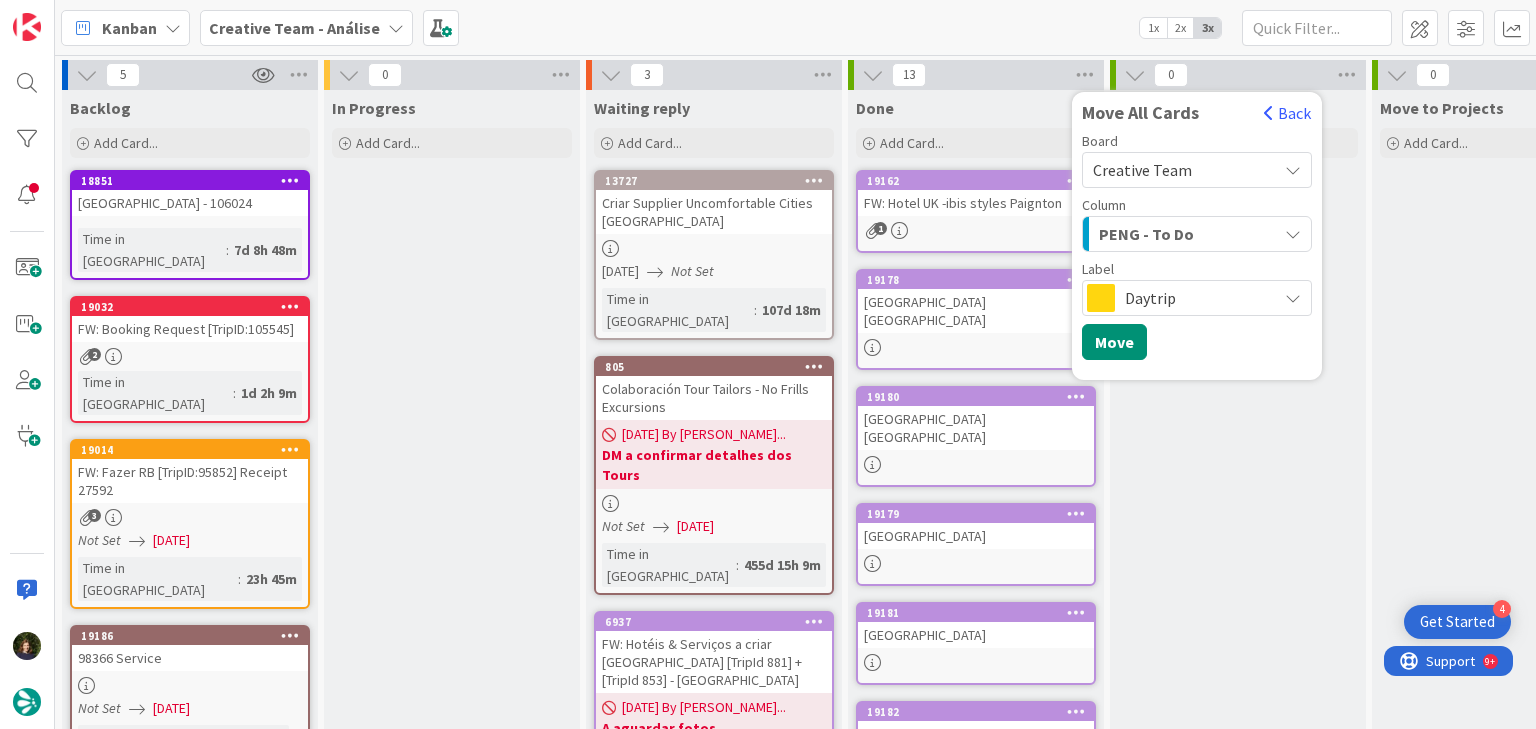 click on "Daytrip" at bounding box center (1196, 298) 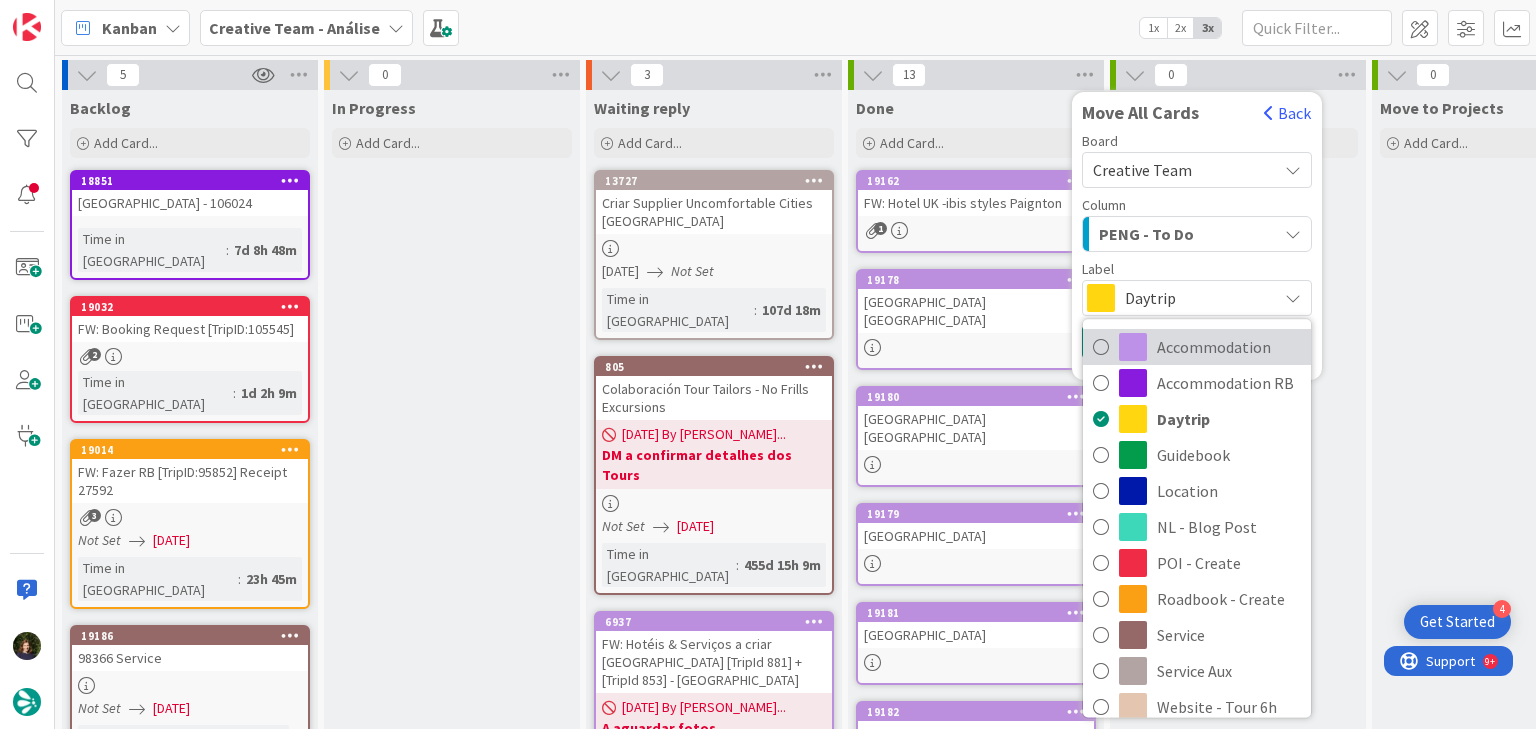 click on "Accommodation" at bounding box center [1229, 347] 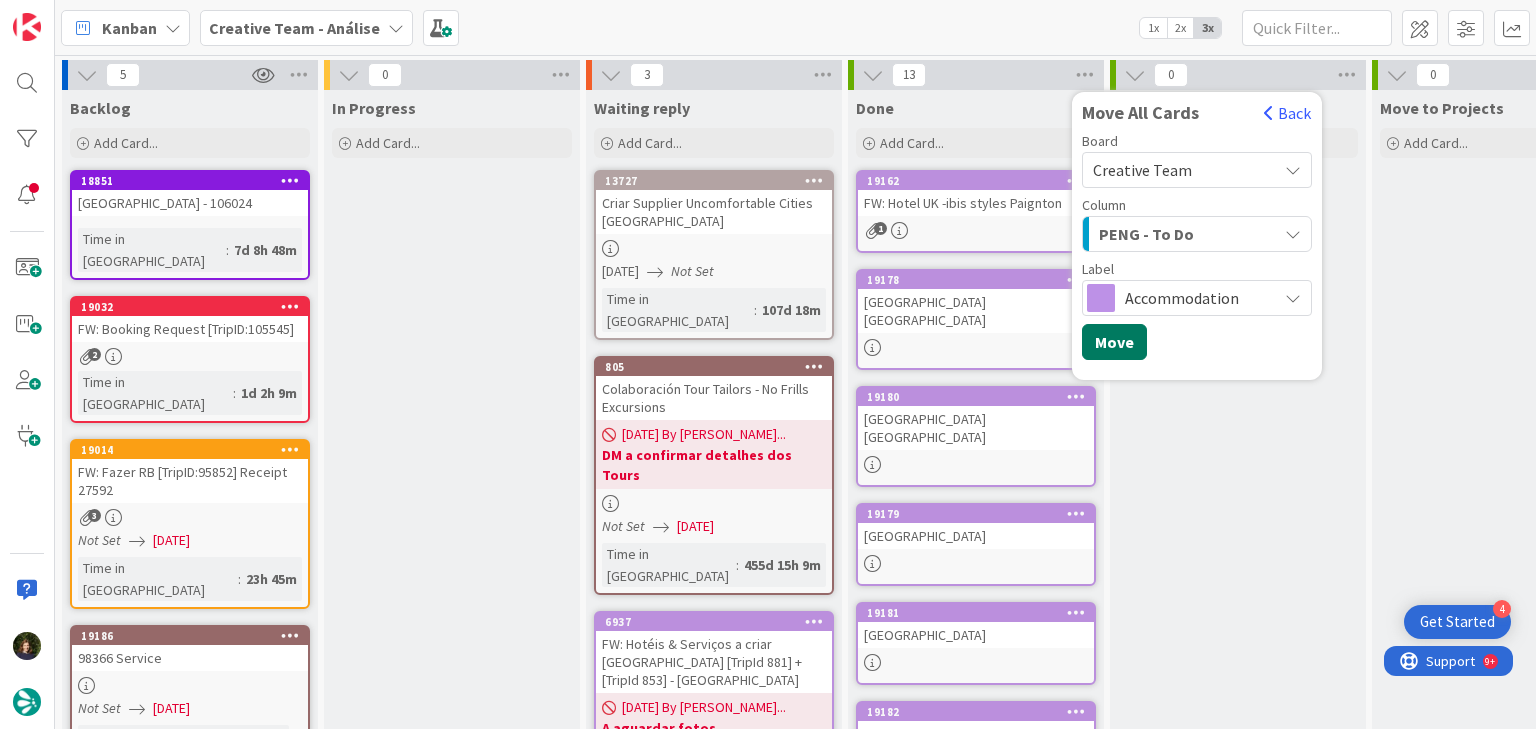 click on "Move" at bounding box center (1114, 342) 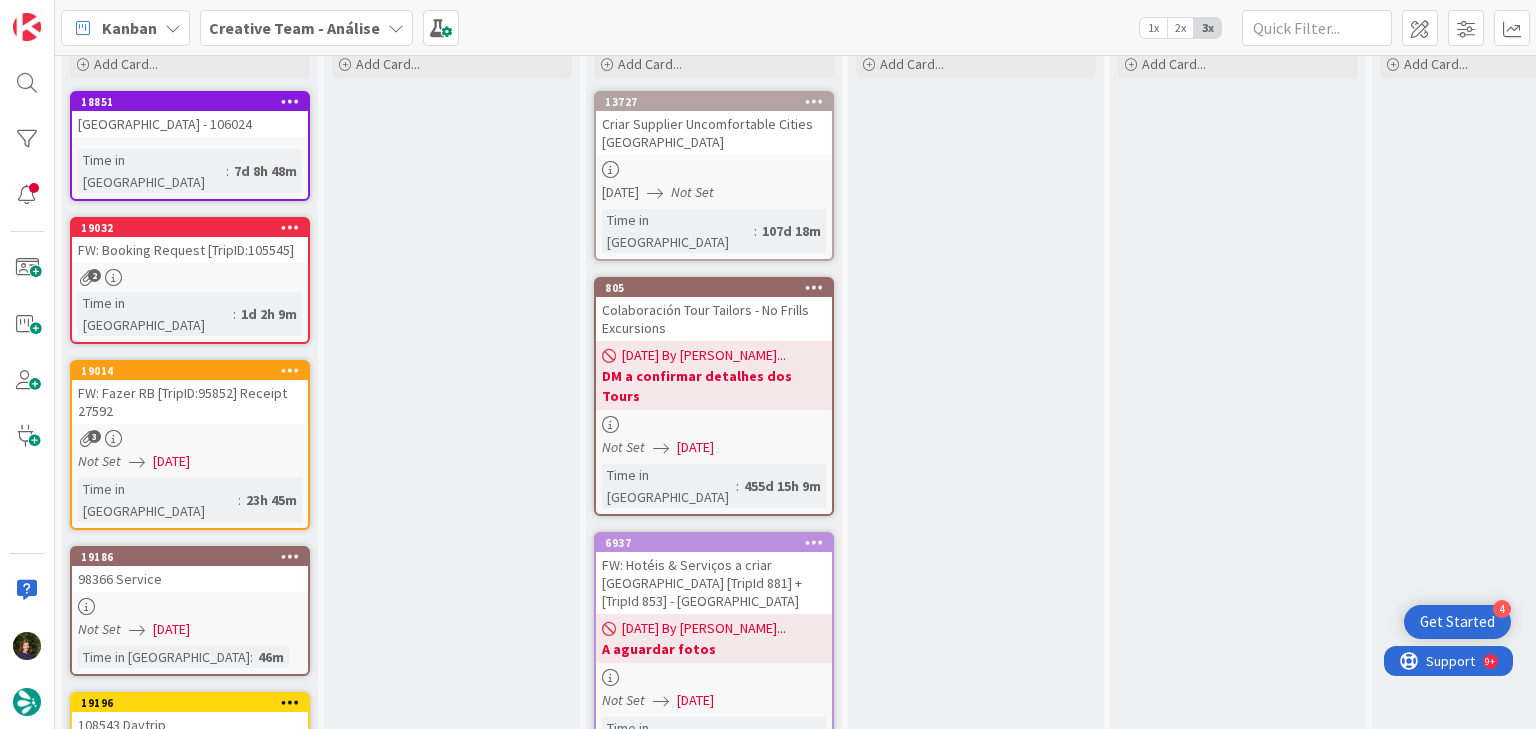 scroll, scrollTop: 140, scrollLeft: 0, axis: vertical 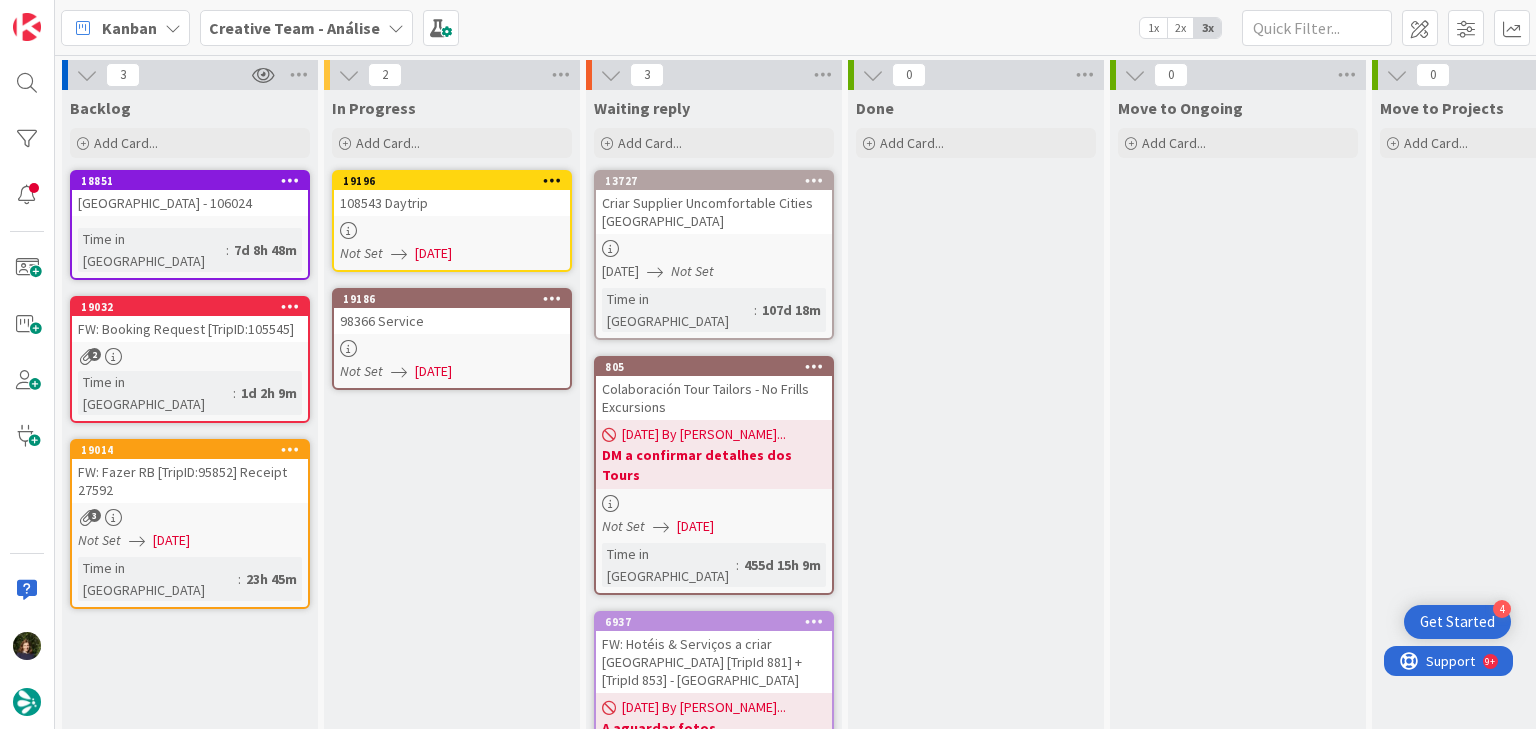 click on "19196 108543 Daytrip Not Set 16/07/2025" at bounding box center (452, 221) 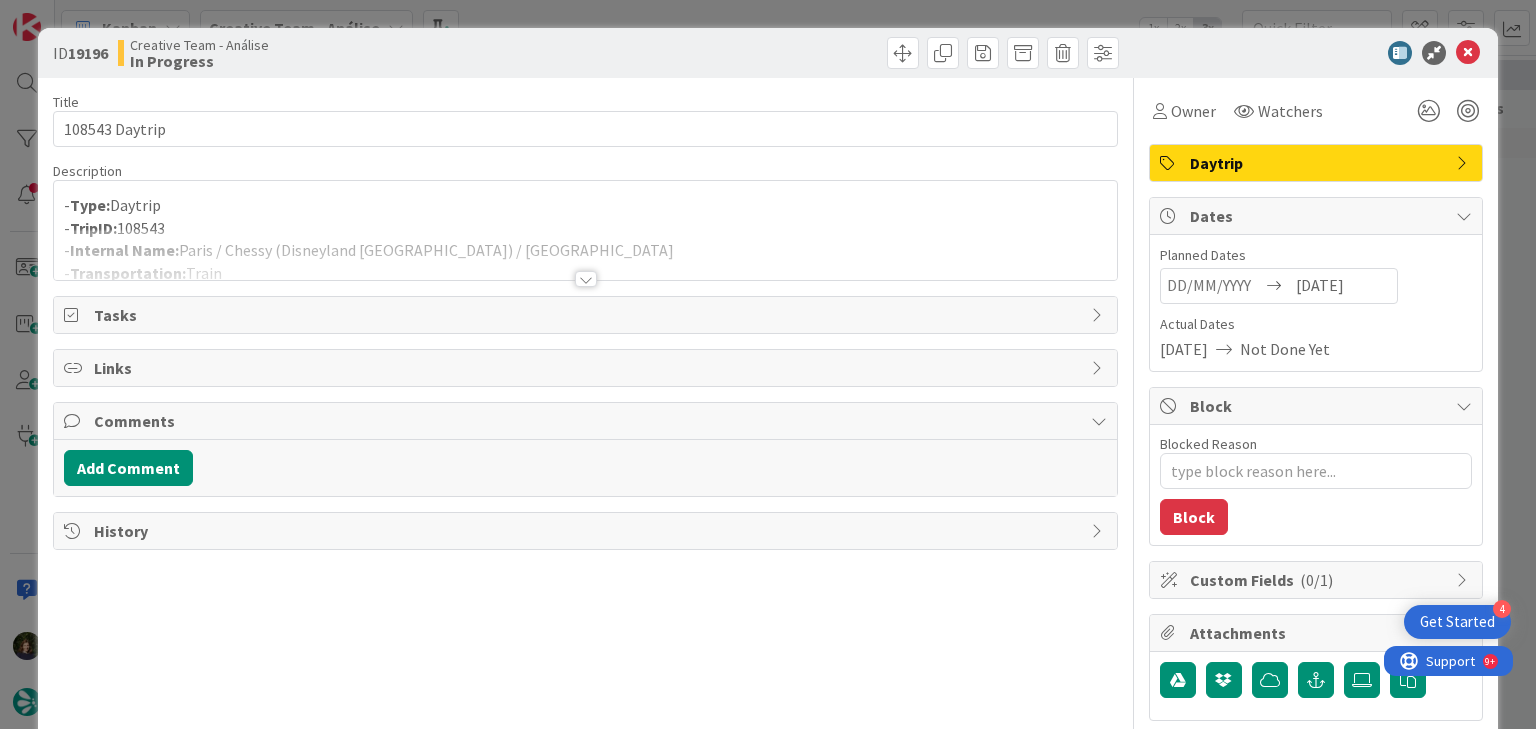 scroll, scrollTop: 0, scrollLeft: 0, axis: both 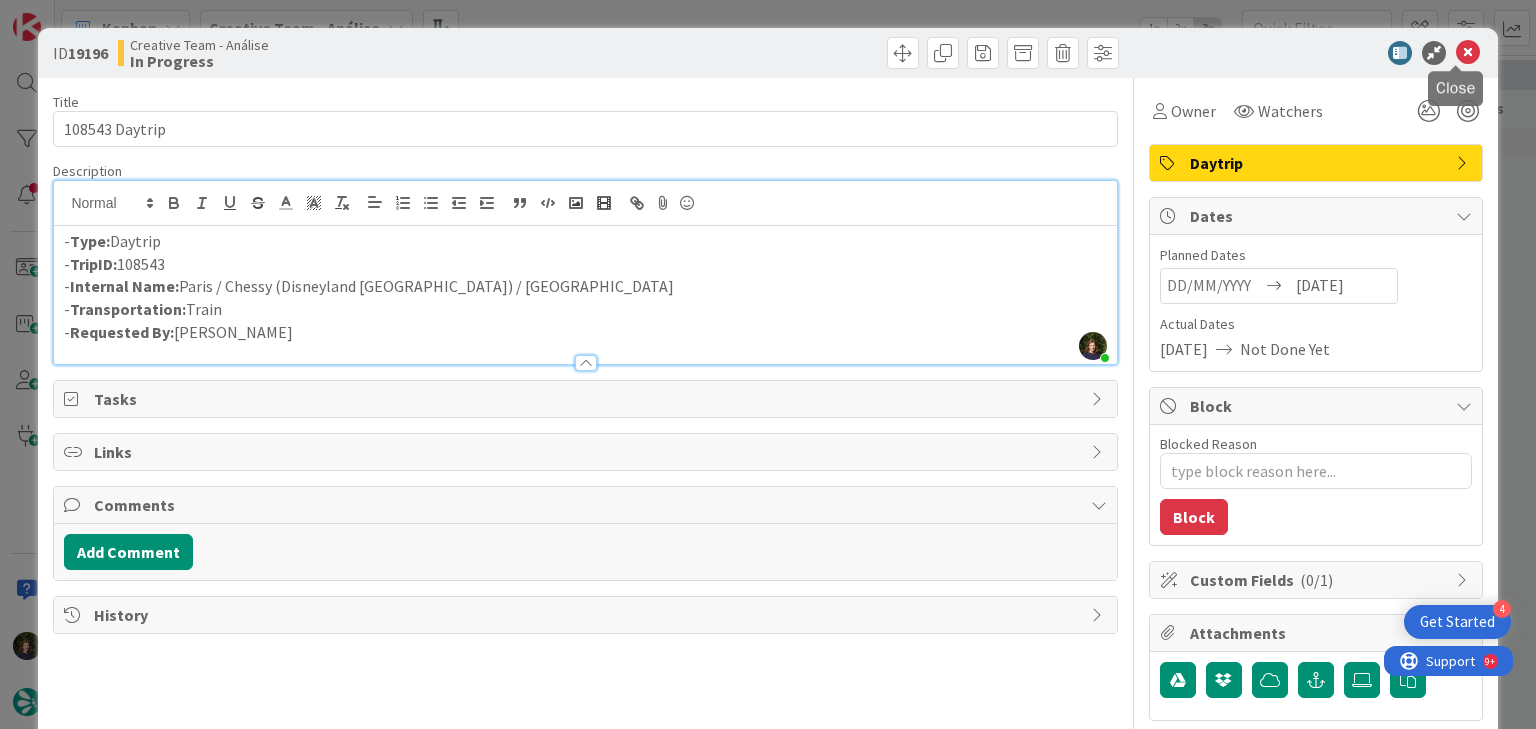 drag, startPoint x: 1452, startPoint y: 52, endPoint x: 1346, endPoint y: 106, distance: 118.96218 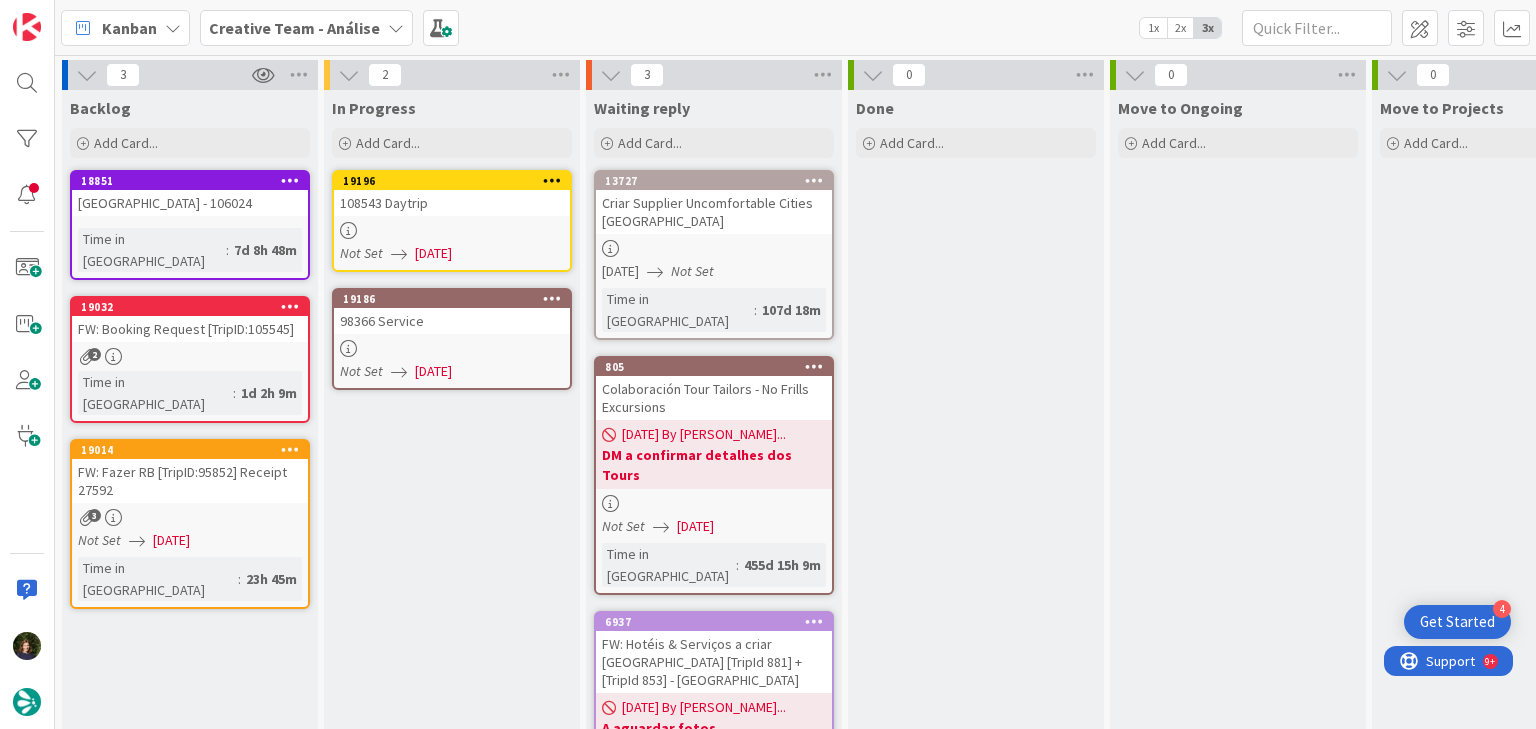 click on "19186 98366 Service Not Set 16/07/2025" at bounding box center (452, 339) 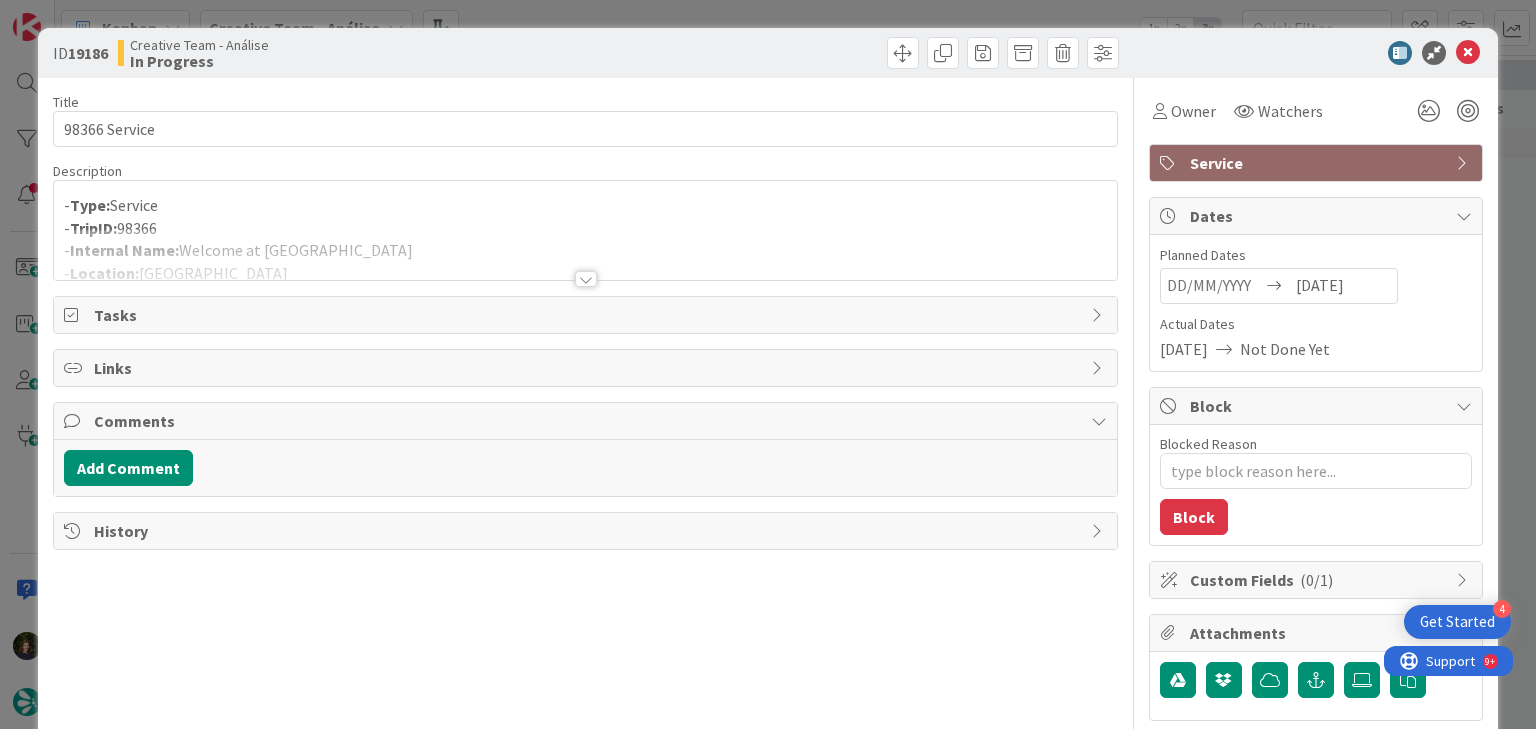 scroll, scrollTop: 0, scrollLeft: 0, axis: both 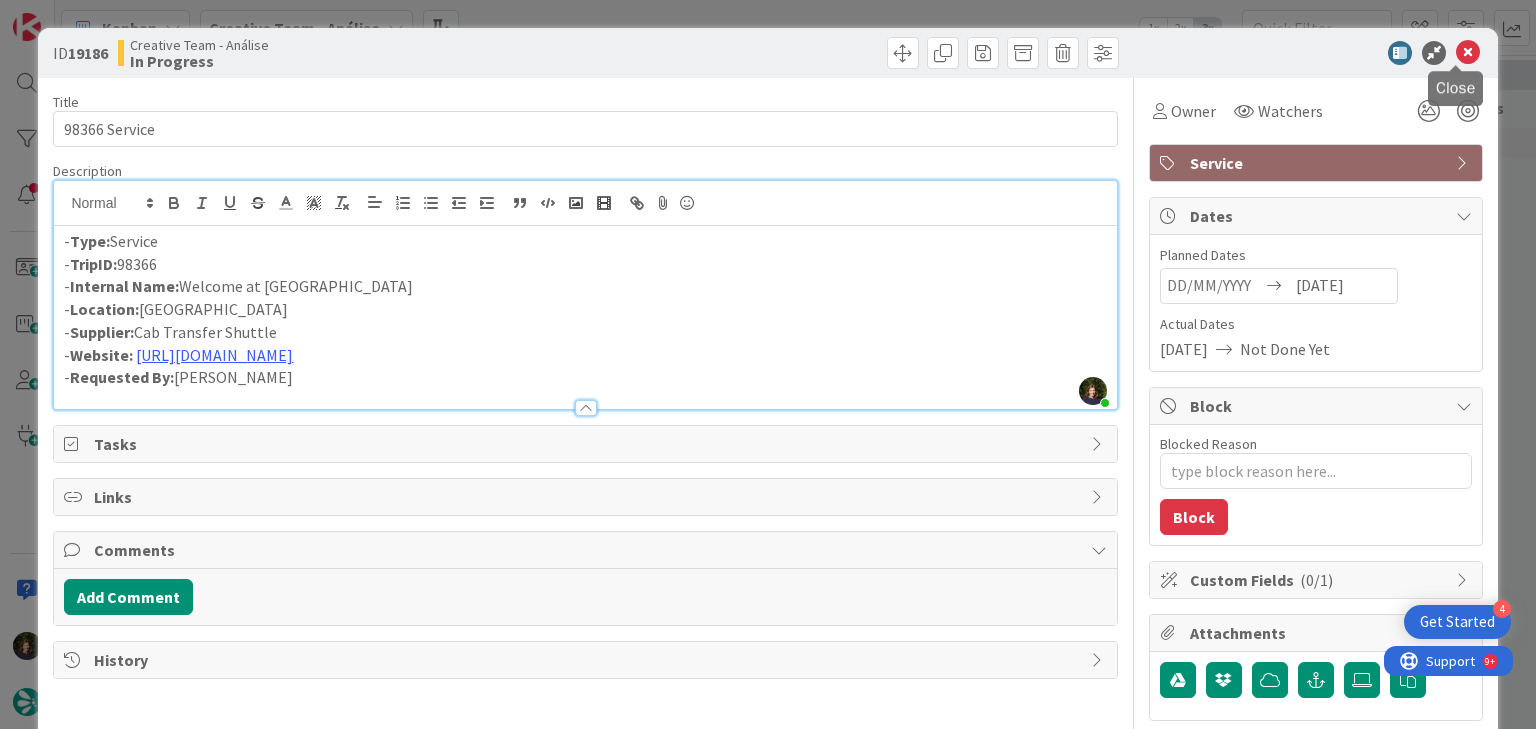 click at bounding box center (1468, 53) 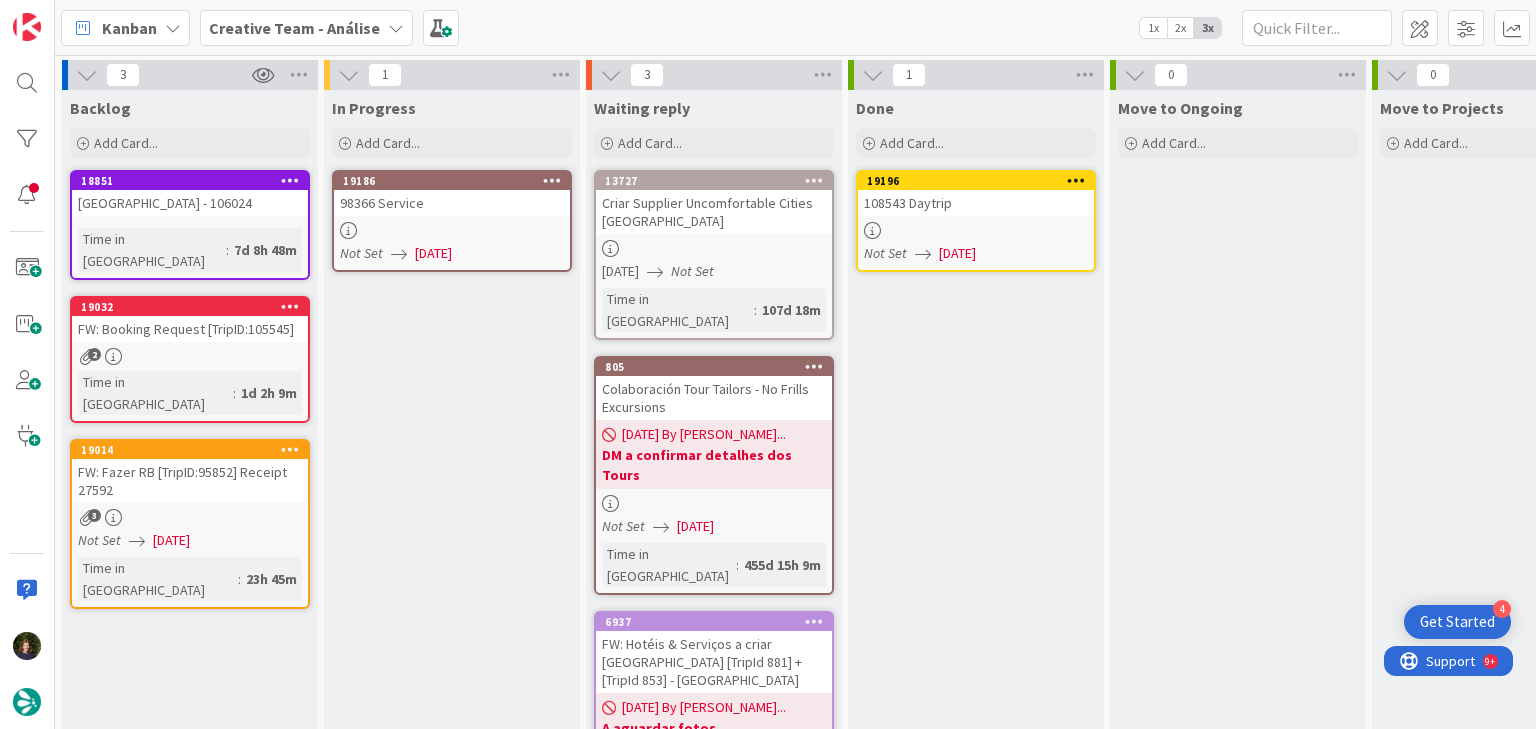 scroll, scrollTop: 0, scrollLeft: 0, axis: both 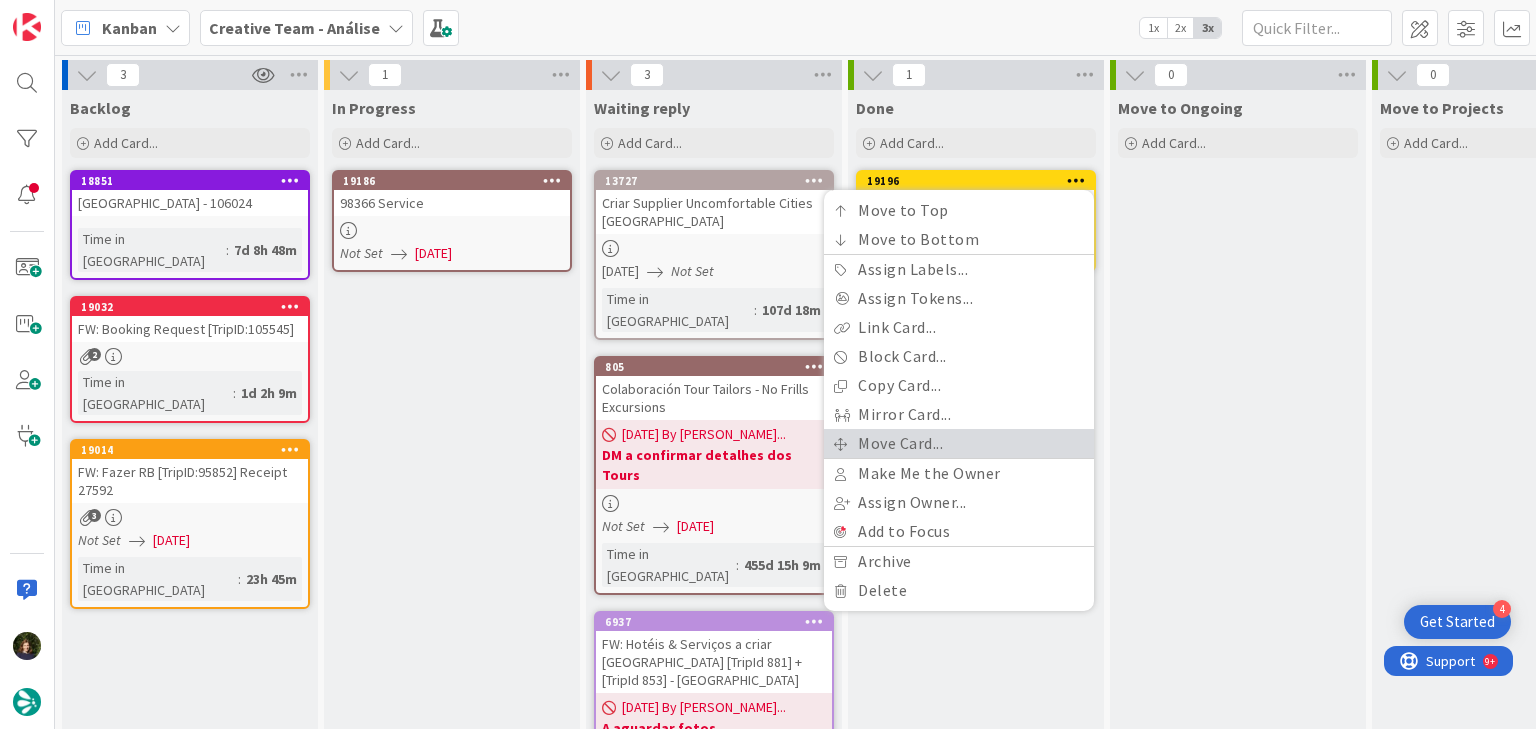 click on "Move Card..." at bounding box center [959, 443] 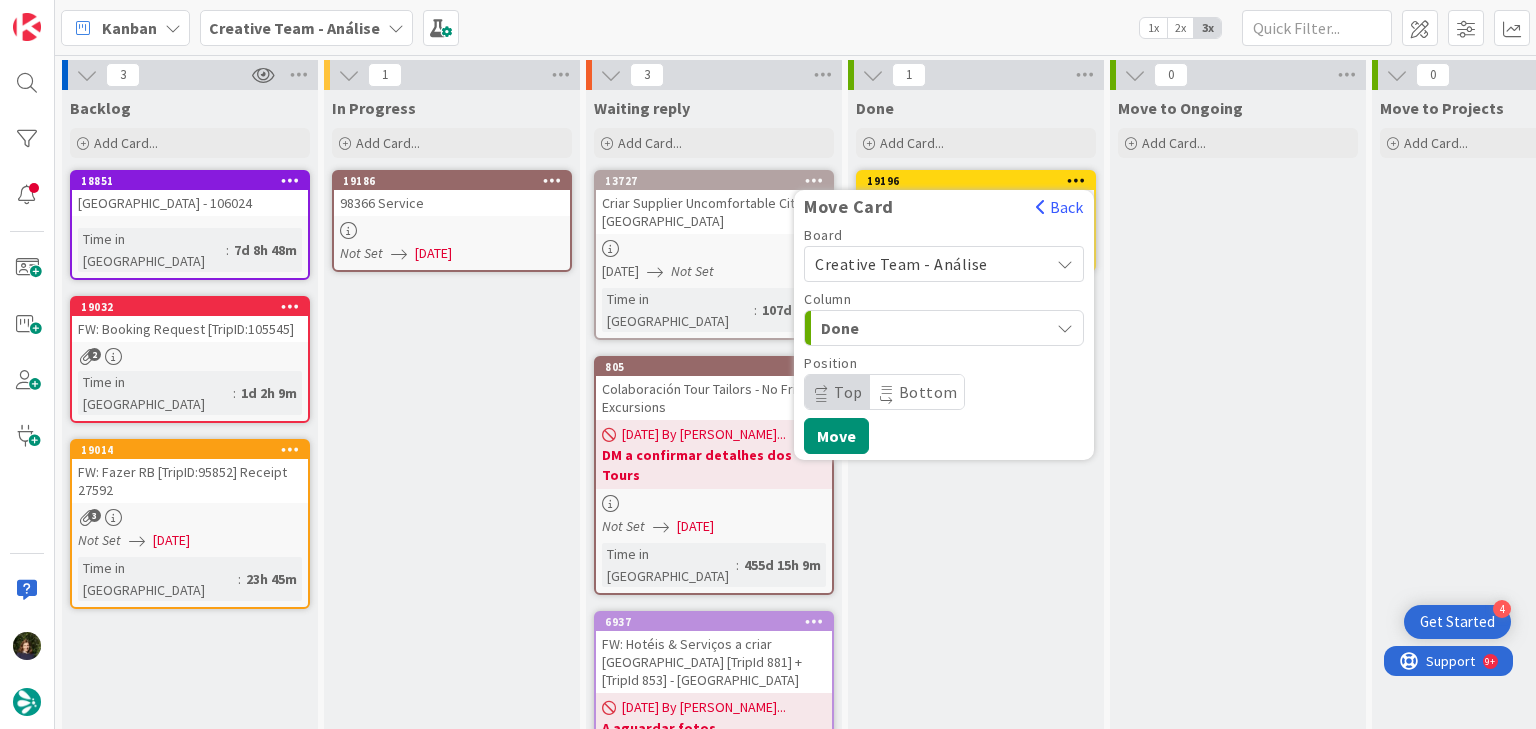 click on "Creative Team - Análise" at bounding box center [901, 264] 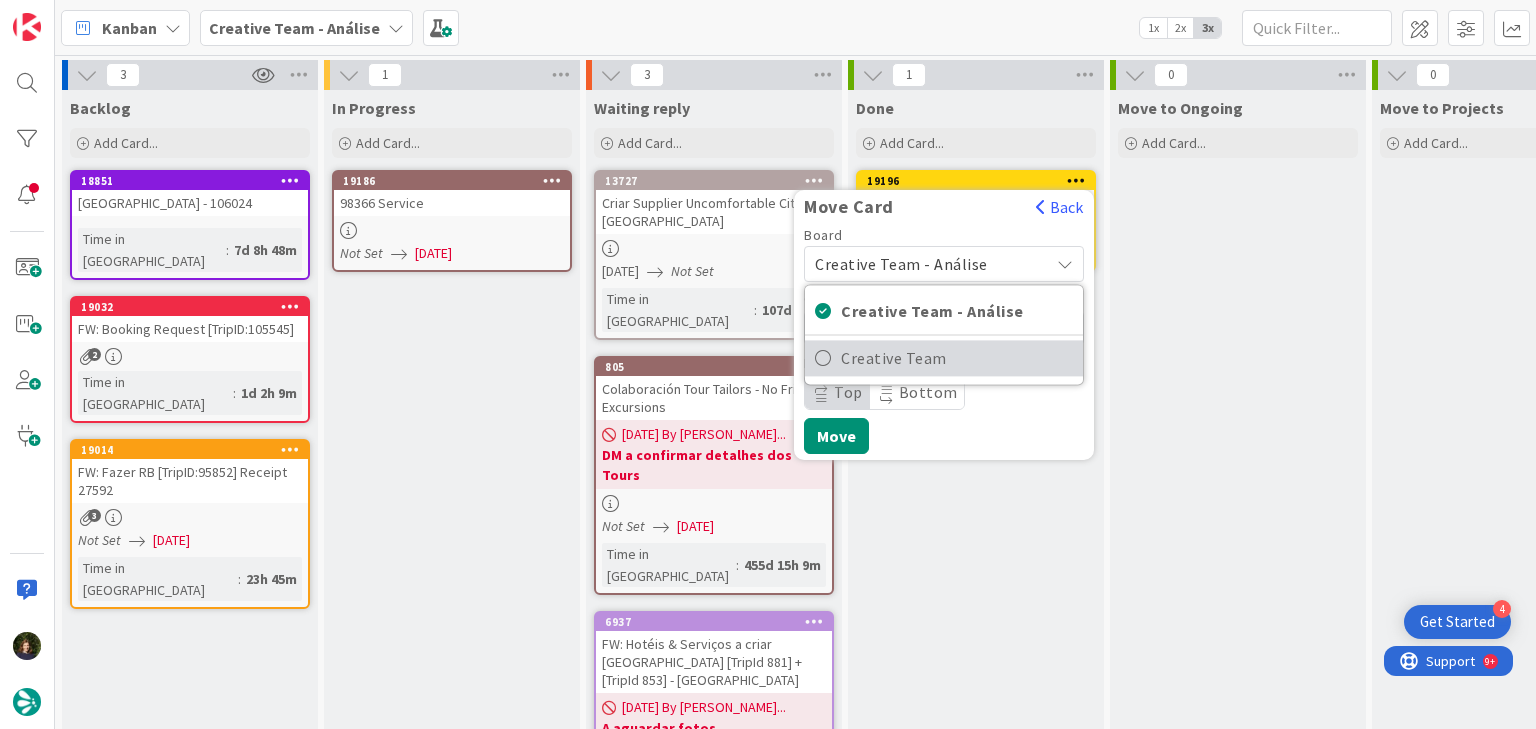 click on "Creative Team" at bounding box center (944, 358) 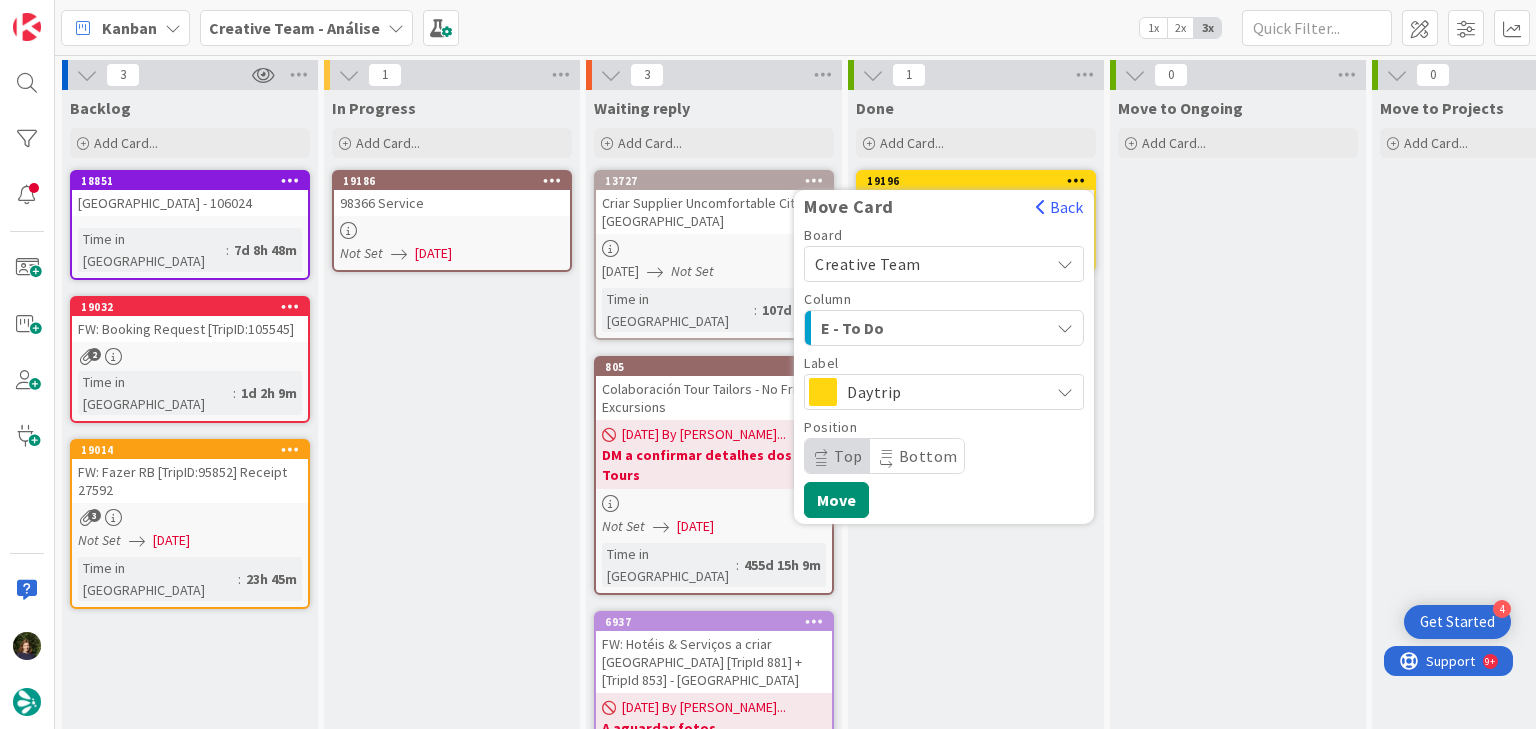 click on "E - To Do" at bounding box center [896, 328] 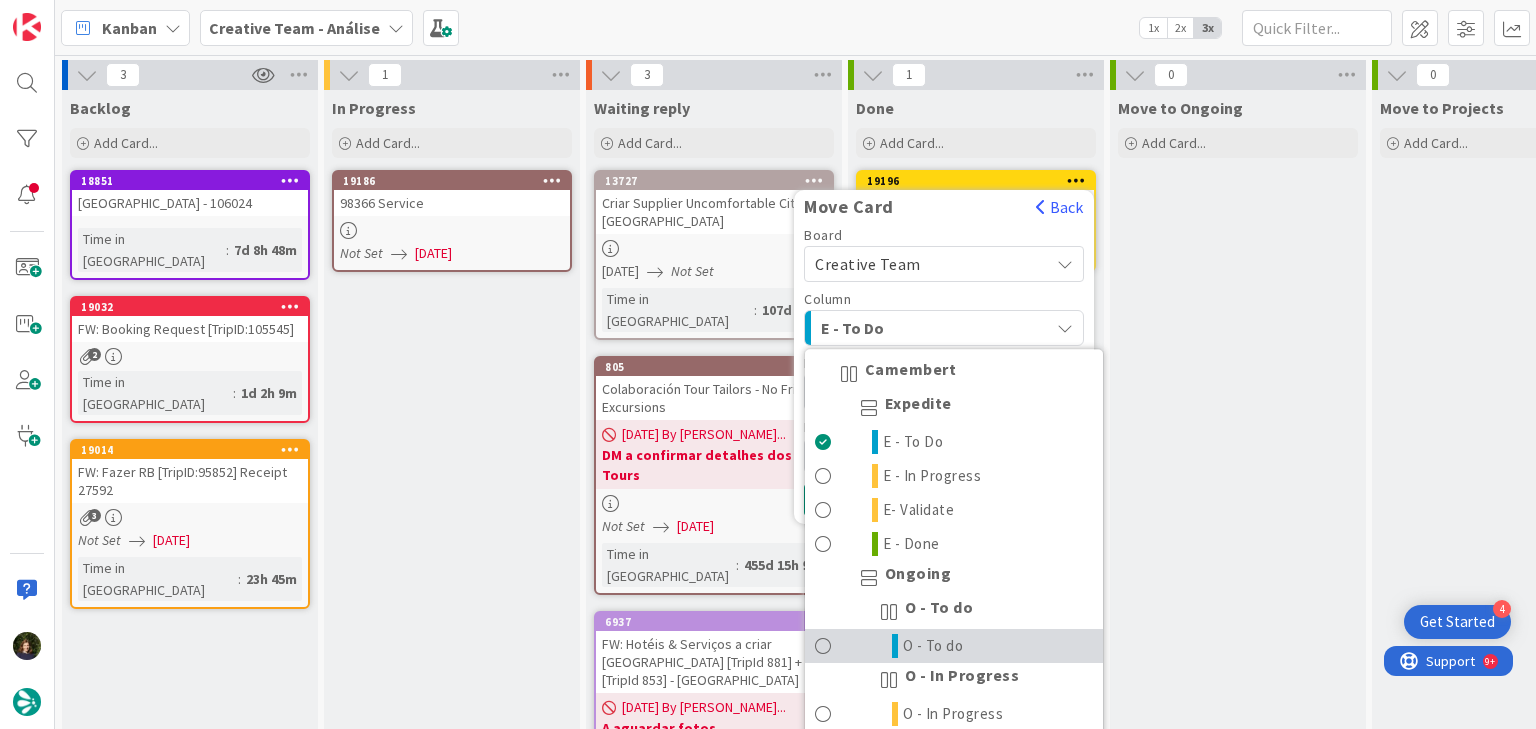 drag, startPoint x: 965, startPoint y: 636, endPoint x: 965, endPoint y: 624, distance: 12 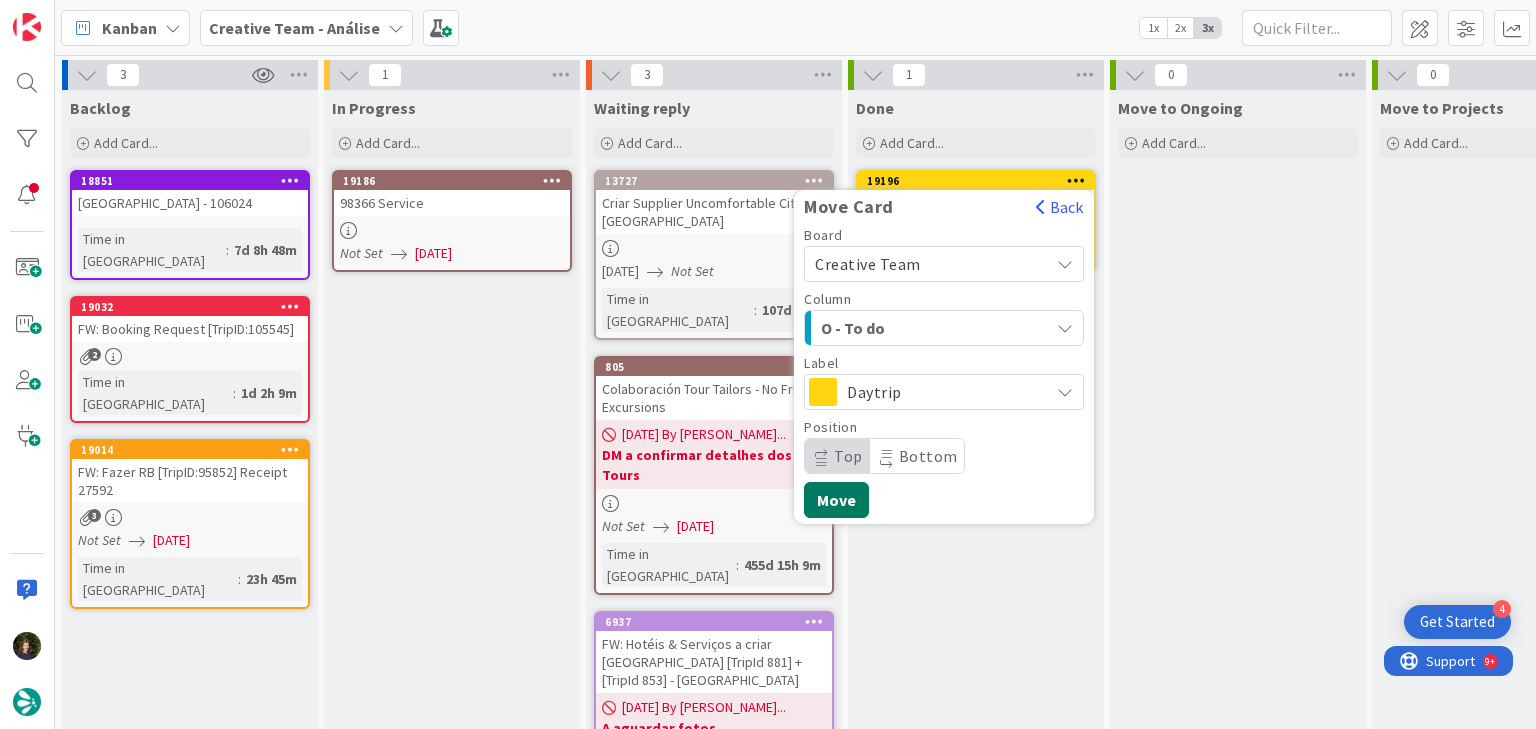 click on "Move" at bounding box center [836, 500] 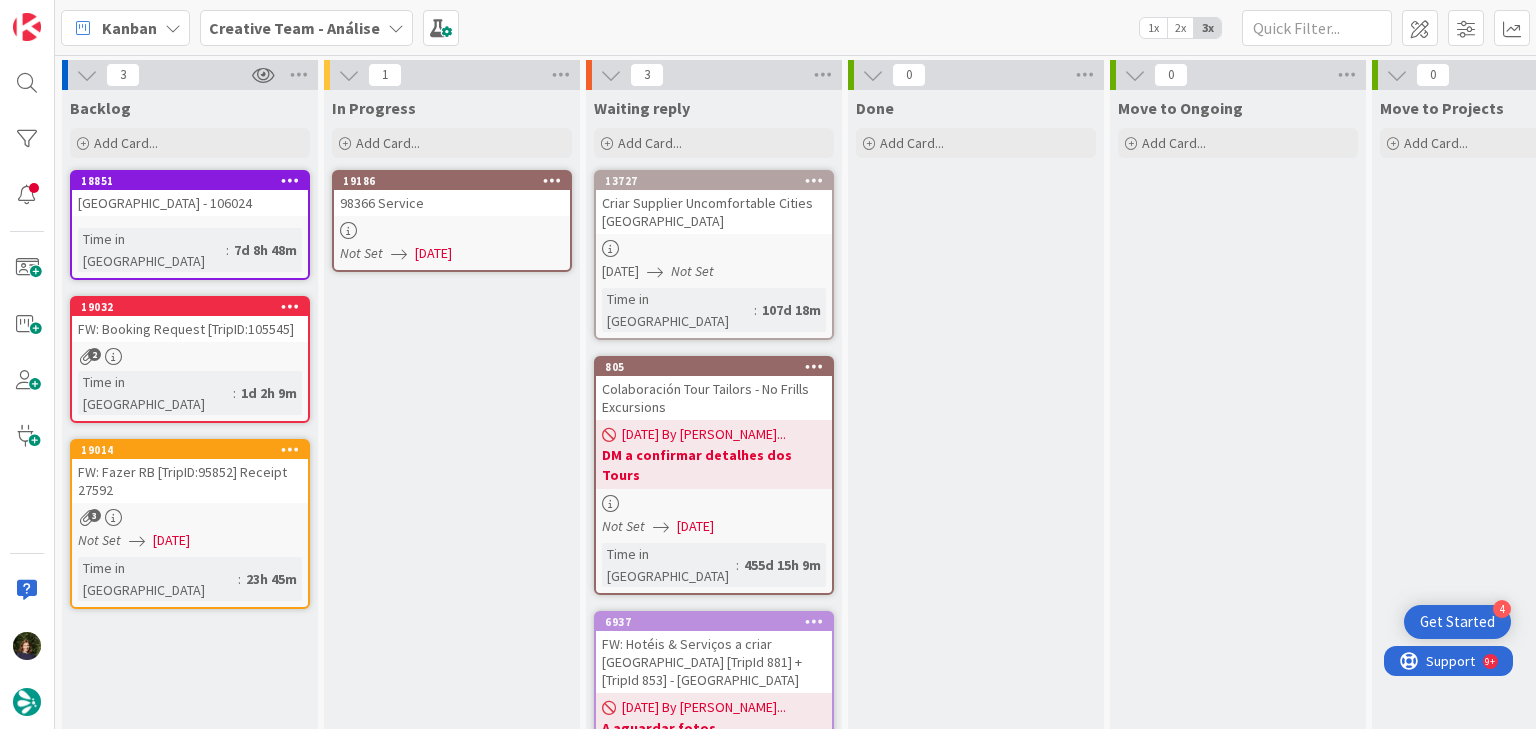 click on "Creative Team - Análise" at bounding box center (294, 28) 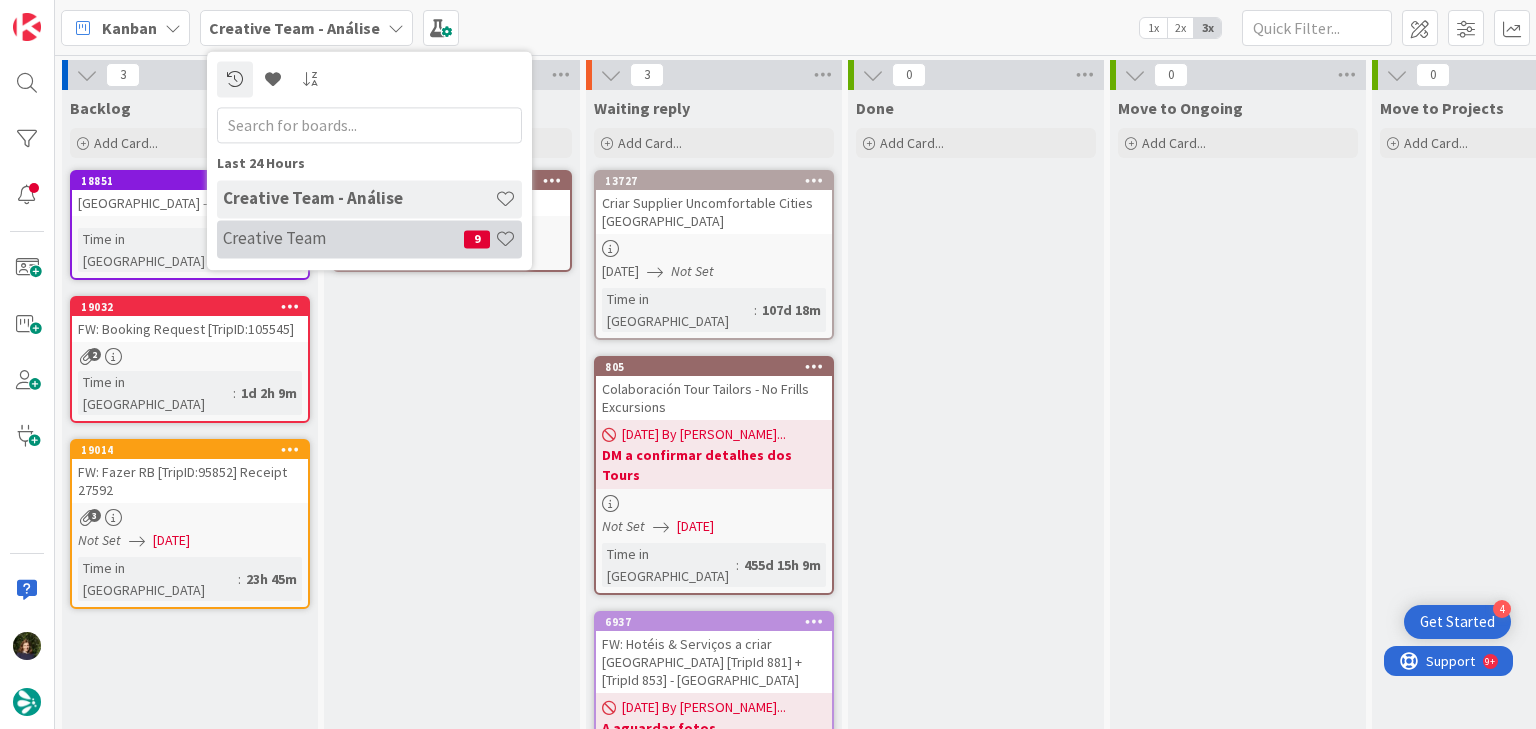 click on "Creative Team" at bounding box center (343, 239) 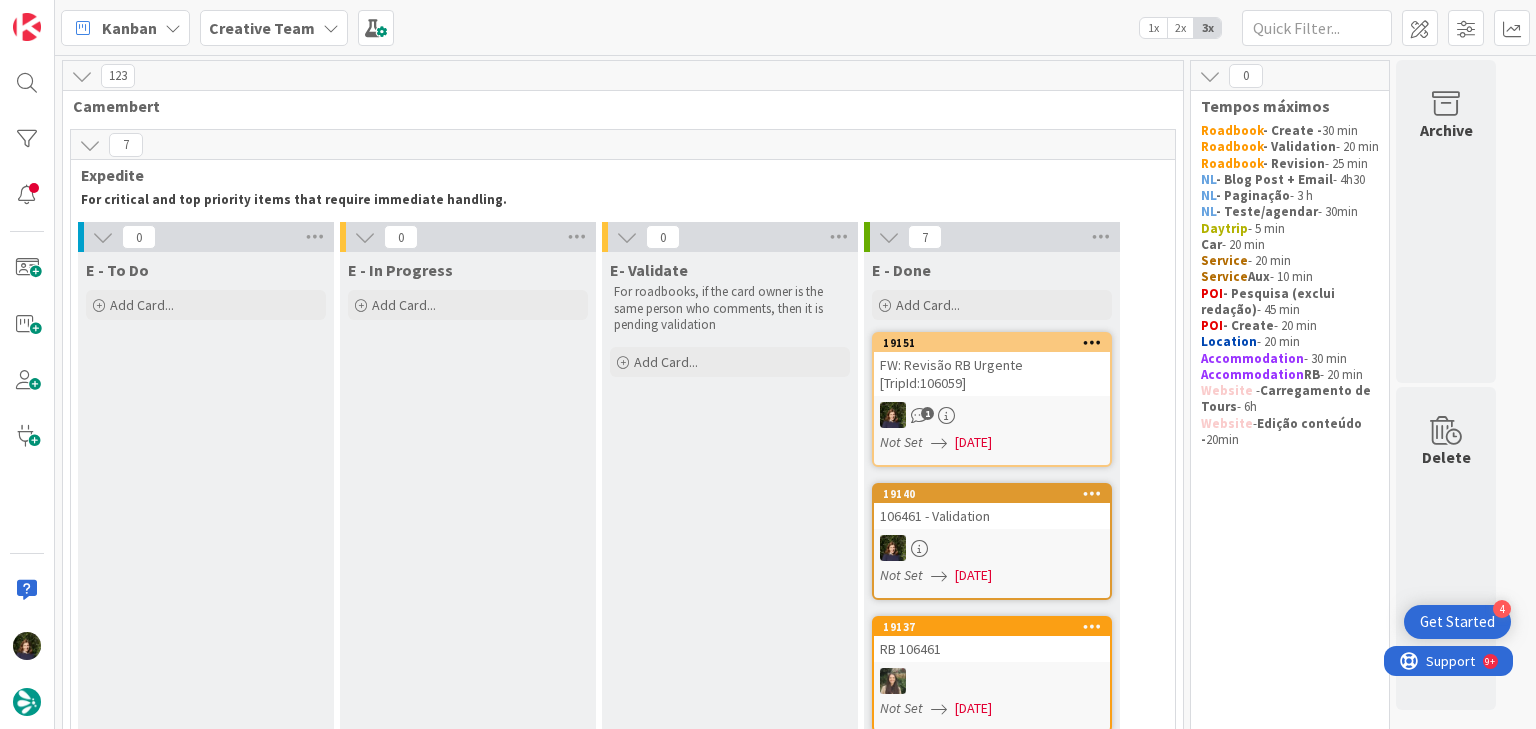 scroll, scrollTop: 160, scrollLeft: 0, axis: vertical 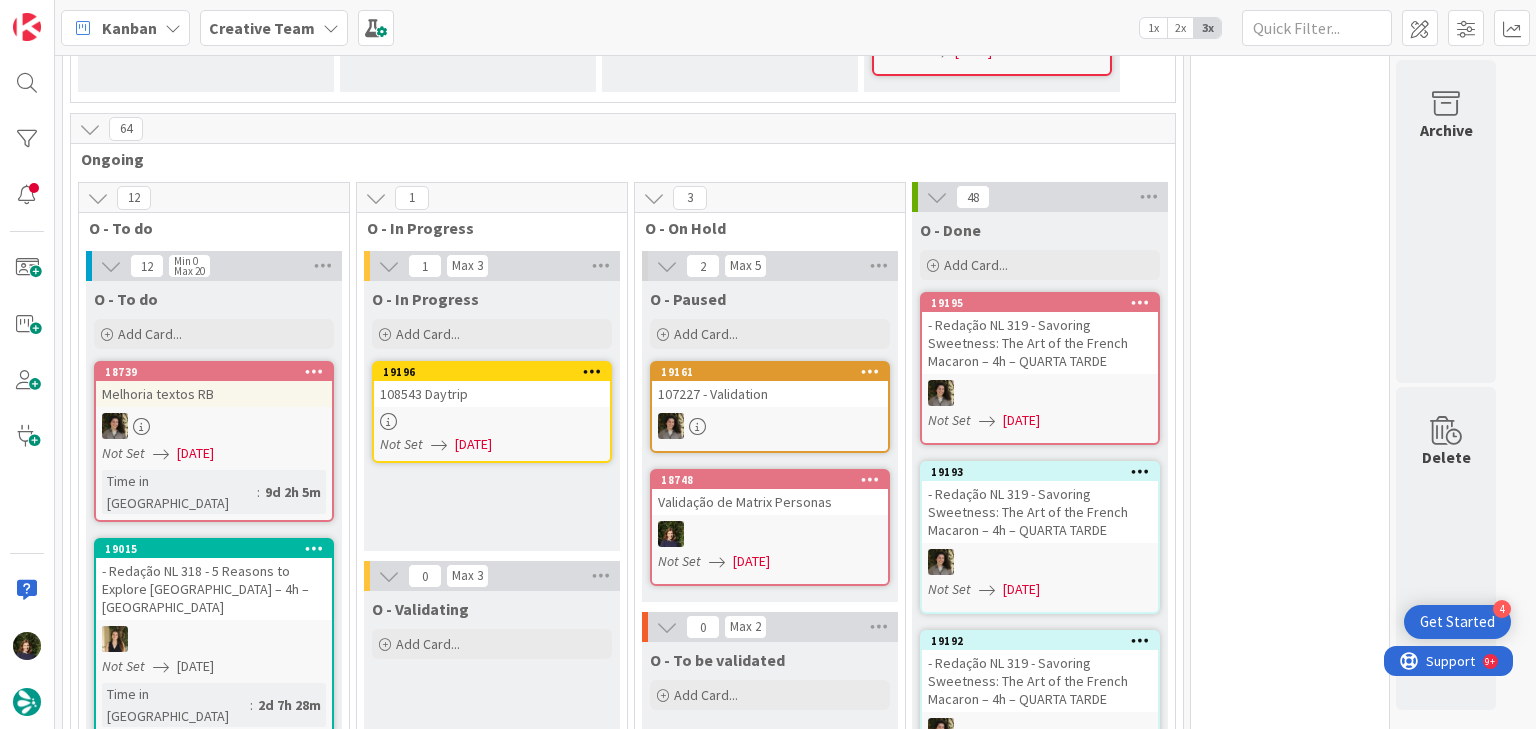 click at bounding box center (492, 421) 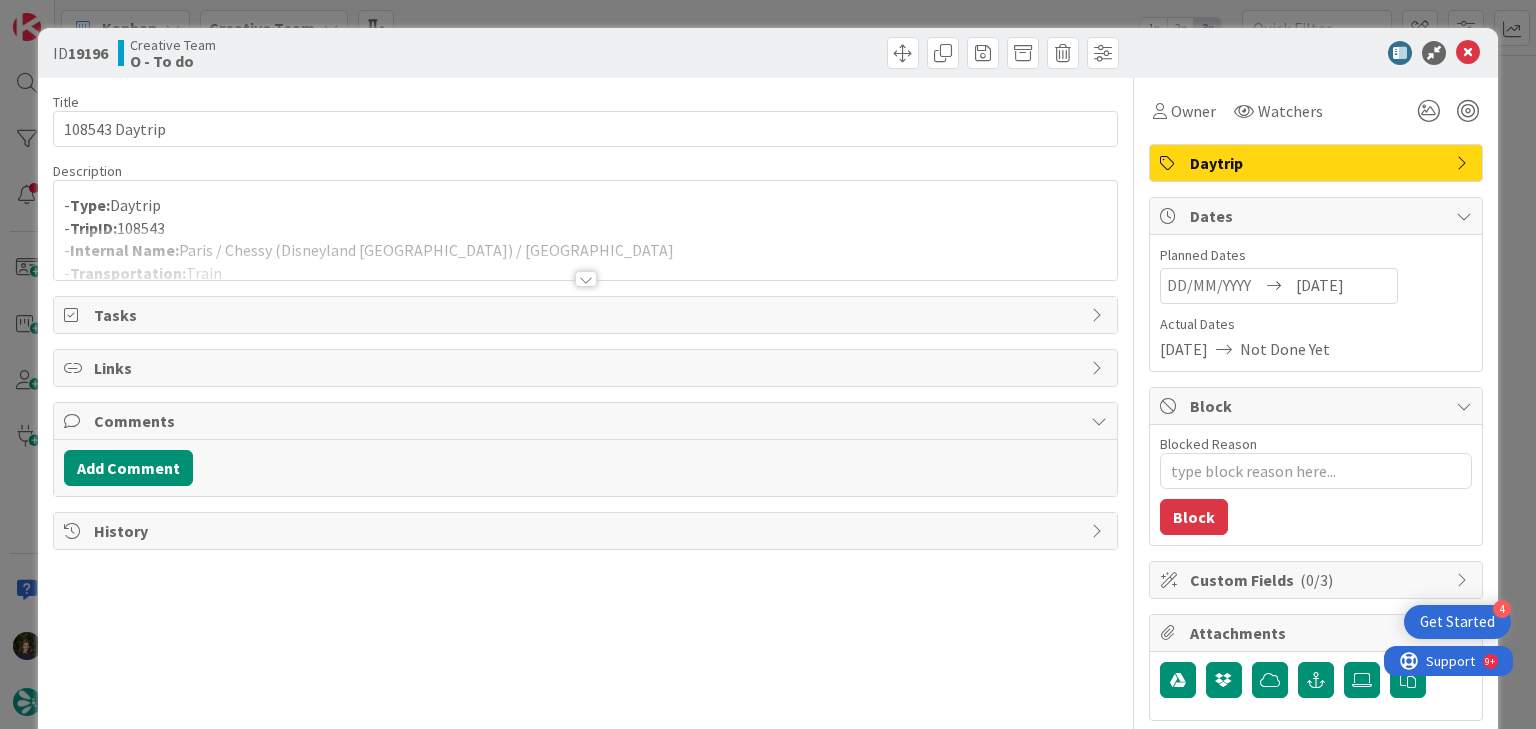 scroll, scrollTop: 0, scrollLeft: 0, axis: both 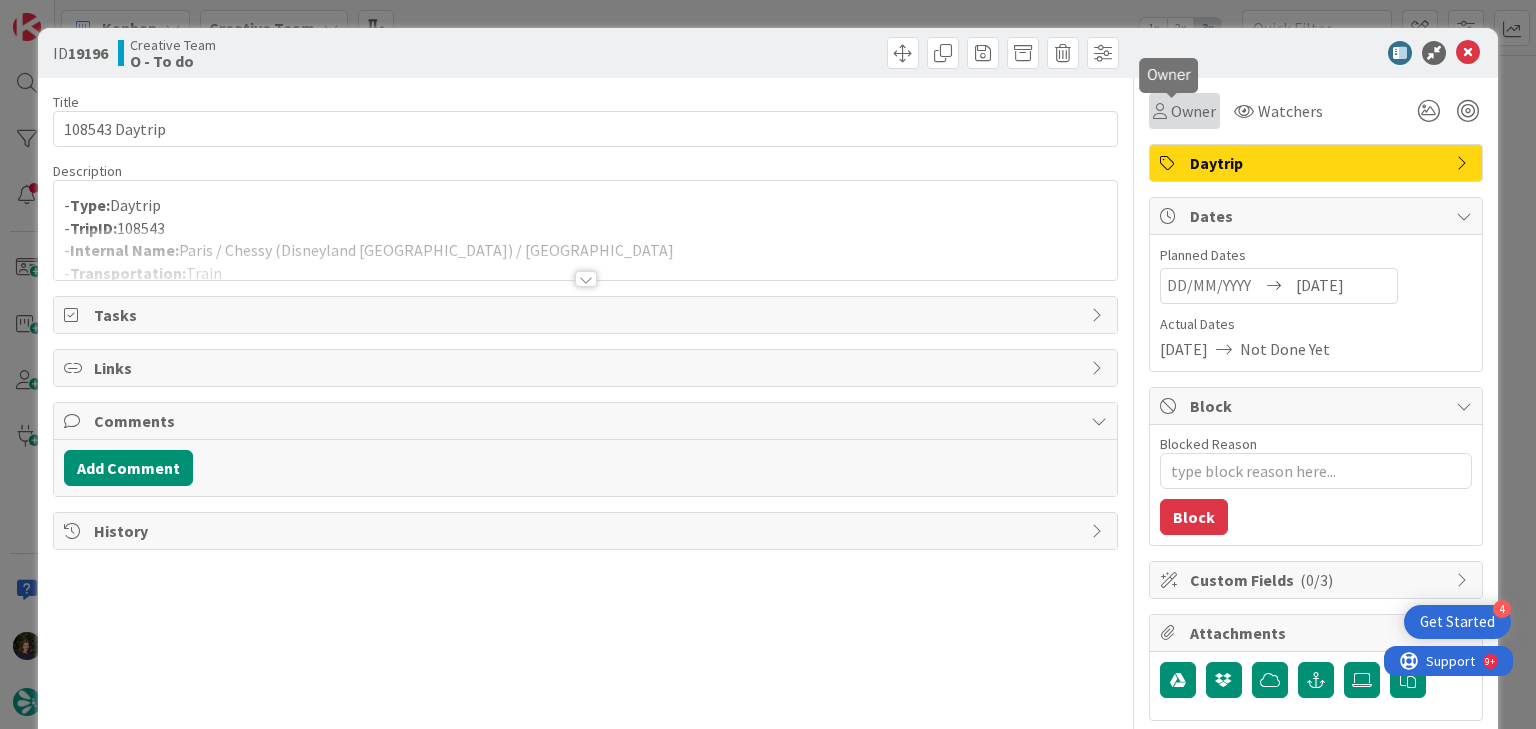 click on "Owner" at bounding box center [1193, 111] 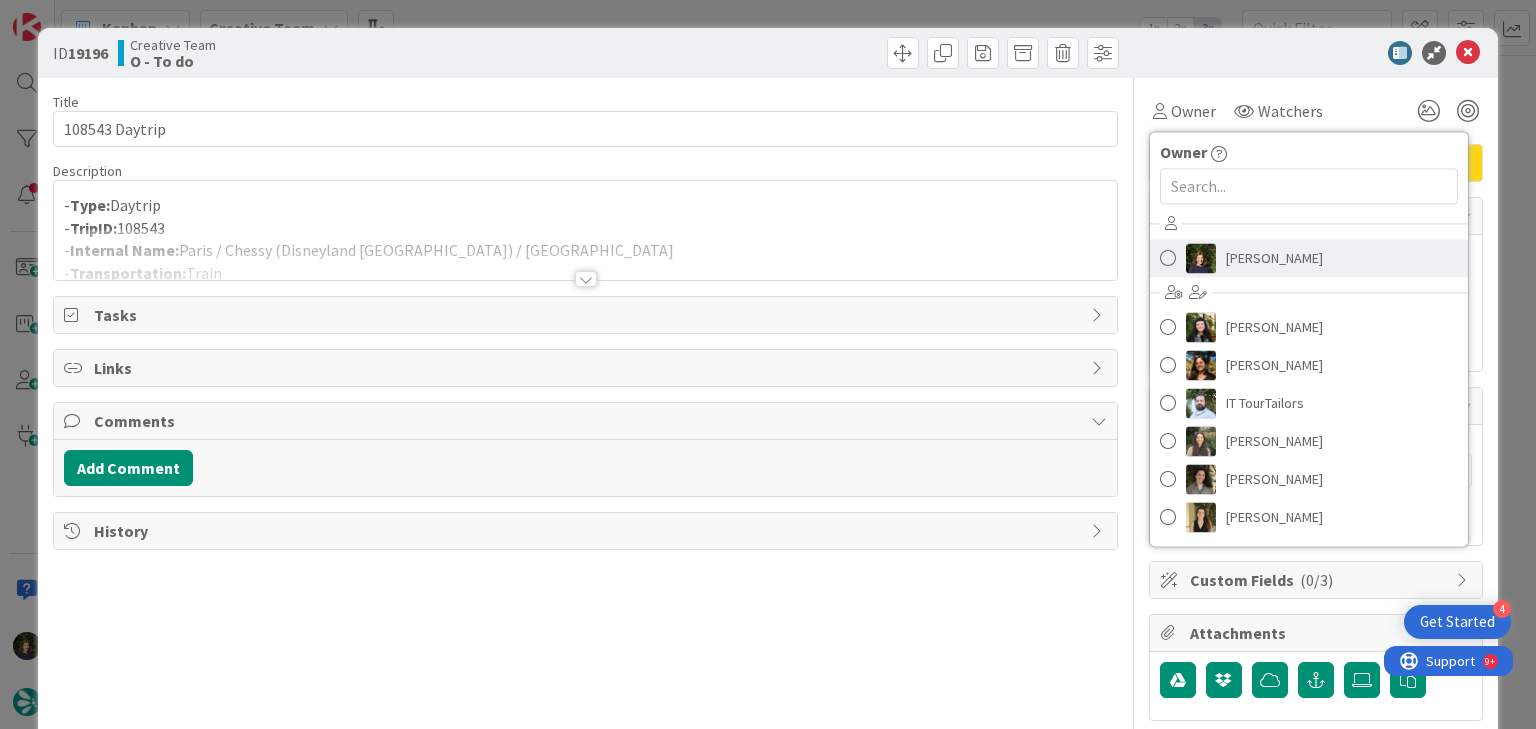click on "[PERSON_NAME]" at bounding box center [1274, 258] 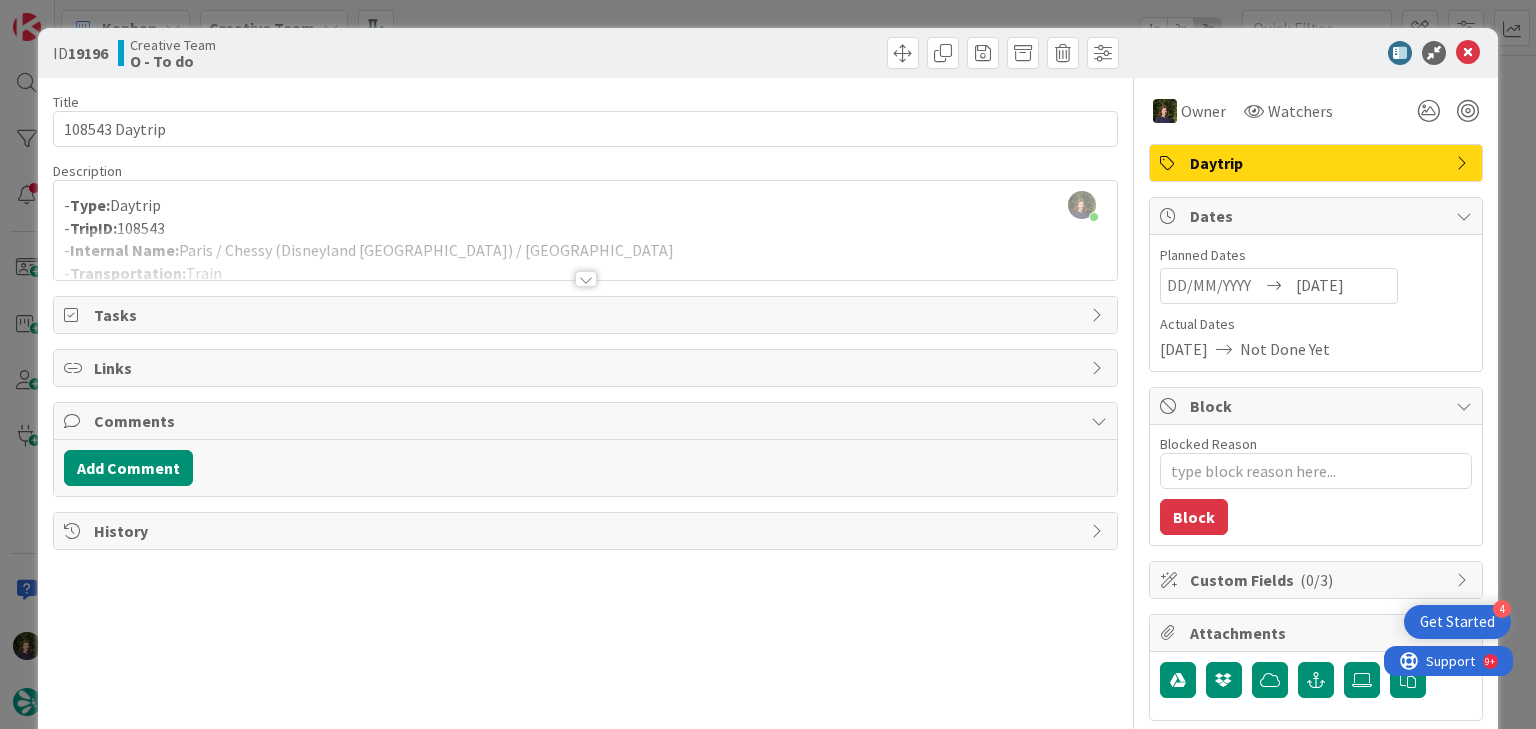 click at bounding box center (586, 279) 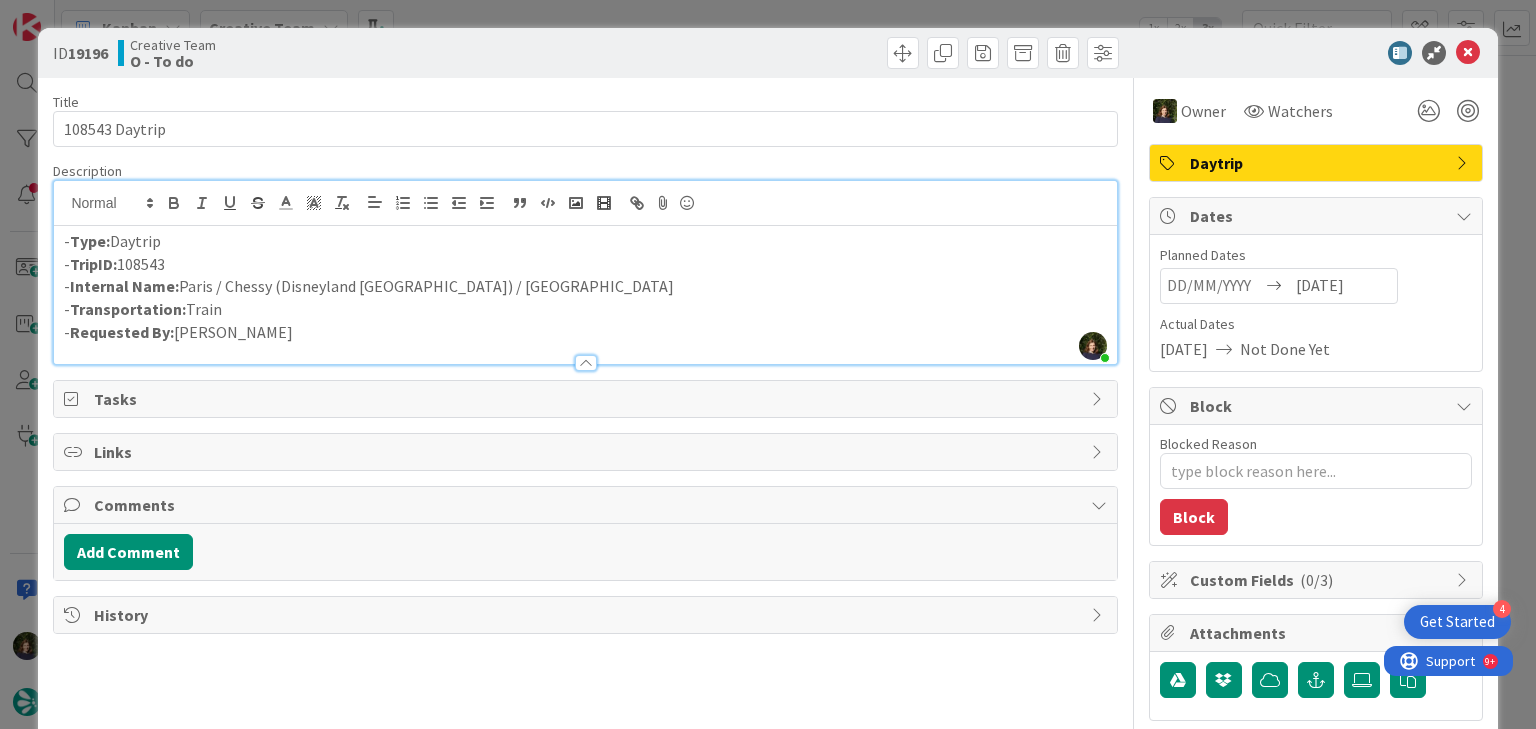 click on "-  Internal Name:  Paris / Chessy (Disneyland Paris) / Paris" at bounding box center [585, 286] 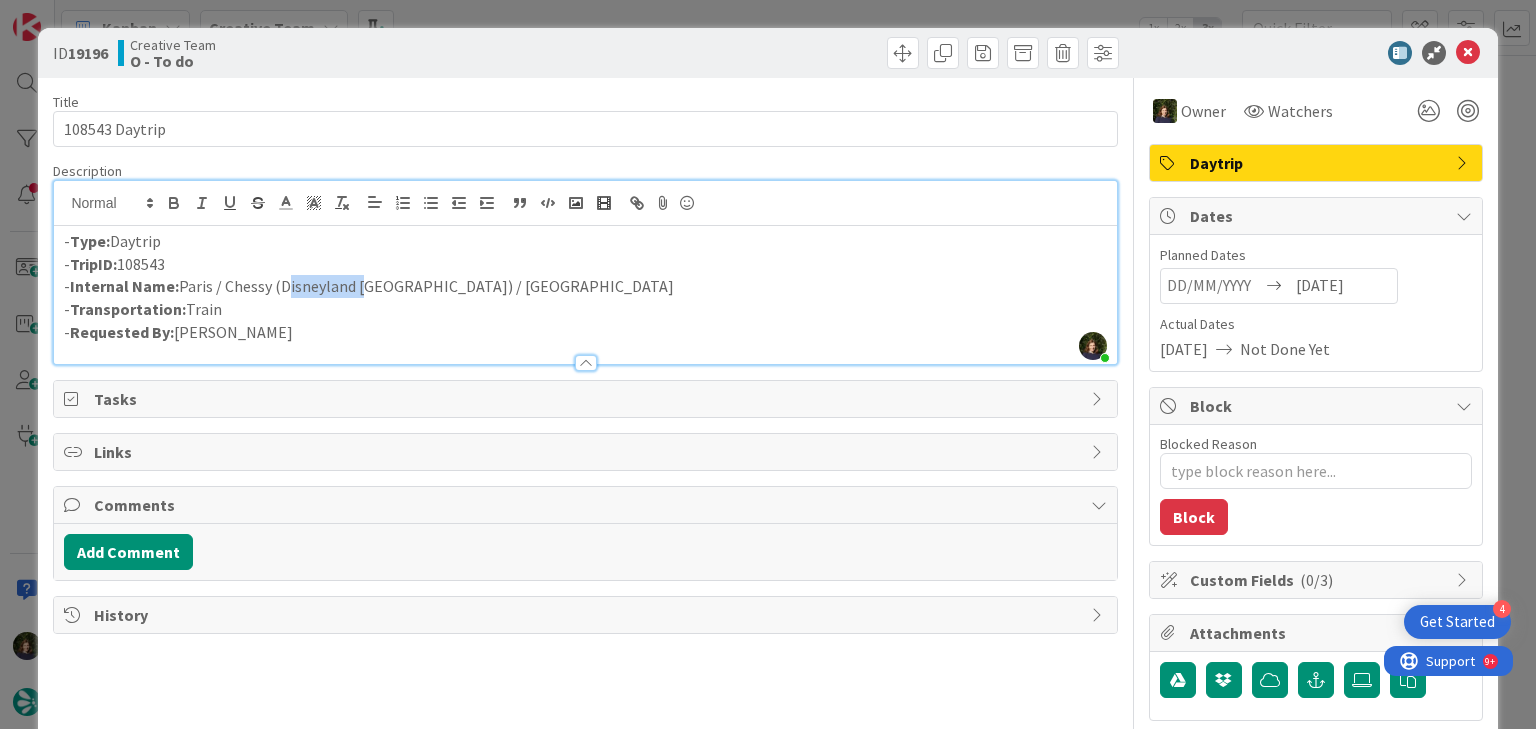click on "-  Internal Name:  Paris / Chessy (Disneyland Paris) / Paris" at bounding box center [585, 286] 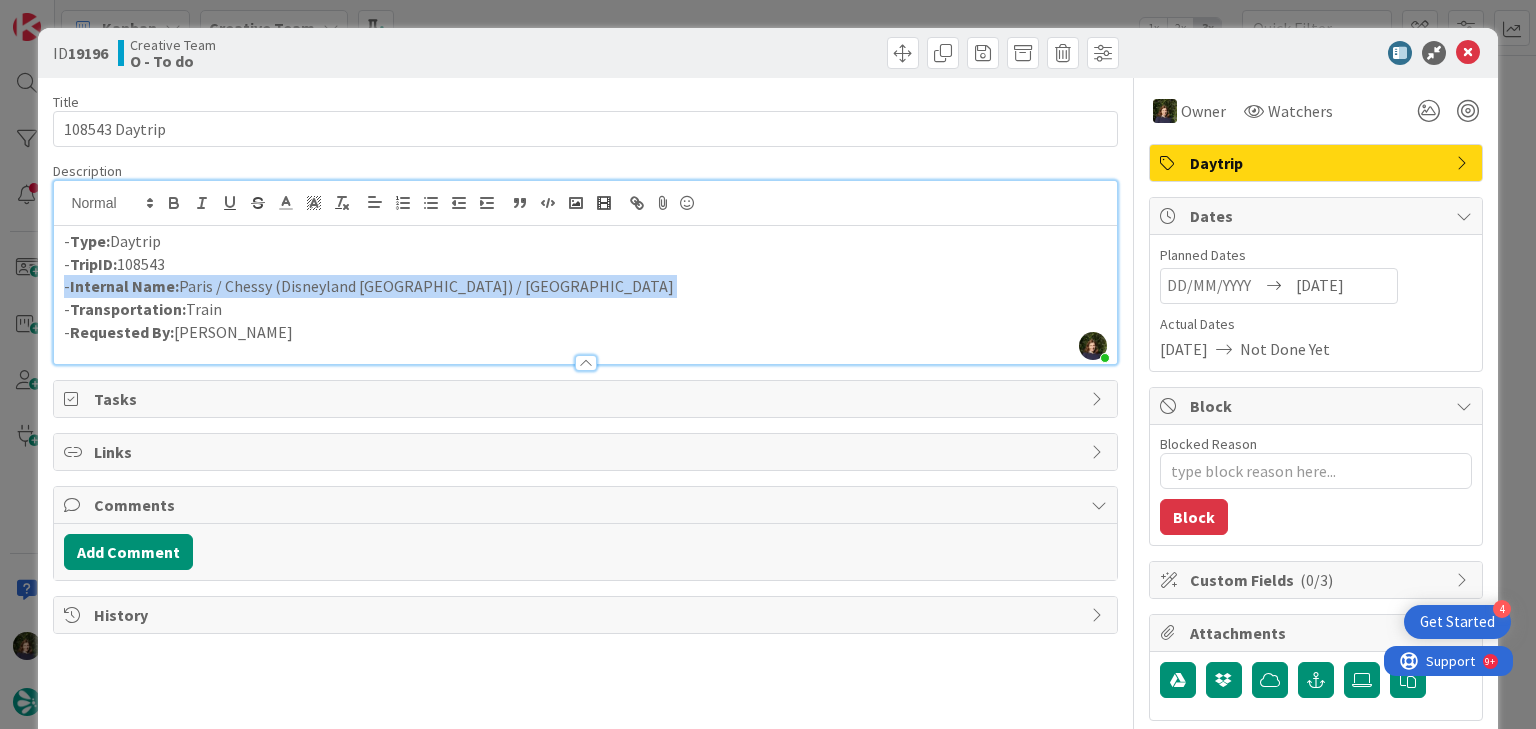 click on "-  Internal Name:  Paris / Chessy (Disneyland Paris) / Paris" at bounding box center [585, 286] 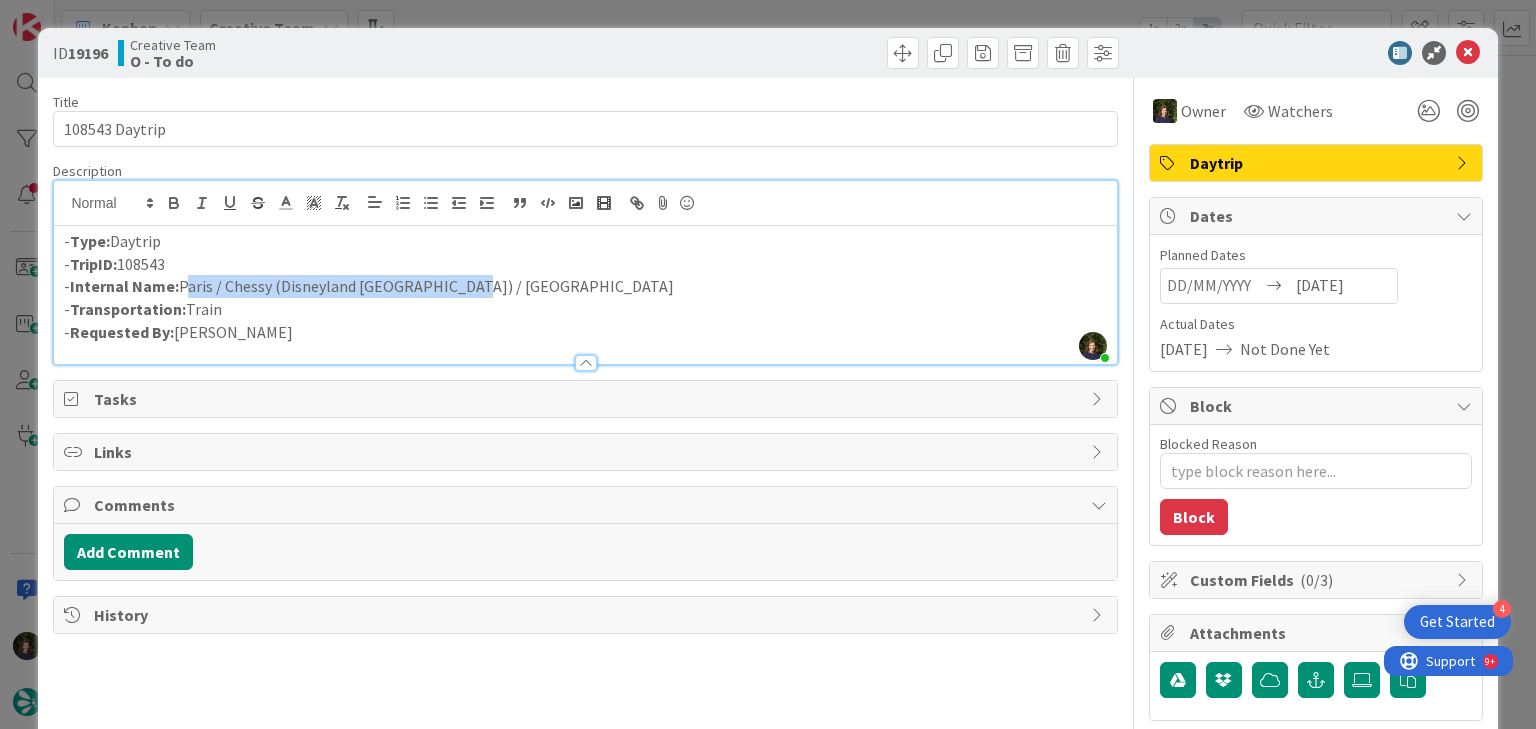 drag, startPoint x: 460, startPoint y: 287, endPoint x: 181, endPoint y: 285, distance: 279.00717 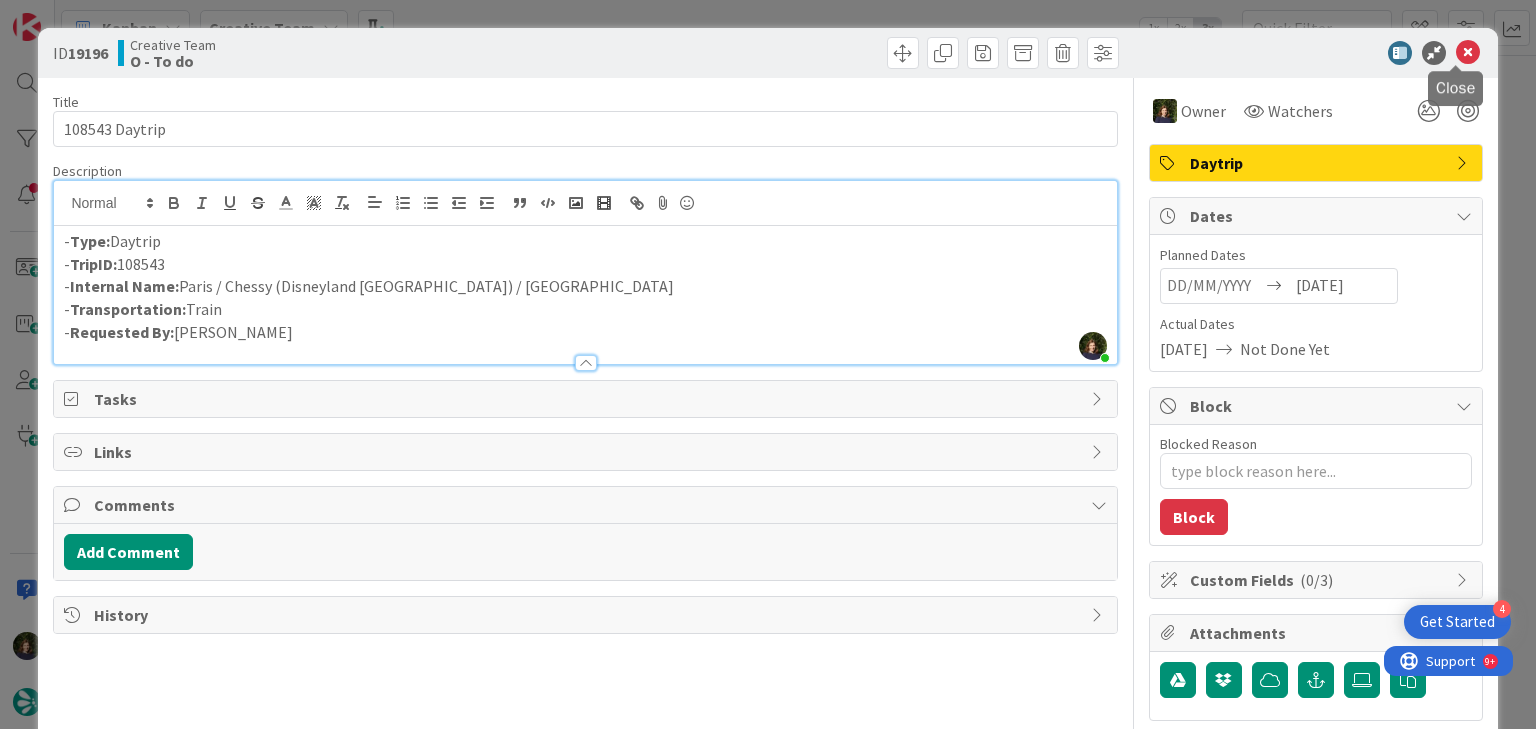 click at bounding box center [1468, 53] 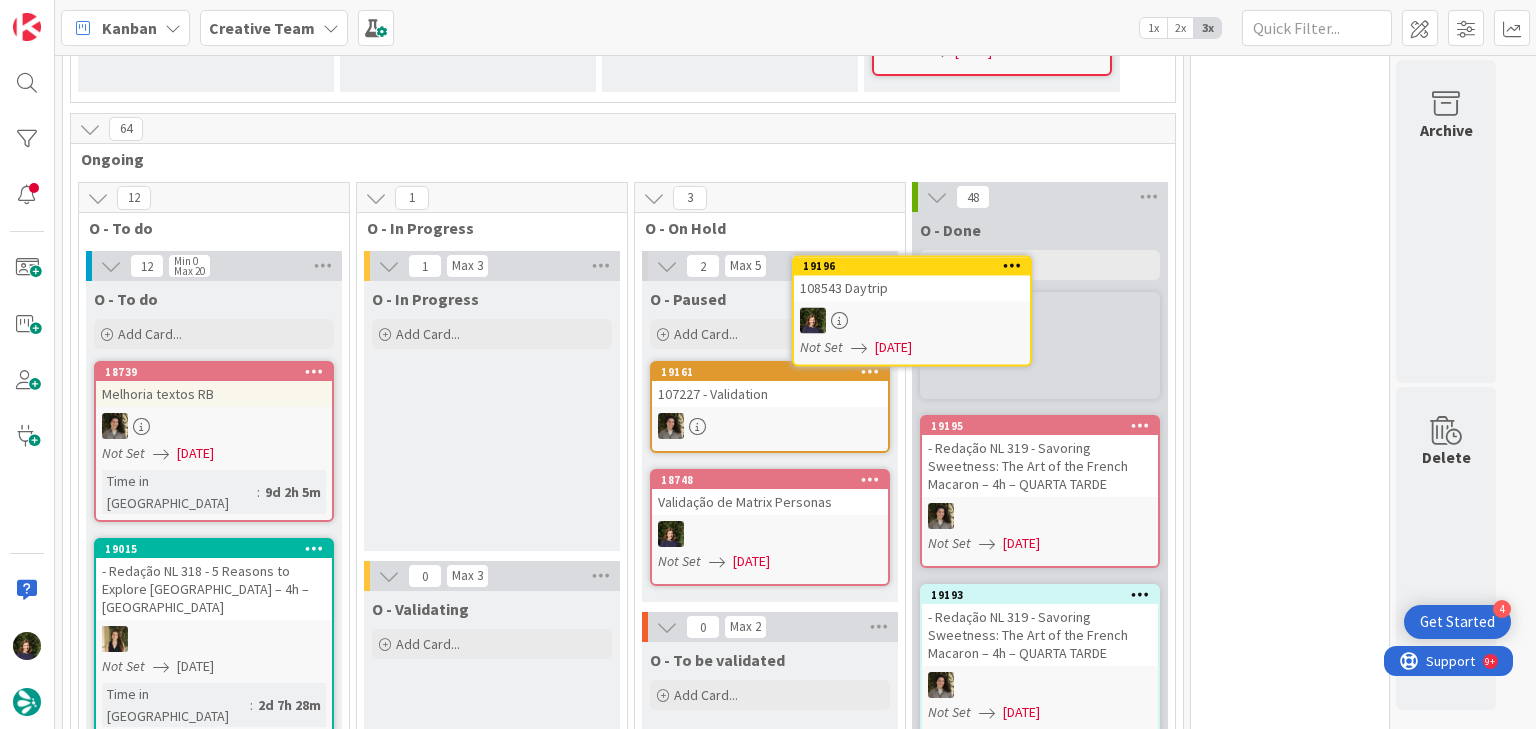 scroll, scrollTop: 1199, scrollLeft: 0, axis: vertical 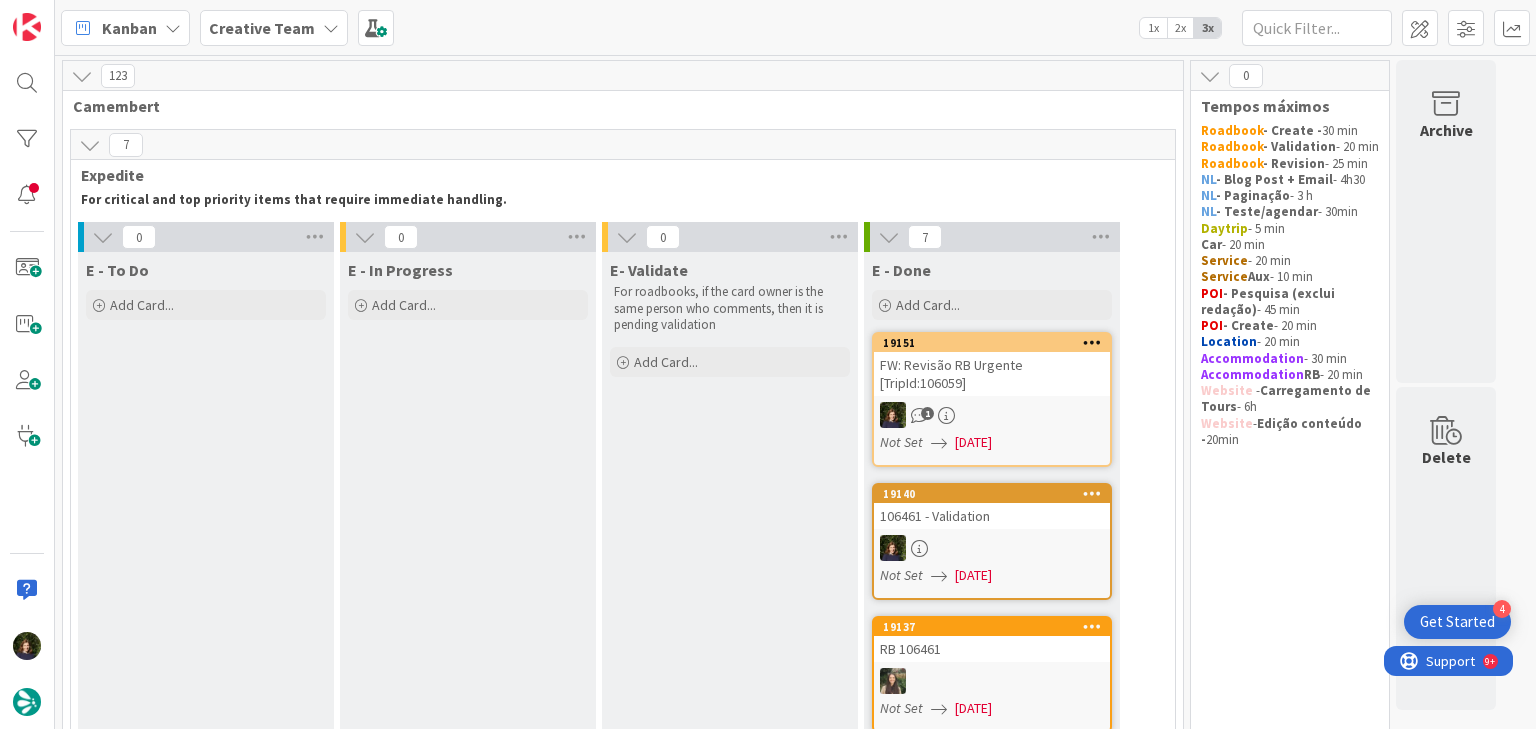 click on "Creative Team" at bounding box center [262, 28] 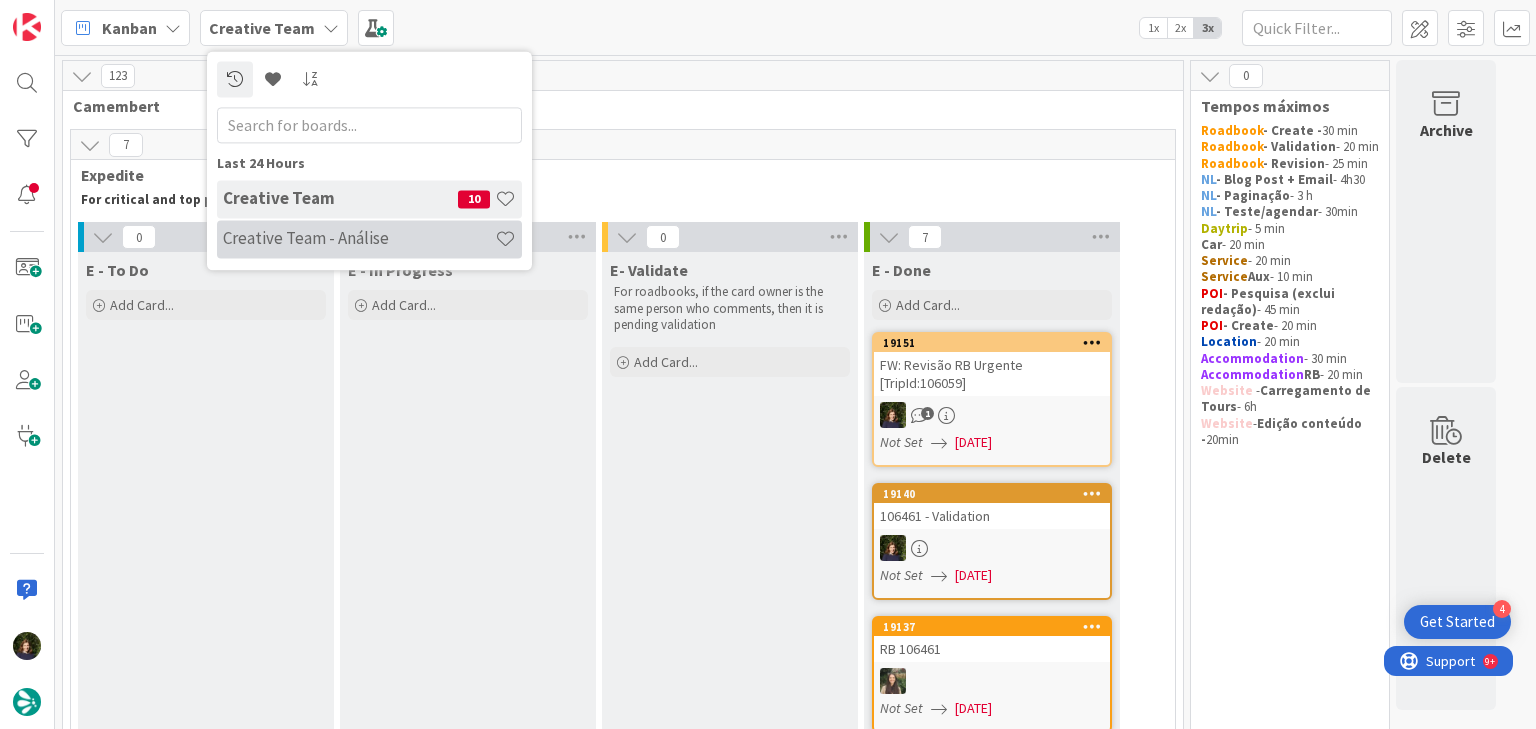 click on "Creative Team - Análise" at bounding box center (359, 239) 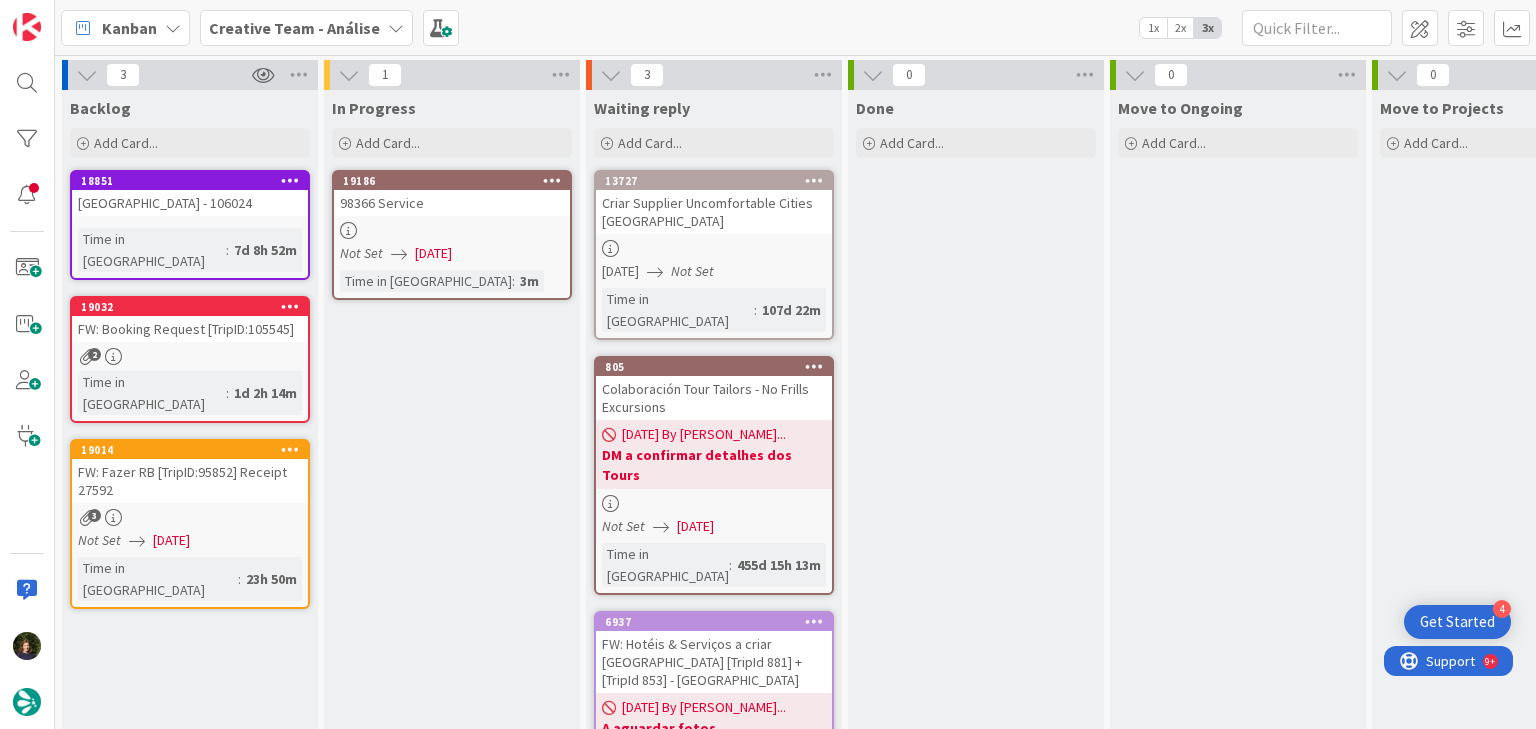 scroll, scrollTop: 0, scrollLeft: 0, axis: both 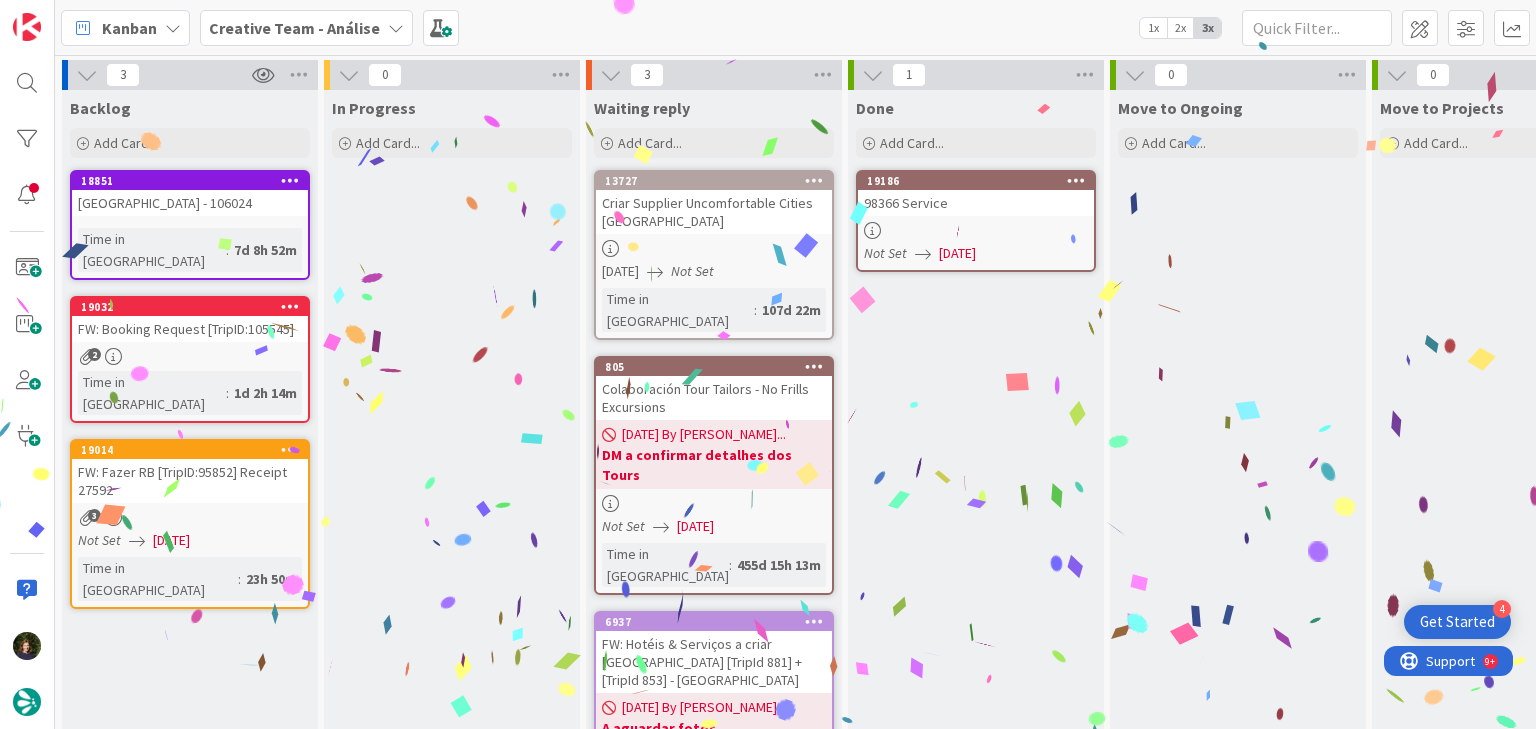 click at bounding box center (1076, 180) 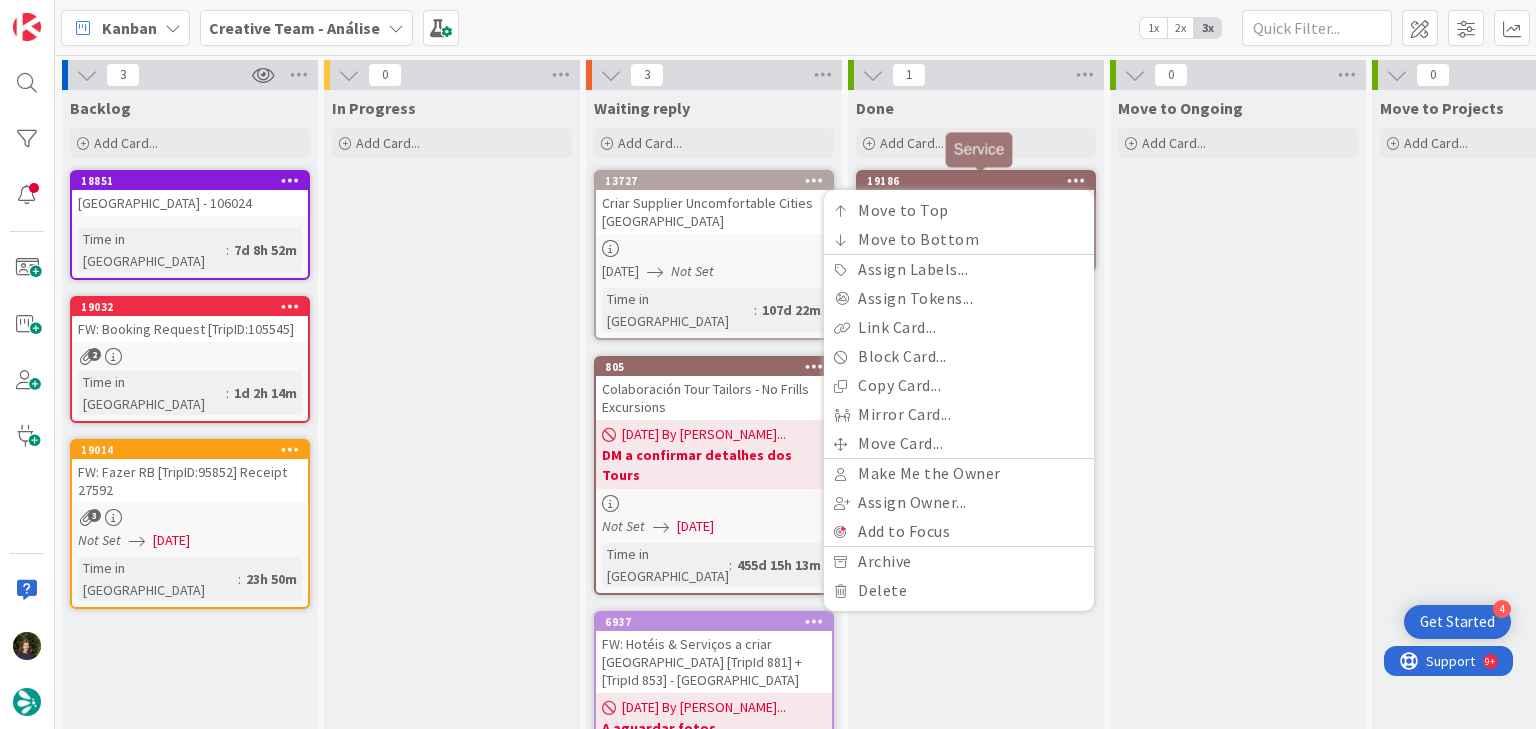click on "19186" at bounding box center [980, 181] 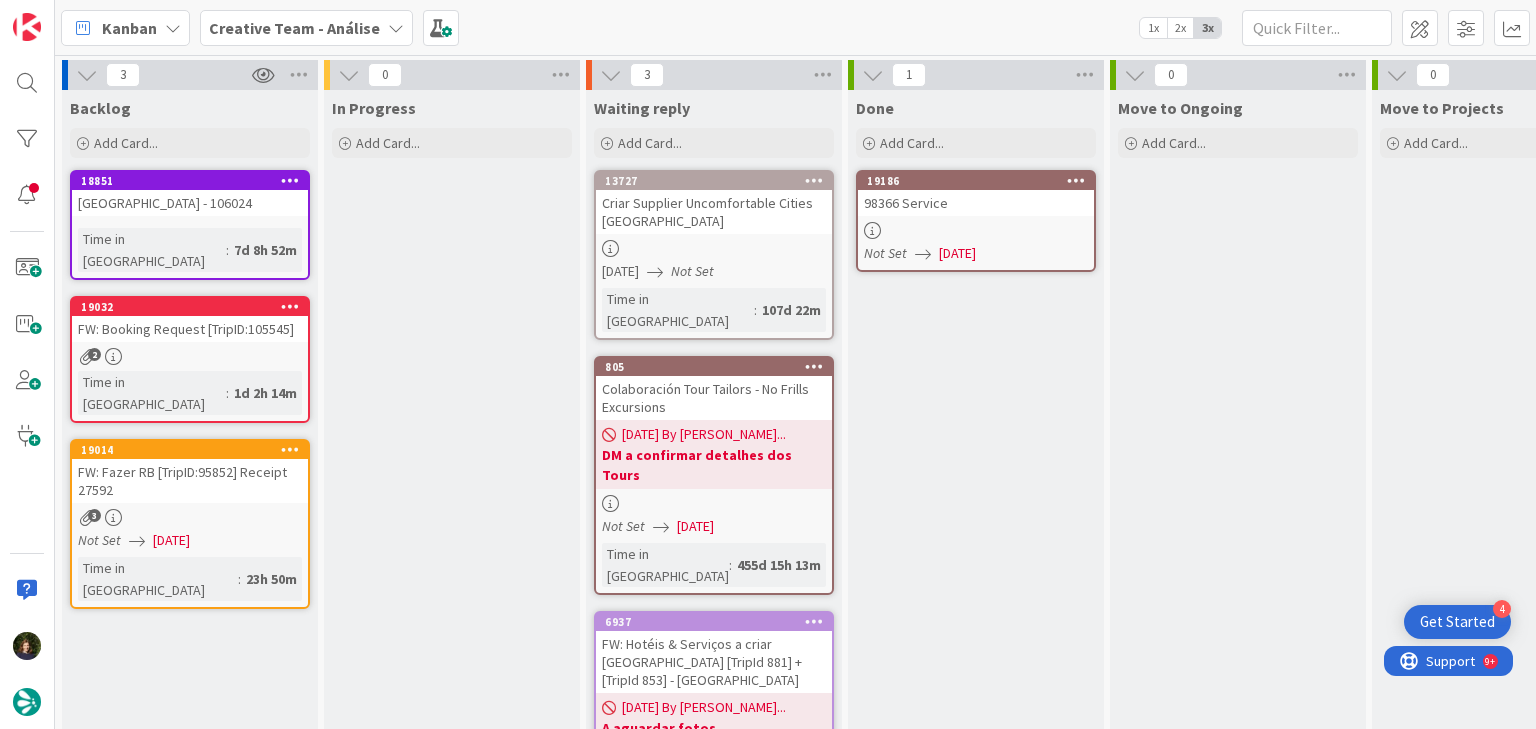 click on "19186 Move to Top Move to Bottom Assign Labels... Assign Tokens... Link Card... Block Card... Copy Card... Mirror Card... Move Card... Make Me the Owner Assign Owner... Add to Focus Archive Delete 98366 Service Not Set 16/07/2025" at bounding box center (976, 221) 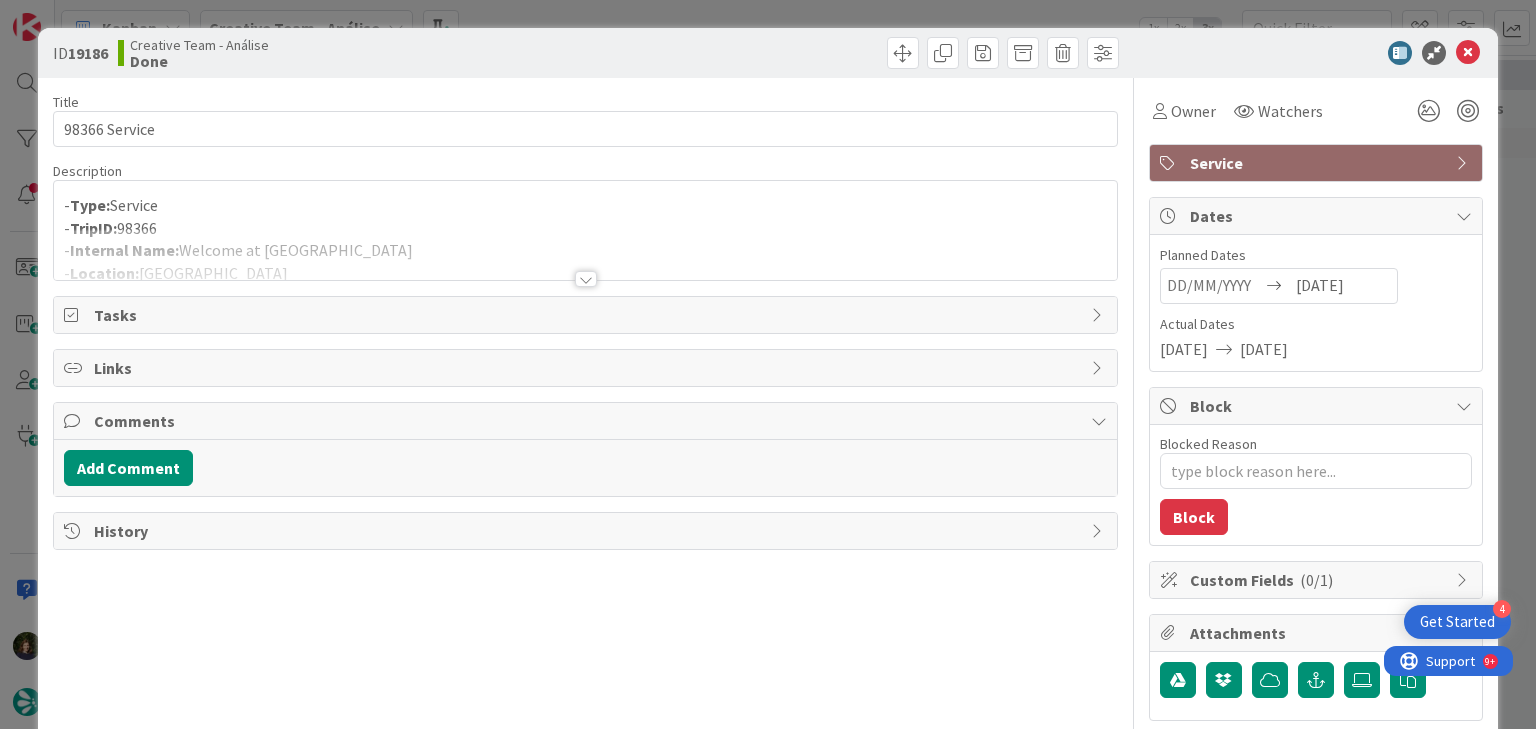 type on "x" 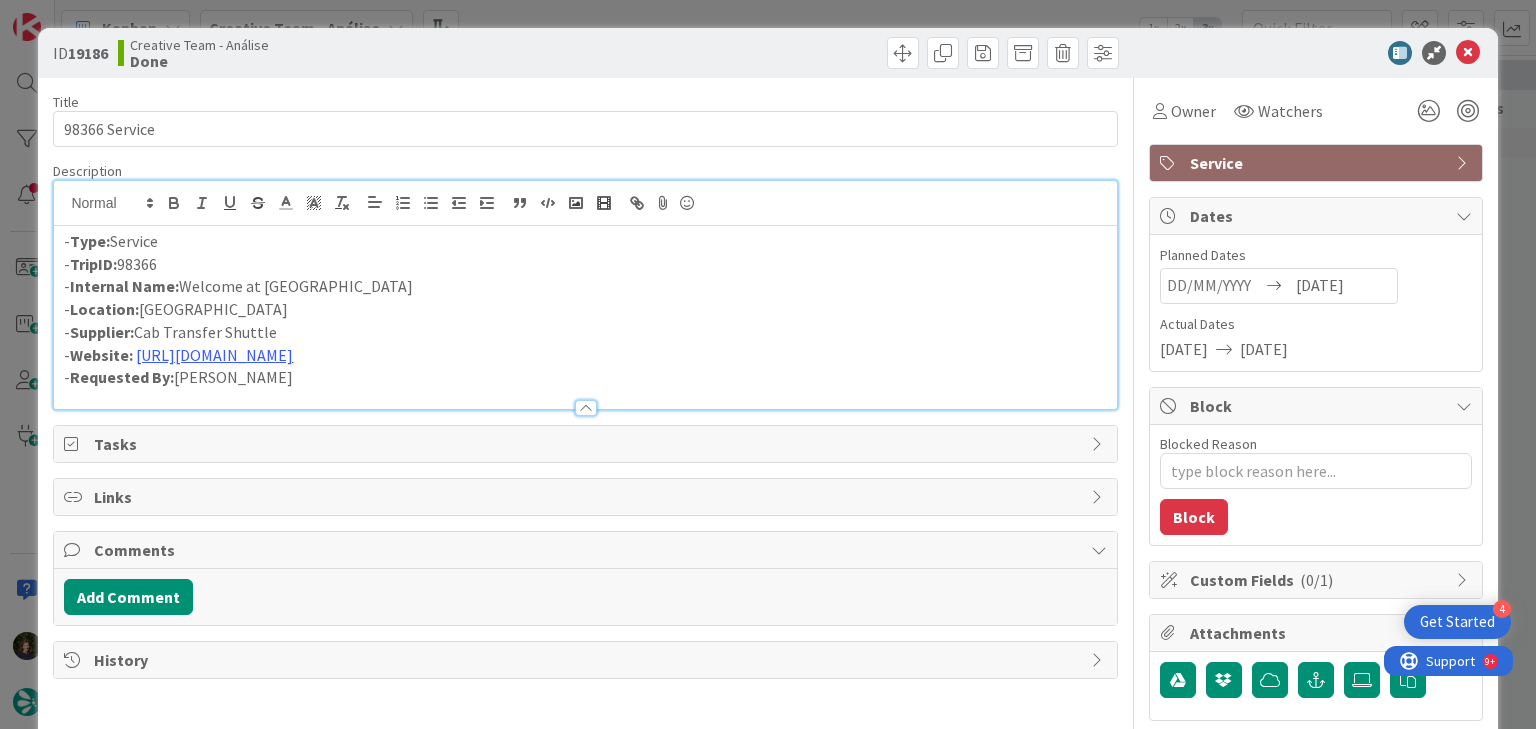 click on "-  Internal Name:  Welcome at Train Station - Hotel" at bounding box center [585, 286] 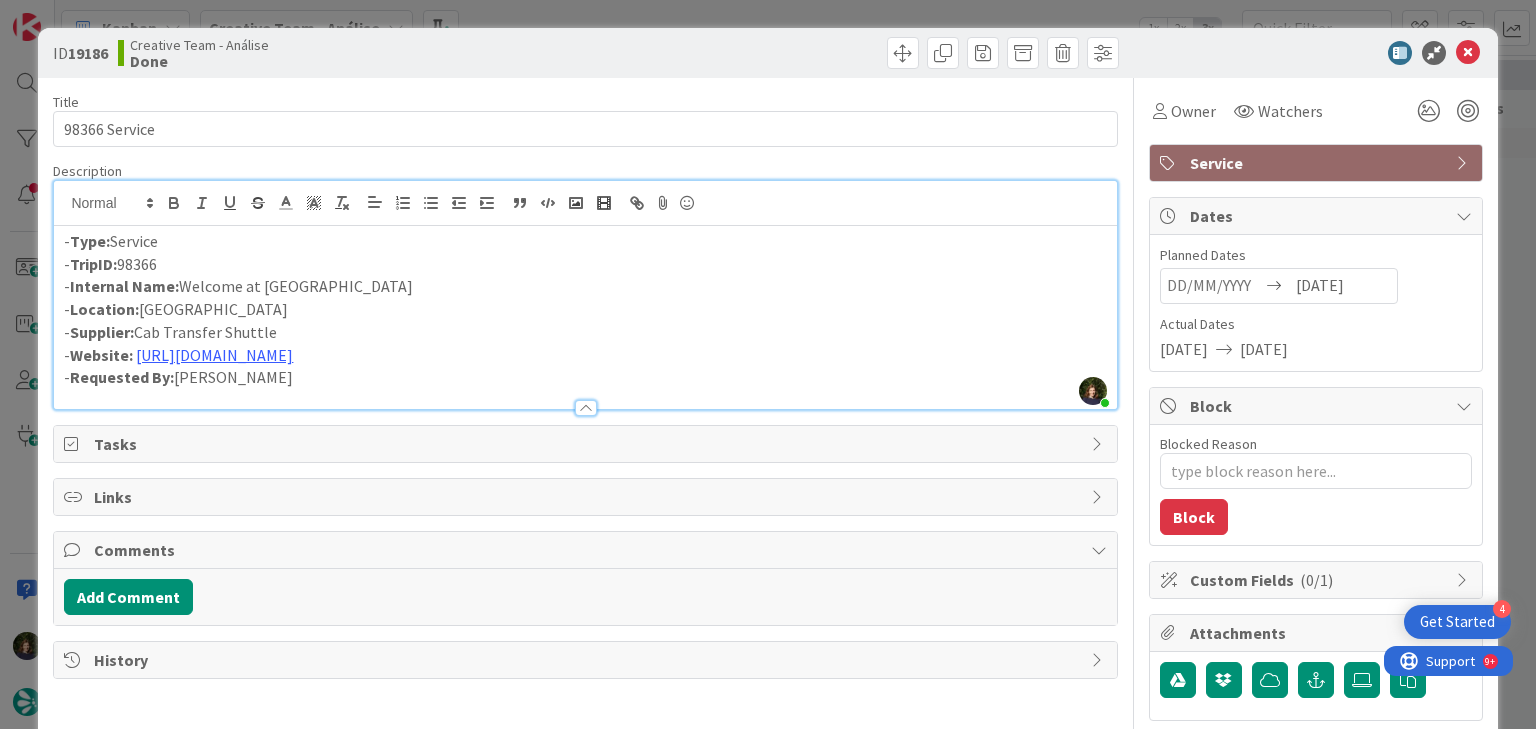 type 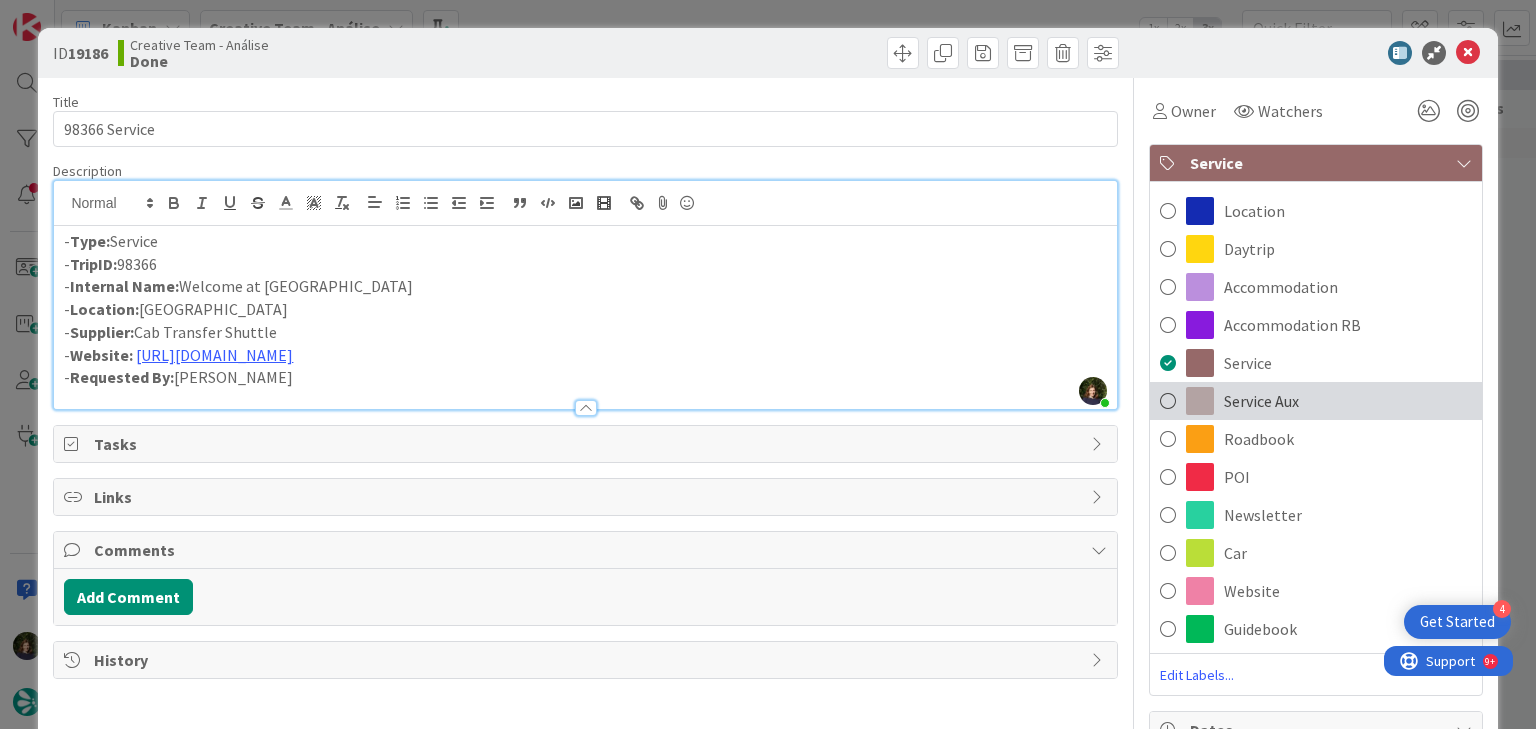 click on "Service Aux" at bounding box center (1261, 401) 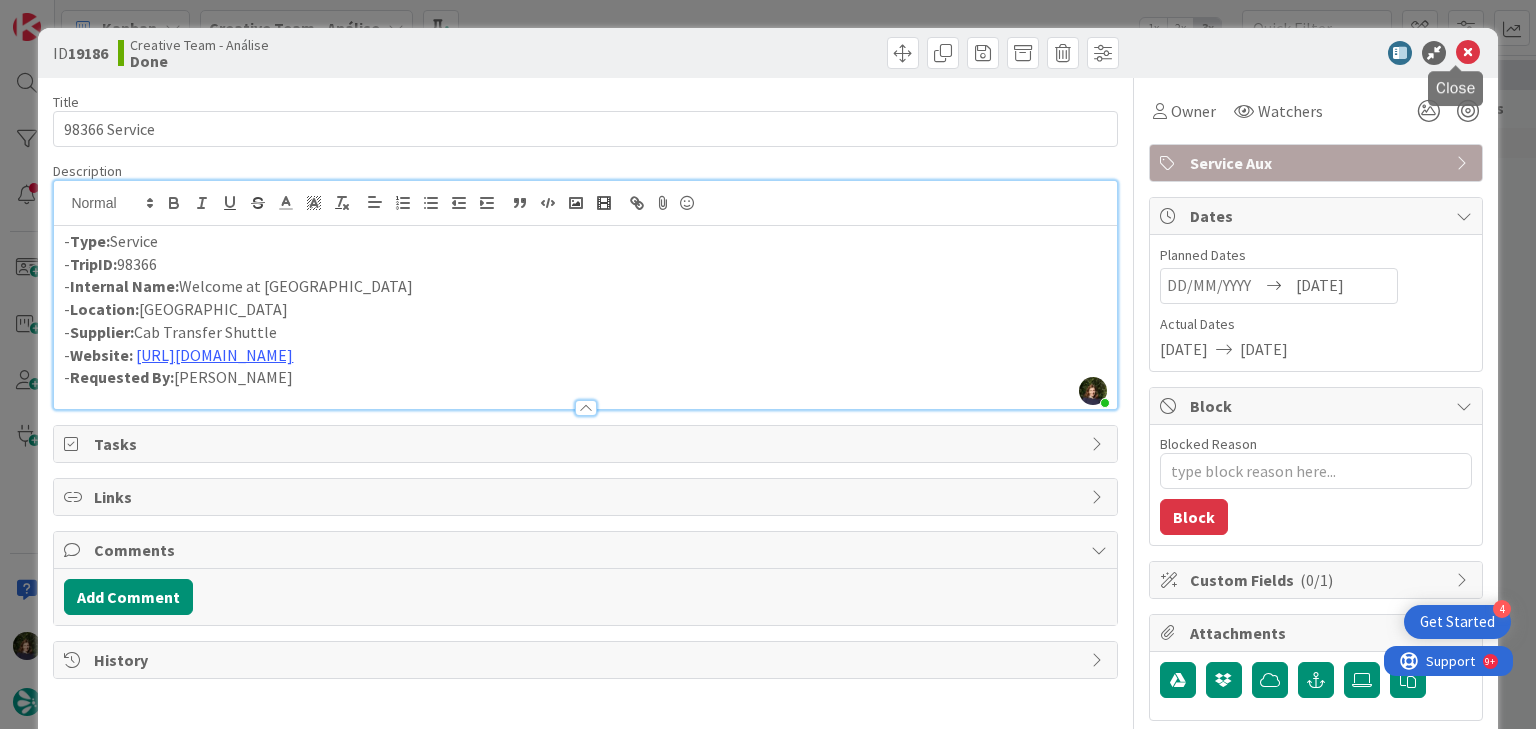click at bounding box center (1468, 53) 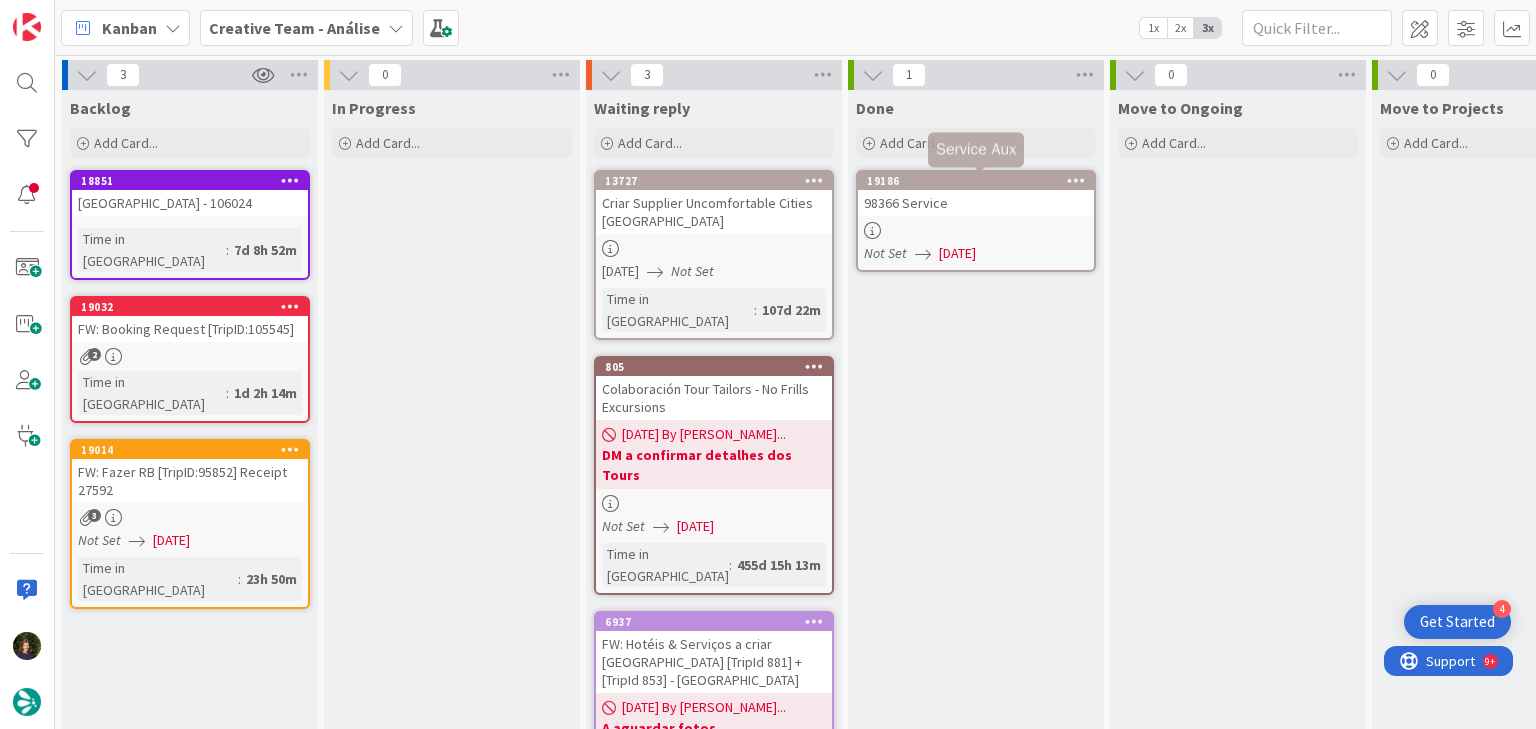 scroll, scrollTop: 0, scrollLeft: 0, axis: both 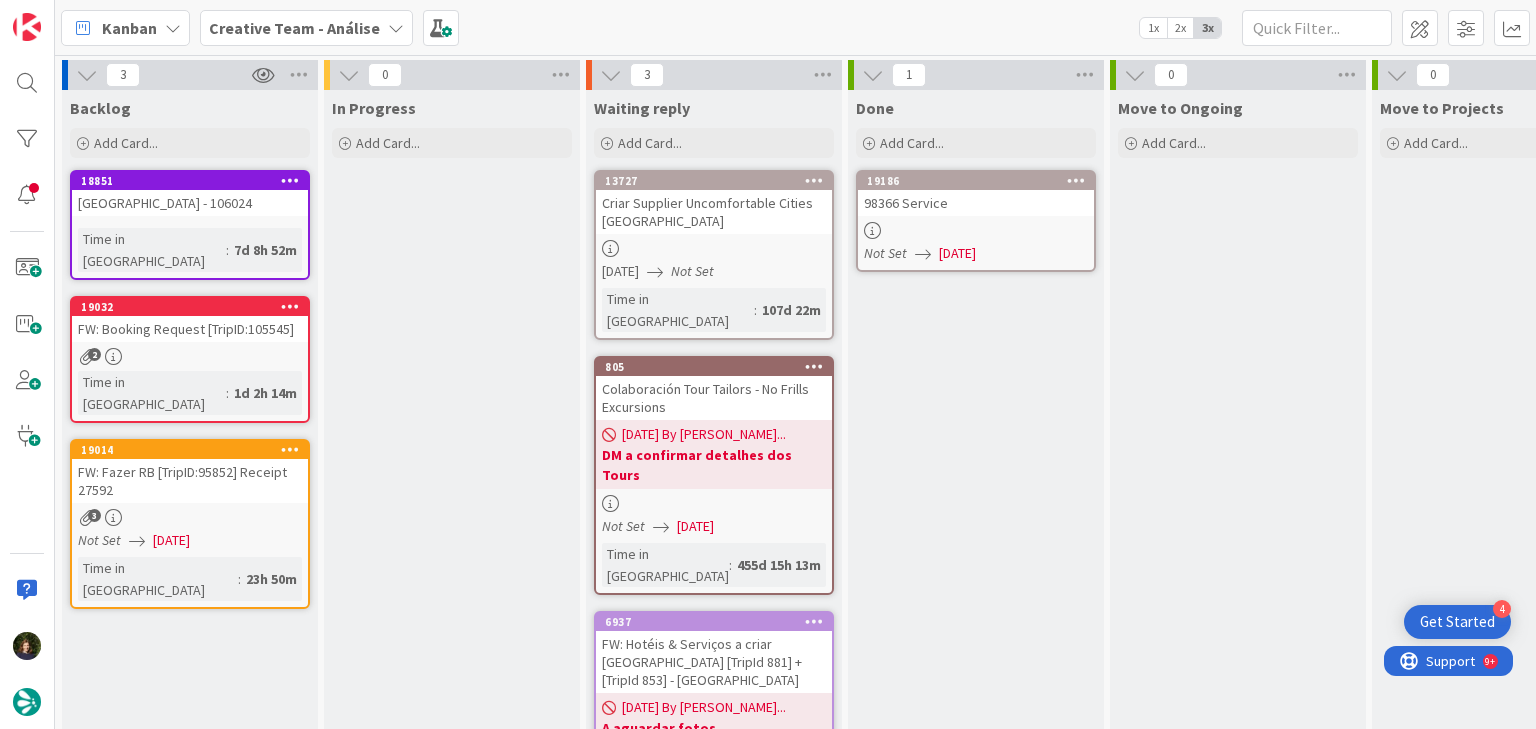 click at bounding box center (1076, 180) 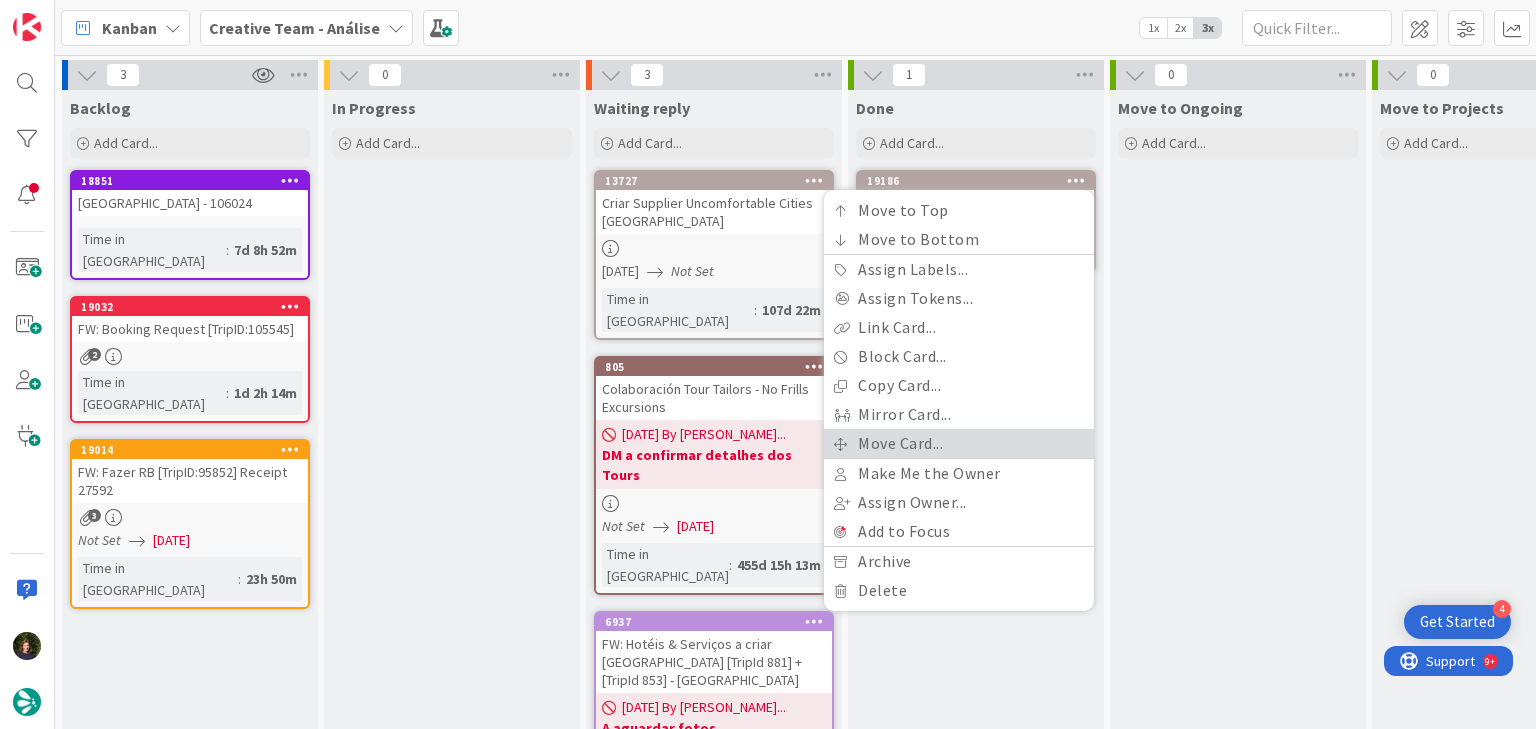 click on "Move Card..." at bounding box center [959, 443] 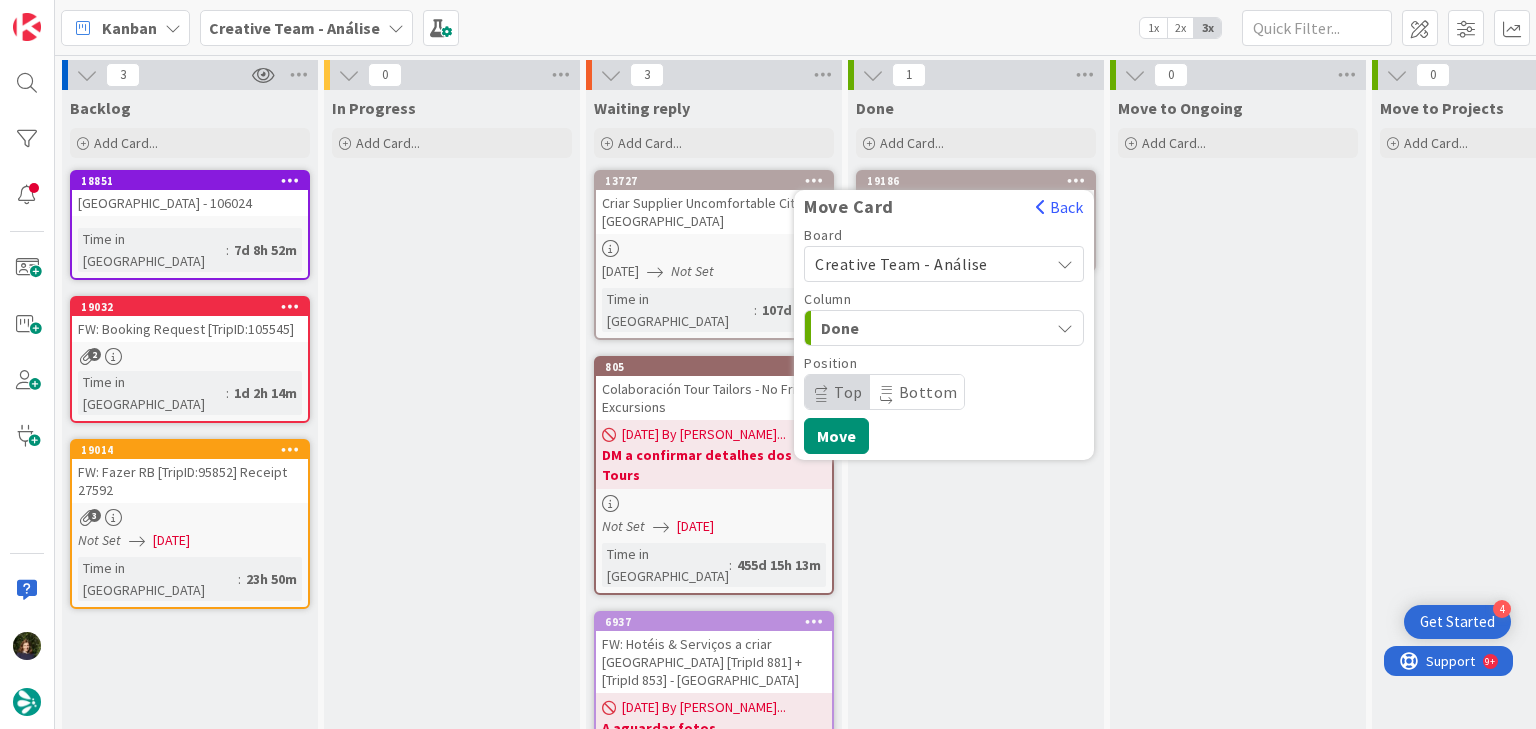 click on "Creative Team - Análise" at bounding box center [901, 264] 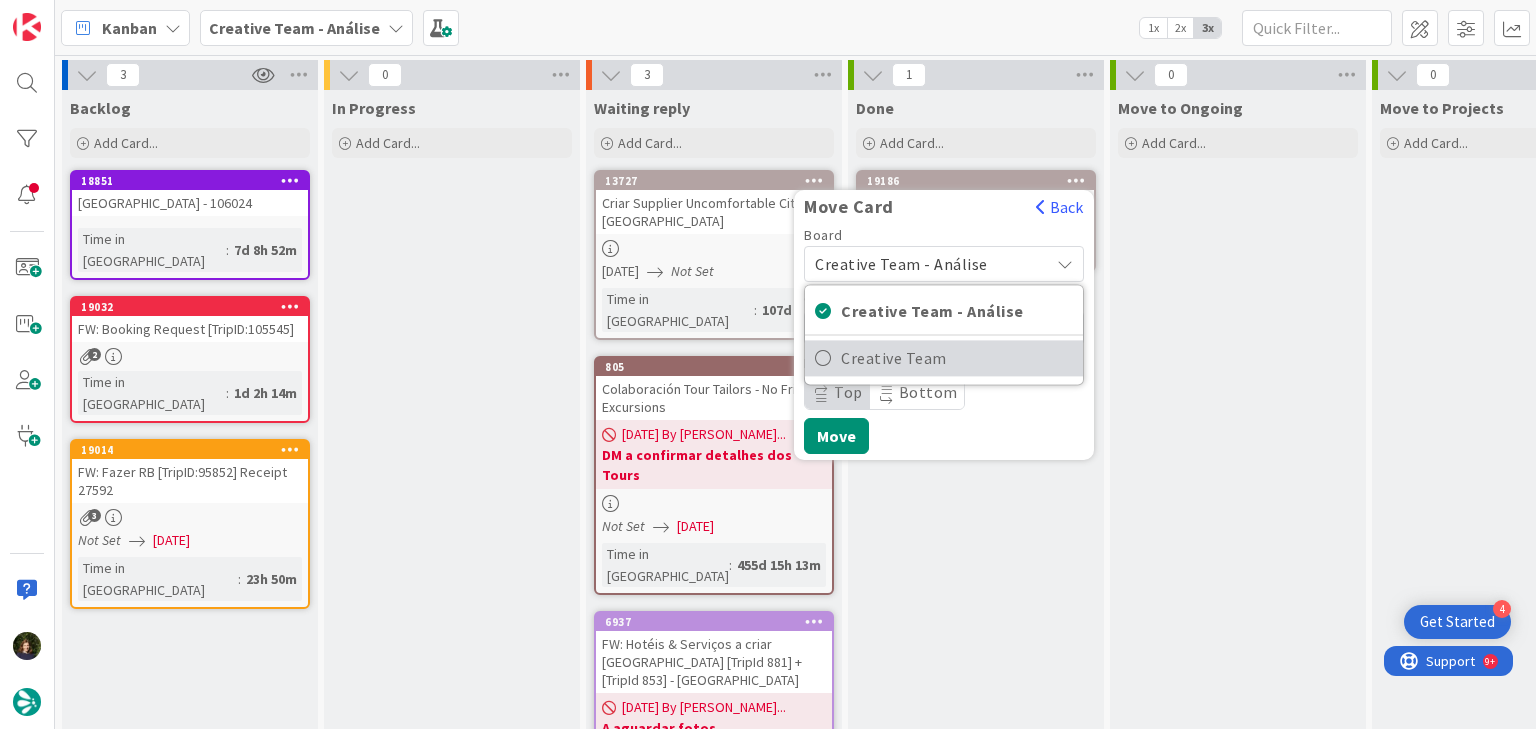 click on "Creative Team" at bounding box center (957, 358) 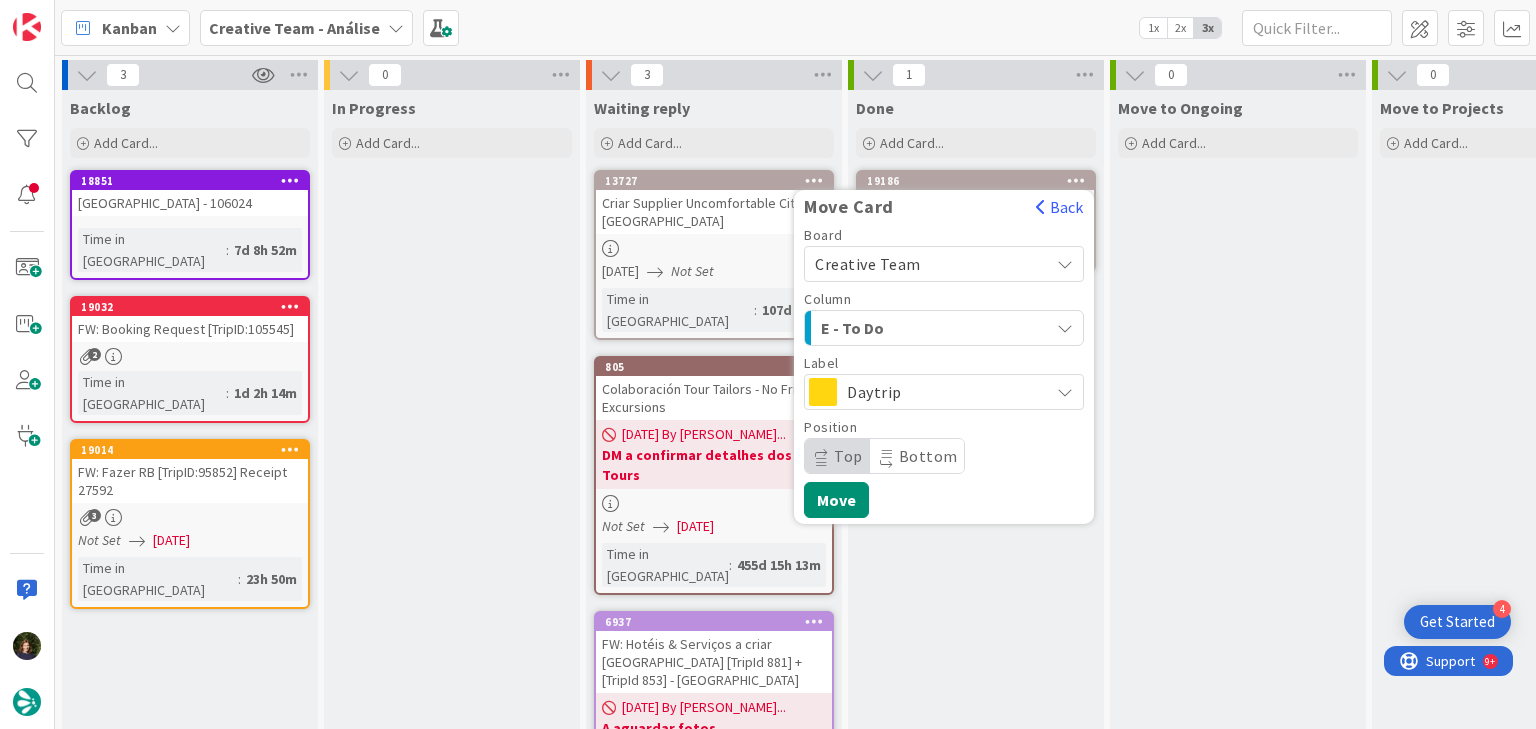click on "E - To Do" at bounding box center (896, 328) 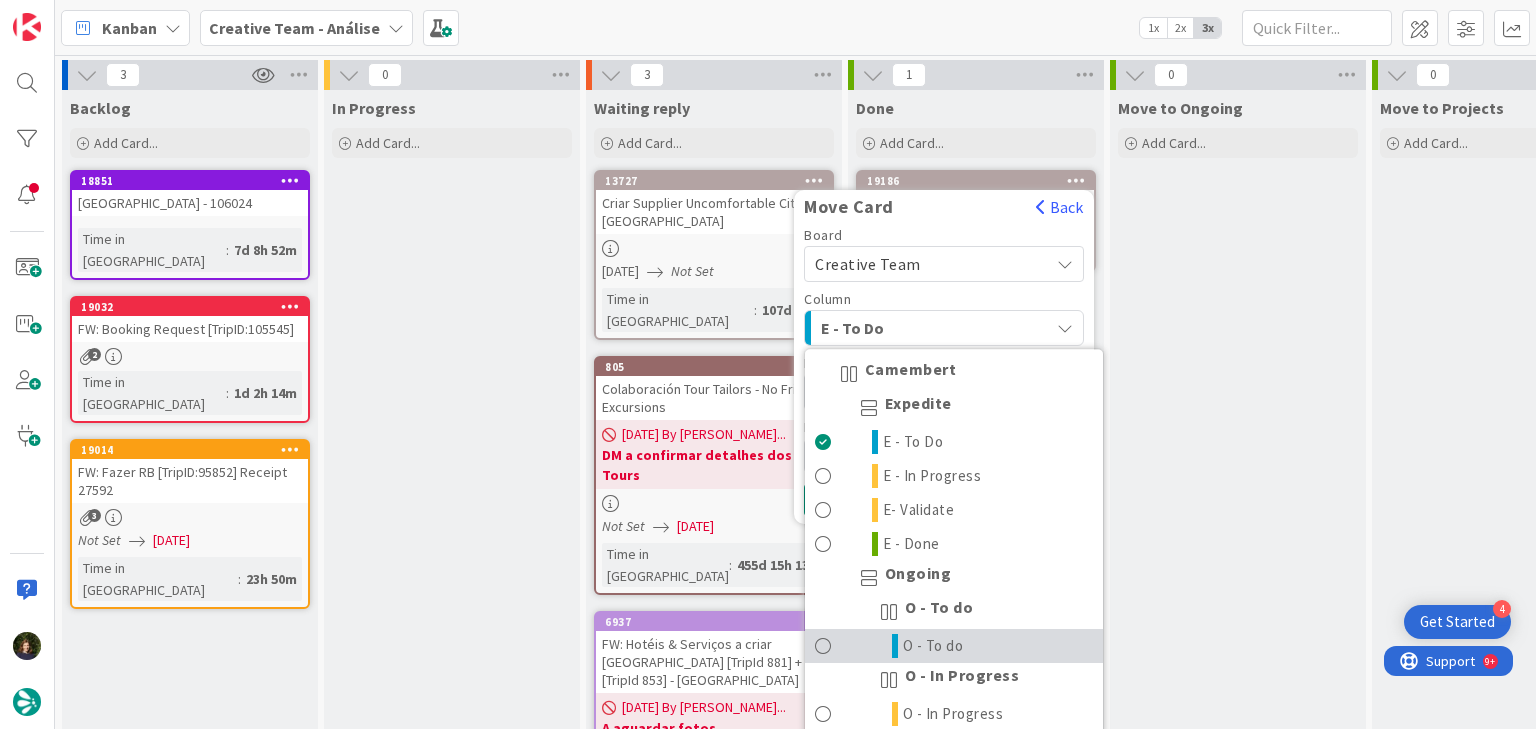 click on "O - To do" at bounding box center (954, 646) 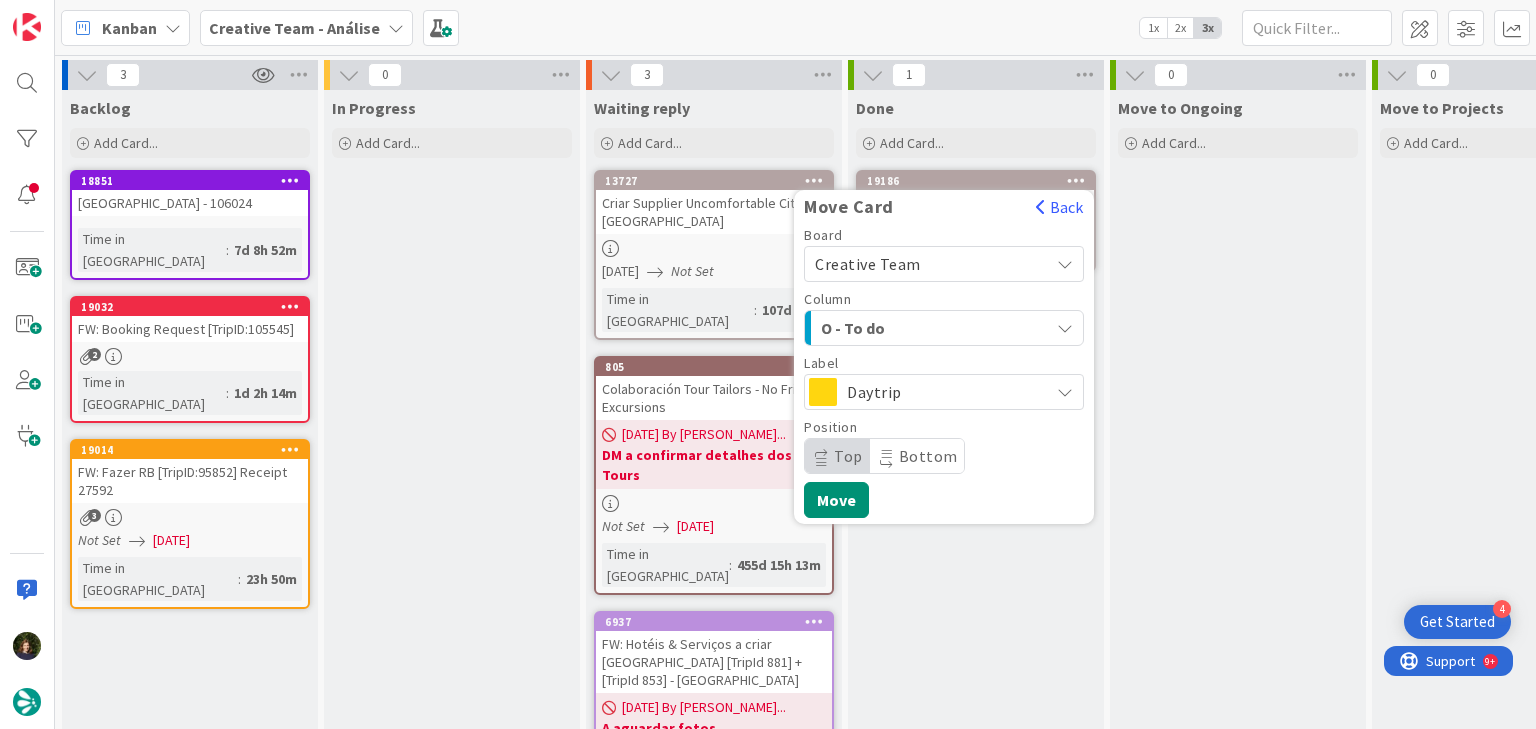 click on "Daytrip" at bounding box center [943, 392] 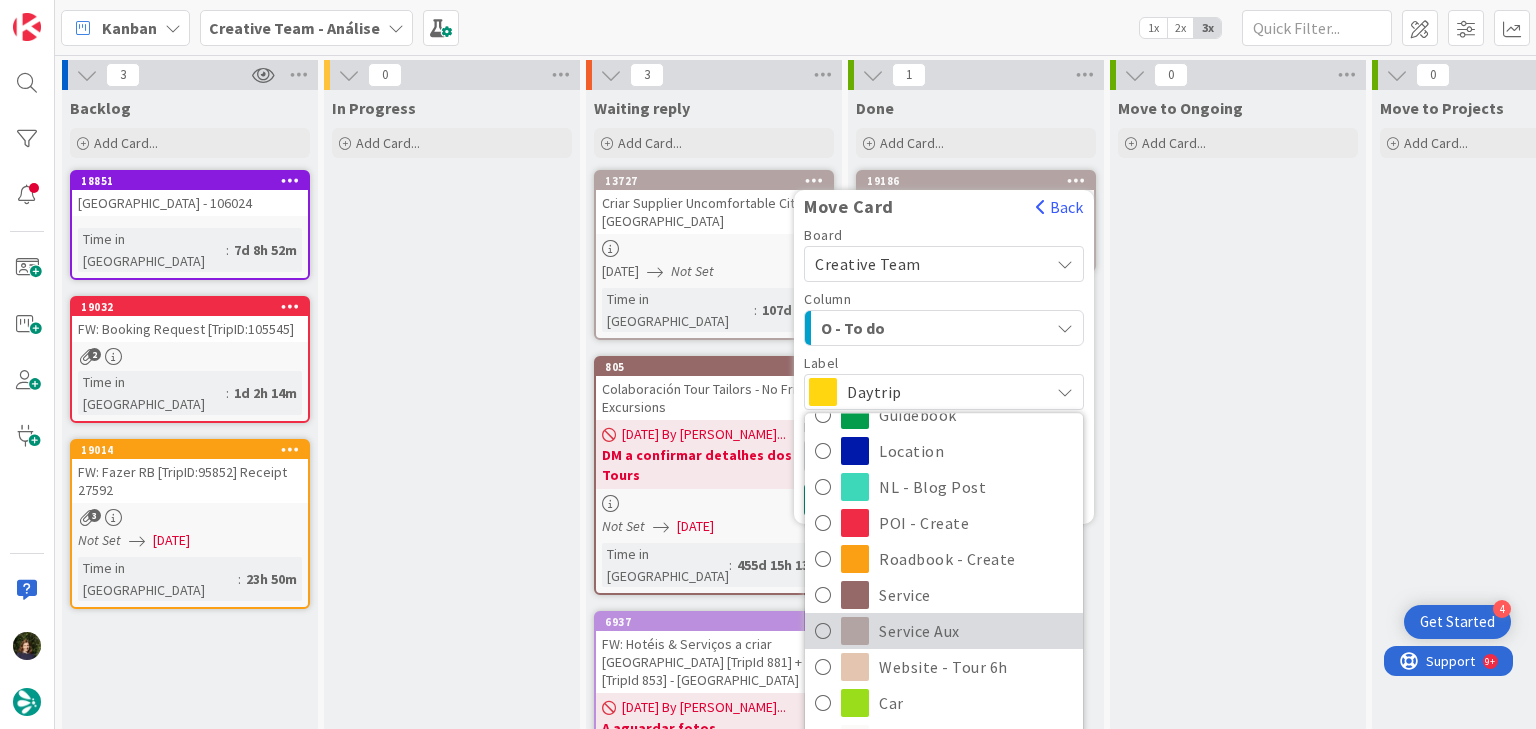 scroll, scrollTop: 160, scrollLeft: 0, axis: vertical 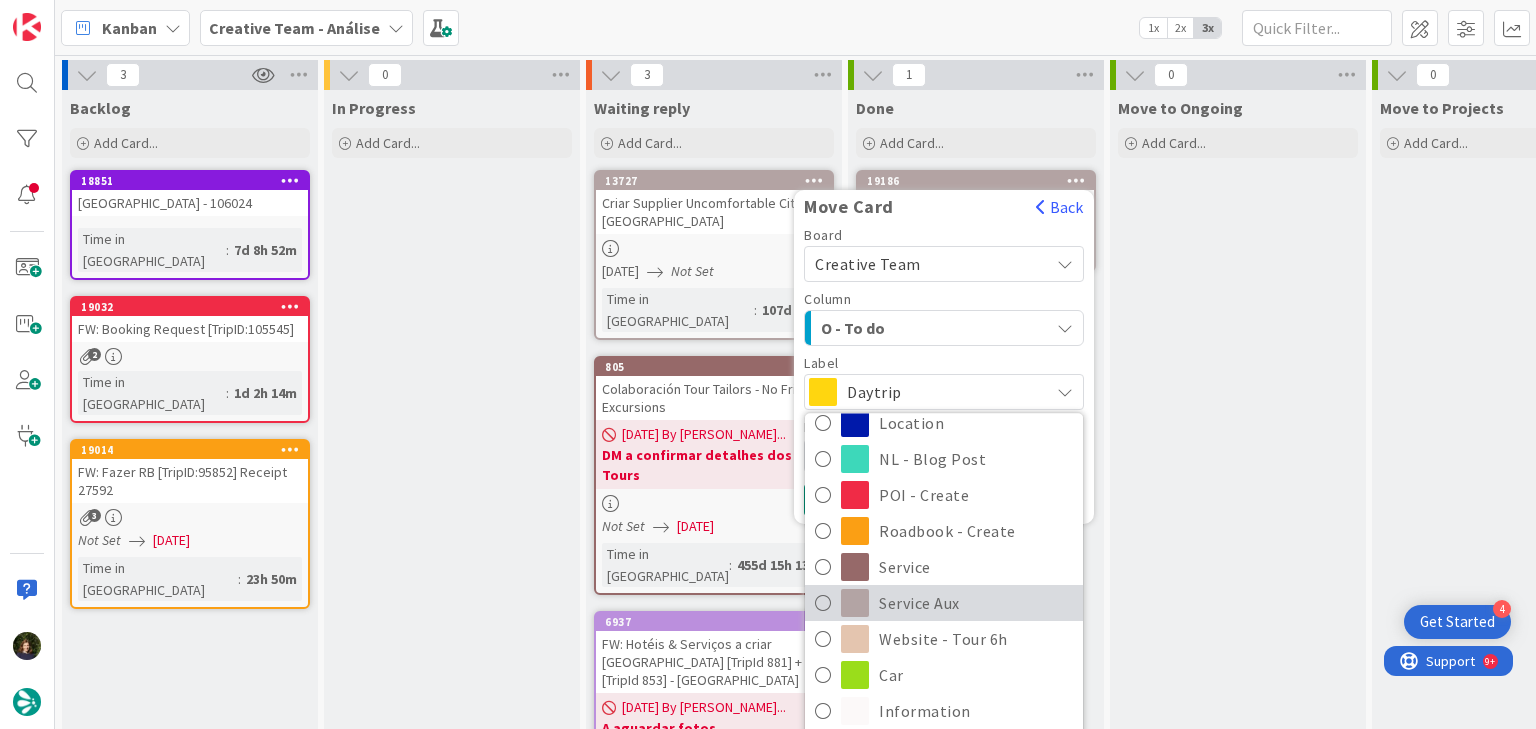 click on "Service Aux" at bounding box center (976, 603) 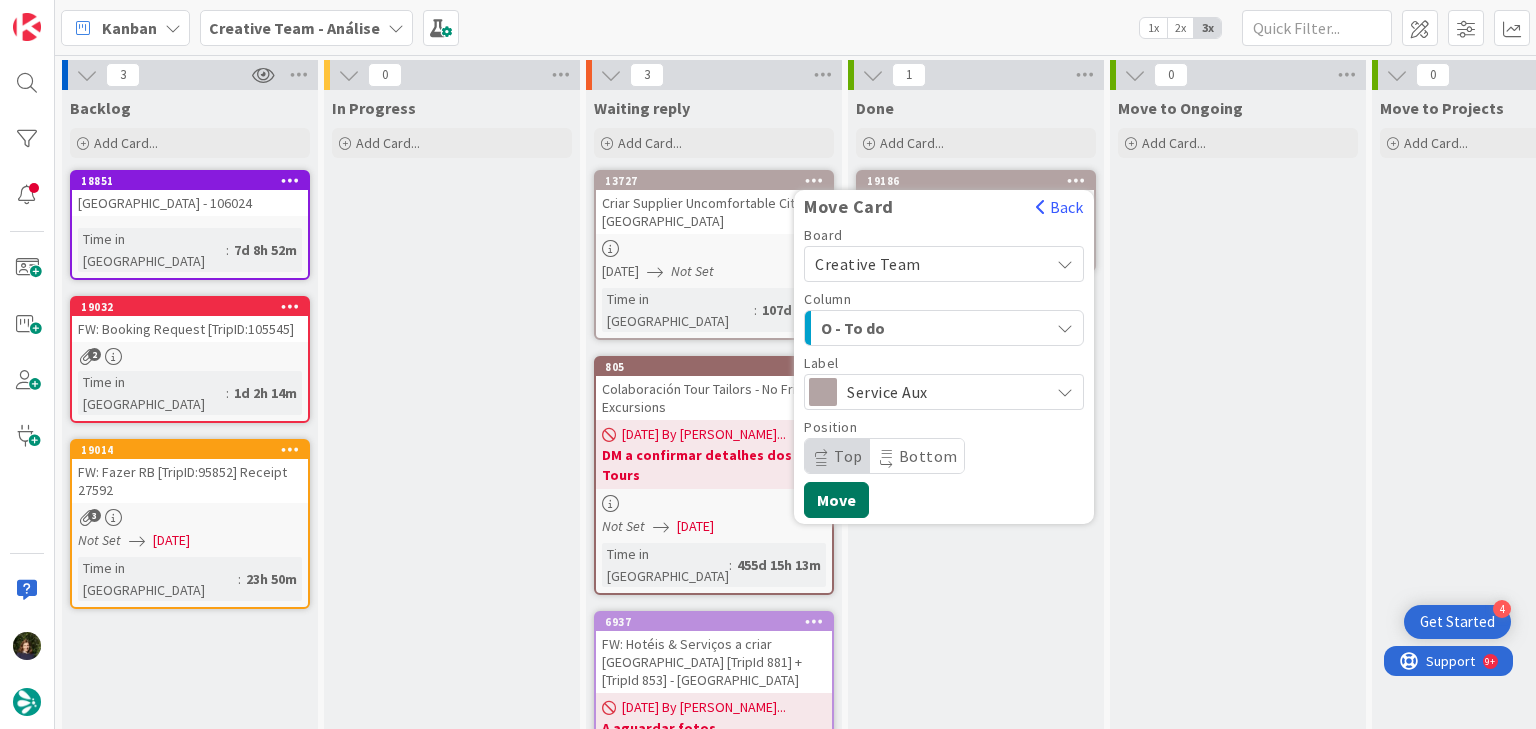 click on "Move" at bounding box center (836, 500) 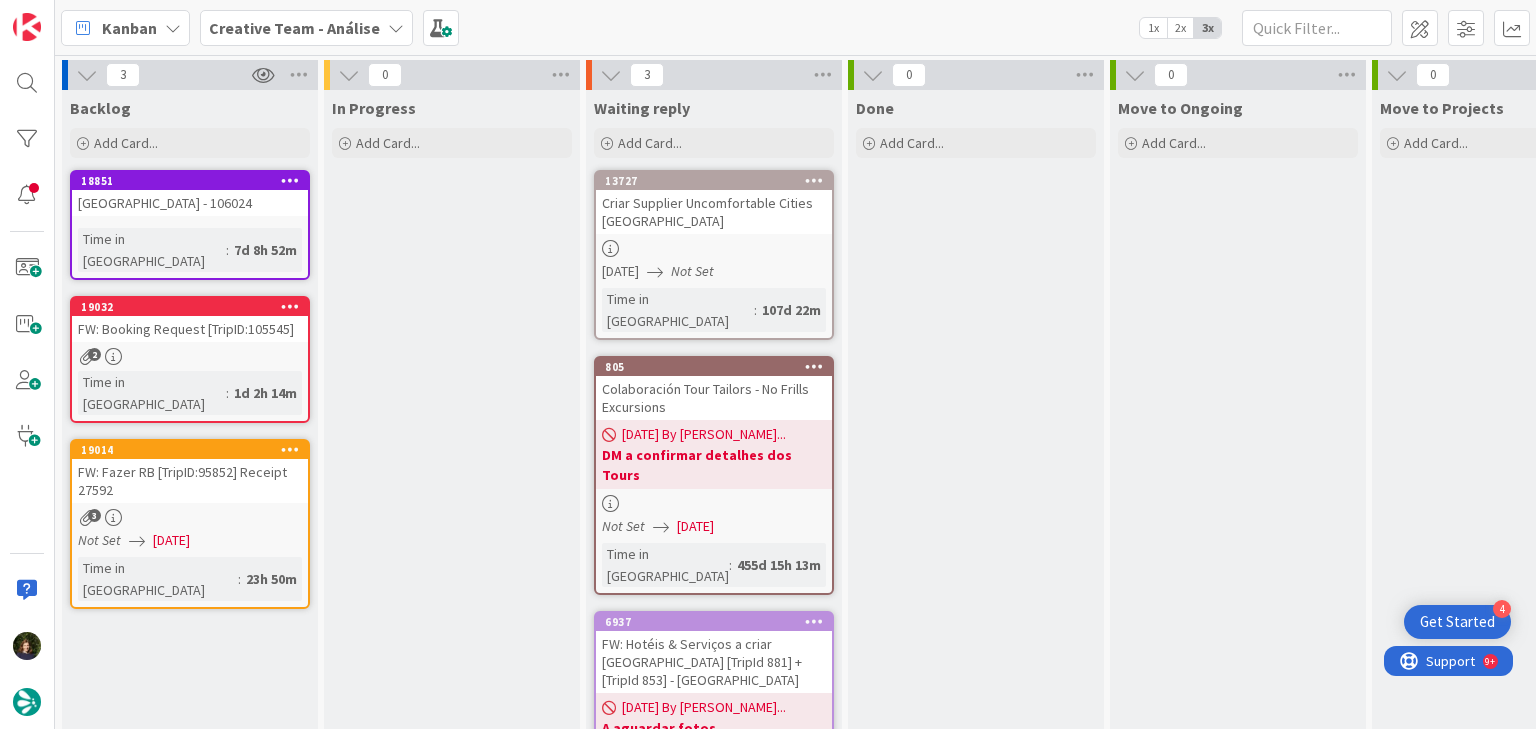 click on "Creative Team - Análise" at bounding box center (294, 28) 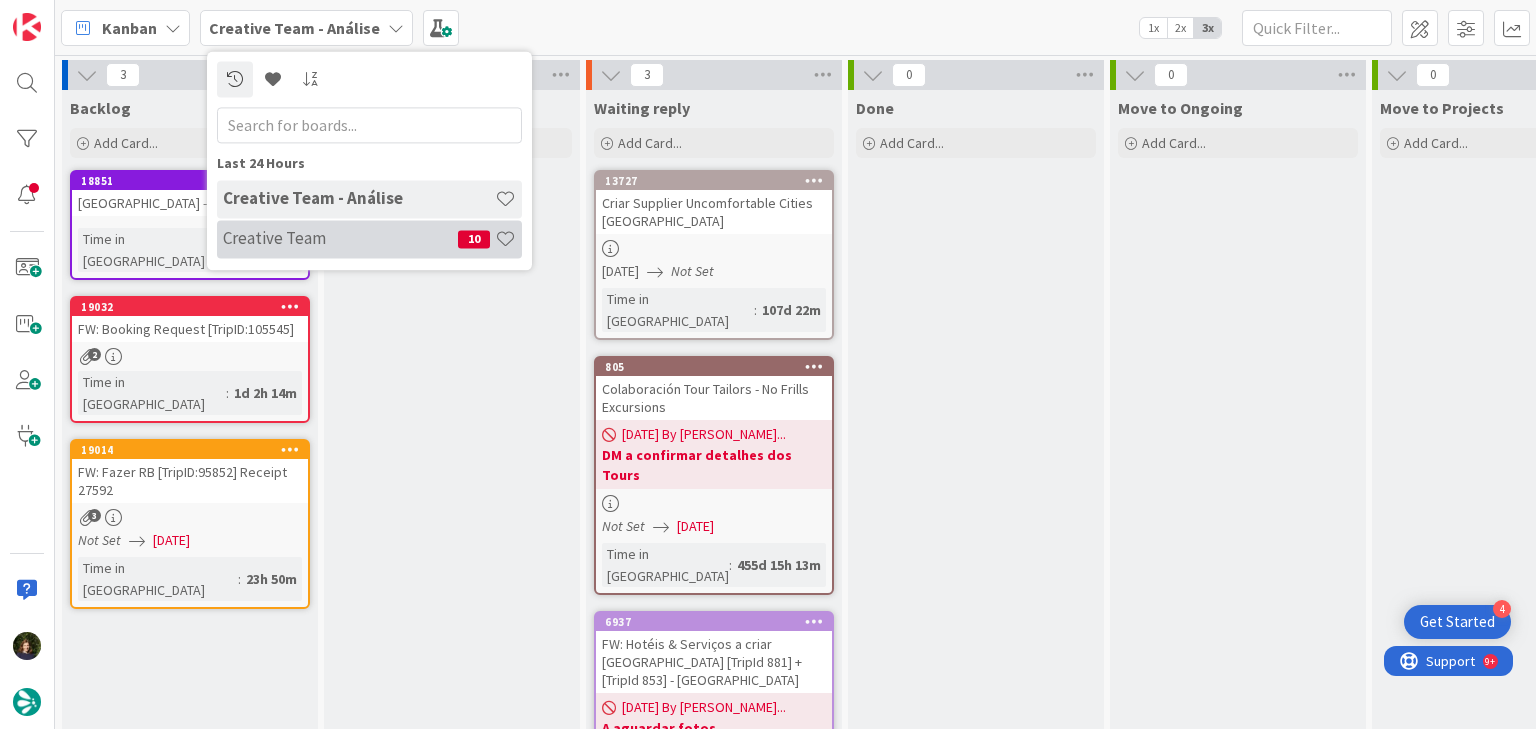 click on "Creative Team" at bounding box center (340, 239) 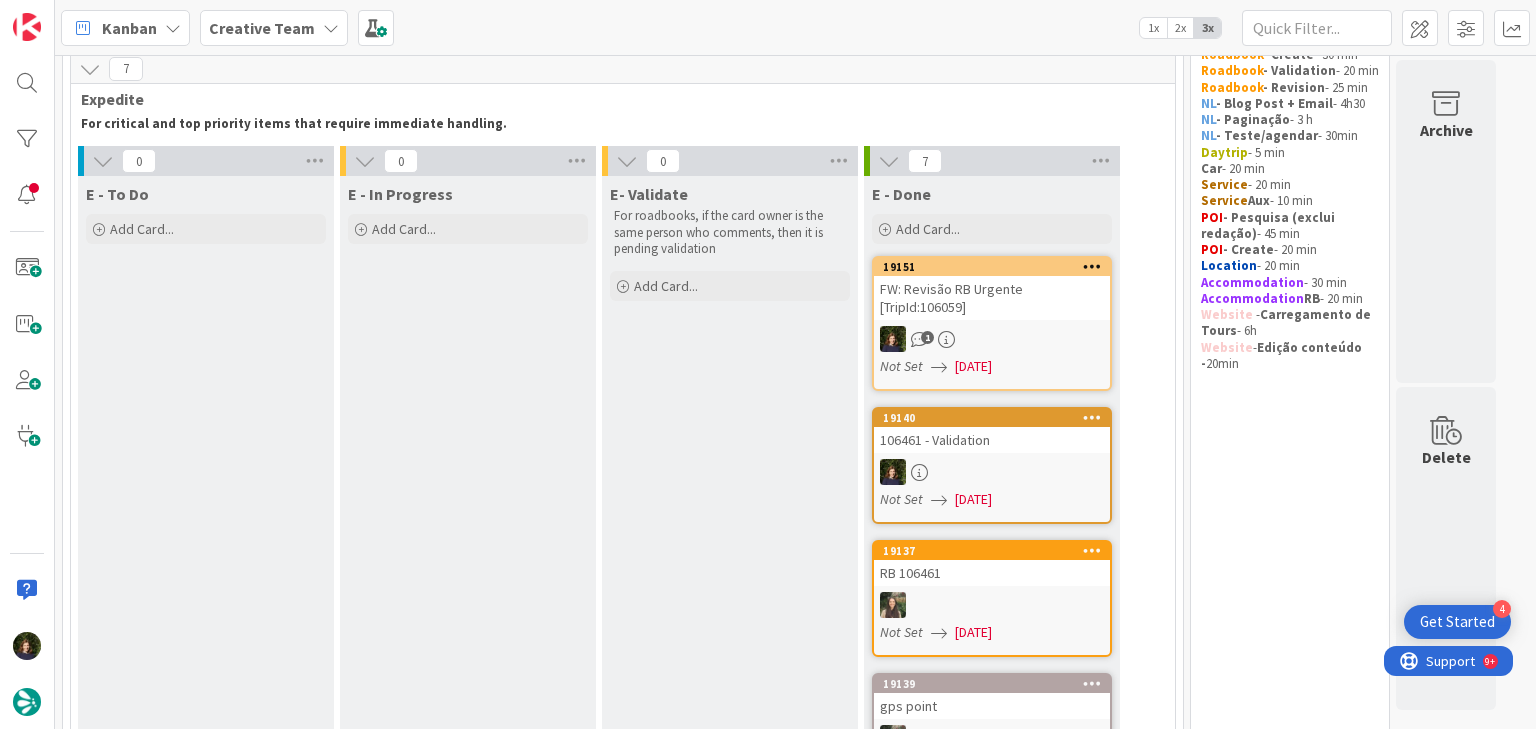 scroll, scrollTop: 80, scrollLeft: 0, axis: vertical 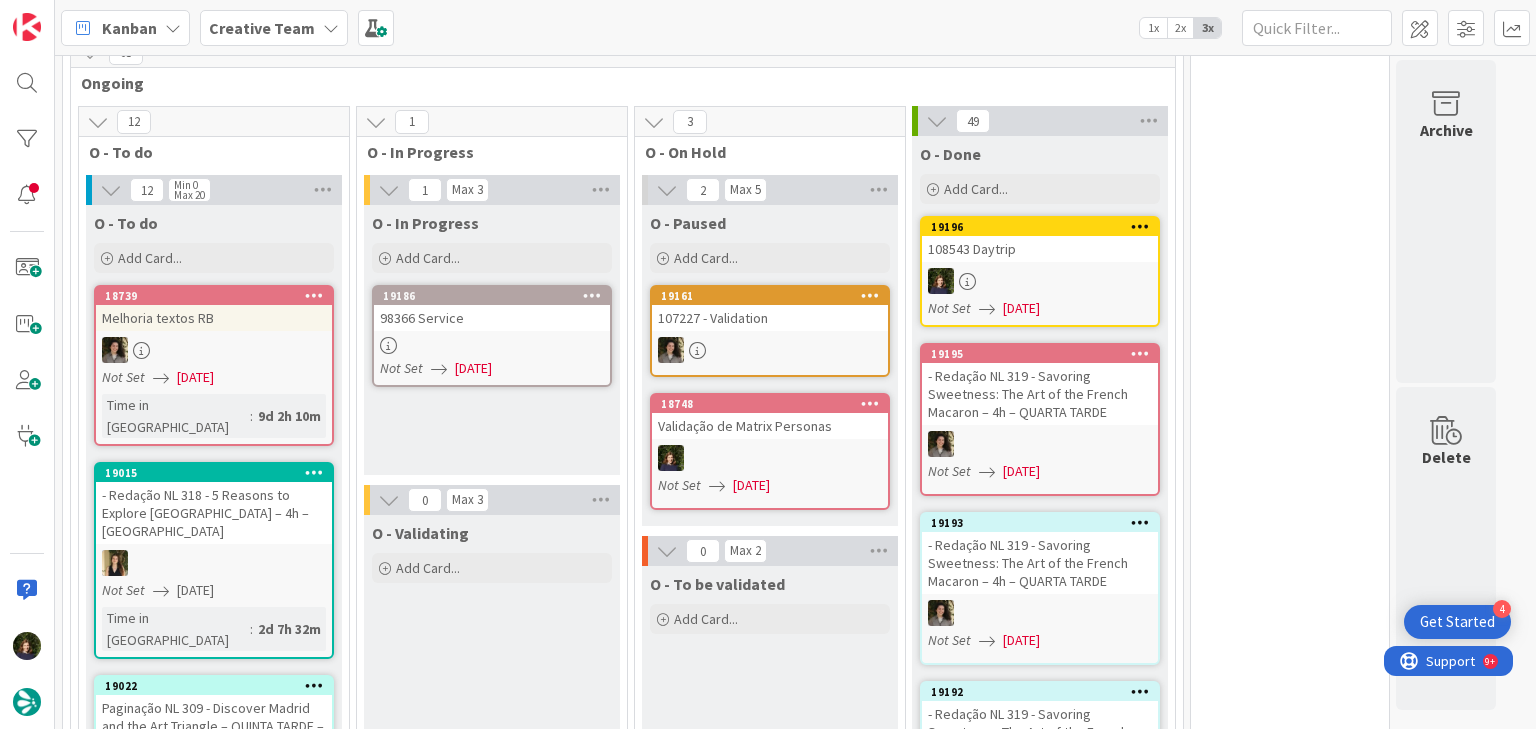 click at bounding box center (492, 345) 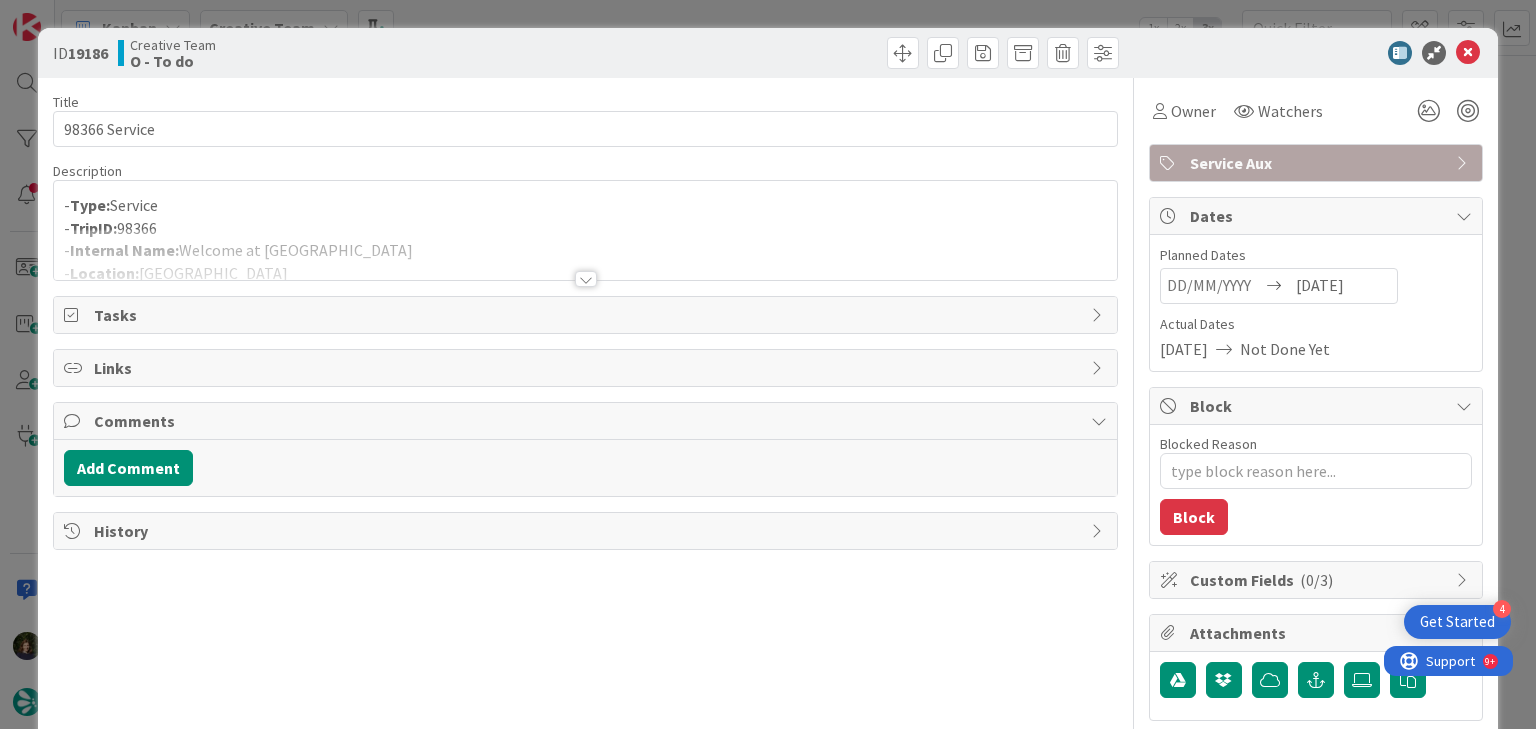 scroll, scrollTop: 0, scrollLeft: 0, axis: both 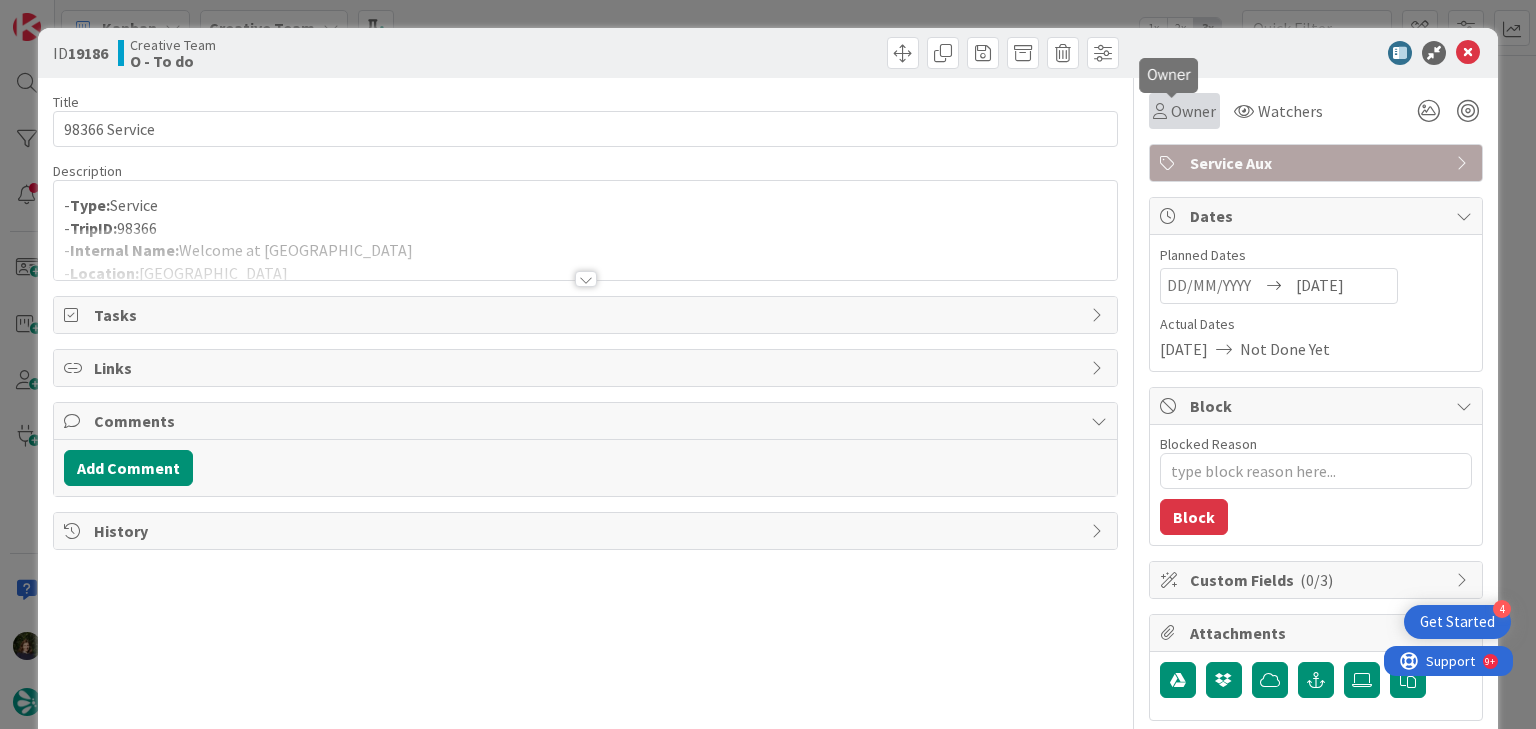 click on "Owner" at bounding box center [1193, 111] 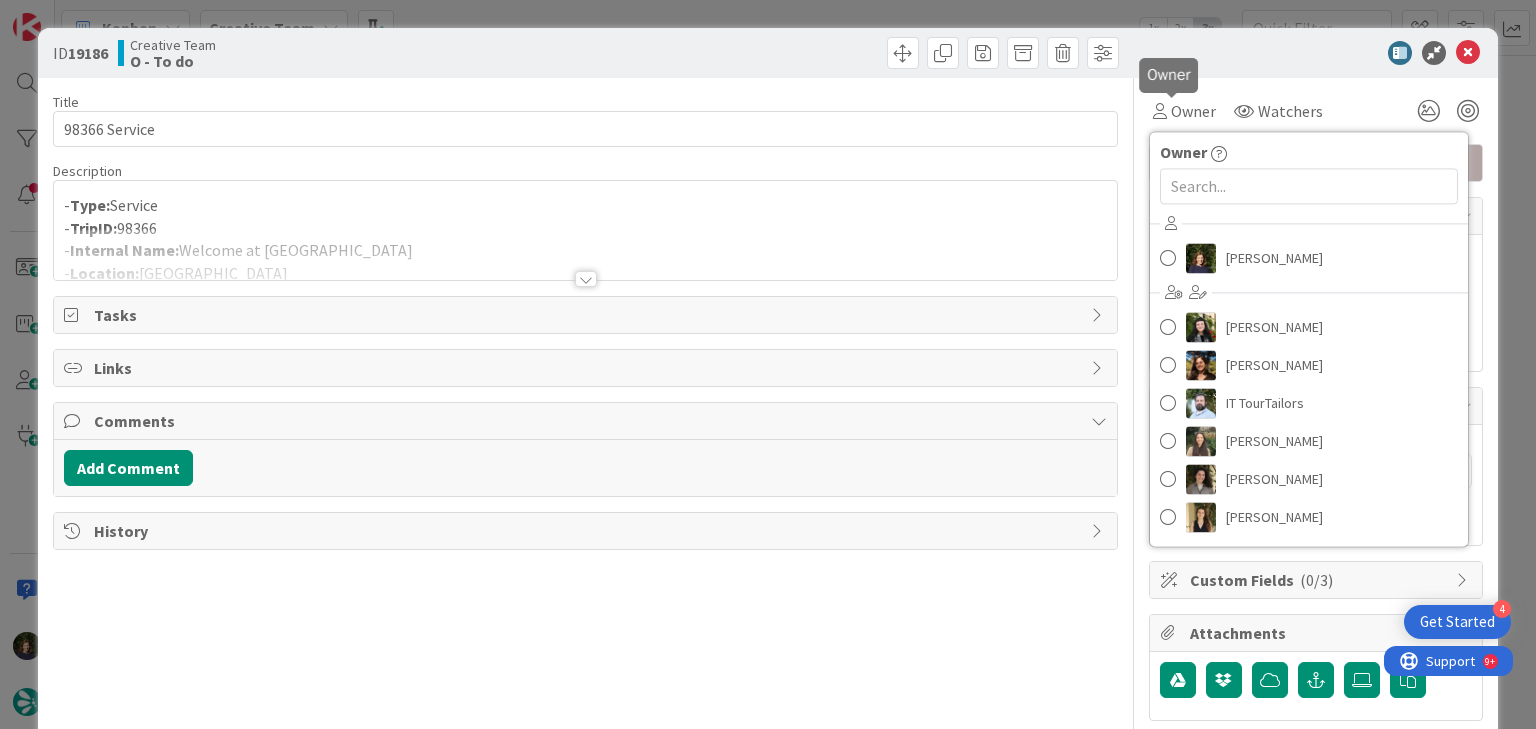 scroll, scrollTop: 0, scrollLeft: 0, axis: both 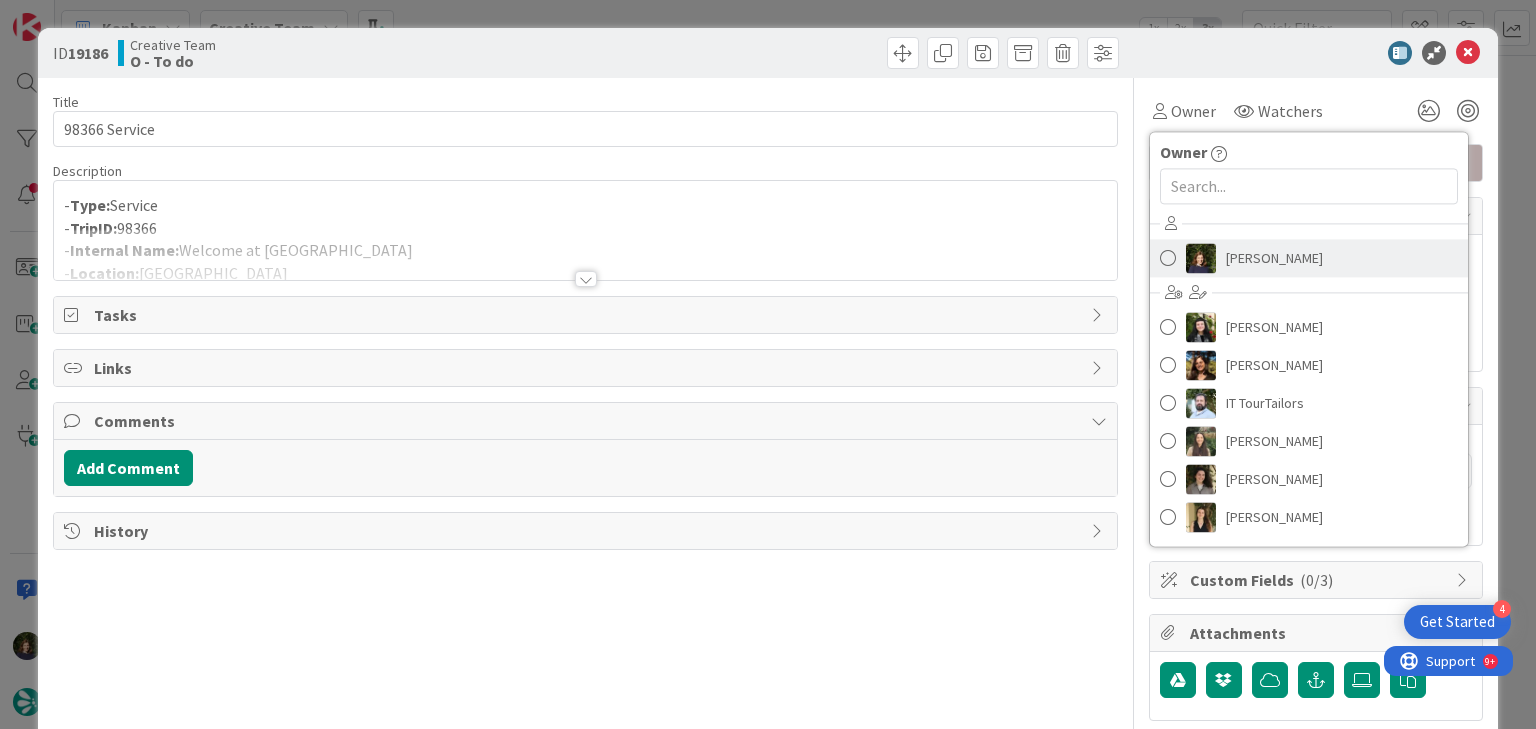 click on "[PERSON_NAME]" at bounding box center (1274, 258) 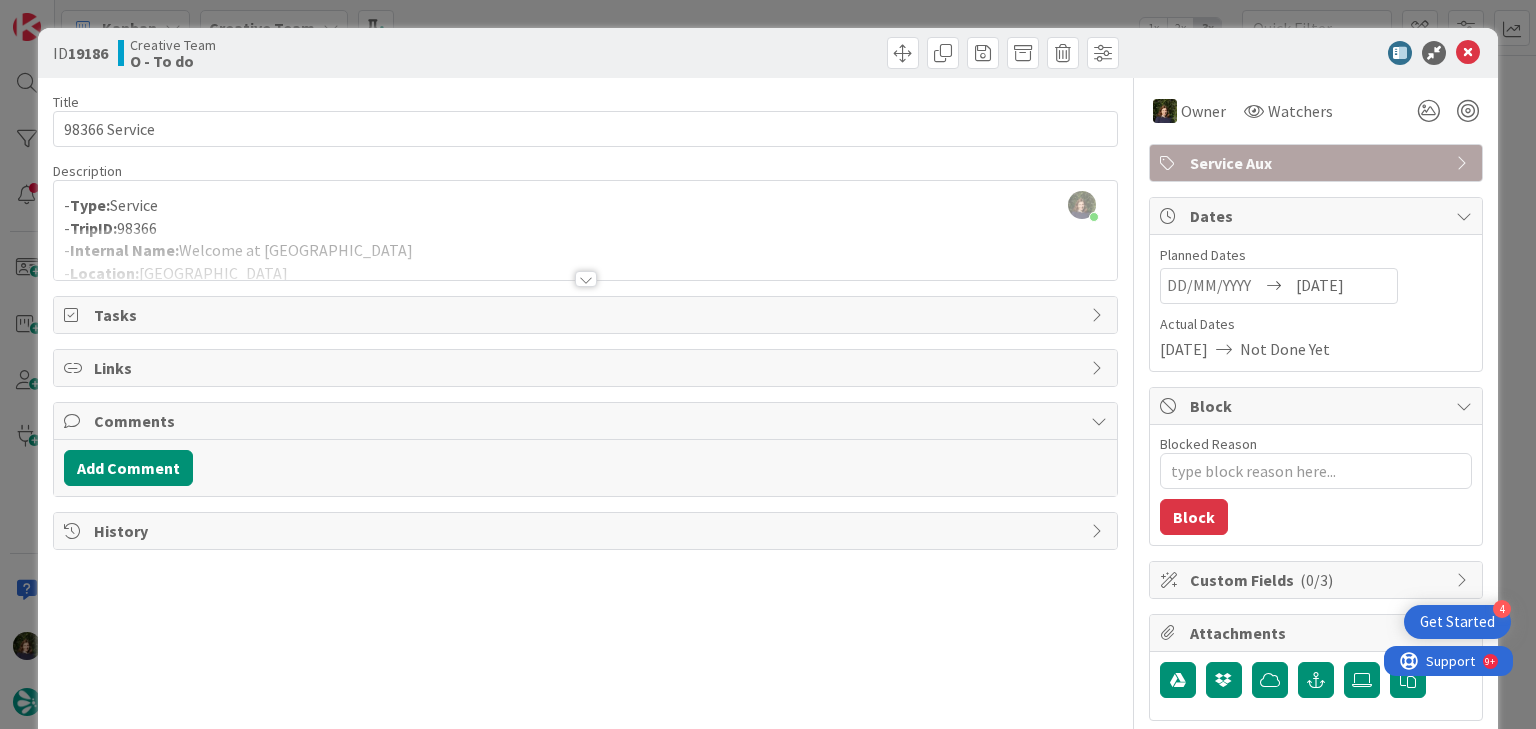 click on "Service Aux" at bounding box center (1318, 163) 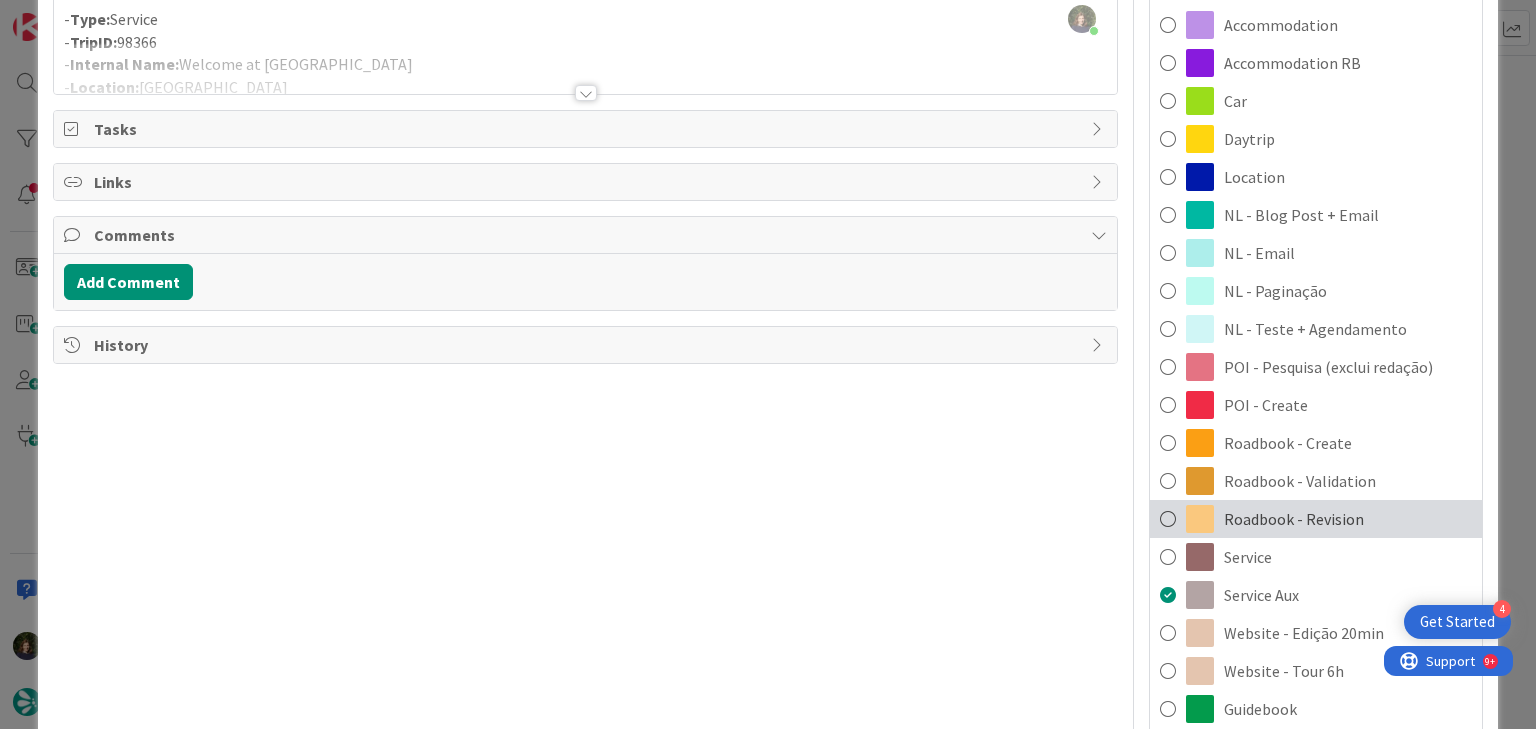 scroll, scrollTop: 160, scrollLeft: 0, axis: vertical 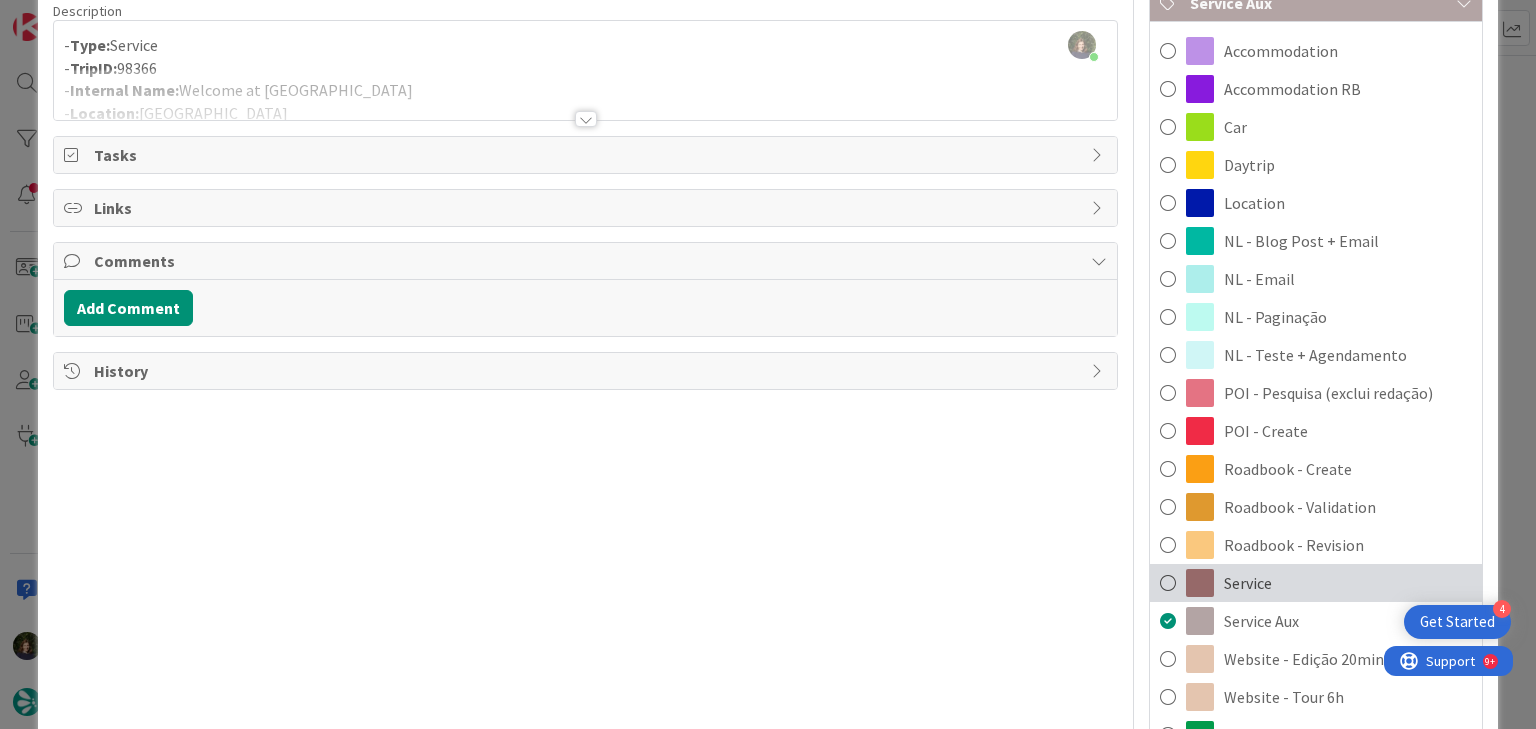 click on "Service" at bounding box center (1316, 583) 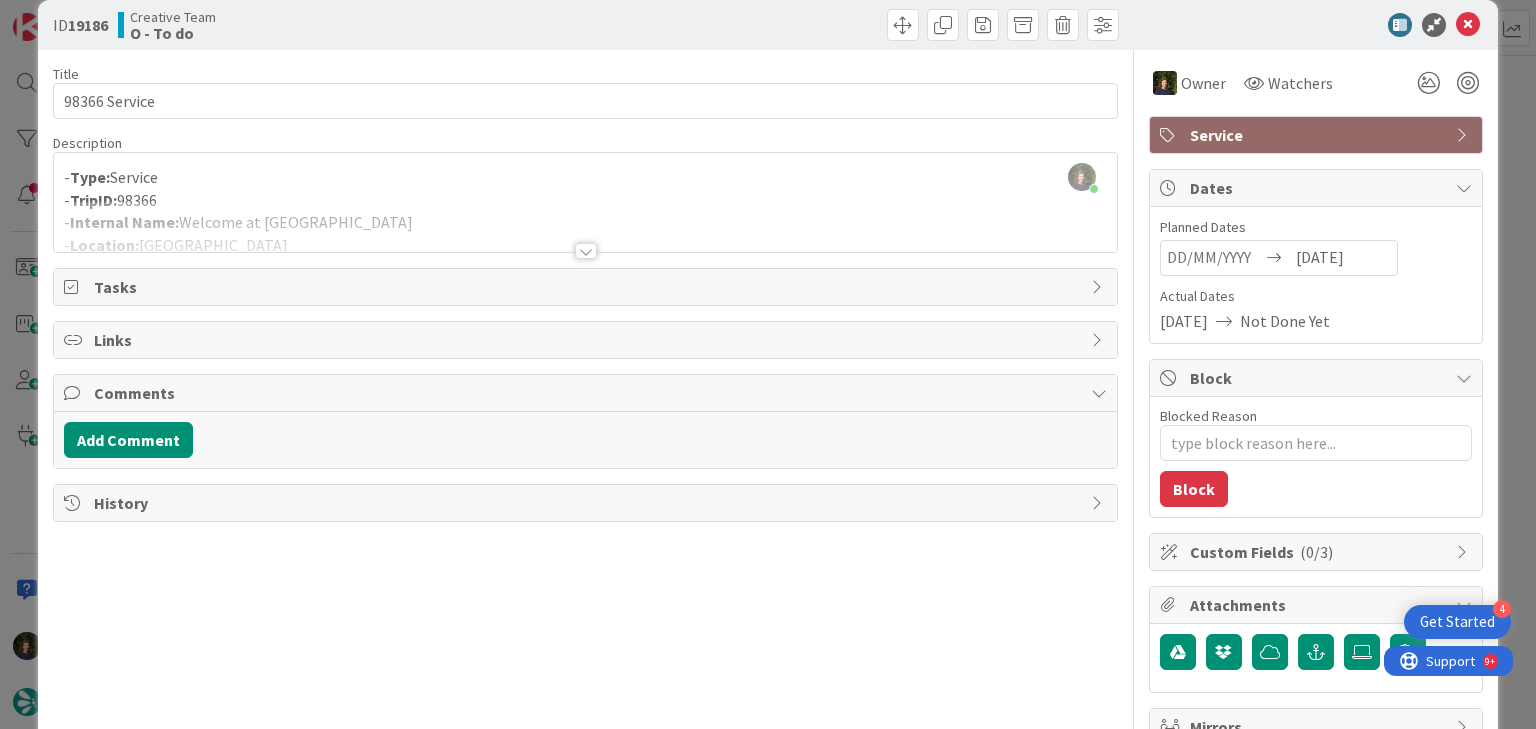 scroll, scrollTop: 0, scrollLeft: 0, axis: both 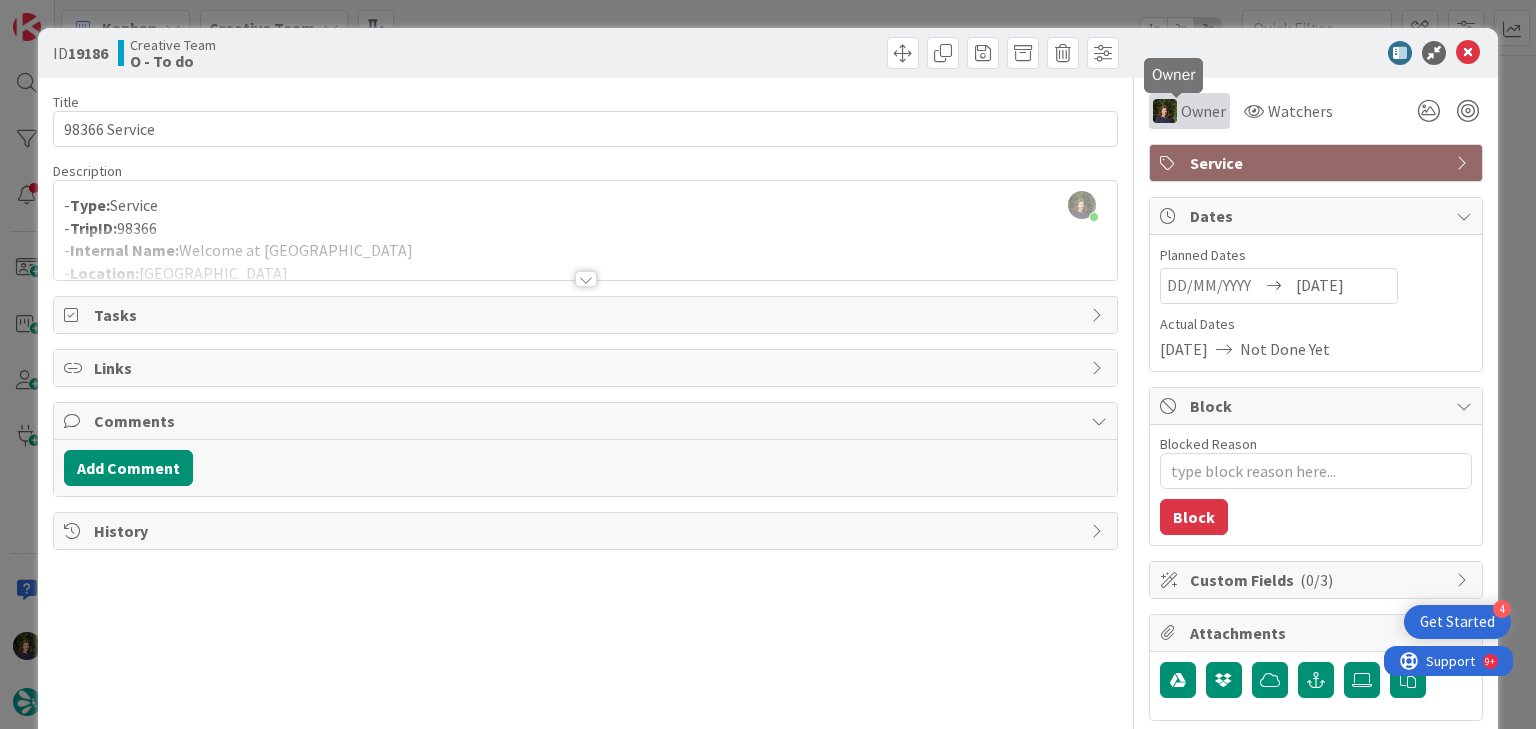 click on "Owner" at bounding box center (1203, 111) 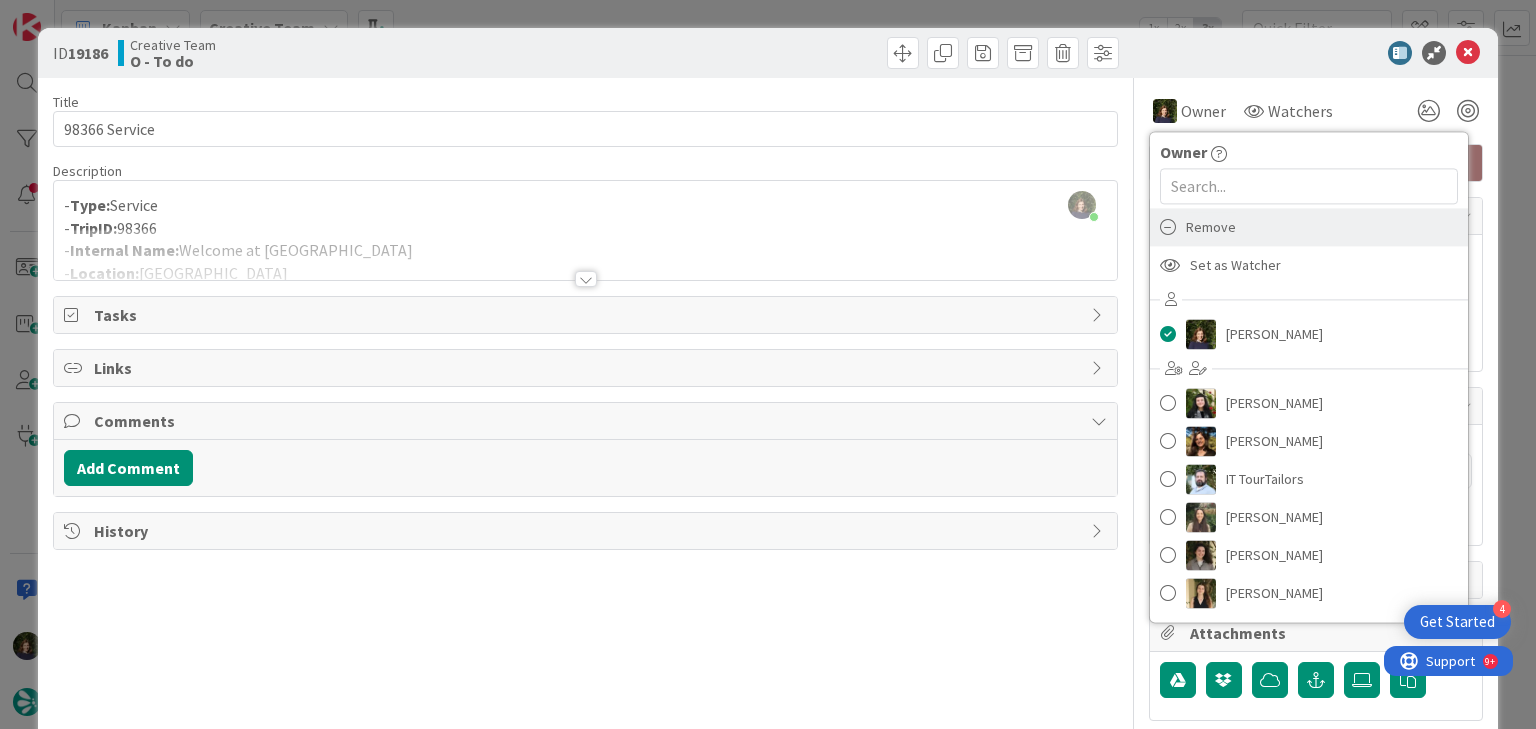 click on "Remove" at bounding box center [1211, 227] 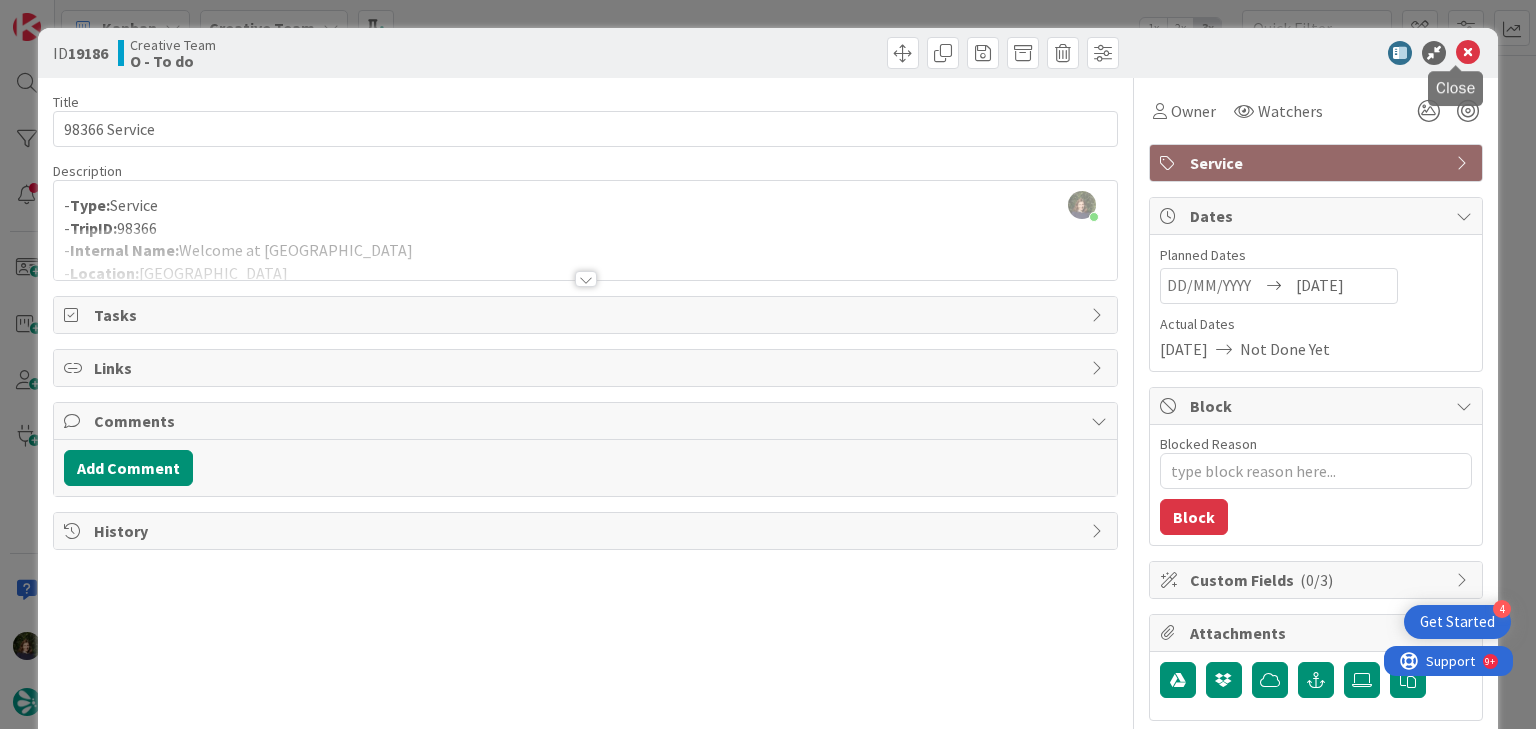 drag, startPoint x: 1461, startPoint y: 49, endPoint x: 1388, endPoint y: 99, distance: 88.481636 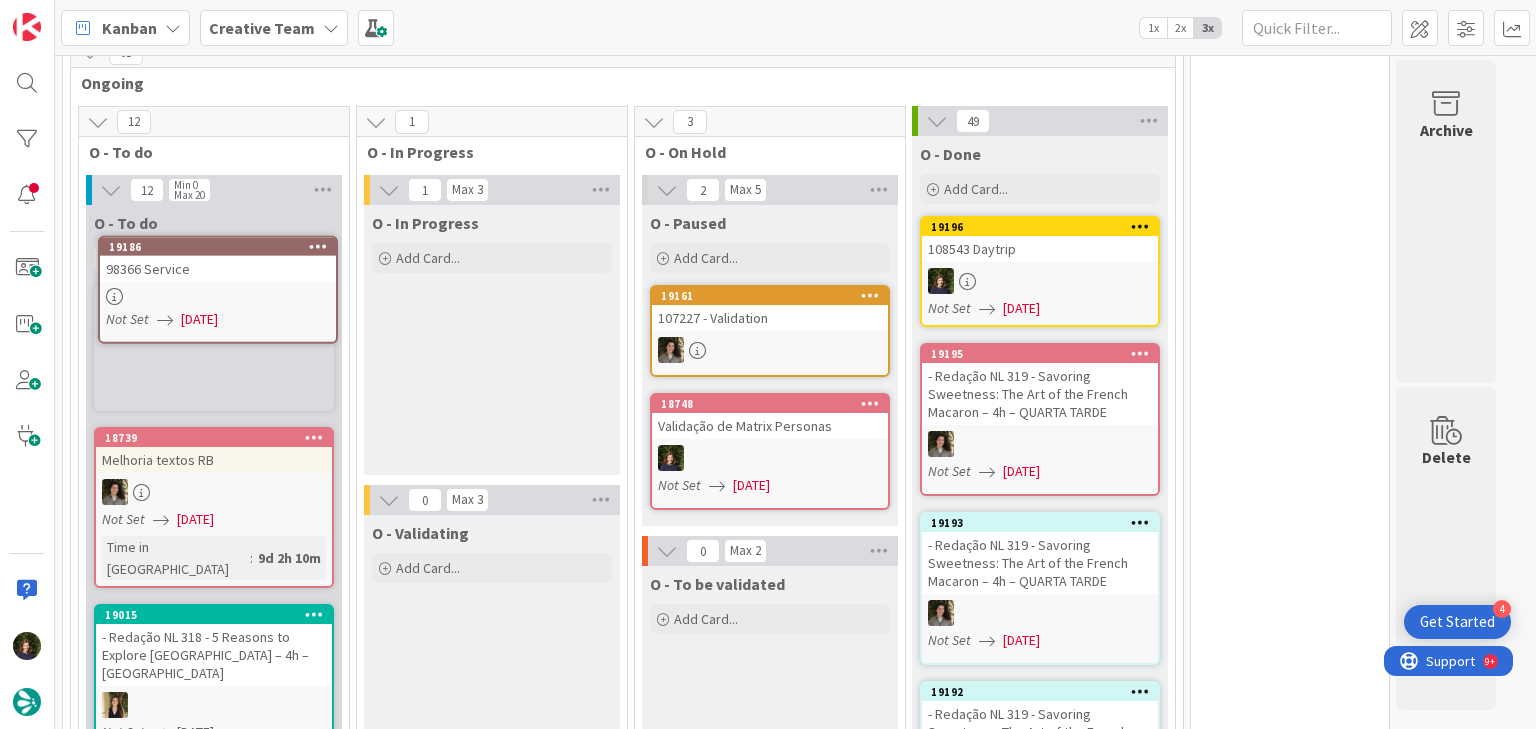 scroll, scrollTop: 0, scrollLeft: 0, axis: both 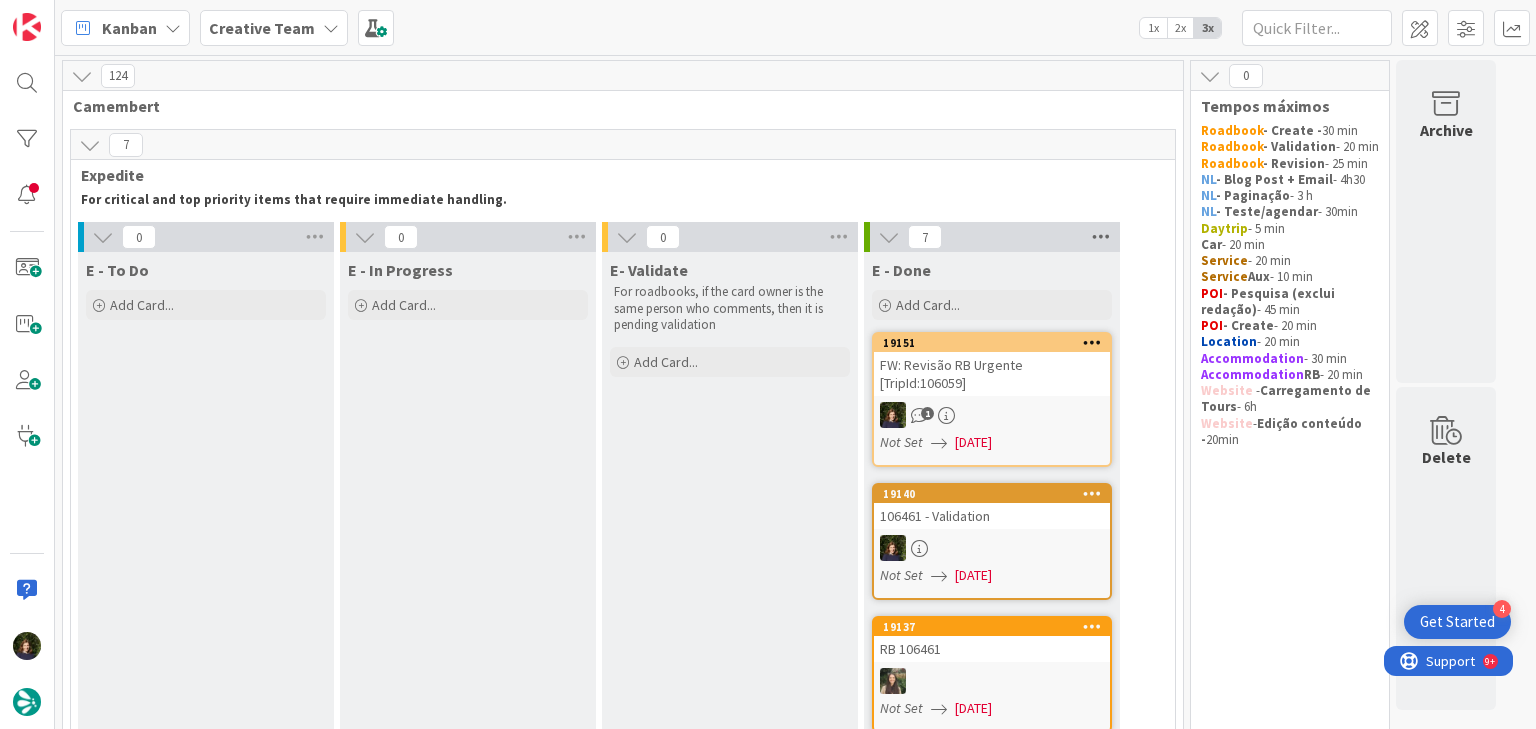 click at bounding box center [1101, 237] 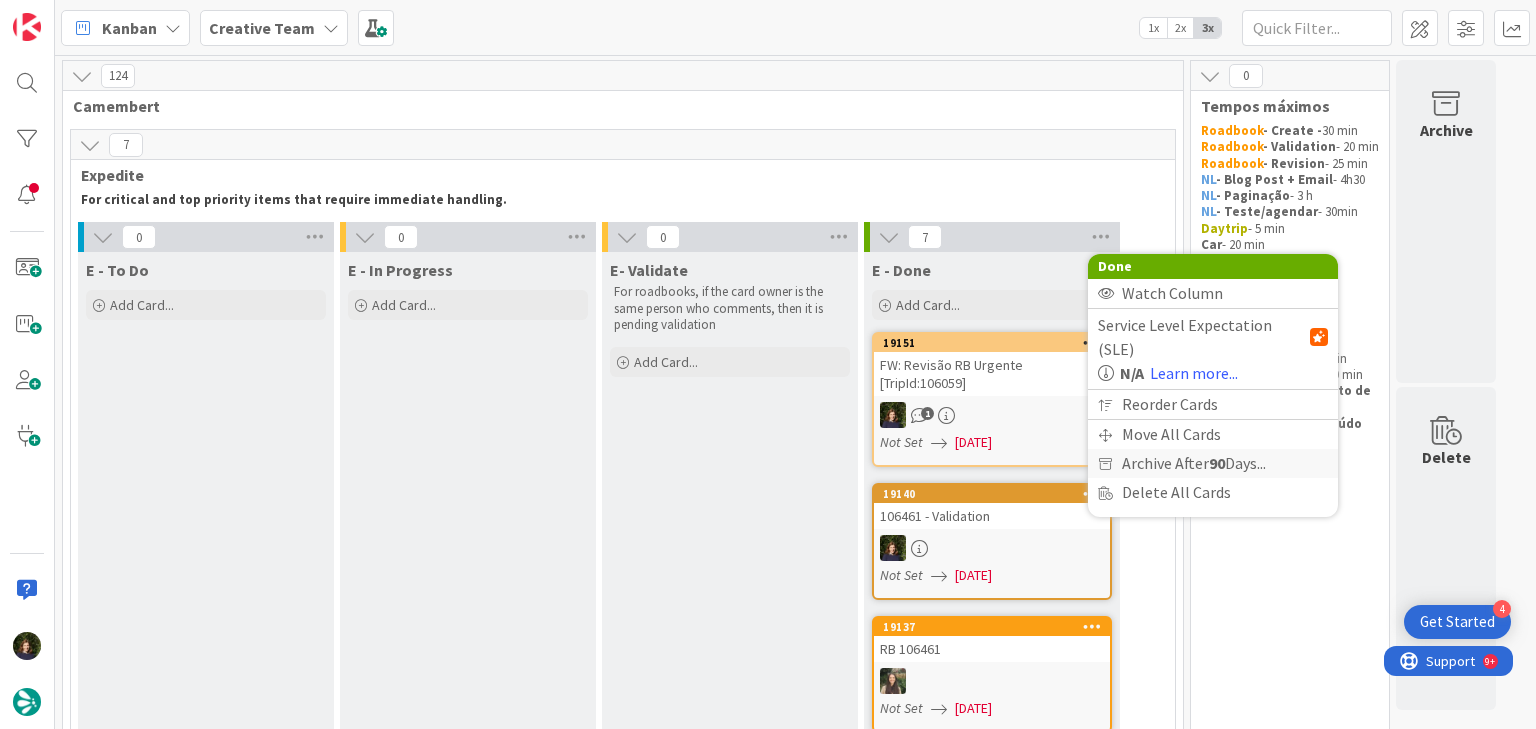click on "Archive After  90  Days..." at bounding box center [1194, 463] 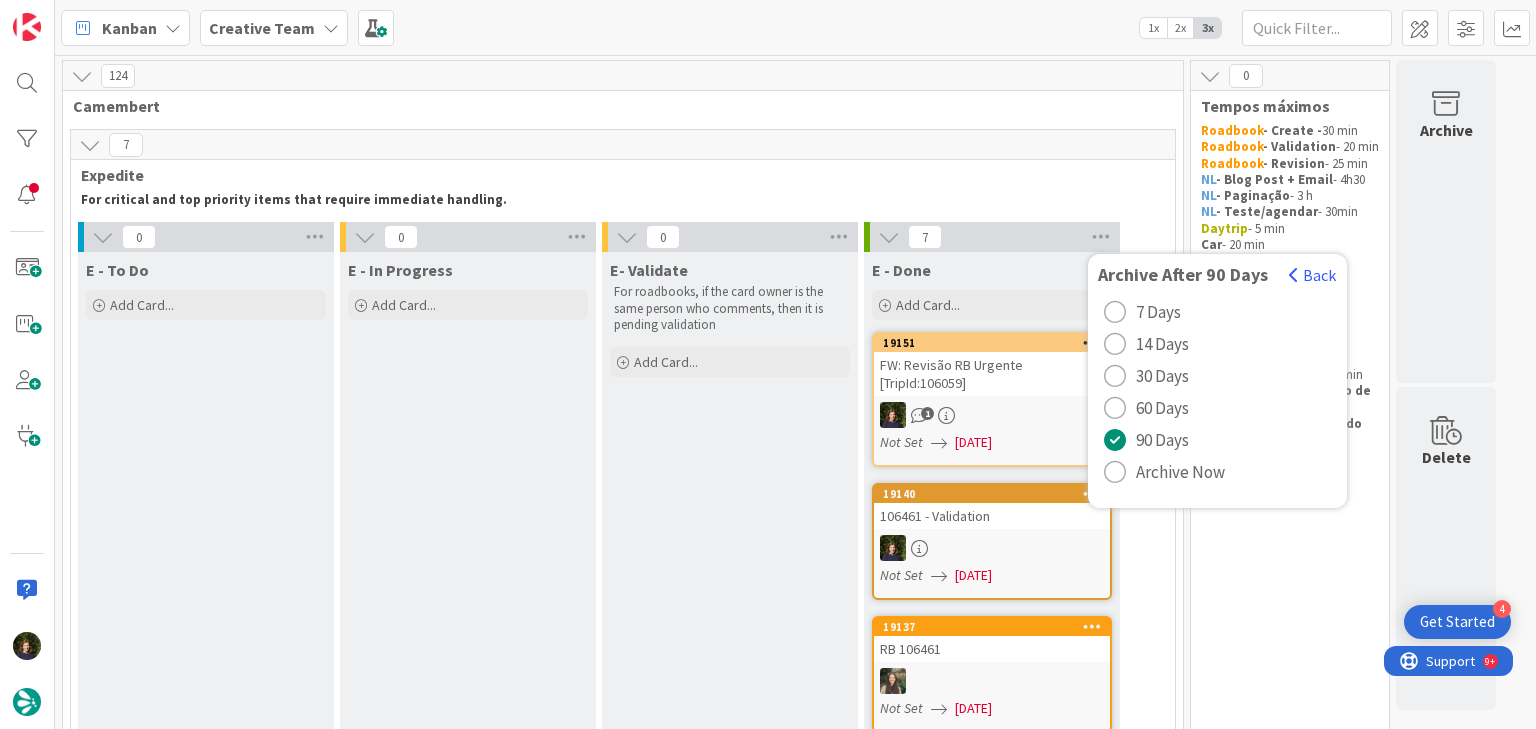 click on "Archive Now" at bounding box center (1180, 472) 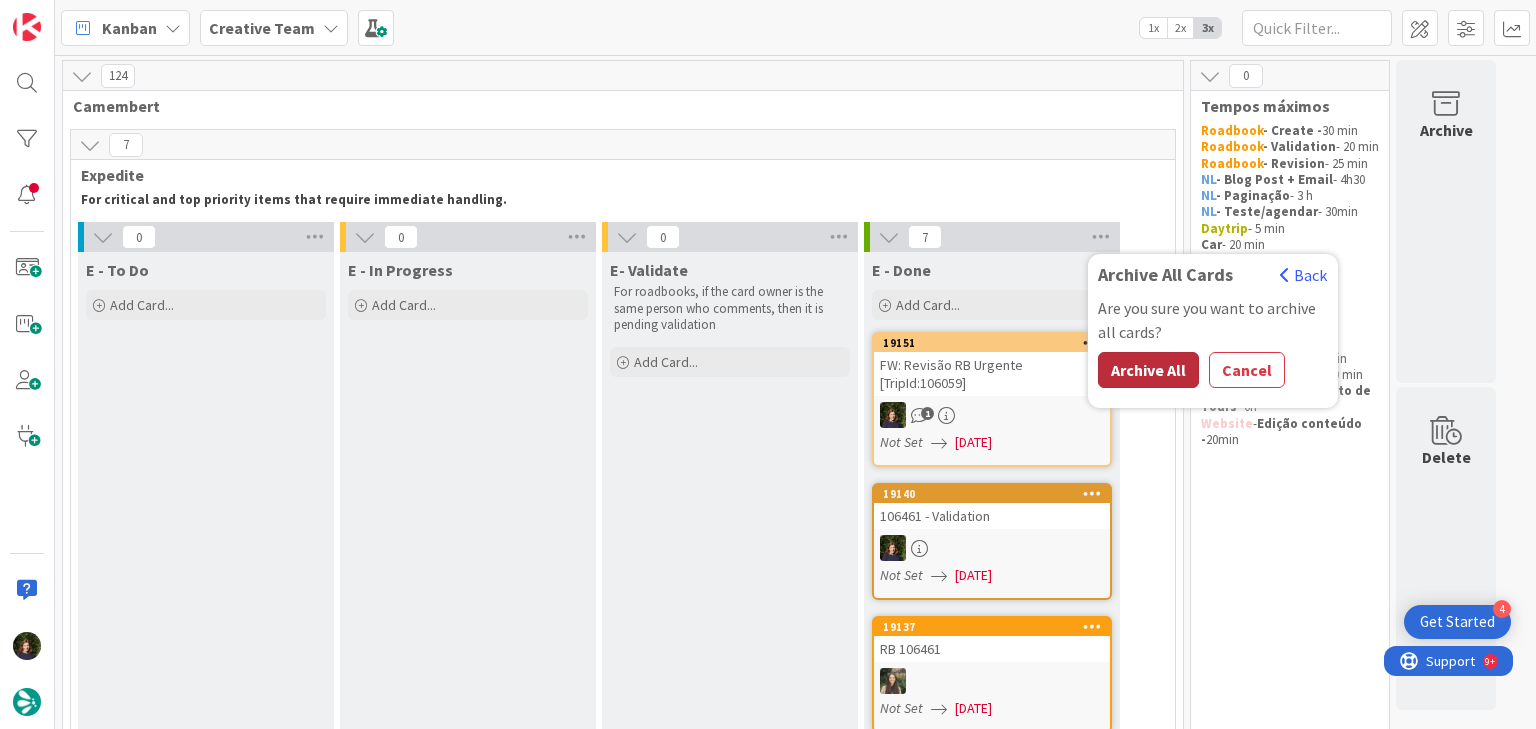 click on "Archive All" at bounding box center (1148, 370) 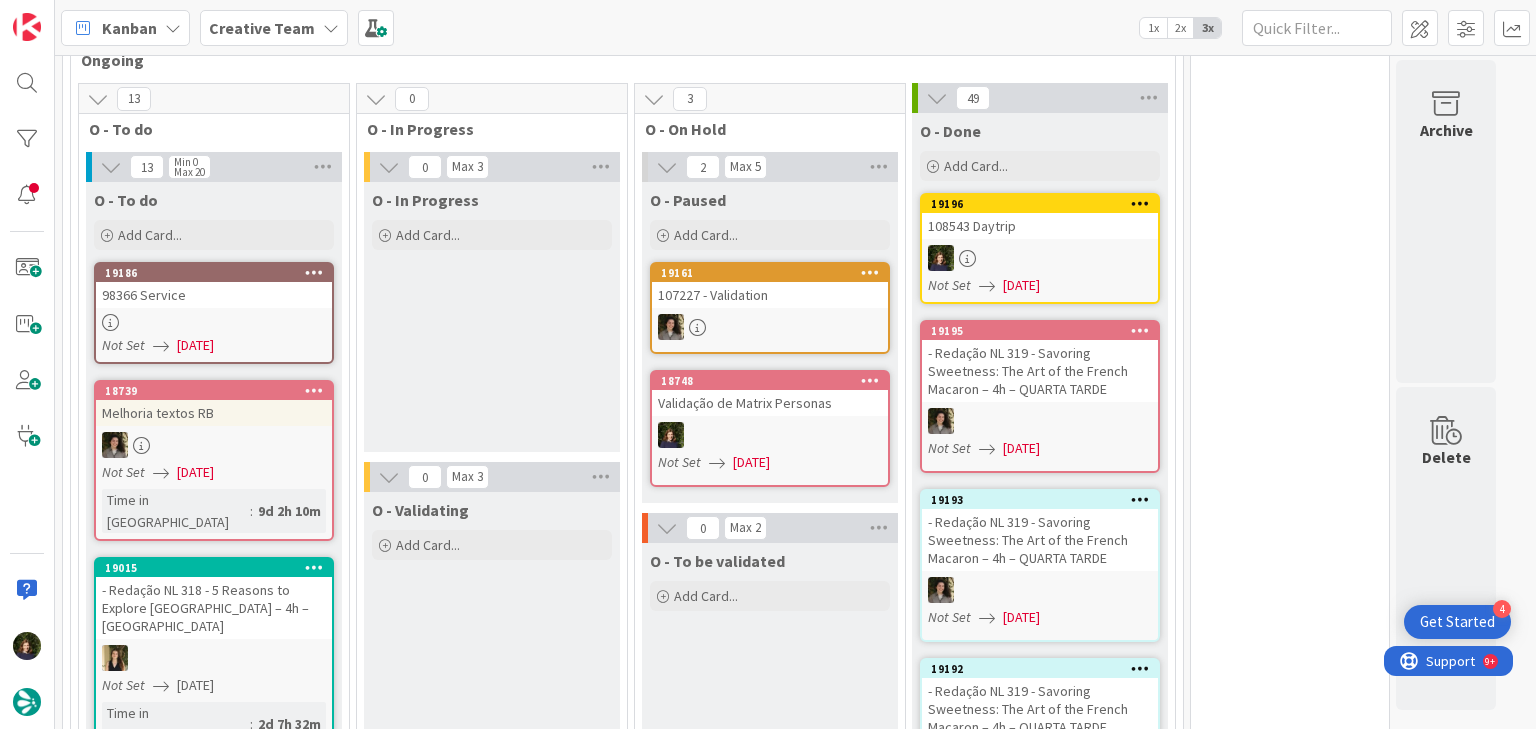 scroll, scrollTop: 560, scrollLeft: 0, axis: vertical 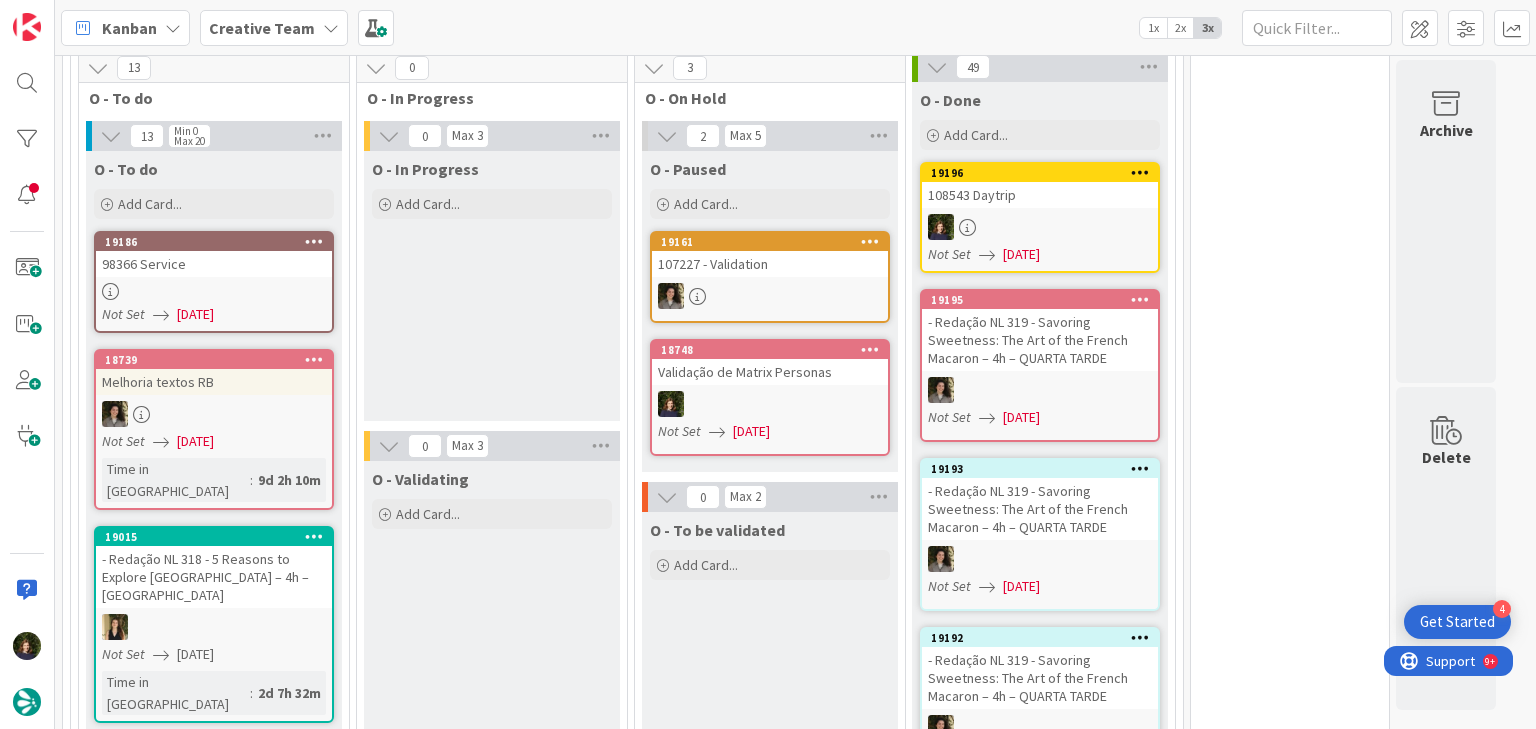 click at bounding box center (870, 349) 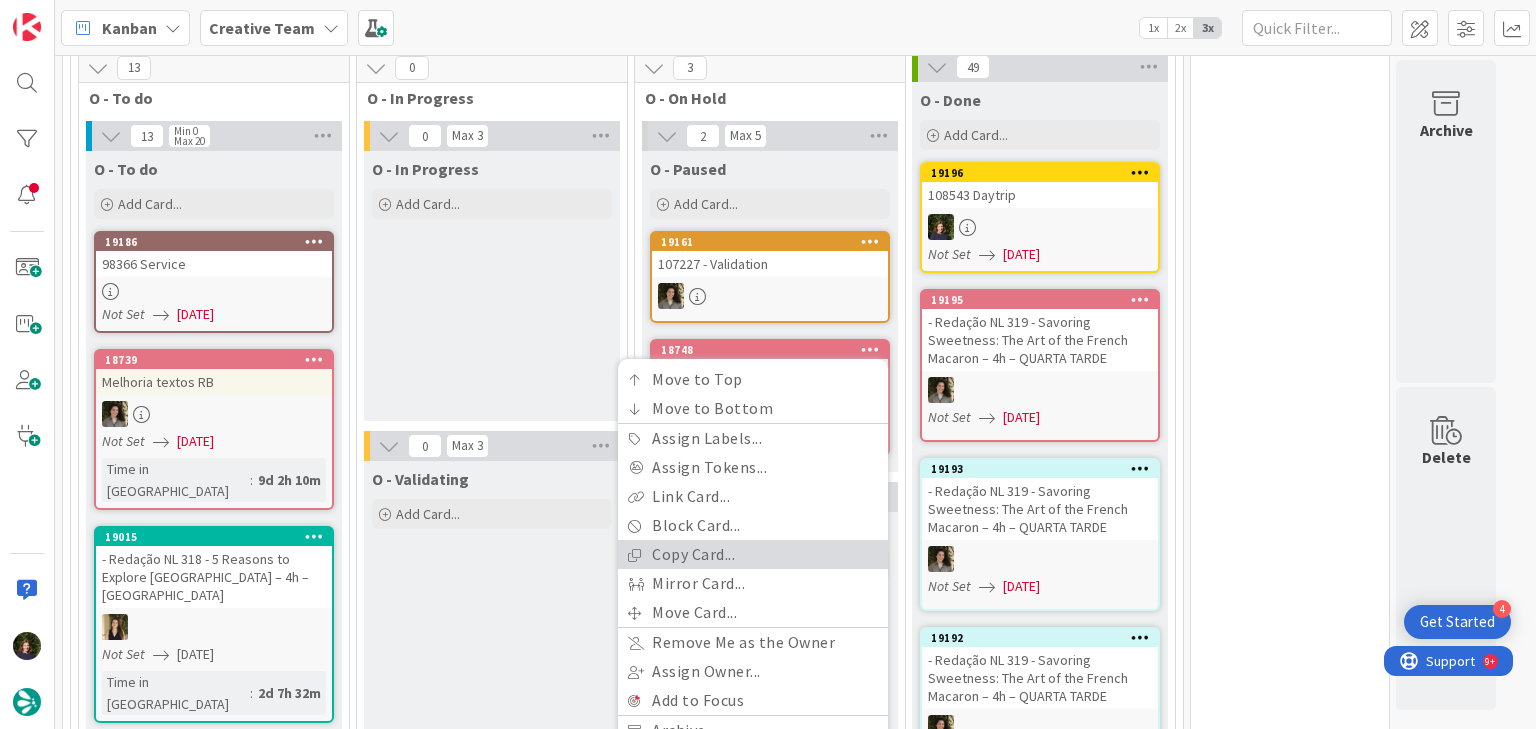 click on "Copy Card..." at bounding box center (753, 554) 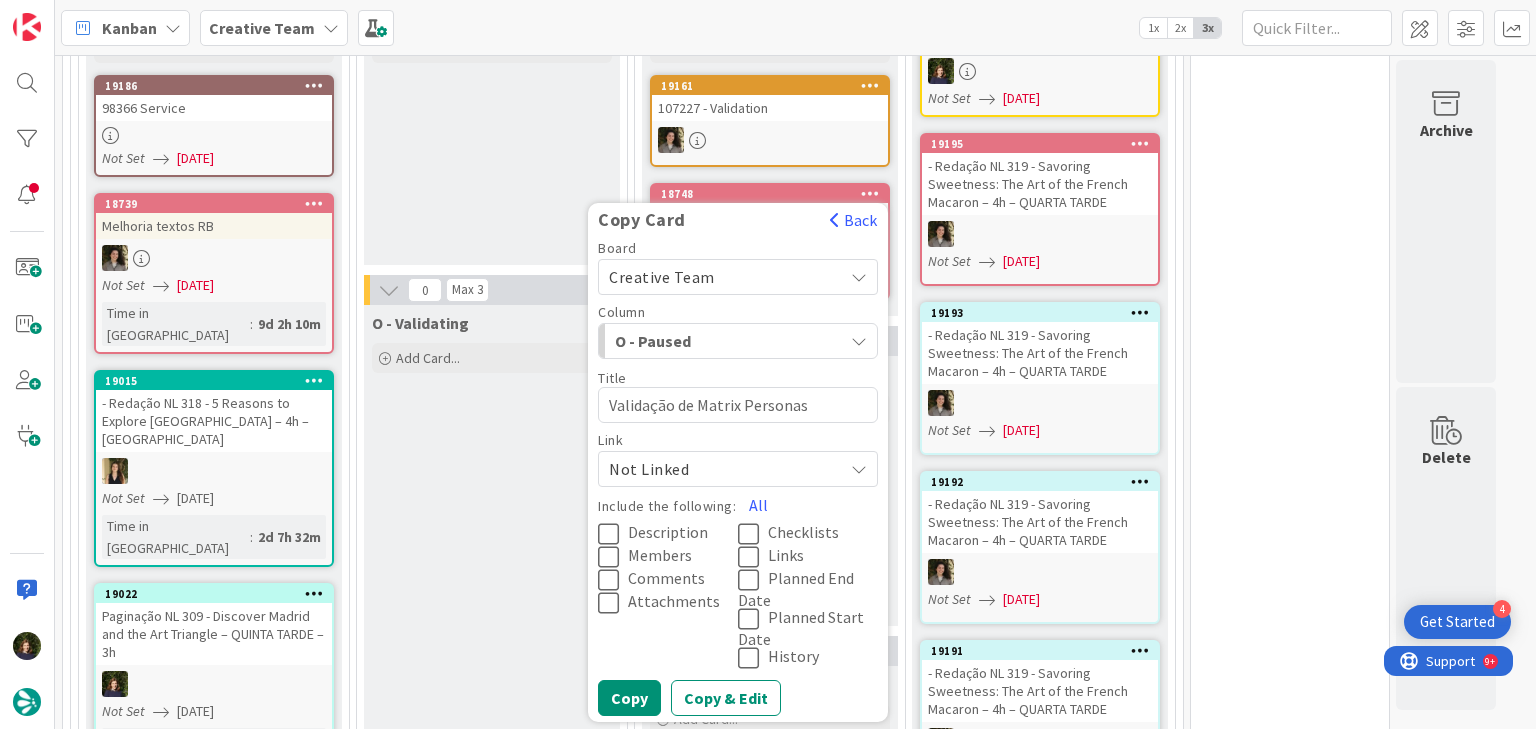 scroll, scrollTop: 720, scrollLeft: 0, axis: vertical 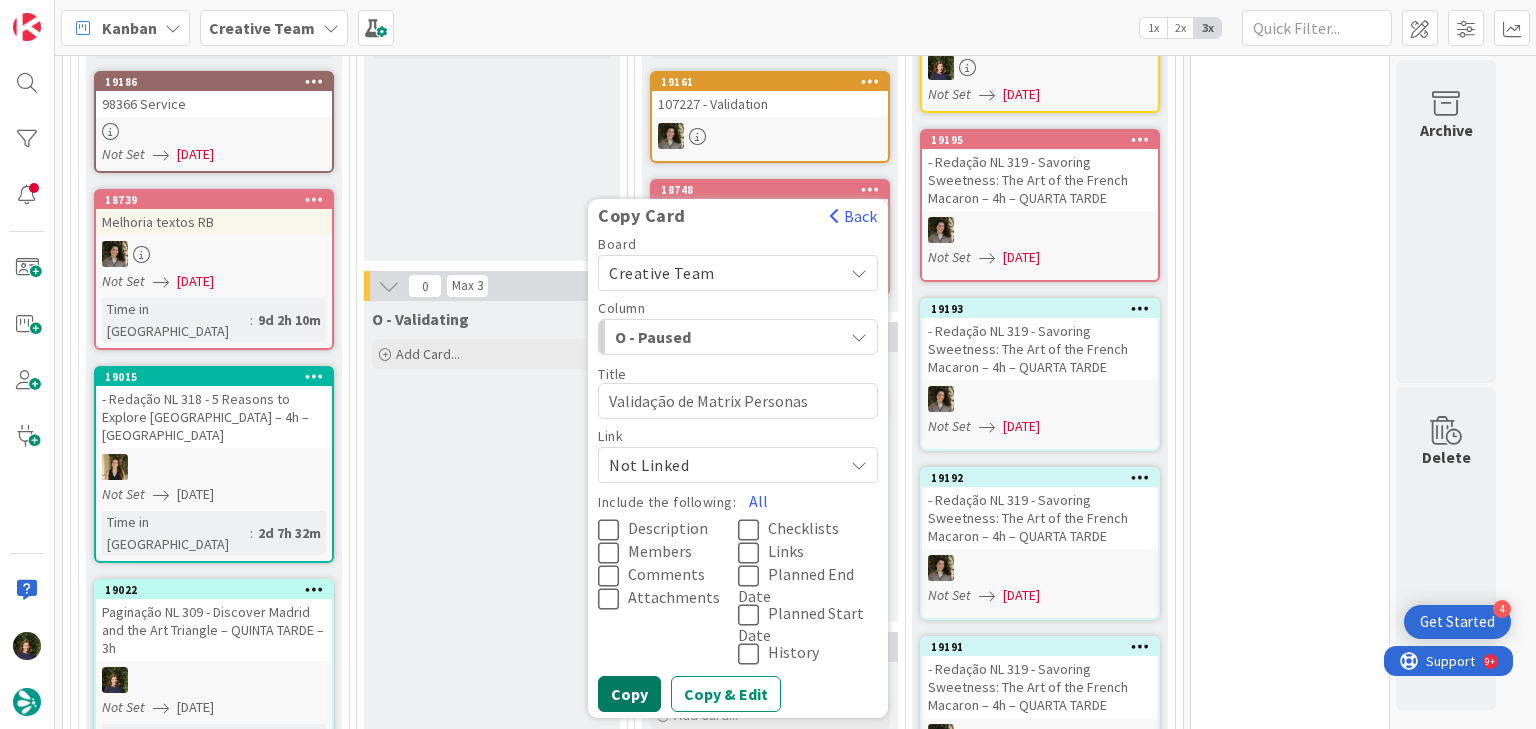 click on "Copy" at bounding box center [629, 694] 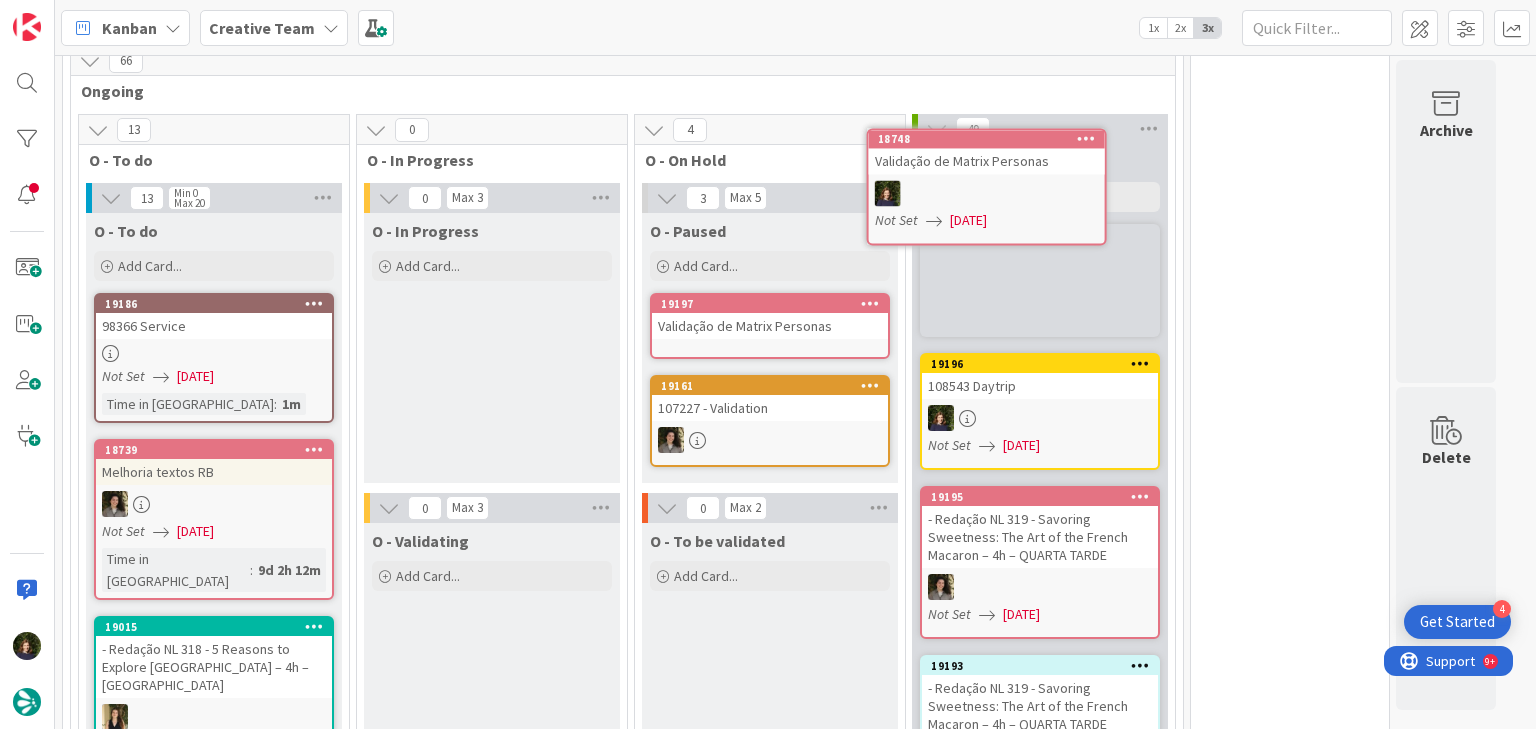 scroll, scrollTop: 466, scrollLeft: 0, axis: vertical 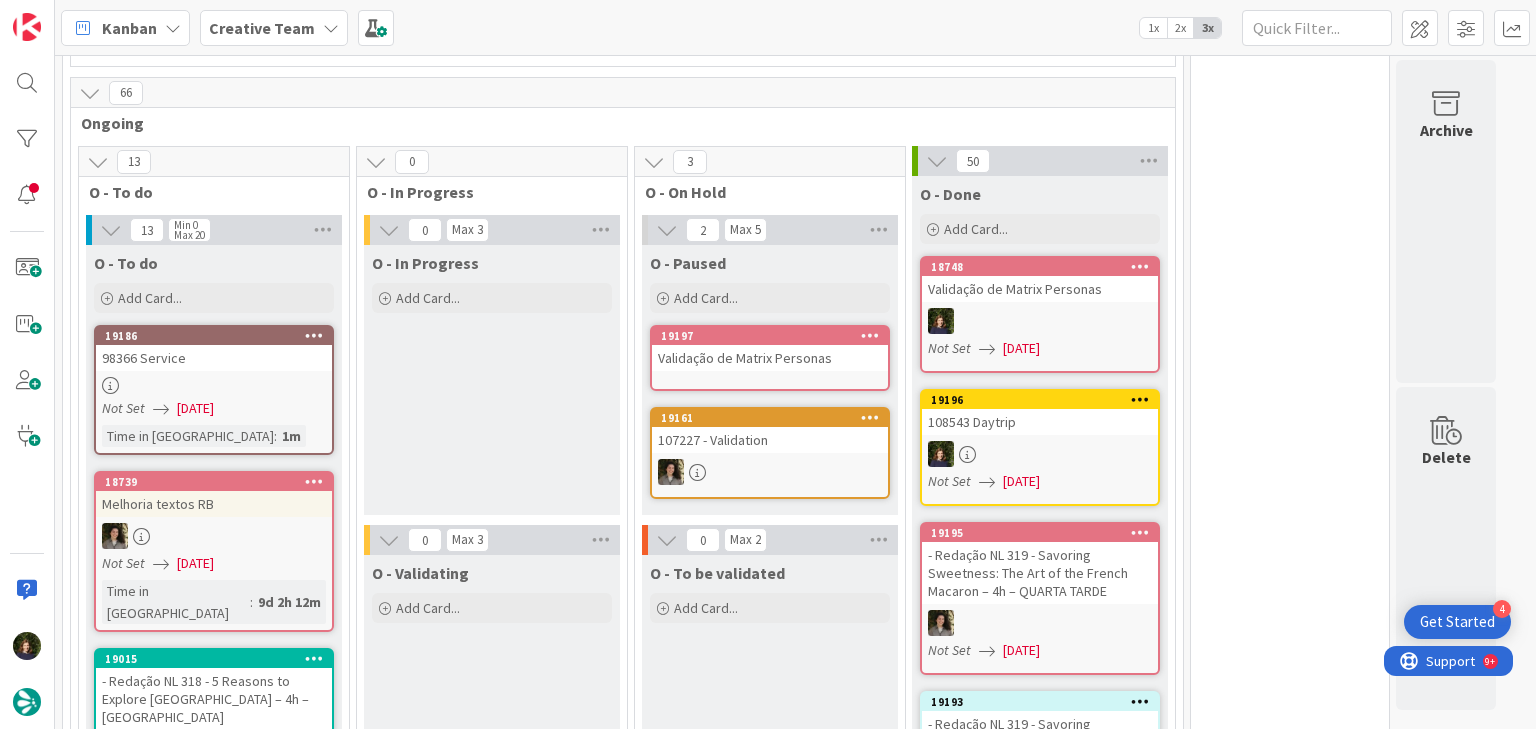 click on "Validação de Matrix Personas" at bounding box center (770, 358) 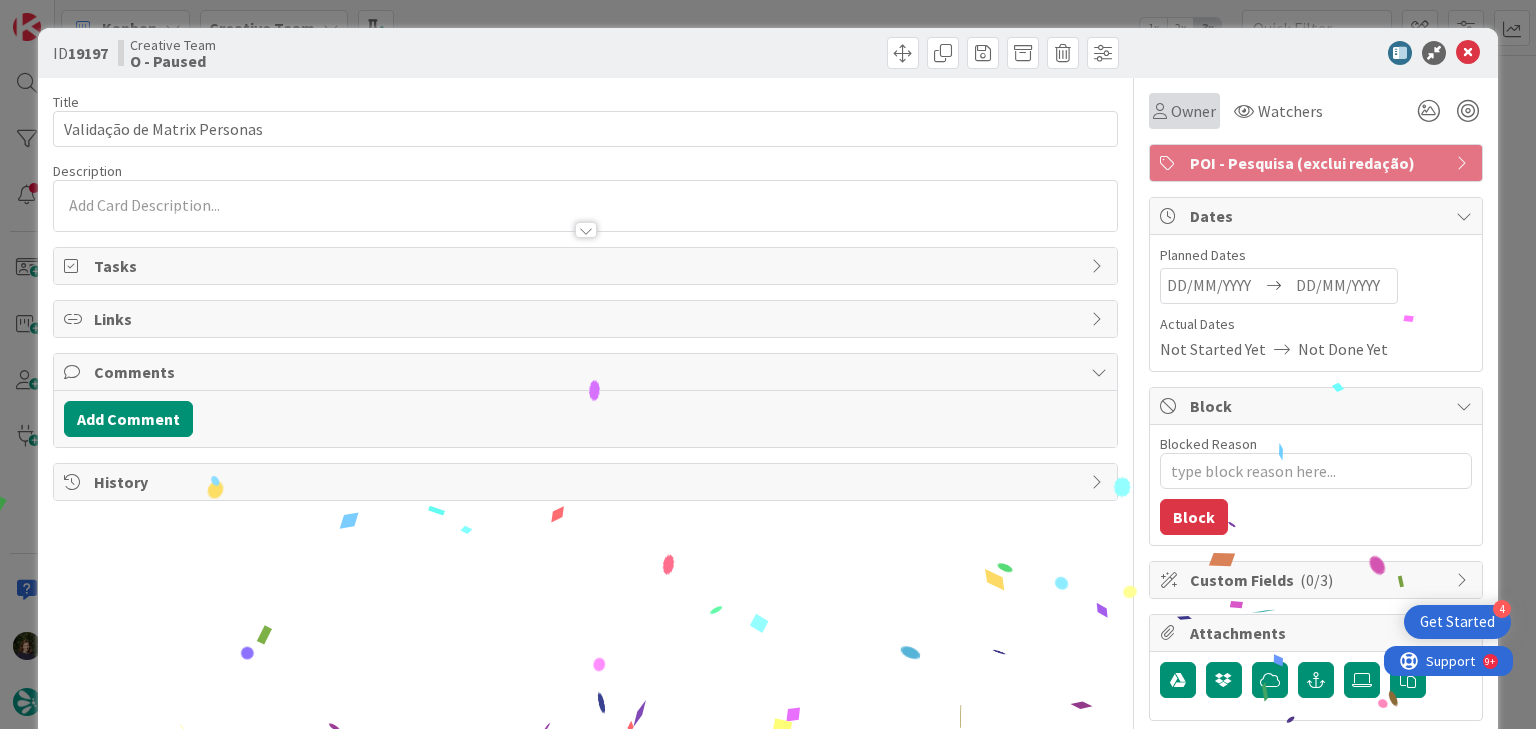 scroll, scrollTop: 0, scrollLeft: 0, axis: both 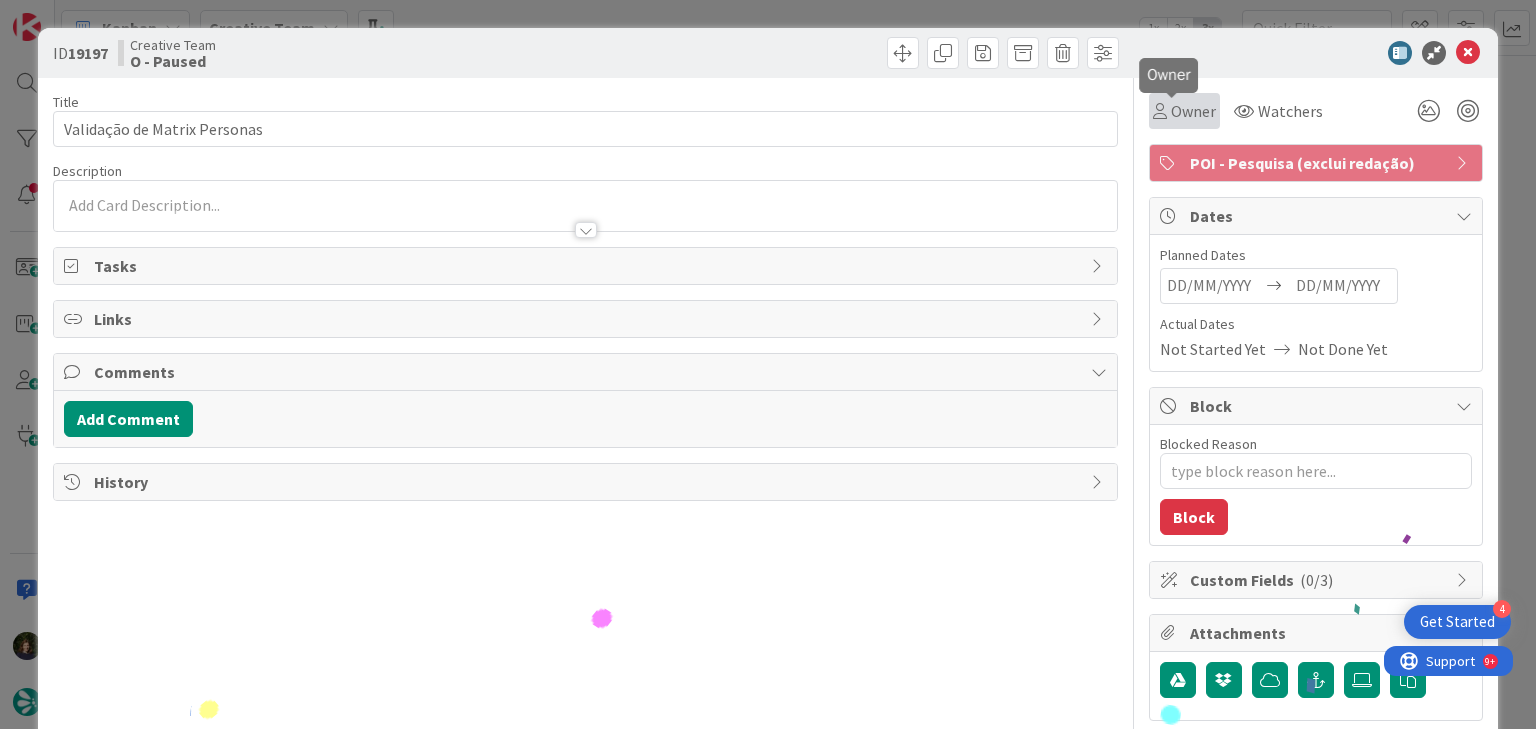 click on "Owner" at bounding box center [1193, 111] 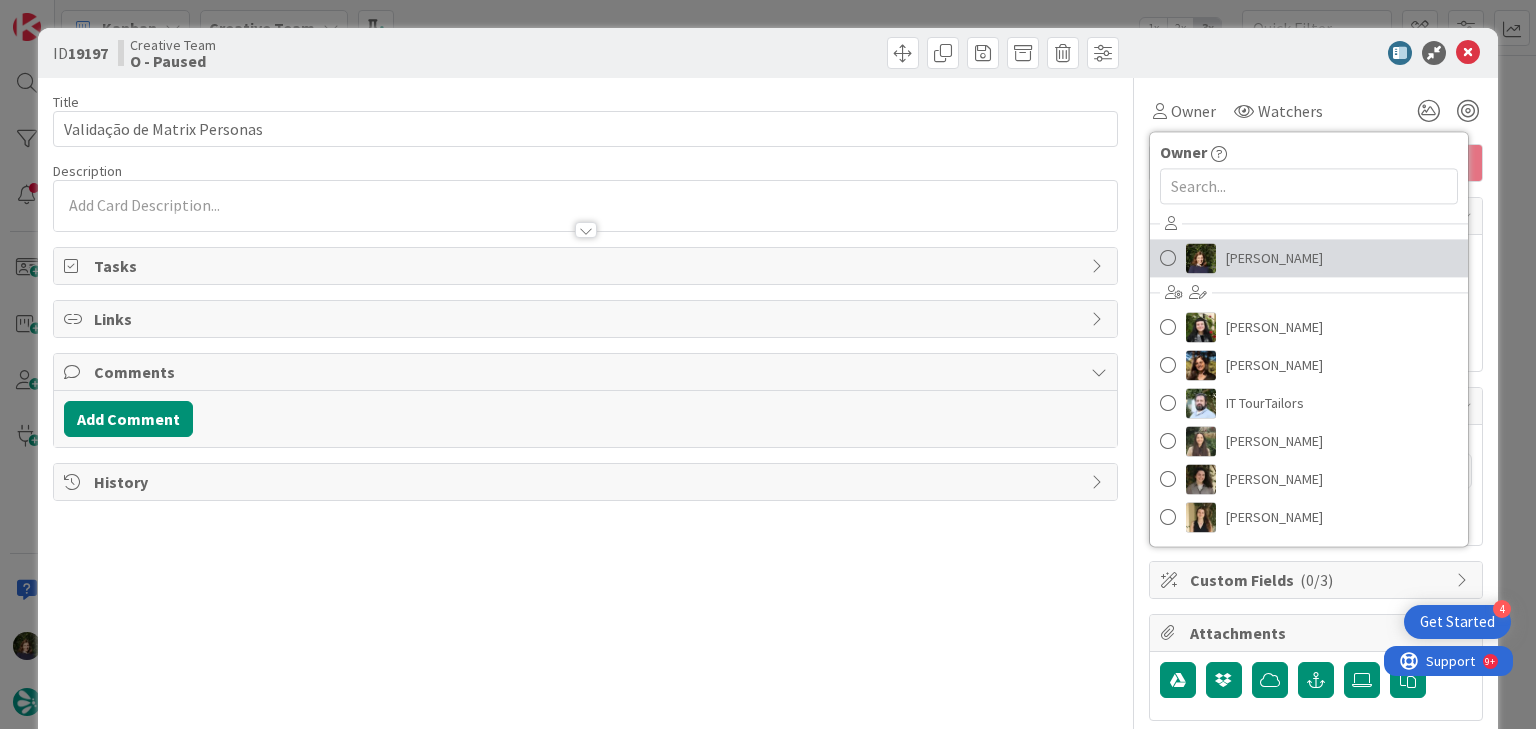 click on "[PERSON_NAME]" at bounding box center [1274, 258] 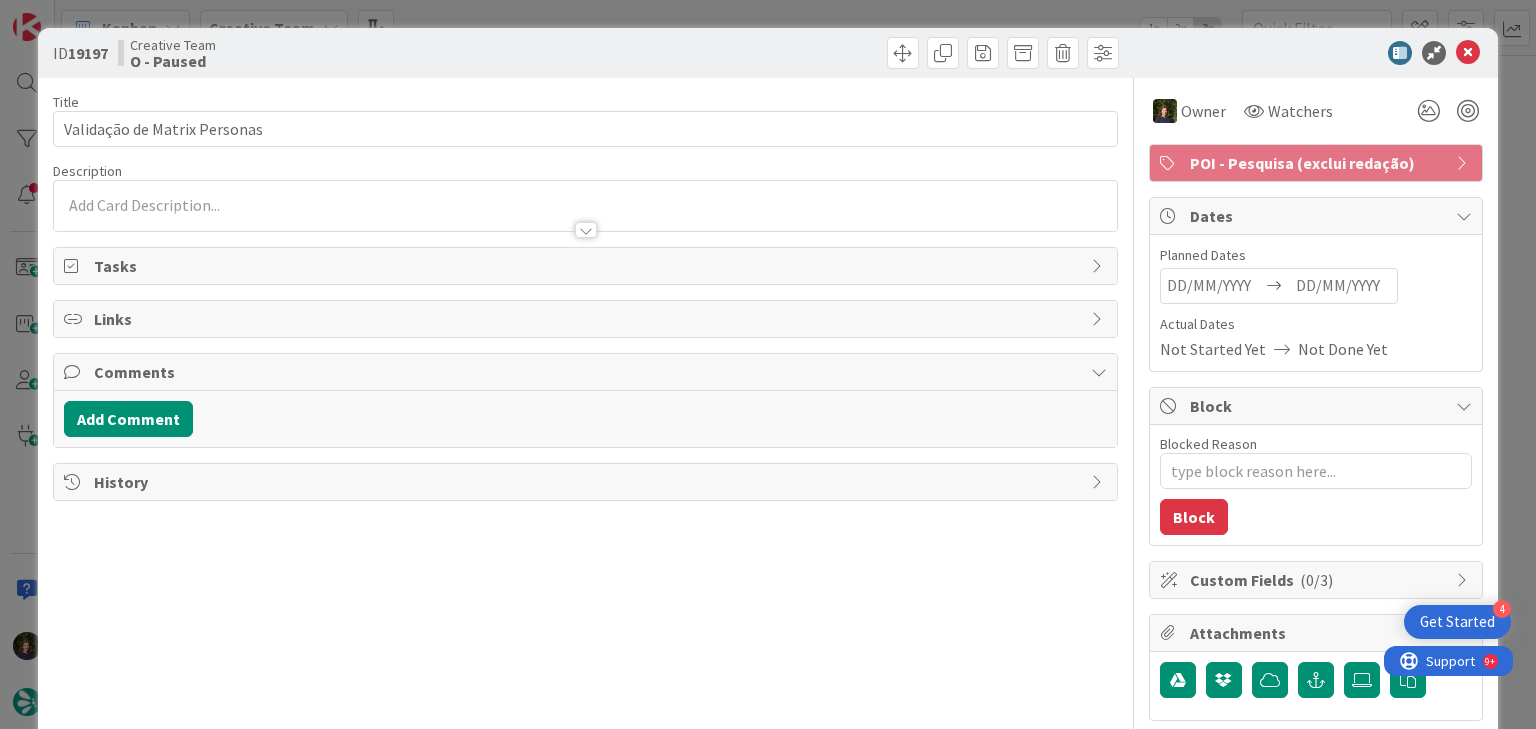 type on "x" 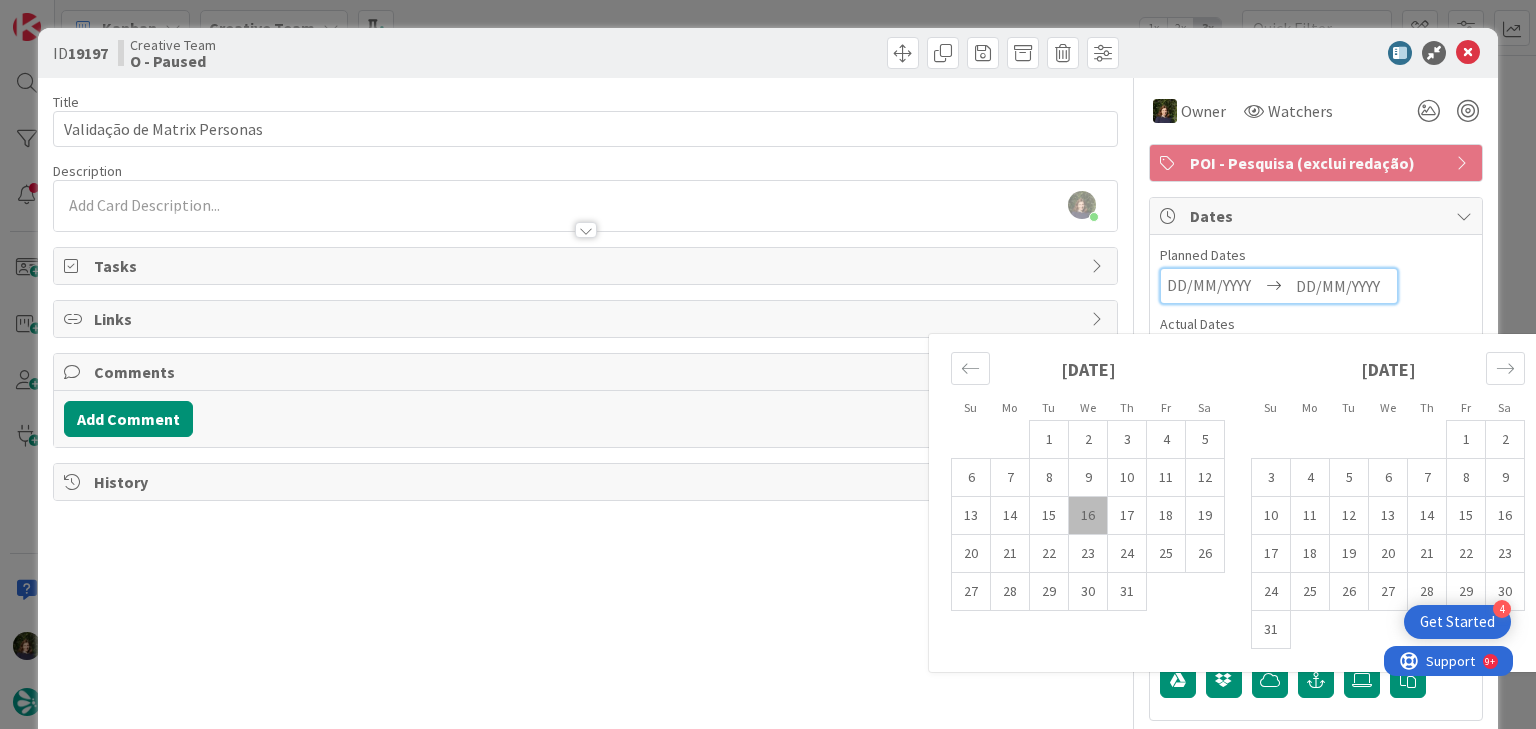 click at bounding box center (1343, 286) 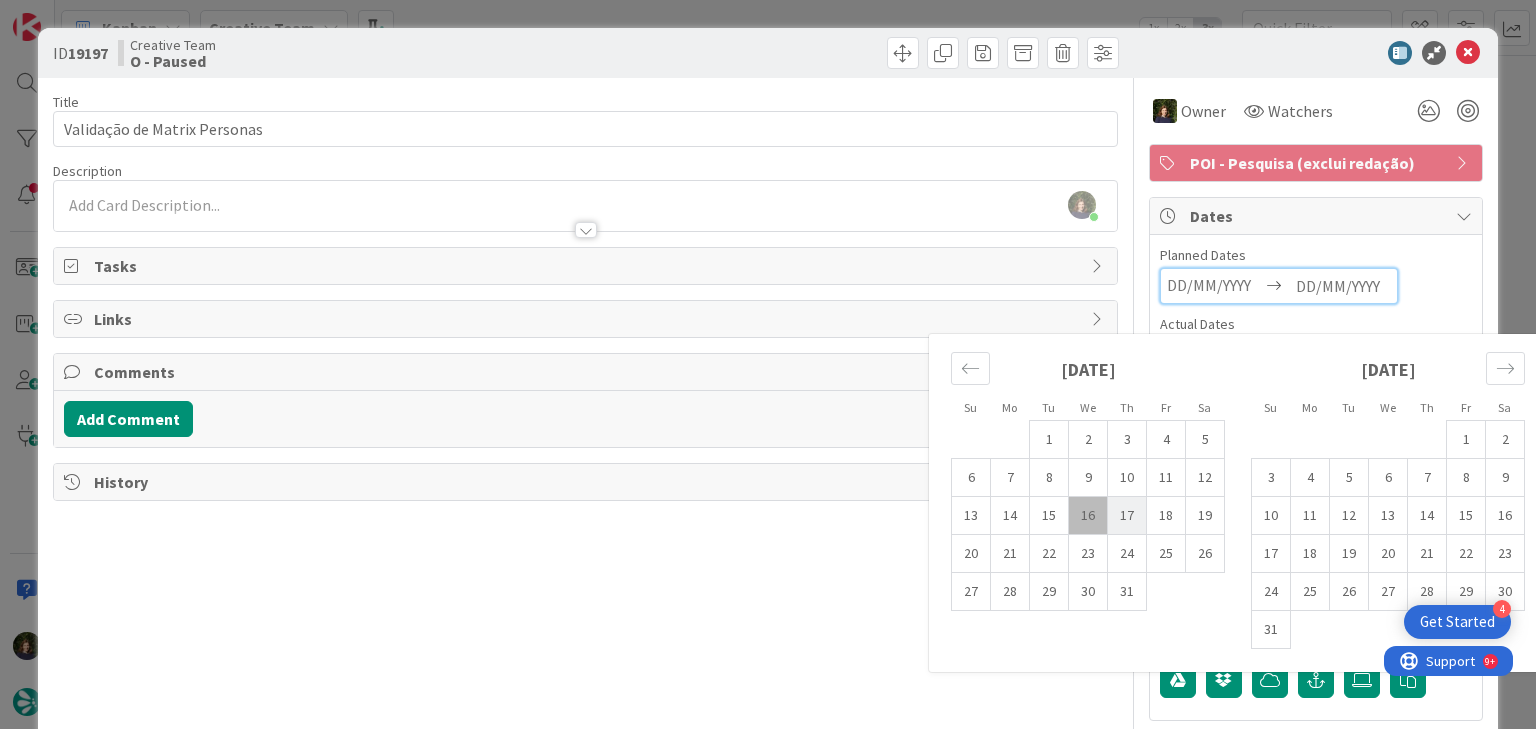 click on "17" at bounding box center (1127, 516) 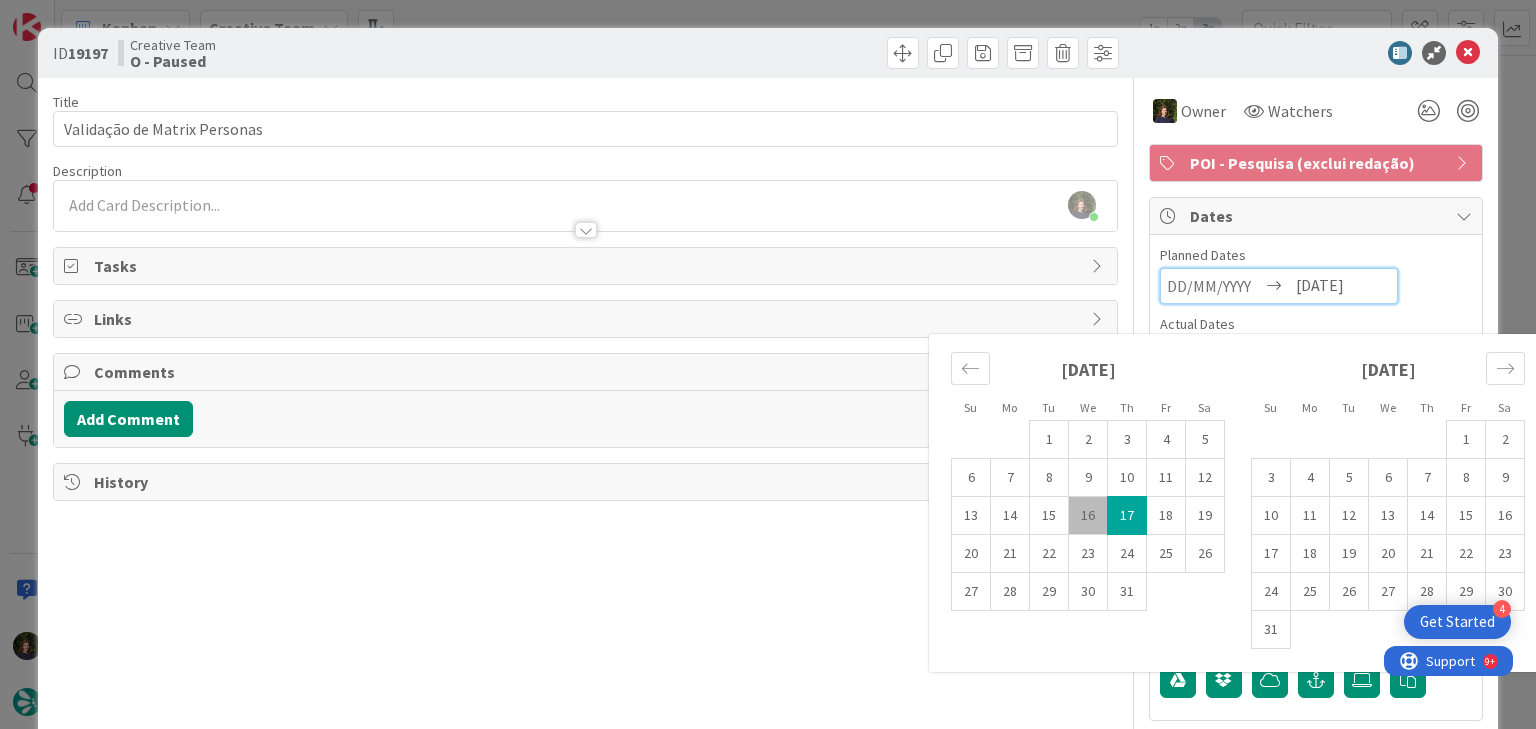 click on "Margarida Carvalho just joined" at bounding box center [585, 206] 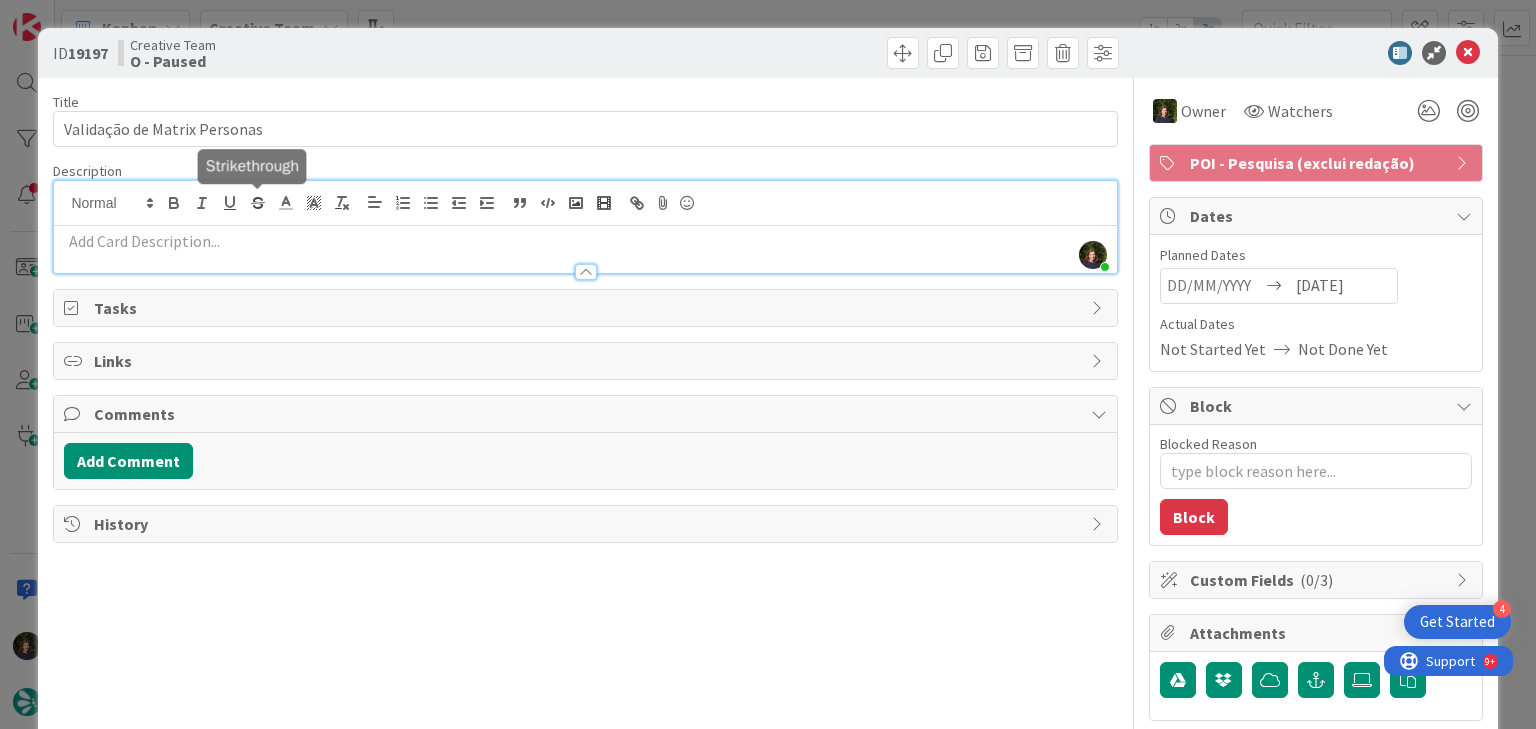 type on "x" 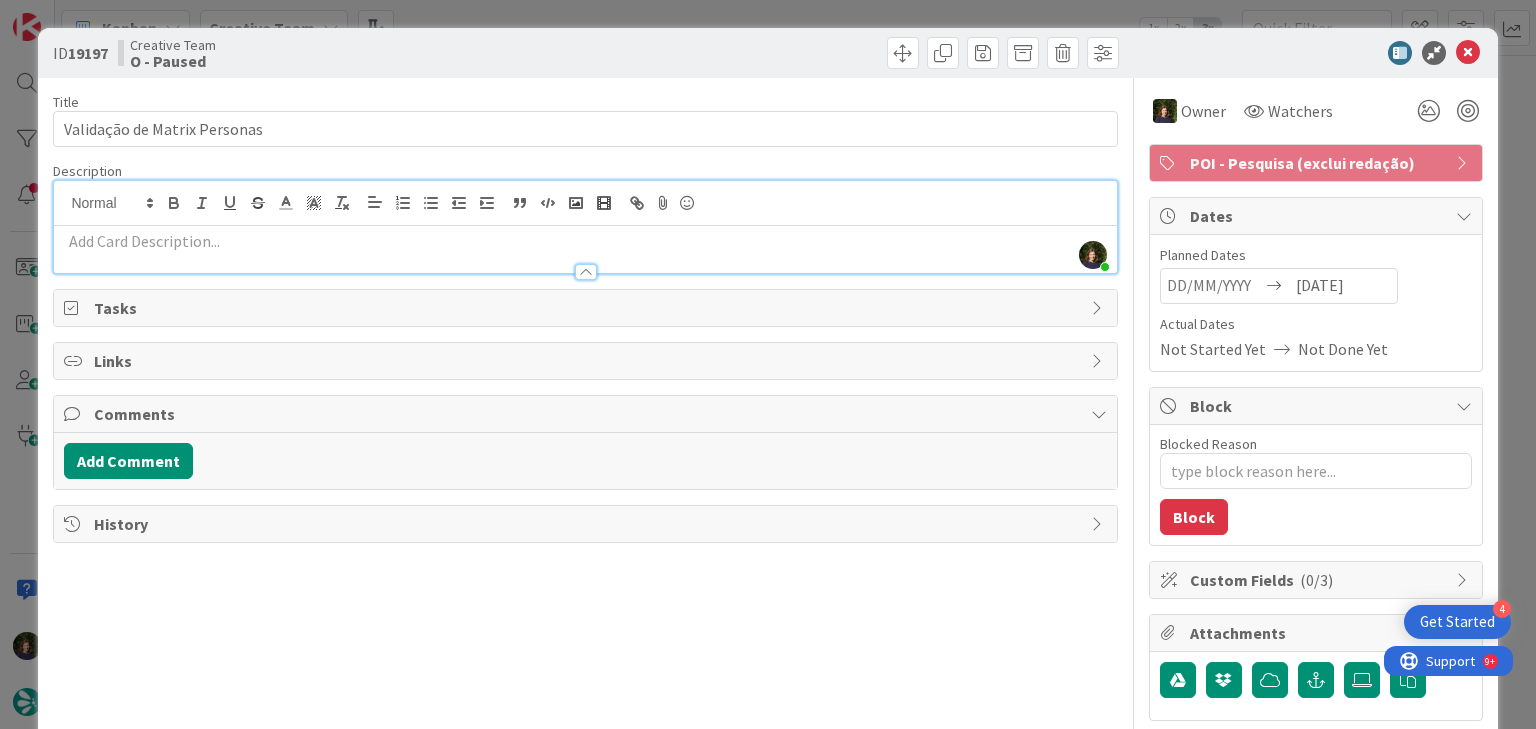 click at bounding box center (585, 241) 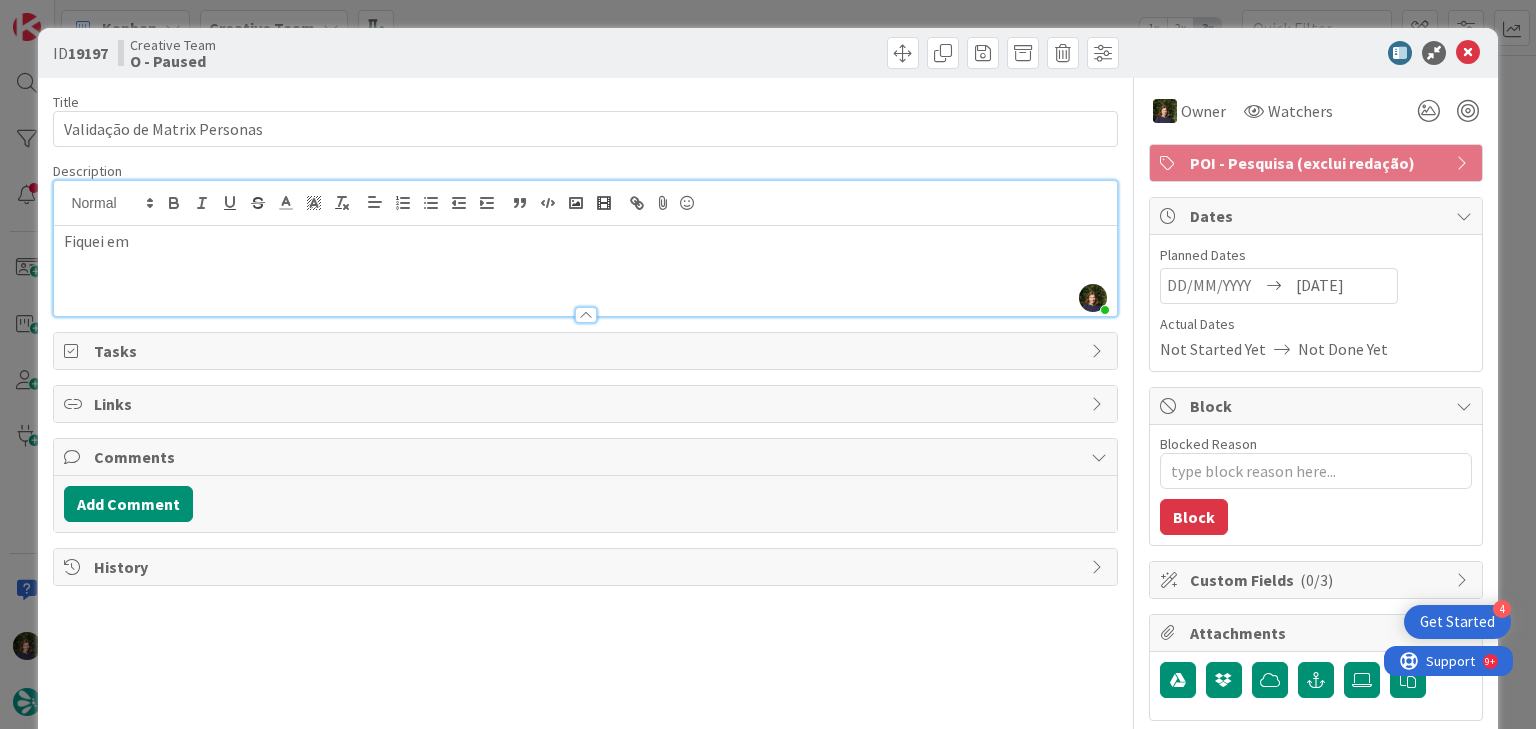 drag, startPoint x: 164, startPoint y: 232, endPoint x: 59, endPoint y: 248, distance: 106.21205 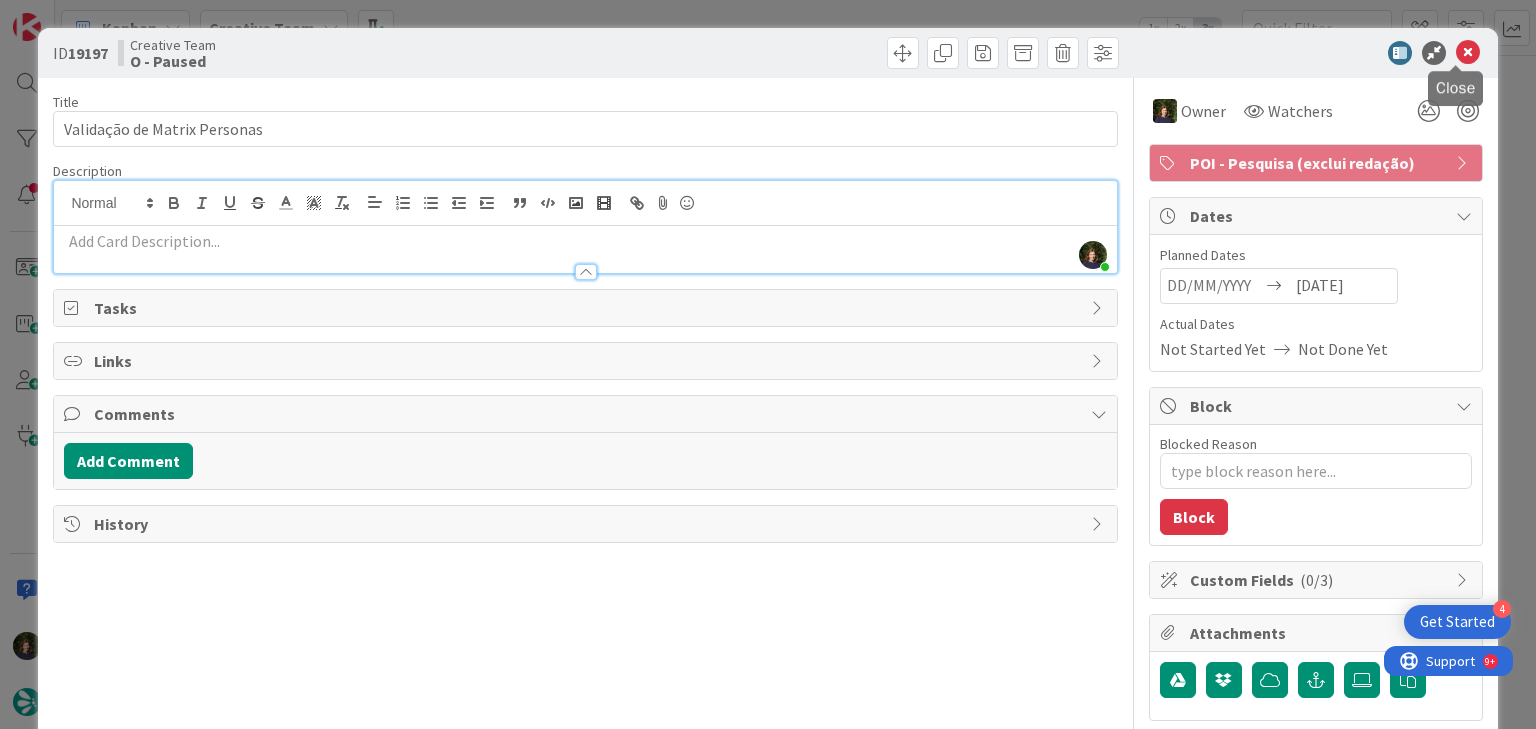 click at bounding box center (1468, 53) 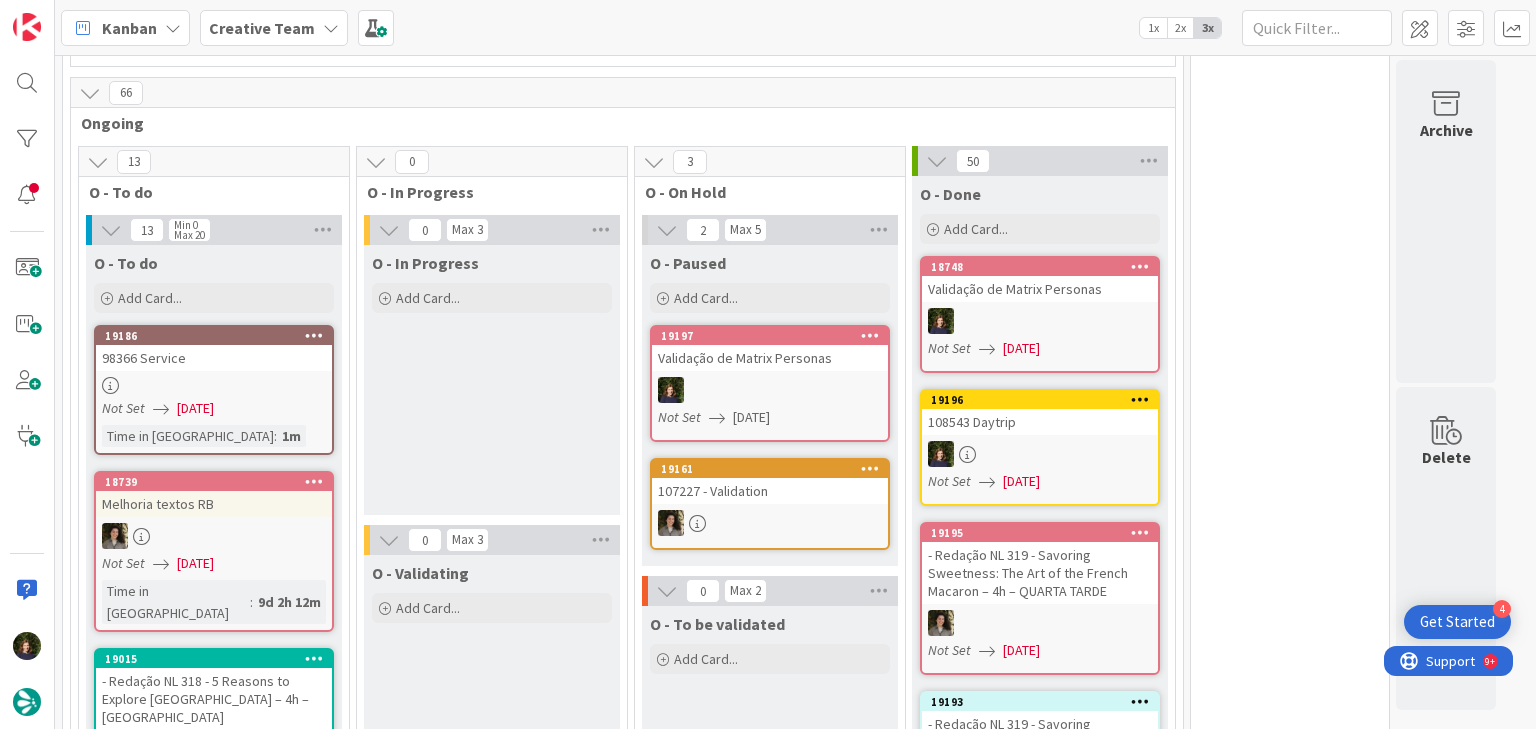 scroll, scrollTop: 0, scrollLeft: 0, axis: both 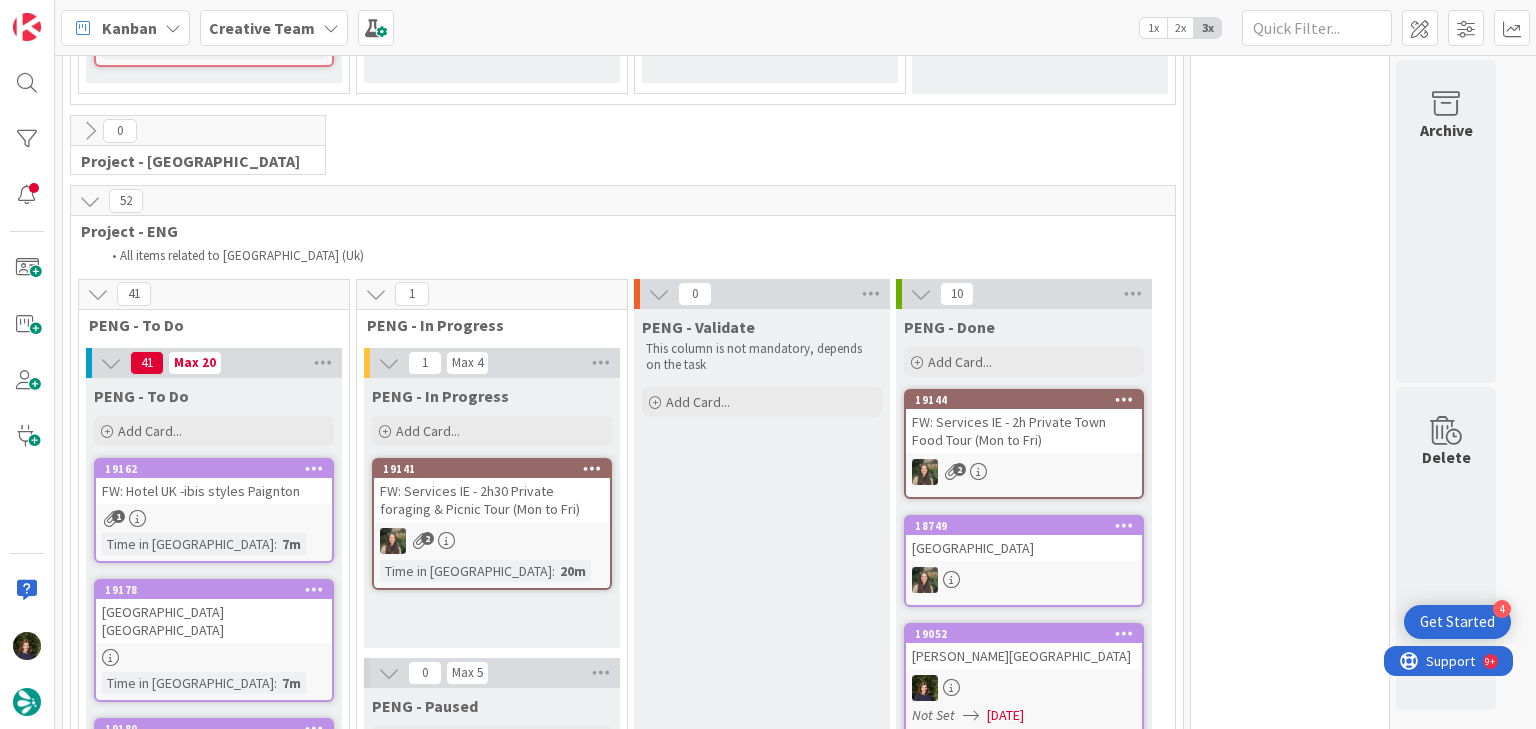 drag, startPoint x: 268, startPoint y: 29, endPoint x: 264, endPoint y: 45, distance: 16.492422 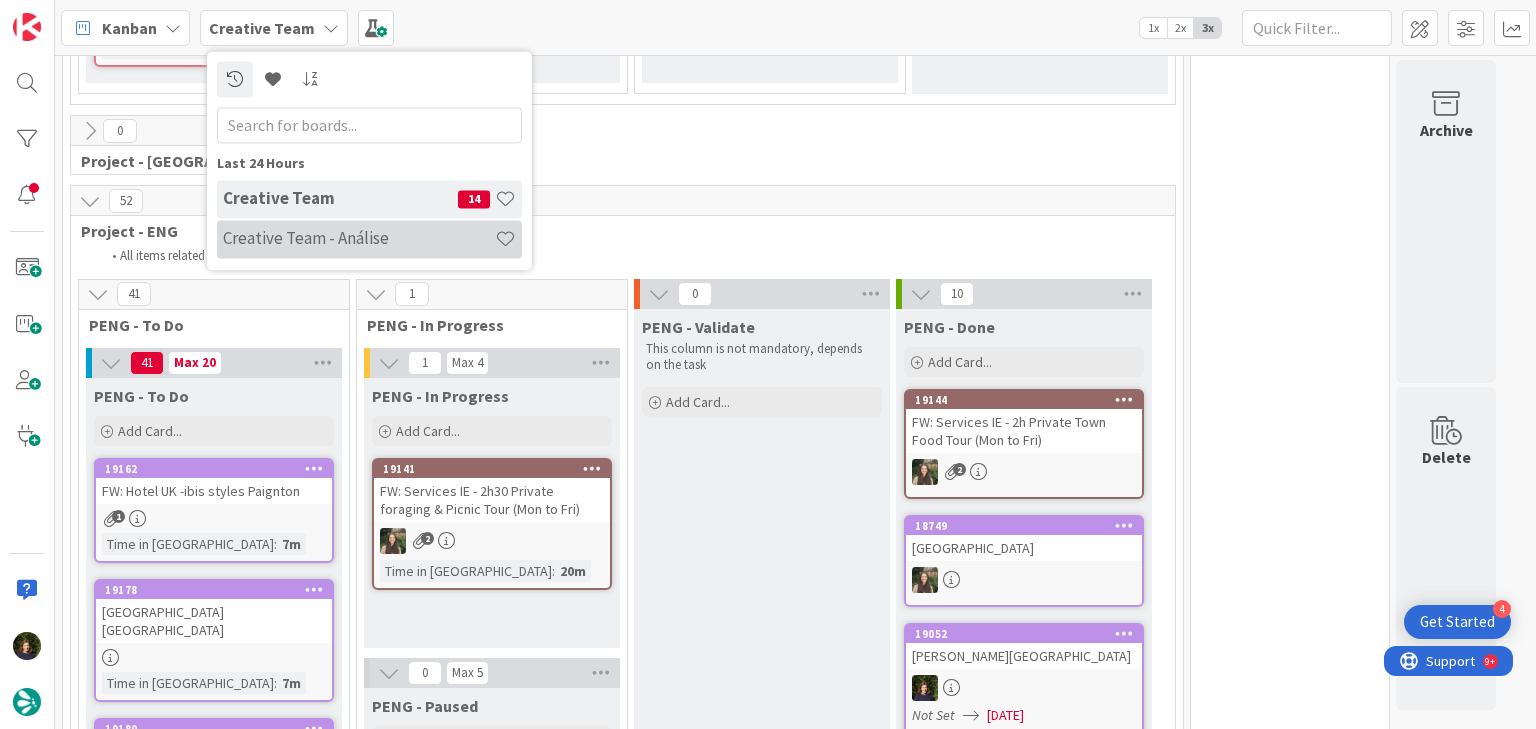 click on "Creative Team - Análise" at bounding box center (369, 239) 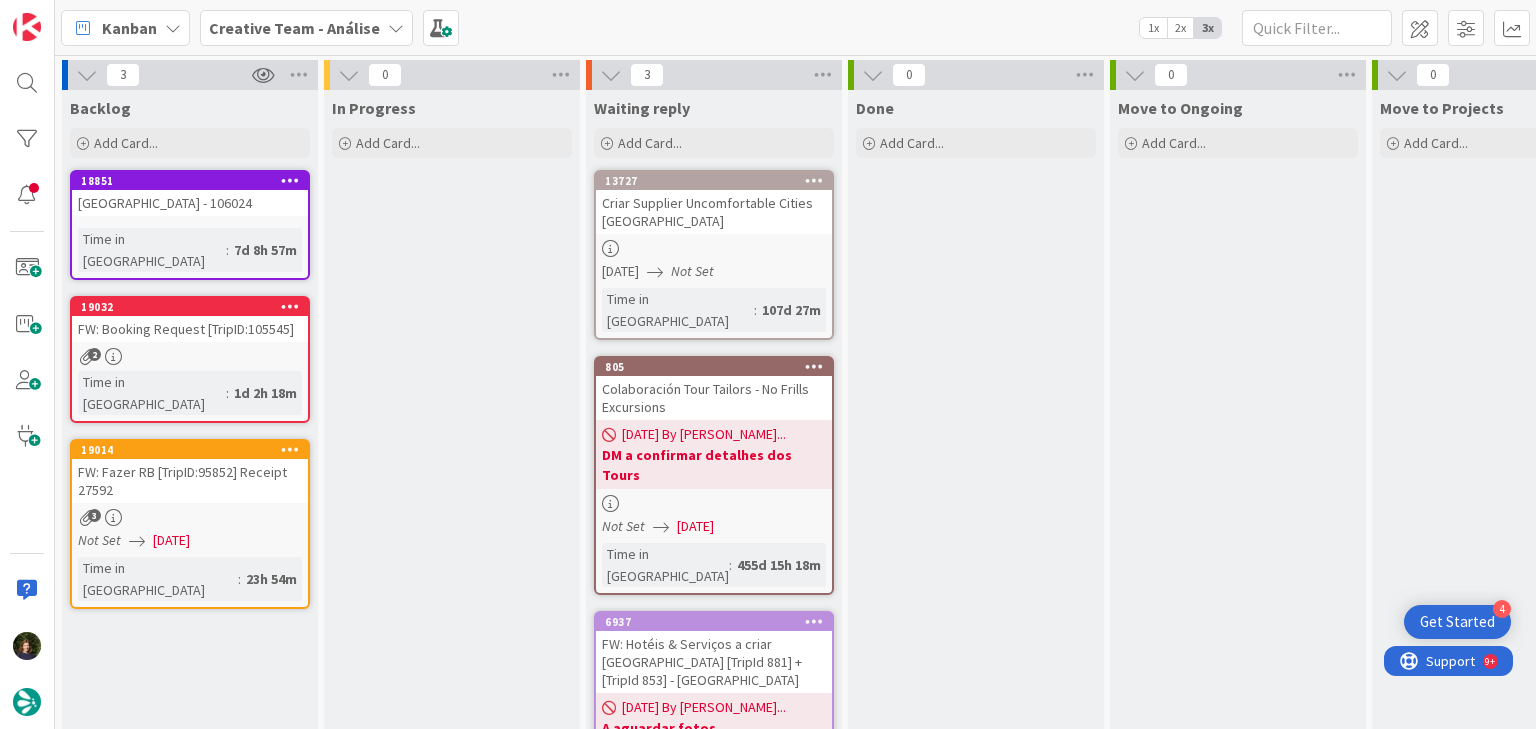 scroll, scrollTop: 0, scrollLeft: 0, axis: both 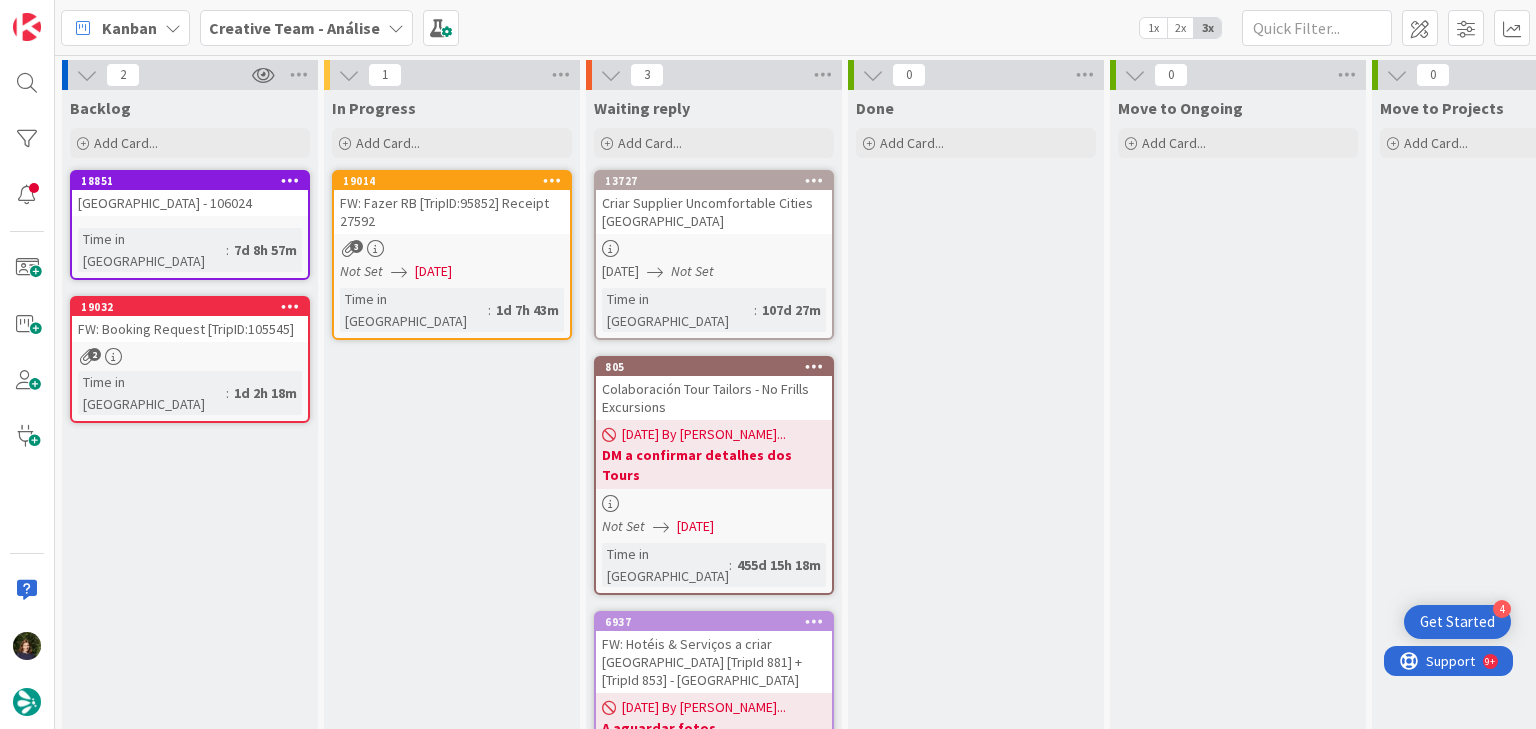 click at bounding box center (552, 180) 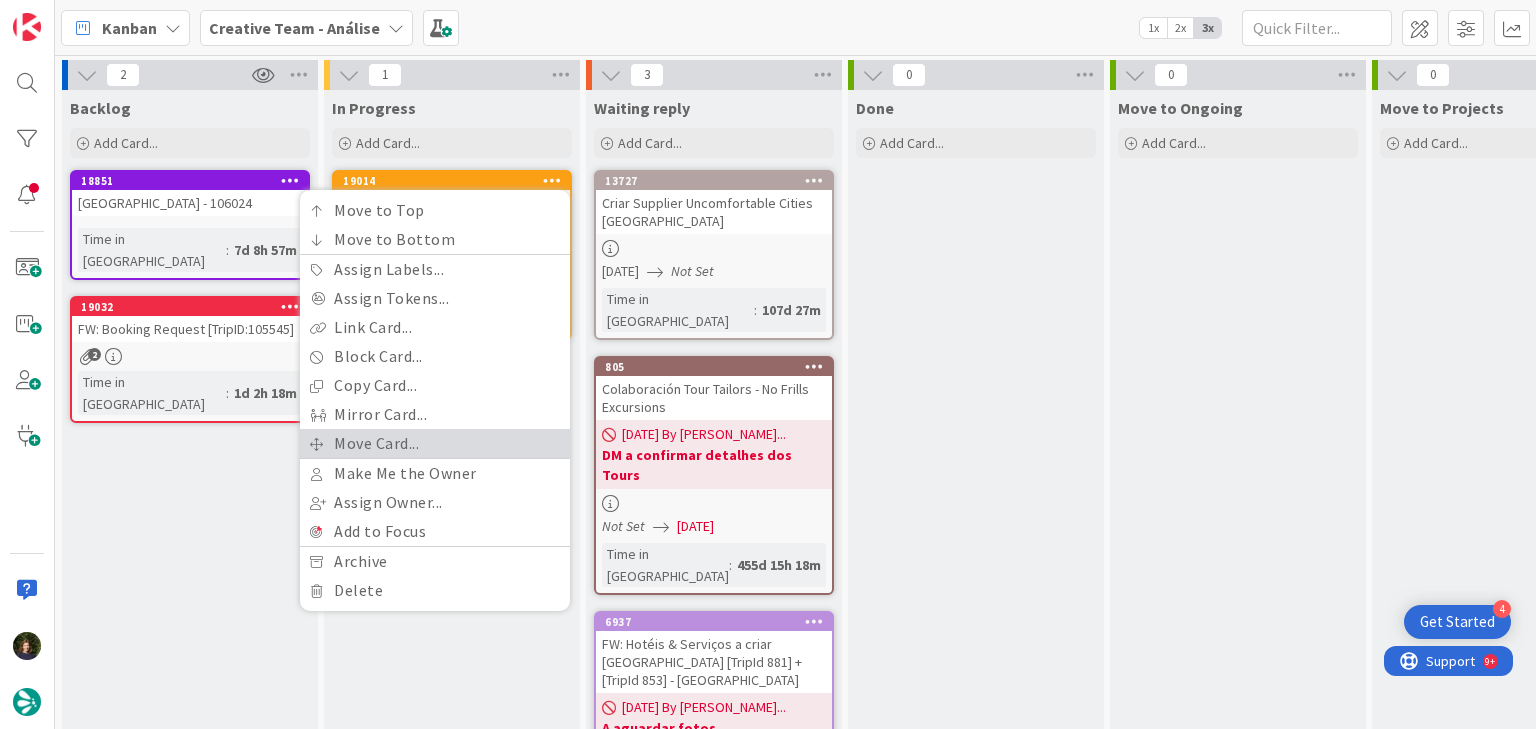 click on "Move Card..." at bounding box center (435, 443) 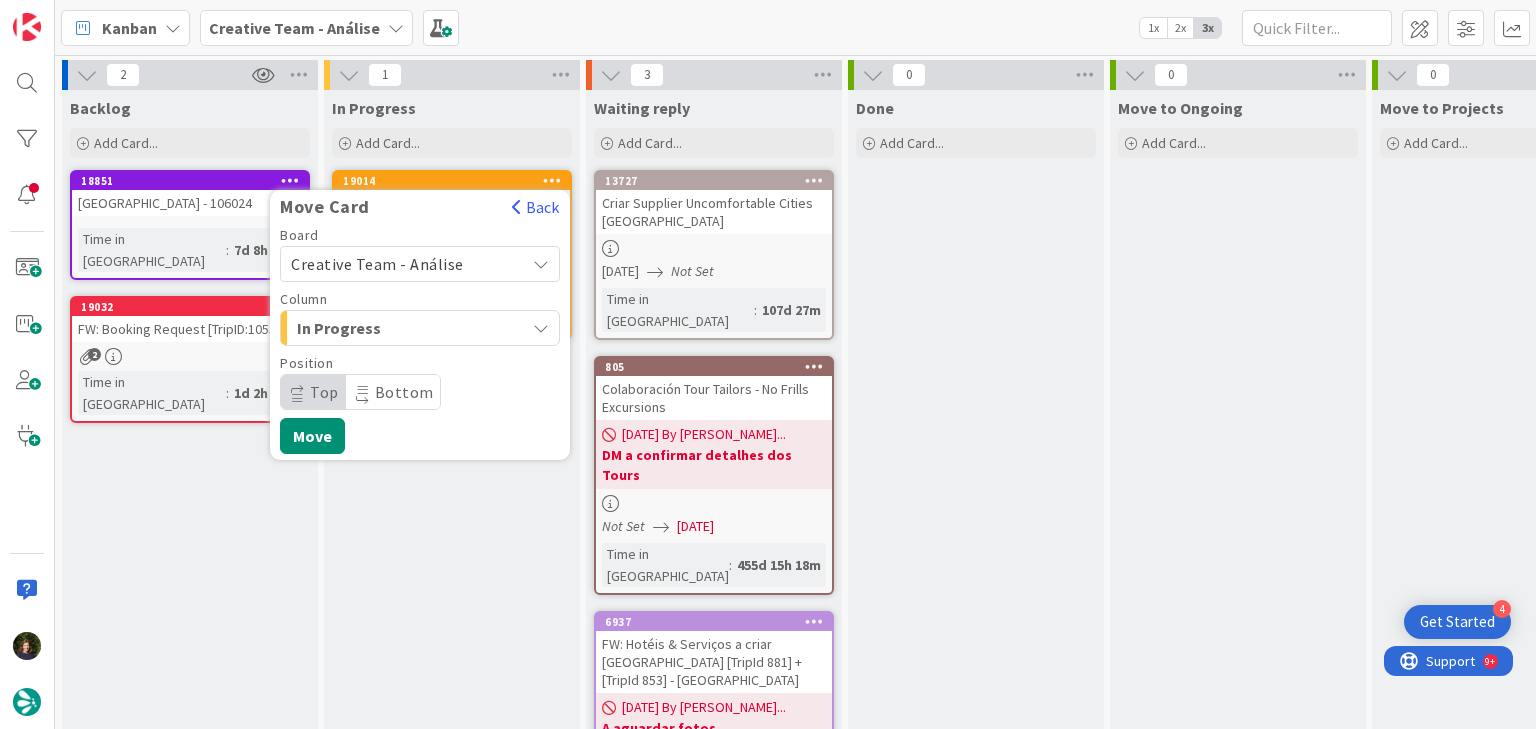 click on "Creative Team - Análise" at bounding box center [377, 264] 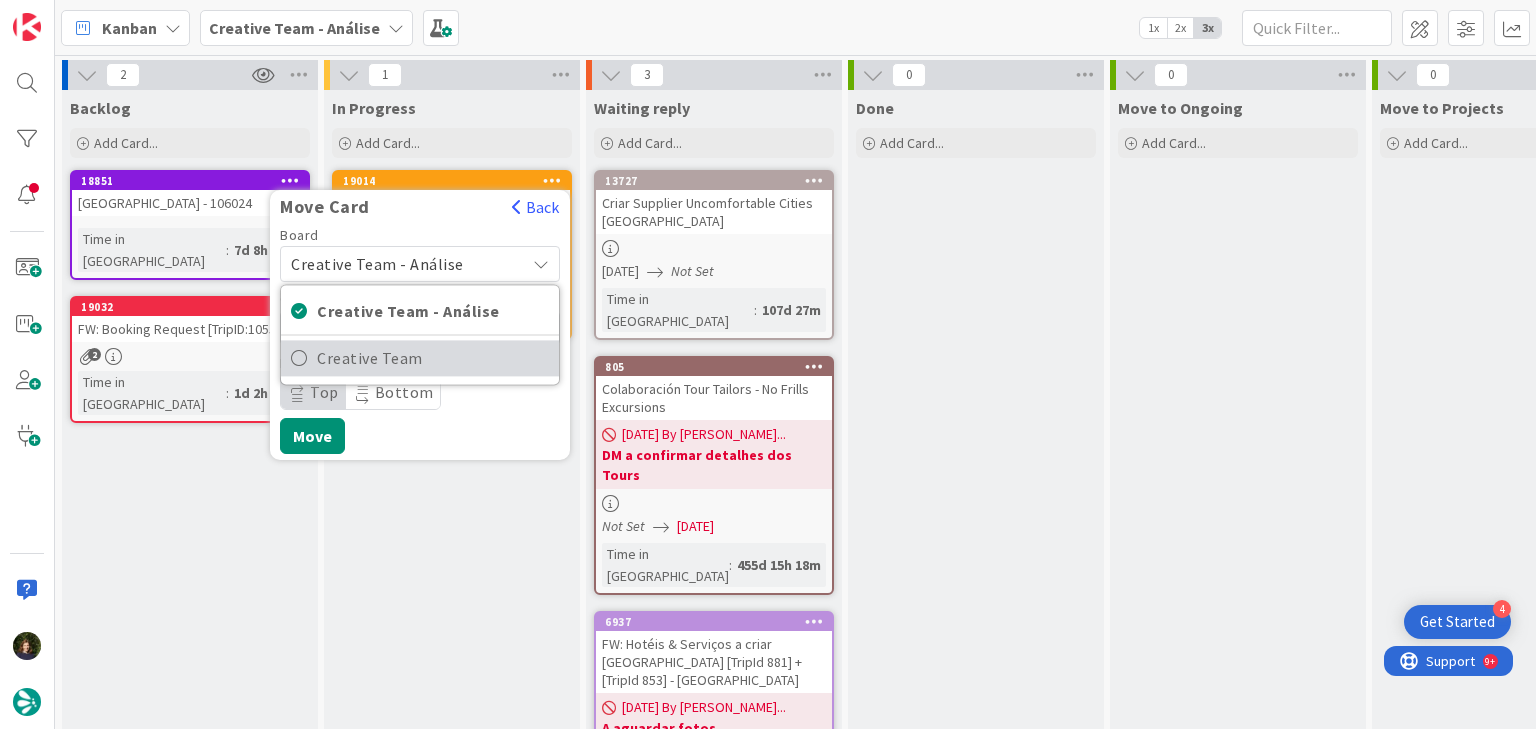 click on "Creative Team" at bounding box center (433, 358) 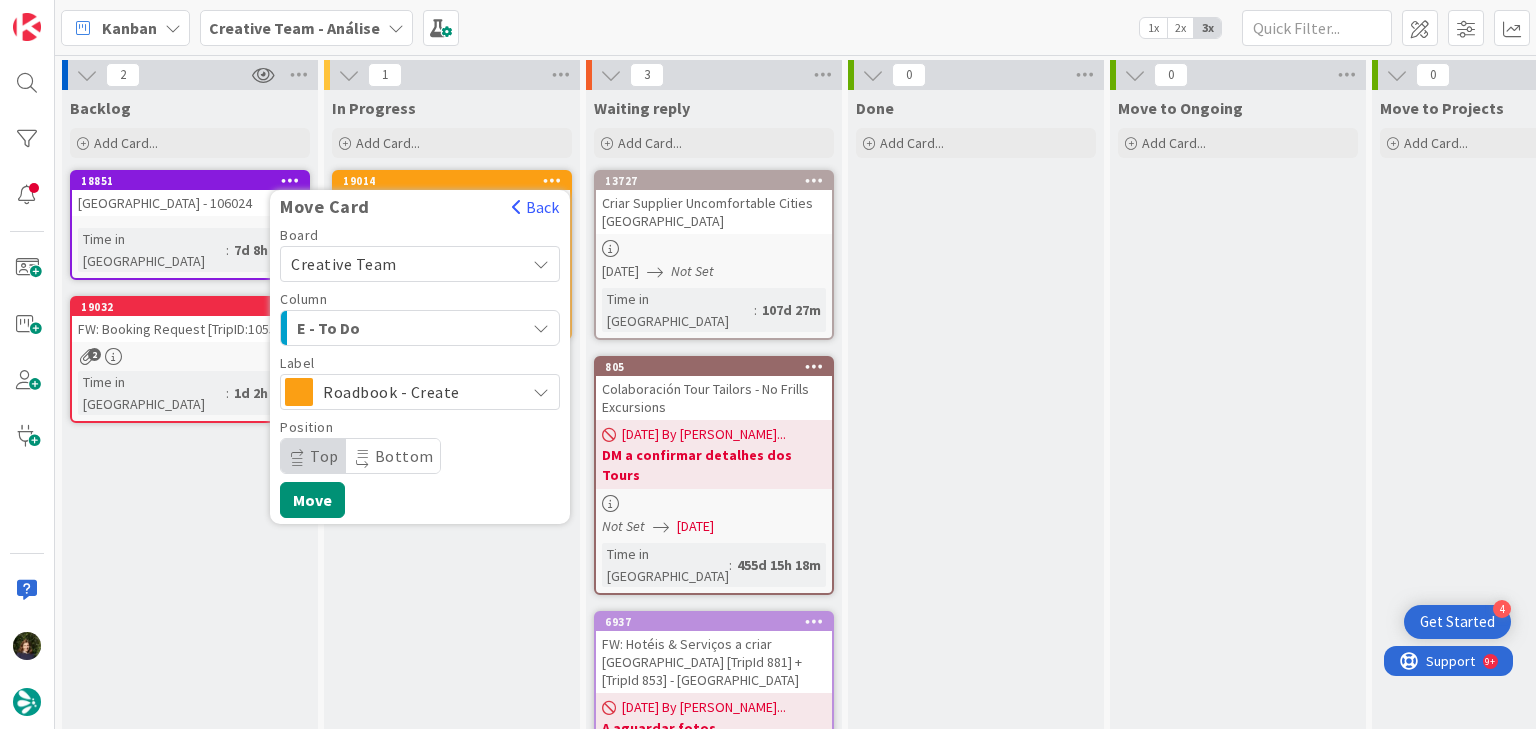 click on "E - To Do" at bounding box center (372, 328) 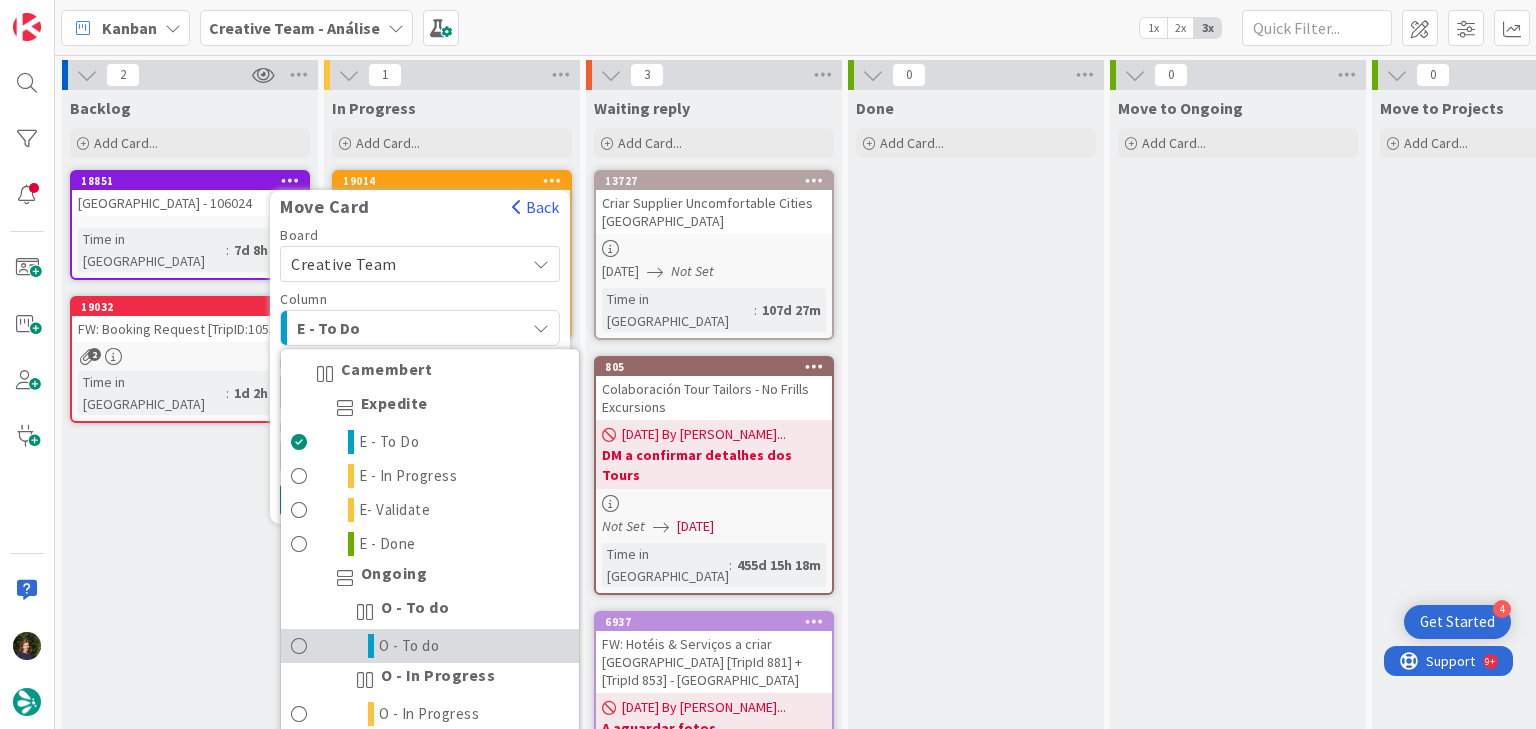 click on "O - To do" at bounding box center [430, 646] 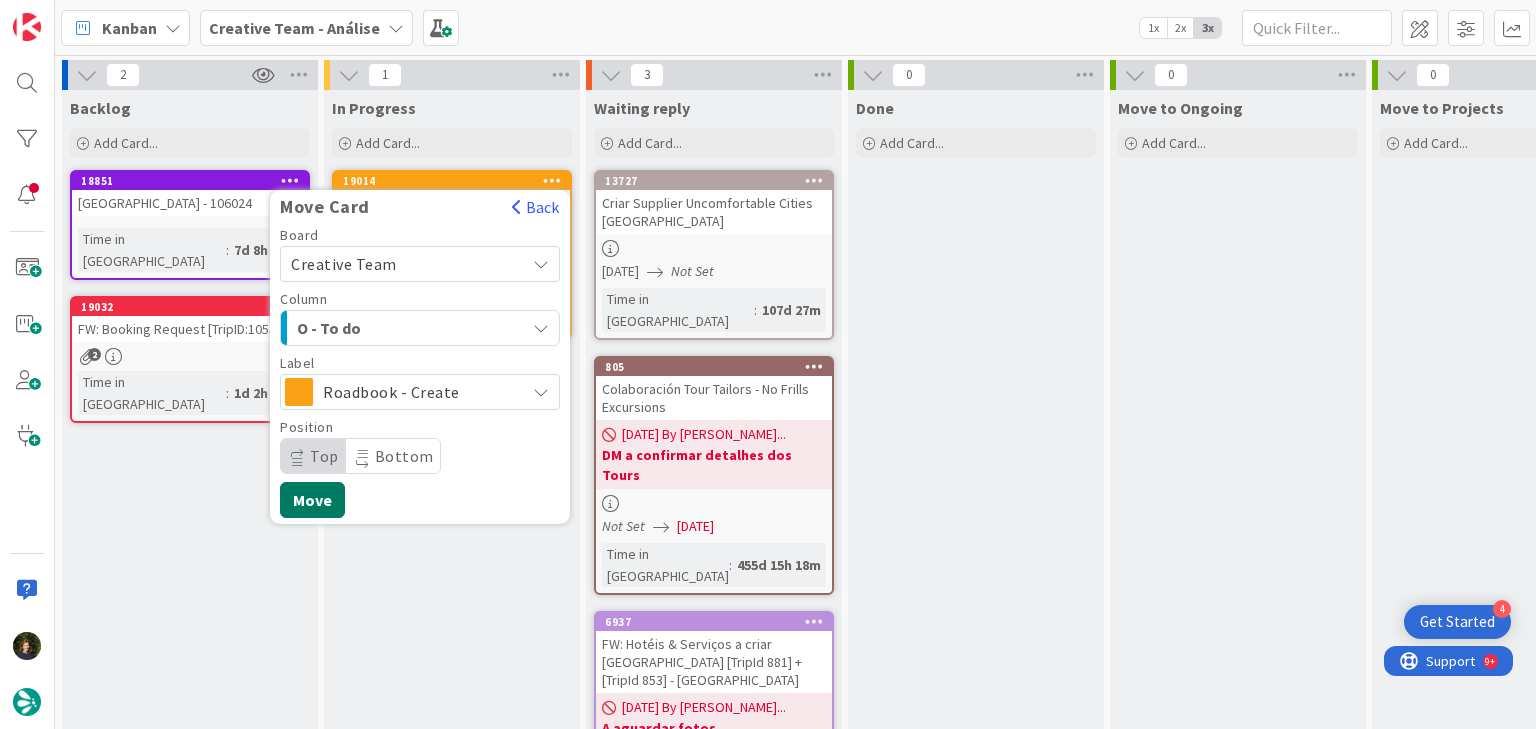 click on "Move" at bounding box center [312, 500] 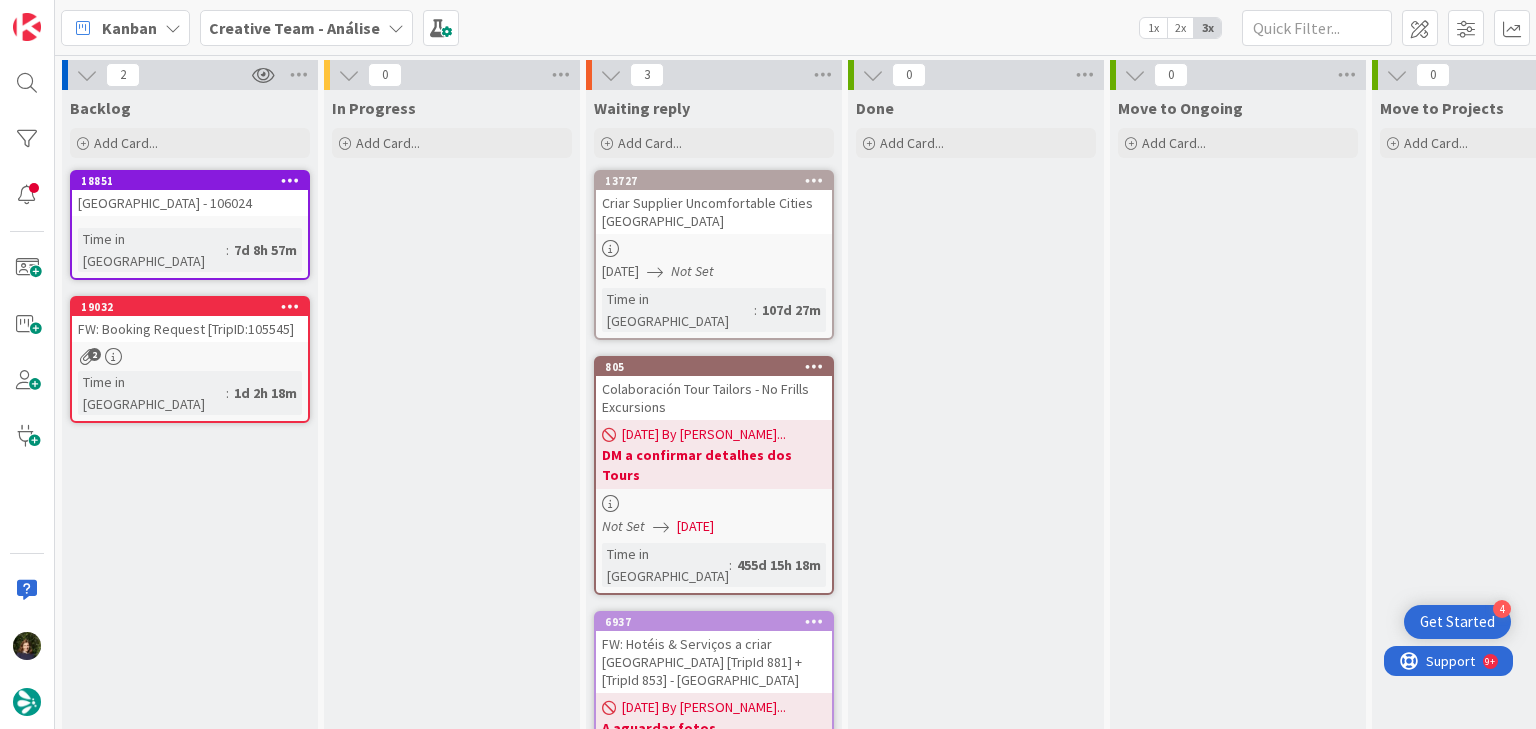 click on "2" at bounding box center [190, 356] 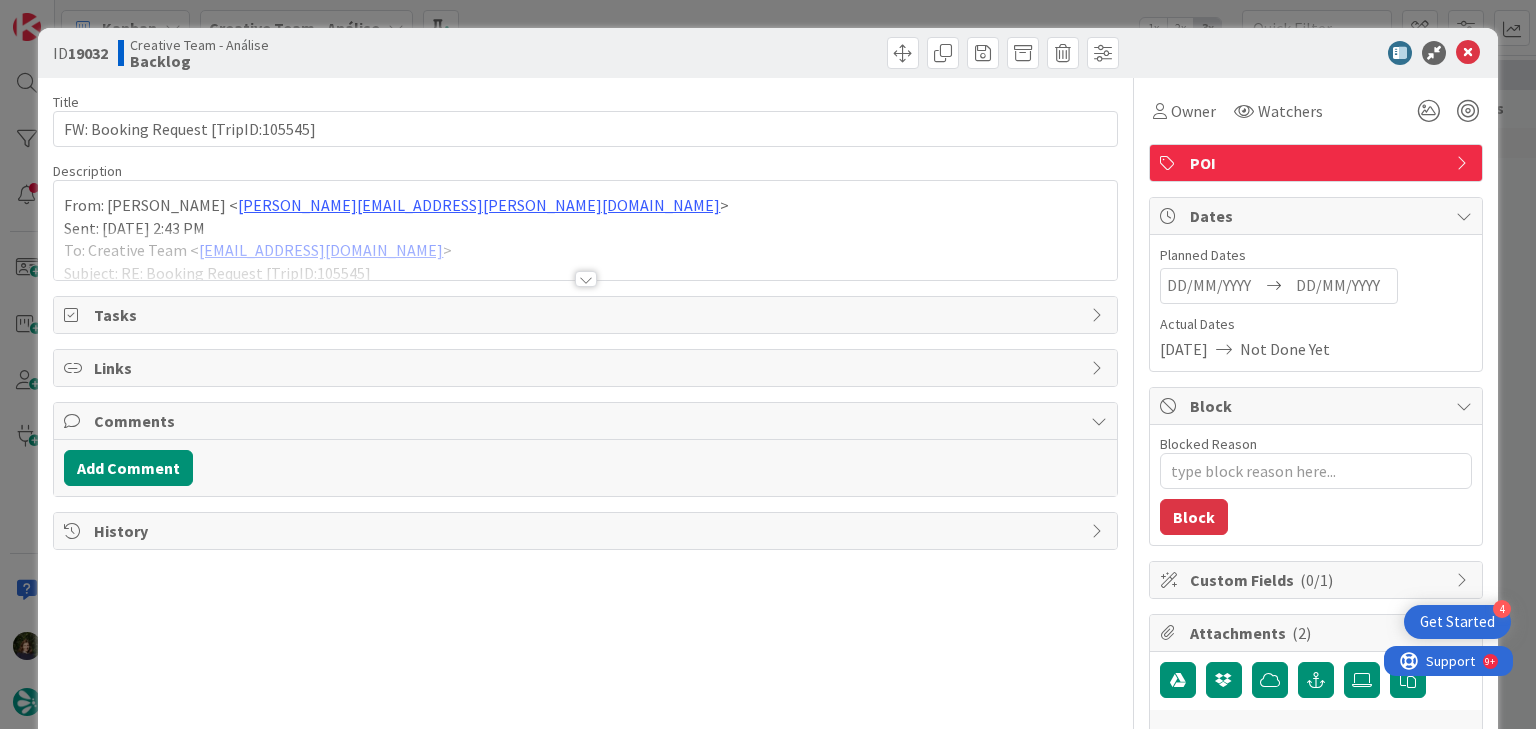 scroll, scrollTop: 0, scrollLeft: 0, axis: both 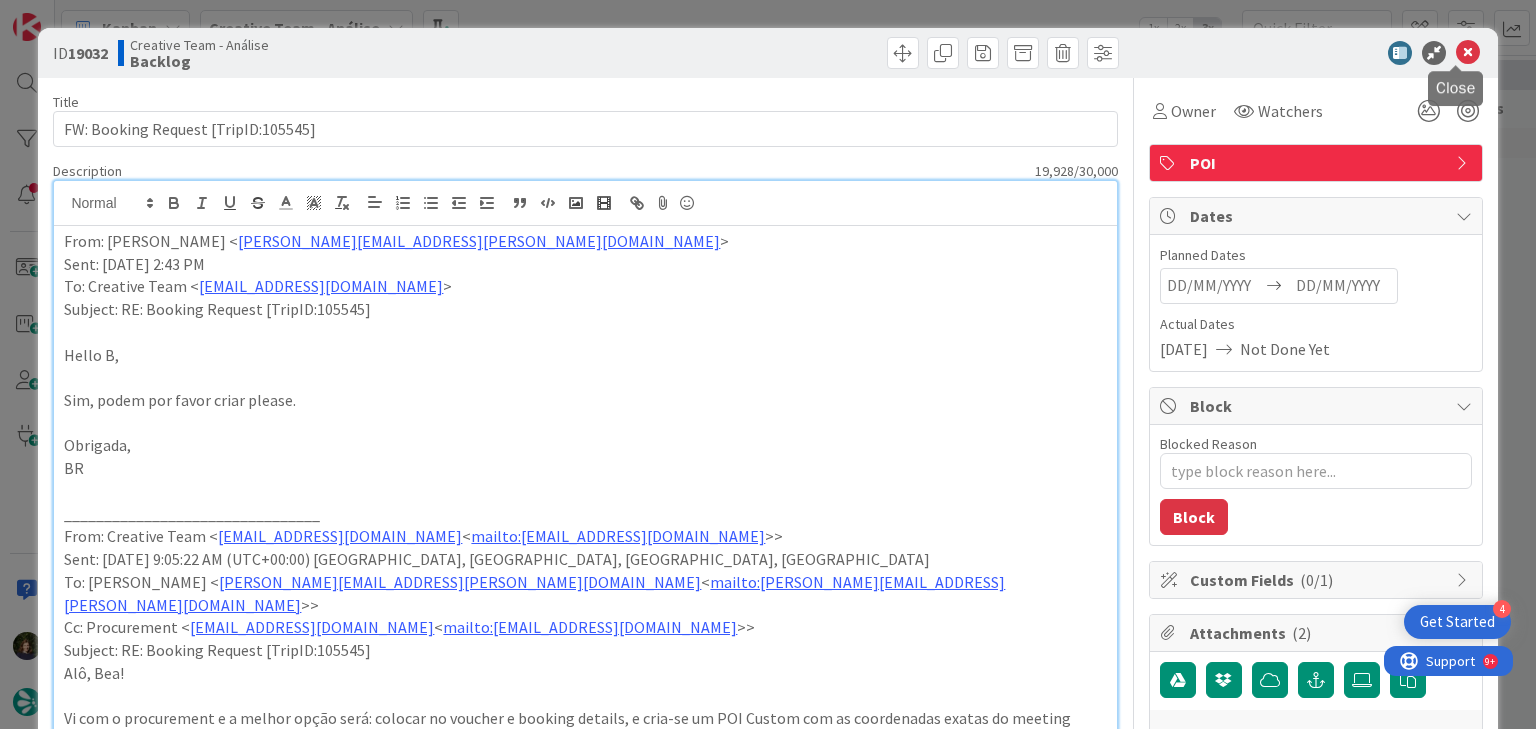 click at bounding box center [1468, 53] 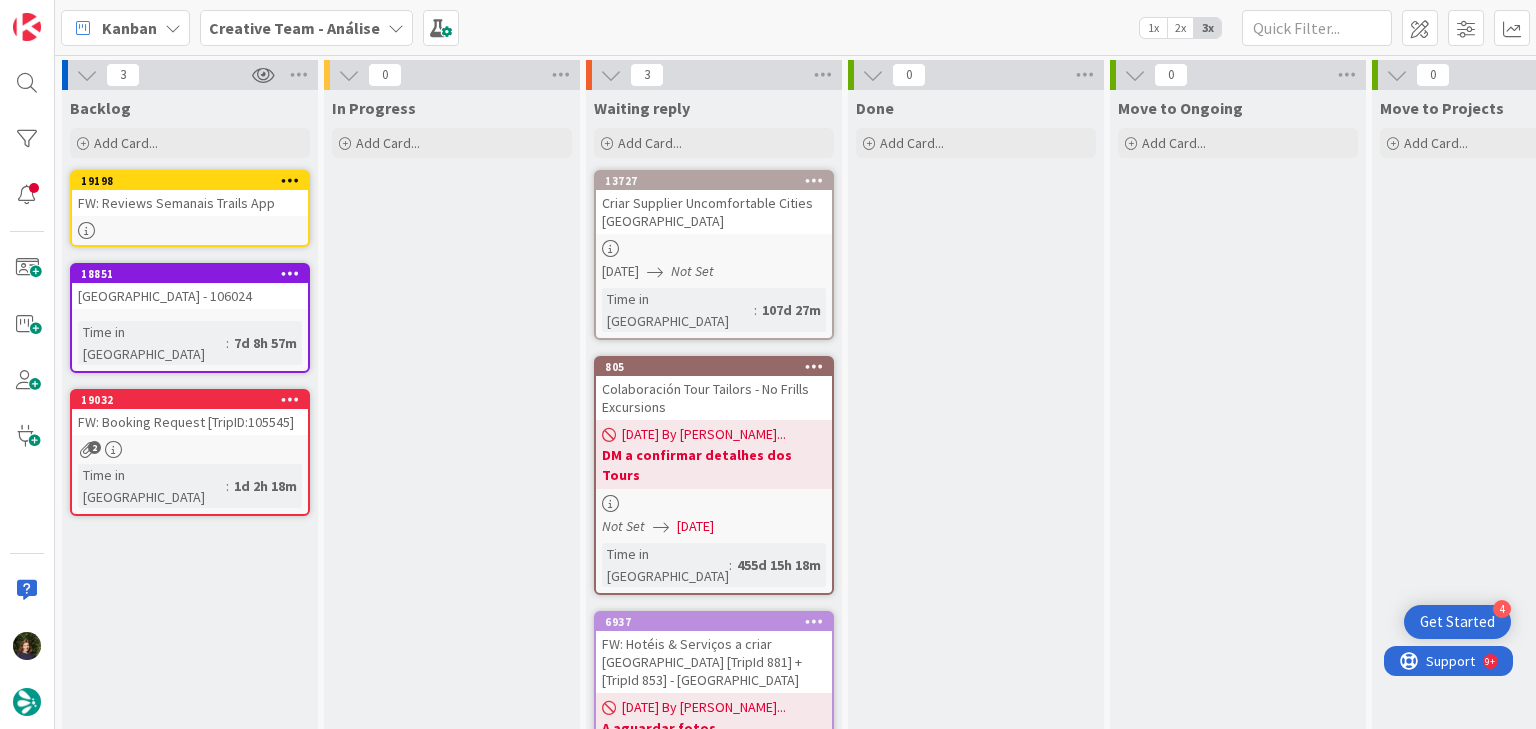 scroll, scrollTop: 0, scrollLeft: 0, axis: both 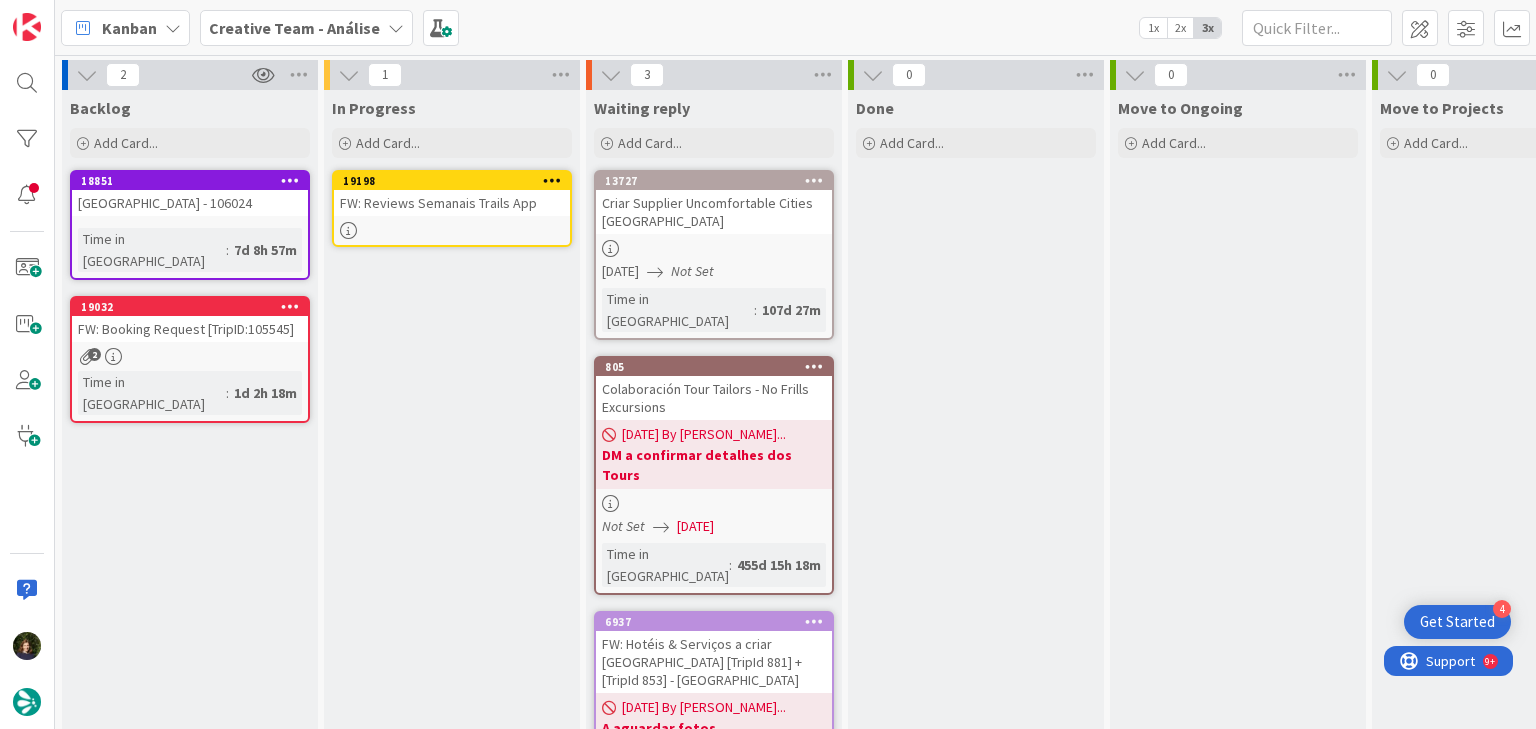 click on "FW: Reviews Semanais Trails App" at bounding box center (452, 203) 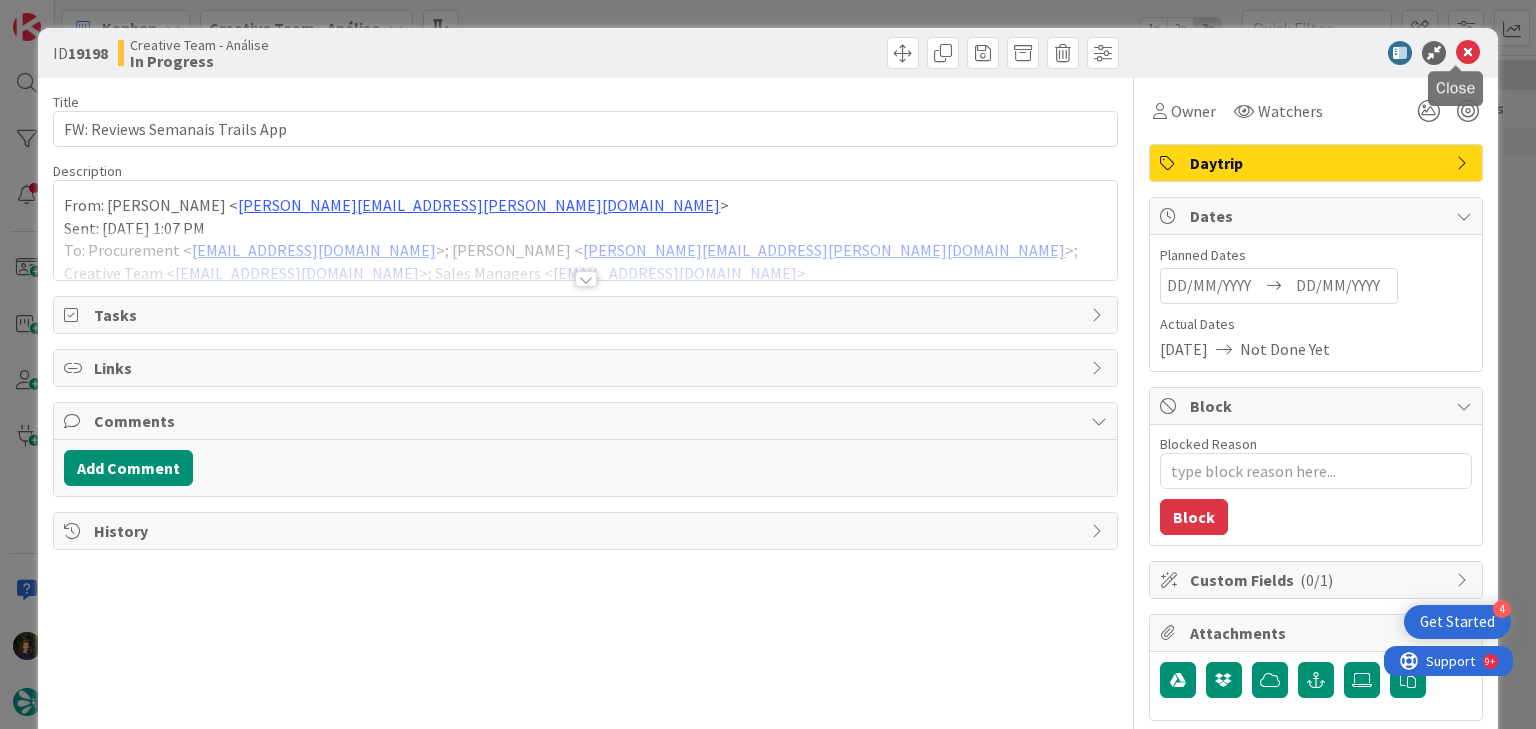 scroll, scrollTop: 0, scrollLeft: 0, axis: both 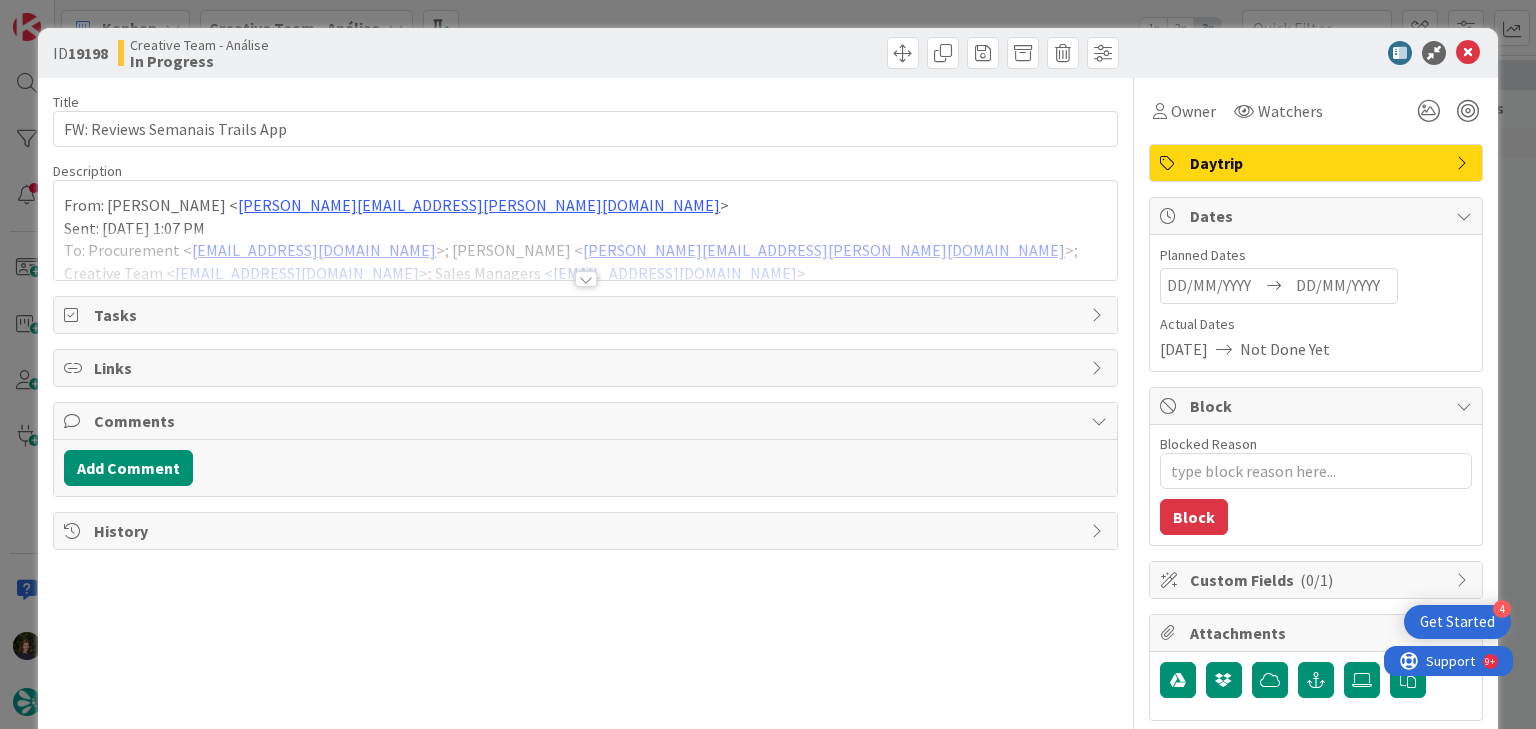 click on "Daytrip" at bounding box center [1318, 163] 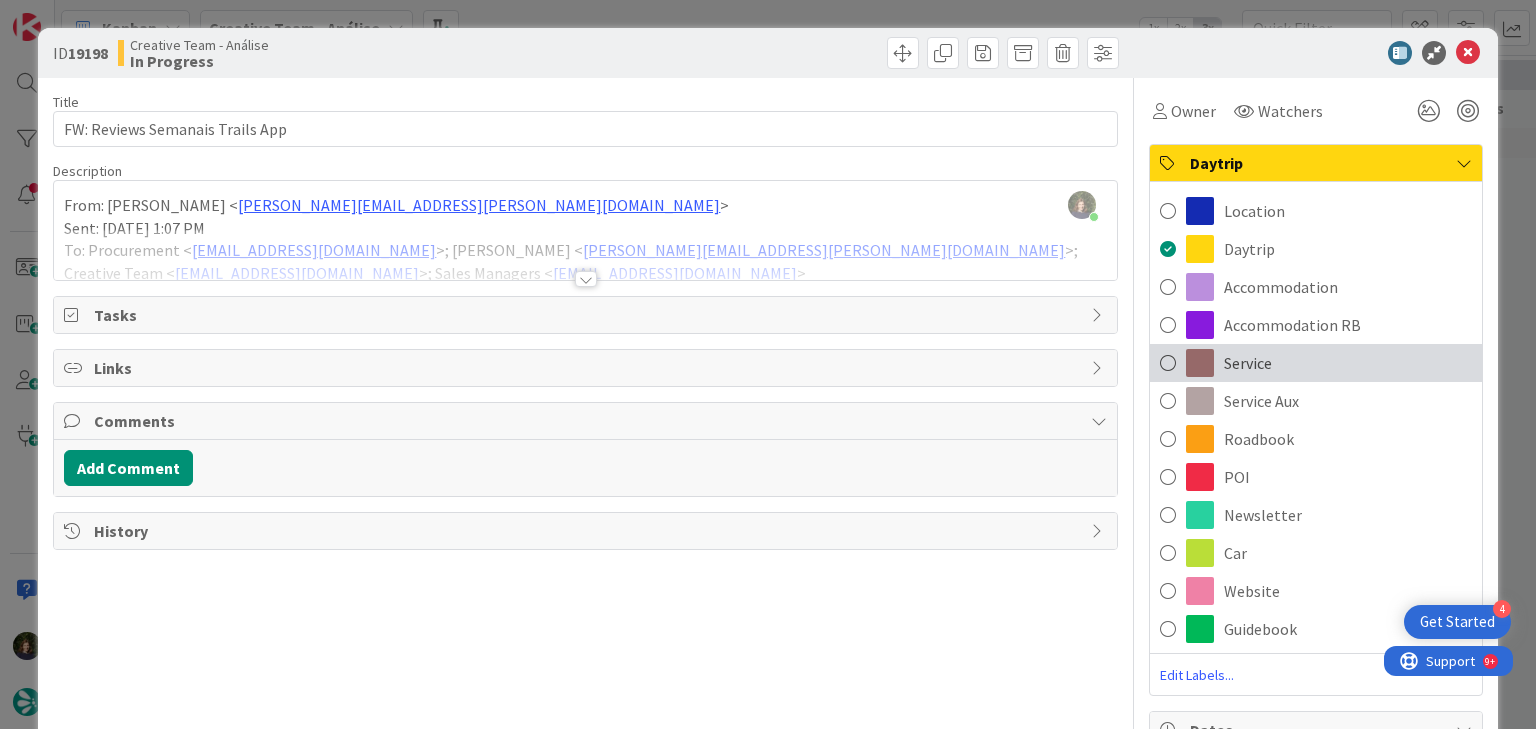 click on "Service" at bounding box center [1316, 363] 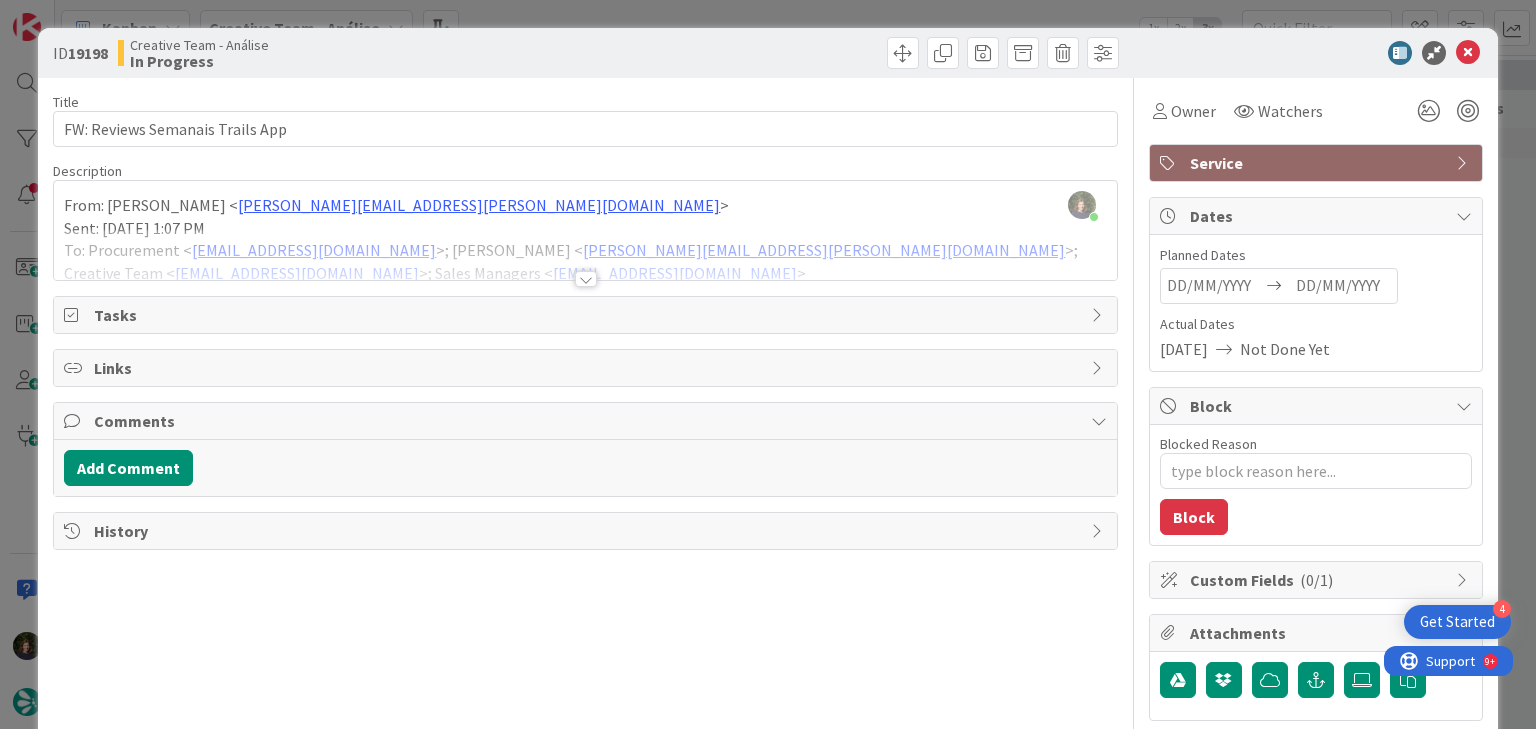 type on "x" 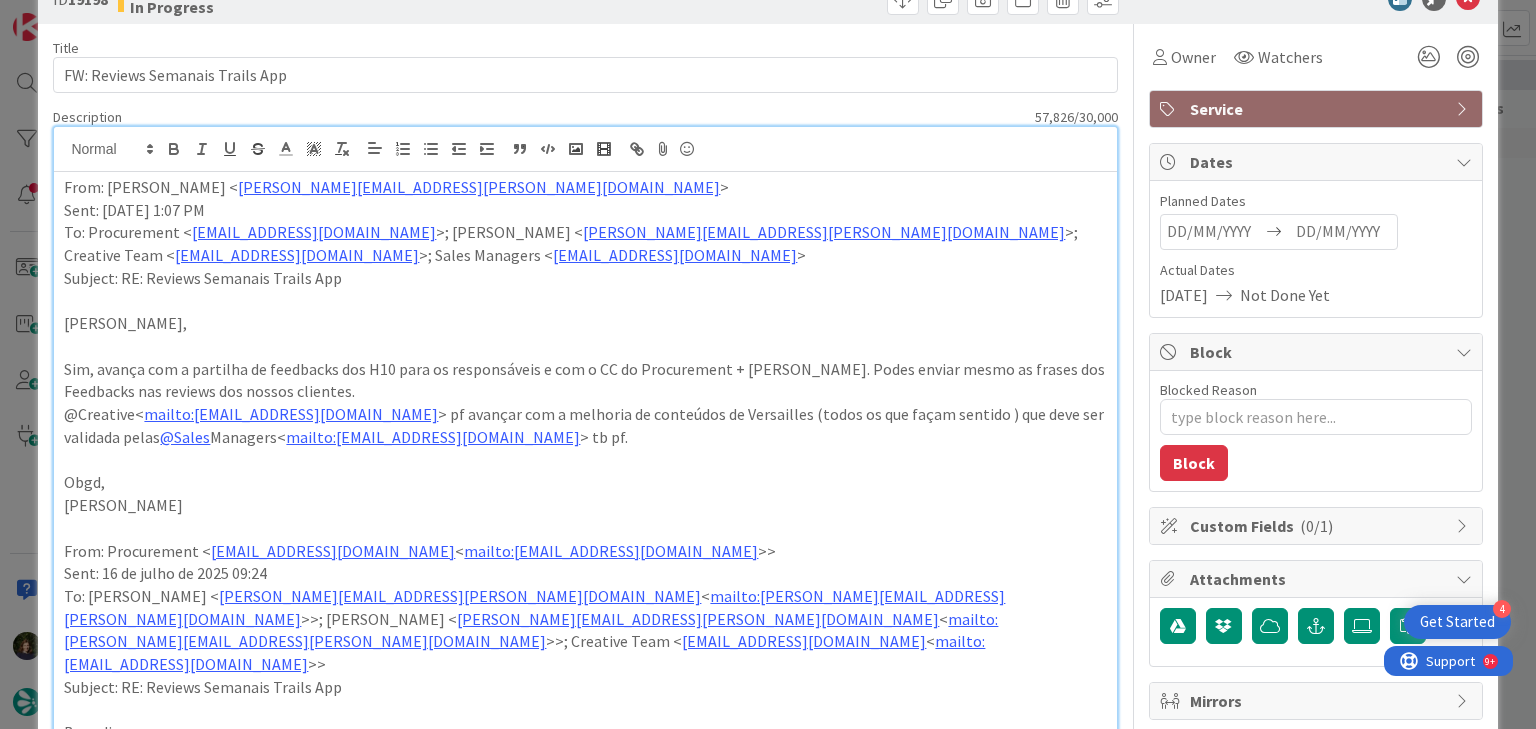 scroll, scrollTop: 0, scrollLeft: 0, axis: both 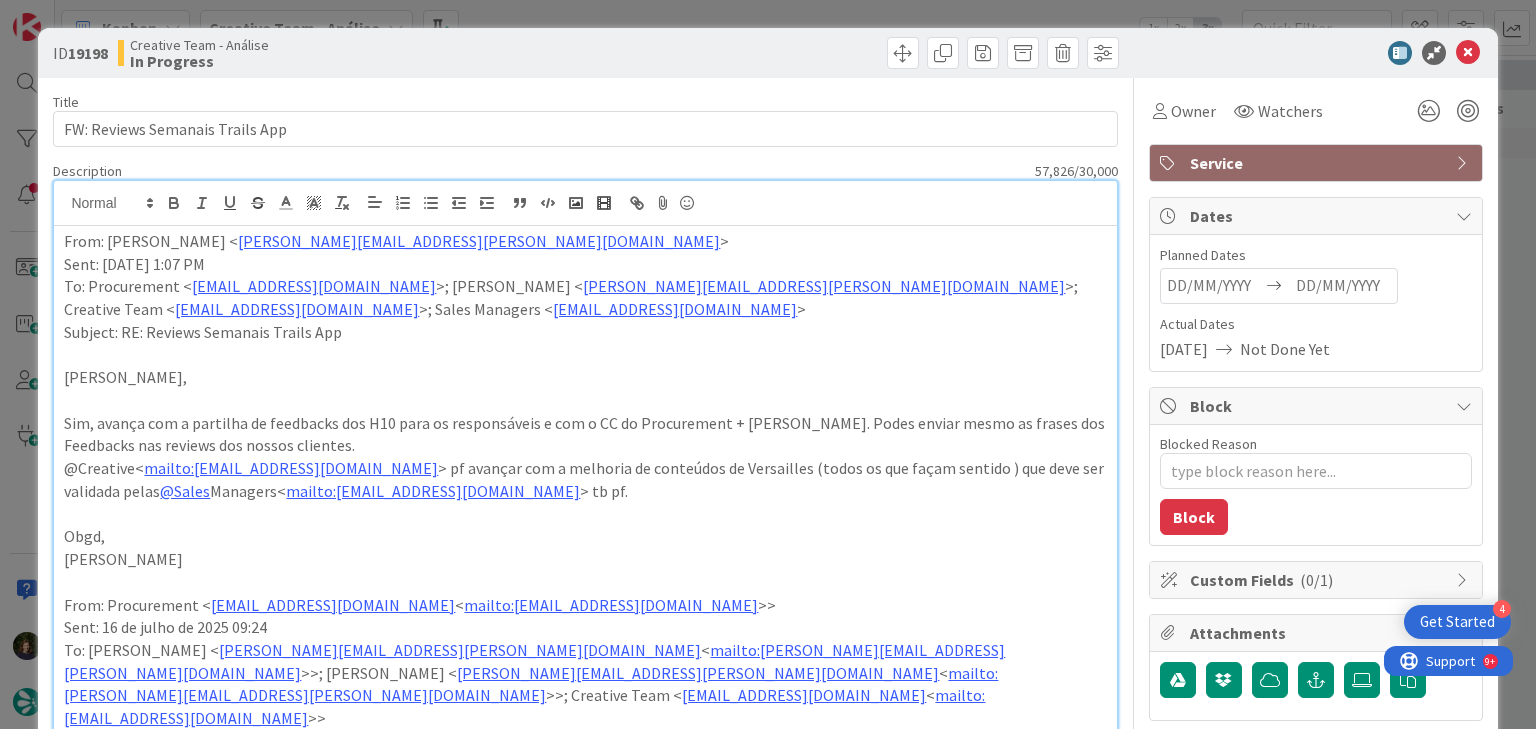 click on "From: Diana Ramos < diana.ramos@tourtailors.com >" at bounding box center (585, 241) 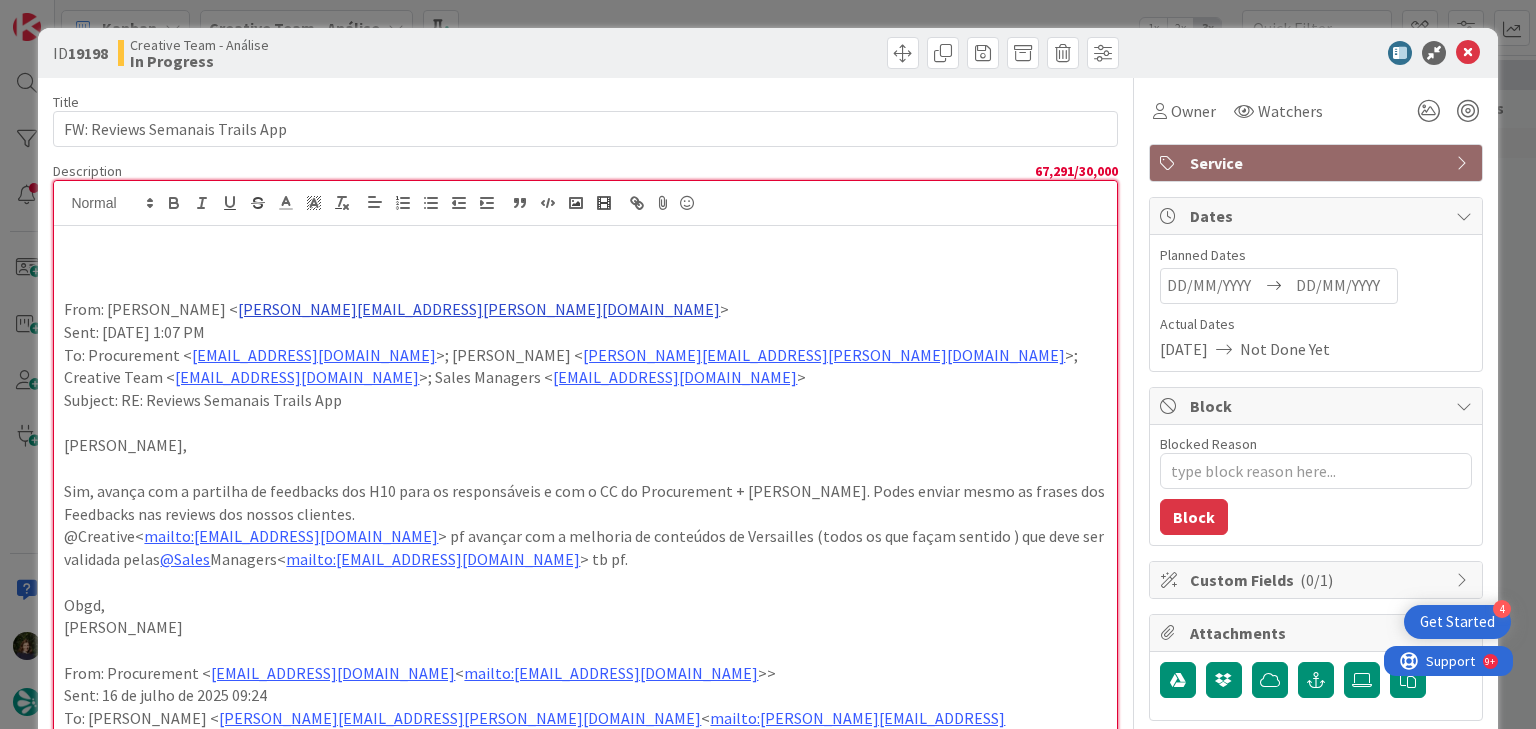 type 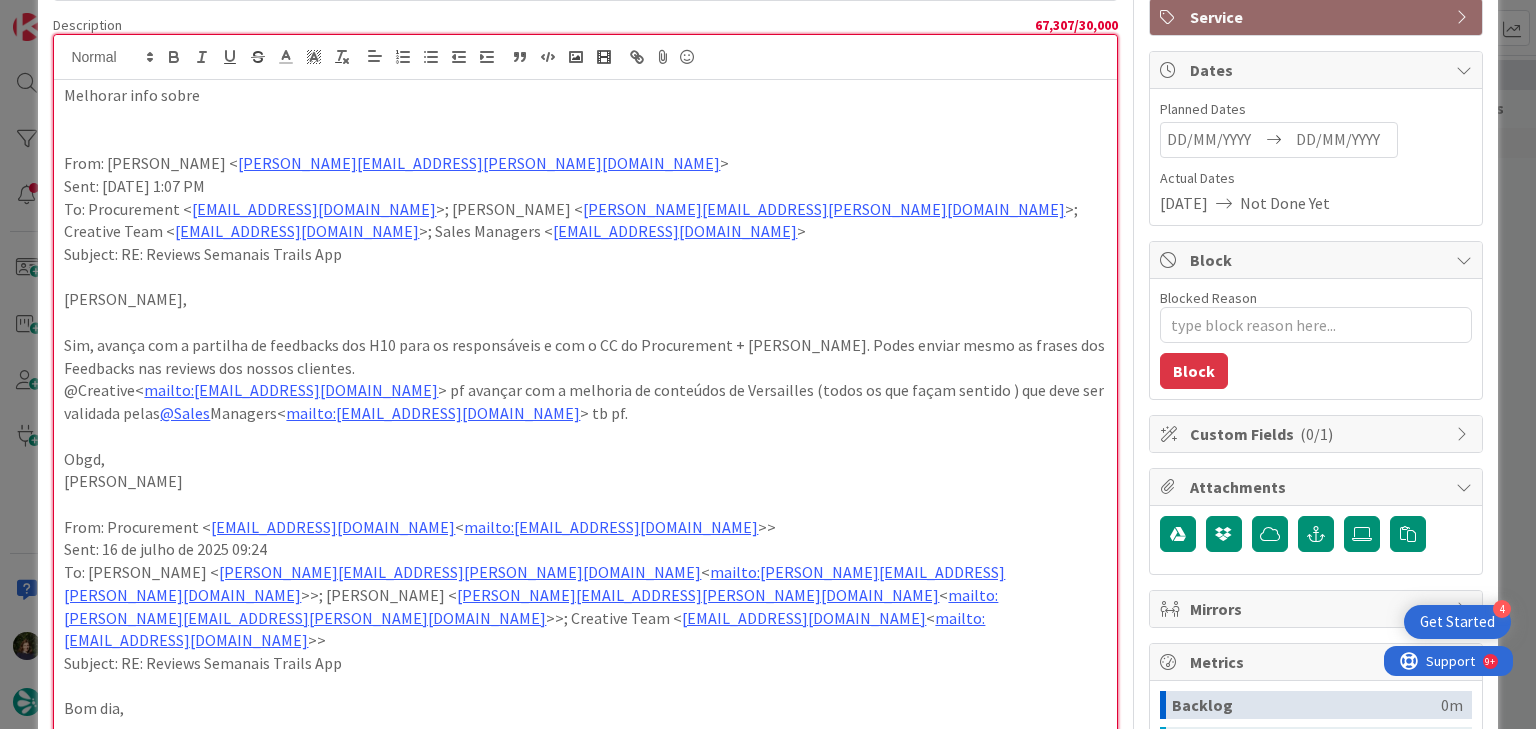 scroll, scrollTop: 0, scrollLeft: 0, axis: both 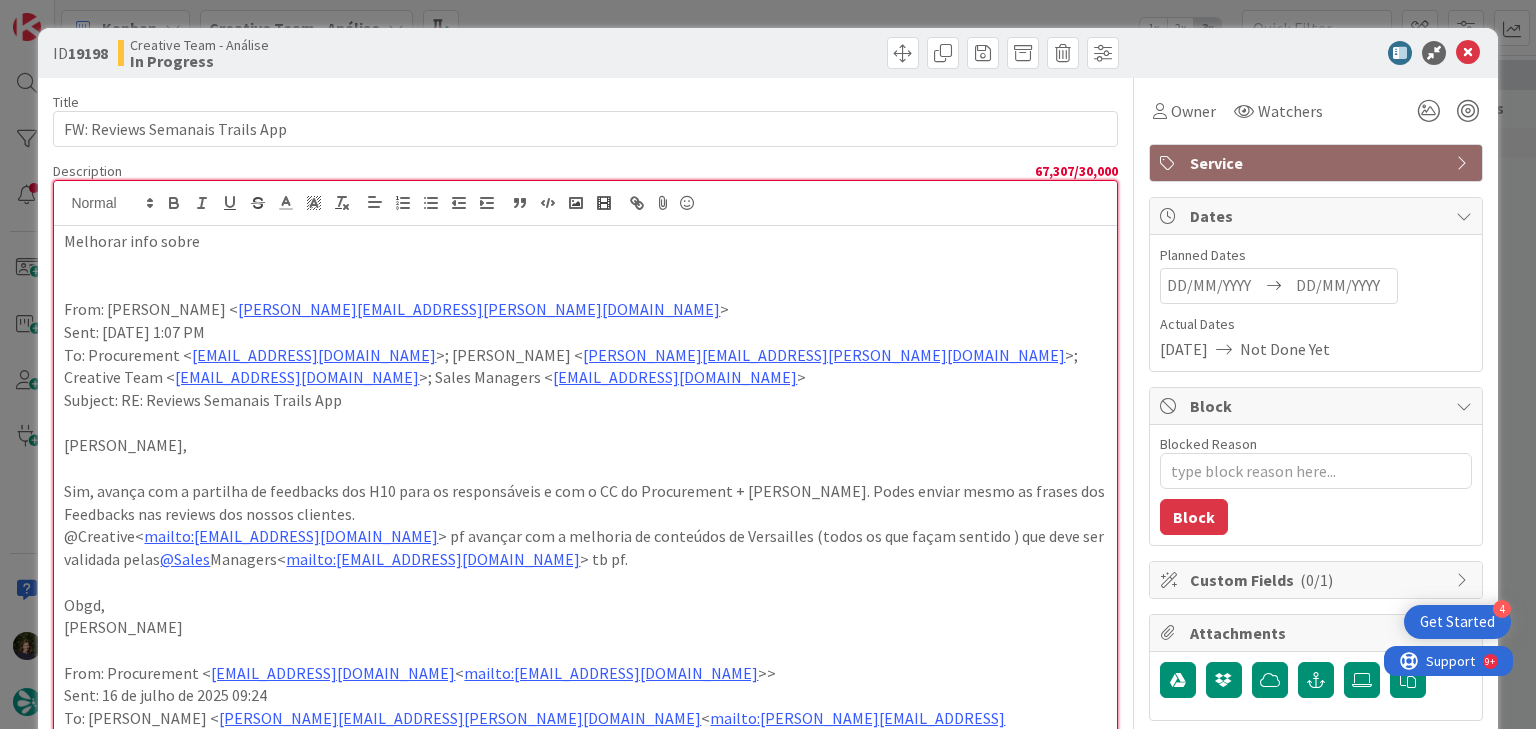 click on "Melhorar info sobre" at bounding box center (585, 241) 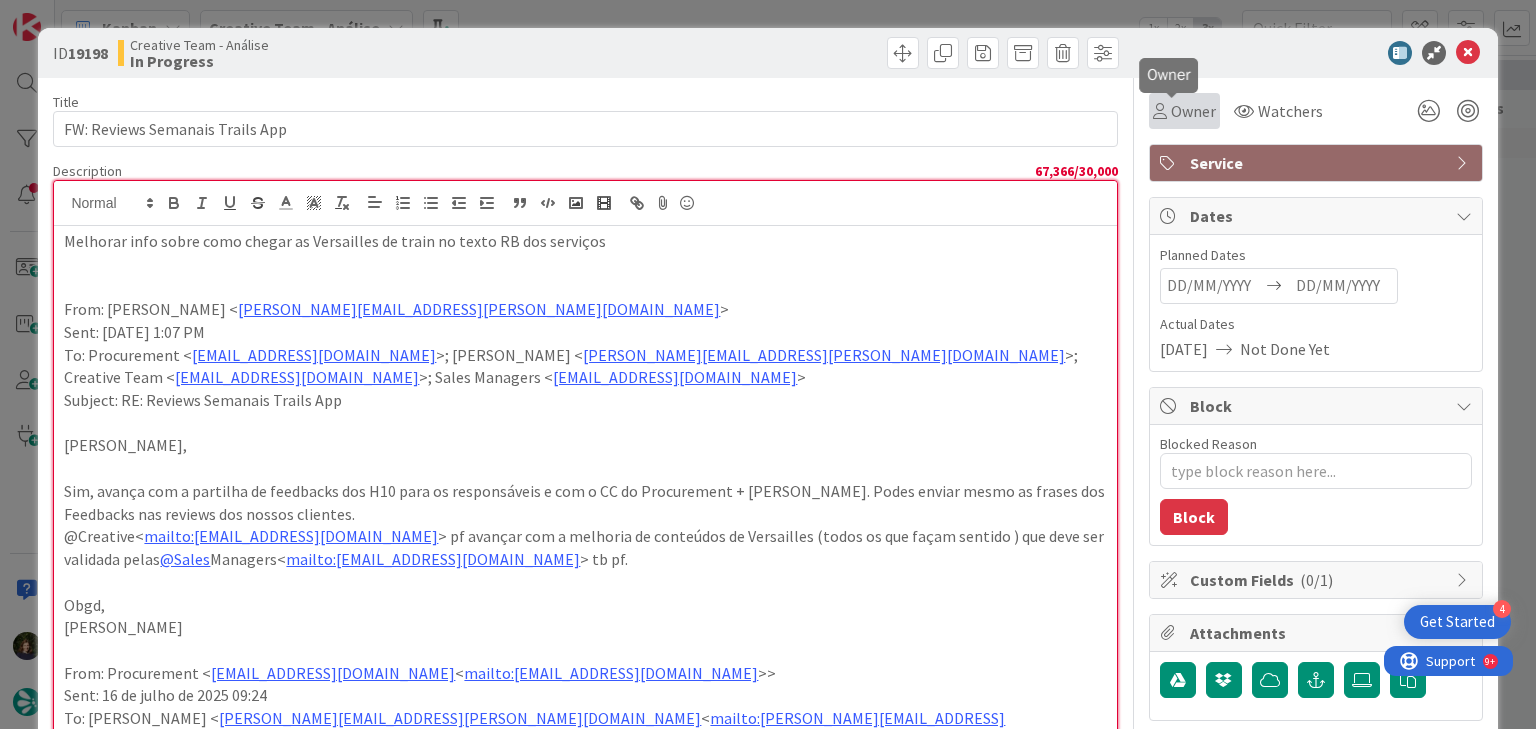 click on "Owner" at bounding box center [1193, 111] 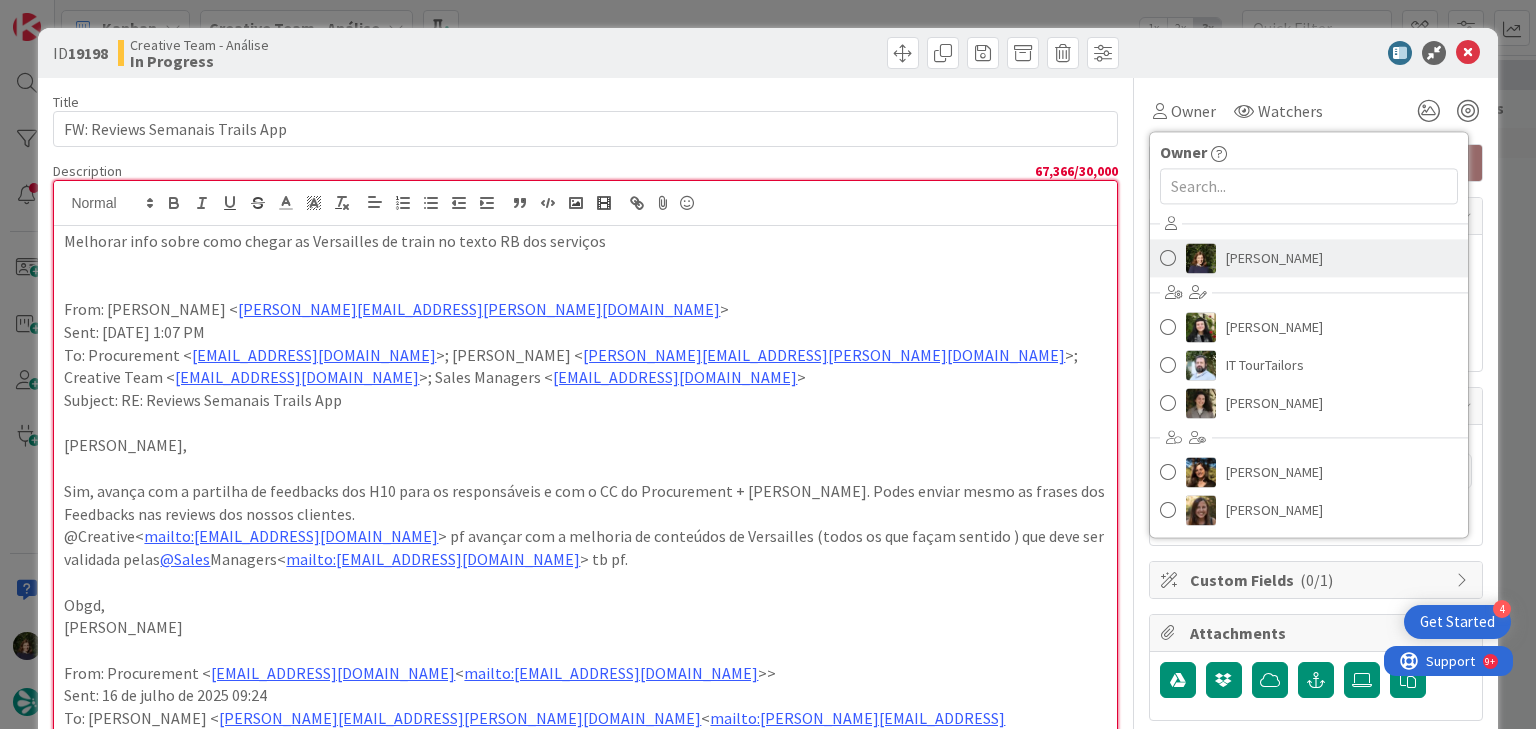 click on "[PERSON_NAME]" at bounding box center (1274, 258) 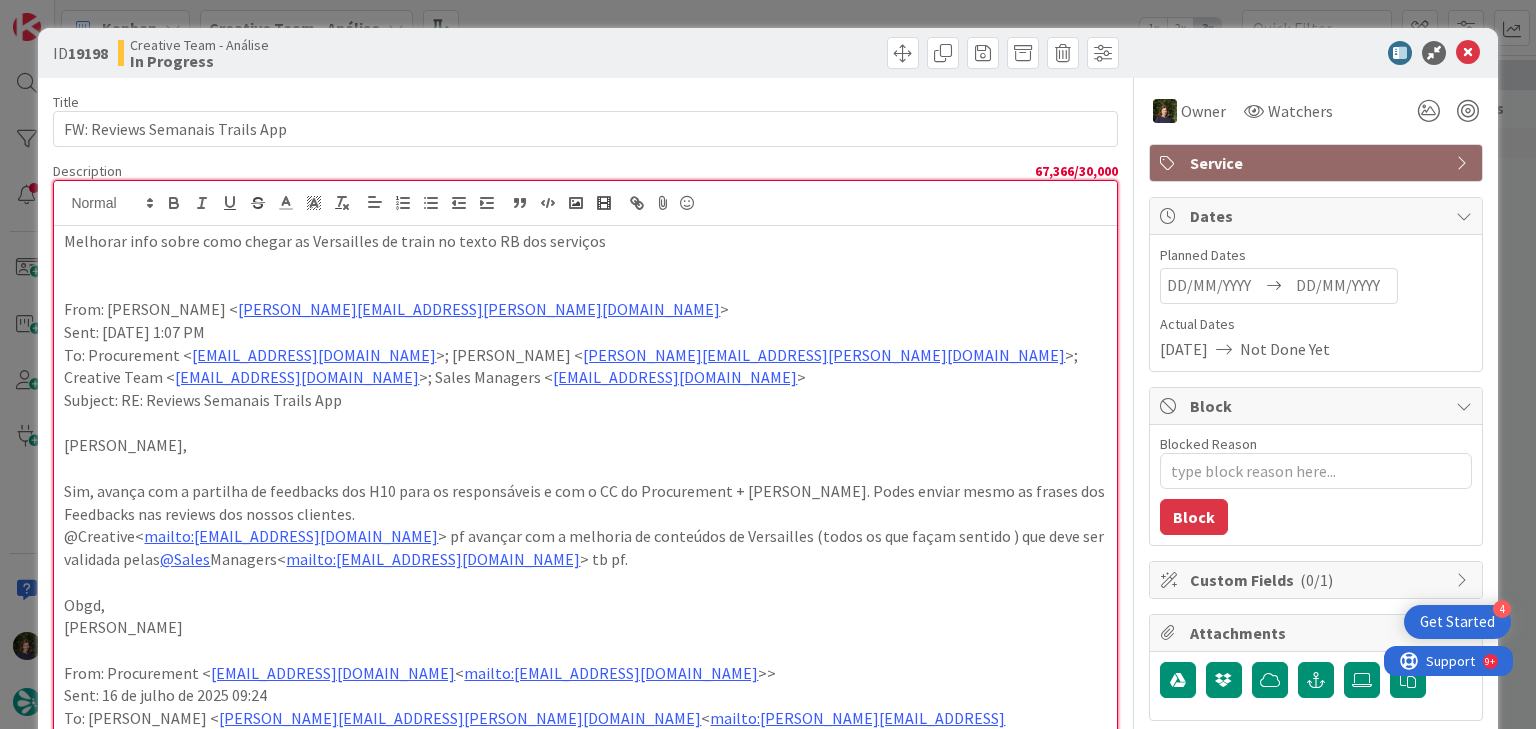 click at bounding box center [585, 286] 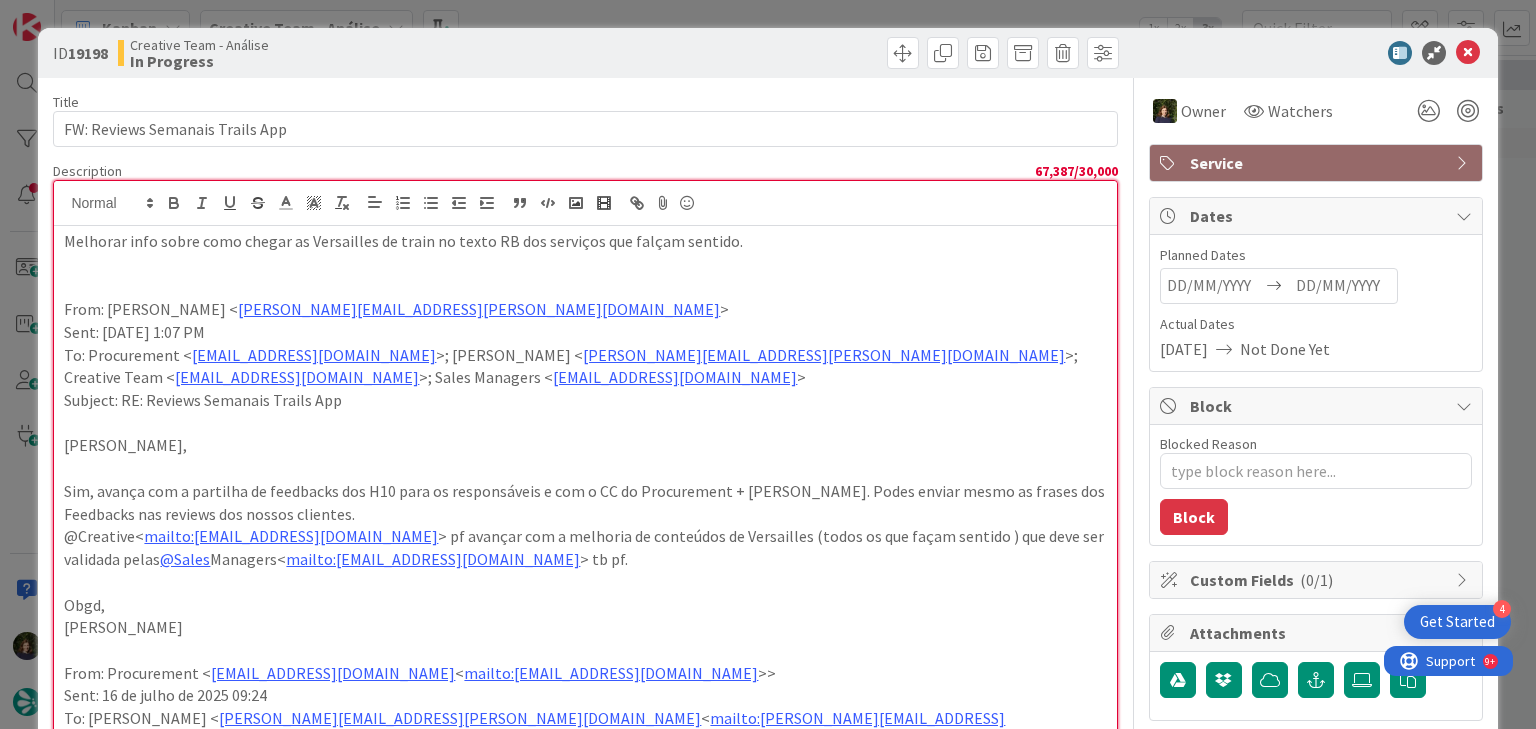click on "Melhorar info sobre como chegar as Versailles de train no texto RB dos serviços que falçam sentido." at bounding box center (585, 241) 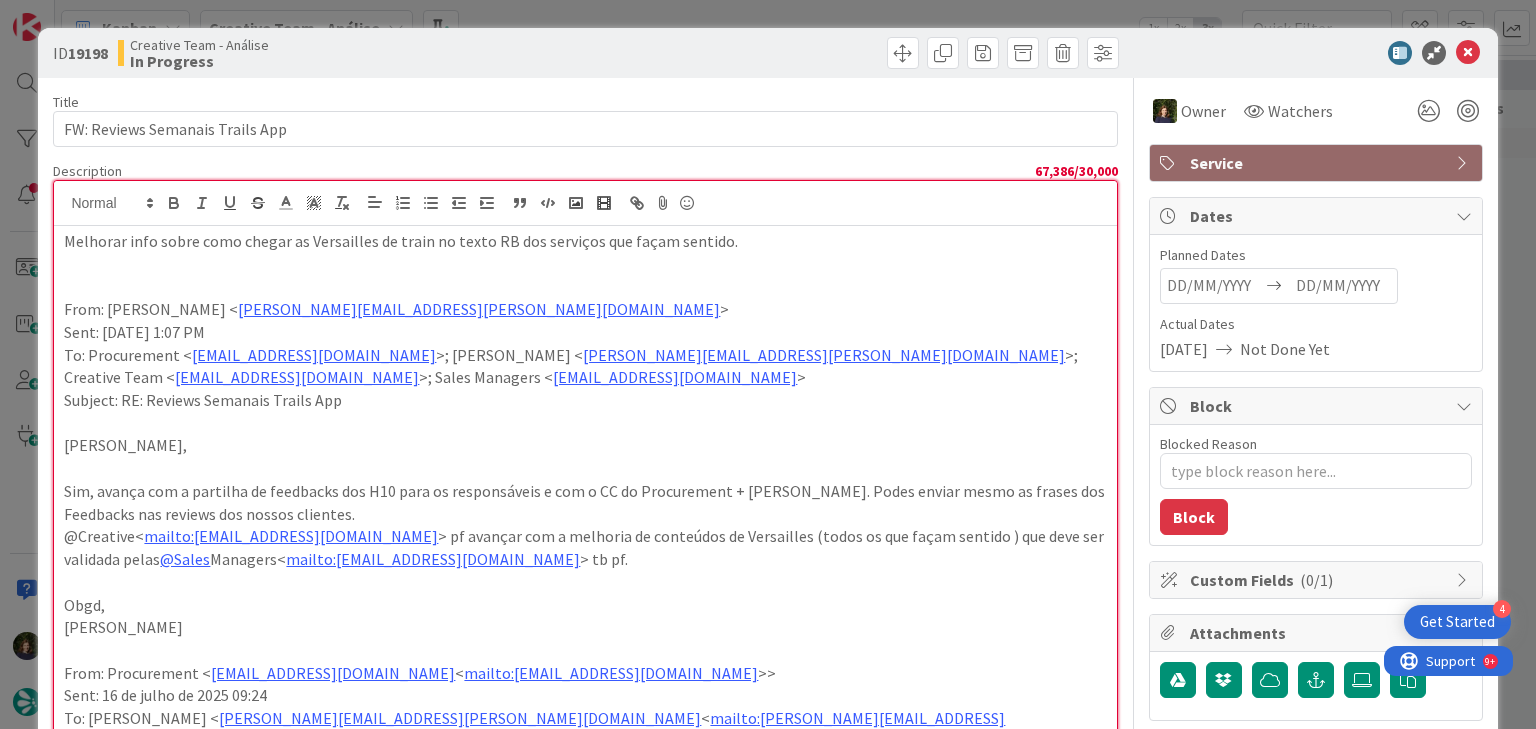 click at bounding box center (585, 264) 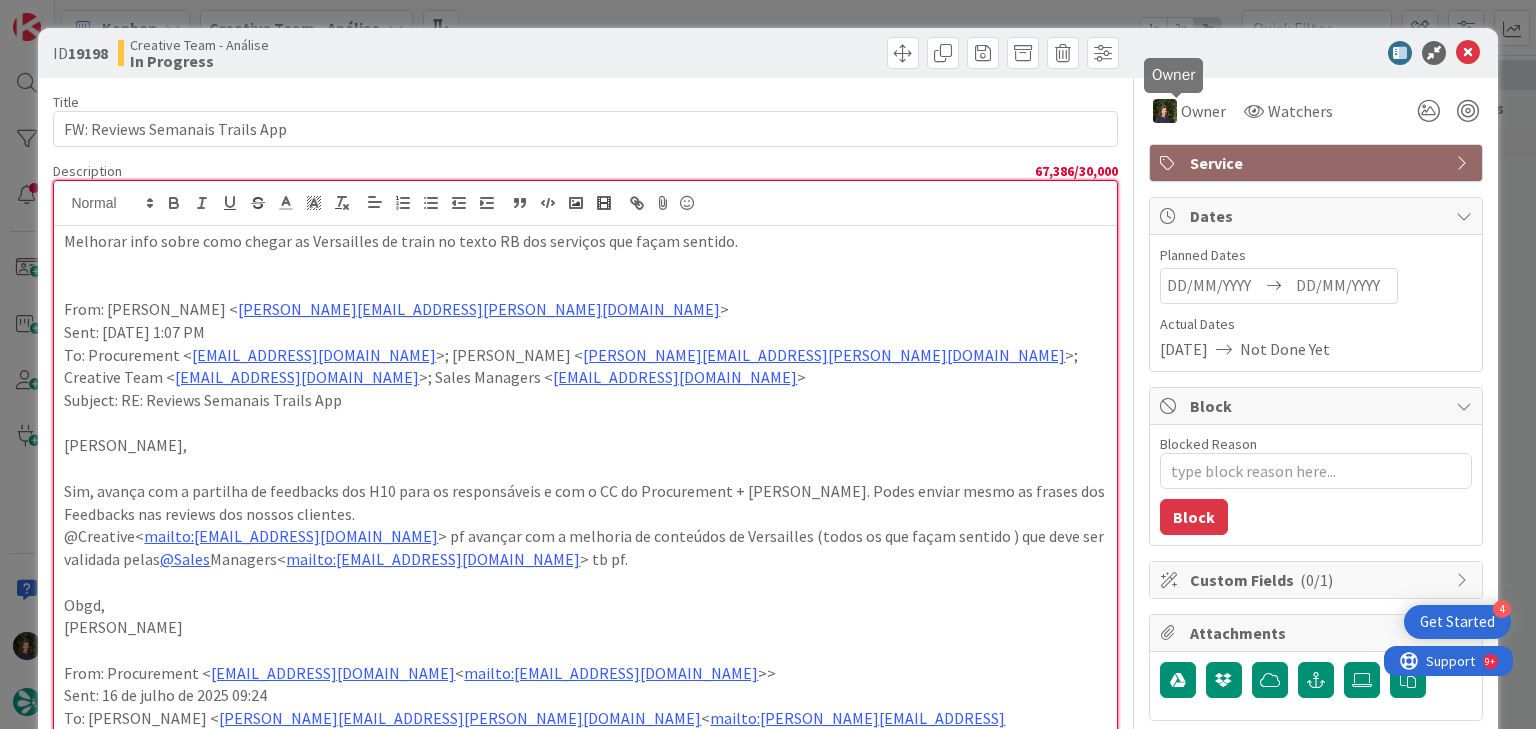 drag, startPoint x: 1188, startPoint y: 98, endPoint x: 1199, endPoint y: 134, distance: 37.64306 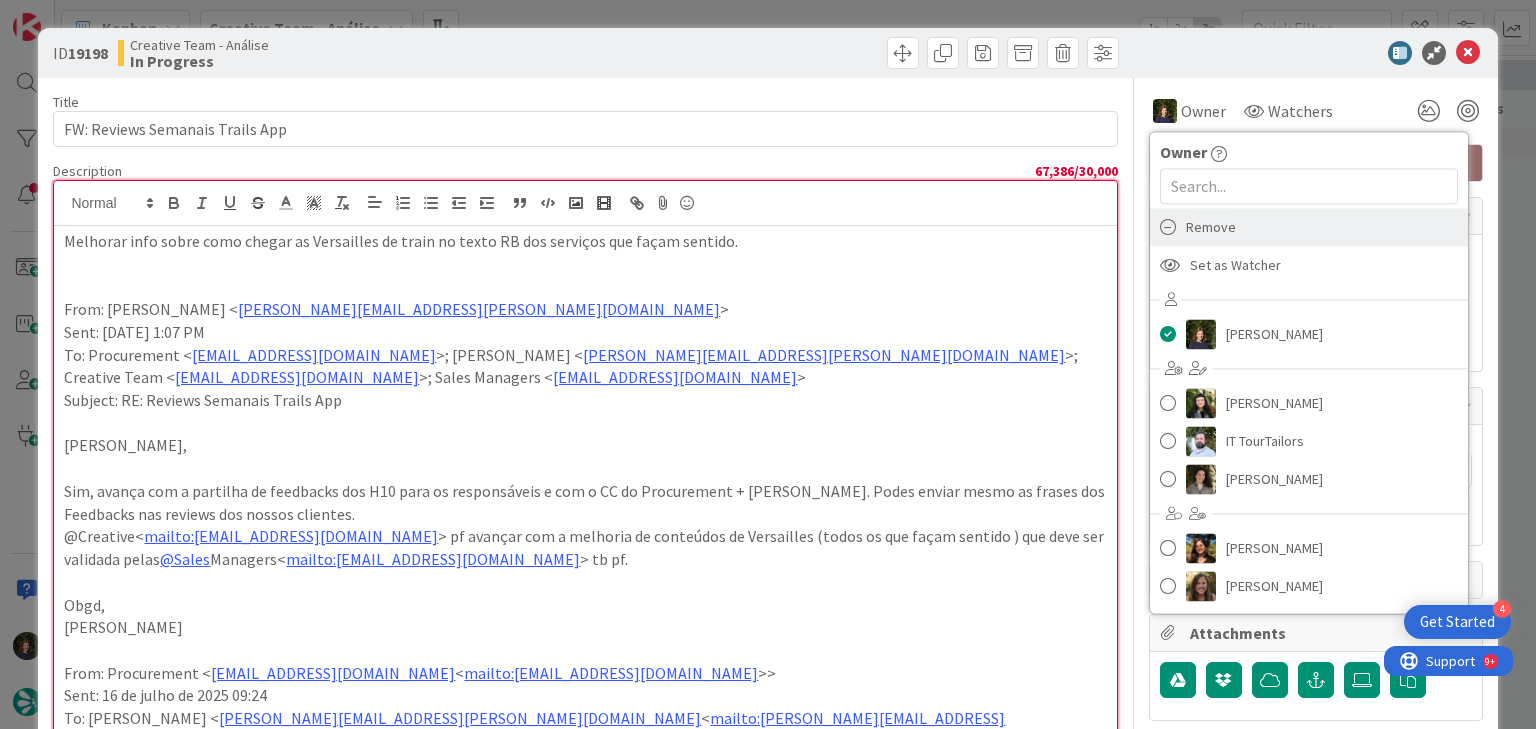 click on "Remove" at bounding box center [1211, 227] 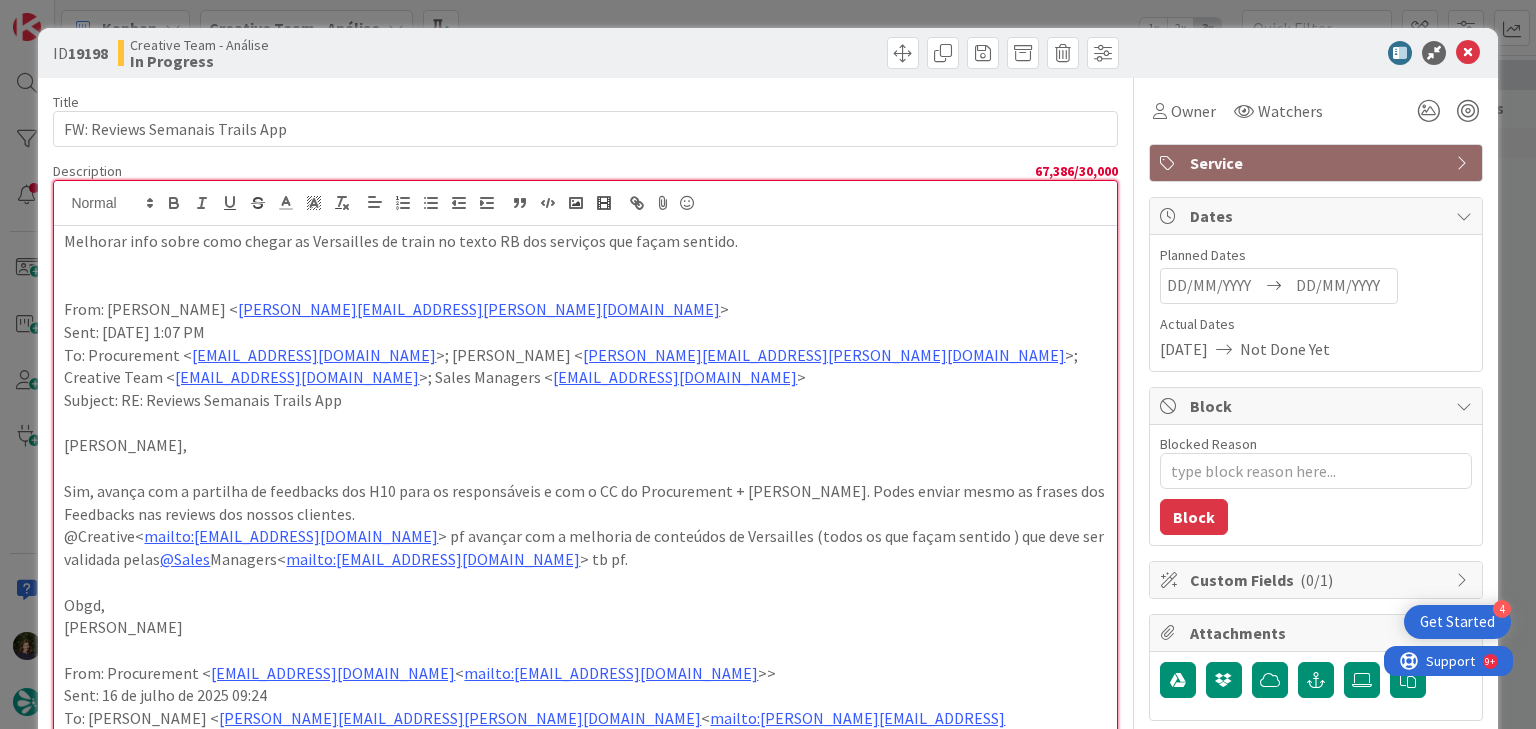 type on "x" 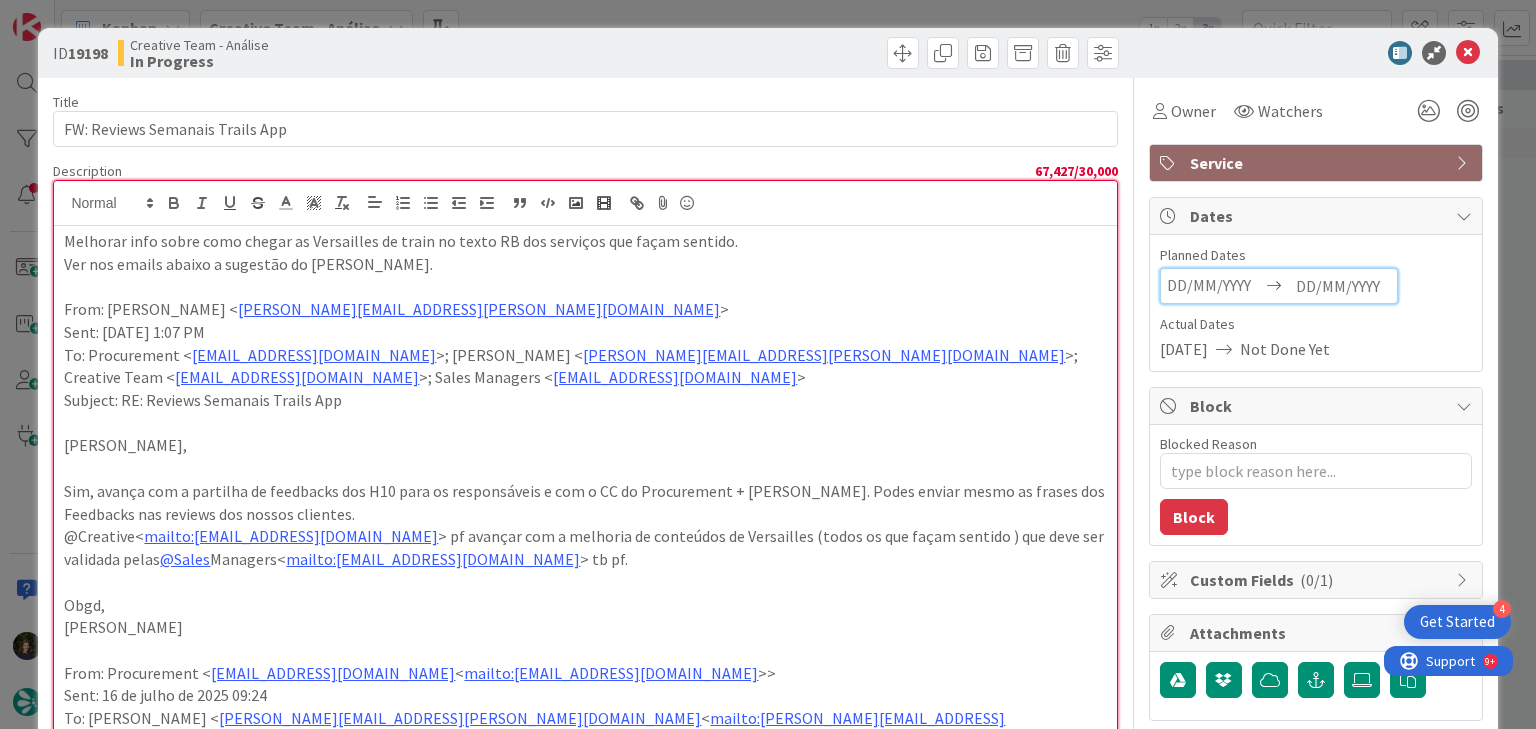 click at bounding box center (1343, 286) 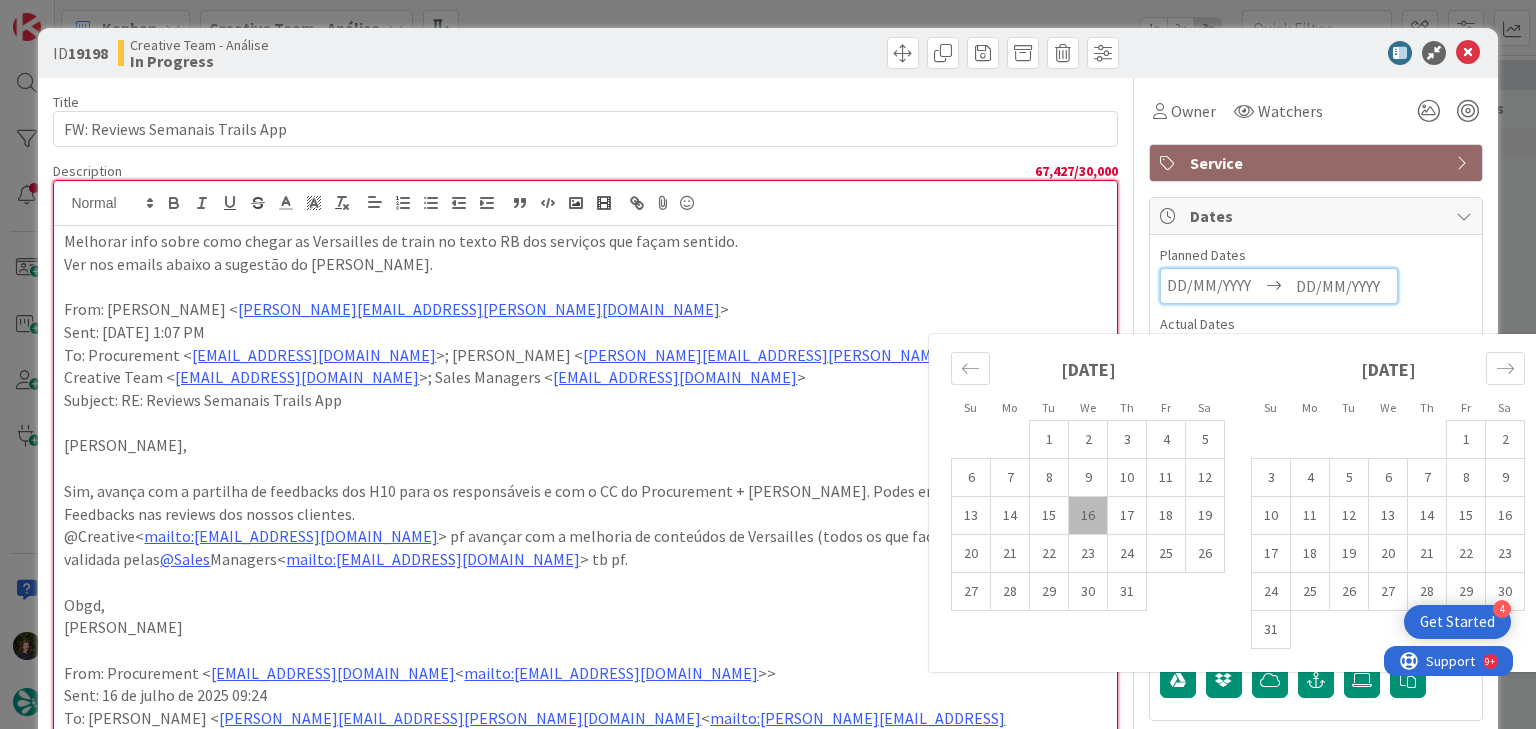 click on "16" at bounding box center (1088, 516) 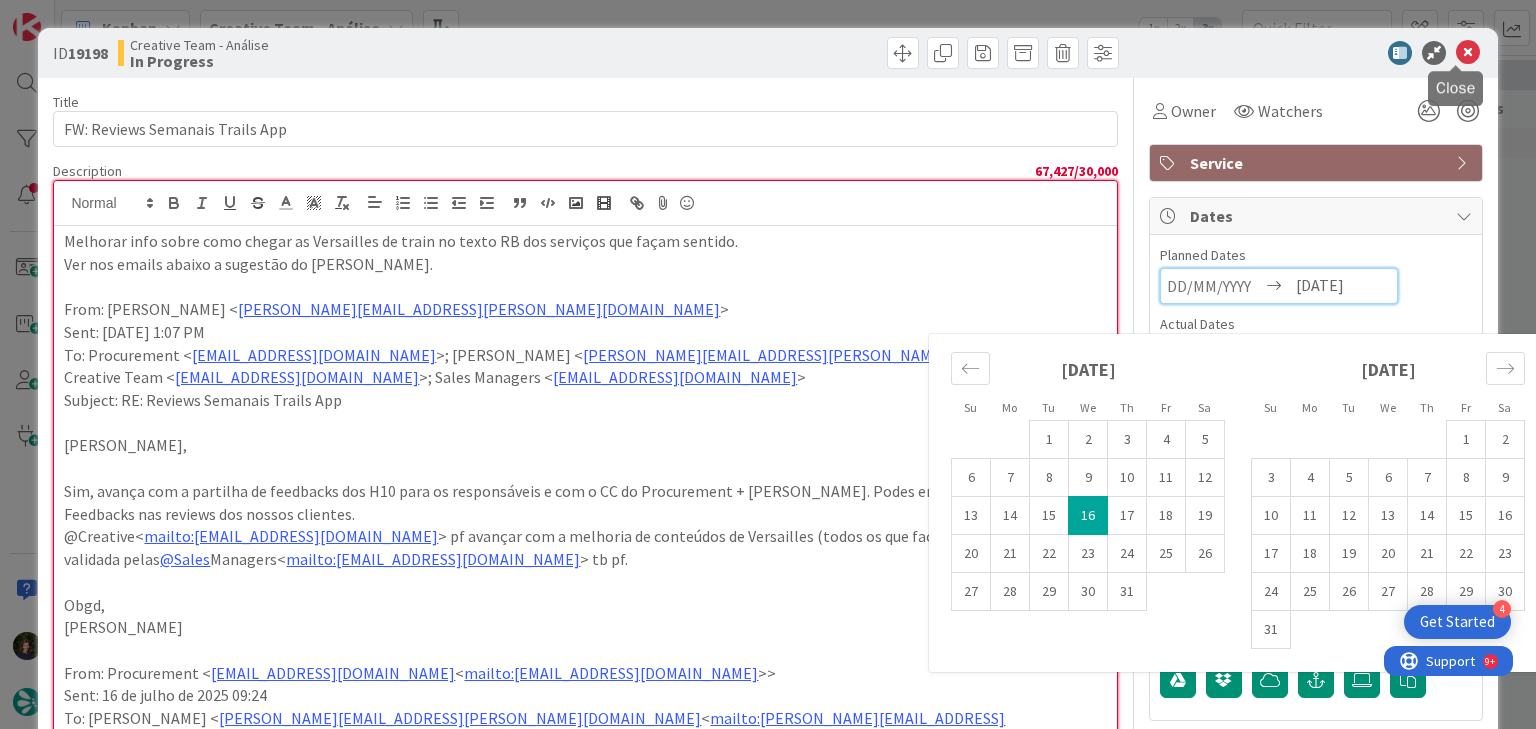 click at bounding box center (1468, 53) 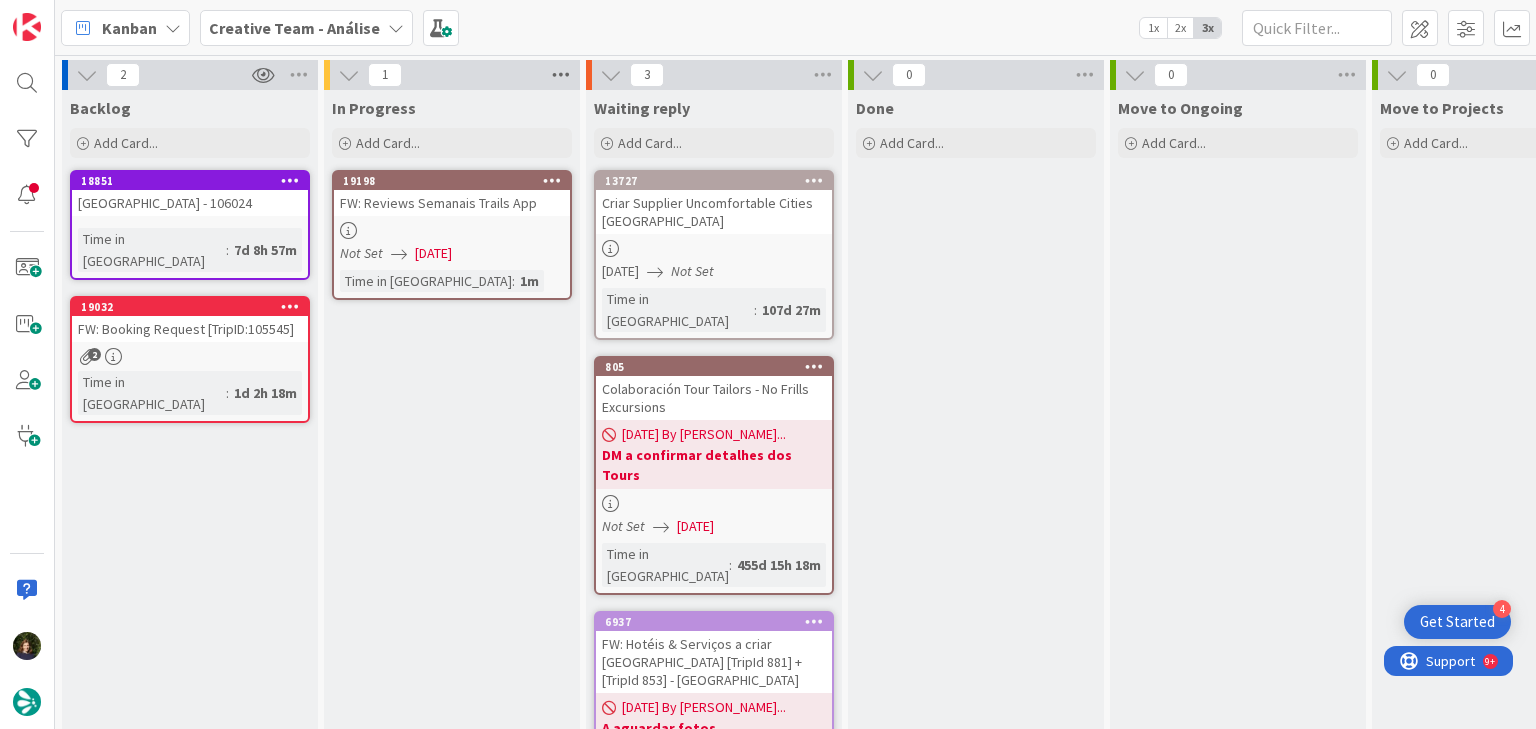 scroll, scrollTop: 0, scrollLeft: 0, axis: both 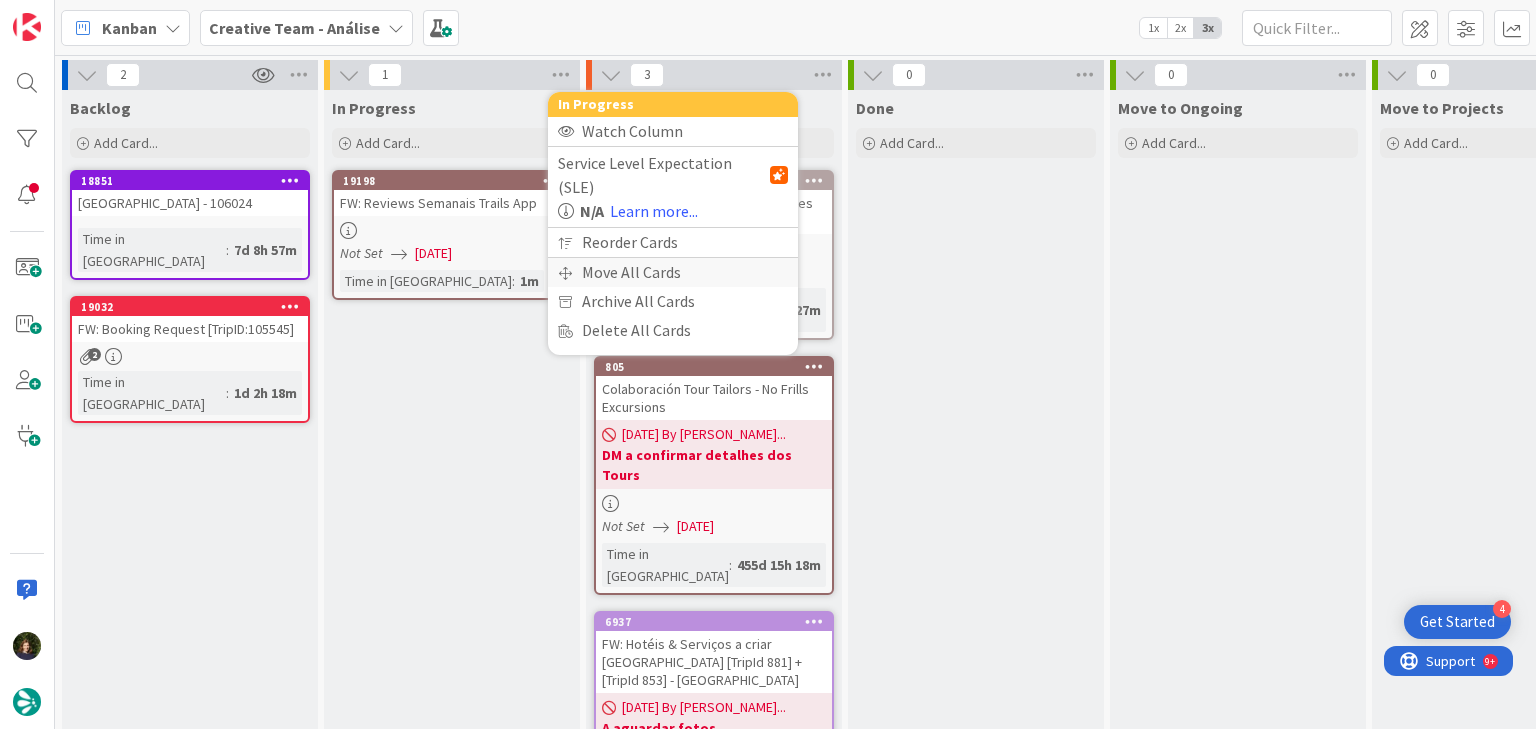 click on "Move All Cards" at bounding box center (673, 272) 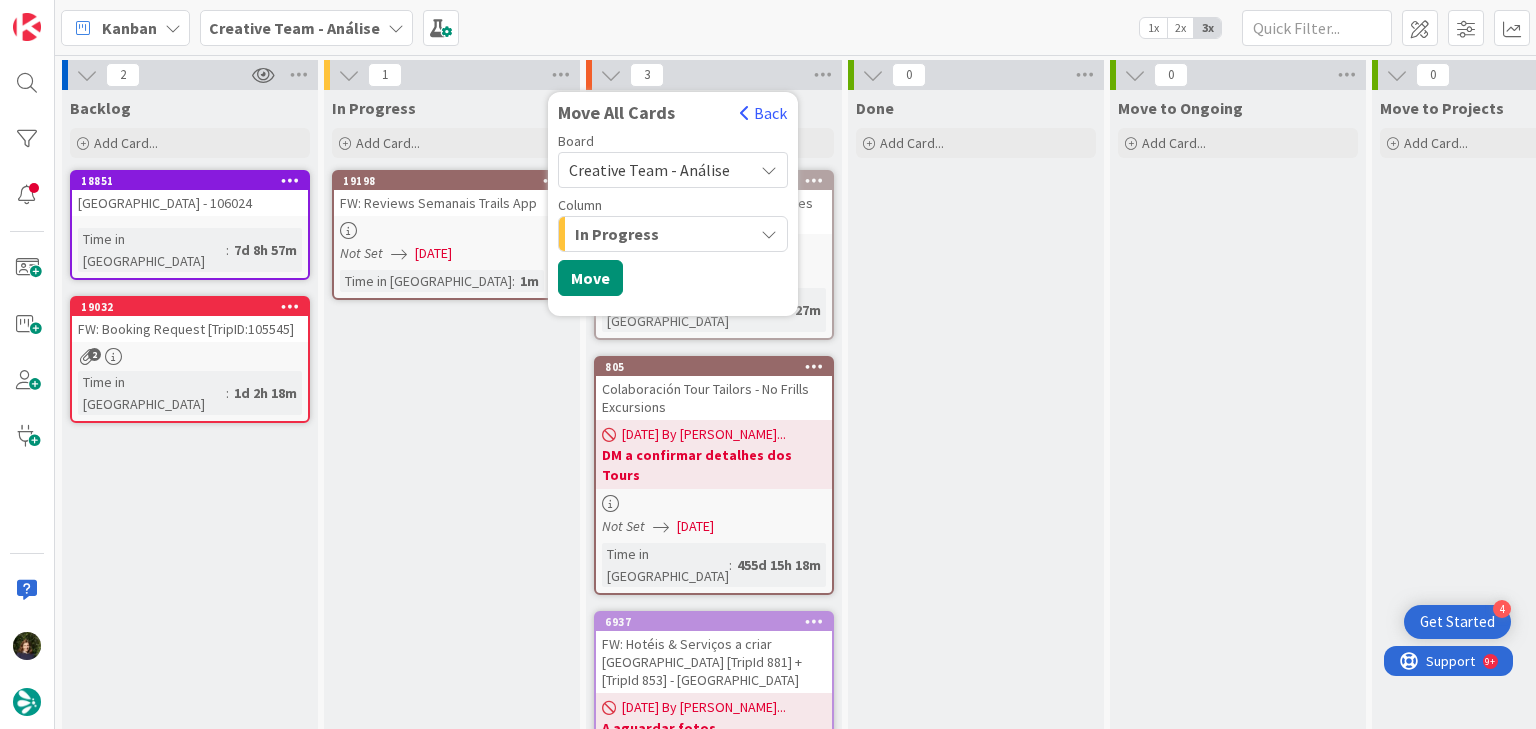 click on "Creative Team - Análise" at bounding box center [656, 170] 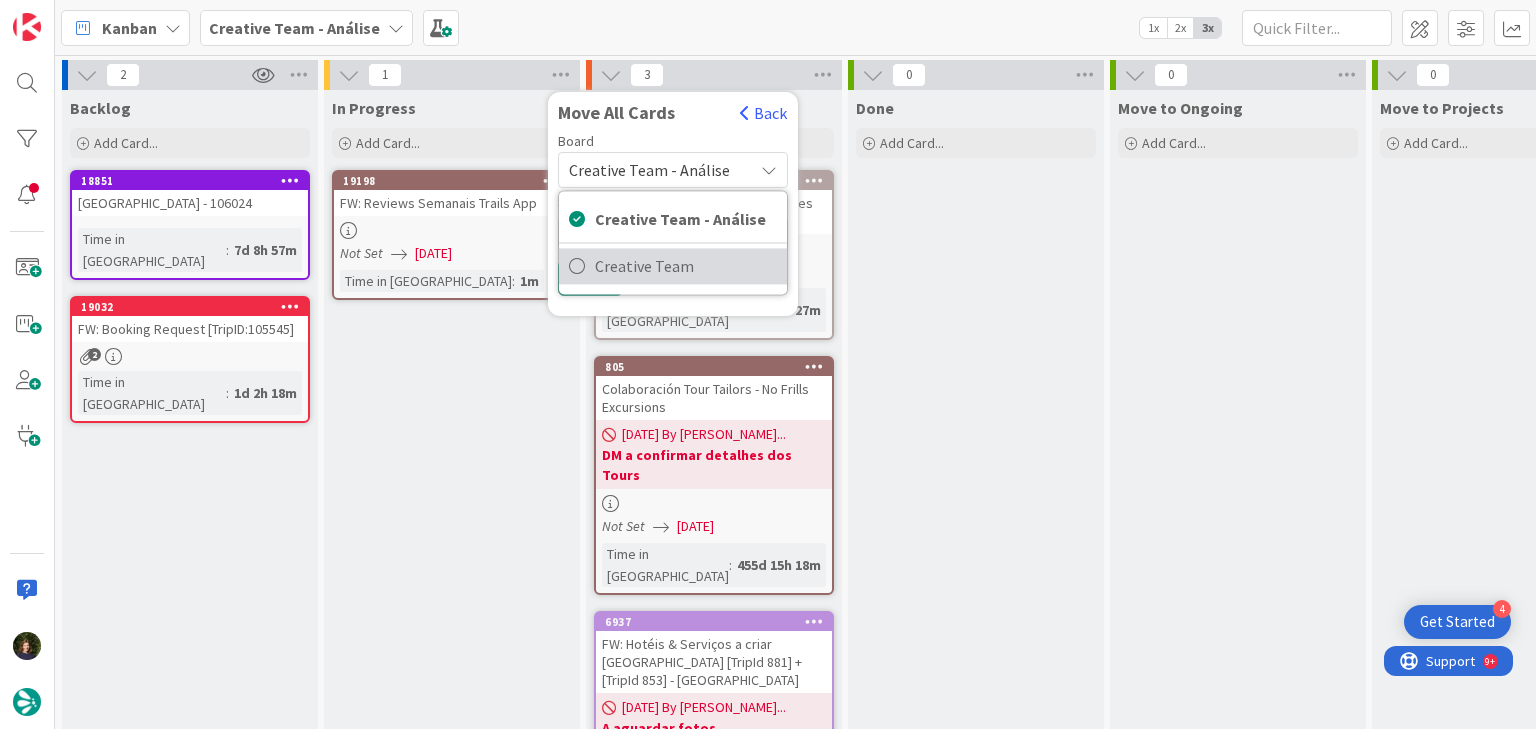 click on "Creative Team" at bounding box center [686, 266] 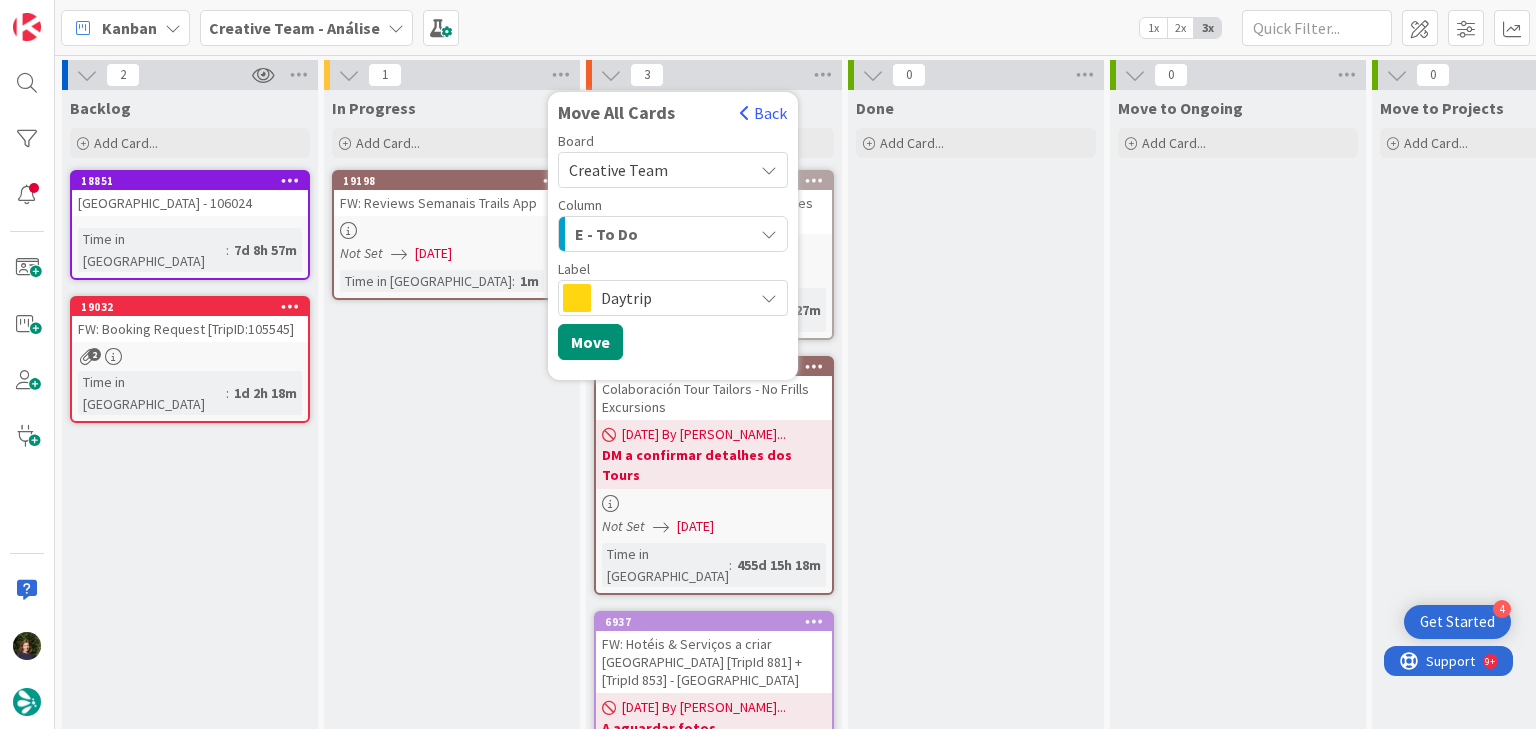 click on "E - To Do" at bounding box center [661, 234] 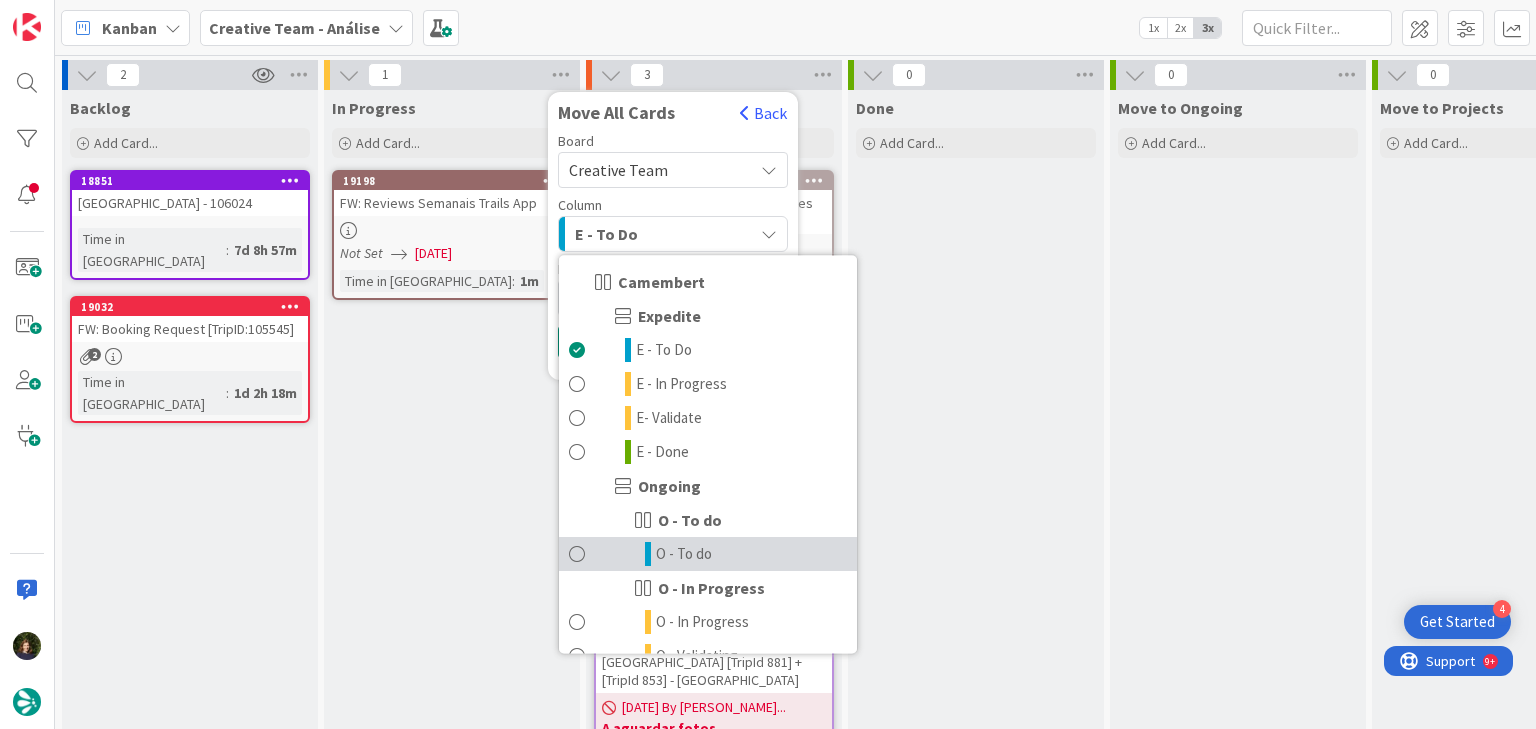 click on "O - To do" at bounding box center (684, 554) 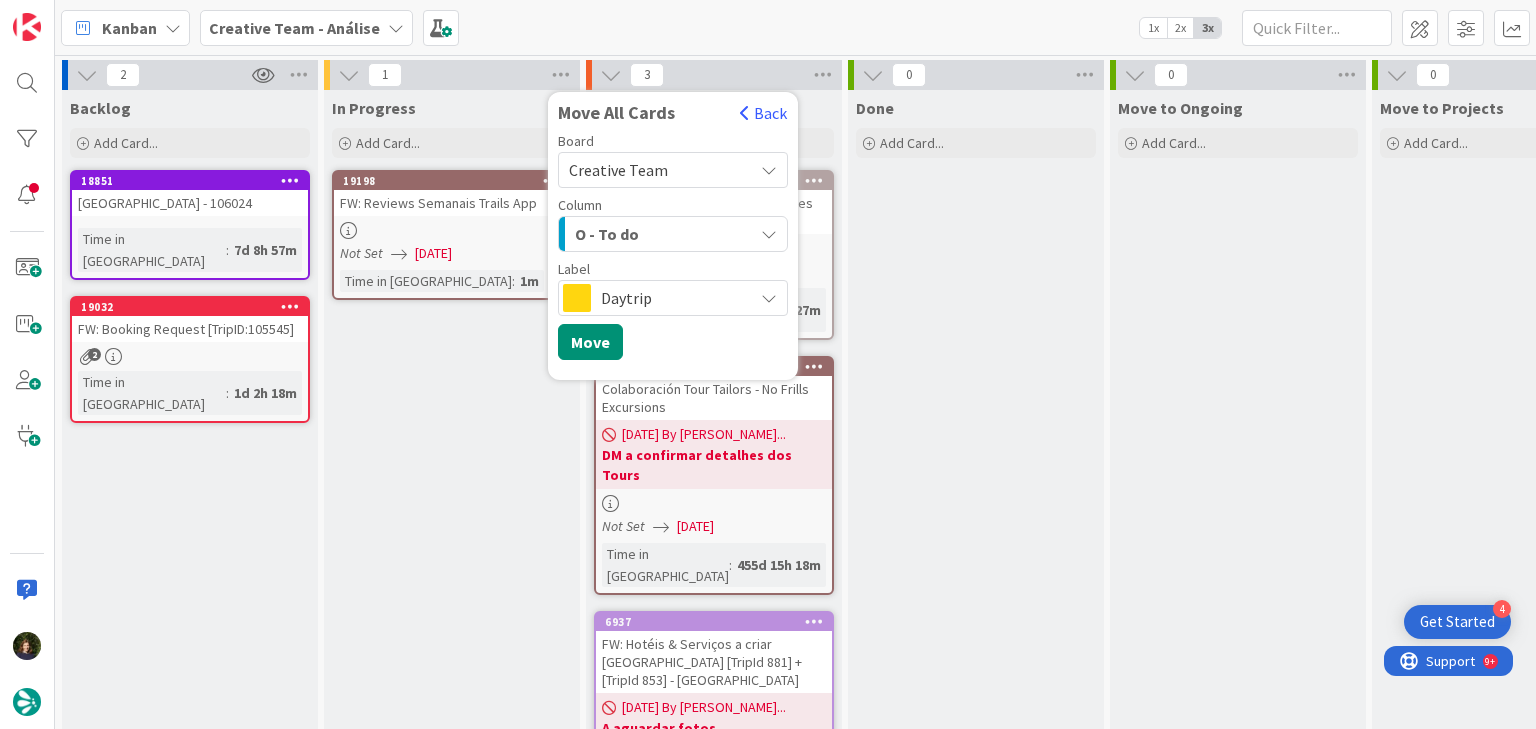 click on "Daytrip" at bounding box center [672, 298] 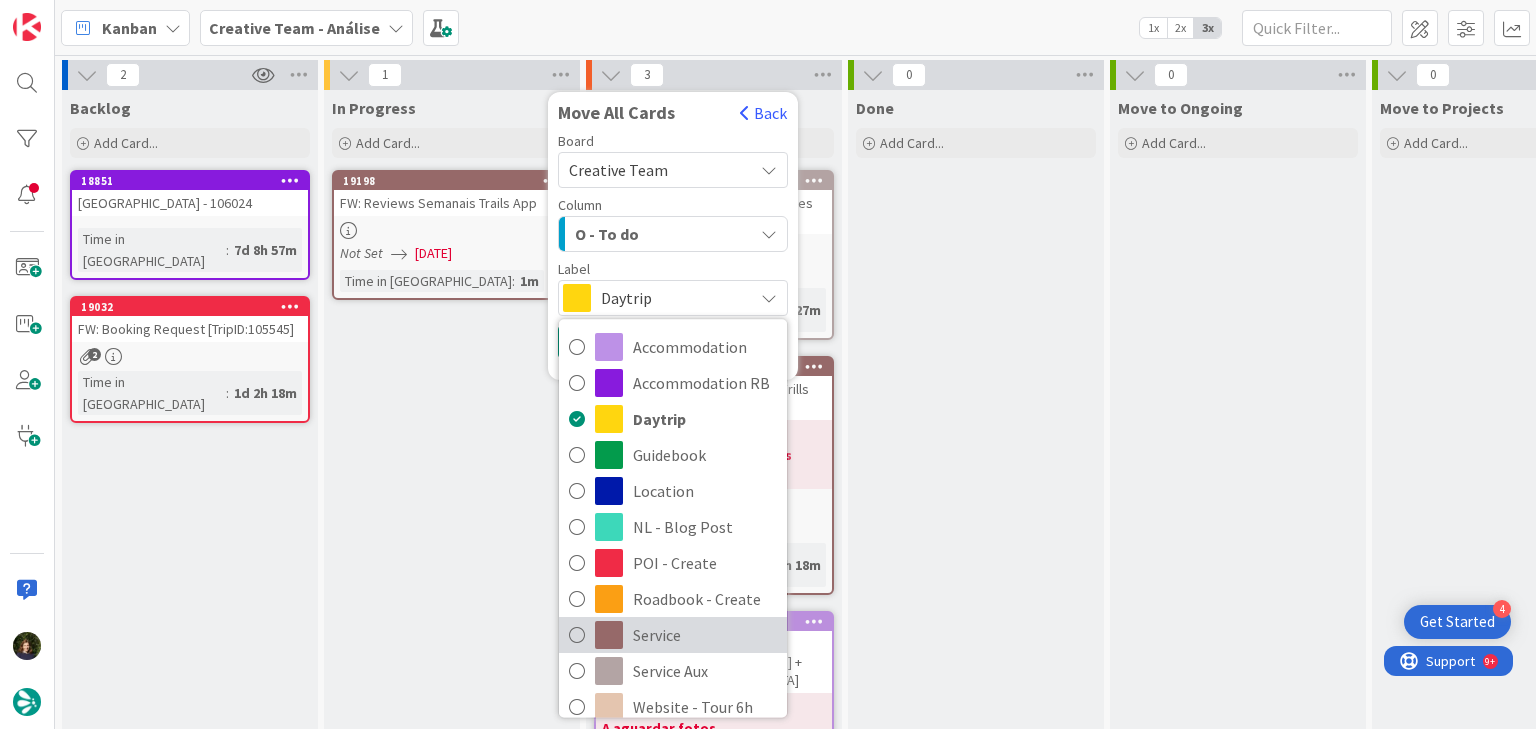 click on "Service" at bounding box center [705, 635] 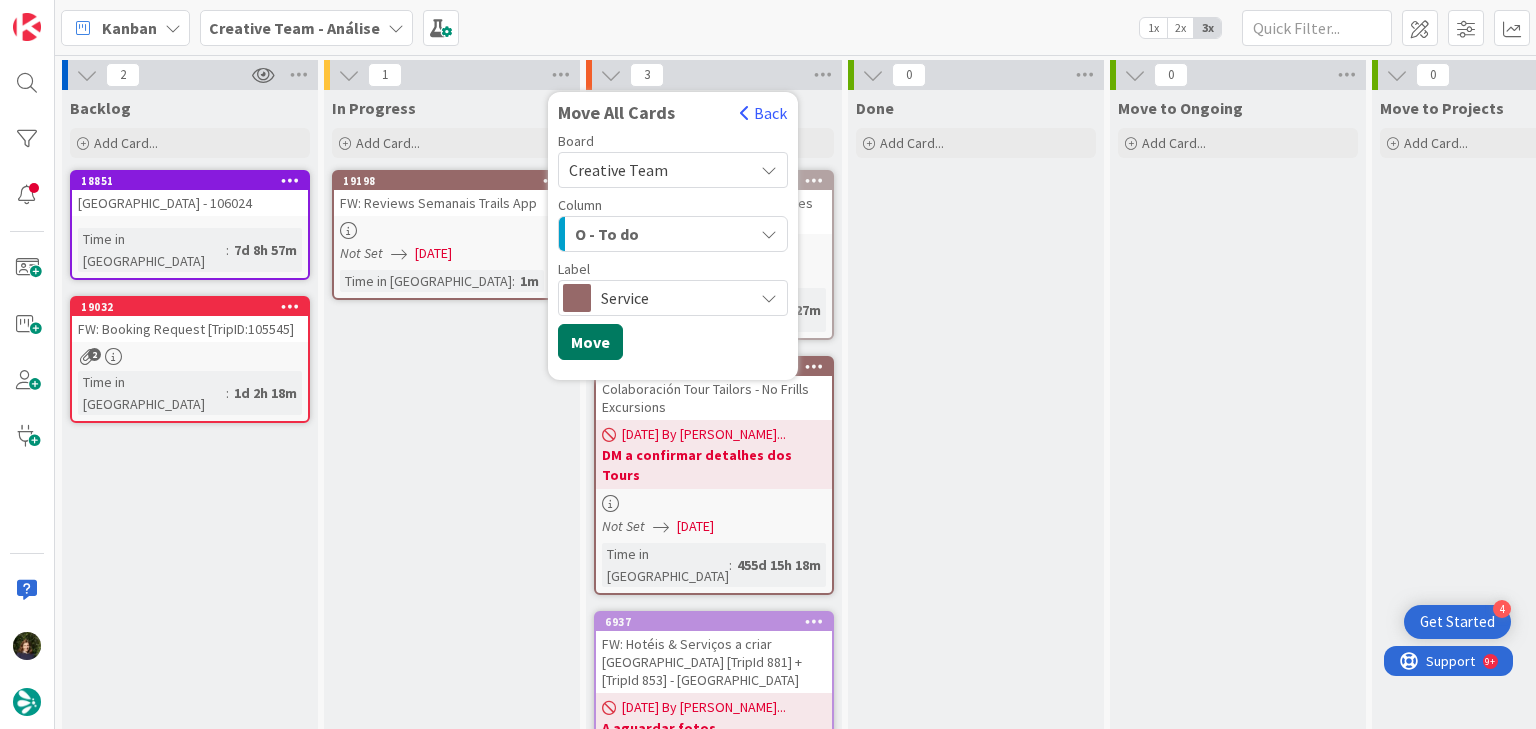 click on "Move" at bounding box center [590, 342] 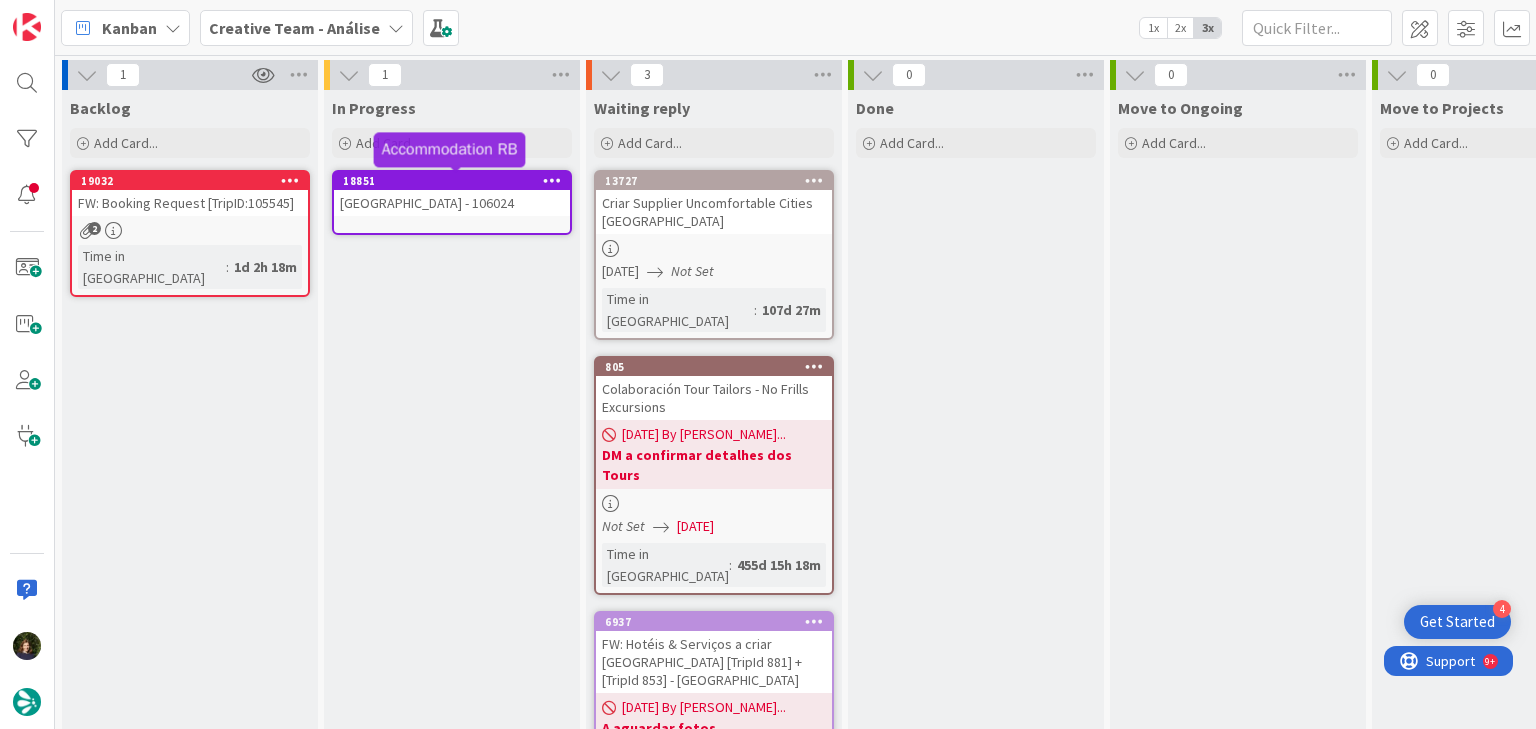 click at bounding box center [552, 180] 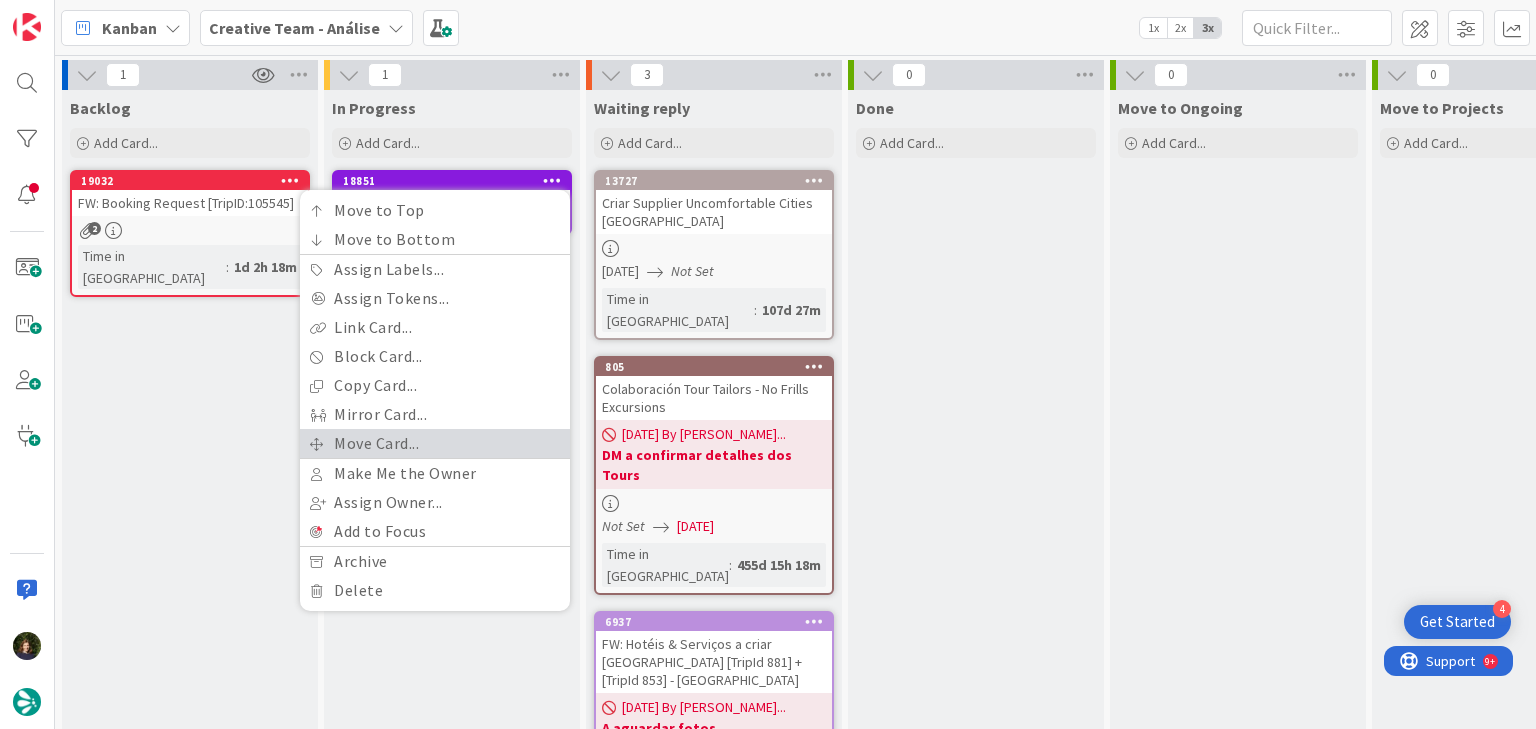click on "Move Card..." at bounding box center (435, 443) 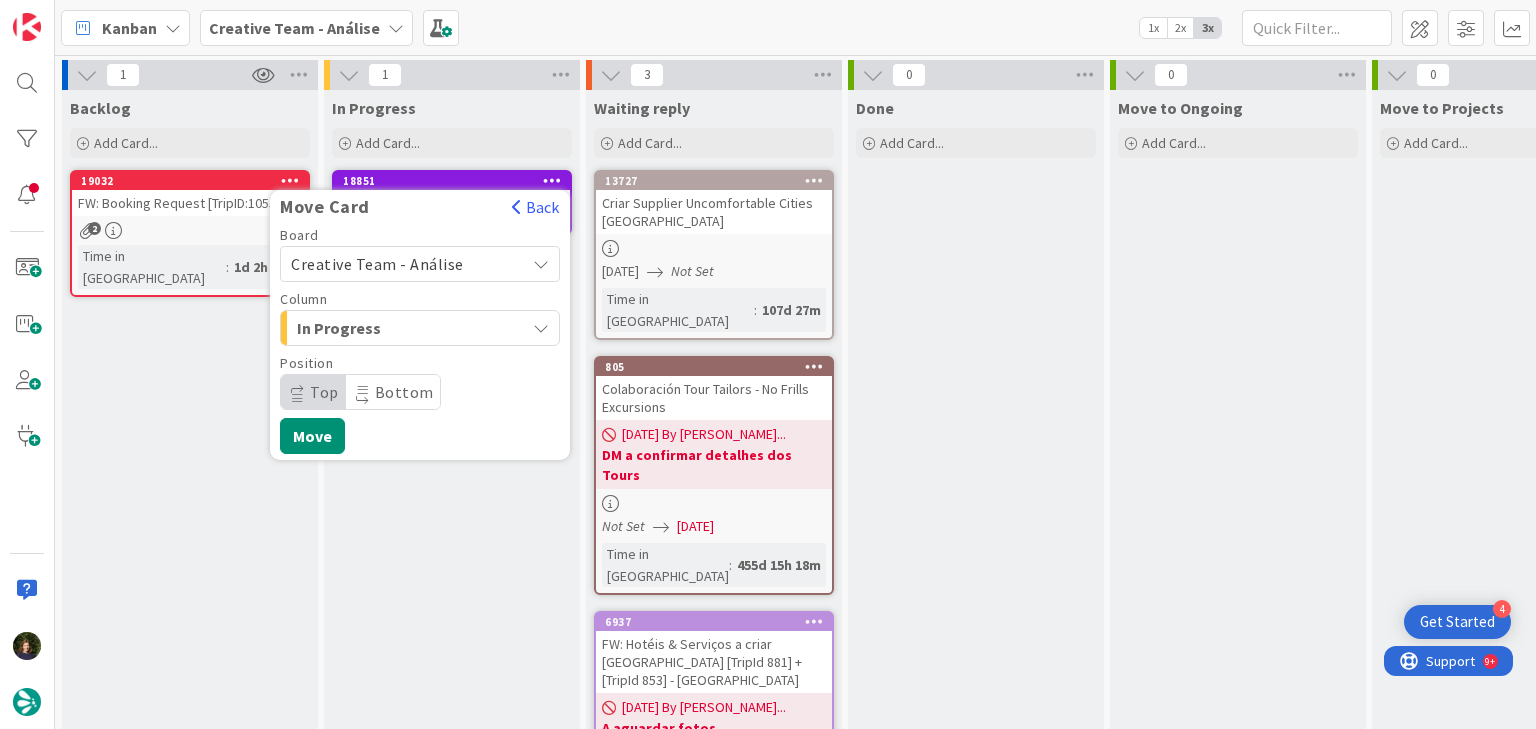 click on "Creative Team - Análise" at bounding box center (403, 264) 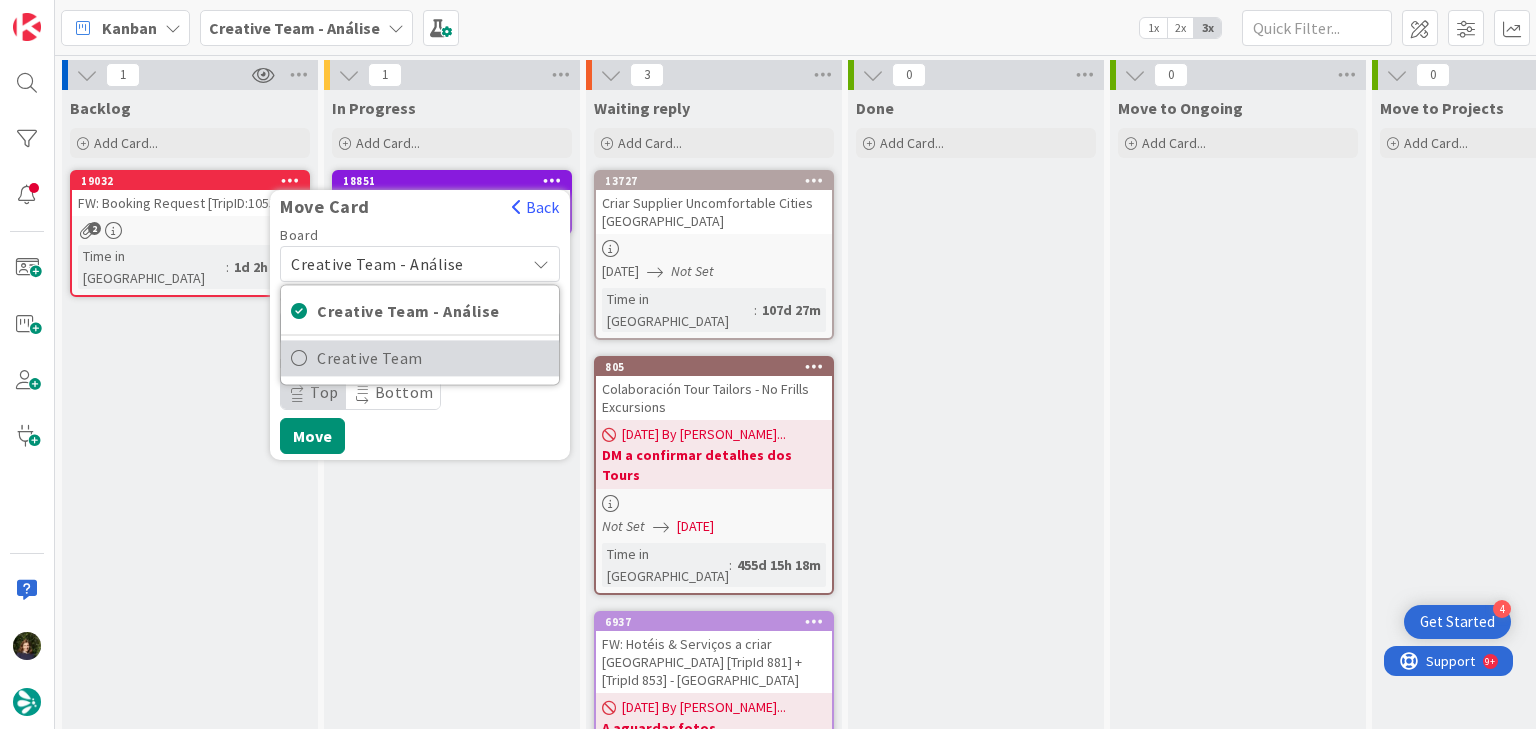 click on "Creative Team" at bounding box center [433, 358] 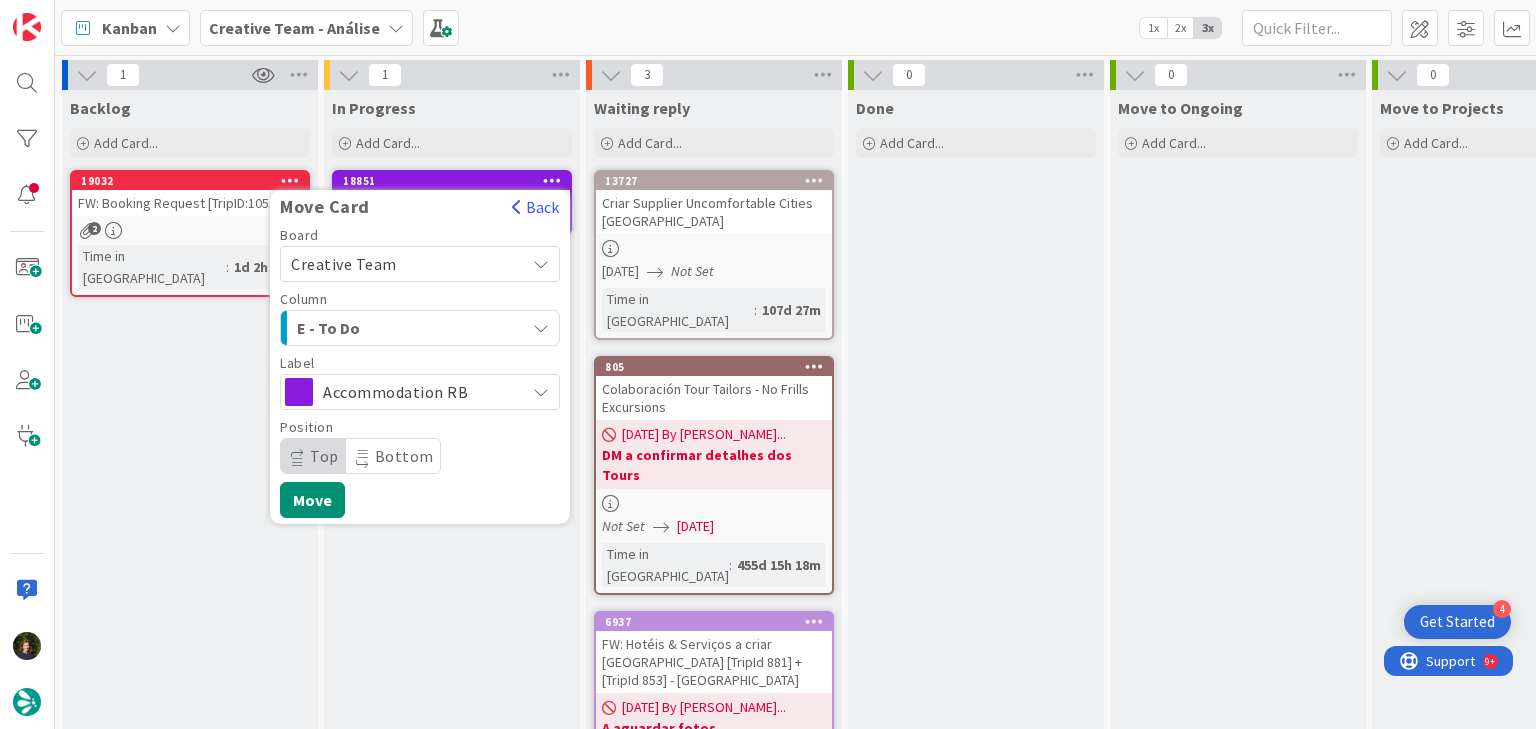 click on "E - To Do" at bounding box center (408, 328) 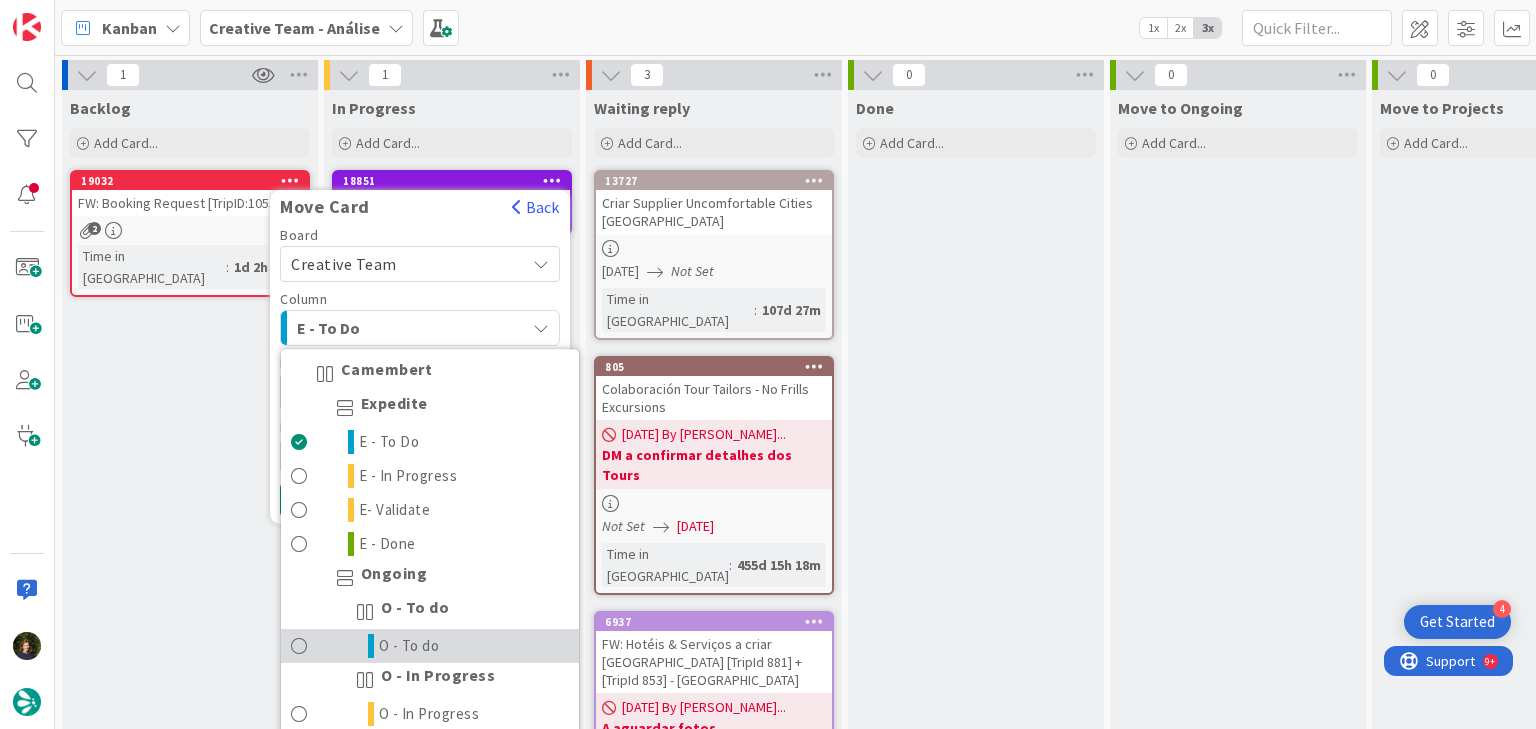 click on "O - To do" at bounding box center [430, 646] 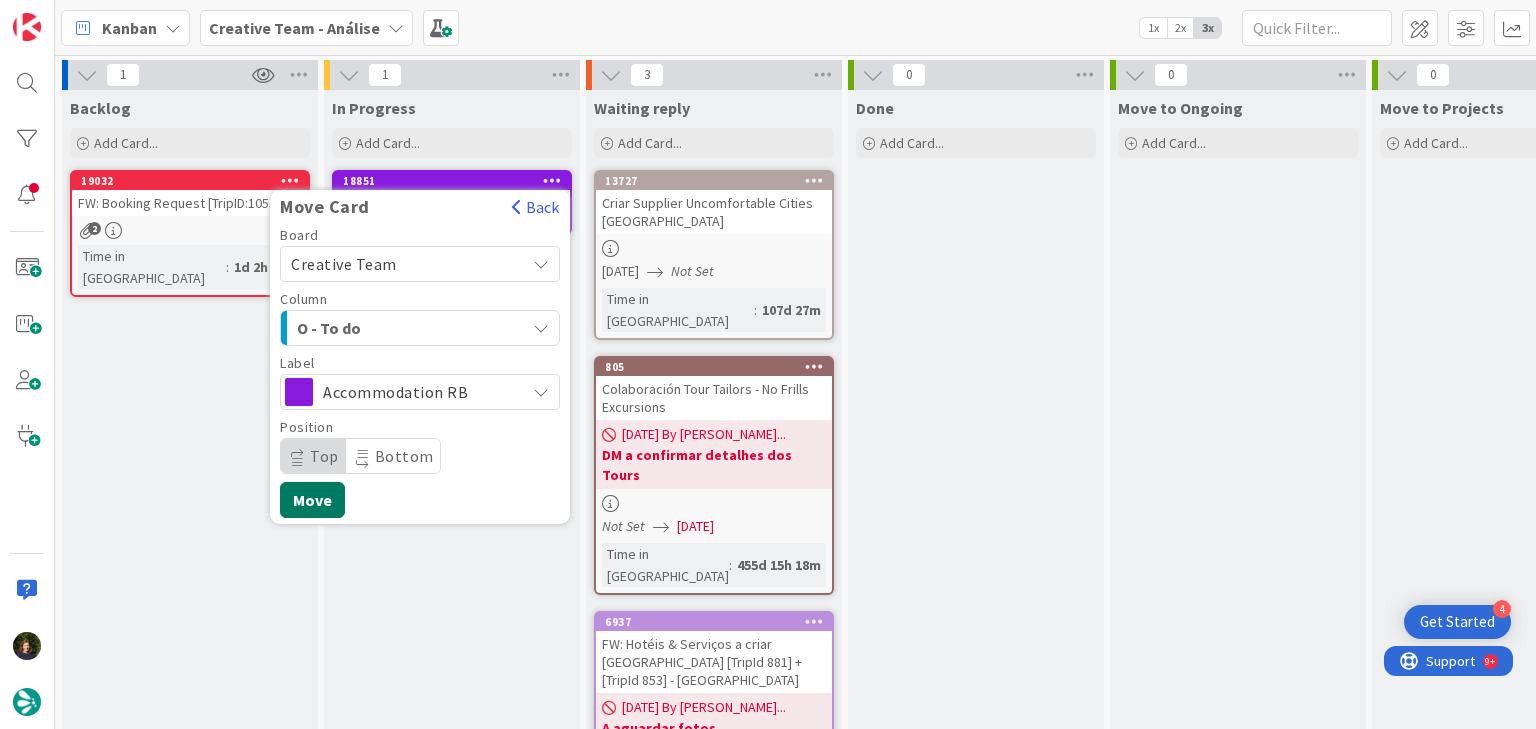 click on "Move" at bounding box center [312, 500] 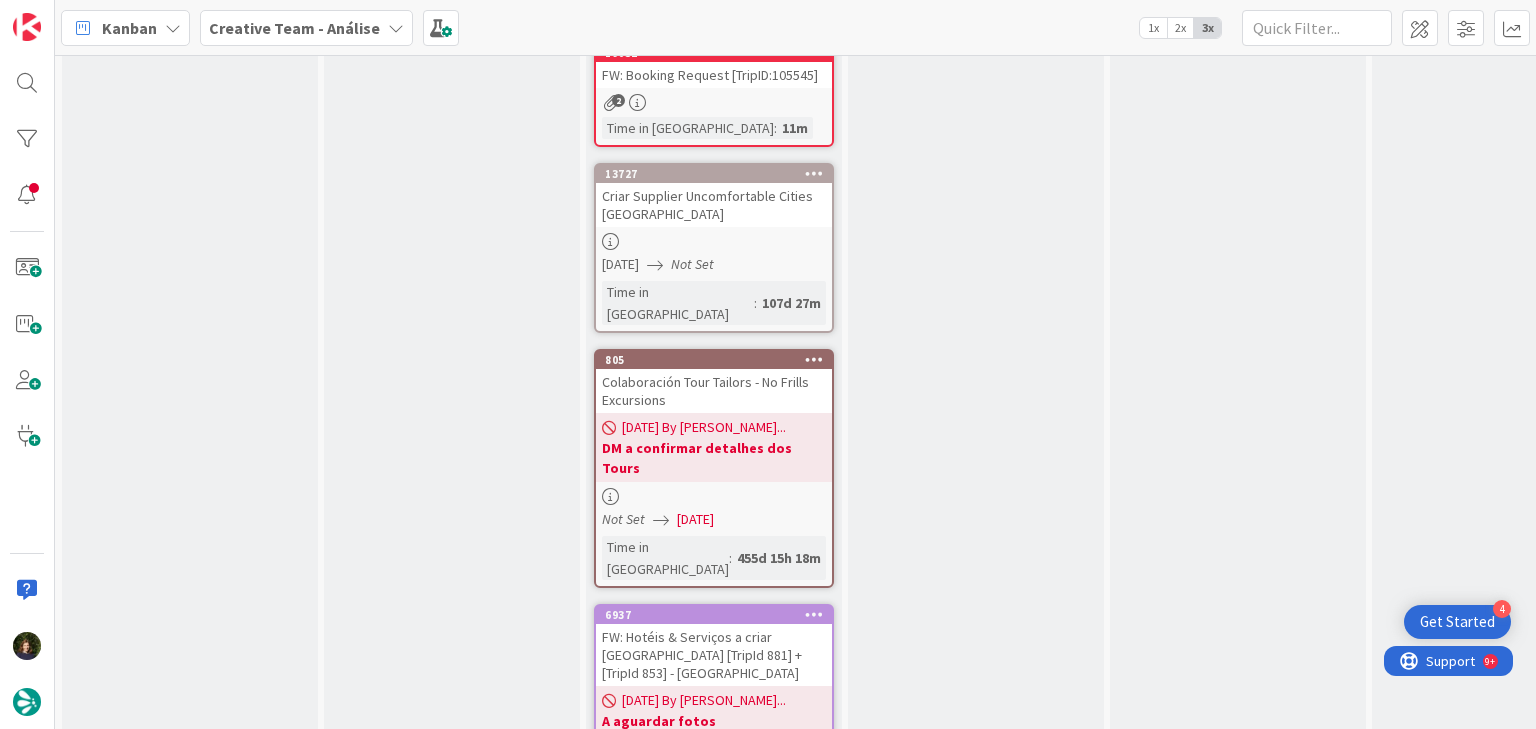 scroll, scrollTop: 0, scrollLeft: 0, axis: both 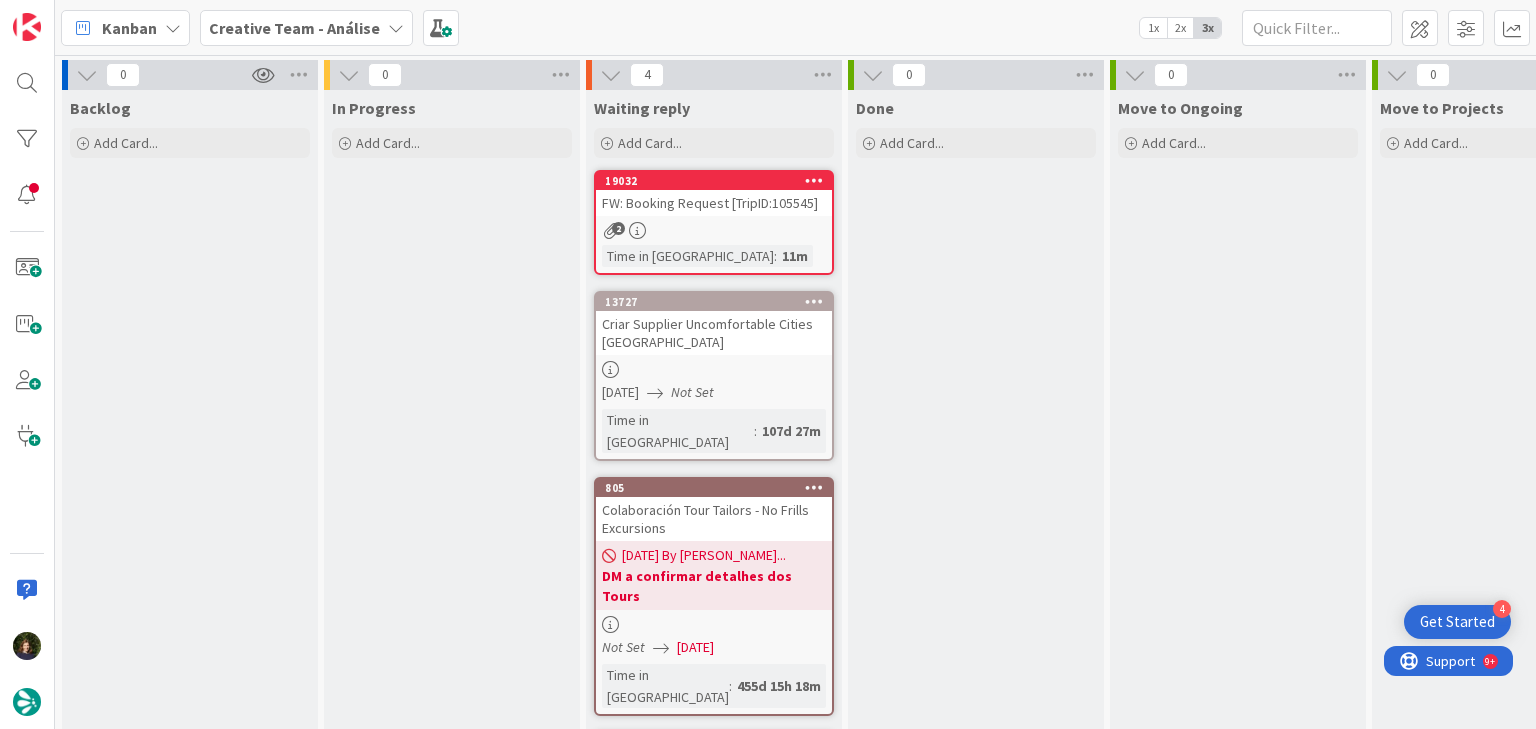 click on "Creative Team - Análise" at bounding box center [294, 28] 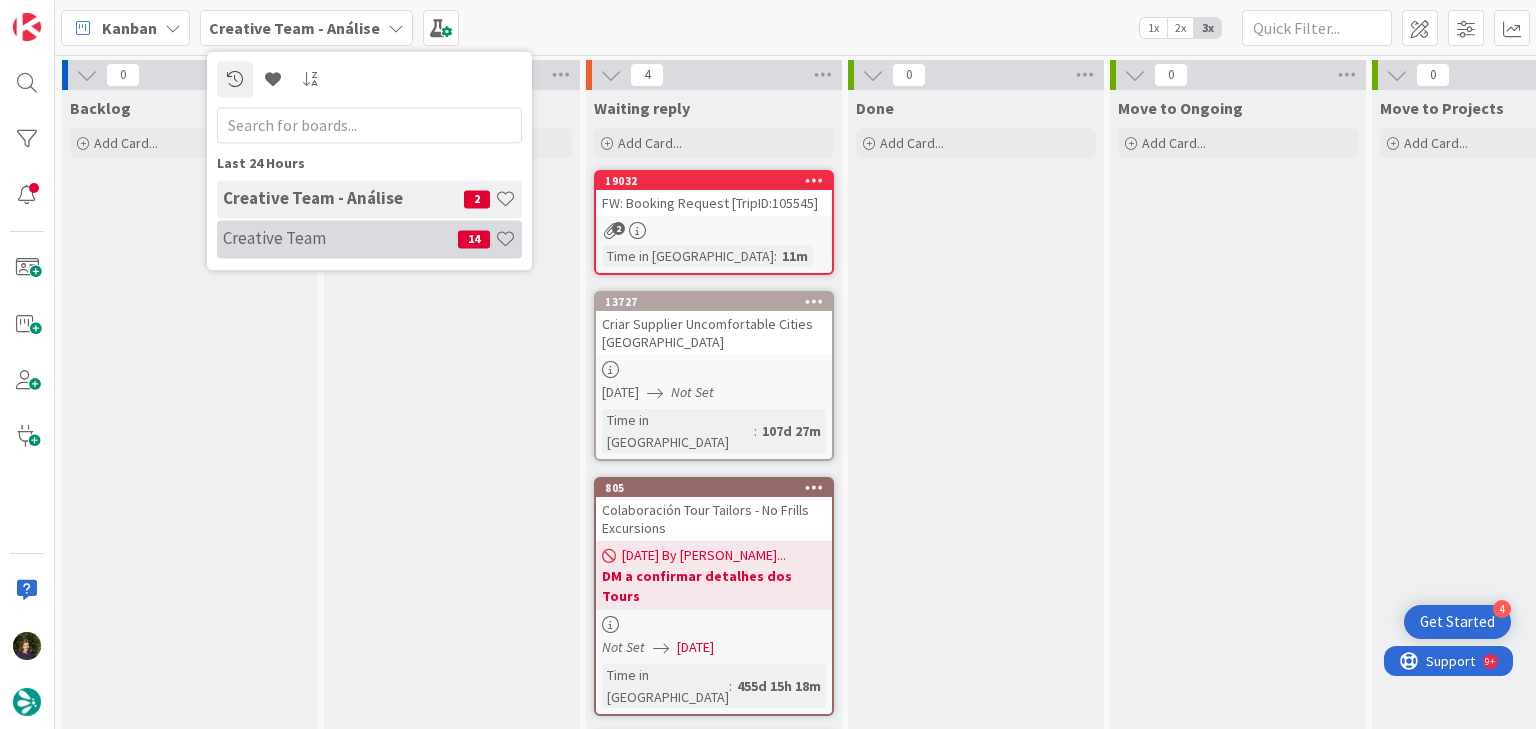 click on "Creative Team" at bounding box center (340, 239) 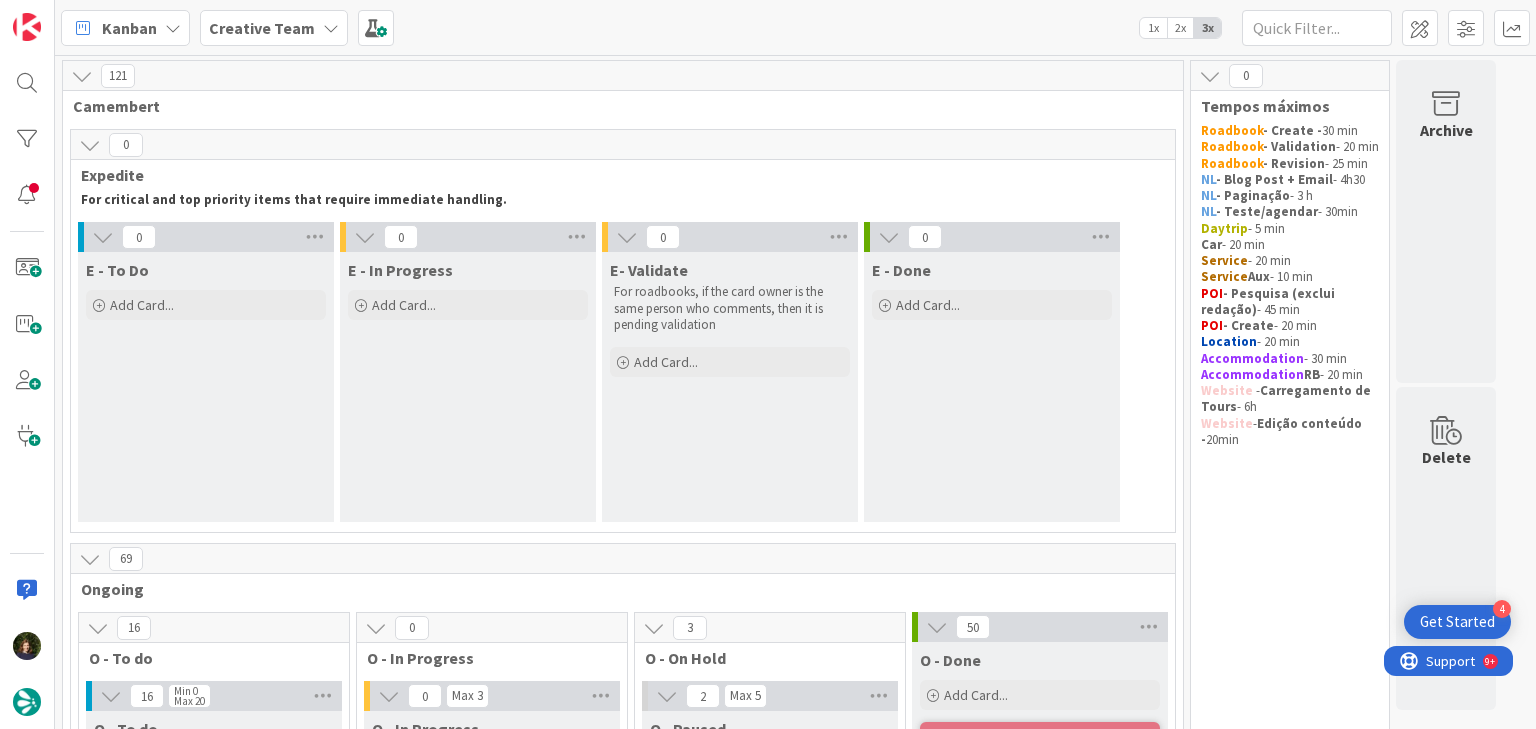 scroll, scrollTop: 0, scrollLeft: 0, axis: both 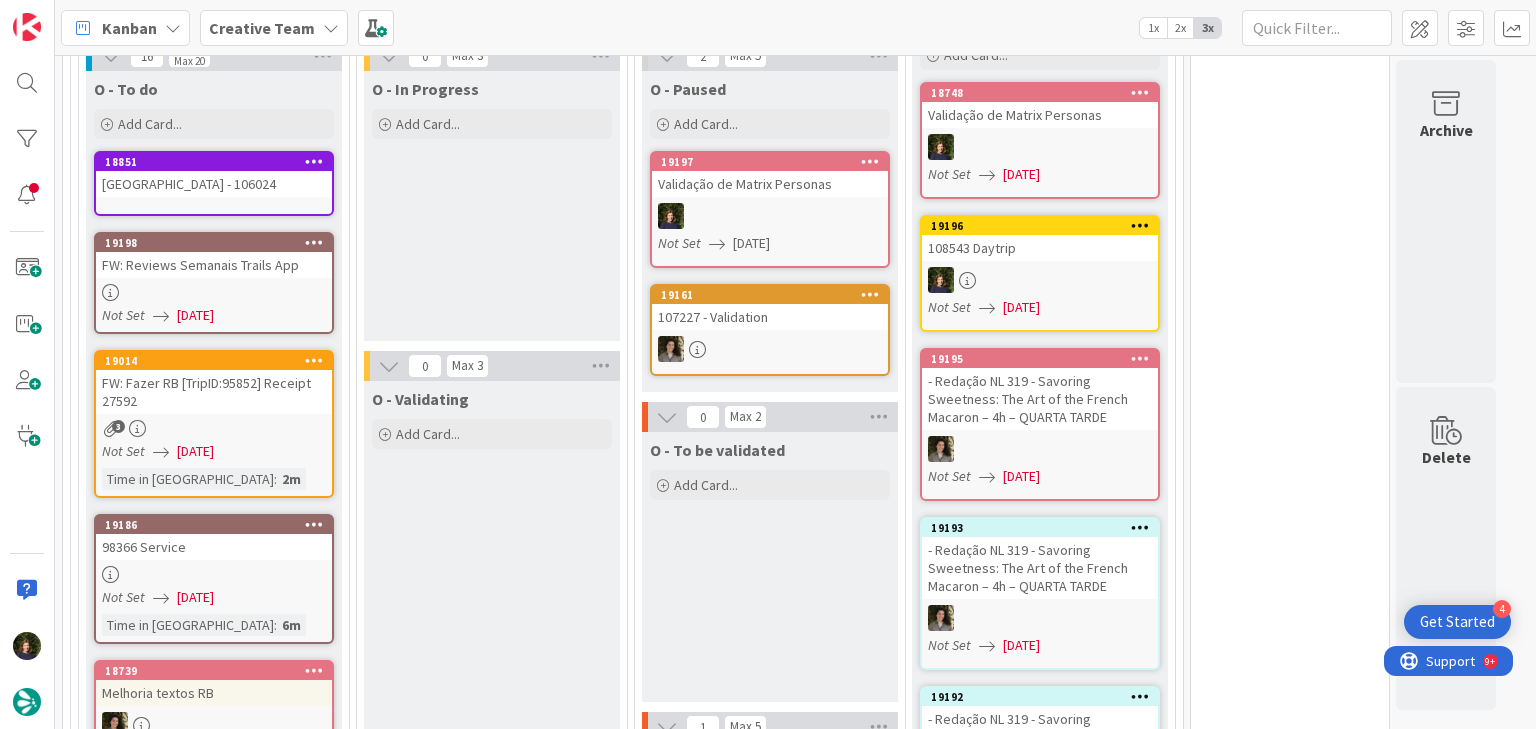 click on "19186 98366 Service Not Set 16/07/2025 Time in Column : 6m" at bounding box center [214, 579] 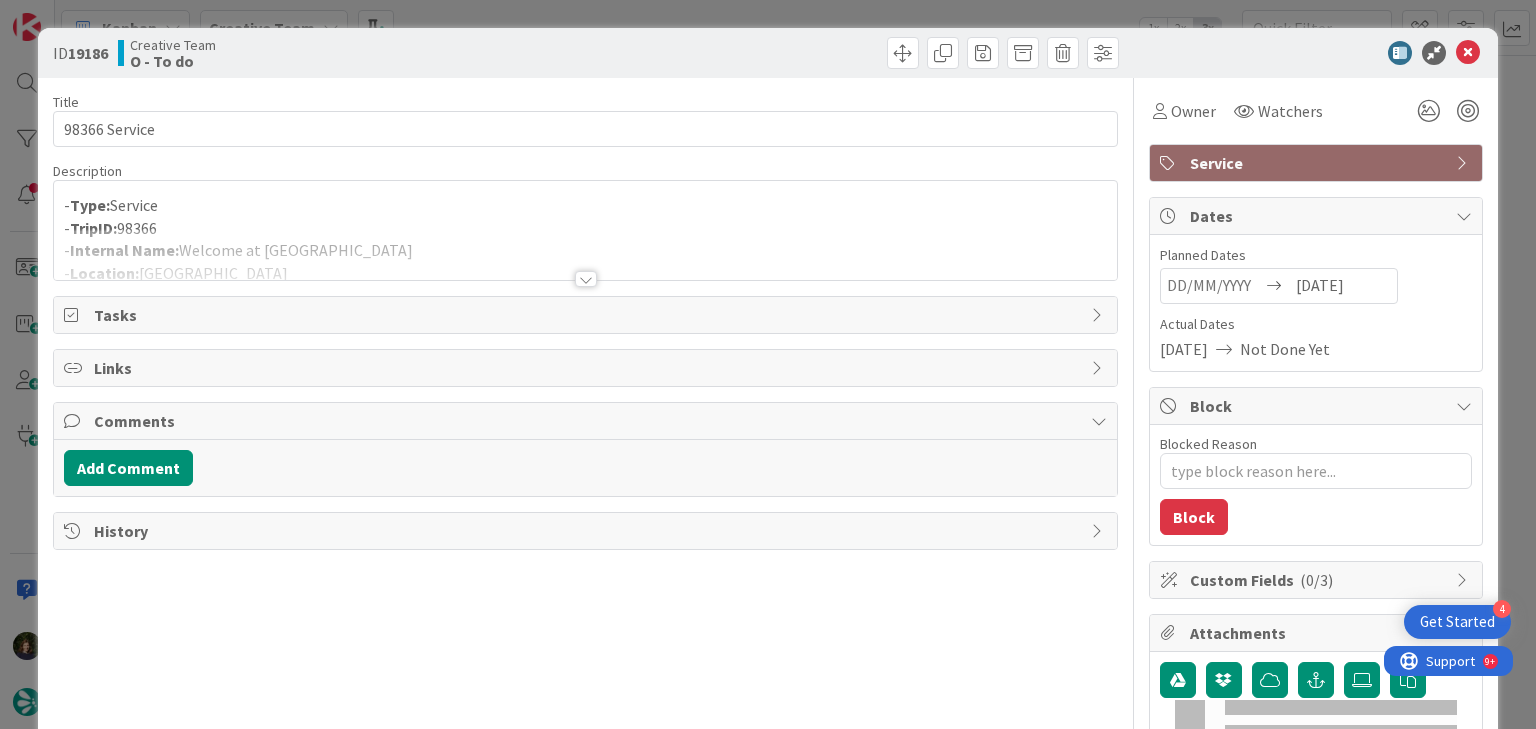 scroll, scrollTop: 0, scrollLeft: 0, axis: both 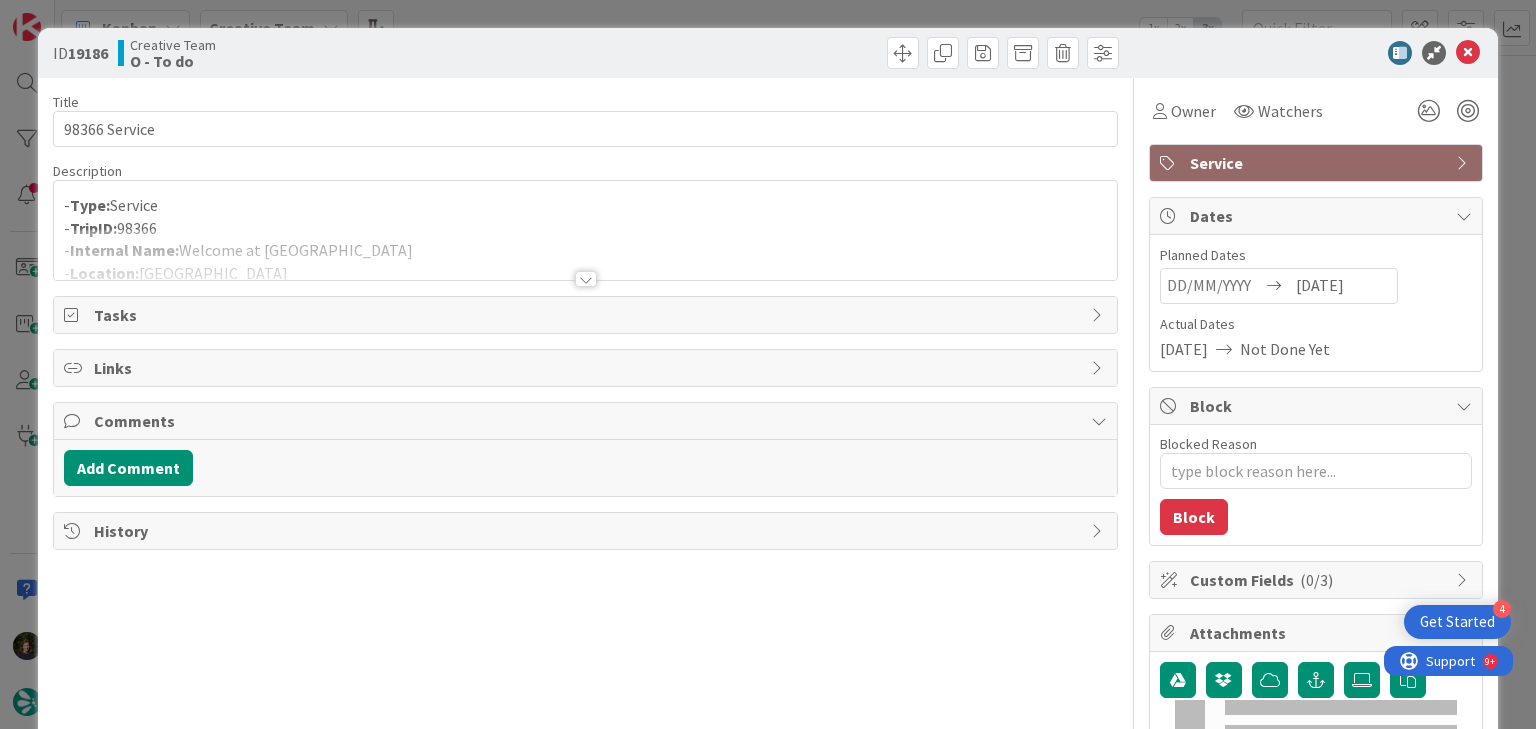type on "x" 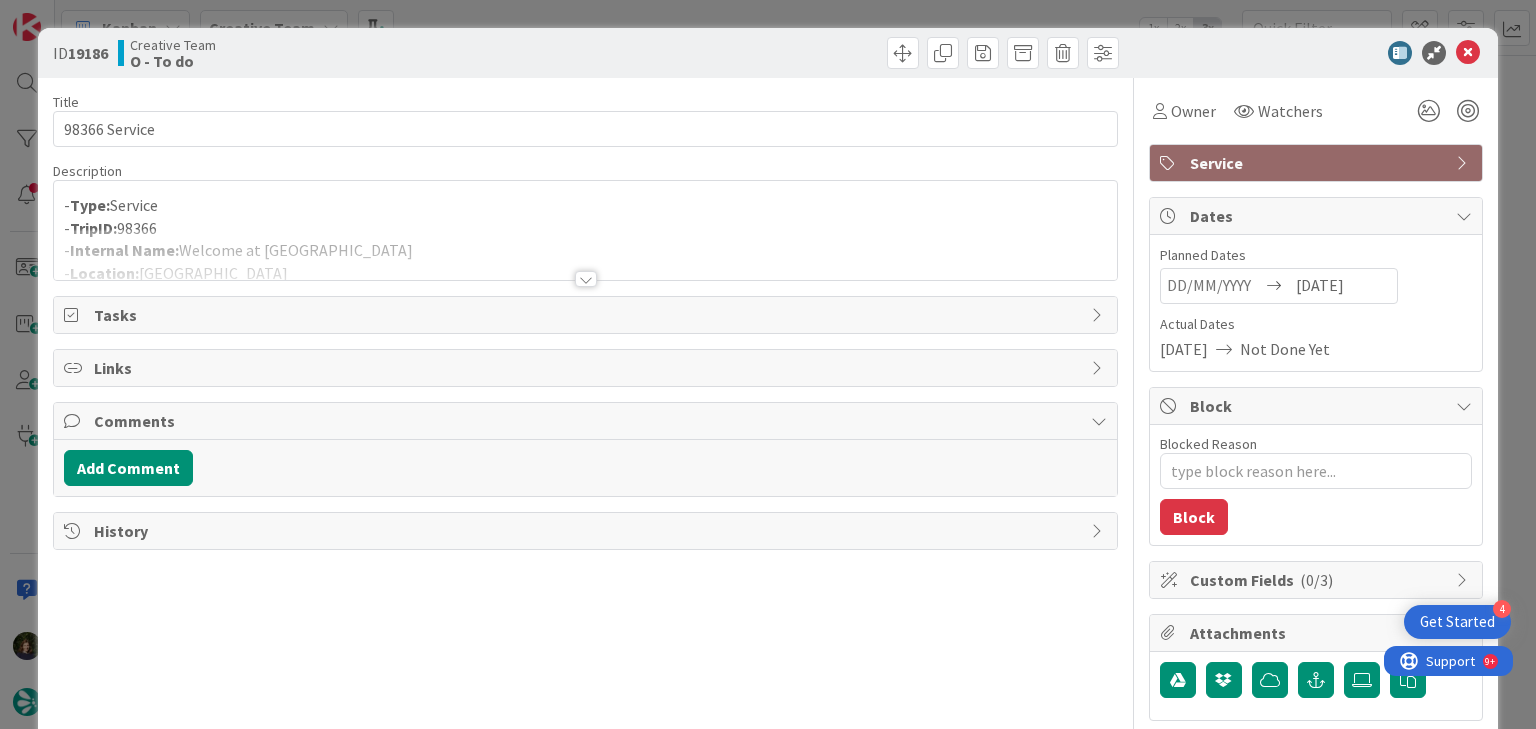 scroll, scrollTop: 0, scrollLeft: 0, axis: both 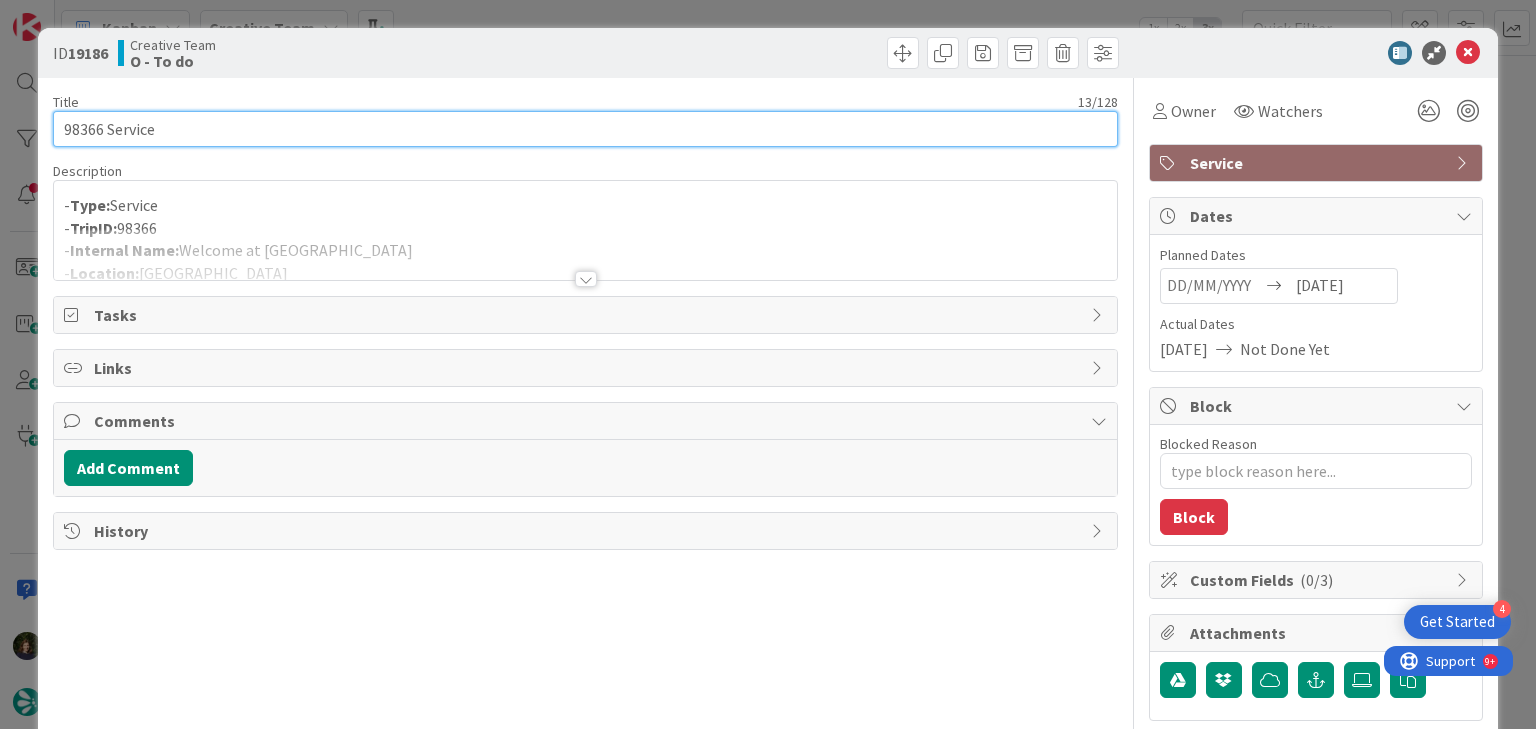 drag, startPoint x: 172, startPoint y: 128, endPoint x: 56, endPoint y: 130, distance: 116.01724 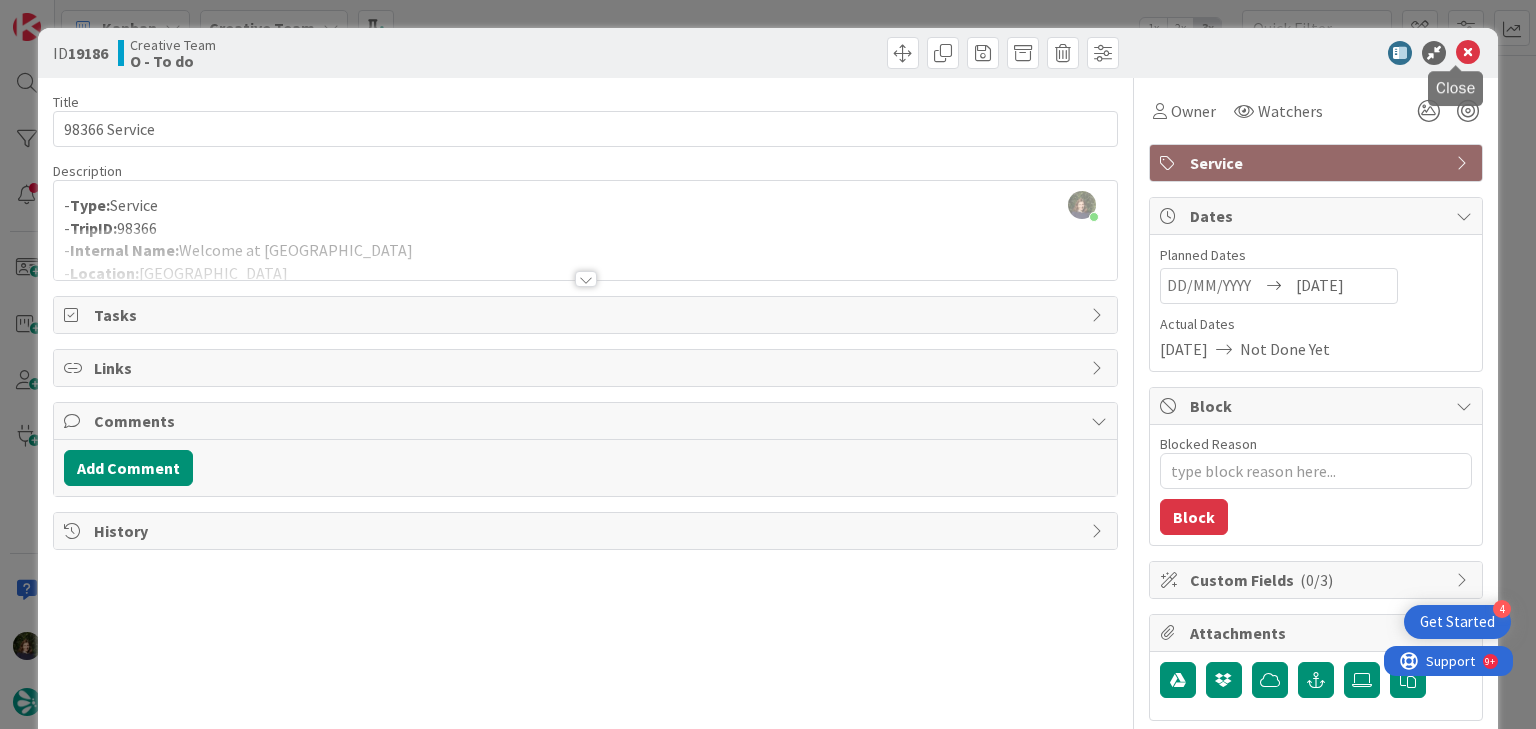 drag, startPoint x: 1456, startPoint y: 49, endPoint x: 1316, endPoint y: 120, distance: 156.97452 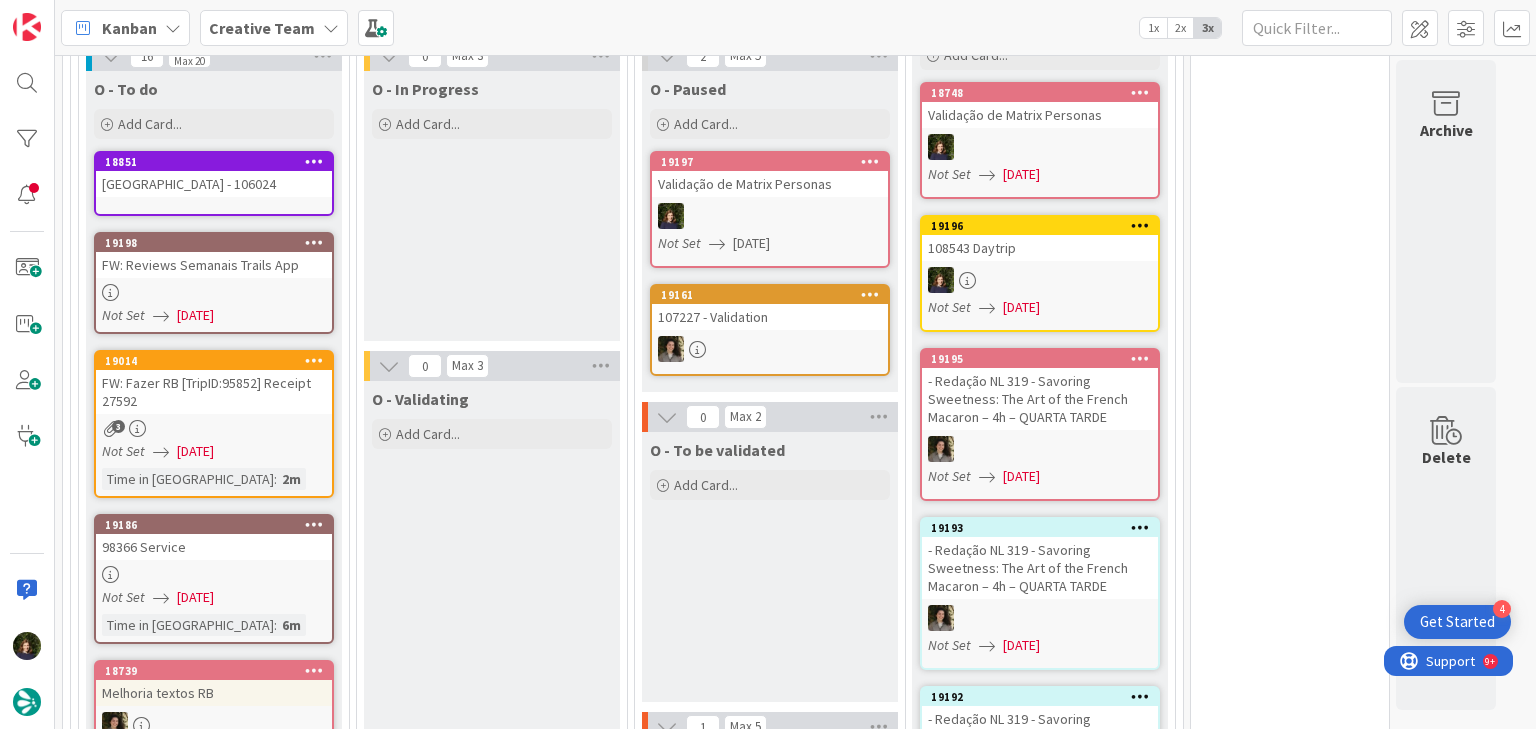 scroll, scrollTop: 0, scrollLeft: 0, axis: both 